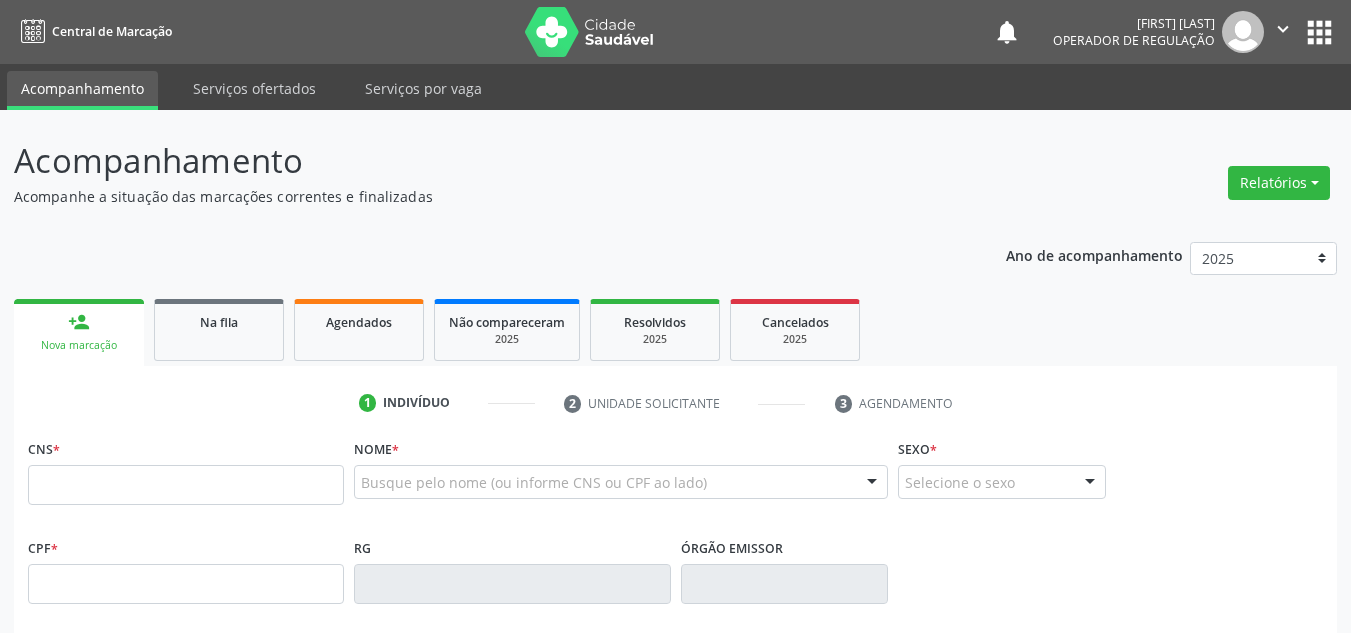 scroll, scrollTop: 0, scrollLeft: 0, axis: both 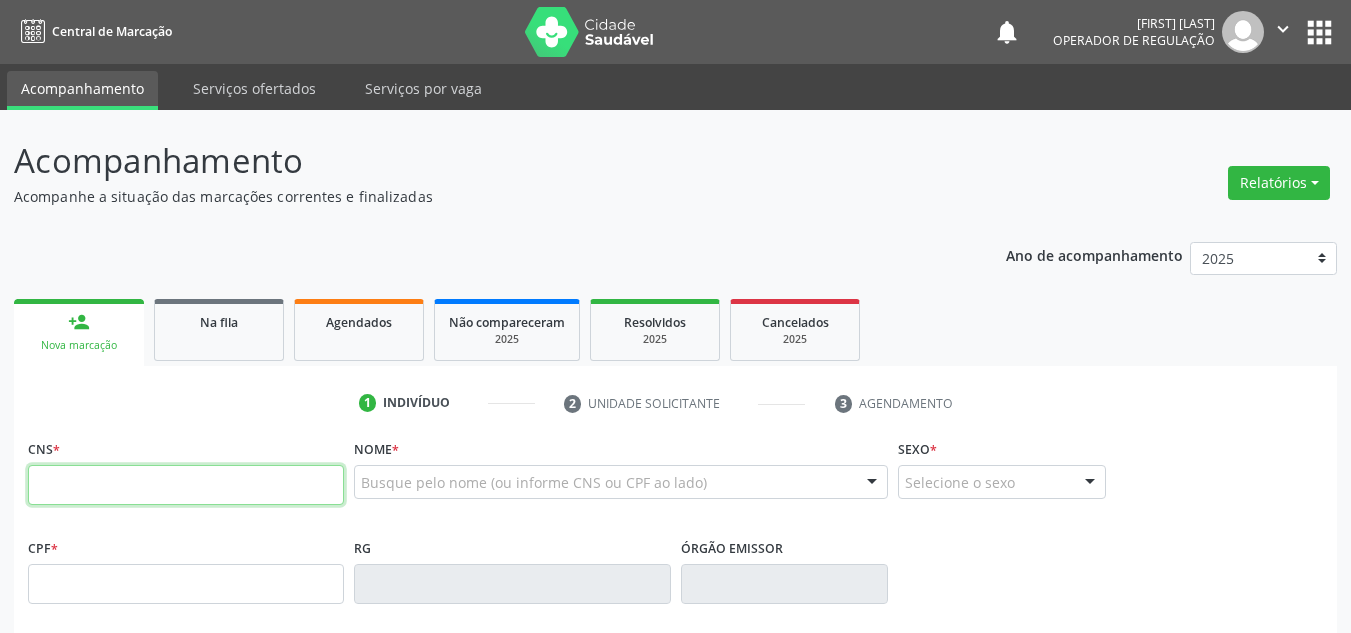 click at bounding box center (186, 485) 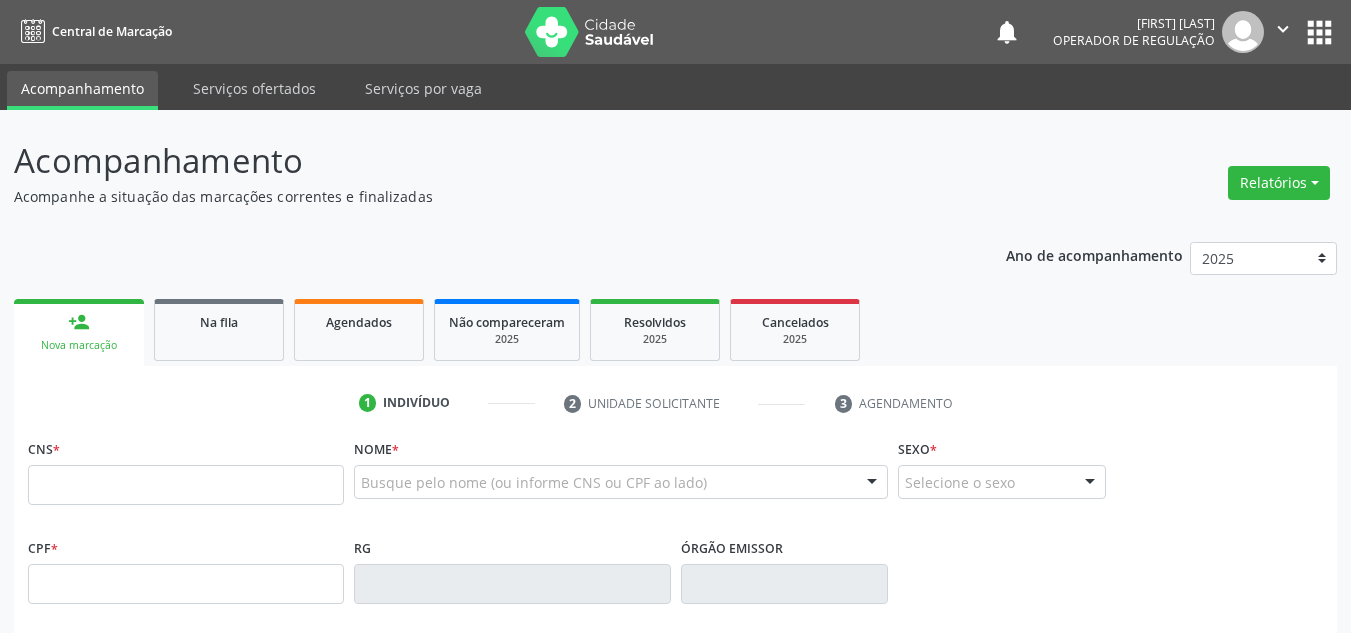 click on "CNS
*
Nome
*
Busque pelo nome (ou informe CNS ou CPF ao lado)
Nenhum resultado encontrado para: "   "
Digite o nome
Sexo
*
Selecione o sexo
Masculino   Feminino
Nenhum resultado encontrado para: "   "
Não há nenhuma opção para ser exibida." at bounding box center (675, 483) 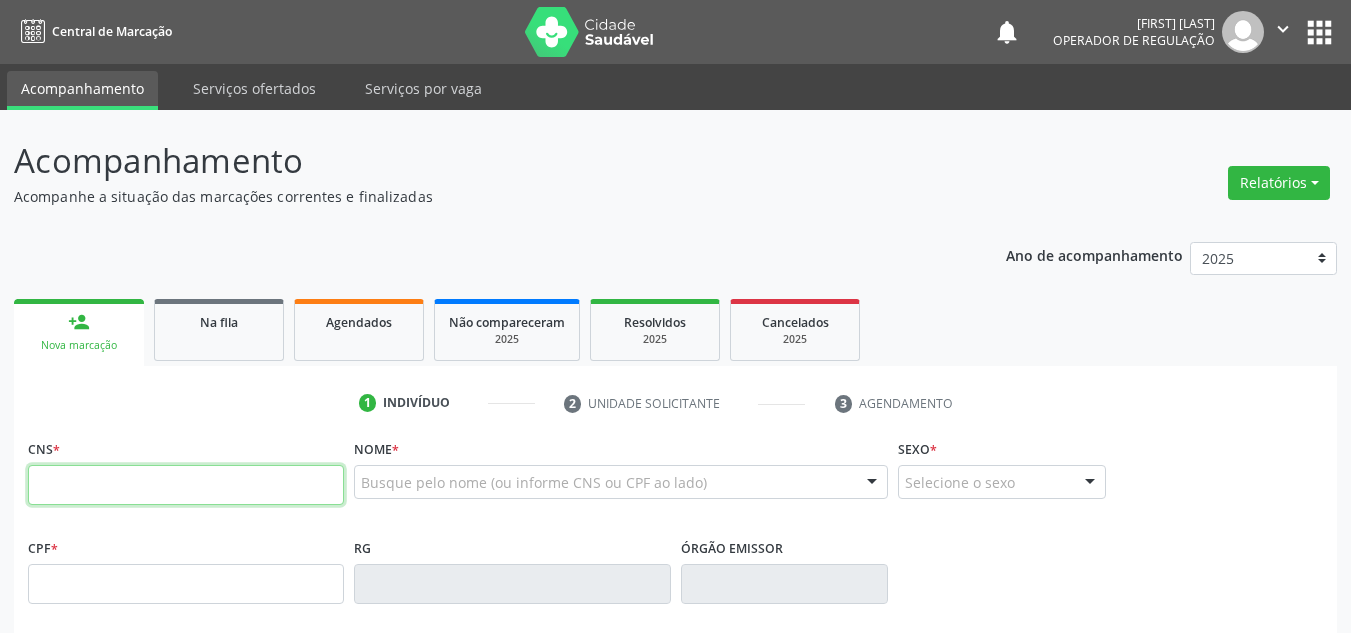 click at bounding box center [186, 485] 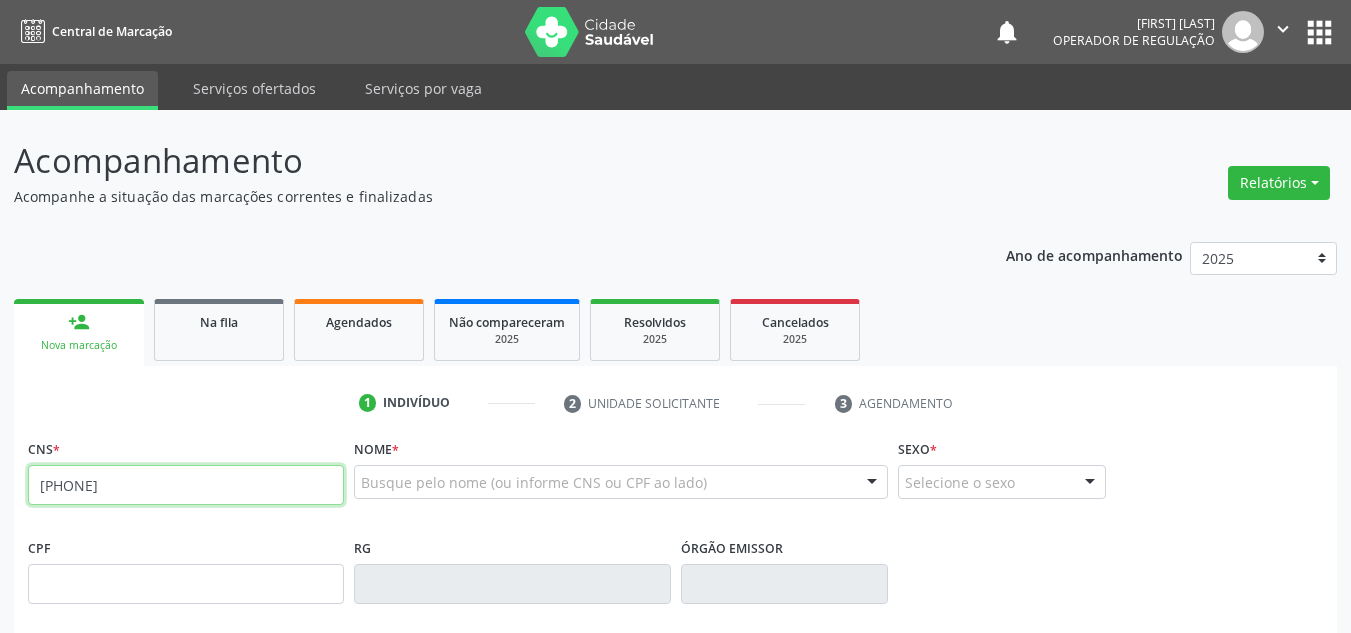 type on "700 6044 3231 2660" 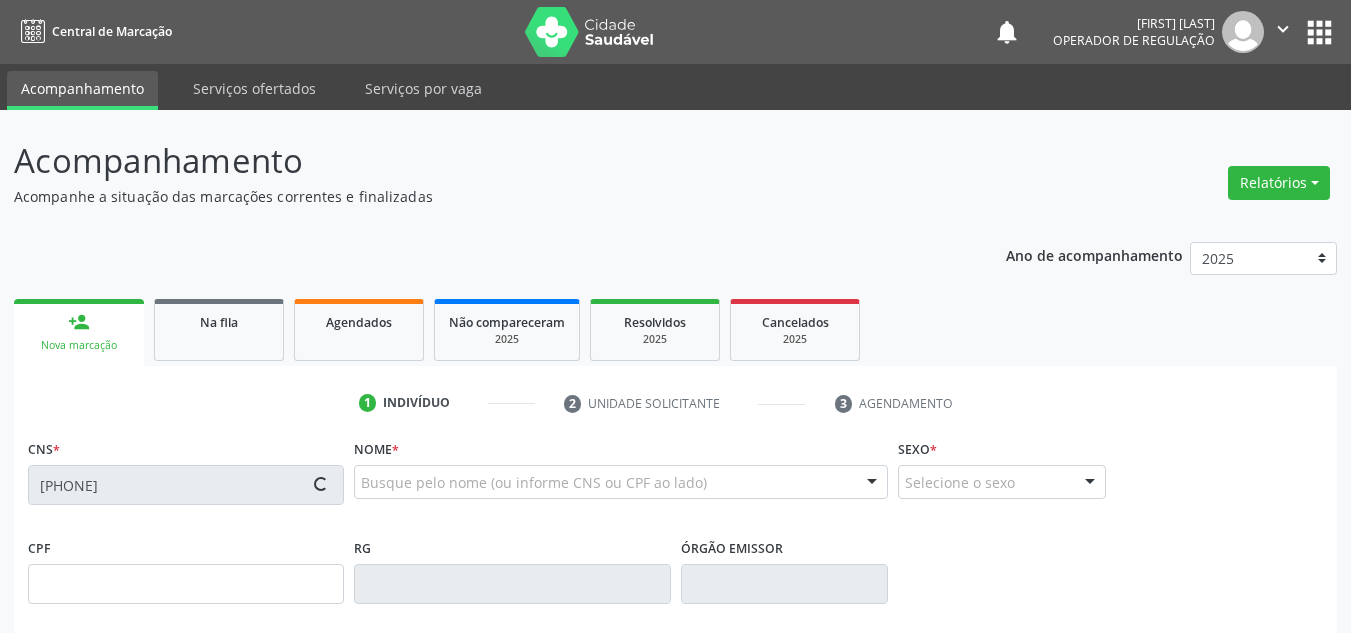 type on "019.581.944-68" 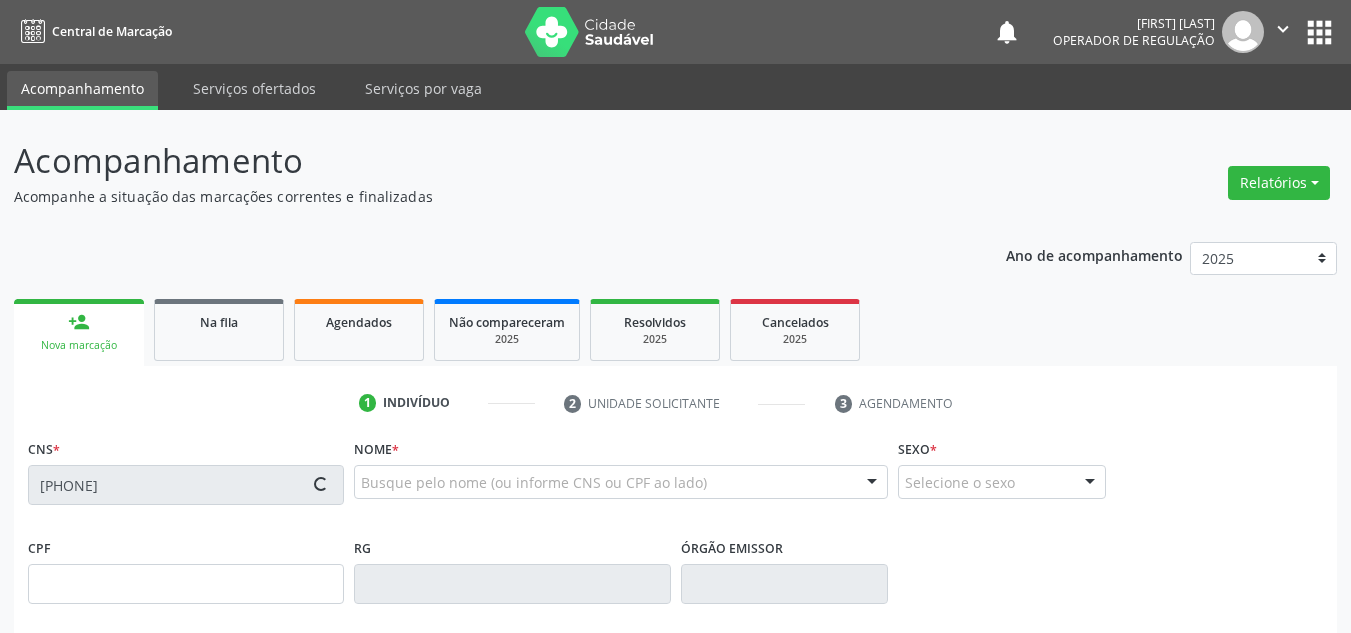 type on "Francisca Emilia de Lima" 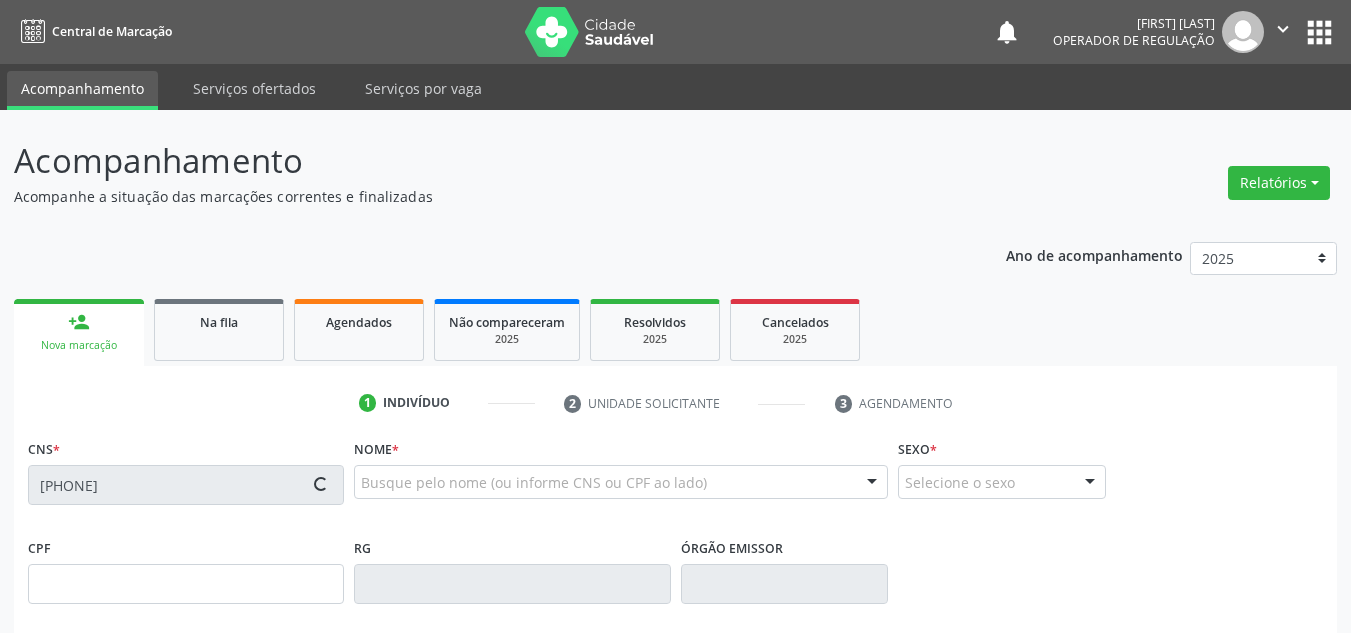 type on "025.583.574-41" 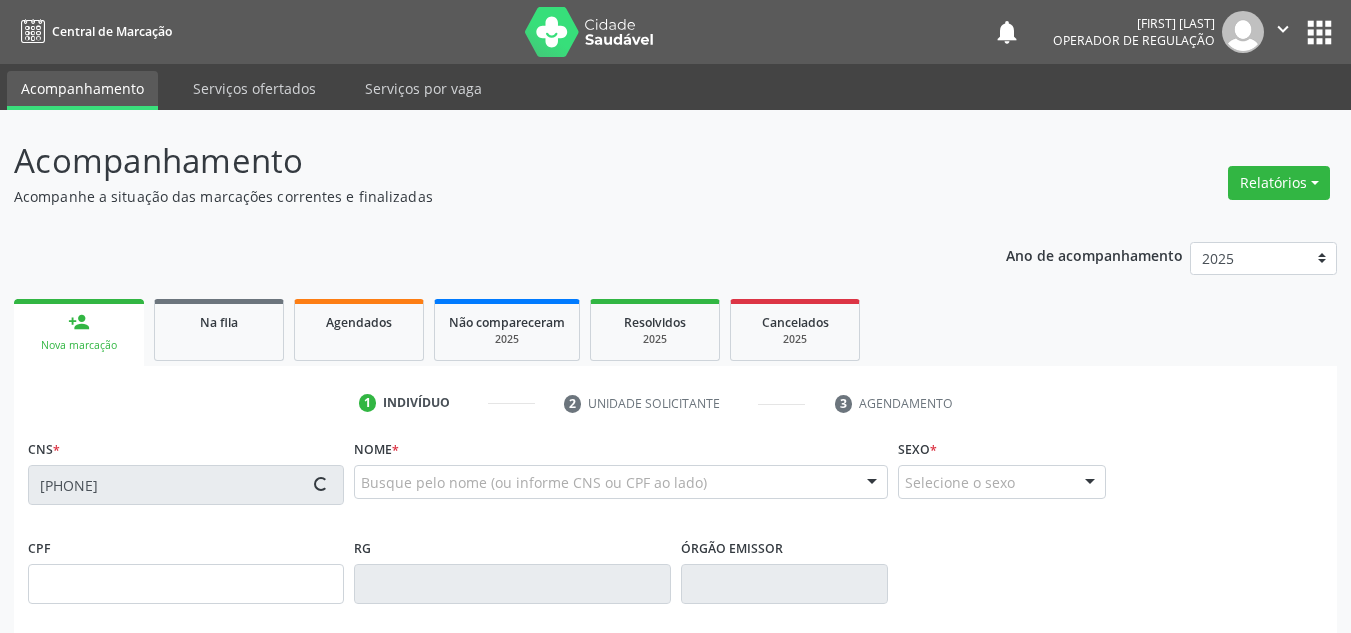 type on "S/N" 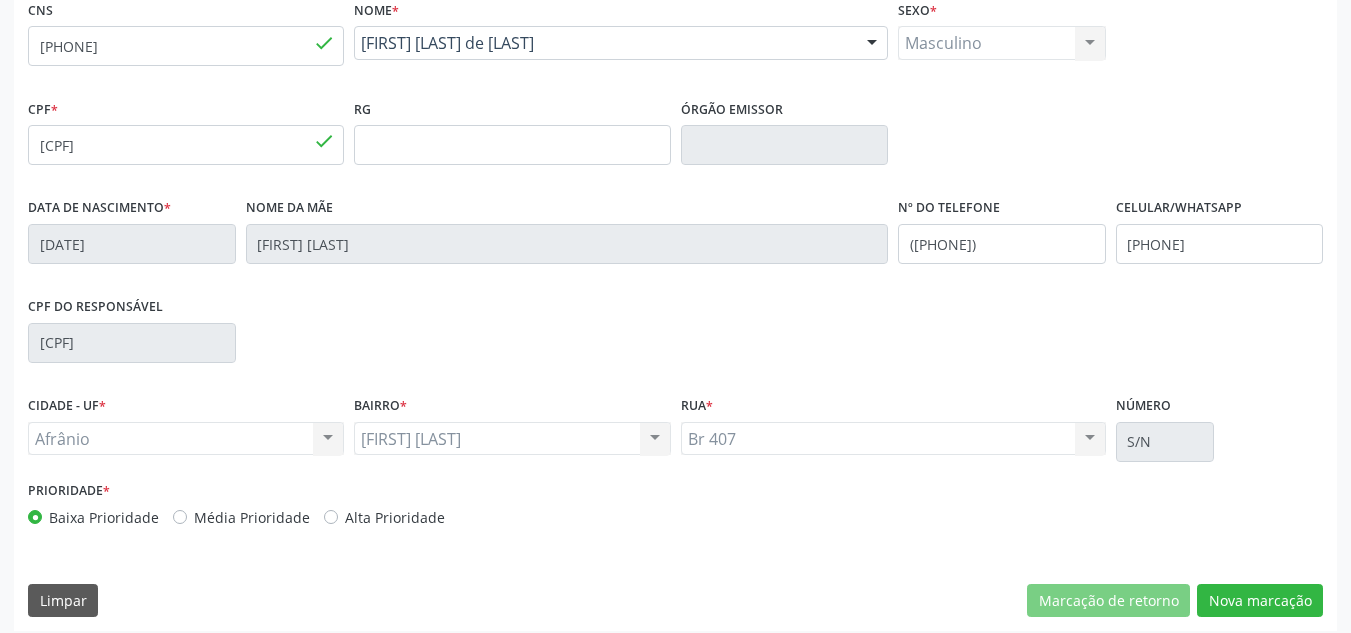 scroll, scrollTop: 451, scrollLeft: 0, axis: vertical 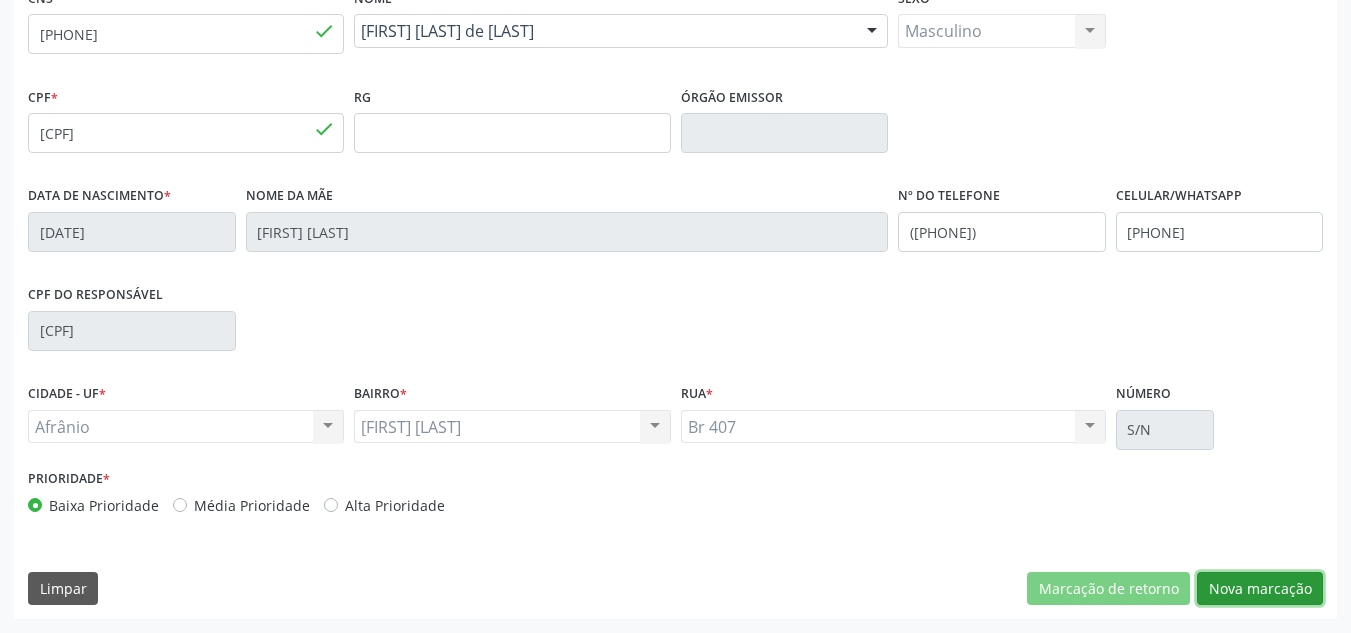 click on "Nova marcação" at bounding box center [1260, 589] 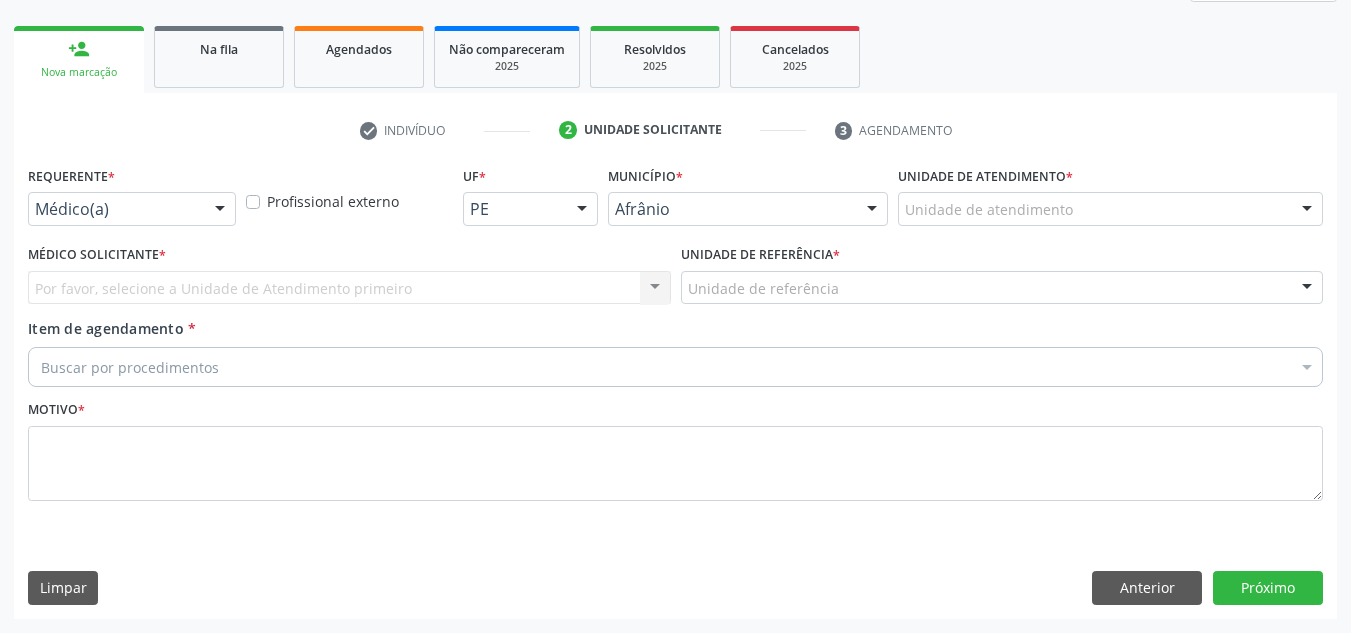 scroll, scrollTop: 273, scrollLeft: 0, axis: vertical 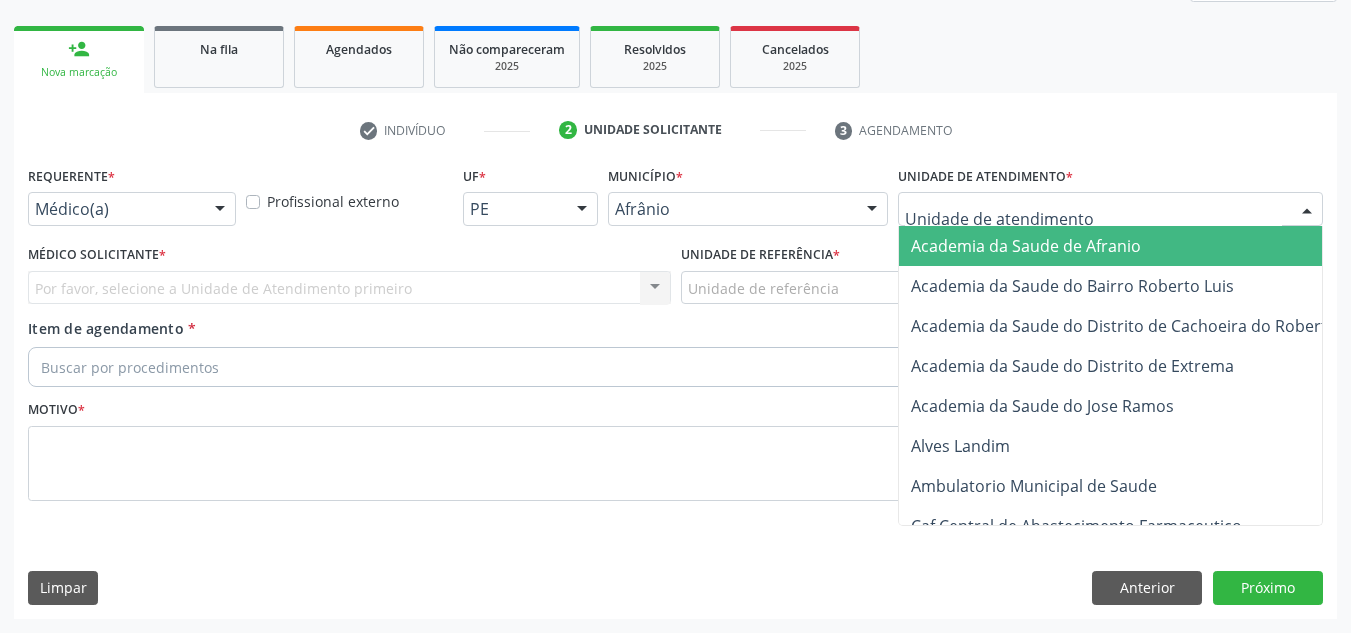 click at bounding box center (1110, 209) 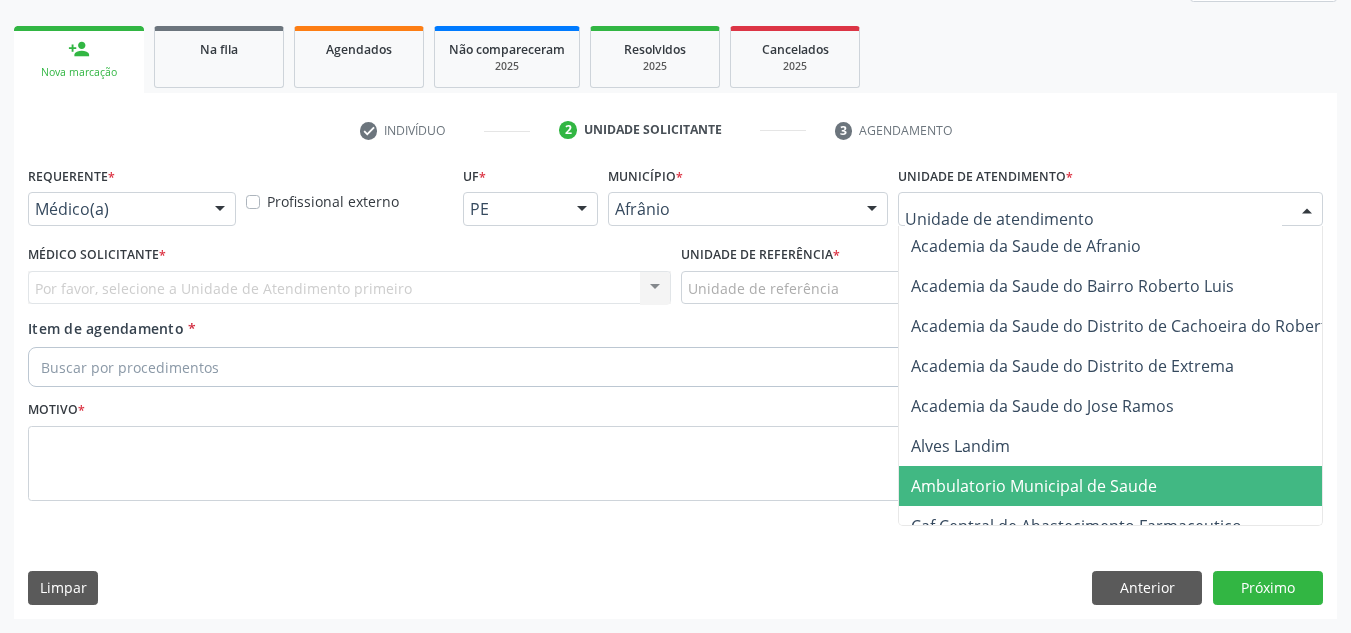 drag, startPoint x: 1093, startPoint y: 490, endPoint x: 1033, endPoint y: 505, distance: 61.846584 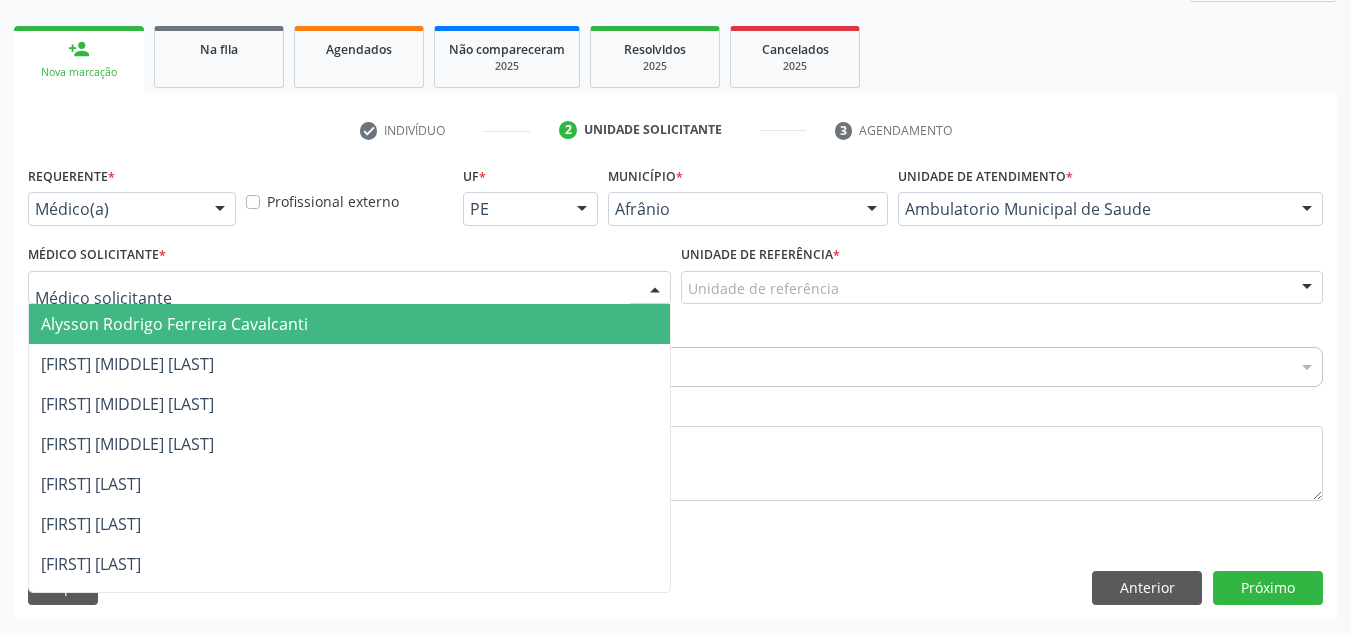 click at bounding box center (349, 288) 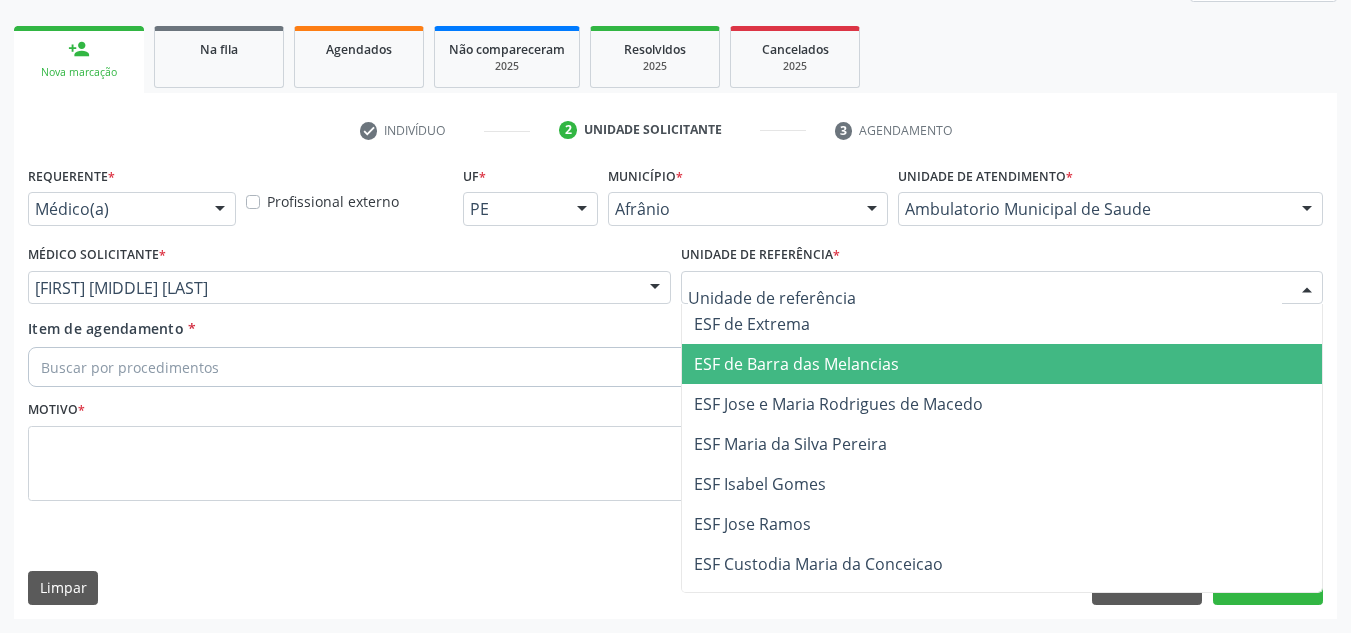 click on "ESF de Barra das Melancias" at bounding box center [796, 364] 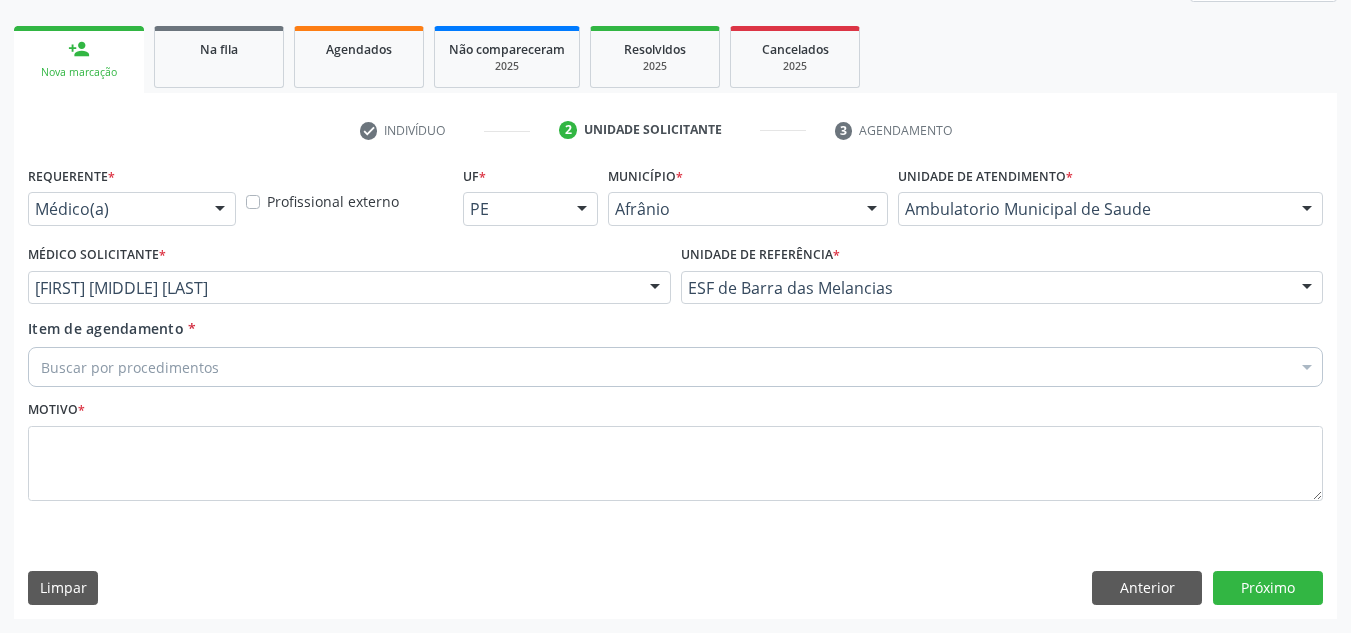 click on "Buscar por procedimentos" at bounding box center (675, 367) 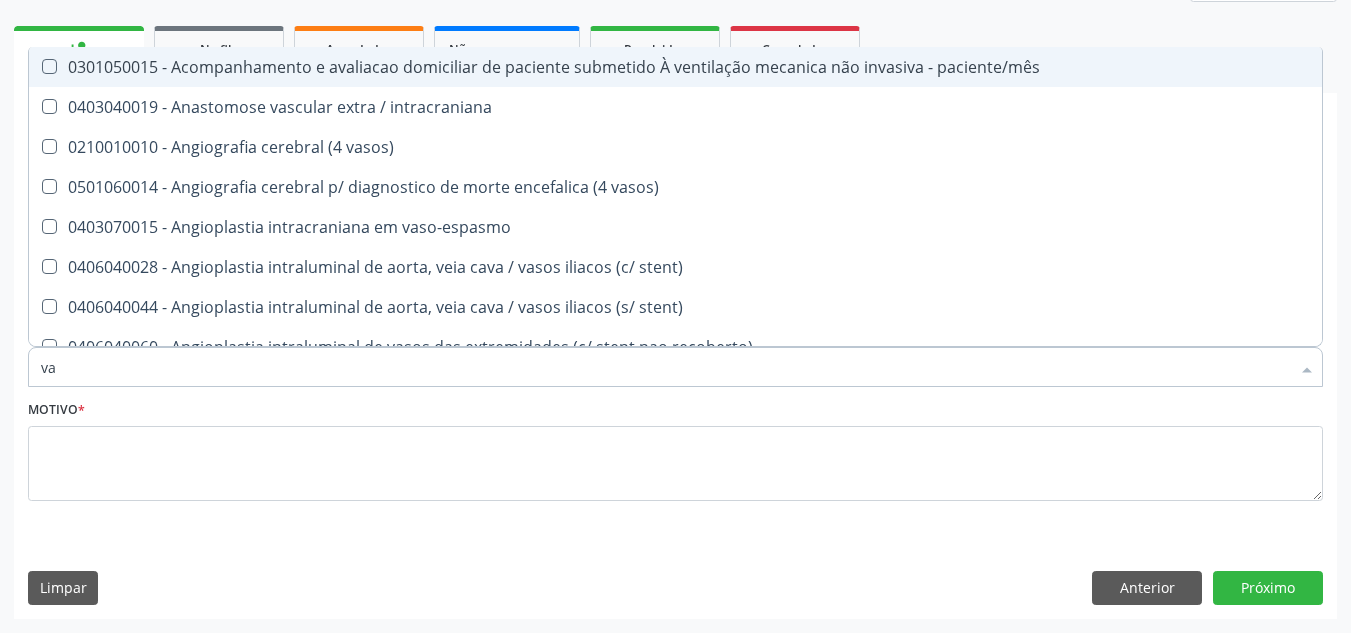 type on "v" 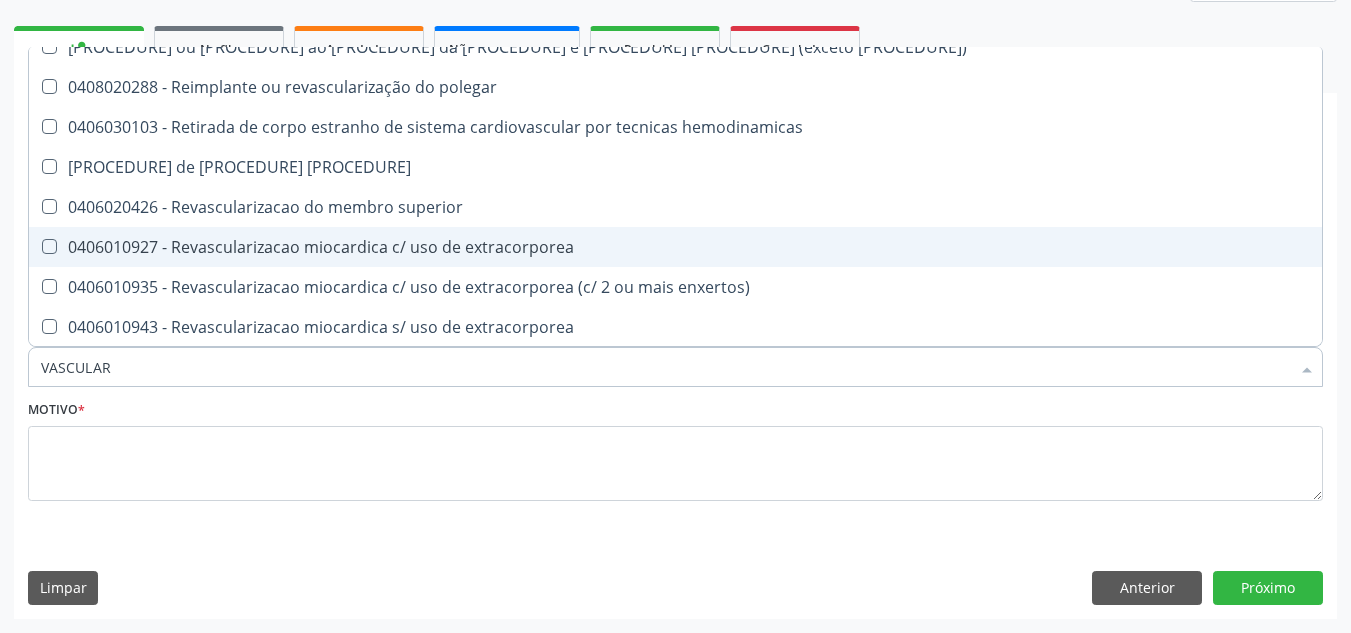 scroll, scrollTop: 700, scrollLeft: 0, axis: vertical 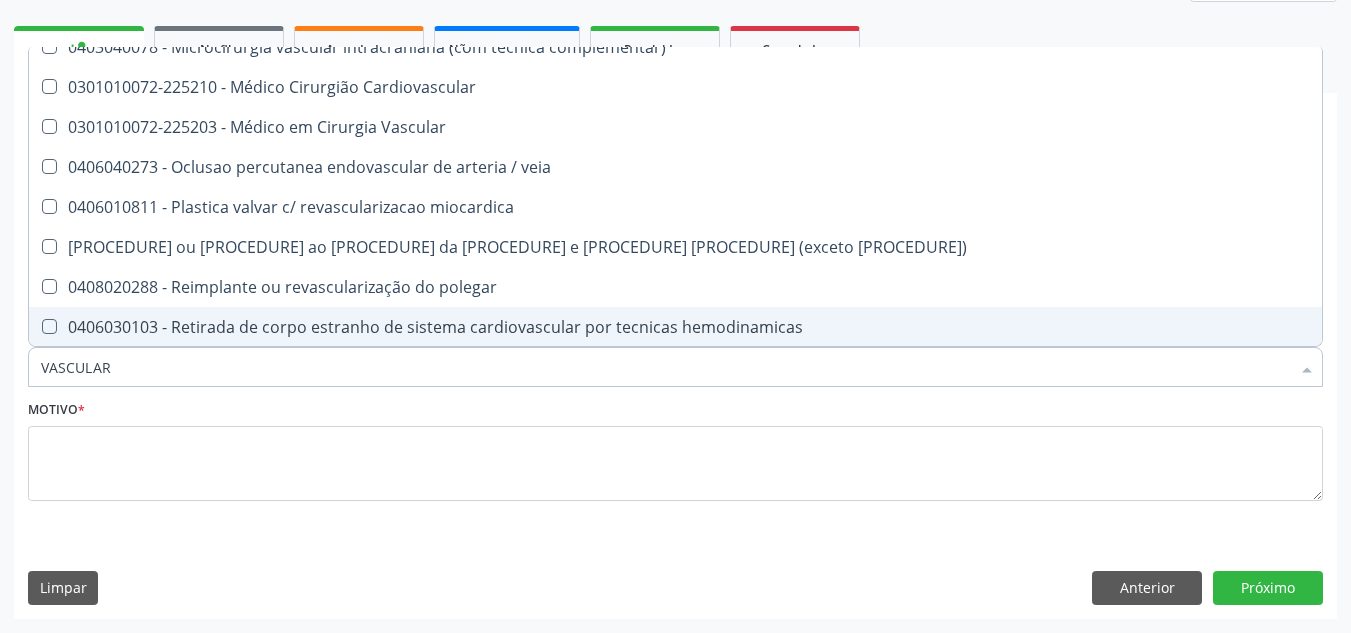 click on "VASCULAR" at bounding box center [665, 367] 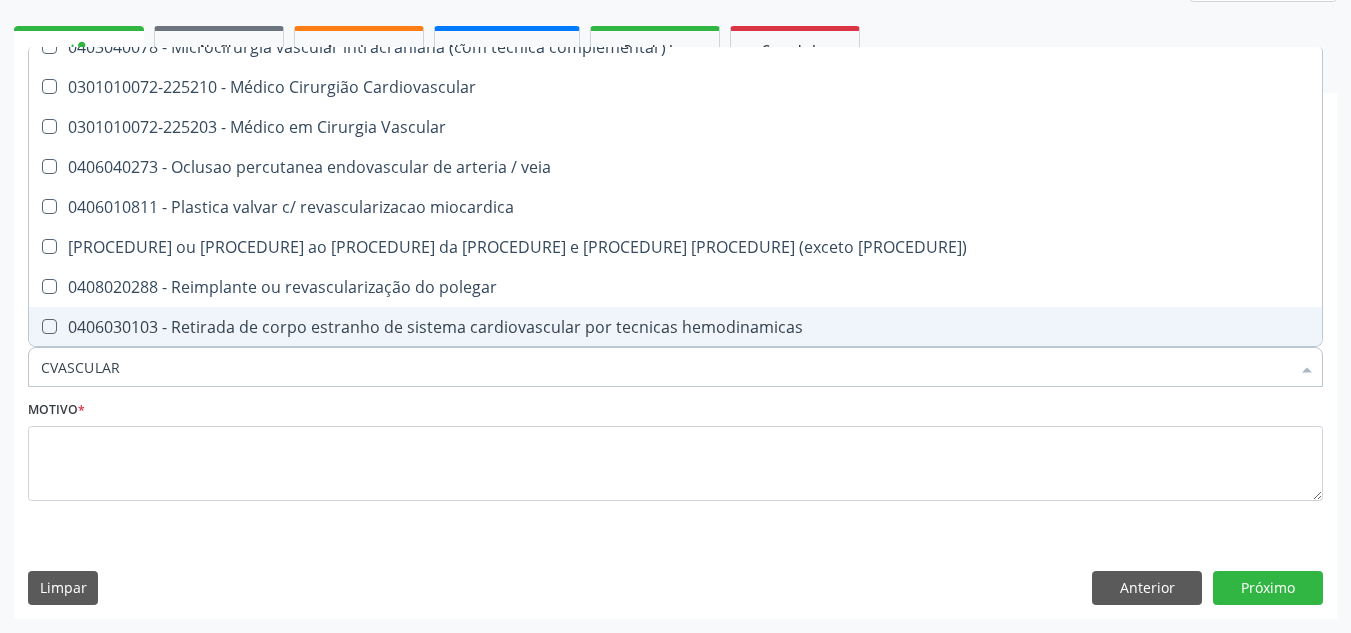 scroll, scrollTop: 0, scrollLeft: 0, axis: both 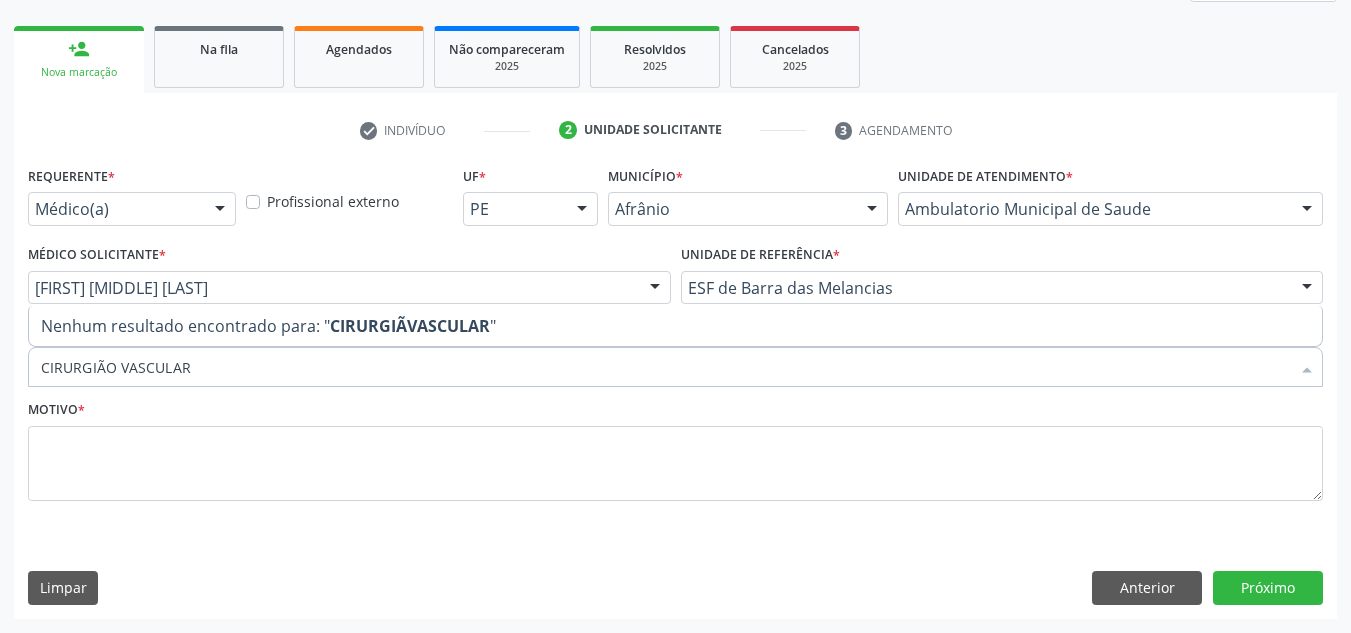 type on "CIRURGIÃO VASCULAR" 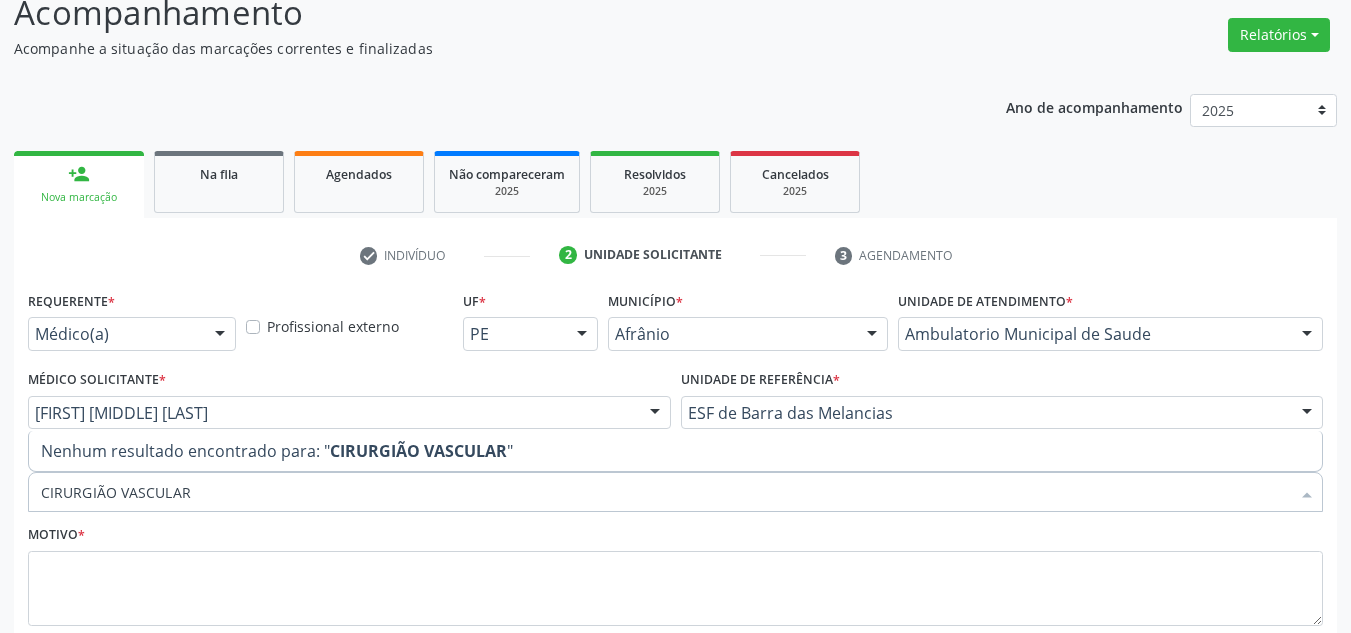 scroll, scrollTop: 273, scrollLeft: 0, axis: vertical 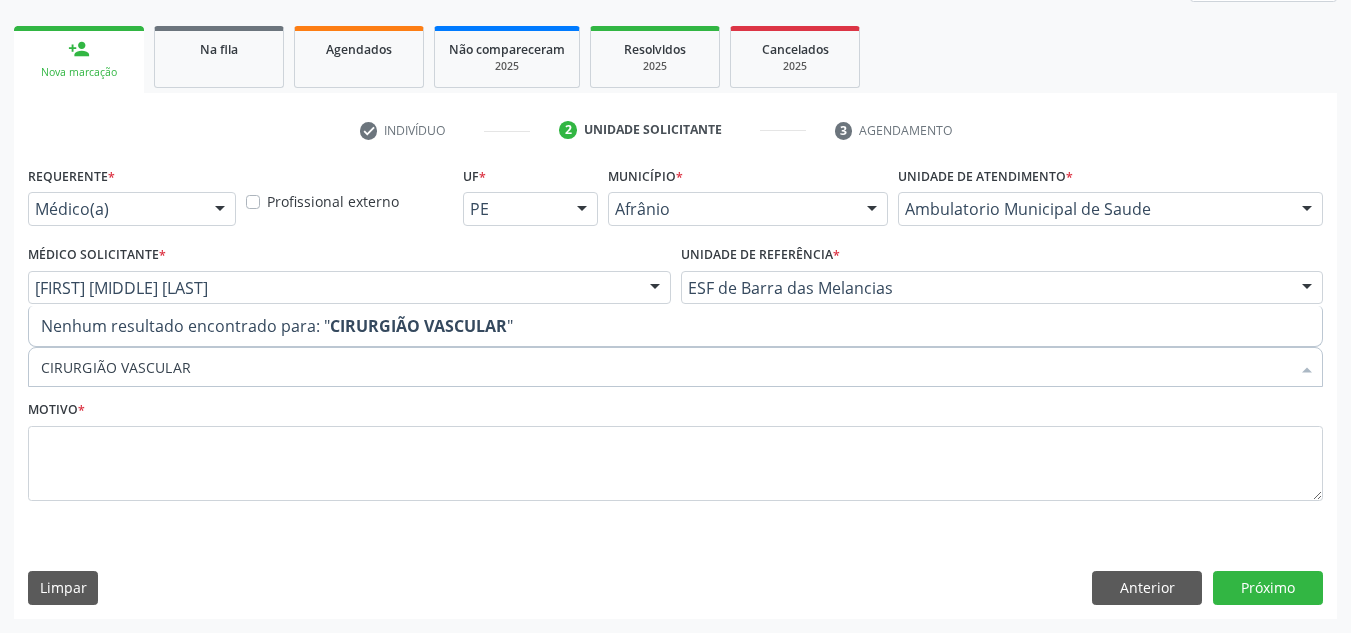 drag, startPoint x: 1166, startPoint y: 554, endPoint x: 1163, endPoint y: 570, distance: 16.27882 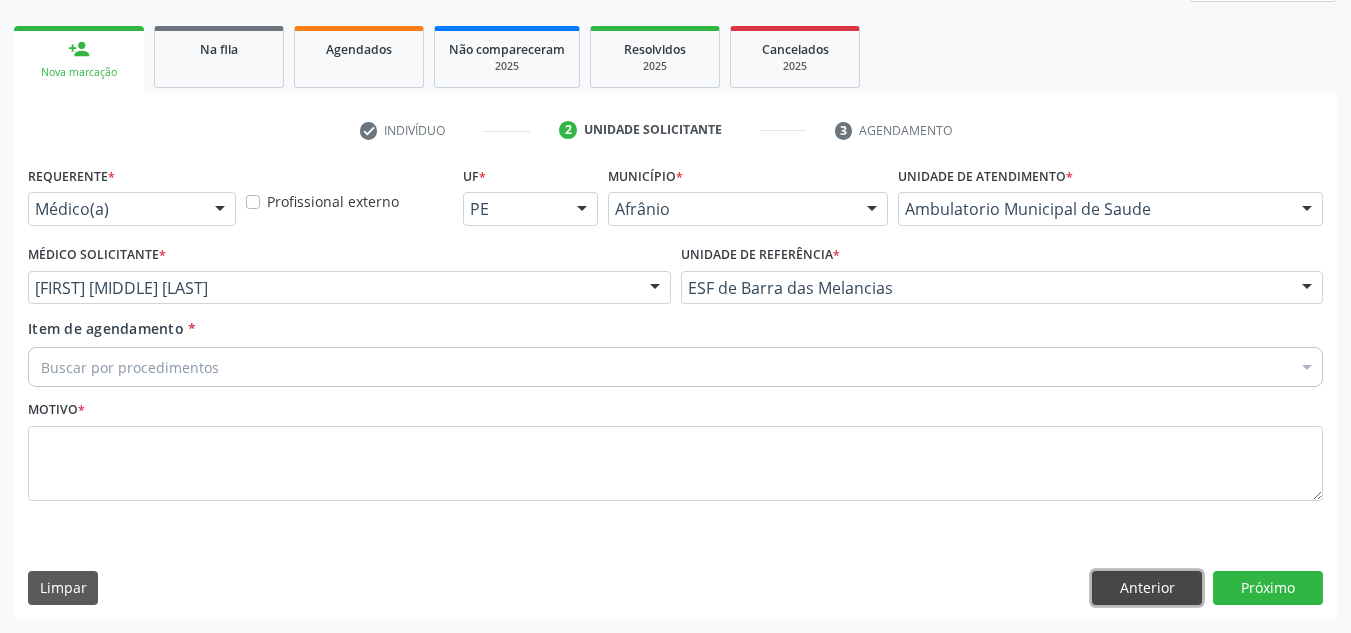 click on "Anterior" at bounding box center [1147, 588] 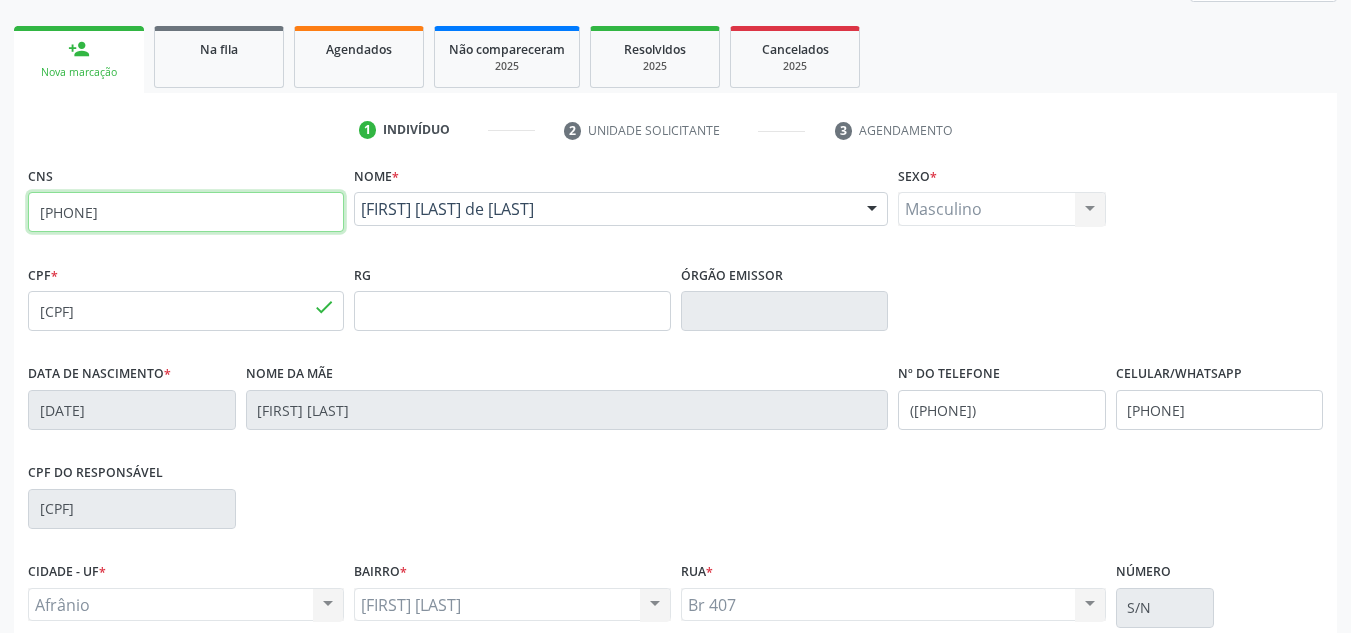 drag, startPoint x: 289, startPoint y: 232, endPoint x: 0, endPoint y: 247, distance: 289.389 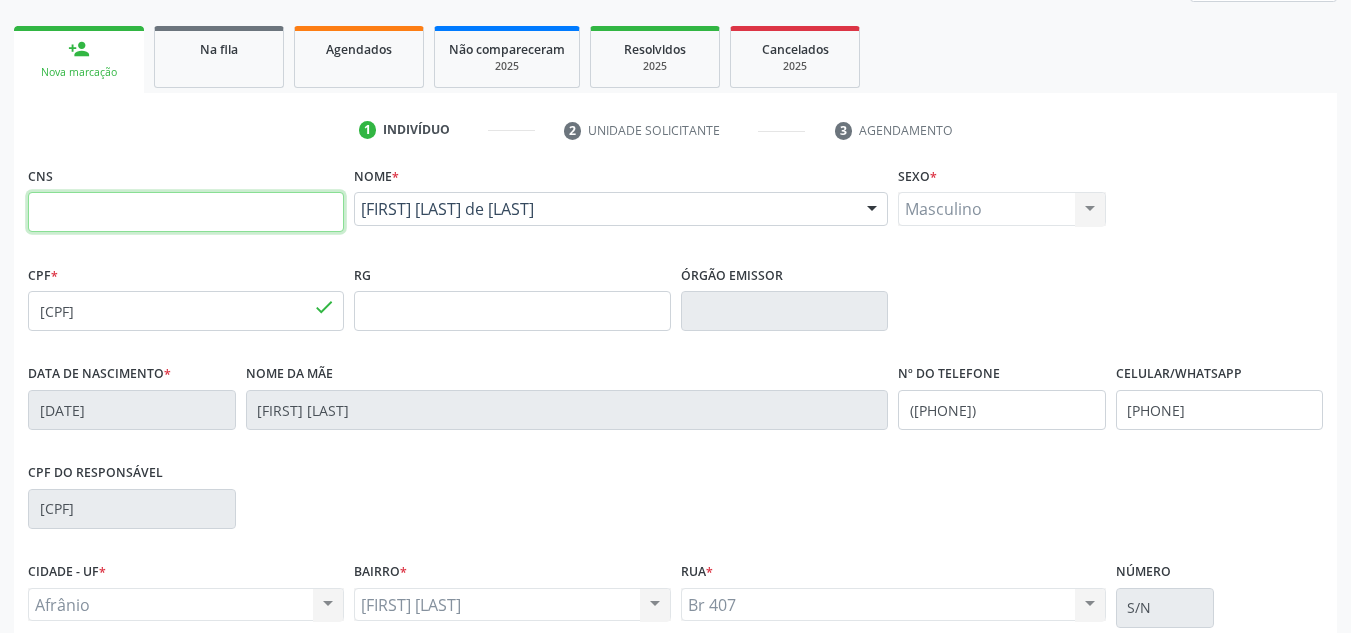 type on "8" 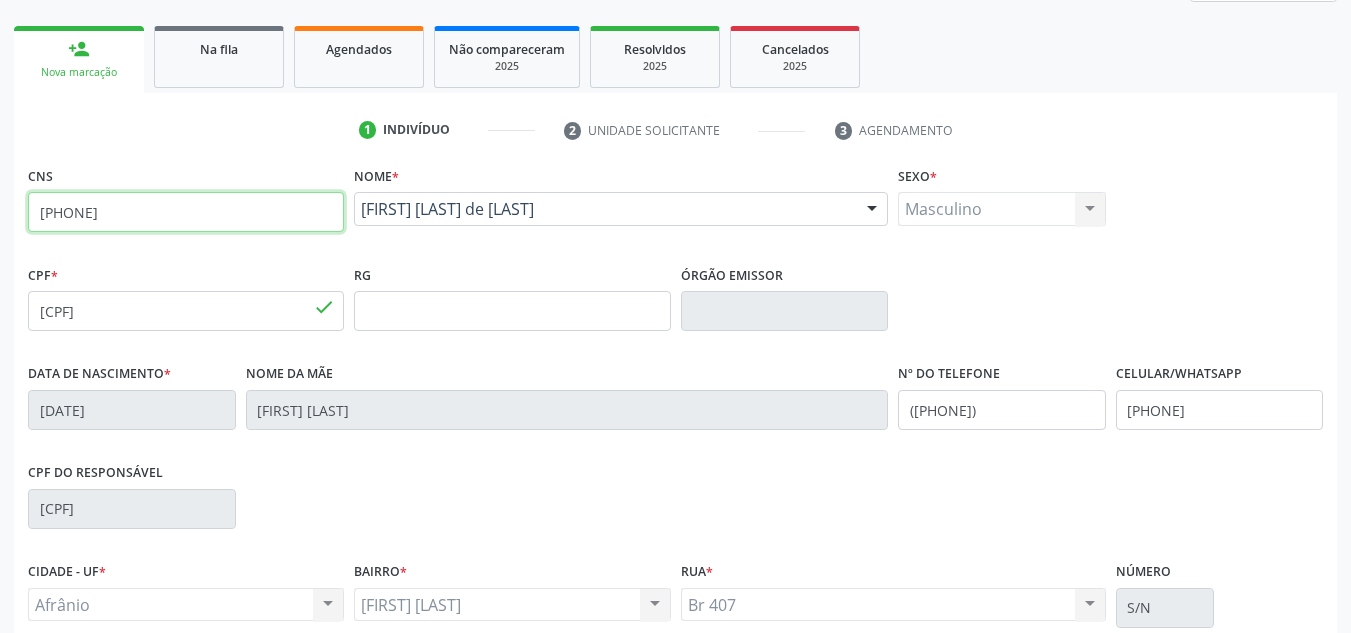 type on "[PHONE]" 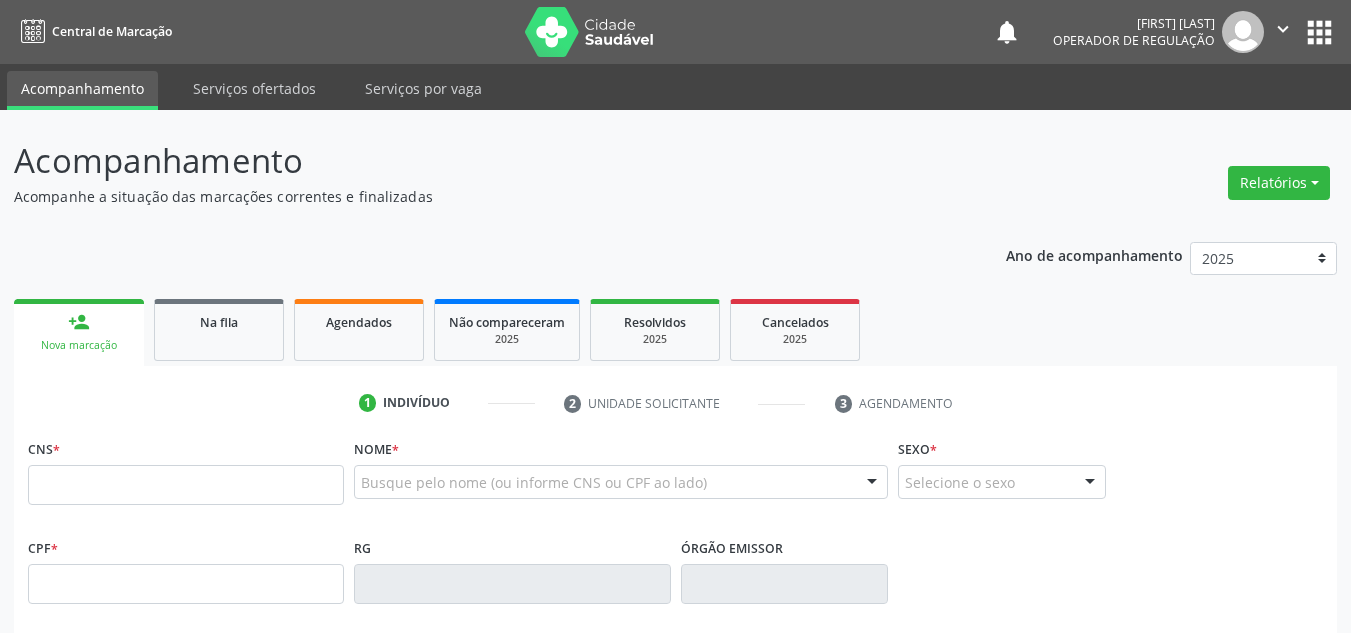 scroll, scrollTop: 339, scrollLeft: 0, axis: vertical 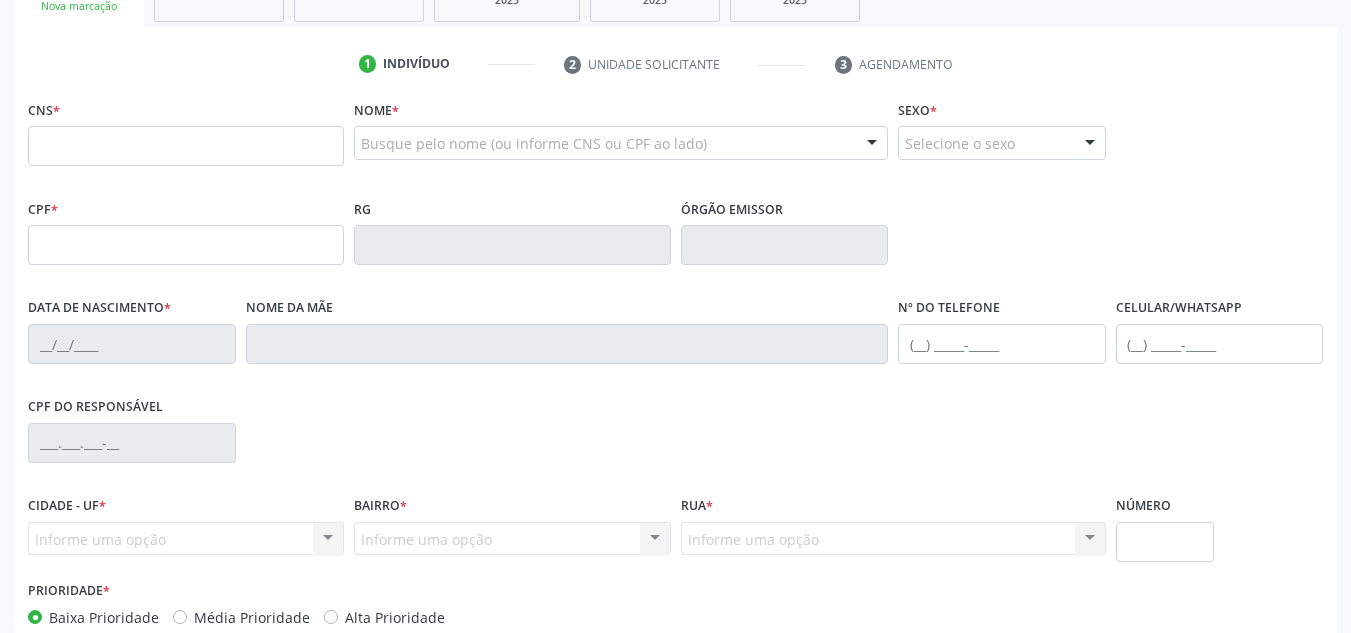 type on "1" 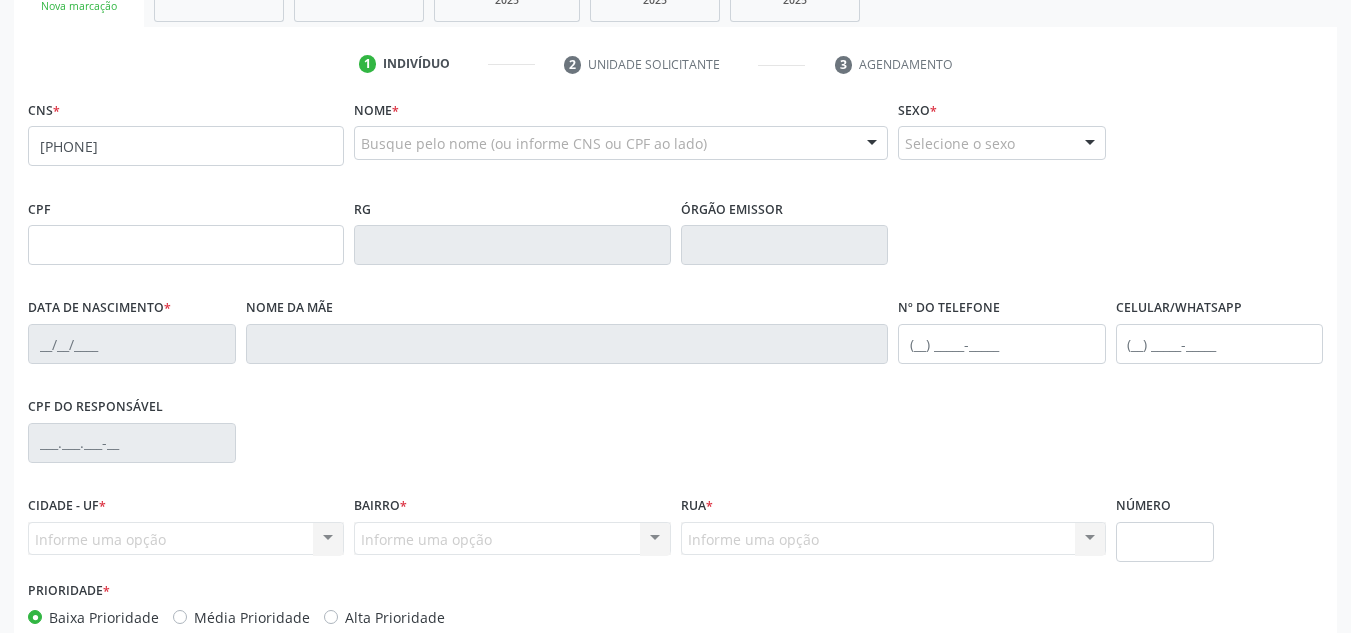 type on "[PHONE]" 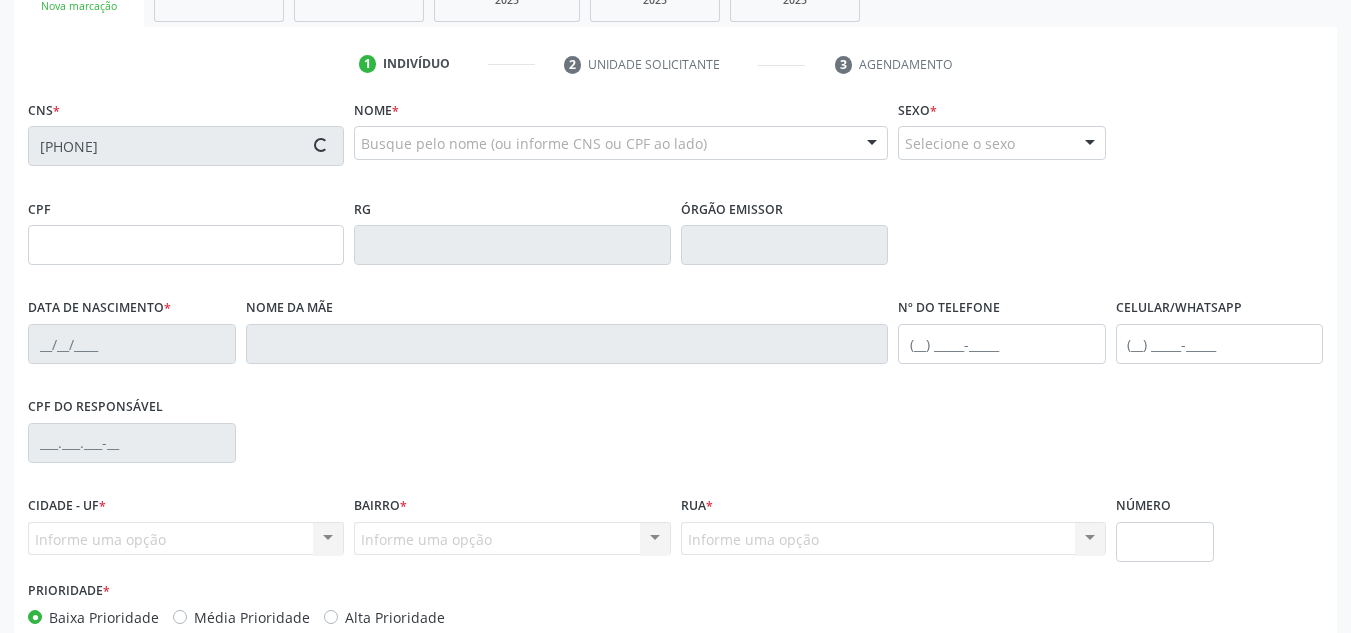 type on "[NUMBER]" 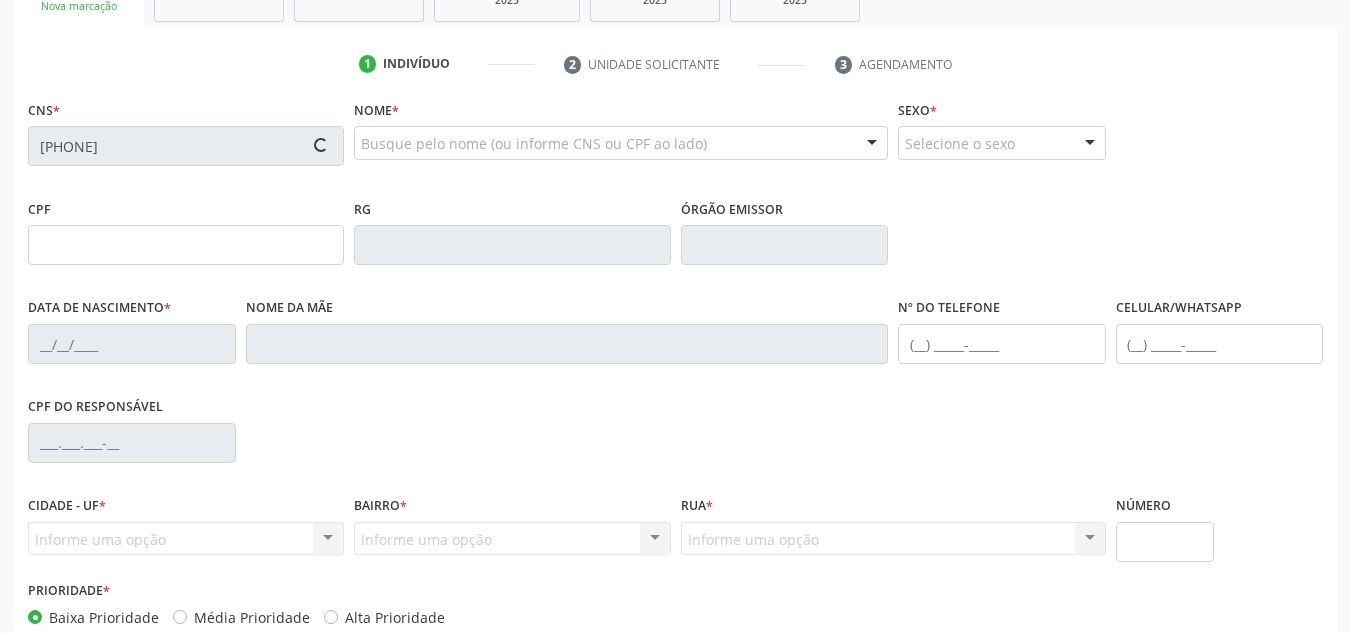 type on "[DATE]" 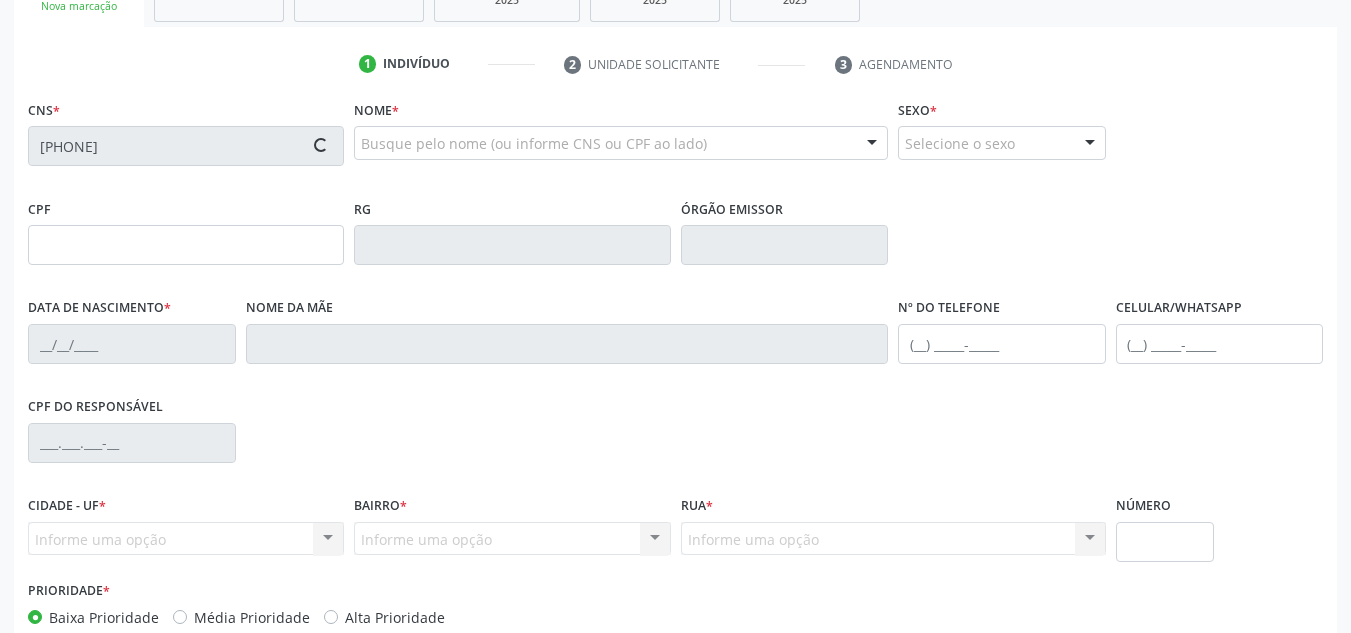 type on "[FIRST] [LAST]" 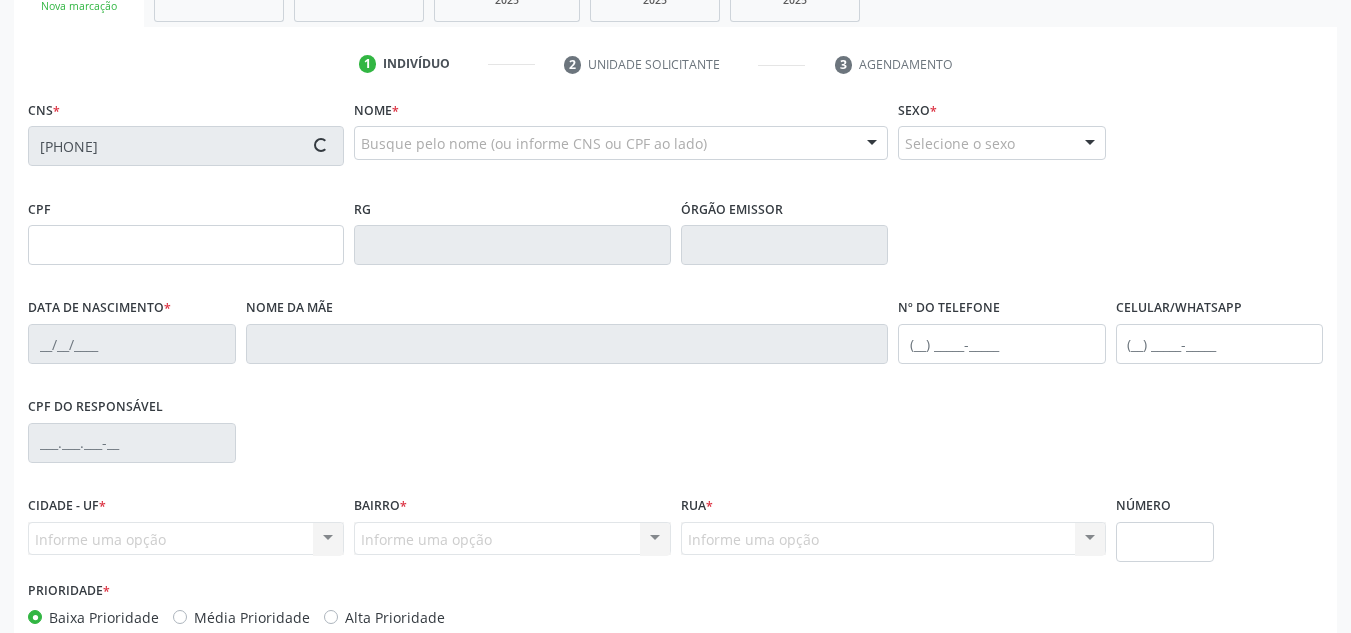 type on "S/N" 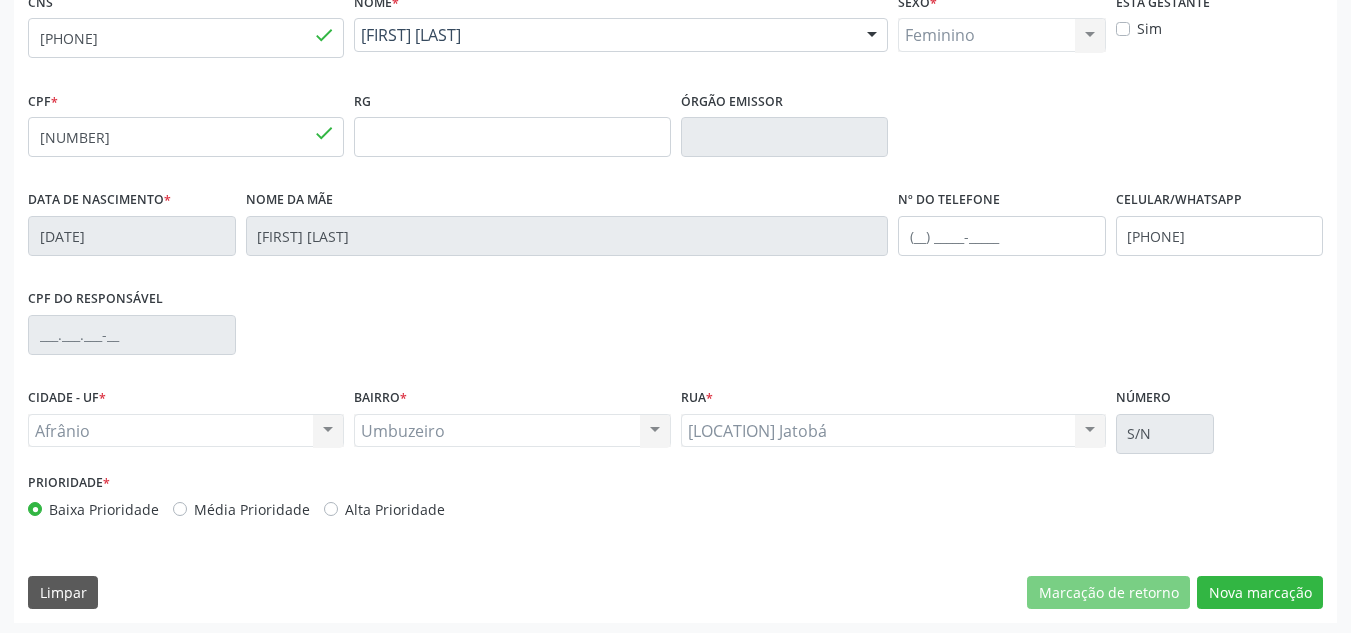 scroll, scrollTop: 451, scrollLeft: 0, axis: vertical 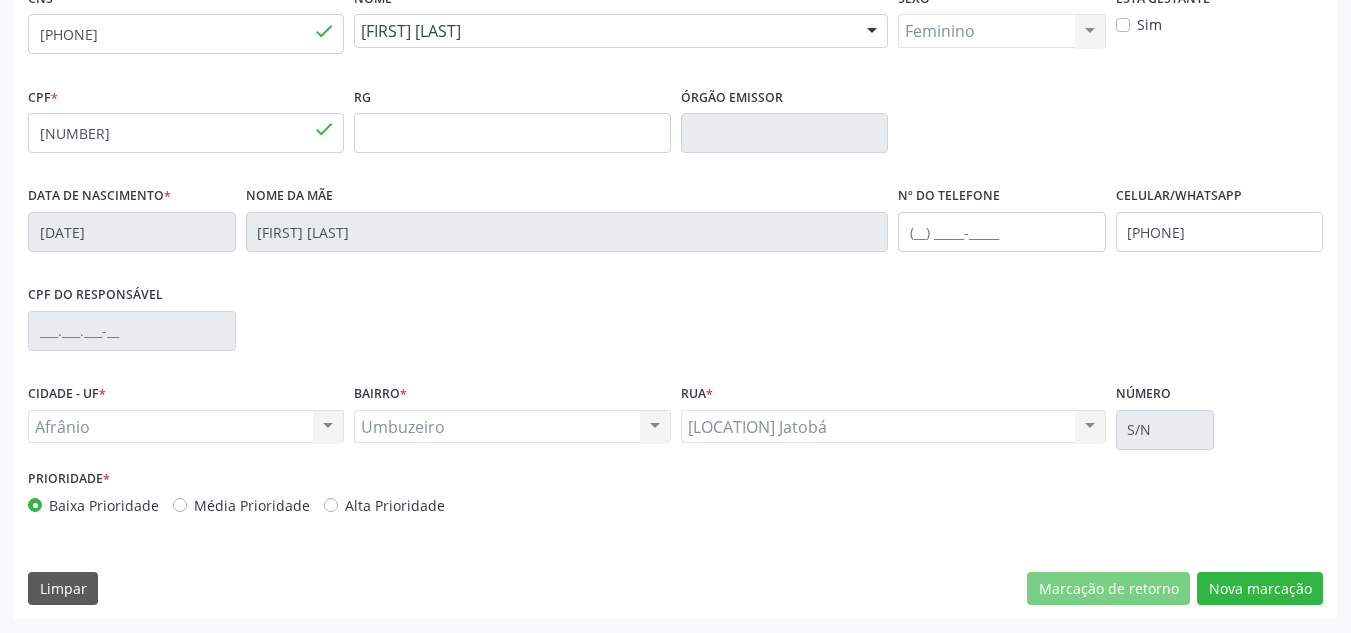 drag, startPoint x: 172, startPoint y: 475, endPoint x: 178, endPoint y: 485, distance: 11.661903 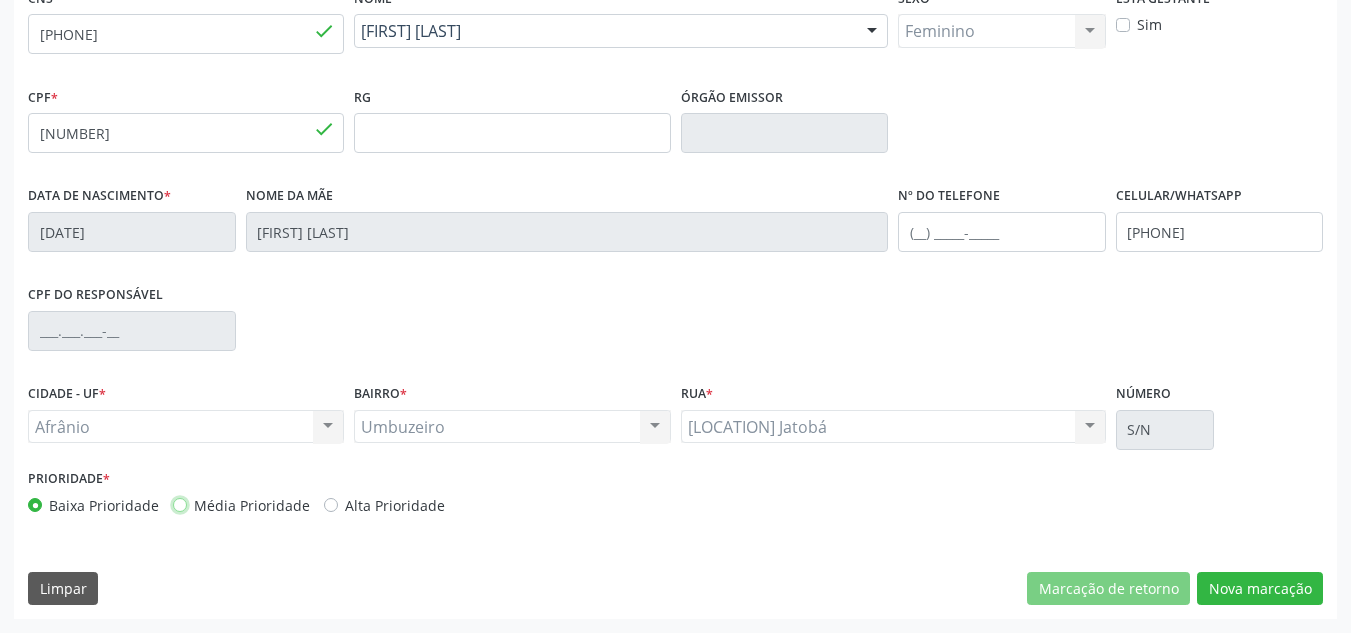 click on "Média Prioridade" at bounding box center (180, 504) 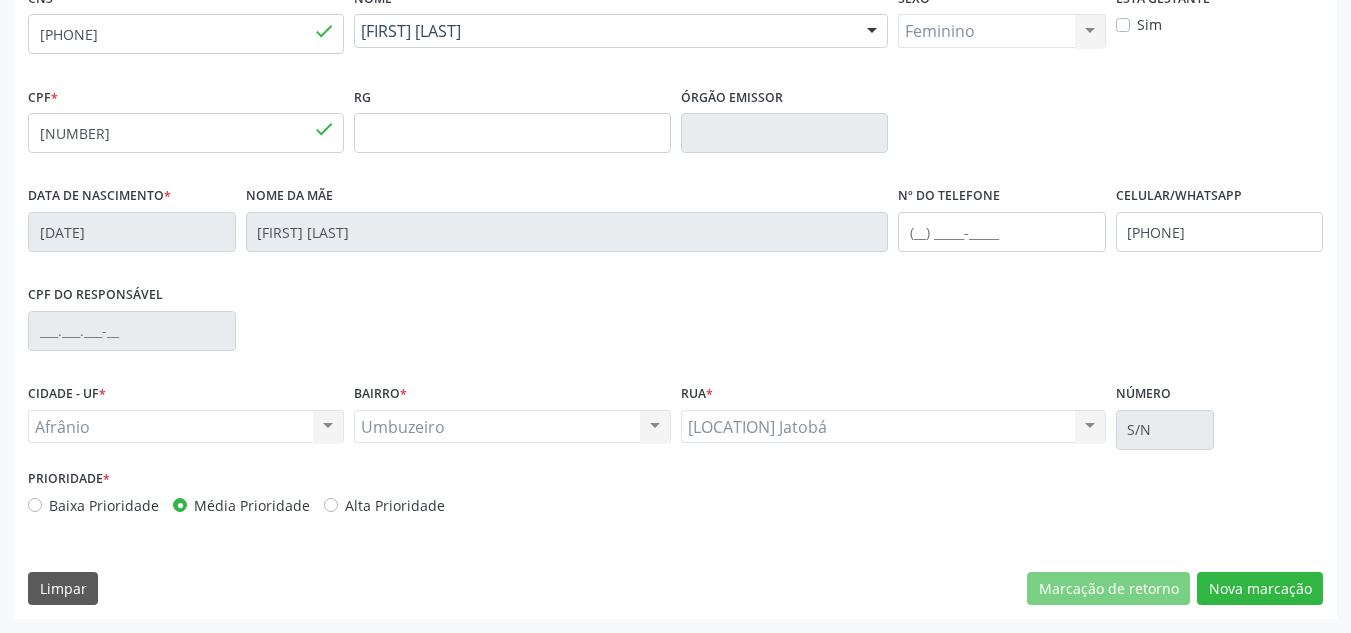 click on "CNS
[PHONE]       done
Nome
*
[FIRST] [MIDDLE] [LAST]
[FIRST] [MIDDLE] [LAST]
CNS:
[PHONE]
CPF:
[CPF]
Nascimento:
[DATE]
Nenhum resultado encontrado para: "   "
Digite o nome
Sexo
*
Feminino         Masculino   Feminino
Nenhum resultado encontrado para: "   "
Não há nenhuma opção para ser exibida.
Está gestante
Sim
CPF
*
[CPF]       done
RG
Órgão emissor
Data de nascimento
*
[DATE]
Nome da mãe
Maria Isabel Lucas
Nº do Telefone
Celular/WhatsApp
(87) [PHONE]
CPF do responsável
CIDADE - UF
*
Afrânio" at bounding box center (675, 301) 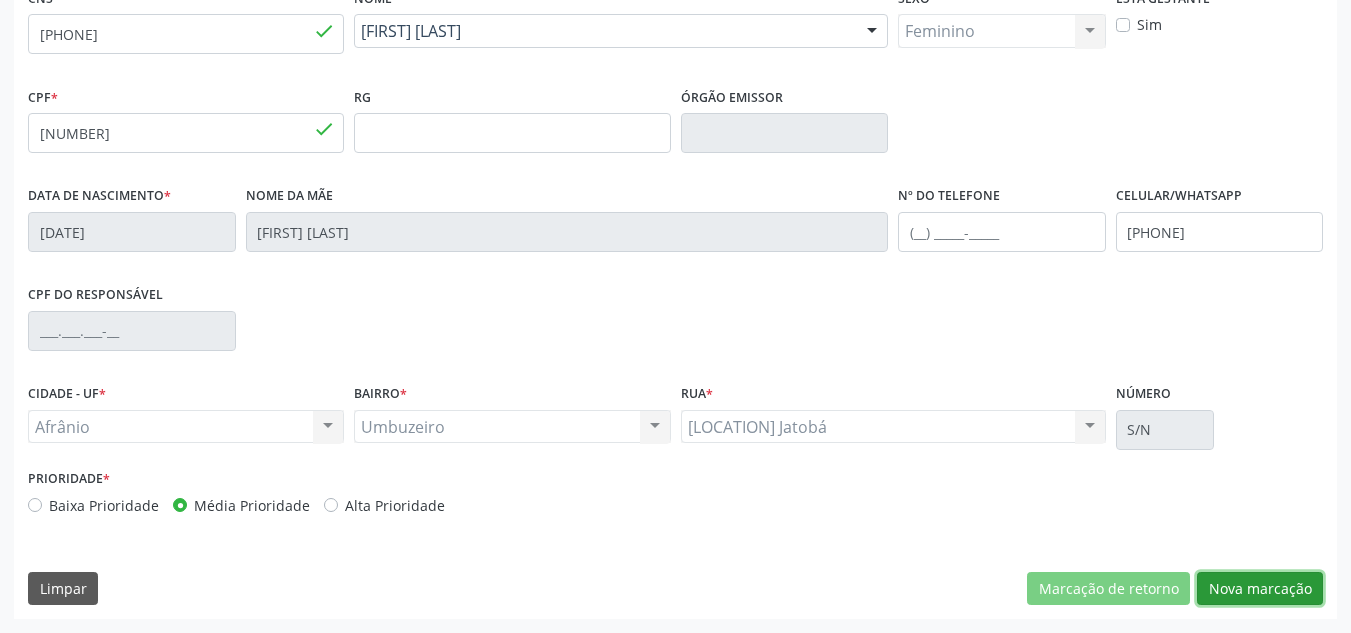 click on "Nova marcação" at bounding box center [1260, 589] 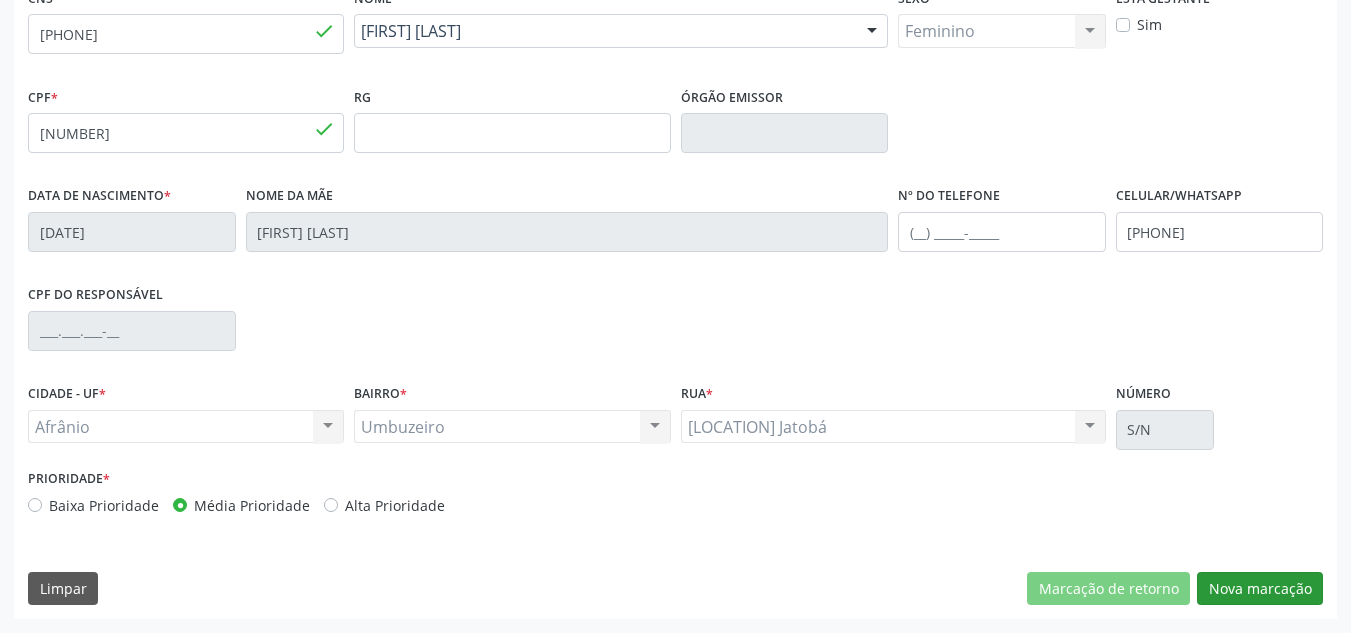 scroll, scrollTop: 273, scrollLeft: 0, axis: vertical 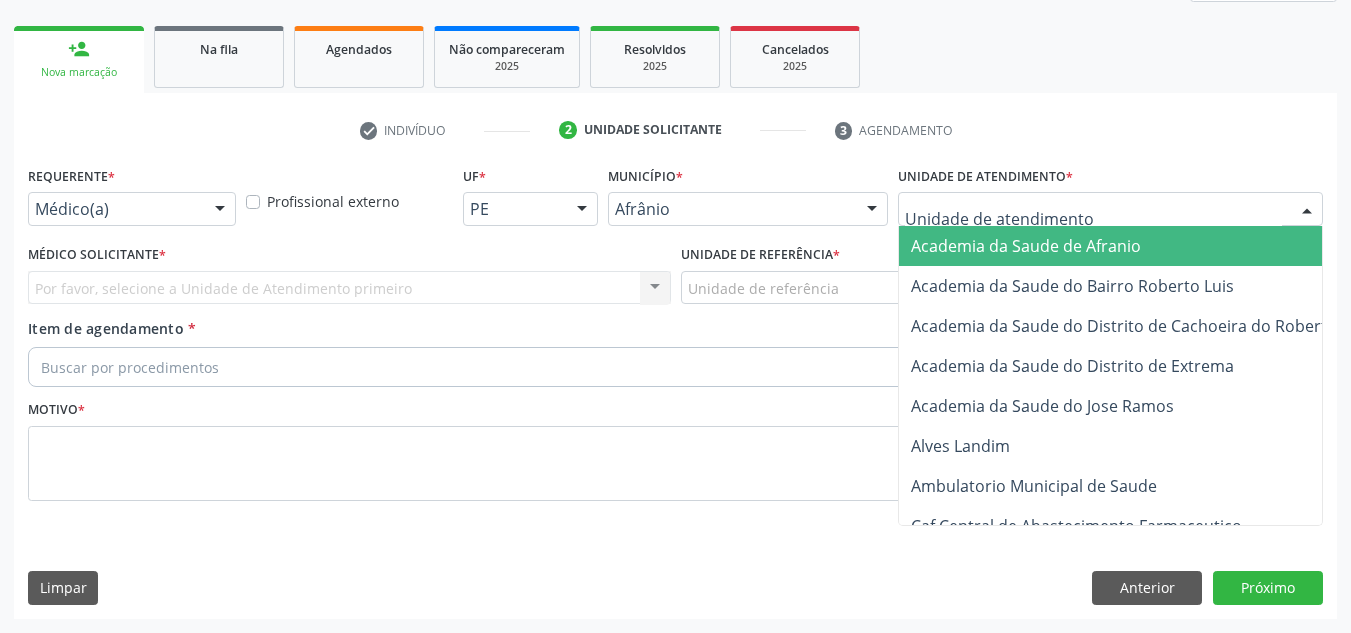 click at bounding box center [1110, 209] 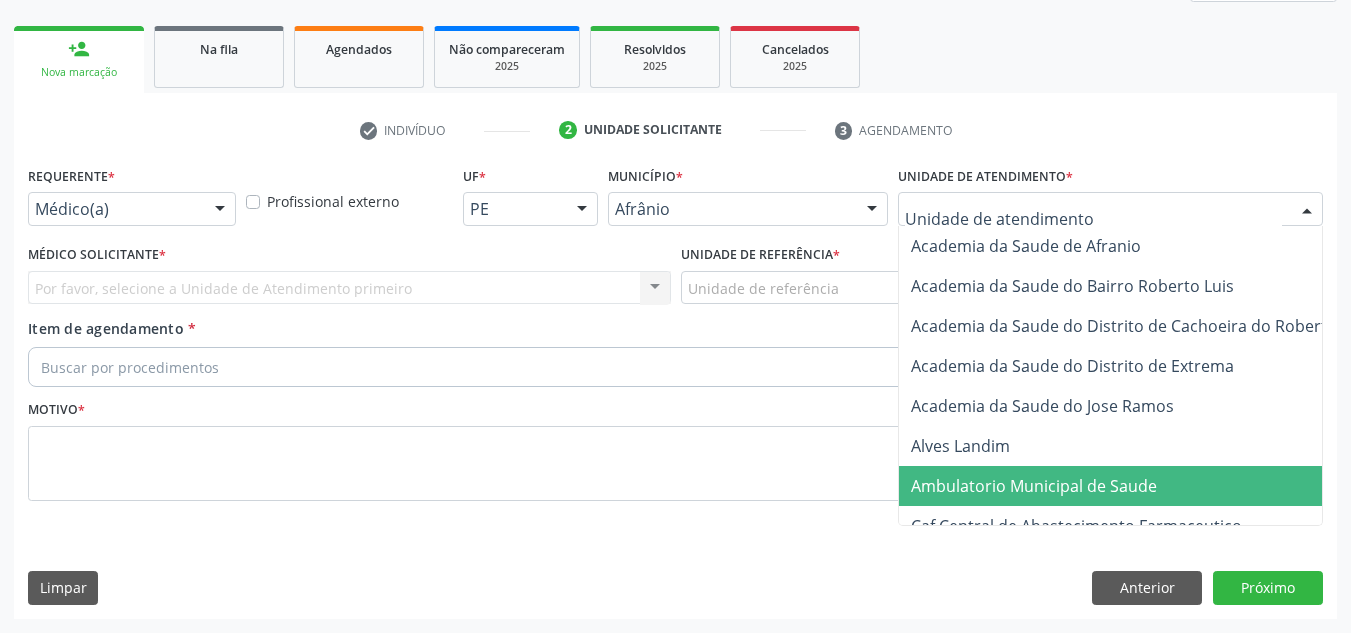 click on "Ambulatorio Municipal de Saude" at bounding box center [1034, 486] 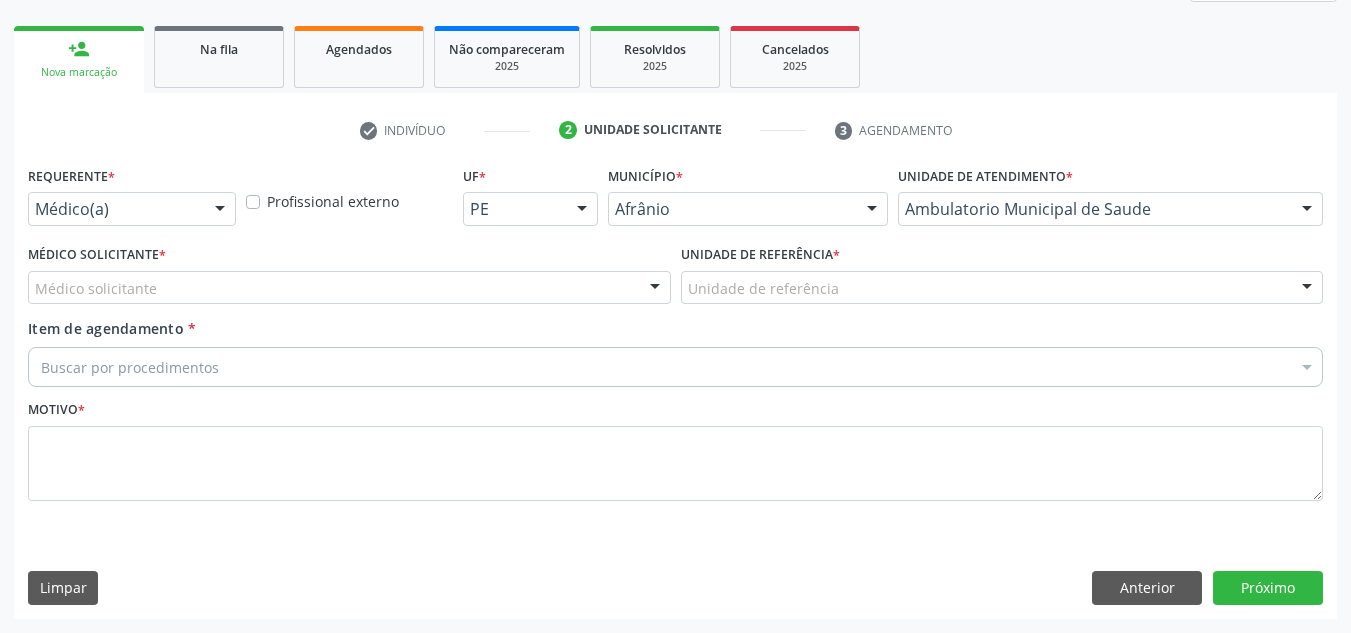 click on "Requerente
*
Médico(a)         Médico(a)   Enfermeiro(a)   Paciente
Nenhum resultado encontrado para: "   "
Não há nenhuma opção para ser exibida.
Profissional externo
UF
*
[STATE]         [STATE]   [STATE]
Nenhum resultado encontrado para: "   "
Não há nenhuma opção para ser exibida.
Município
*
[CITY]         [CITY]   [CITY]
Nenhum resultado encontrado para: "   "
Não há nenhuma opção para ser exibida.
Unidade de atendimento
*
Ambulatorio Municipal de Saude         Academia da Saude de [CITY]   Academia da Saude do Bairro Roberto Luis   Academia da Saude do Distrito de Cachoeira do Roberto   Academia da Saude do Distrito de Extrema   Academia da Saude do Jose Ramos   Alves Landim   Ambulatorio Municipal de Saude   Caf Central de Abastecimento Farmaceutico     Centro de Especialidades   Cime   Cuidar" at bounding box center (675, 389) 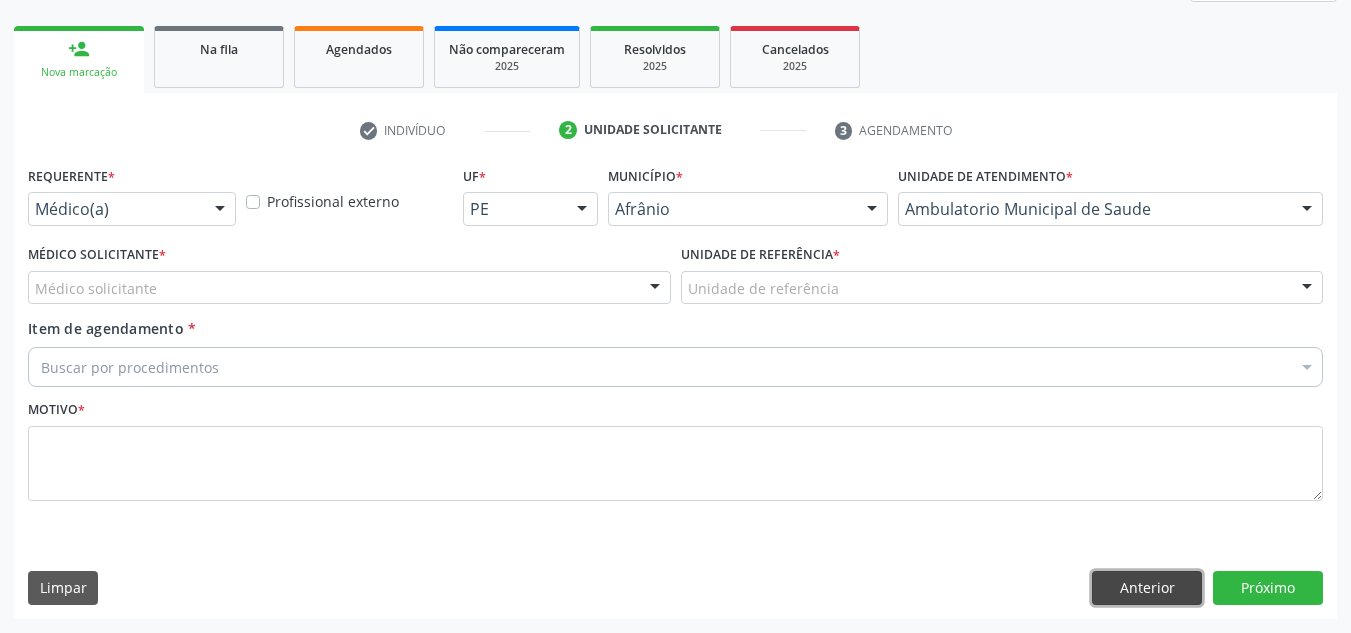 click on "Anterior" at bounding box center [1147, 588] 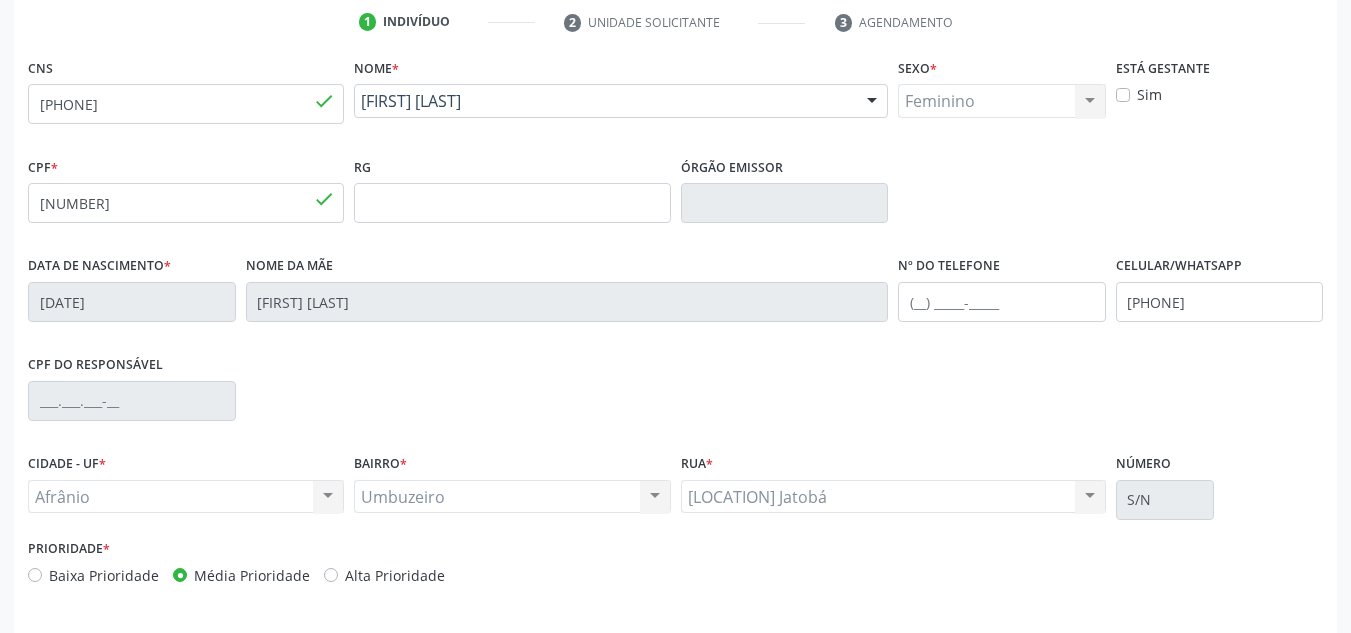 scroll, scrollTop: 451, scrollLeft: 0, axis: vertical 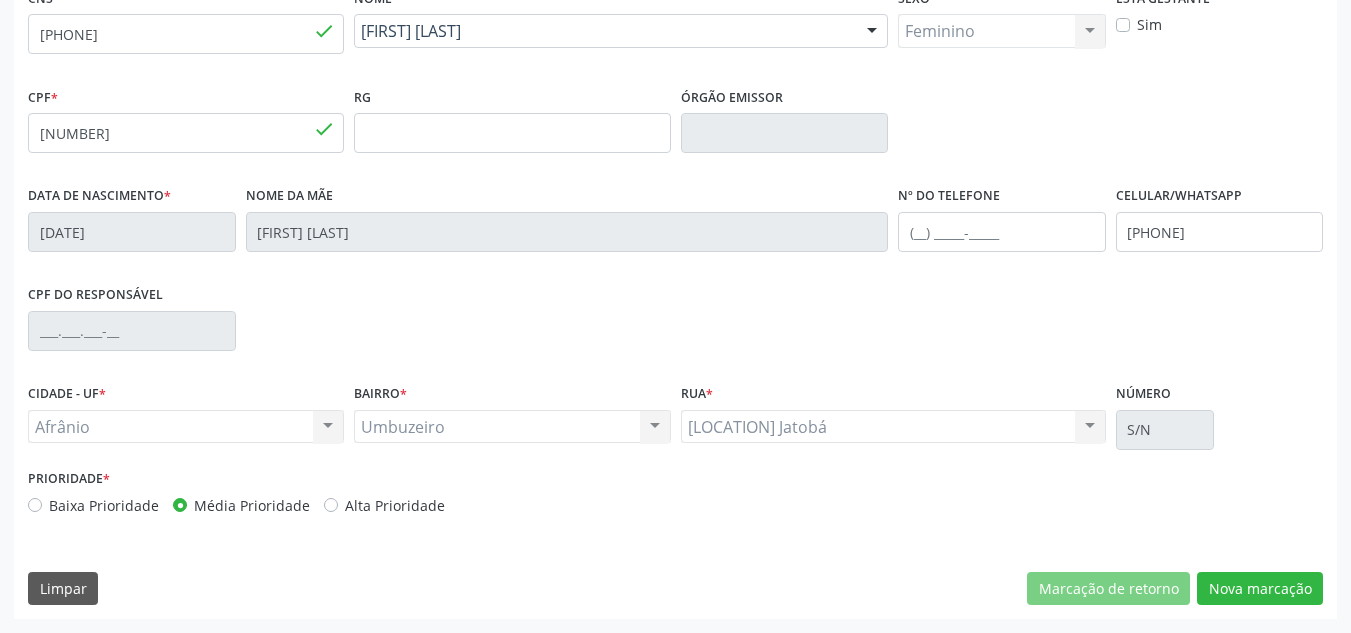 click on "Baixa Prioridade" at bounding box center [104, 505] 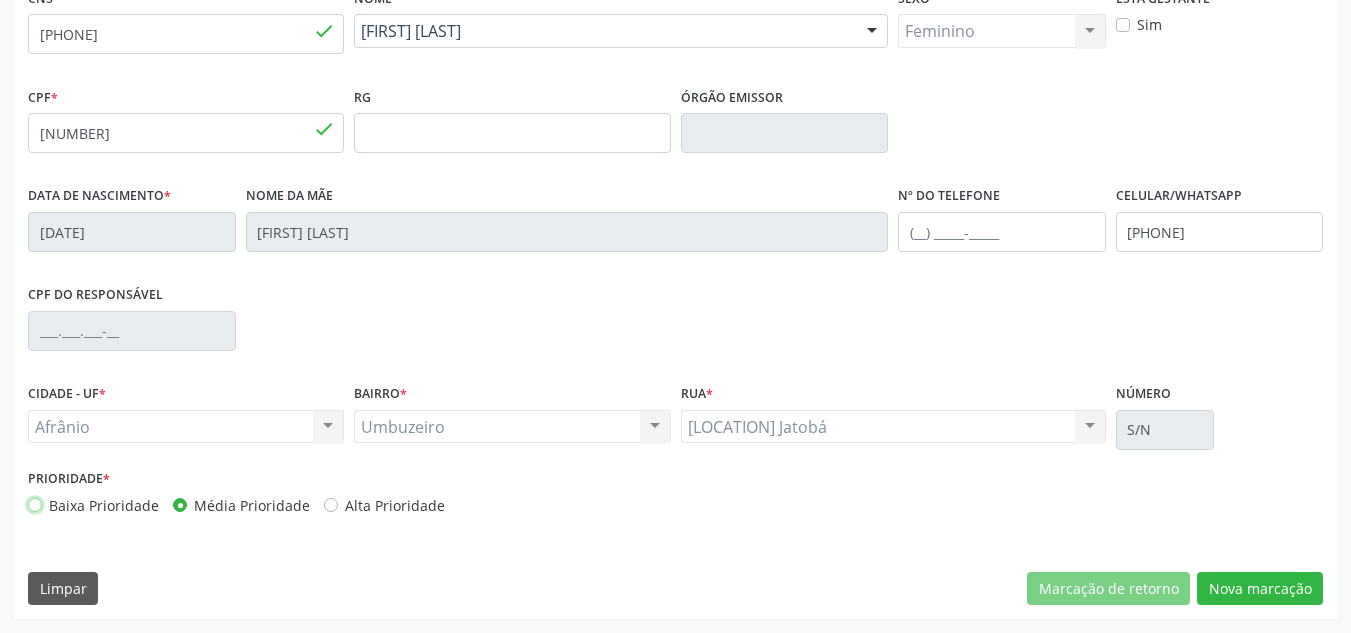 click on "Baixa Prioridade" at bounding box center [35, 504] 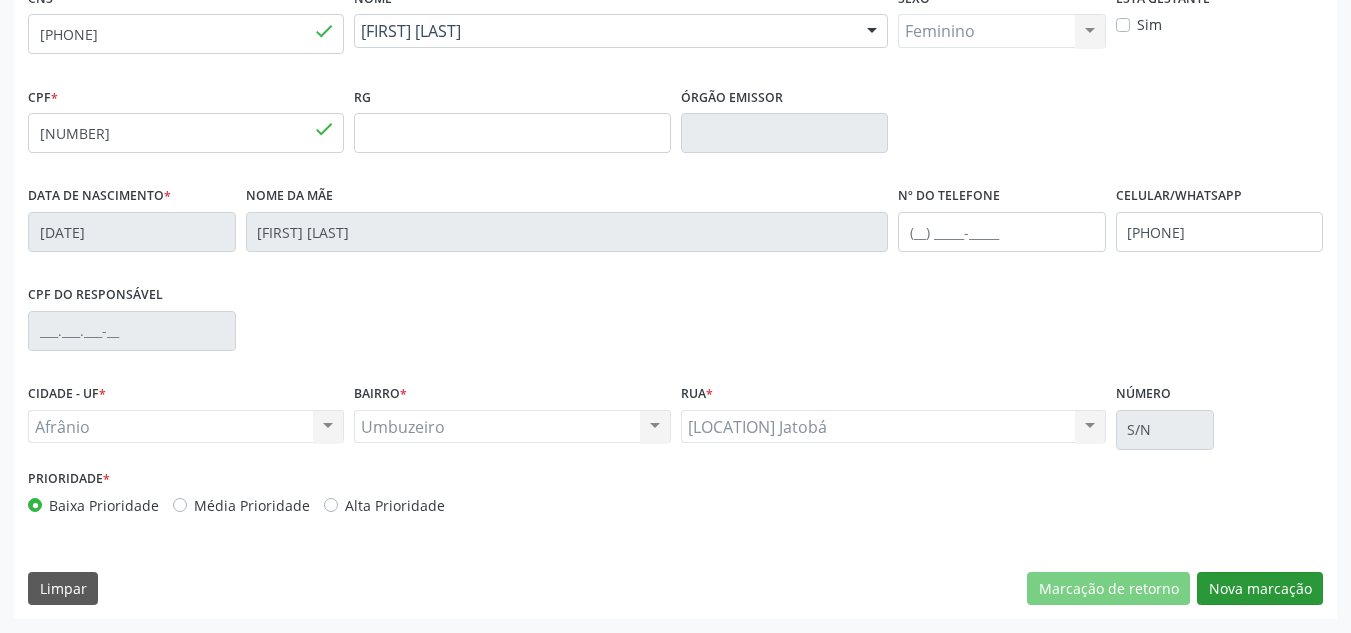 drag, startPoint x: 1232, startPoint y: 563, endPoint x: 1232, endPoint y: 580, distance: 17 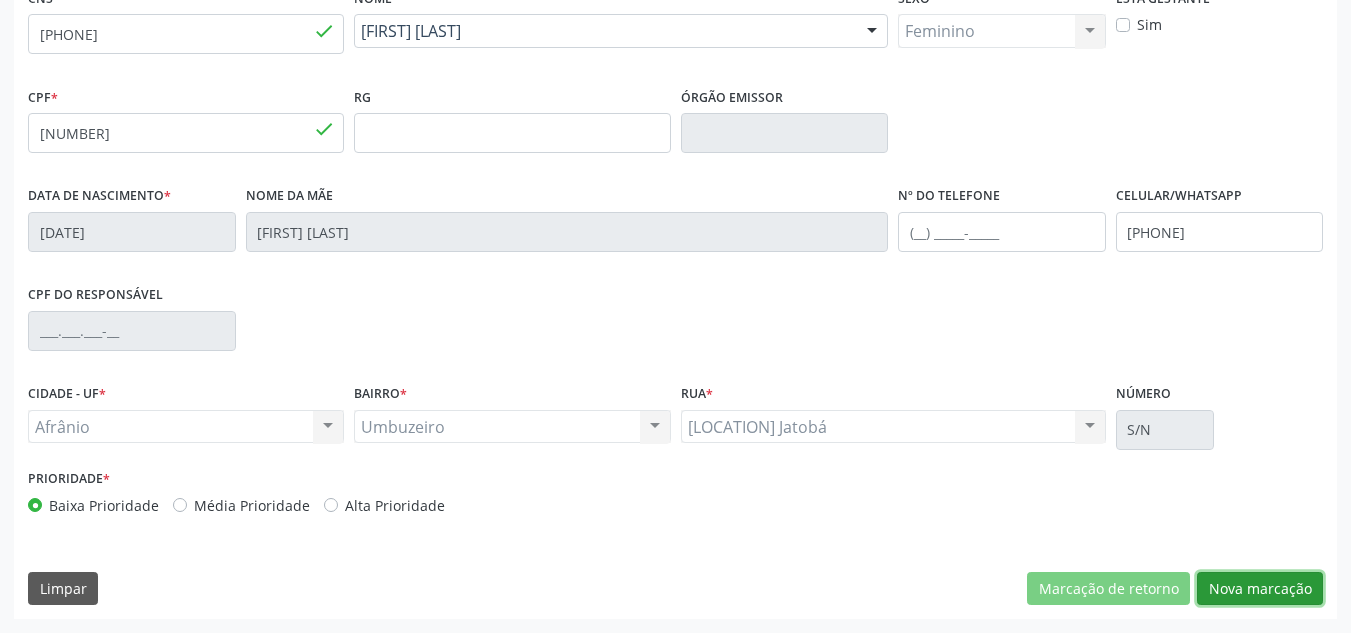 click on "Nova marcação" at bounding box center [1260, 589] 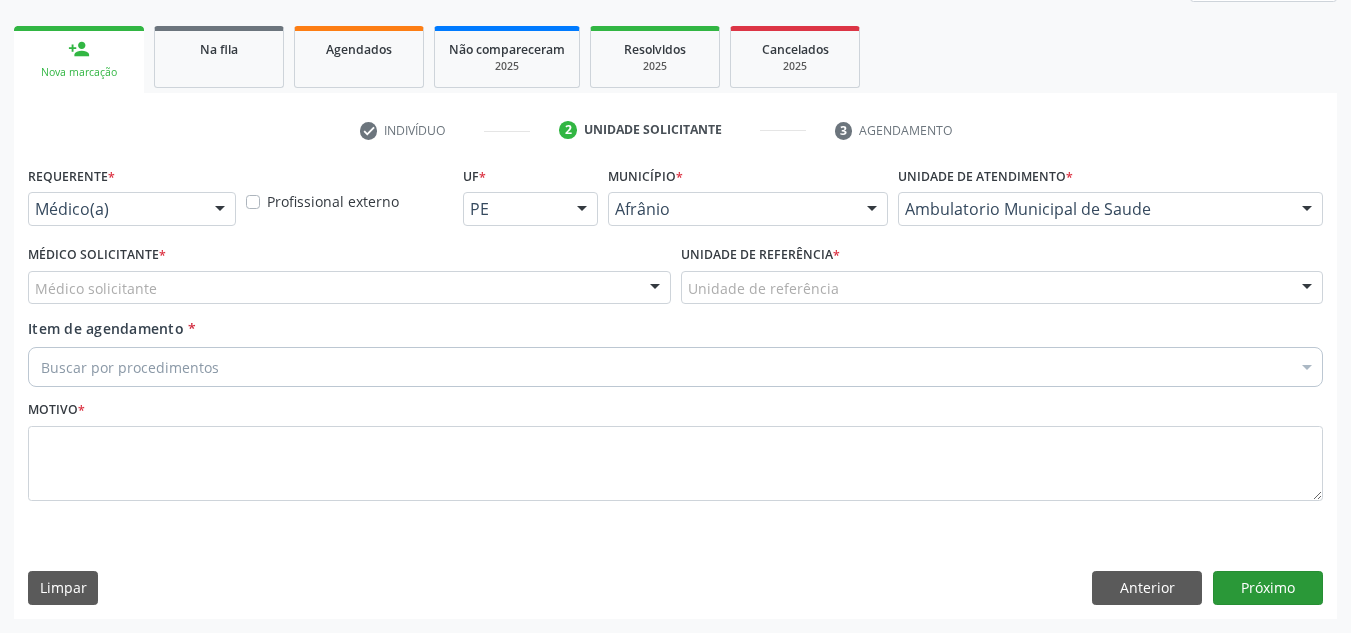 scroll, scrollTop: 273, scrollLeft: 0, axis: vertical 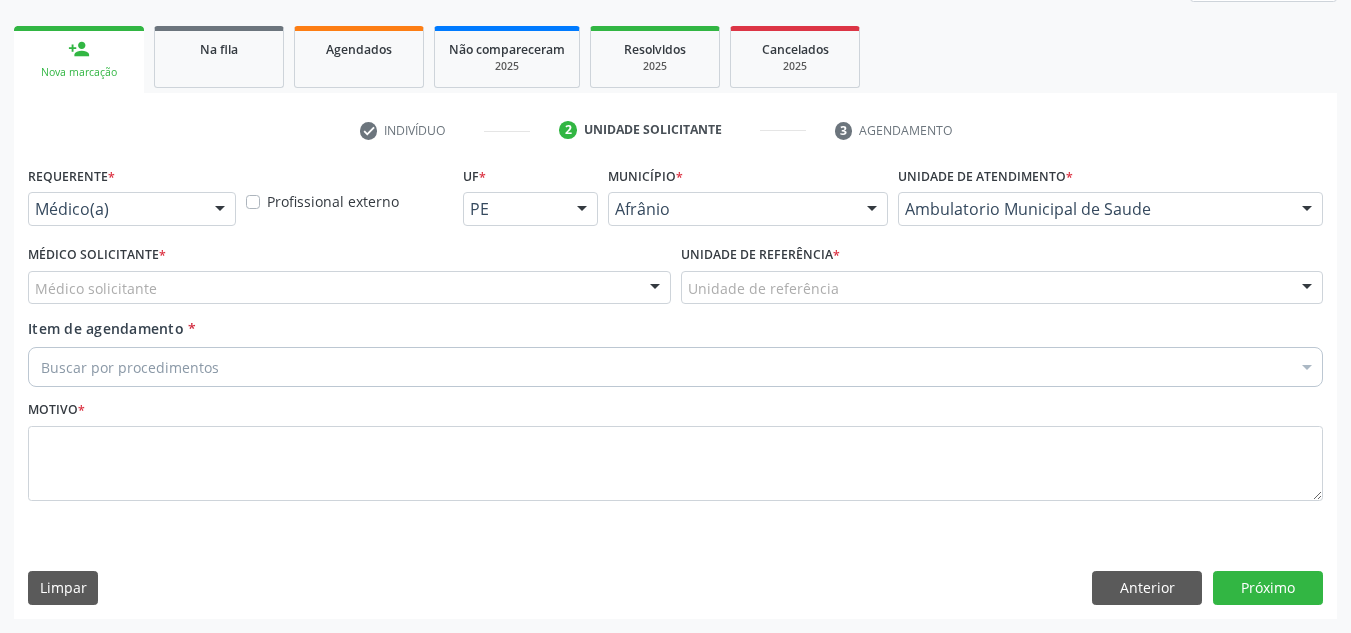 click on "Médico solicitante" at bounding box center [349, 288] 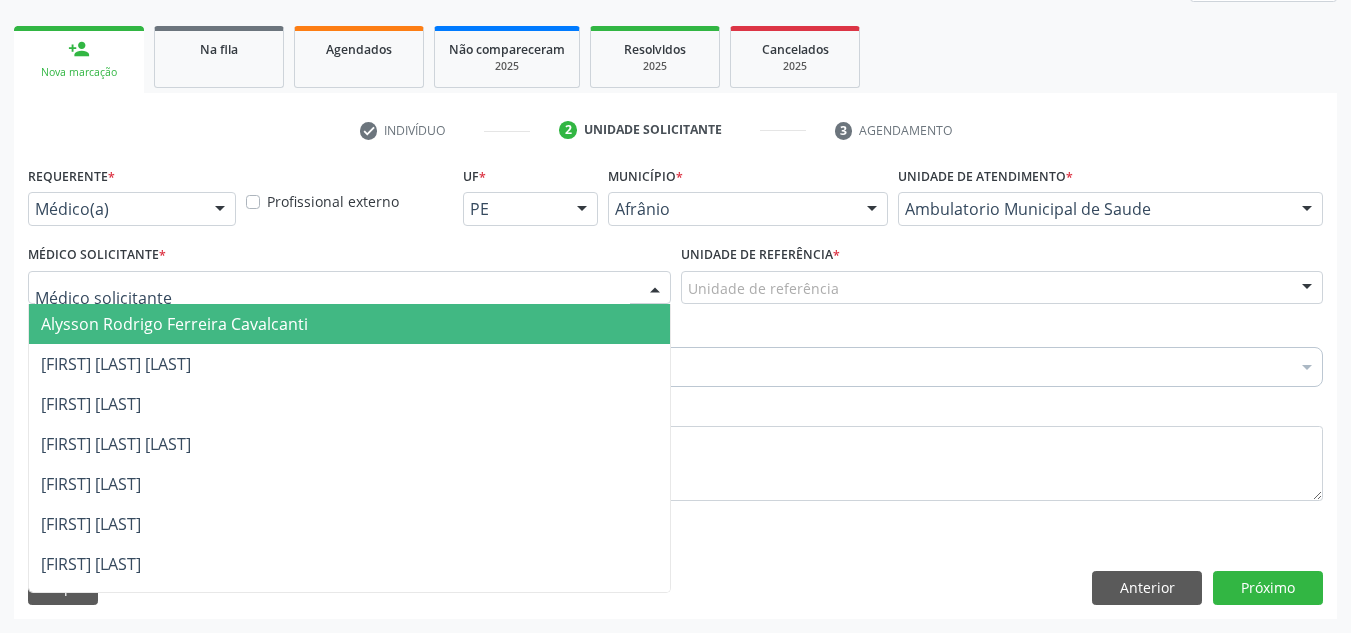 click on "[FIRST] [LAST]" at bounding box center [349, 404] 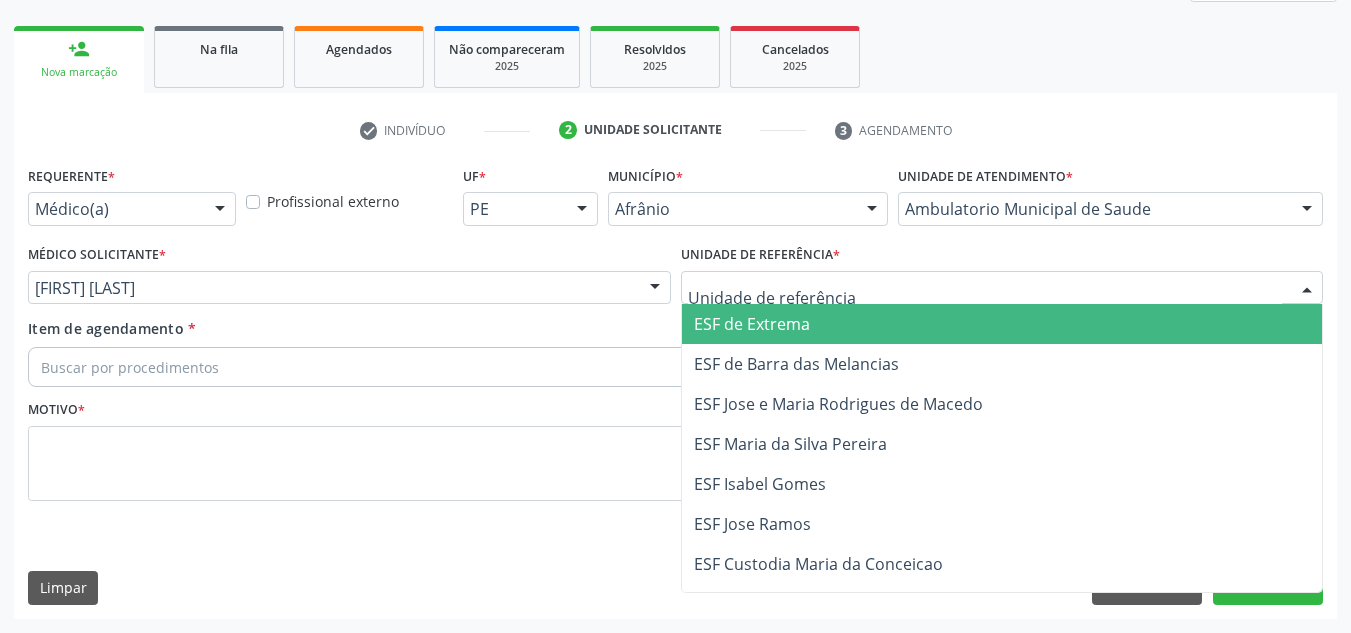 click on "ESF de Barra das Melancias" at bounding box center (796, 364) 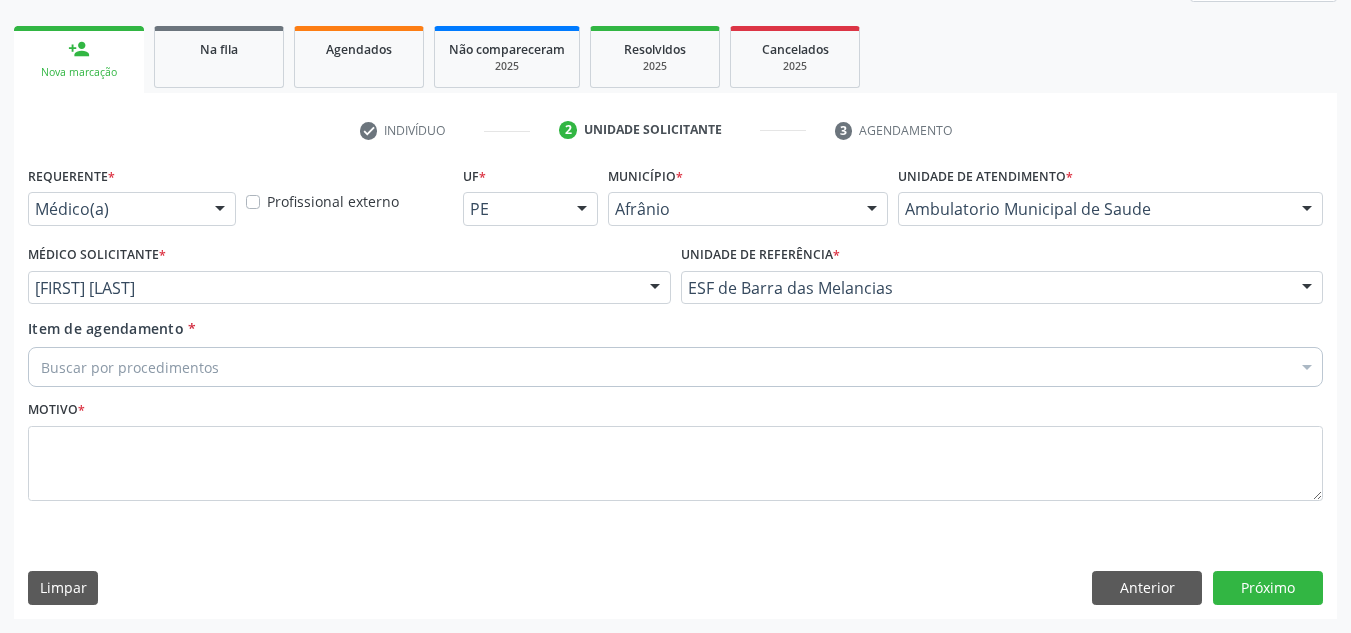 drag, startPoint x: 603, startPoint y: 351, endPoint x: 610, endPoint y: 365, distance: 15.652476 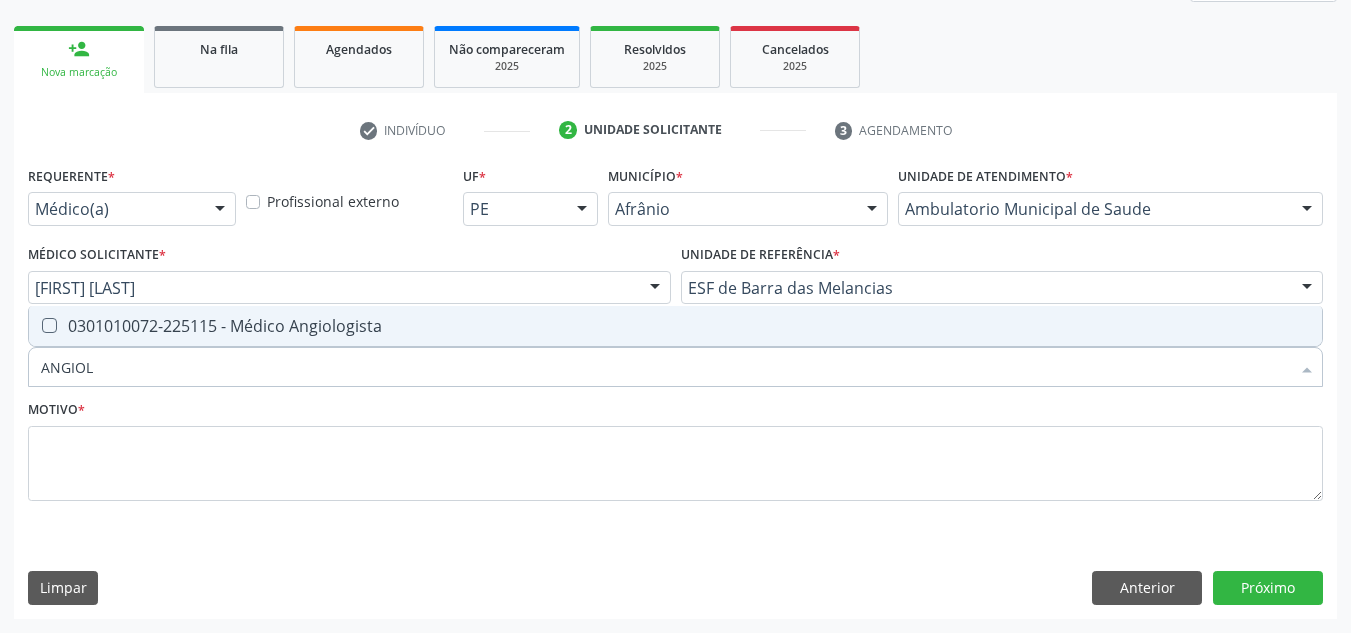 type on "ANGIOLO" 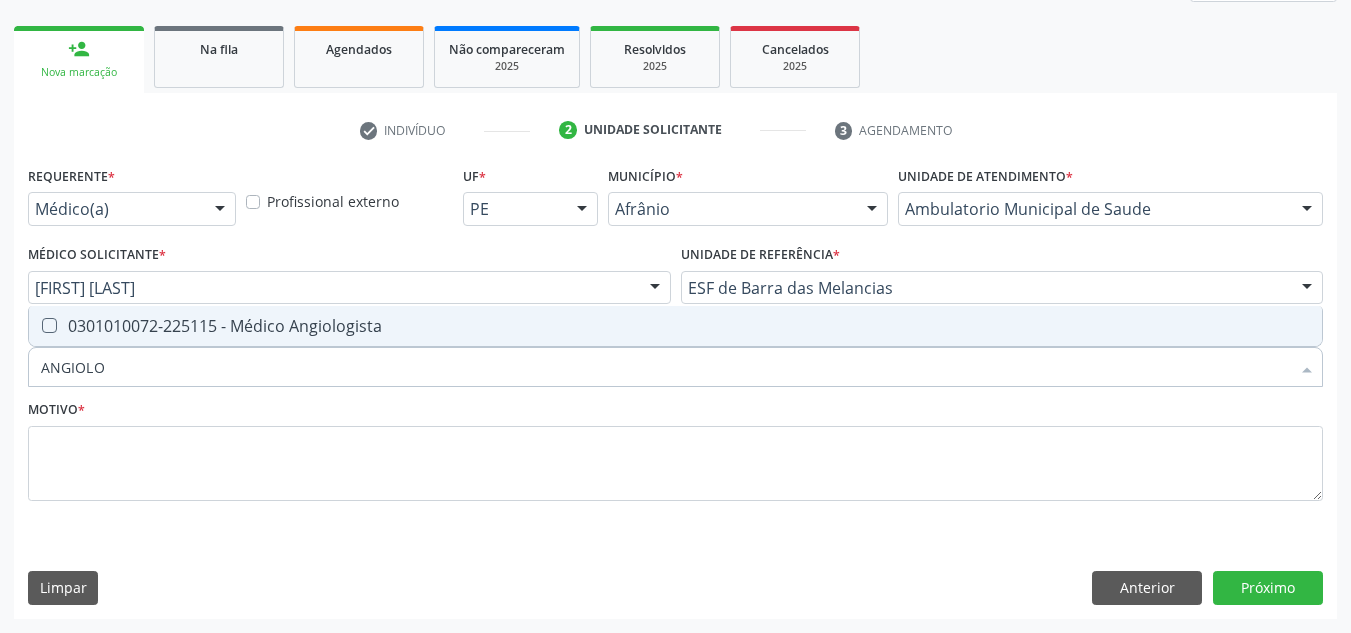 click on "0301010072-225115 - Médico Angiologista" at bounding box center (675, 326) 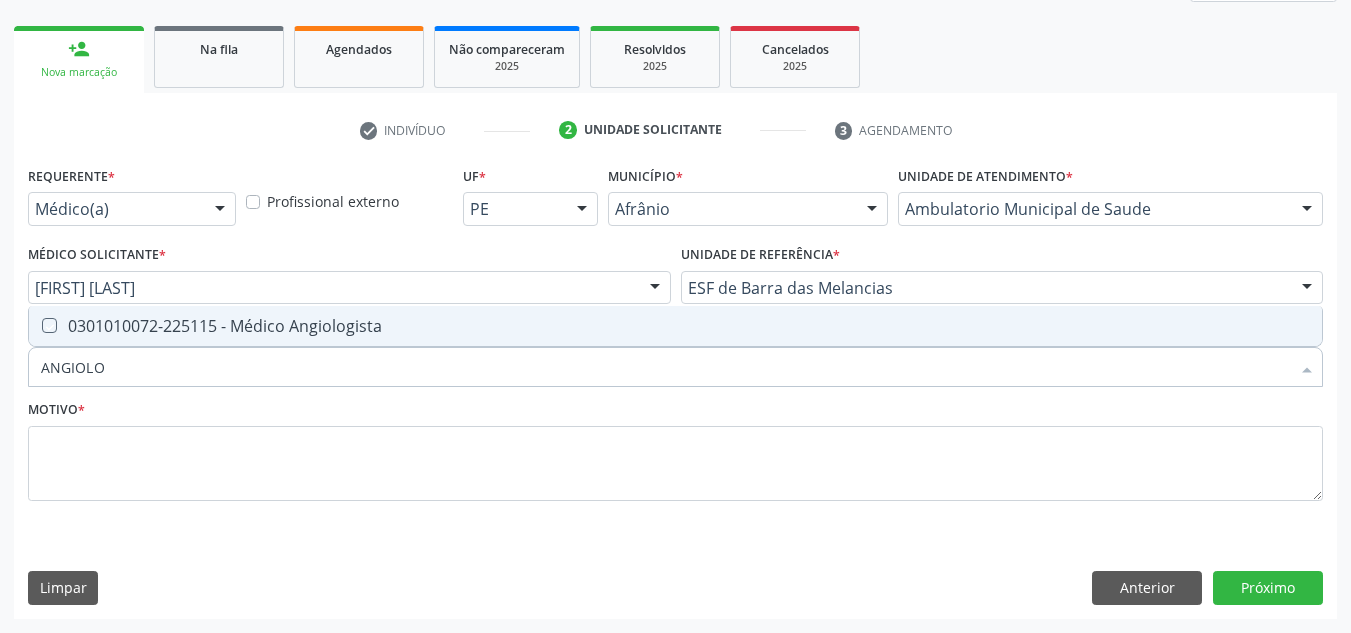 checkbox on "true" 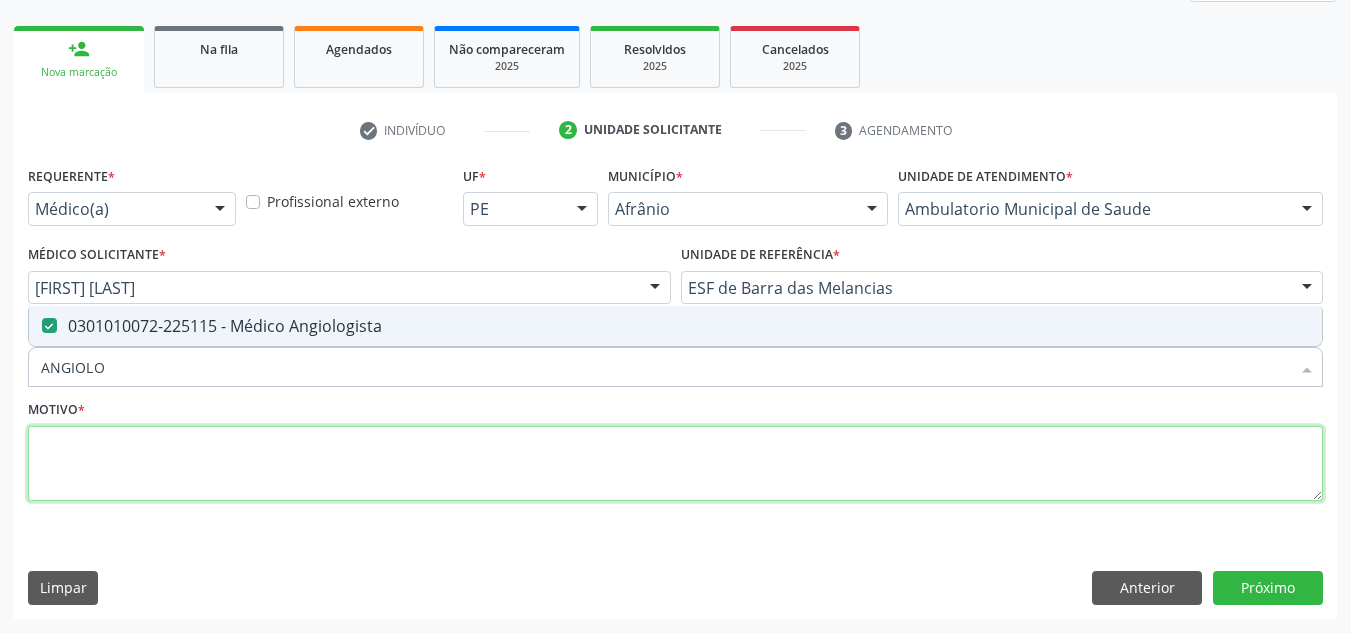 click at bounding box center (675, 464) 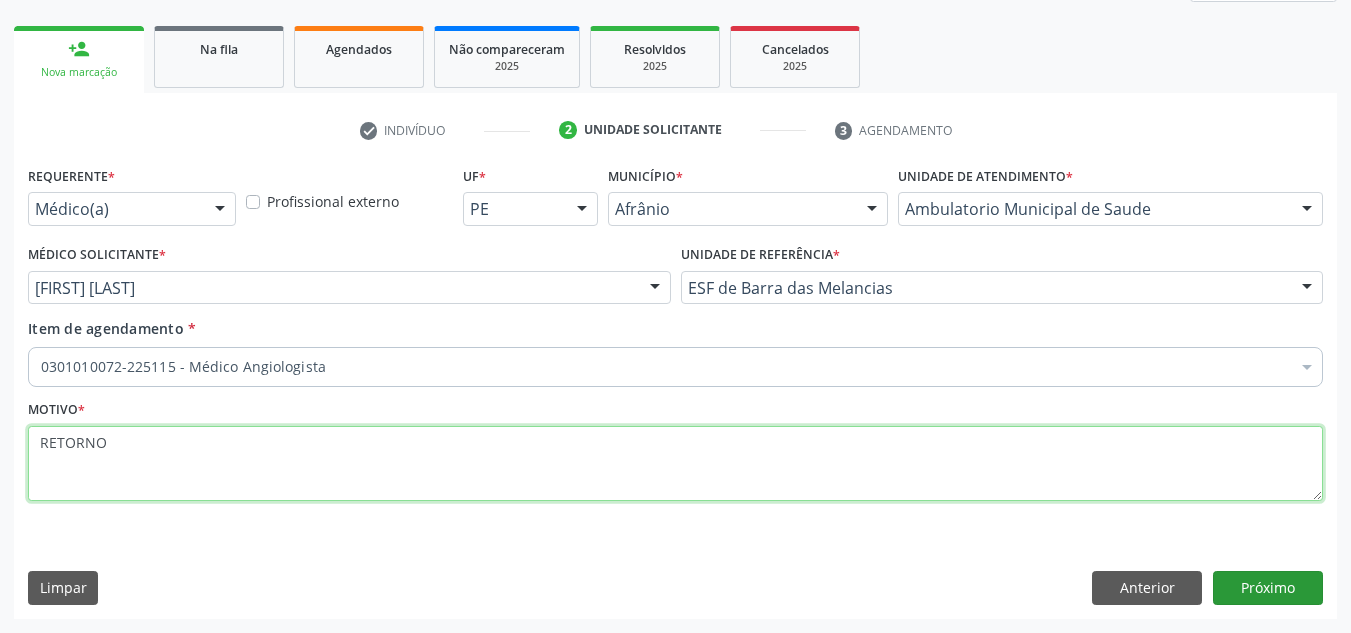 type on "RETORNO" 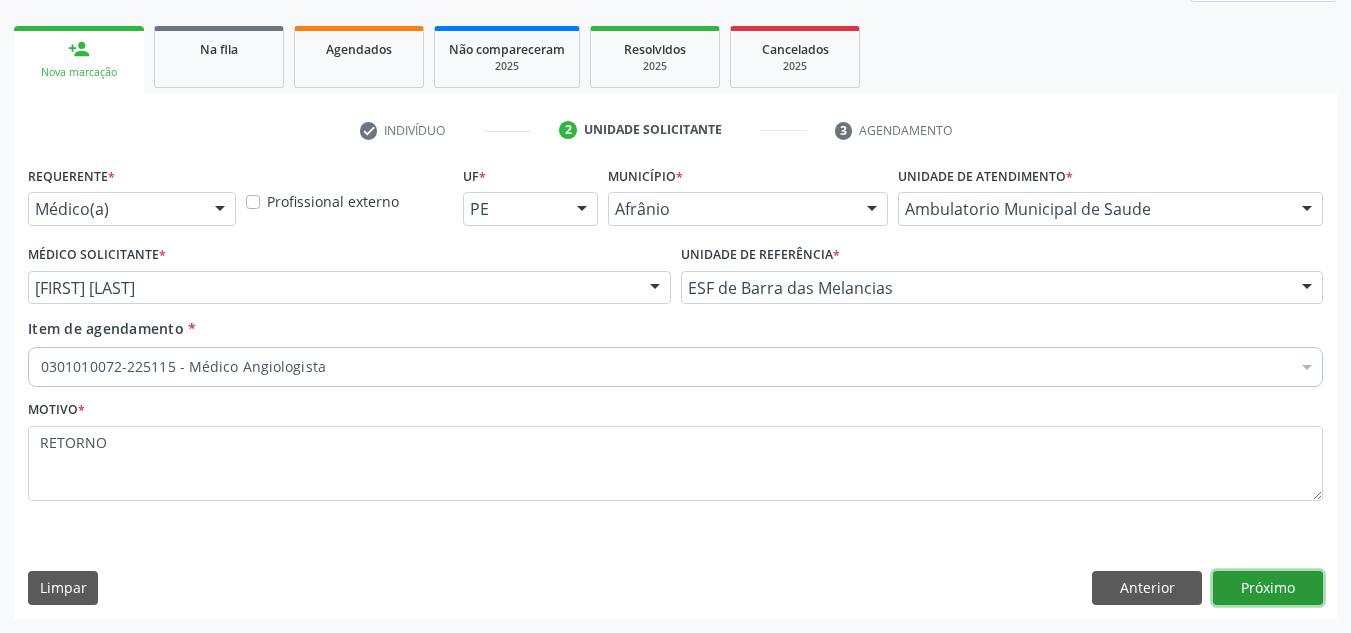 click on "Próximo" at bounding box center (1268, 588) 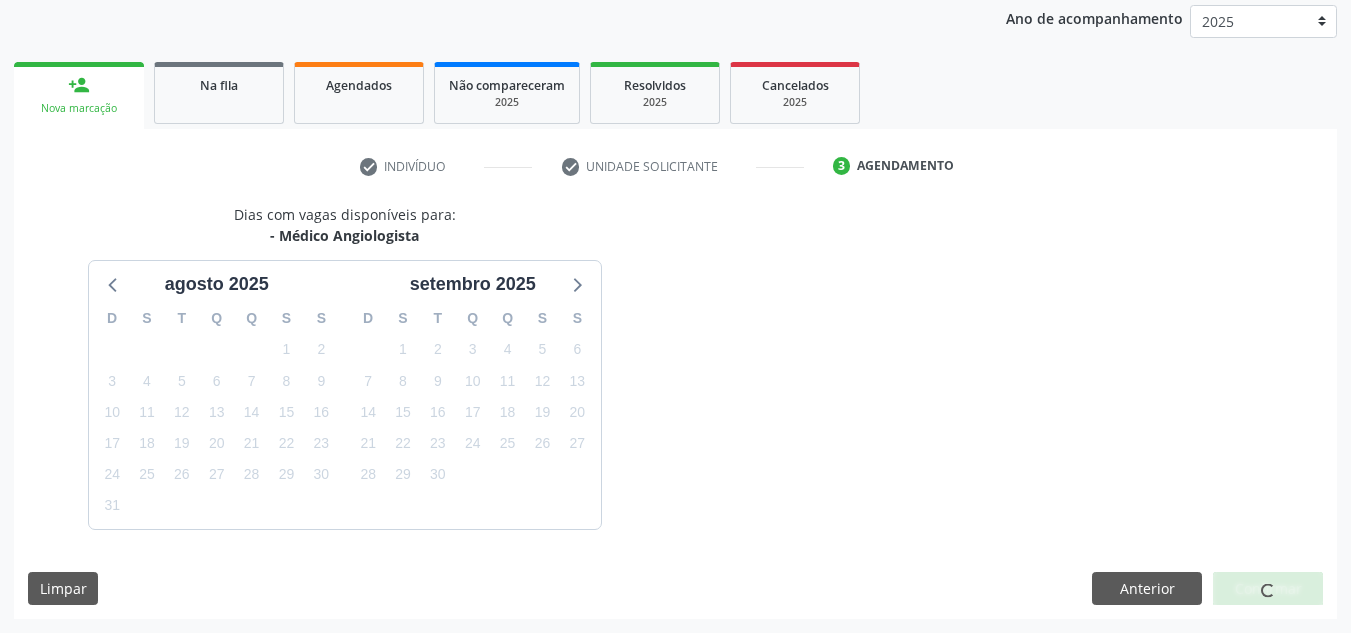 scroll, scrollTop: 273, scrollLeft: 0, axis: vertical 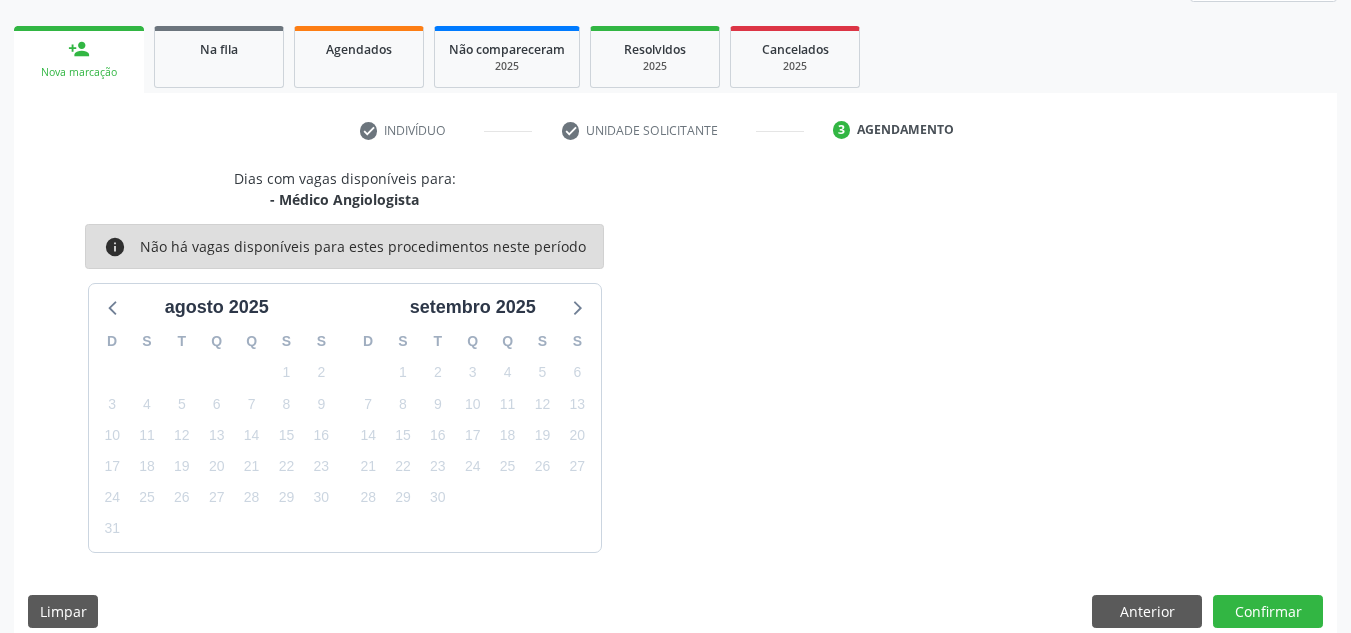 click on "Dias com vagas disponíveis para:
- Médico Angiologista
info
Não há vagas disponíveis para estes procedimentos neste período
agosto 2025 D S T Q Q S S 27 28 29 30 31 1 2 3 4 5 6 7 8 9 10 11 12 13 14 15 16 17 18 19 20 21 22 23 24 25 26 27 28 29 30 31 1 2 3 4 5 6 setembro 2025 D S T Q Q S S 31 1 2 3 4 5 6 7 8 9 10 11 12 13 14 15 16 17 18 19 20 21 22 23 24 25 26 27 28 29 30 1 2 3 4 5 6 7 8 9 10 11
Limpar
Anterior
Confirmar" at bounding box center [675, 405] 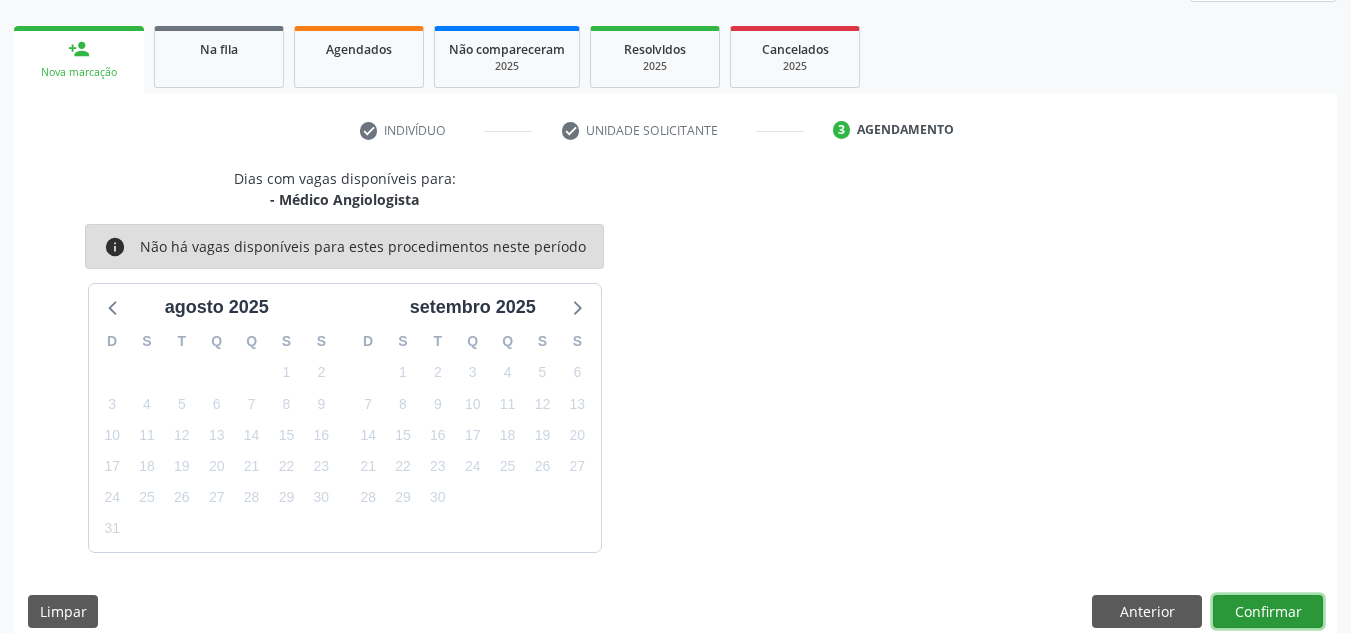 click on "Confirmar" at bounding box center [1268, 612] 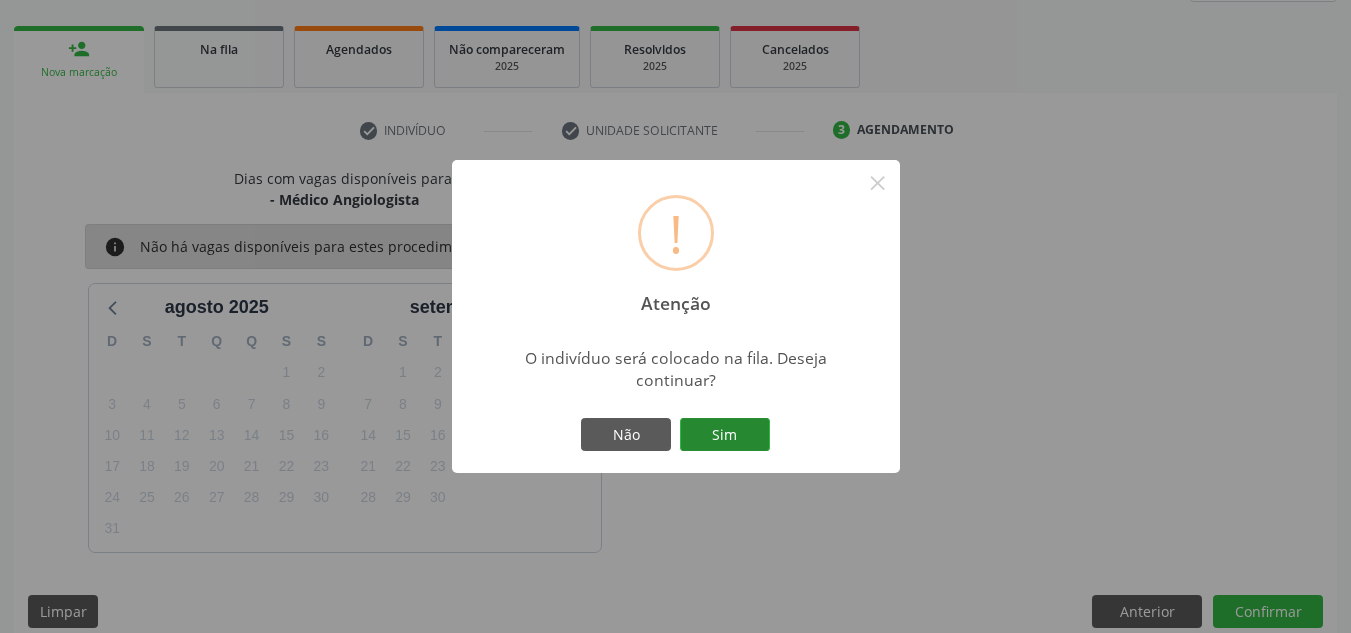 click on "Sim" at bounding box center (725, 435) 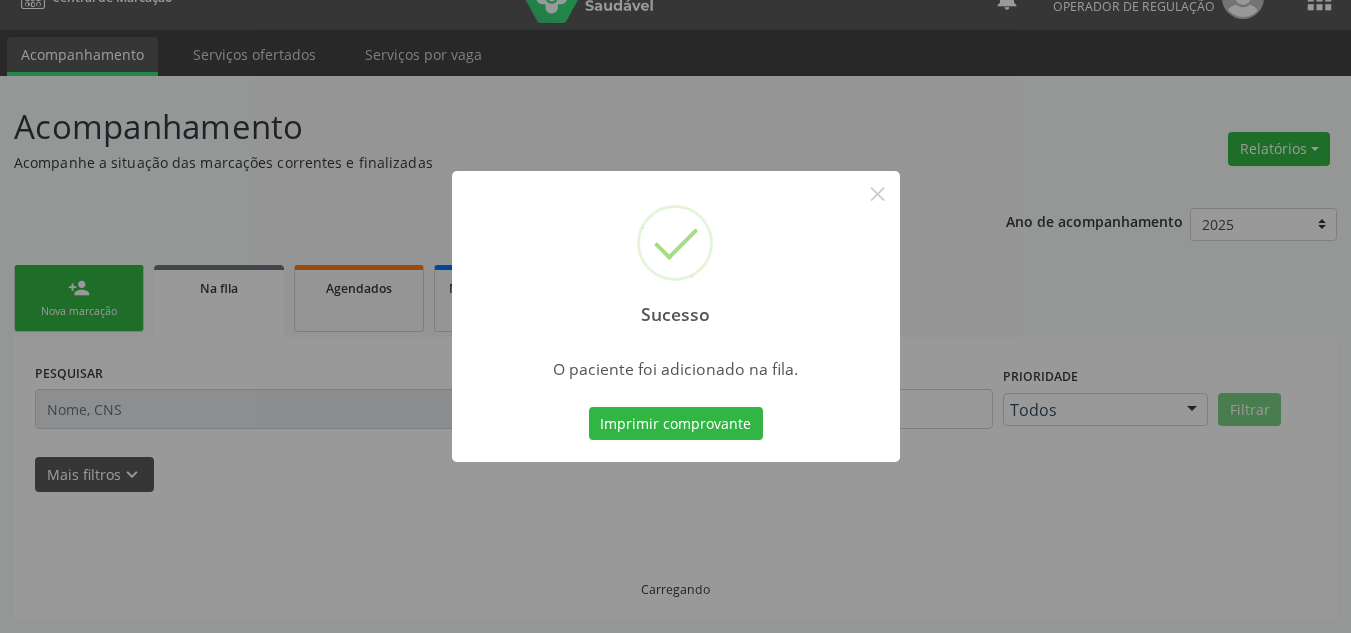 scroll, scrollTop: 34, scrollLeft: 0, axis: vertical 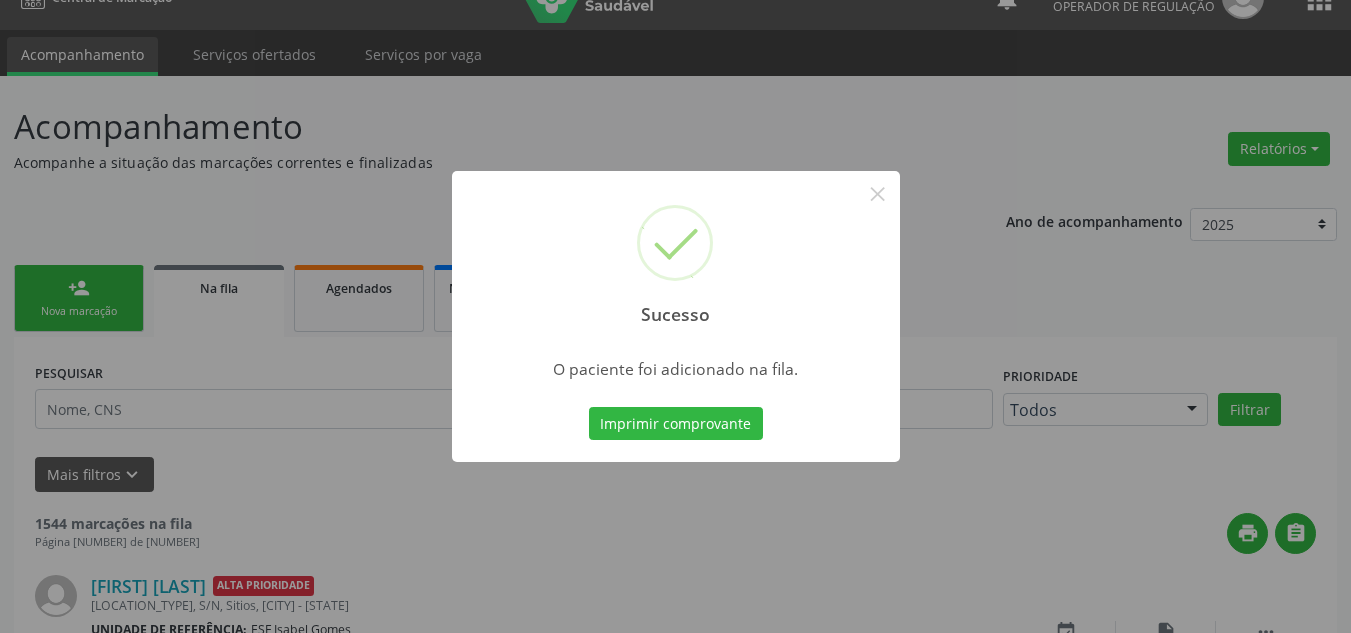 type 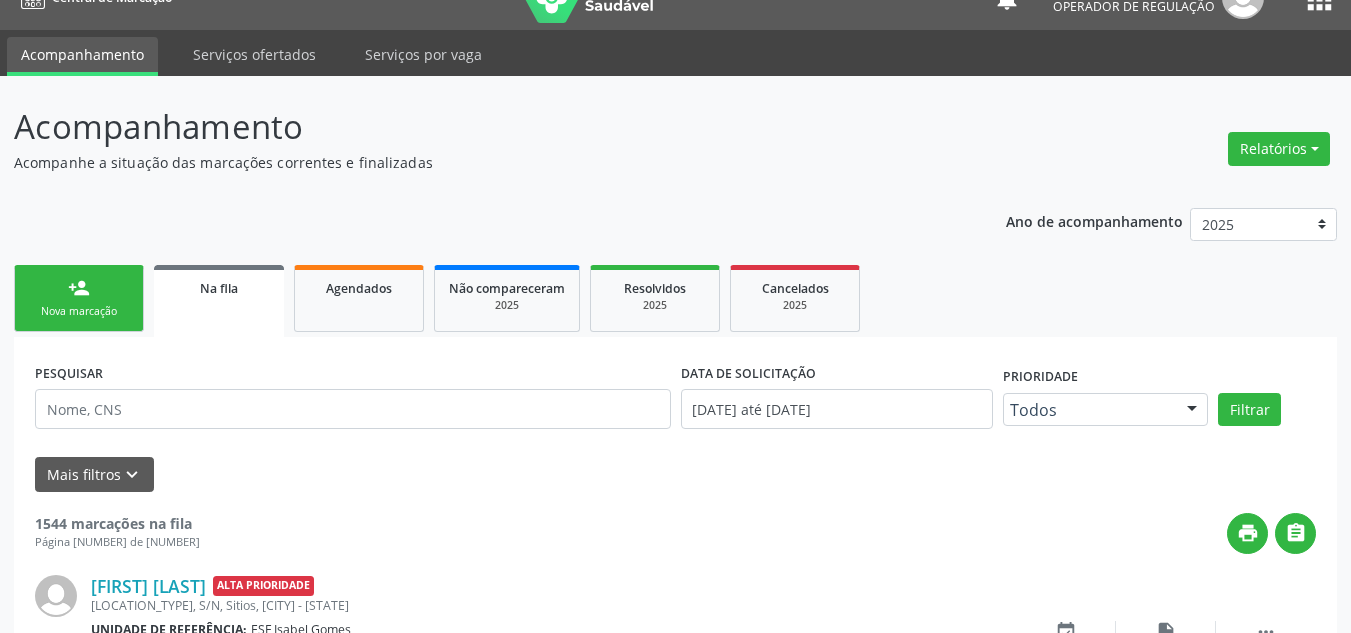 click on "person_add
Nova marcação" at bounding box center [79, 298] 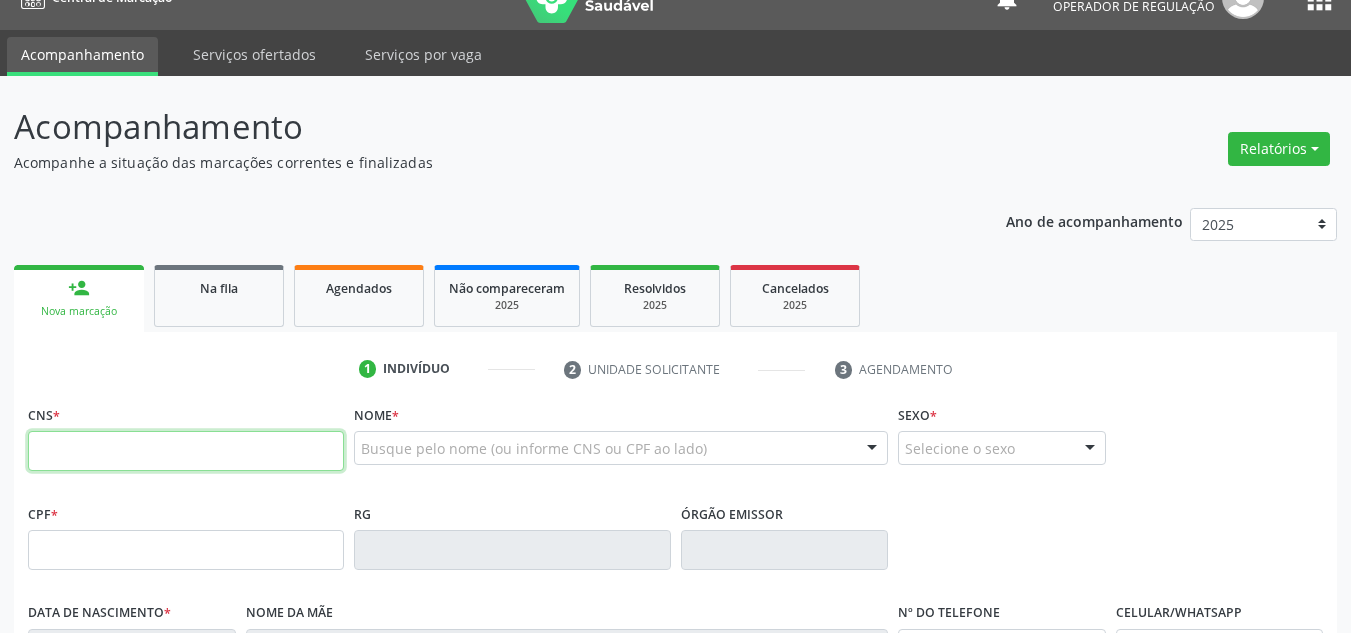 click at bounding box center [186, 451] 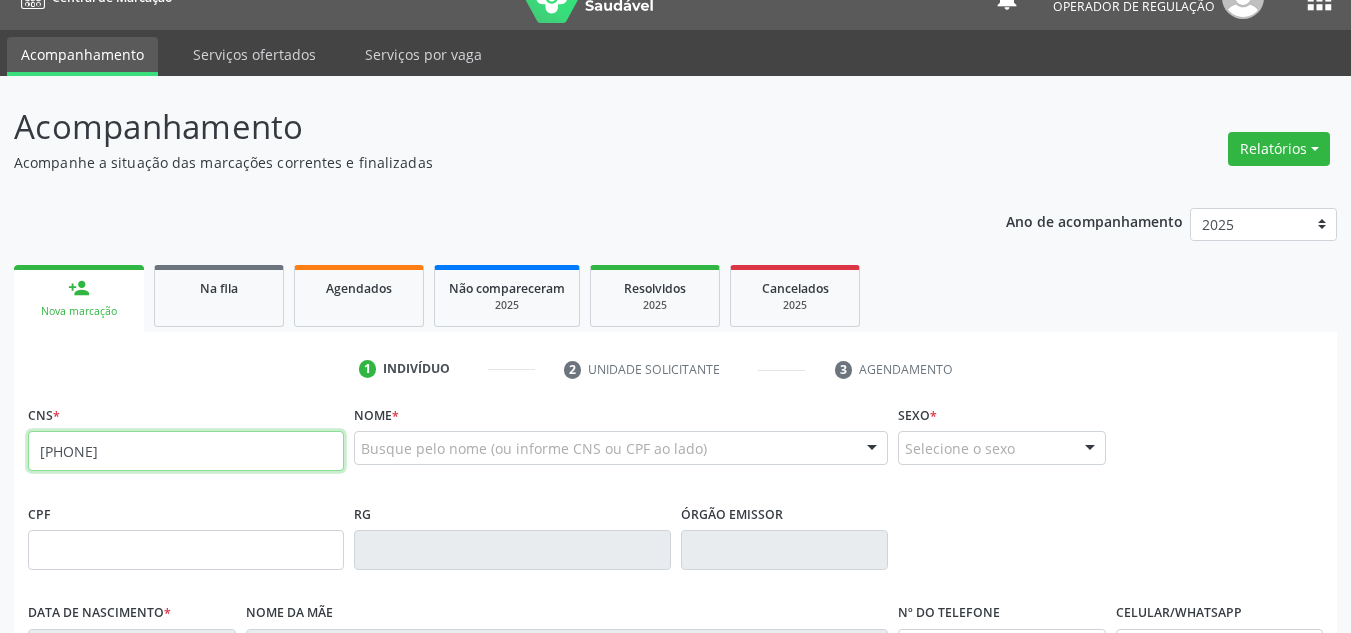 type on "708 1015 1544 8230" 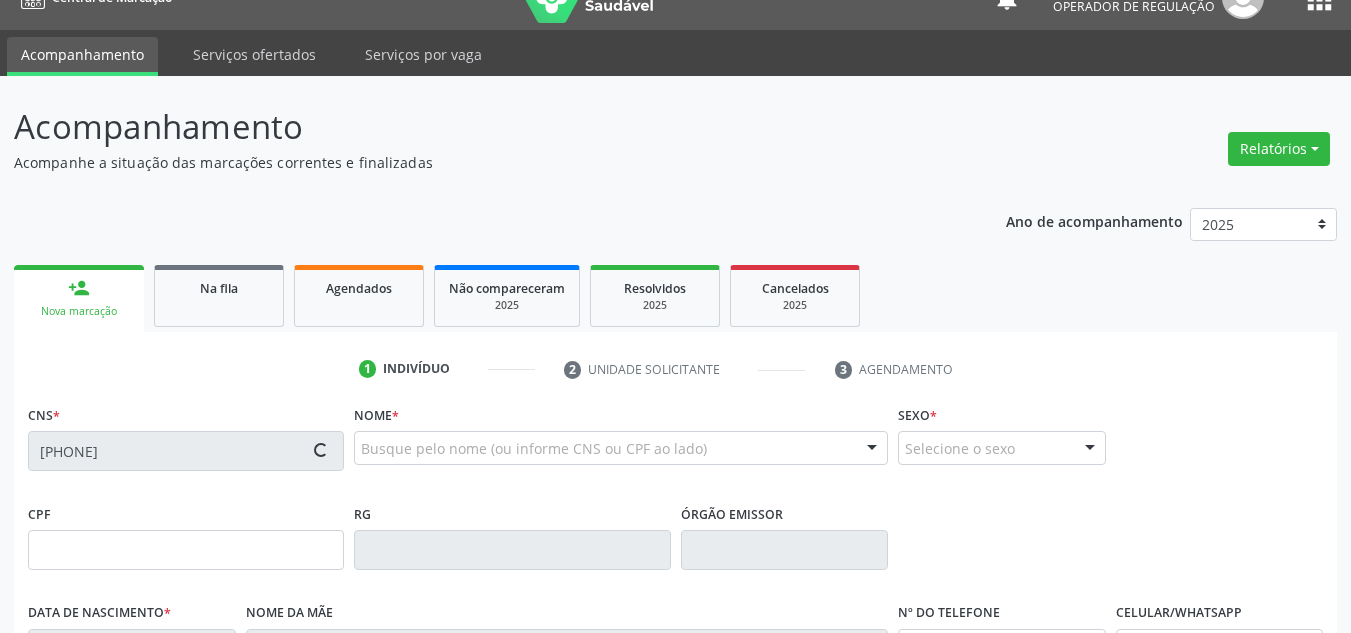 type on "17/04/1988" 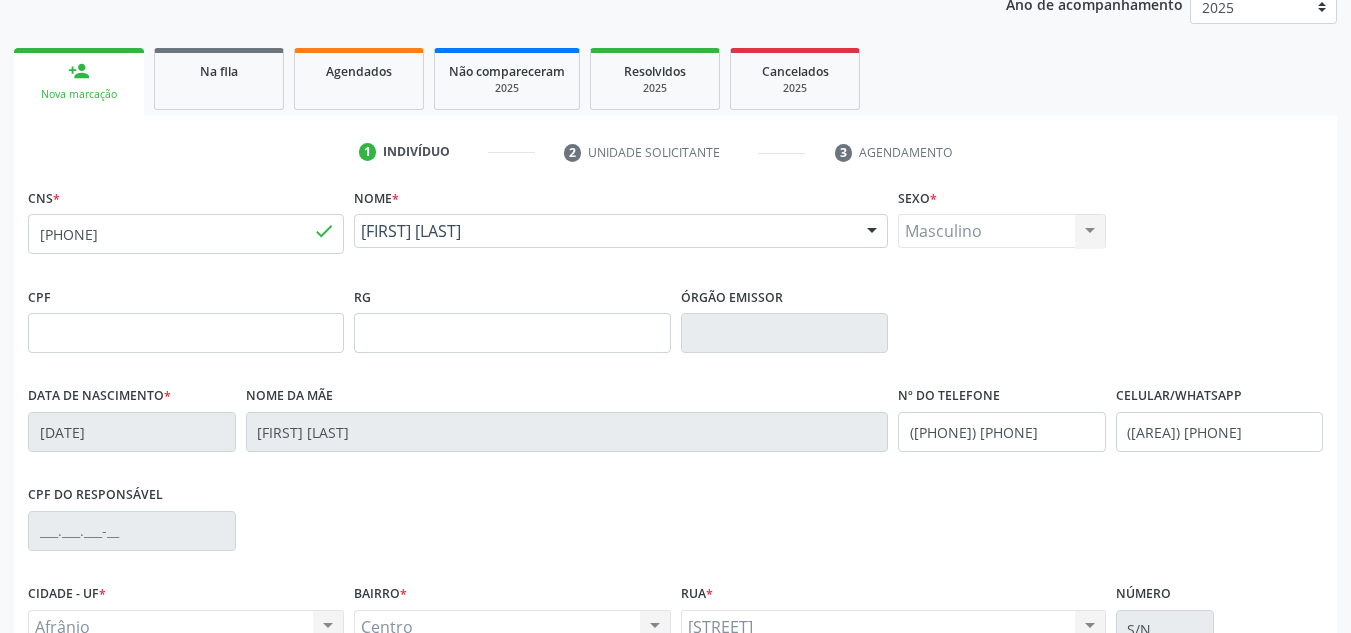 scroll, scrollTop: 434, scrollLeft: 0, axis: vertical 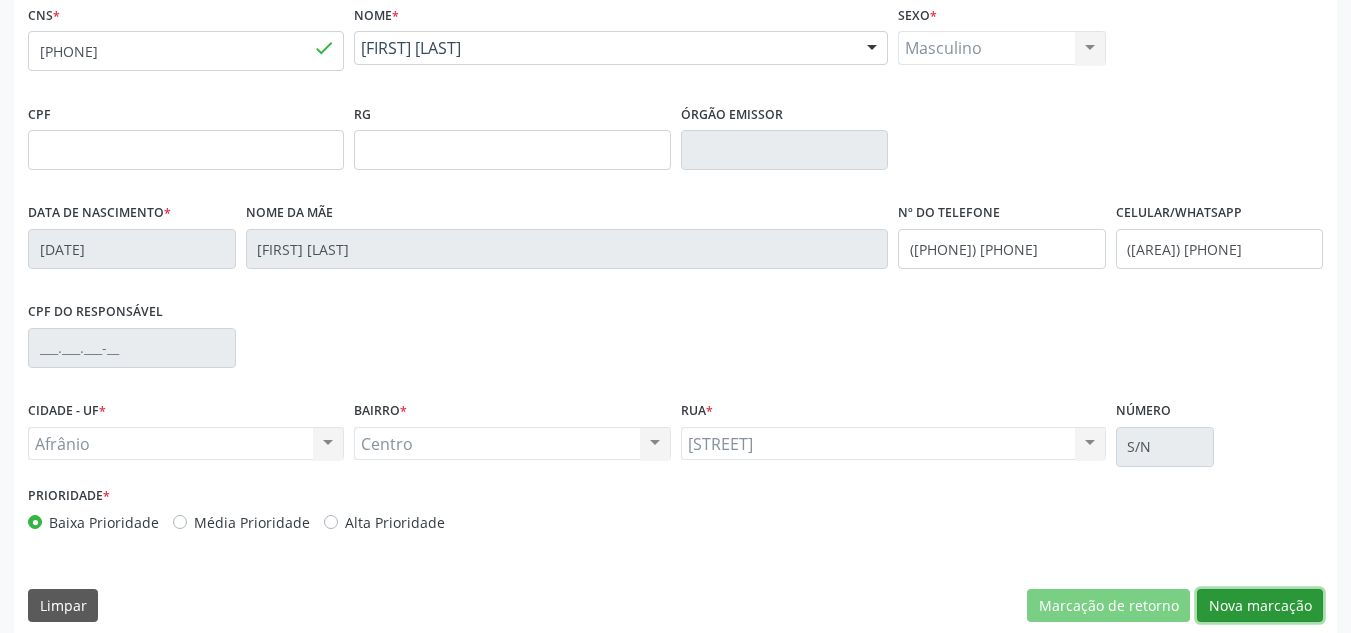click on "Nova marcação" at bounding box center [1260, 606] 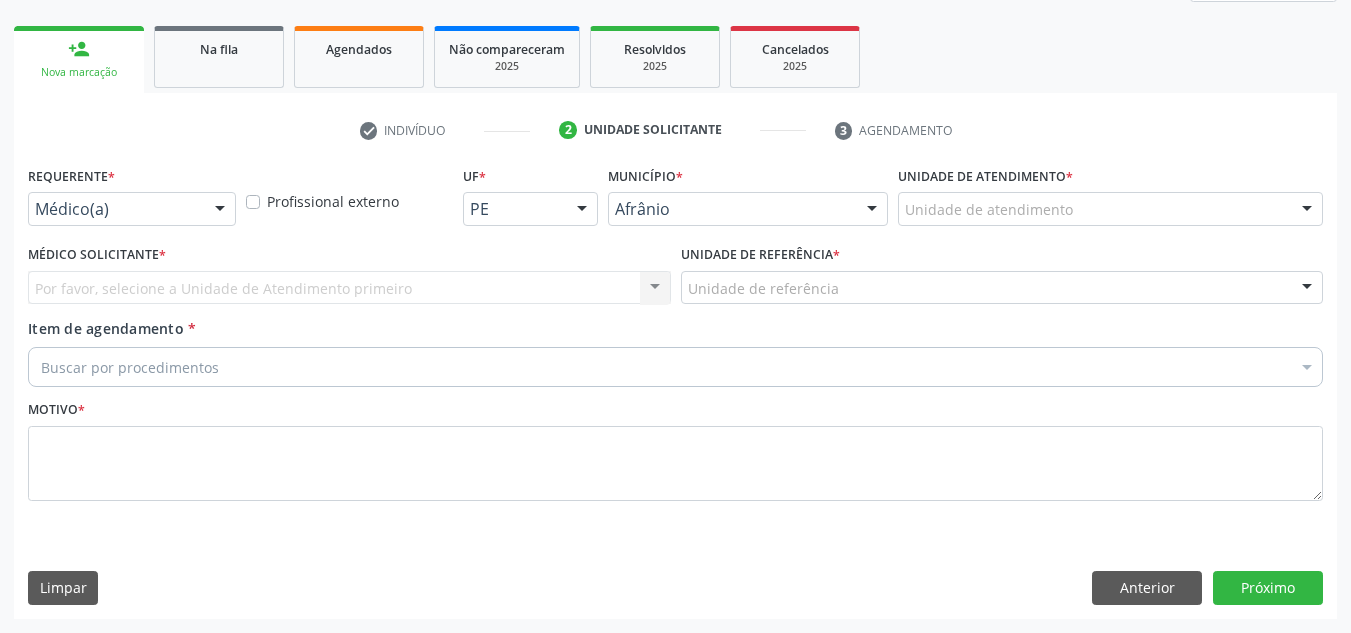 click on "Unidade de atendimento
*
Unidade de atendimento
Academia da Saude de Afranio   Academia da Saude do Bairro Roberto Luis   Academia da Saude do Distrito de Cachoeira do Roberto   Academia da Saude do Distrito de Extrema   Academia da Saude do Jose Ramos   Alves Landim   Ambulatorio Municipal de Saude   Caf Central de Abastecimento Farmaceutico   Centro de Atencao Psicossocial de Afranio Pe   Centro de Especialidades   Cime   Cuidar   Equipe de Atencao Basica Prisional Tipo I com Saude Mental   Esf Ana Coelho Nonato   Esf Custodia Maria da Conceicao   Esf Isabel Gomes   Esf Jose Ramos   Esf Jose e Maria Rodrigues de Macedo   Esf Maria Dilurdes da Silva   Esf Maria da Silva Pereira   Esf Rosalia Cavalcanti Gomes   Esf de Barra das Melancias   Esf de Extrema   Farmacia Basica do Municipio de Afranio   Hospital Municipal Maria Coelho Cavalcanti Rodrigues   Hospital de Campanha Covid 19 Ambulatorio Municipal   Laboratorio de Protese Dentario" at bounding box center (1110, 200) 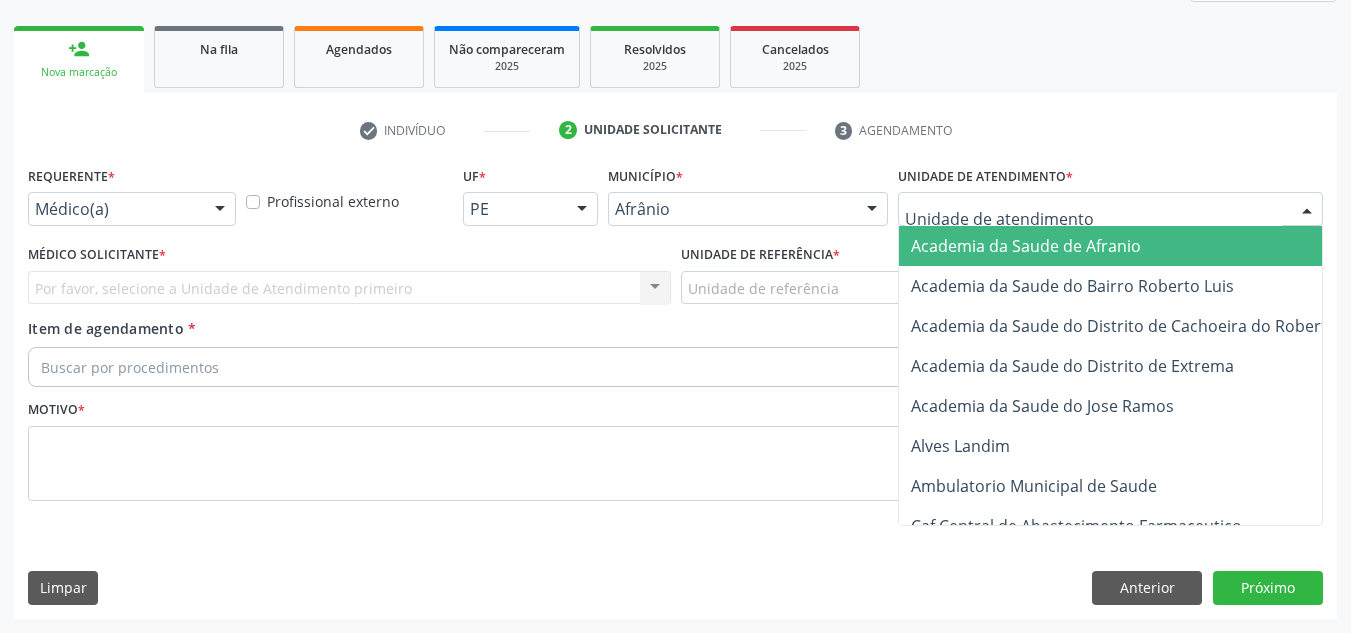 click at bounding box center (1110, 209) 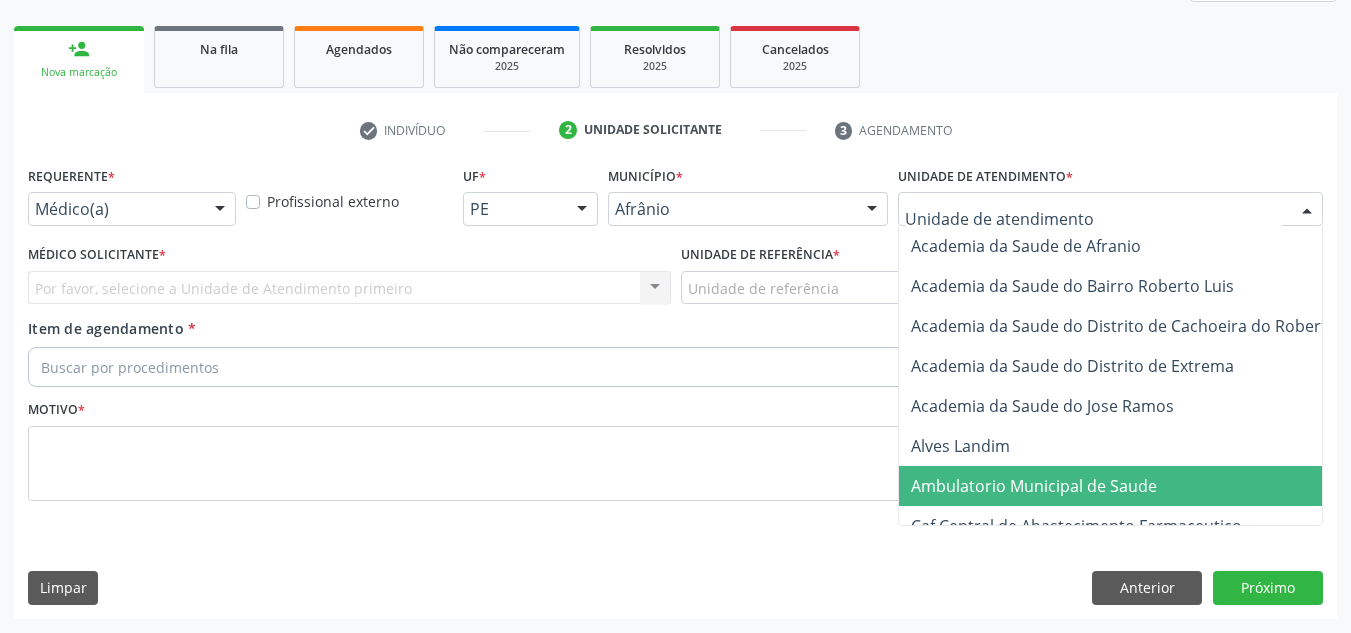 click on "Ambulatorio Municipal de Saude" at bounding box center (1034, 486) 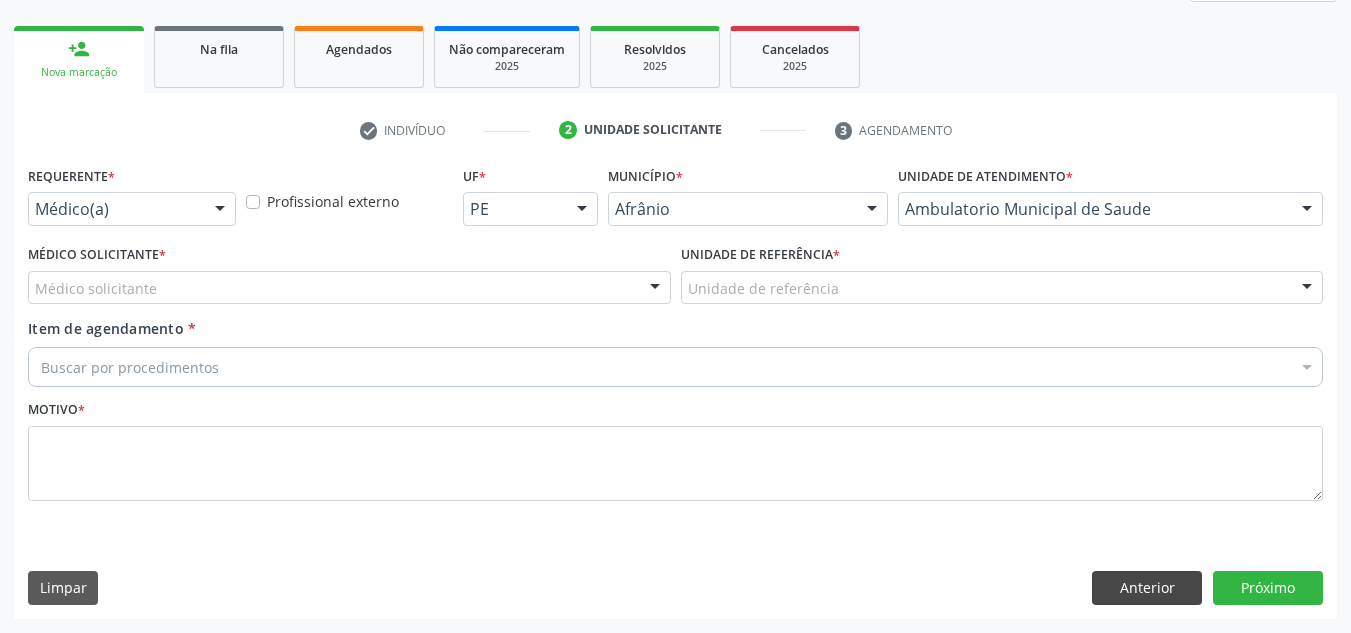 drag, startPoint x: 1161, startPoint y: 605, endPoint x: 1159, endPoint y: 593, distance: 12.165525 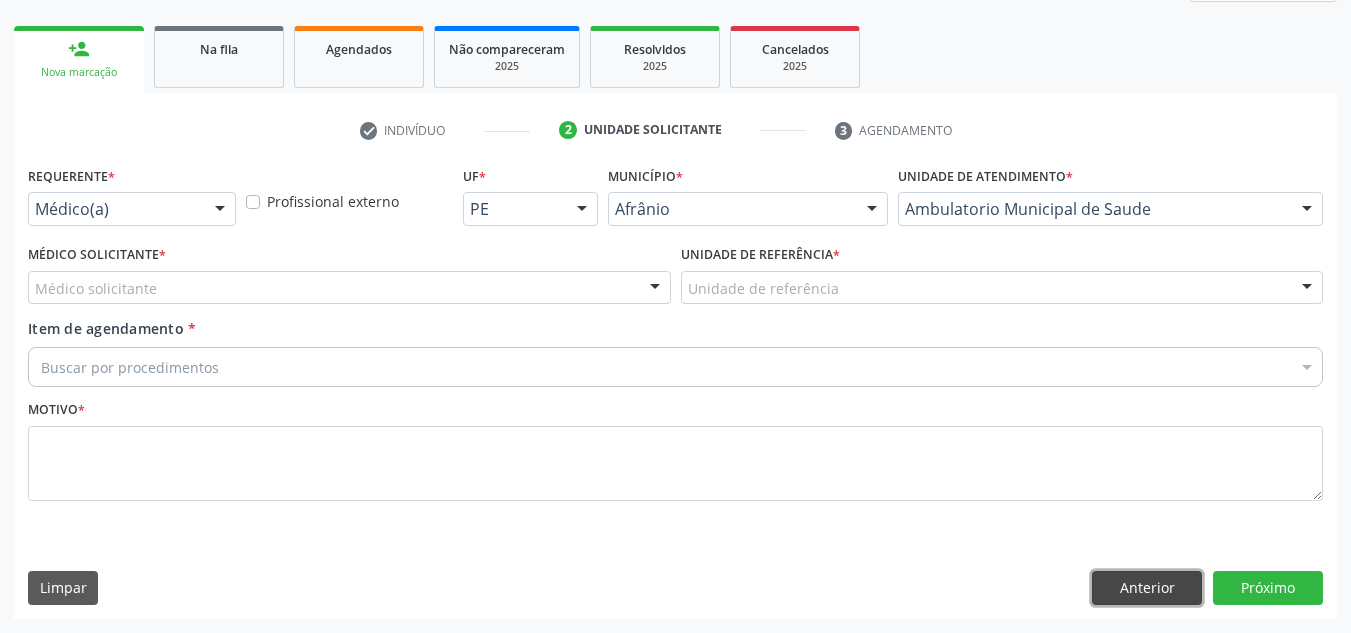 drag, startPoint x: 1159, startPoint y: 593, endPoint x: 1084, endPoint y: 485, distance: 131.48764 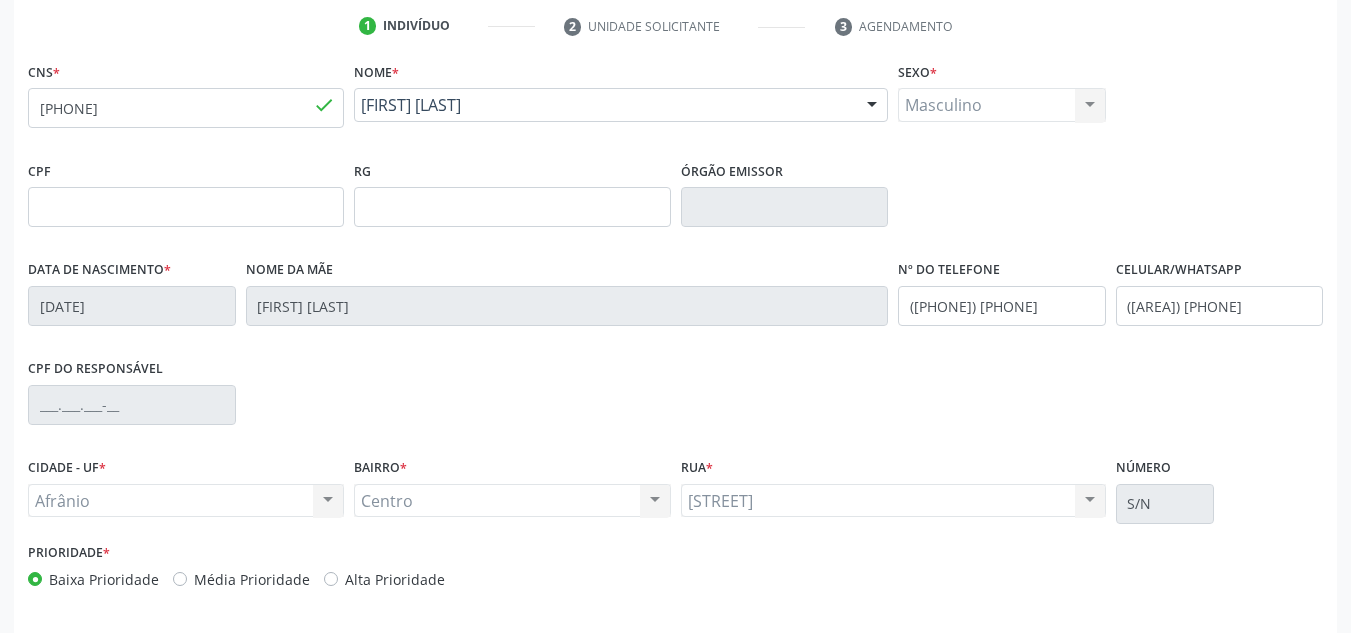 scroll, scrollTop: 451, scrollLeft: 0, axis: vertical 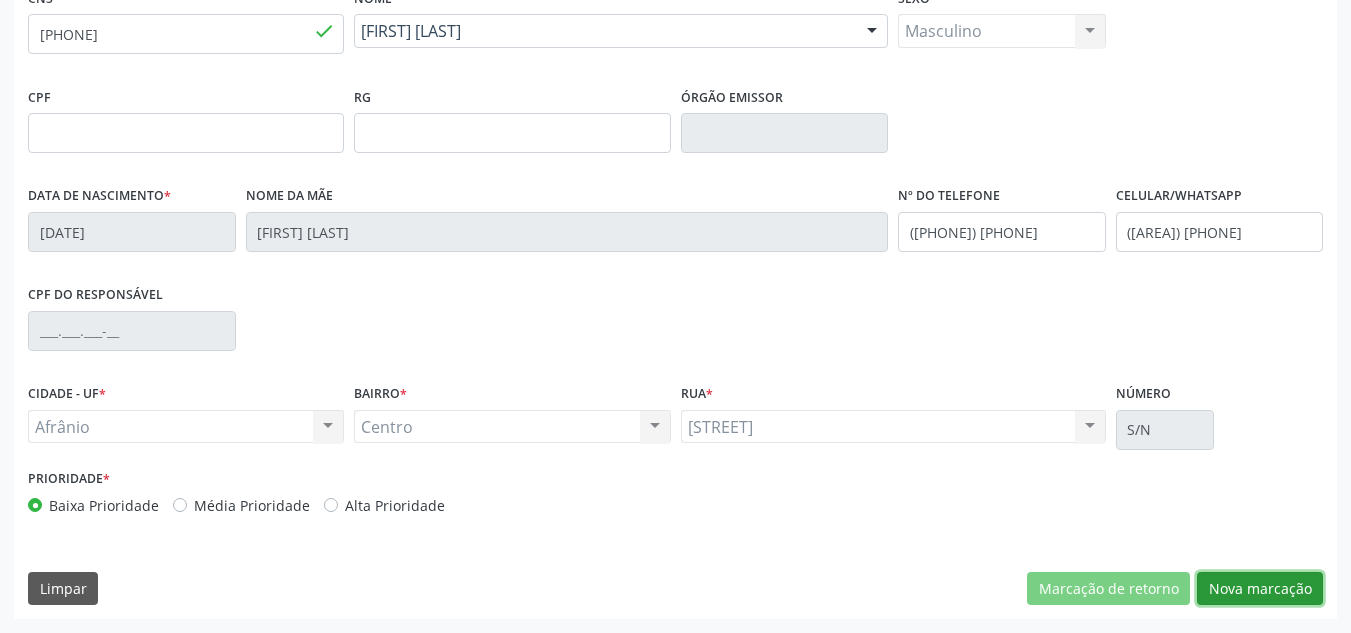 click on "Nova marcação" at bounding box center [1260, 589] 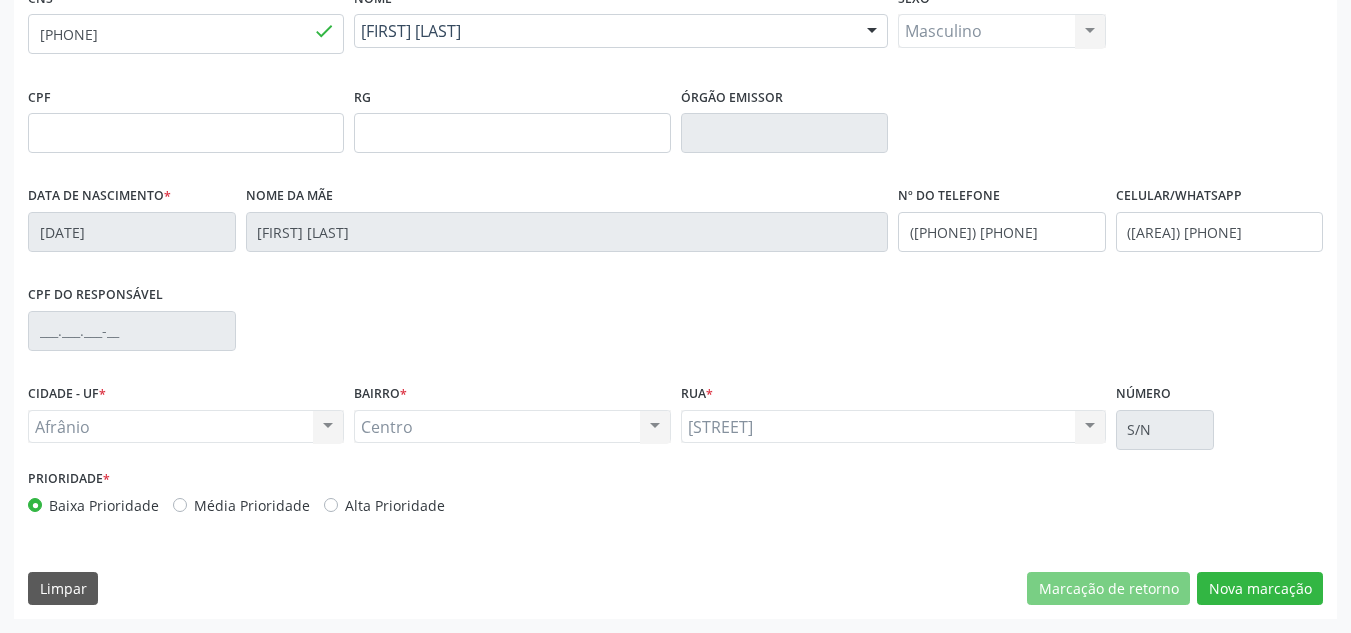 scroll, scrollTop: 273, scrollLeft: 0, axis: vertical 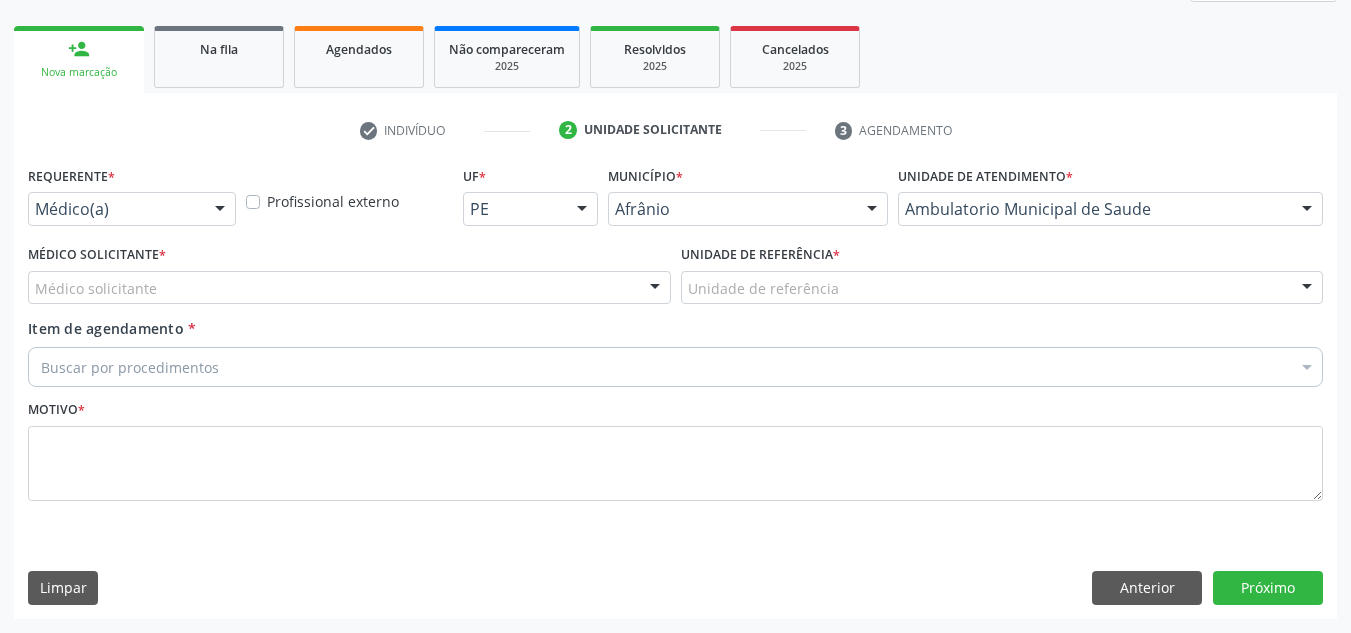 click on "Médico solicitante" at bounding box center (349, 288) 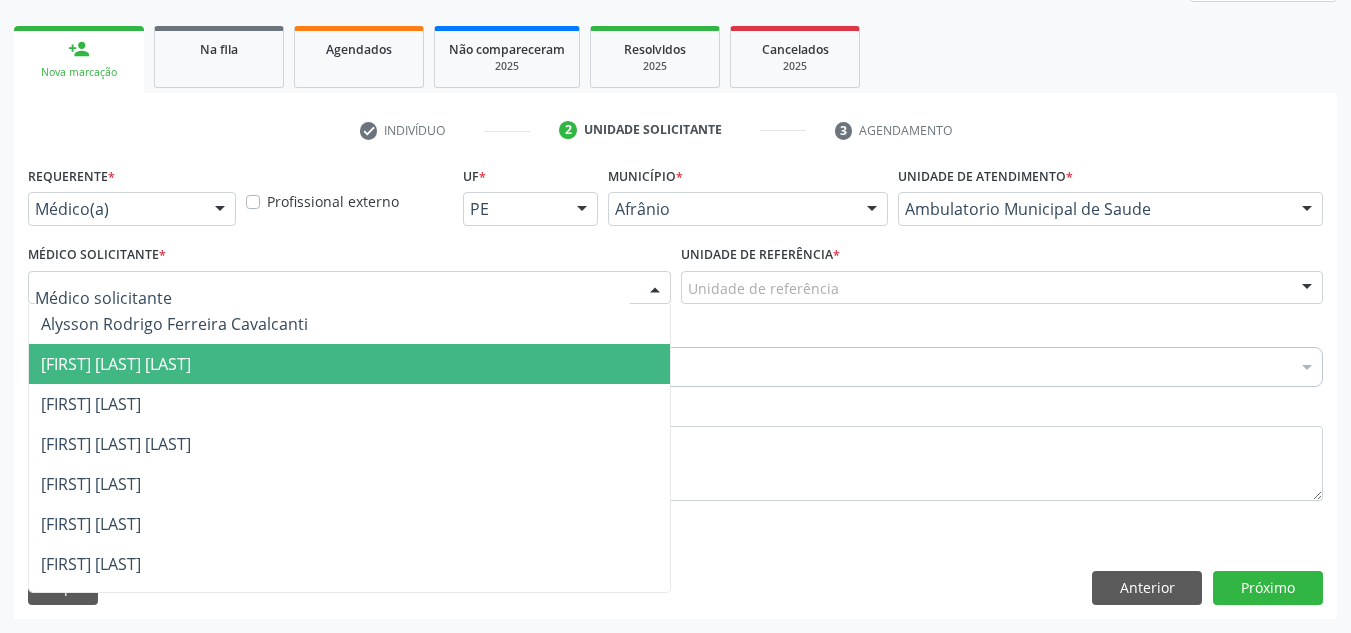 drag, startPoint x: 545, startPoint y: 378, endPoint x: 583, endPoint y: 353, distance: 45.486263 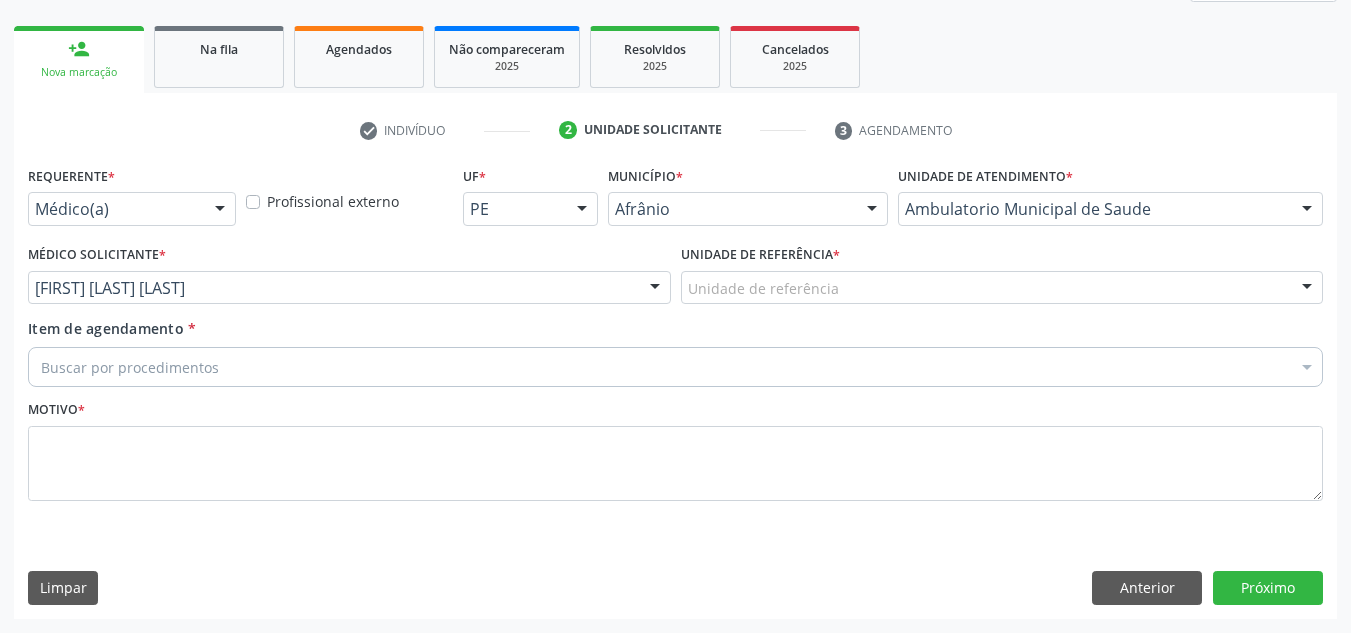 click on "Unidade de referência" at bounding box center (1002, 288) 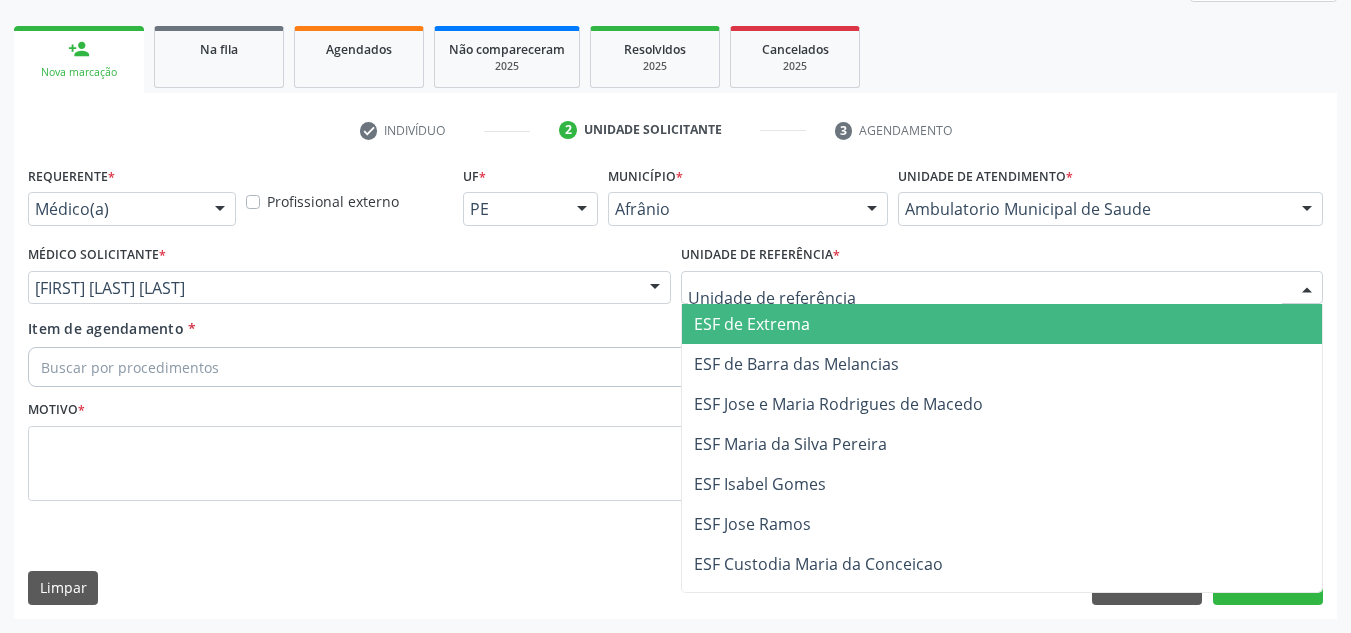 drag, startPoint x: 830, startPoint y: 353, endPoint x: 694, endPoint y: 351, distance: 136.01471 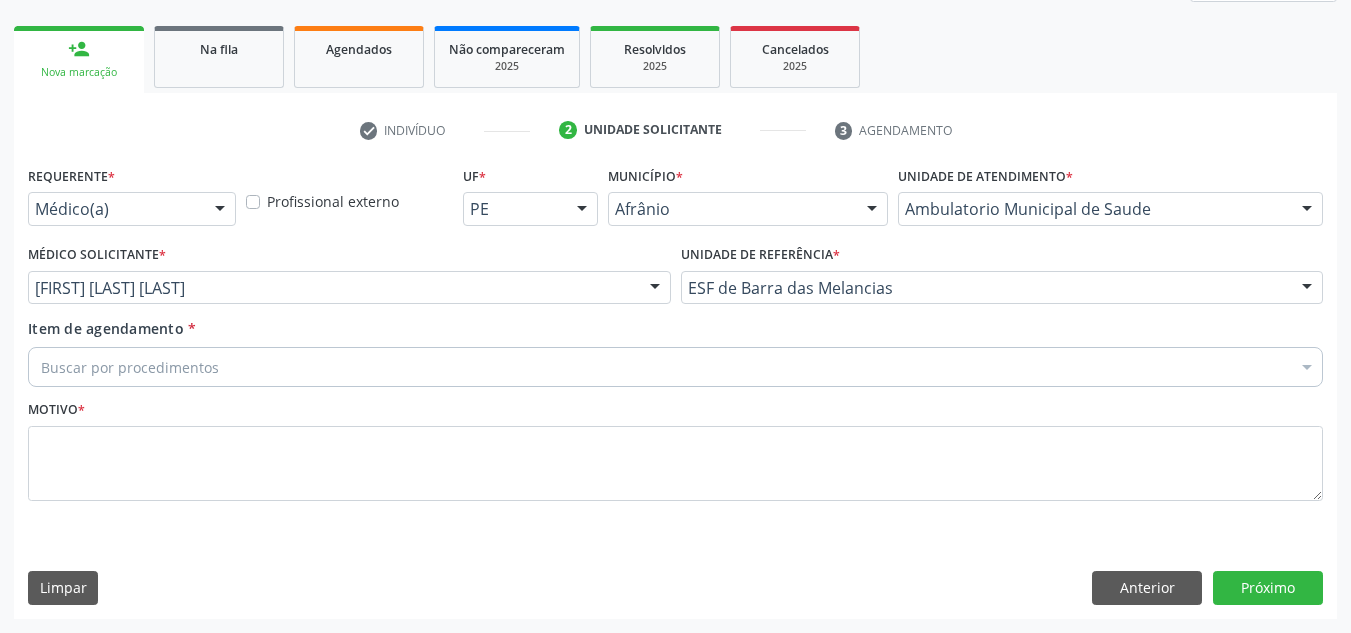 click on "Buscar por procedimentos" at bounding box center [675, 367] 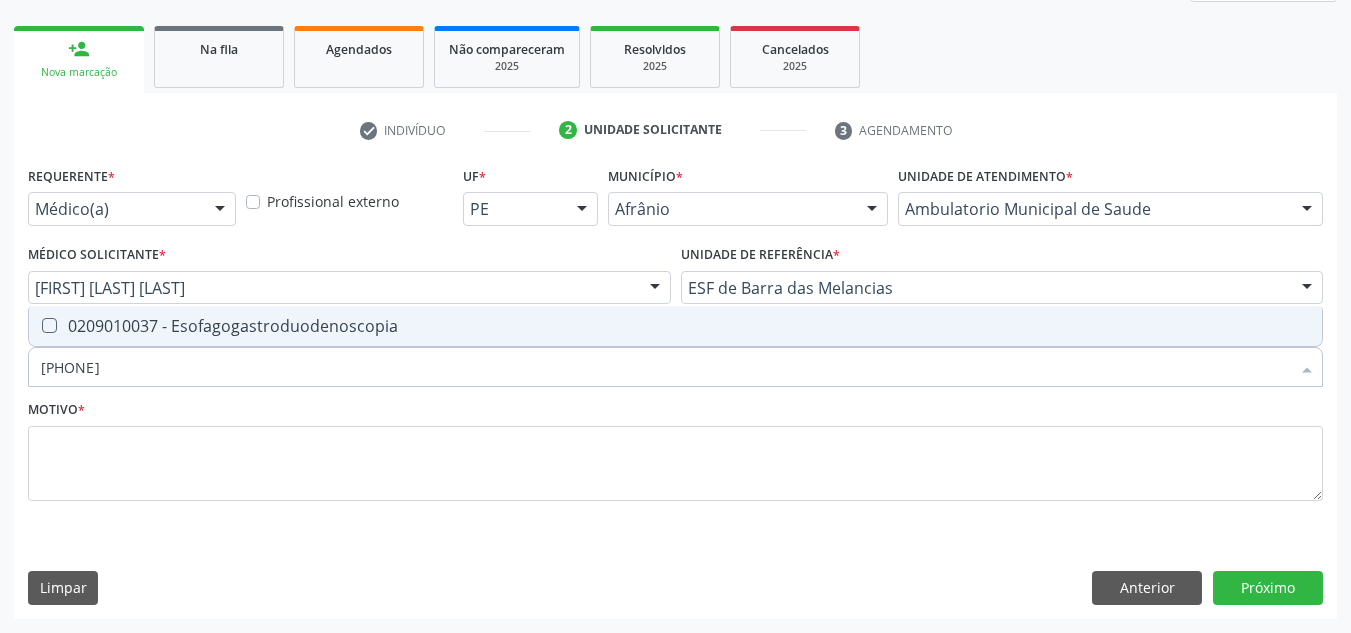 type on "0209010037" 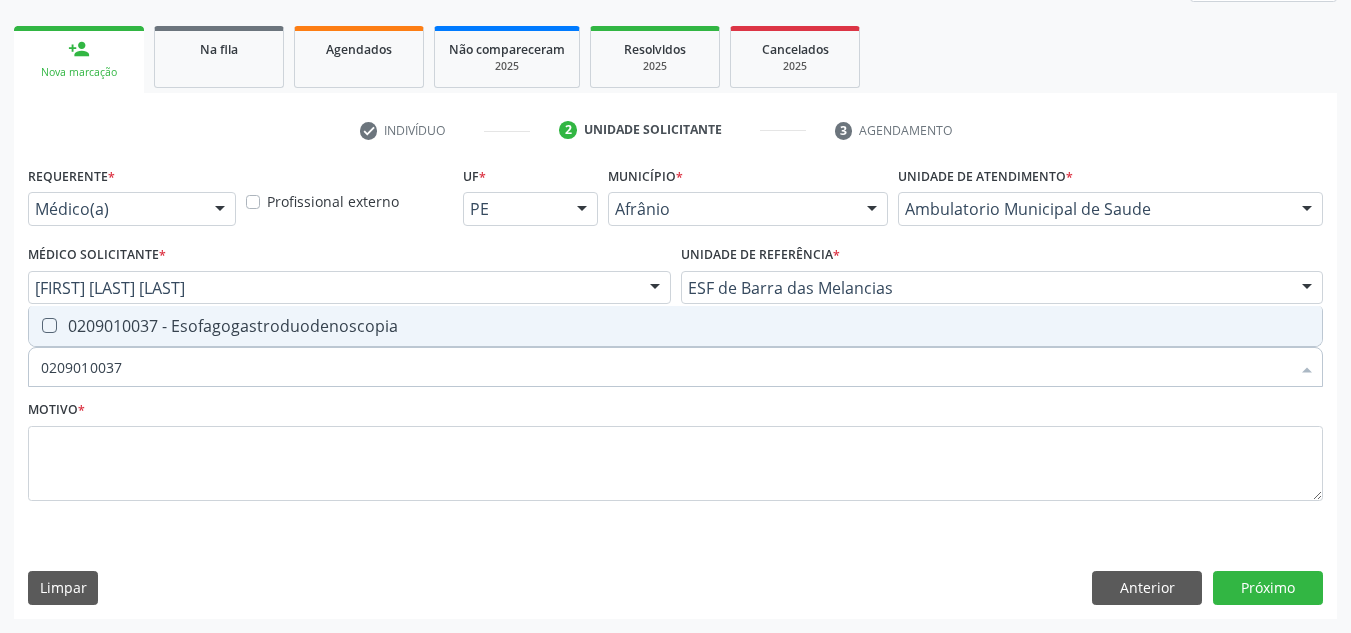 click on "0209010037" at bounding box center (665, 367) 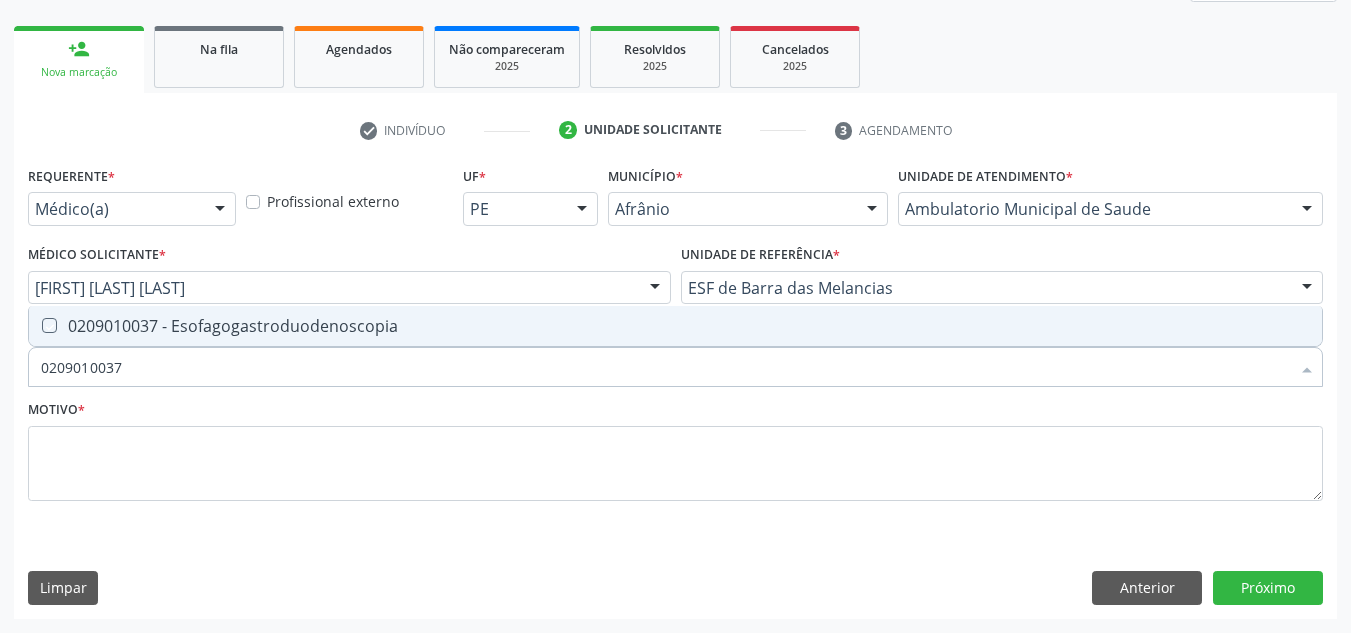 checkbox on "true" 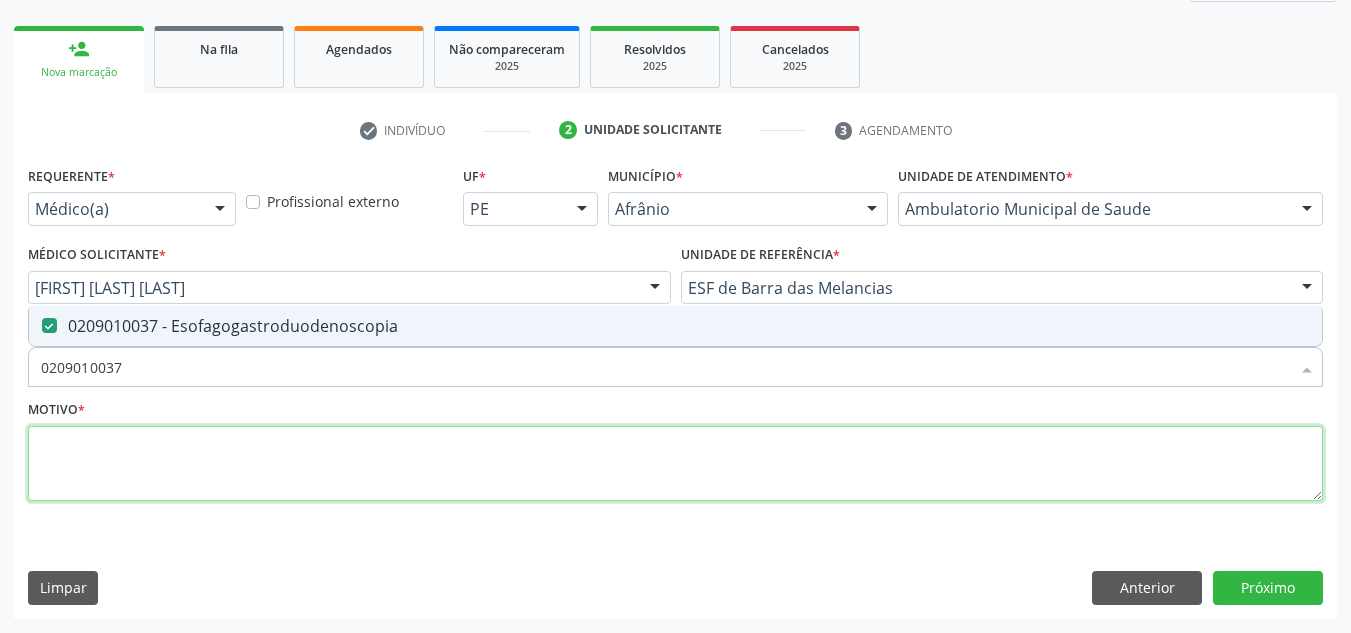 click at bounding box center (675, 464) 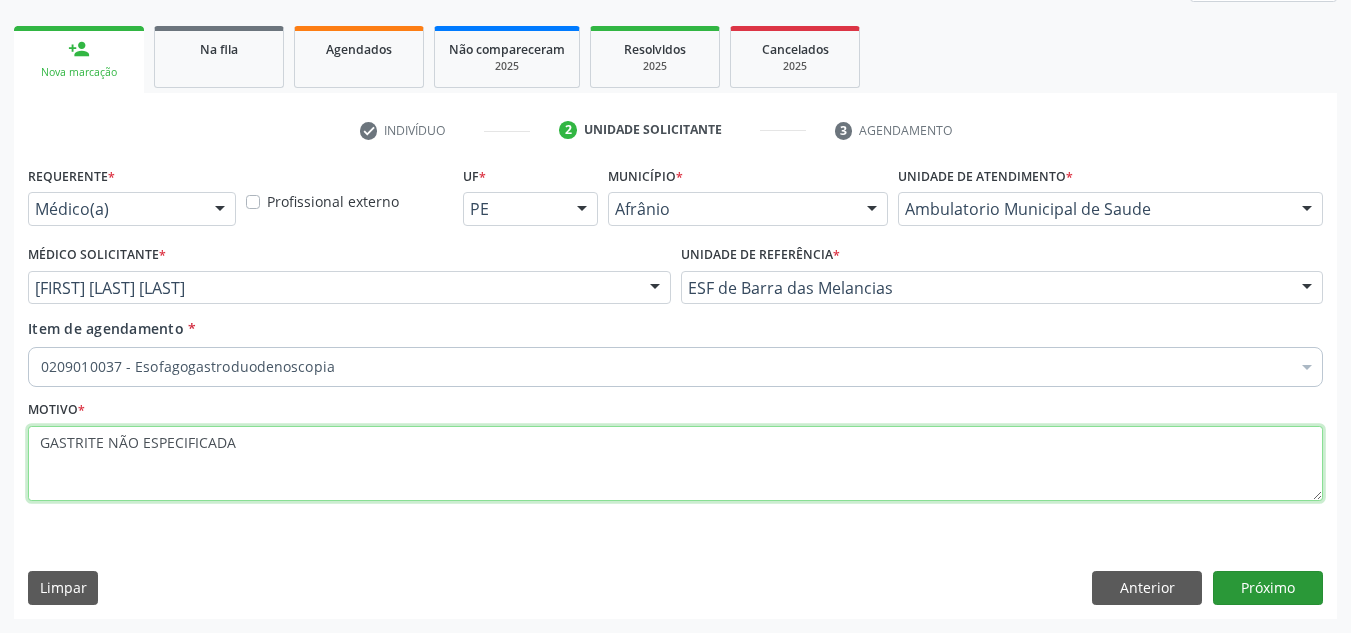 type on "GASTRITE NÃO ESPECIFICADA" 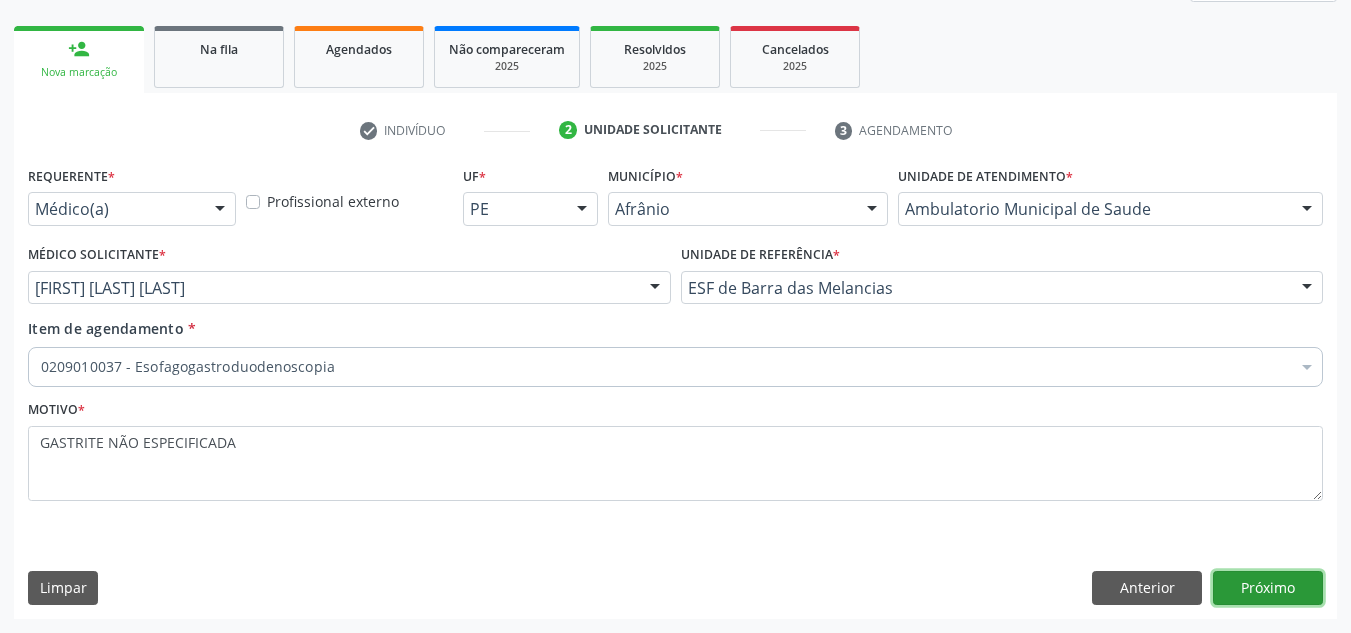 click on "Próximo" at bounding box center (1268, 588) 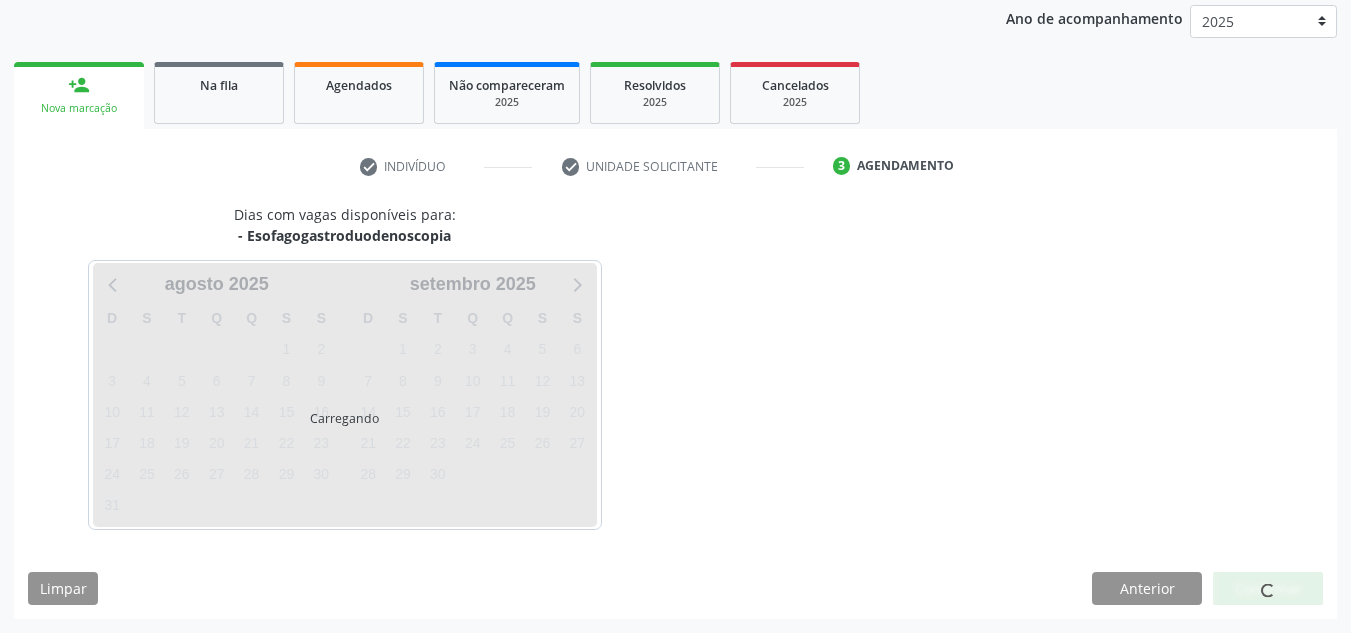 scroll, scrollTop: 237, scrollLeft: 0, axis: vertical 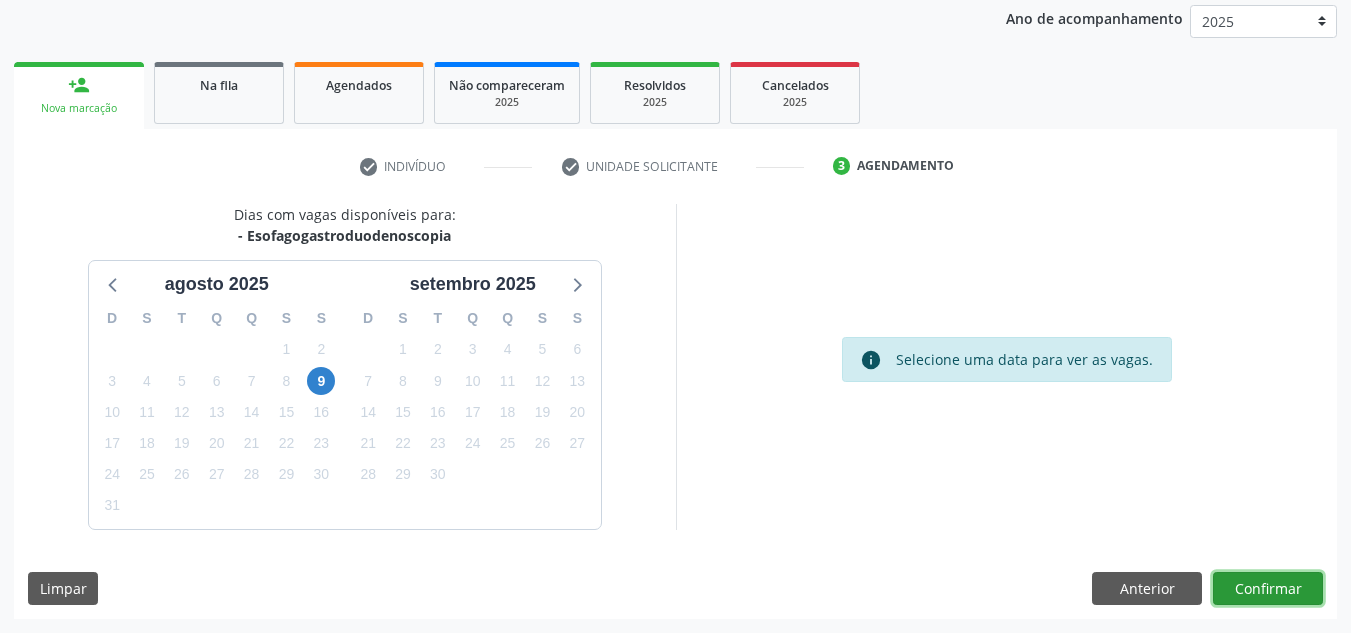 click on "Confirmar" at bounding box center [1268, 589] 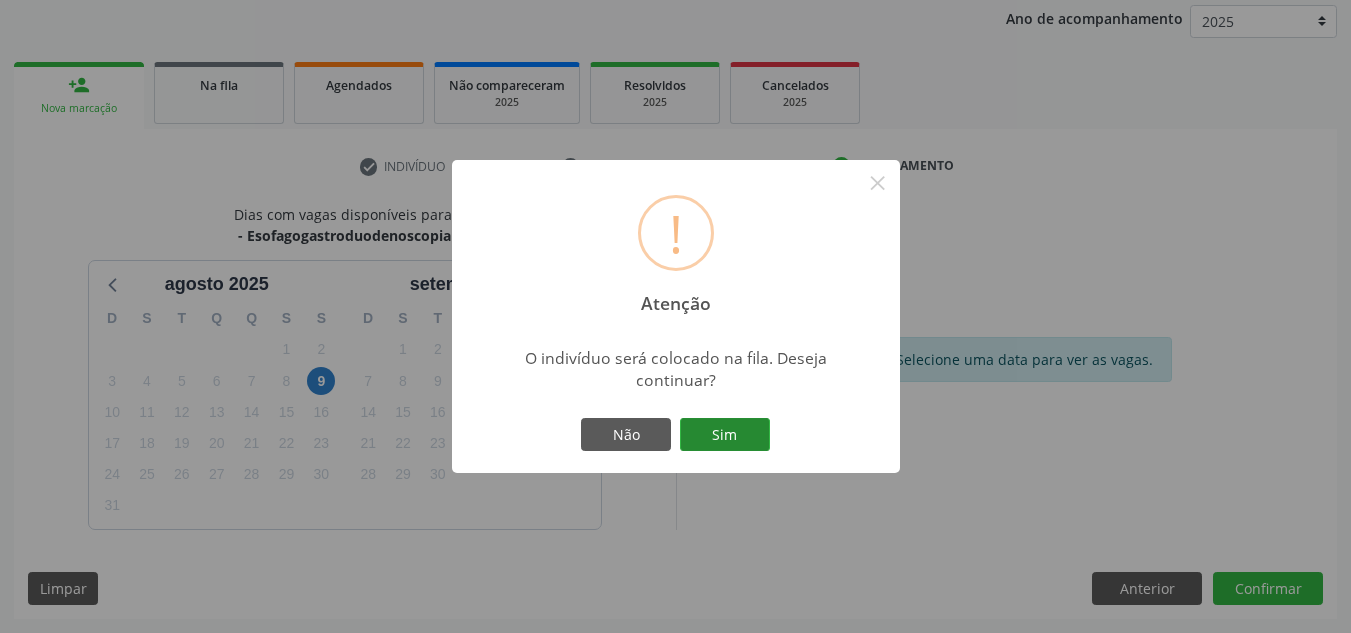 click on "Sim" at bounding box center (725, 435) 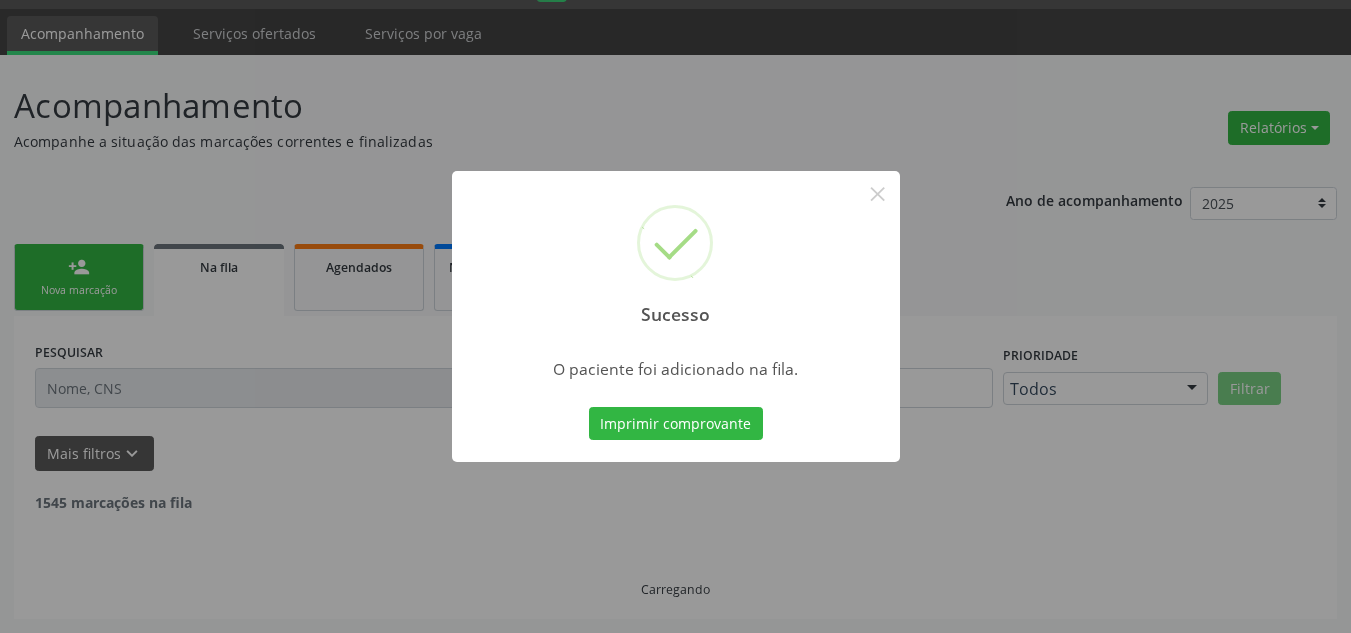 scroll, scrollTop: 34, scrollLeft: 0, axis: vertical 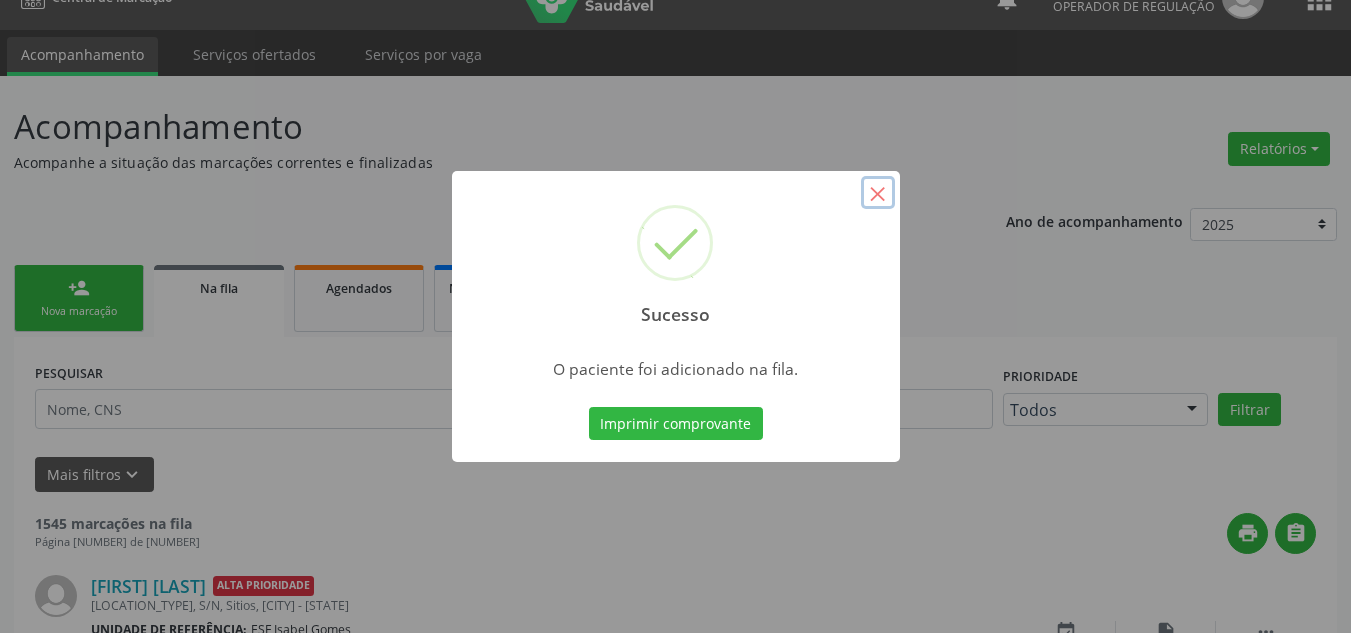 click on "×" at bounding box center (878, 193) 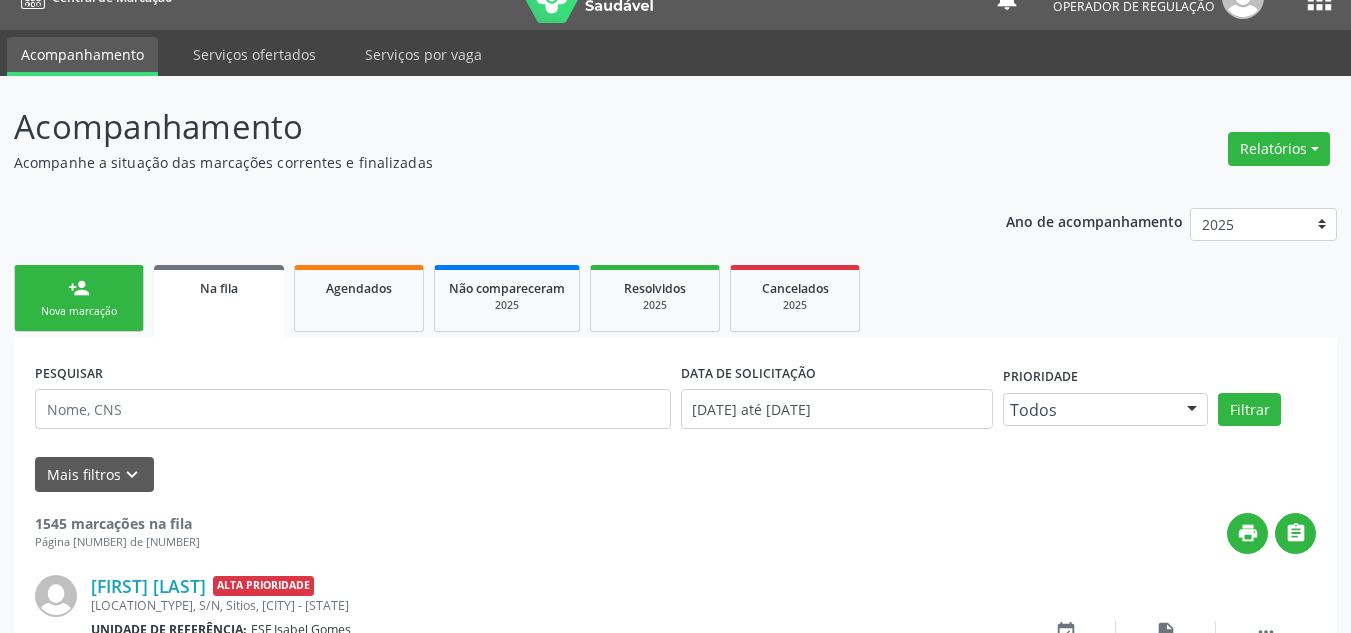 click on "person_add
Nova marcação" at bounding box center (79, 298) 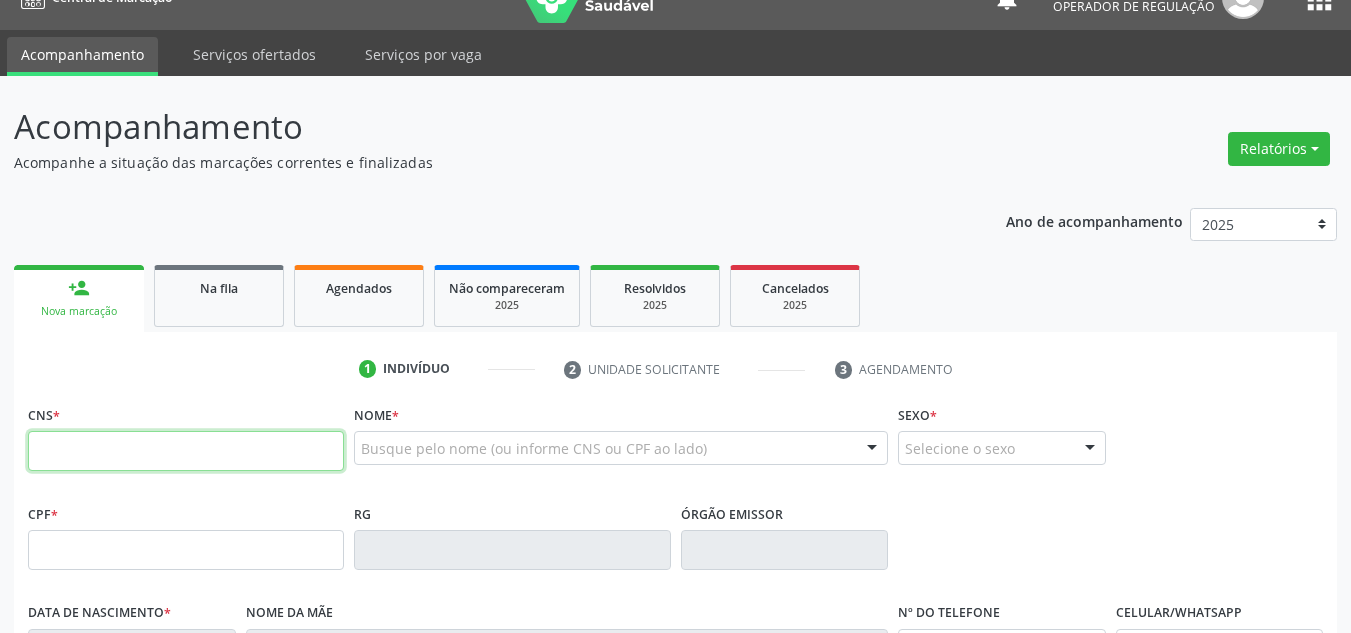 click at bounding box center (186, 451) 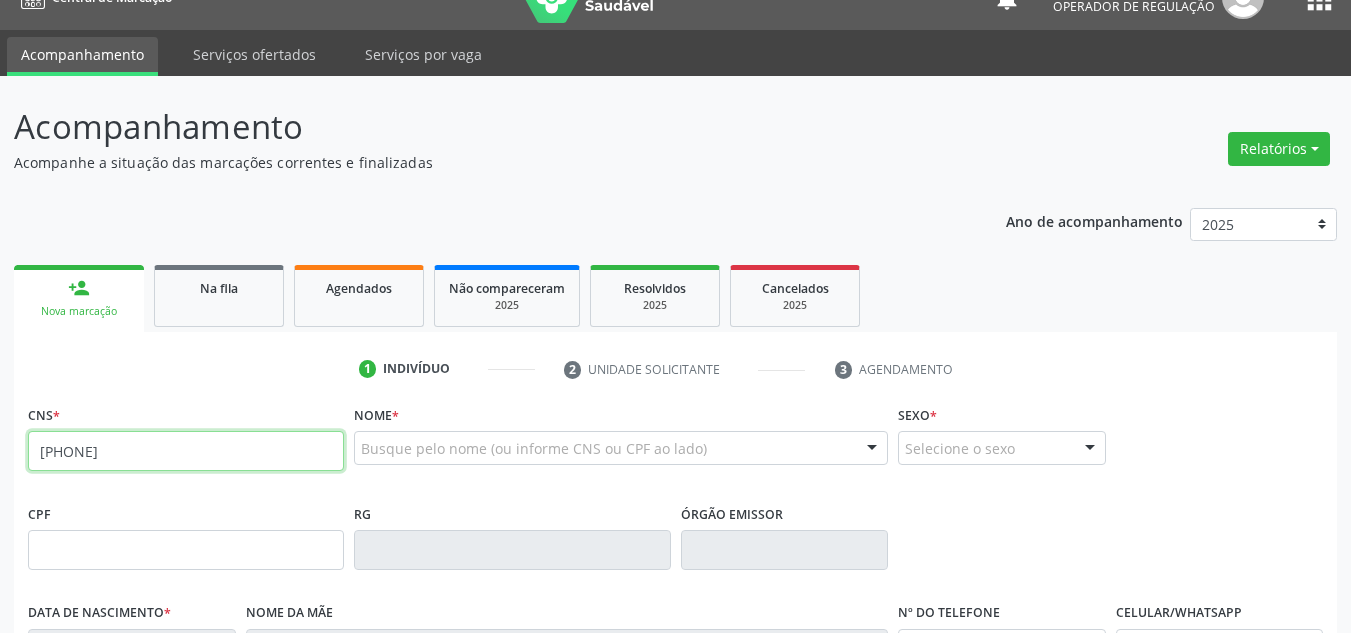 type on "701 0028 6472 7490" 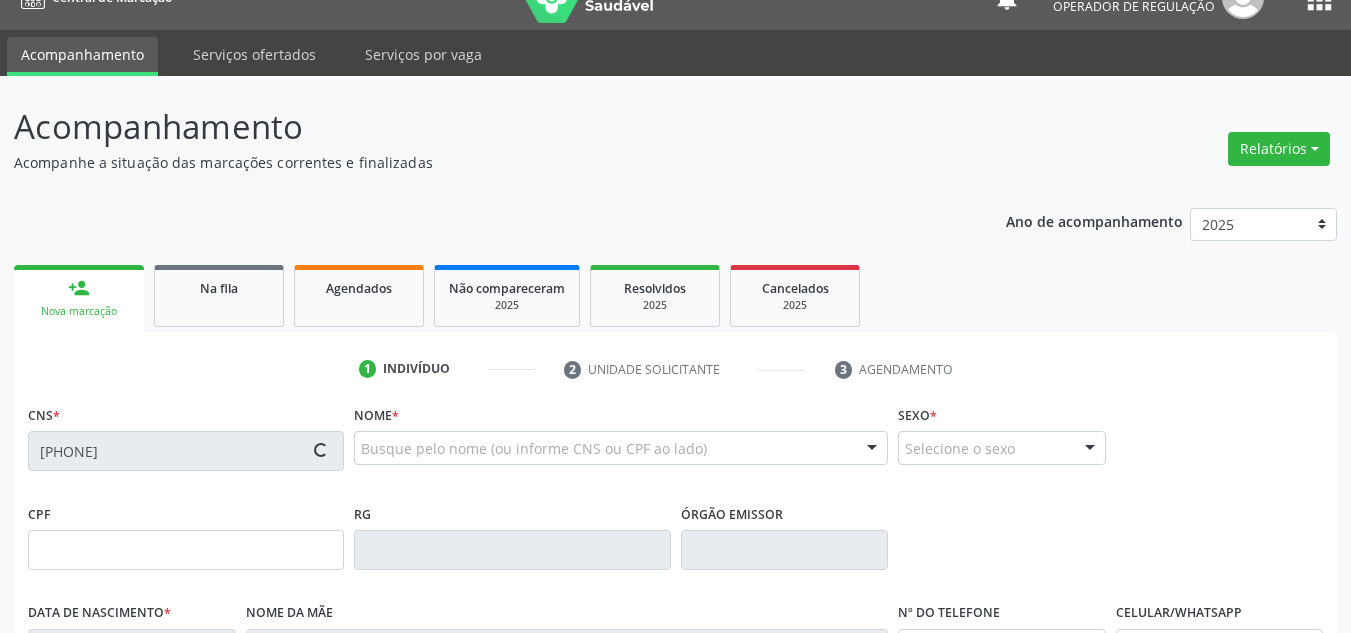 type on "22/11/1985" 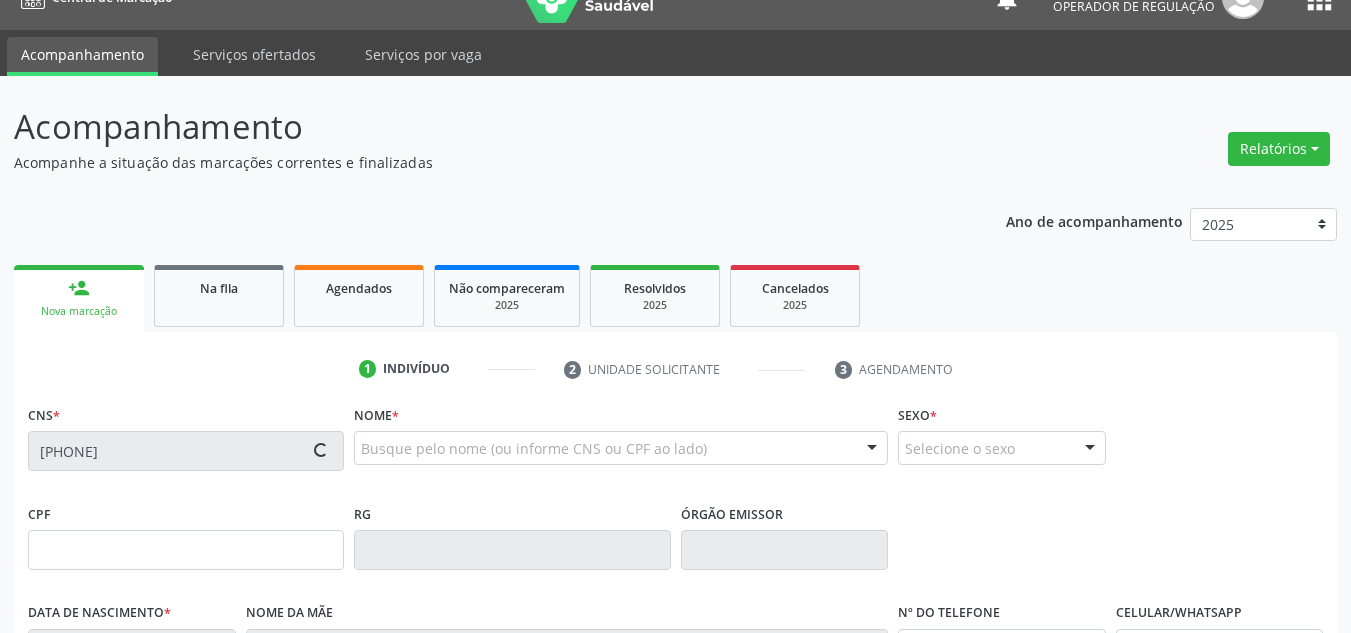 type on "(87) 98828-0204" 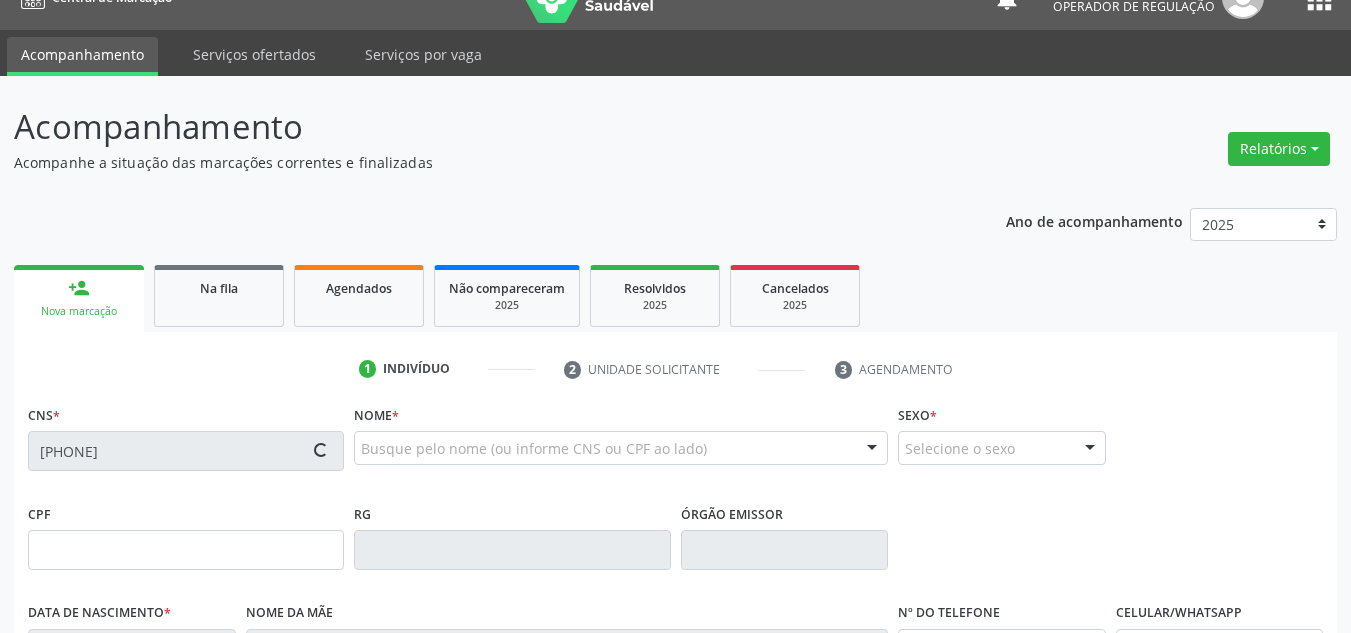 type on "S/N" 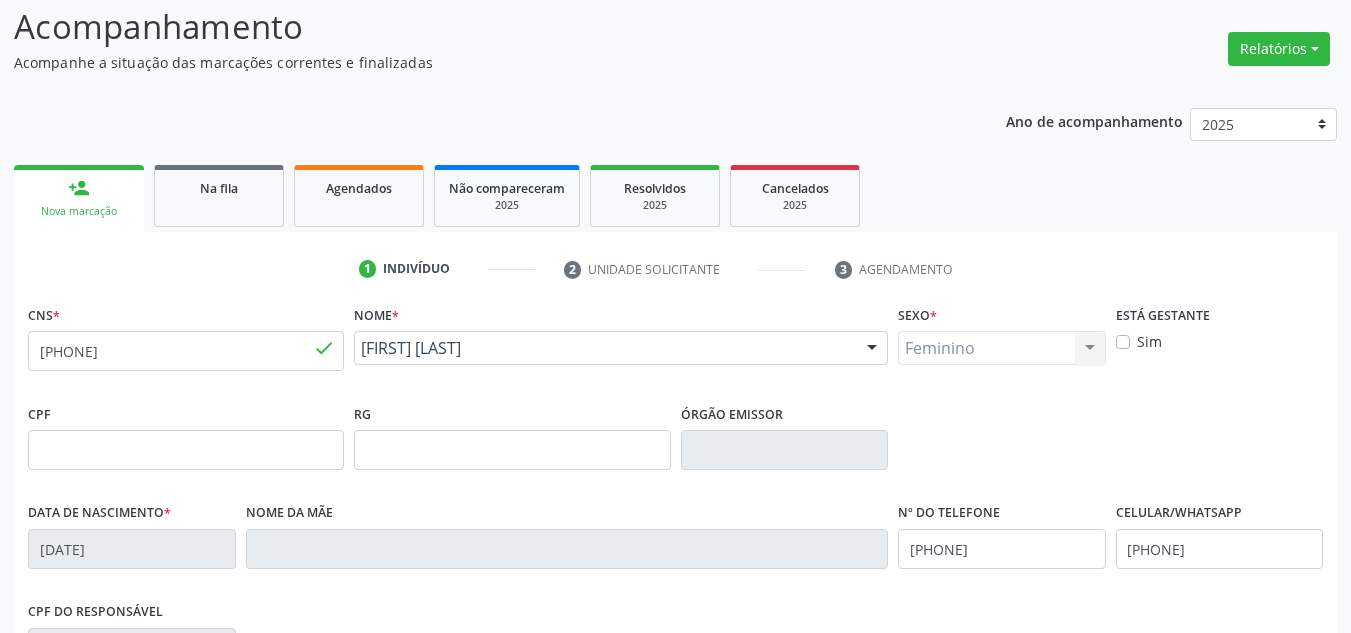 scroll, scrollTop: 434, scrollLeft: 0, axis: vertical 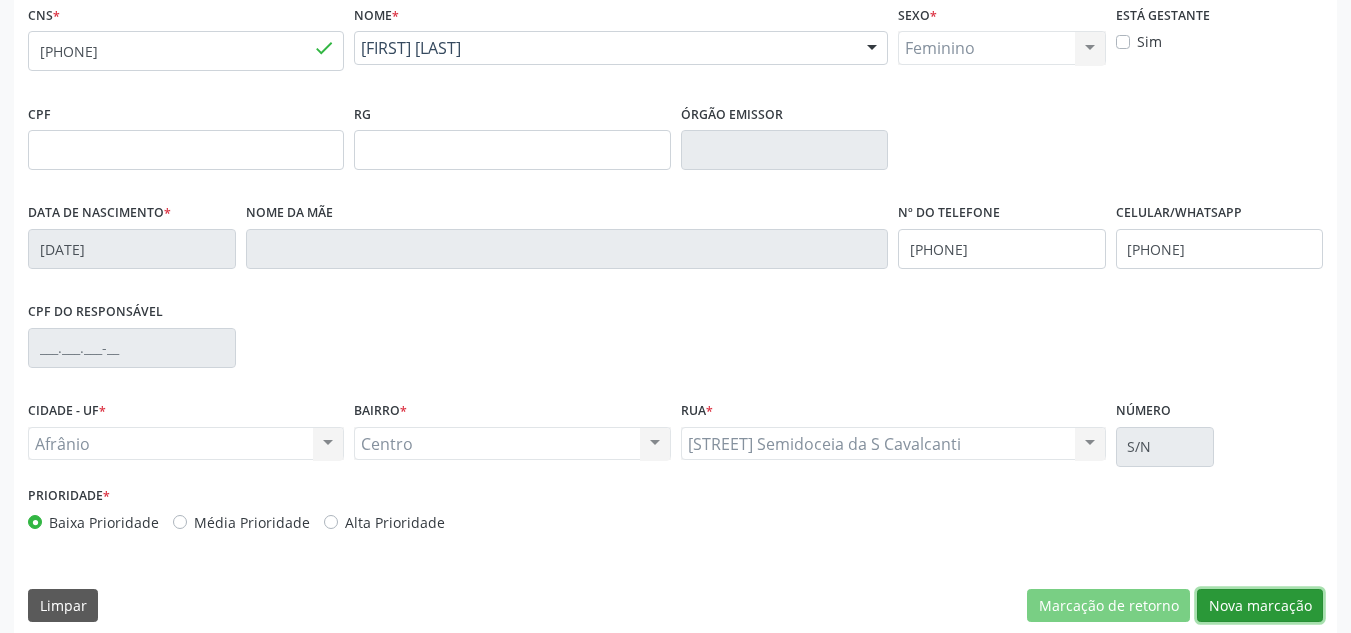 click on "Nova marcação" at bounding box center [1260, 606] 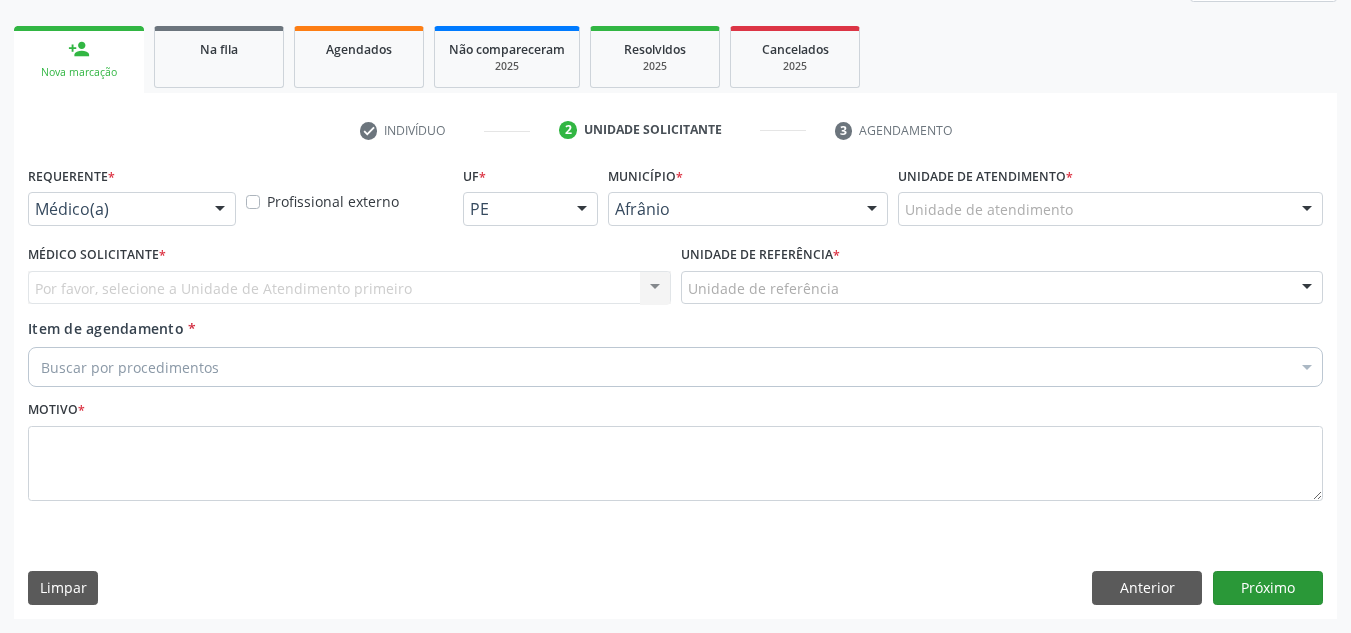 scroll, scrollTop: 273, scrollLeft: 0, axis: vertical 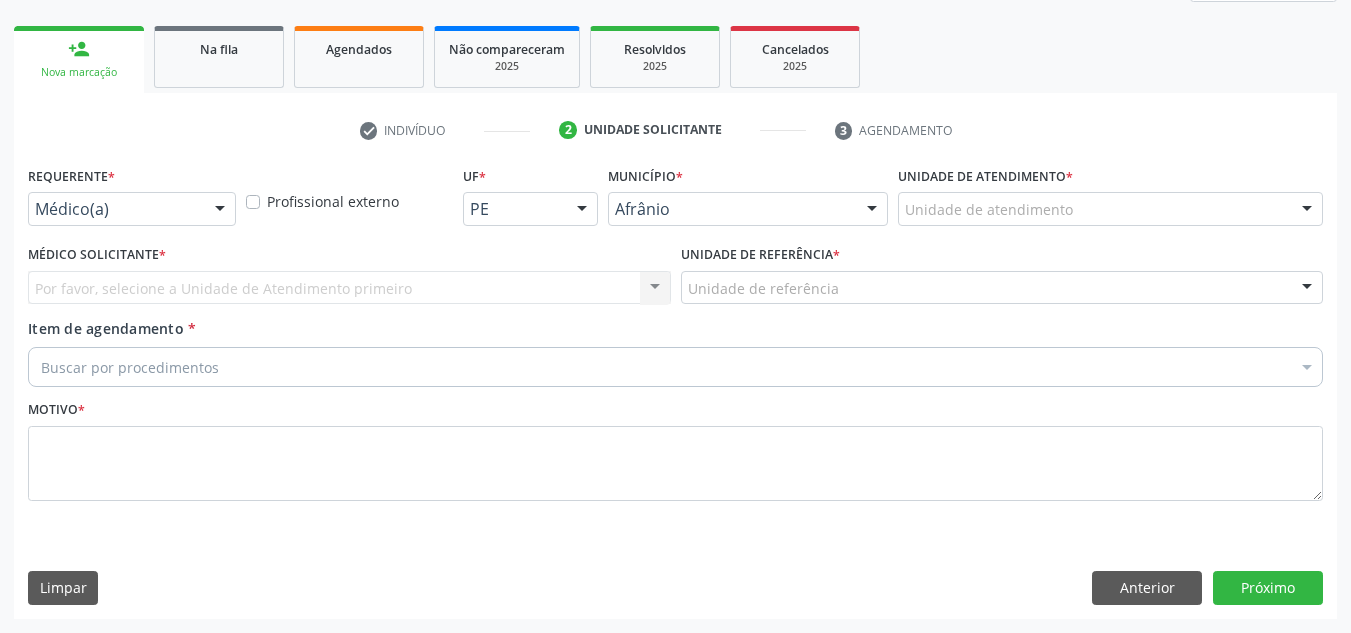 click at bounding box center [1307, 210] 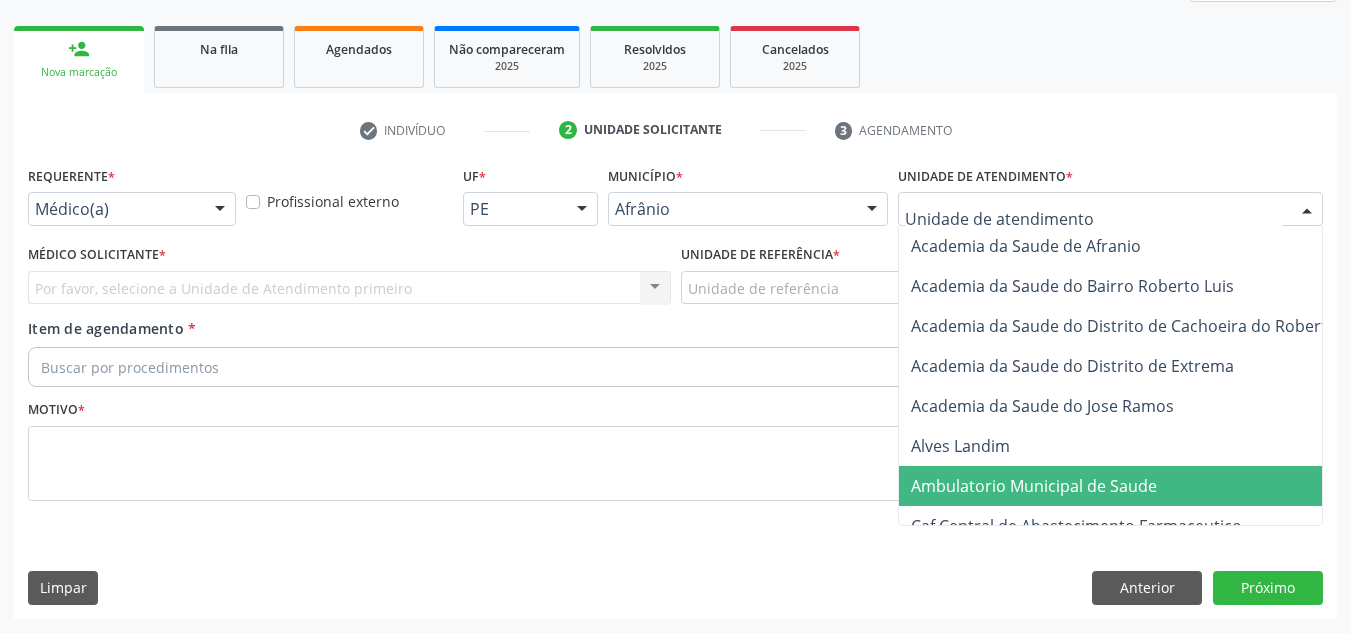 drag, startPoint x: 1089, startPoint y: 493, endPoint x: 927, endPoint y: 435, distance: 172.06975 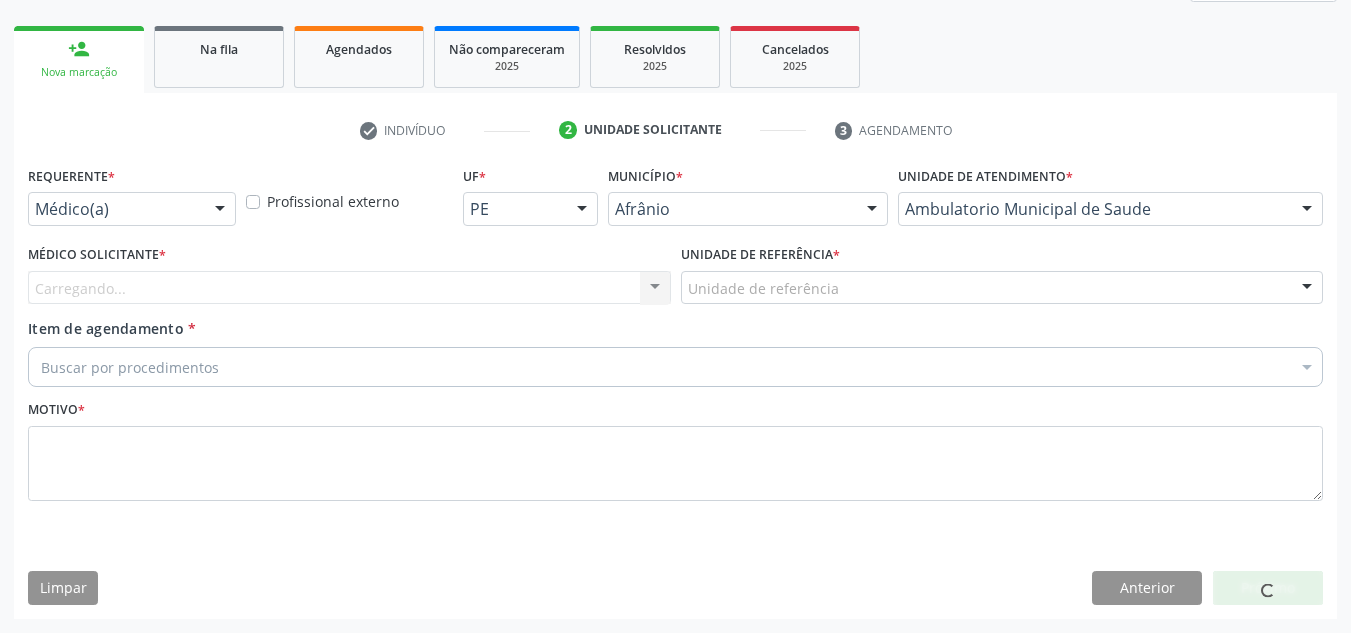 click on "Carregando...
Nenhum resultado encontrado para: "   "
Não há nenhuma opção para ser exibida." at bounding box center (349, 288) 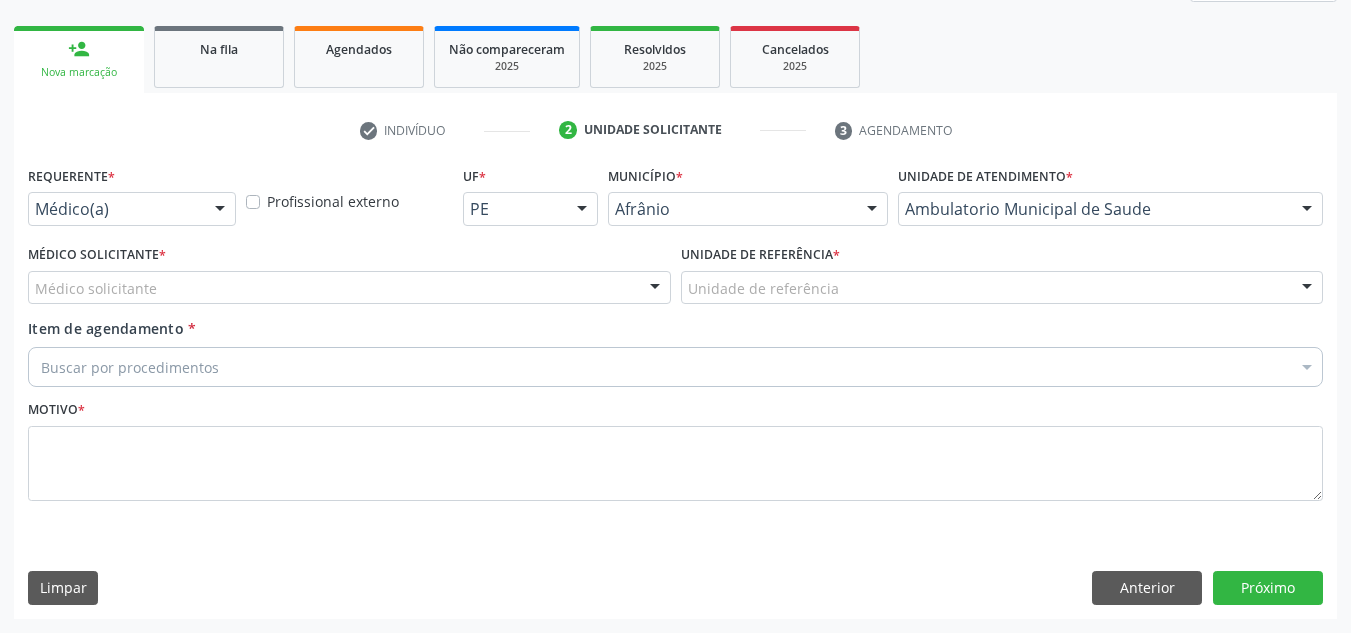 click on "Médico solicitante" at bounding box center [349, 288] 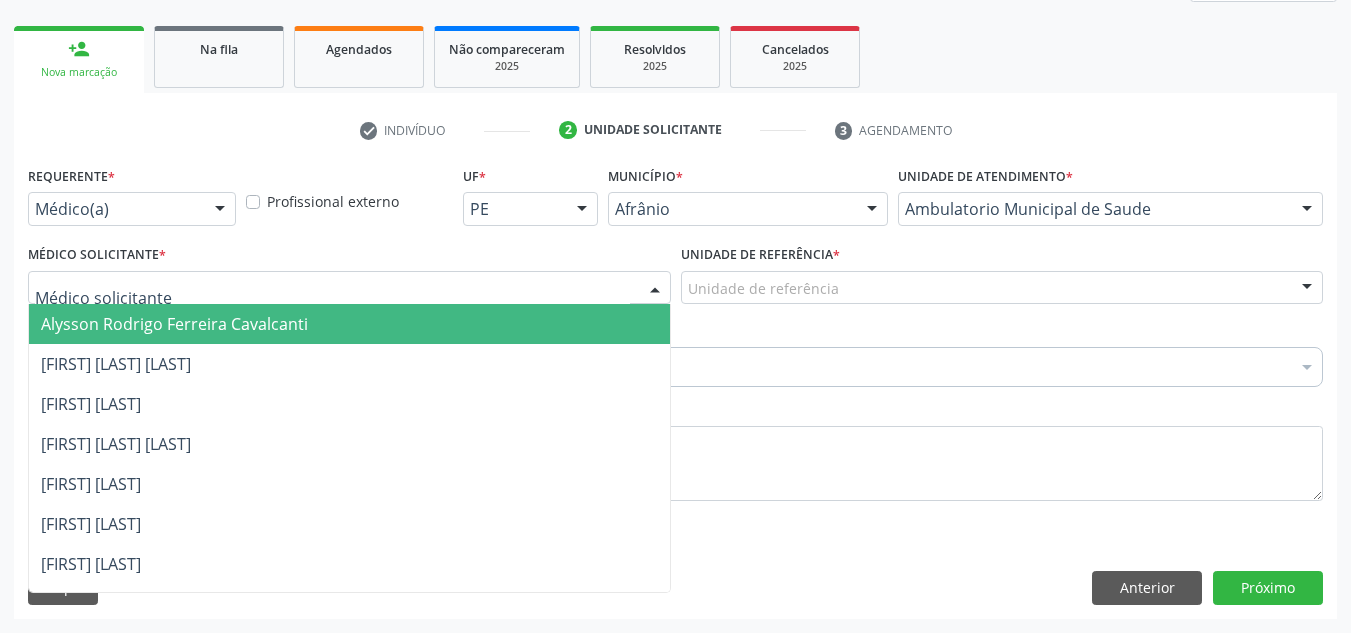 click on "Carlos Gustavo Pessoa da Silva Reis" at bounding box center [349, 404] 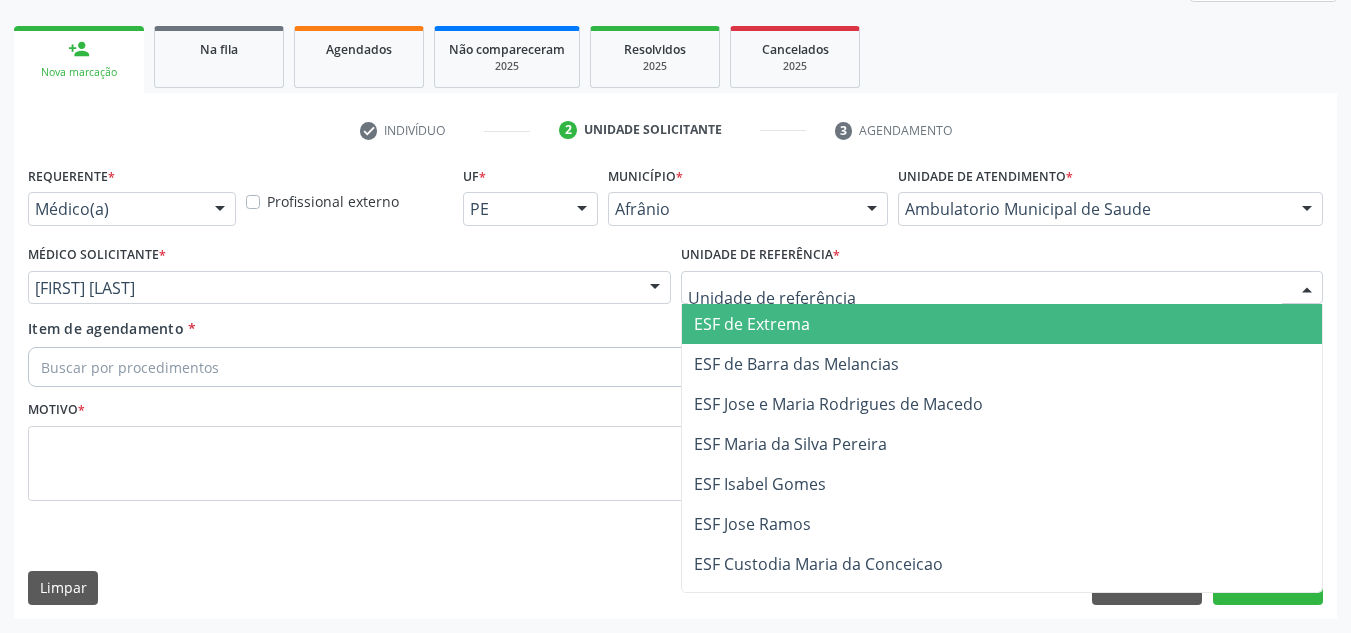 drag, startPoint x: 786, startPoint y: 277, endPoint x: 752, endPoint y: 426, distance: 152.82997 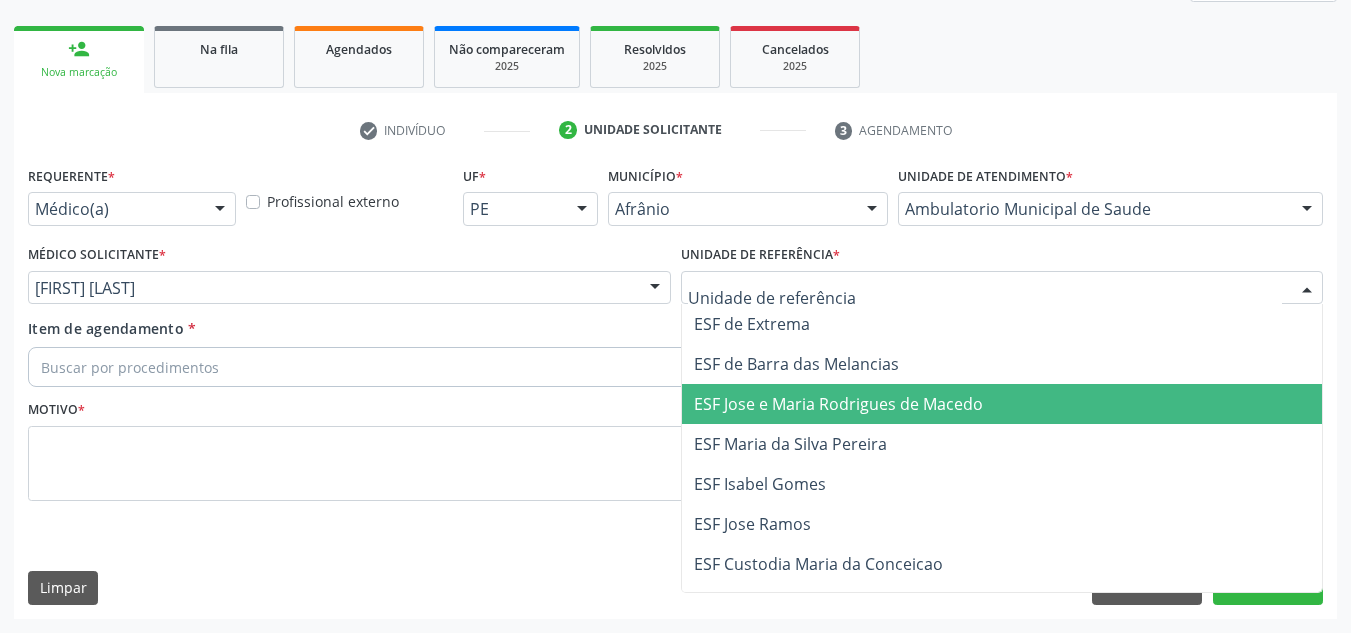 drag, startPoint x: 780, startPoint y: 420, endPoint x: 723, endPoint y: 398, distance: 61.09828 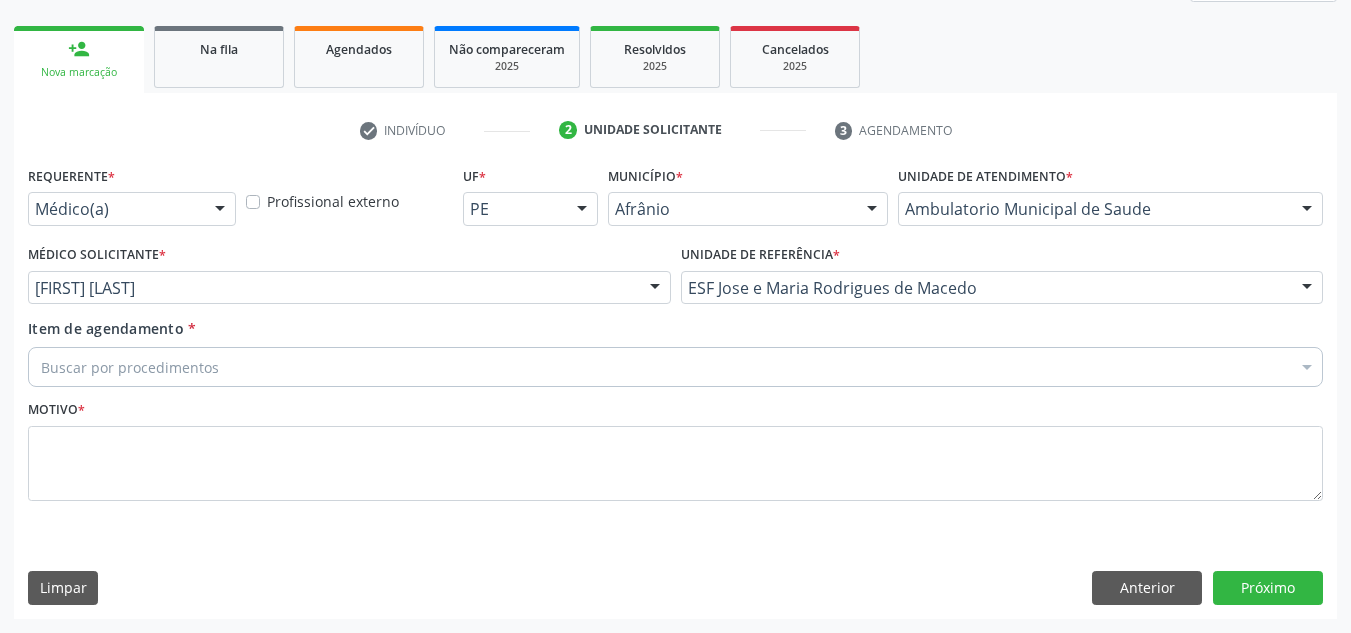 click on "Buscar por procedimentos" at bounding box center [675, 367] 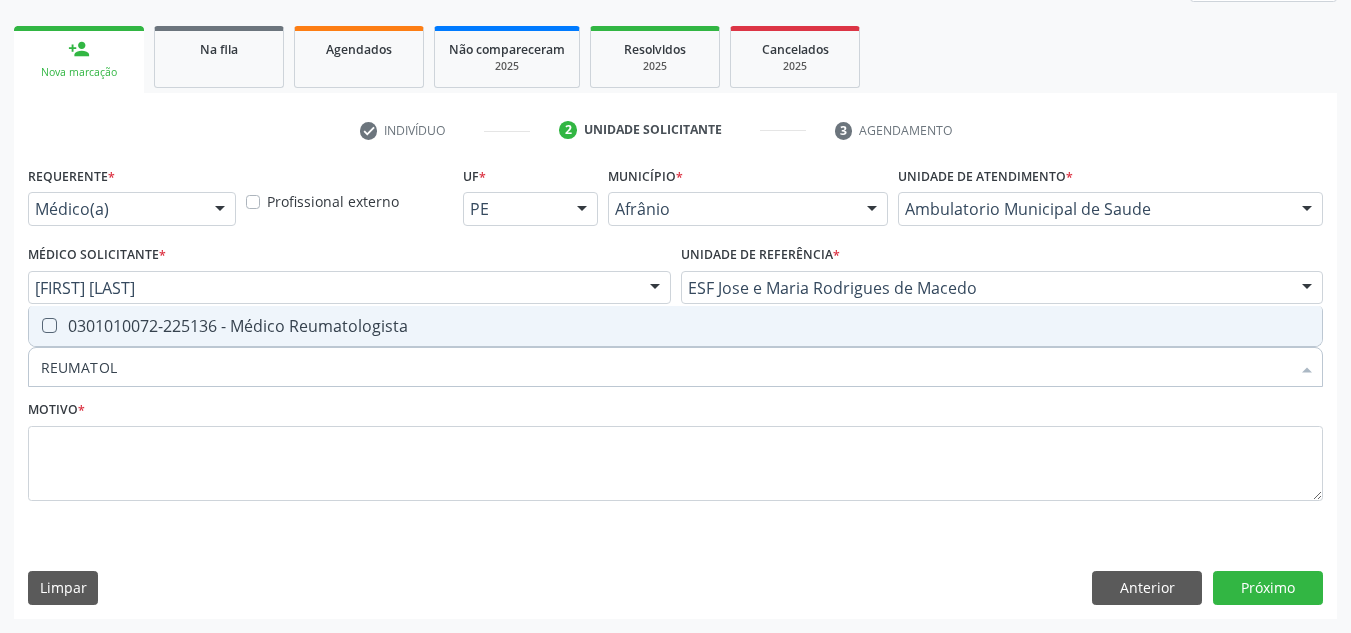 type on "REUMATOLO" 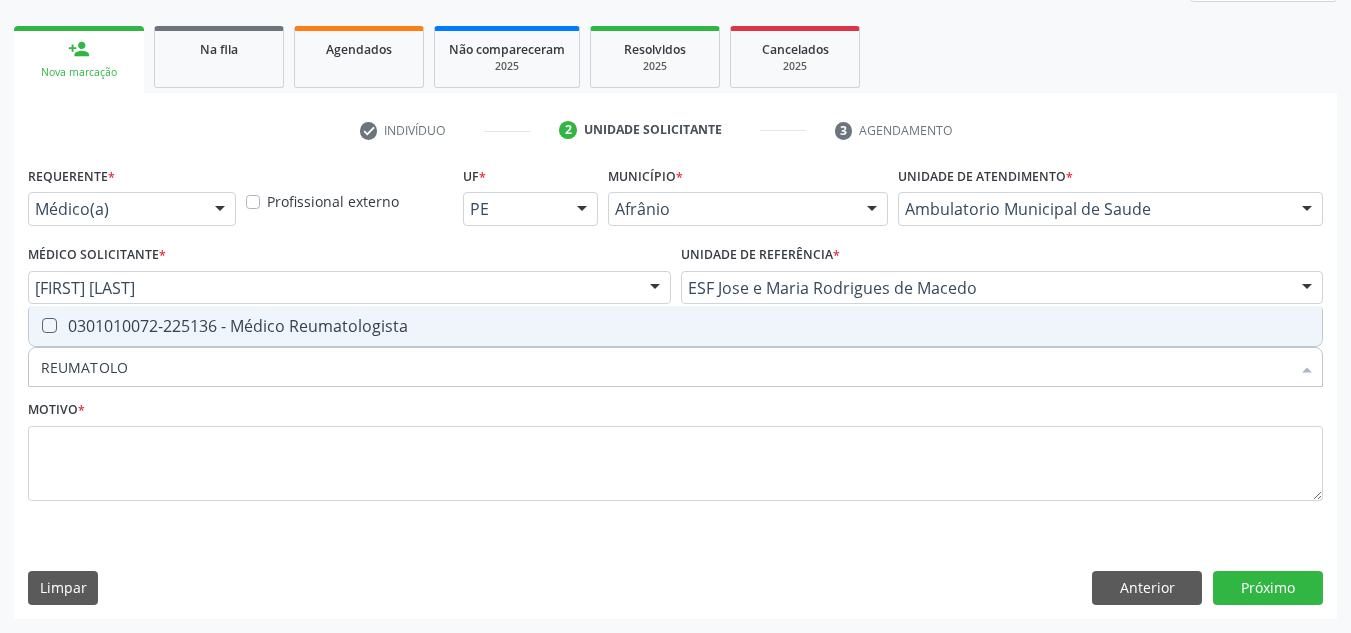 click on "0301010072-225136 - Médico Reumatologista" at bounding box center [675, 326] 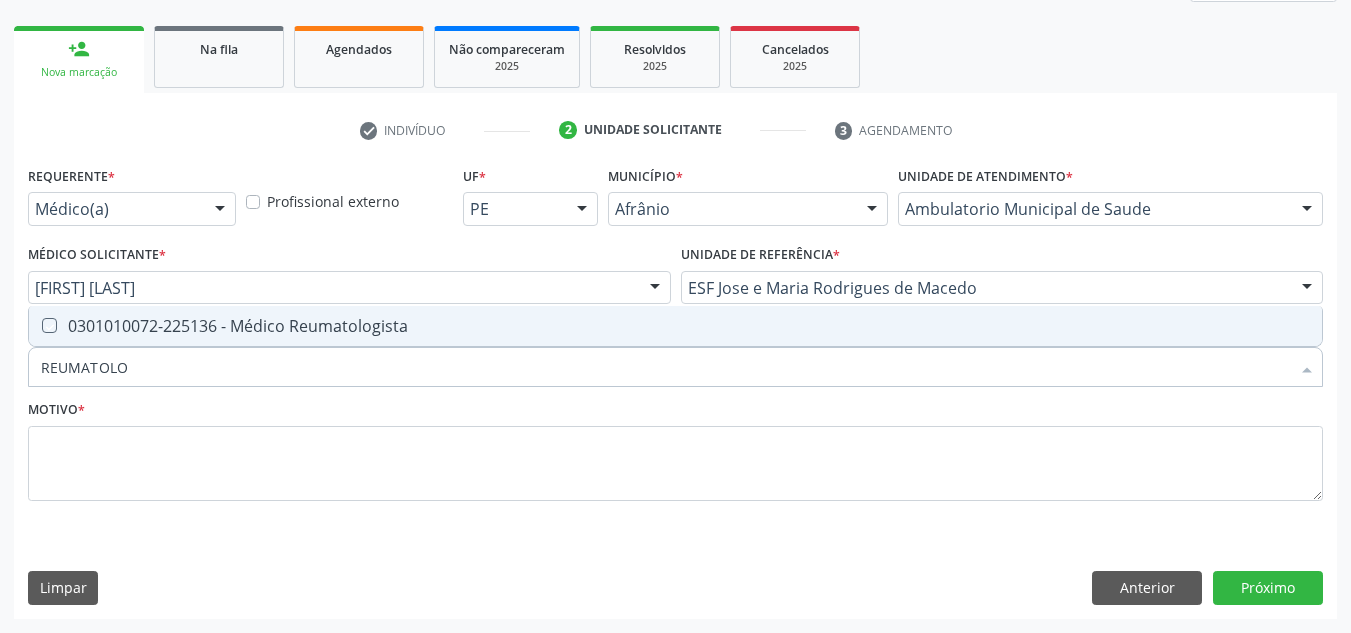 checkbox on "true" 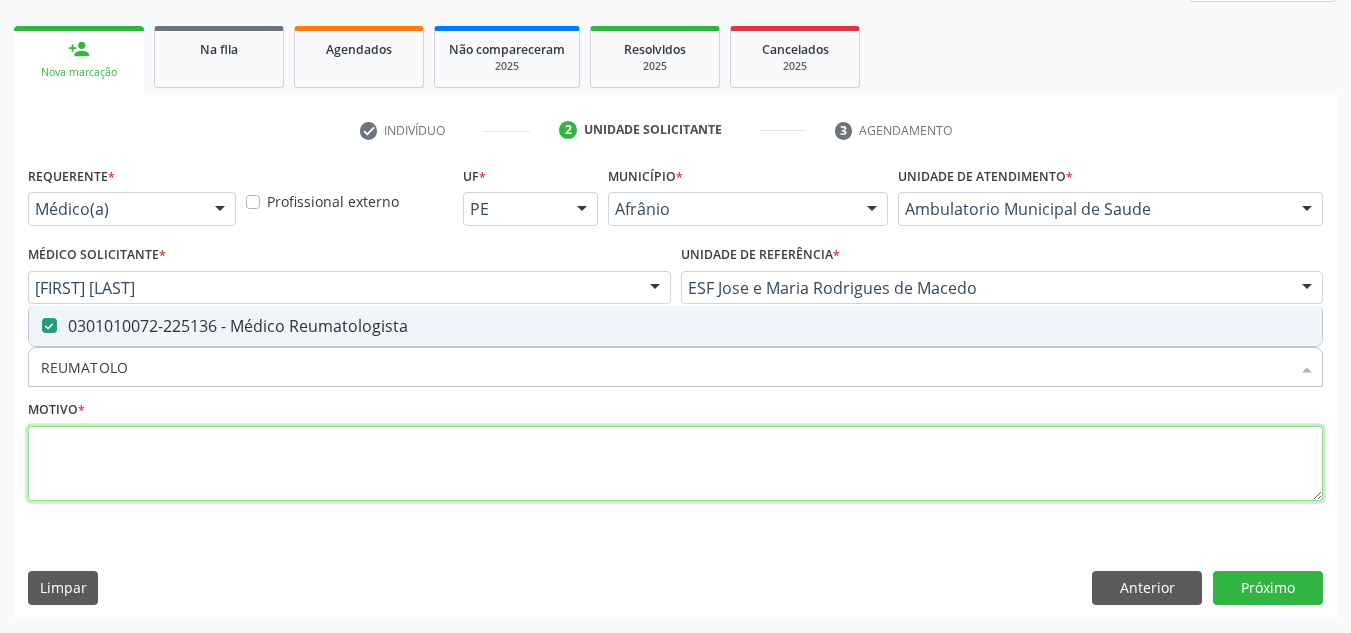 click at bounding box center (675, 464) 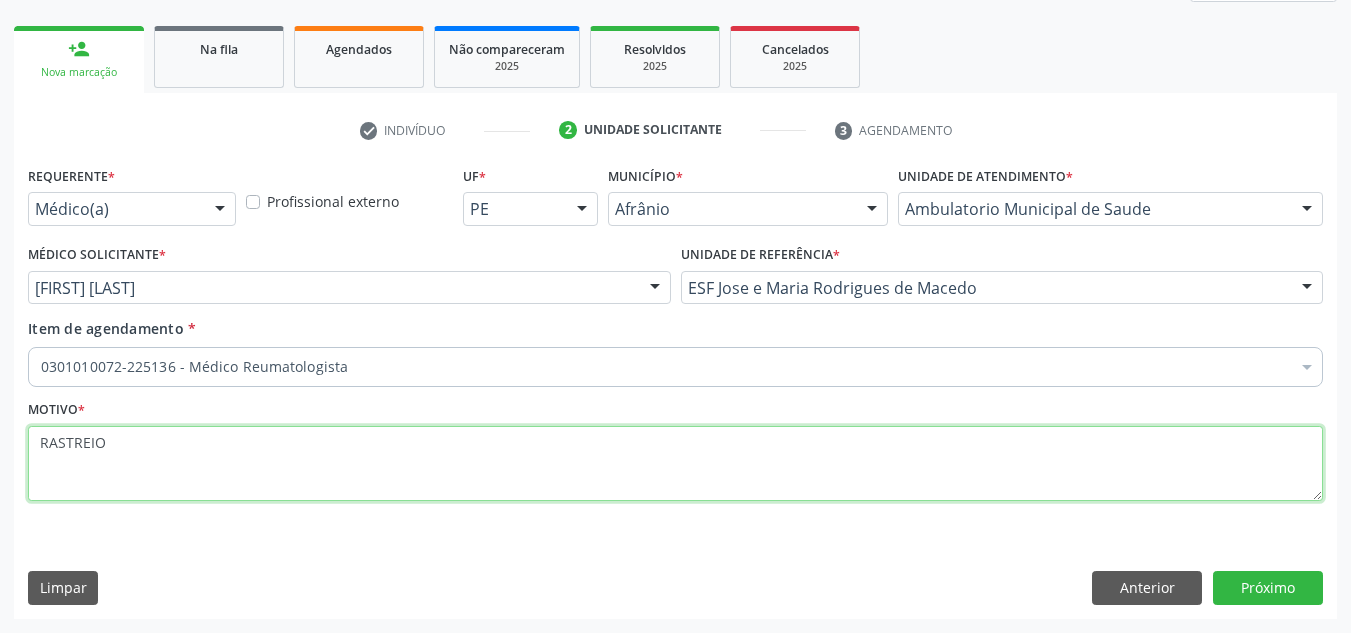 type on "RASTREIO" 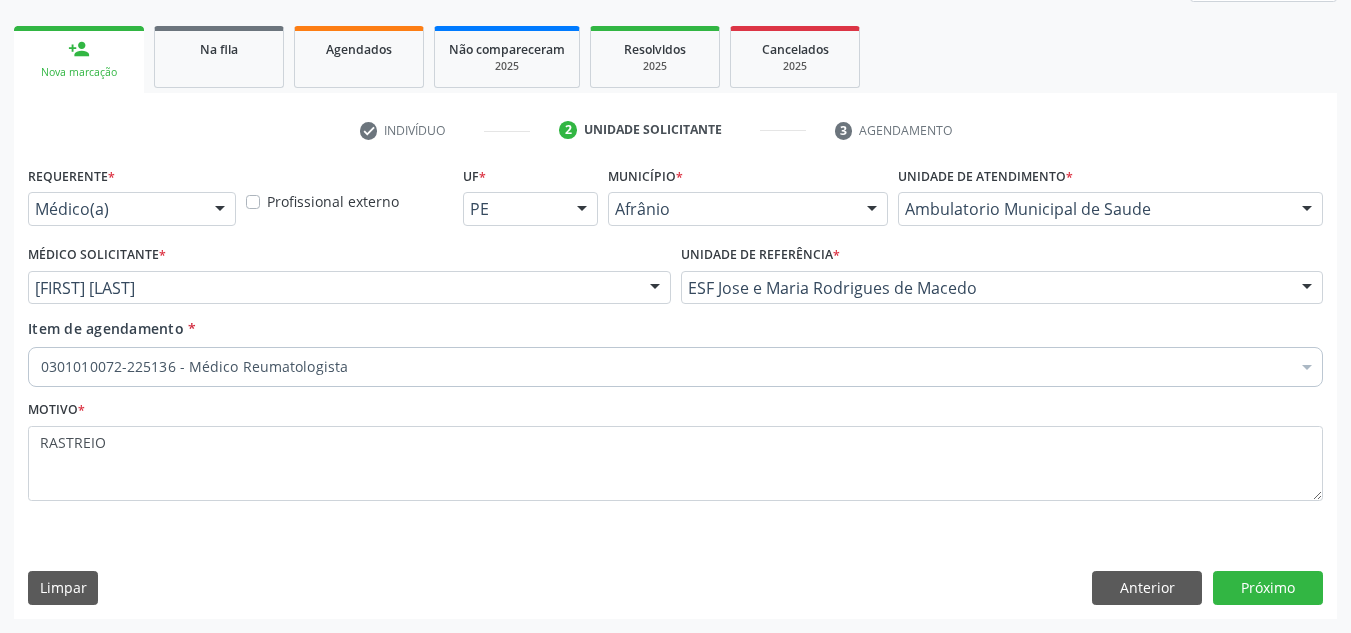 click on "Requerente
*
Médico(a)         Médico(a)   Enfermeiro(a)   Paciente
Nenhum resultado encontrado para: "   "
Não há nenhuma opção para ser exibida.
Profissional externo
UF
*
PE         BA   PE
Nenhum resultado encontrado para: "   "
Não há nenhuma opção para ser exibida.
Município
*
Afrânio         Afrânio   Petrolina
Nenhum resultado encontrado para: "   "
Não há nenhuma opção para ser exibida.
Unidade de atendimento
*
Ambulatorio Municipal de Saude         Academia da Saude de Afranio   Academia da Saude do Bairro Roberto Luis   Academia da Saude do Distrito de Cachoeira do Roberto   Academia da Saude do Distrito de Extrema   Academia da Saude do Jose Ramos   Alves Landim   Ambulatorio Municipal de Saude   Caf Central de Abastecimento Farmaceutico     Centro de Especialidades   Cime   Cuidar" at bounding box center [675, 389] 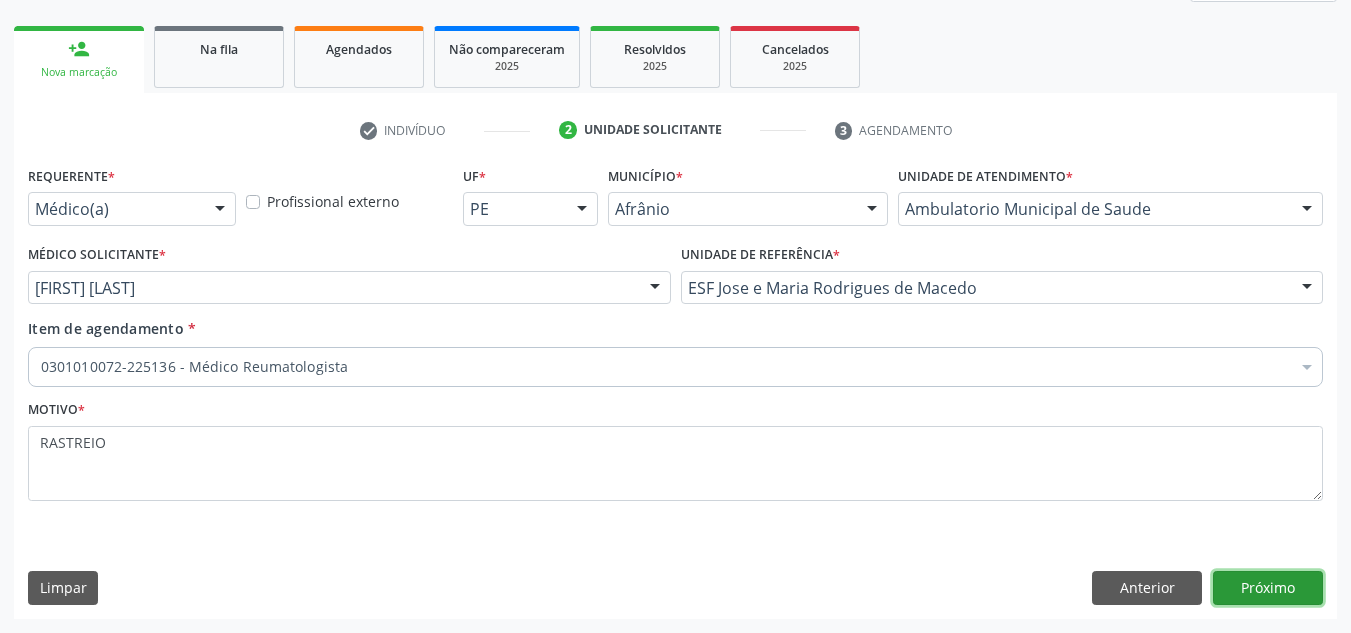click on "Próximo" at bounding box center [1268, 588] 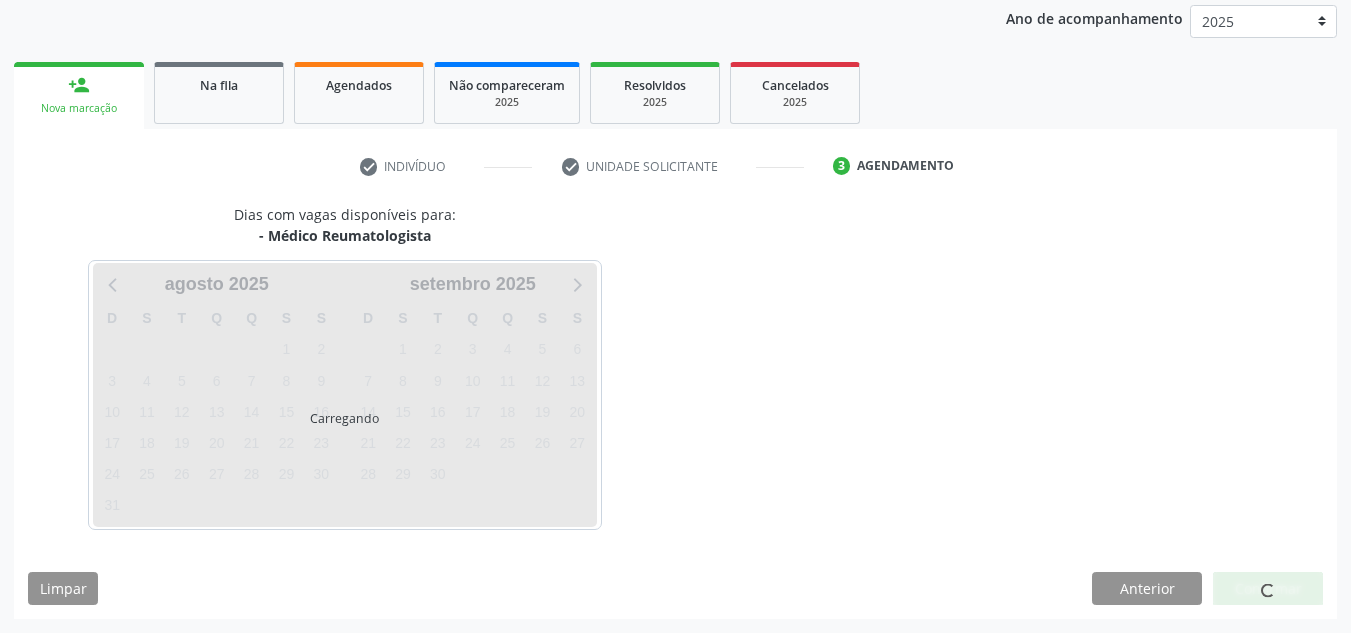 scroll, scrollTop: 273, scrollLeft: 0, axis: vertical 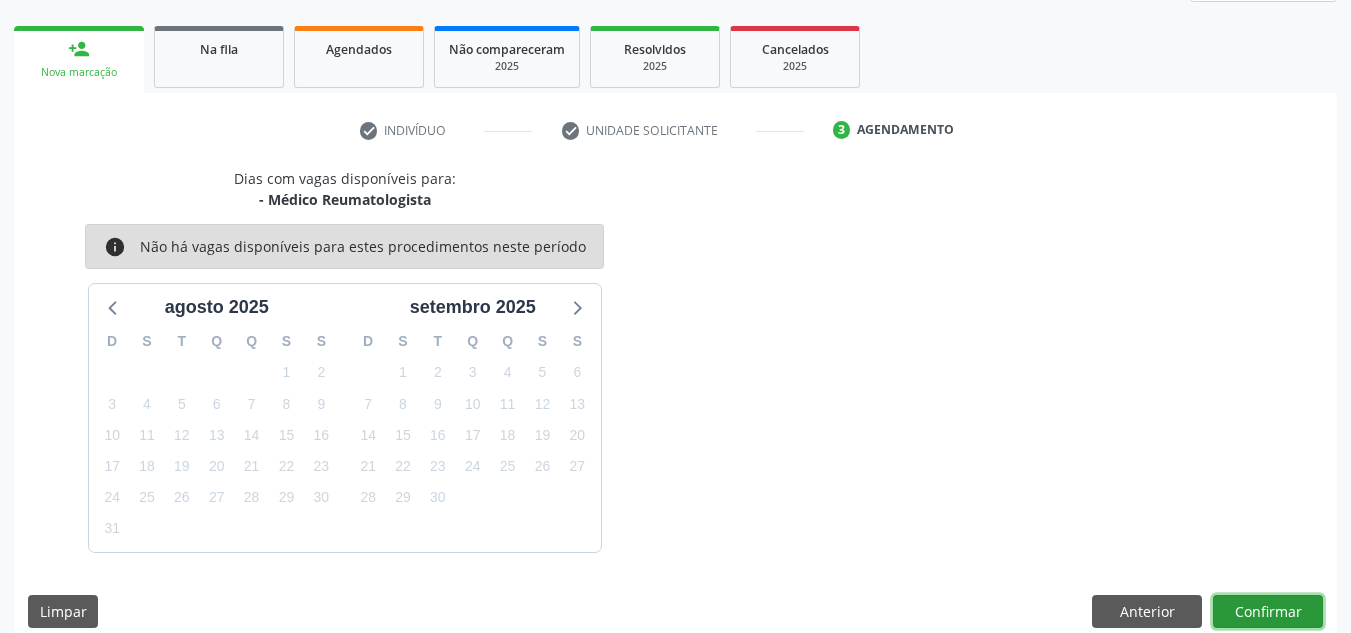 click on "Confirmar" at bounding box center (1268, 612) 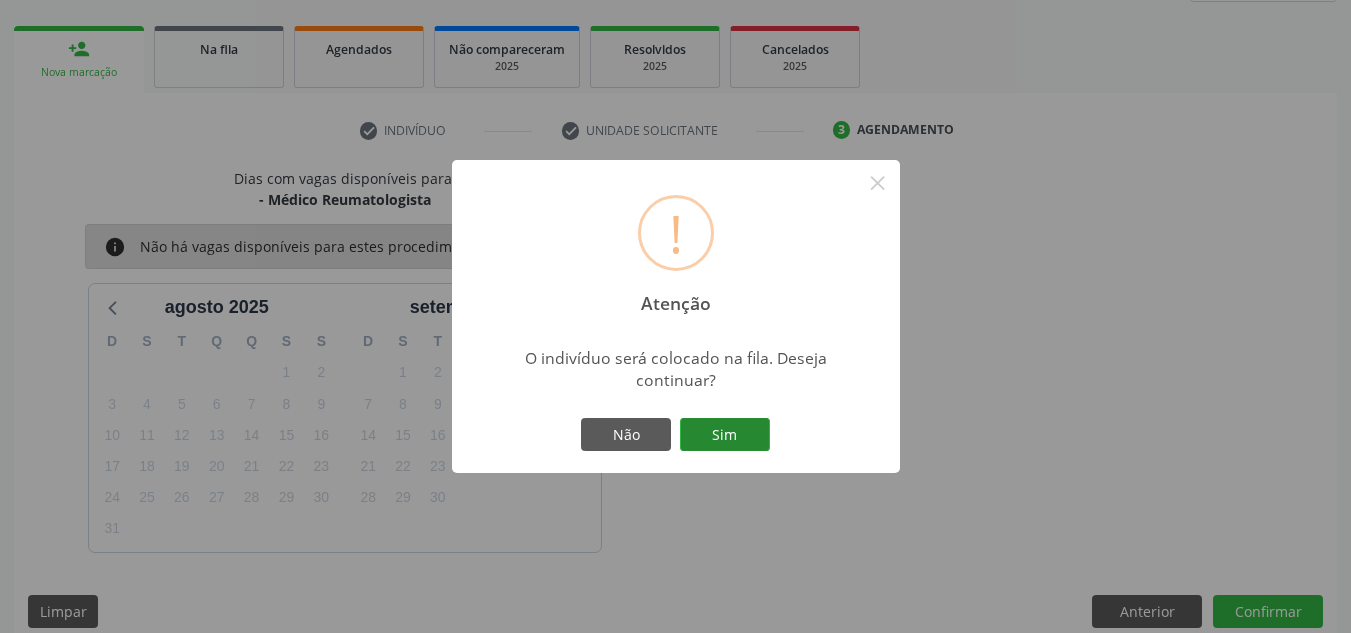 click on "Sim" at bounding box center (725, 435) 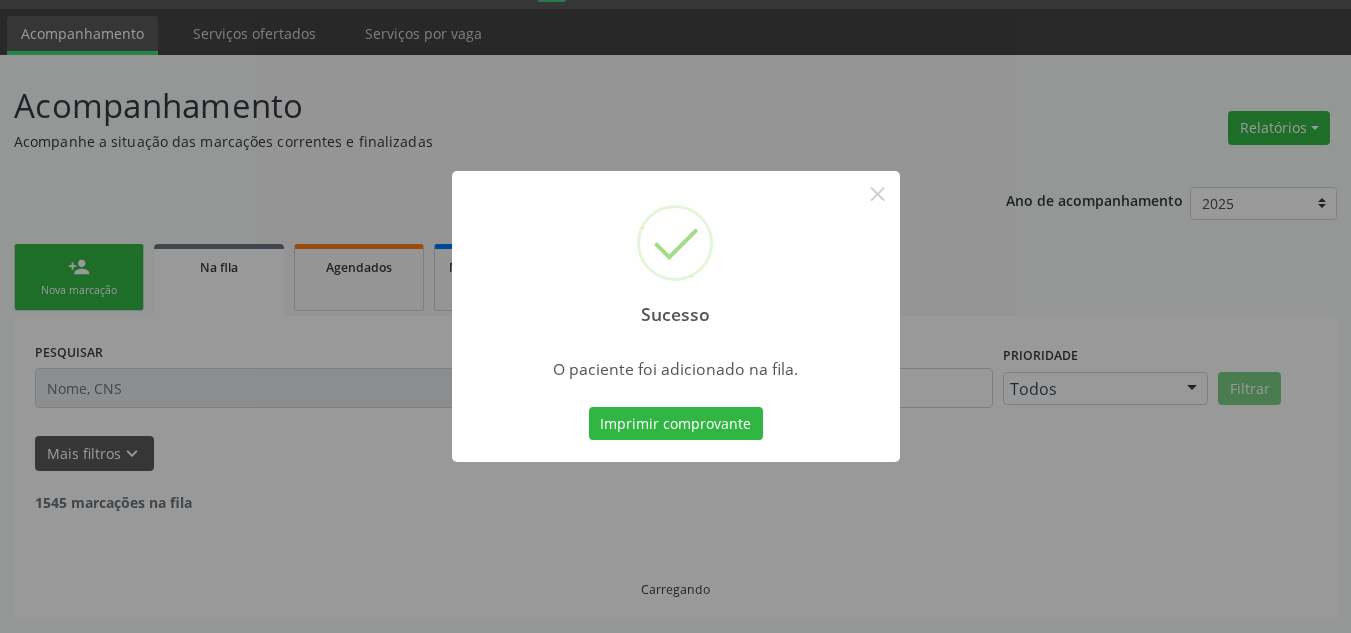 scroll, scrollTop: 34, scrollLeft: 0, axis: vertical 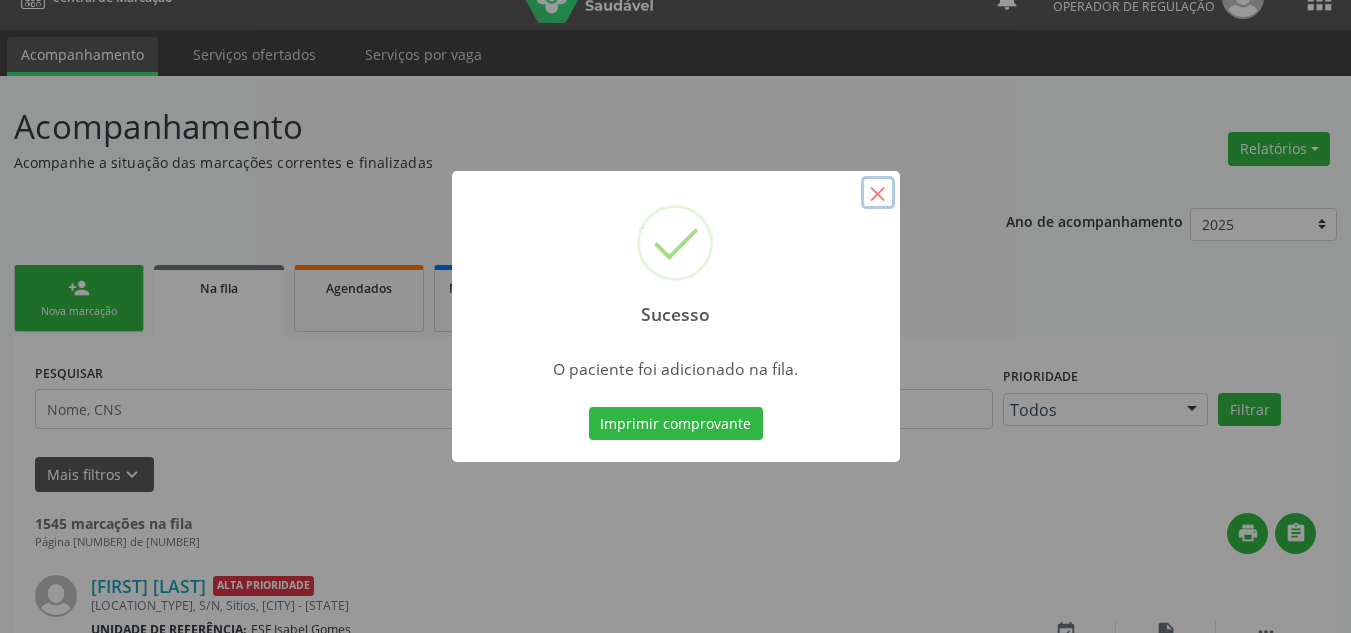 click on "×" at bounding box center [878, 193] 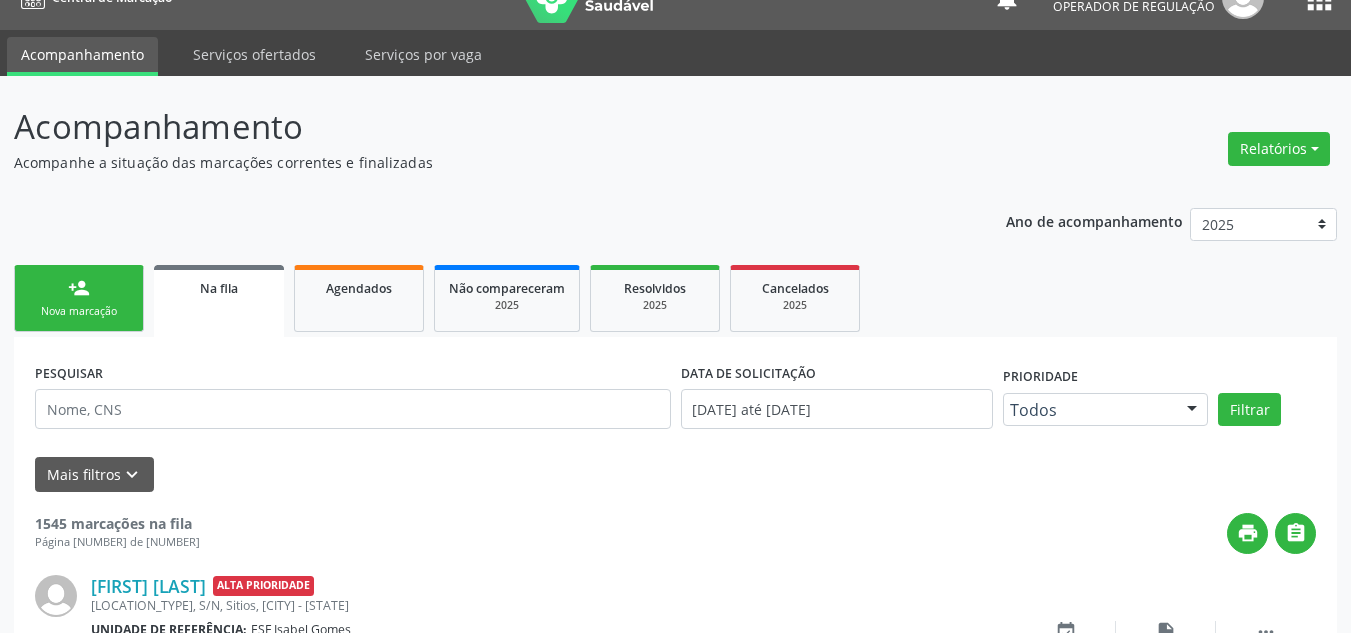 click on "person_add" at bounding box center (79, 288) 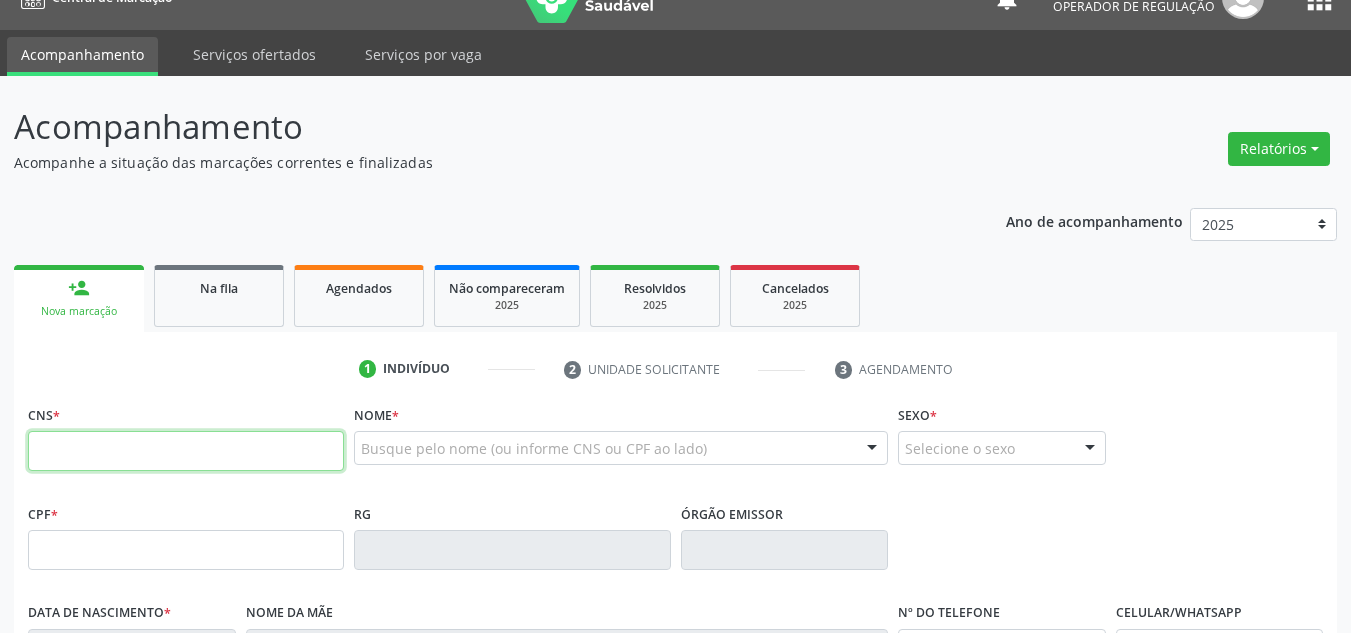 drag, startPoint x: 106, startPoint y: 458, endPoint x: 95, endPoint y: 446, distance: 16.27882 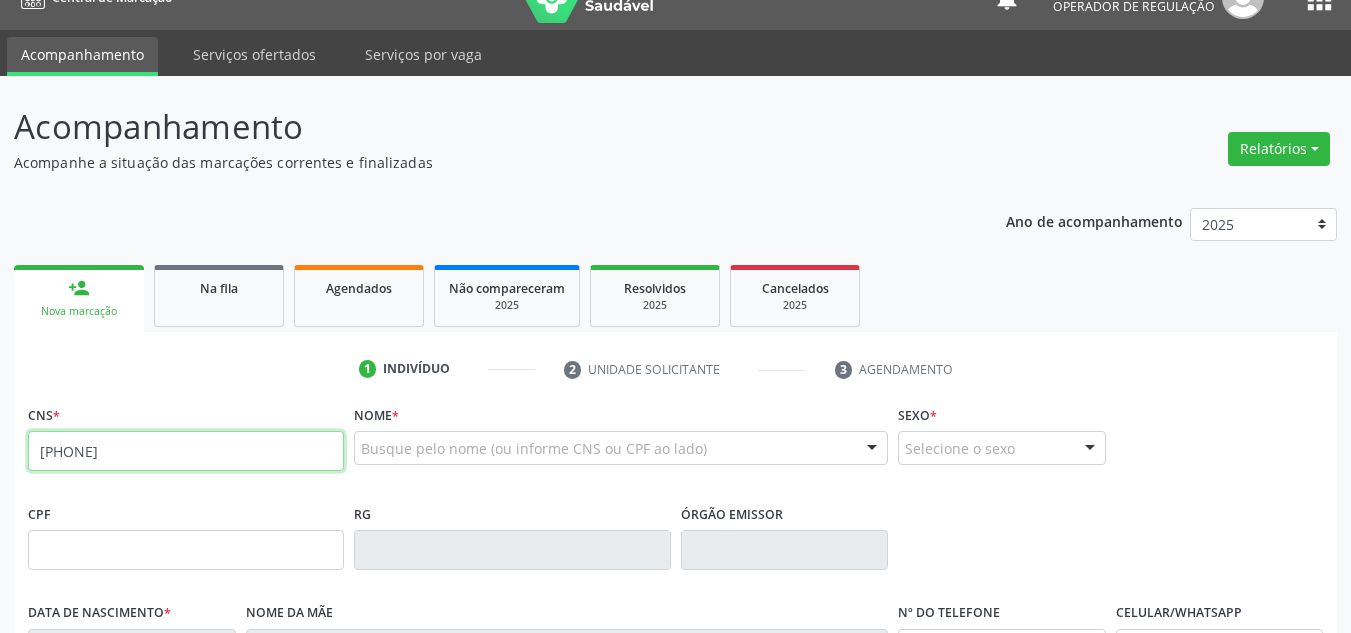 type on "701 0028 6472 7490" 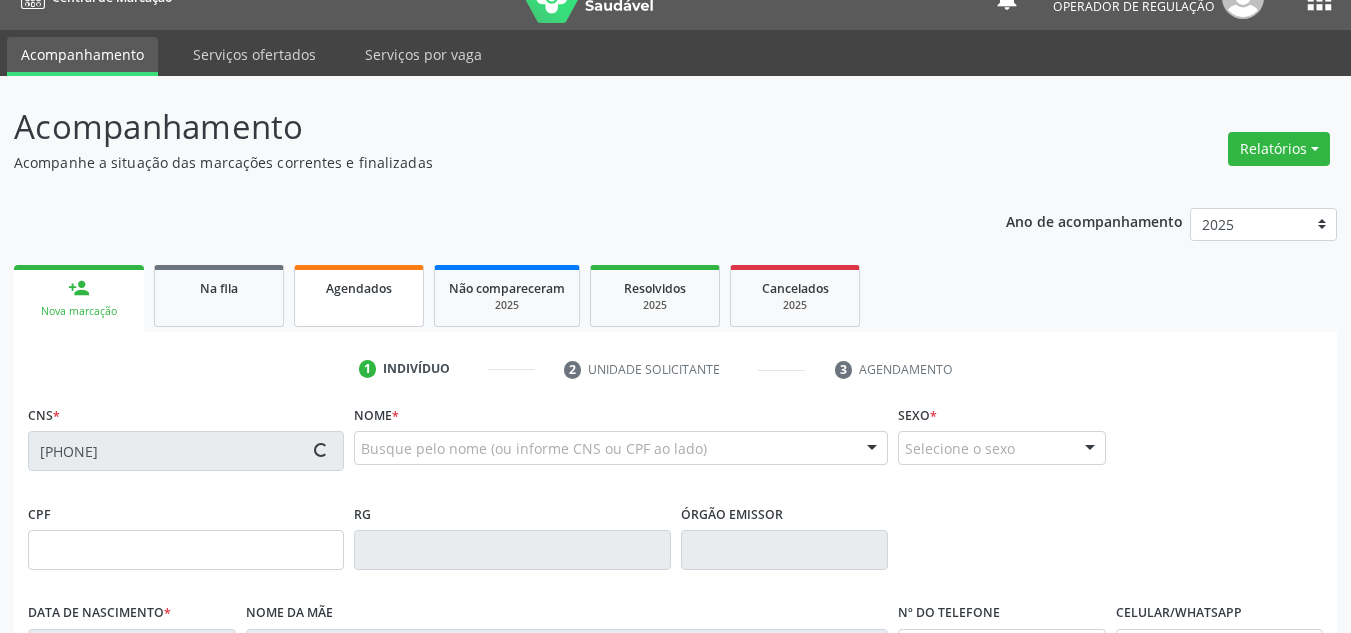 type on "22/11/1985" 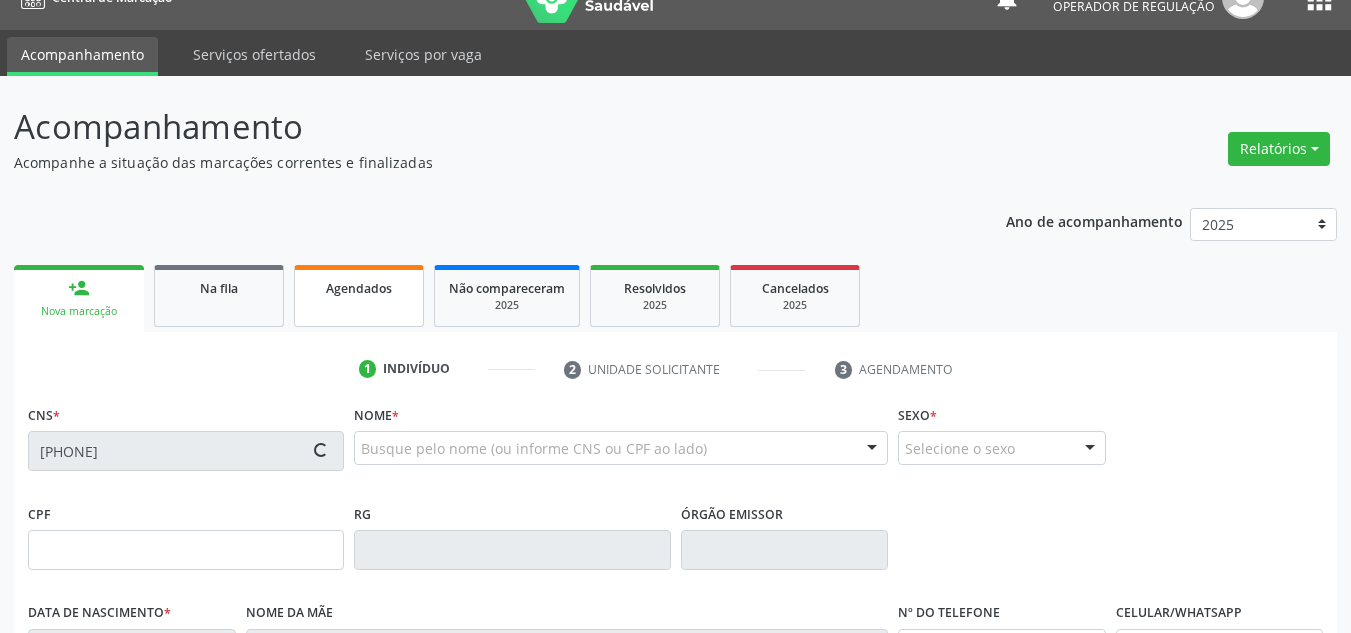 type on "(87) 98828-0204" 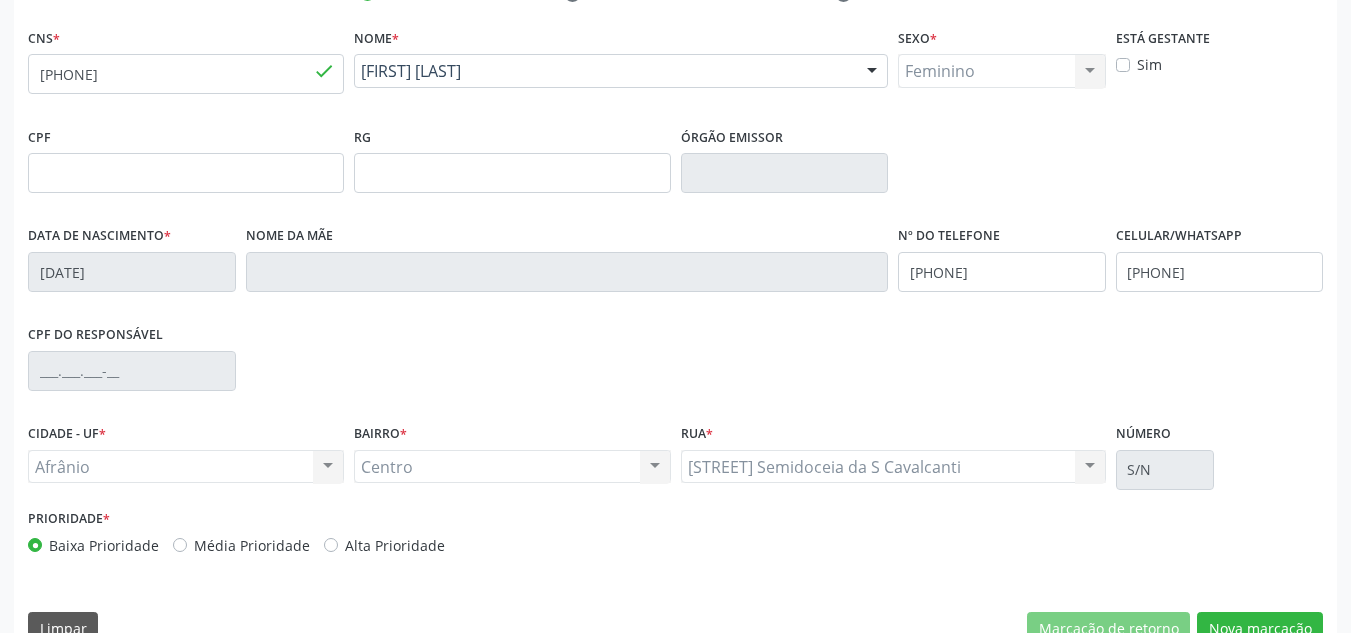 scroll, scrollTop: 434, scrollLeft: 0, axis: vertical 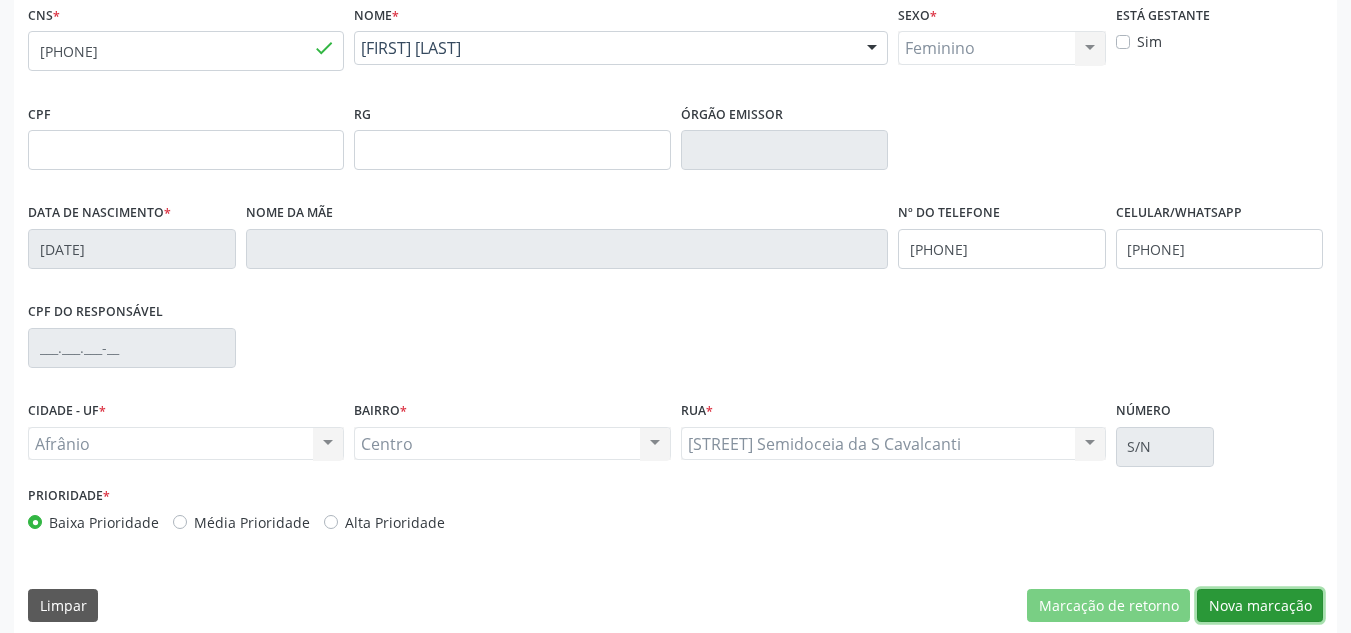 click on "Nova marcação" at bounding box center [1260, 606] 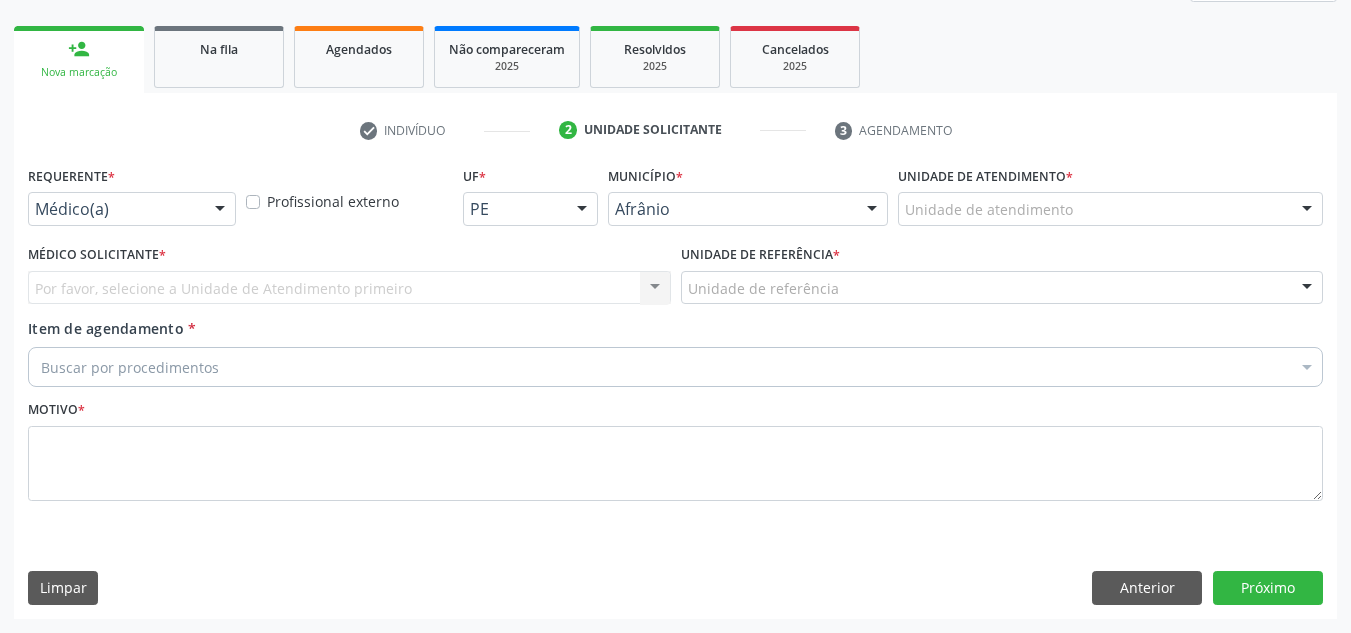 scroll, scrollTop: 273, scrollLeft: 0, axis: vertical 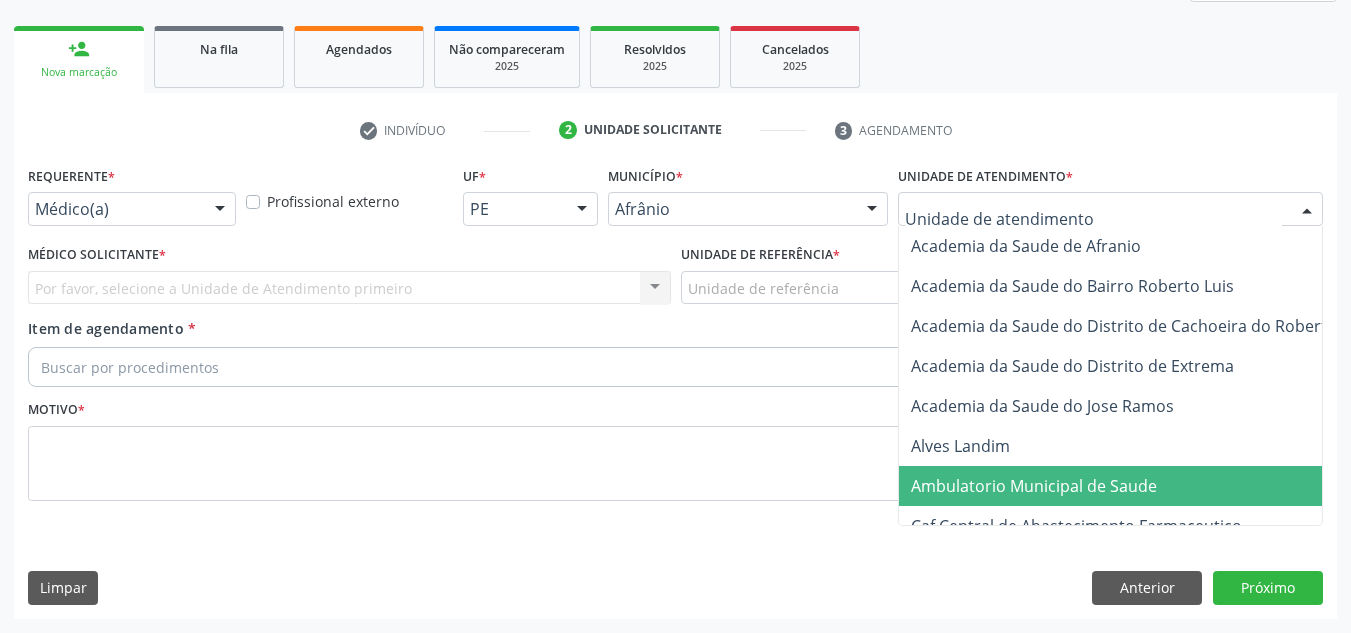 click on "Ambulatorio Municipal de Saude" at bounding box center [1137, 486] 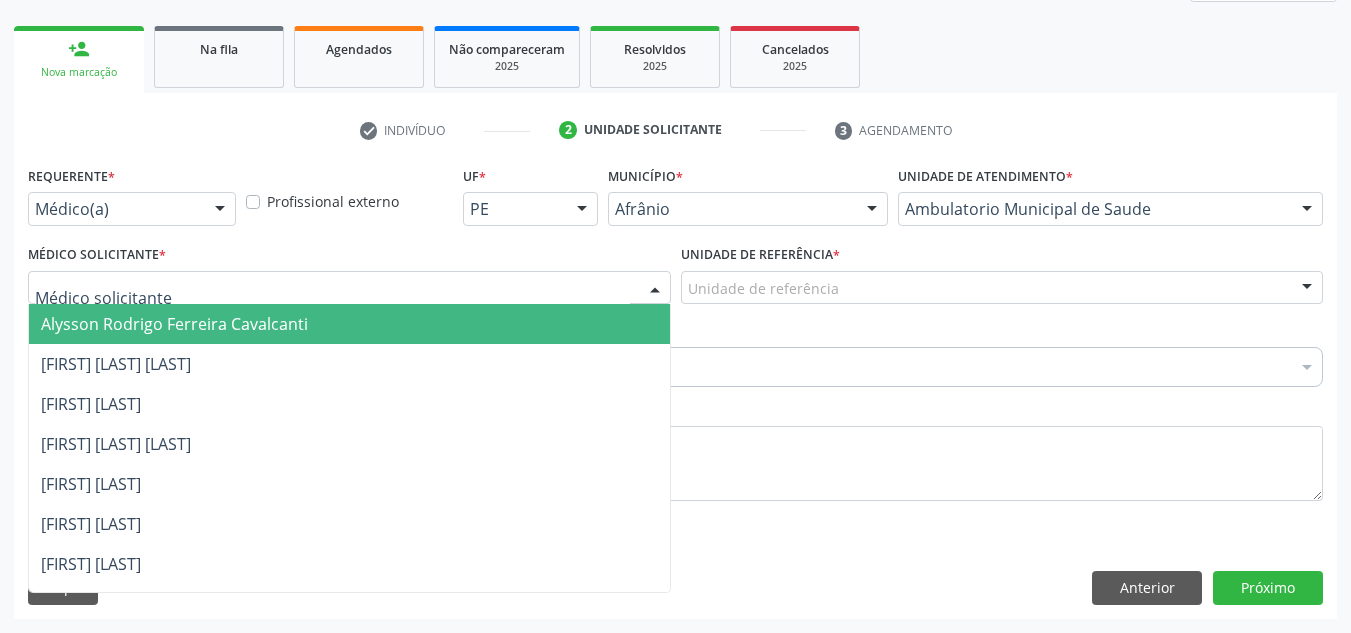 click at bounding box center (349, 288) 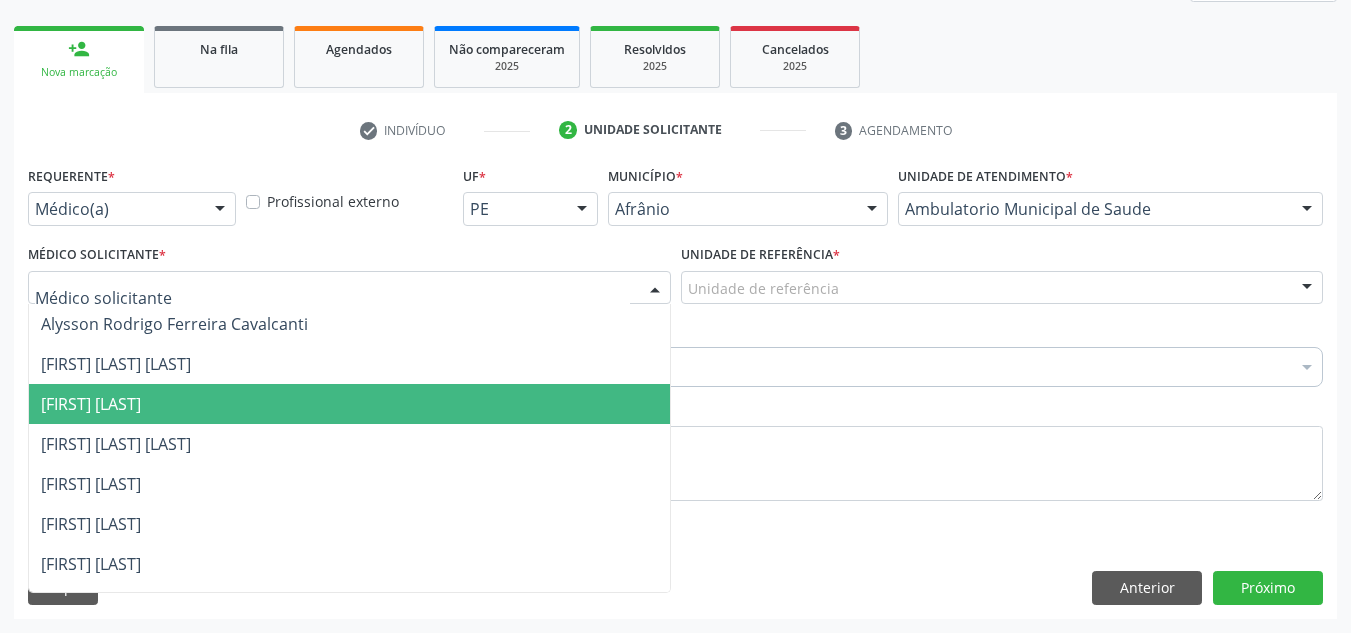 drag, startPoint x: 135, startPoint y: 393, endPoint x: 674, endPoint y: 301, distance: 546.7952 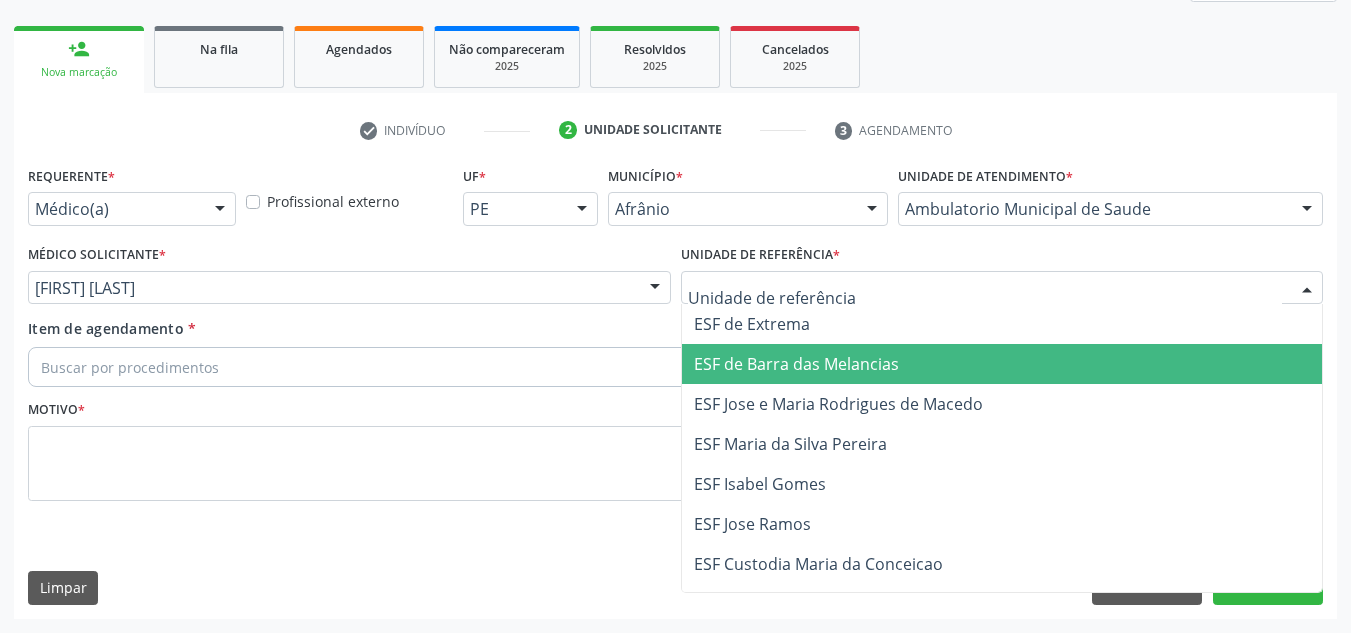 click on "ESF de Barra das Melancias" at bounding box center [1002, 364] 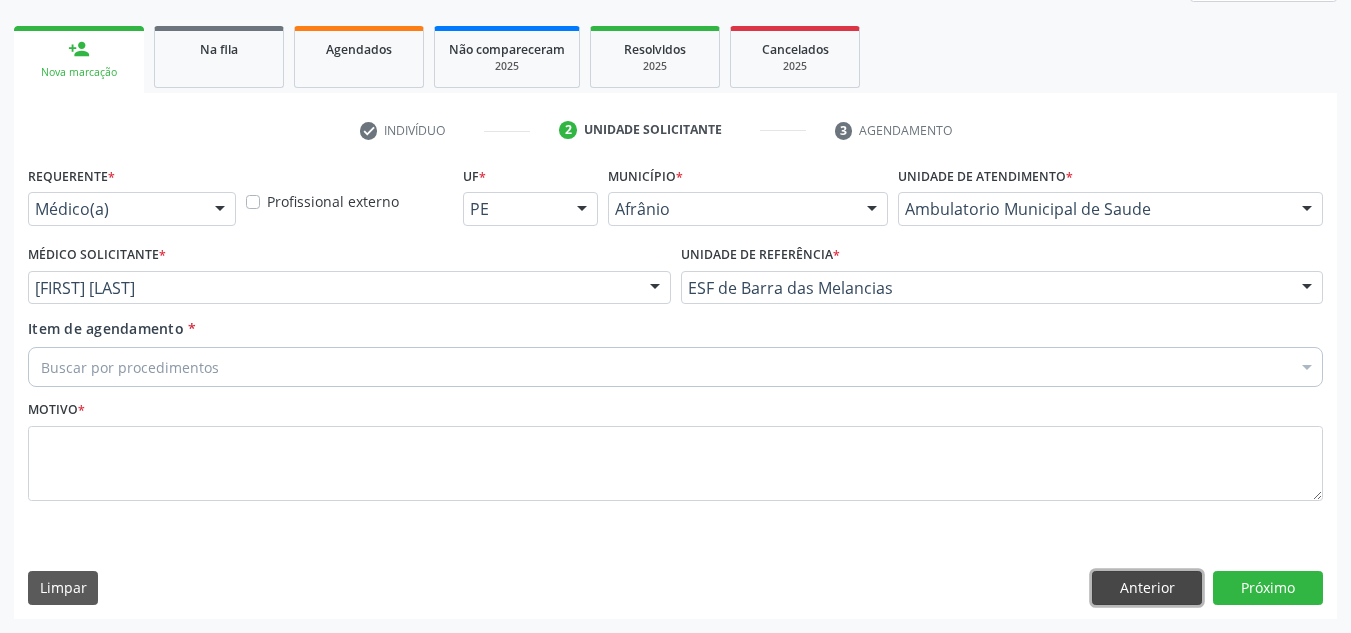 click on "Anterior" at bounding box center (1147, 588) 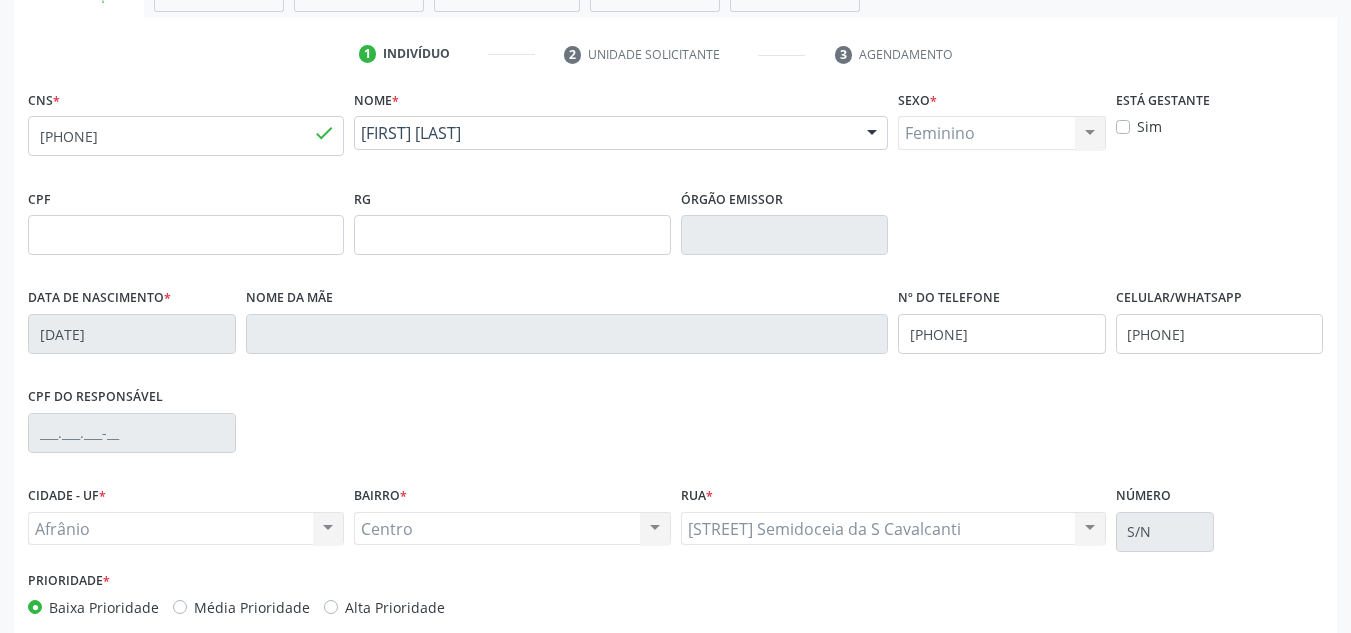 scroll, scrollTop: 451, scrollLeft: 0, axis: vertical 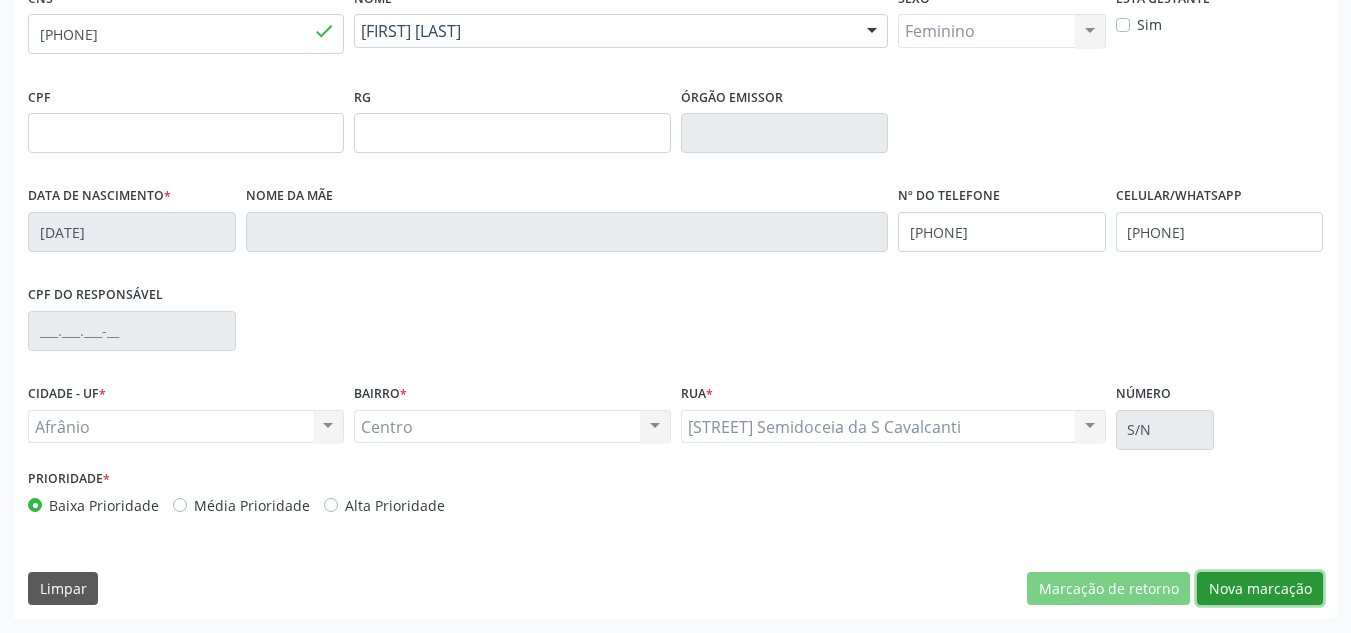 click on "Nova marcação" at bounding box center (1260, 589) 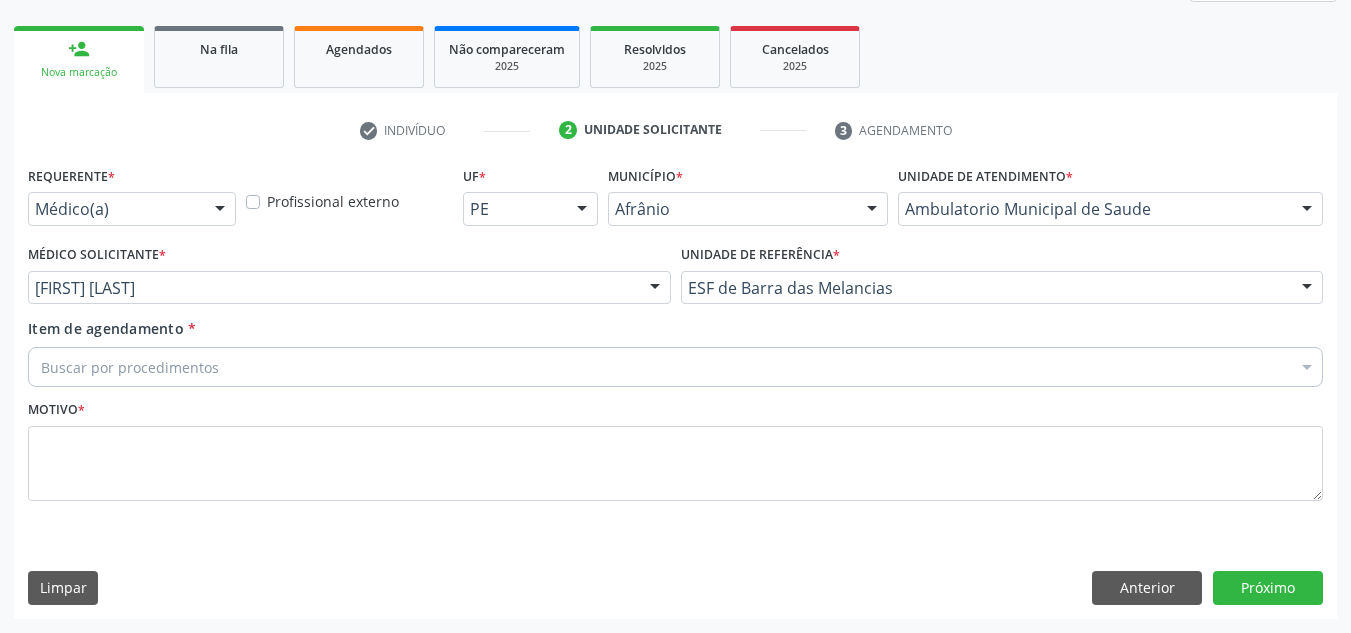 scroll, scrollTop: 273, scrollLeft: 0, axis: vertical 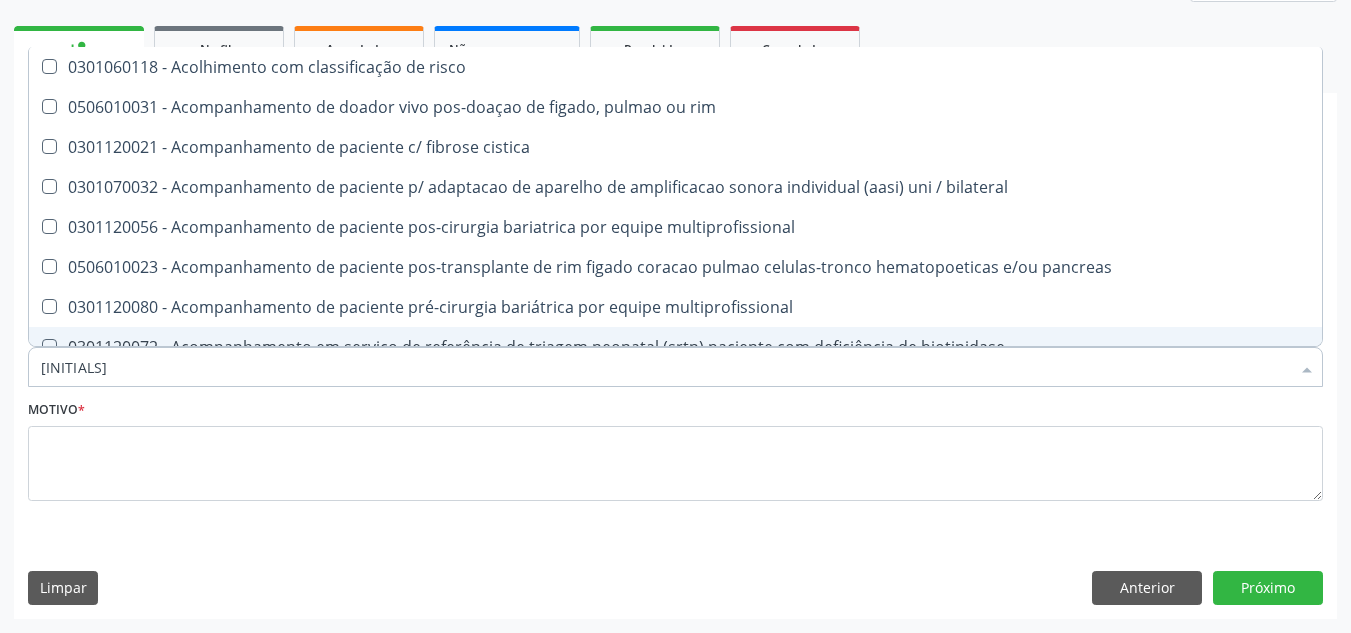 type on "F" 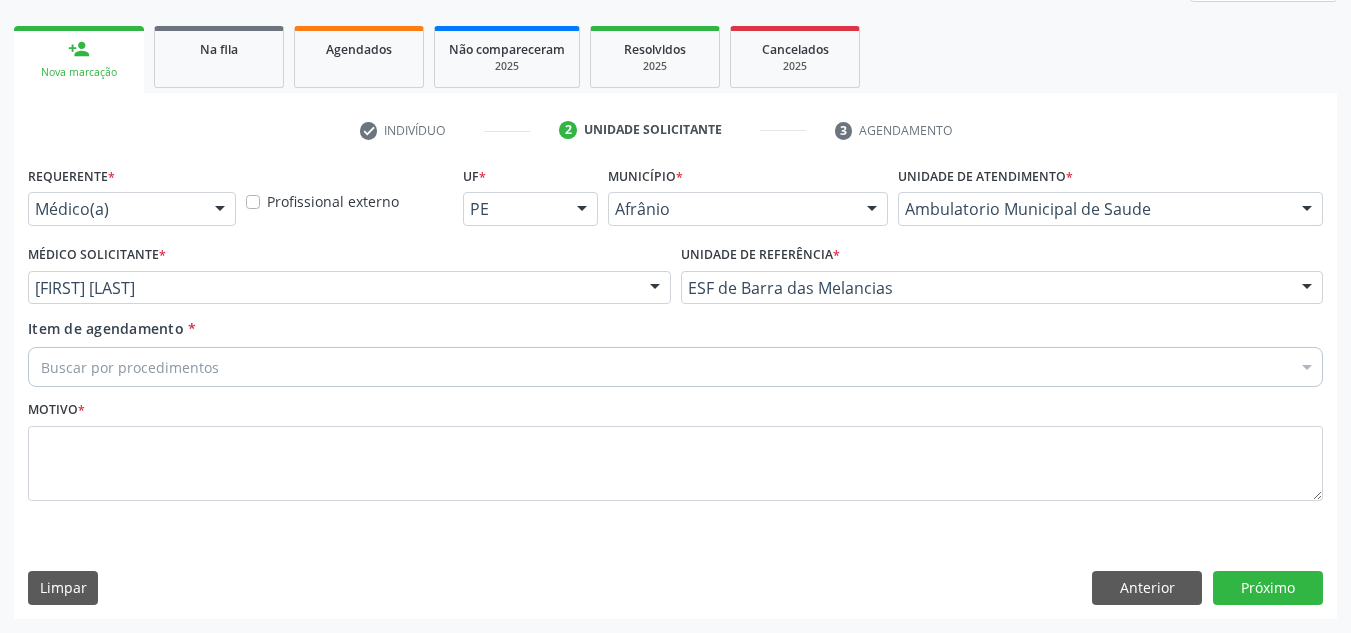 click on "Buscar por procedimentos" at bounding box center (675, 367) 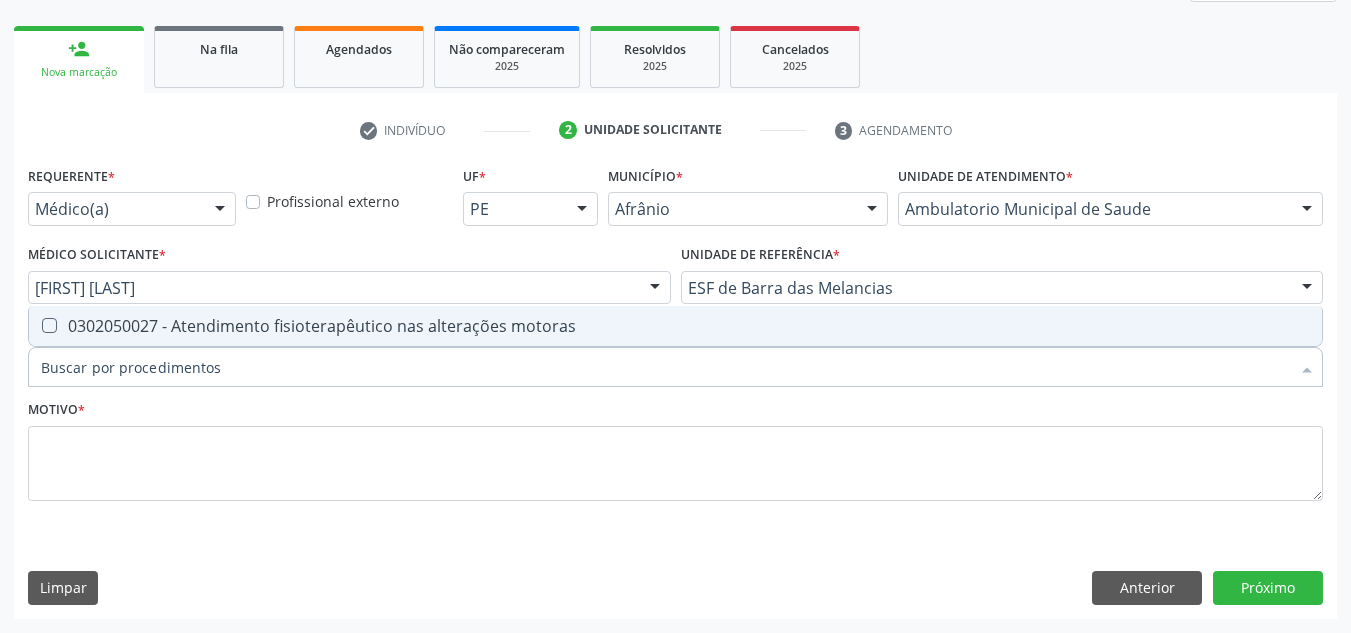 type on "0302050027" 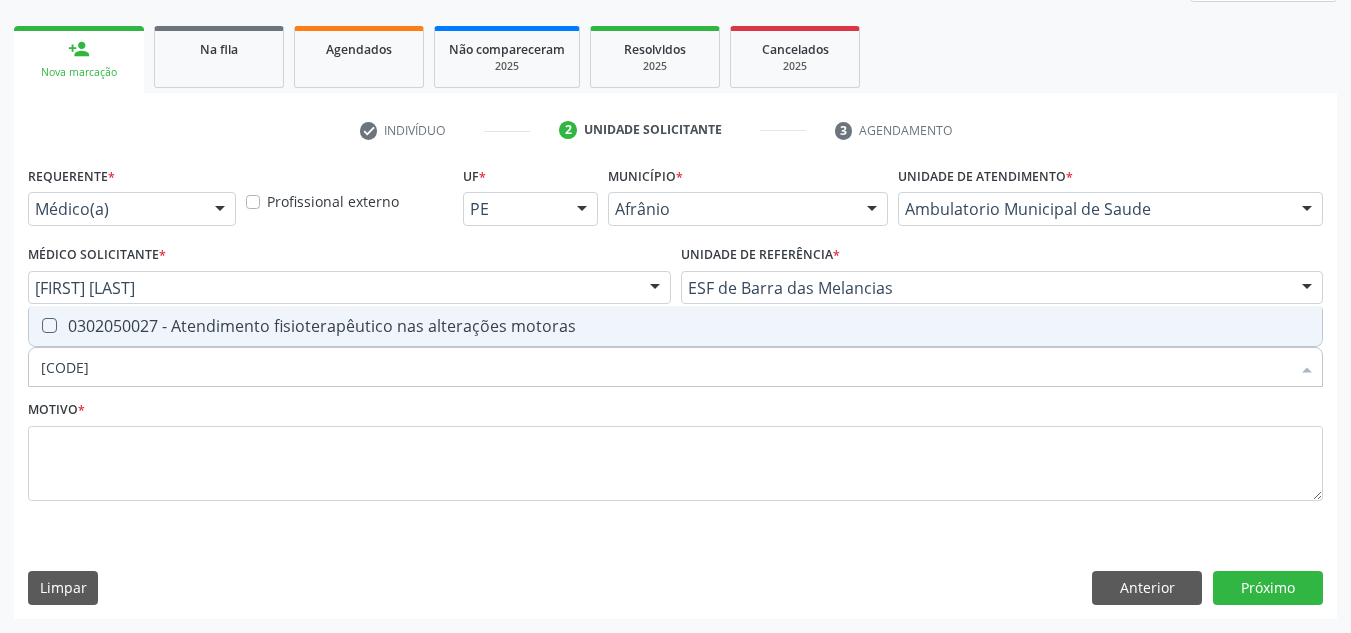 click on "0302050027 - Atendimento fisioterapêutico nas alterações motoras" at bounding box center (675, 326) 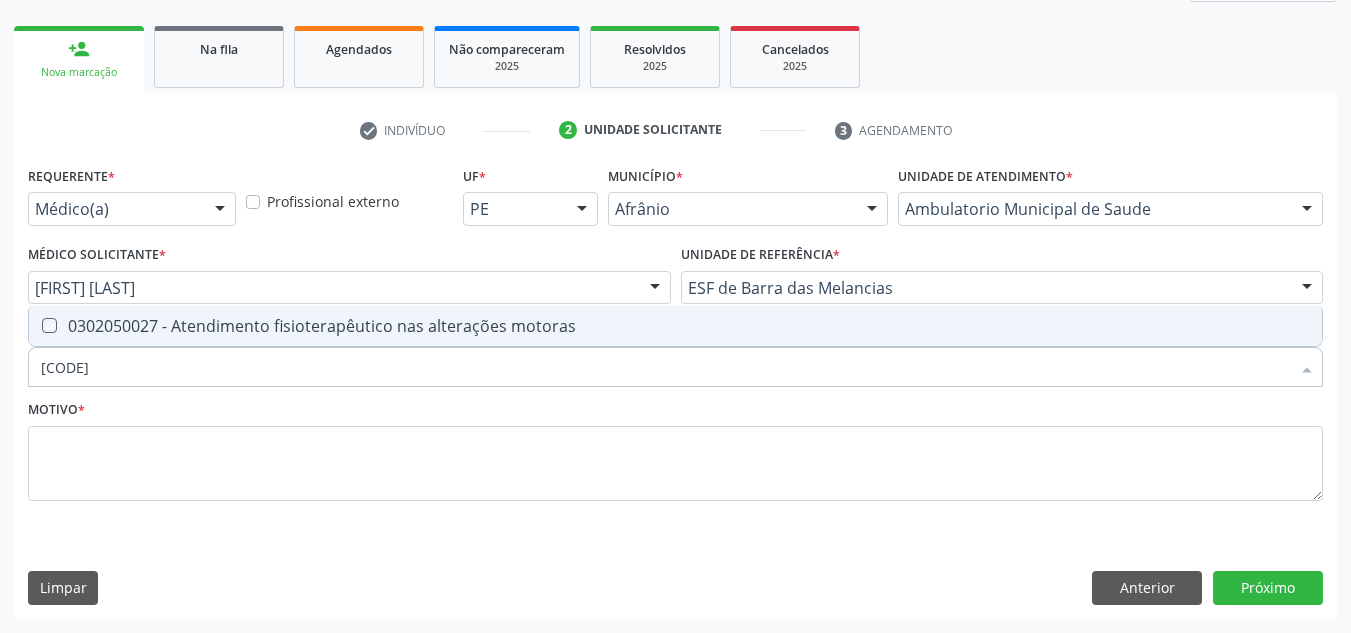 checkbox on "true" 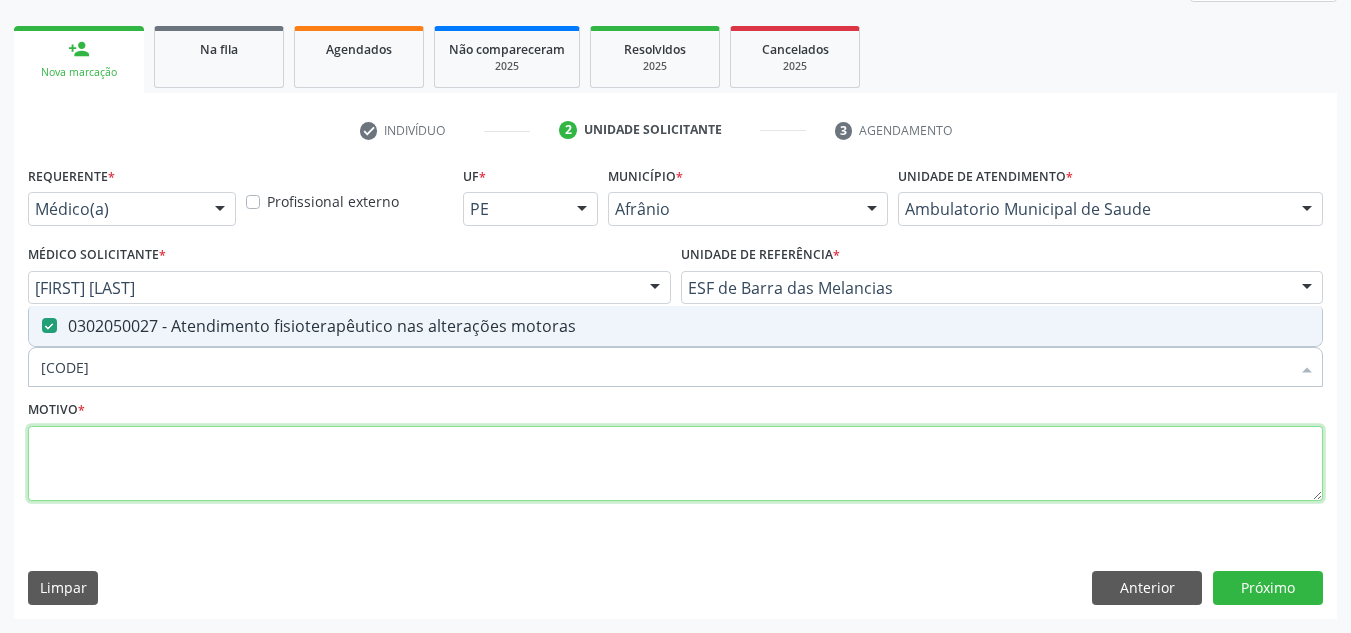 click at bounding box center [675, 464] 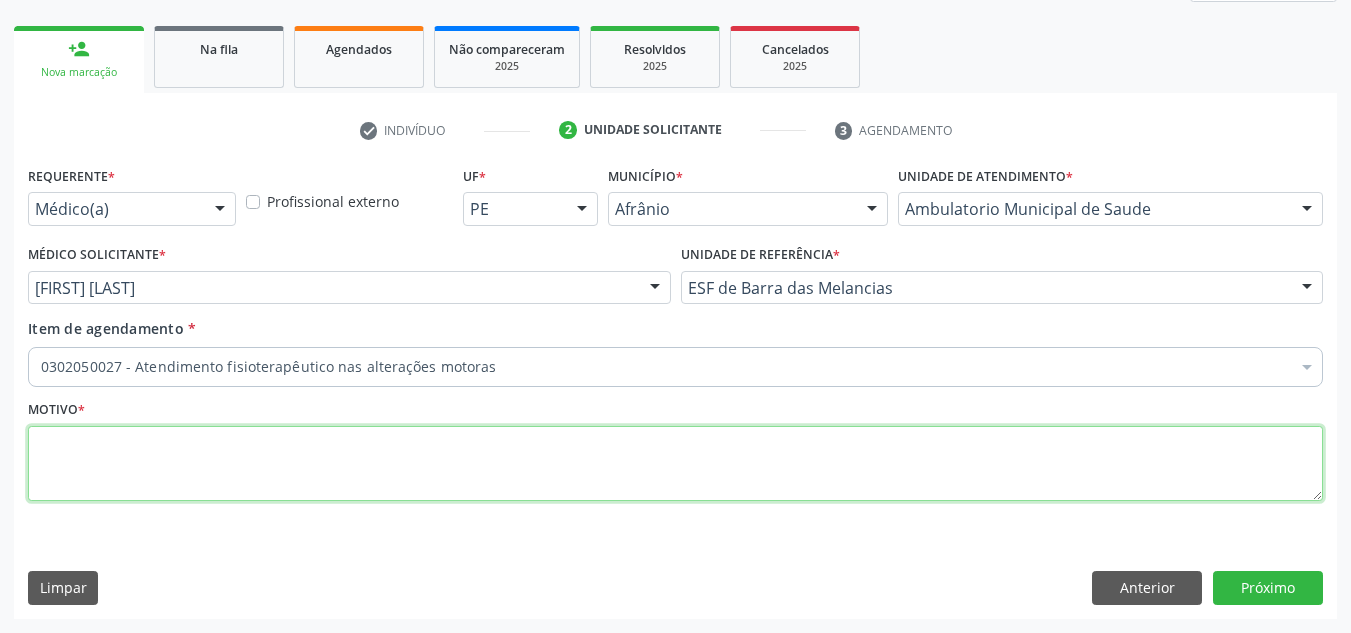 click at bounding box center [675, 464] 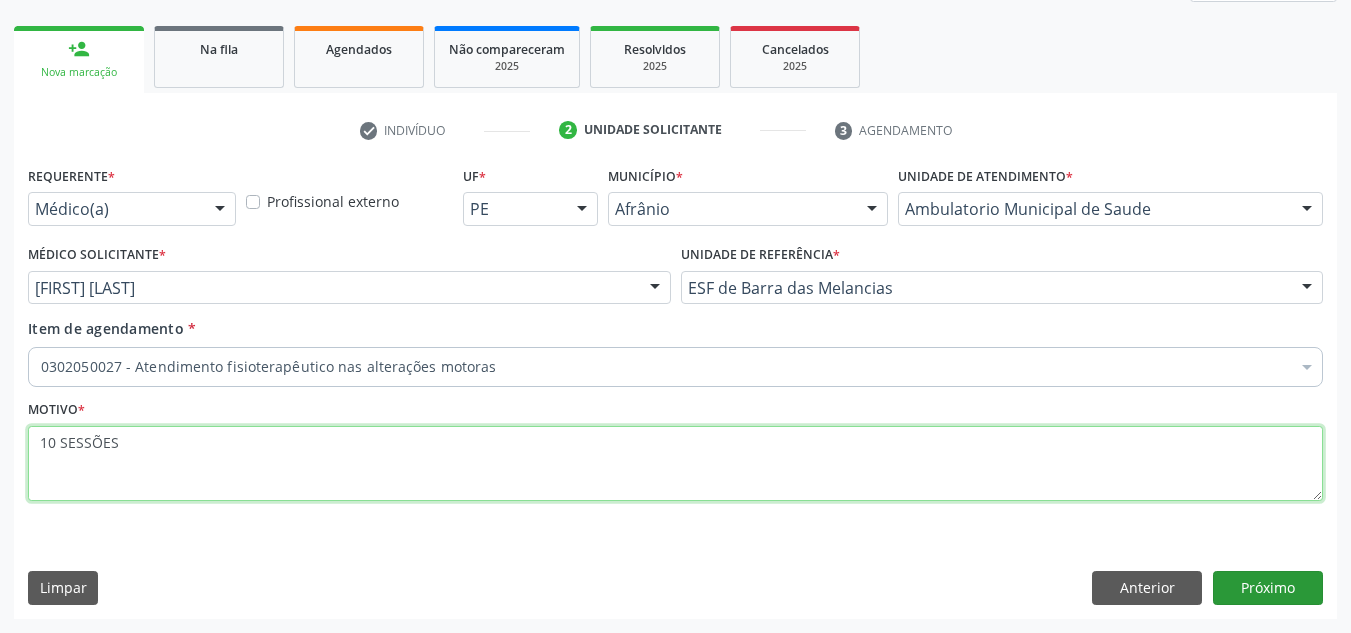 type on "10 SESSÕES" 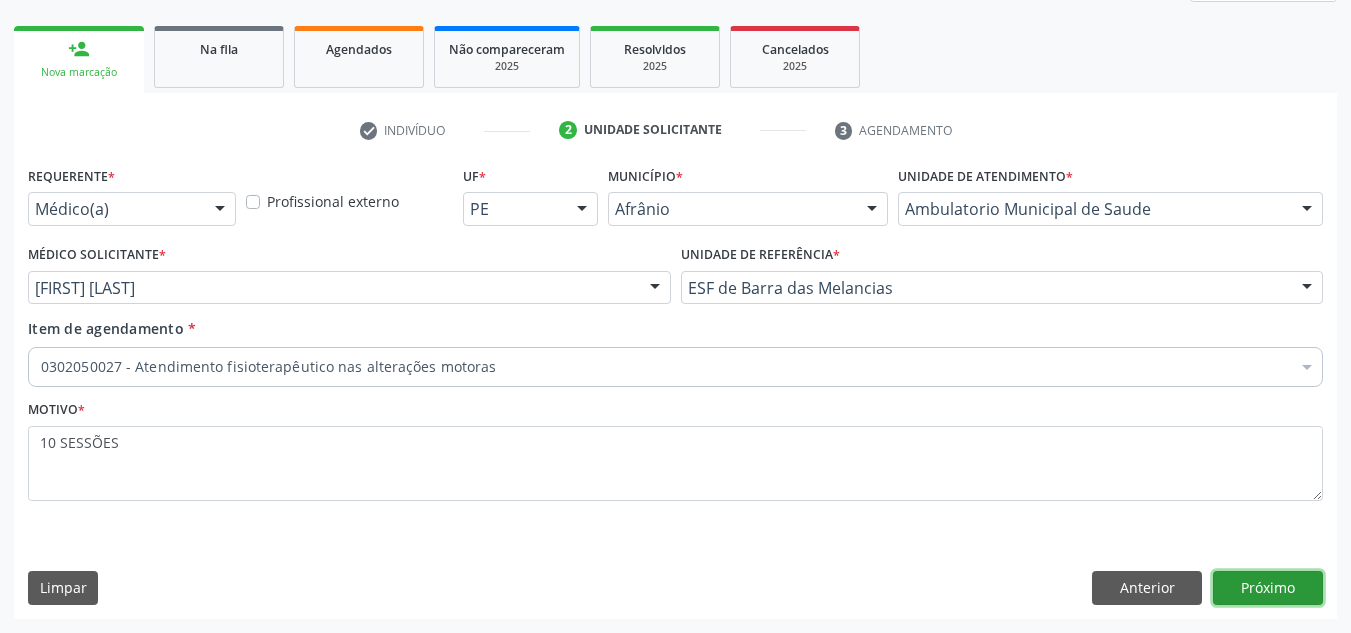 click on "Próximo" at bounding box center [1268, 588] 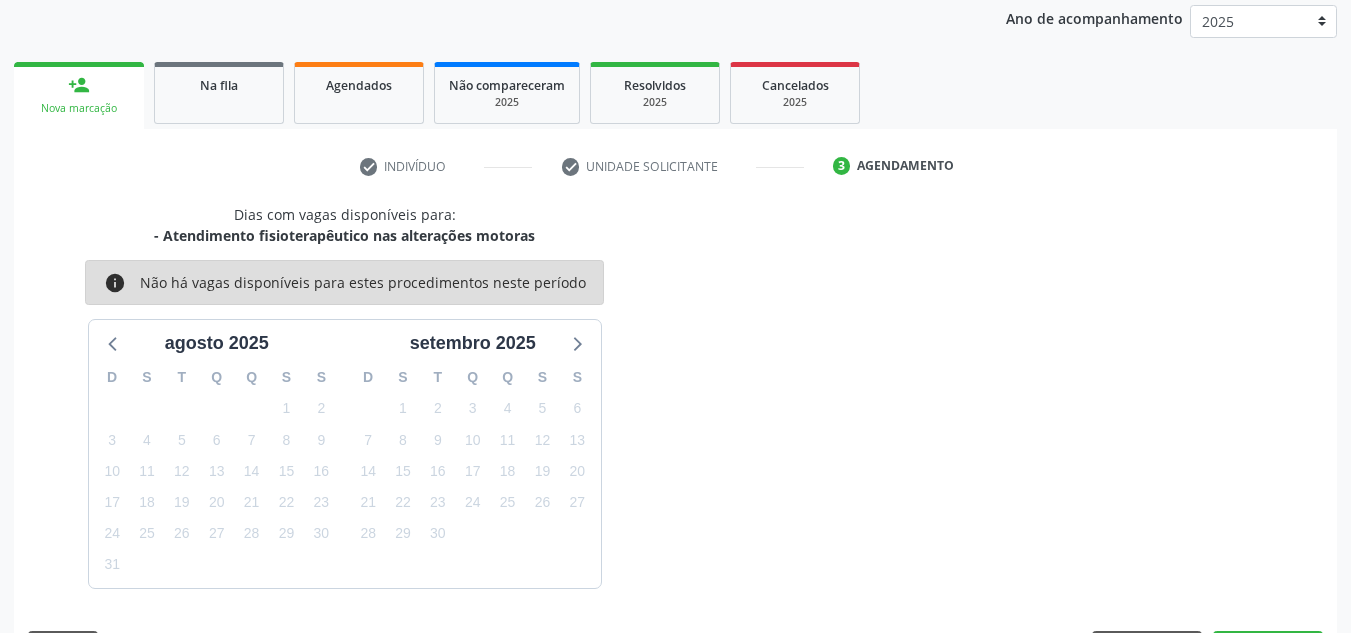 scroll, scrollTop: 273, scrollLeft: 0, axis: vertical 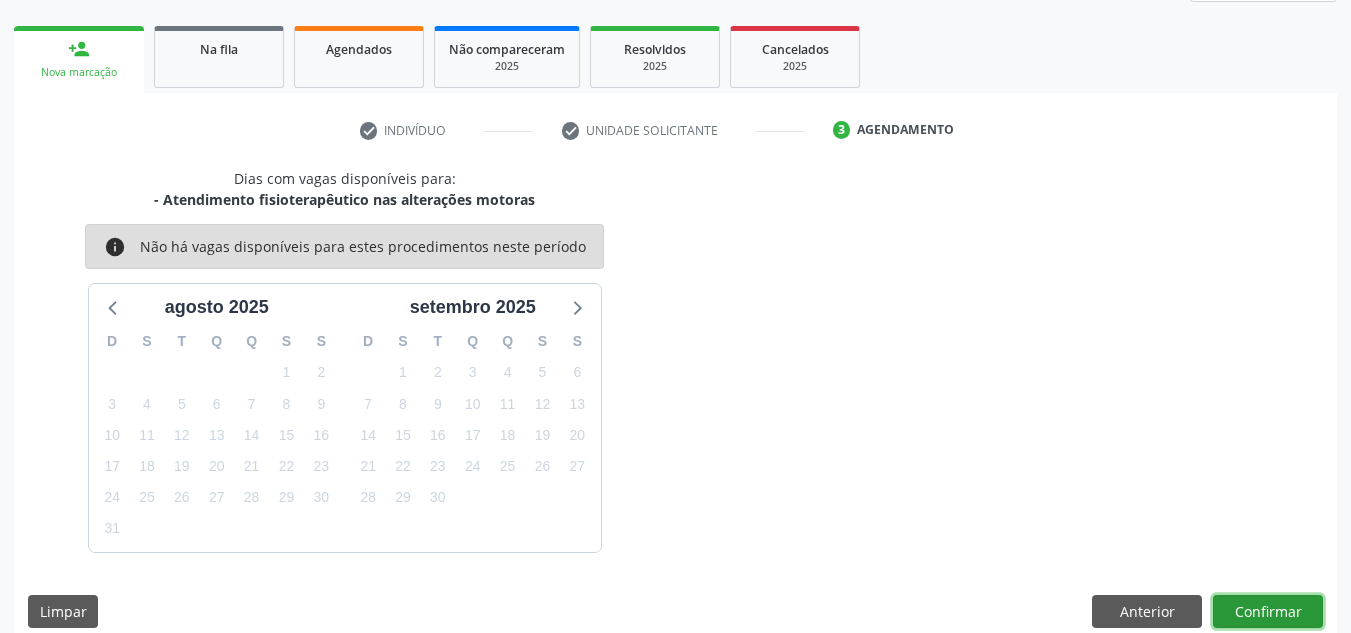 click on "Confirmar" at bounding box center (1268, 612) 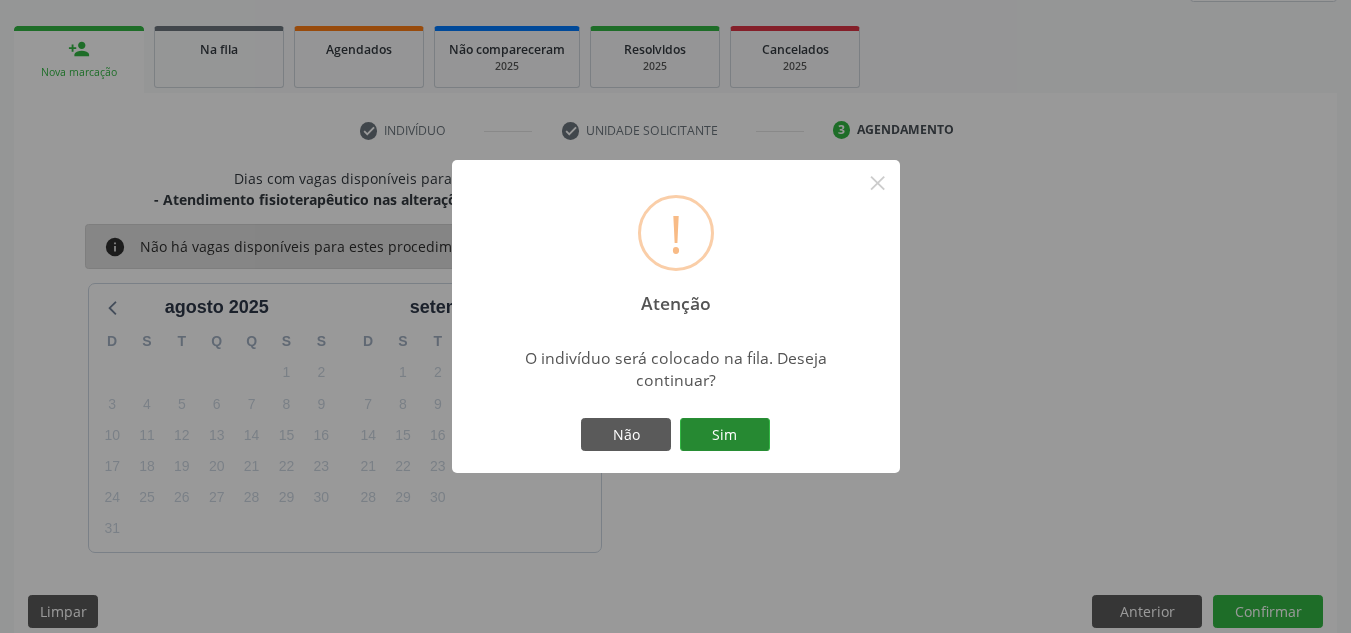 click on "Sim" at bounding box center [725, 435] 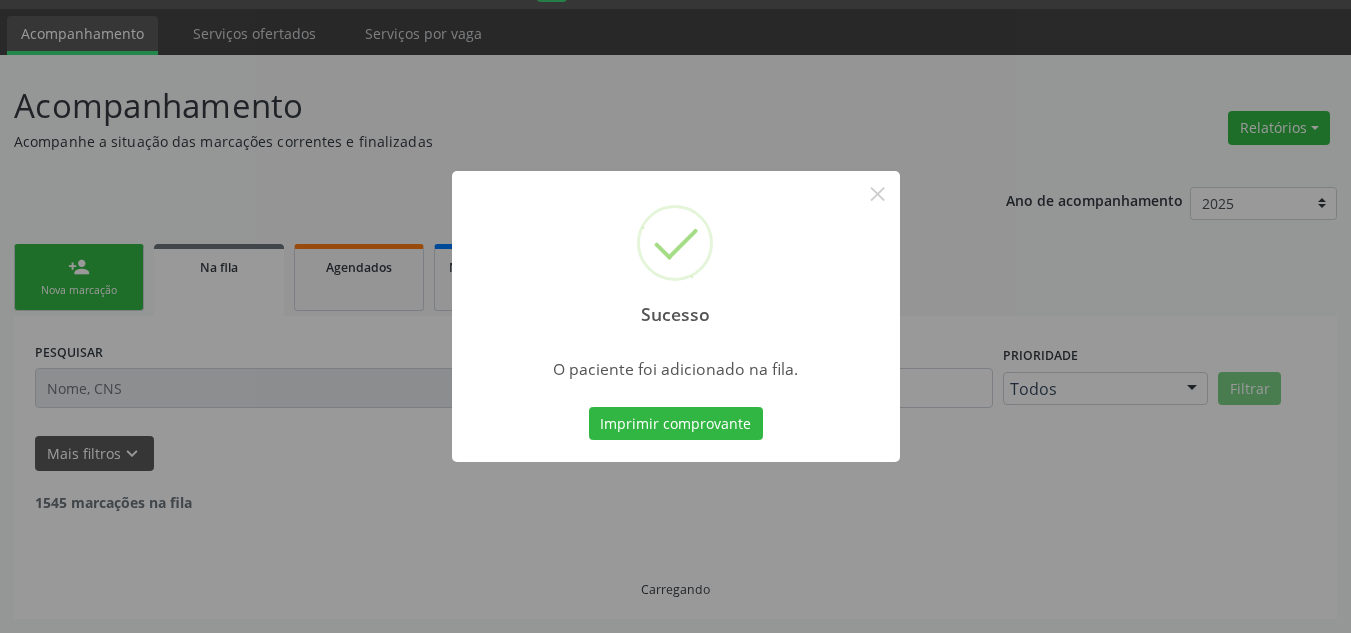 scroll, scrollTop: 34, scrollLeft: 0, axis: vertical 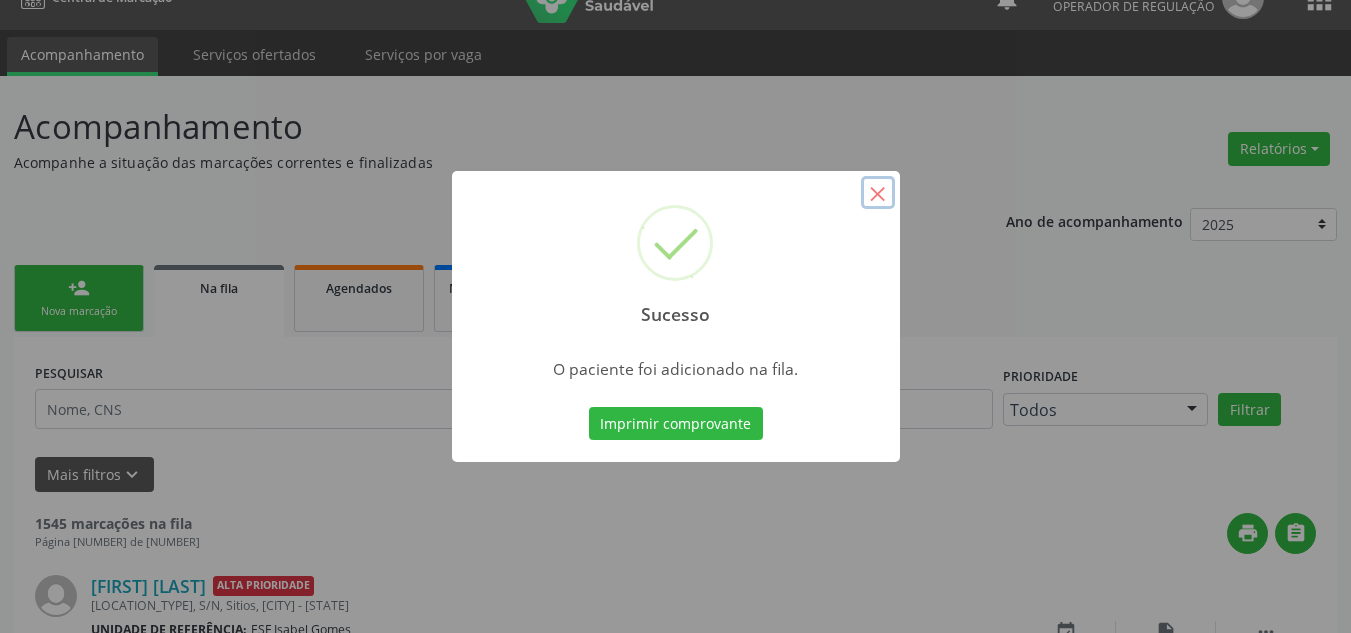 click on "×" at bounding box center (878, 193) 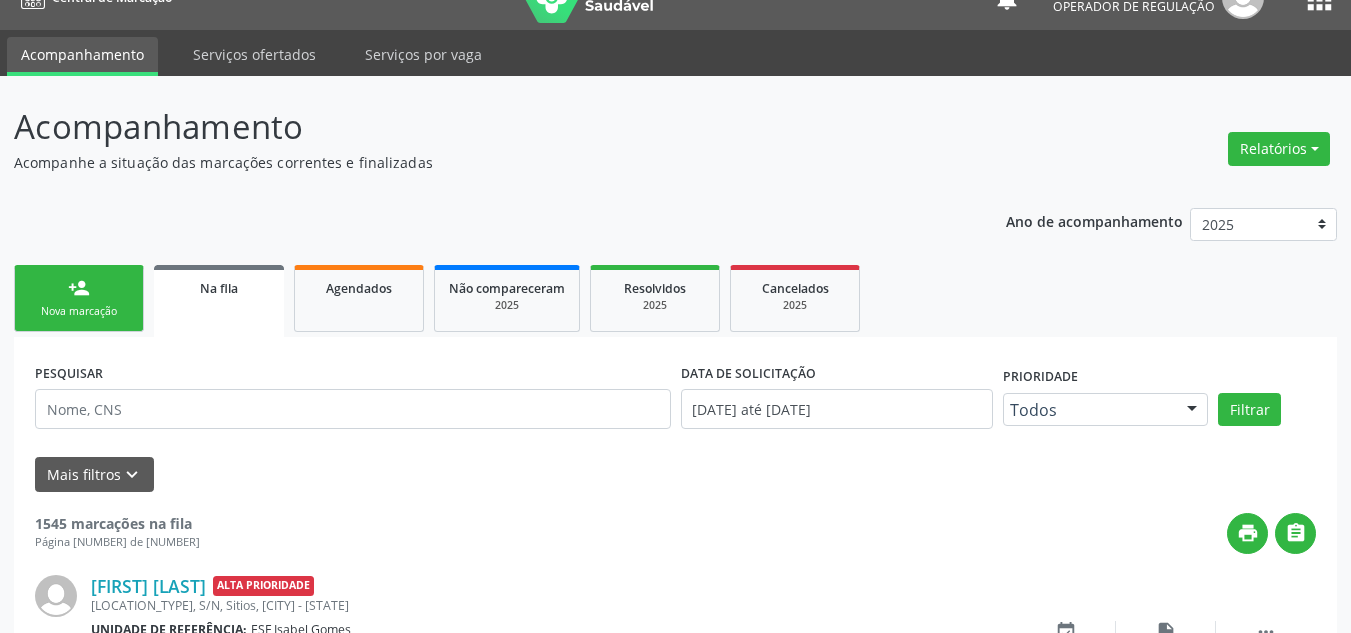 click on "person_add" at bounding box center [79, 288] 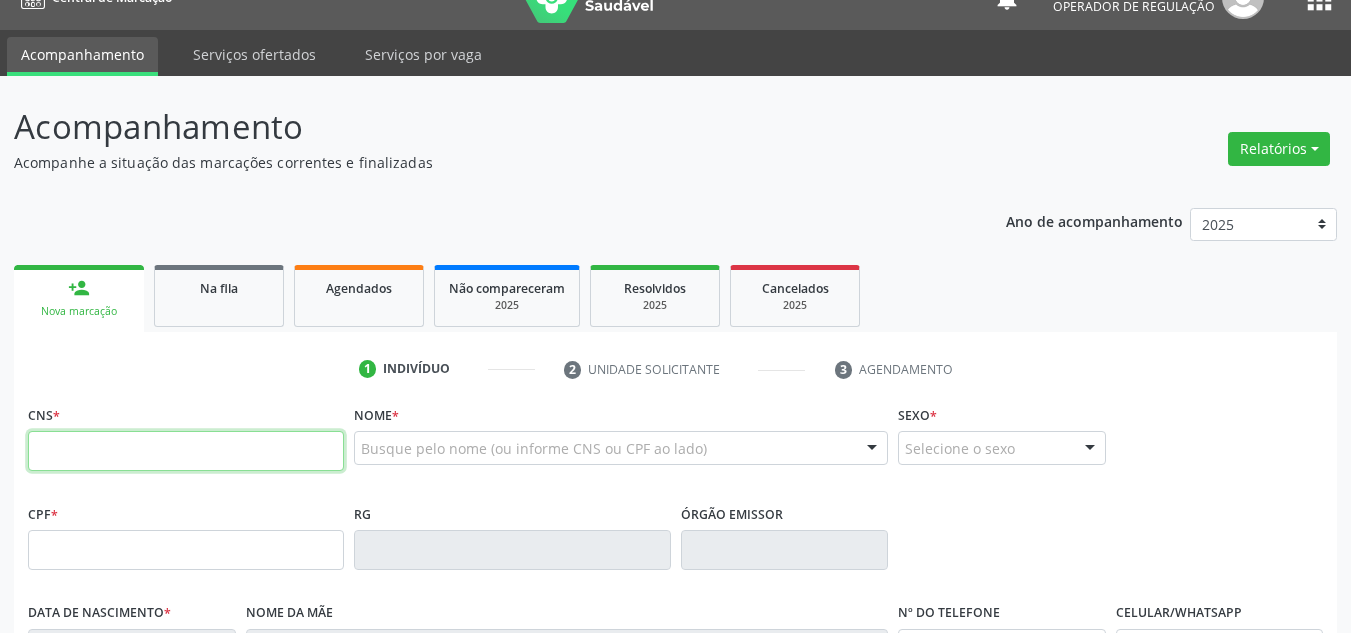 click at bounding box center [186, 451] 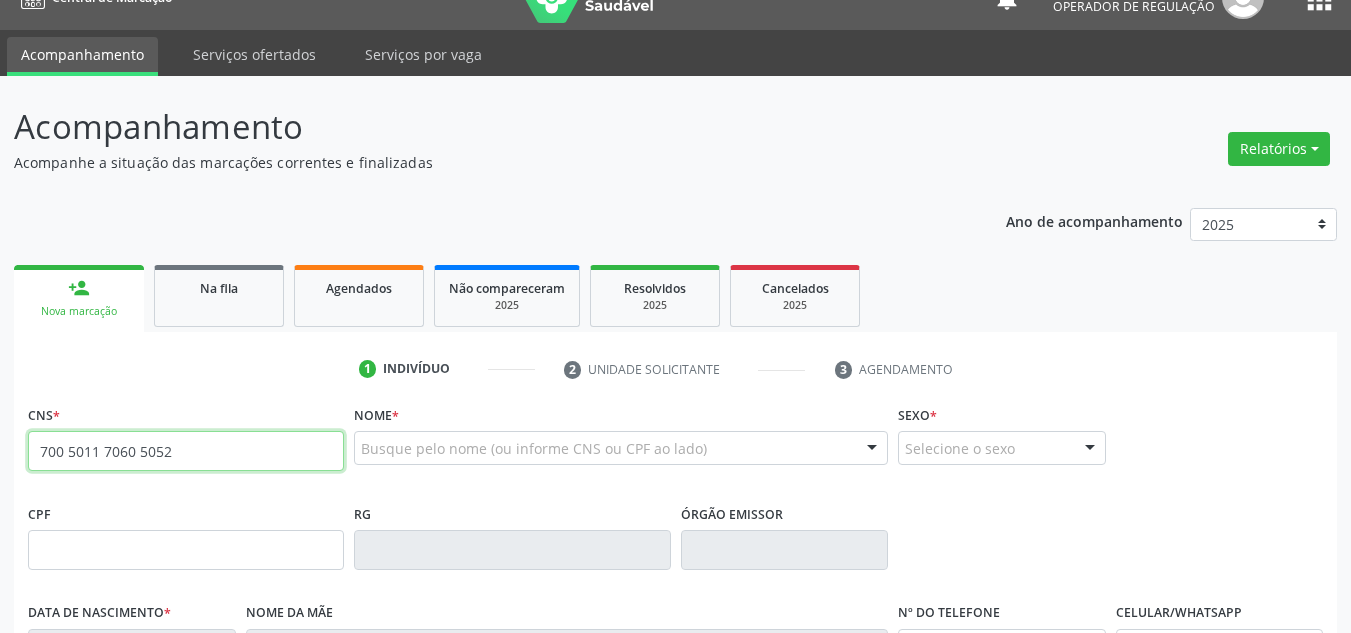 type on "700 5011 7060 5052" 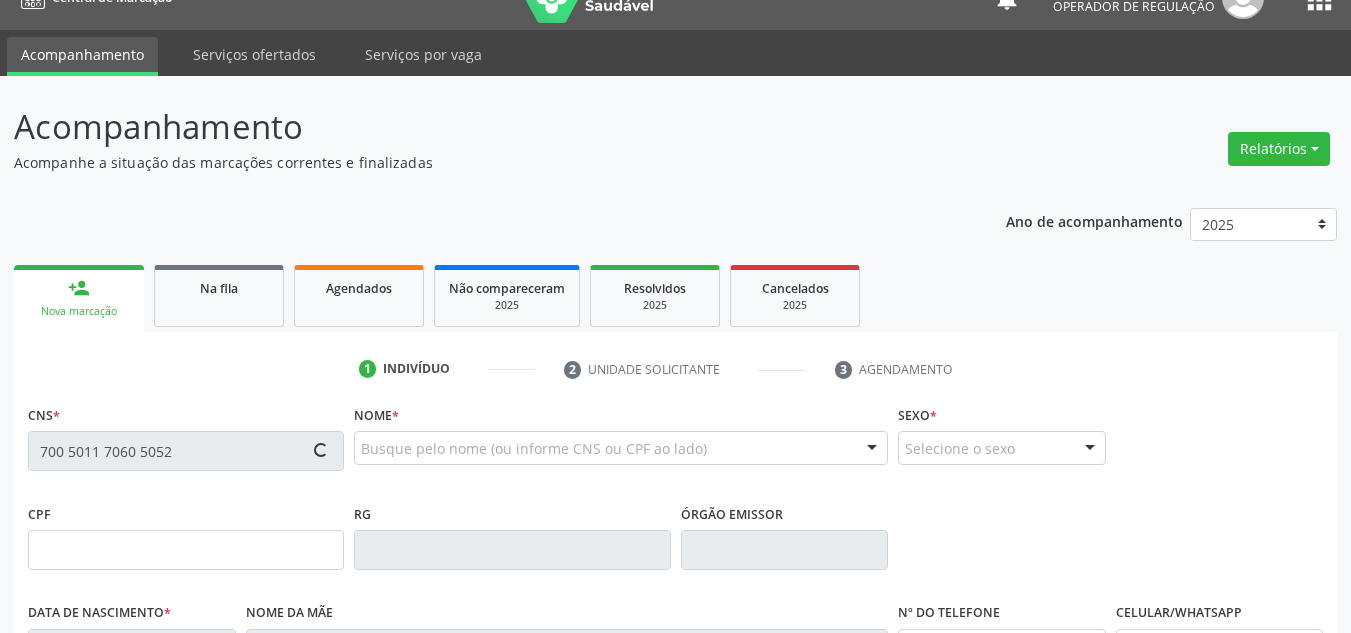 type on "11/01/1996" 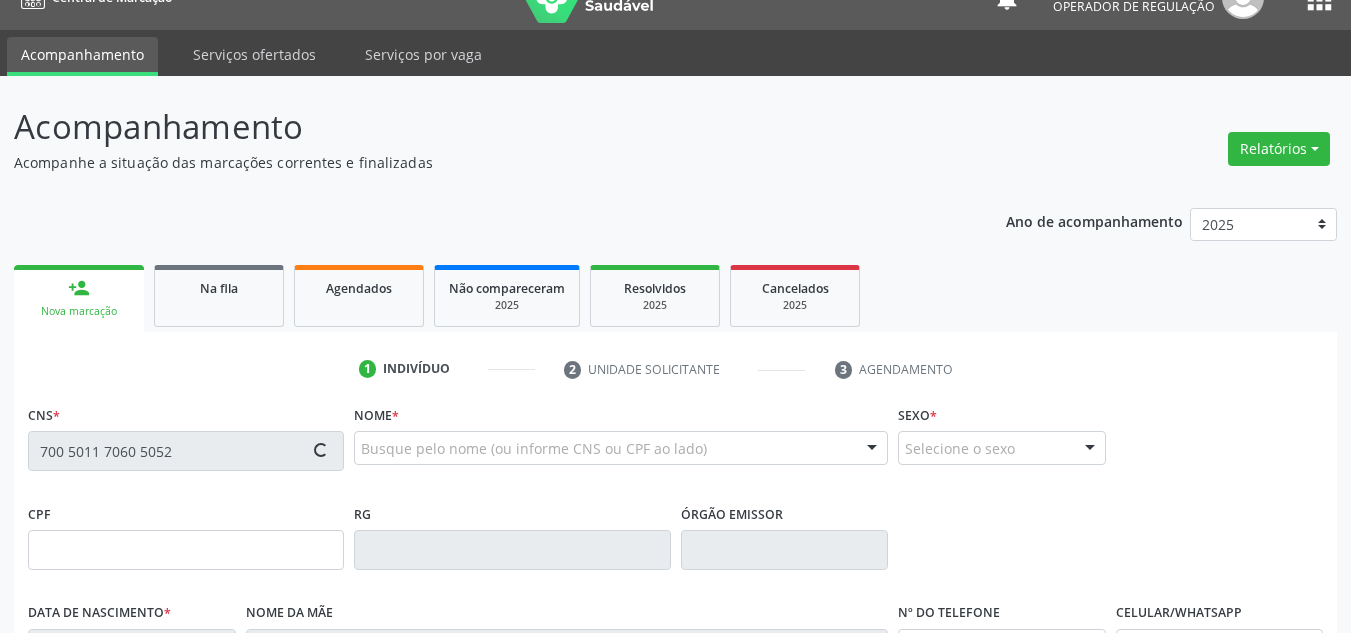type on "S/N" 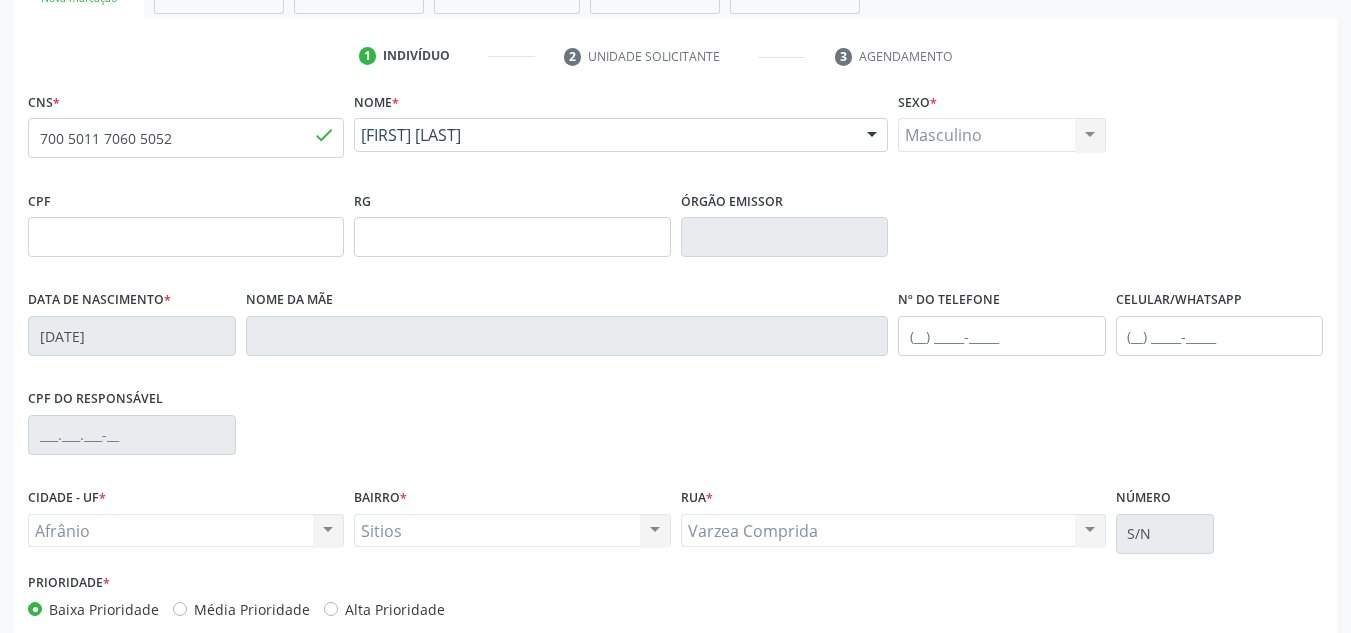 scroll, scrollTop: 451, scrollLeft: 0, axis: vertical 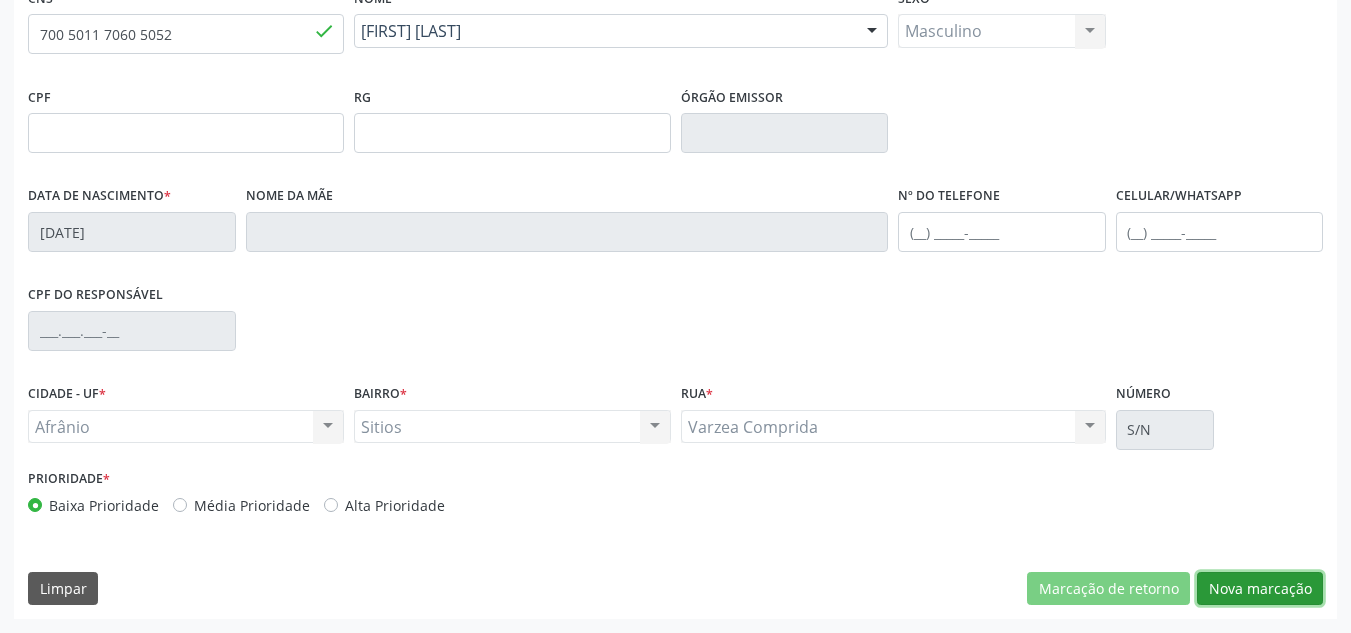 click on "Nova marcação" at bounding box center (1260, 589) 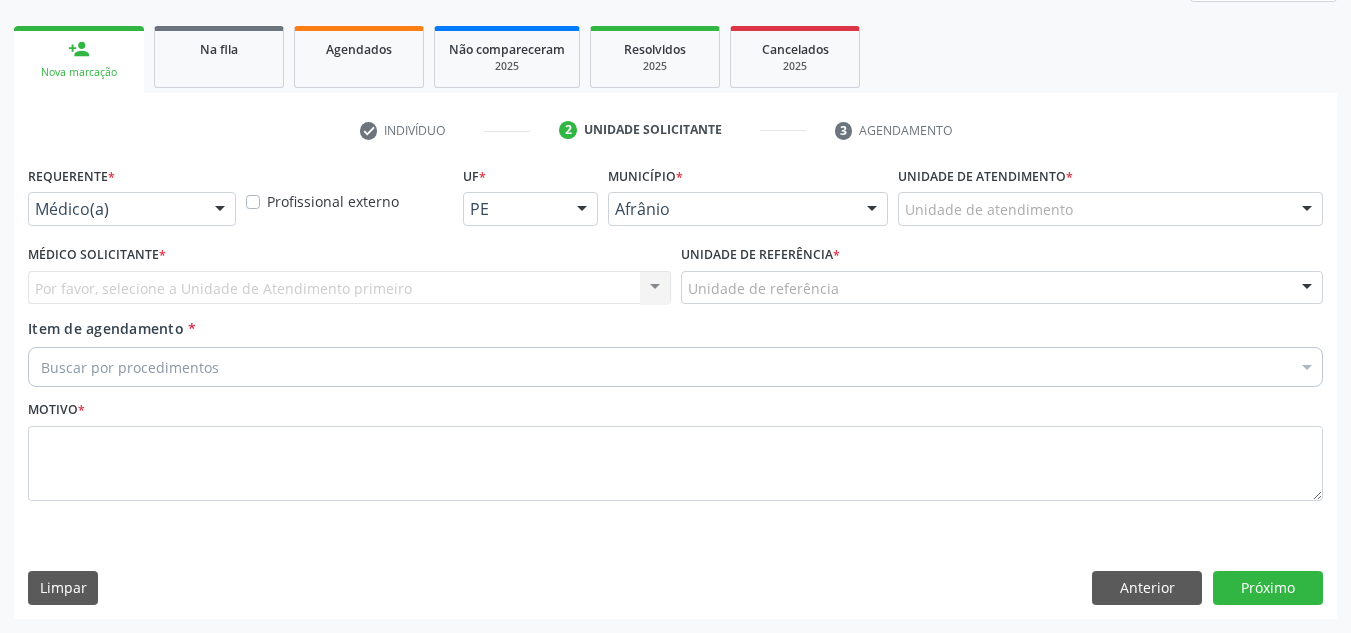 scroll, scrollTop: 273, scrollLeft: 0, axis: vertical 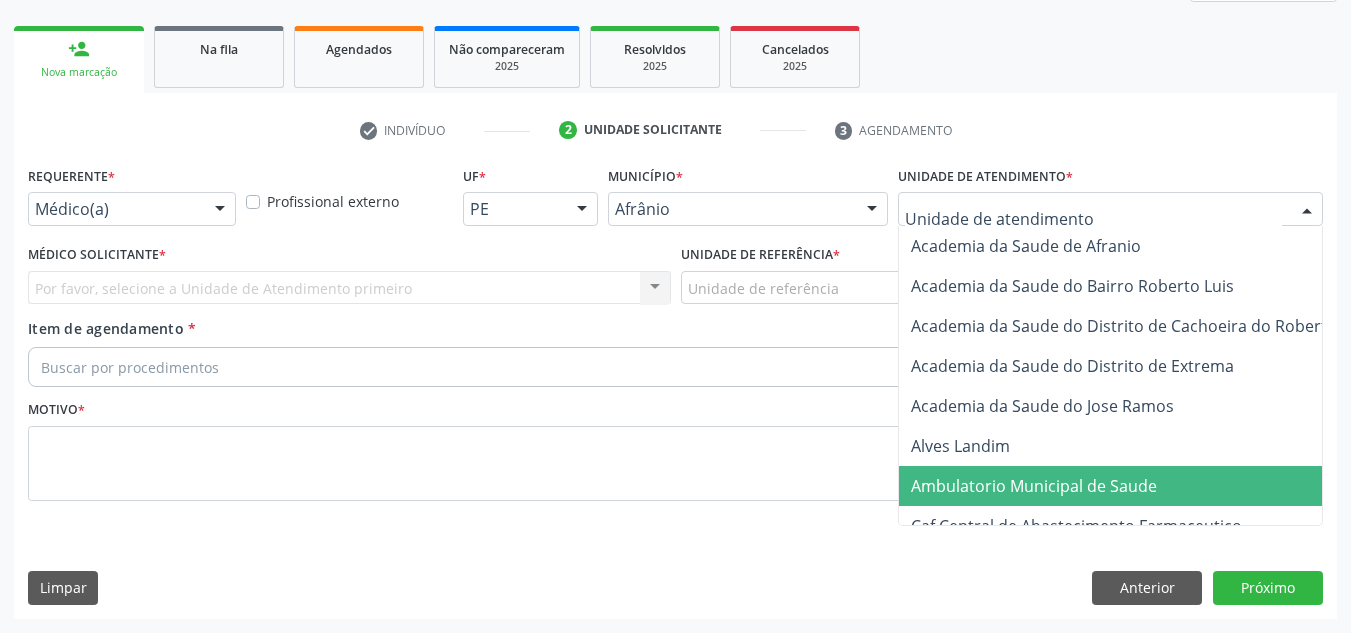 click on "Ambulatorio Municipal de Saude" at bounding box center [1137, 486] 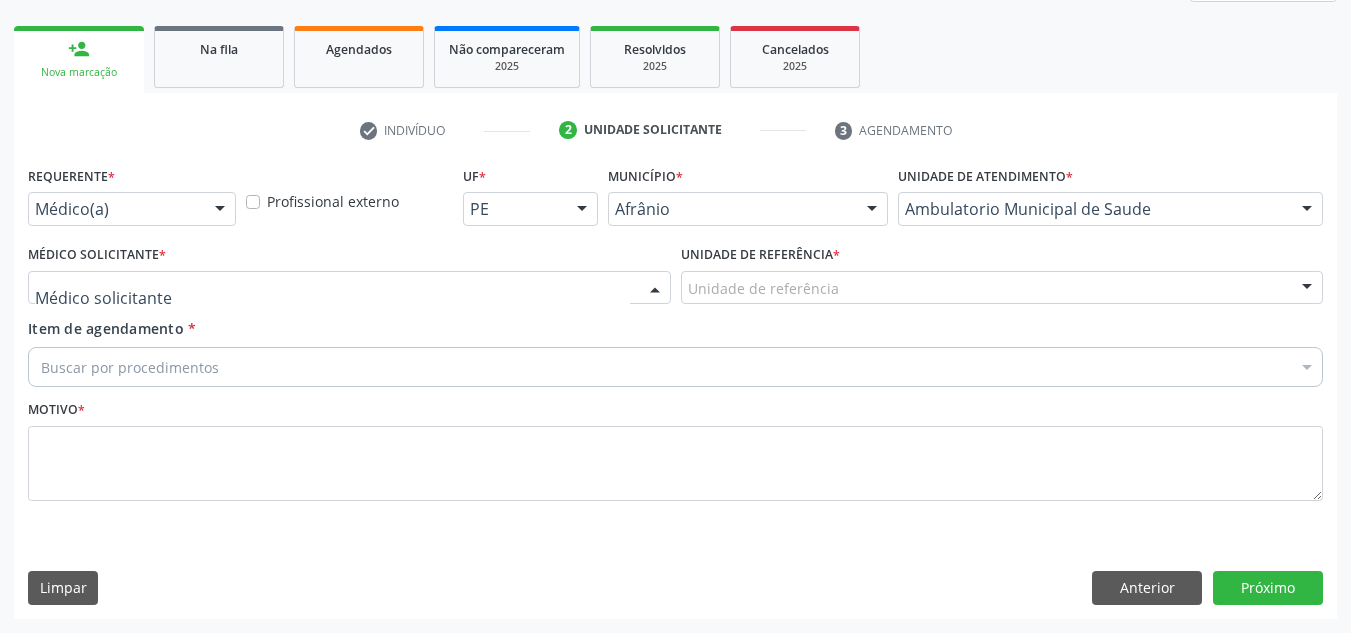 click at bounding box center [349, 288] 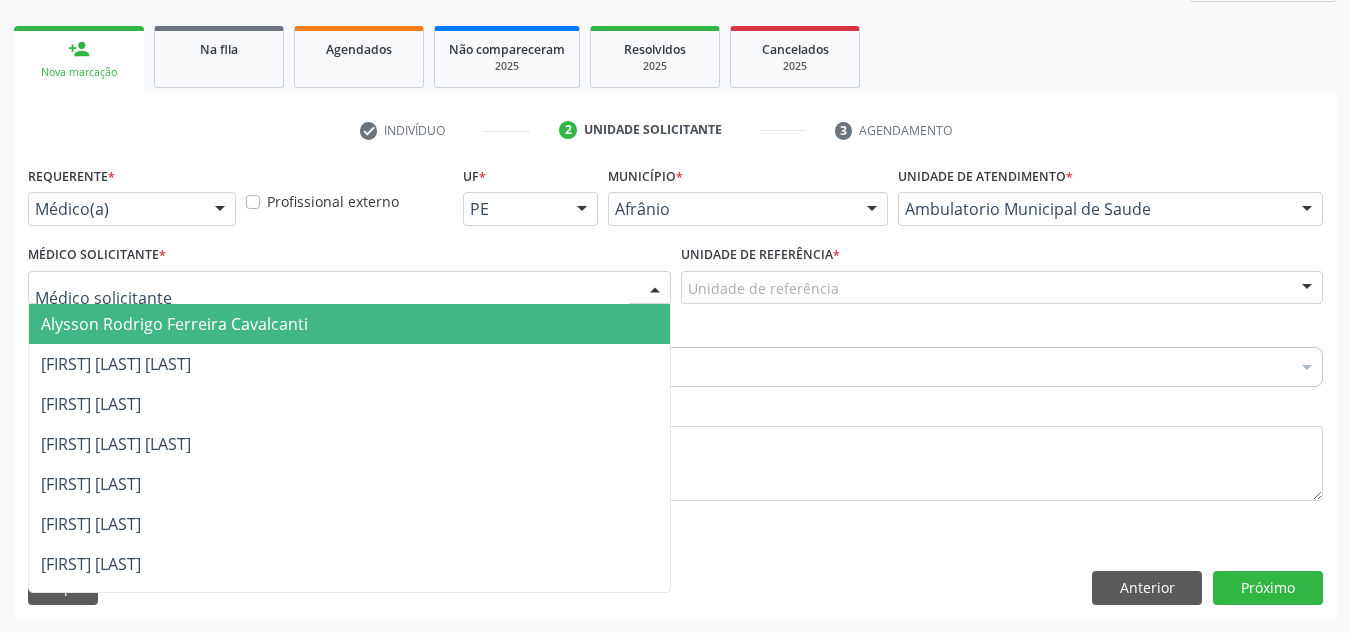 click on "Alysson Rodrigo Ferreira Cavalcanti" at bounding box center [349, 324] 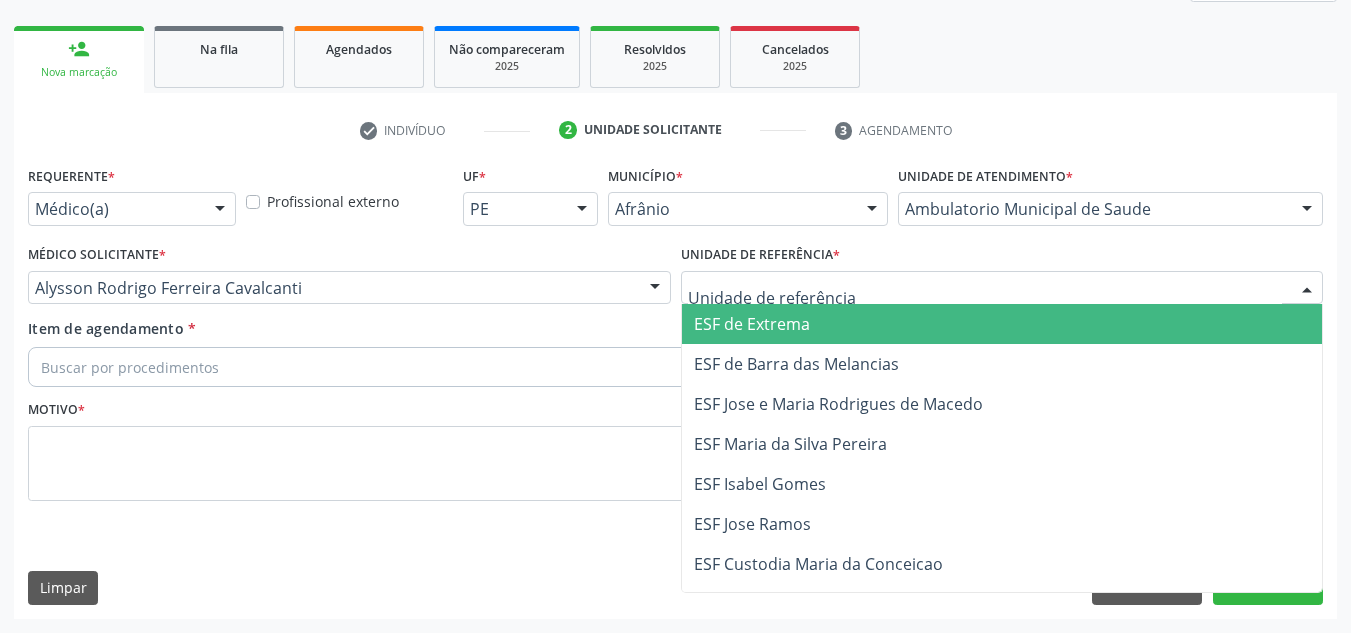 click on "ESF de Extrema" at bounding box center (1002, 324) 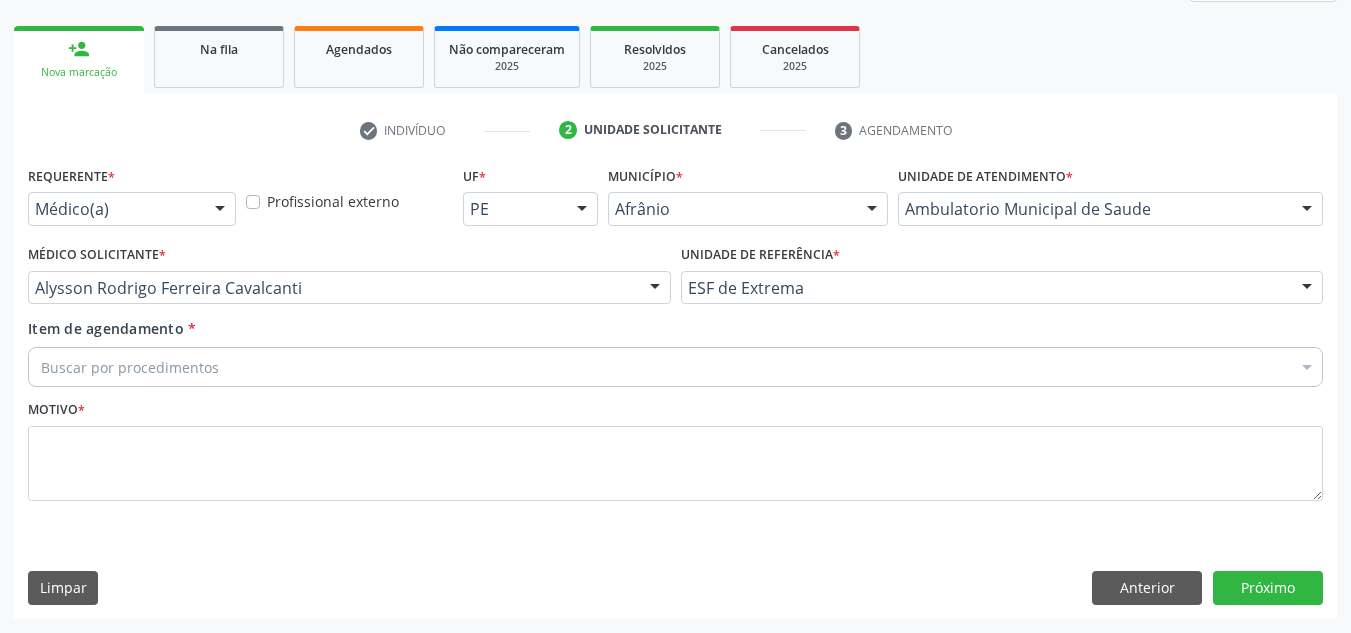 click on "Buscar por procedimentos" at bounding box center (675, 367) 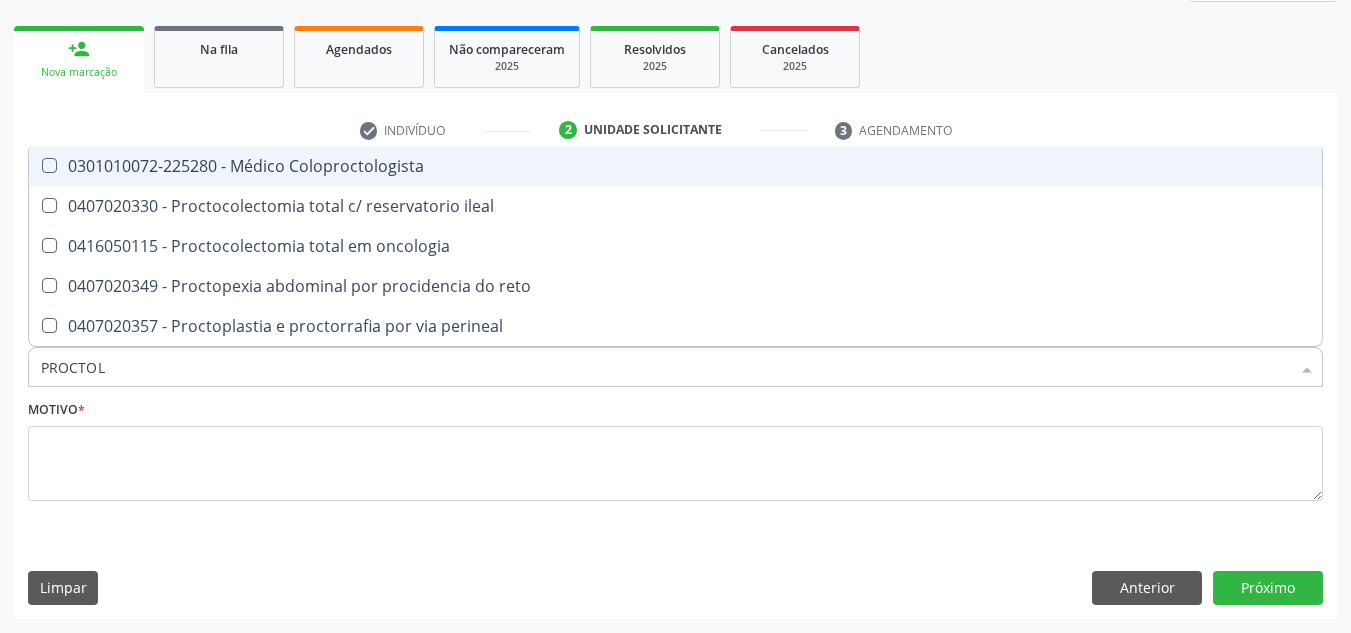 type on "PROCTOLO" 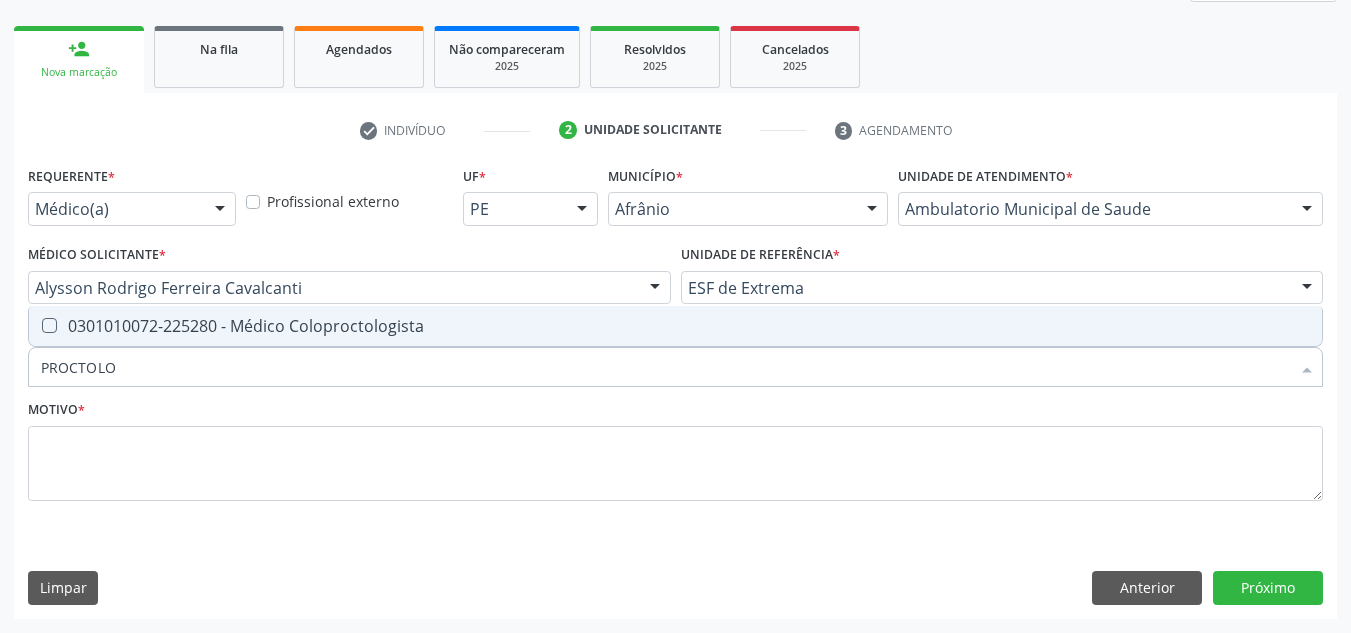 click on "0301010072-225280 - Médico Coloproctologista" at bounding box center (675, 326) 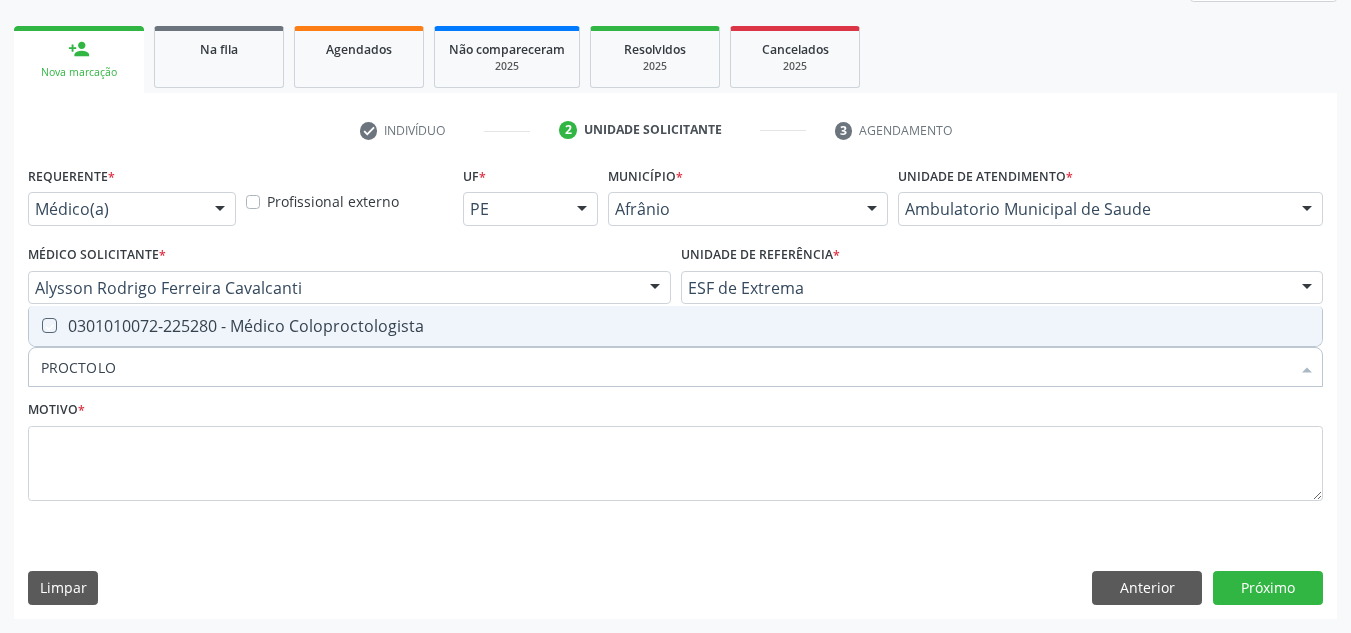 checkbox on "true" 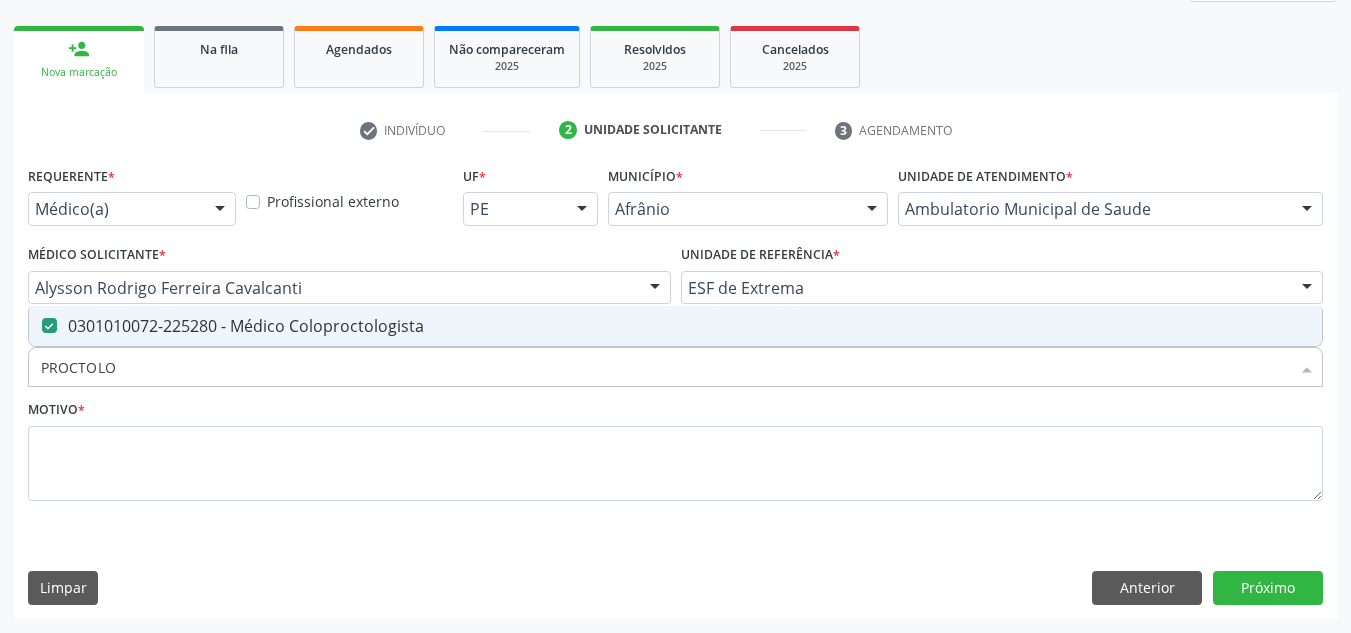 drag, startPoint x: 388, startPoint y: 372, endPoint x: 0, endPoint y: 385, distance: 388.2177 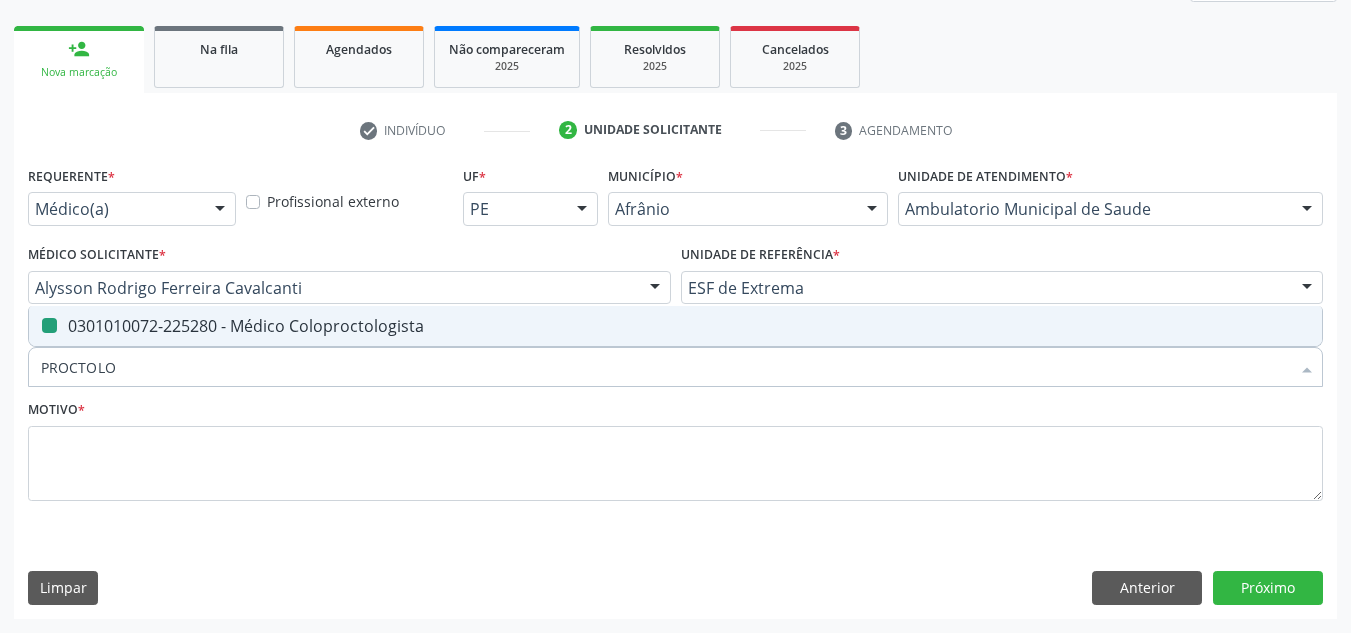 type 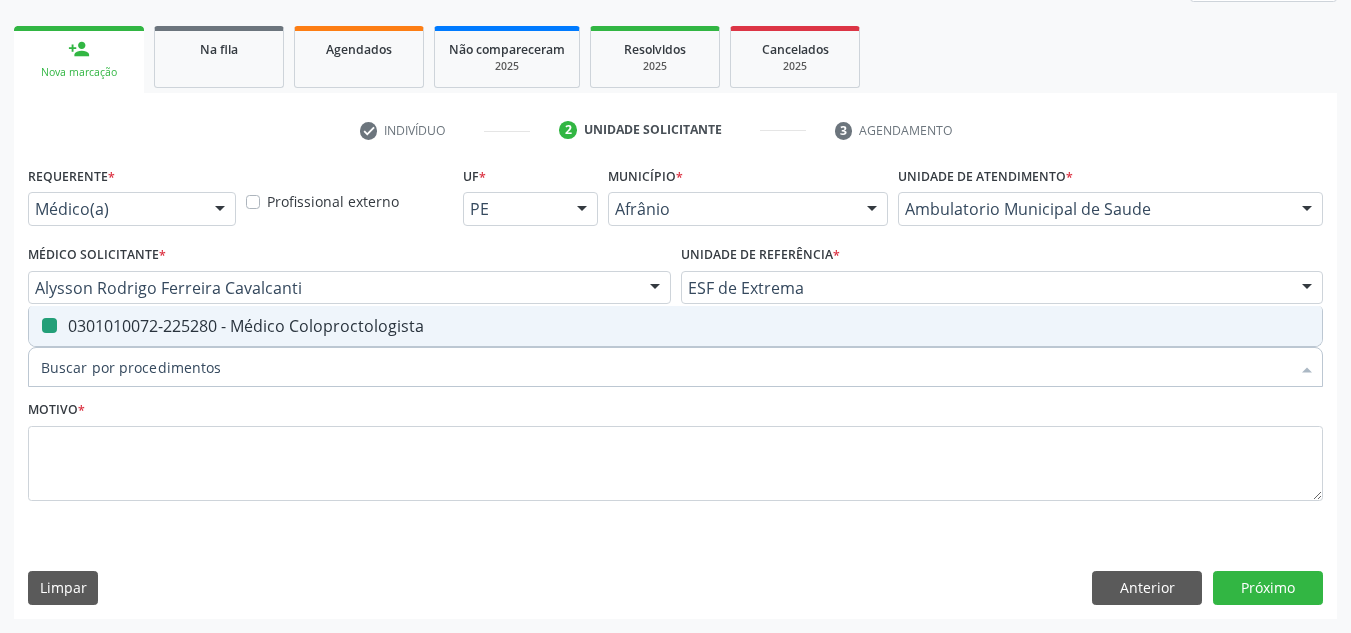 checkbox on "false" 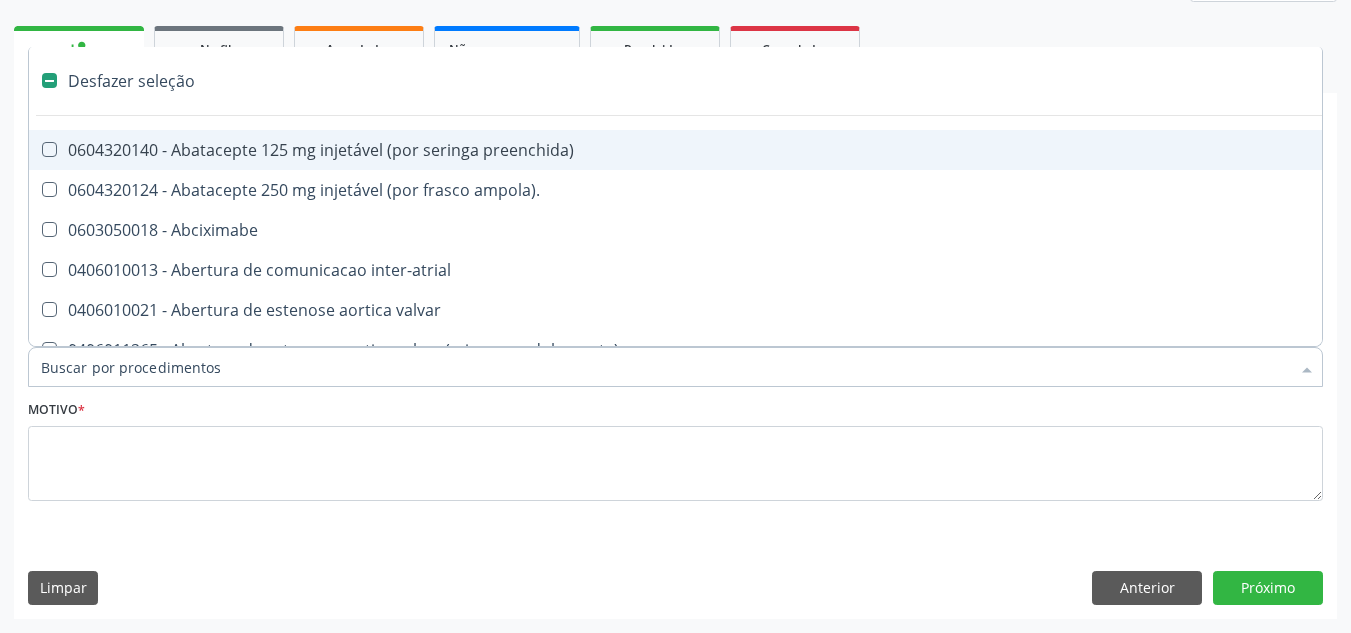 checkbox on "true" 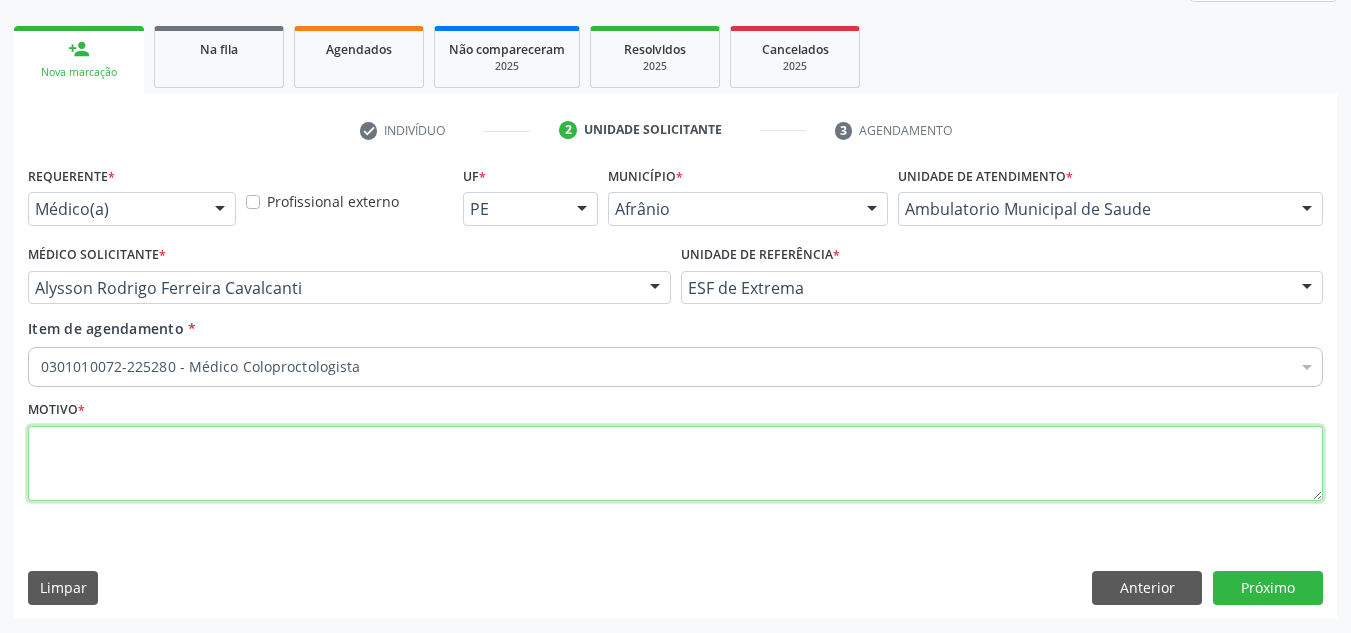 click at bounding box center [675, 464] 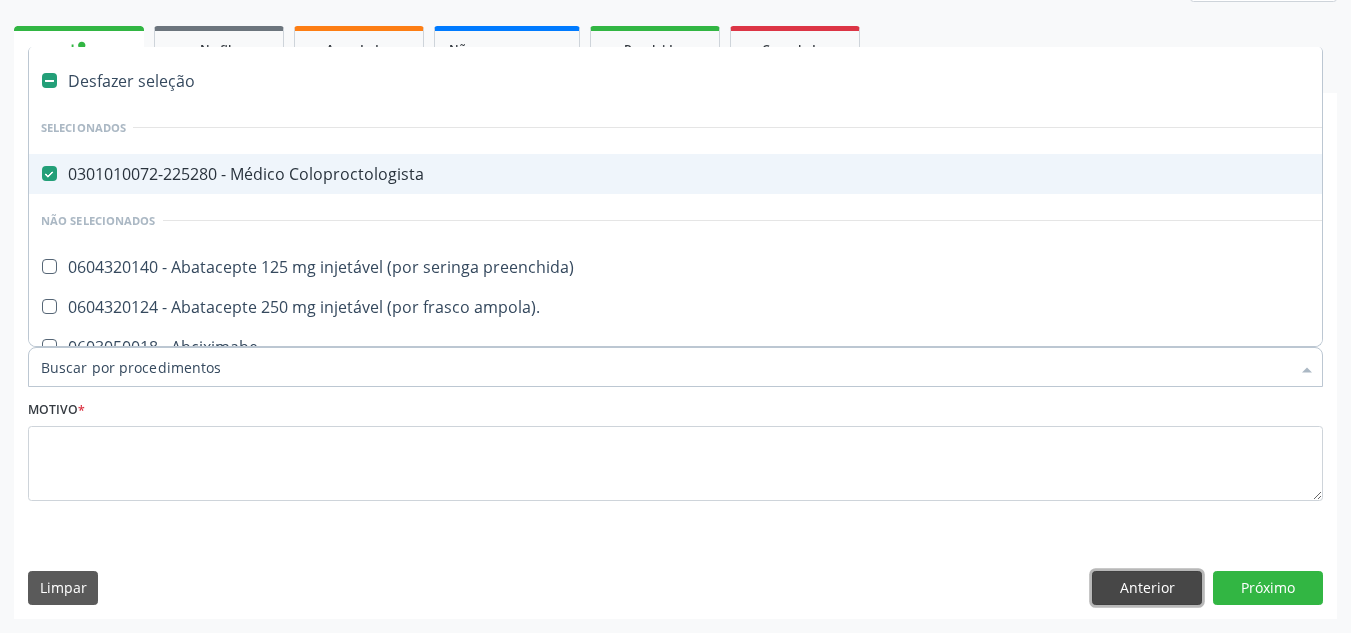 click on "Anterior" at bounding box center (1147, 588) 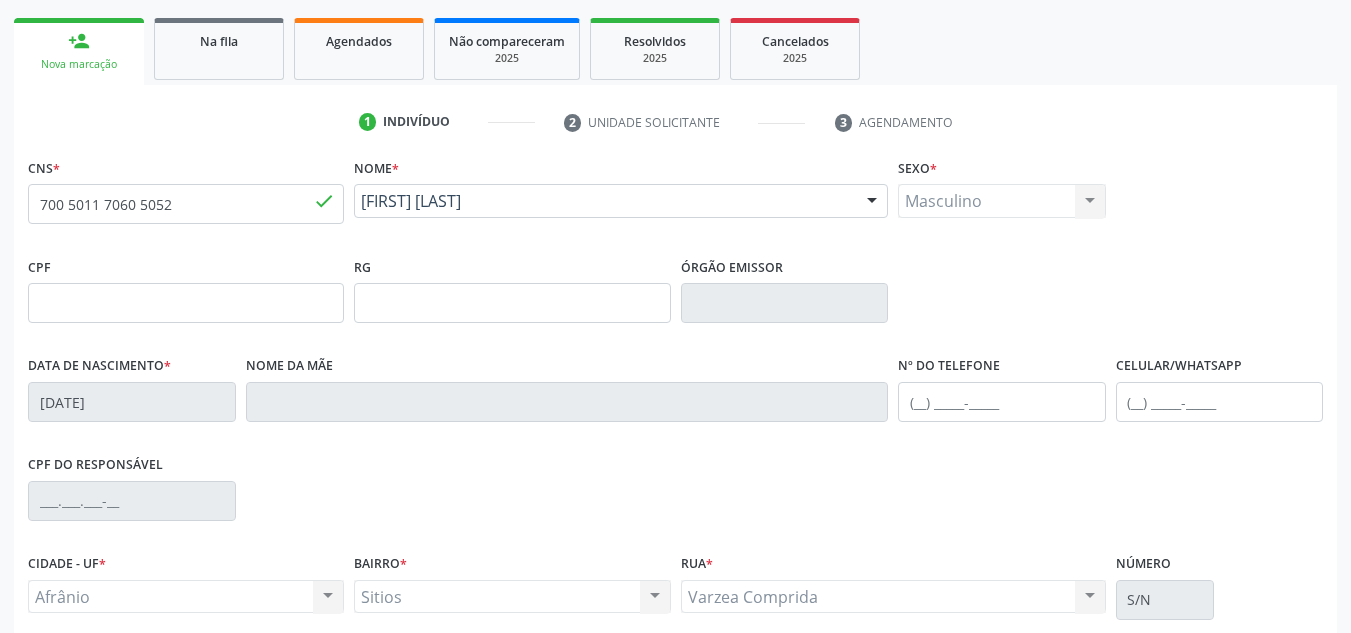 scroll, scrollTop: 251, scrollLeft: 0, axis: vertical 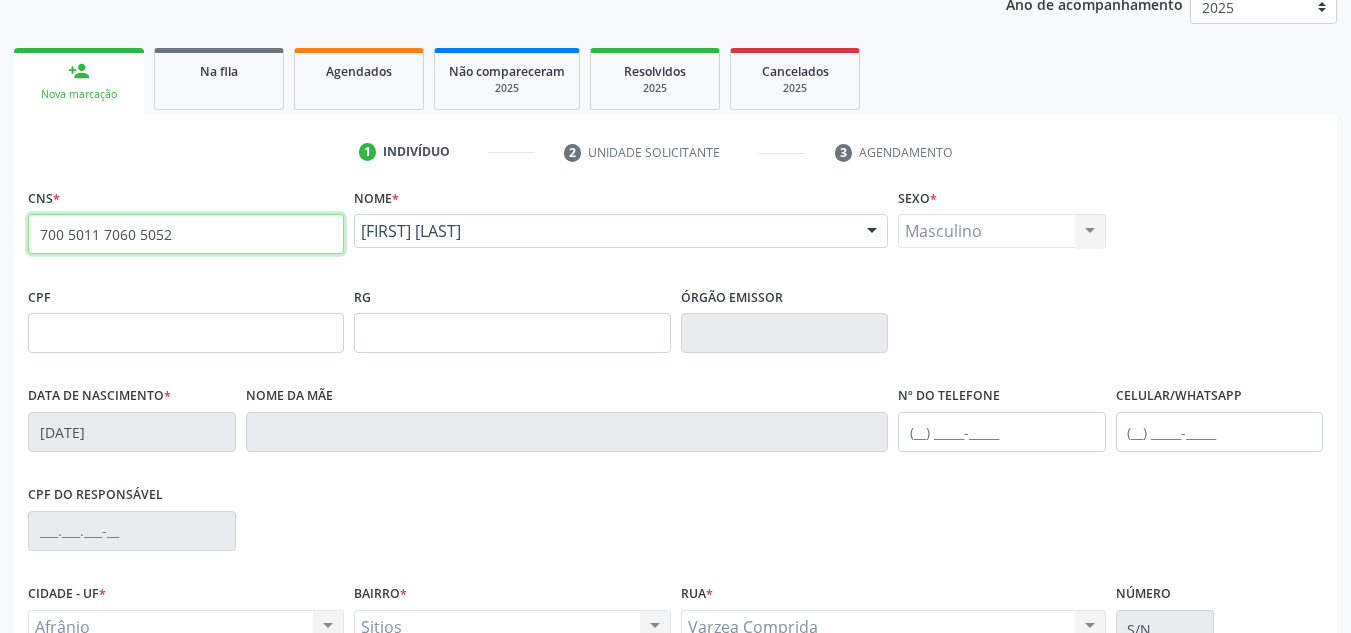 drag, startPoint x: 209, startPoint y: 241, endPoint x: 0, endPoint y: 242, distance: 209.0024 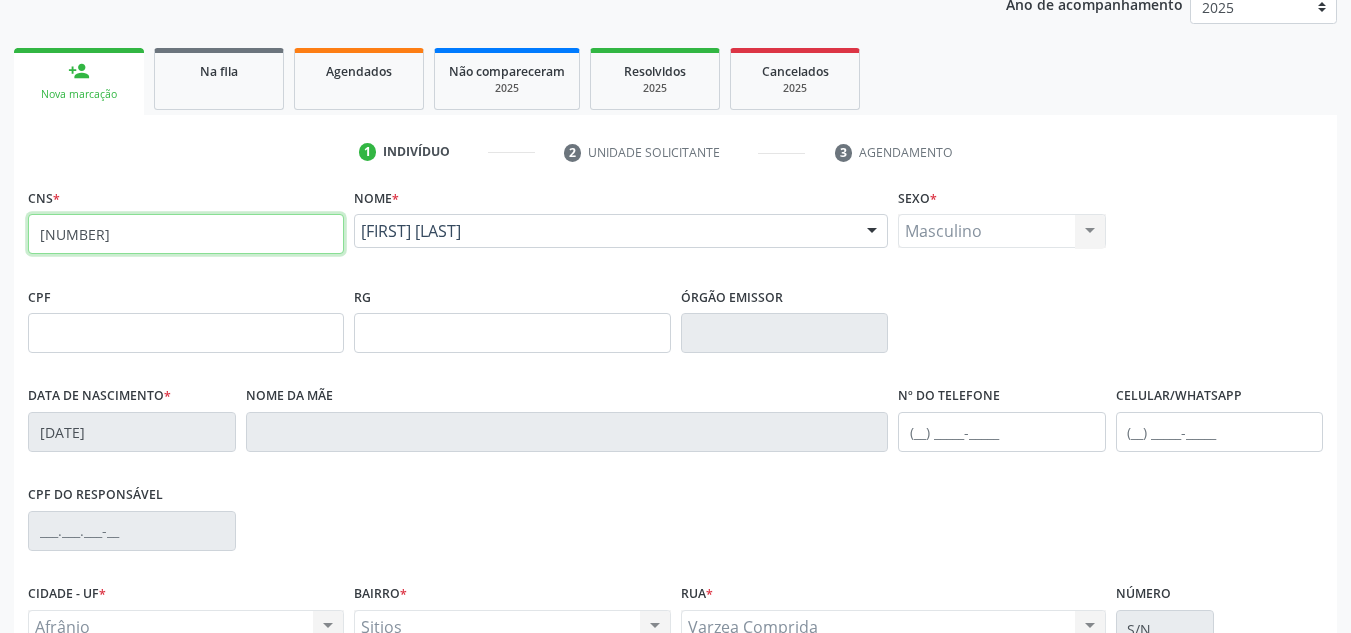 type on "700 8054 9282 7380" 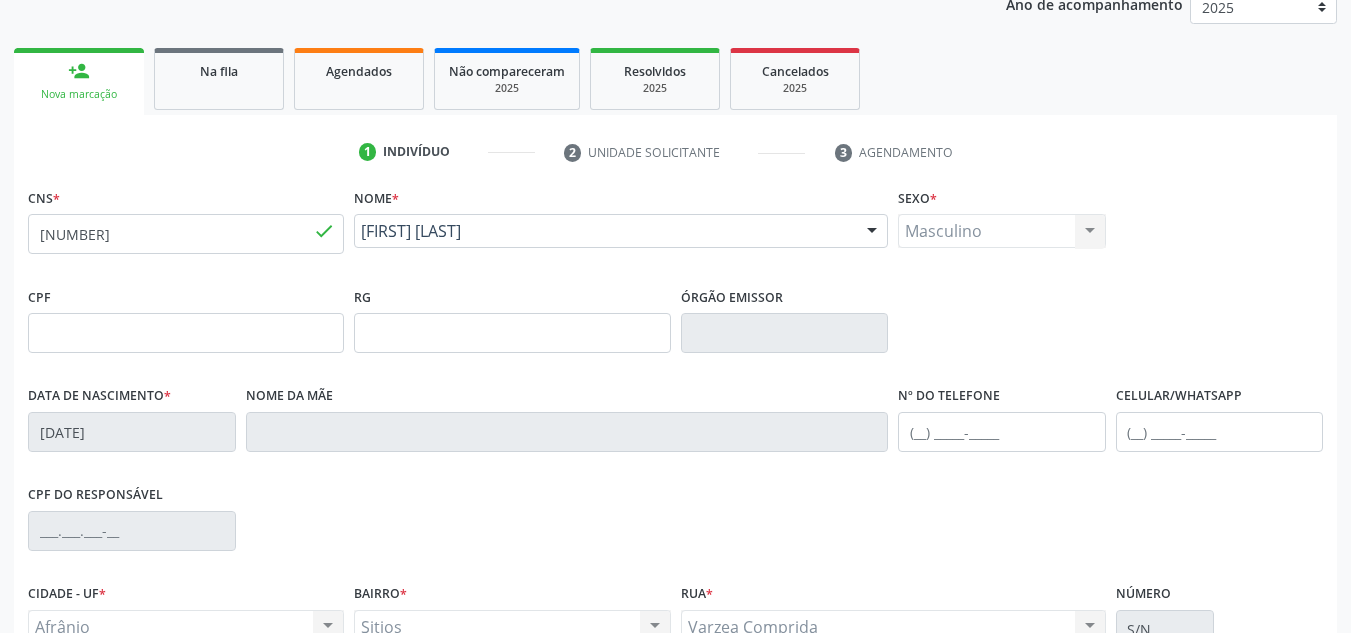 type 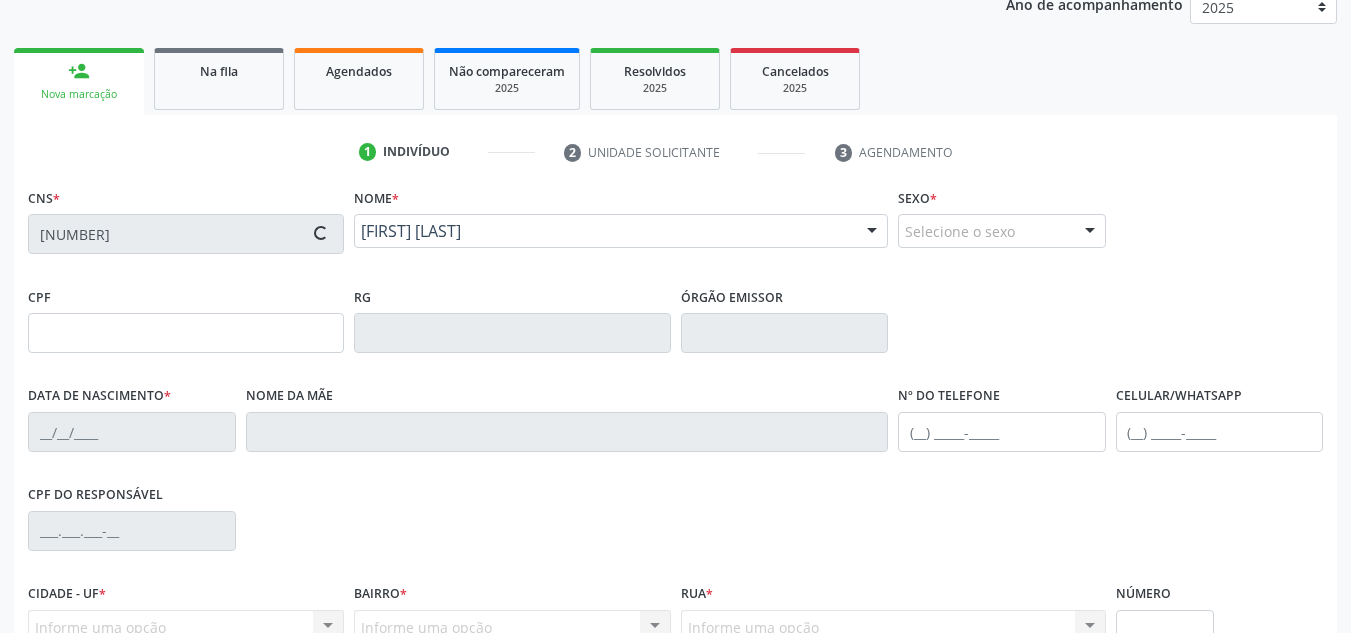 type on "211.242.304-59" 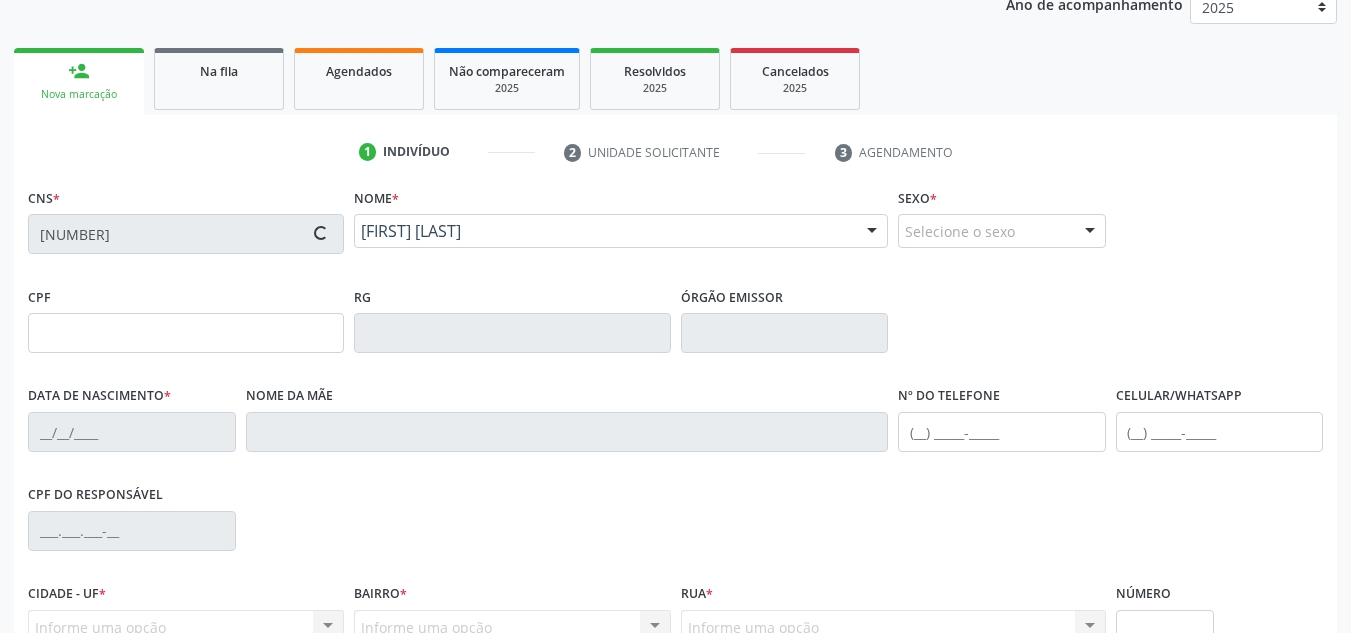 type on "11/03/1950" 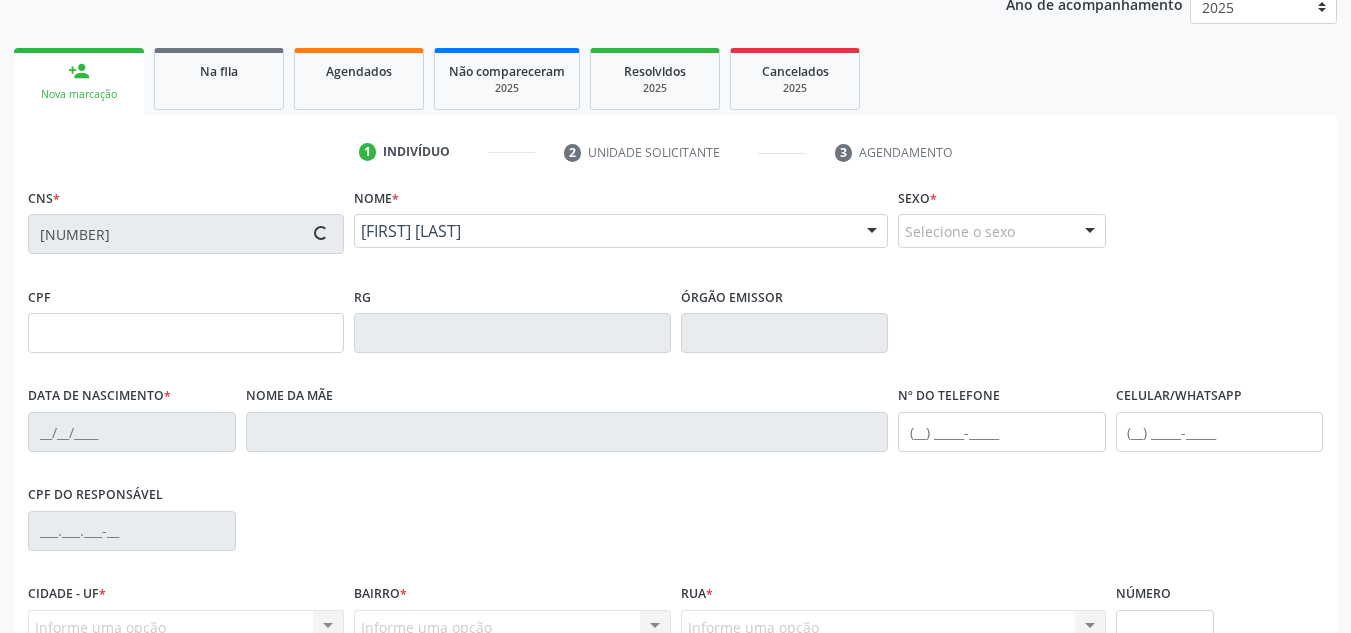 type on "Antônia Maria da da Conceição" 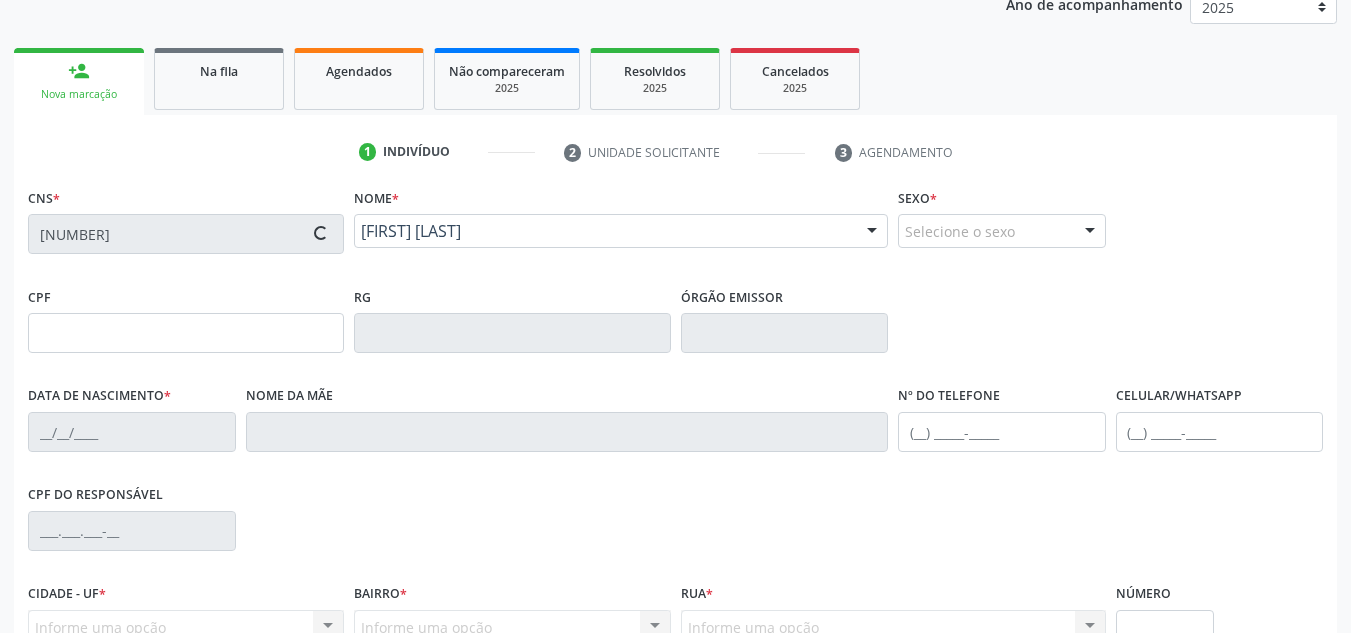 type on "(87) 98869-8467" 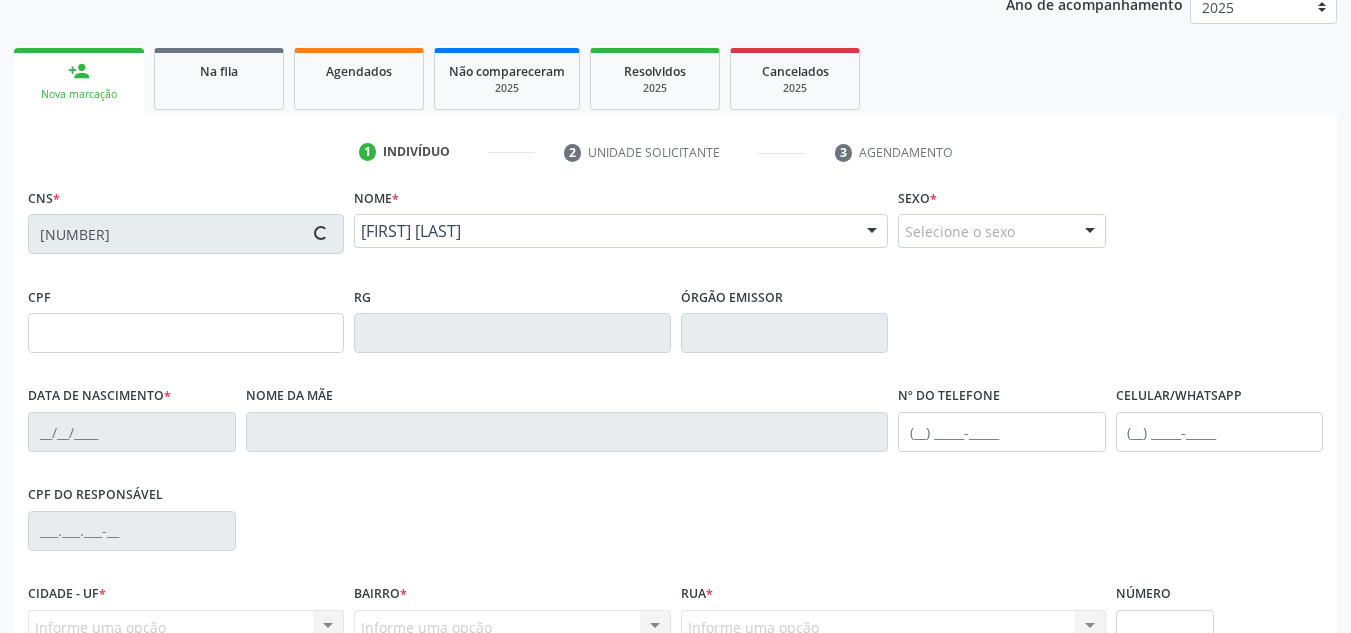 type on "570" 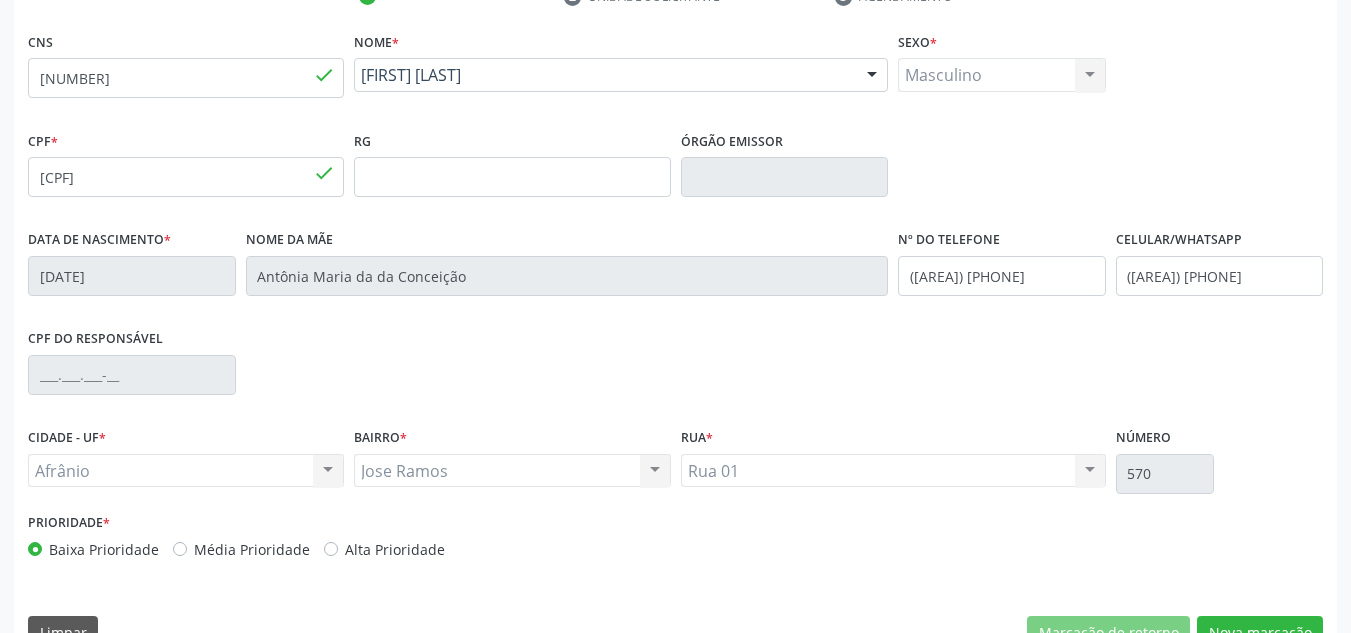 scroll, scrollTop: 451, scrollLeft: 0, axis: vertical 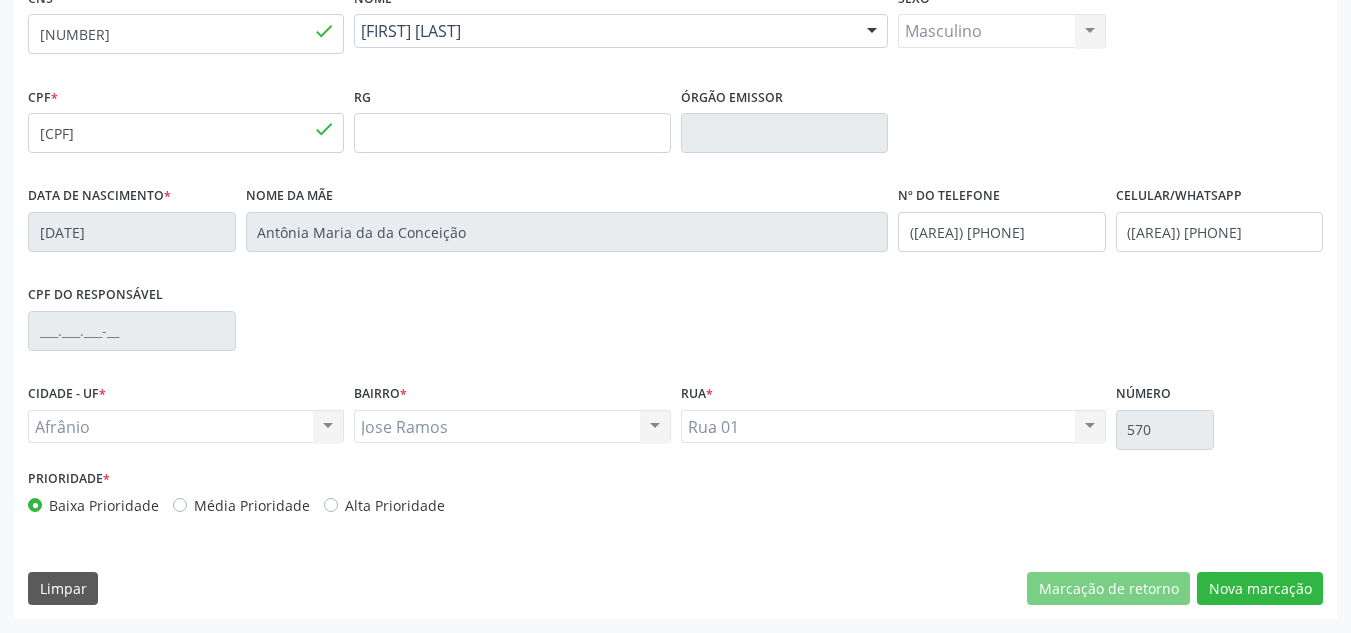click on "Média Prioridade" at bounding box center [252, 505] 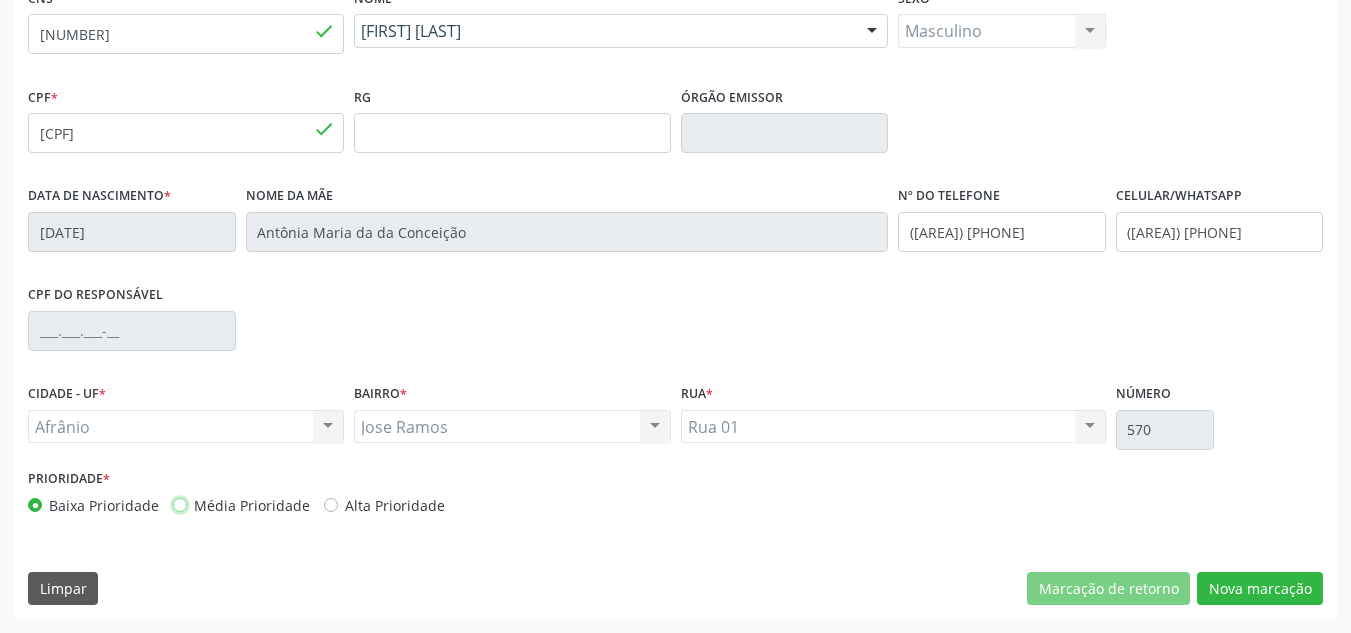 click on "Média Prioridade" at bounding box center [180, 504] 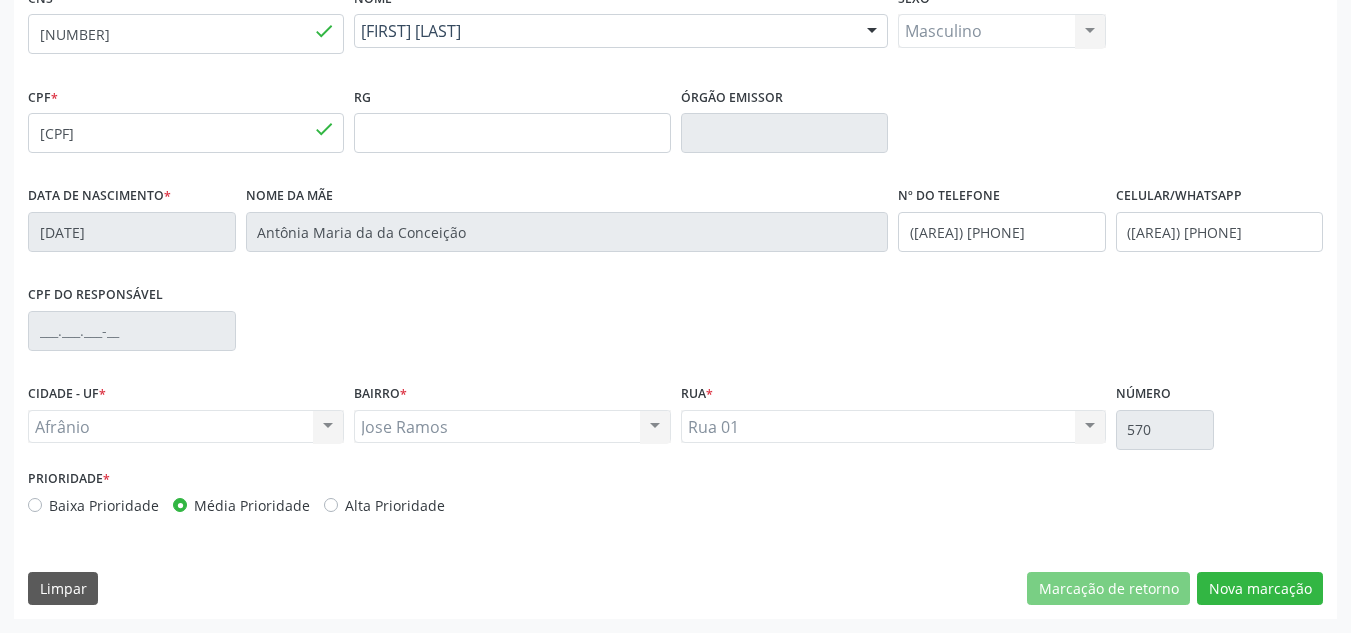 click on "Baixa Prioridade" at bounding box center [104, 505] 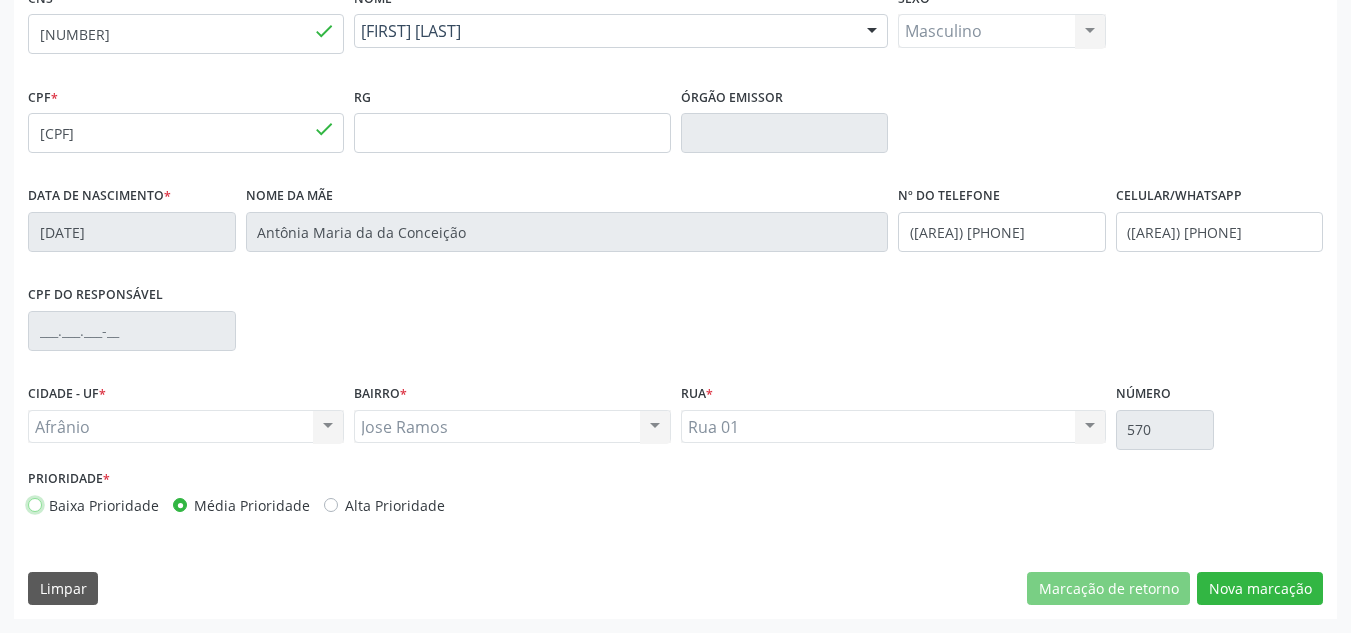 radio on "true" 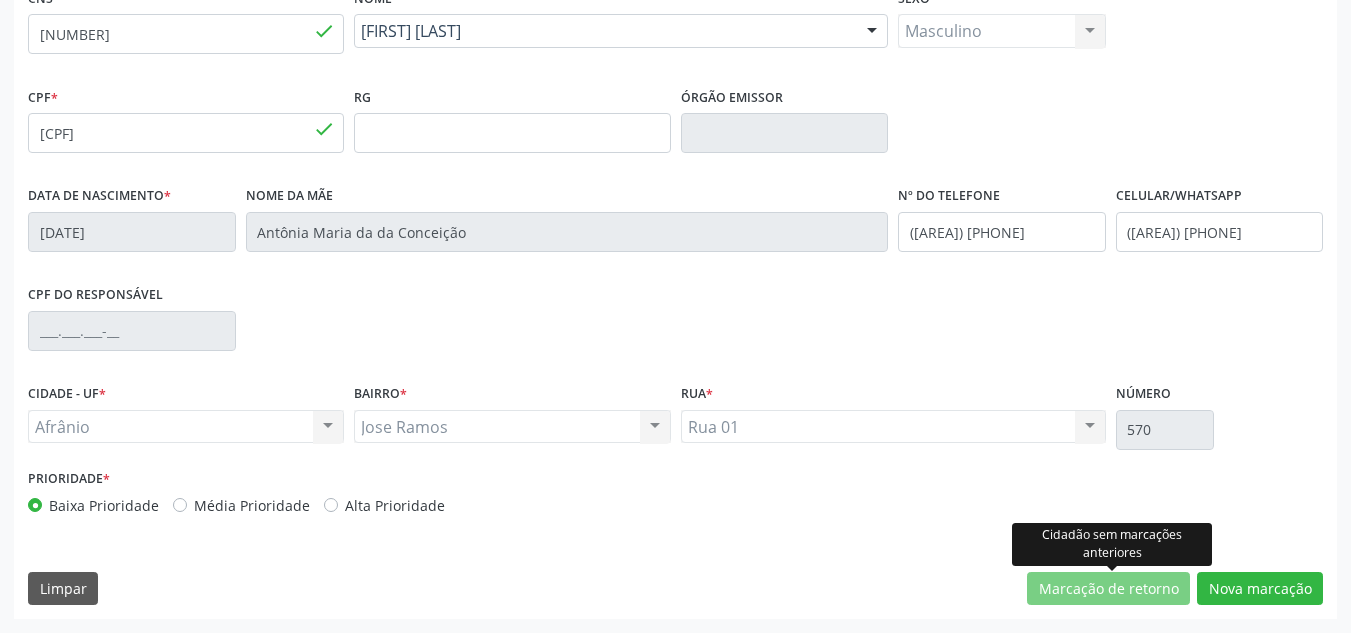 click on "Cidadão sem marcações anteriores" at bounding box center [1112, 544] 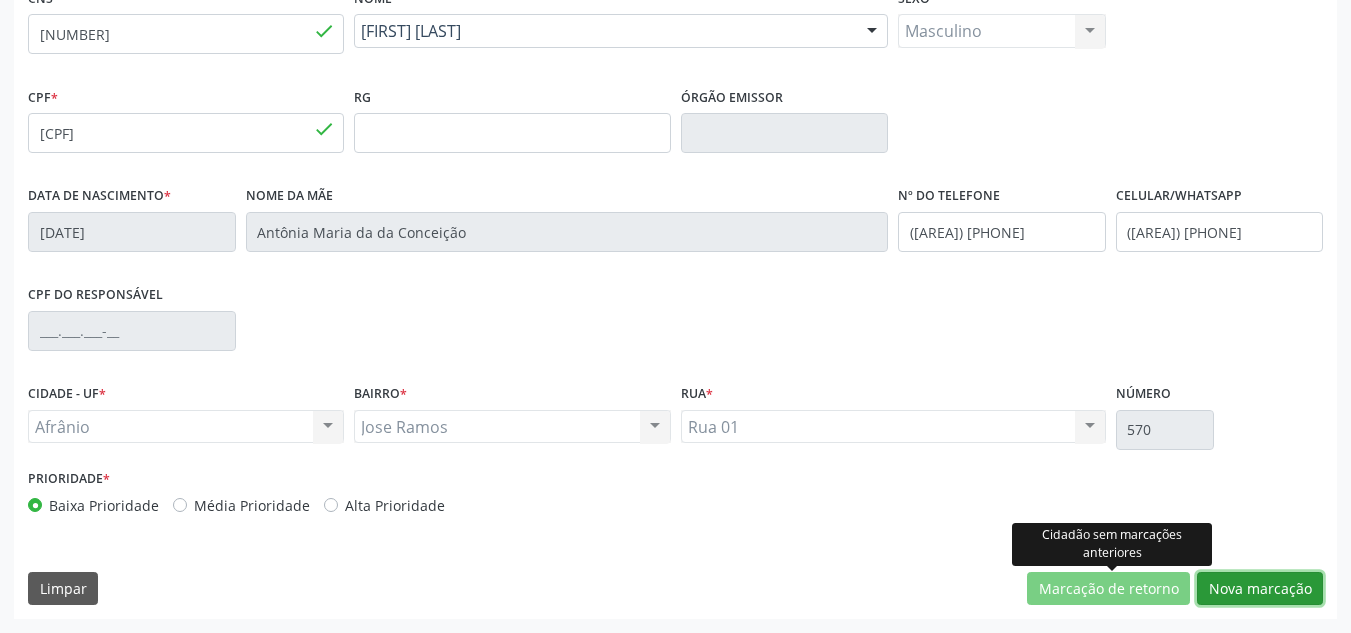 click on "Nova marcação" at bounding box center (1260, 589) 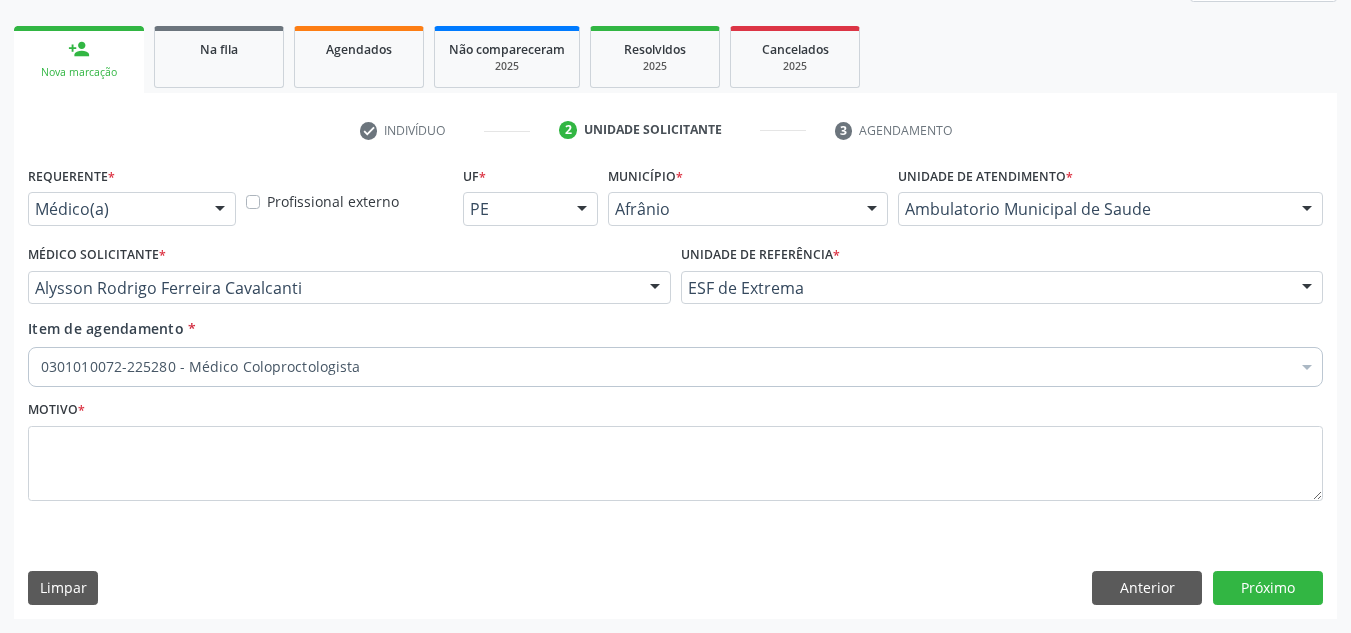 scroll, scrollTop: 273, scrollLeft: 0, axis: vertical 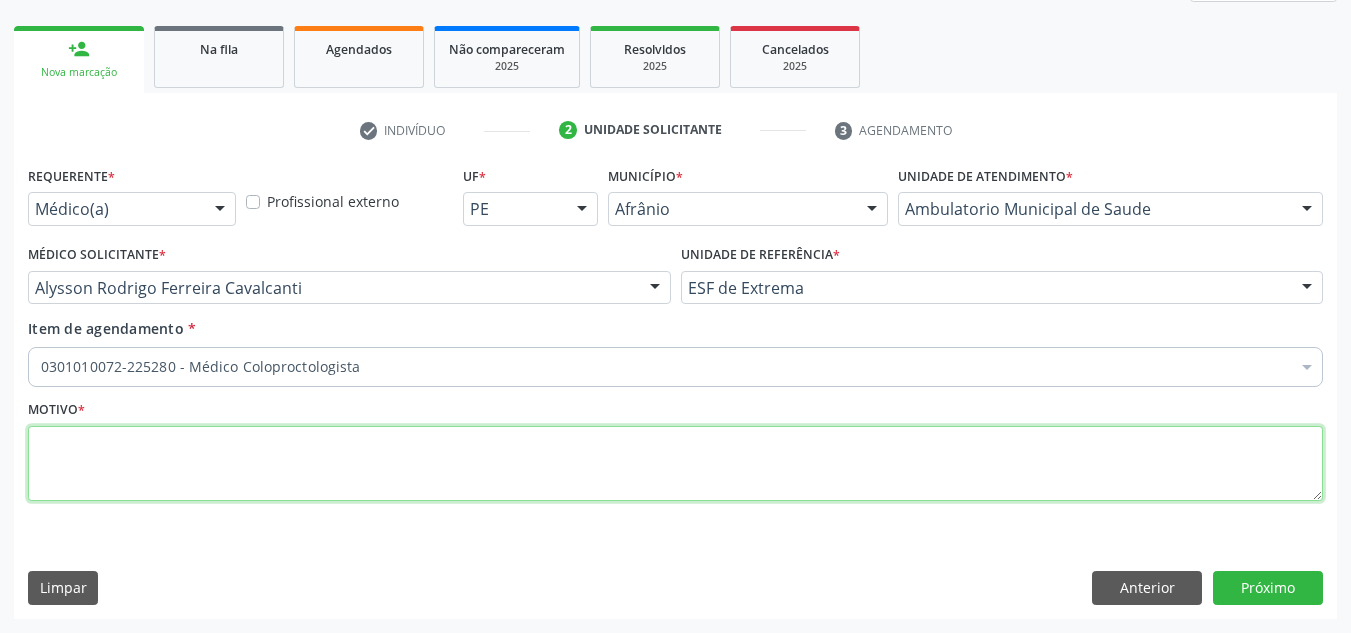 drag, startPoint x: 425, startPoint y: 480, endPoint x: 405, endPoint y: 424, distance: 59.464275 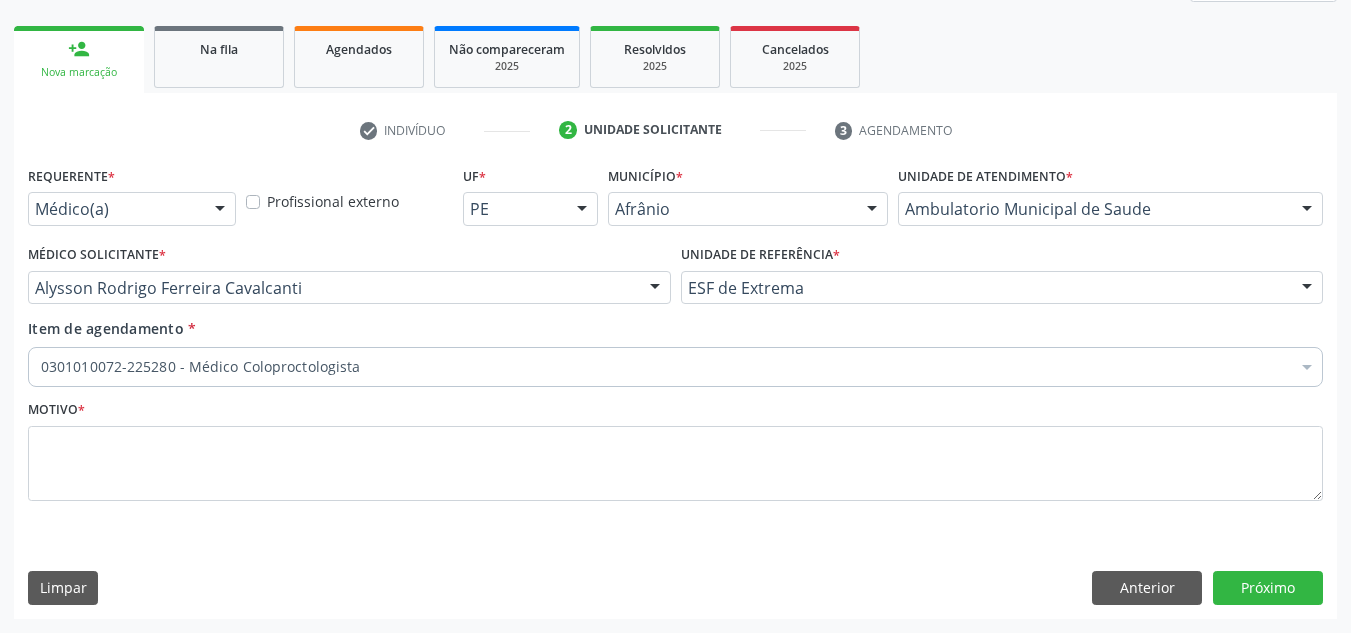 click on "0301010072-225280 - Médico Coloproctologista" at bounding box center (675, 367) 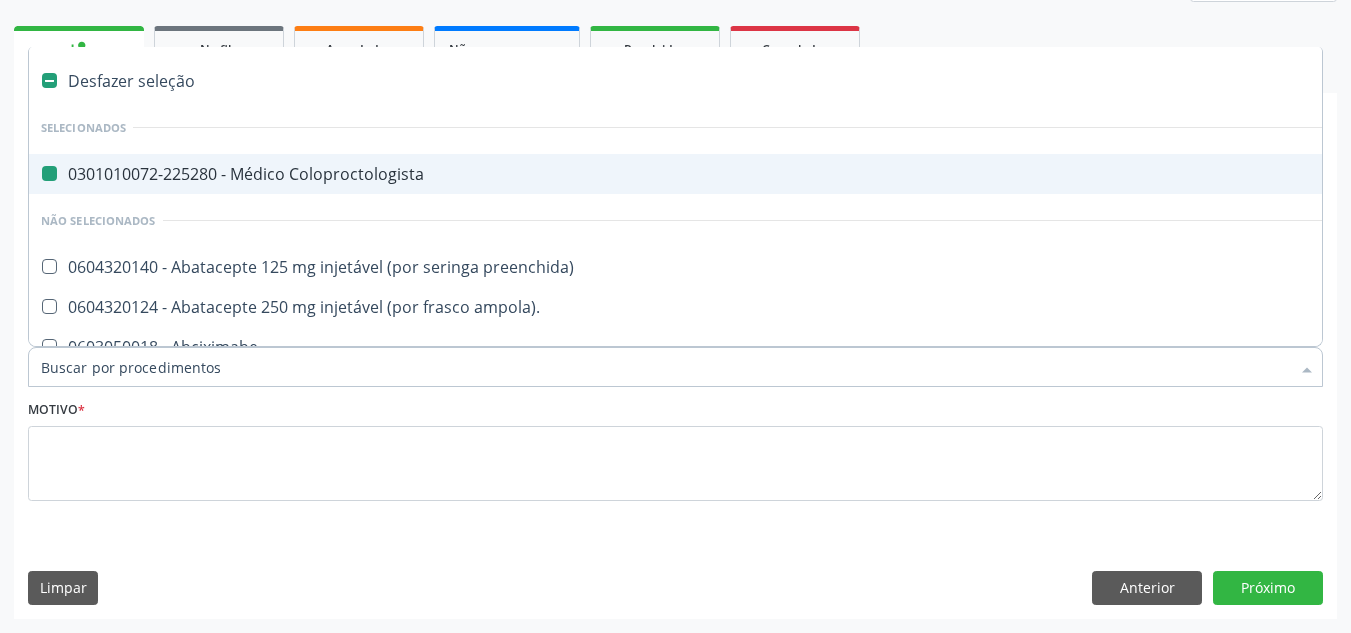 type on "N" 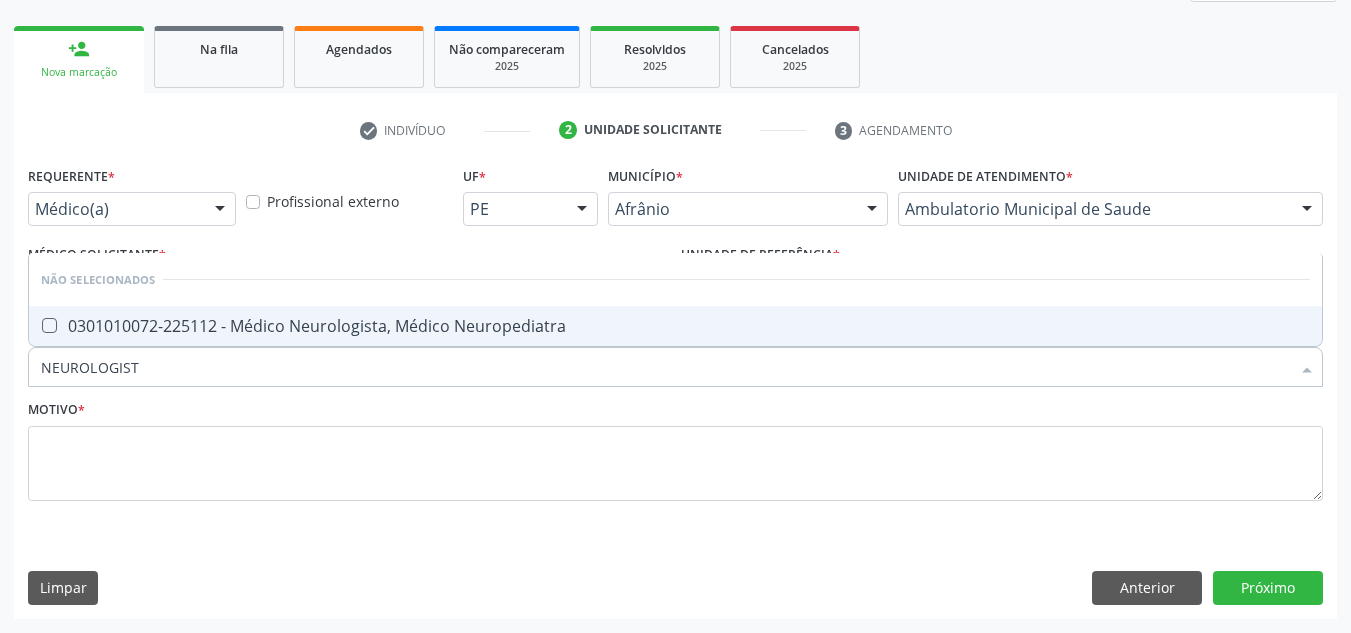 type on "NEUROLOGISTA" 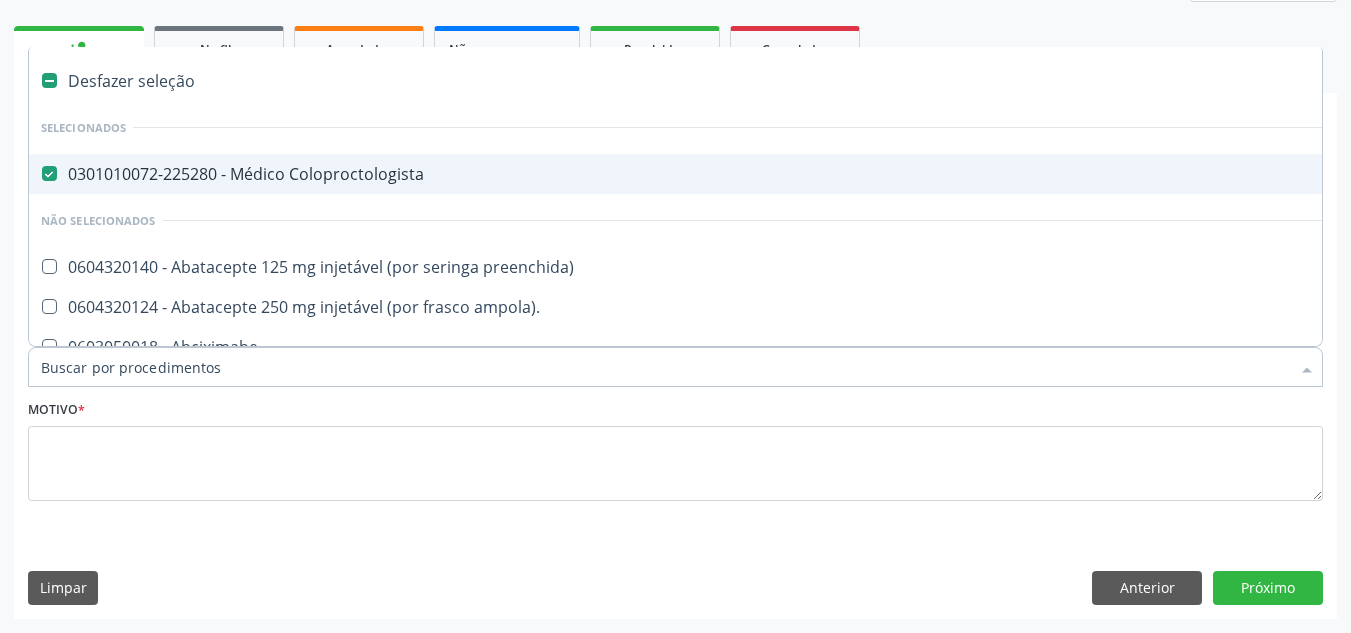 click on "Desfazer seleção" at bounding box center (810, 81) 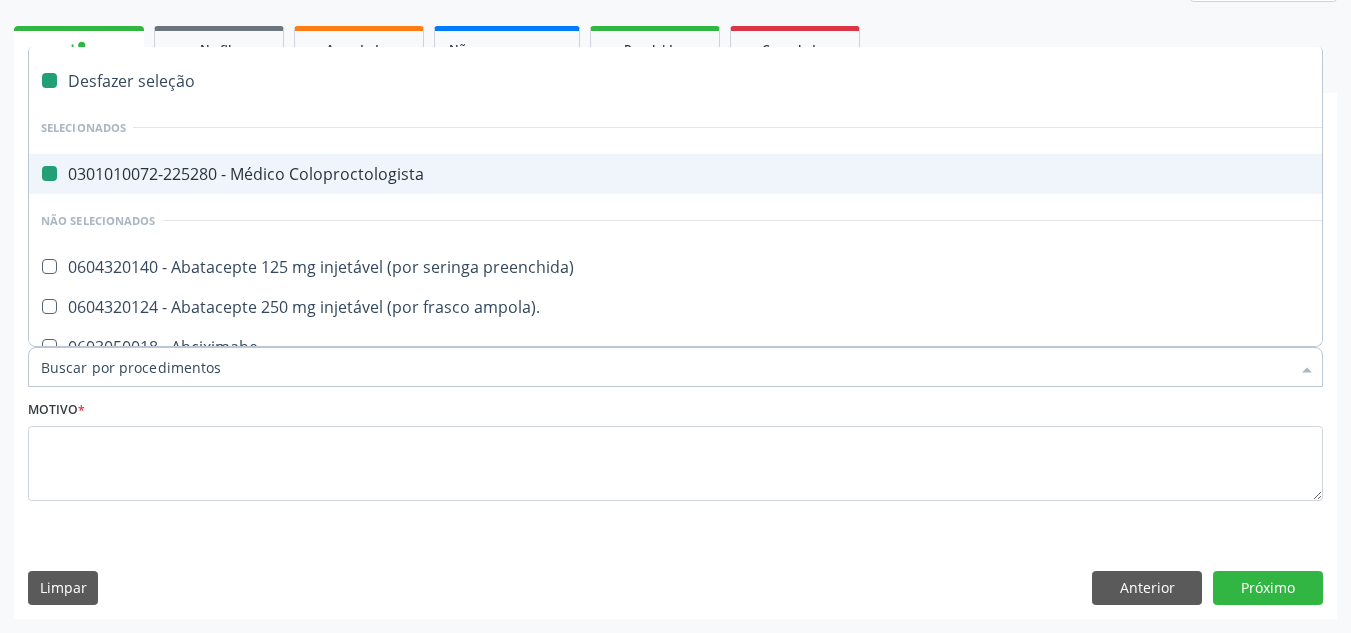 checkbox on "false" 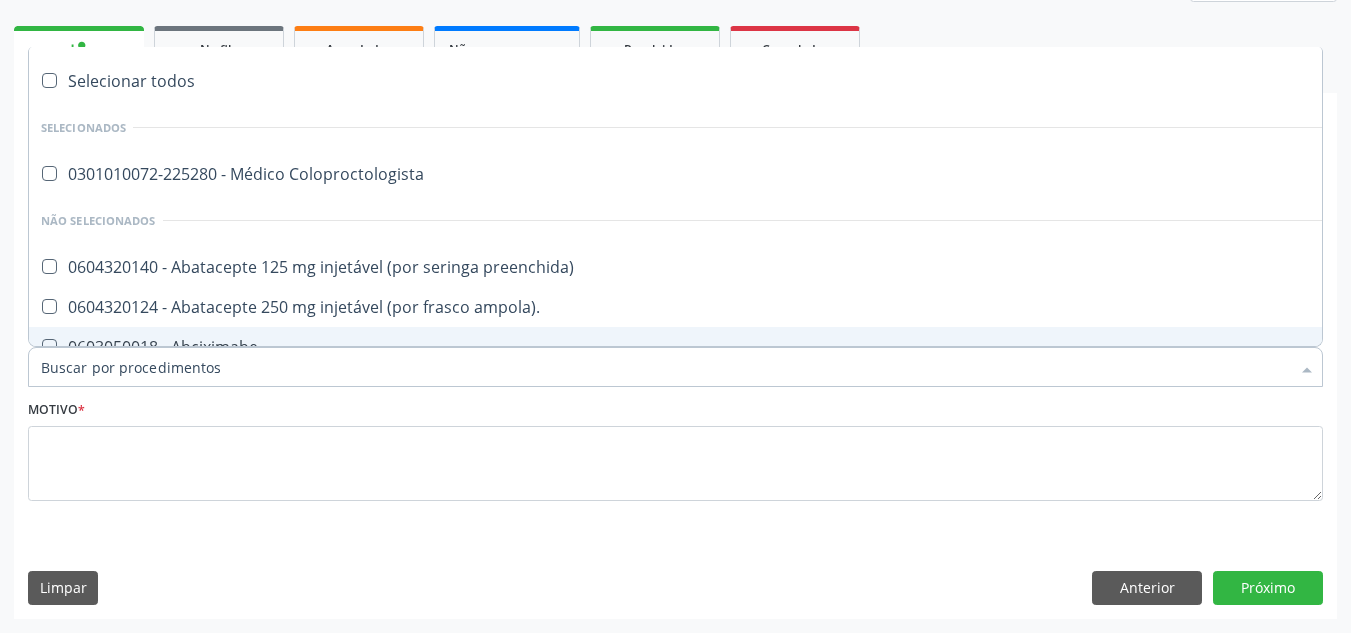 type on "B" 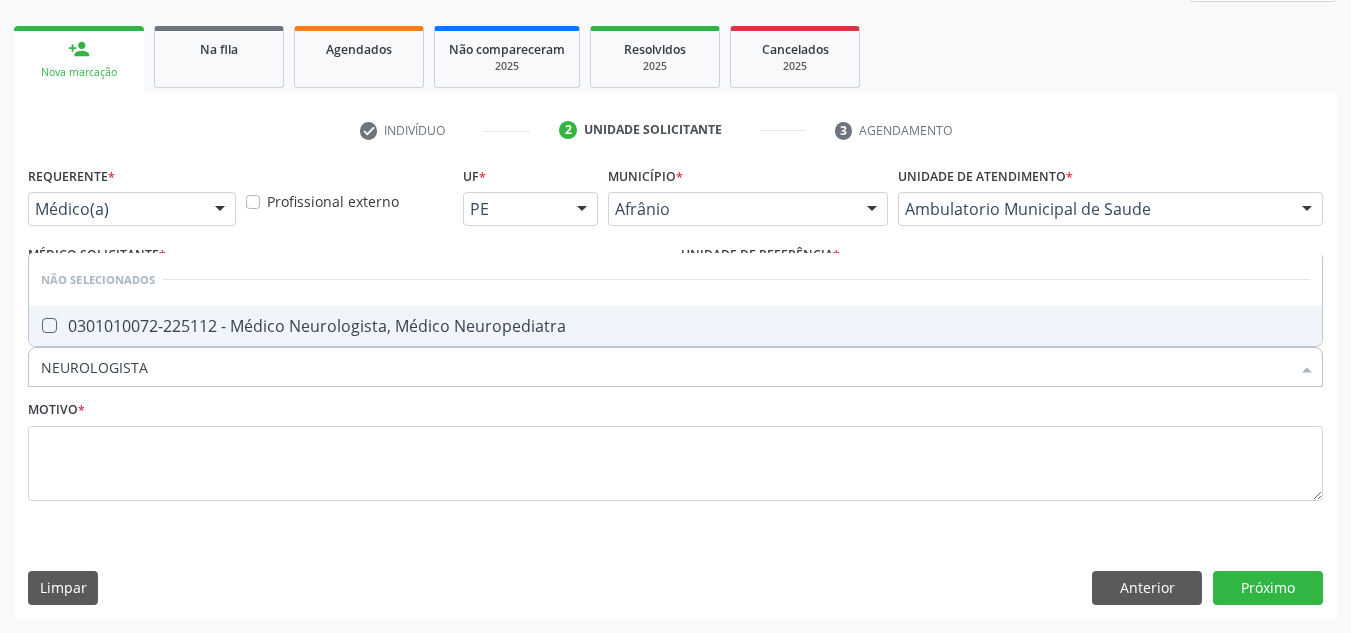 type on "NEUROLOGISTA" 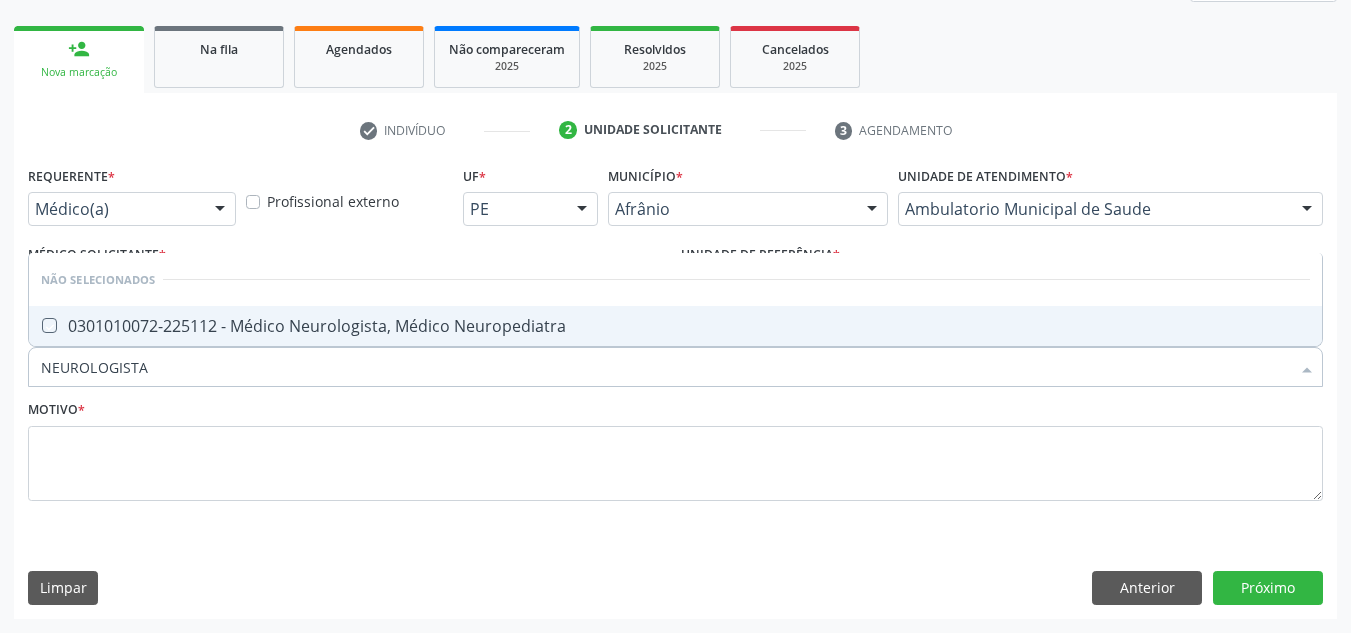 checkbox on "true" 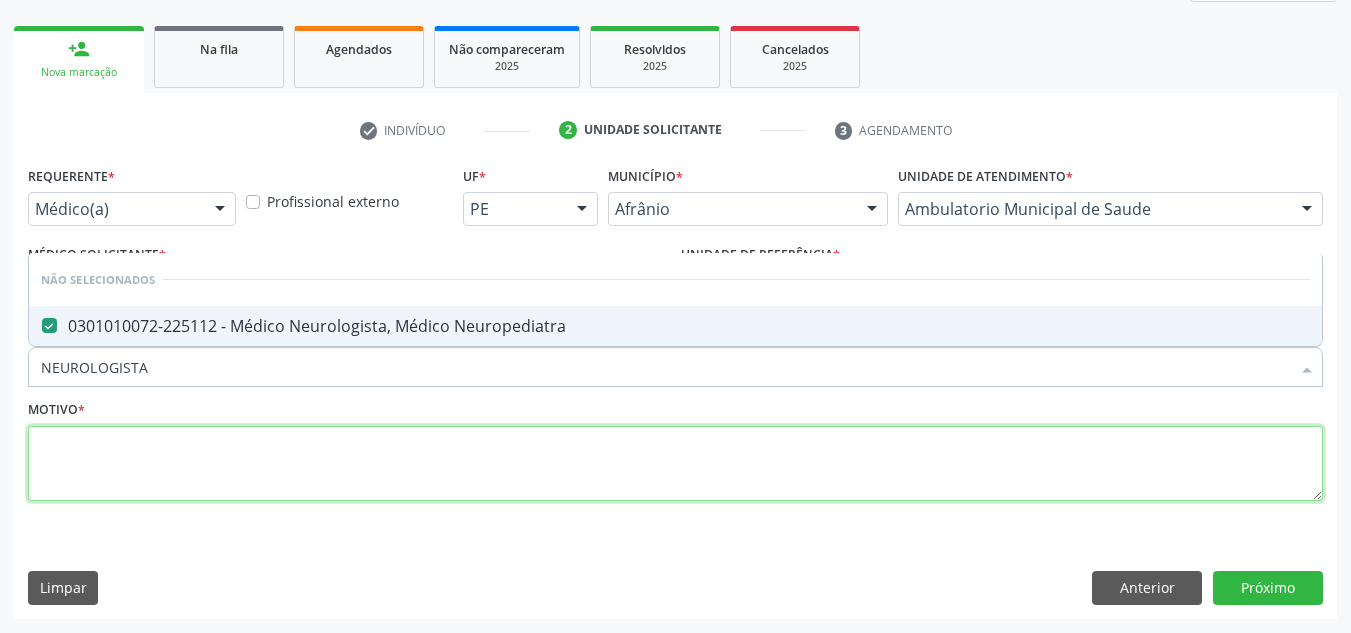 click at bounding box center (675, 464) 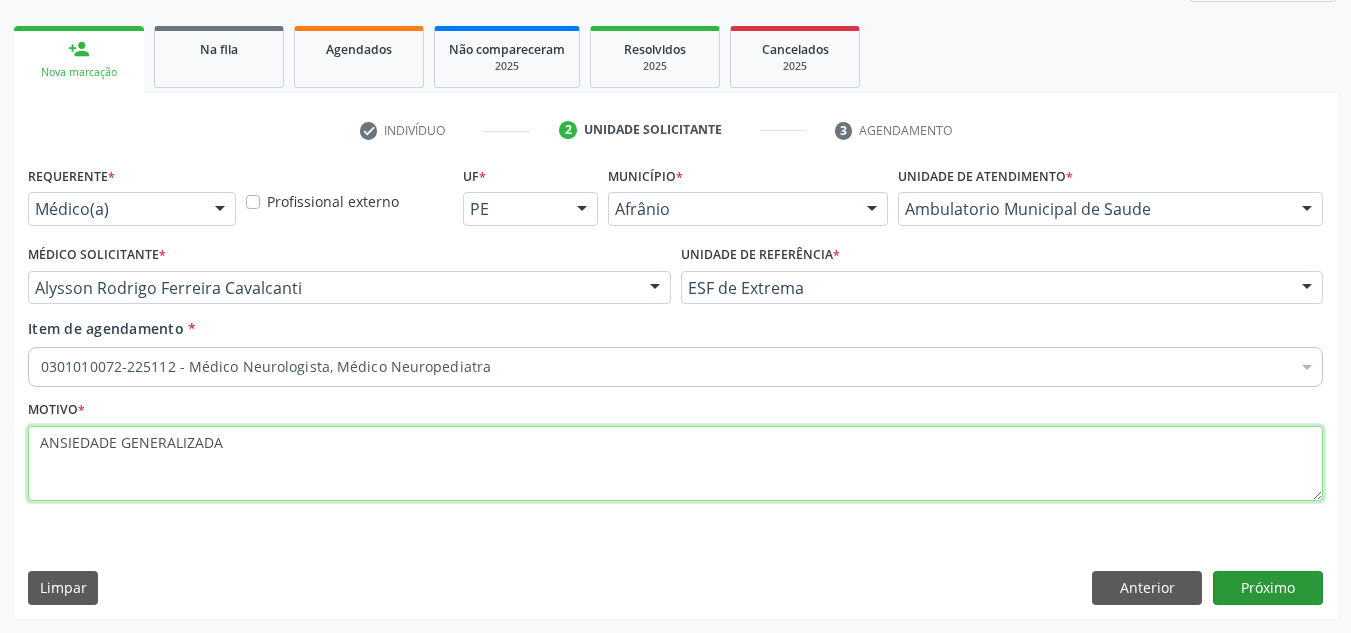 type on "ANSIEDADE GENERALIZADA" 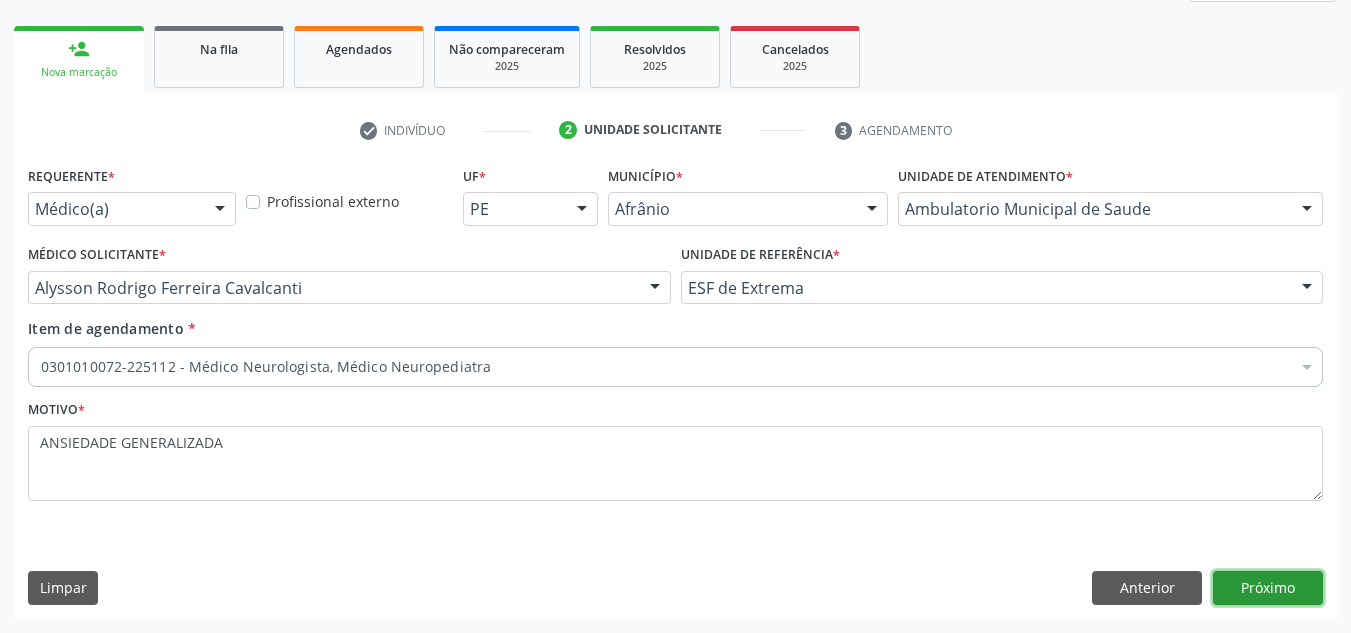 click on "Próximo" at bounding box center (1268, 588) 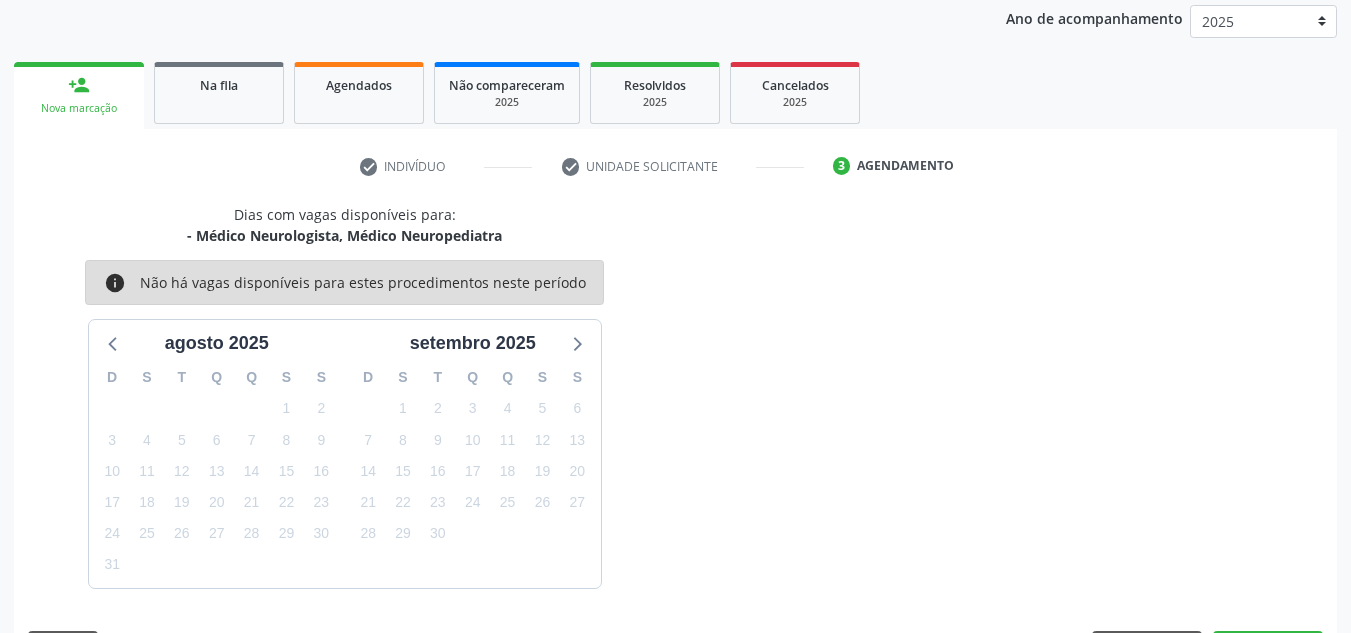 scroll, scrollTop: 273, scrollLeft: 0, axis: vertical 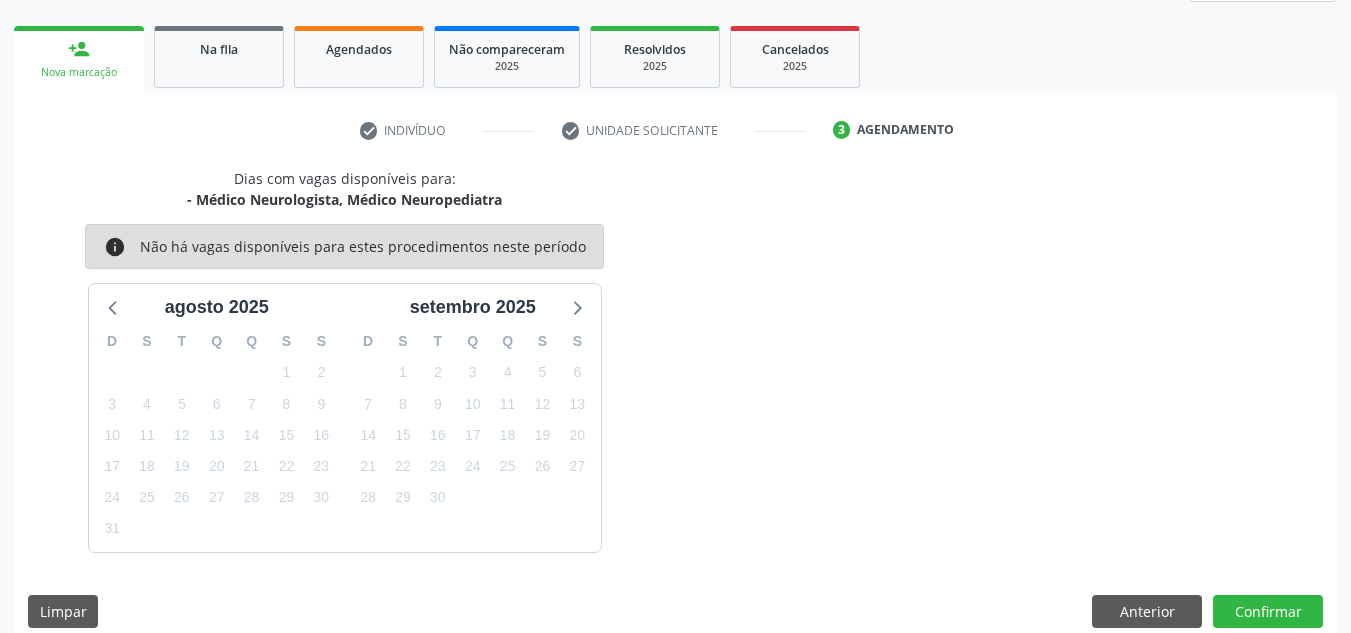 drag, startPoint x: 1315, startPoint y: 581, endPoint x: 1304, endPoint y: 632, distance: 52.17279 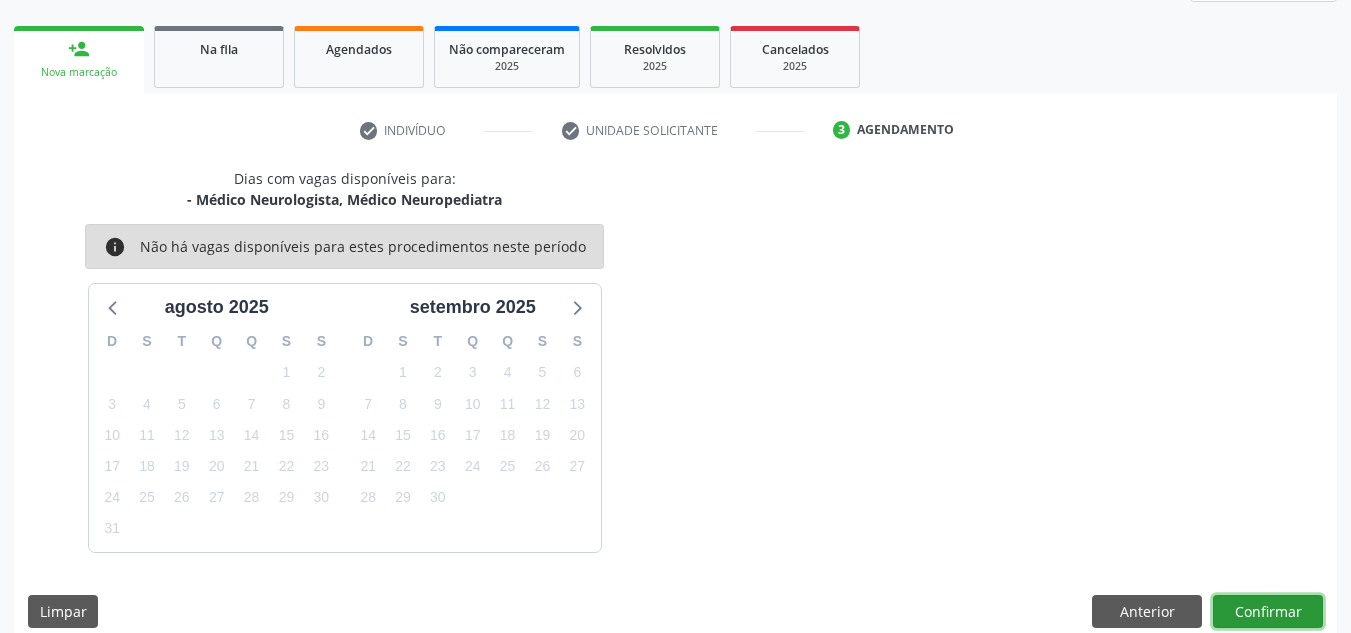 click on "Confirmar" at bounding box center [1268, 612] 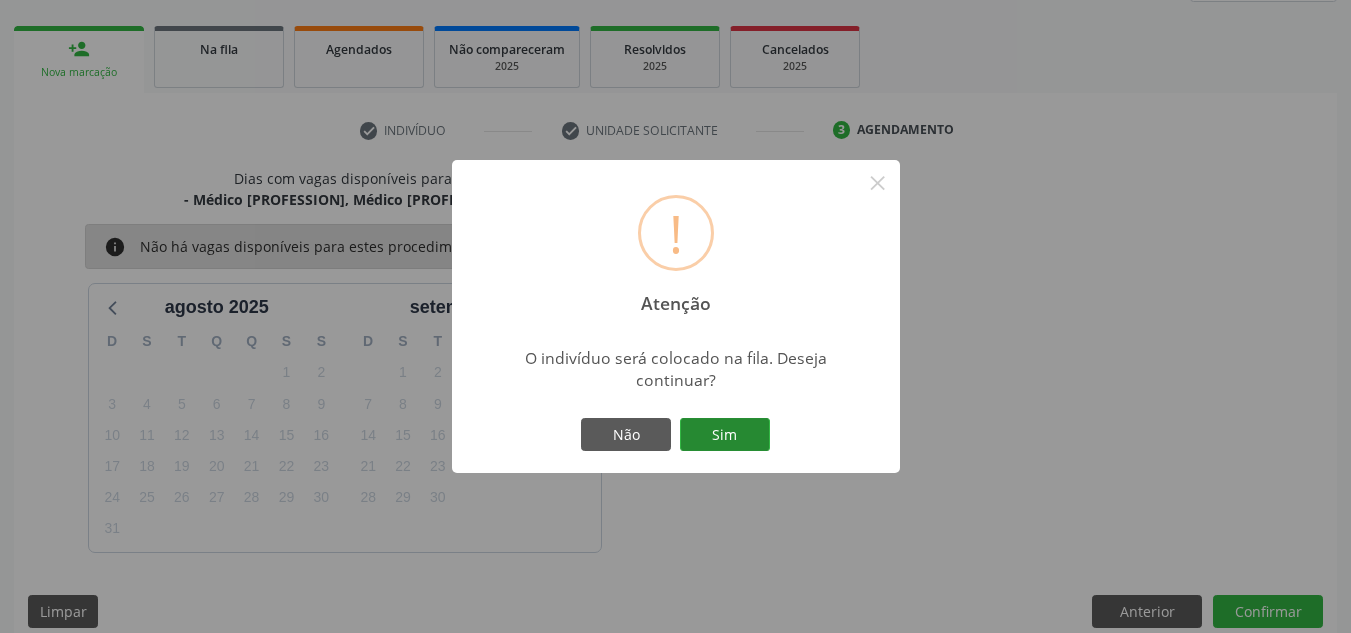 scroll, scrollTop: 273, scrollLeft: 0, axis: vertical 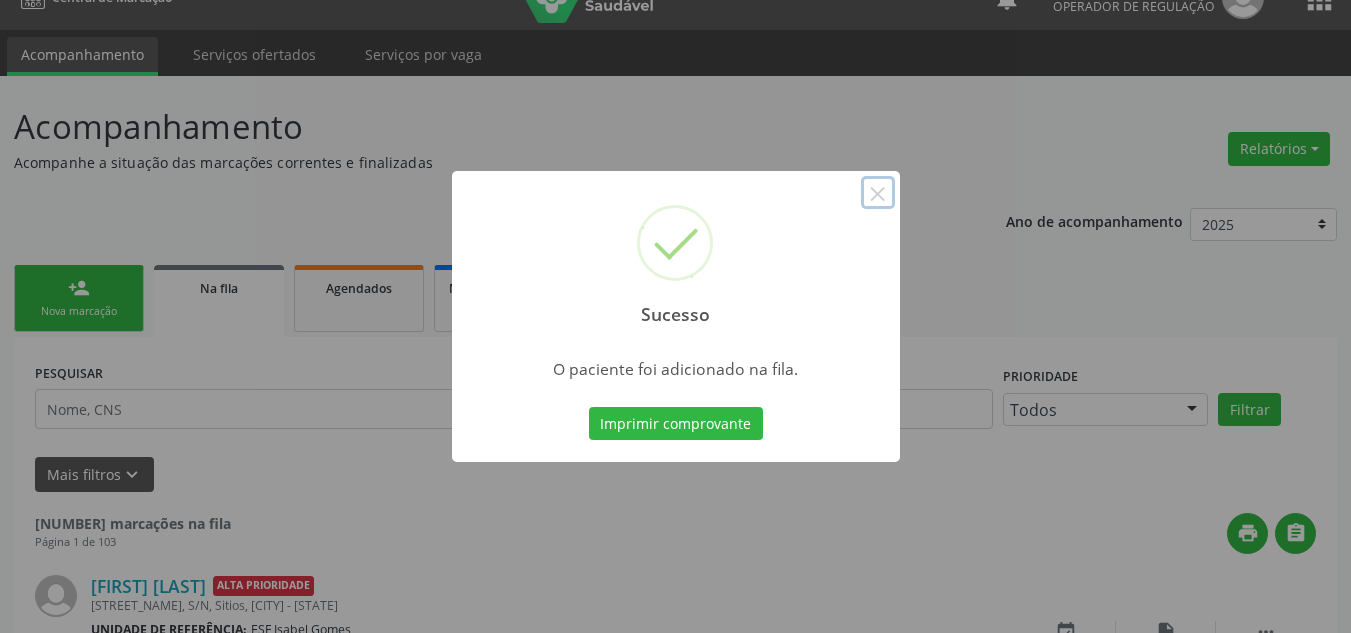 click on "×" at bounding box center [878, 193] 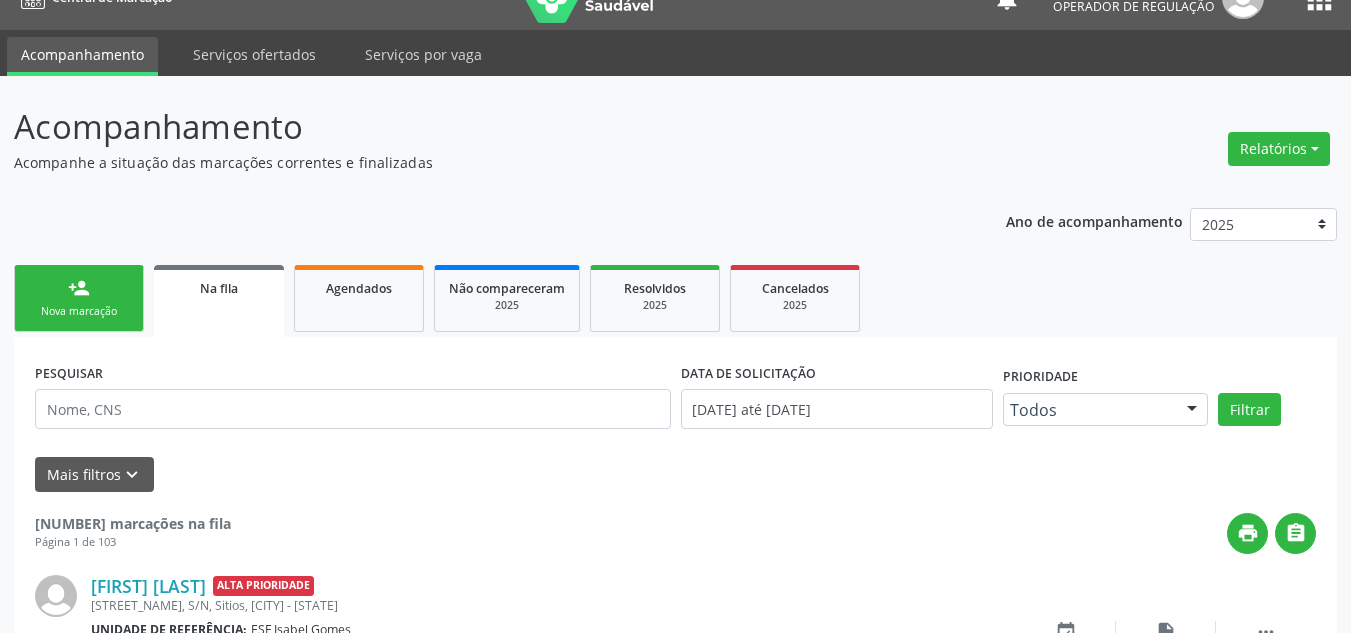 drag, startPoint x: 75, startPoint y: 281, endPoint x: 97, endPoint y: 287, distance: 22.803509 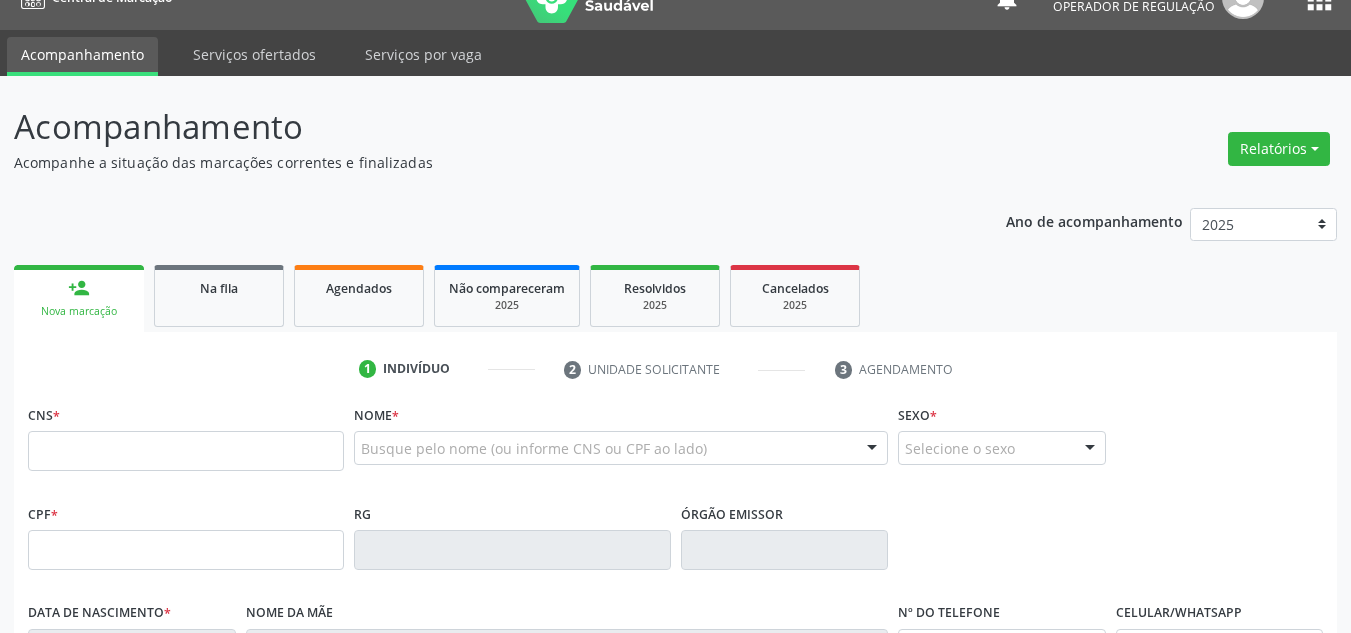 click on "person_add
Nova marcação" at bounding box center [79, 298] 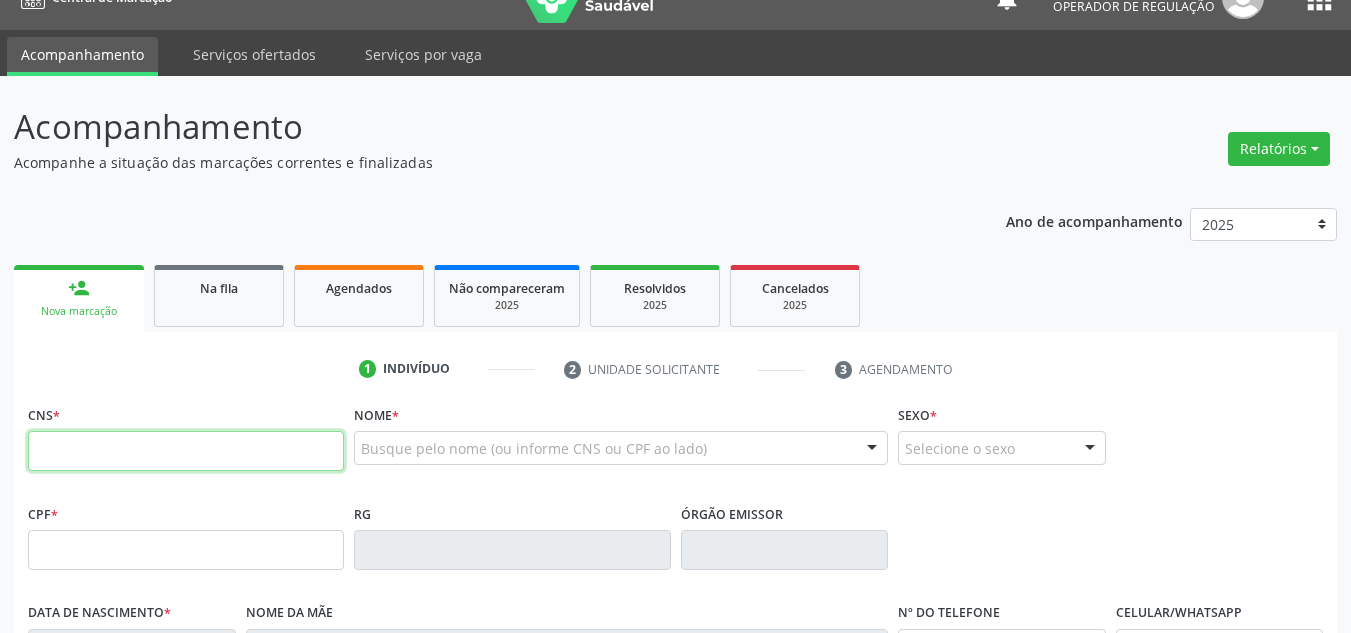 click at bounding box center [186, 451] 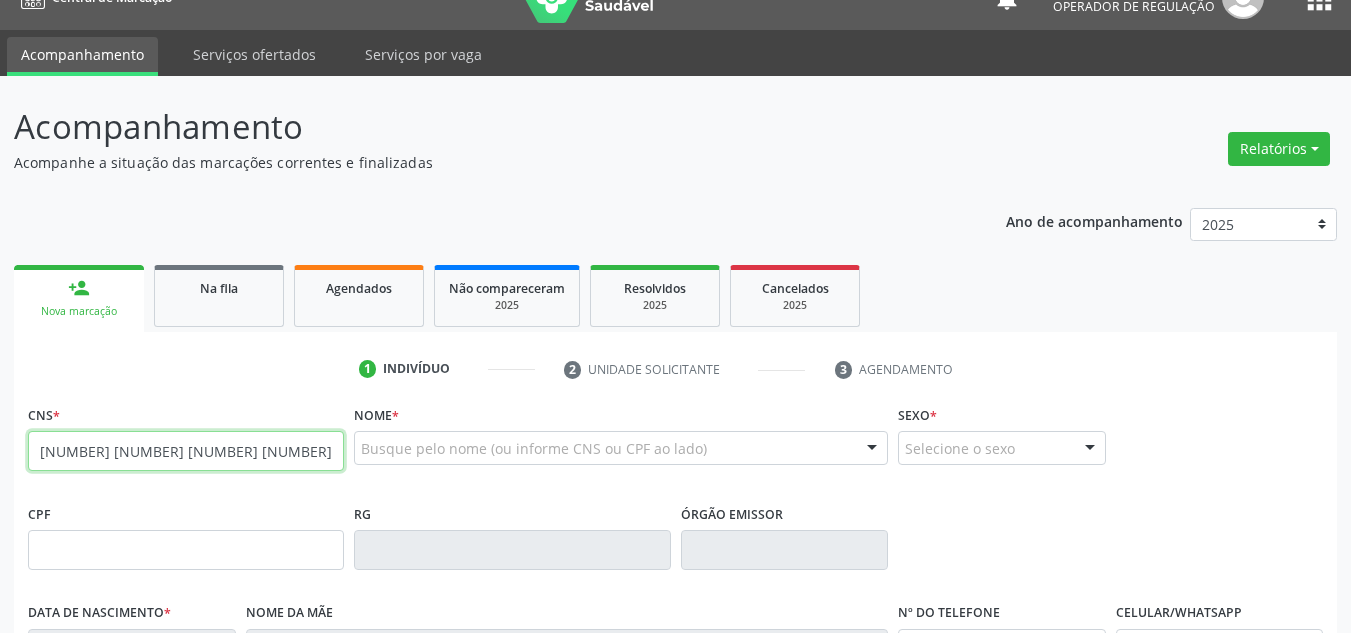 type on "706 2005 8537 7466" 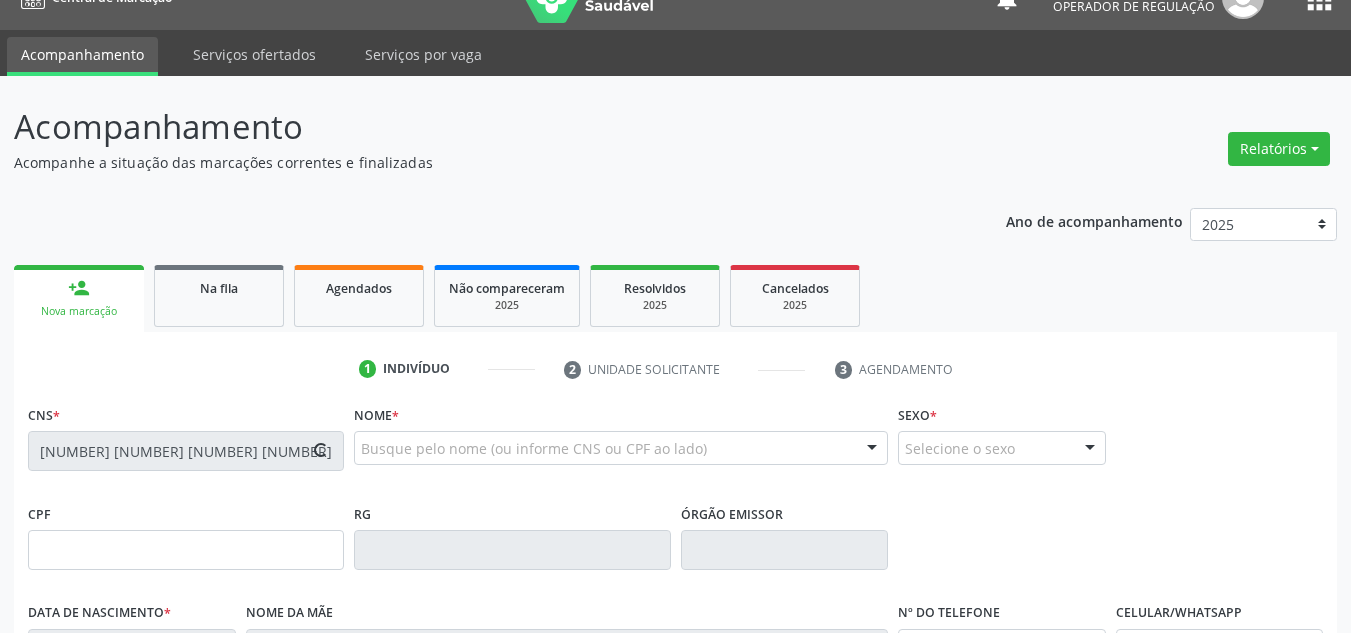 type on "17/06/1995" 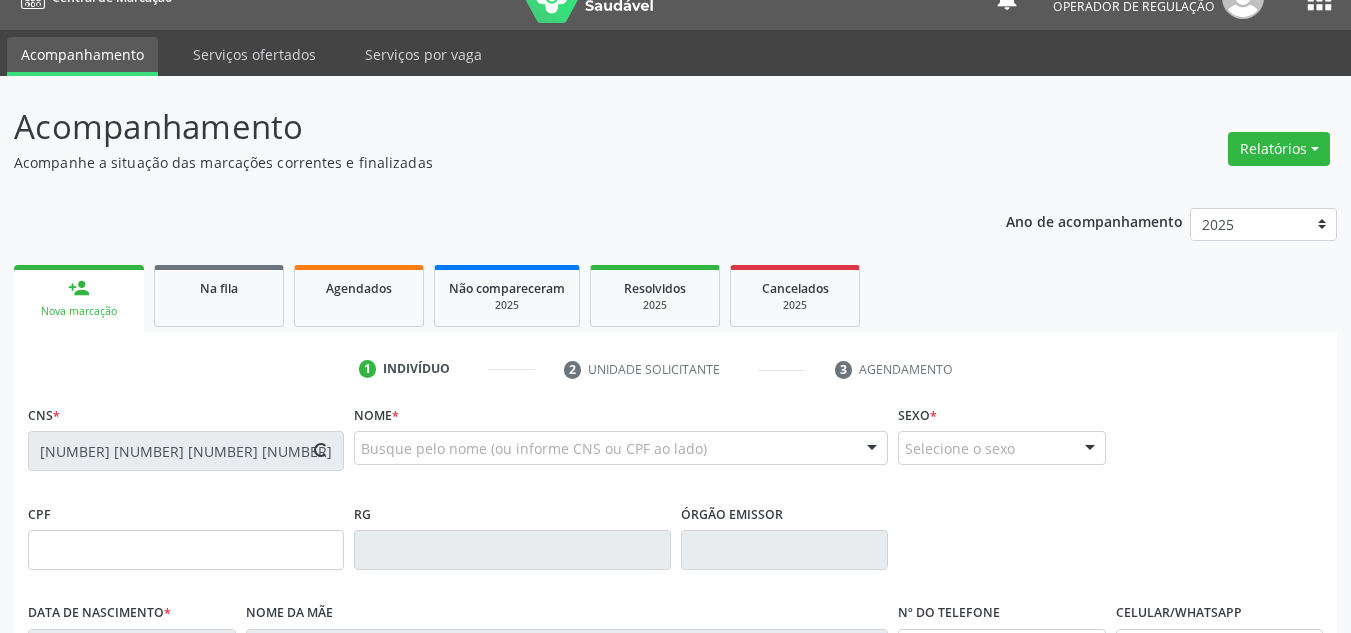 type on "Antônia Maria Ferreira" 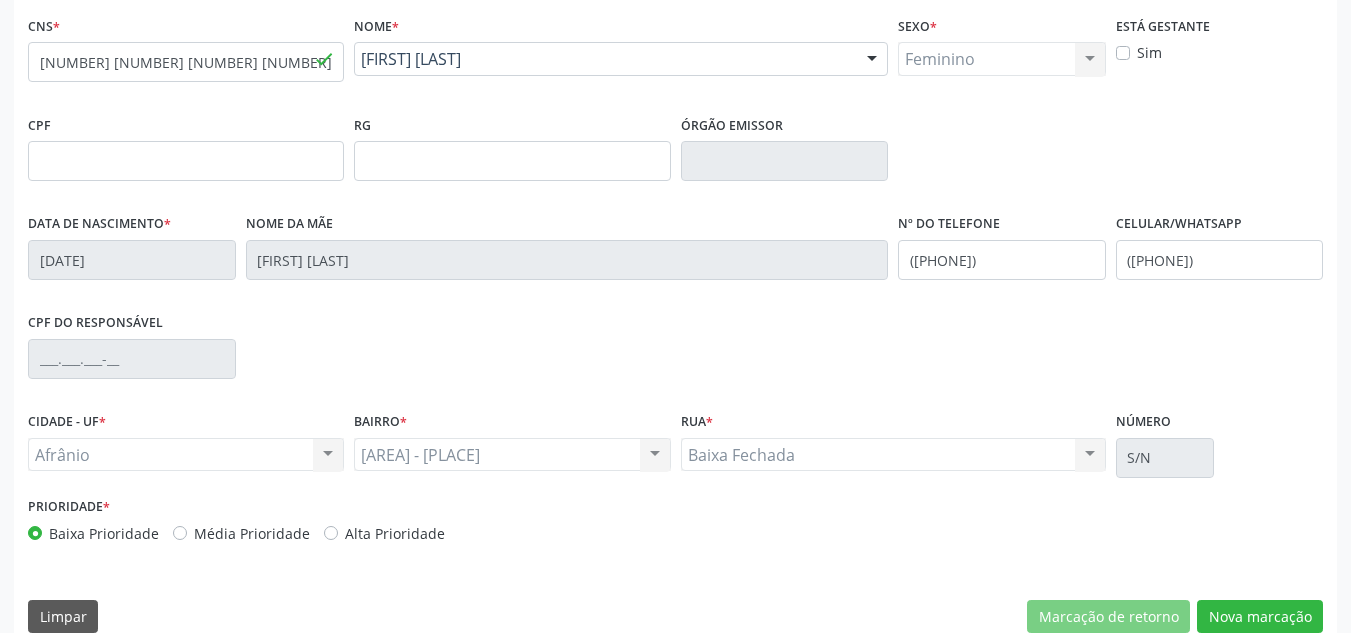 scroll, scrollTop: 451, scrollLeft: 0, axis: vertical 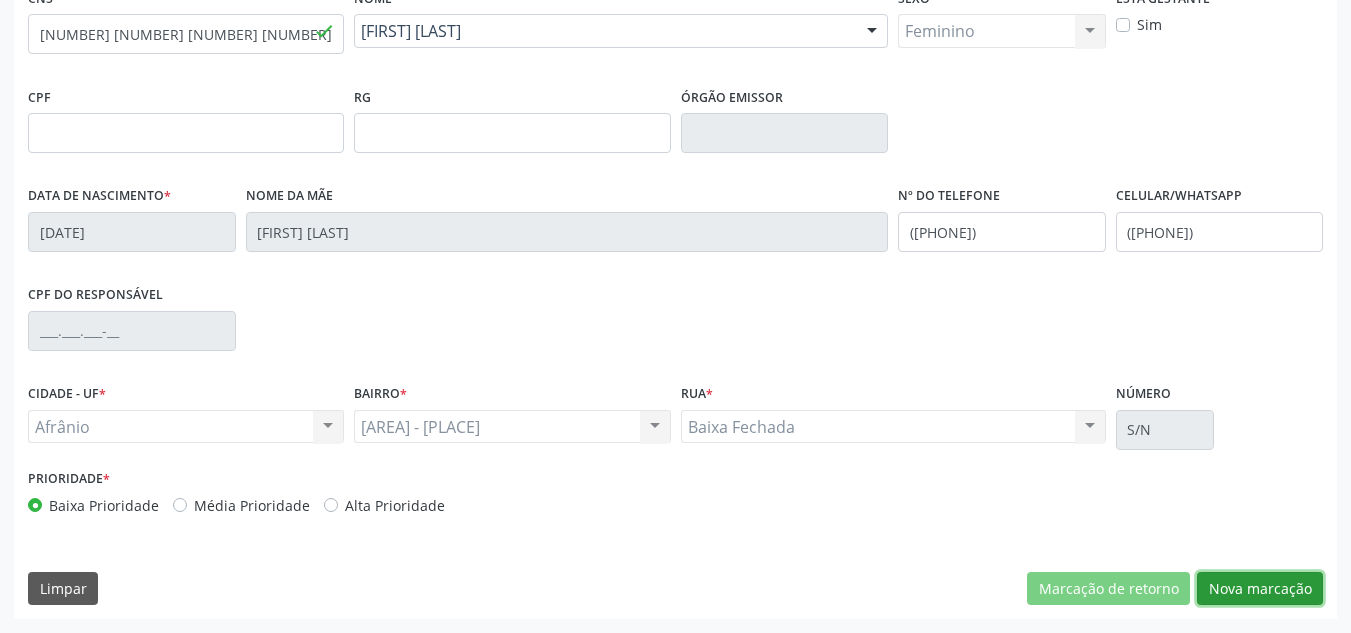 click on "Nova marcação" at bounding box center [1260, 589] 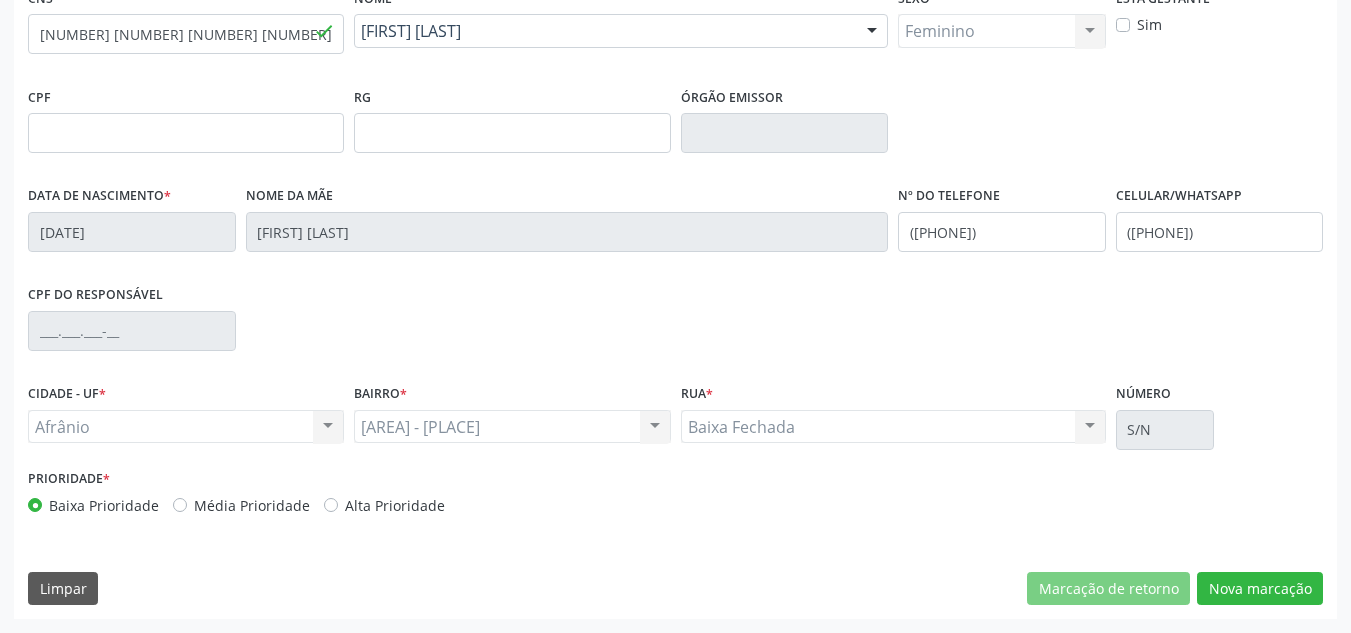 scroll, scrollTop: 273, scrollLeft: 0, axis: vertical 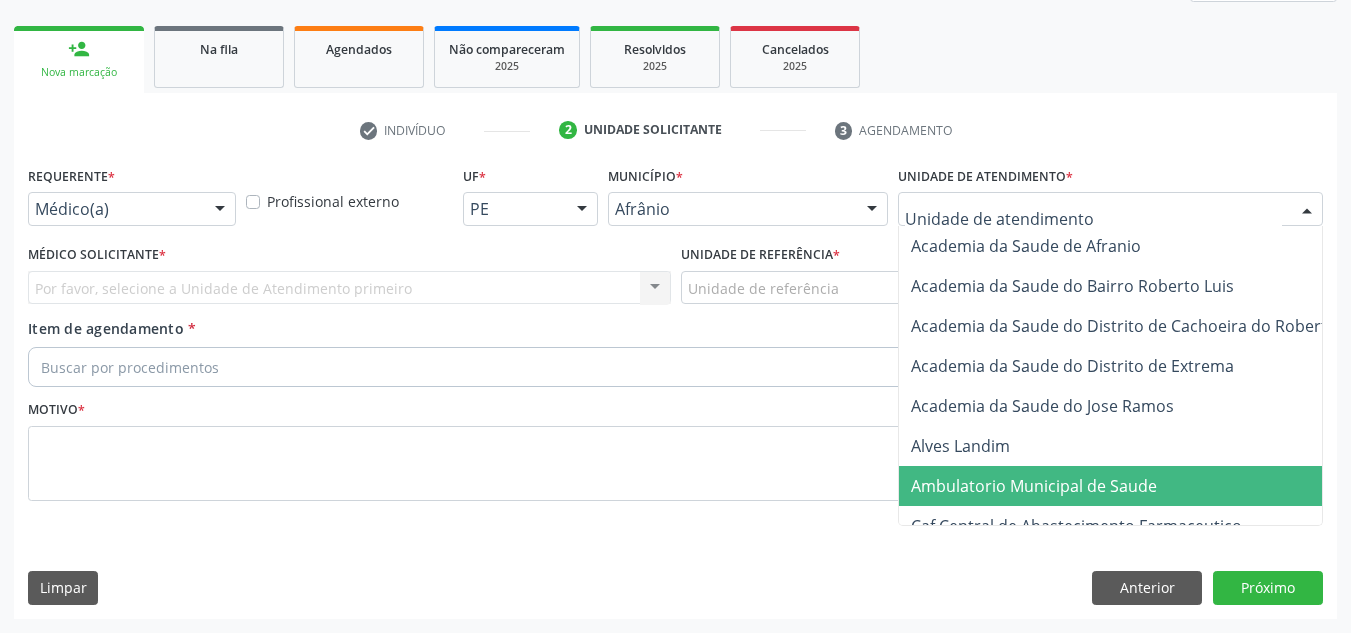 click on "Ambulatorio Municipal de Saude" at bounding box center (1034, 486) 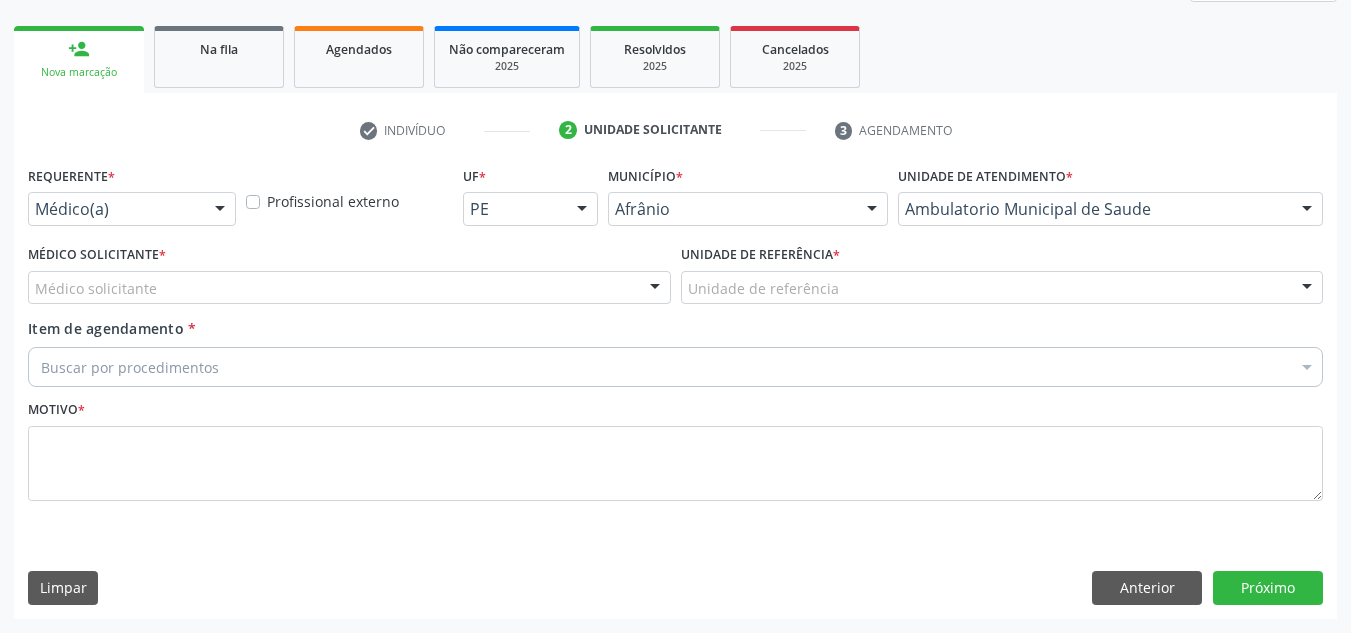 click on "Médico solicitante" at bounding box center [349, 288] 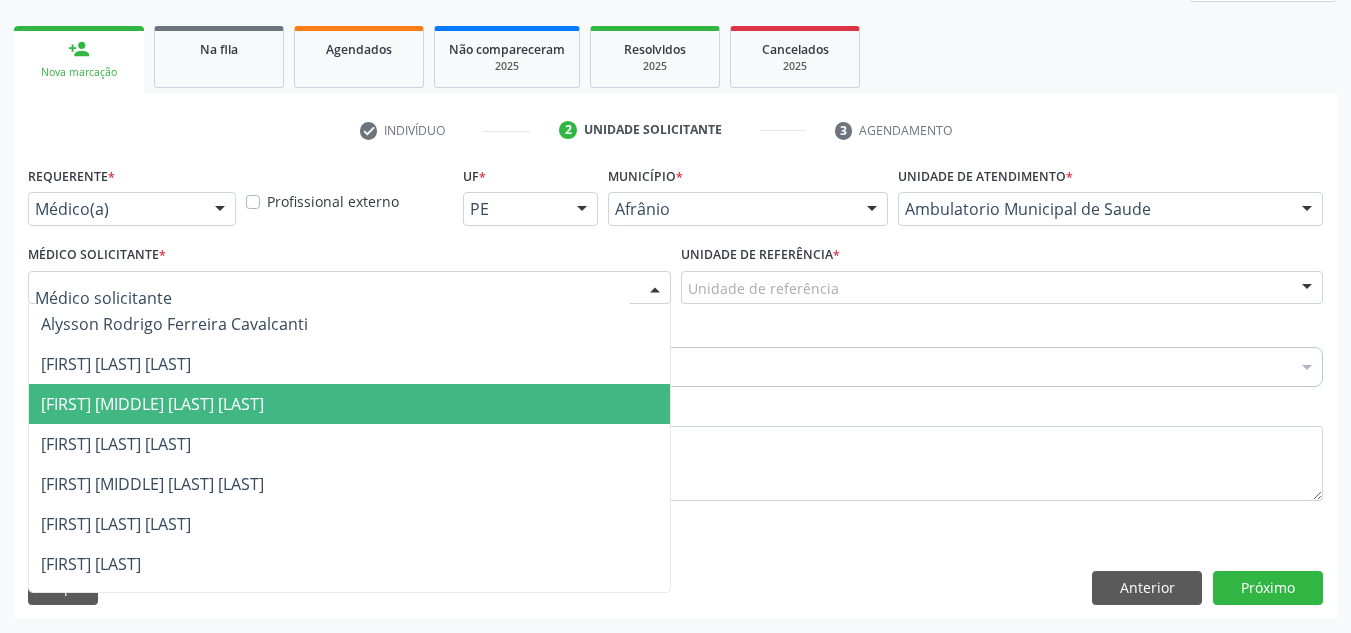drag, startPoint x: 566, startPoint y: 399, endPoint x: 725, endPoint y: 316, distance: 179.35997 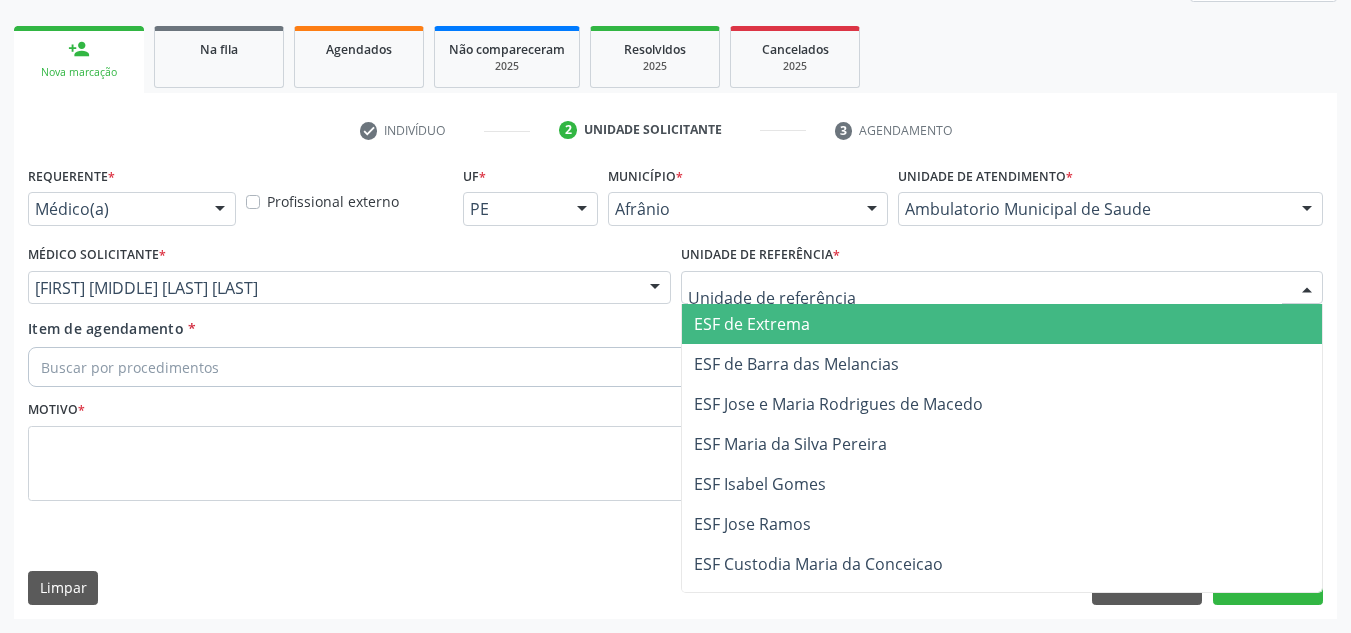drag, startPoint x: 847, startPoint y: 282, endPoint x: 839, endPoint y: 394, distance: 112.28535 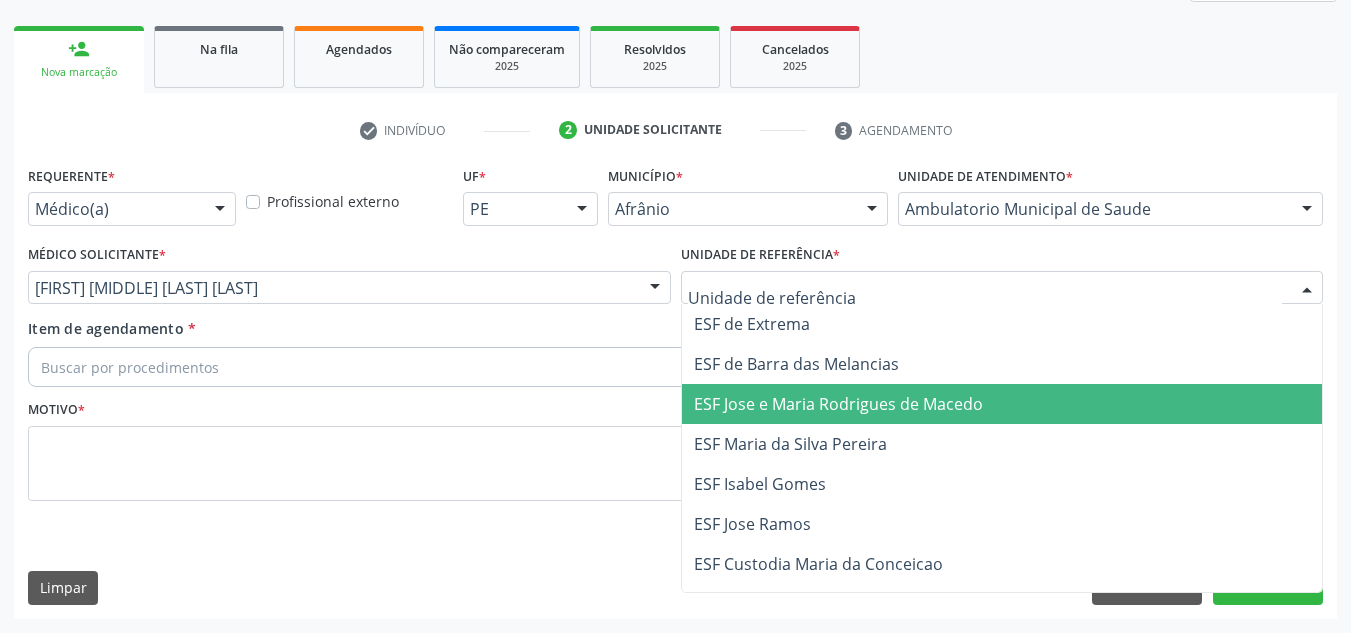 drag, startPoint x: 839, startPoint y: 394, endPoint x: 810, endPoint y: 370, distance: 37.64306 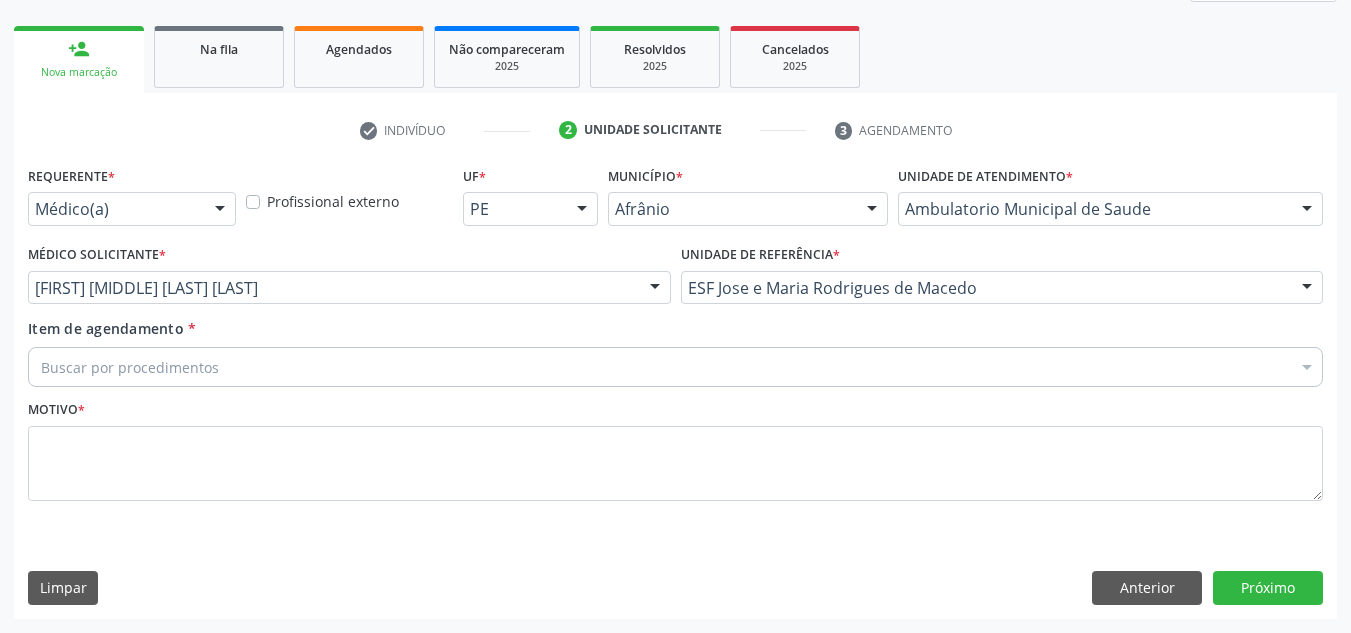 click on "Buscar por procedimentos" at bounding box center (675, 367) 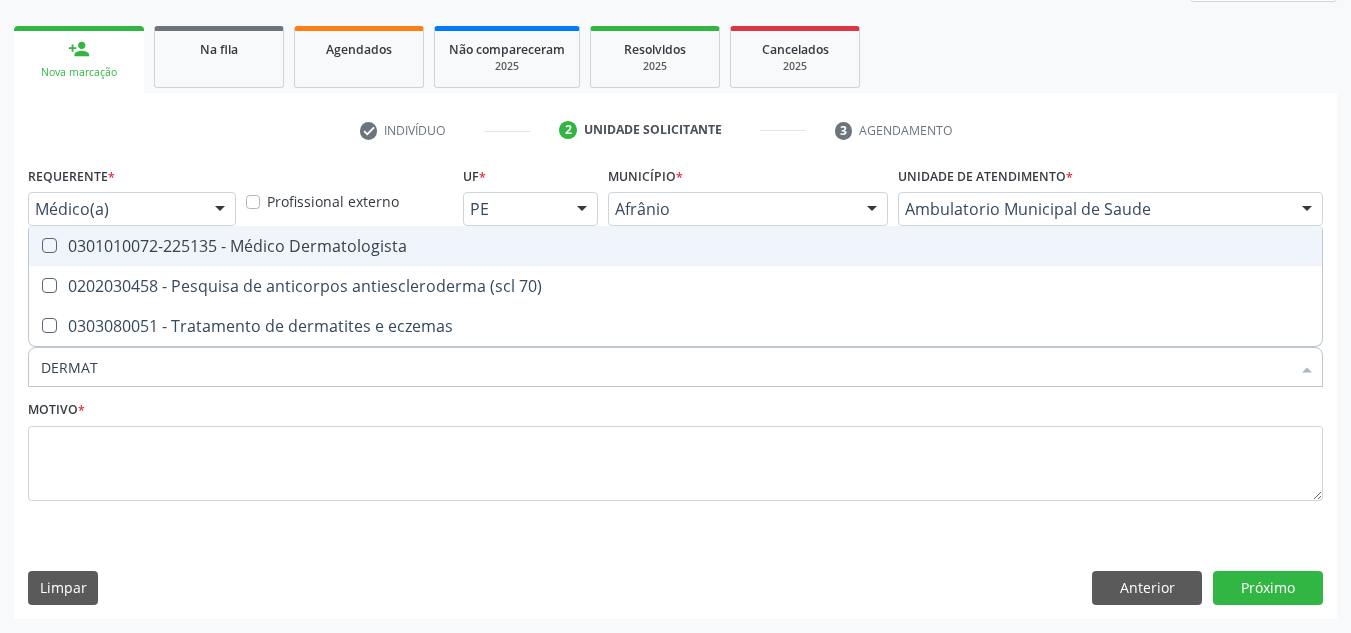 type on "DERMATO" 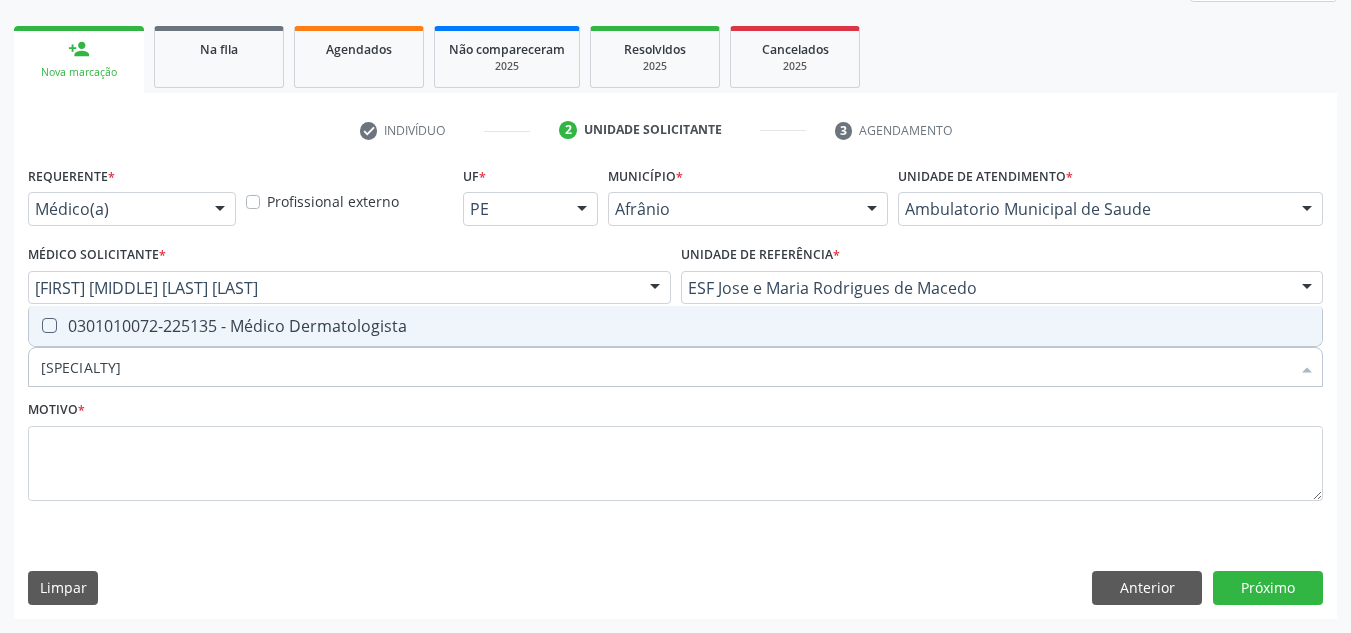 click on "0301010072-225135 - Médico Dermatologista" at bounding box center [675, 326] 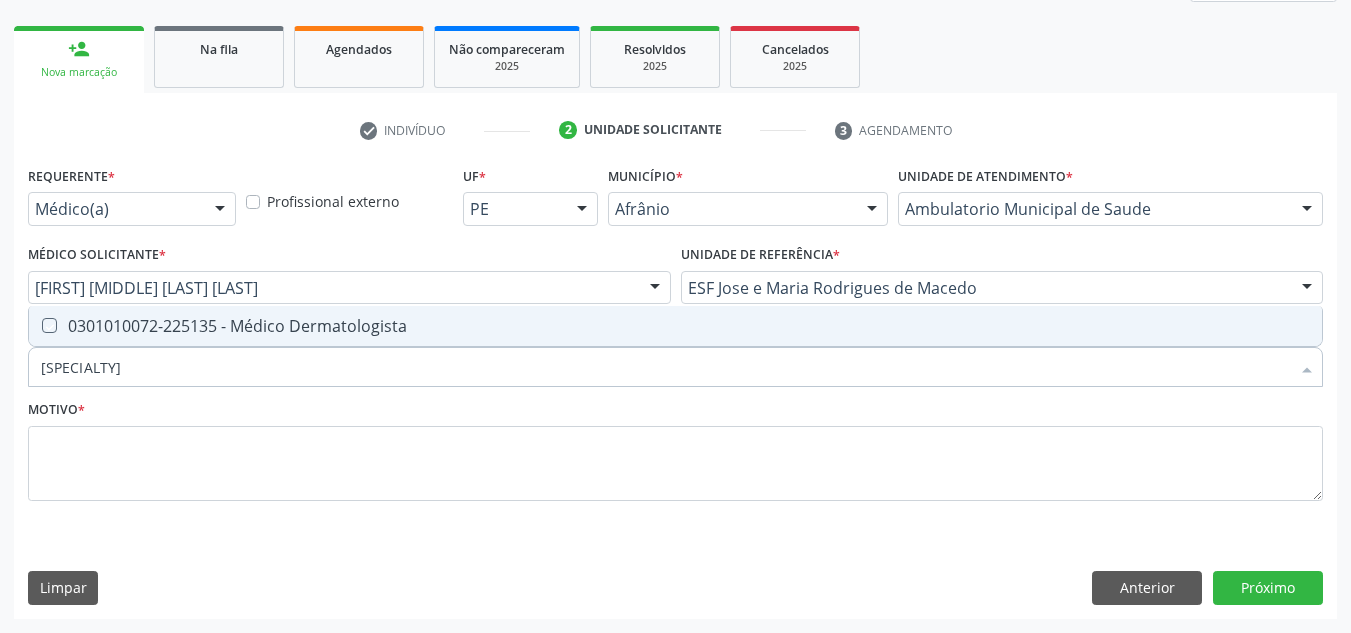 checkbox on "true" 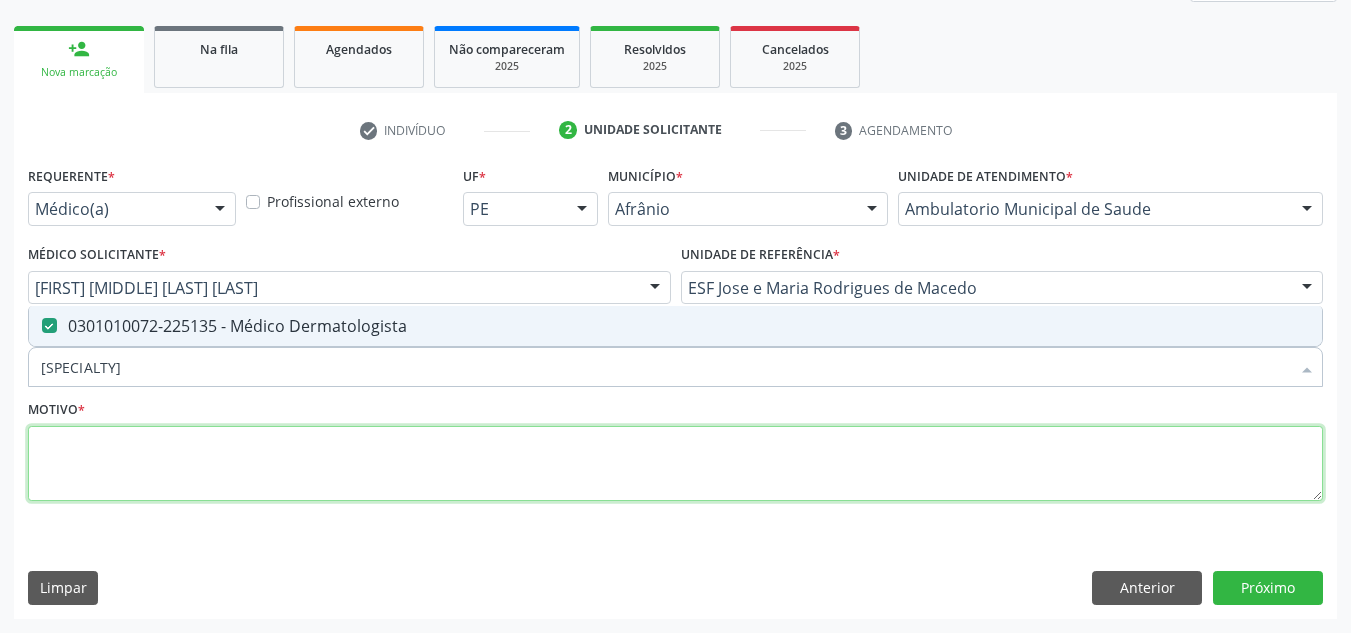 click at bounding box center [675, 464] 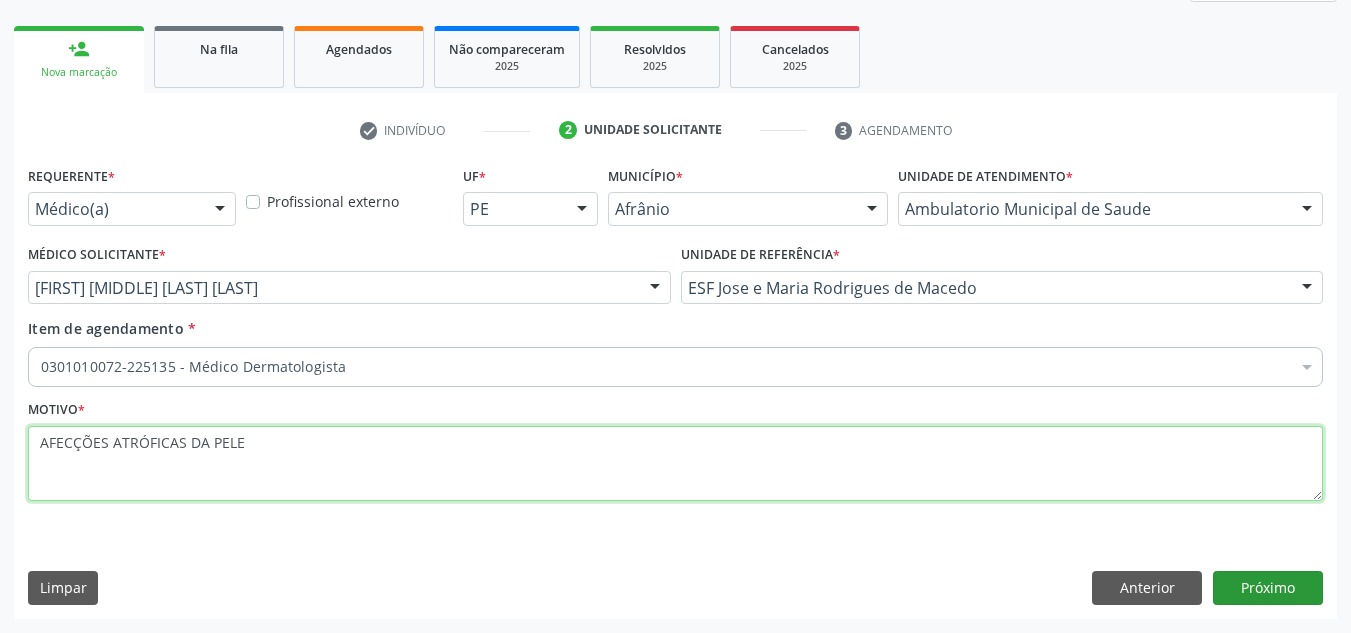 type on "AFECÇÕES ATRÓFICAS DA PELE" 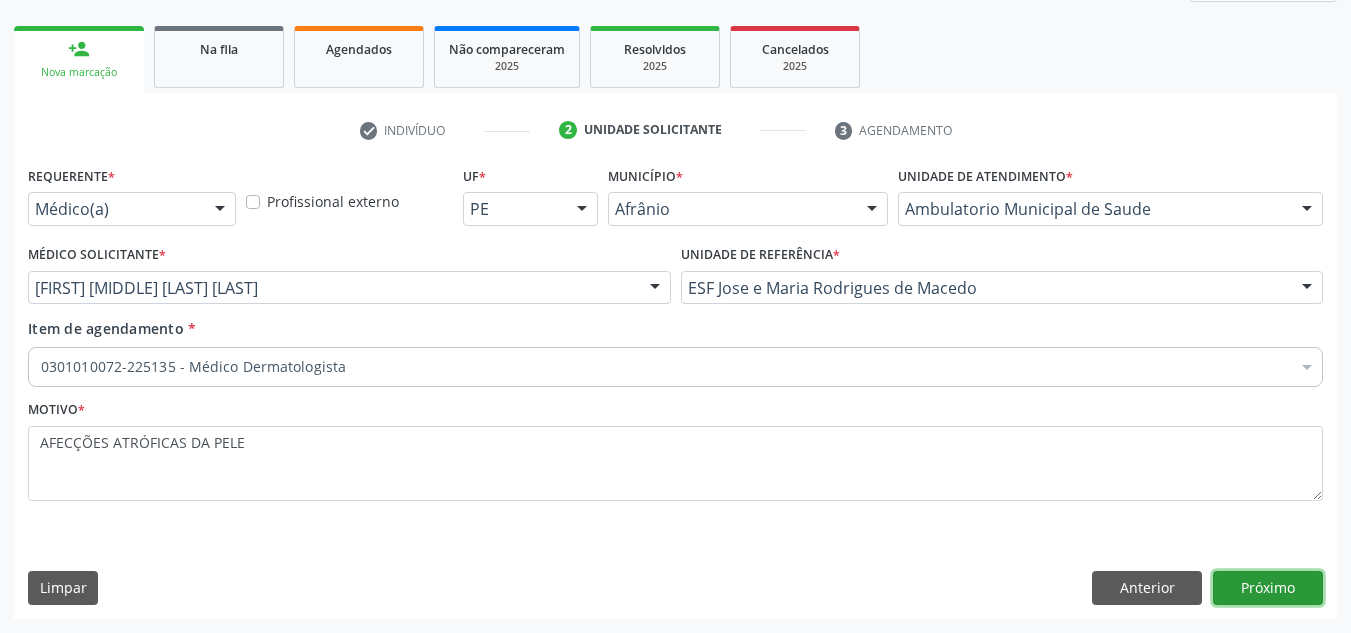 click on "Próximo" at bounding box center [1268, 588] 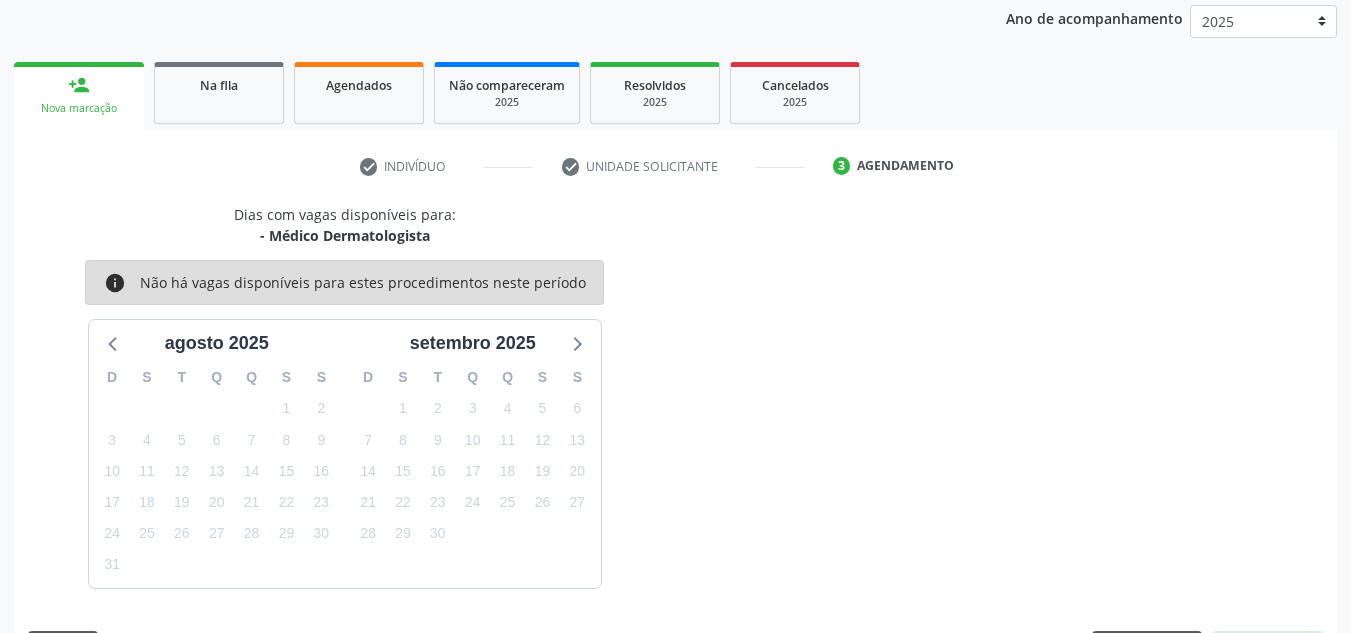 scroll, scrollTop: 273, scrollLeft: 0, axis: vertical 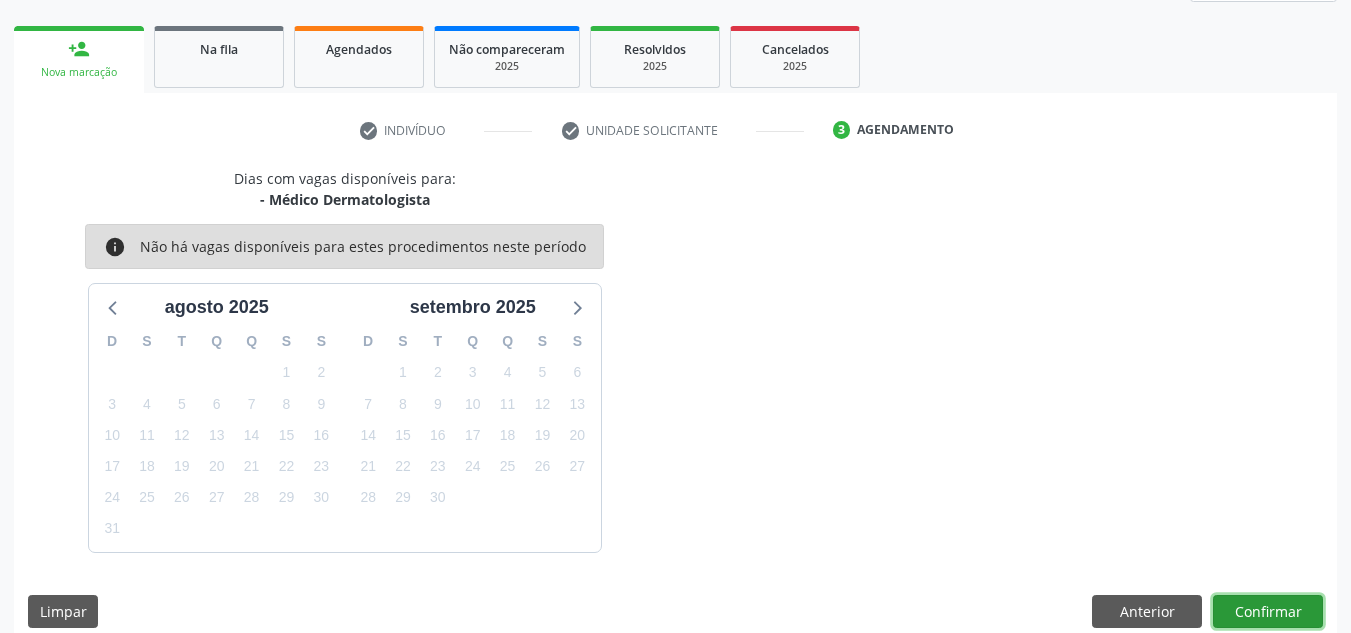 click on "Confirmar" at bounding box center (1268, 612) 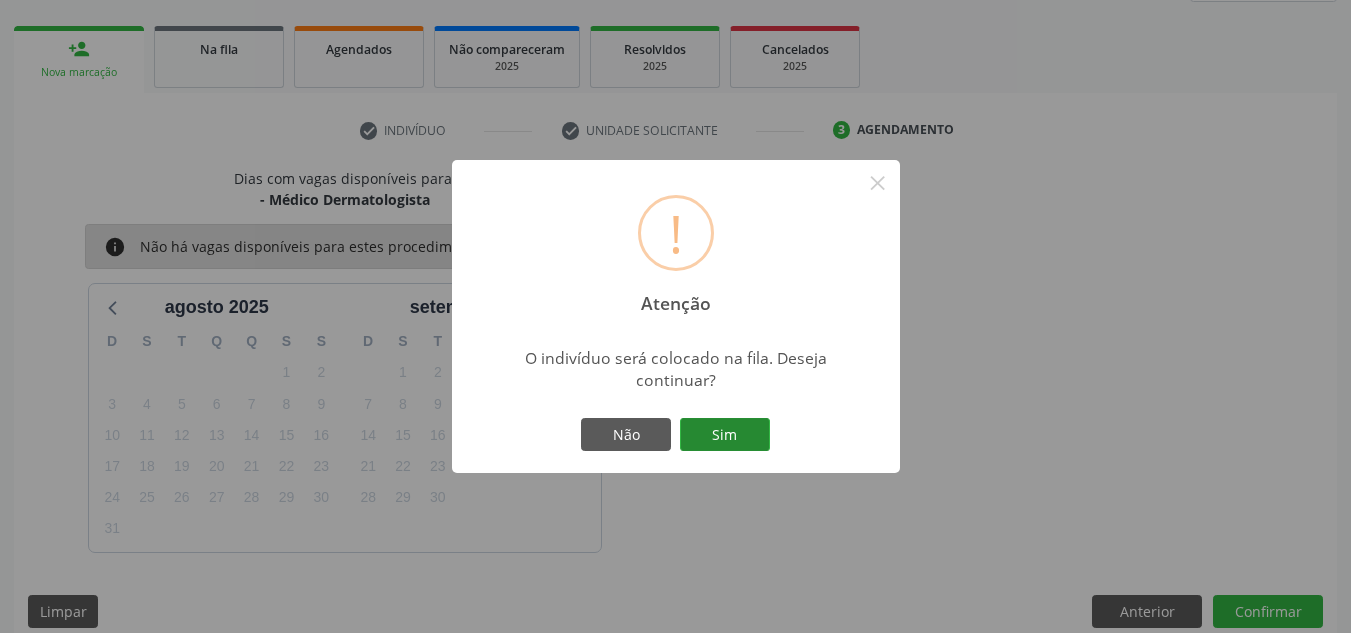 click on "Sim" at bounding box center (725, 435) 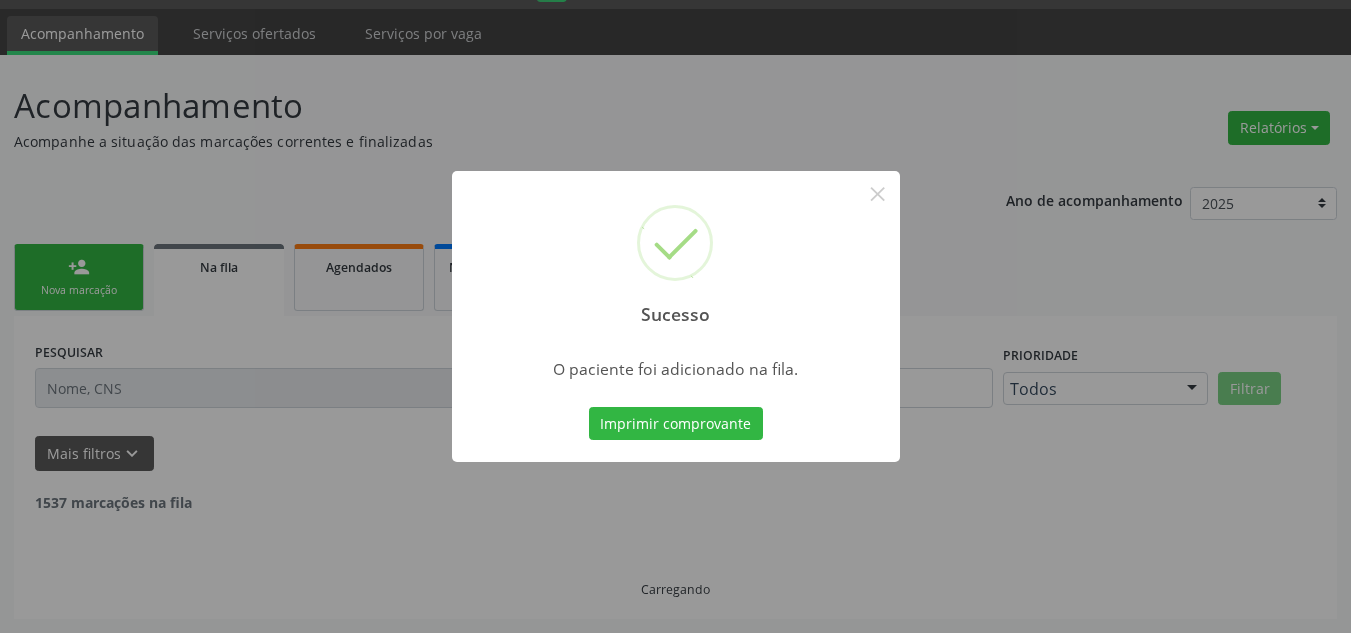 scroll, scrollTop: 34, scrollLeft: 0, axis: vertical 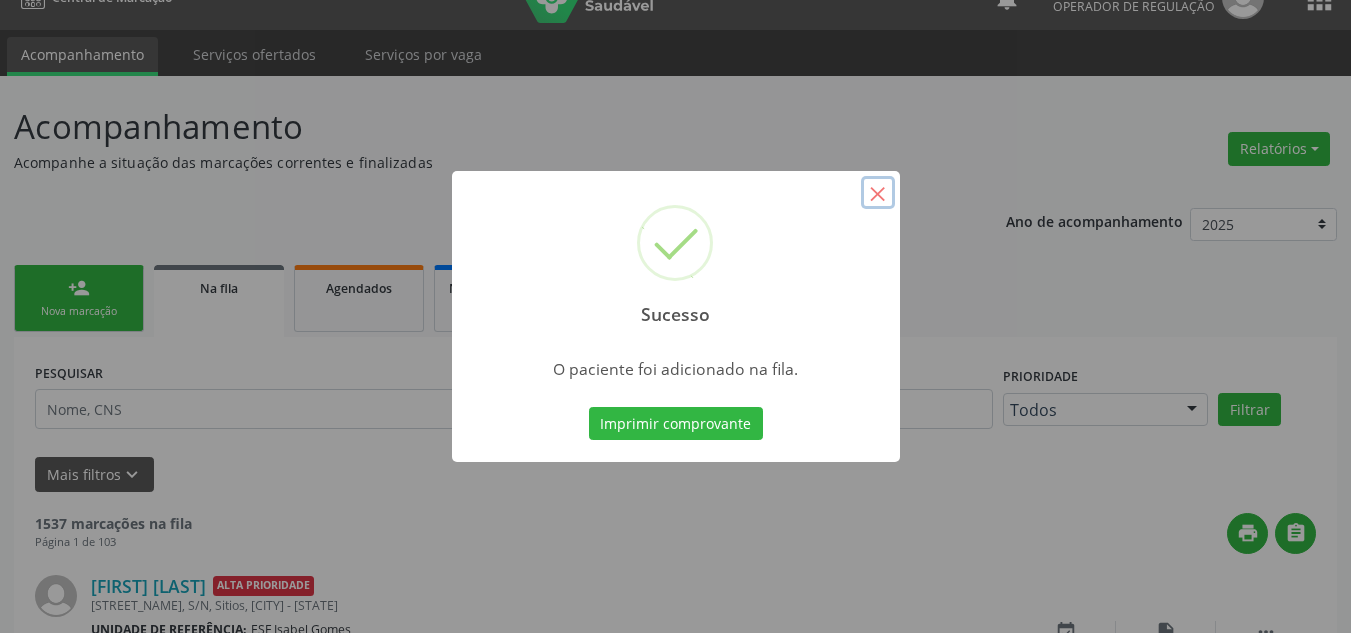 click on "×" at bounding box center (878, 193) 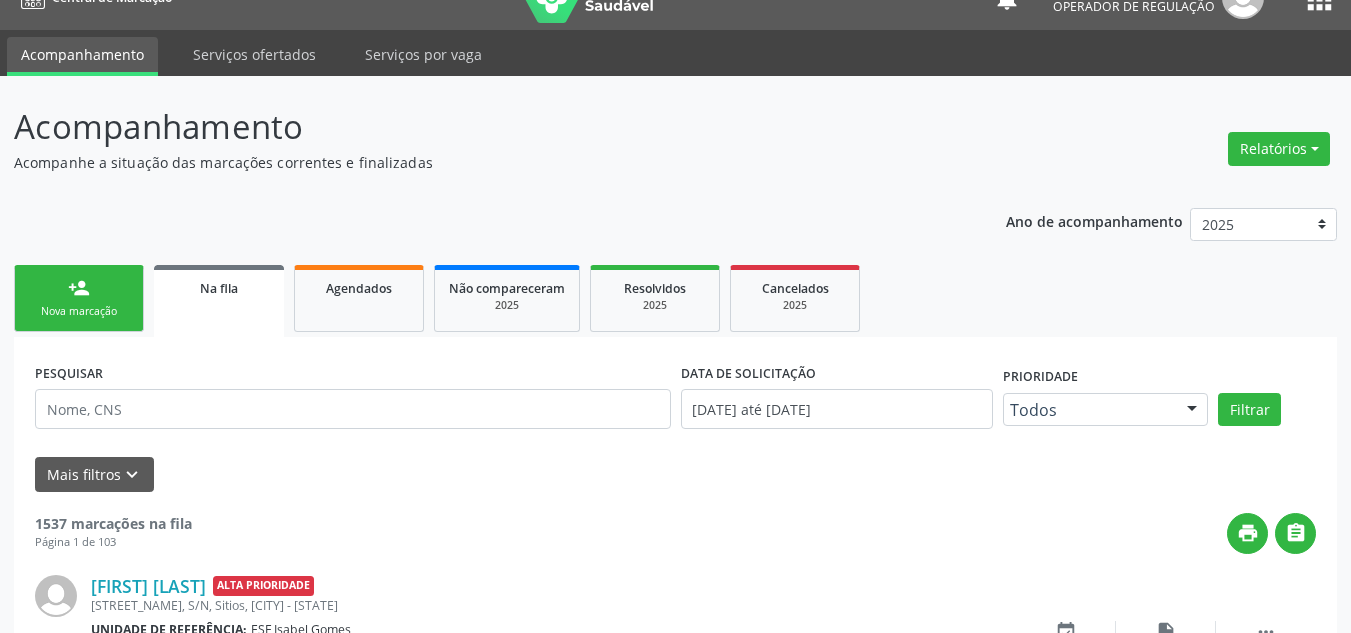 click on "person_add
Nova marcação" at bounding box center [79, 298] 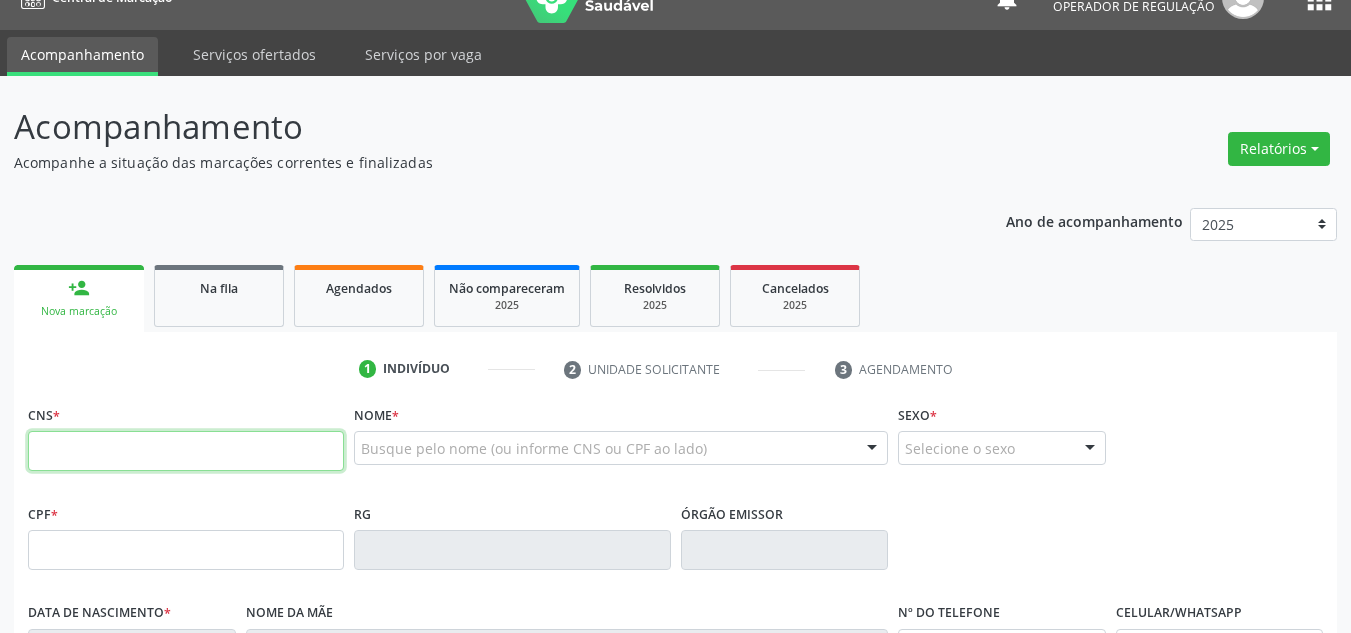 click at bounding box center [186, 451] 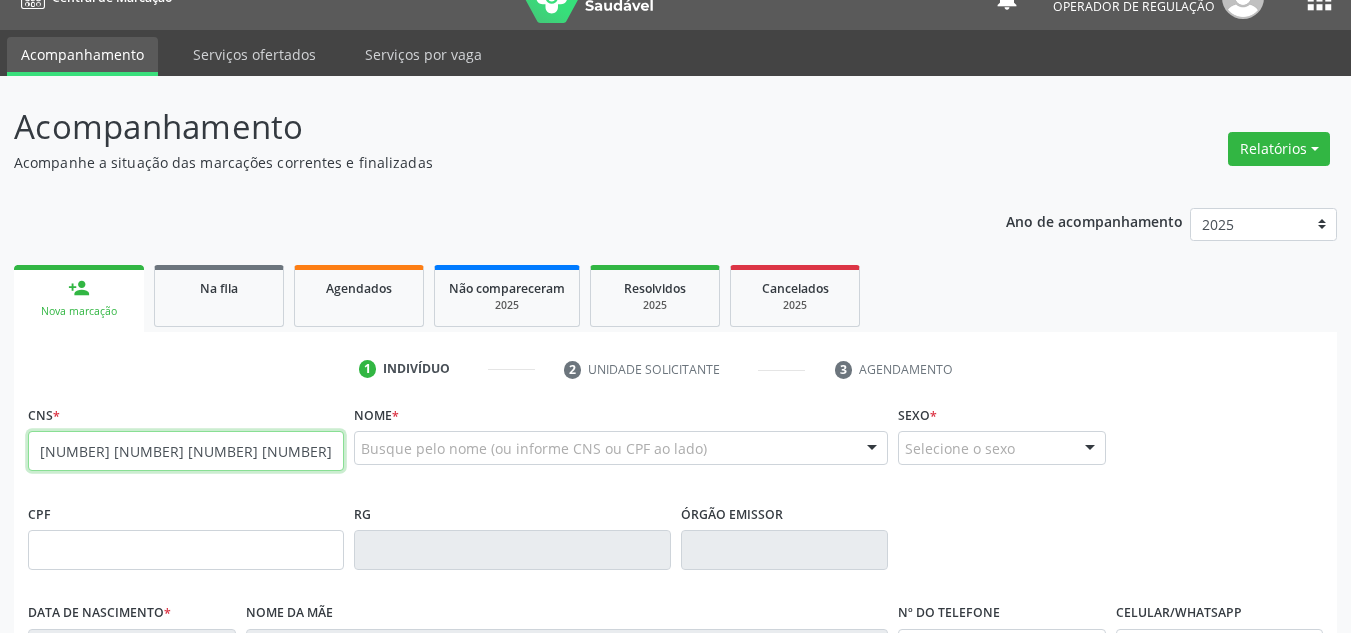 type on "706 8092 8204 6121" 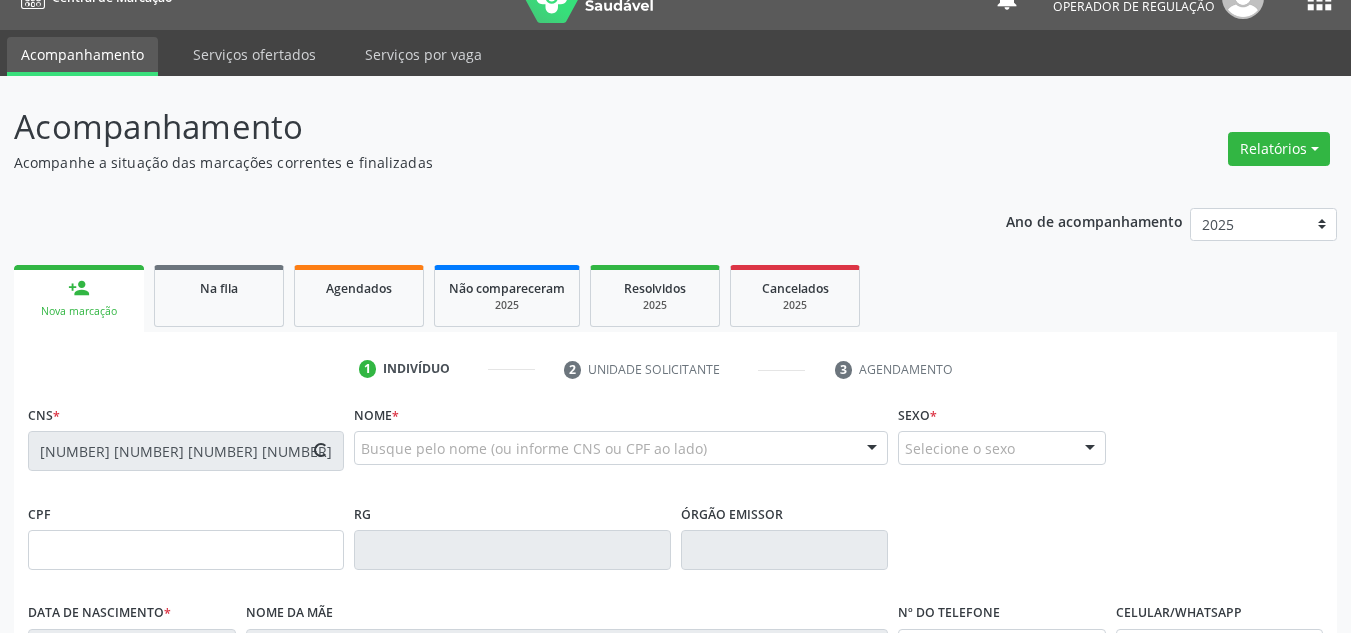 type on "20/03/2009" 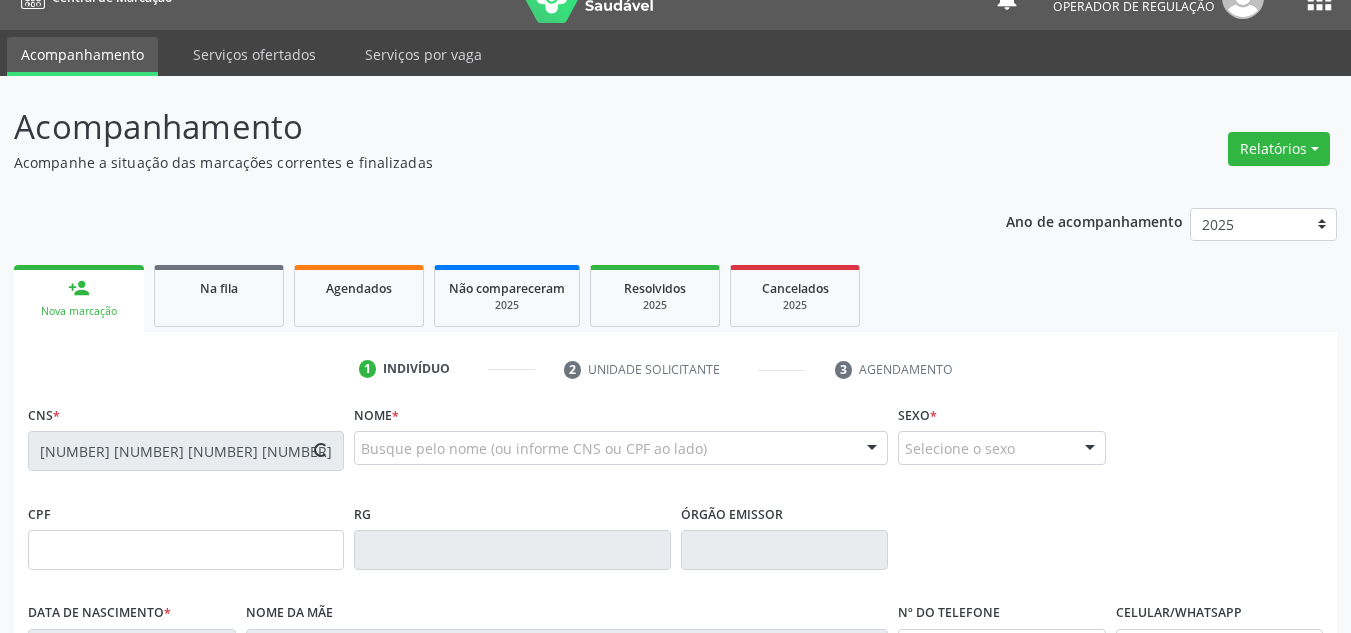 type on "Iraneide Rodrigues da Cruz" 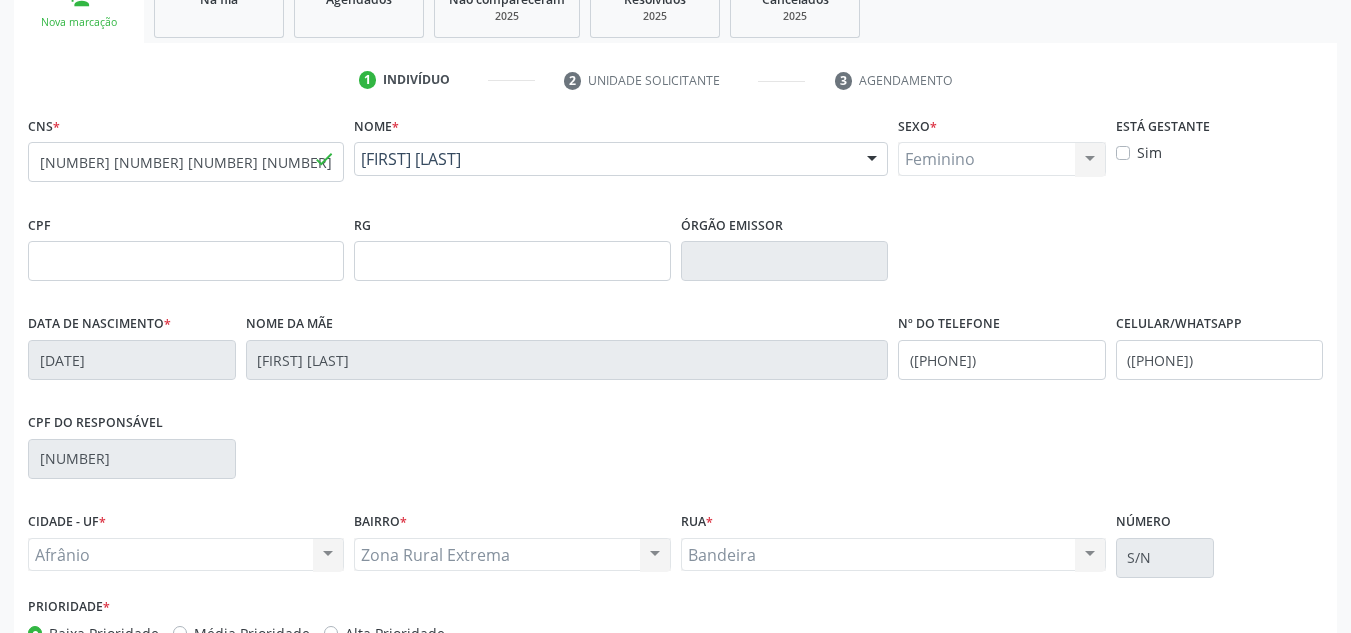 scroll, scrollTop: 451, scrollLeft: 0, axis: vertical 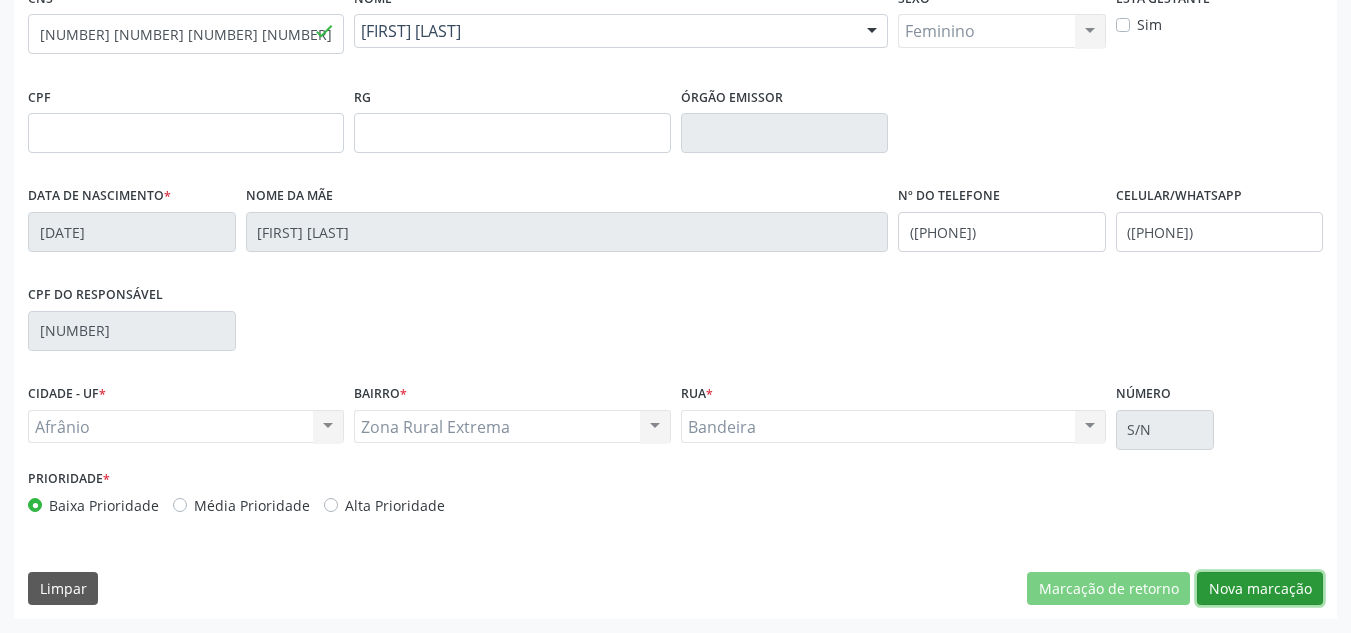 click on "Nova marcação" at bounding box center [1260, 589] 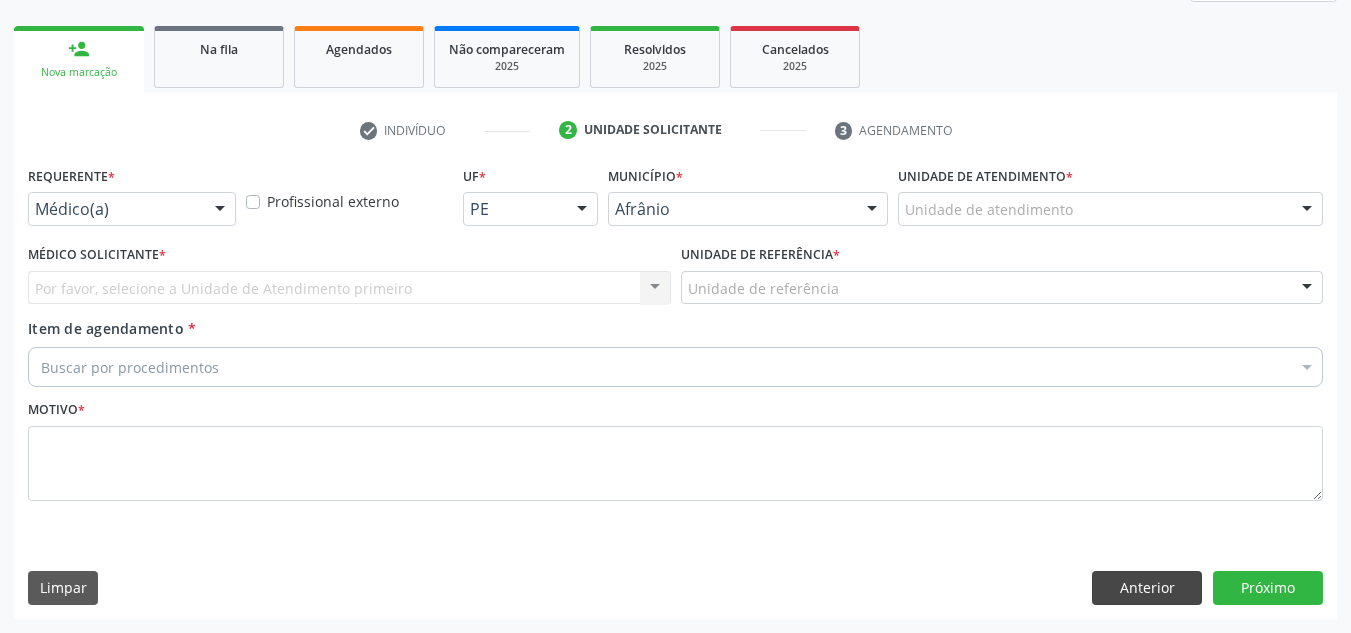 scroll, scrollTop: 273, scrollLeft: 0, axis: vertical 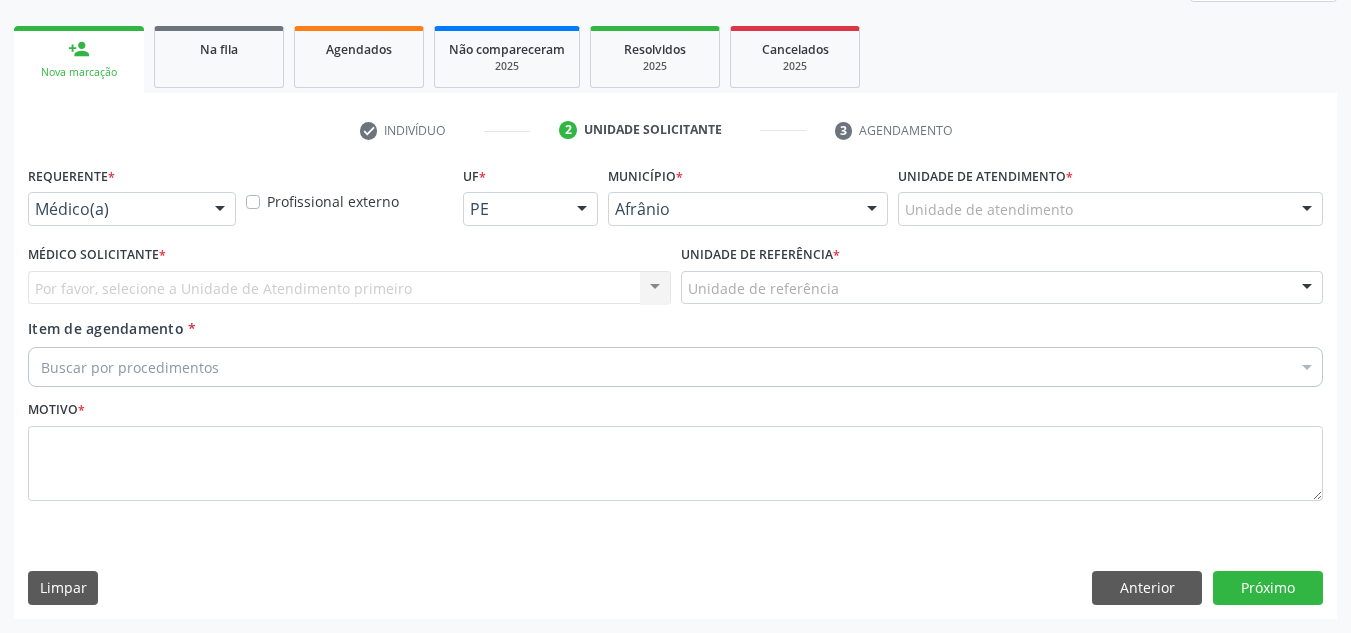 drag, startPoint x: 1154, startPoint y: 217, endPoint x: 1128, endPoint y: 346, distance: 131.59407 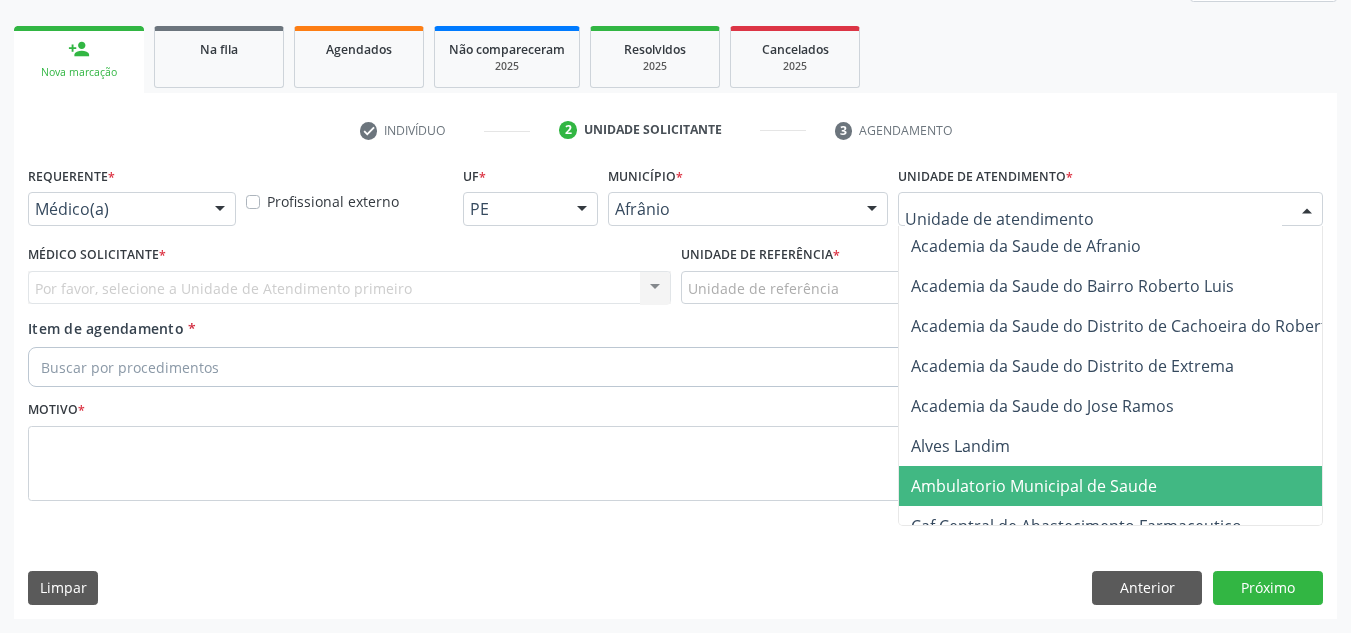 click on "Ambulatorio Municipal de Saude" at bounding box center (1034, 486) 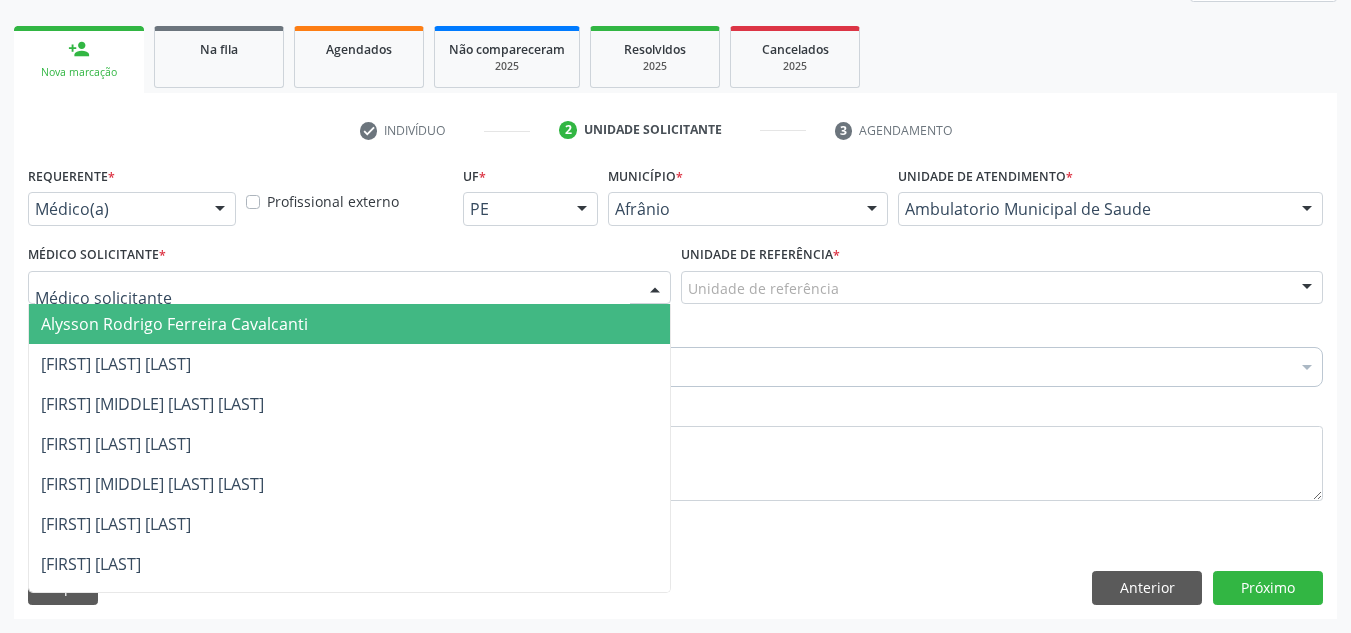click at bounding box center (349, 288) 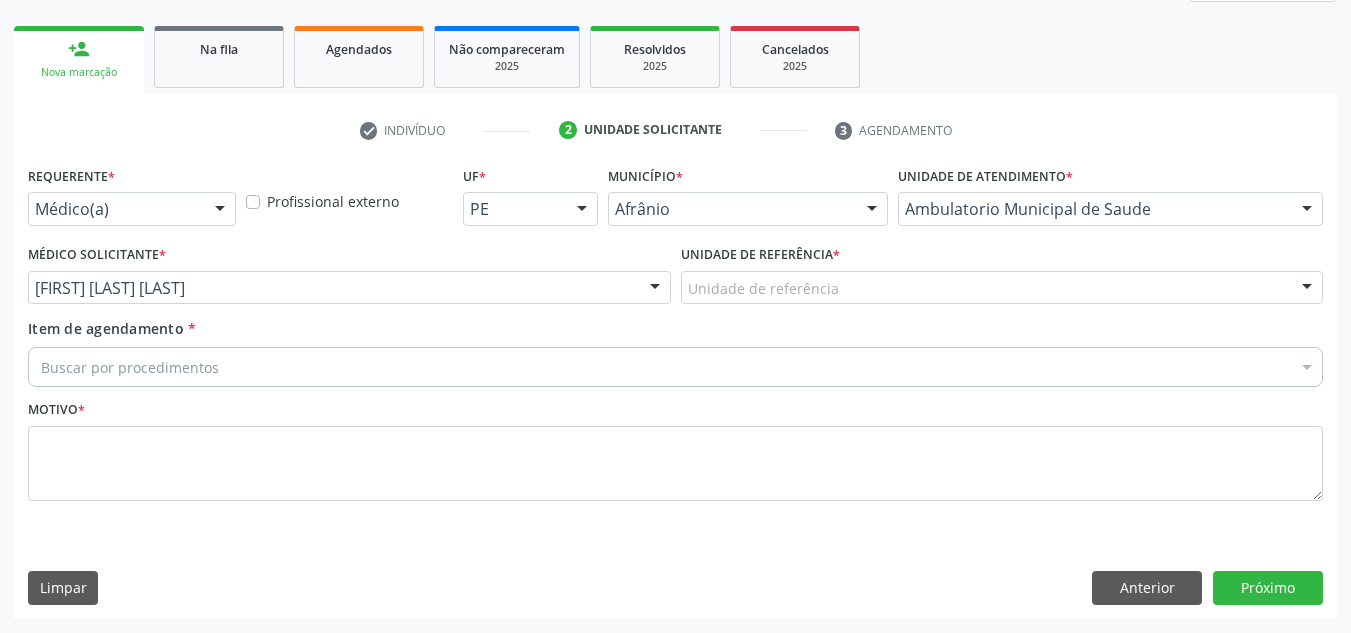 drag, startPoint x: 735, startPoint y: 293, endPoint x: 756, endPoint y: 350, distance: 60.74537 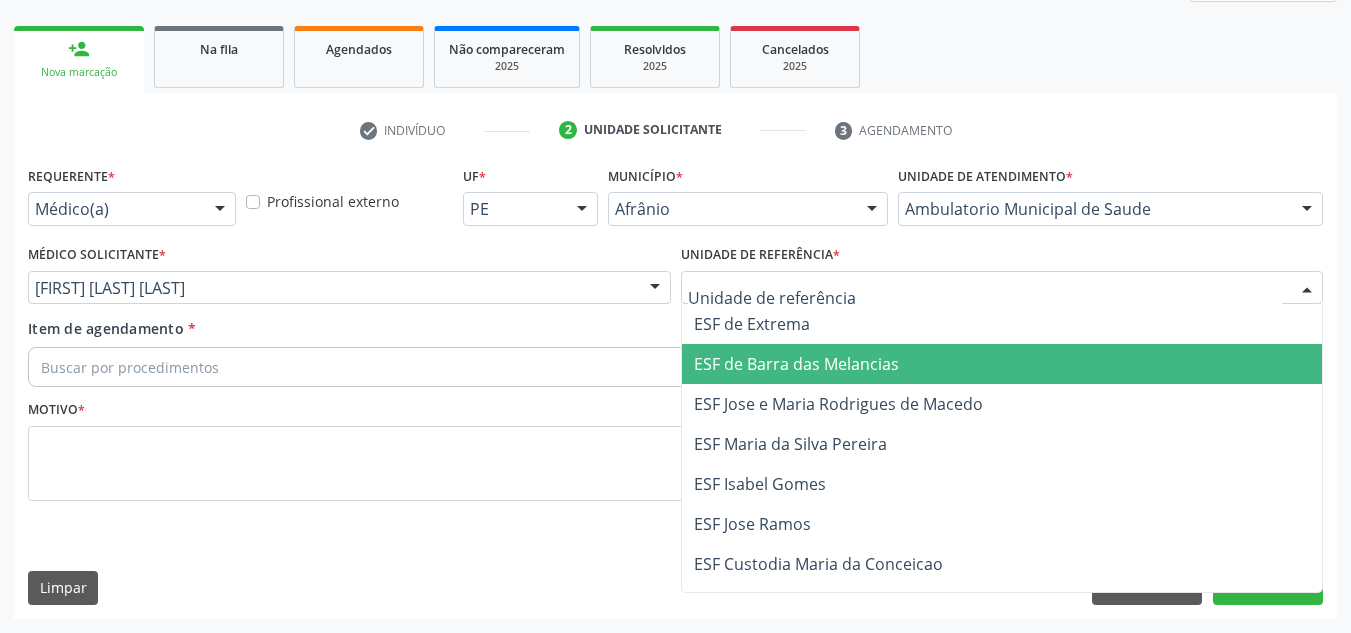 click on "ESF de Barra das Melancias" at bounding box center (1002, 364) 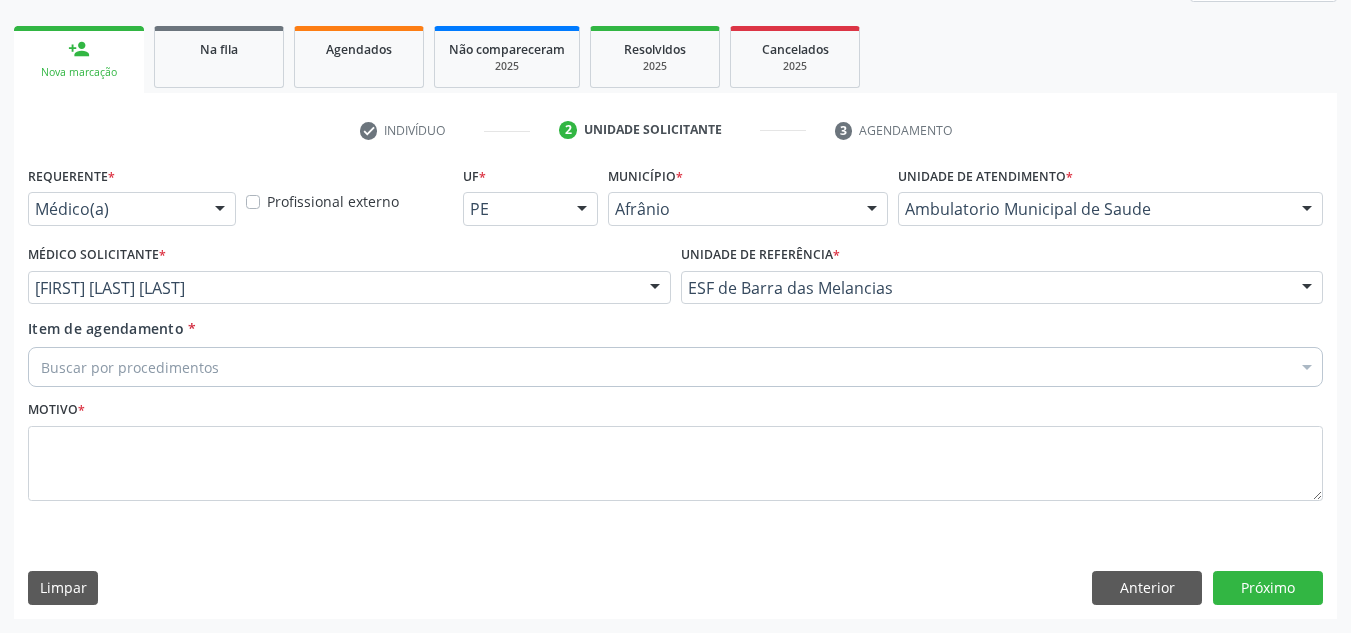 click on "Buscar por procedimentos" at bounding box center (675, 367) 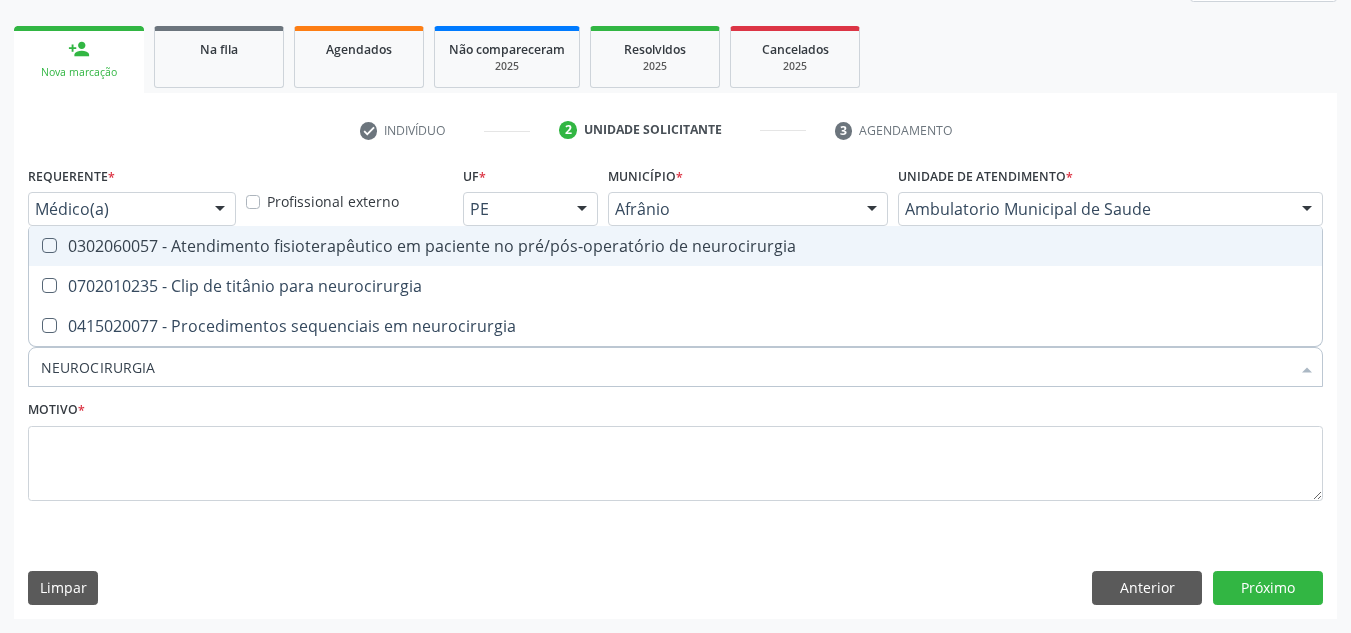 type on "NEUROCIRURGI" 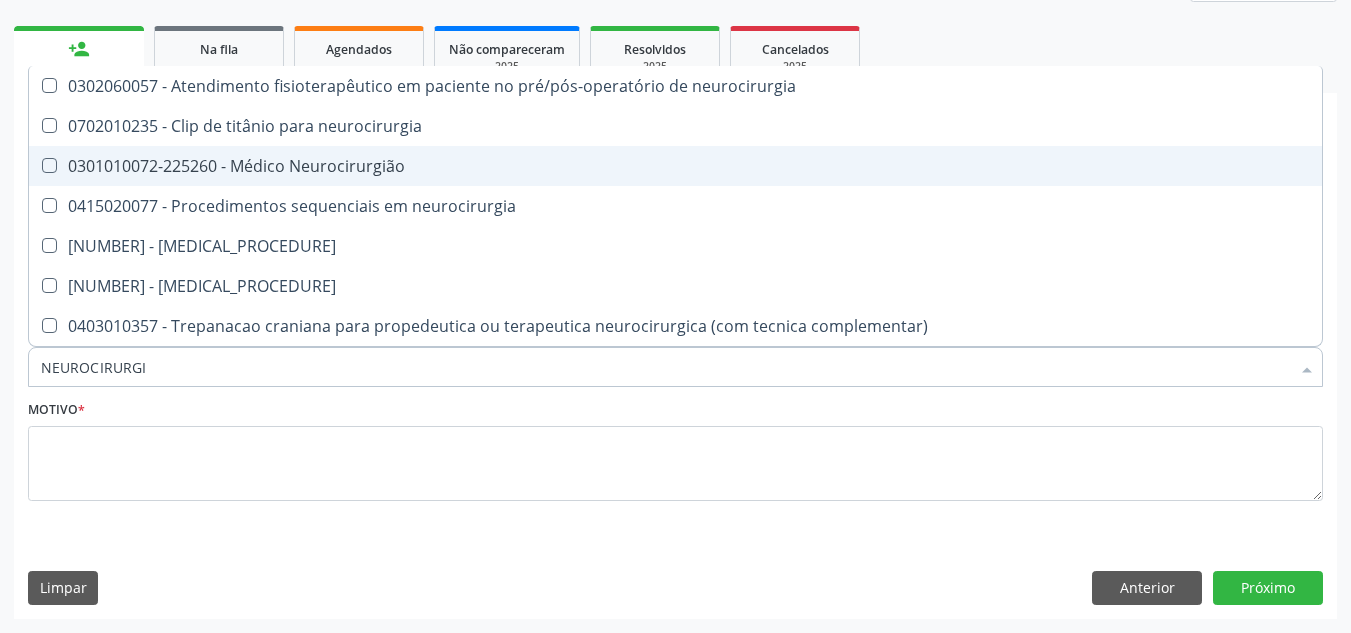 drag, startPoint x: 508, startPoint y: 159, endPoint x: 510, endPoint y: 176, distance: 17.117243 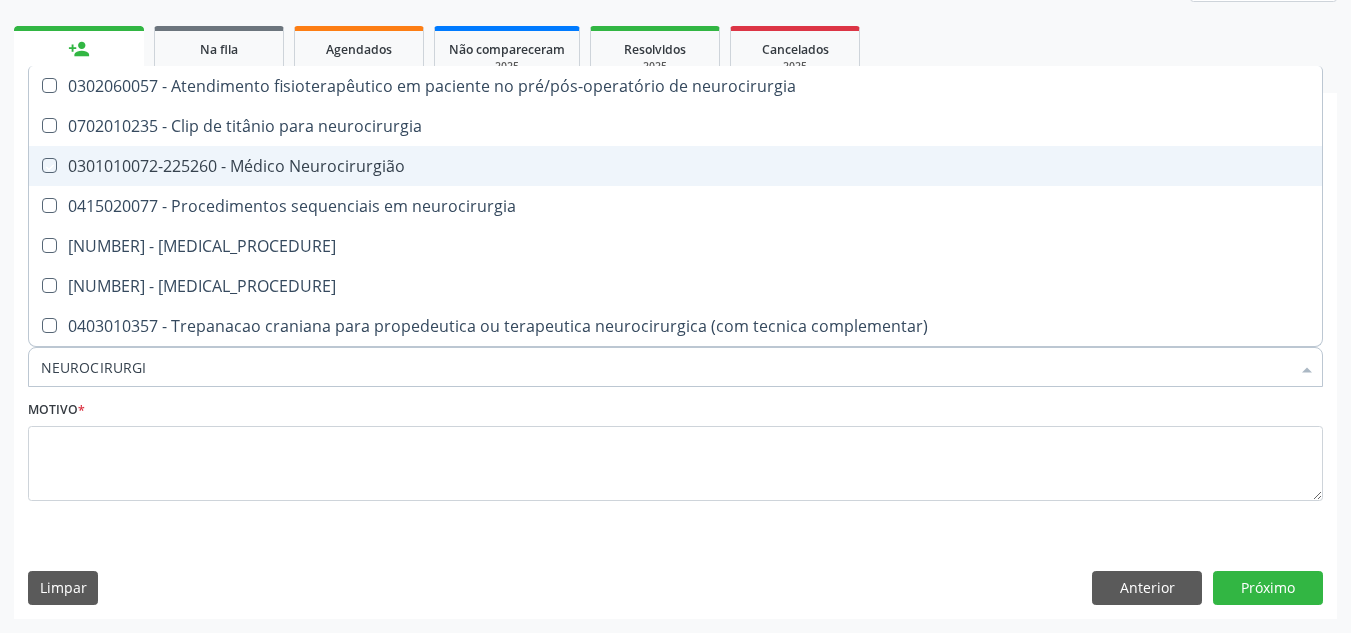 checkbox on "true" 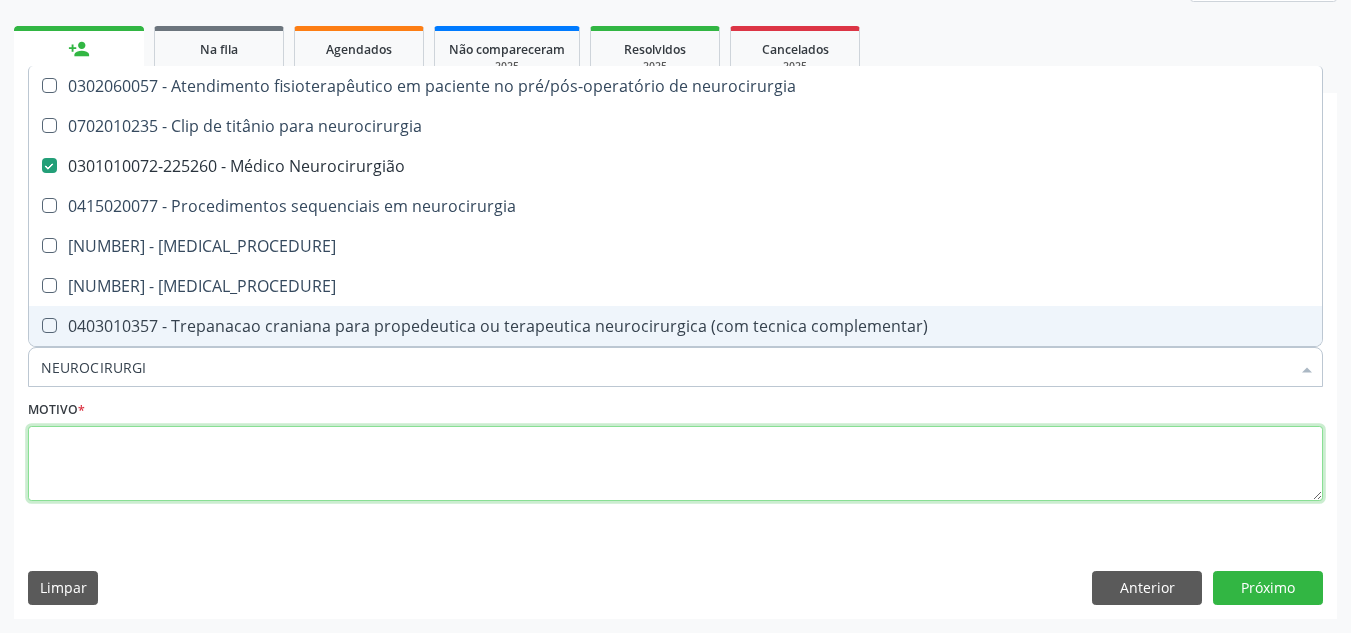 click at bounding box center (675, 464) 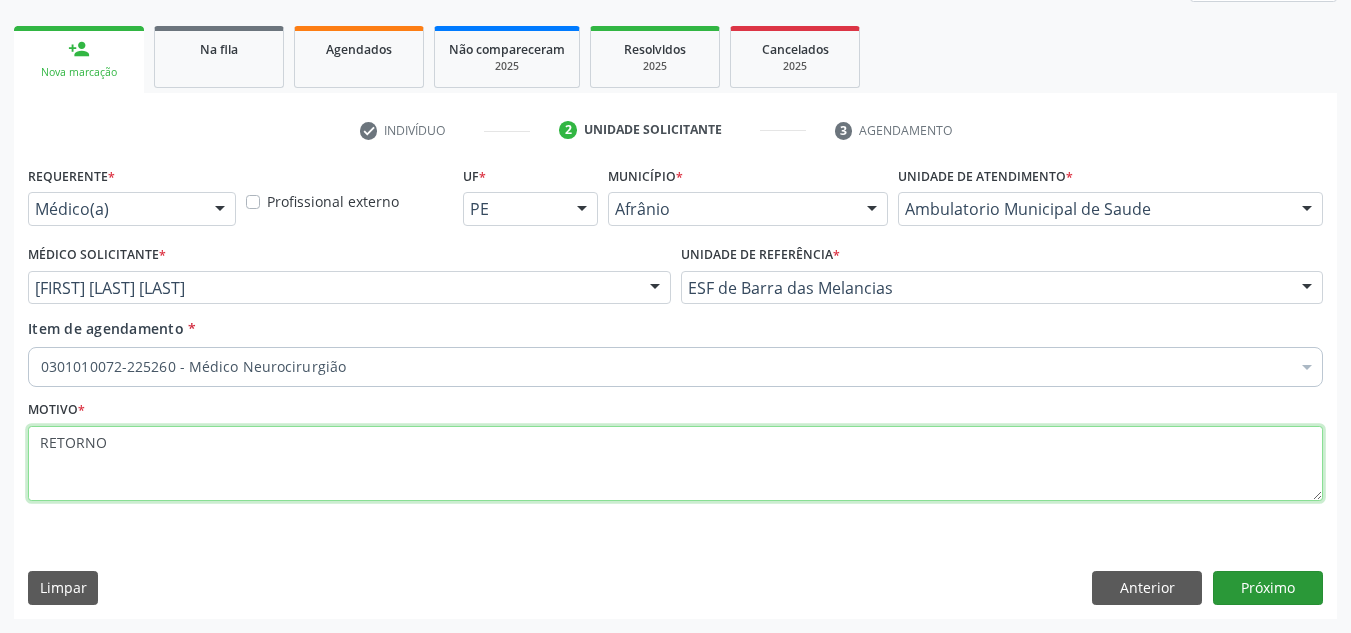 type on "RETORNO" 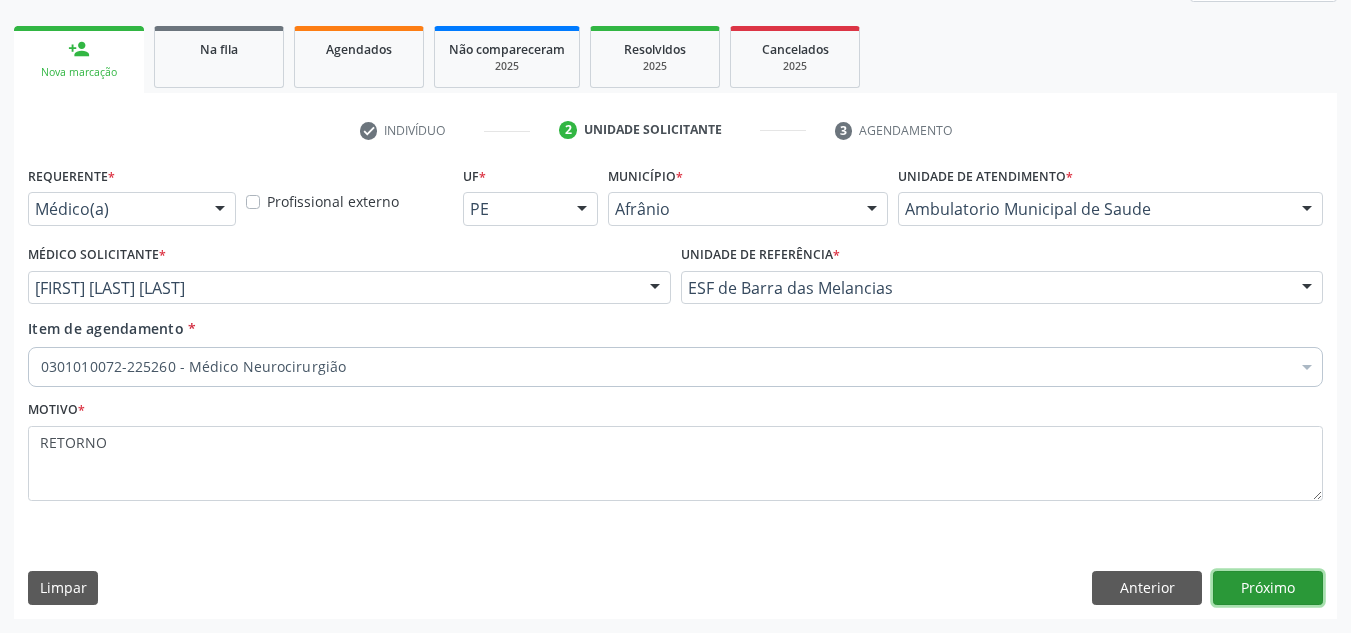 click on "Próximo" at bounding box center (1268, 588) 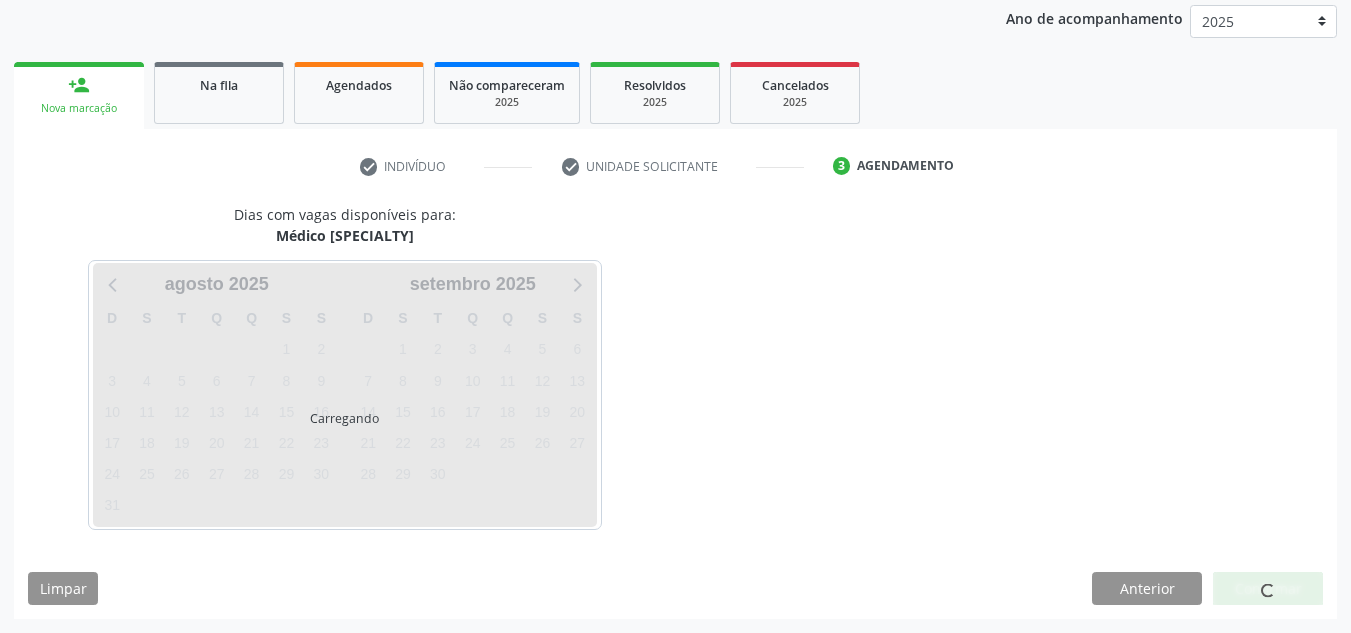 scroll, scrollTop: 237, scrollLeft: 0, axis: vertical 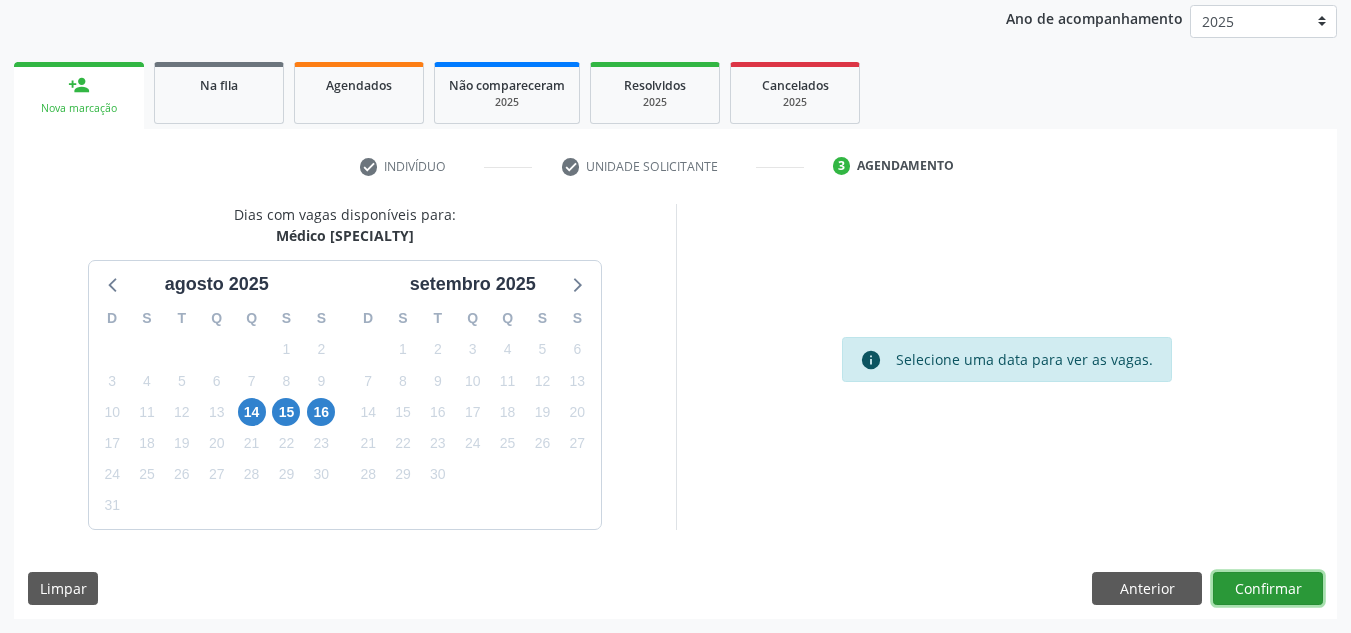 click on "Confirmar" at bounding box center (1268, 589) 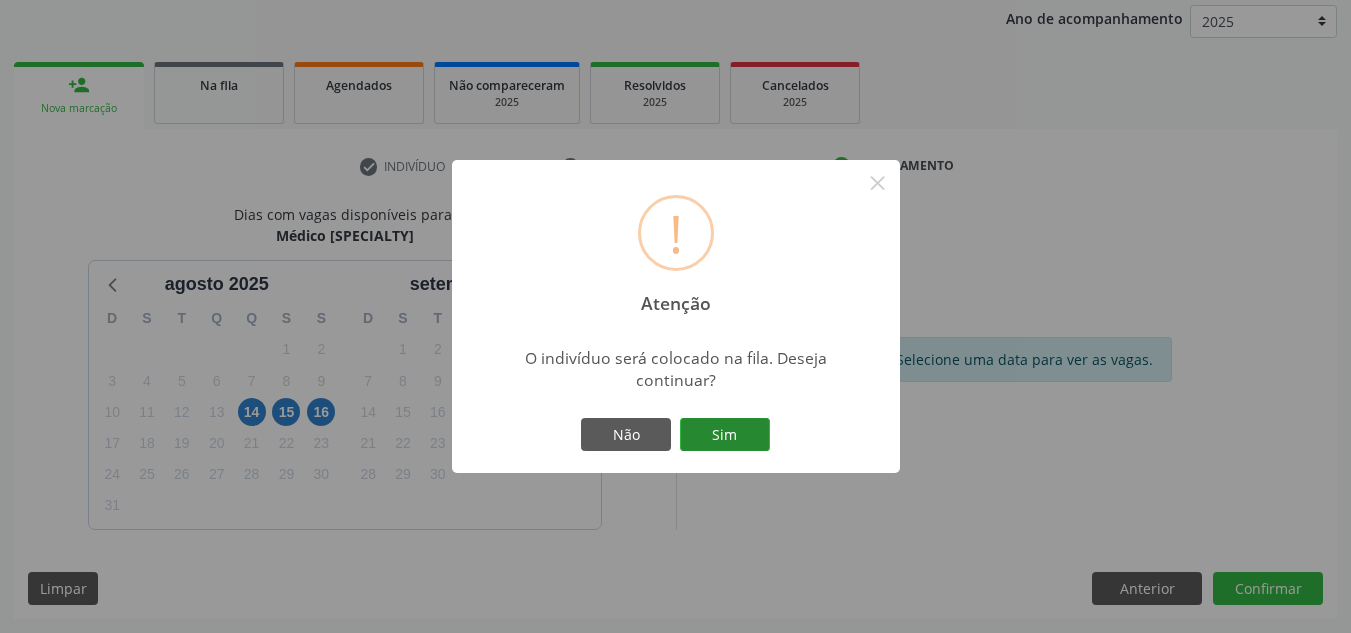 click on "Sim" at bounding box center [725, 435] 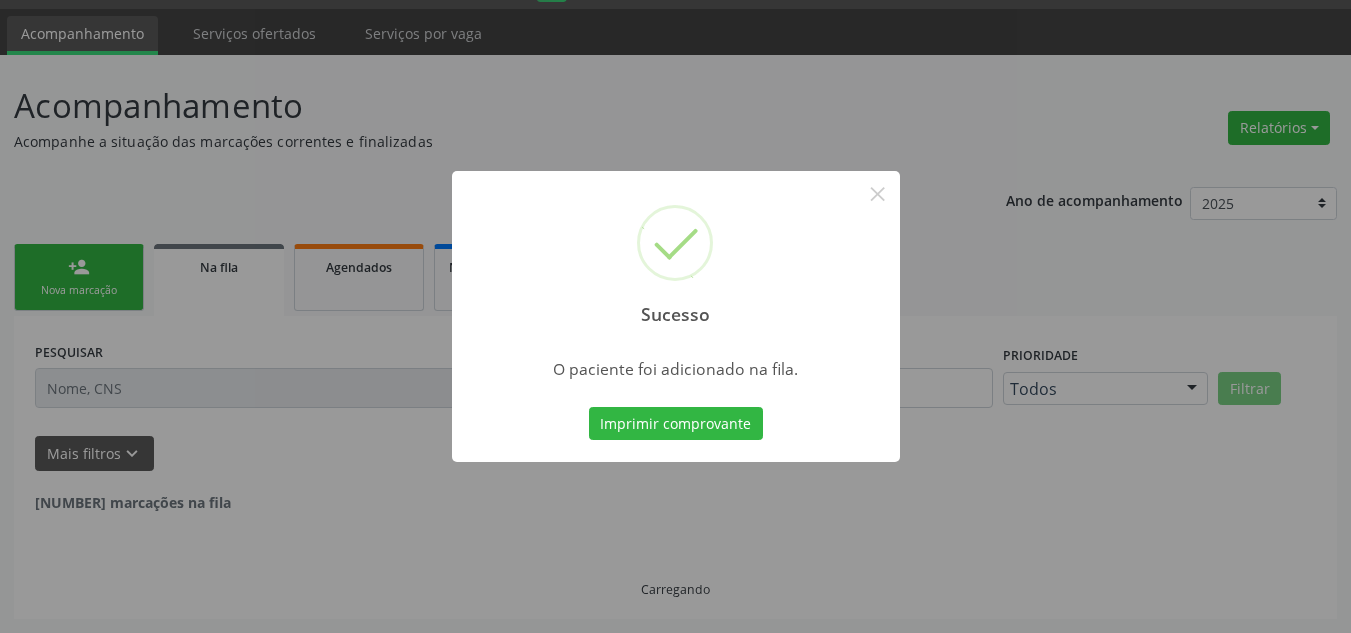 scroll, scrollTop: 34, scrollLeft: 0, axis: vertical 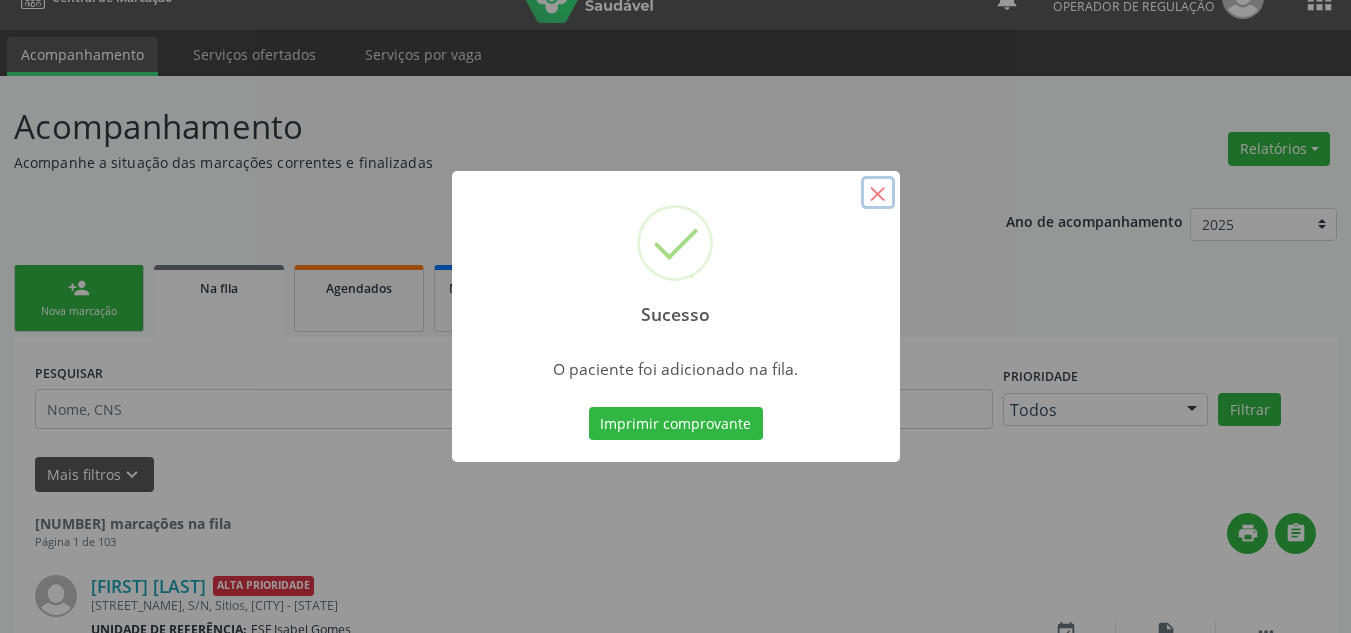 click on "×" at bounding box center [878, 193] 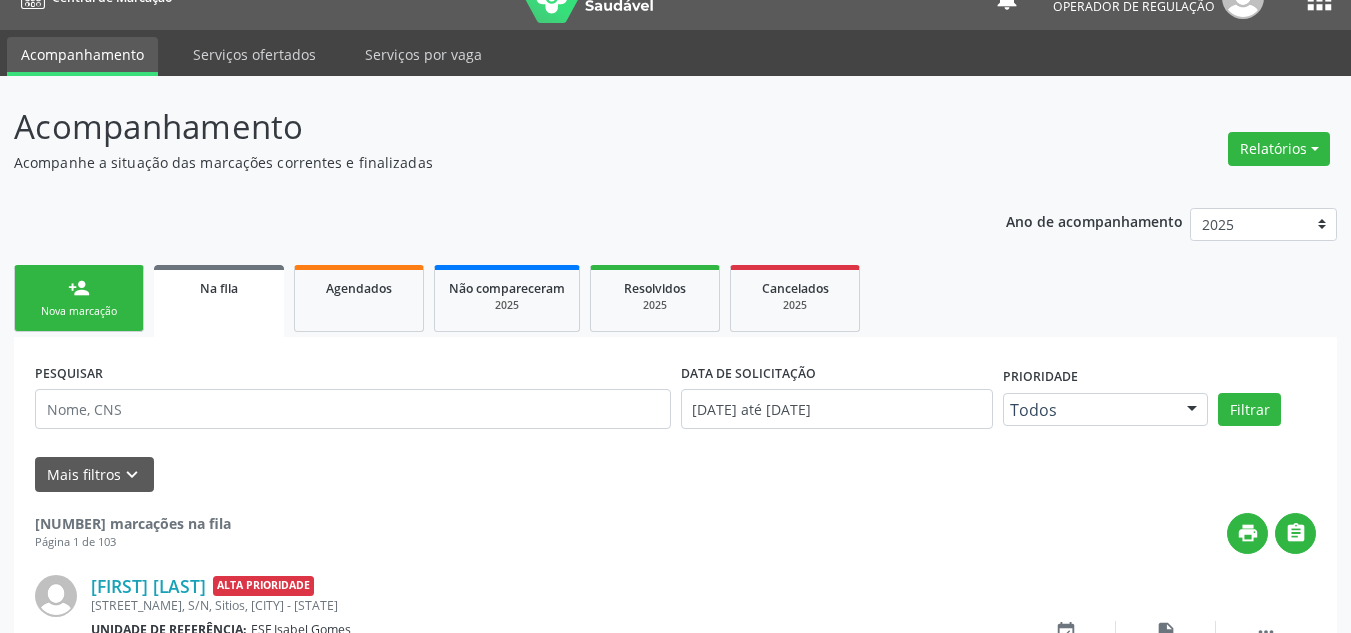 click on "person_add
Nova marcação" at bounding box center (79, 298) 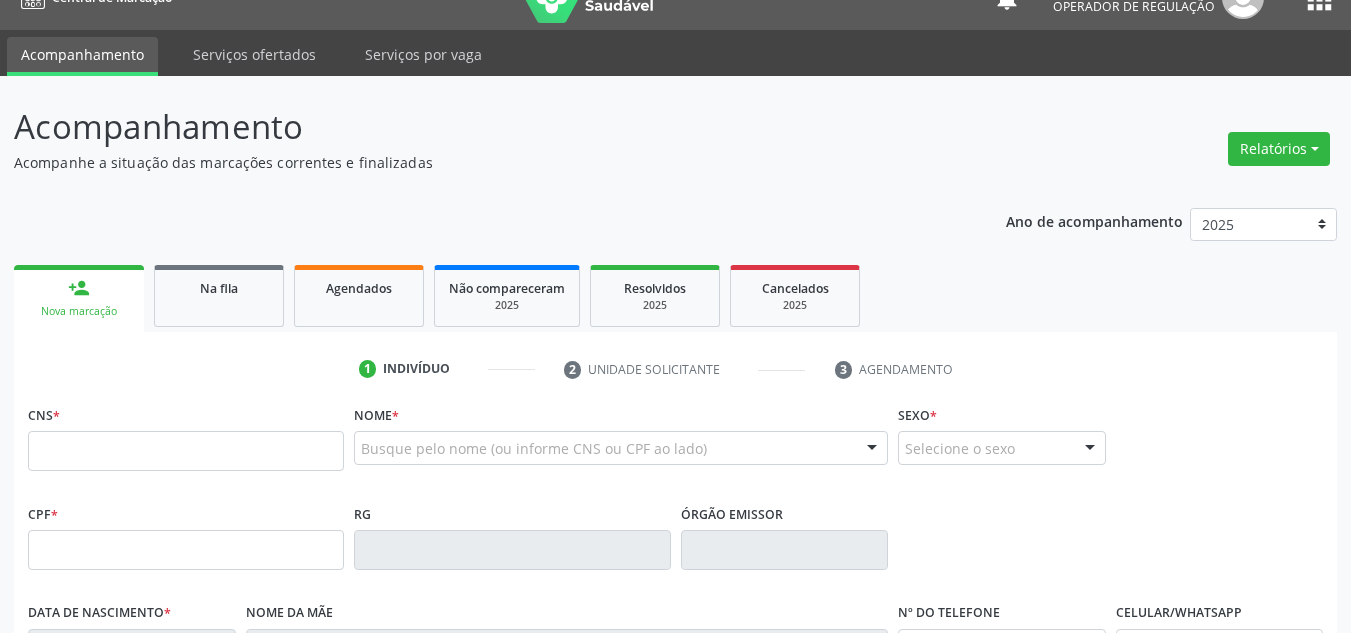 click on "person_add
Nova marcação" at bounding box center (79, 298) 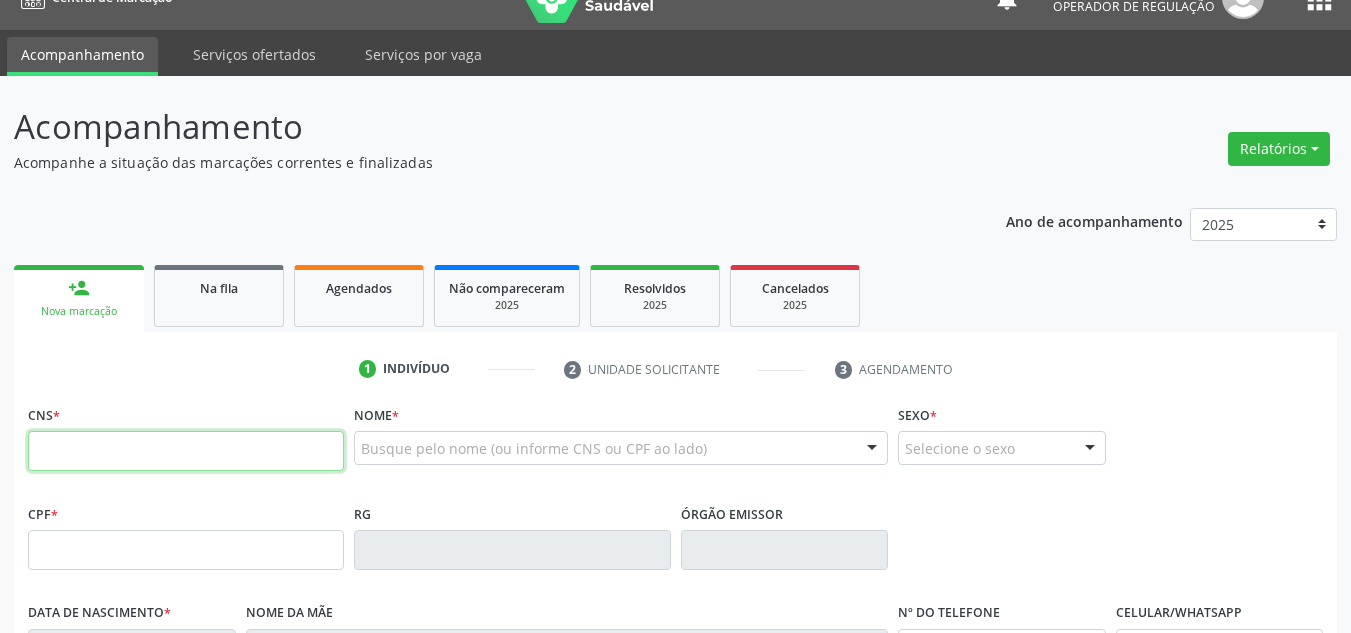 click at bounding box center (186, 451) 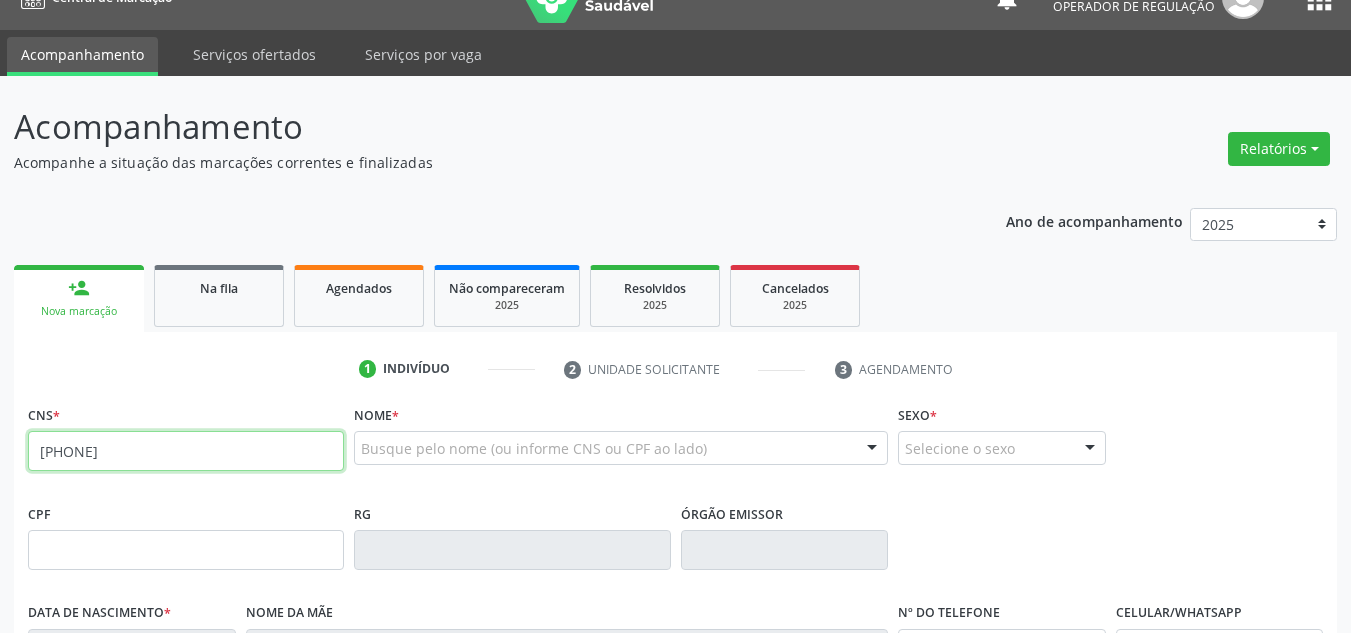 type on "[NUMBER]" 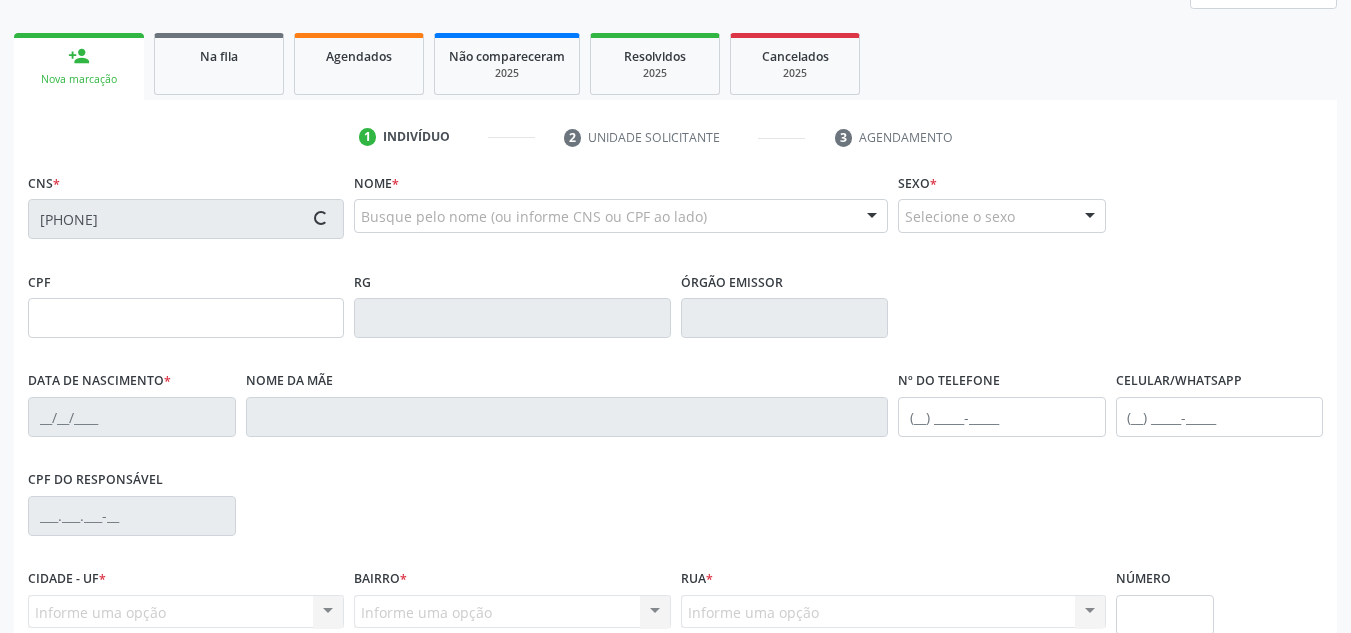 scroll, scrollTop: 334, scrollLeft: 0, axis: vertical 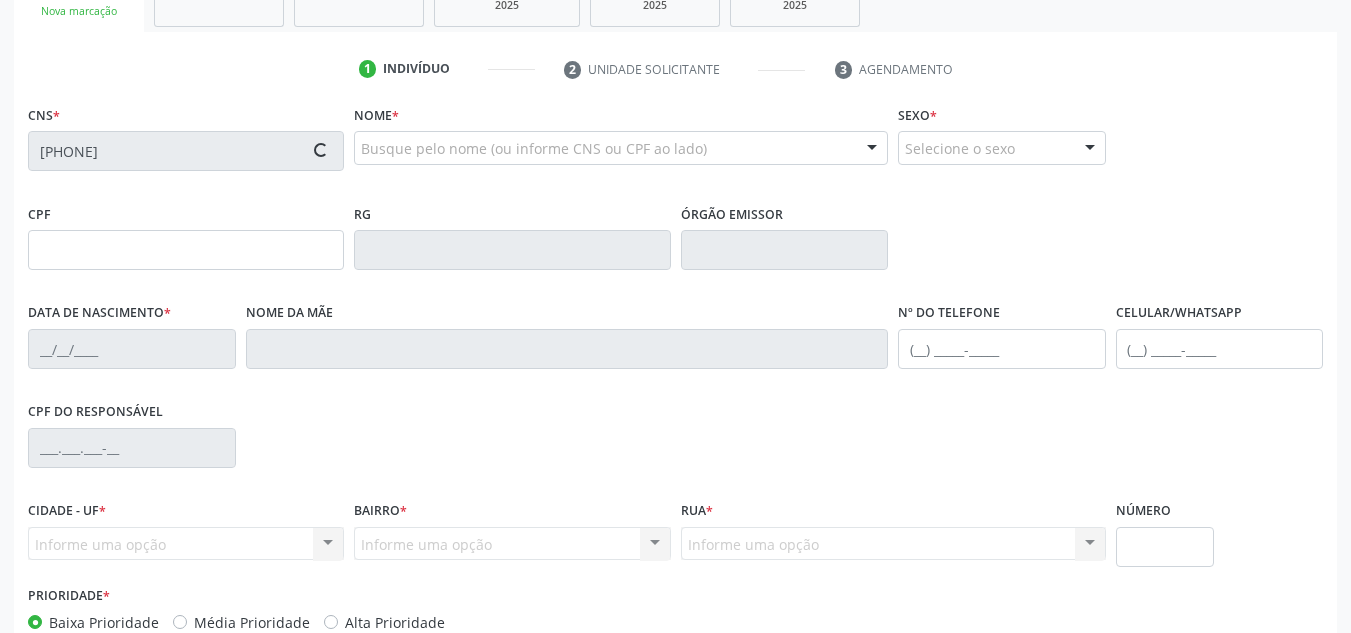 type on "[CPF]" 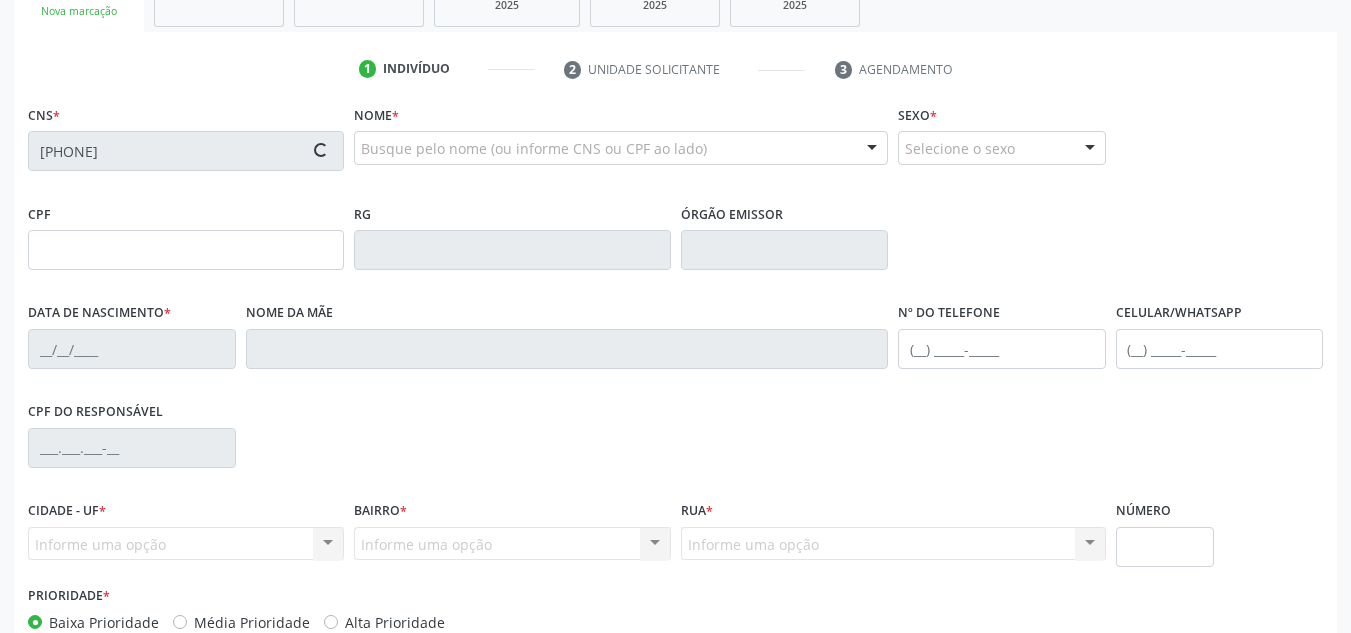 type on "Antônia Maria da da Conceição" 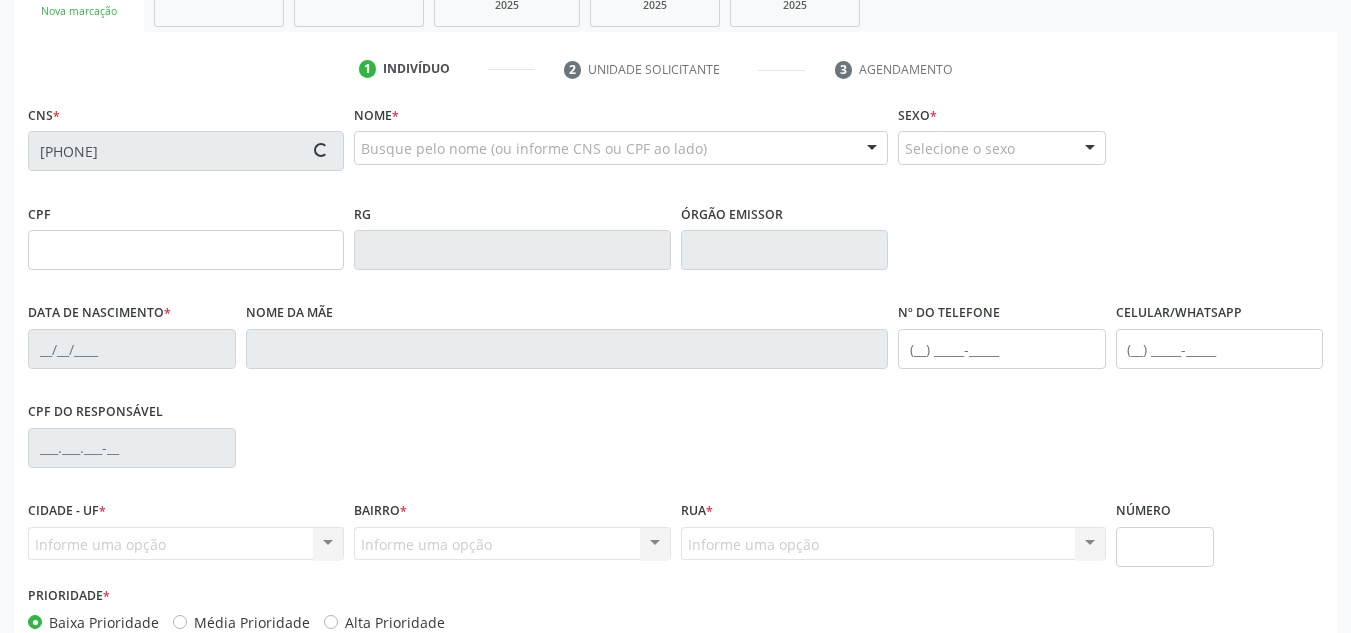type on "([AREA]) [PHONE]" 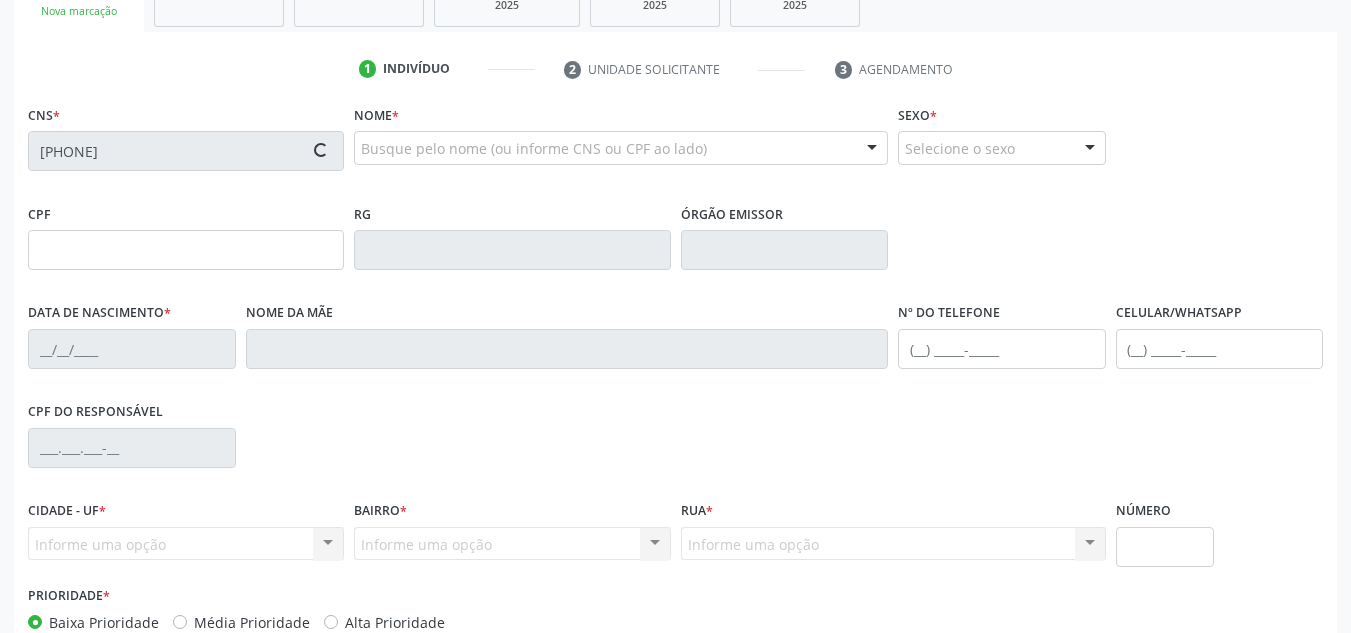 type on "([AREA]) [PHONE]" 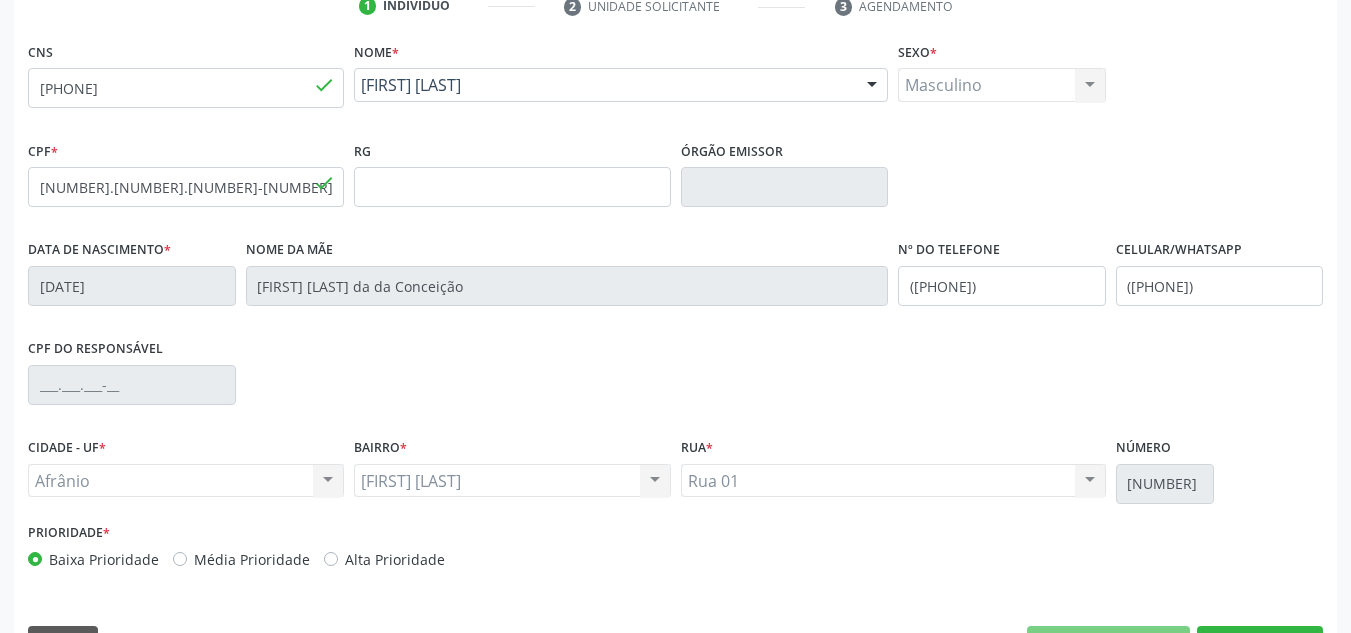 scroll, scrollTop: 451, scrollLeft: 0, axis: vertical 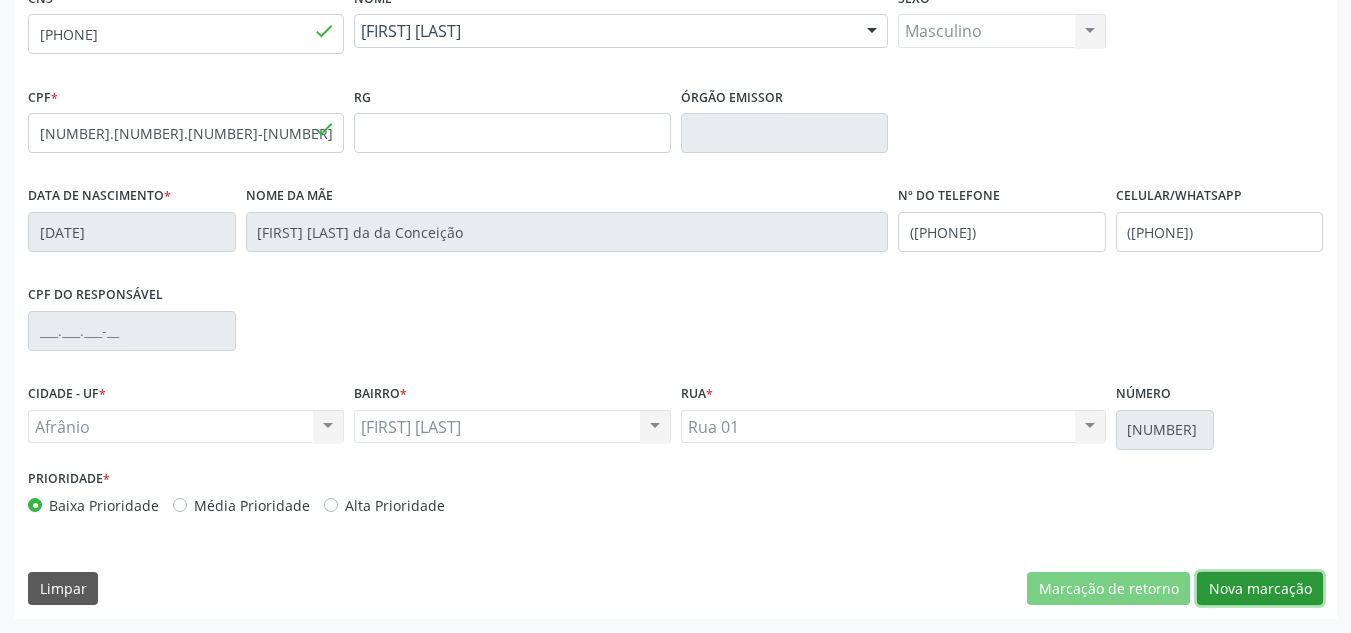 click on "Nova marcação" at bounding box center [1260, 589] 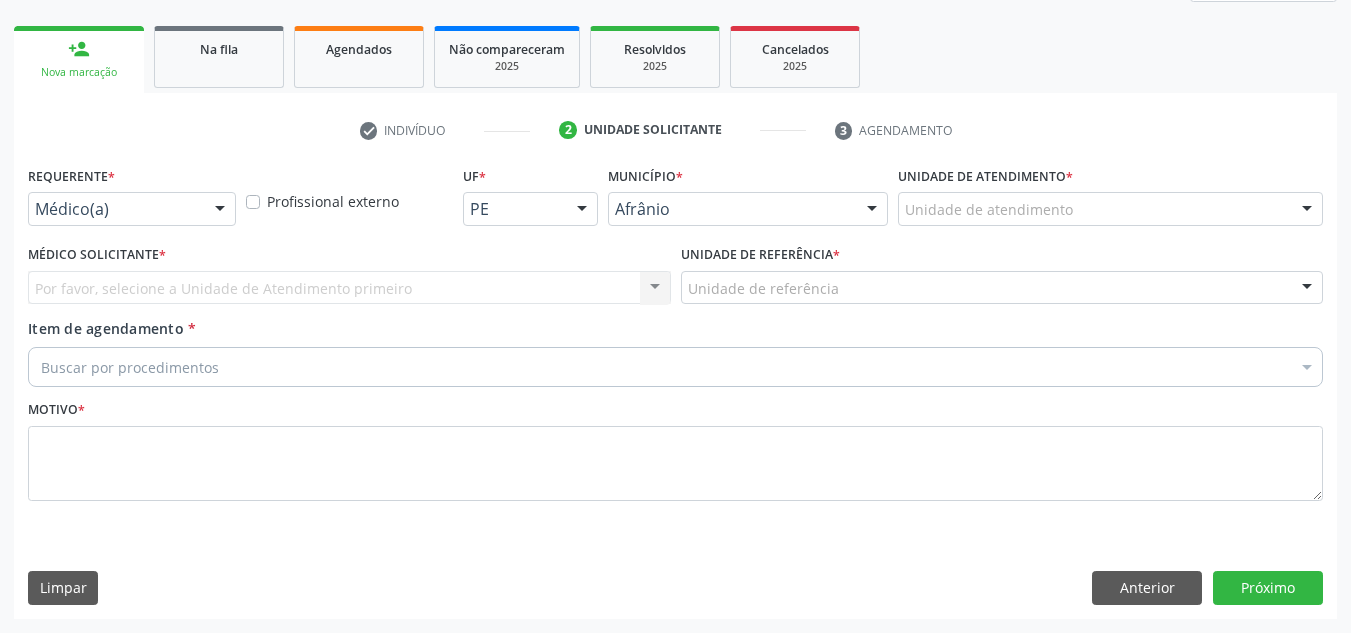 scroll, scrollTop: 273, scrollLeft: 0, axis: vertical 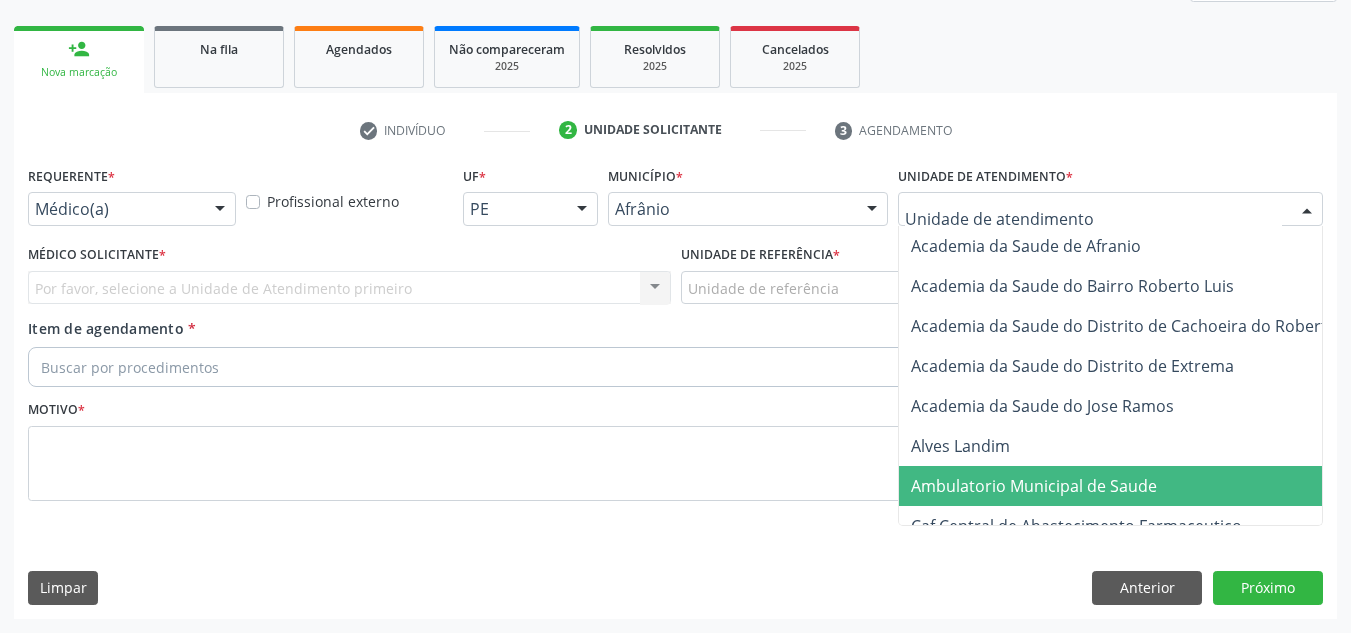 click on "Ambulatorio Municipal de Saude" at bounding box center (1137, 486) 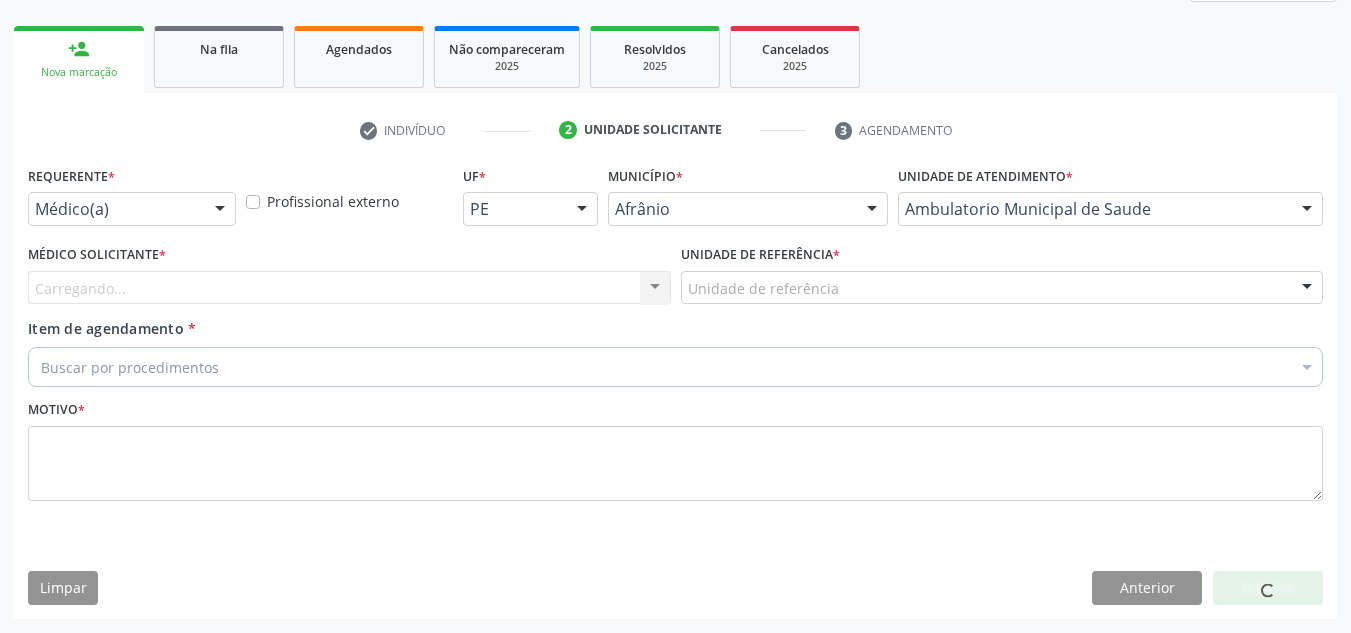 click on "Carregando...
Nenhum resultado encontrado para: "   "
Não há nenhuma opção para ser exibida." at bounding box center [349, 288] 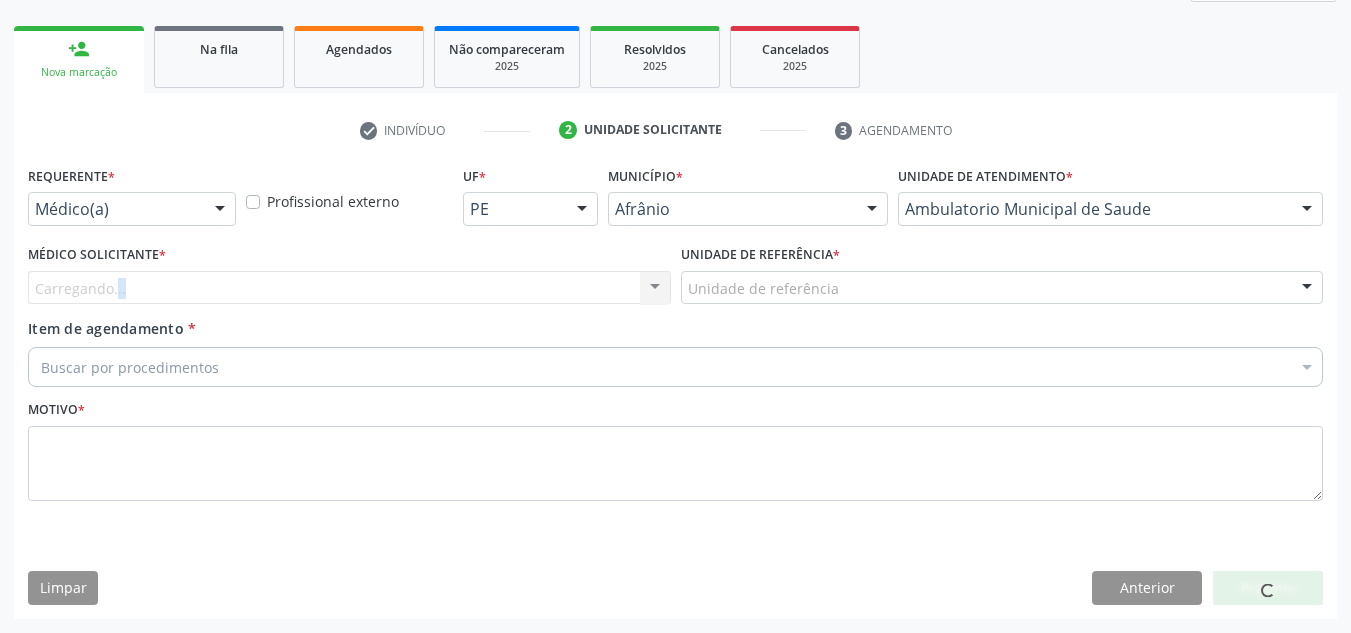 click on "Carregando...
Nenhum resultado encontrado para: "   "
Não há nenhuma opção para ser exibida." at bounding box center [349, 288] 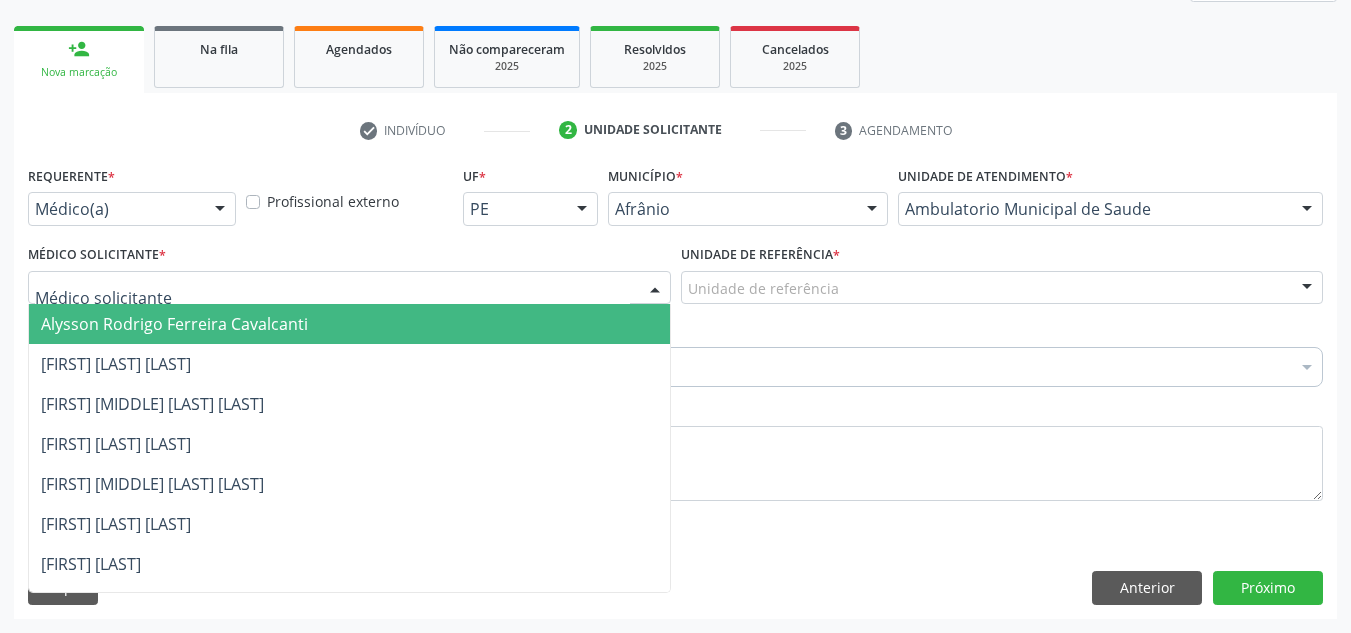 click on "Alysson Rodrigo Ferreira Cavalcanti   Bruno Saraiva Bezerra Medrado   Carlos Gustavo Pessoa da Silva Reis   Diego Ramon Ferreira Belem   Francisco Henrique Ferraz   Humberto Artur Silva Santos   Jiulianna Castro de Assis   Joao Monteiro Neto   Josenilson Ramos de Menezes   Lucas Daykson David Macedo de Oliveira   Luis Henrique de Sa Nunes   Paulo Webster Bezerra Araujo   Risomar Fernandes de Sa   Shamara Crystynna Cardoso Santos   Suyenne Gomes de Araujo Freire   Thiago Fagner Inacio Vilar
Nenhum resultado encontrado para: "   "
Não há nenhuma opção para ser exibida." at bounding box center (349, 288) 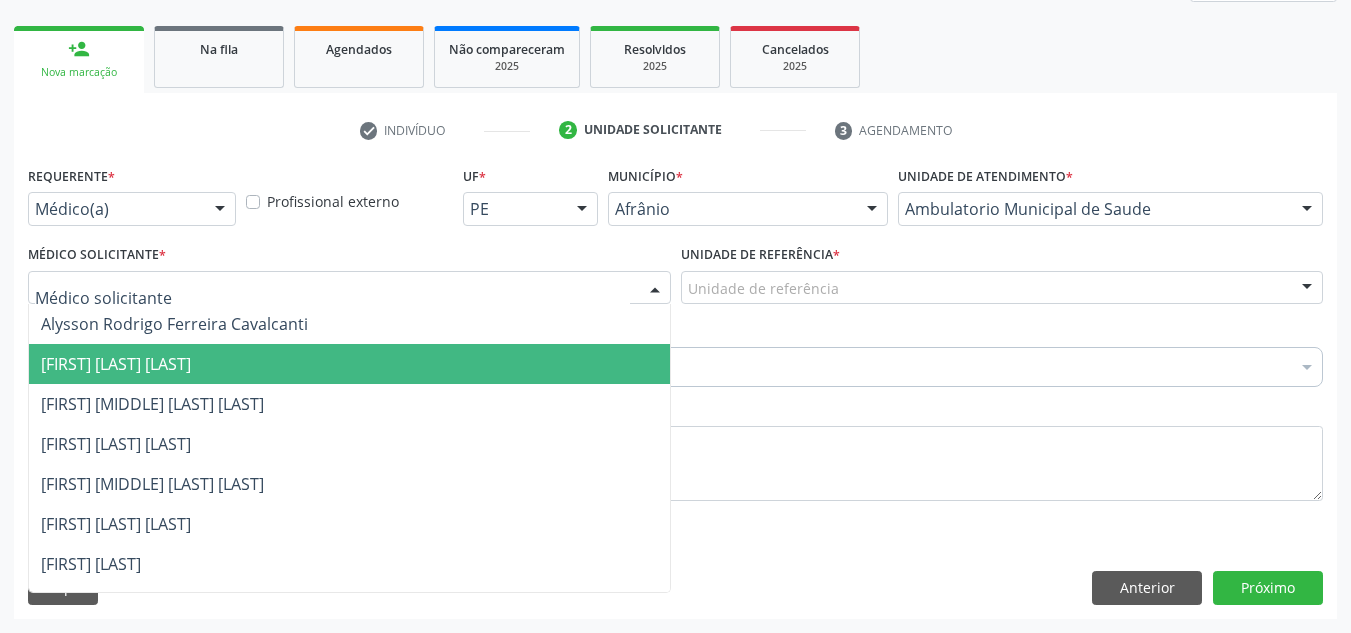 click on "[FIRST] [LAST] [LAST]" at bounding box center [349, 364] 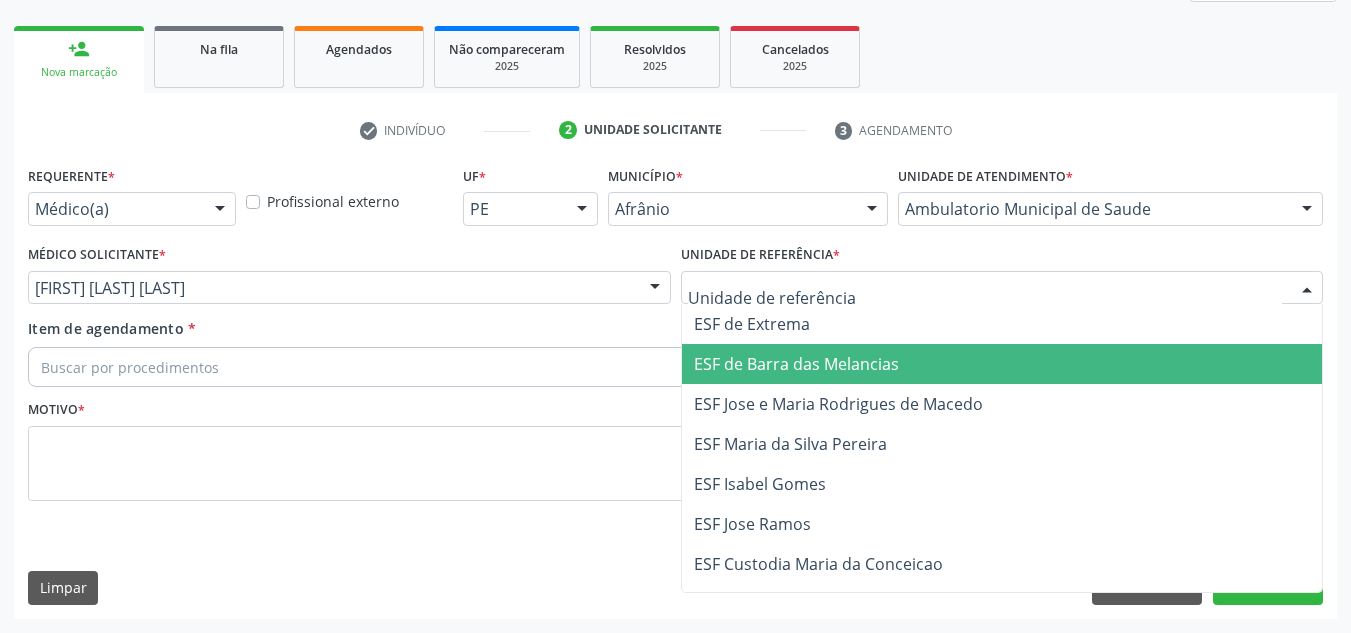 click on "ESF de Barra das Melancias" at bounding box center [796, 364] 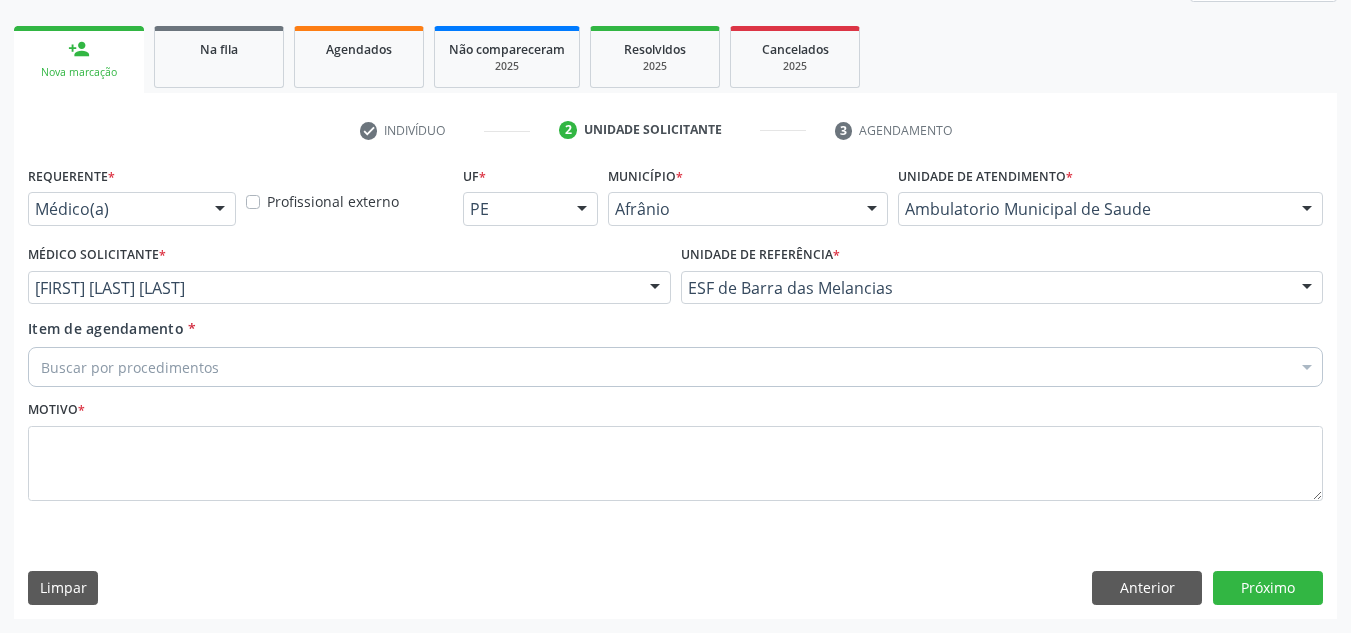 click on "Buscar por procedimentos" at bounding box center (675, 367) 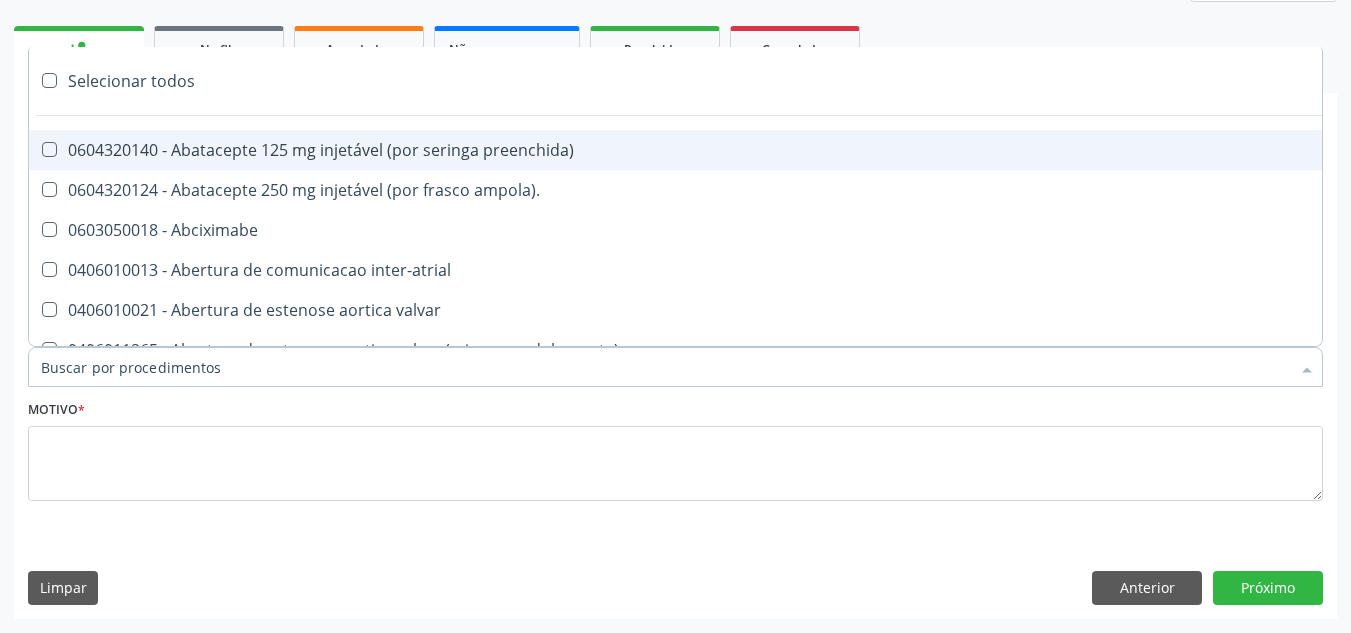 click on "Item de agendamento
*" at bounding box center (665, 367) 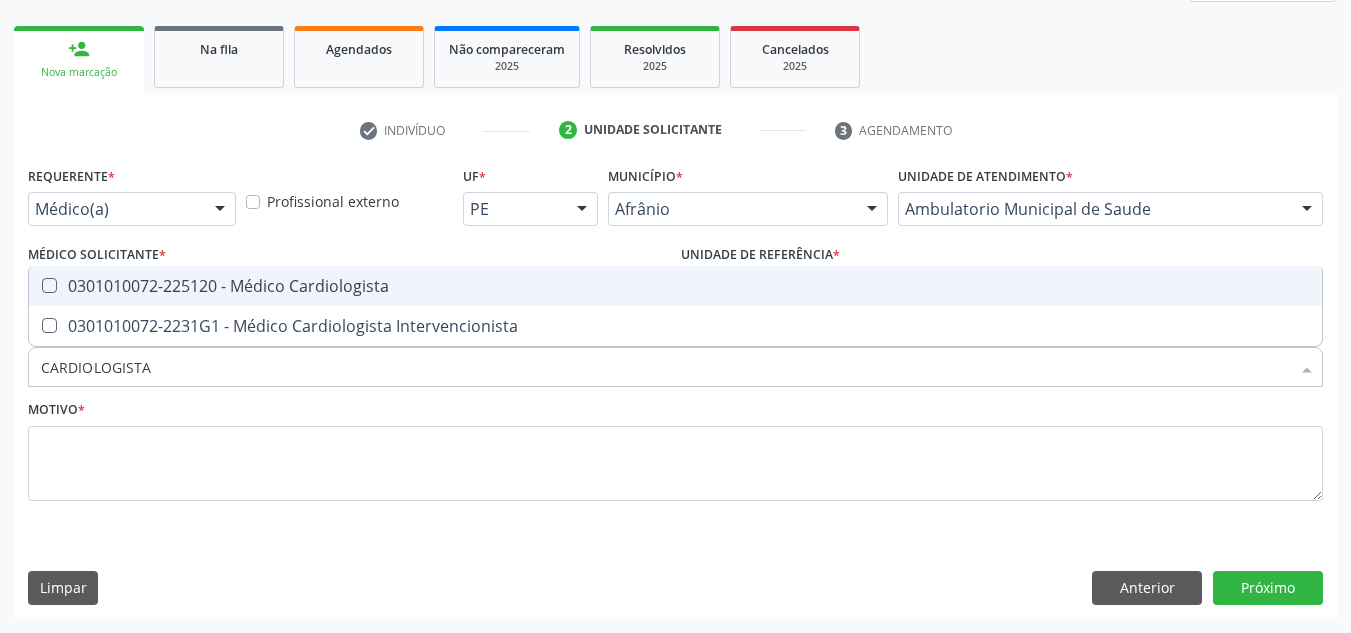 type on "CARDIOLOGISTA" 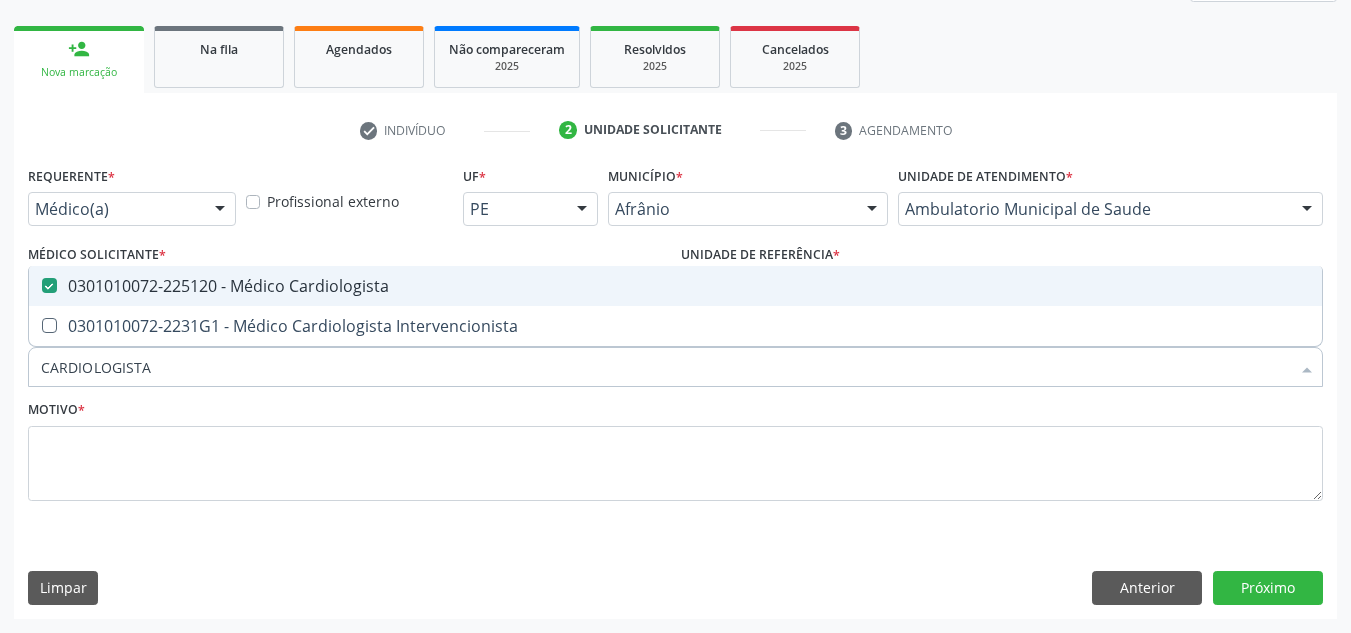 checkbox on "true" 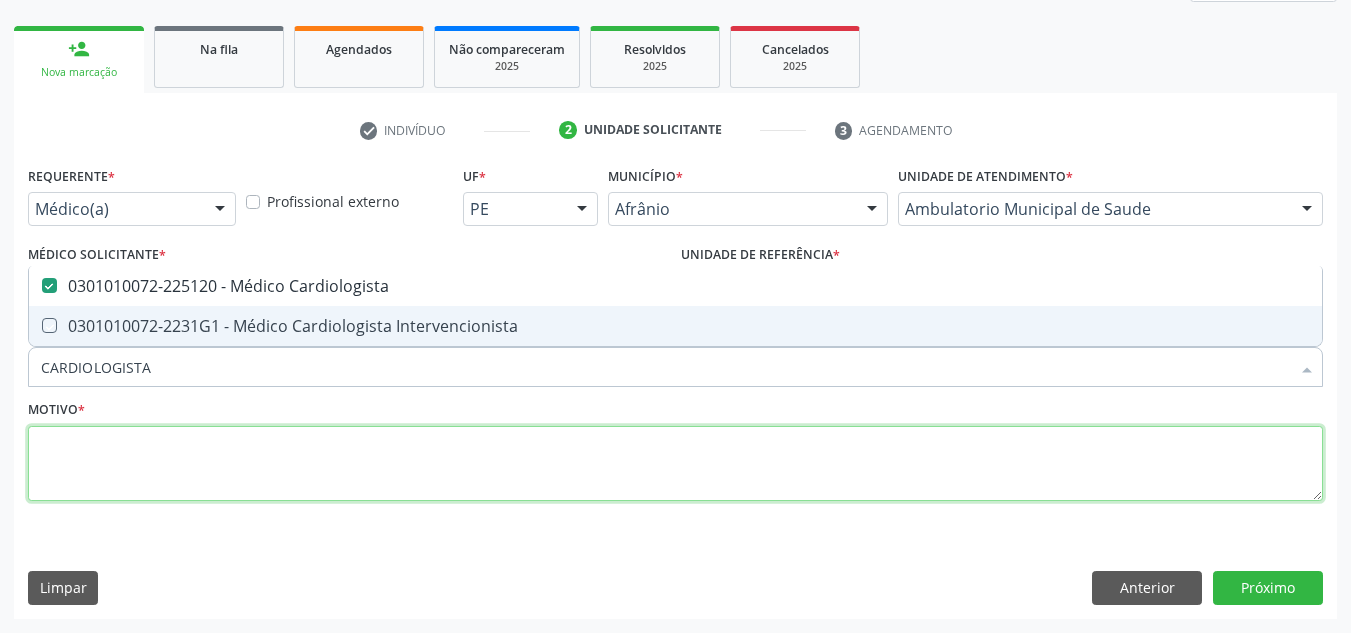 click at bounding box center (675, 464) 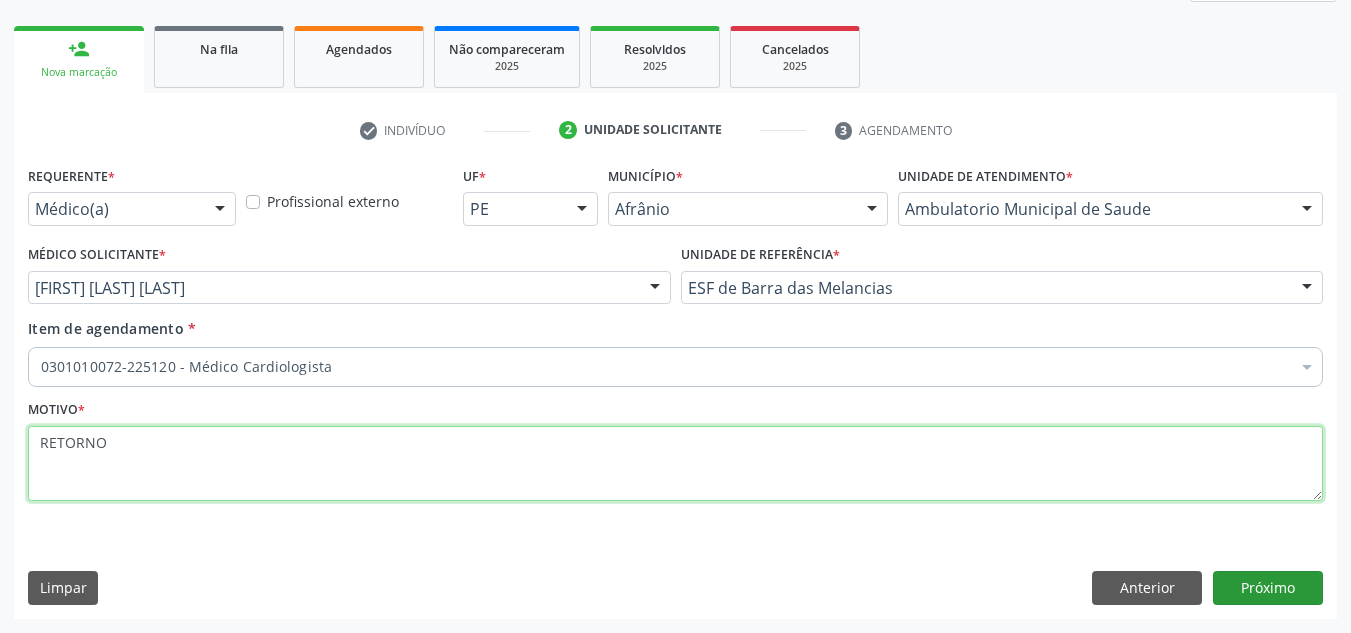 type on "RETORNO" 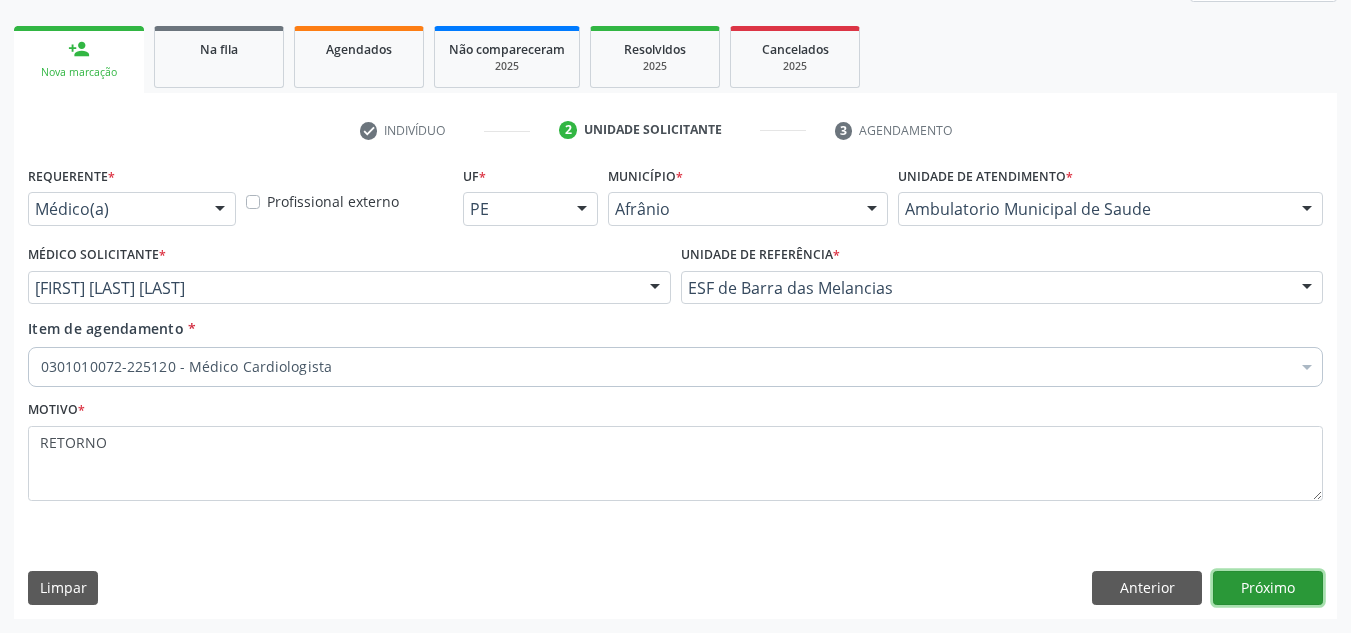 click on "Próximo" at bounding box center [1268, 588] 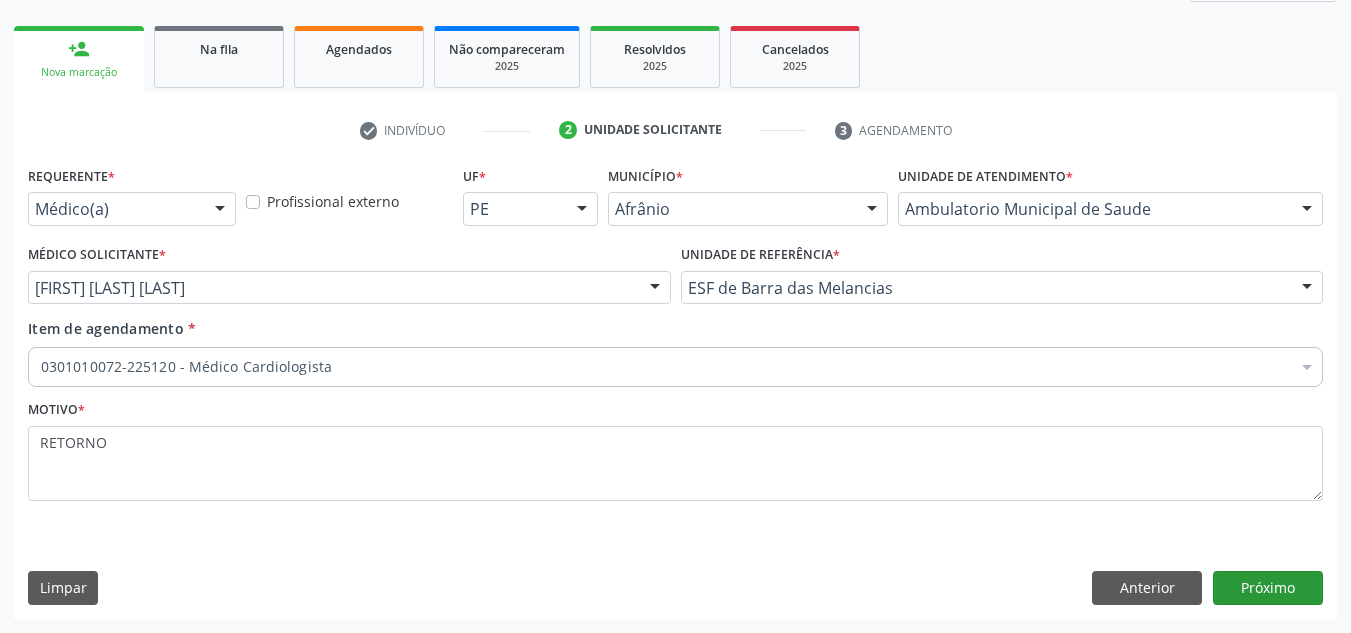 scroll, scrollTop: 237, scrollLeft: 0, axis: vertical 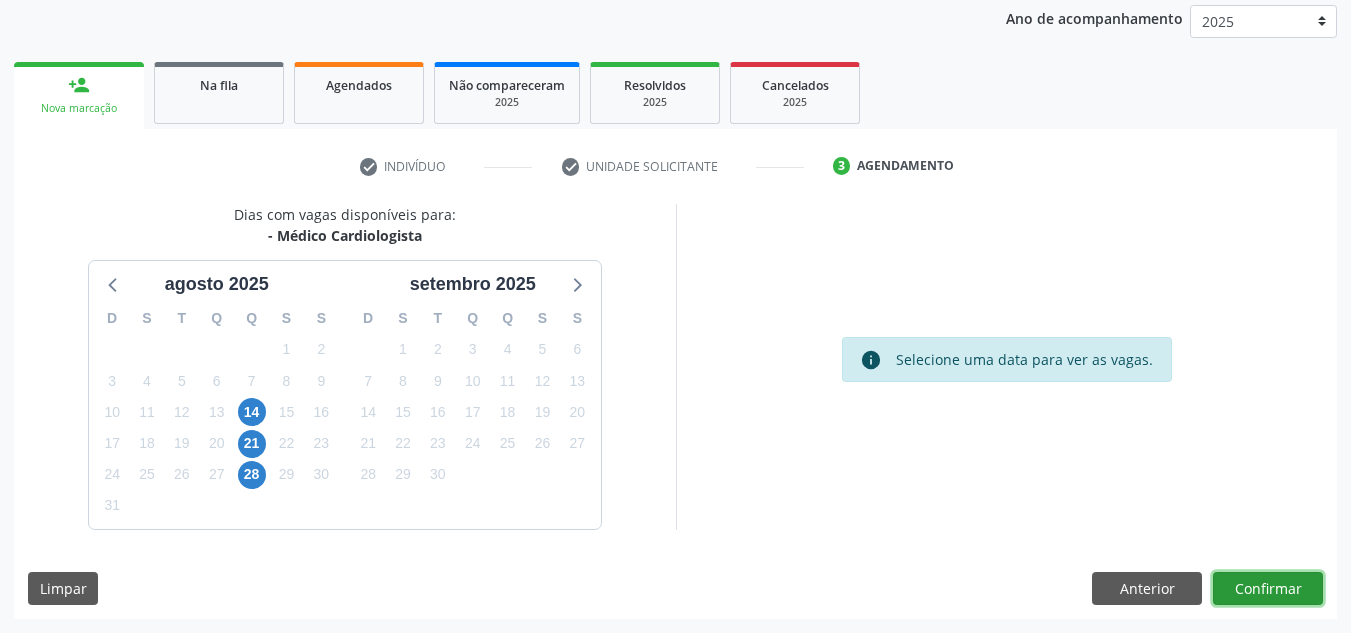 click on "Confirmar" at bounding box center (1268, 589) 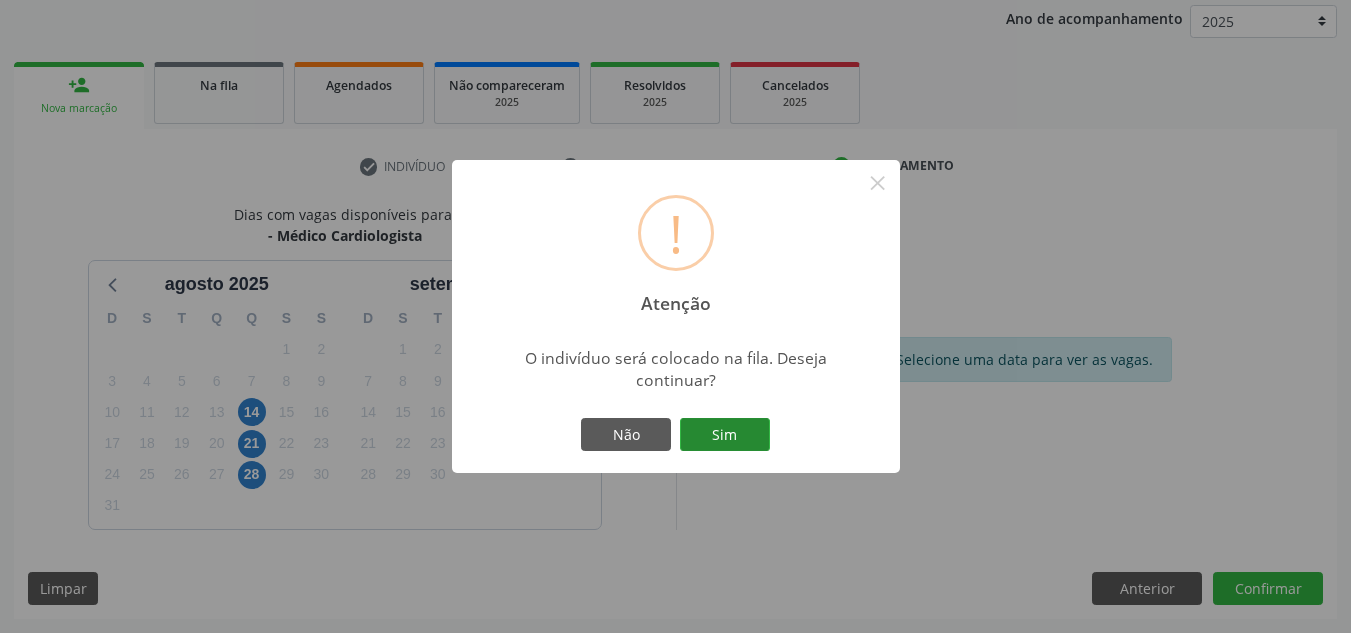 click on "Sim" at bounding box center (725, 435) 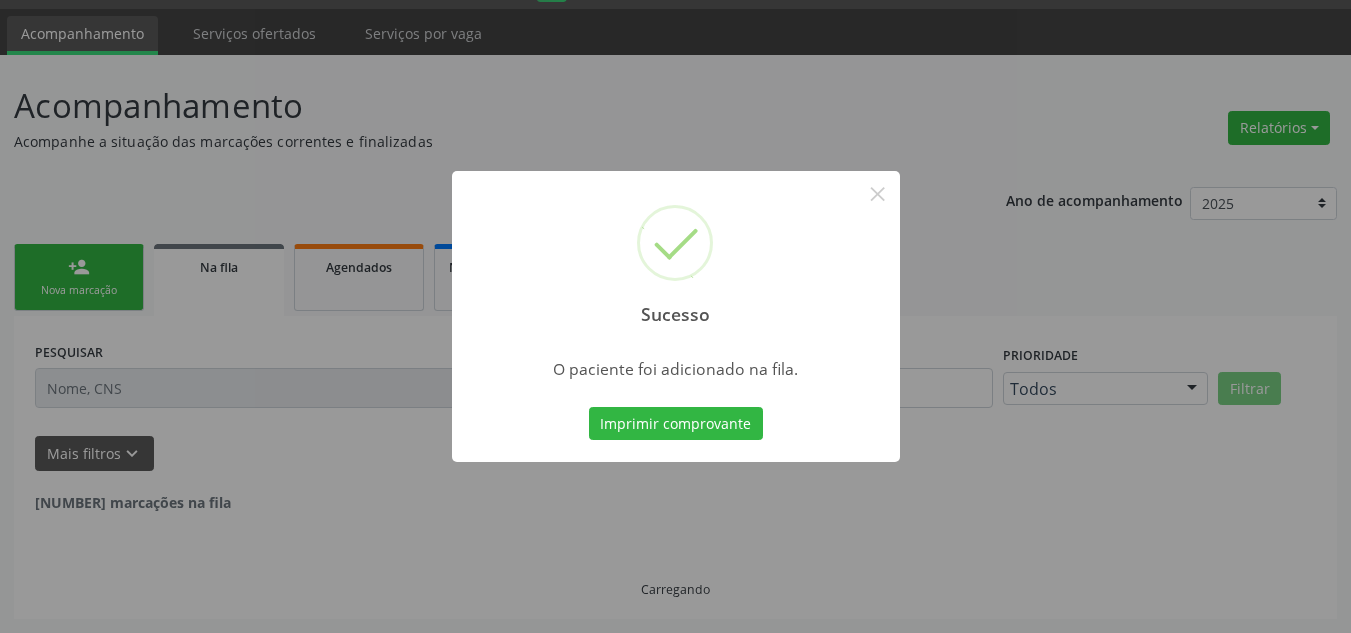 scroll, scrollTop: 34, scrollLeft: 0, axis: vertical 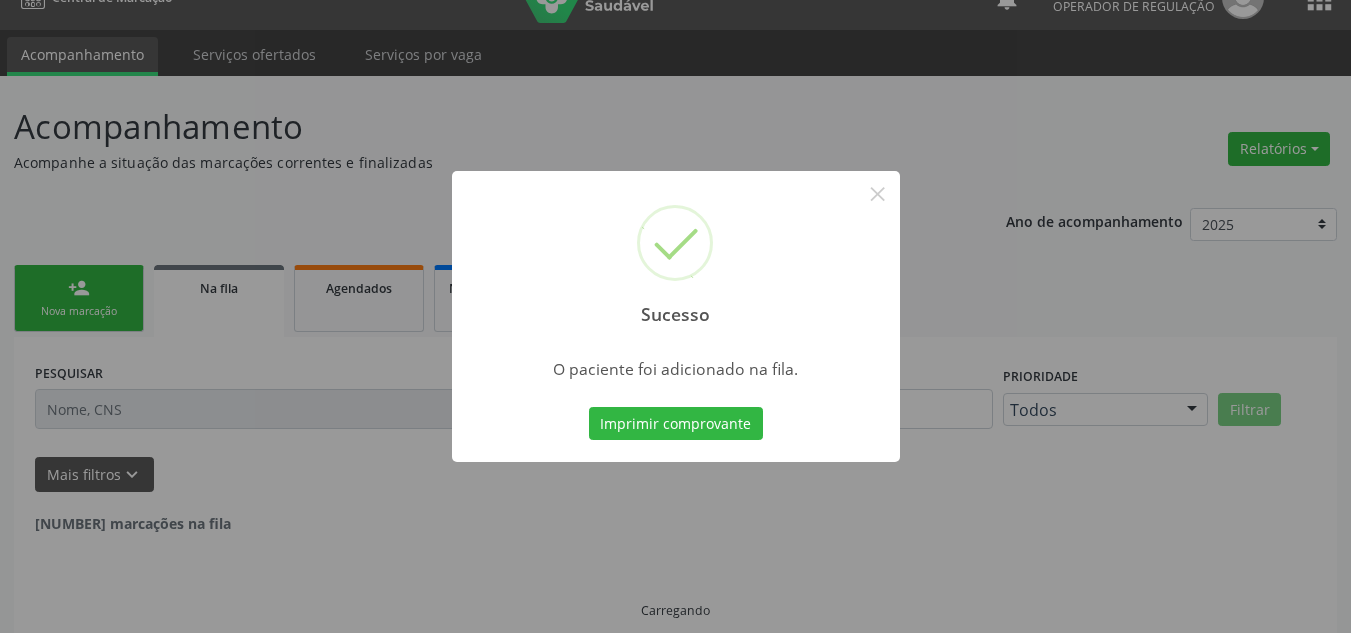 click on "Sucesso × O paciente foi adicionado na fila. Imprimir comprovante Cancel" at bounding box center [675, 316] 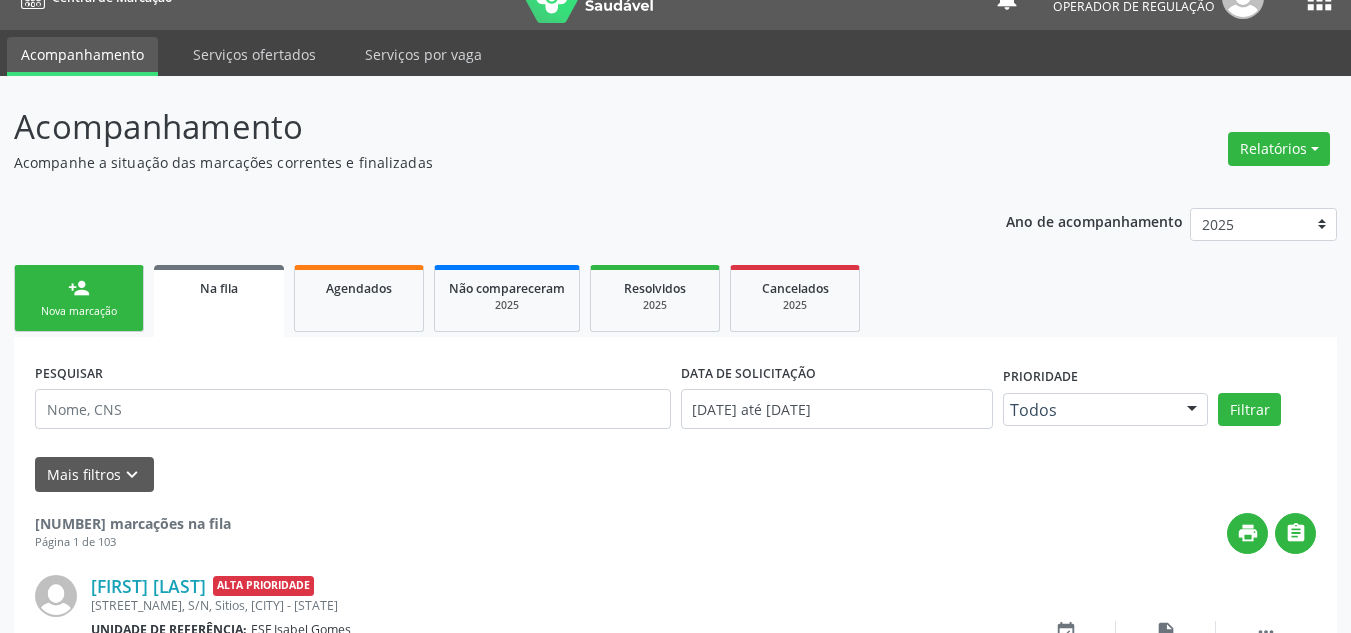 click on "person_add
Nova marcação" at bounding box center [79, 298] 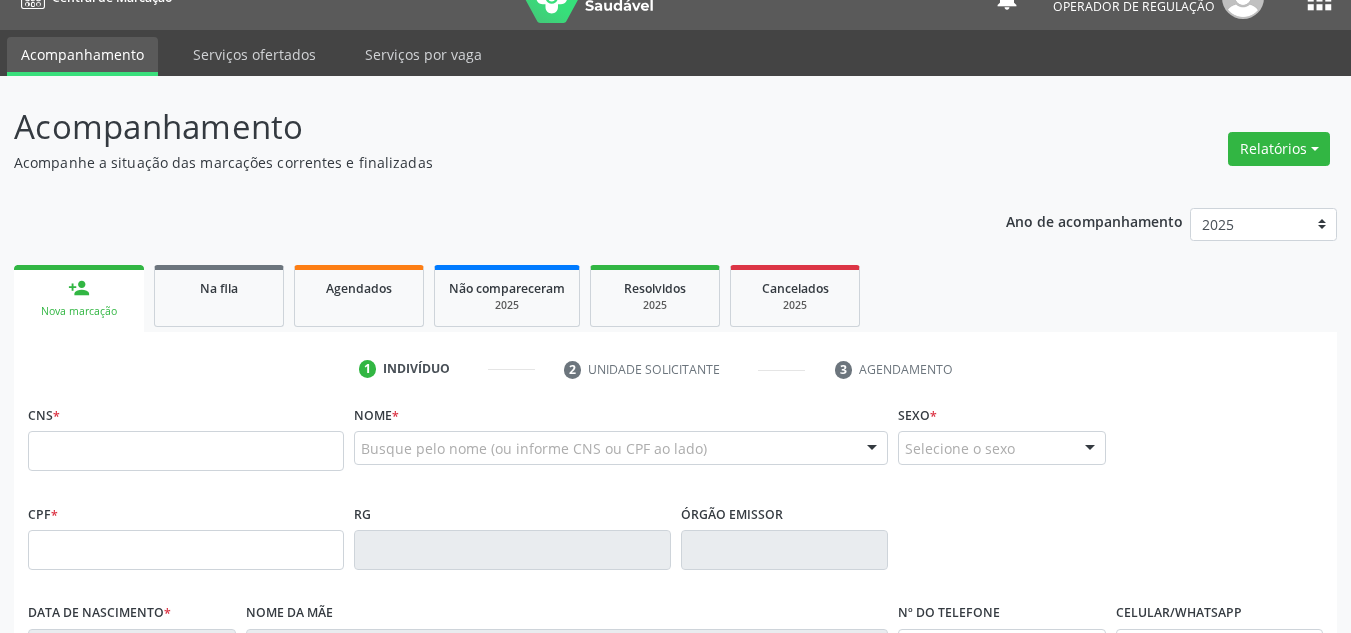 drag, startPoint x: 102, startPoint y: 315, endPoint x: 92, endPoint y: 311, distance: 10.770329 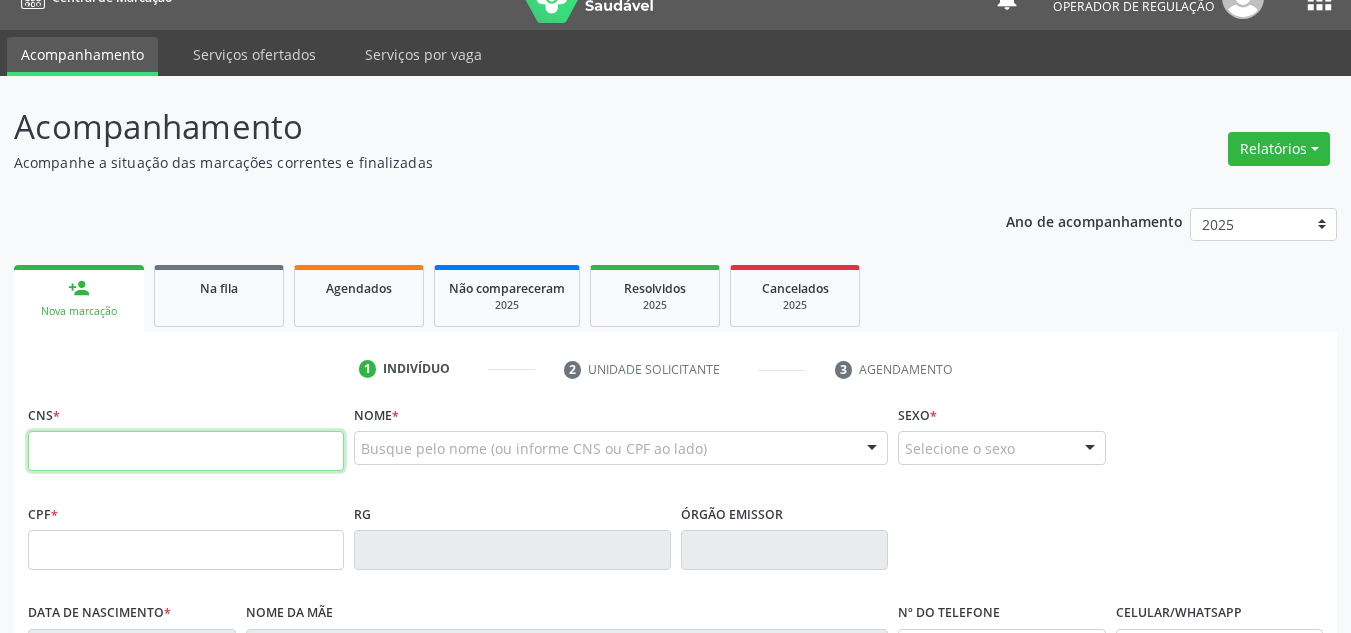 click at bounding box center (186, 451) 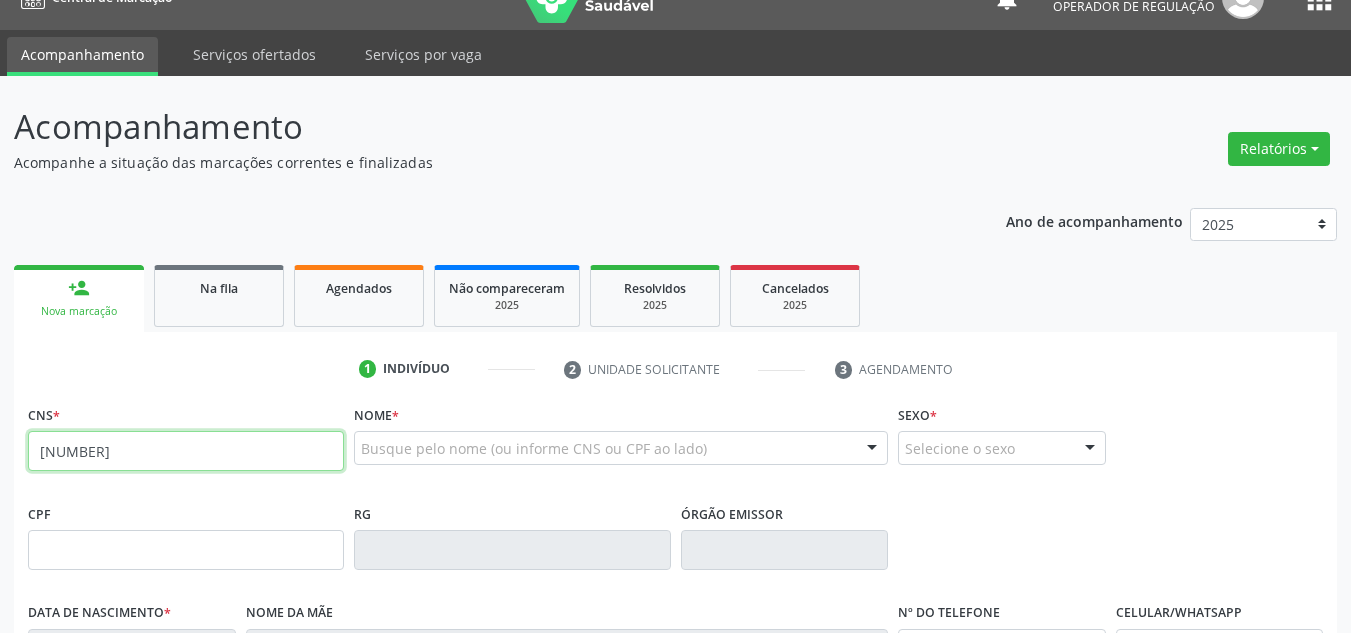 type on "704 2027 1950 7585" 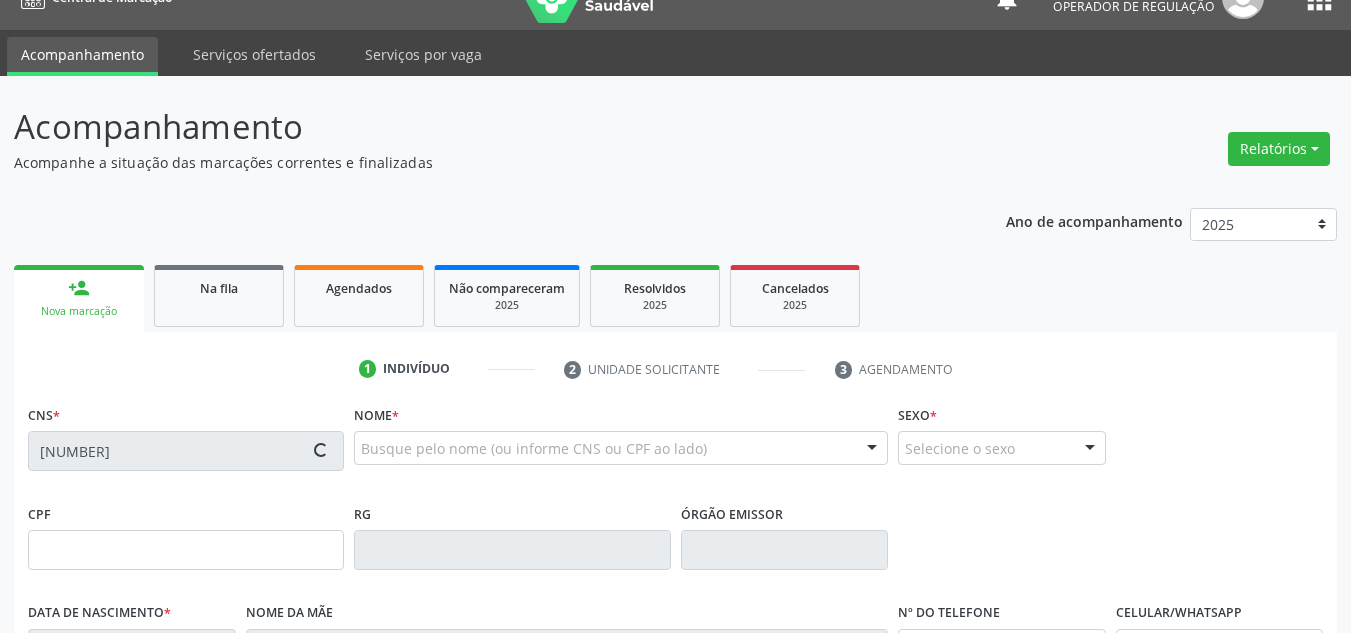 type on "210.615.301-59" 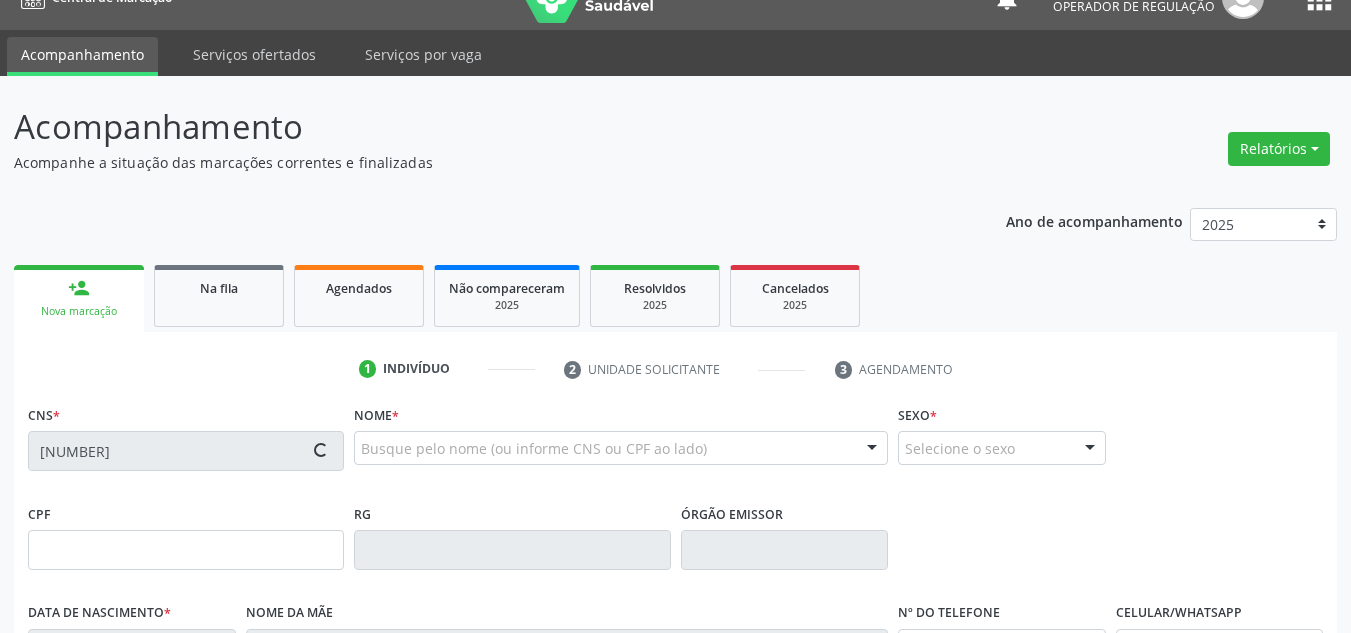 type on "02/11/1956" 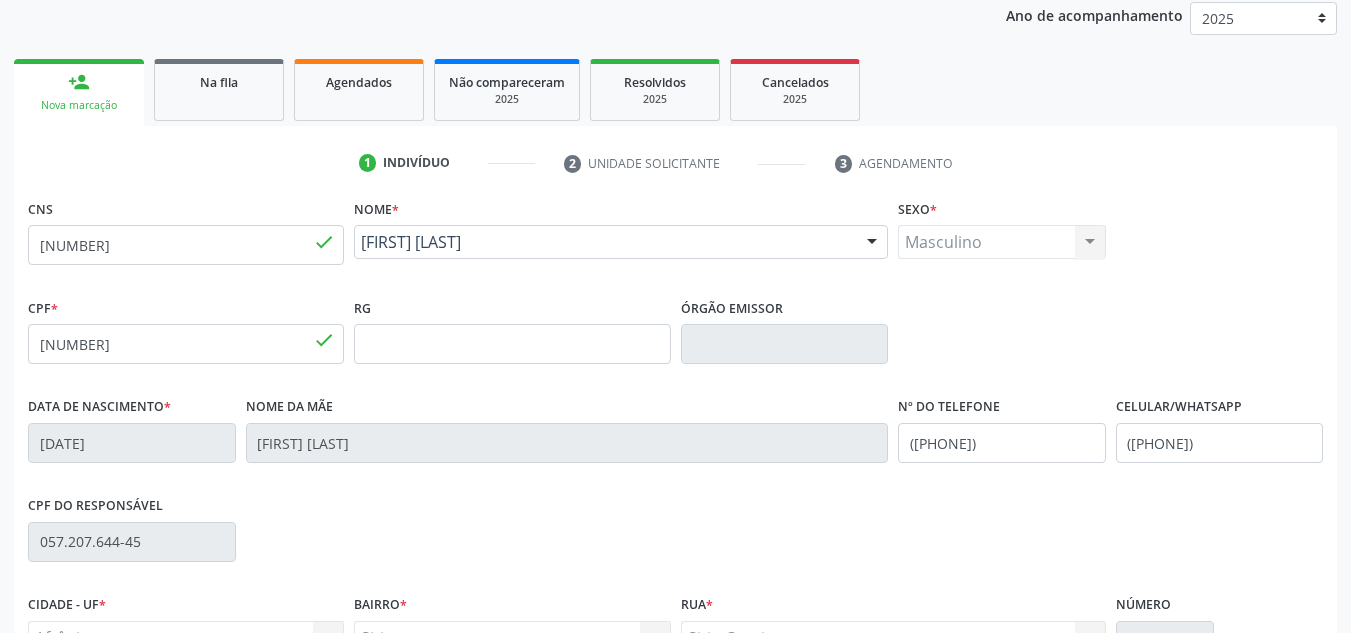 scroll, scrollTop: 451, scrollLeft: 0, axis: vertical 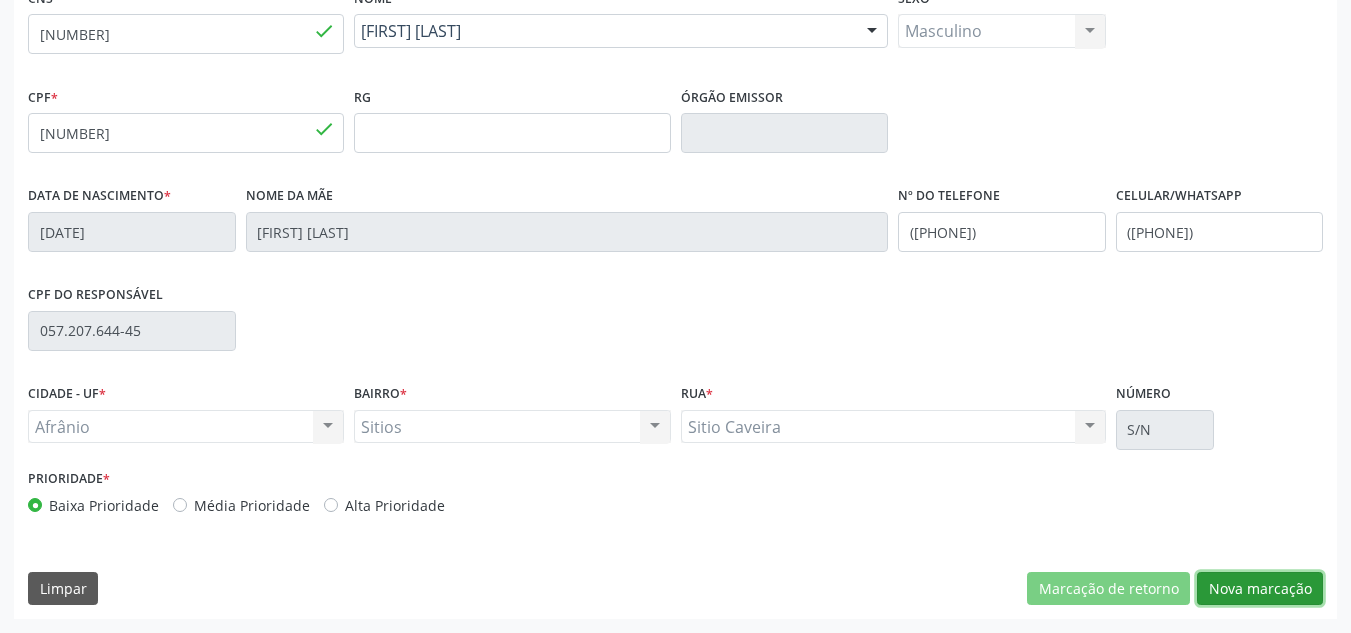 click on "Nova marcação" at bounding box center (1260, 589) 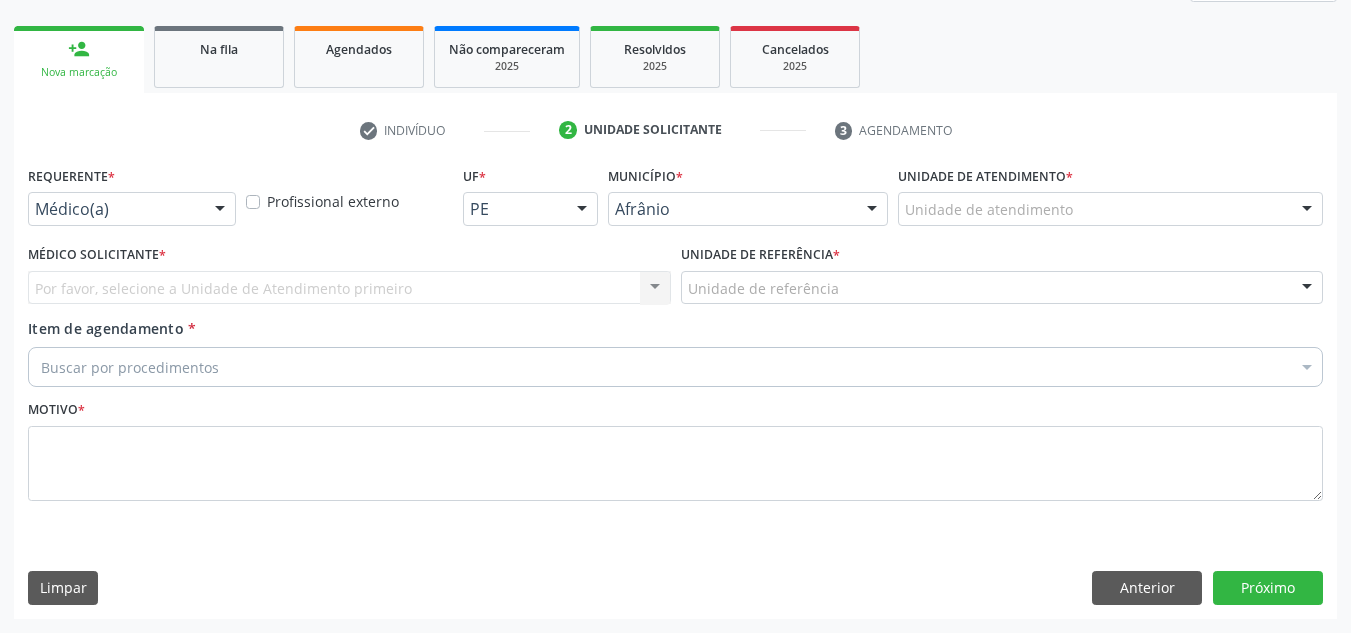 scroll, scrollTop: 273, scrollLeft: 0, axis: vertical 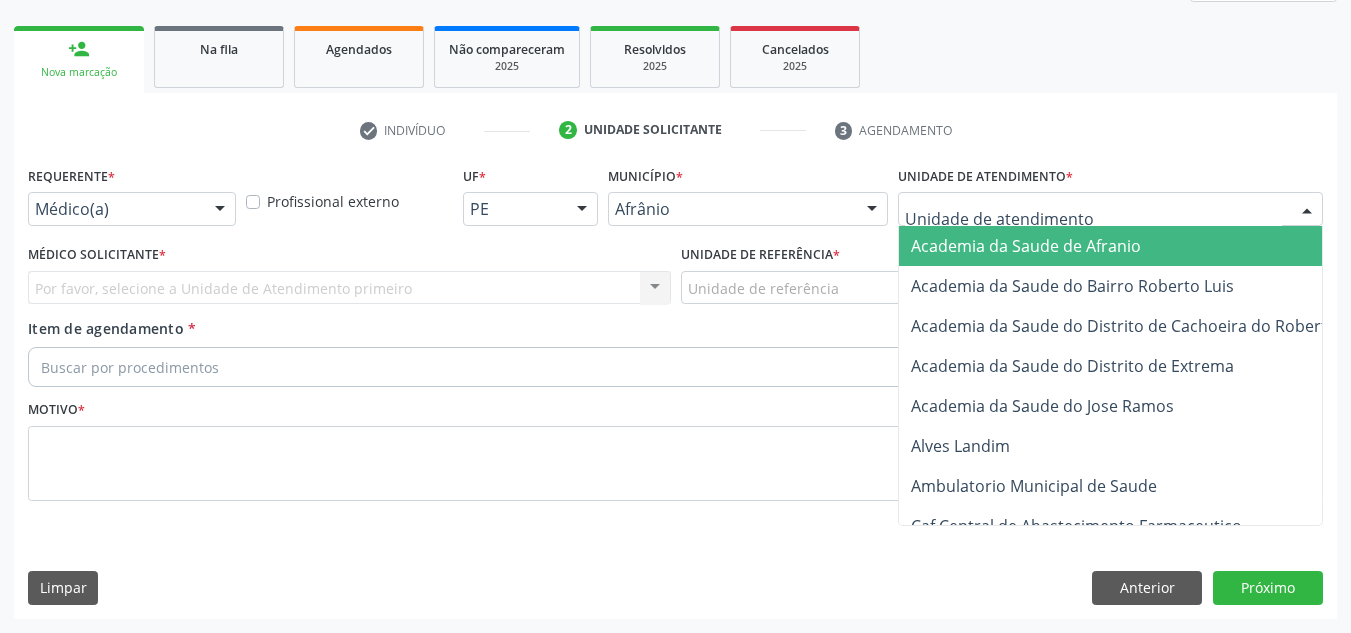 click at bounding box center (1110, 209) 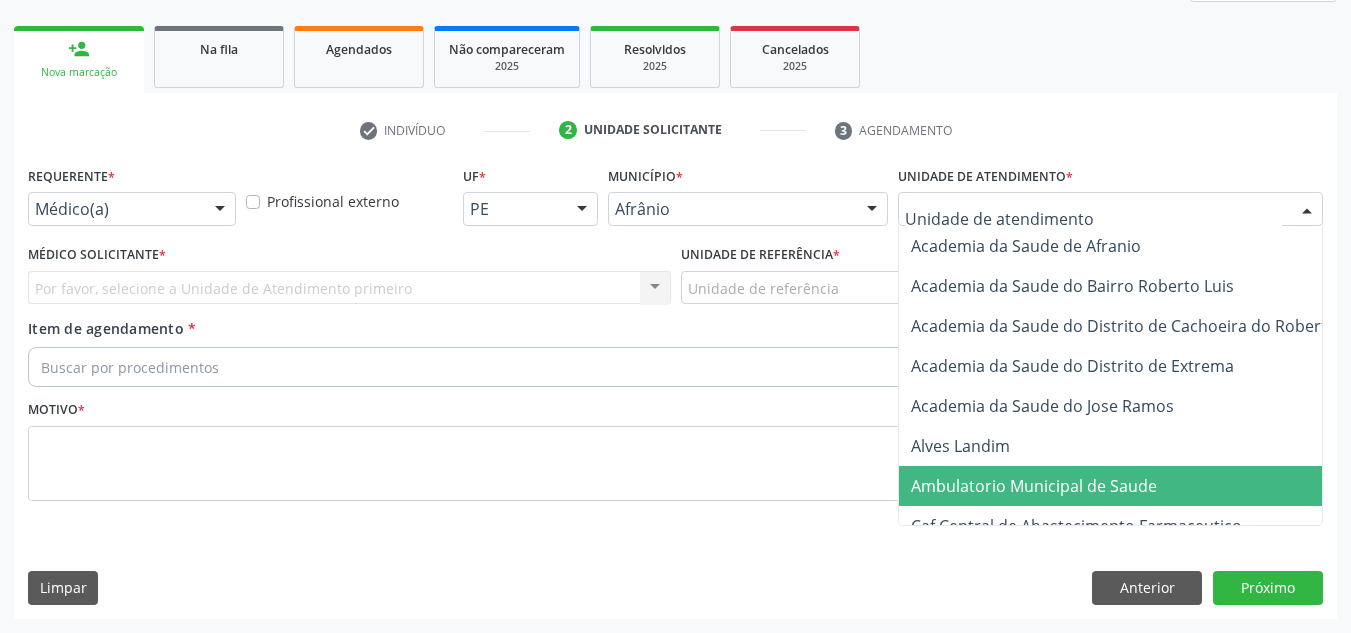 click on "Ambulatorio Municipal de Saude" at bounding box center [1137, 486] 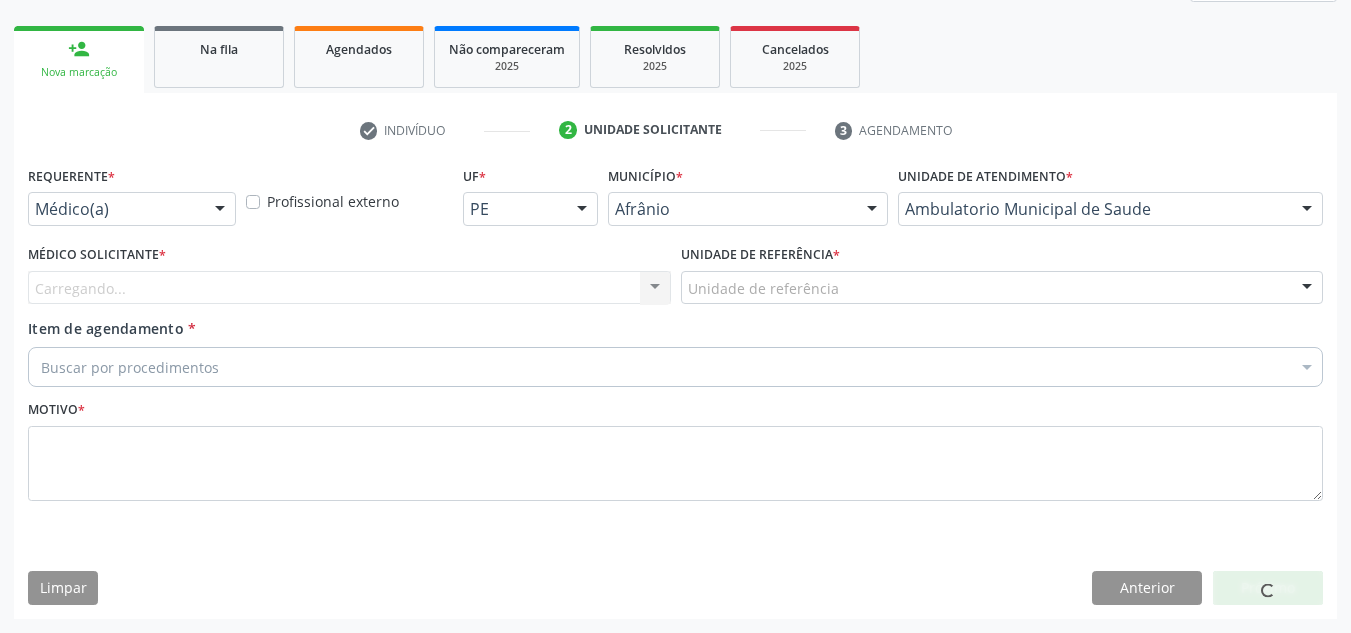 click on "Médico Solicitante
*
Carregando...
Nenhum resultado encontrado para: "   "
Não há nenhuma opção para ser exibida." at bounding box center [349, 272] 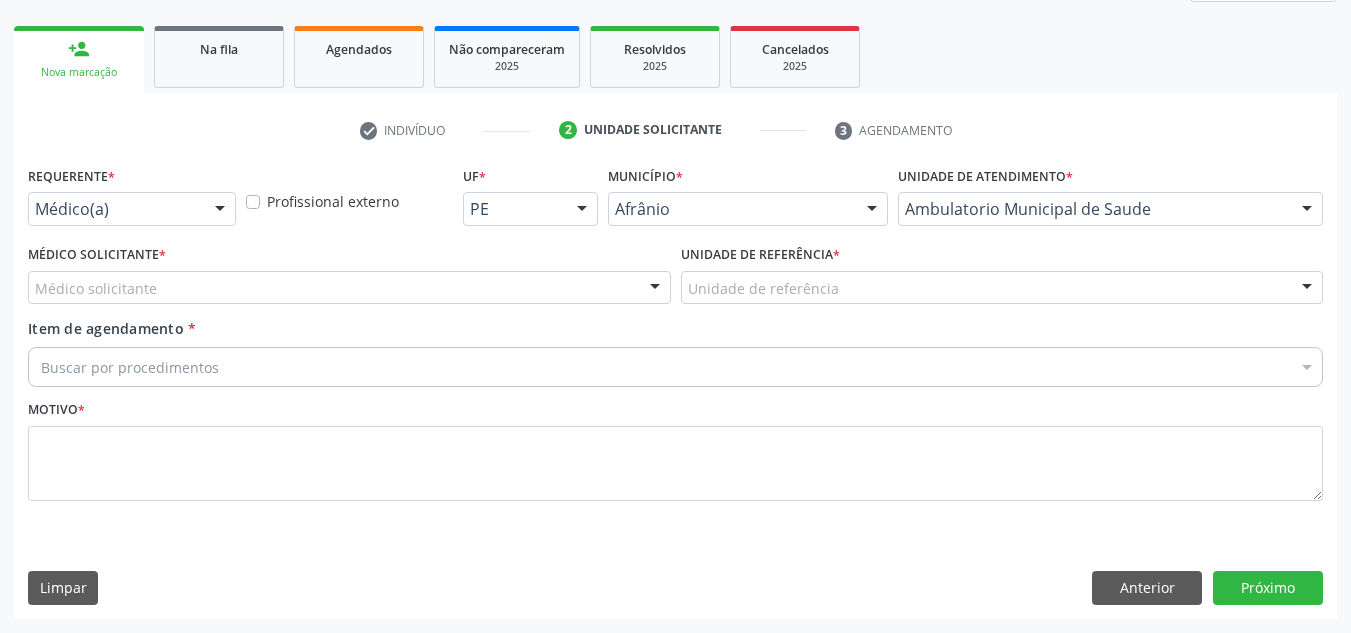 click on "Médico solicitante" at bounding box center (349, 288) 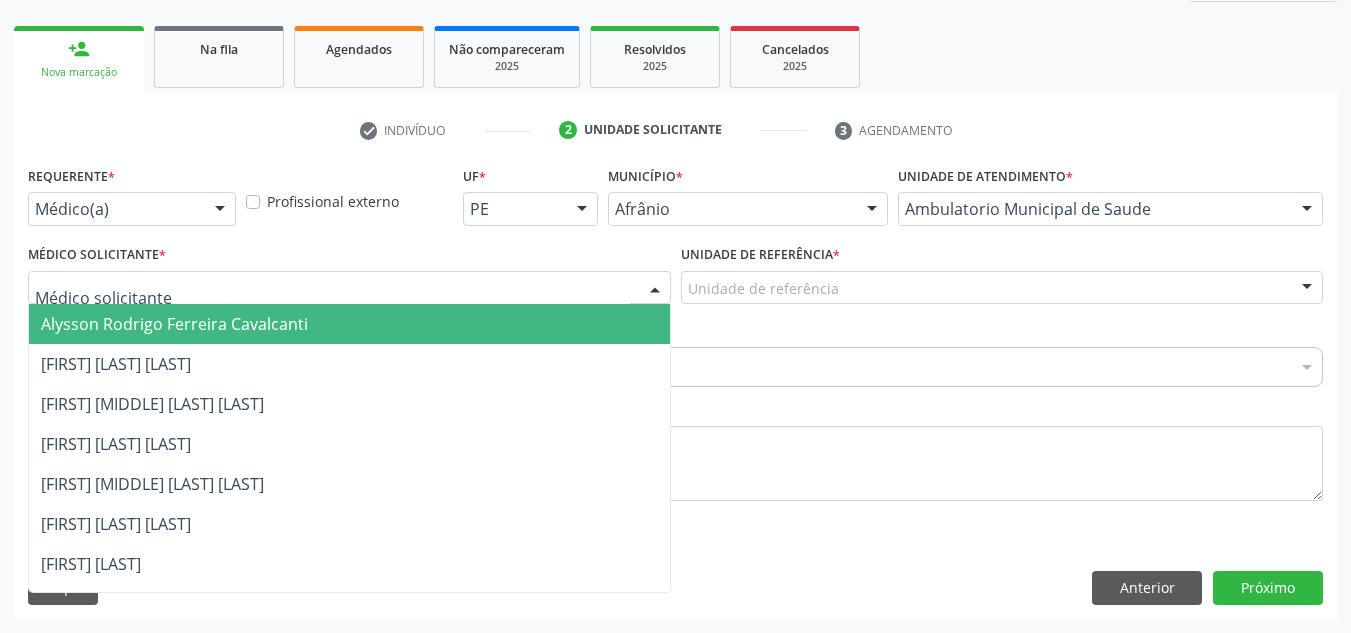 click on "Alysson Rodrigo Ferreira Cavalcanti" at bounding box center (349, 324) 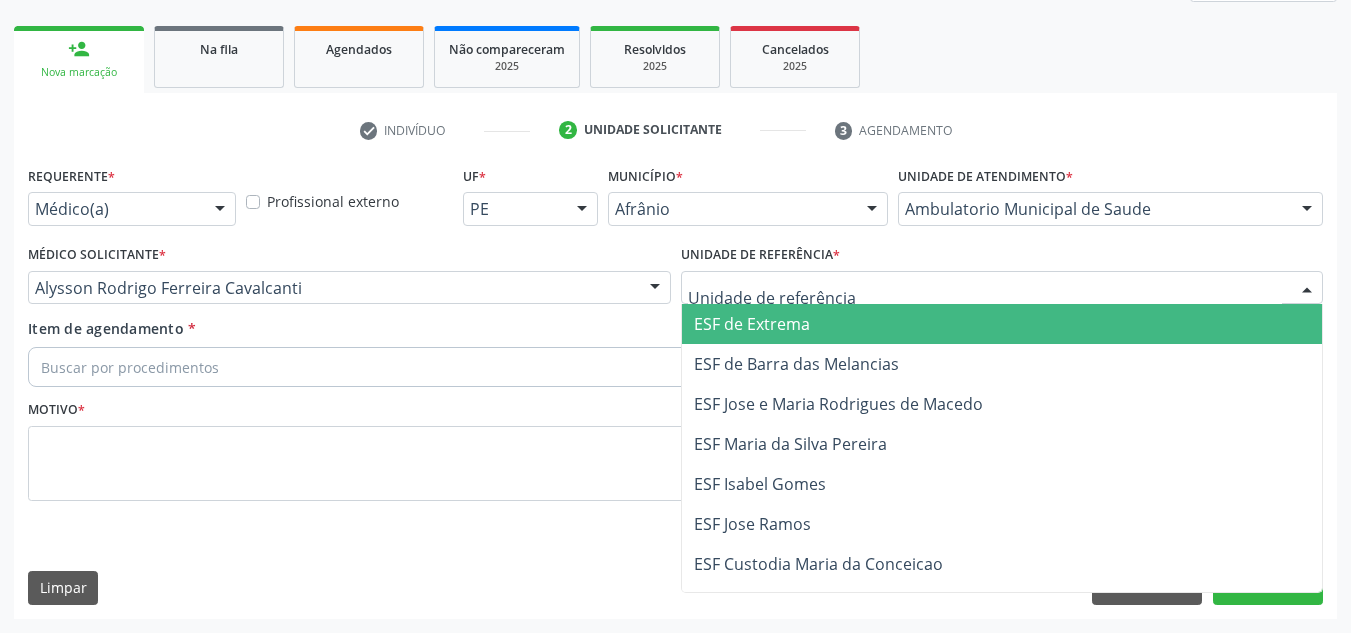 click at bounding box center (1002, 288) 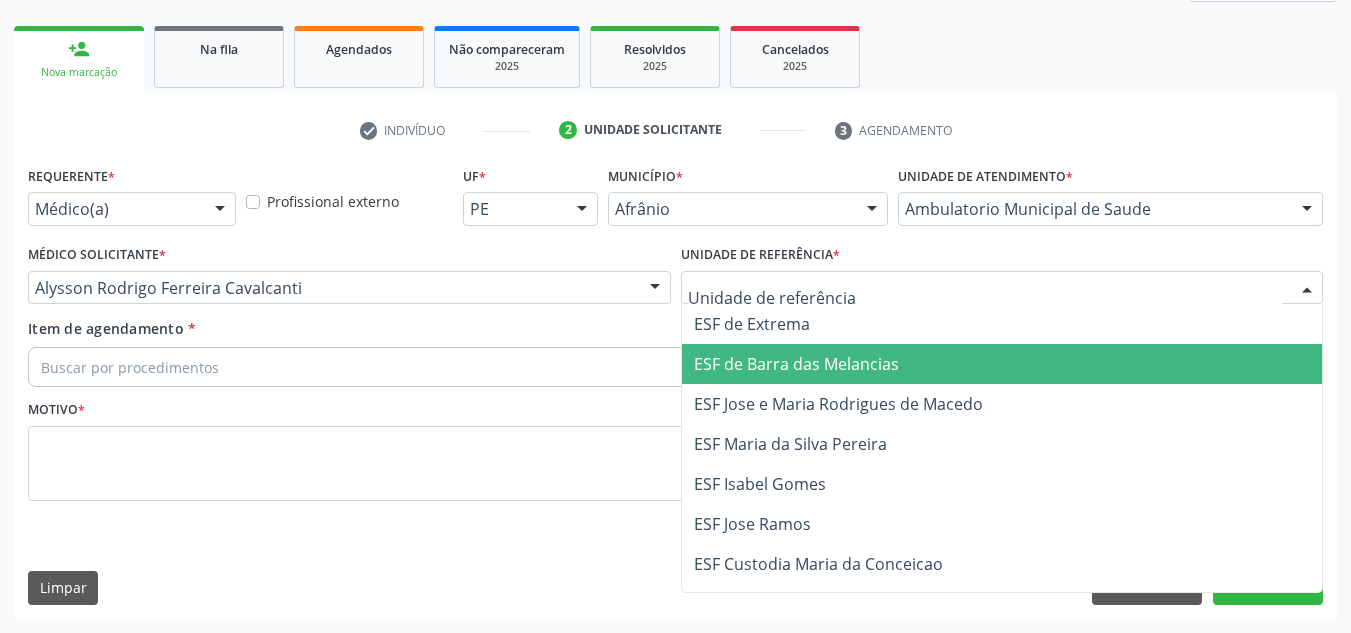 drag, startPoint x: 1008, startPoint y: 367, endPoint x: 794, endPoint y: 331, distance: 217.00691 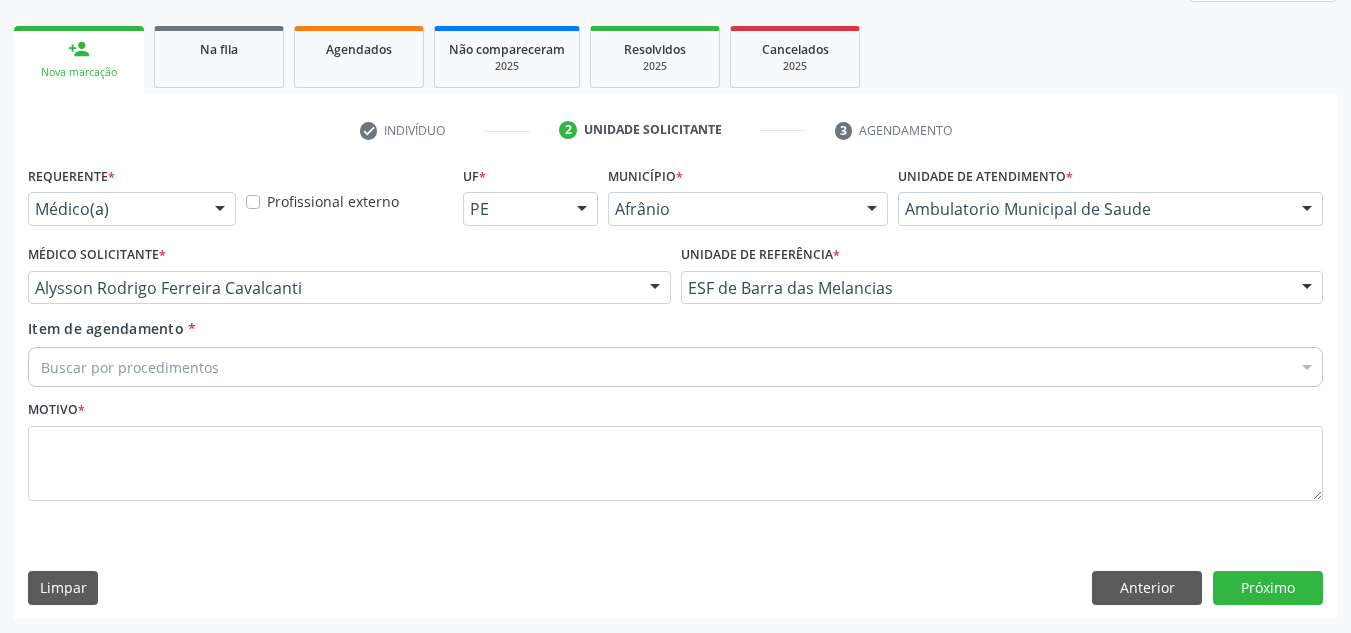 click on "Buscar por procedimentos" at bounding box center [675, 367] 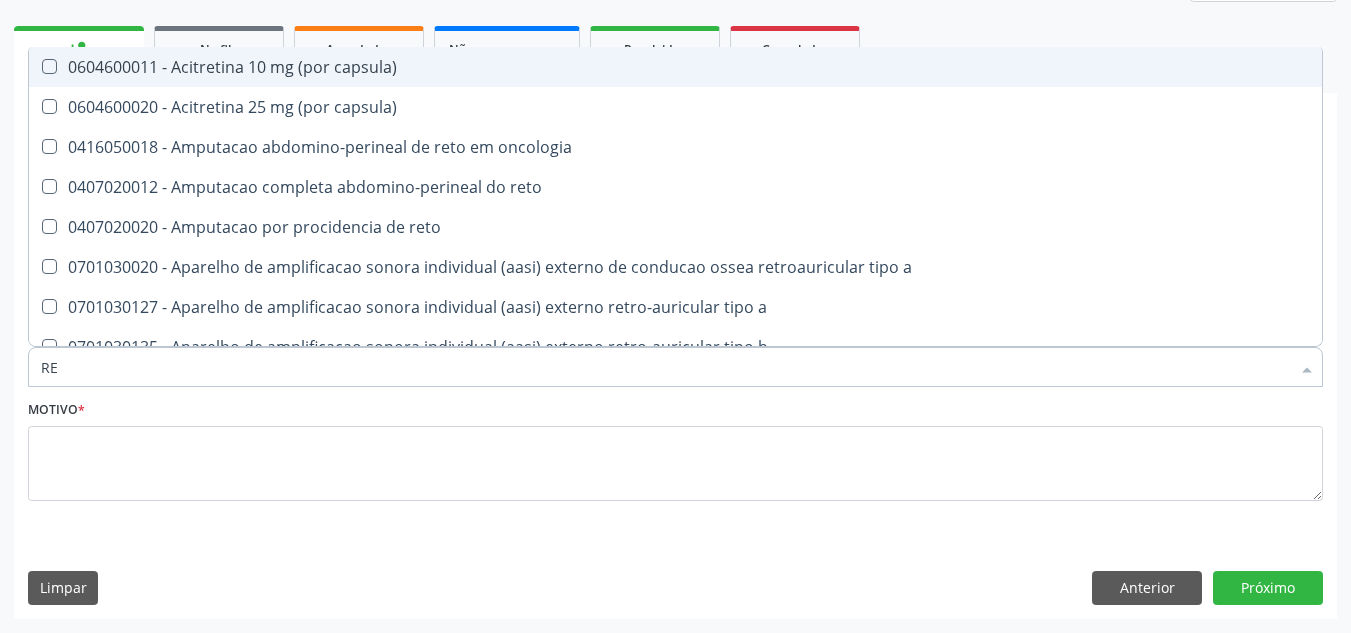 type on "R" 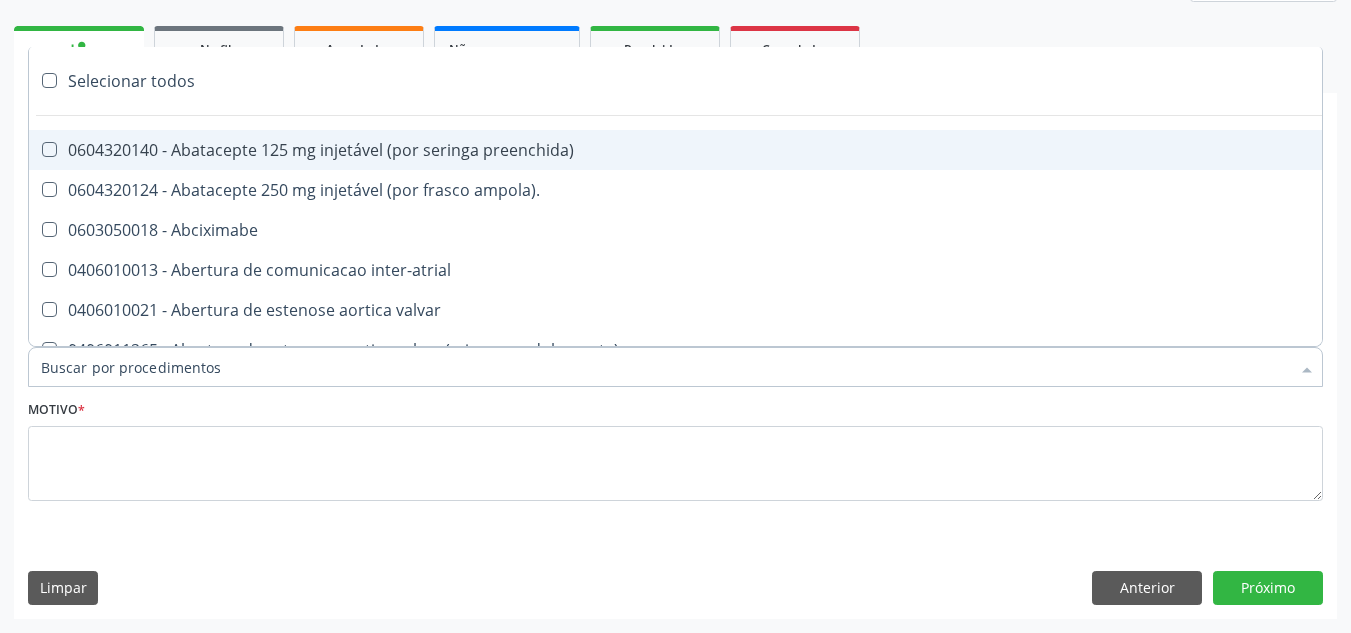 type on "F" 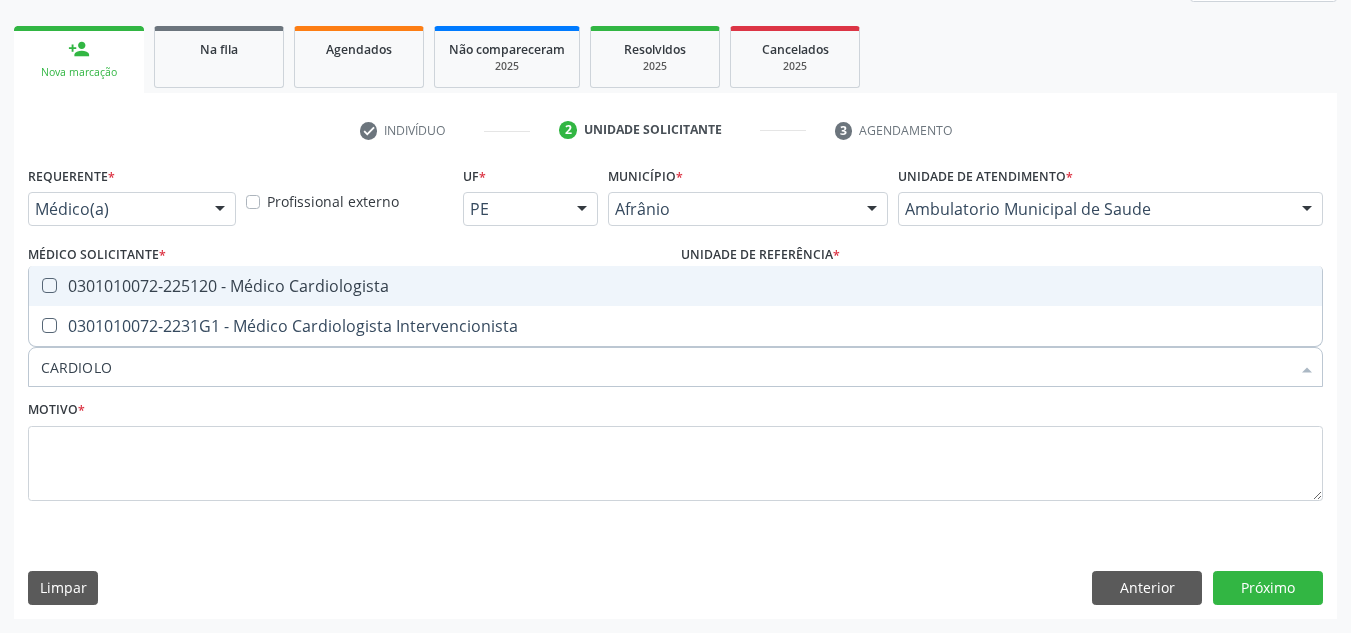 type on "CARDIOLOG" 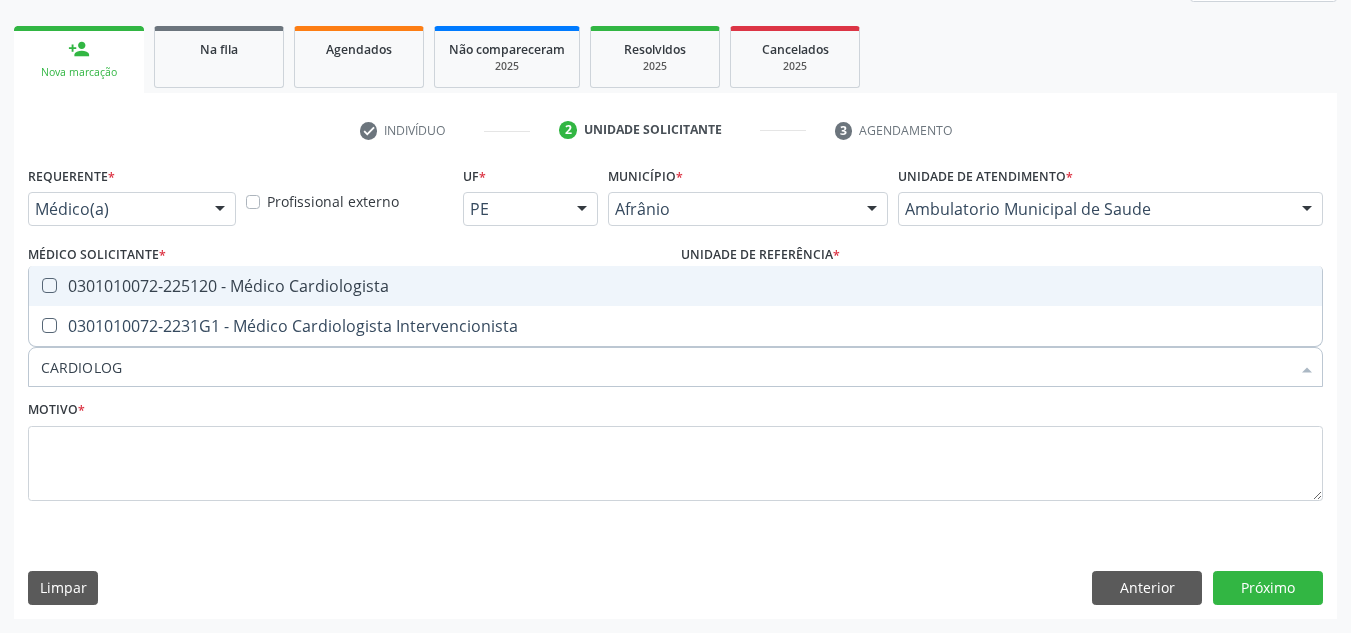 click on "0301010072-225120 - Médico Cardiologista" at bounding box center [675, 286] 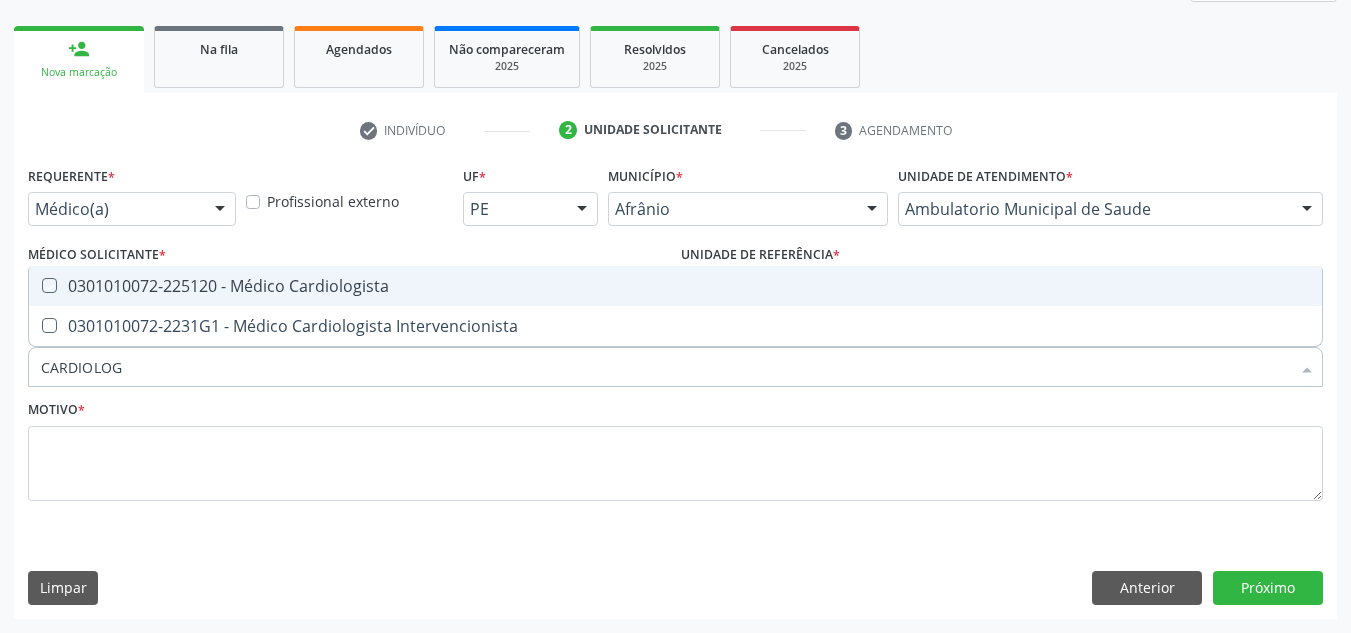 checkbox on "true" 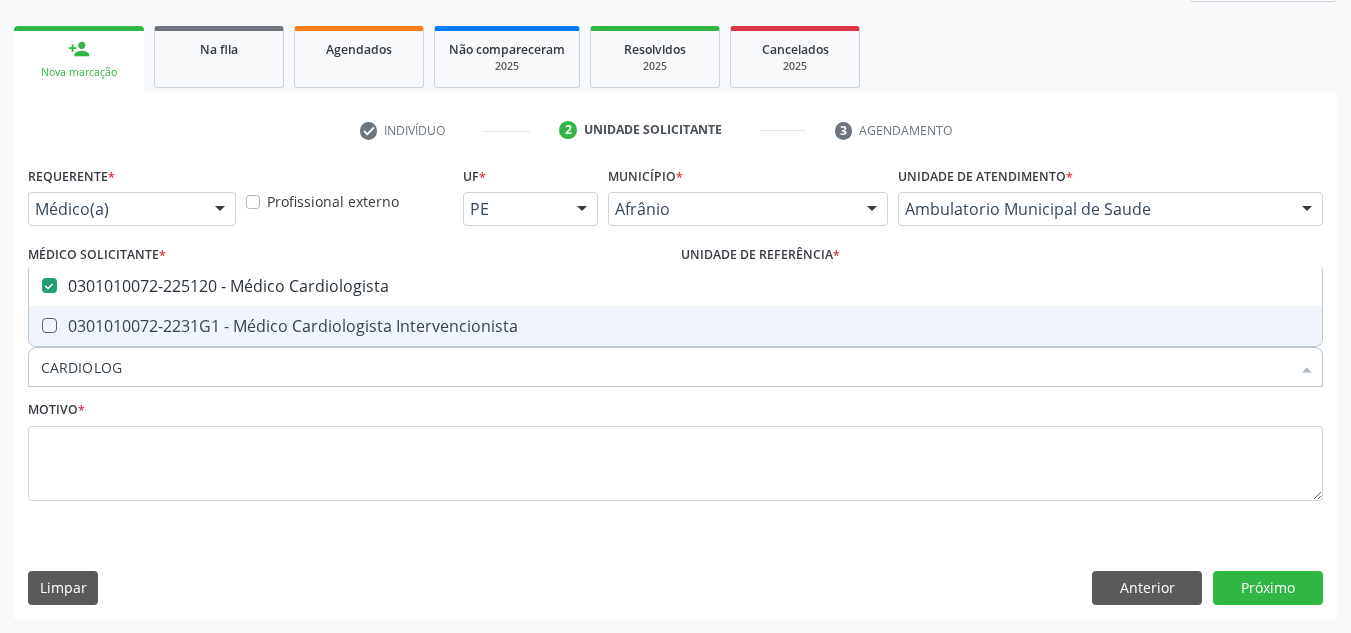click on "Motivo
*" at bounding box center (675, 448) 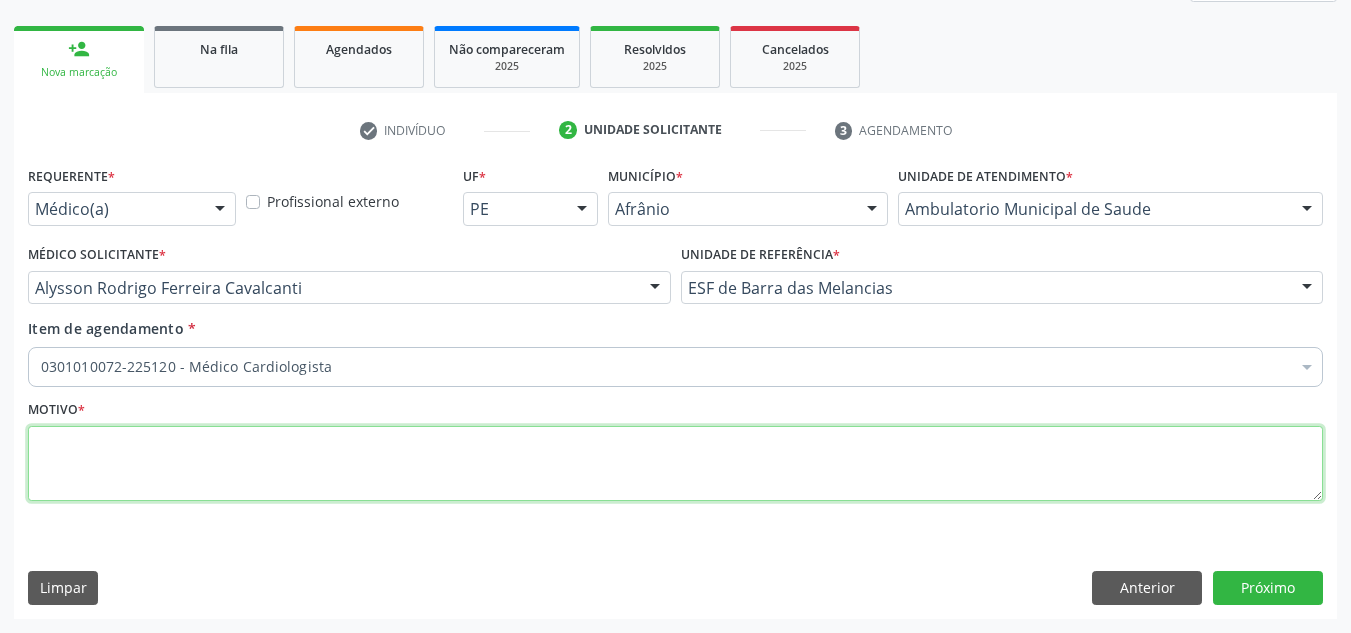 click at bounding box center [675, 464] 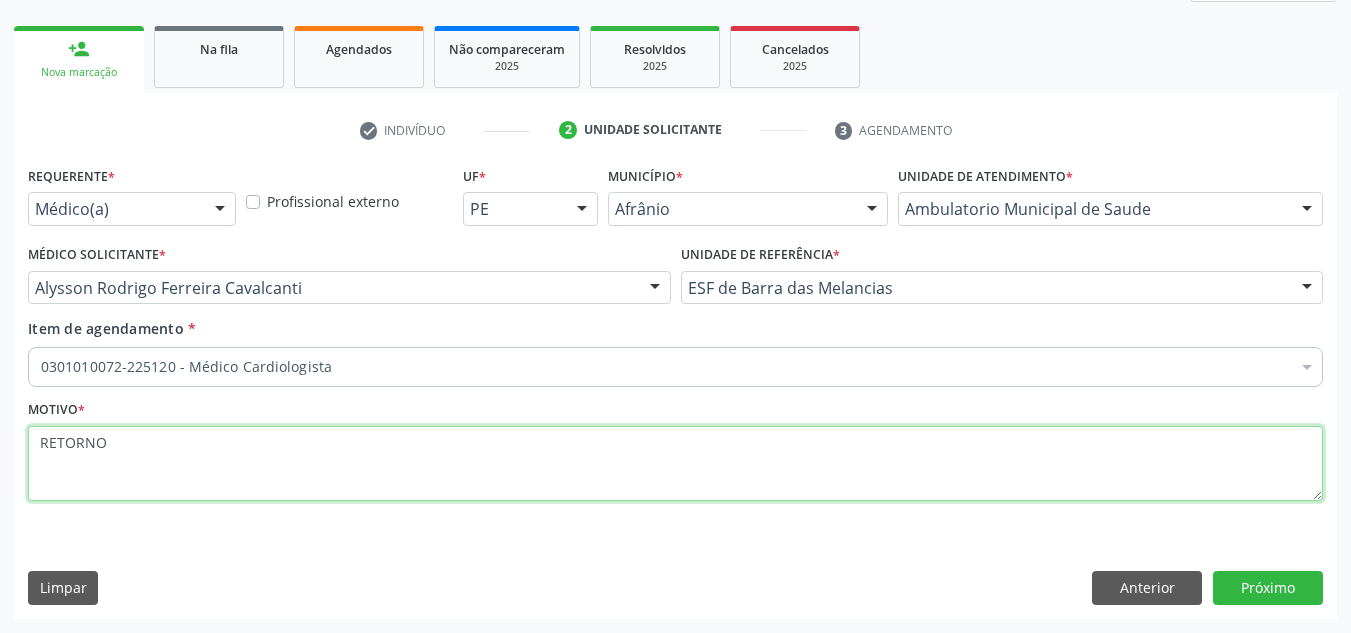 type on "RETORNO" 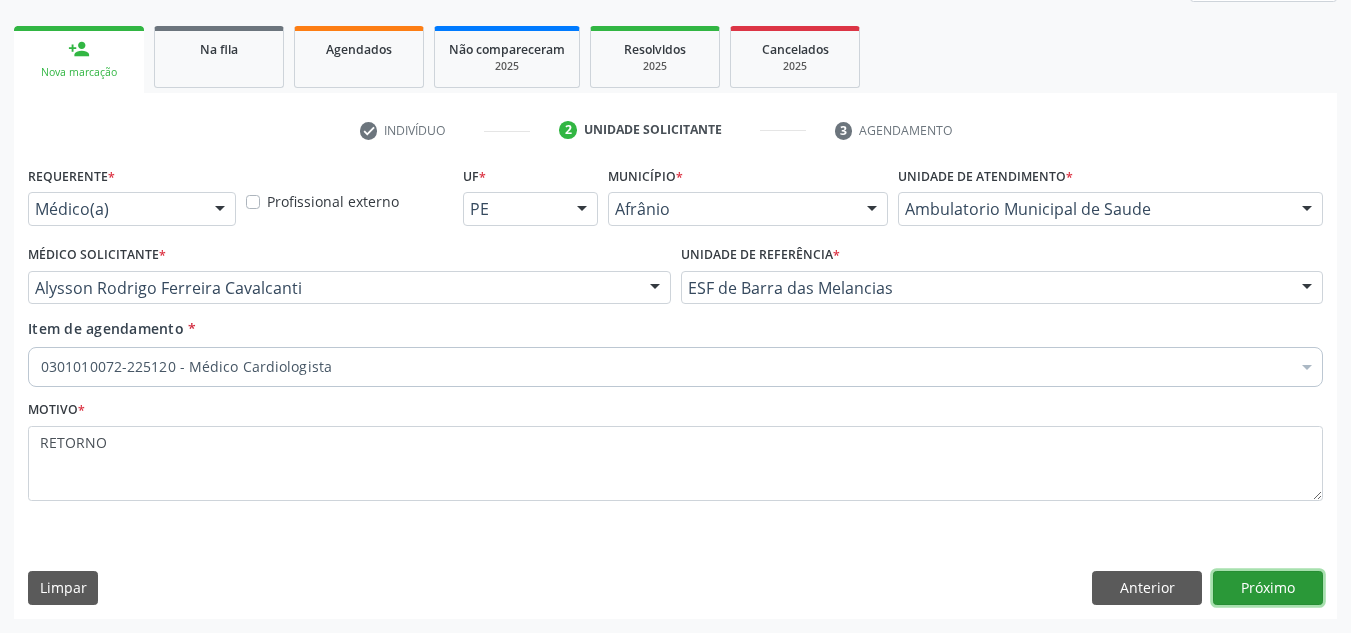 click on "Próximo" at bounding box center [1268, 588] 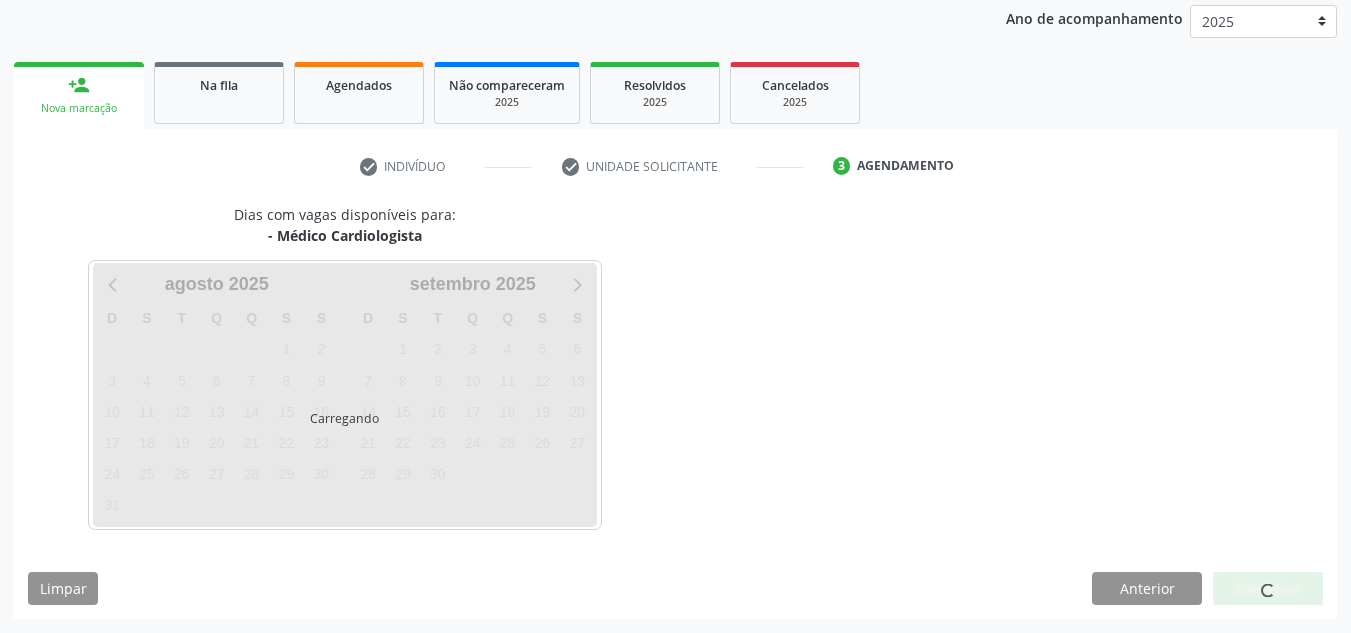 scroll, scrollTop: 237, scrollLeft: 0, axis: vertical 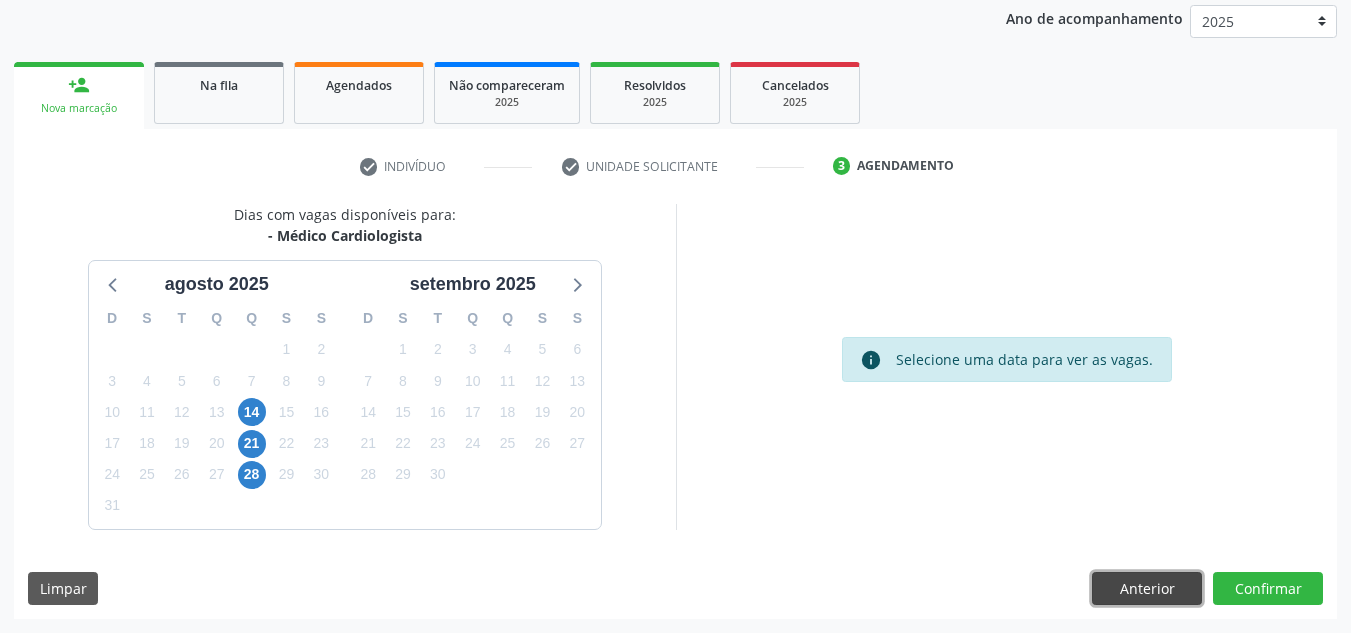 click on "Anterior" at bounding box center [1147, 589] 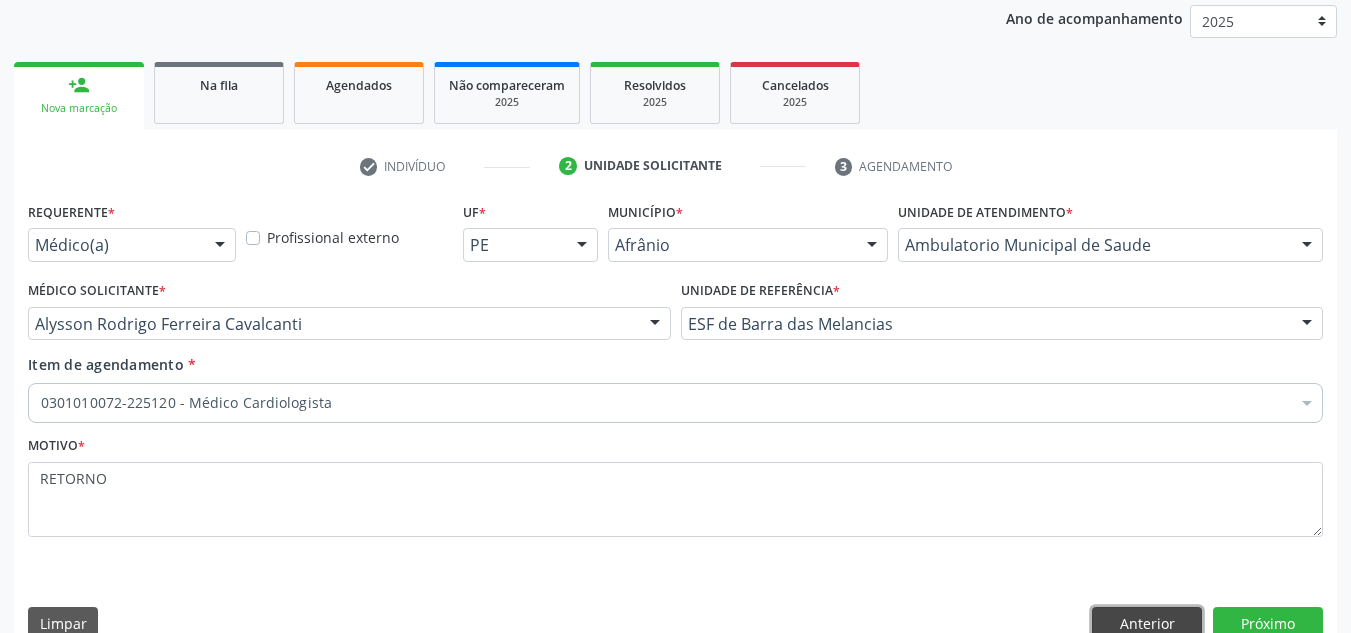 click on "Anterior" at bounding box center (1147, 624) 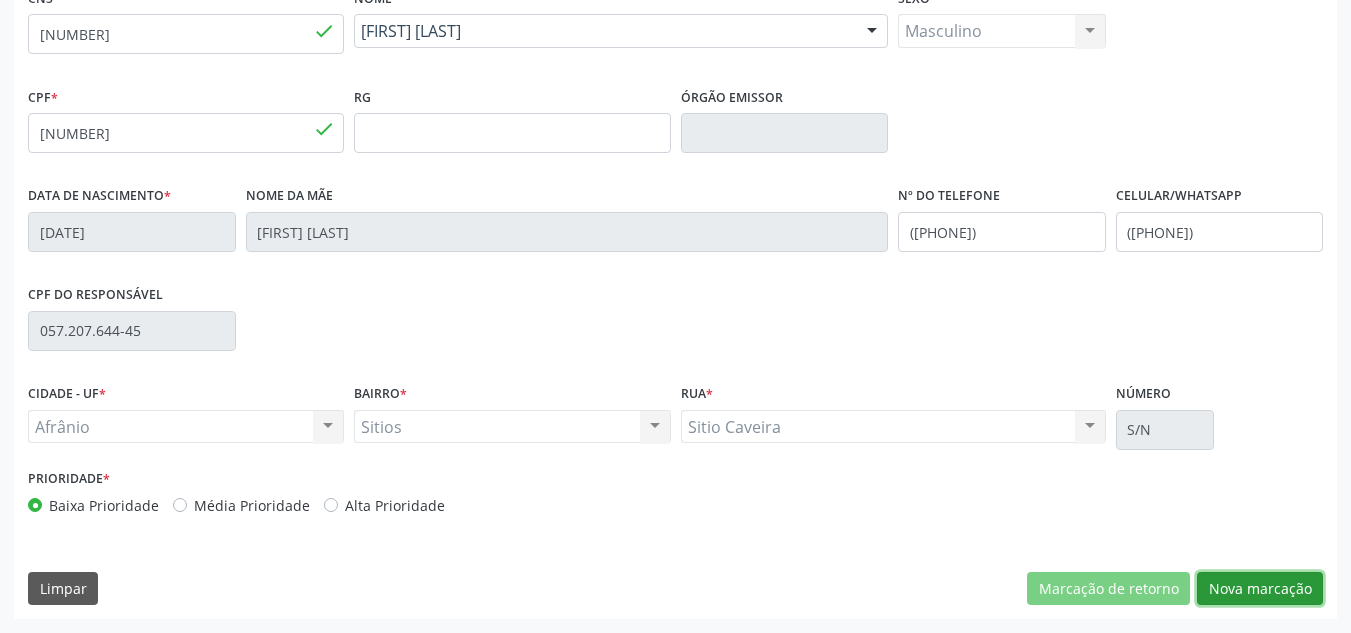 click on "Nova marcação" at bounding box center (1260, 589) 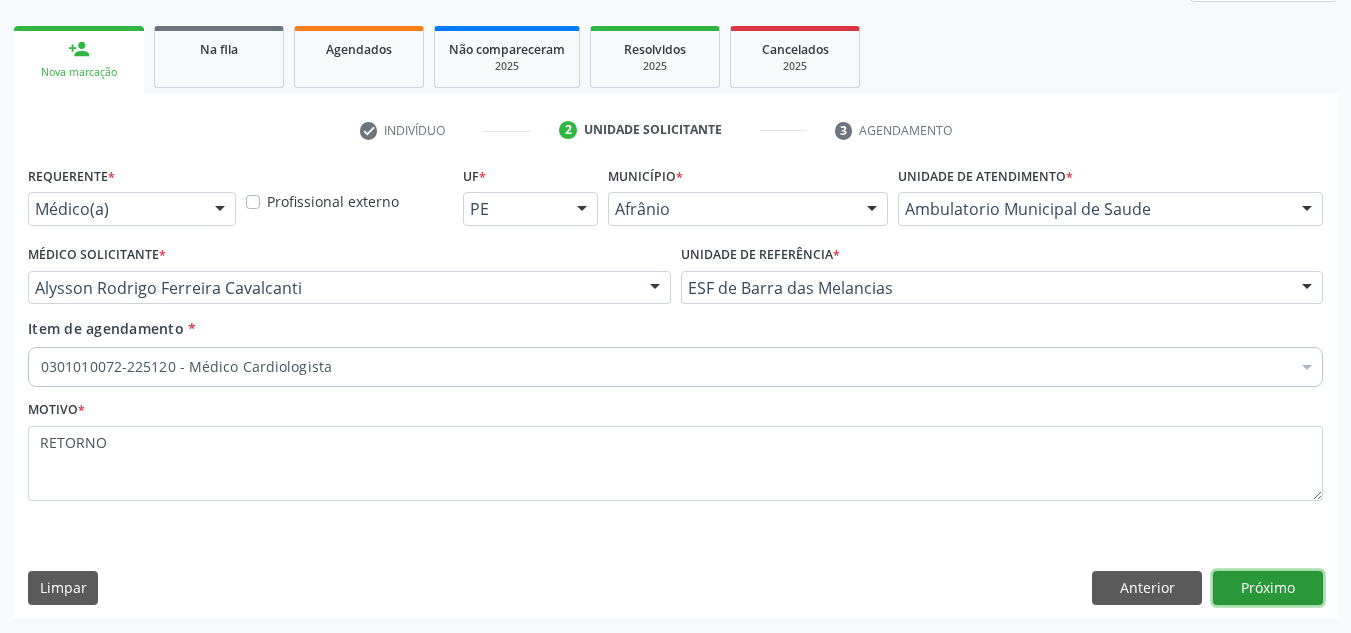 click on "Próximo" at bounding box center (1268, 588) 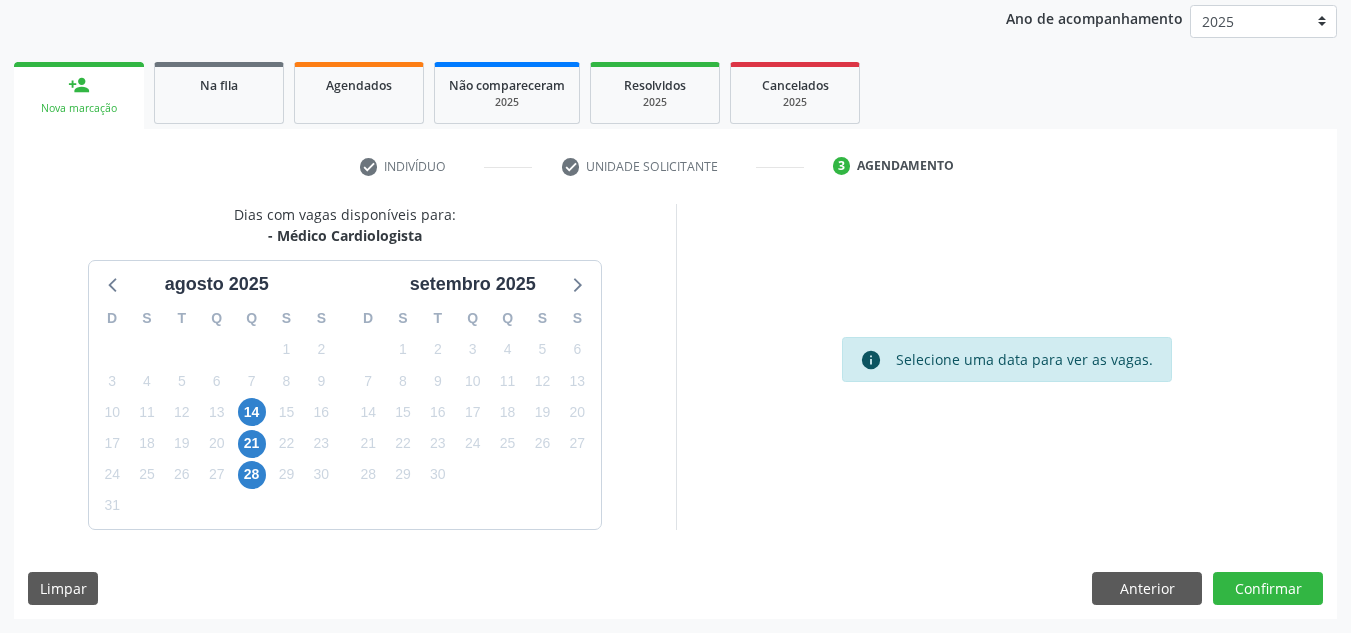 scroll, scrollTop: 237, scrollLeft: 0, axis: vertical 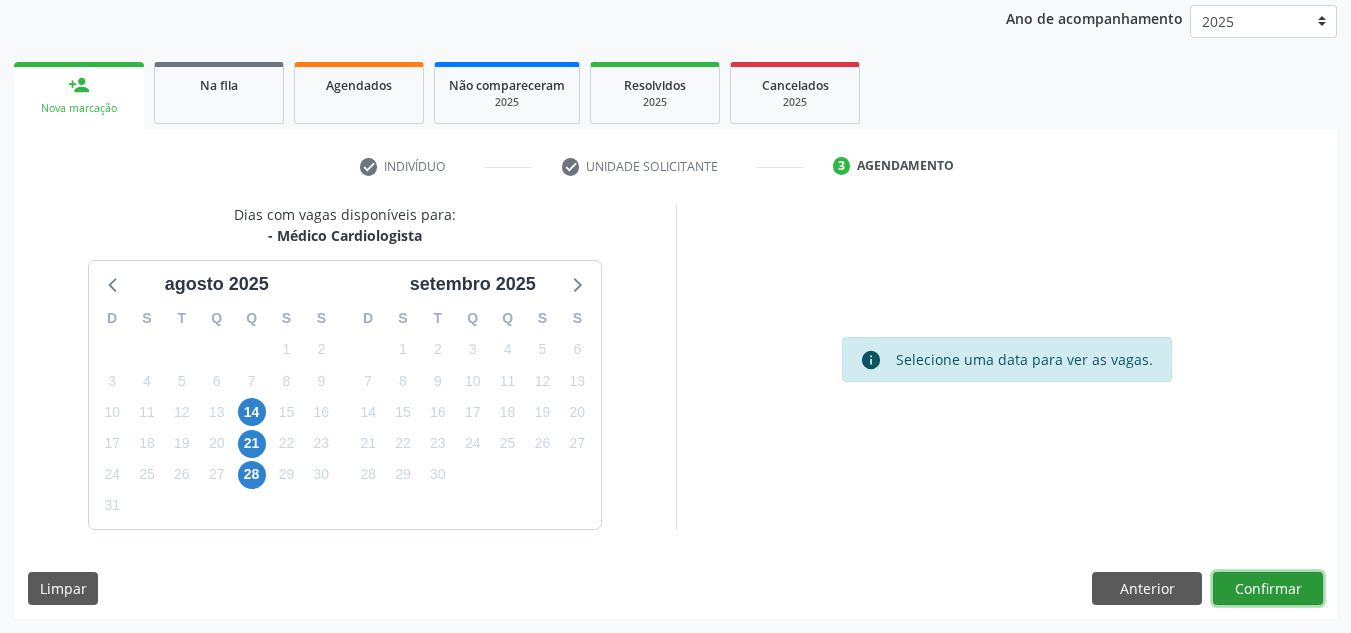 click on "Confirmar" at bounding box center [1268, 589] 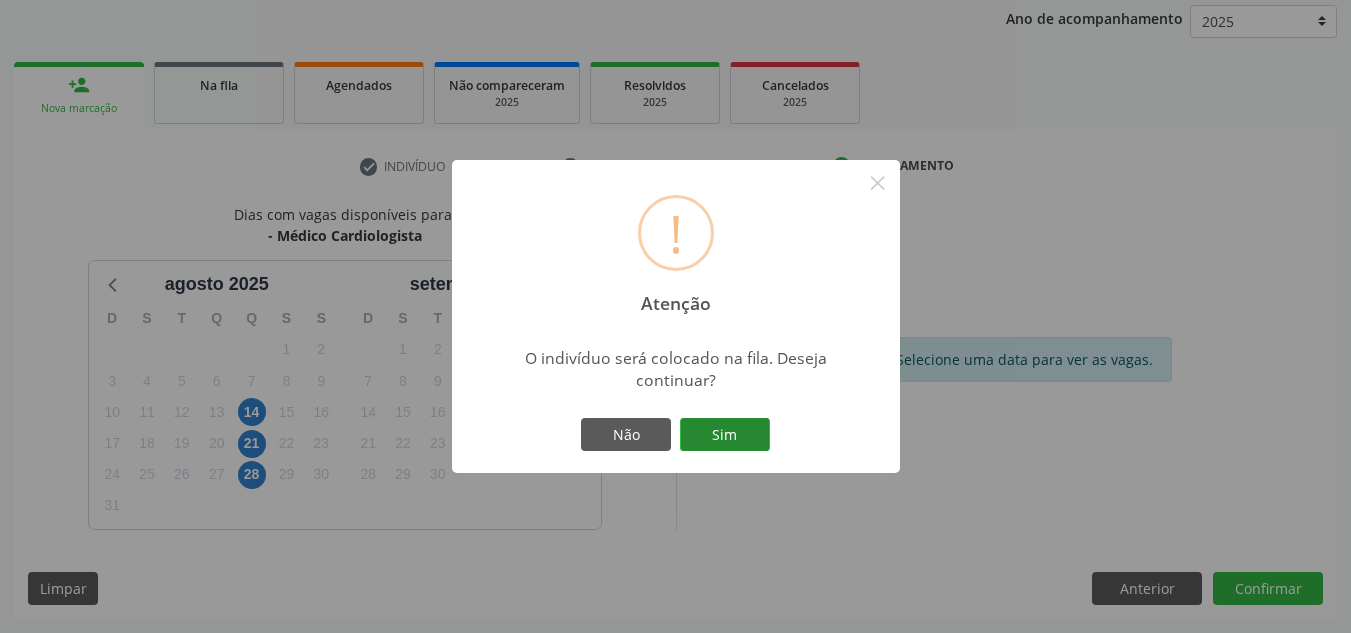 click on "Sim" at bounding box center (725, 435) 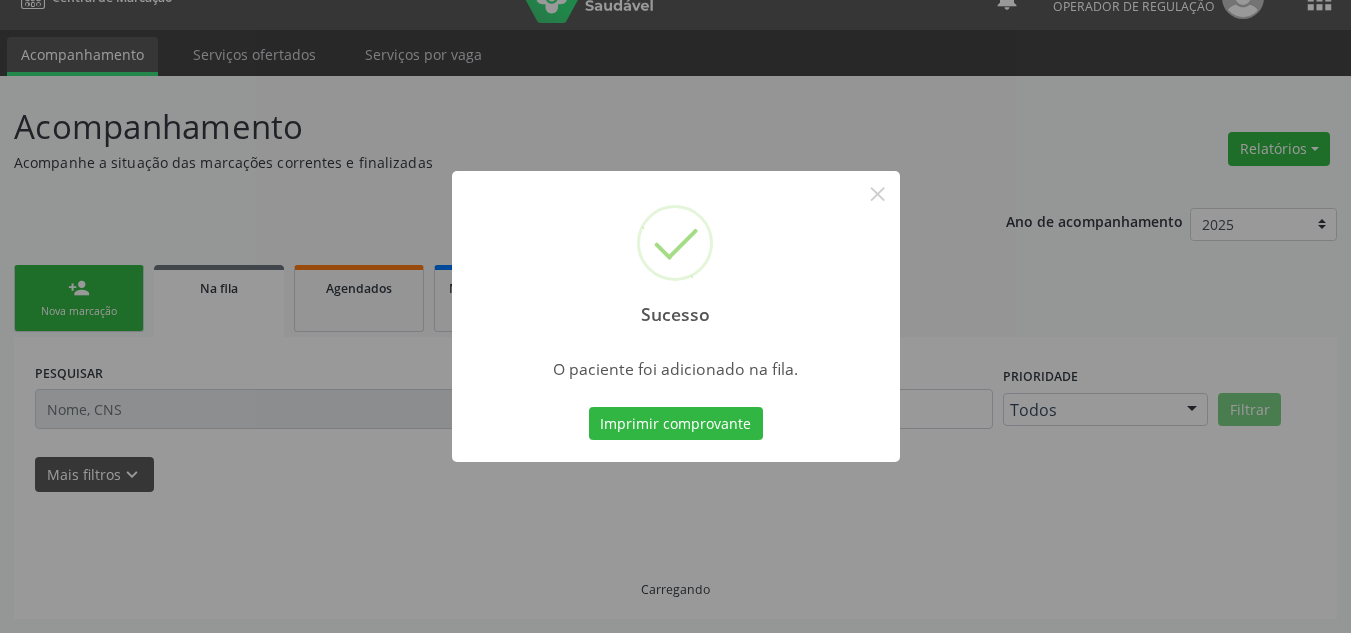 scroll, scrollTop: 34, scrollLeft: 0, axis: vertical 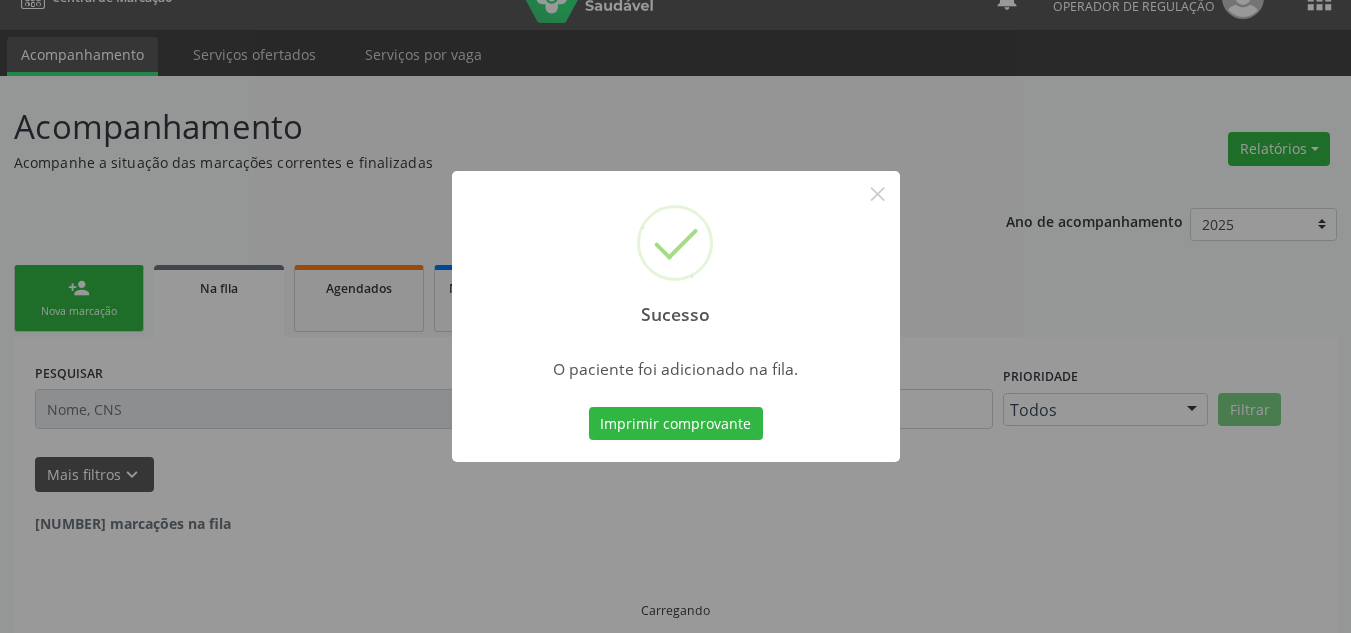 type 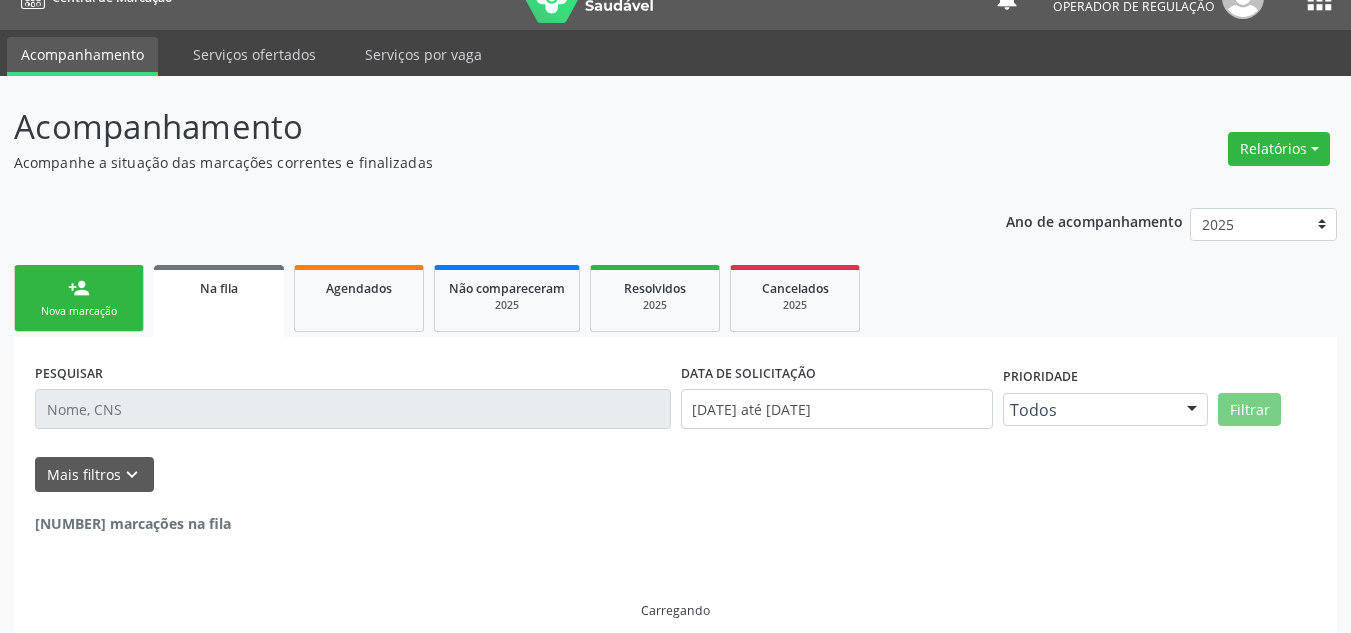 click on "Nova marcação" at bounding box center (79, 311) 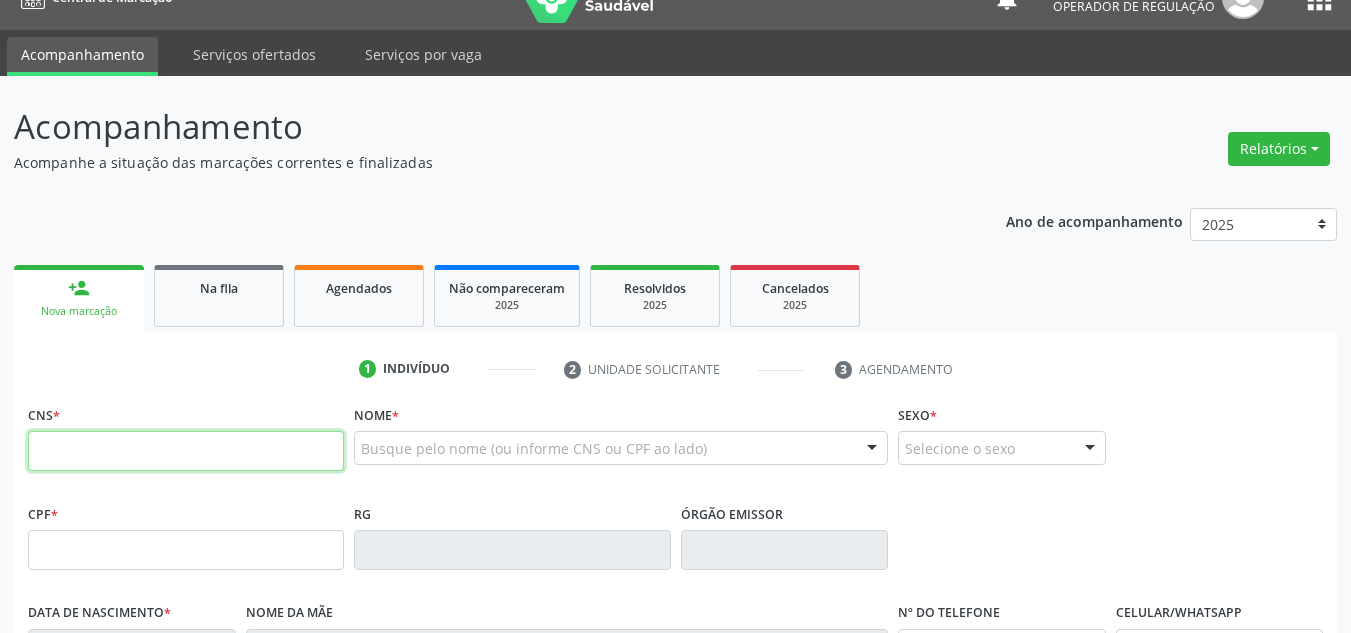 click at bounding box center [186, 451] 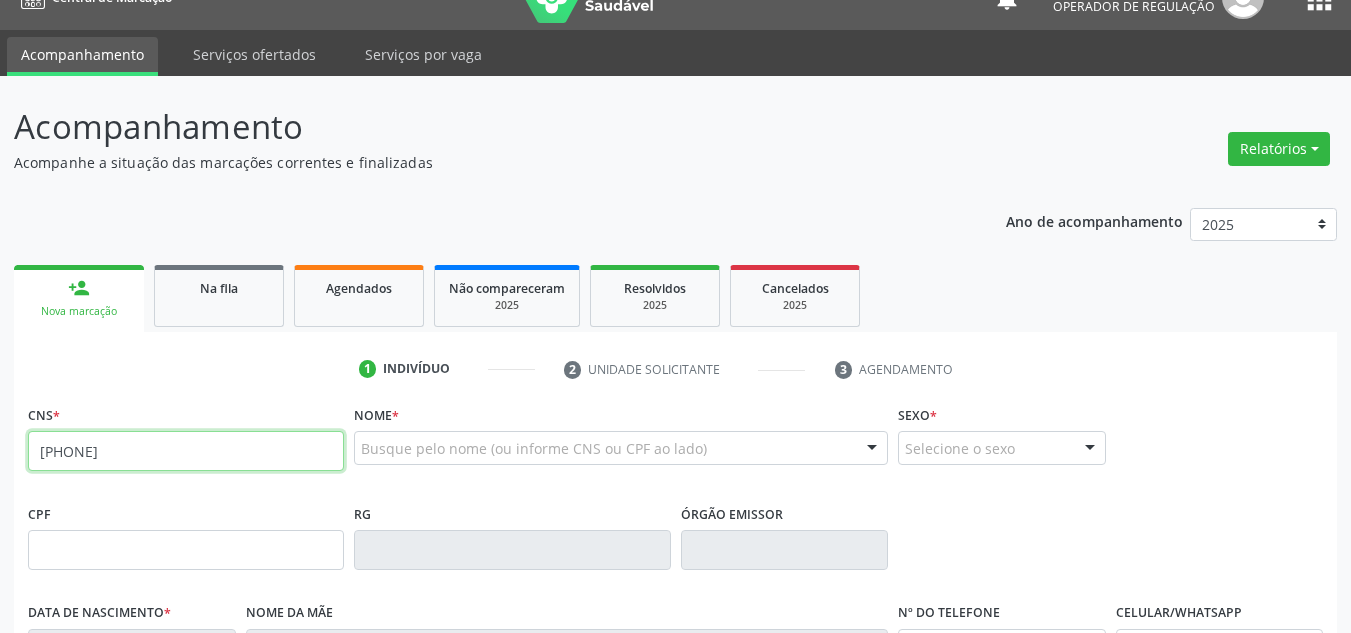 type on "708 2041 3222 9945" 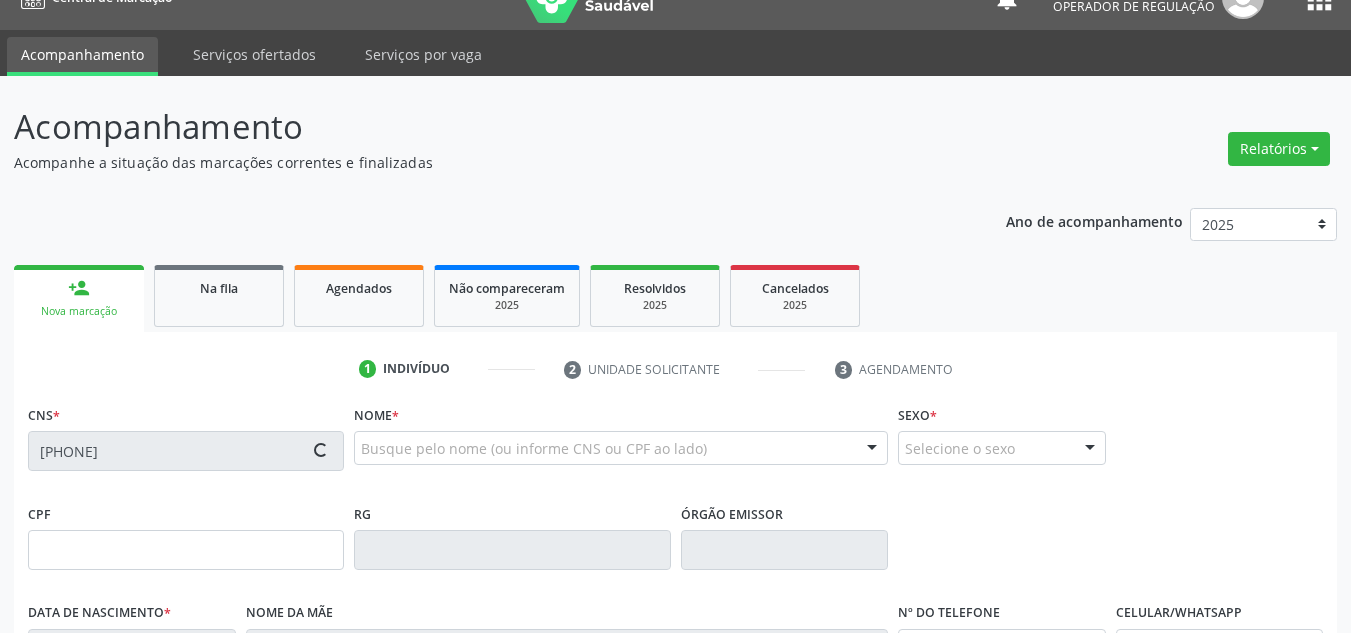 type on "04/07/2025" 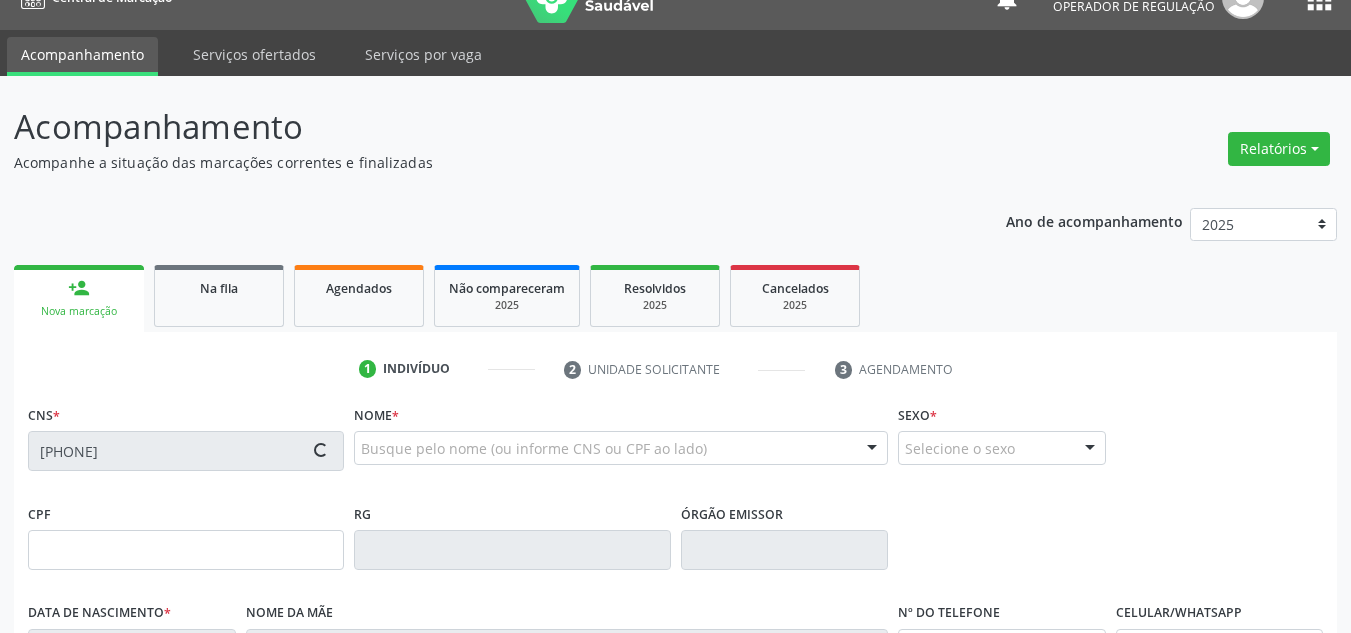 type on "S/N" 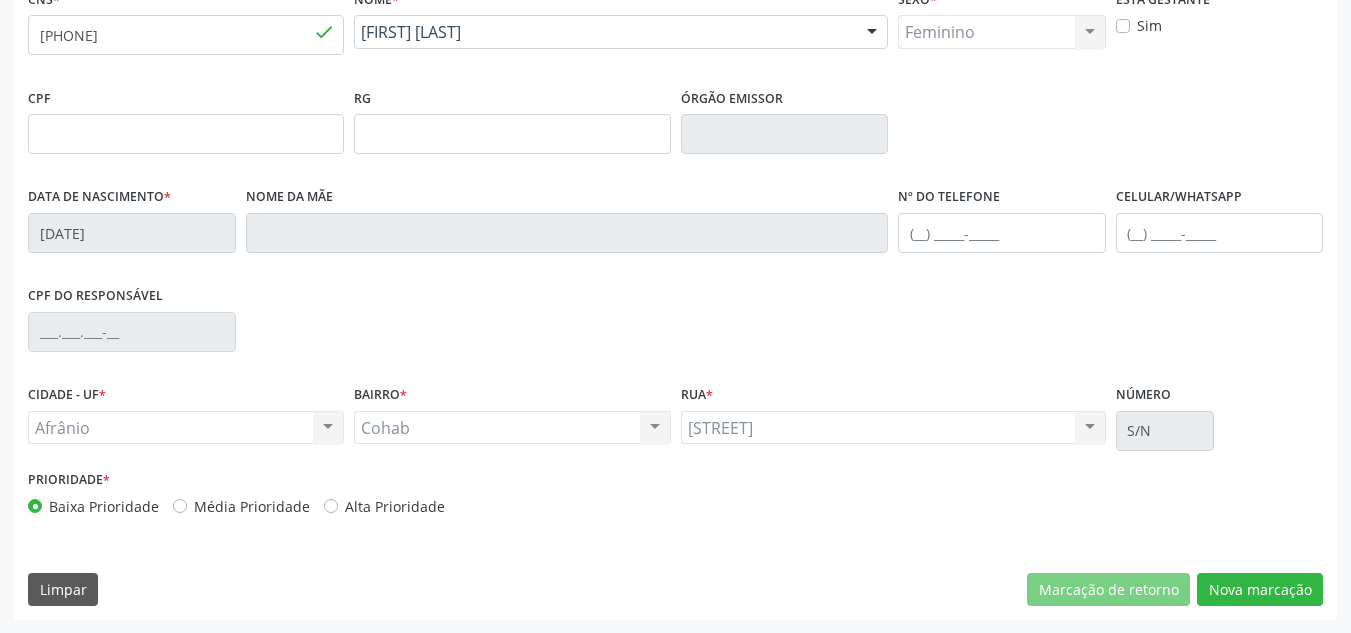 scroll, scrollTop: 451, scrollLeft: 0, axis: vertical 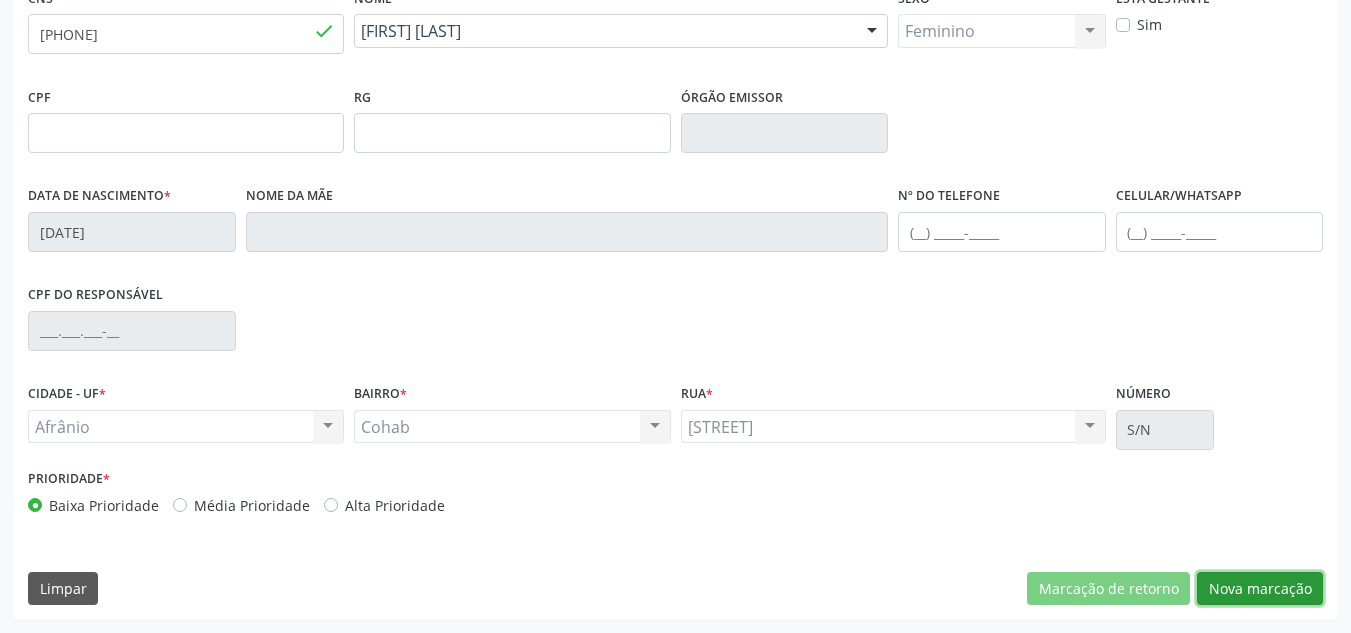 click on "Nova marcação" at bounding box center [1260, 589] 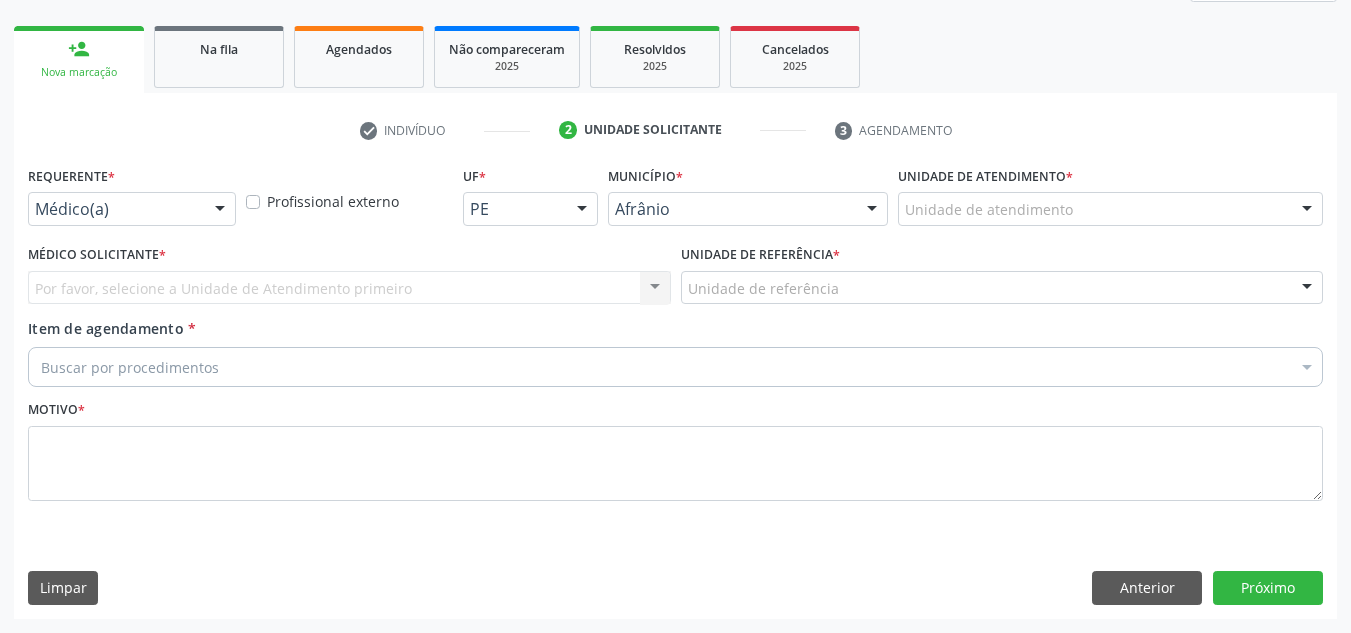 scroll, scrollTop: 273, scrollLeft: 0, axis: vertical 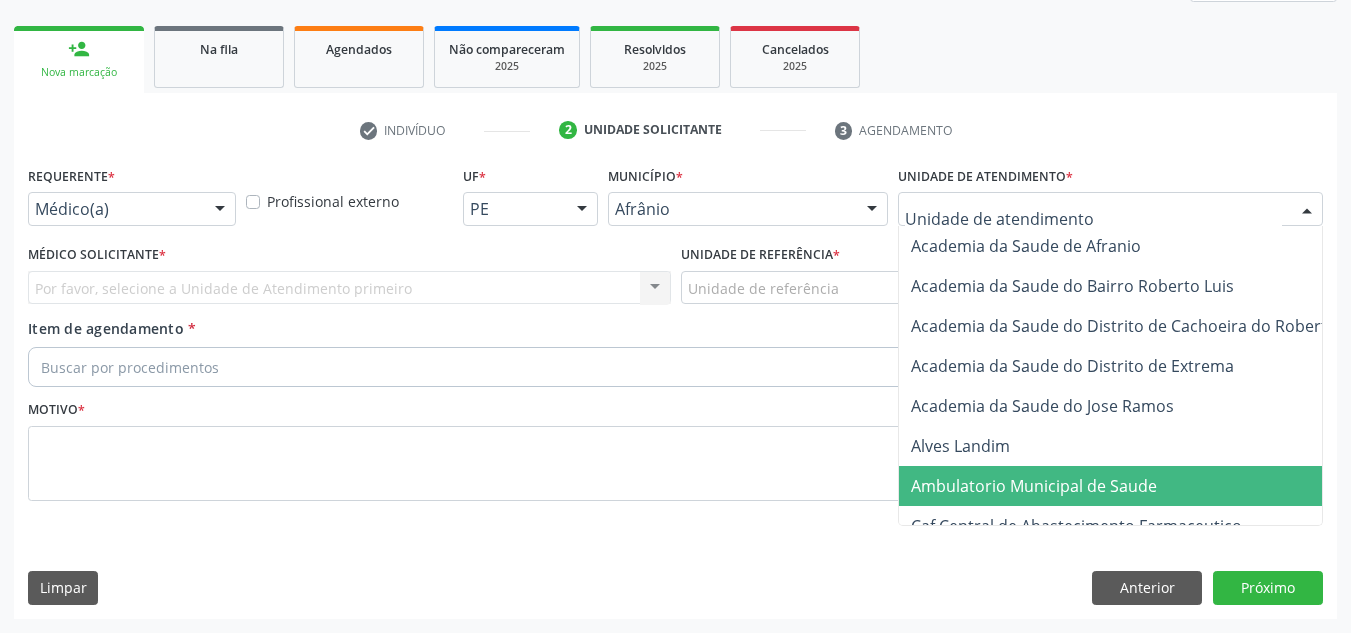 click on "Ambulatorio Municipal de Saude" at bounding box center [1137, 486] 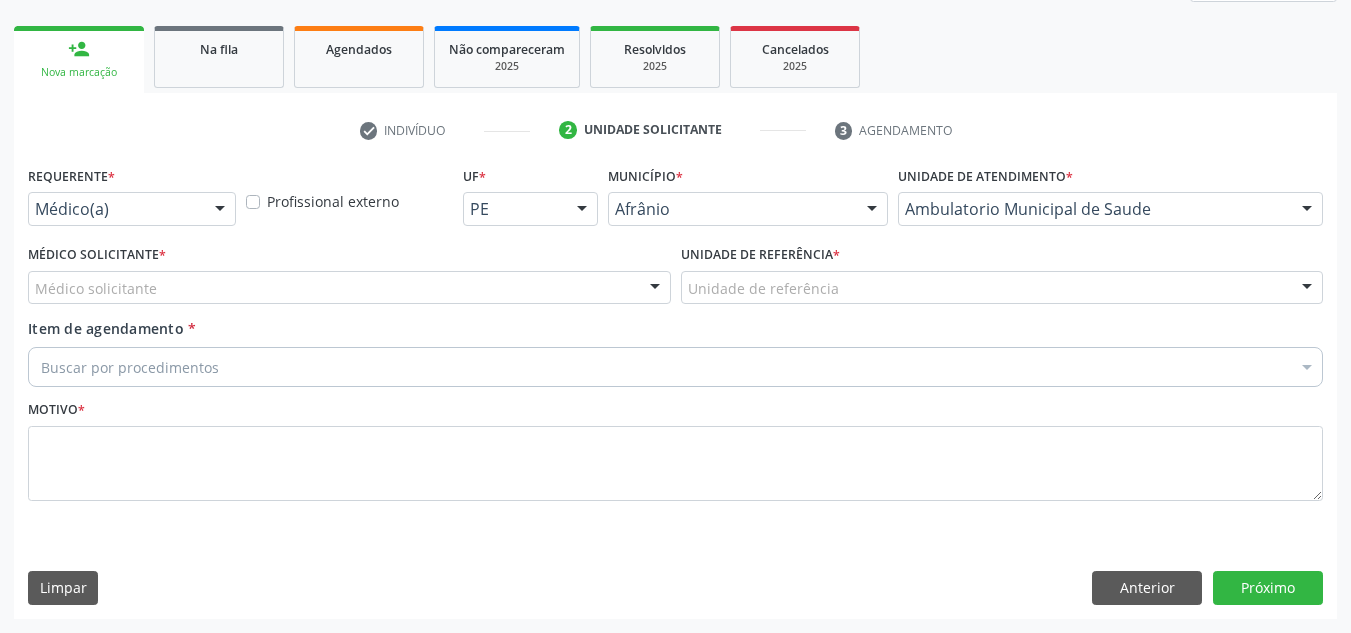 click on "Médico solicitante" at bounding box center [349, 288] 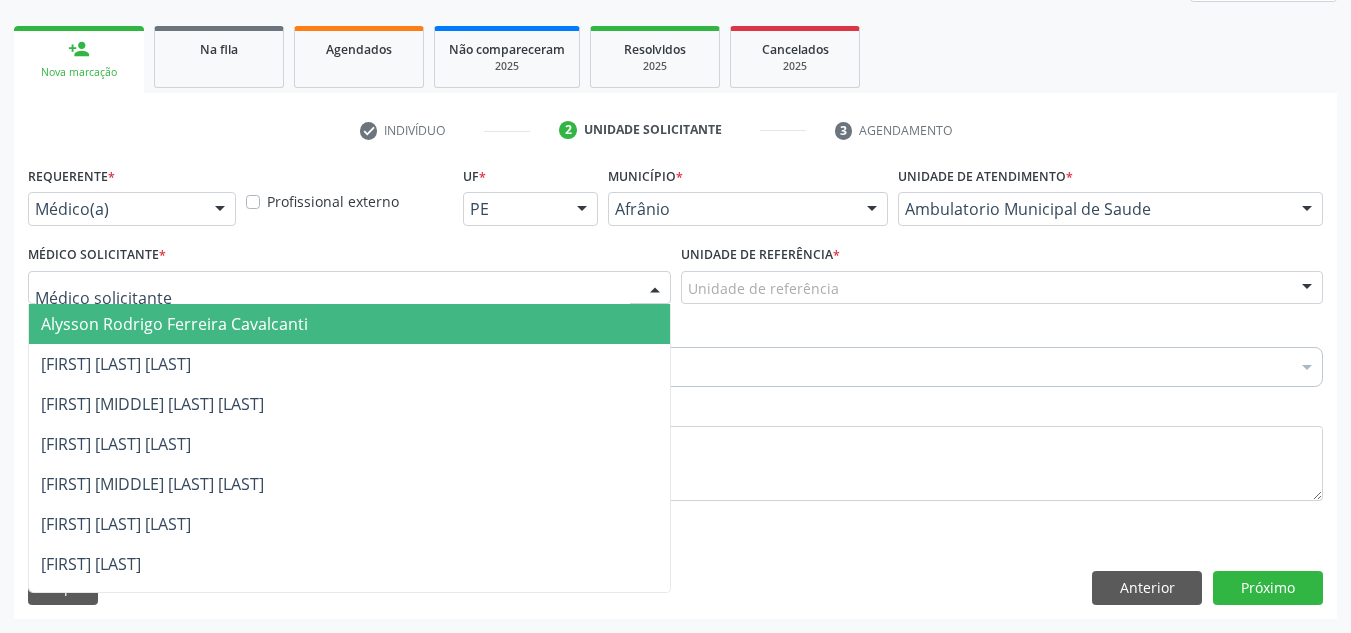 click at bounding box center (332, 298) 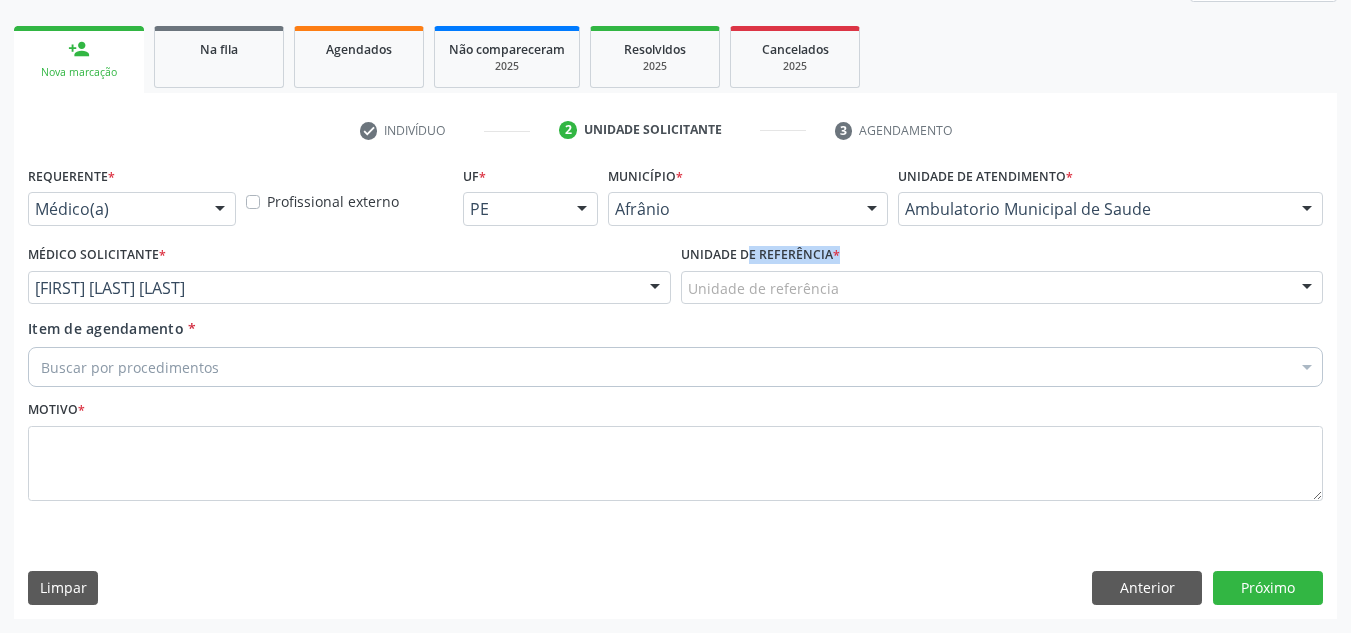 drag, startPoint x: 729, startPoint y: 269, endPoint x: 746, endPoint y: 306, distance: 40.718548 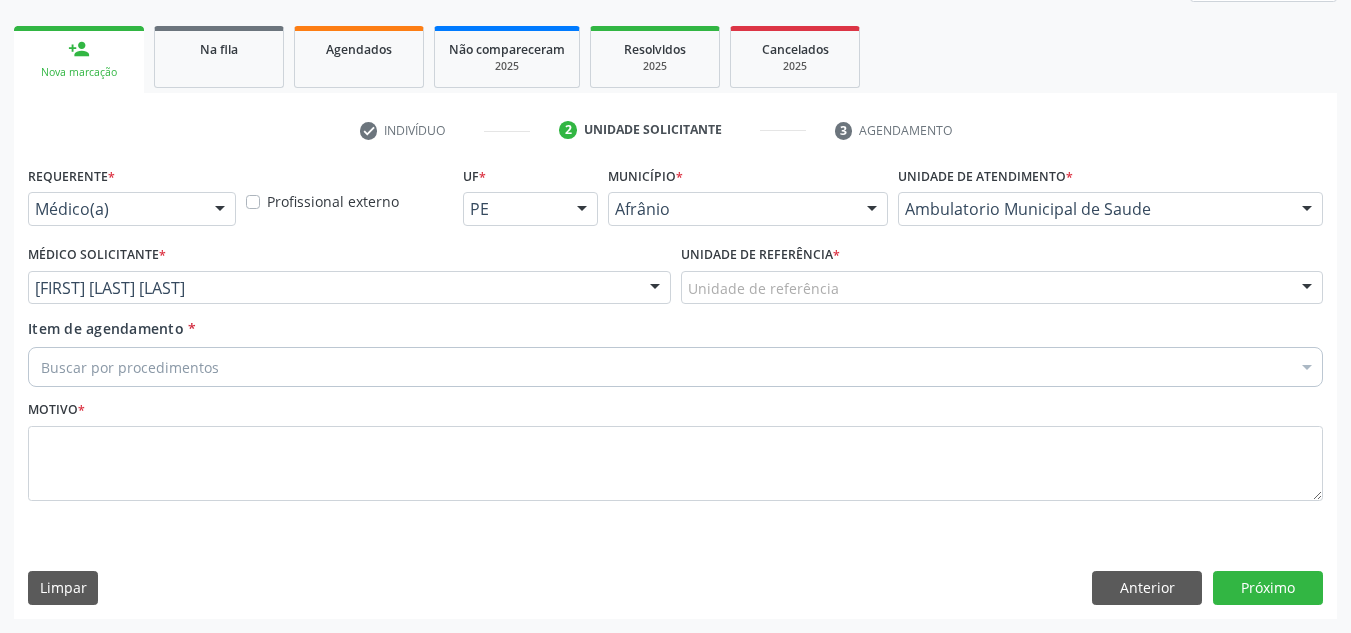 click on "Unidade de referência
*
Unidade de referência
ESF de Extrema   ESF de Barra das Melancias   ESF Jose e Maria Rodrigues de Macedo   ESF Maria da Silva Pereira   ESF Isabel Gomes   ESF Jose Ramos   ESF Custodia Maria da Conceicao   ESF Rosalia Cavalcanti Gomes   ESF Maria Dilurdes da Silva   ESF Ana Coelho Nonato
Nenhum resultado encontrado para: "   "
Não há nenhuma opção para ser exibida." at bounding box center (1002, 279) 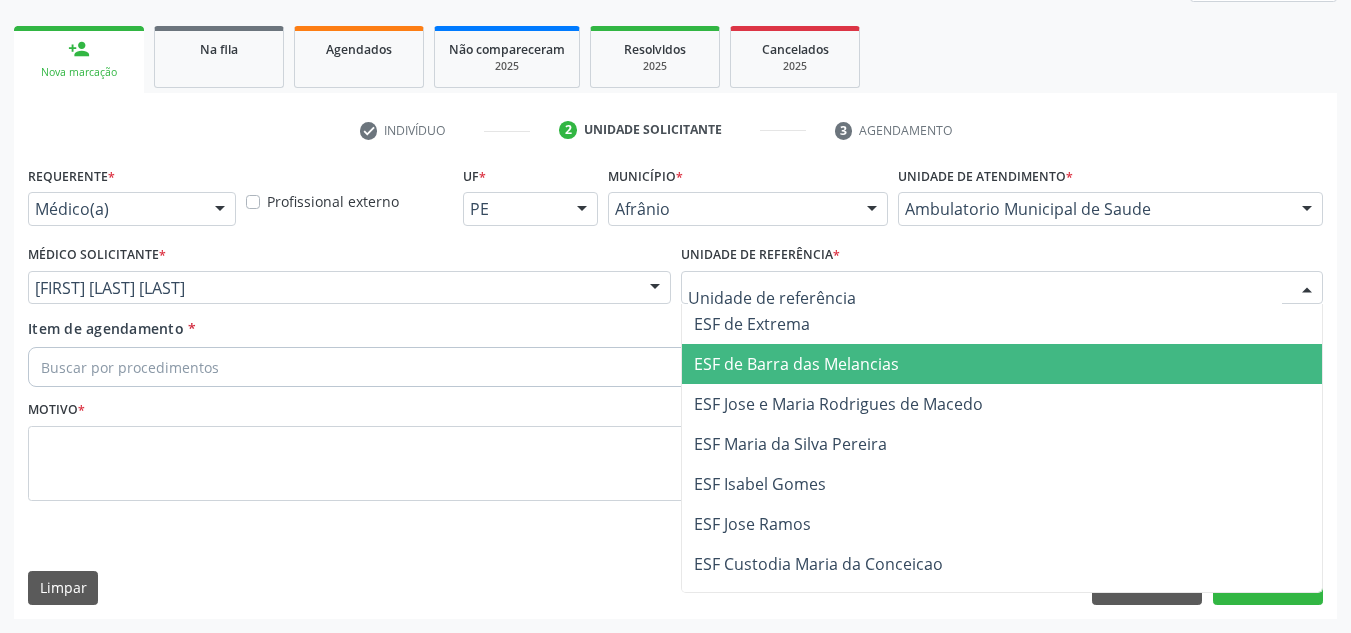 click on "ESF de Barra das Melancias" at bounding box center [796, 364] 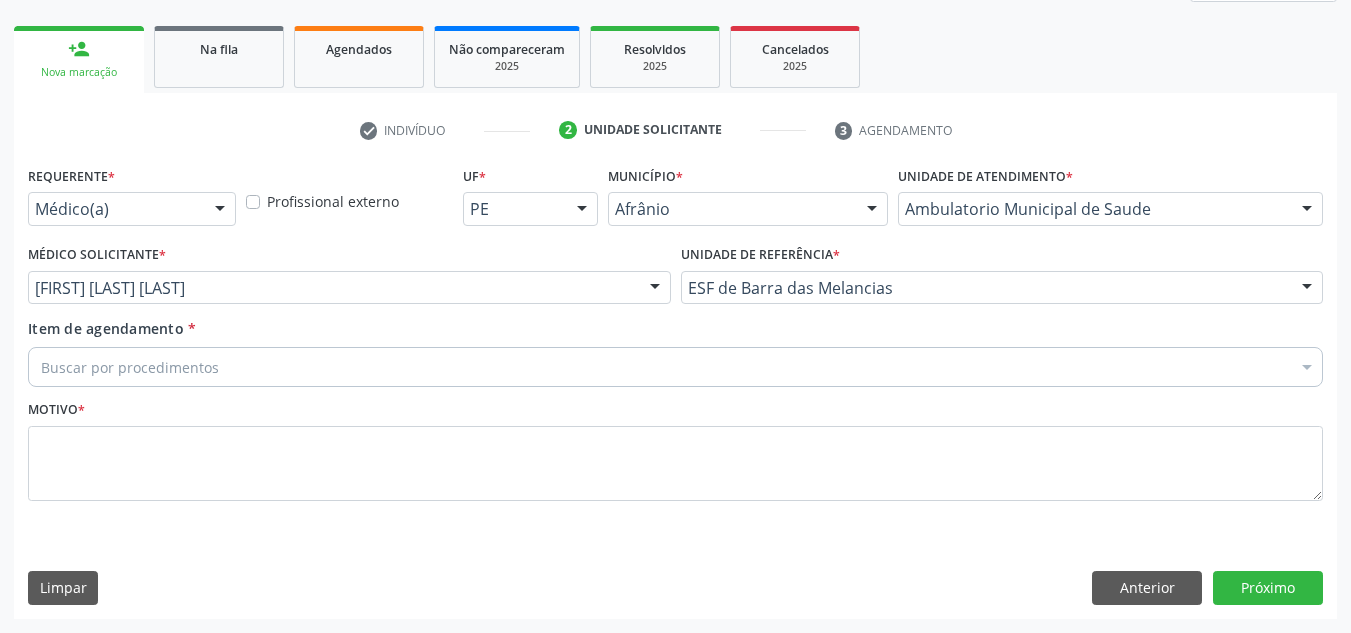click on "Médico Solicitante
*
Bruno Saraiva Bezerra Medrado         Alysson Rodrigo Ferreira Cavalcanti   Bruno Saraiva Bezerra Medrado   Carlos Gustavo Pessoa da Silva Reis   Diego Ramon Ferreira Belem   Francisco Henrique Ferraz   Humberto Artur Silva Santos   Jiulianna Castro de Assis   Joao Monteiro Neto   Josenilson Ramos de Menezes   Lucas Daykson David Macedo de Oliveira   Luis Henrique de Sa Nunes   Paulo Webster Bezerra Araujo   Risomar Fernandes de Sa   Shamara Crystynna Cardoso Santos   Suyenne Gomes de Araujo Freire   Thiago Fagner Inacio Vilar
Nenhum resultado encontrado para: "   "
Não há nenhuma opção para ser exibida." at bounding box center (349, 279) 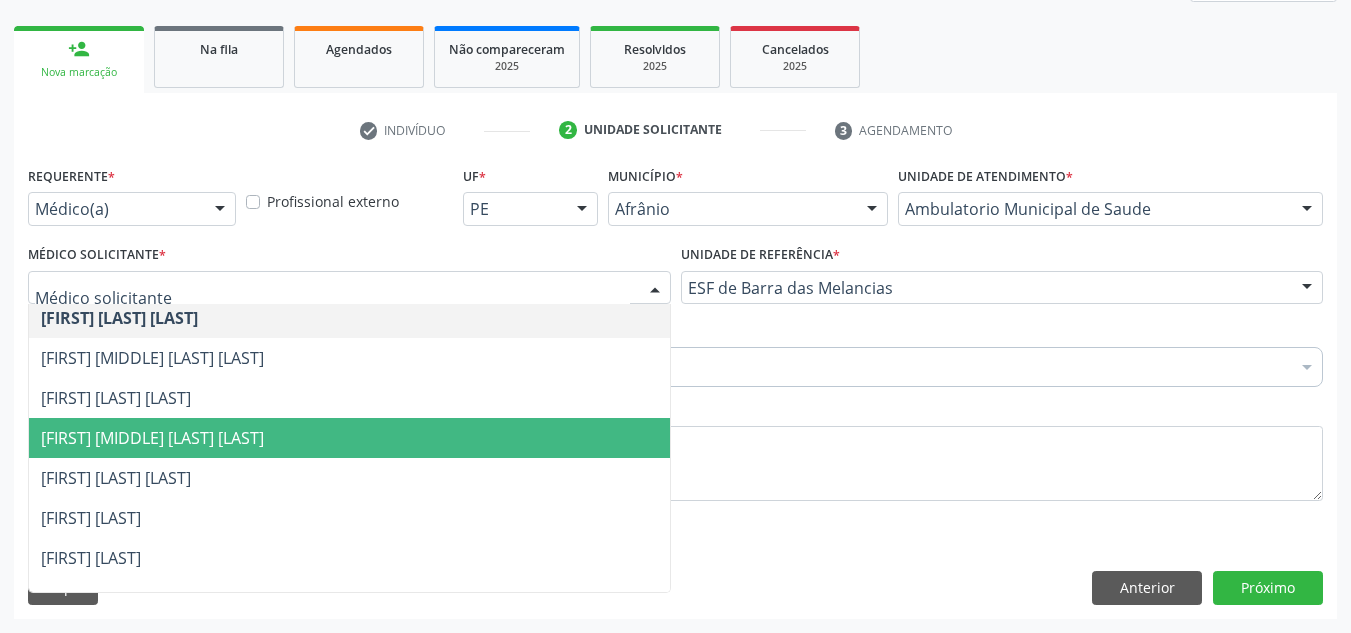 scroll, scrollTop: 0, scrollLeft: 0, axis: both 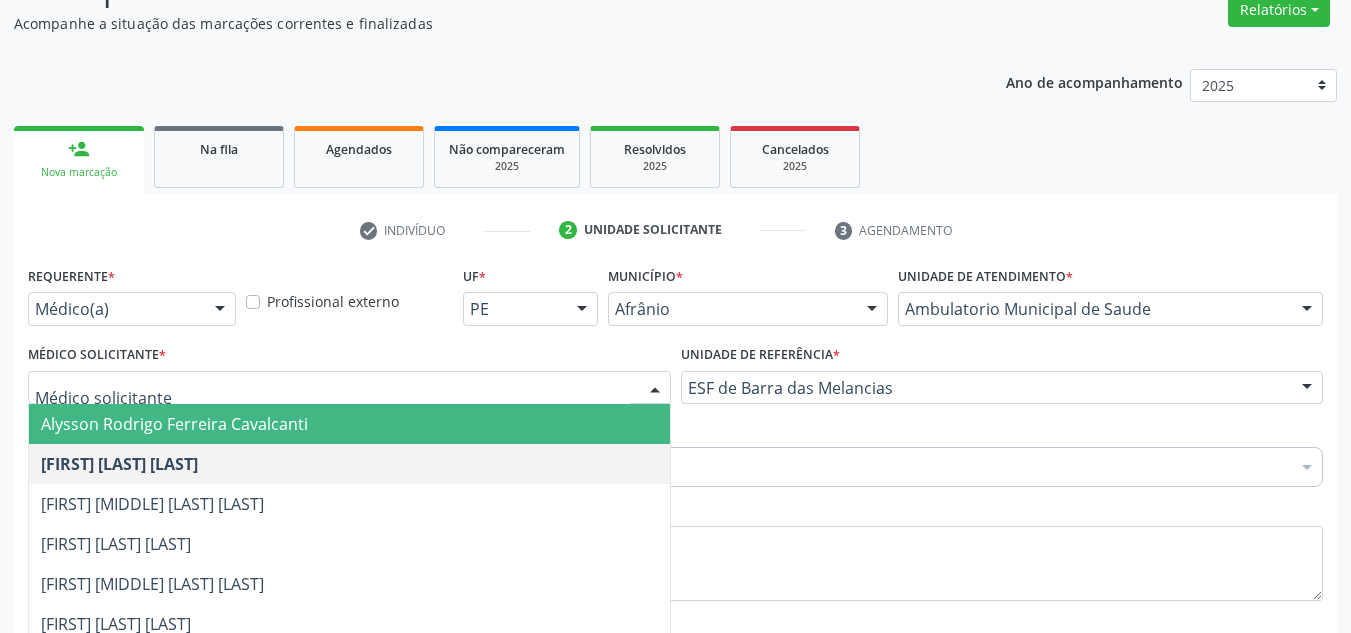 click on "Motivo
*" at bounding box center (675, 548) 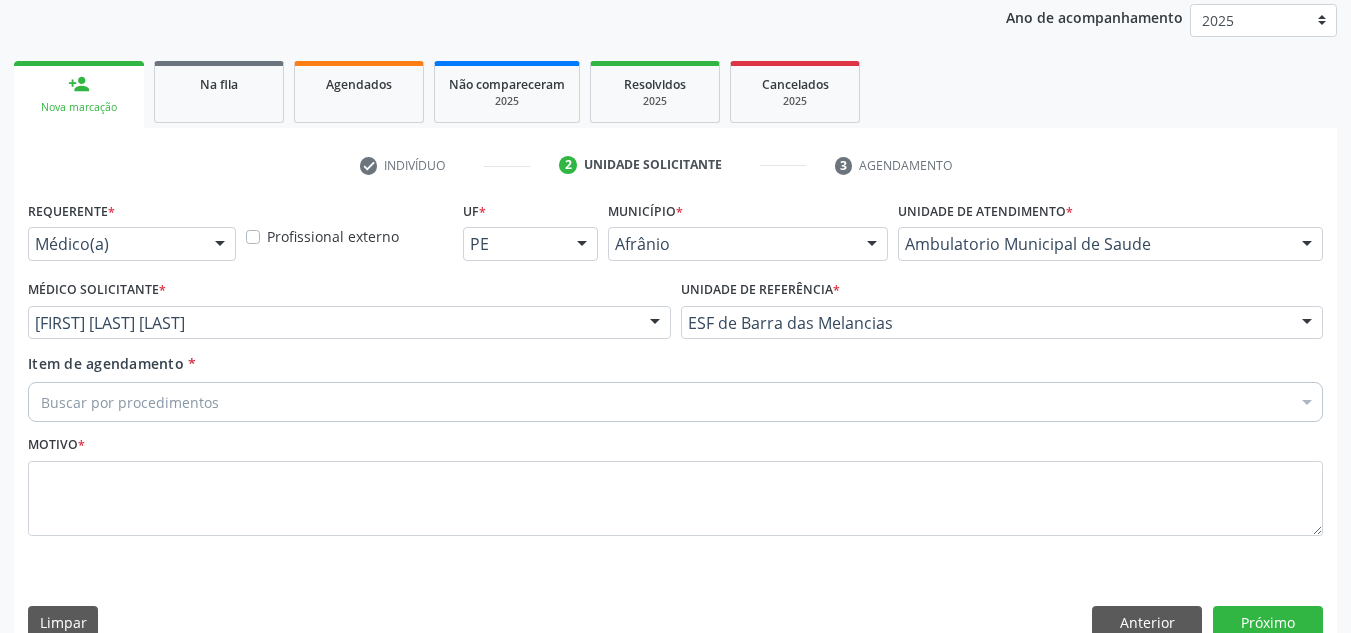 scroll, scrollTop: 273, scrollLeft: 0, axis: vertical 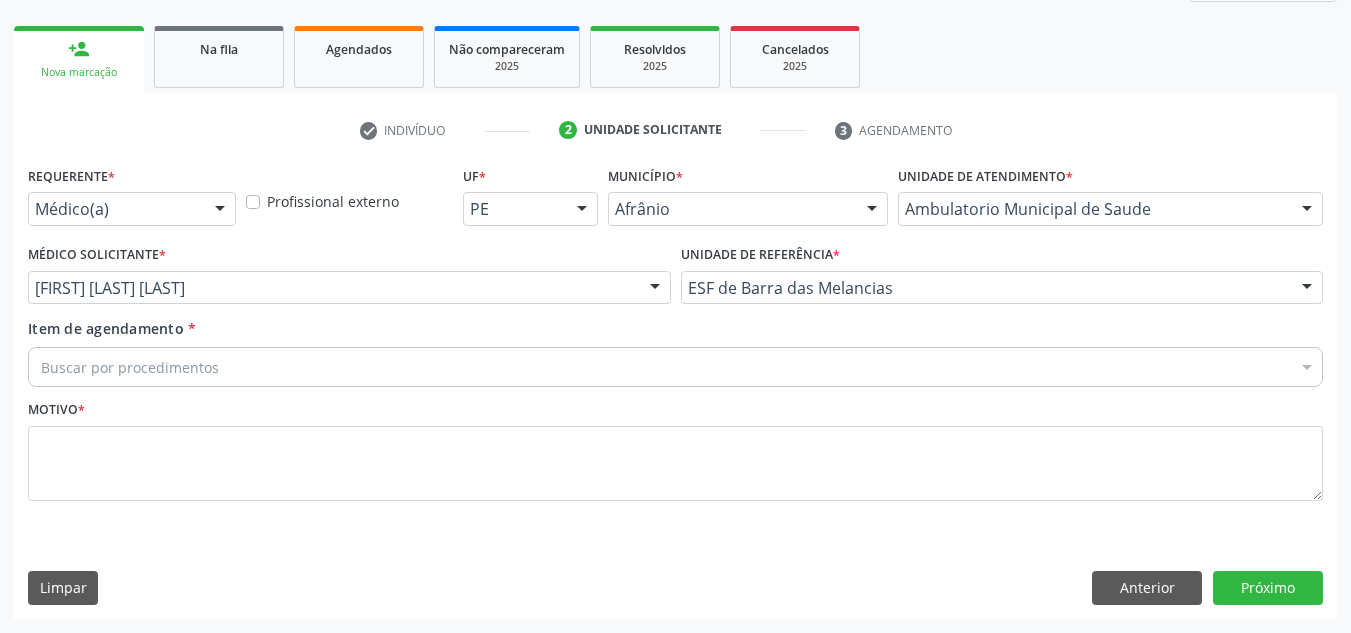 click on "Buscar por procedimentos" at bounding box center [675, 367] 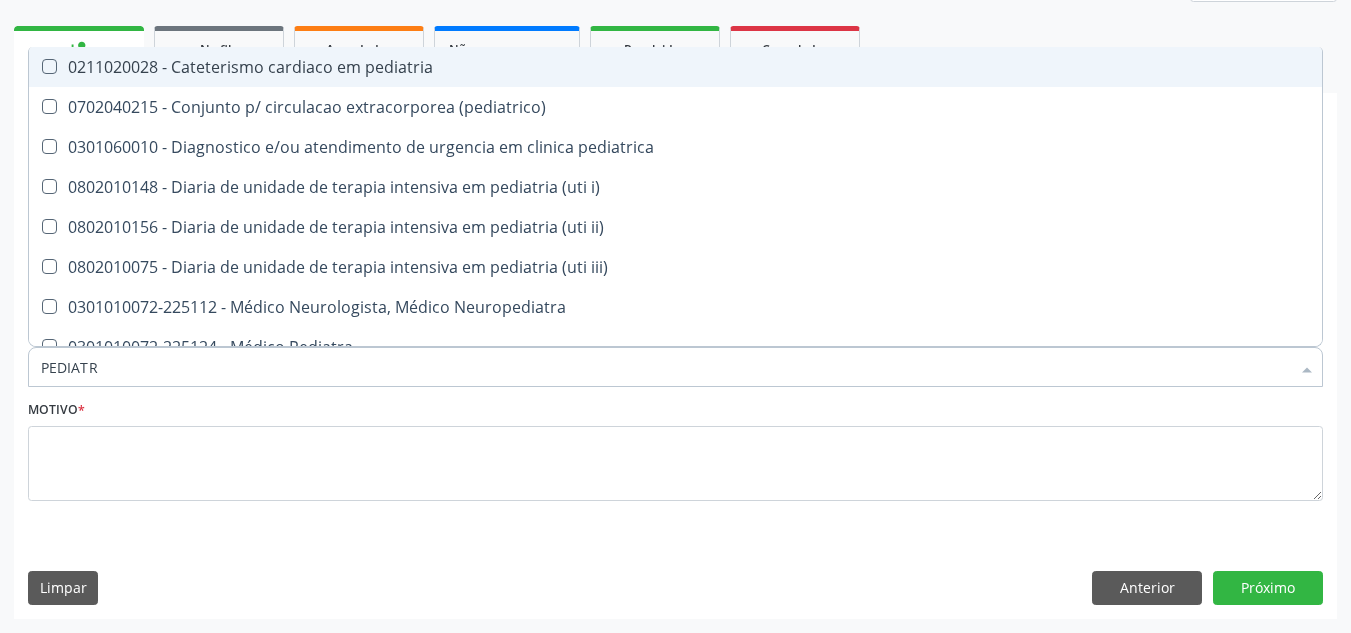 type on "PEDIATRA" 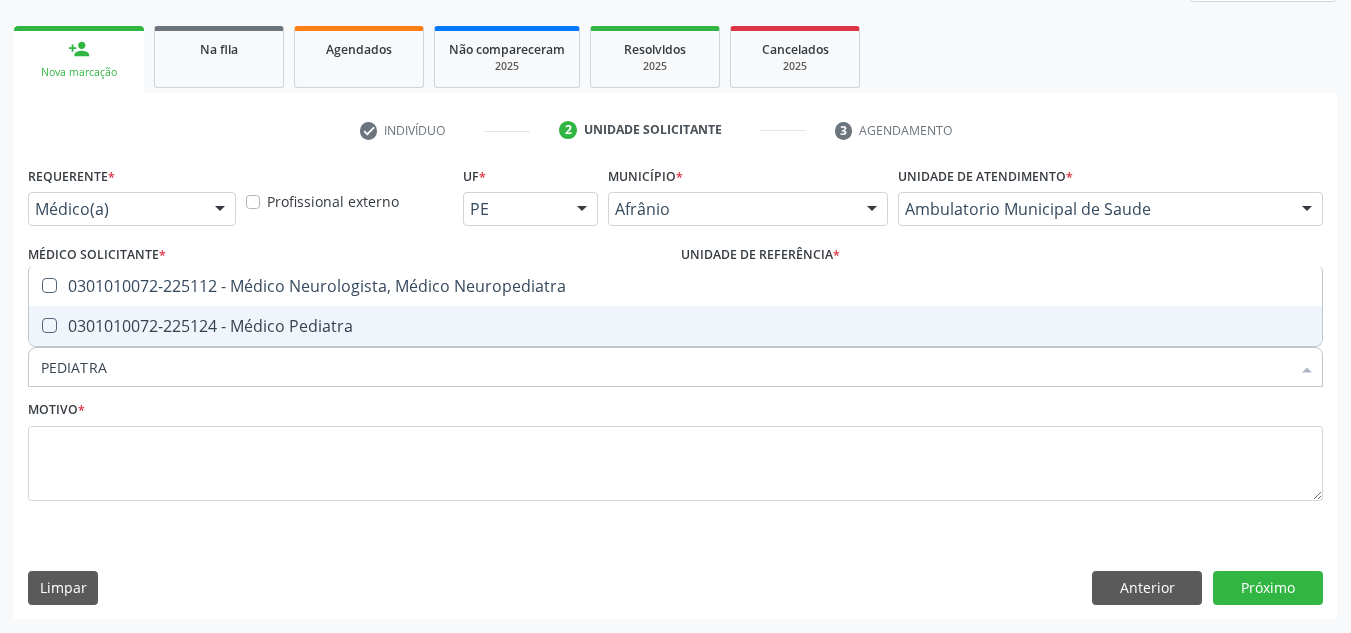 click on "0301010072-225124 - Médico Pediatra" at bounding box center (675, 326) 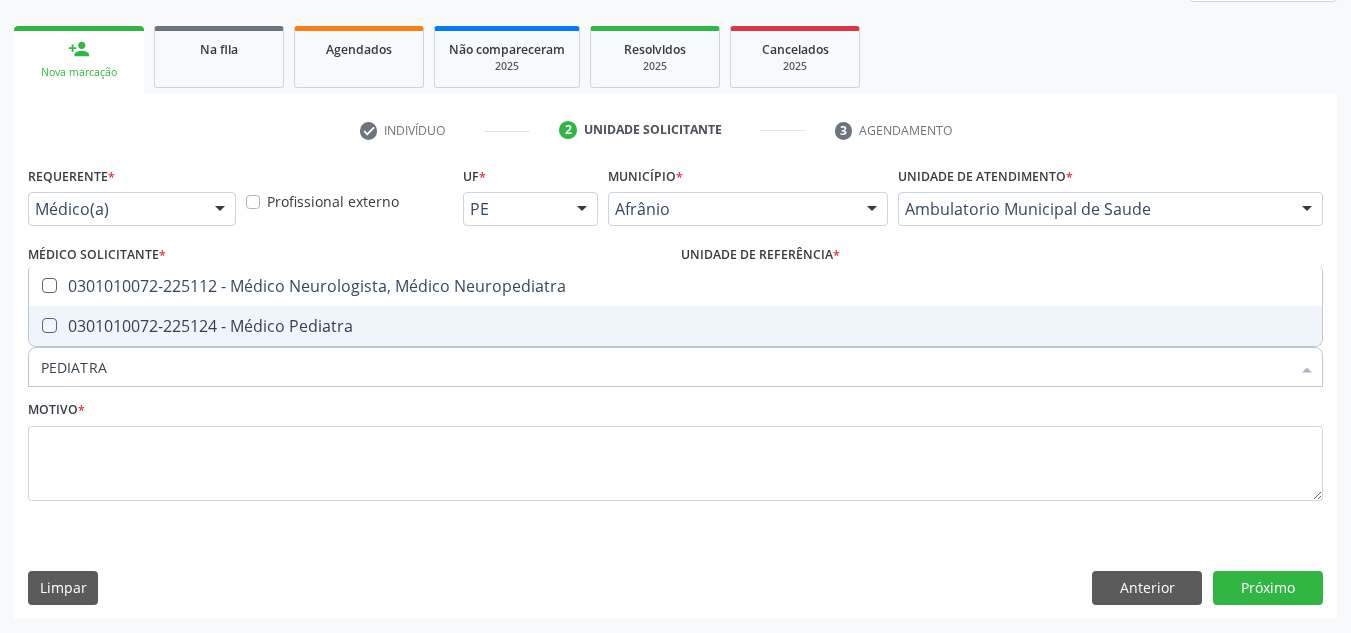 checkbox on "true" 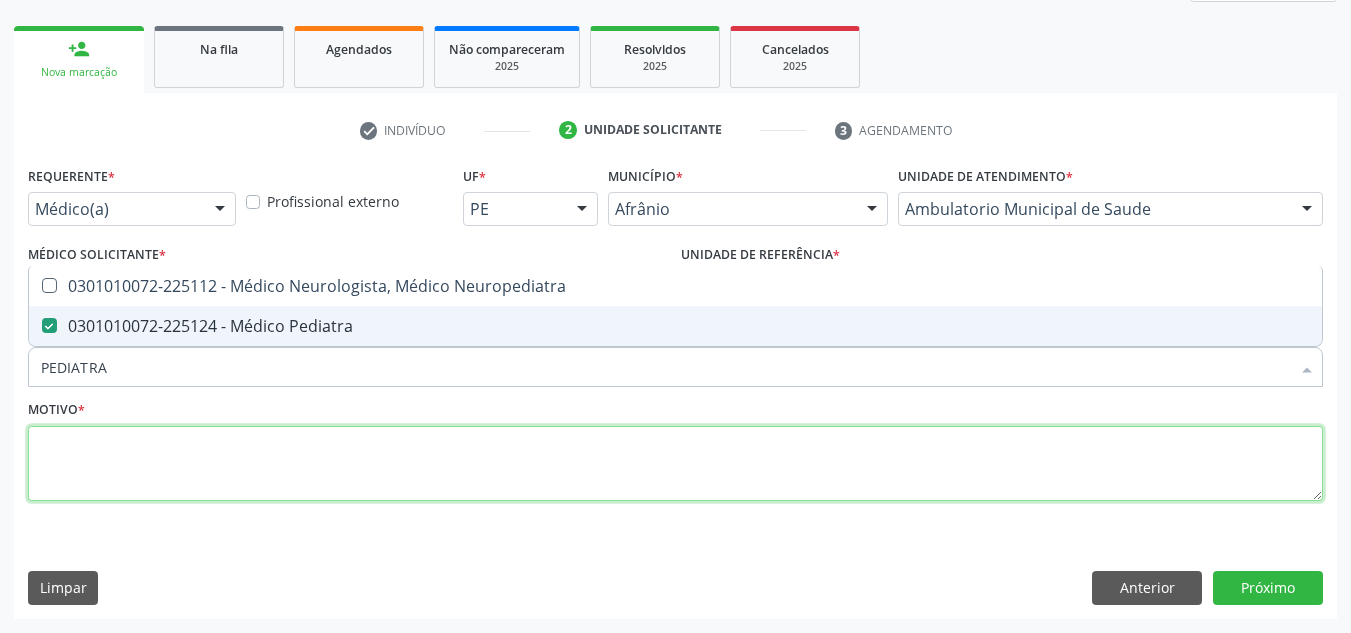 click at bounding box center (675, 464) 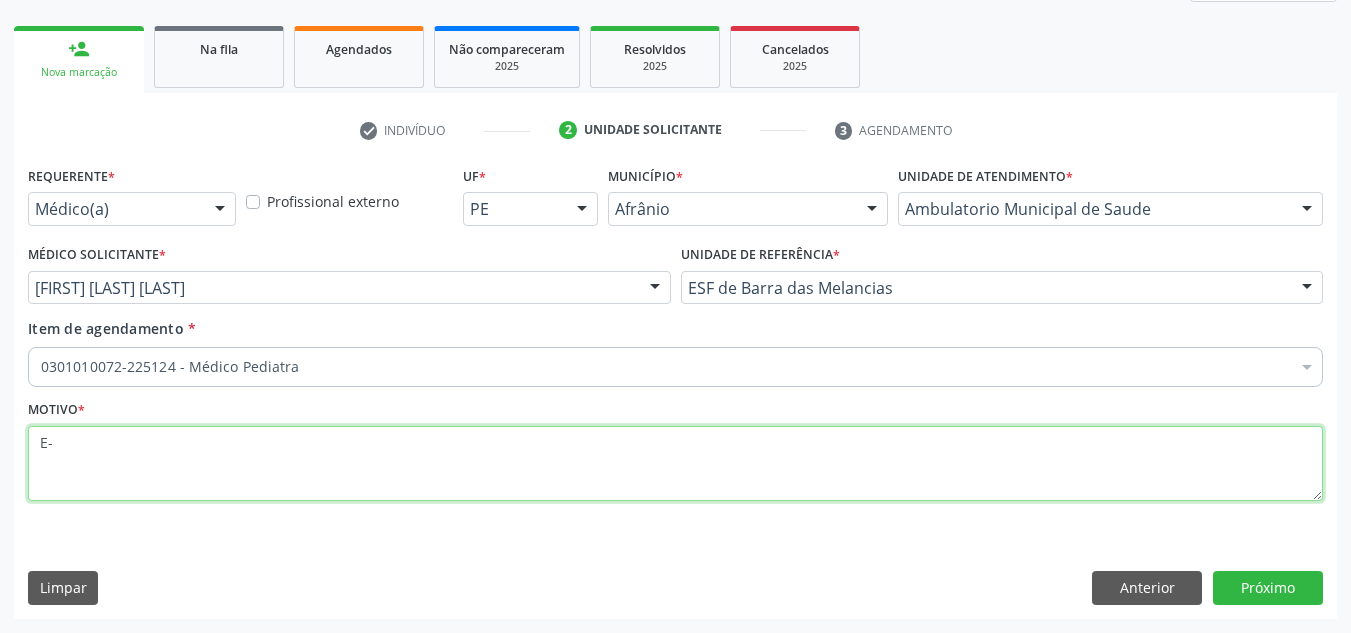 type on "E" 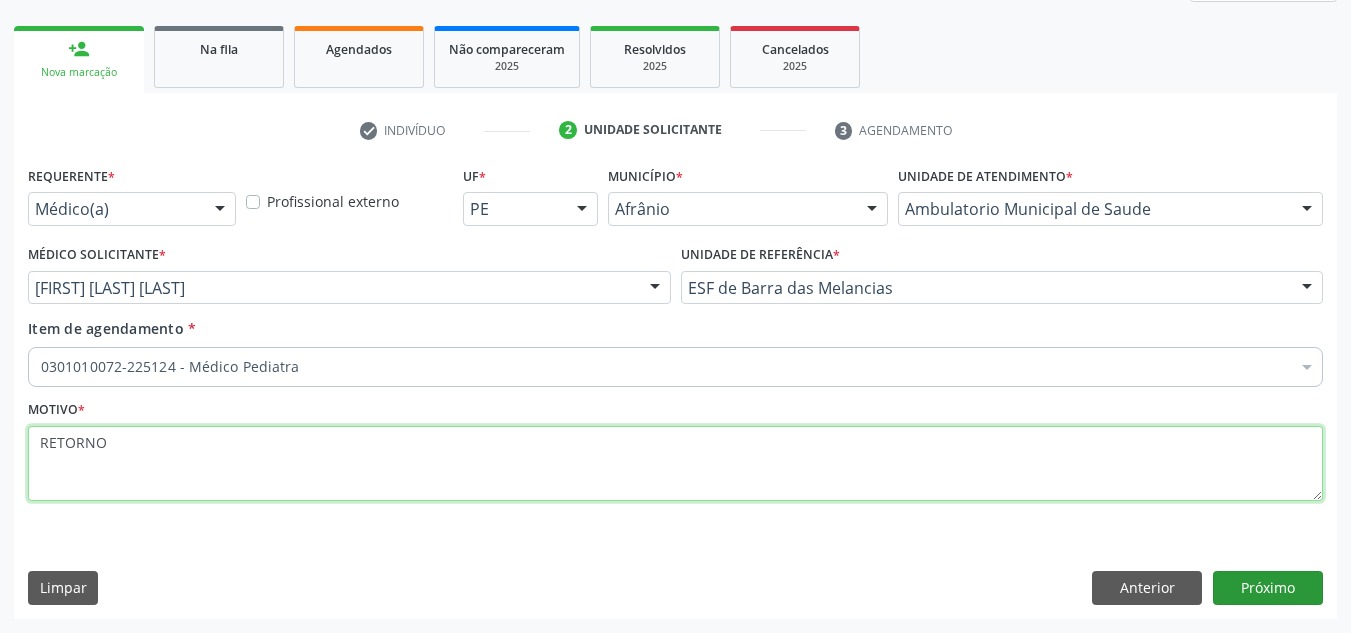 type on "RETORNO" 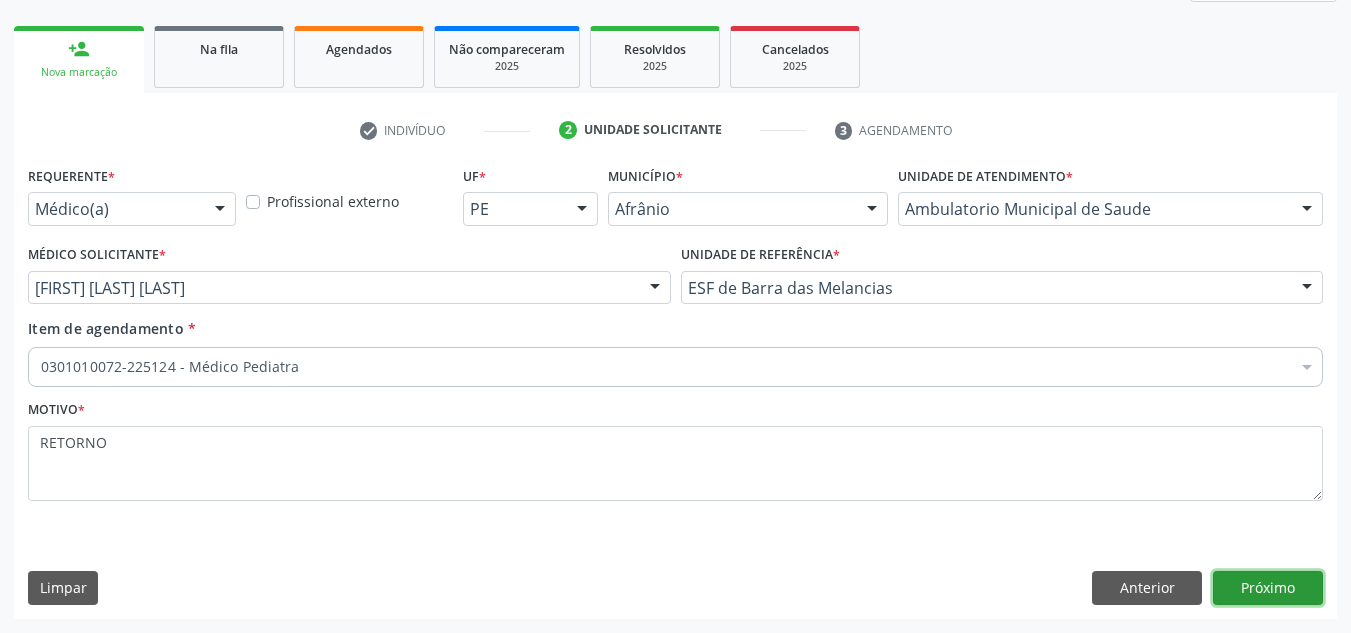 click on "Próximo" at bounding box center (1268, 588) 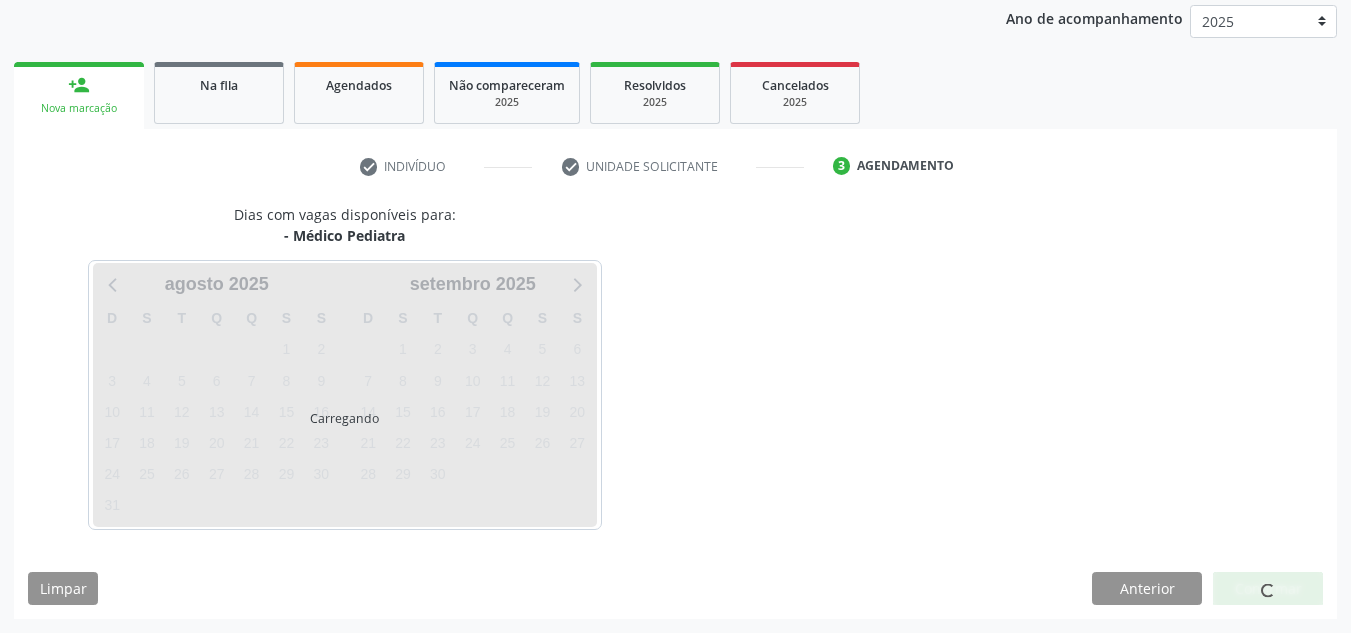 scroll, scrollTop: 273, scrollLeft: 0, axis: vertical 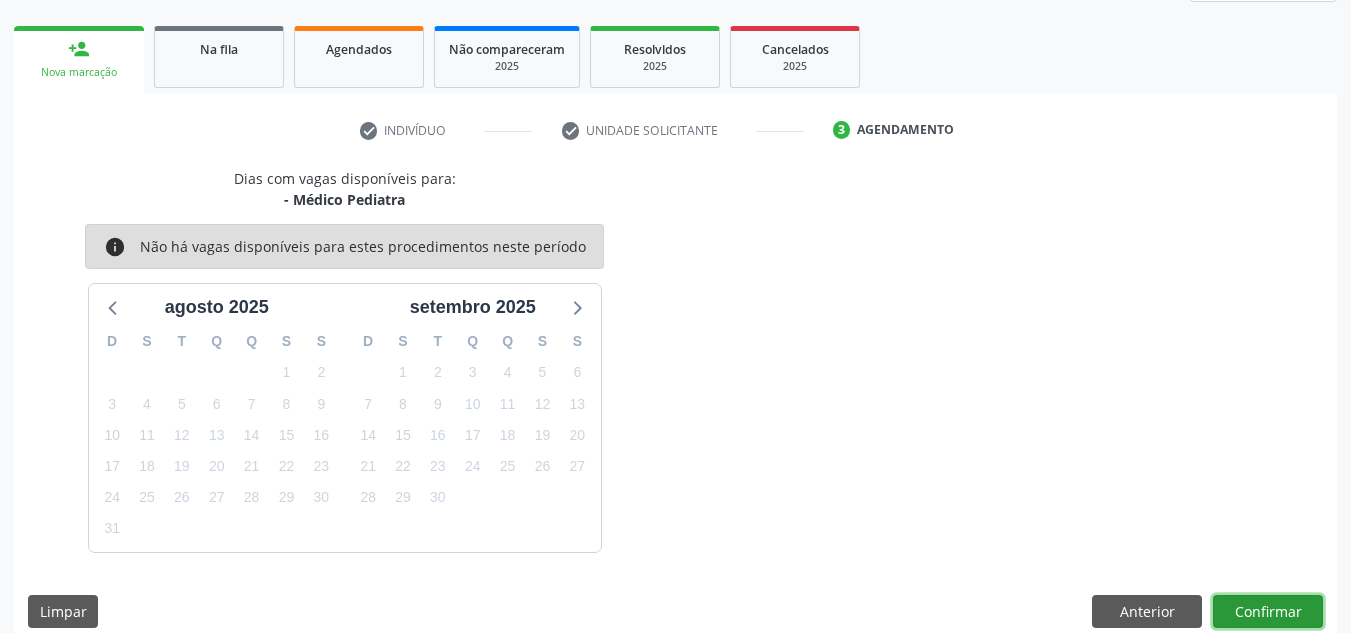 click on "Confirmar" at bounding box center (1268, 612) 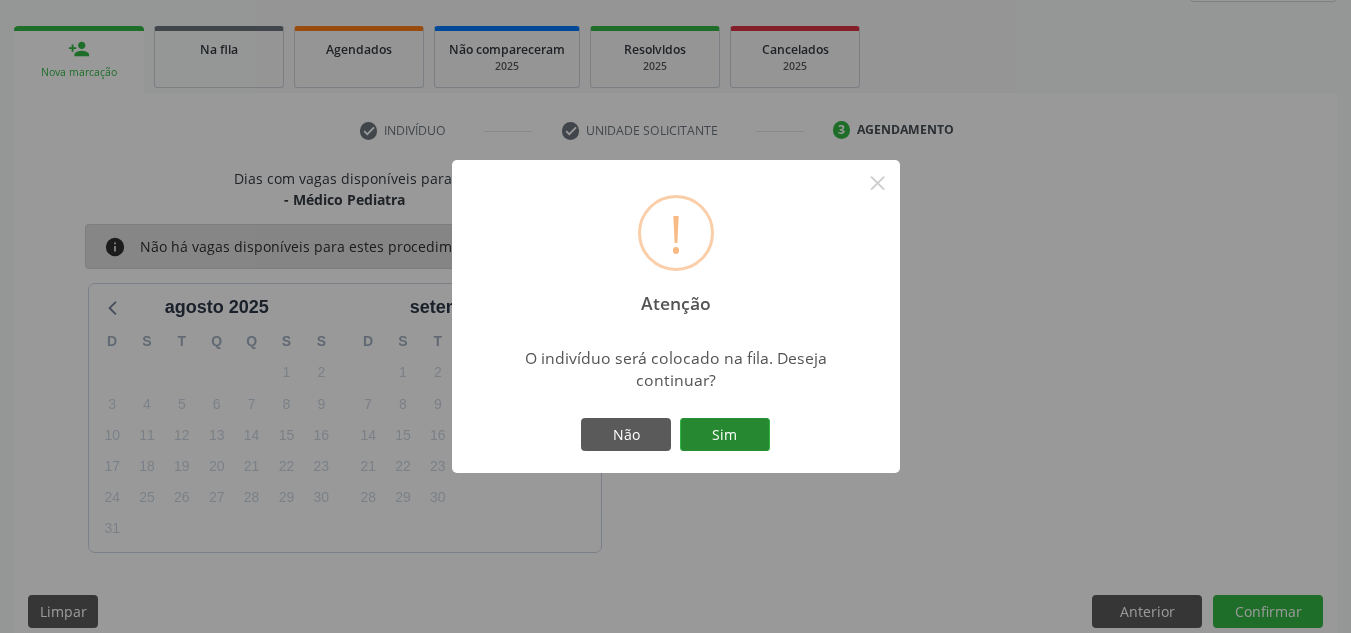 click on "Sim" at bounding box center [725, 435] 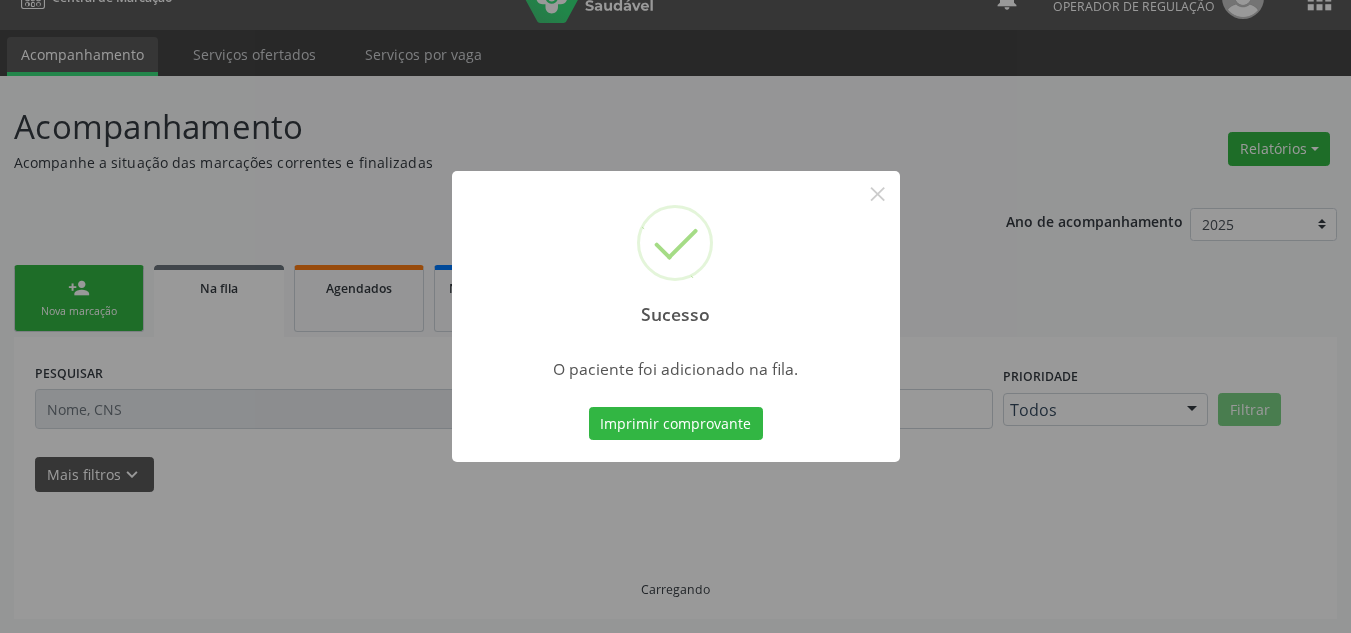 scroll, scrollTop: 34, scrollLeft: 0, axis: vertical 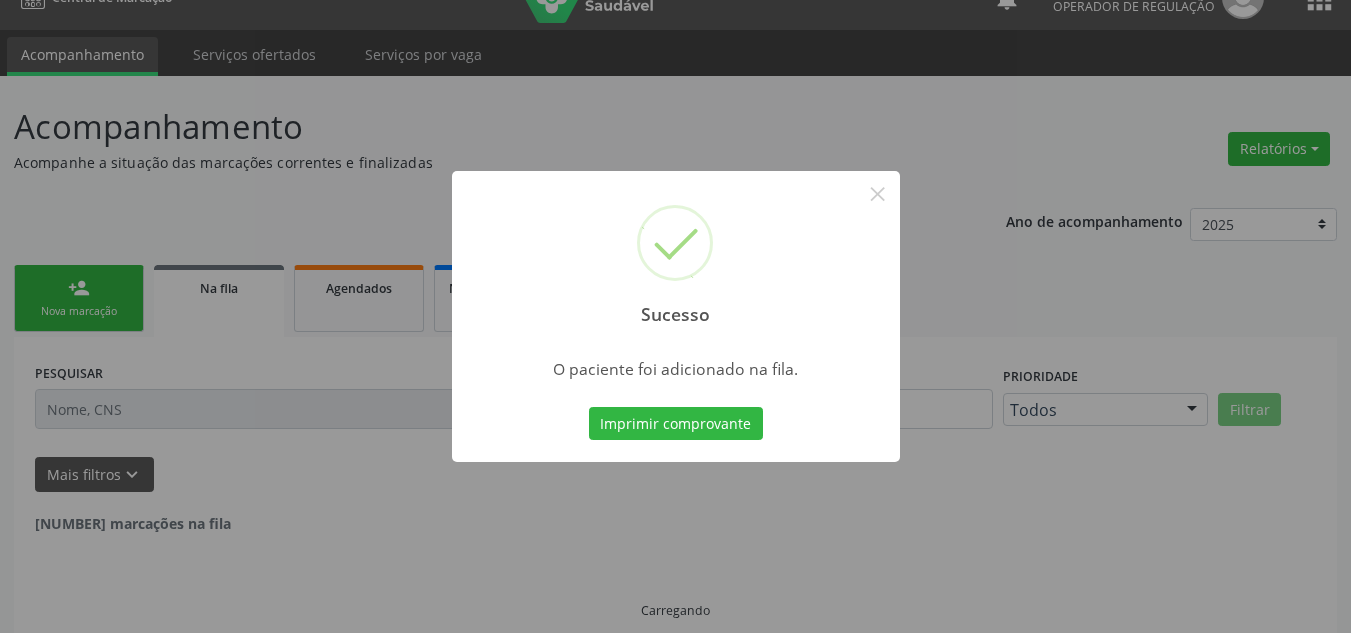 drag, startPoint x: 395, startPoint y: 230, endPoint x: 409, endPoint y: 222, distance: 16.124516 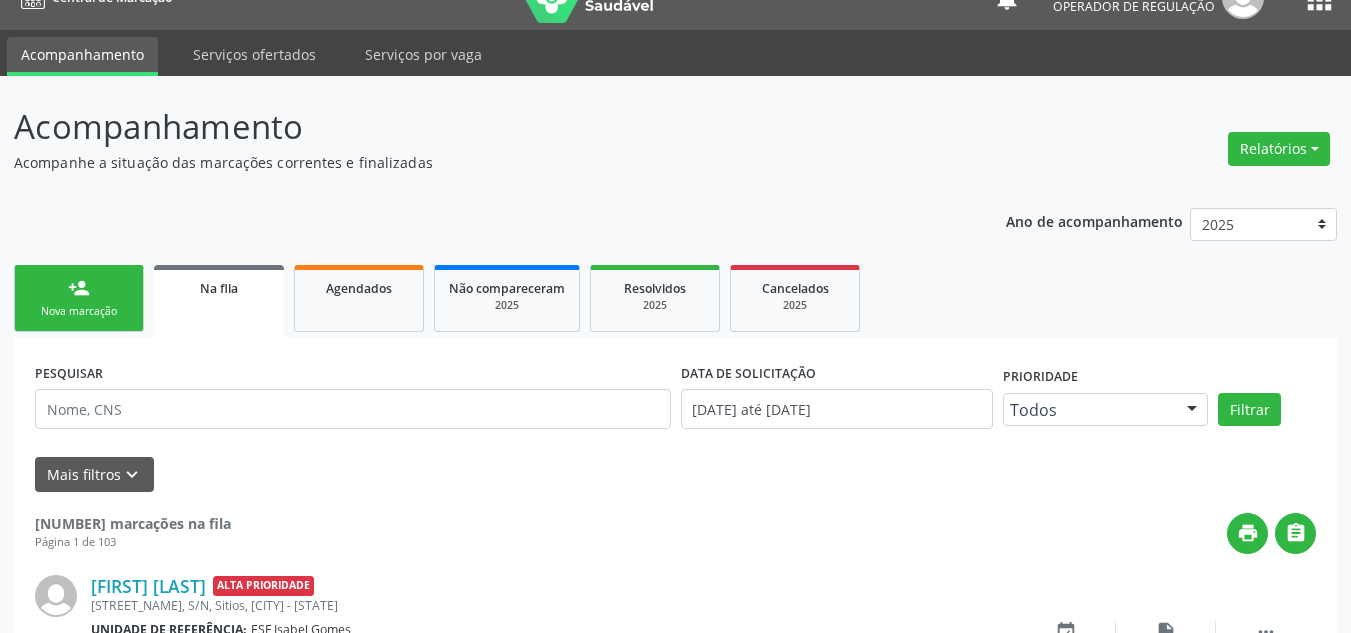 click on "Nova marcação" at bounding box center (79, 311) 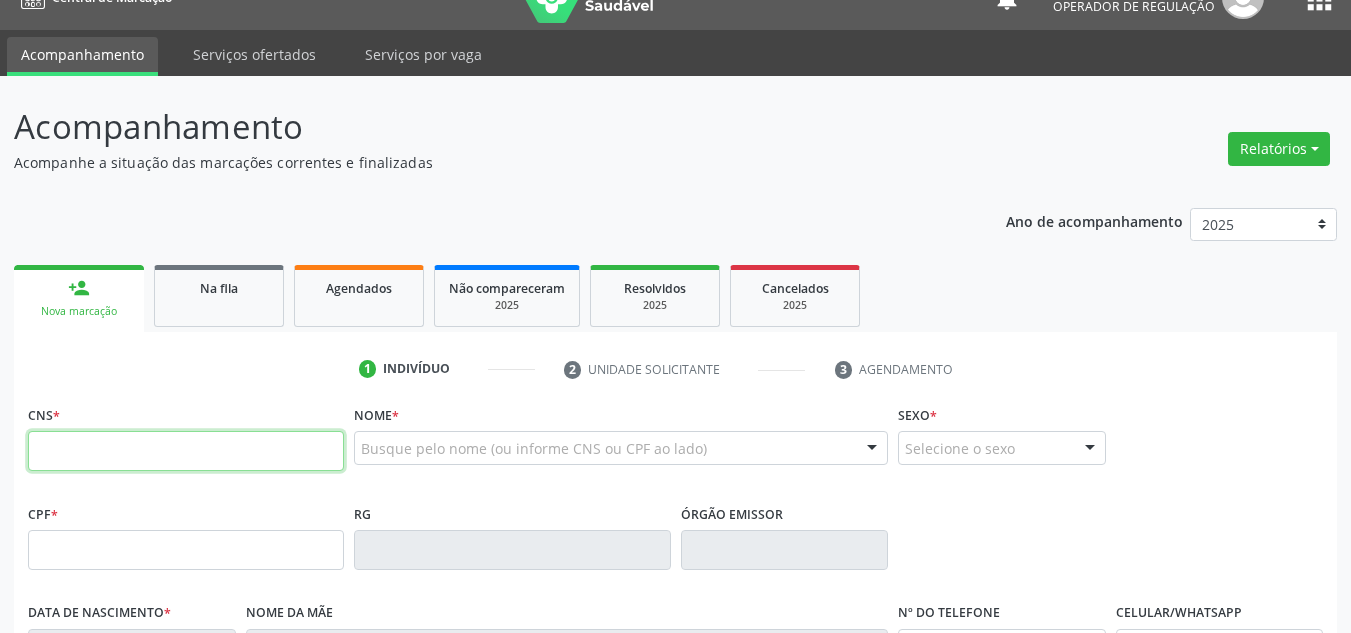 click at bounding box center [186, 451] 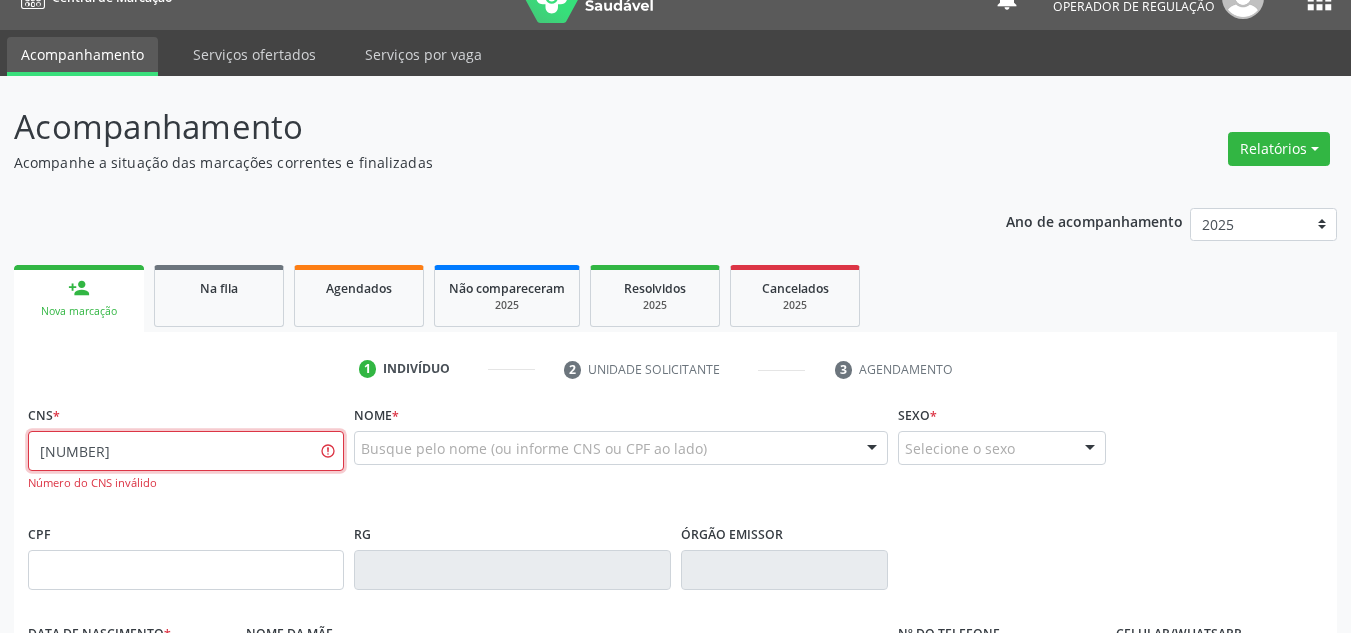 type on "704 8020 3641 0642" 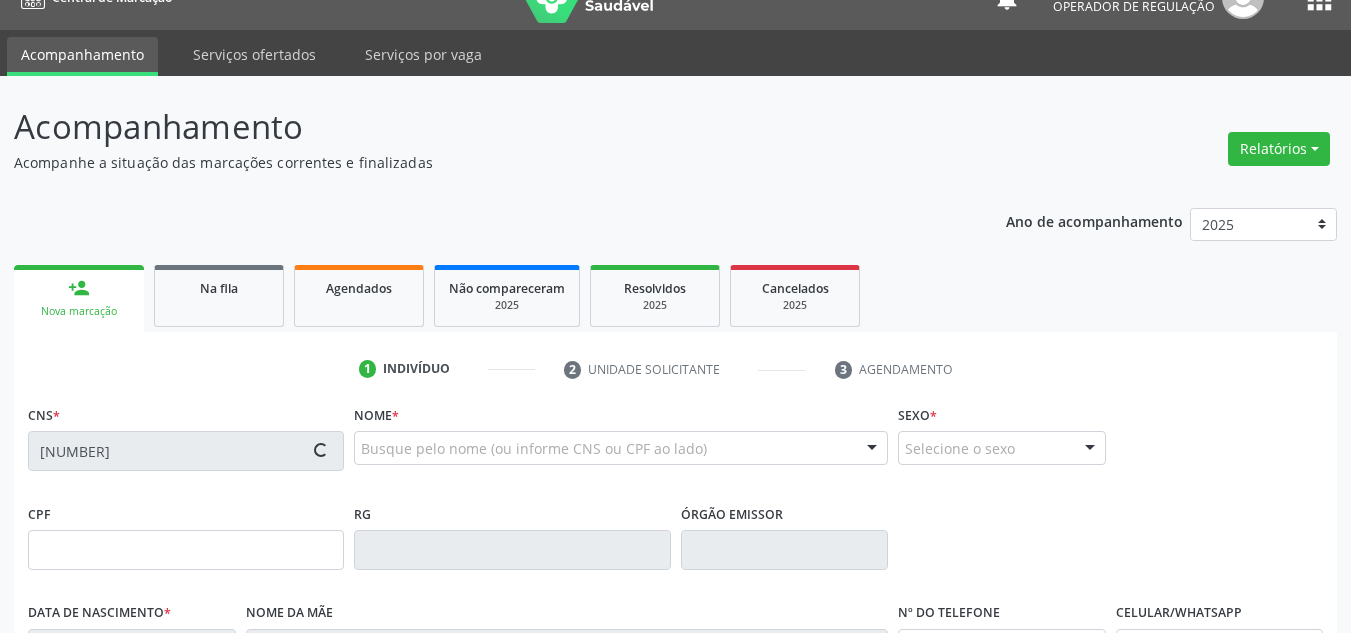 type on "25/02/1985" 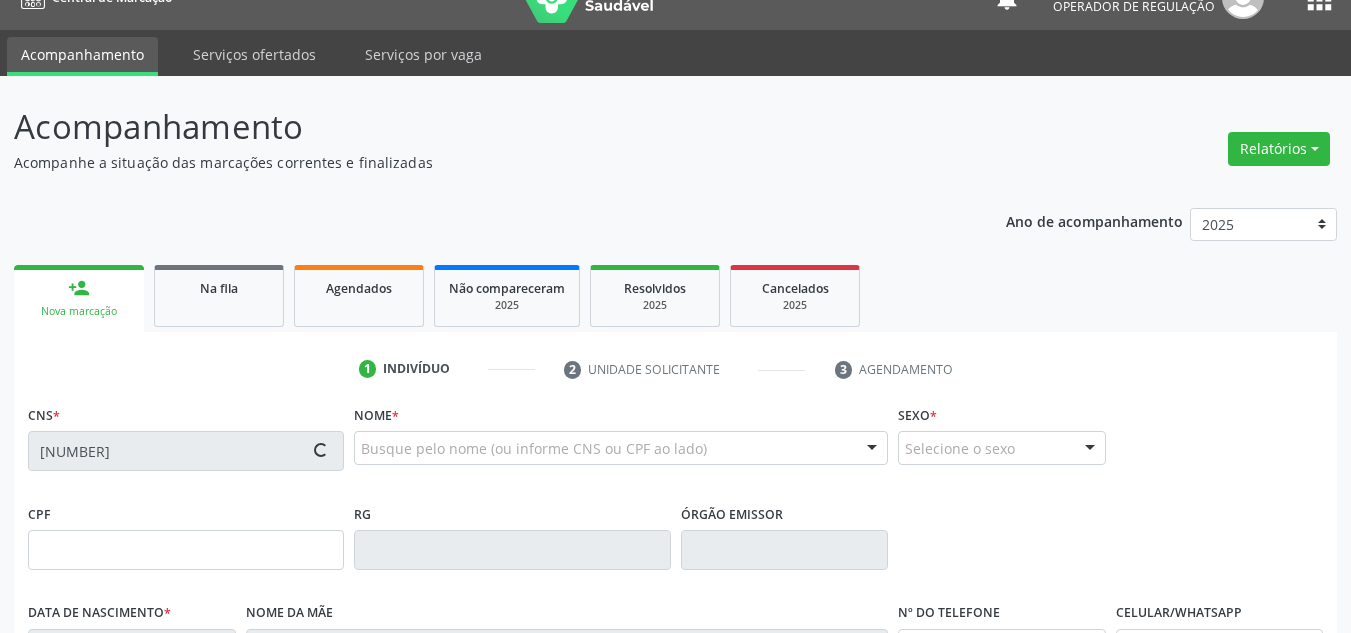 type on "Joselita Maria Gomes" 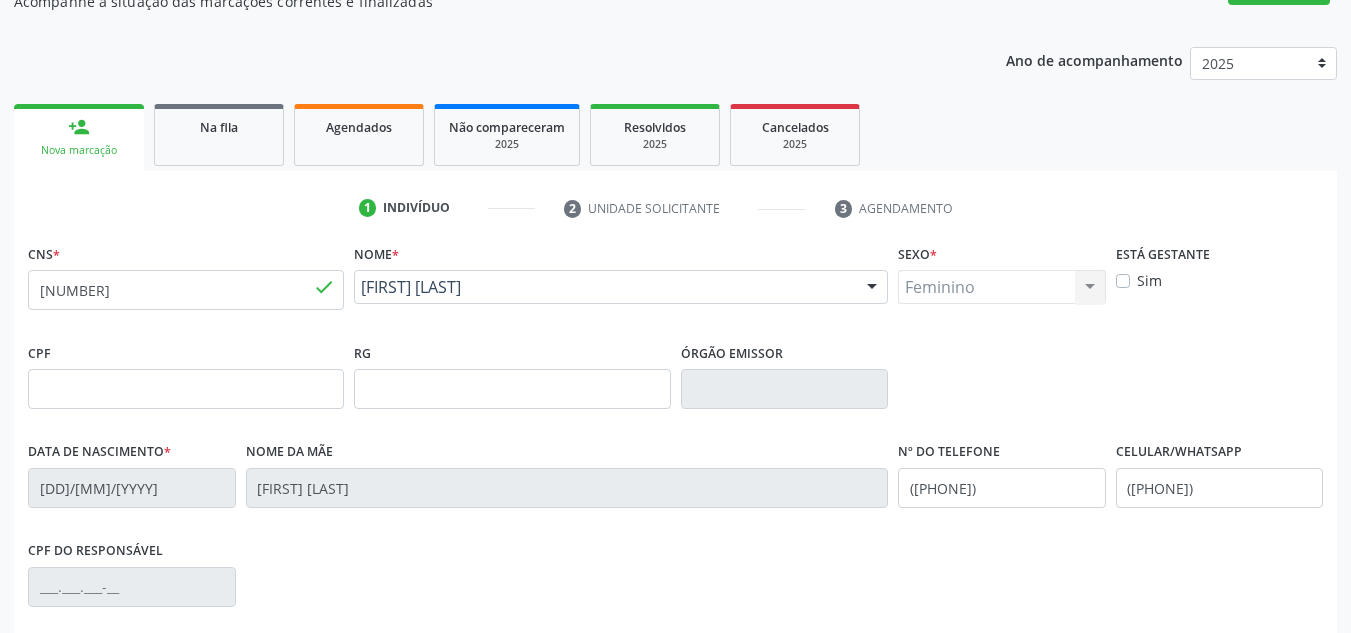 scroll, scrollTop: 451, scrollLeft: 0, axis: vertical 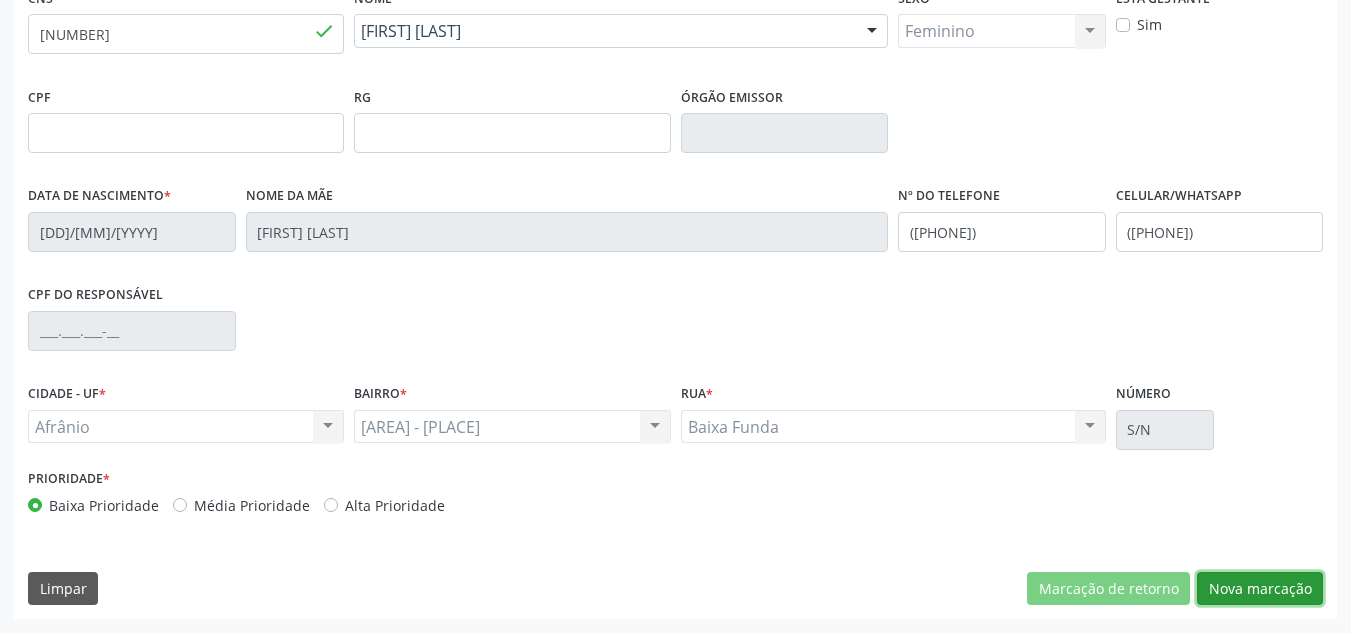 click on "Nova marcação" at bounding box center [1260, 589] 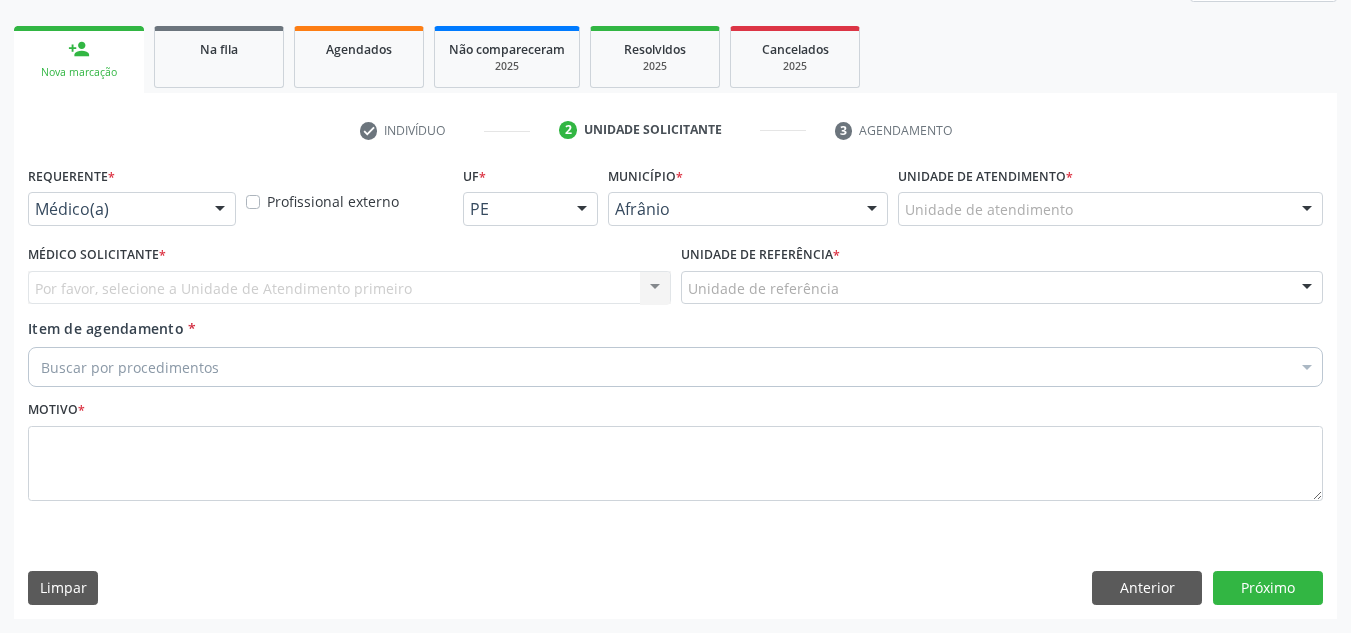 scroll, scrollTop: 273, scrollLeft: 0, axis: vertical 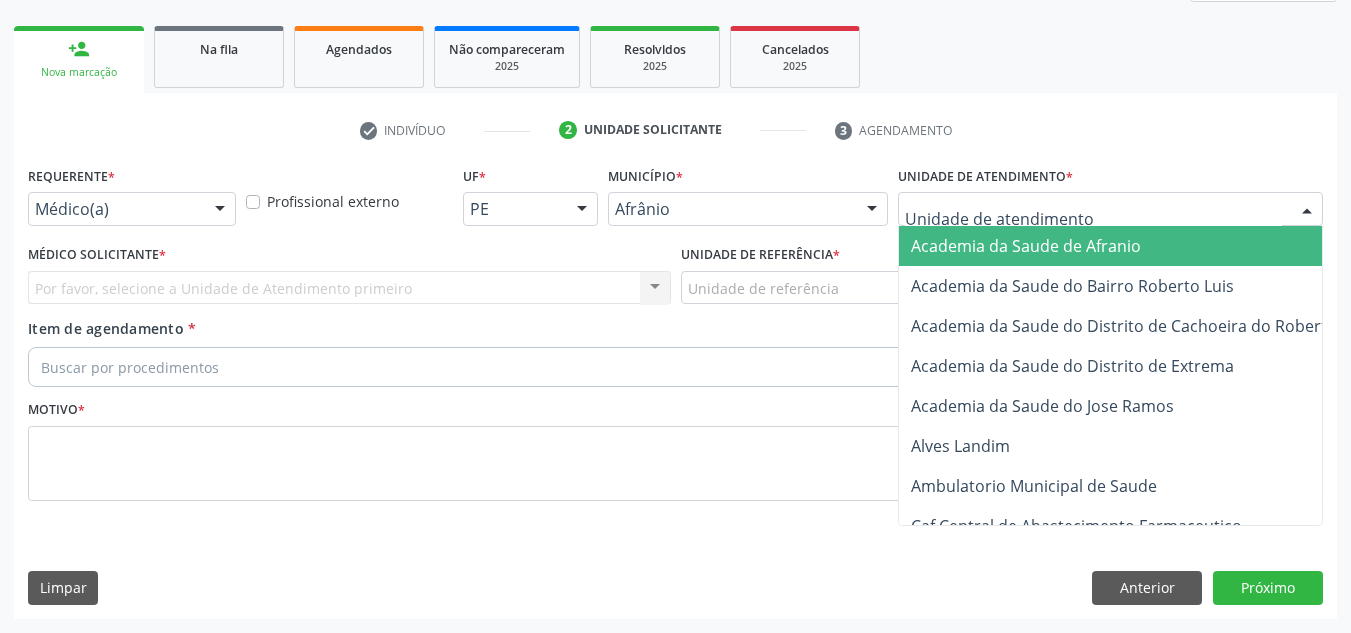 click at bounding box center [1110, 209] 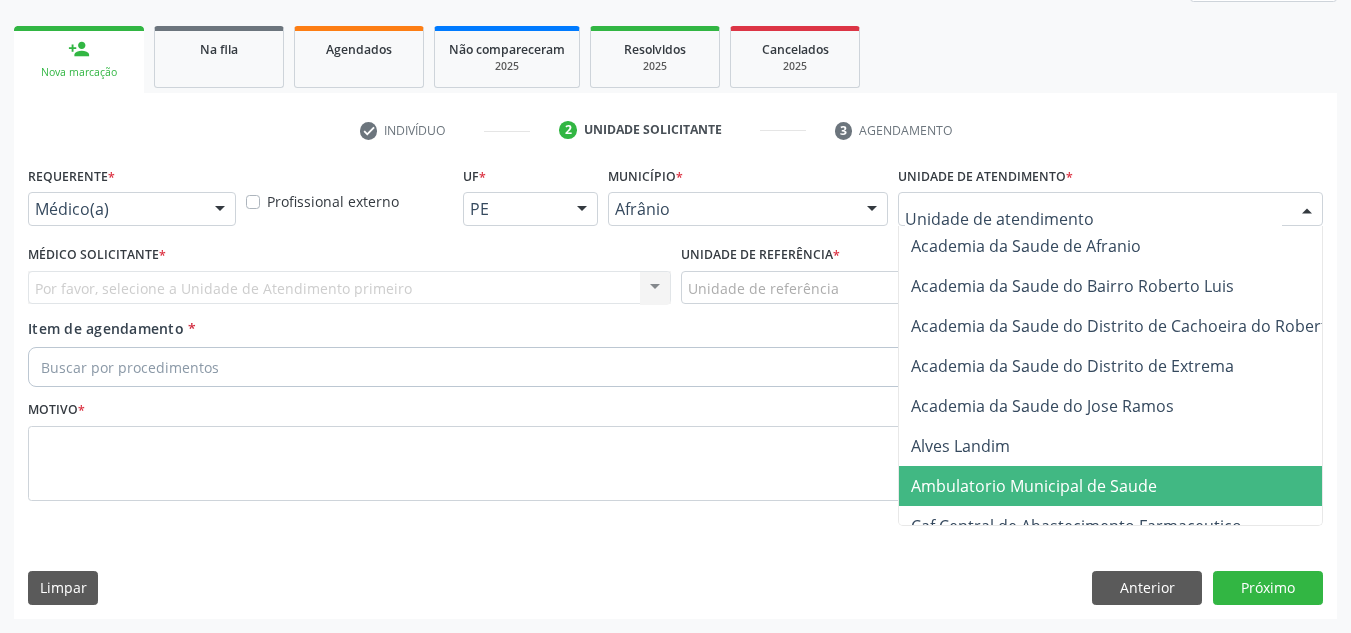 drag, startPoint x: 1126, startPoint y: 462, endPoint x: 1116, endPoint y: 491, distance: 30.675724 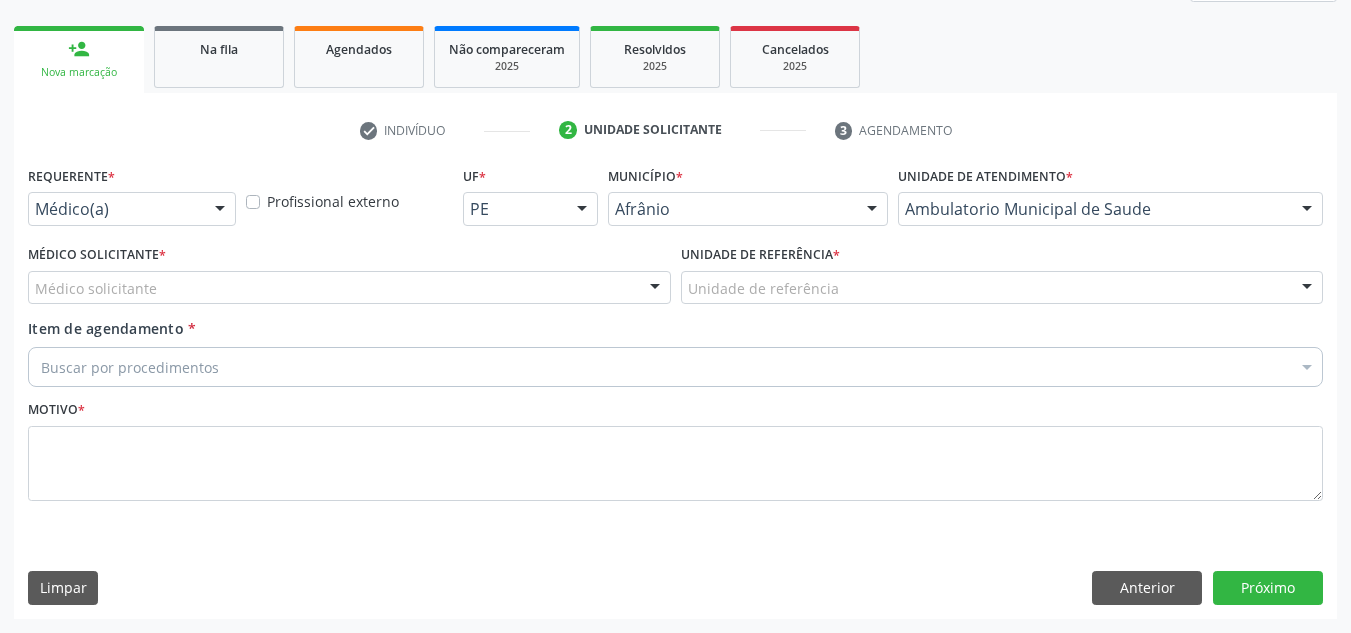 click on "Médico solicitante
Alysson Rodrigo Ferreira Cavalcanti   Bruno Saraiva Bezerra Medrado   Carlos Gustavo Pessoa da Silva Reis   Diego Ramon Ferreira Belem   Francisco Henrique Ferraz   Humberto Artur Silva Santos   Jiulianna Castro de Assis   Joao Monteiro Neto   Josenilson Ramos de Menezes   Lucas Daykson David Macedo de Oliveira   Luis Henrique de Sa Nunes   Paulo Webster Bezerra Araujo   Risomar Fernandes de Sa   Shamara Crystynna Cardoso Santos   Suyenne Gomes de Araujo Freire   Thiago Fagner Inacio Vilar
Nenhum resultado encontrado para: "   "
Não há nenhuma opção para ser exibida." at bounding box center (349, 288) 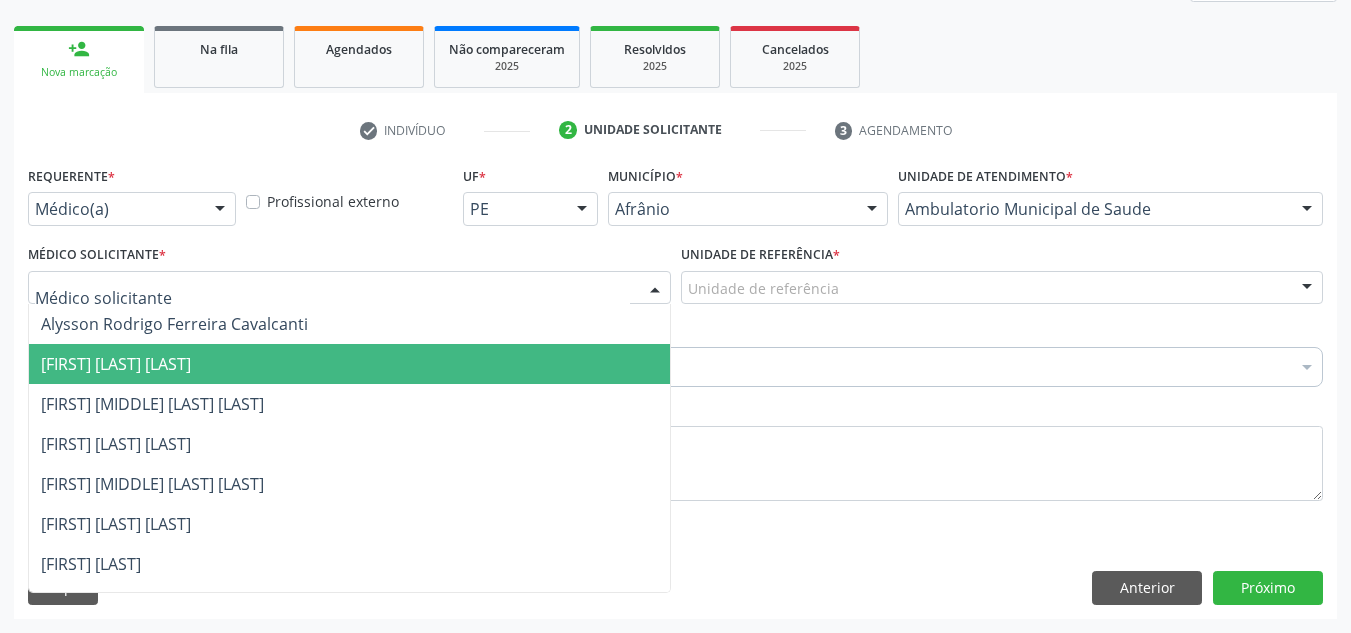 click on "Bruno Saraiva Bezerra Medrado" at bounding box center [349, 364] 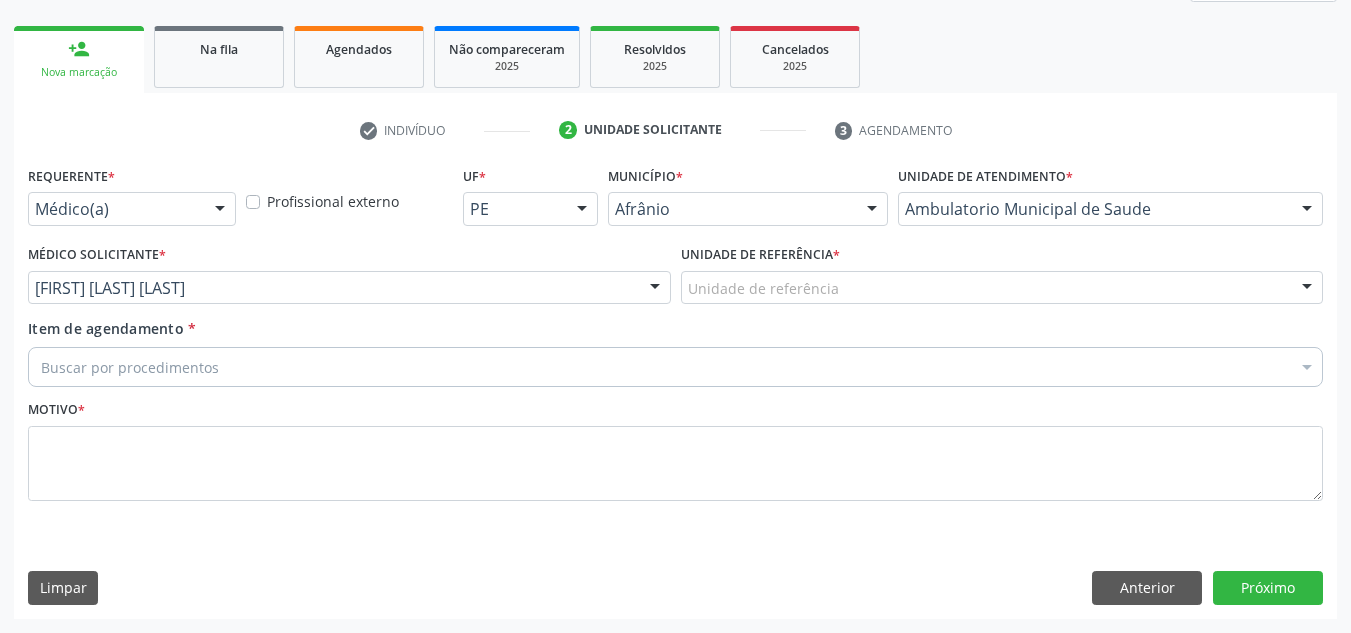click on "Unidade de referência" at bounding box center (1002, 288) 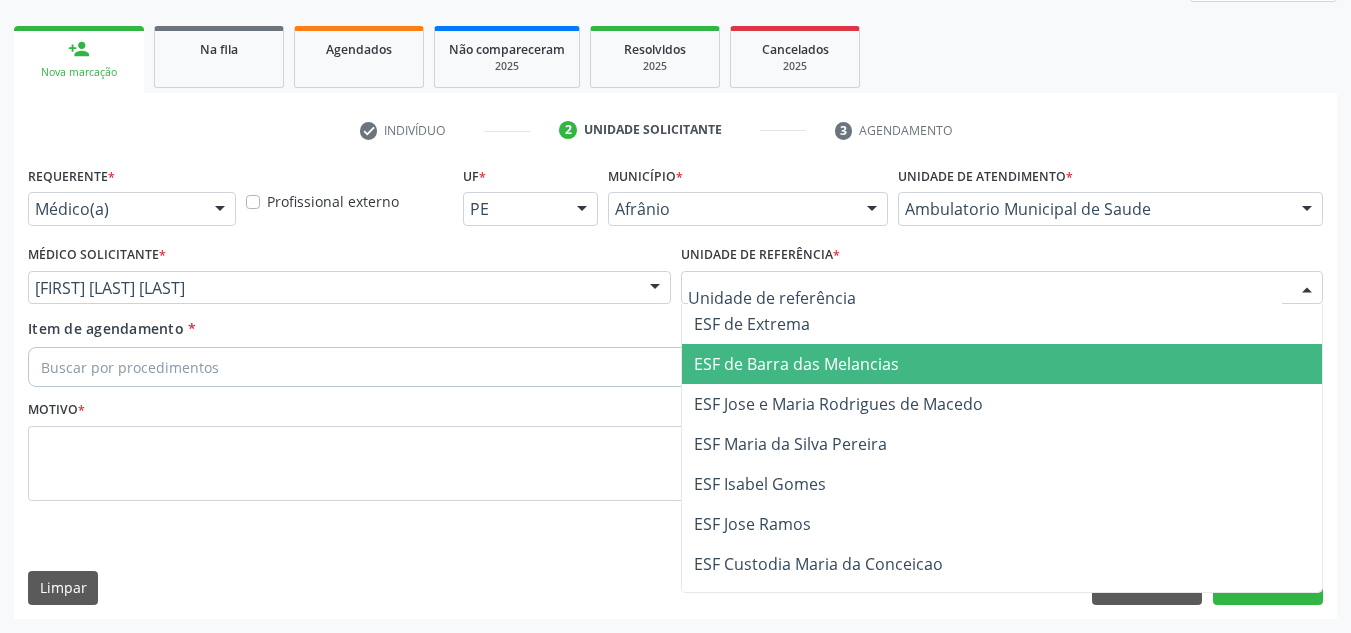 drag, startPoint x: 966, startPoint y: 376, endPoint x: 644, endPoint y: 328, distance: 325.55798 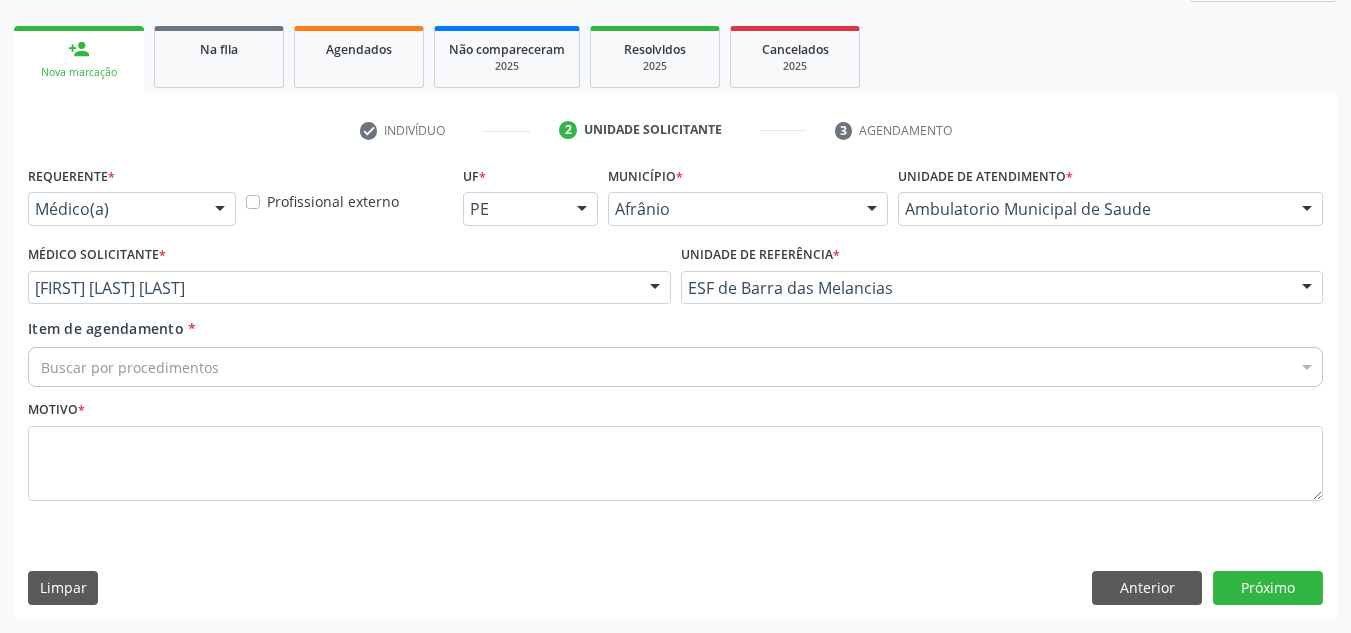 click on "Buscar por procedimentos" at bounding box center (675, 367) 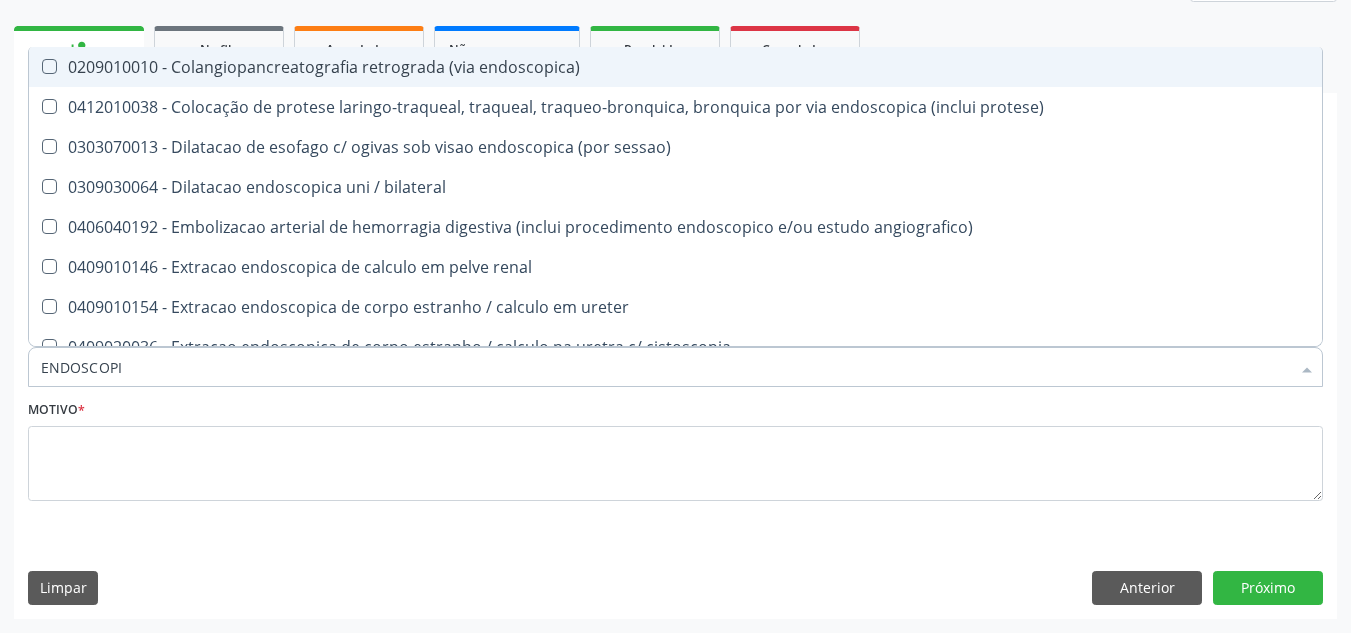 type on "ENDOSCOPIA" 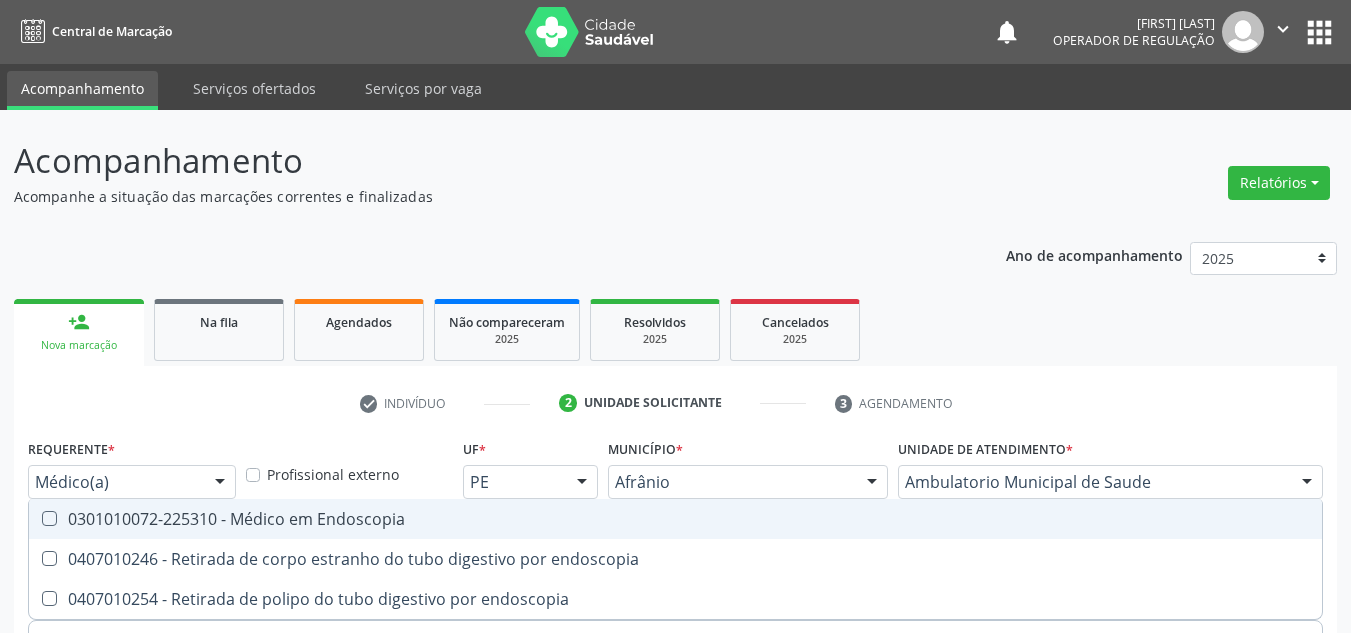 scroll, scrollTop: 273, scrollLeft: 0, axis: vertical 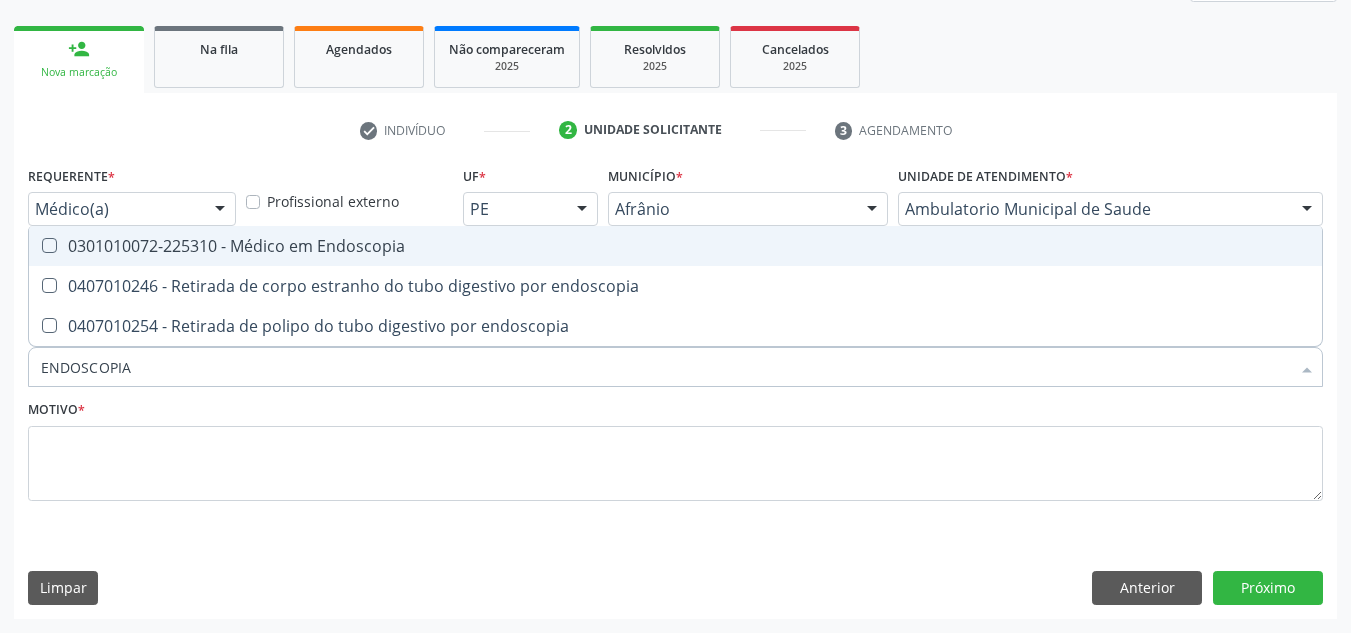 click on "0301010072-225310 - Médico em Endoscopia" at bounding box center [675, 246] 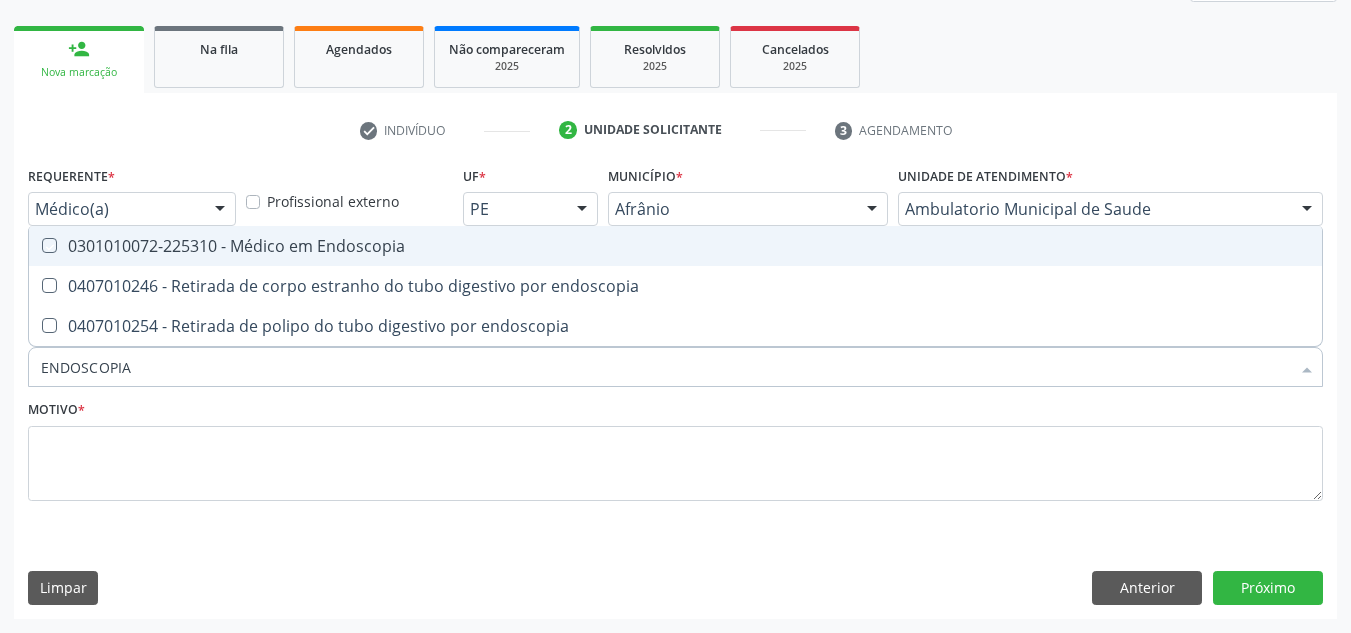 checkbox on "true" 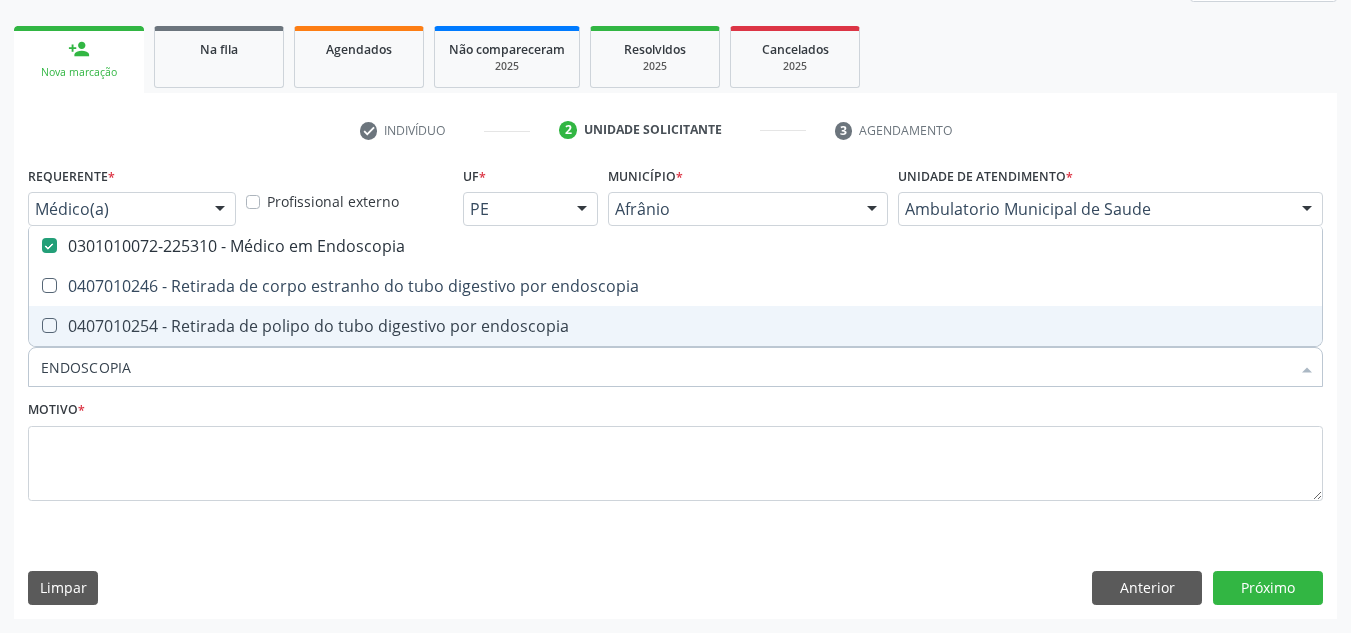 drag, startPoint x: 949, startPoint y: 562, endPoint x: 957, endPoint y: 486, distance: 76.41989 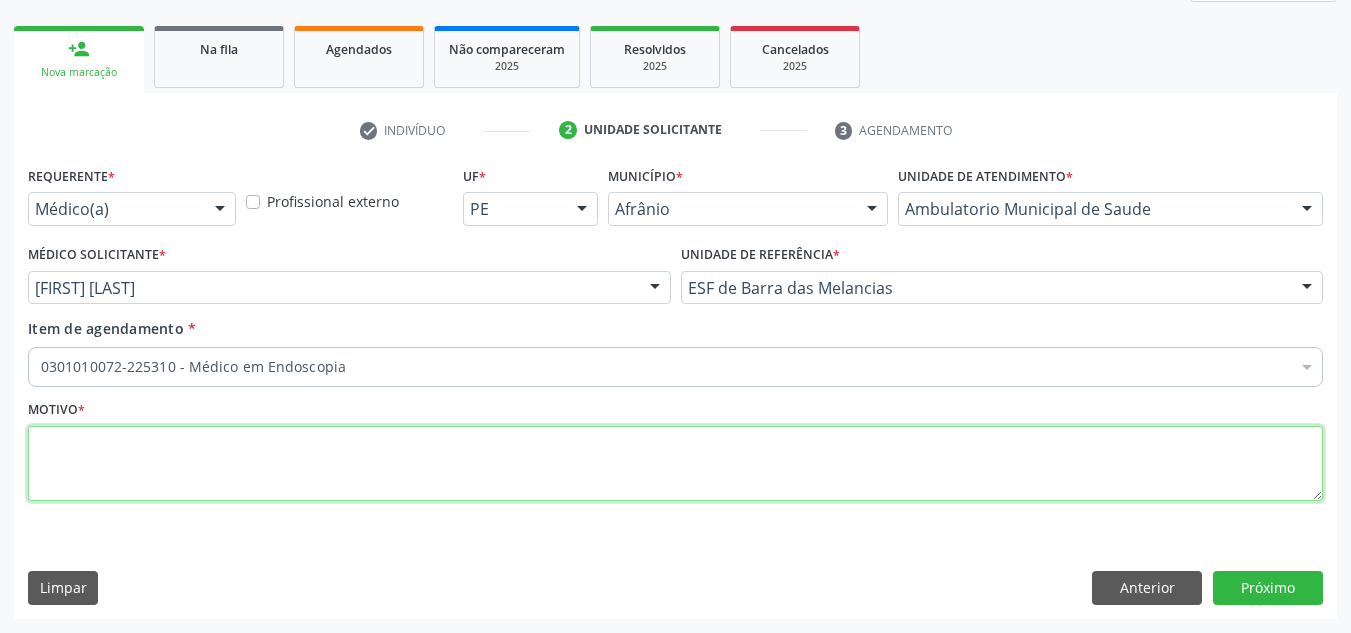 click at bounding box center (675, 464) 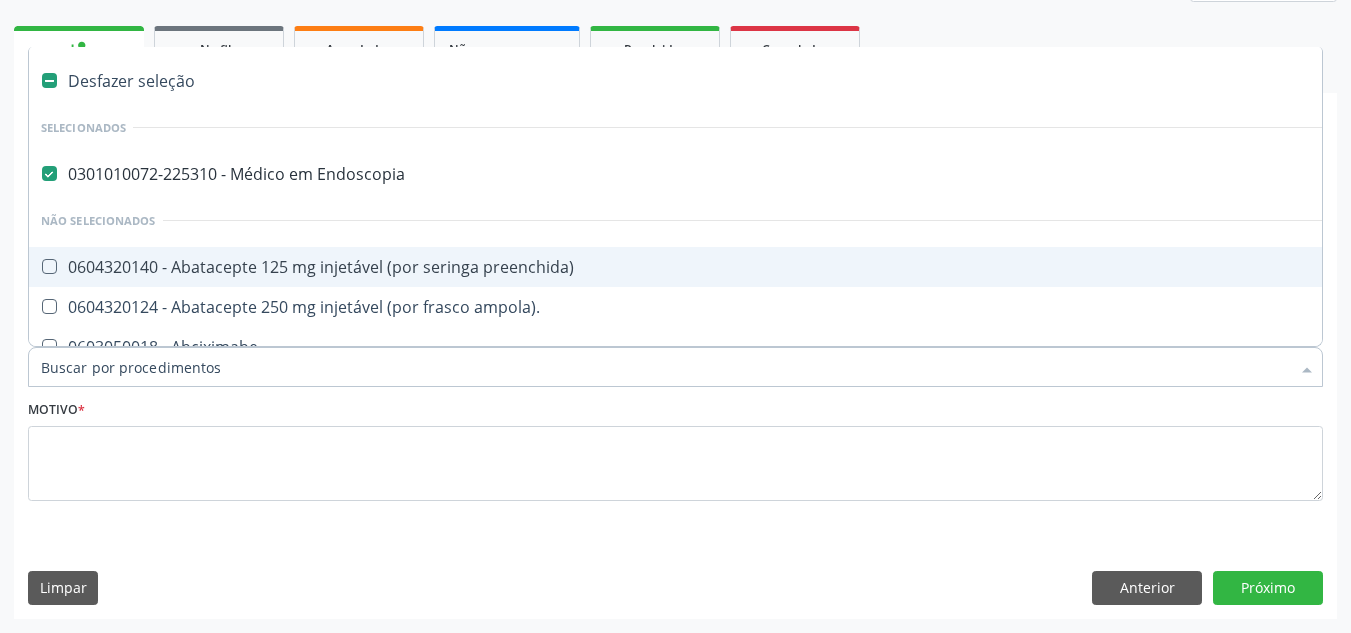 paste on "0209010037" 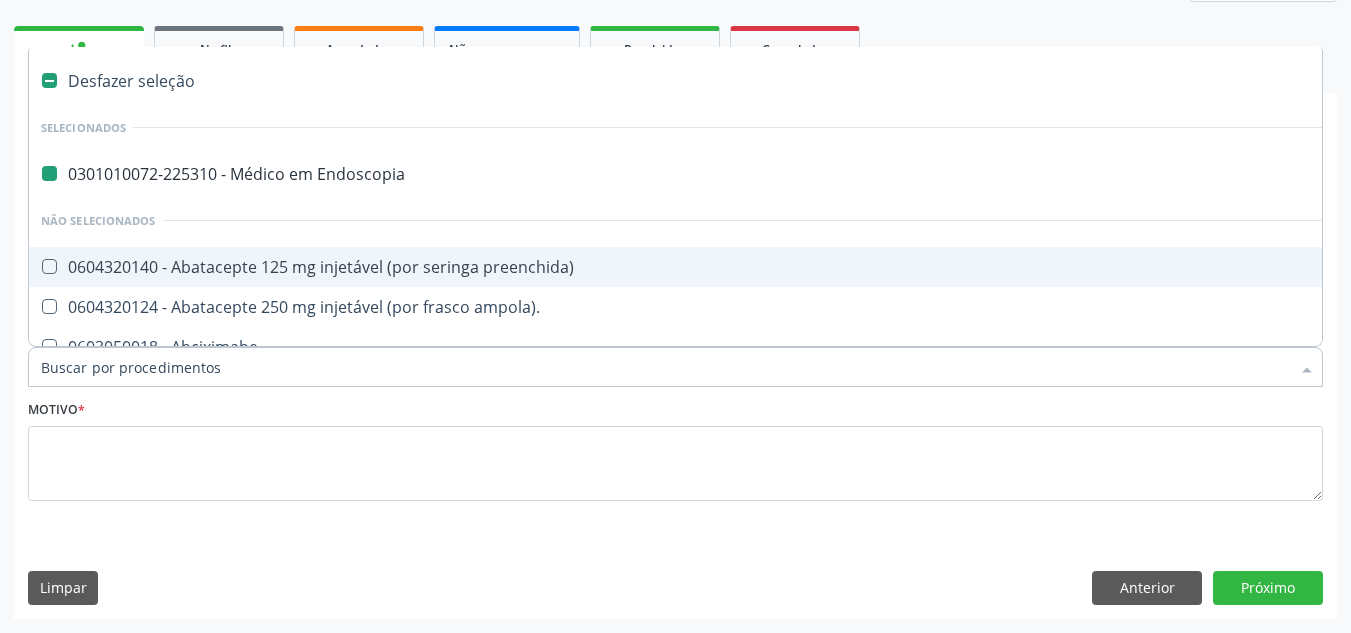 type on "0209010037" 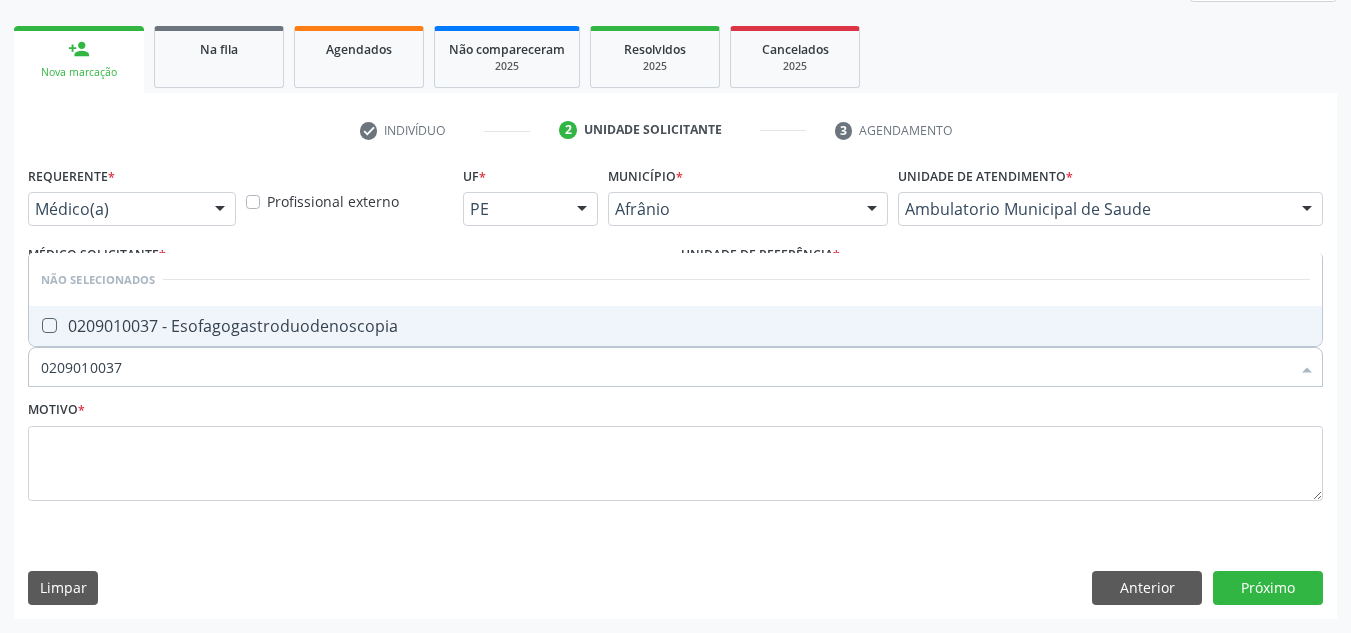 click on "0209010037 - Esofagogastroduodenoscopia" at bounding box center [675, 326] 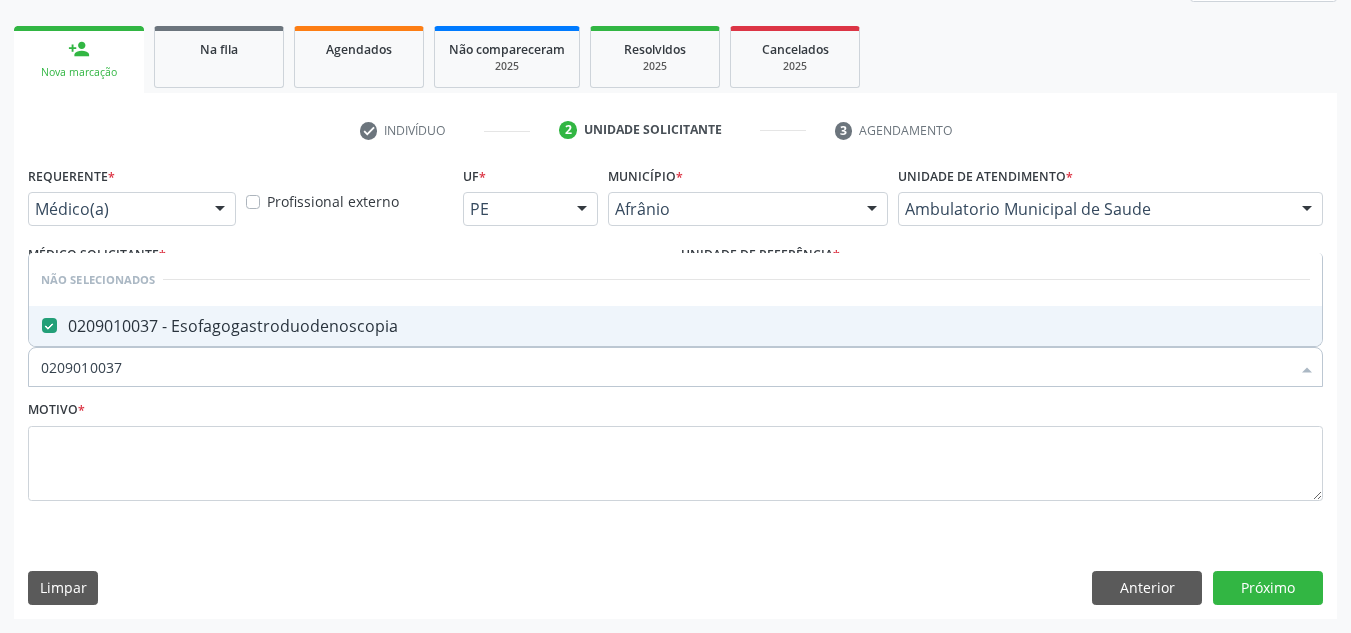 click on "0209010037" at bounding box center [665, 367] 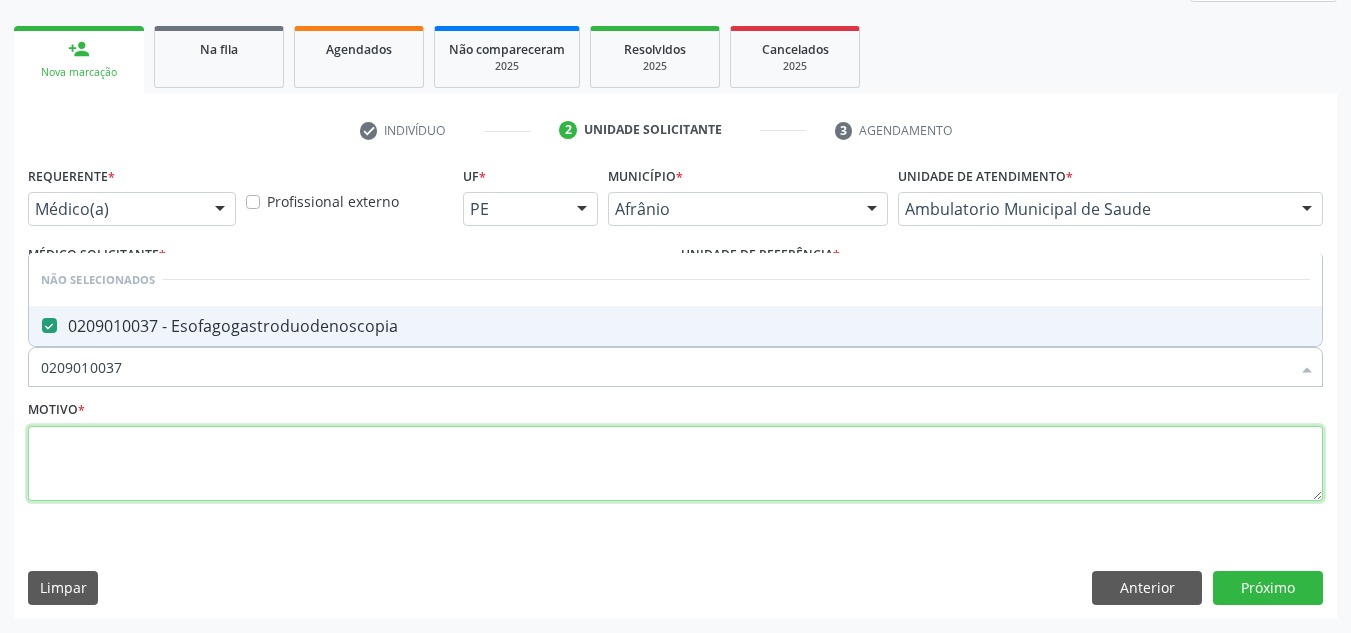 click at bounding box center (675, 464) 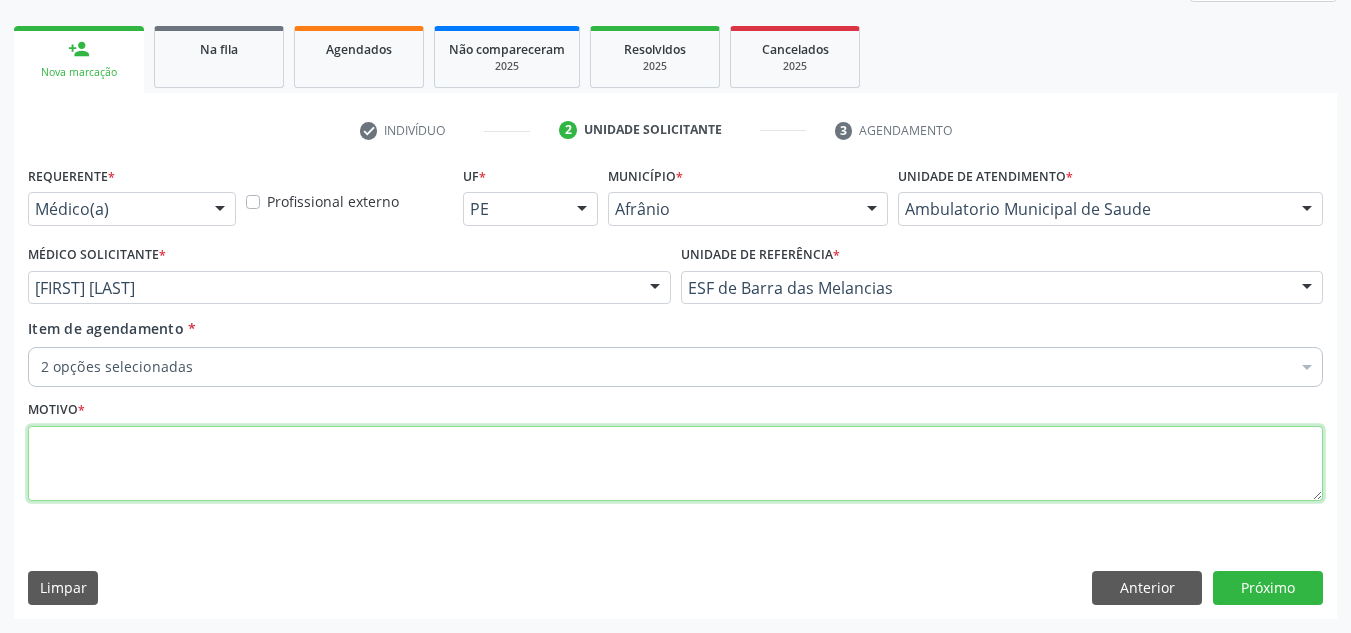 click at bounding box center (675, 464) 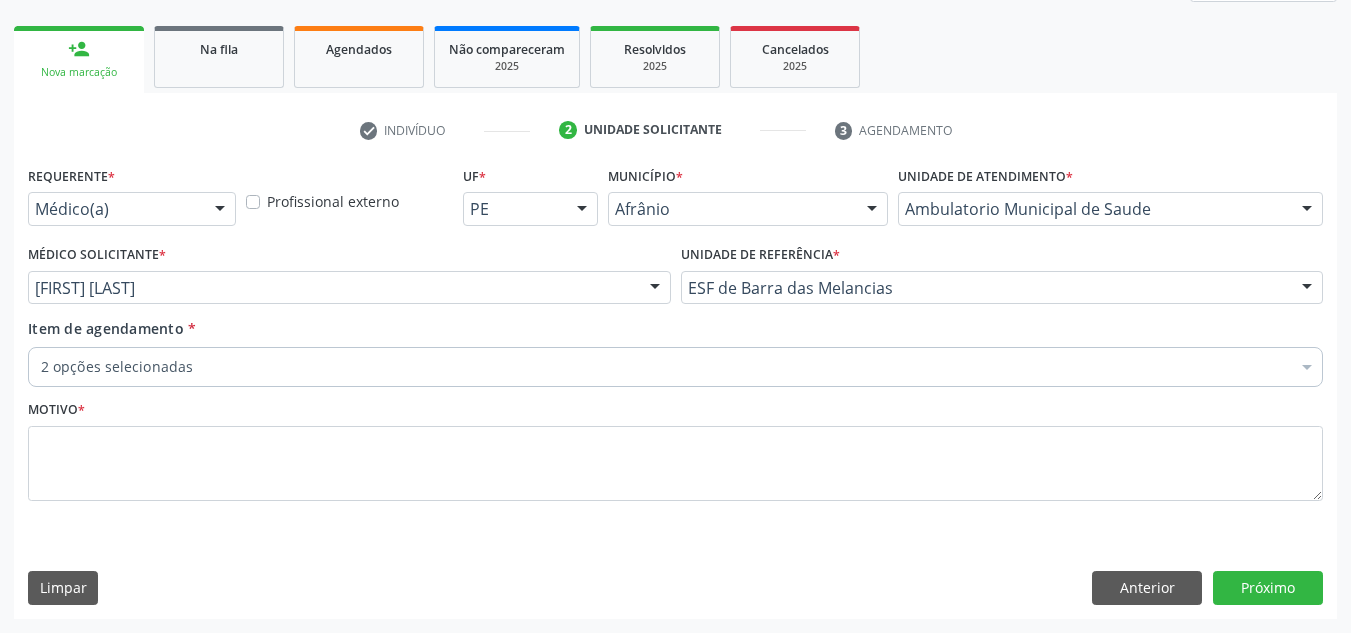 drag, startPoint x: 263, startPoint y: 383, endPoint x: 279, endPoint y: 354, distance: 33.12099 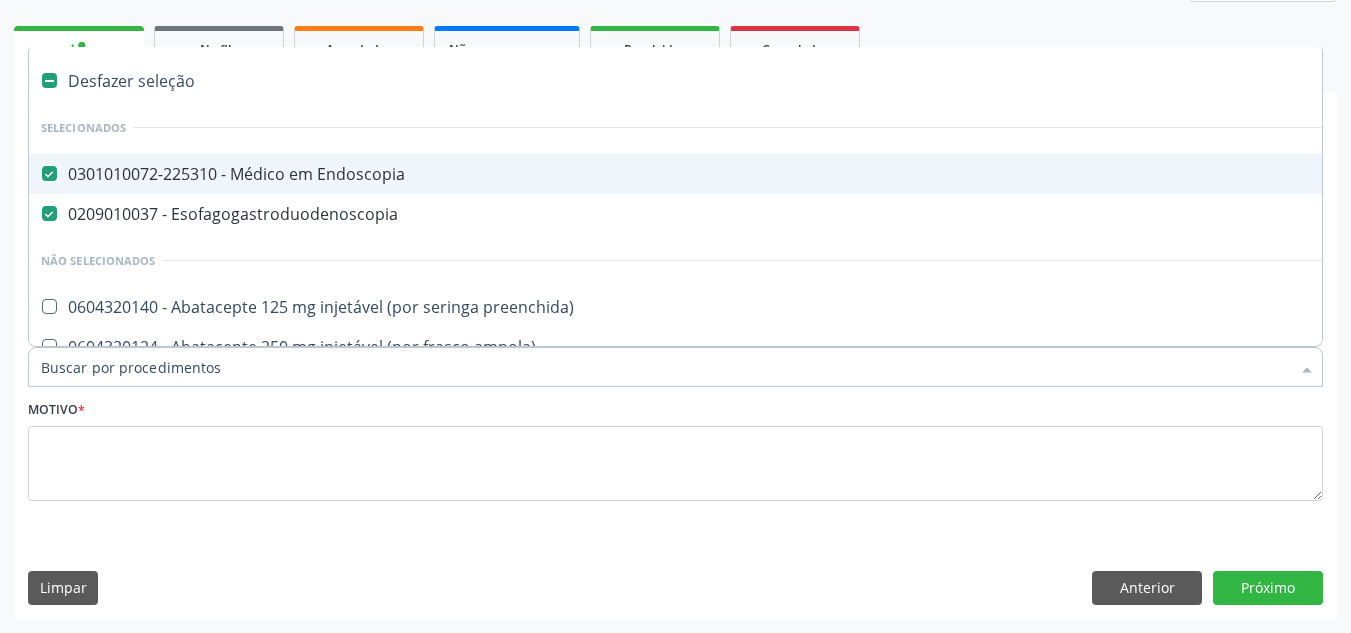 click on "Item de agendamento
*" at bounding box center (665, 367) 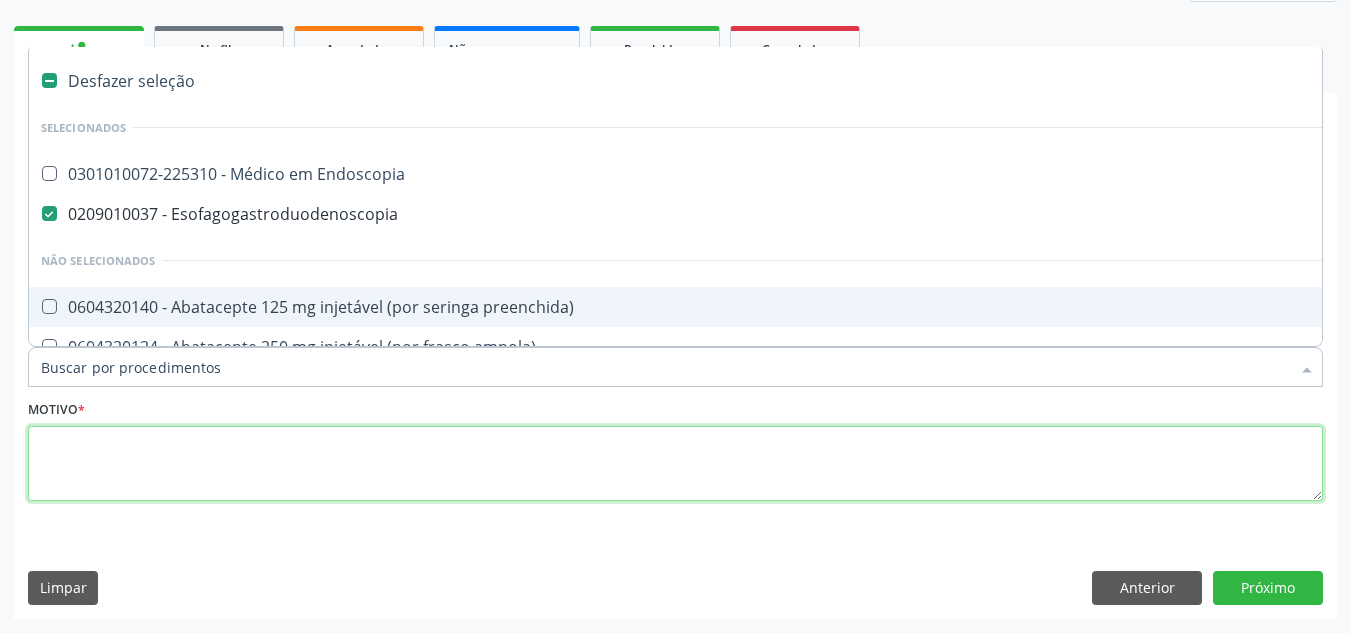click at bounding box center (675, 464) 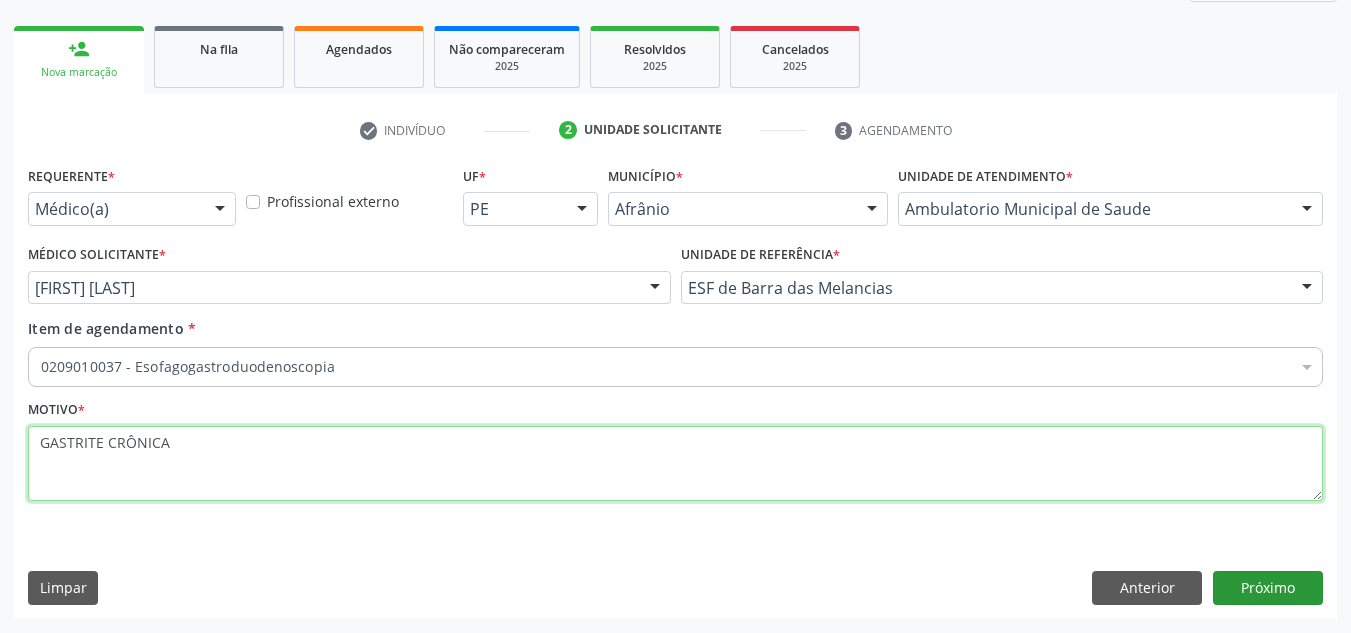 type on "GASTRITE CRÔNICA" 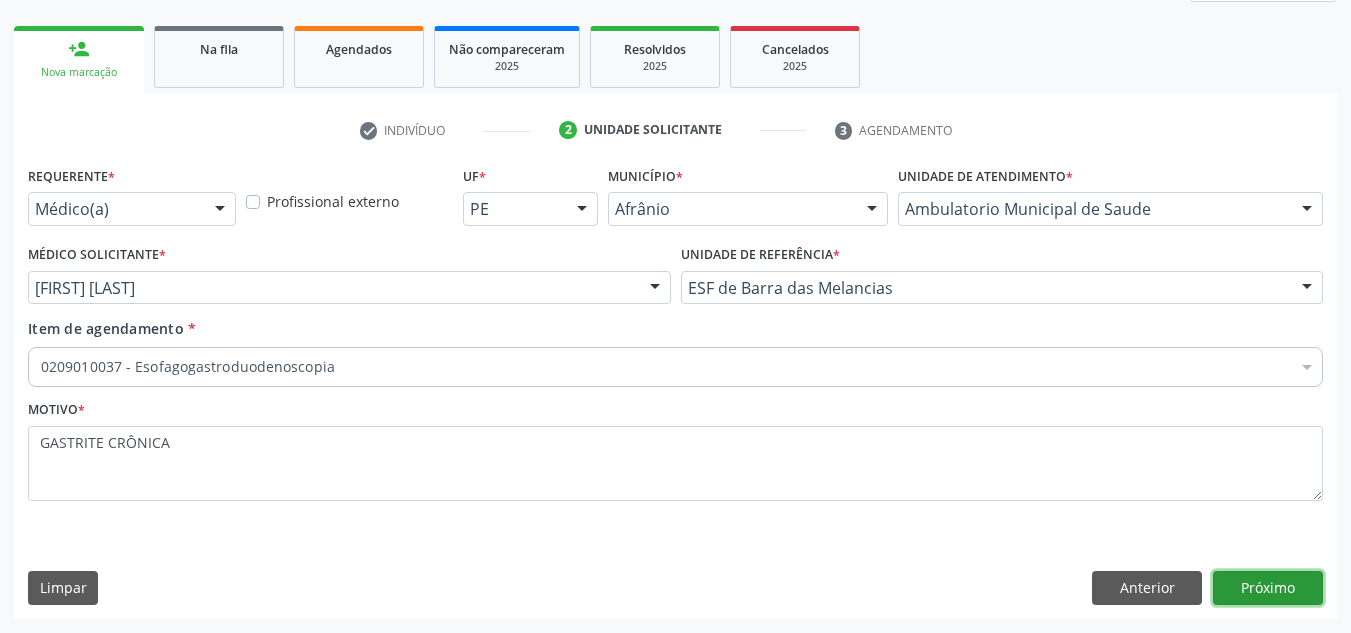 click on "Próximo" at bounding box center (1268, 588) 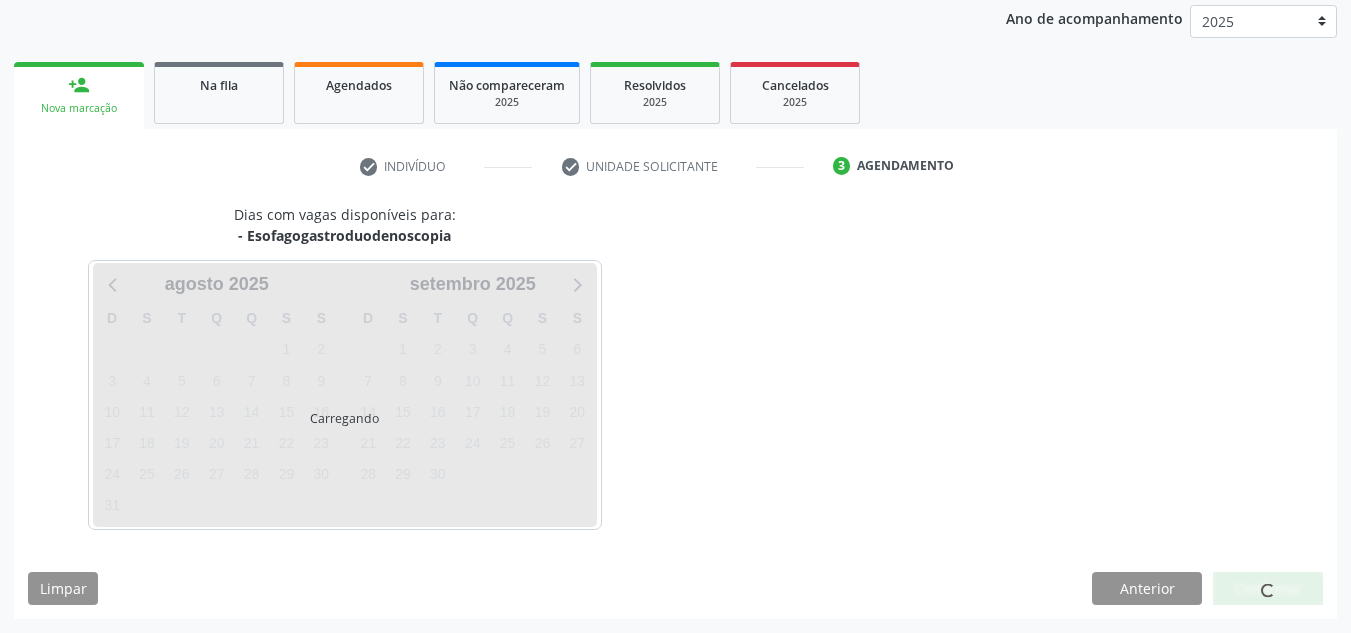 scroll, scrollTop: 237, scrollLeft: 0, axis: vertical 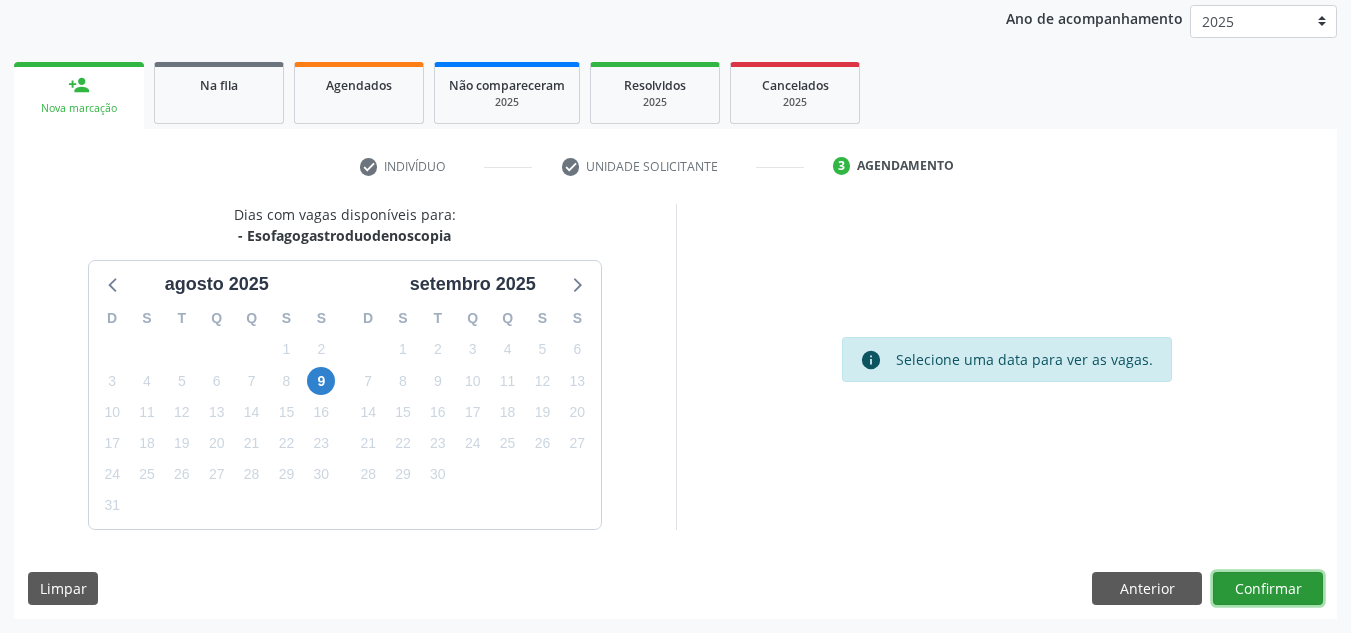 click on "Confirmar" at bounding box center (1268, 589) 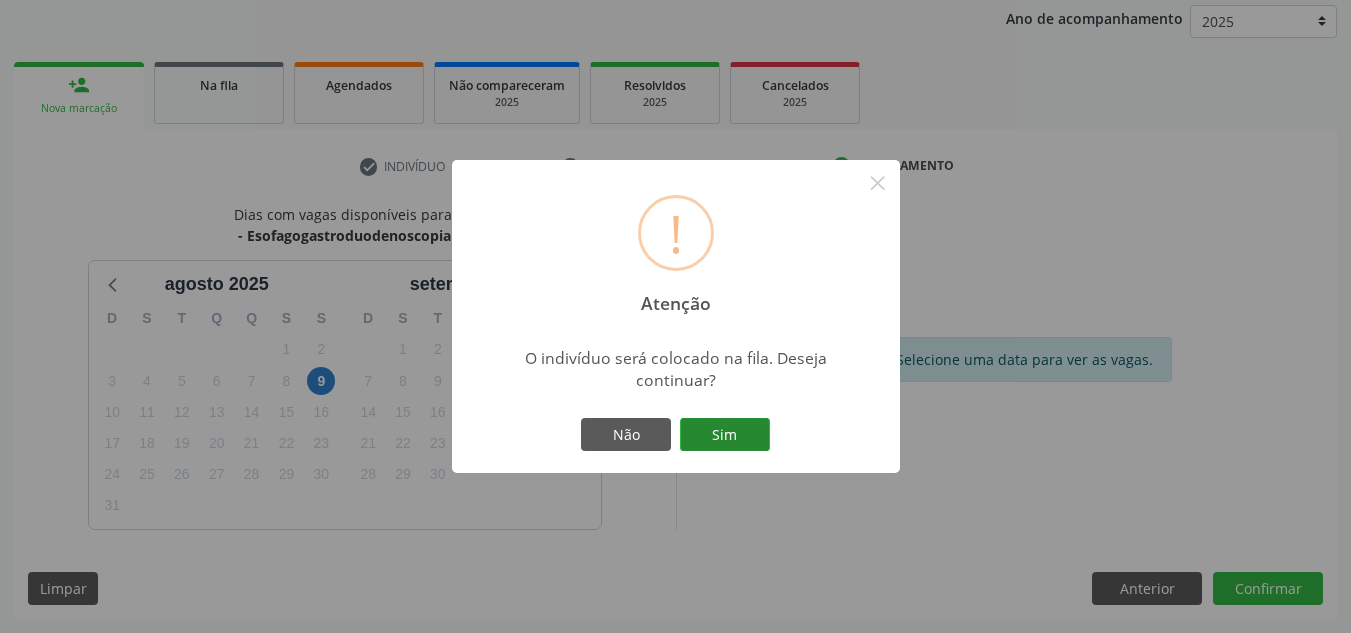 click on "Sim" at bounding box center [725, 435] 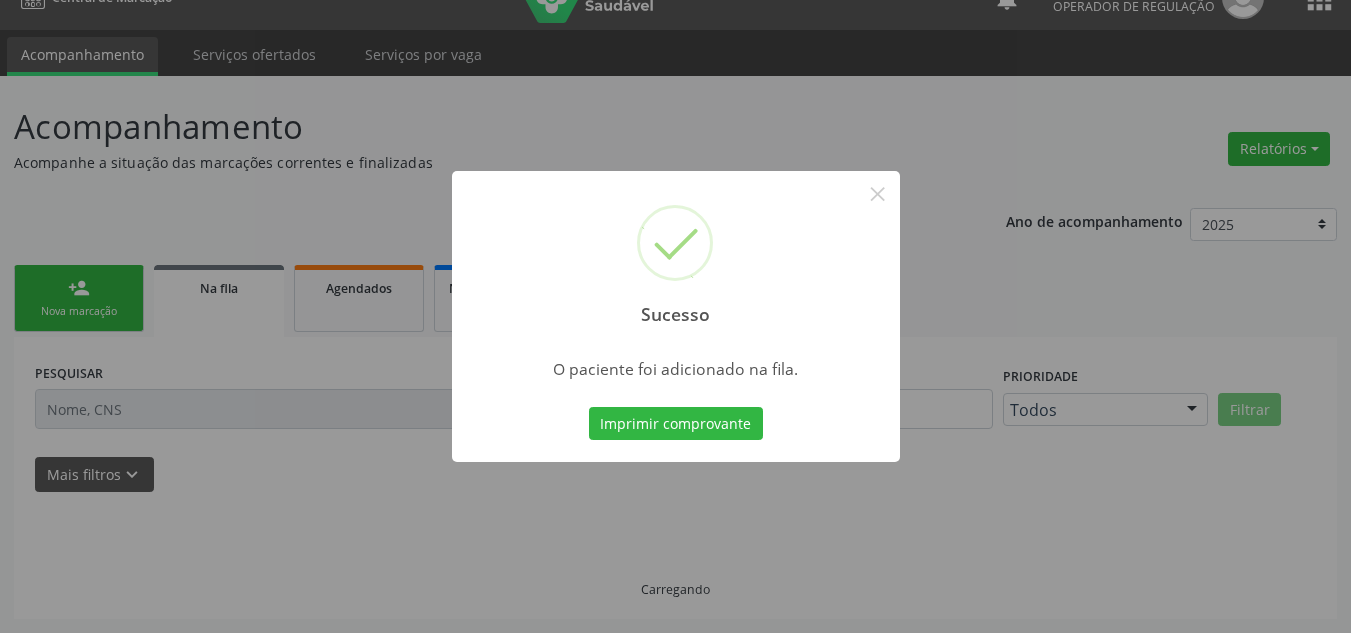 scroll, scrollTop: 34, scrollLeft: 0, axis: vertical 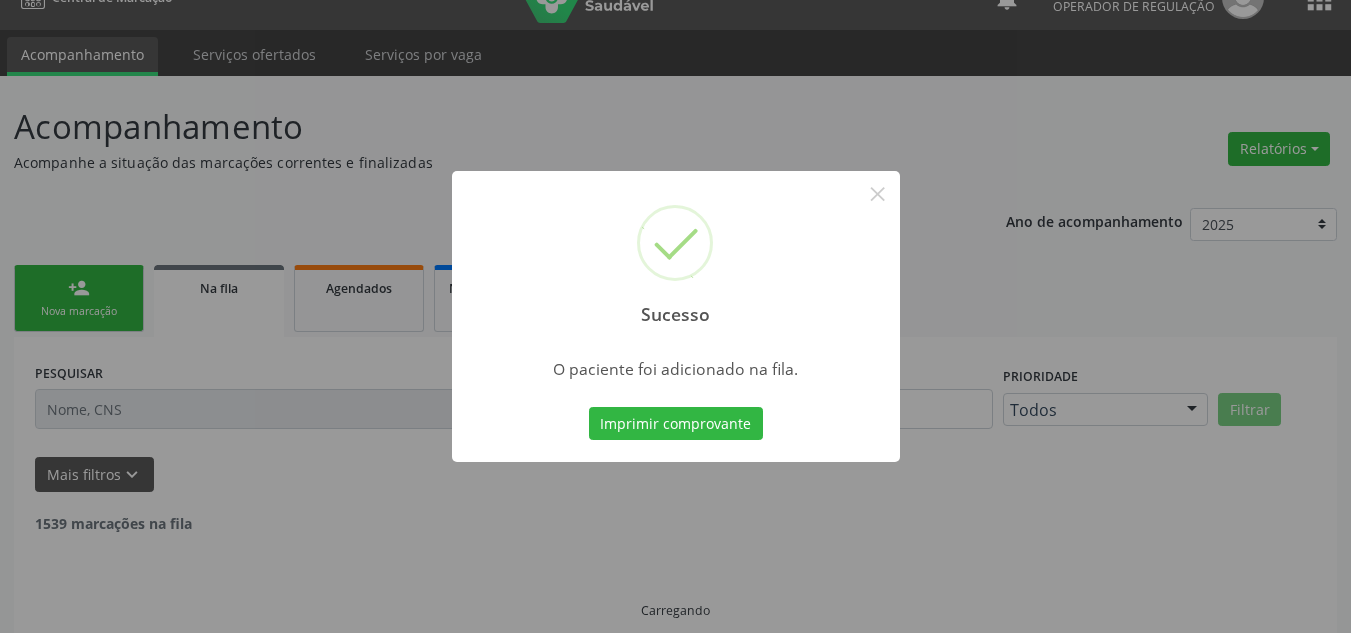 click on "Sucesso × O paciente foi adicionado na fila. Imprimir comprovante Cancel" at bounding box center (675, 316) 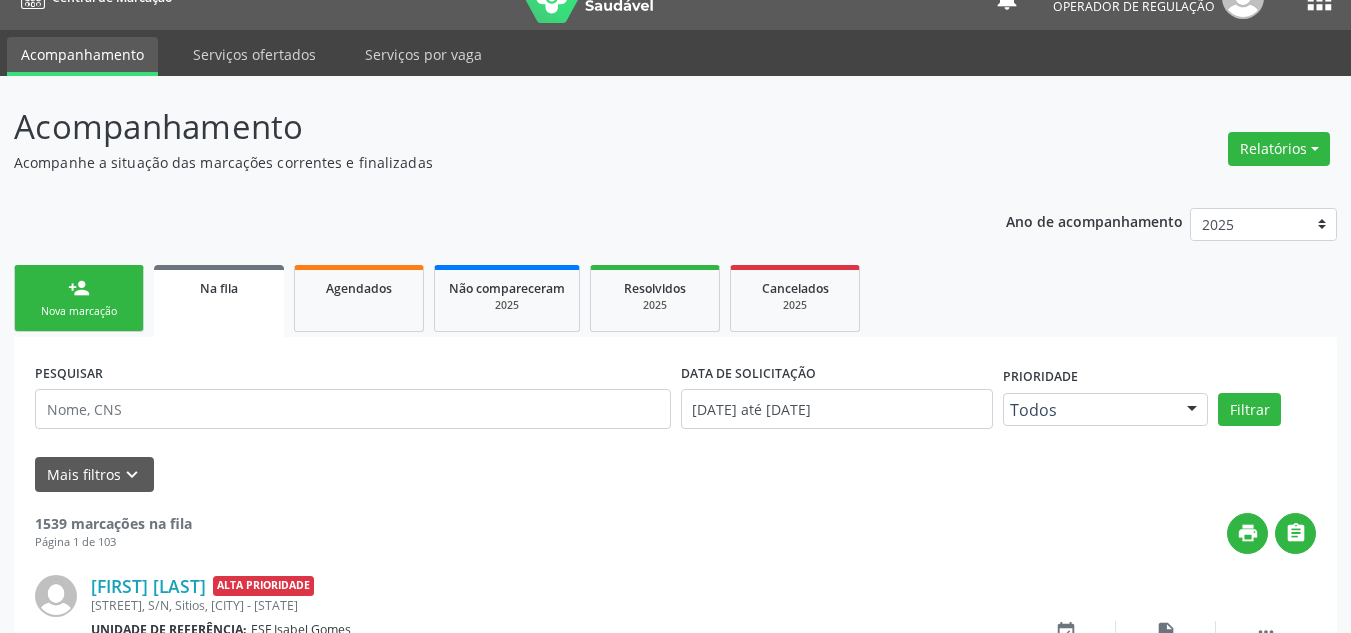 click on "Nova marcação" at bounding box center [79, 311] 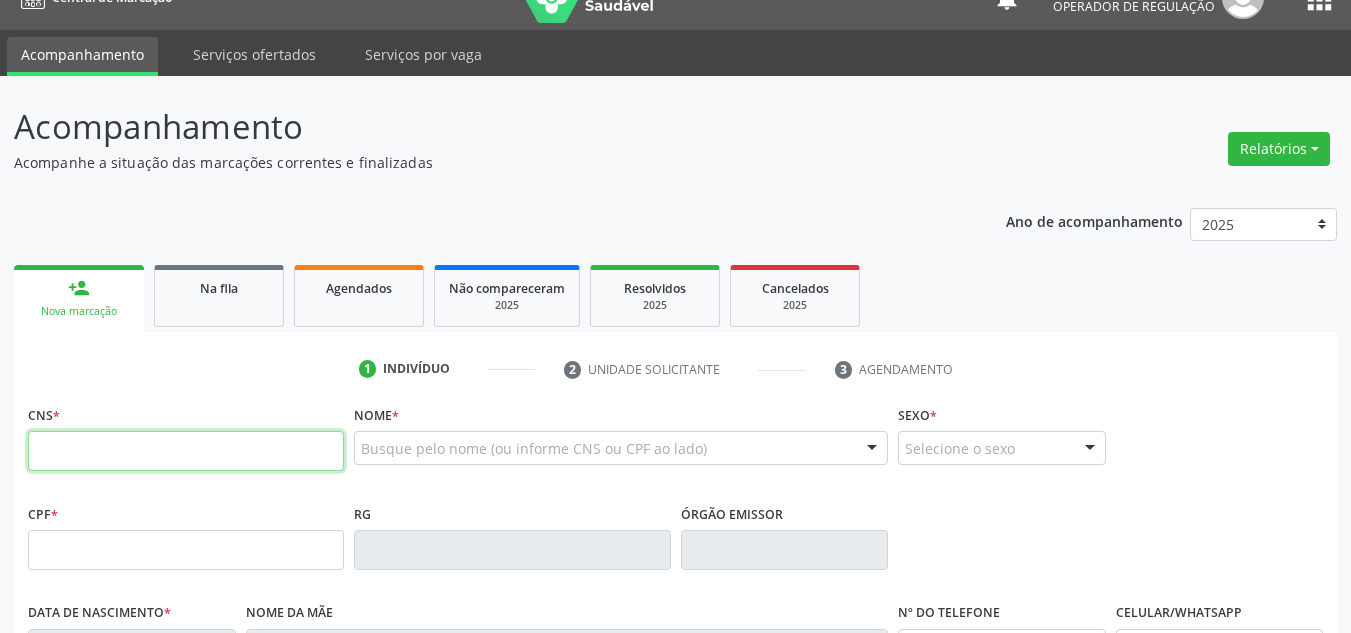 click at bounding box center (186, 451) 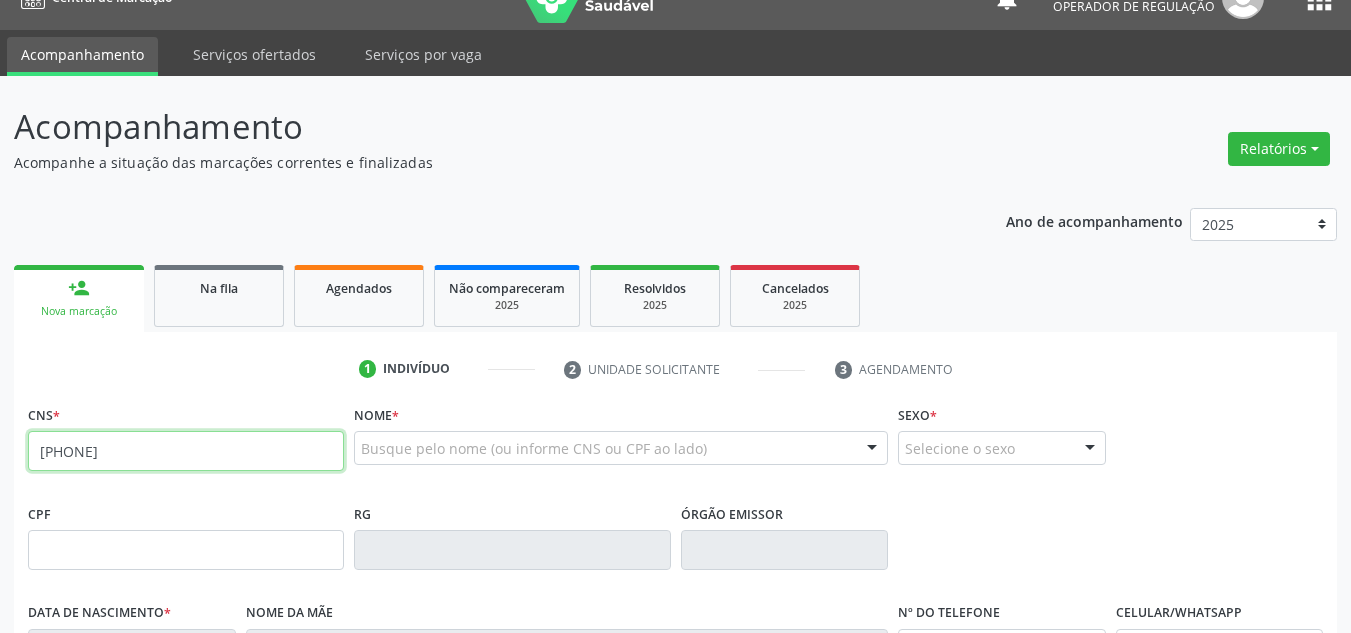 type on "700 2034 0326 2920" 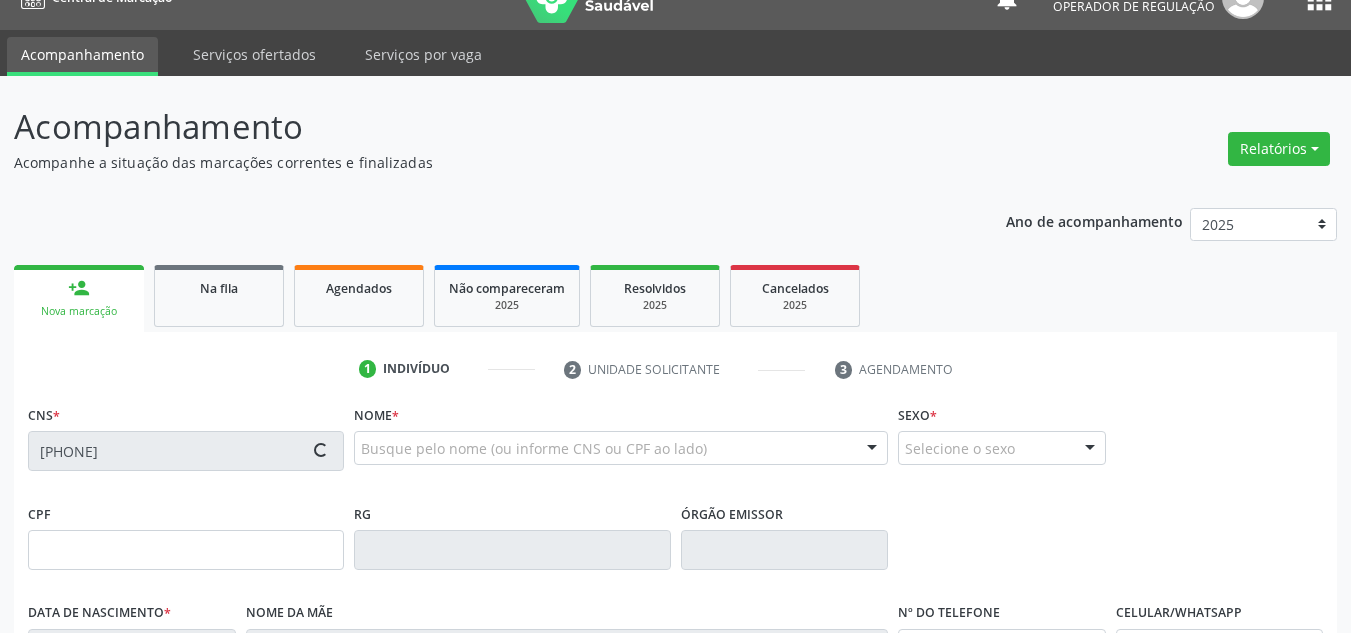 type on "036.513.604-23" 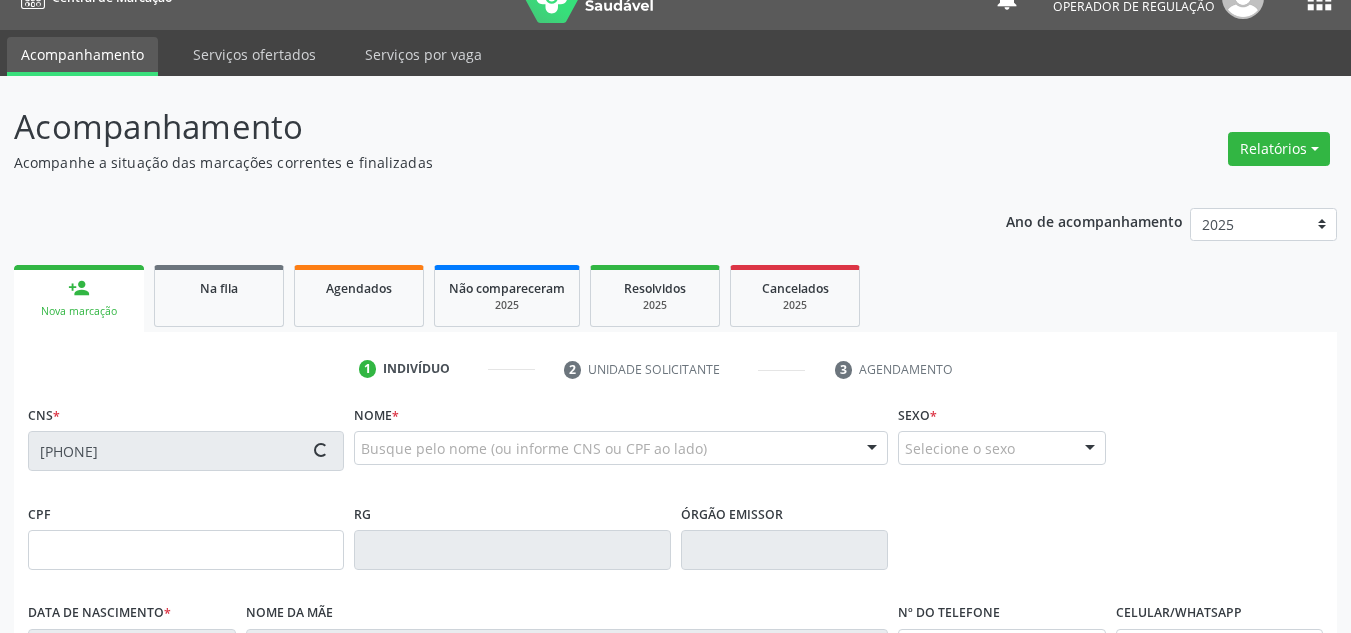 type on "10/02/1967" 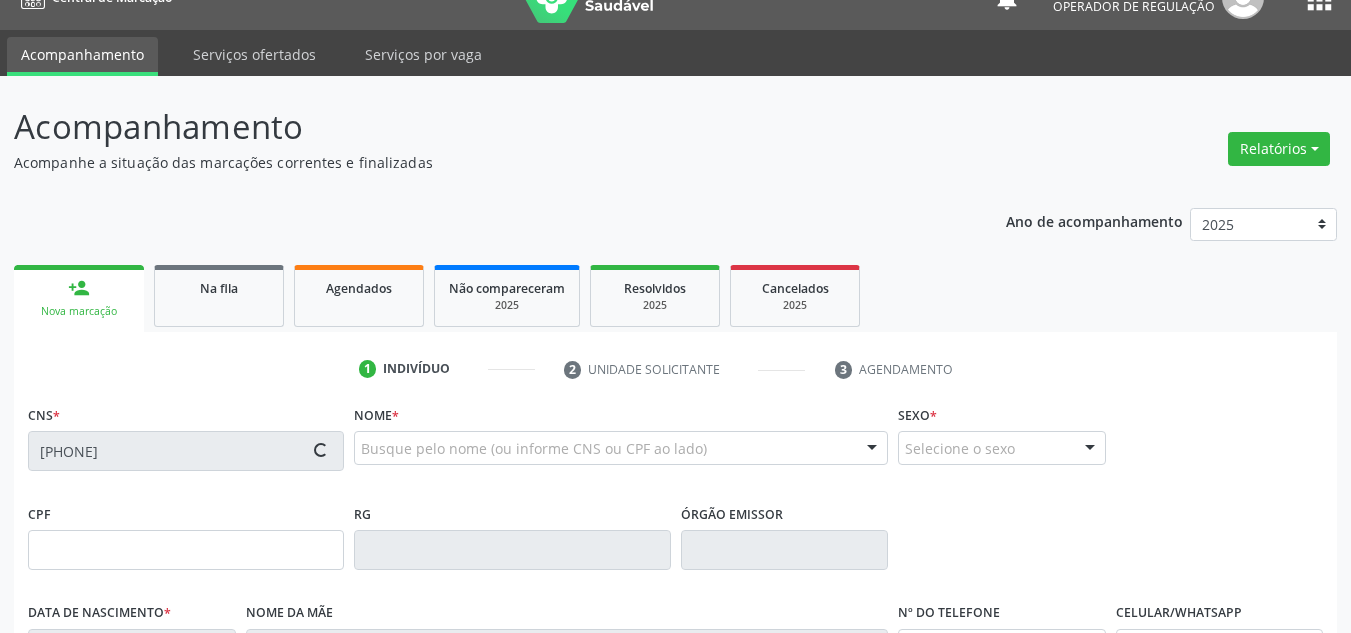 type on "375.843.754-72" 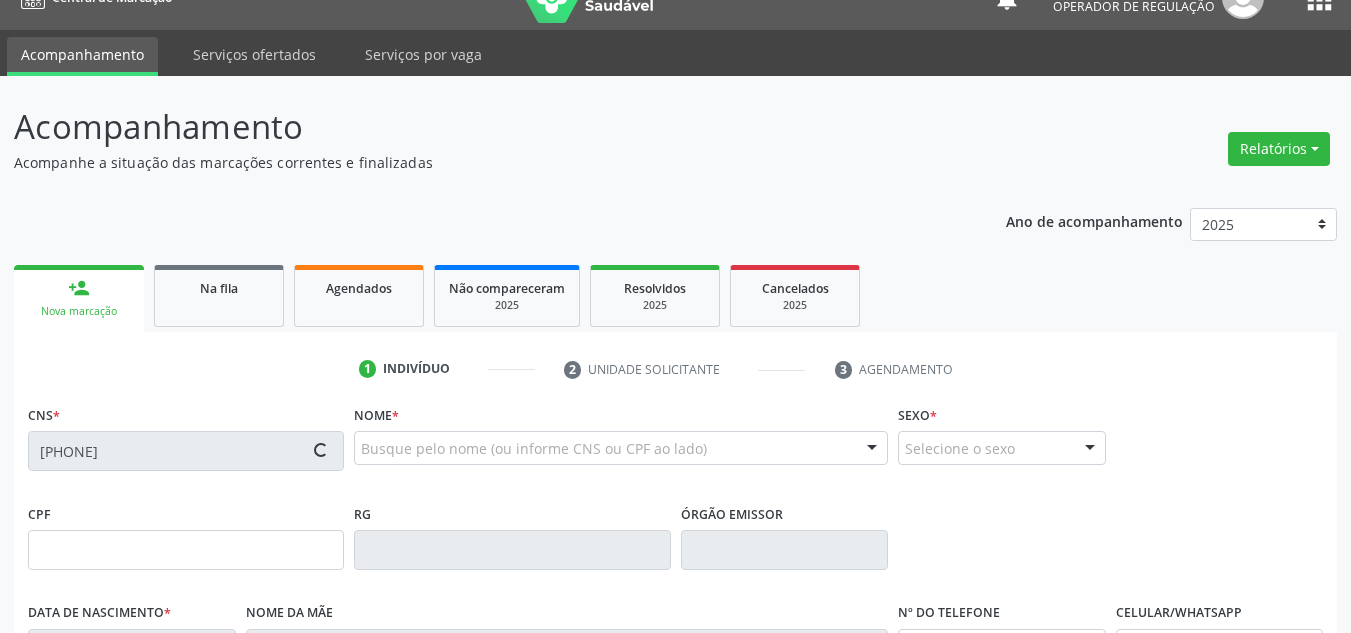type on "S/N" 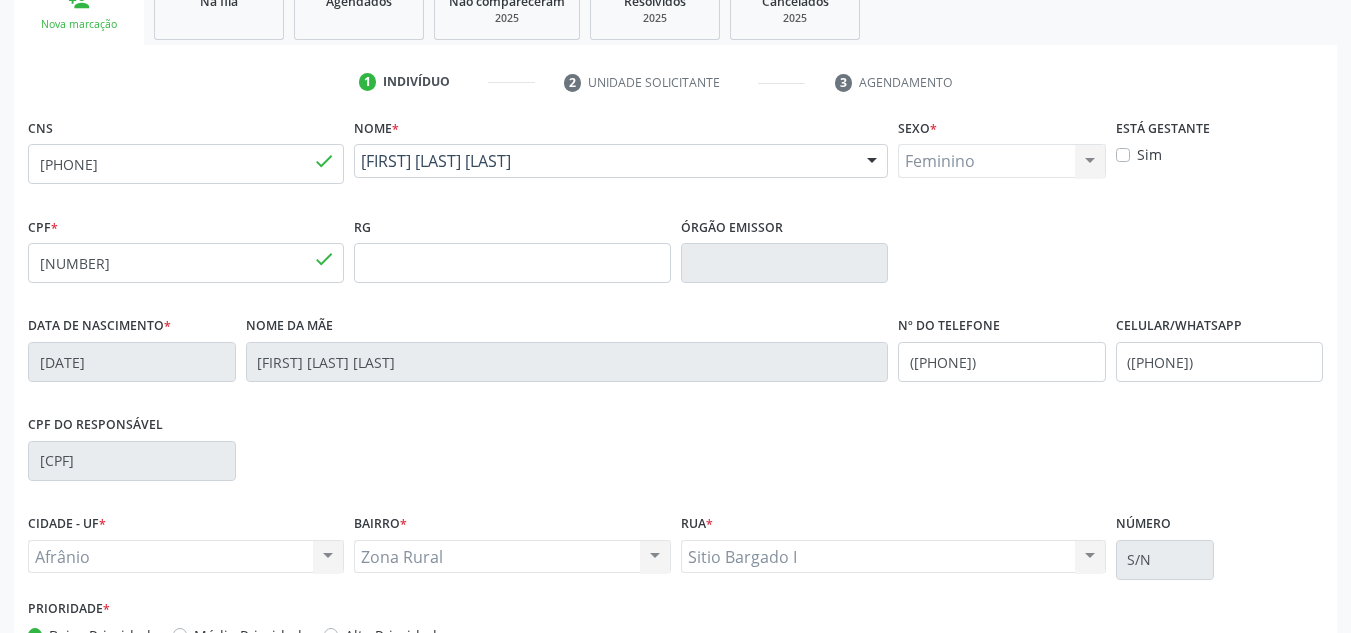 scroll, scrollTop: 451, scrollLeft: 0, axis: vertical 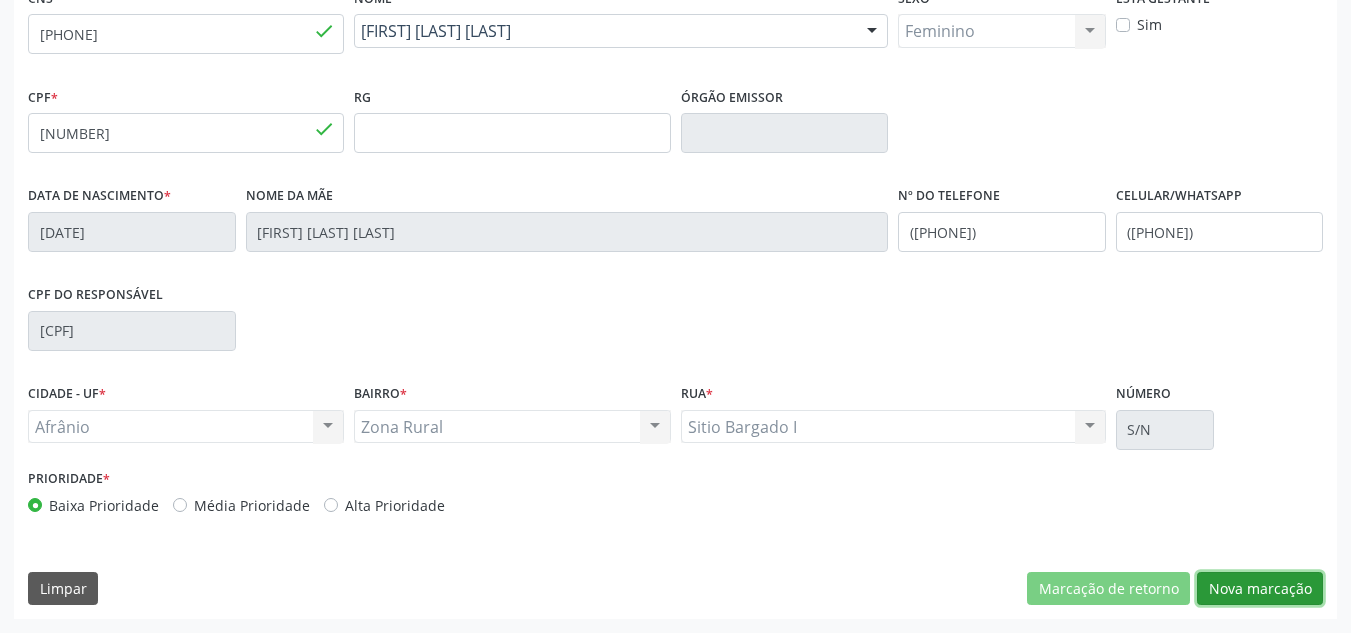 click on "Nova marcação" at bounding box center [1260, 589] 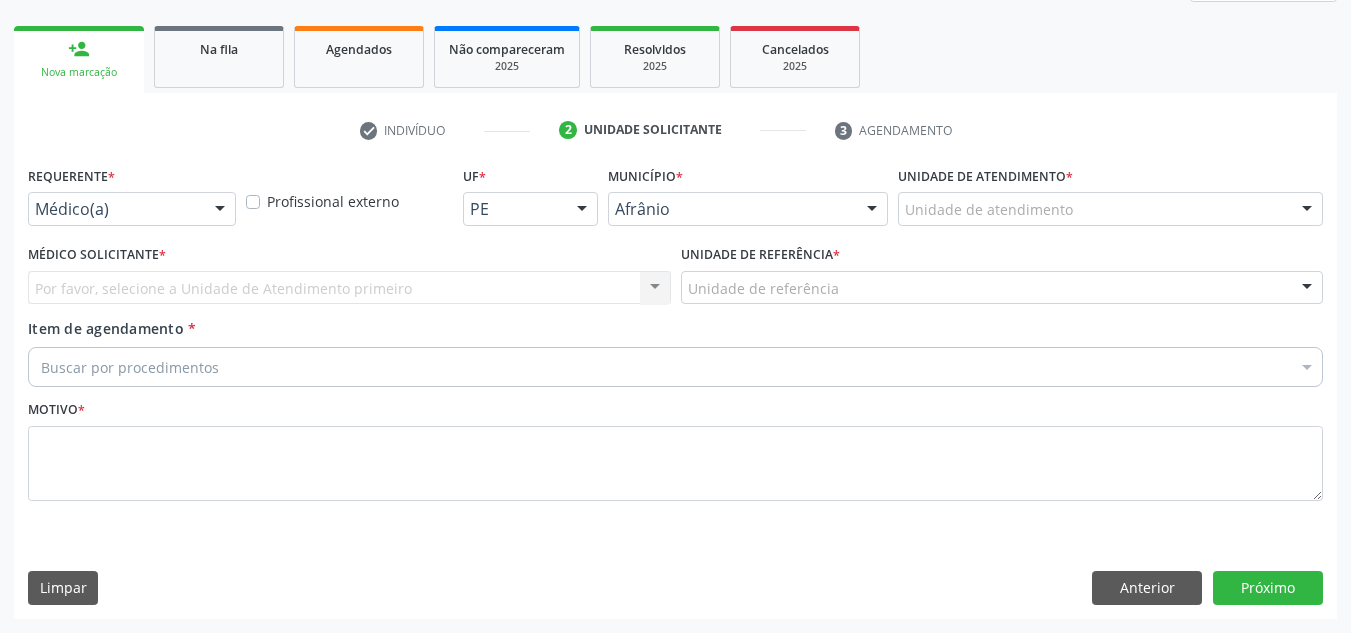 scroll, scrollTop: 273, scrollLeft: 0, axis: vertical 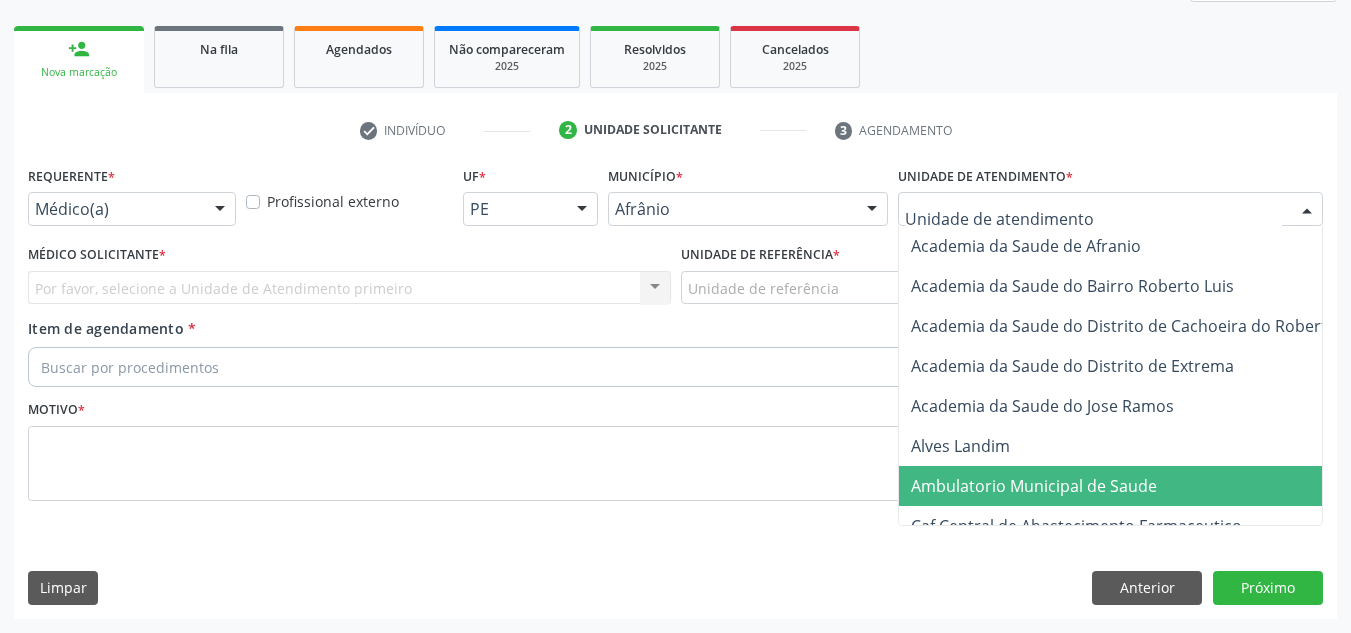 click on "Ambulatorio Municipal de Saude" at bounding box center [1137, 486] 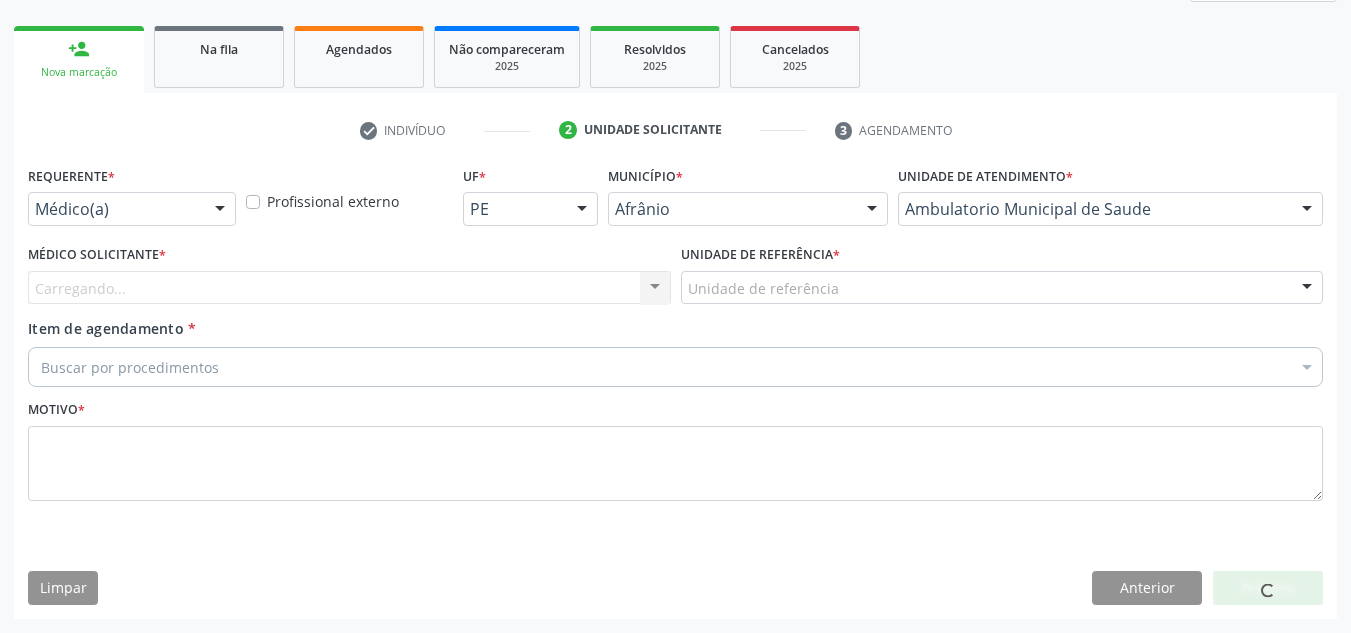 click on "Carregando...
Nenhum resultado encontrado para: "   "
Não há nenhuma opção para ser exibida." at bounding box center (349, 288) 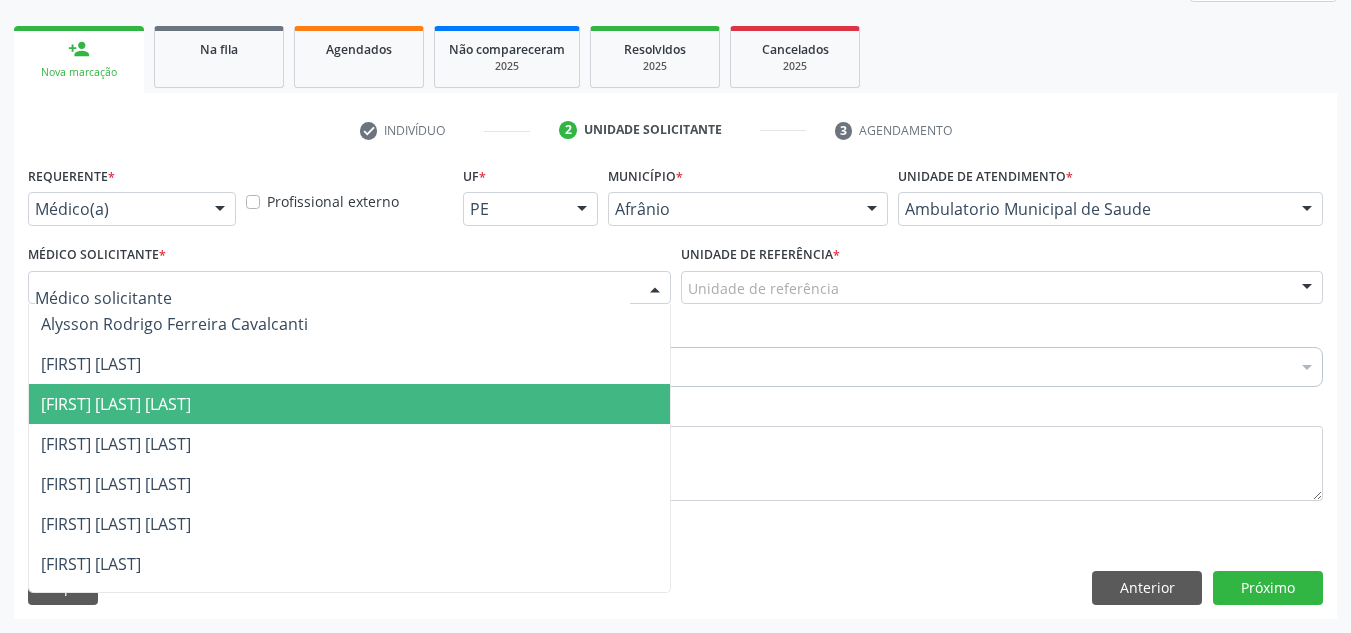 click on "[FIRST] [LAST]" at bounding box center (349, 404) 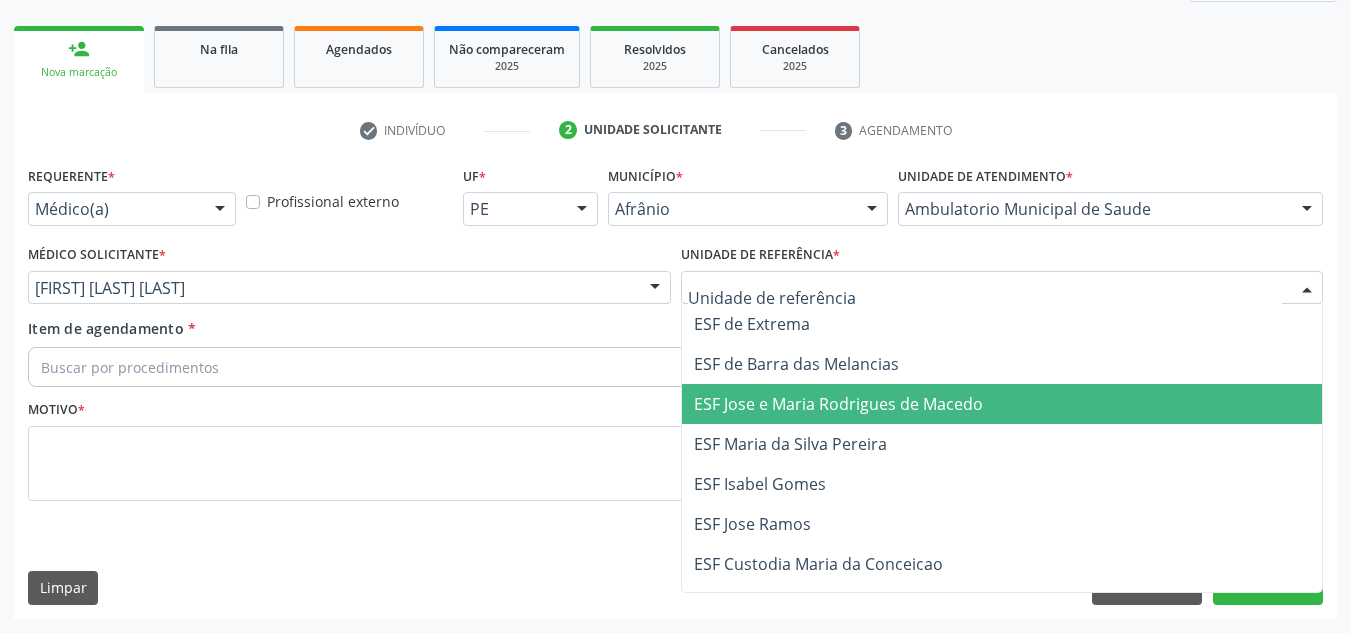 drag, startPoint x: 761, startPoint y: 412, endPoint x: 748, endPoint y: 410, distance: 13.152946 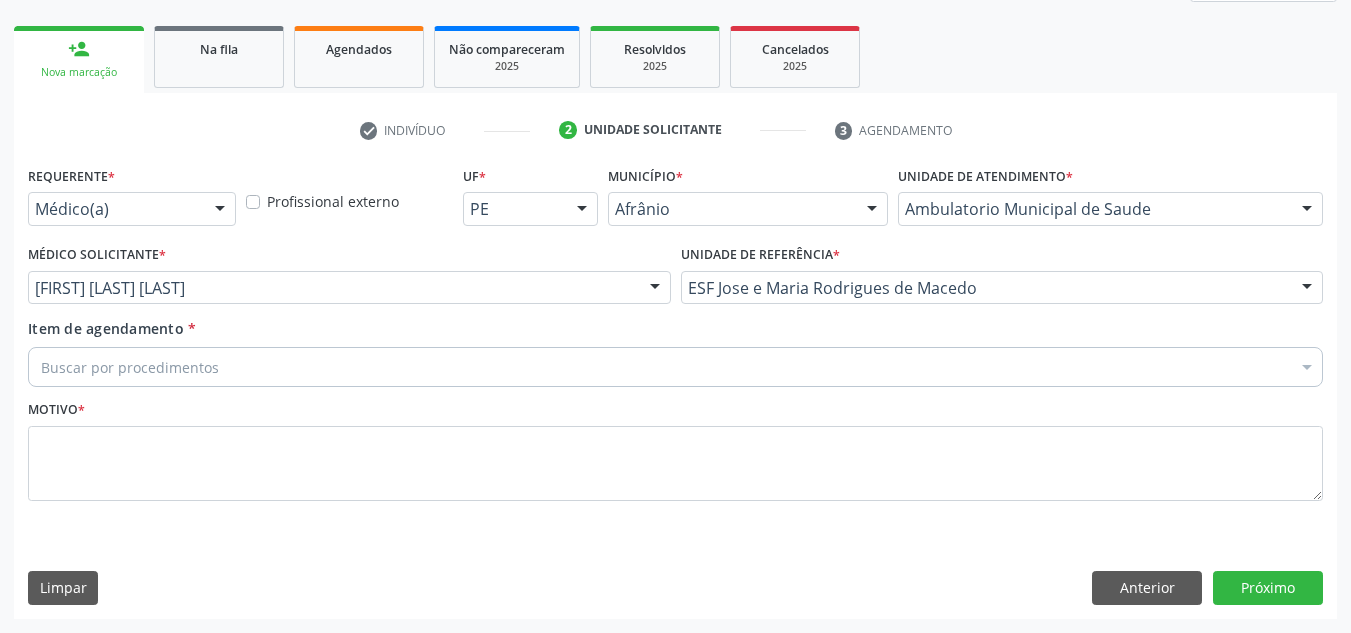 click on "Buscar por procedimentos" at bounding box center [675, 367] 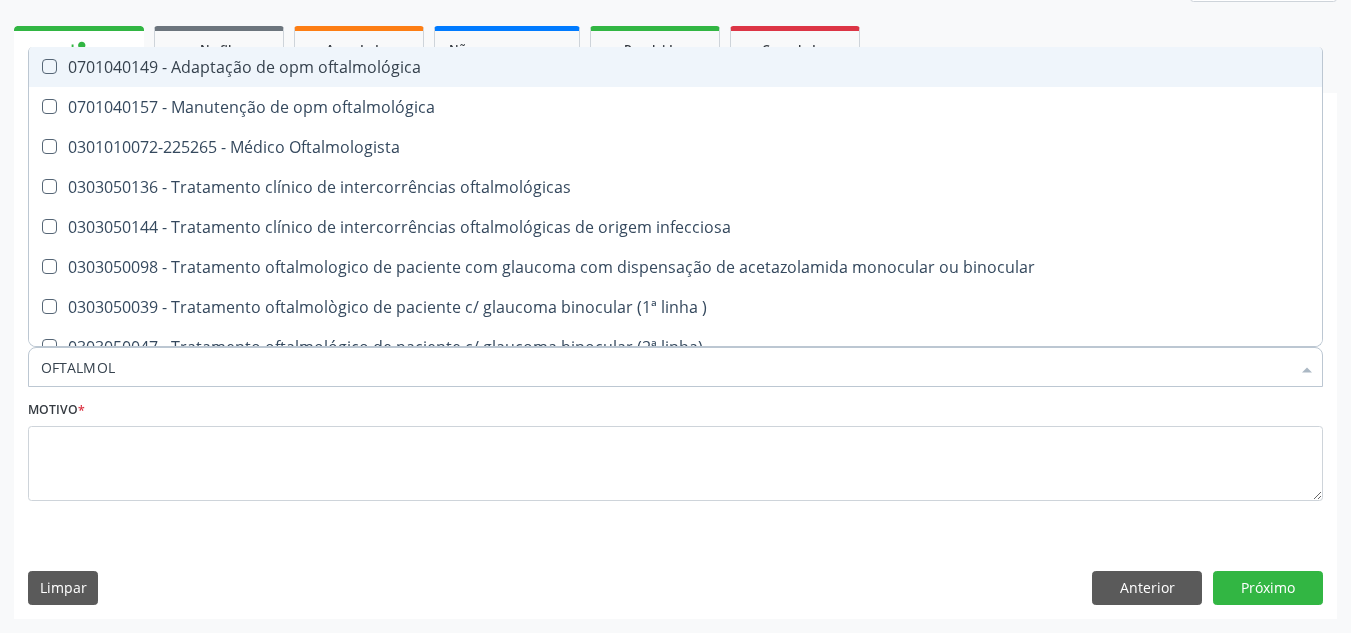 type on "OFTALMOLO" 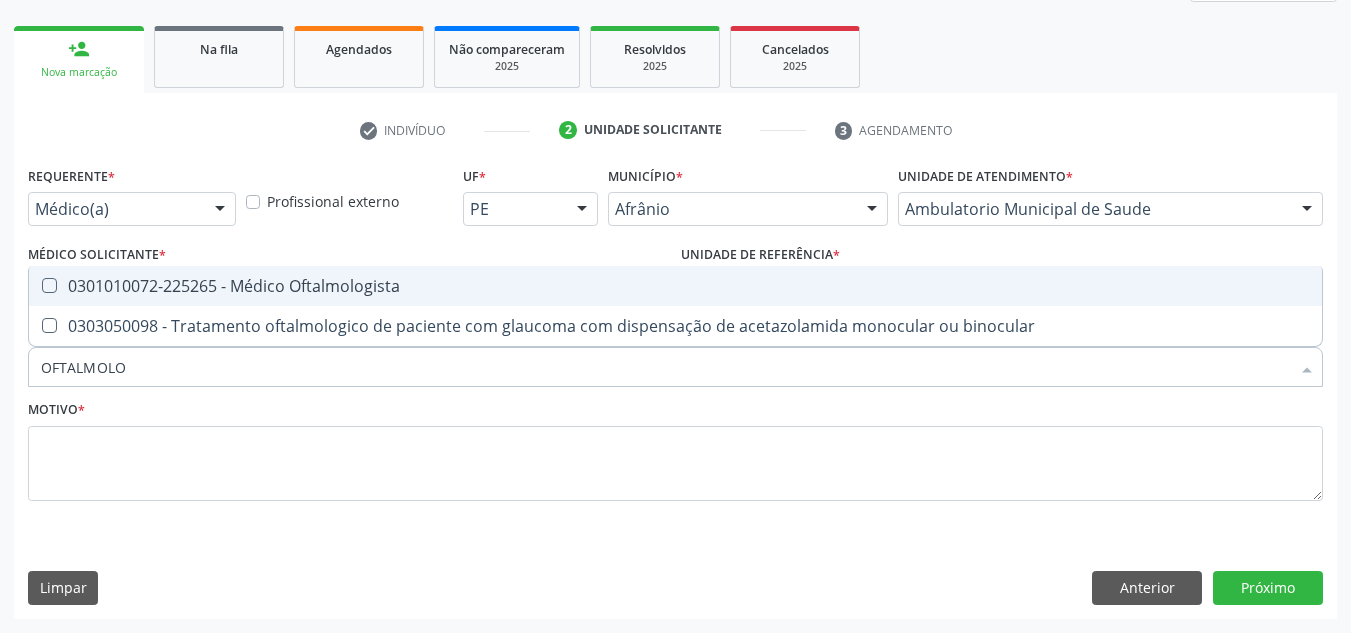 click on "0301010072-225265 - Médico Oftalmologista" at bounding box center [675, 286] 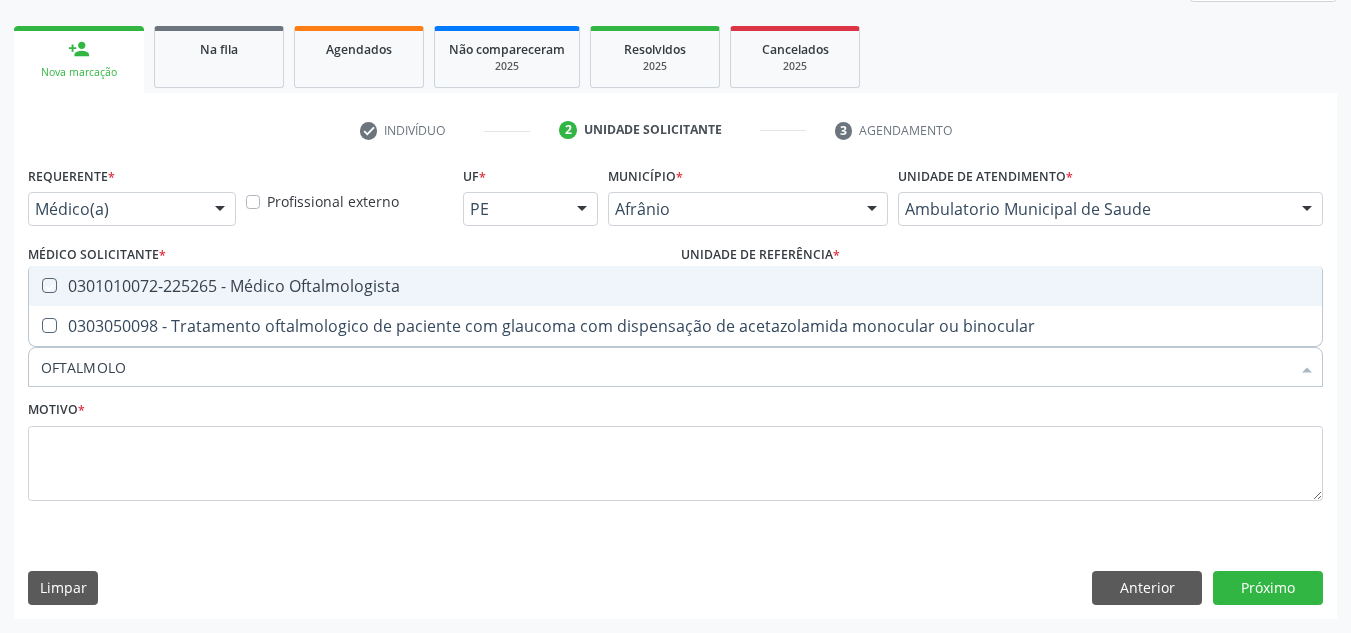 checkbox on "true" 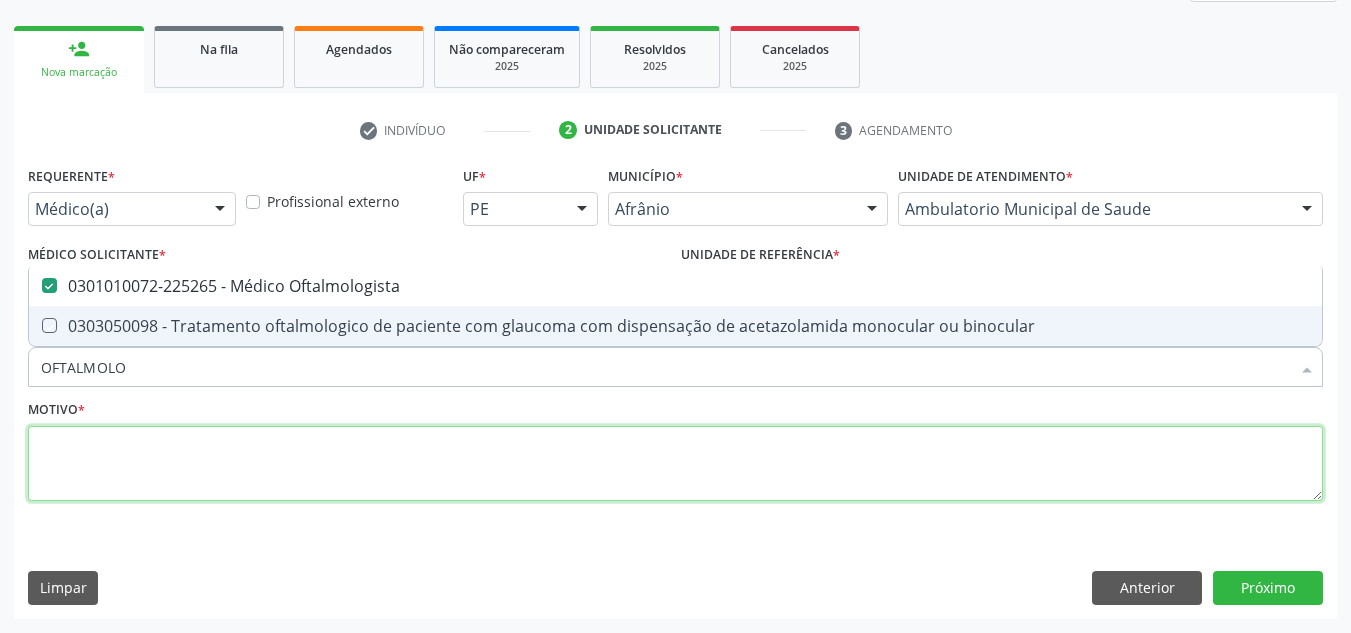 click at bounding box center [675, 464] 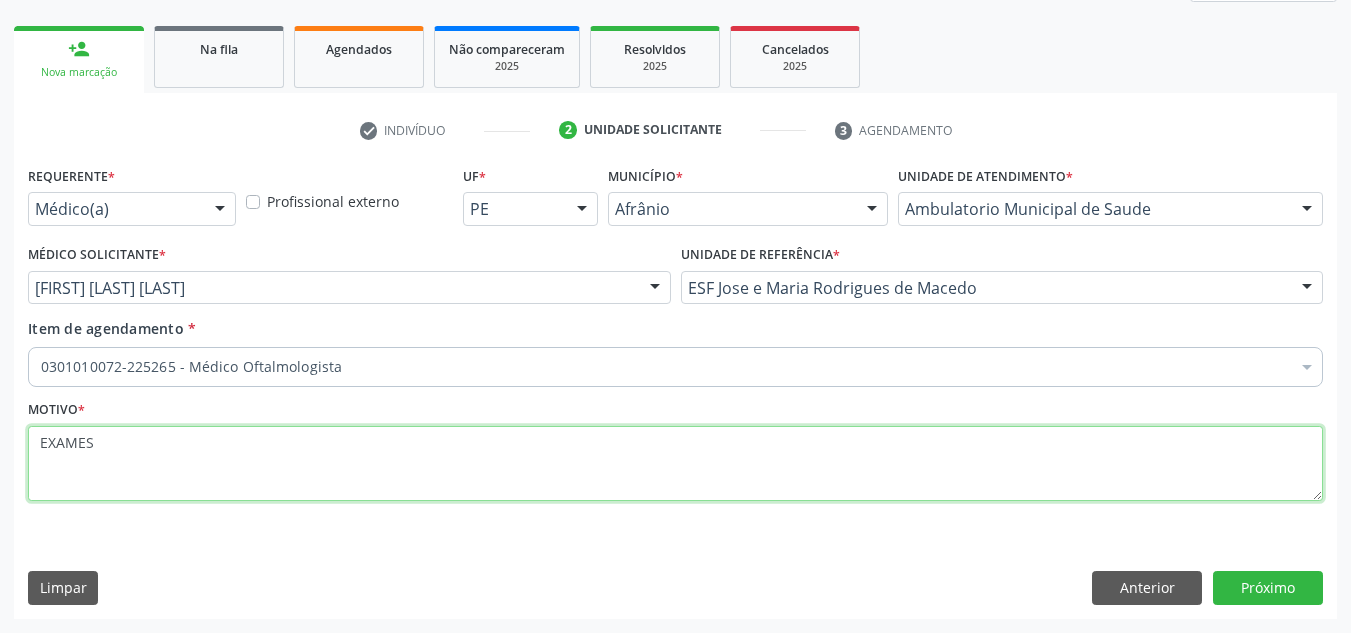 type on "EXAMES" 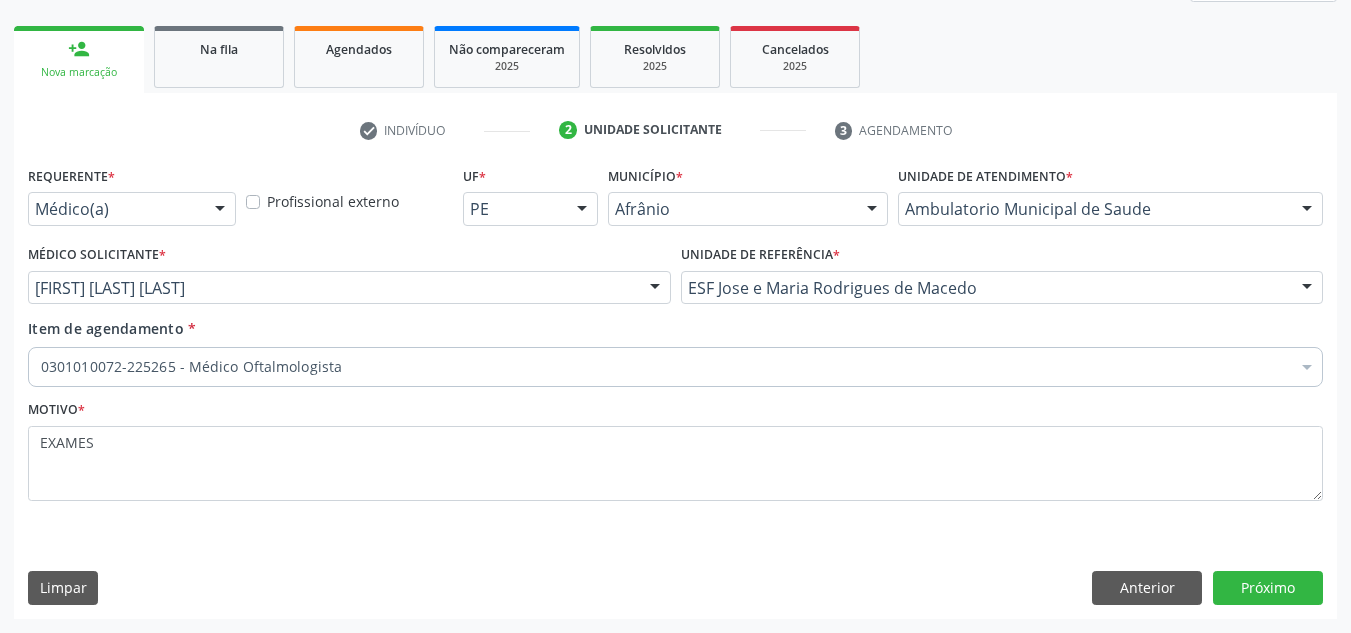click on "Requerente
*
Médico(a)         Médico(a)   Enfermeiro(a)   Paciente
Nenhum resultado encontrado para: "   "
Não há nenhuma opção para ser exibida.
Profissional externo
UF
*
PE         BA   PE
Nenhum resultado encontrado para: "   "
Não há nenhuma opção para ser exibida.
Município
*
Afrânio         Afrânio   Petrolina
Nenhum resultado encontrado para: "   "
Não há nenhuma opção para ser exibida.
Unidade de atendimento
*
Ambulatorio Municipal de Saude         Academia da Saude de Afranio   Academia da Saude do Bairro Roberto Luis   Academia da Saude do Distrito de Cachoeira do Roberto   Academia da Saude do Distrito de Extrema   Academia da Saude do Jose Ramos   Alves Landim   Ambulatorio Municipal de Saude   Caf Central de Abastecimento Farmaceutico     Centro de Especialidades   Cime   Cuidar" at bounding box center [675, 389] 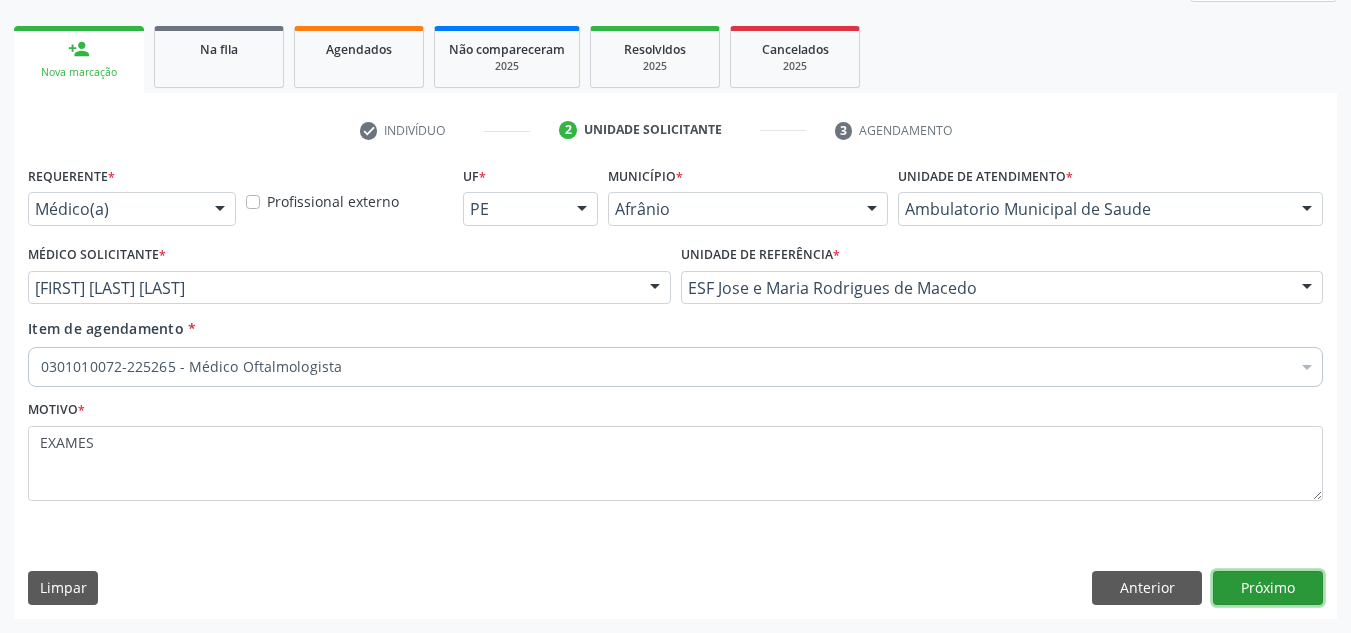 click on "Próximo" at bounding box center [1268, 588] 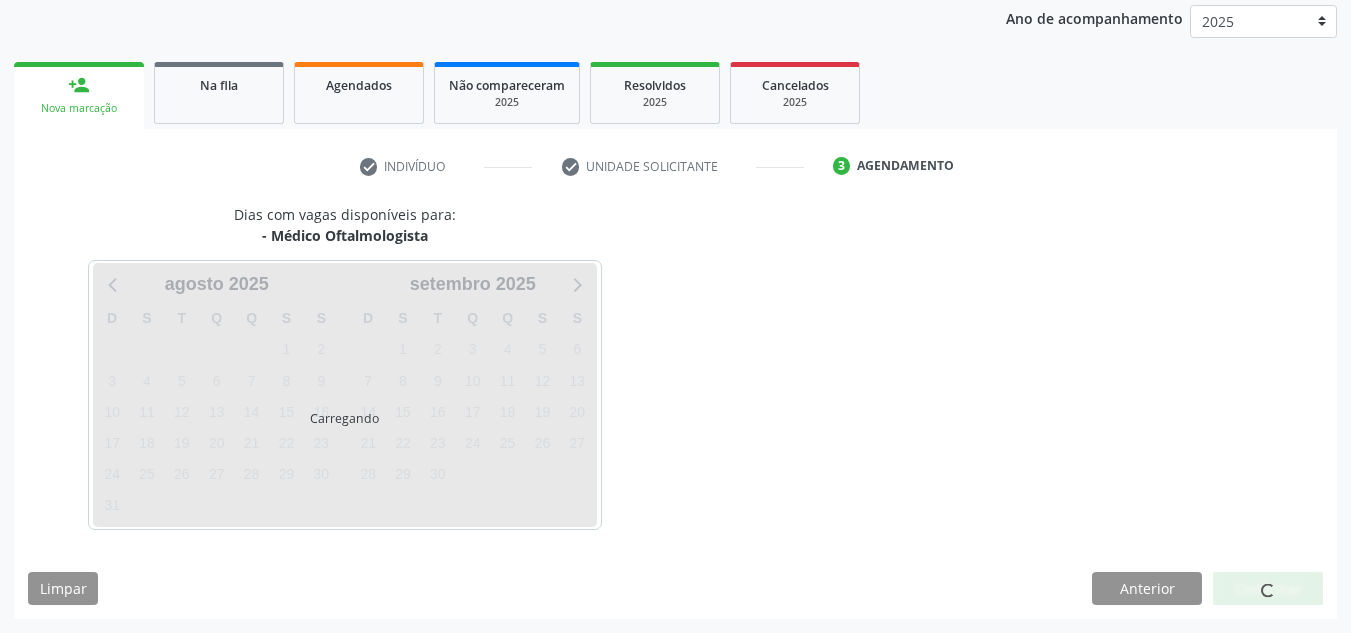 scroll, scrollTop: 237, scrollLeft: 0, axis: vertical 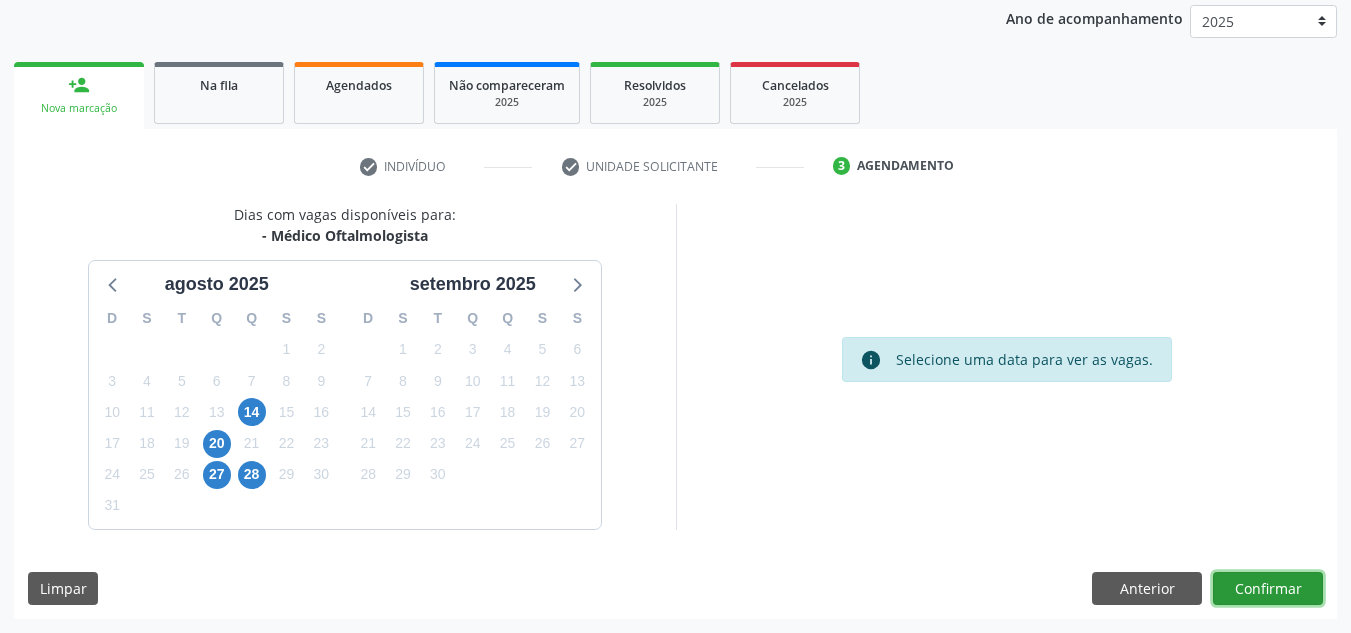 click on "Confirmar" at bounding box center (1268, 589) 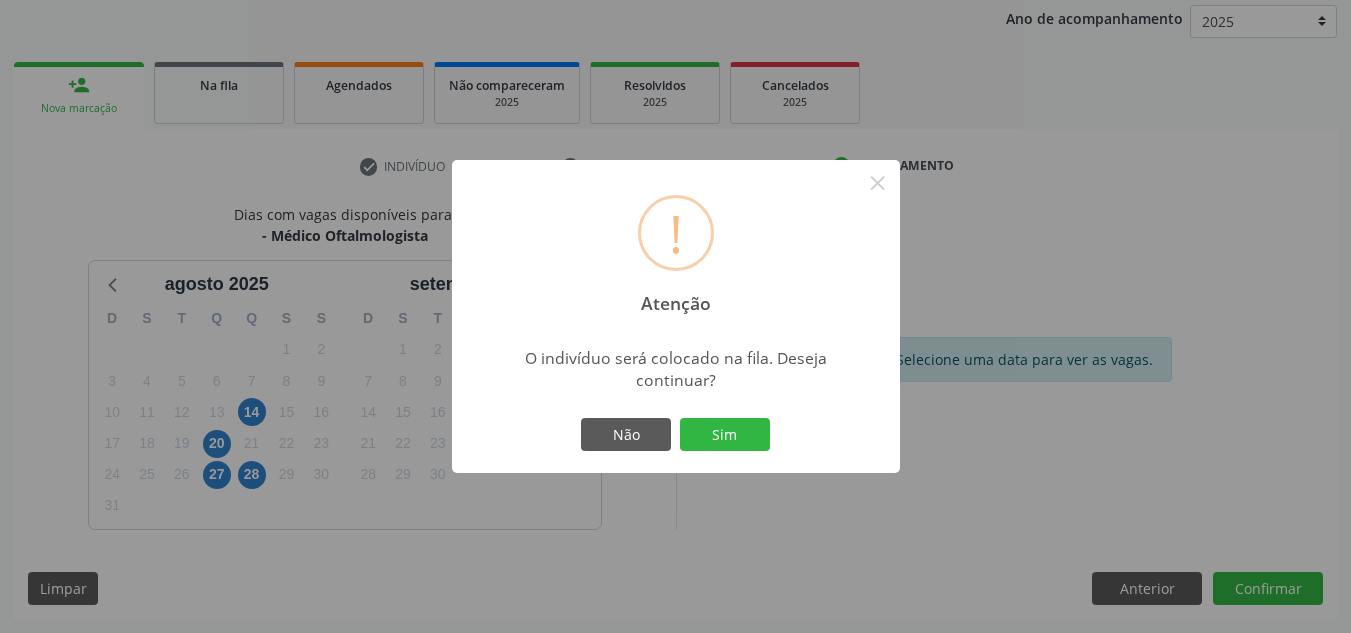 type 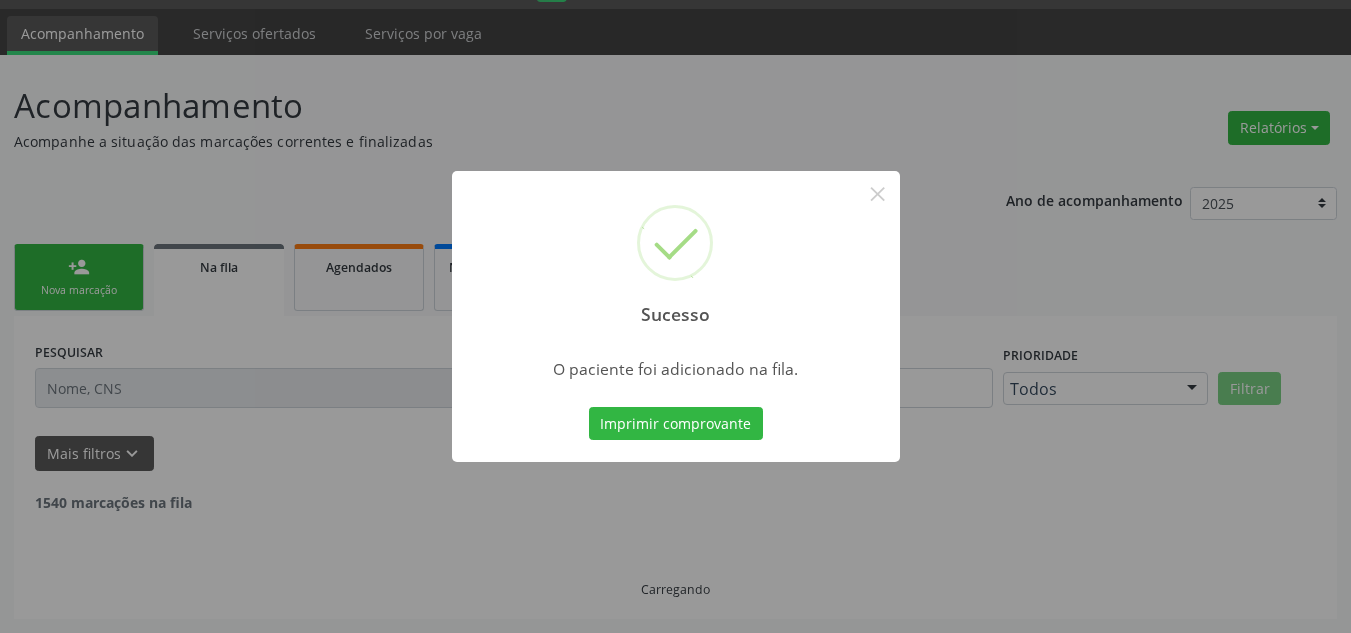 scroll, scrollTop: 34, scrollLeft: 0, axis: vertical 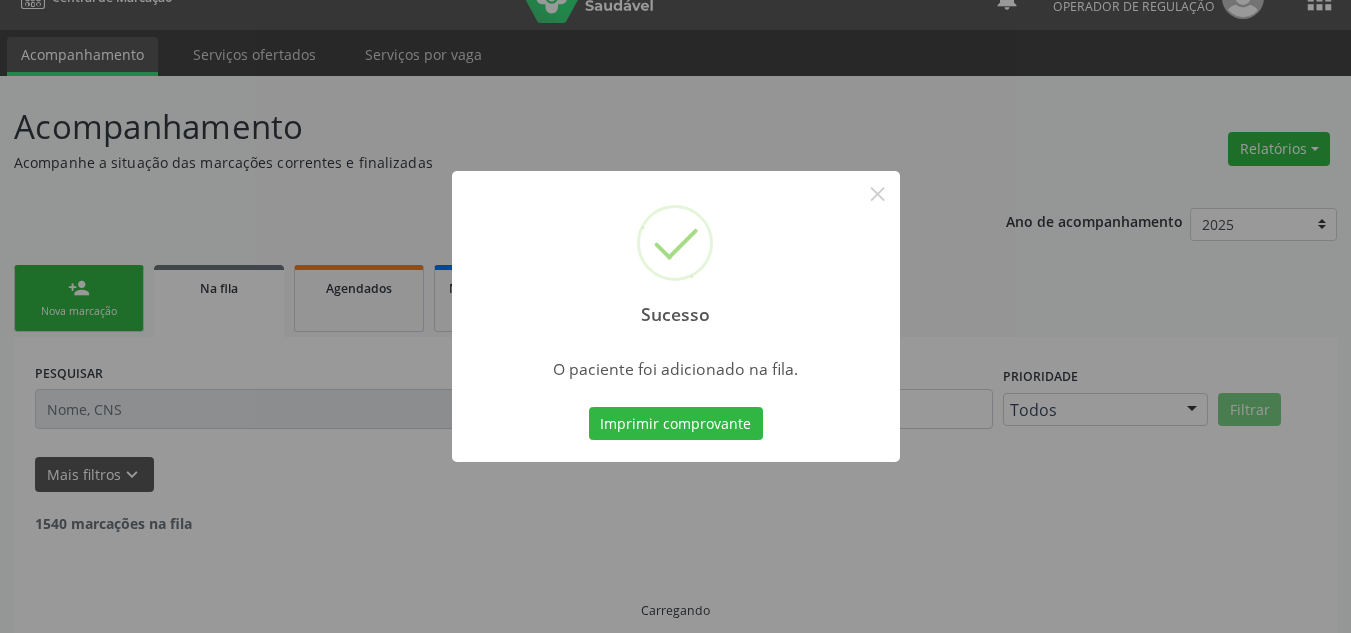 click on "Sucesso × O paciente foi adicionado na fila. Imprimir comprovante Cancel" at bounding box center [675, 316] 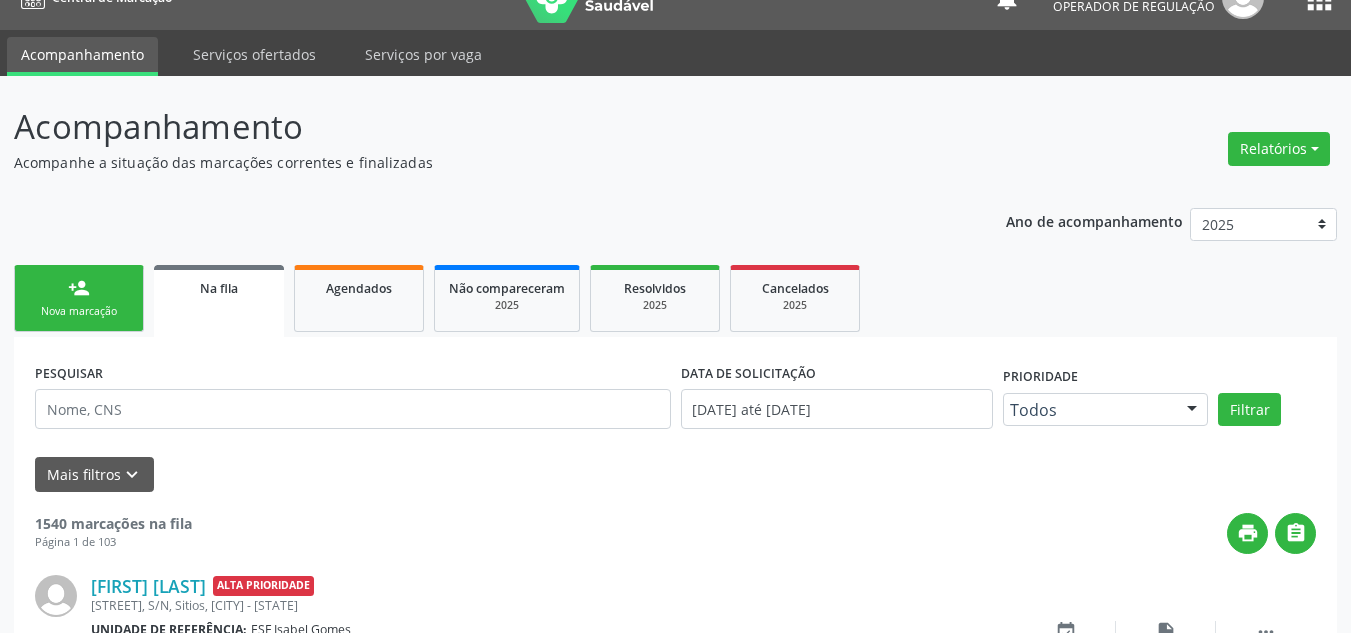 click on "person_add
Nova marcação" at bounding box center (79, 298) 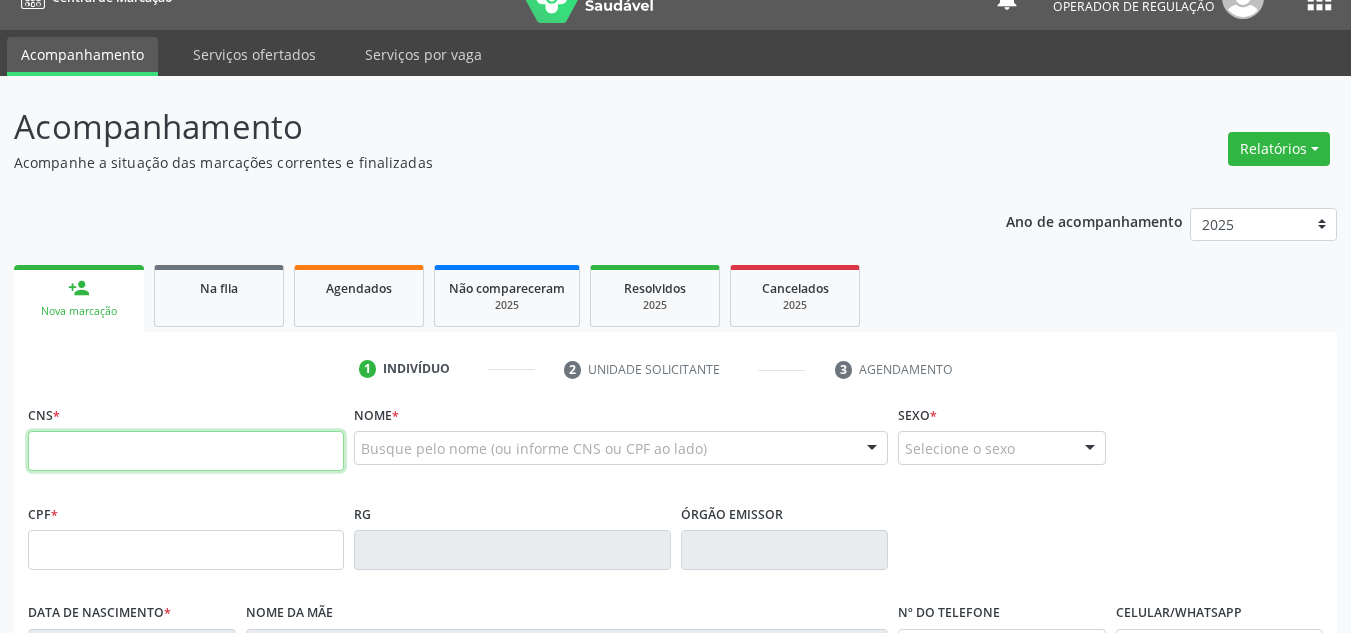 click at bounding box center [186, 451] 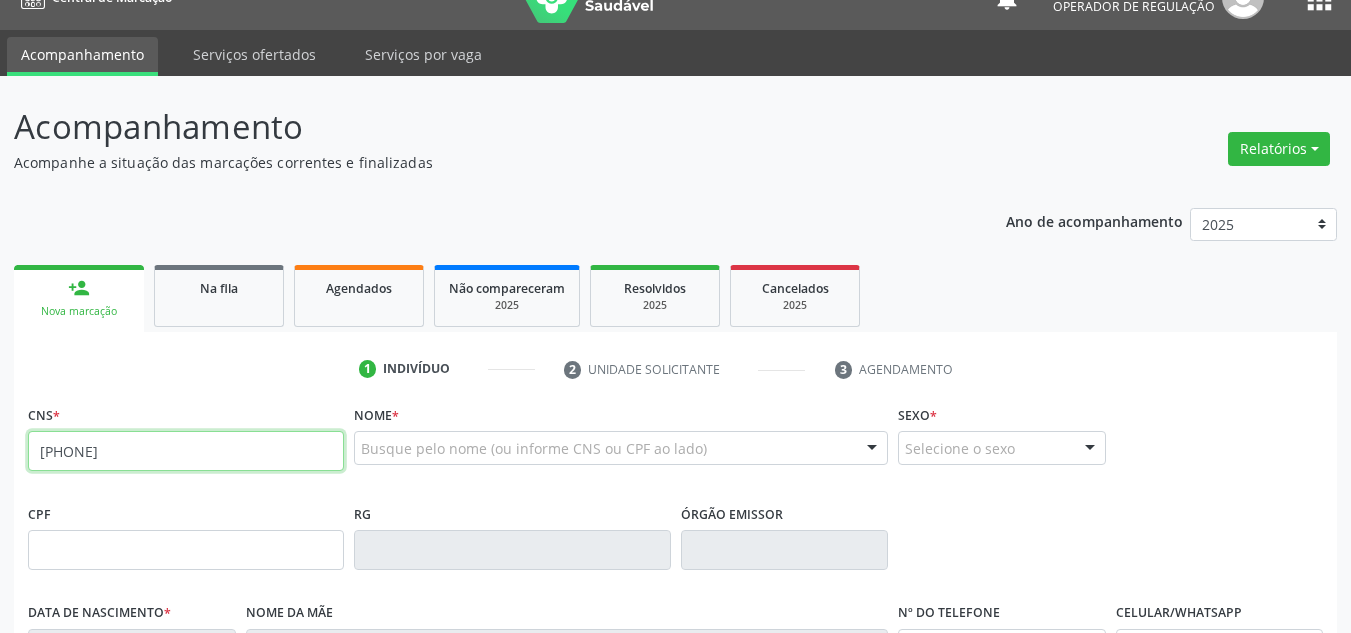 type on "702 1038 8226 7070" 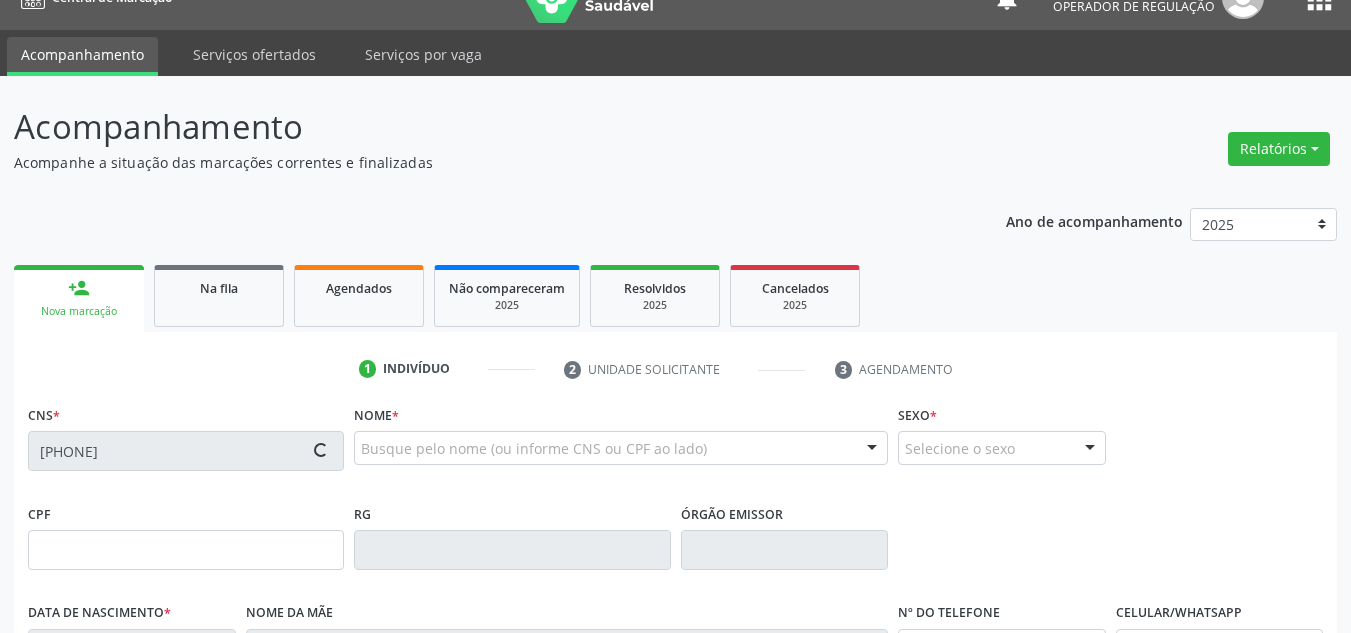 type on "058.669.384-05" 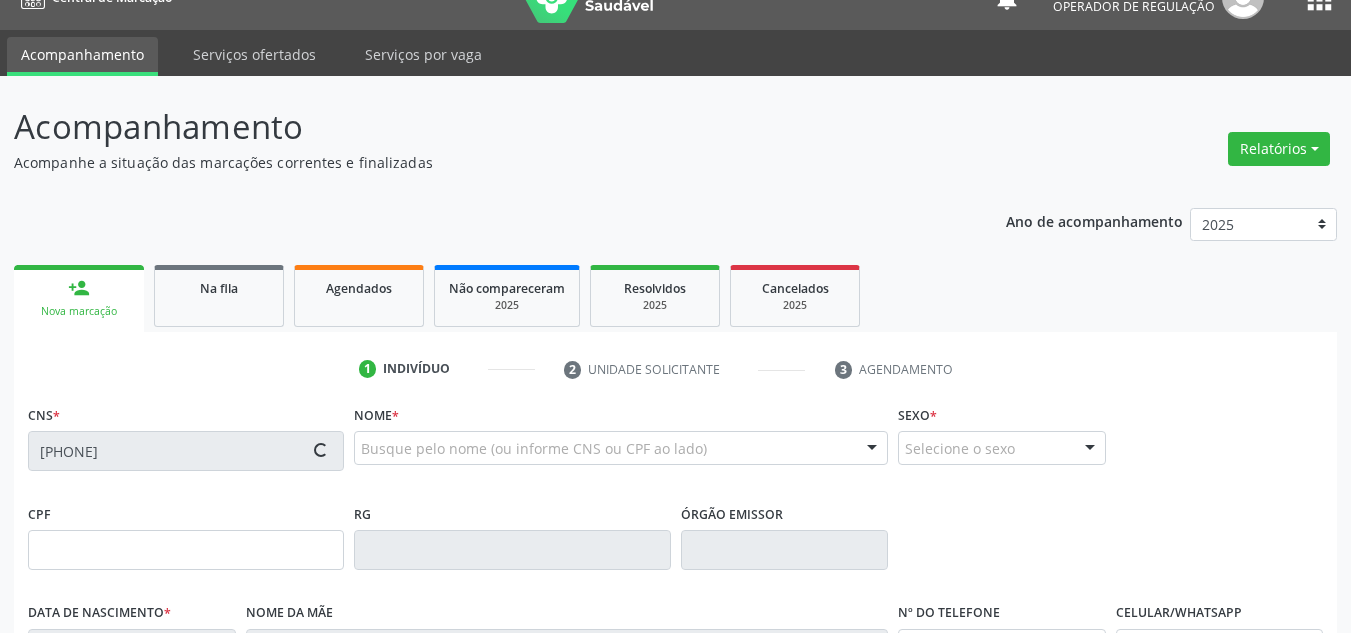 type on "25/06/1958" 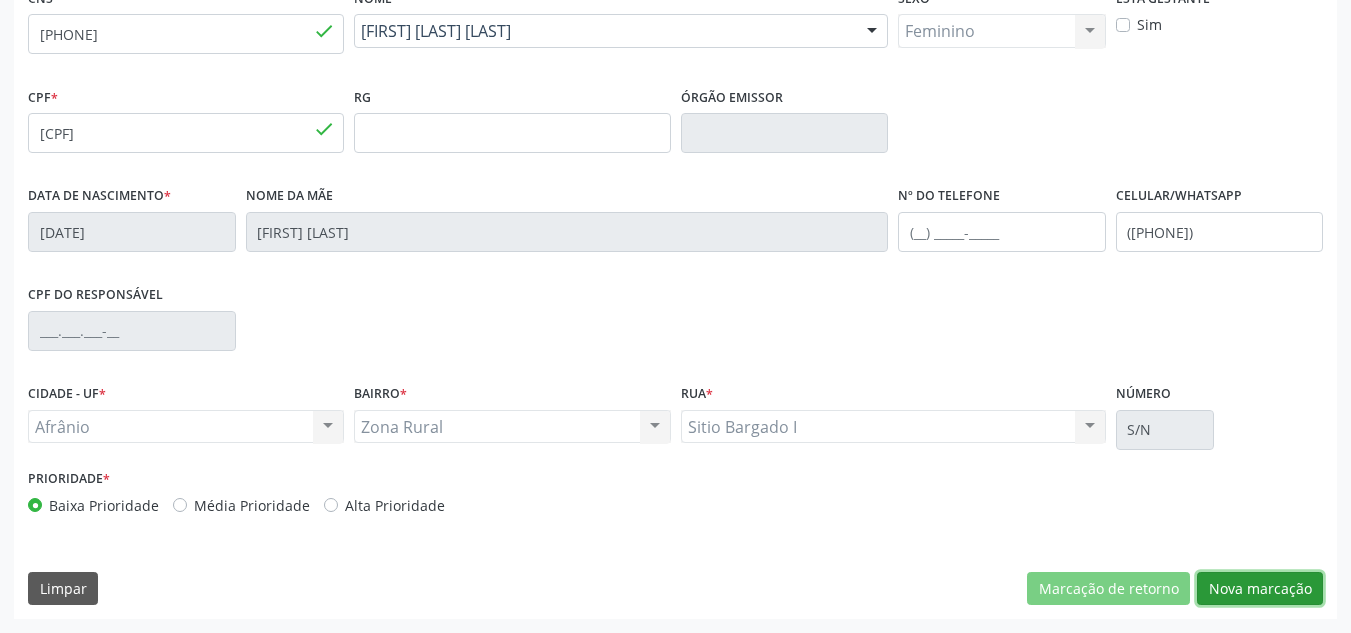 click on "Nova marcação" at bounding box center [1260, 589] 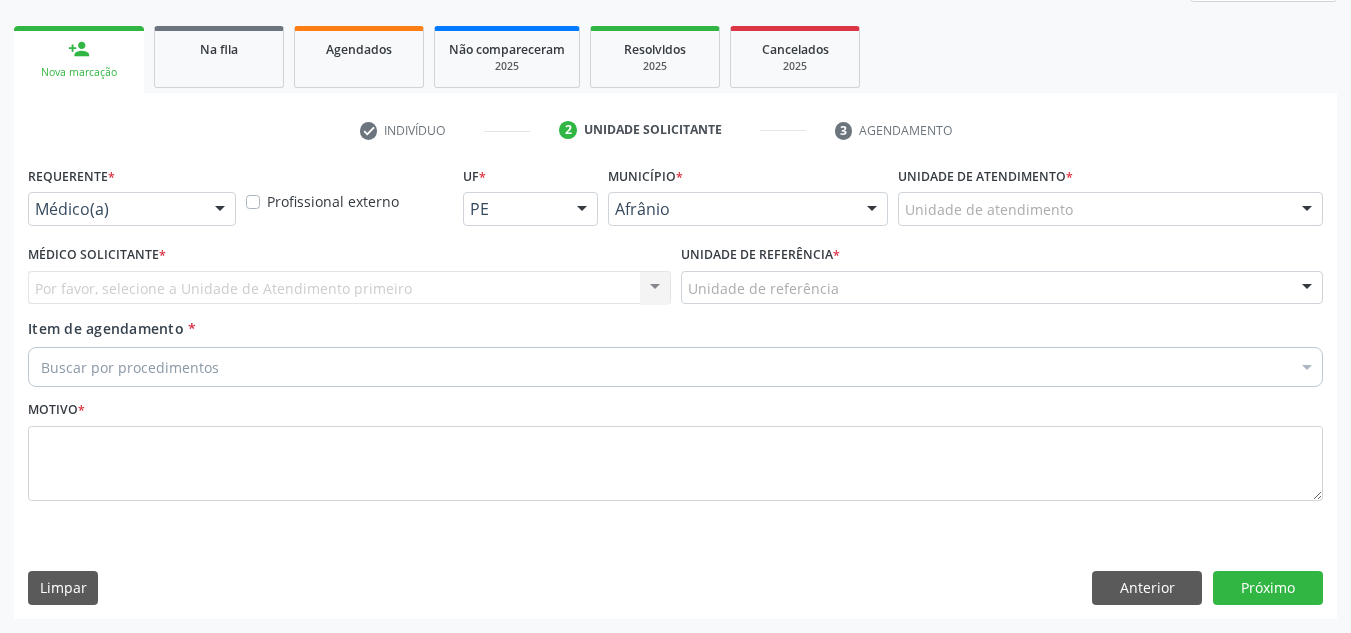 scroll, scrollTop: 273, scrollLeft: 0, axis: vertical 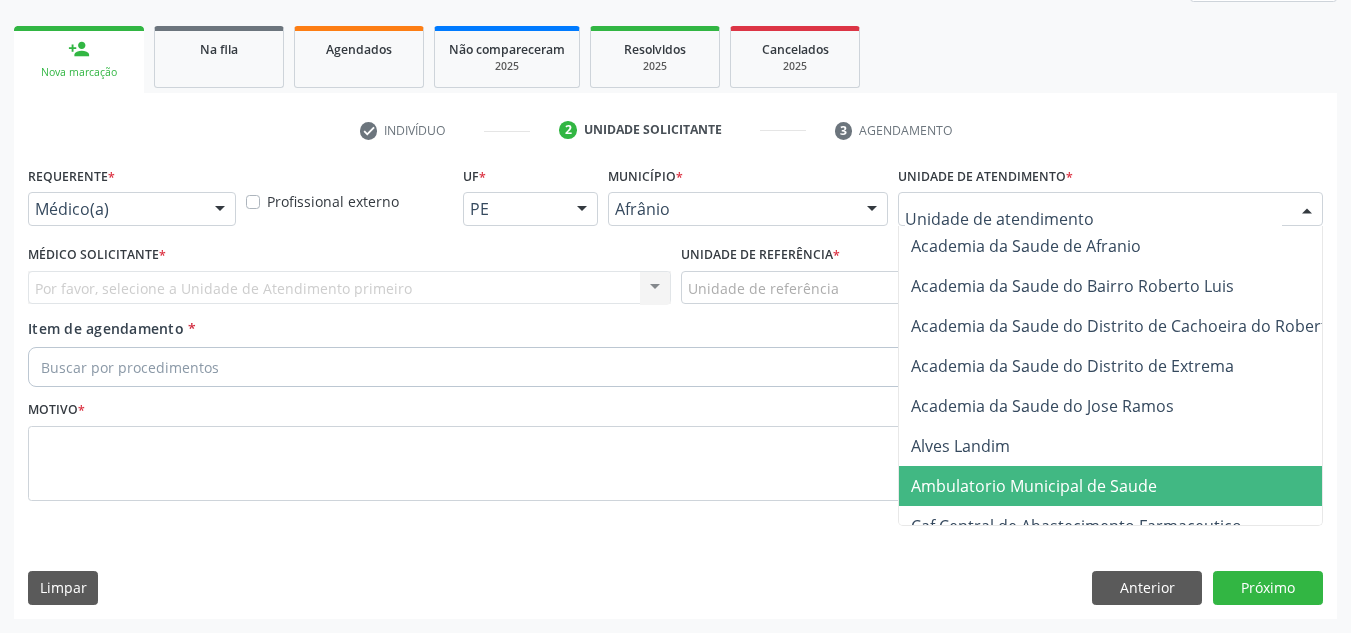 click on "Ambulatorio Municipal de Saude" at bounding box center (1137, 486) 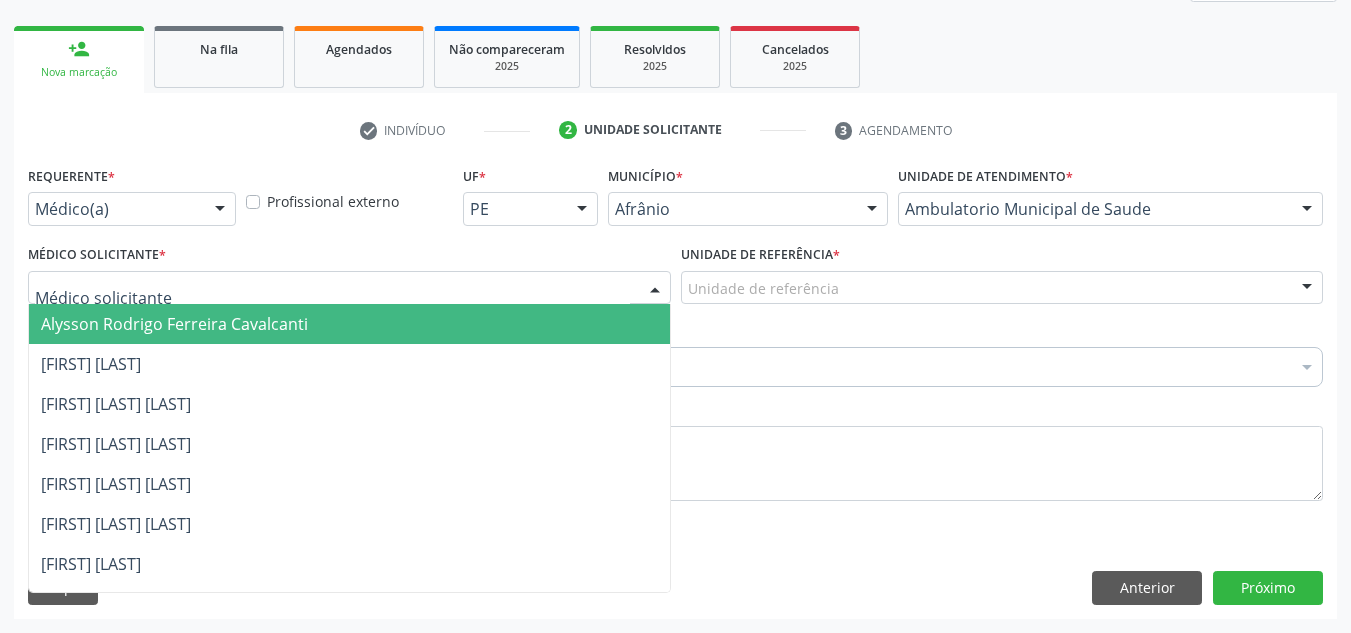 click at bounding box center [349, 288] 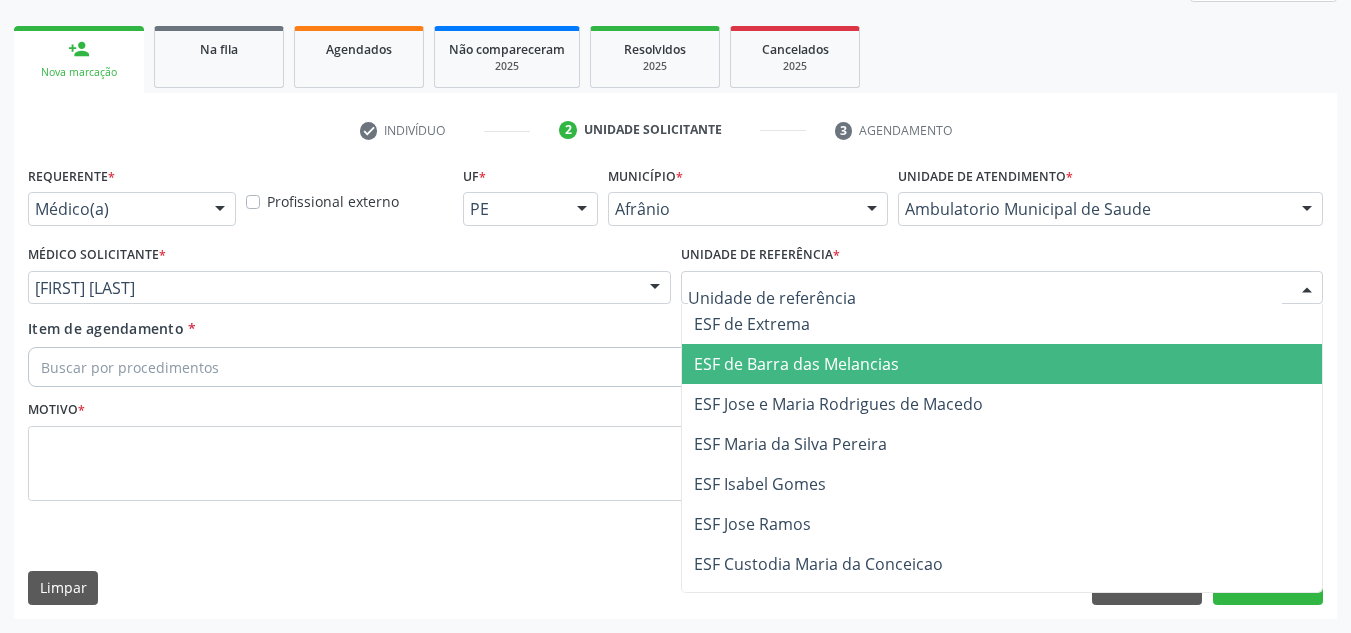 click on "ESF de Barra das Melancias" at bounding box center [796, 364] 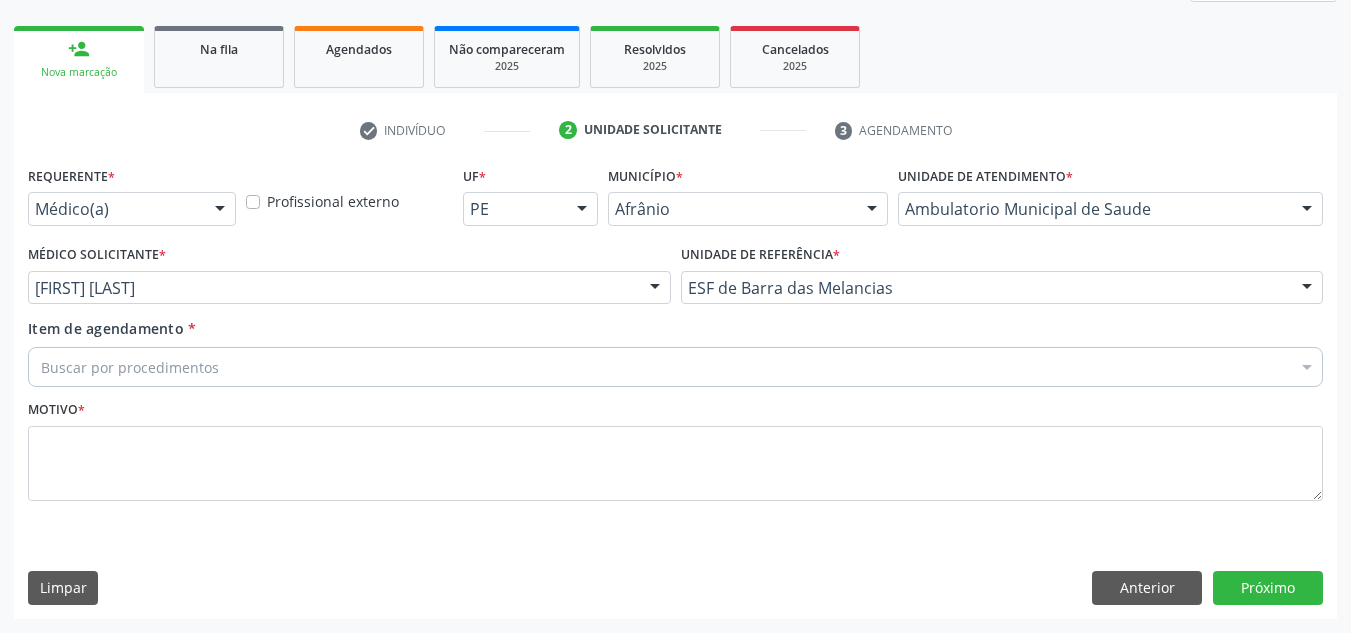 click on "Buscar por procedimentos" at bounding box center [675, 367] 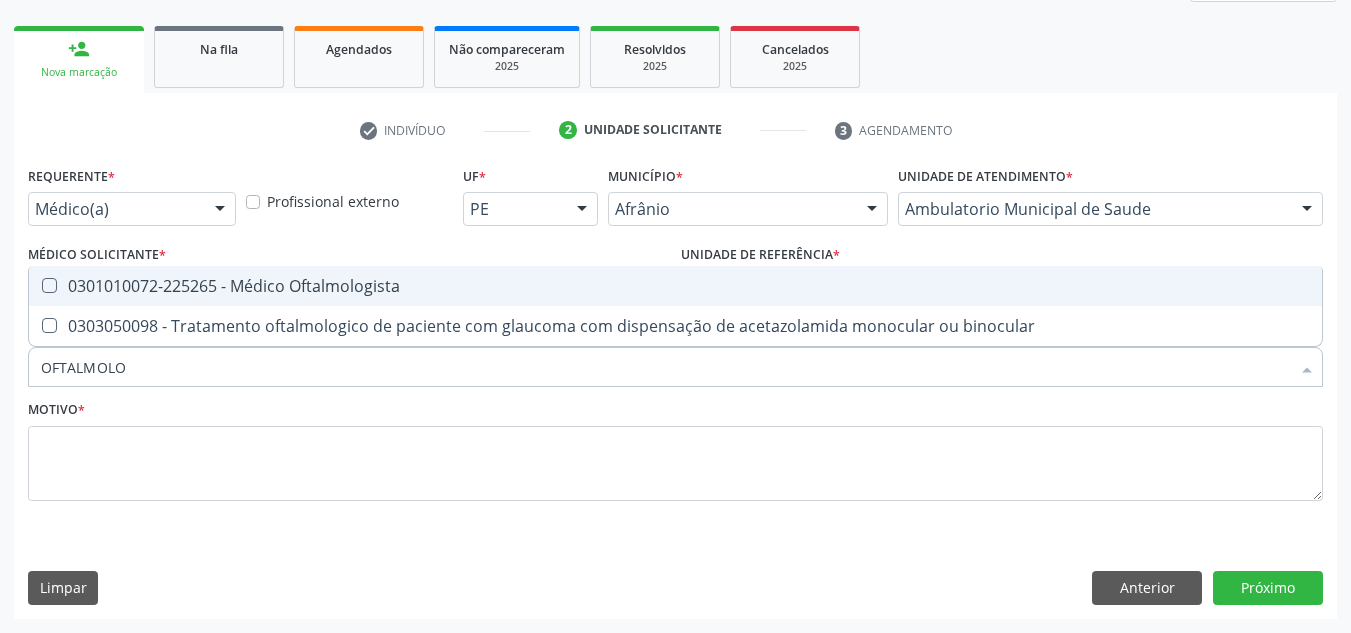 type on "OFTALMOLOG" 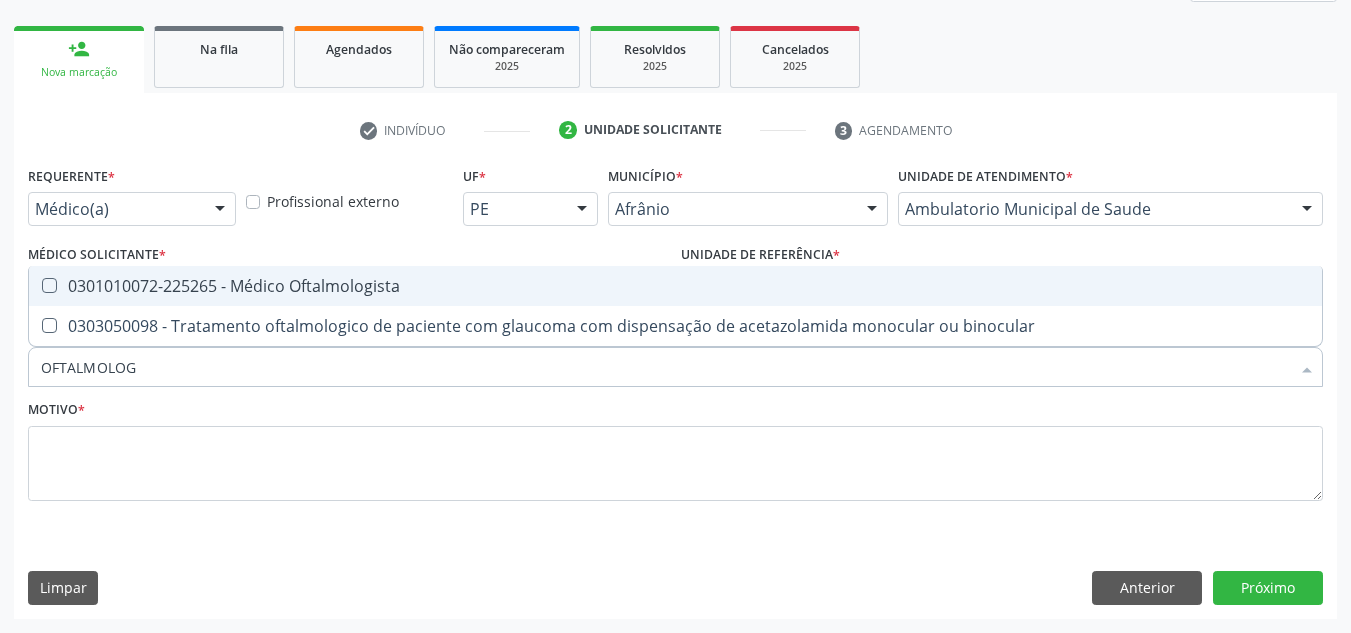 click on "0301010072-225265 - Médico Oftalmologista" at bounding box center [675, 286] 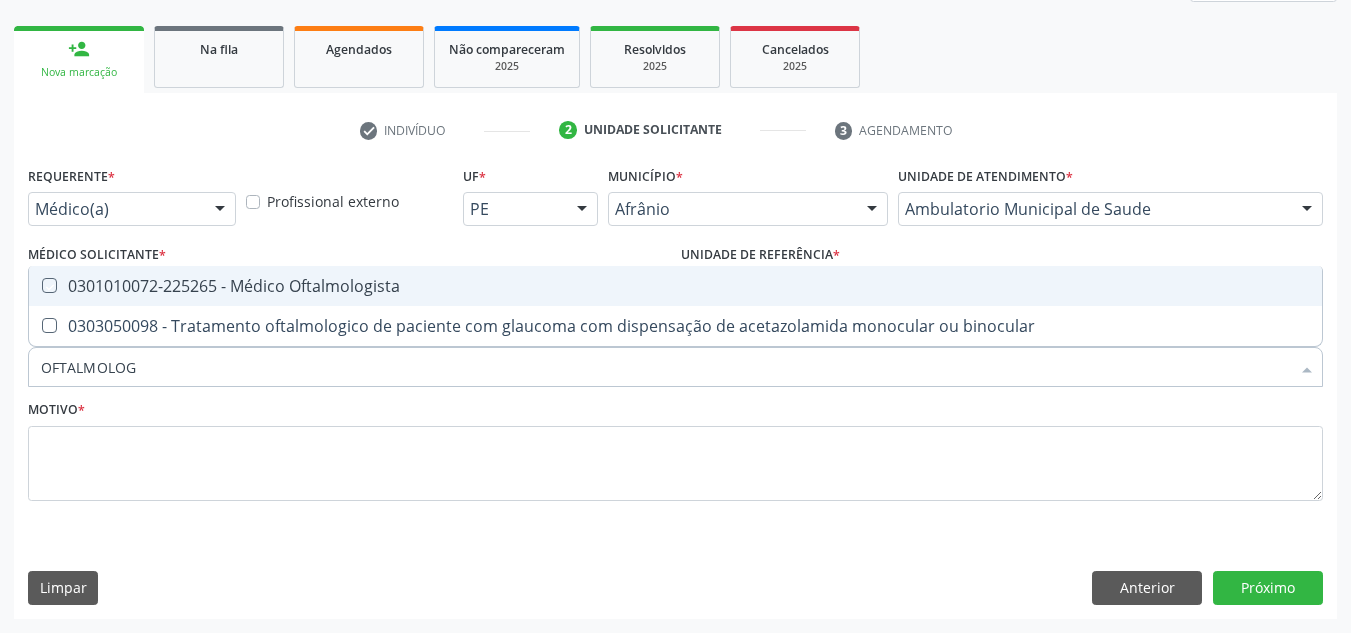 checkbox on "true" 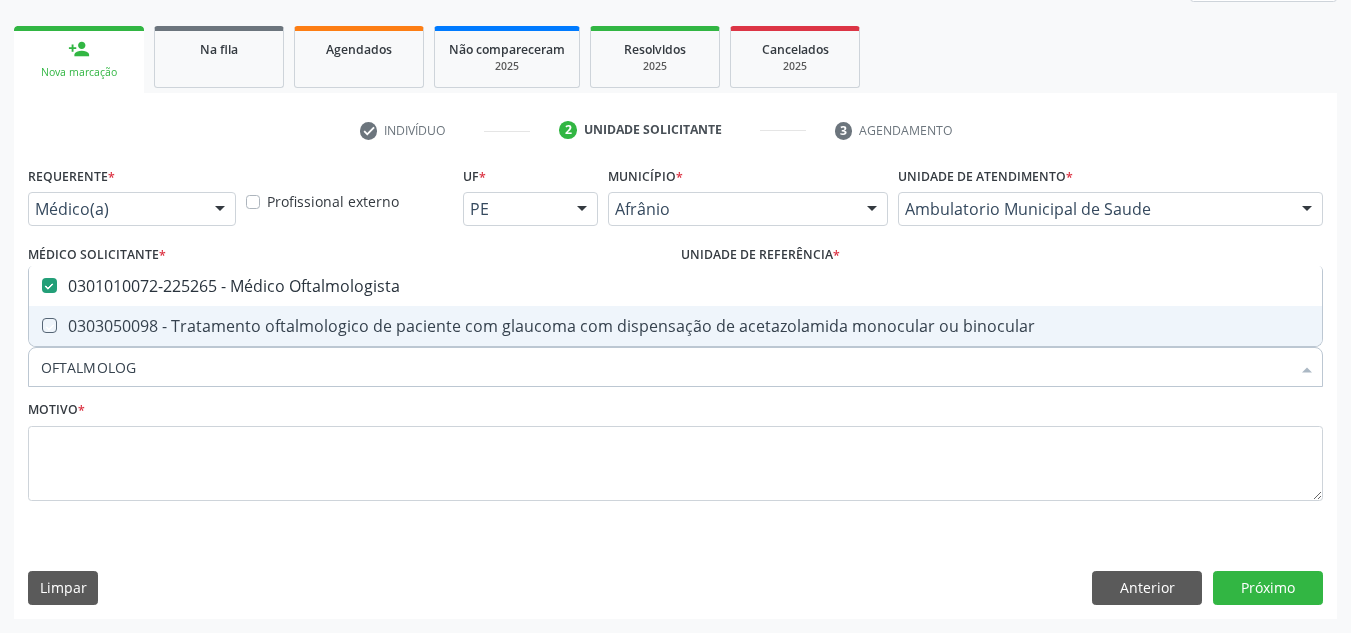 click on "Motivo
*" at bounding box center [675, 448] 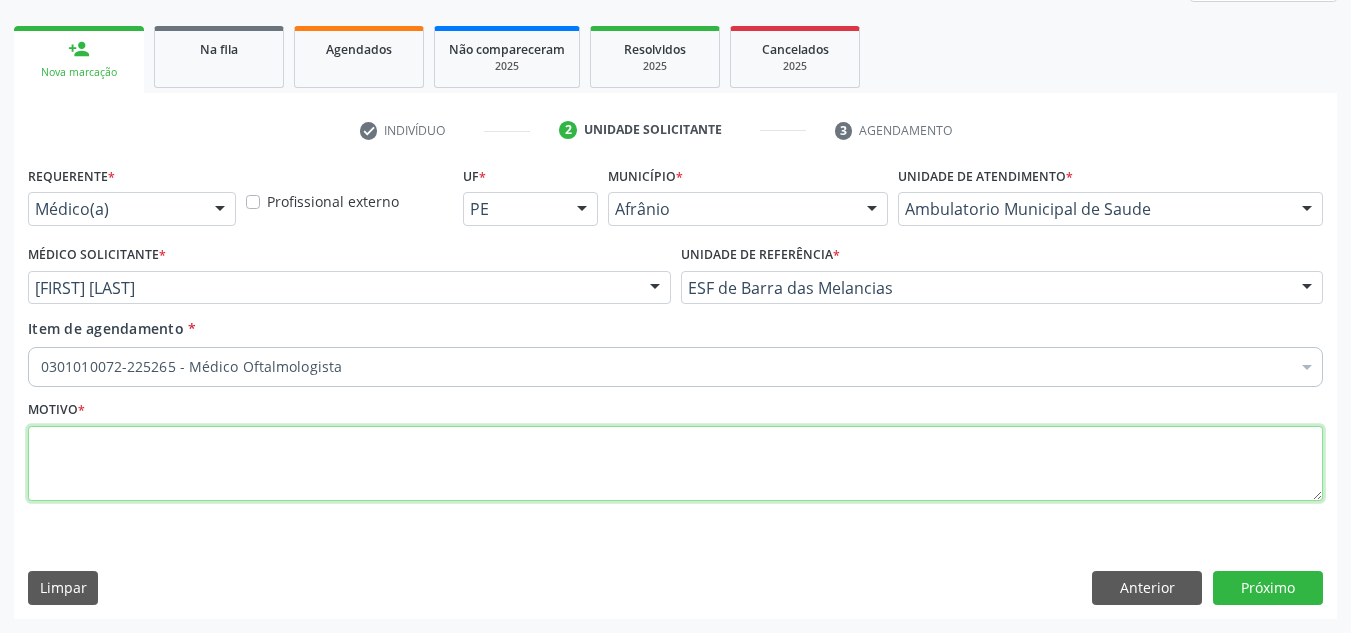 click at bounding box center [675, 464] 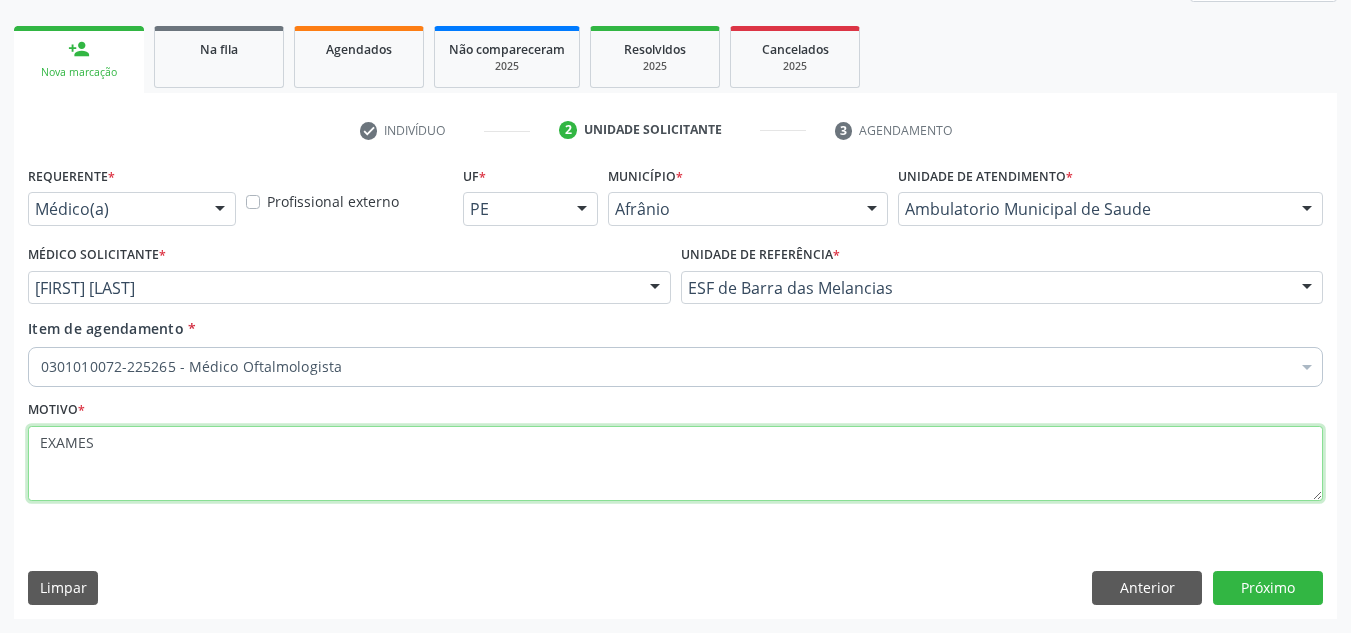 type on "EXAMES" 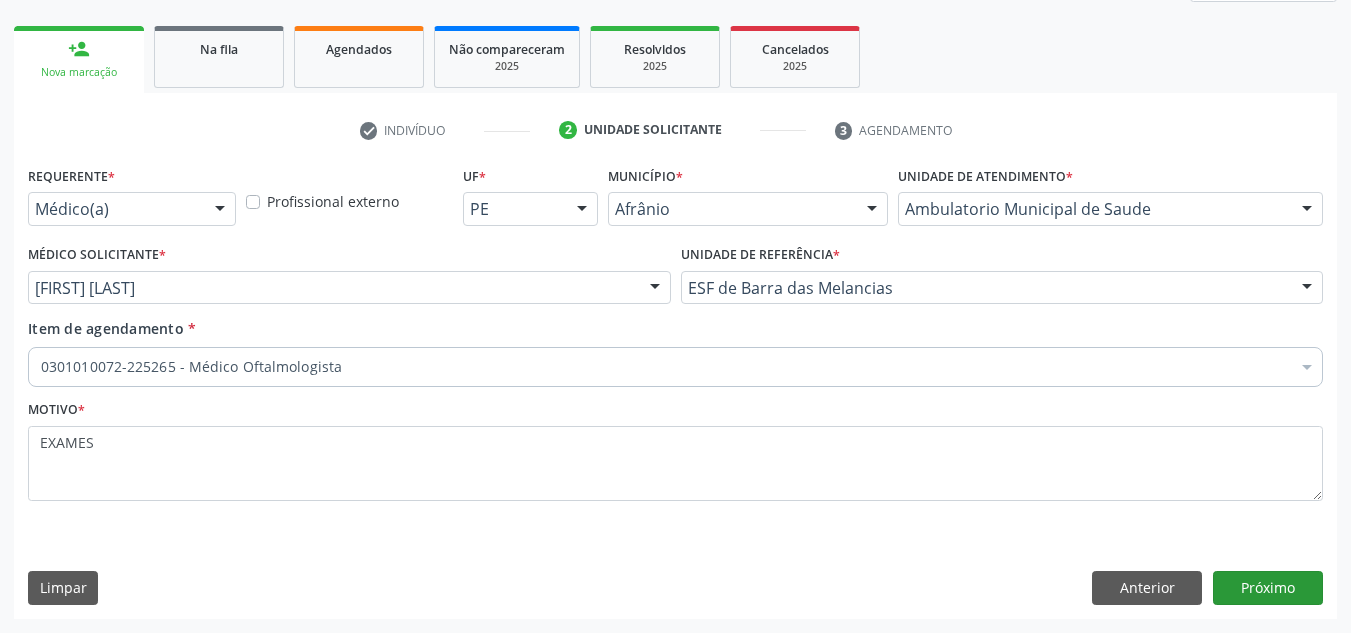 drag, startPoint x: 1276, startPoint y: 559, endPoint x: 1276, endPoint y: 585, distance: 26 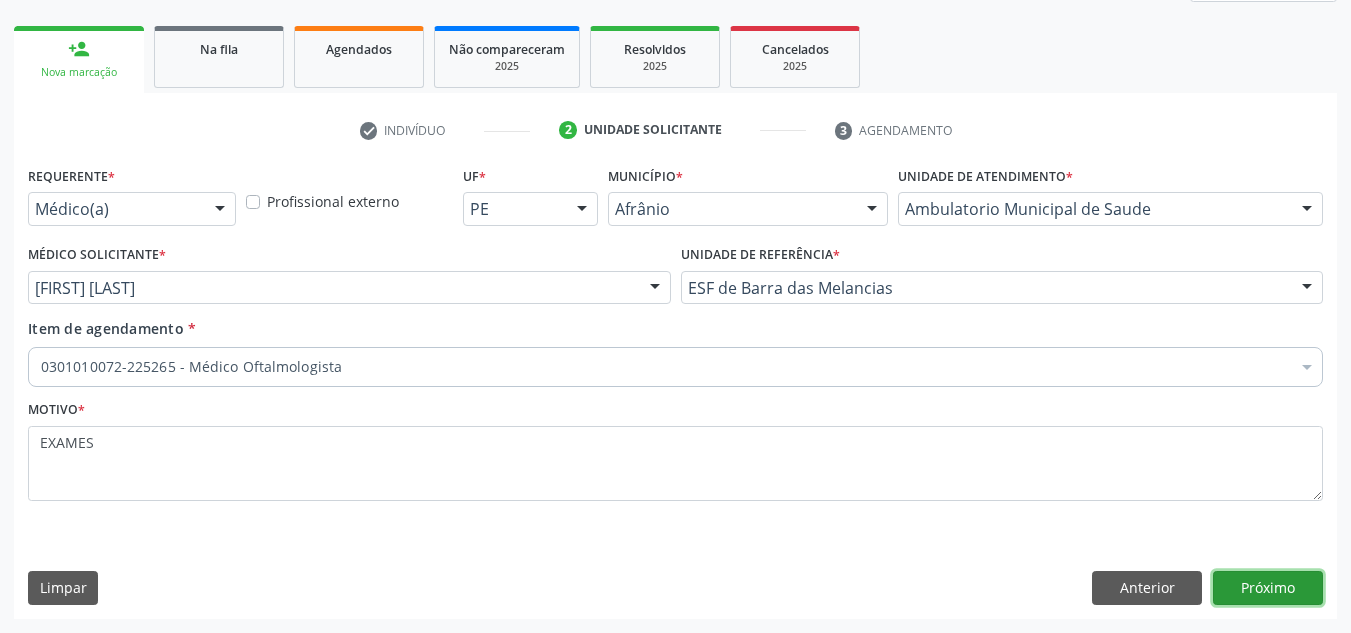 click on "Próximo" at bounding box center [1268, 588] 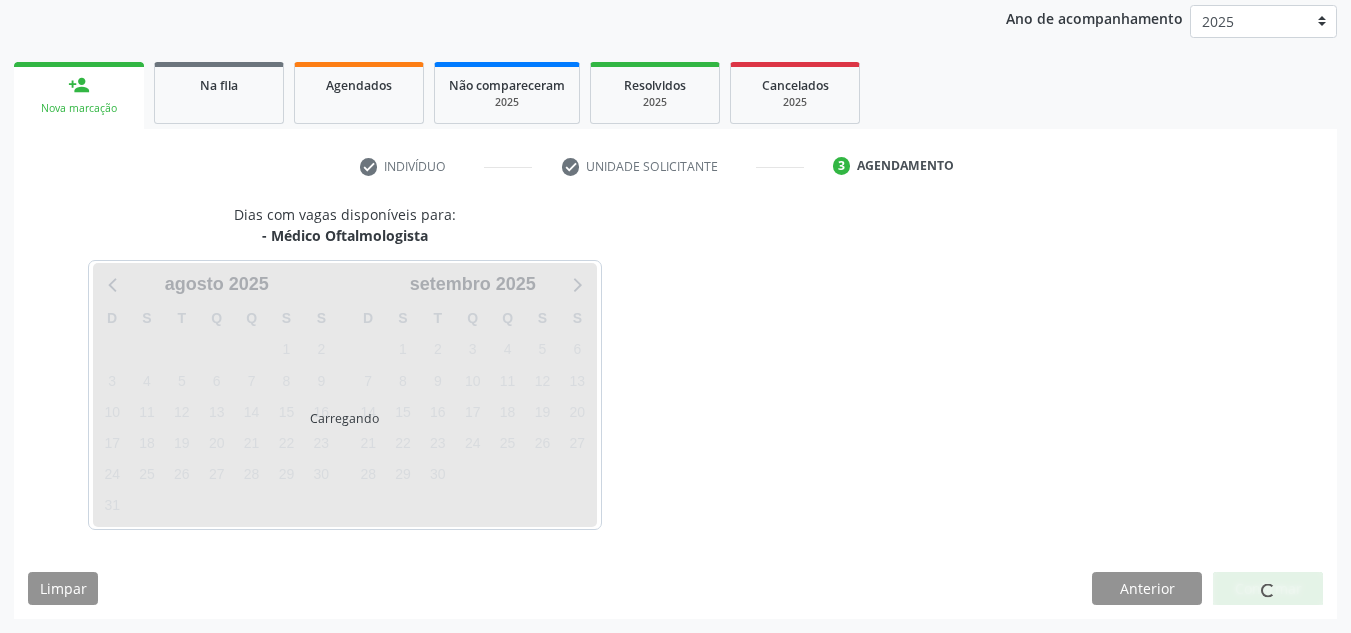 scroll, scrollTop: 237, scrollLeft: 0, axis: vertical 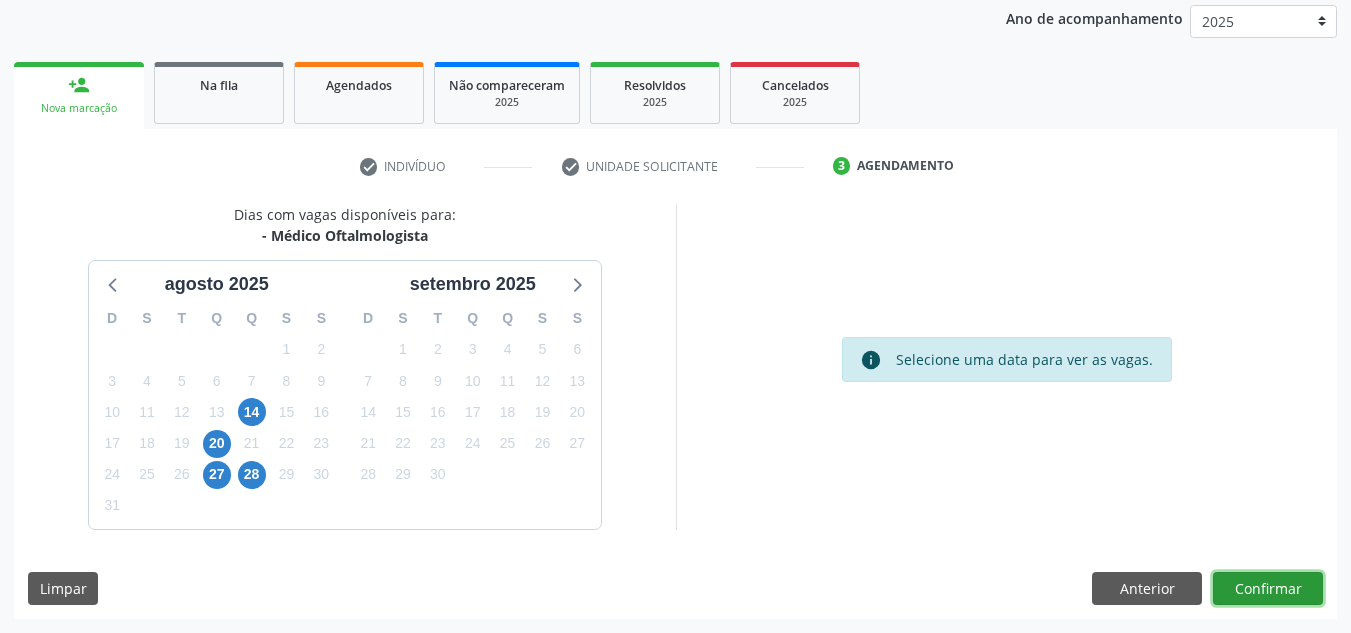 click on "Confirmar" at bounding box center (1268, 589) 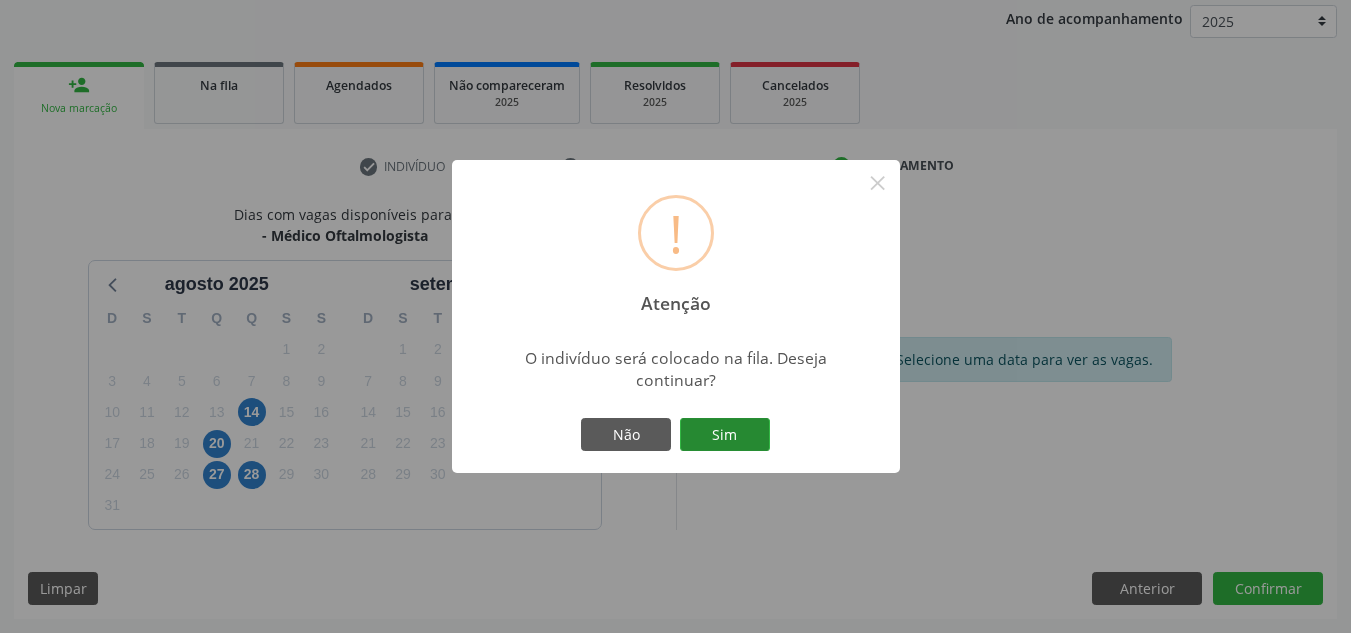 click on "Sim" at bounding box center [725, 435] 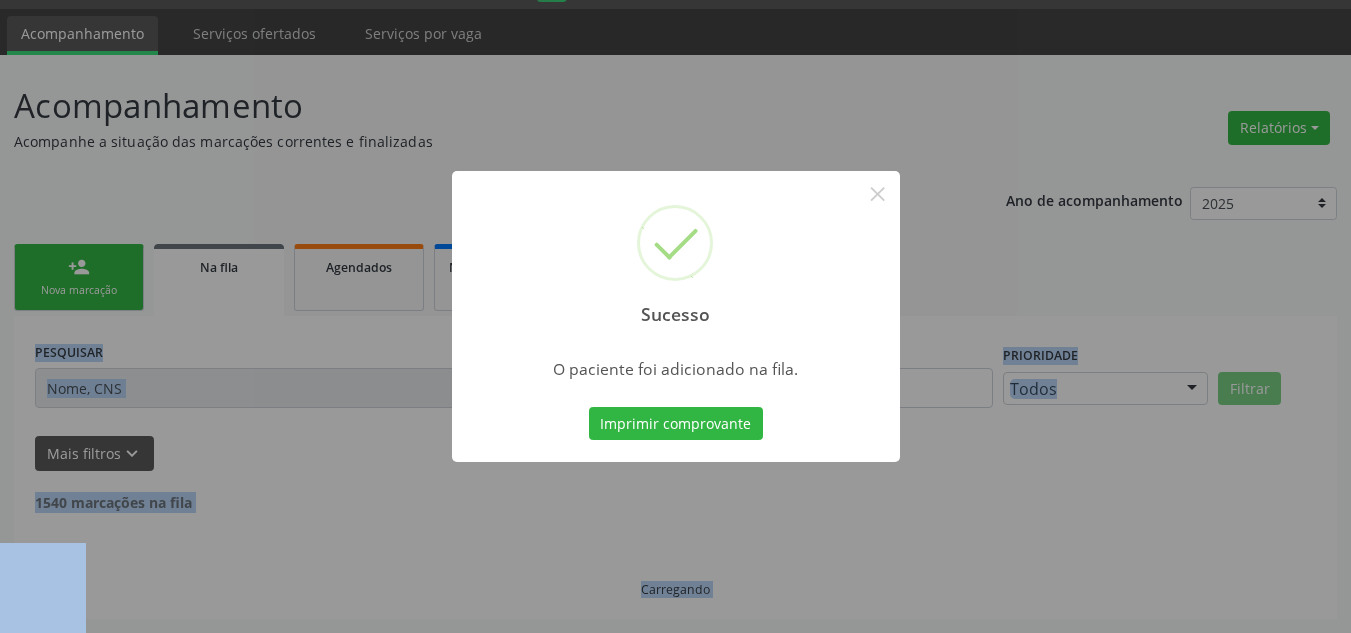 scroll, scrollTop: 34, scrollLeft: 0, axis: vertical 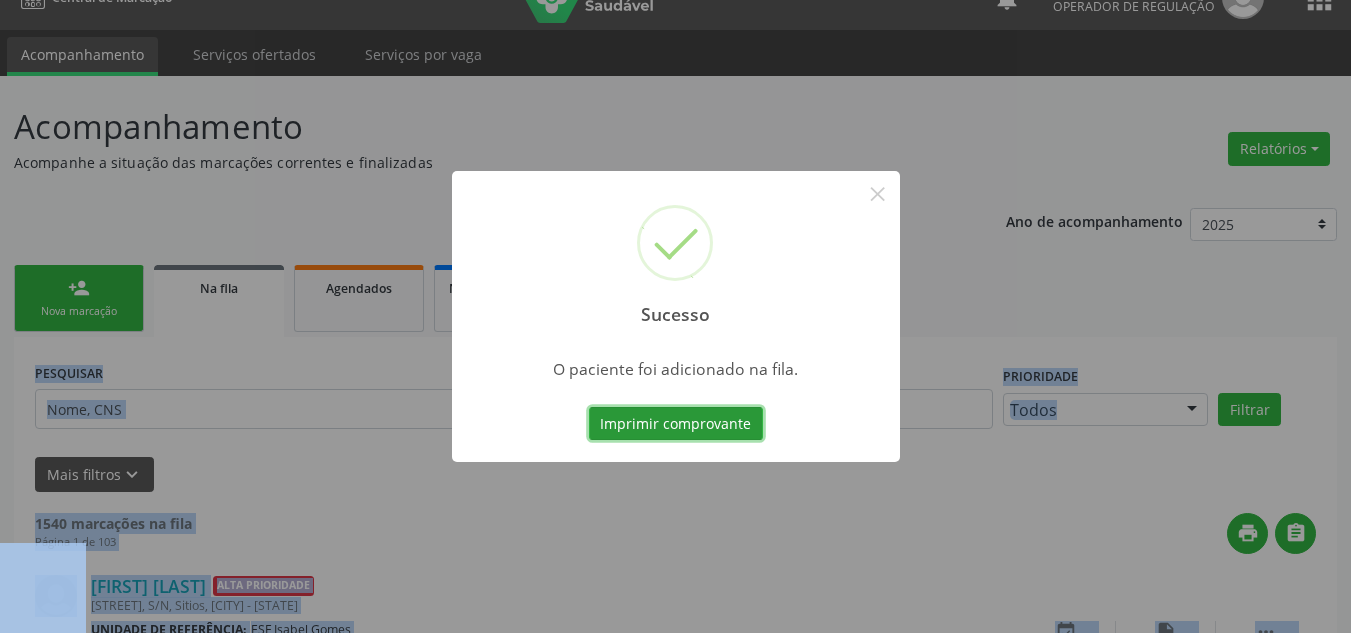 type 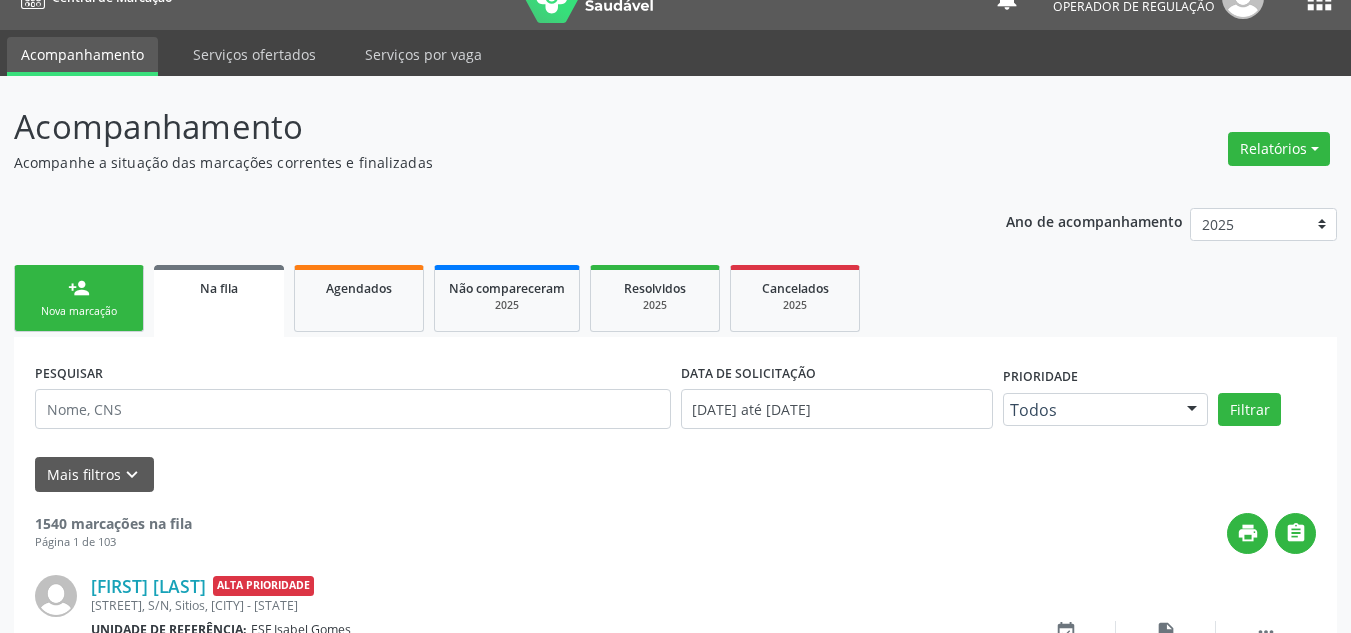 click on "Ano de acompanhamento
2025 2024 2023 2022 2021 2020 2019 2018
person_add
Nova marcação
Na fila   Agendados   Não compareceram
2025
Resolvidos
2025
Cancelados
2025
PESQUISAR
DATA DE SOLICITAÇÃO
01/01/2018 até 06/08/2025
Prioridade
Todos         Todos   Baixa Prioridade   Média Prioridade   Alta Prioridade
Nenhum resultado encontrado para: "   "
Não há nenhuma opção para ser exibida.
Filtrar
UNIDADE DE REFERÊNCIA
Selecione uma UBS
Todas as UBS   ESF de Extrema   ESF de Barra das Melancias   ESF Jose e Maria Rodrigues de Macedo   ESF Maria da Silva Pereira   ESF Isabel Gomes   ESF Jose Ramos   ESF Custodia Maria da Conceicao   ESF Rosalia Cavalcanti Gomes   ESF Maria Dilurdes da Silva   ESF Ana Coelho Nonato
Nenhum resultado encontrado para: "   "" at bounding box center [675, 1757] 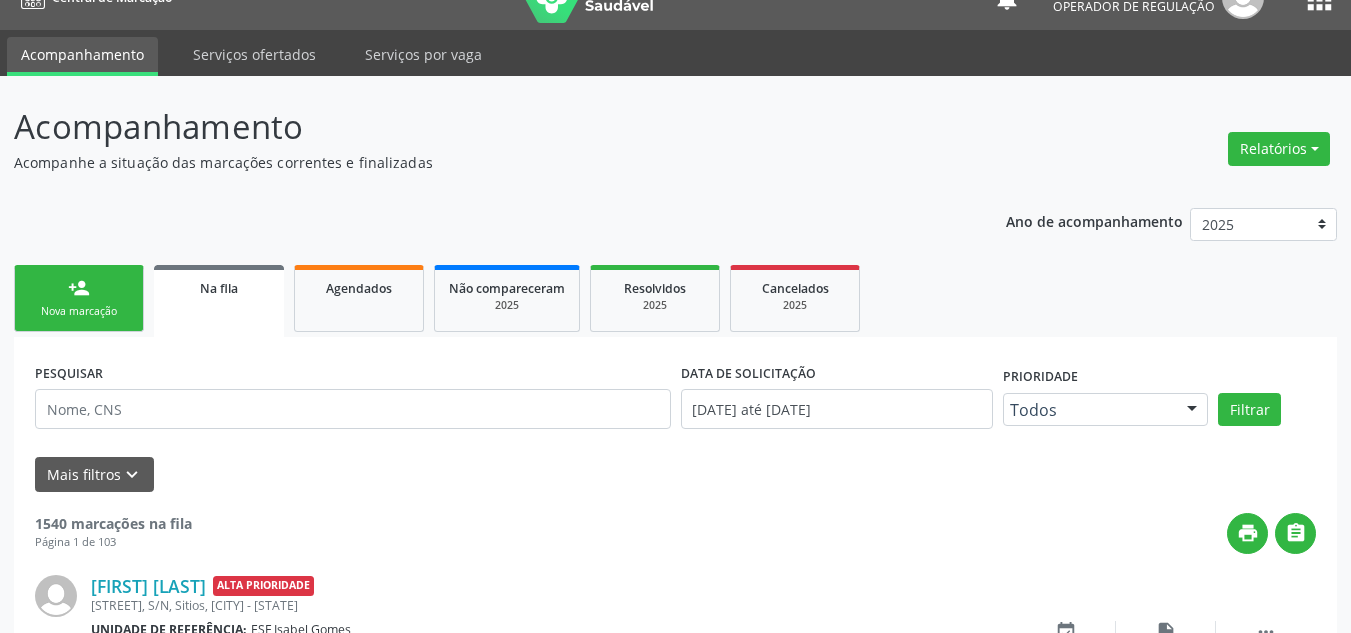 click on "person_add
Nova marcação" at bounding box center (79, 298) 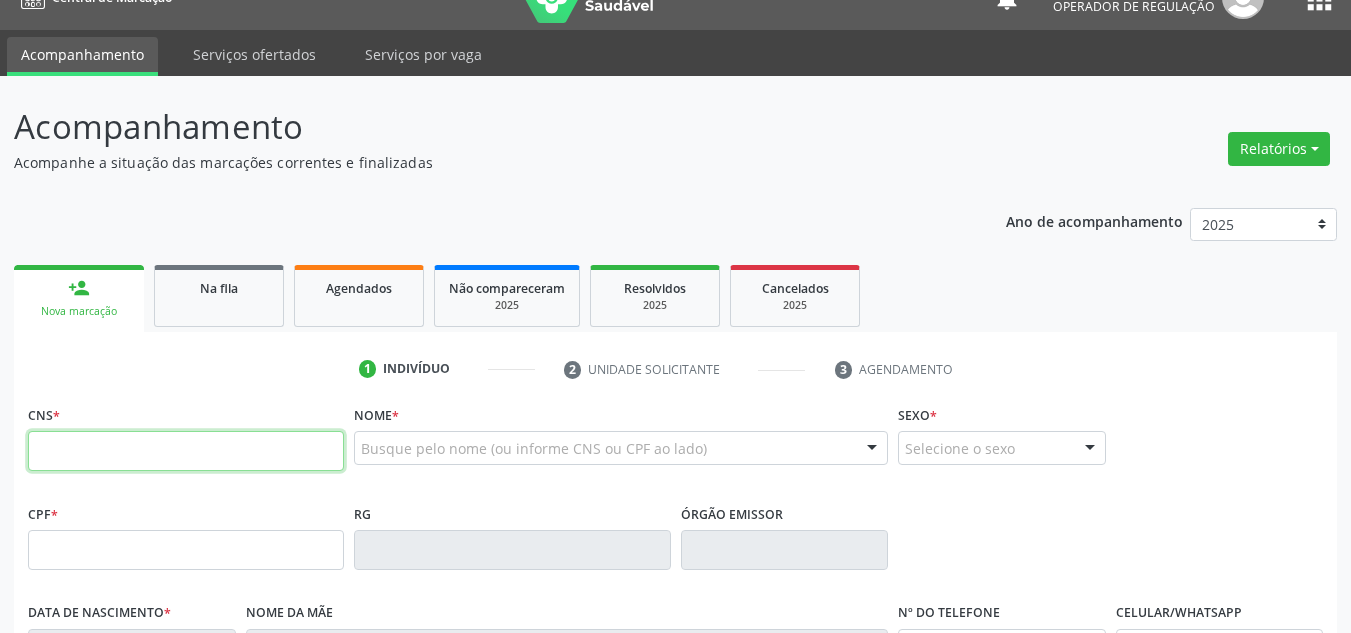 click at bounding box center [186, 451] 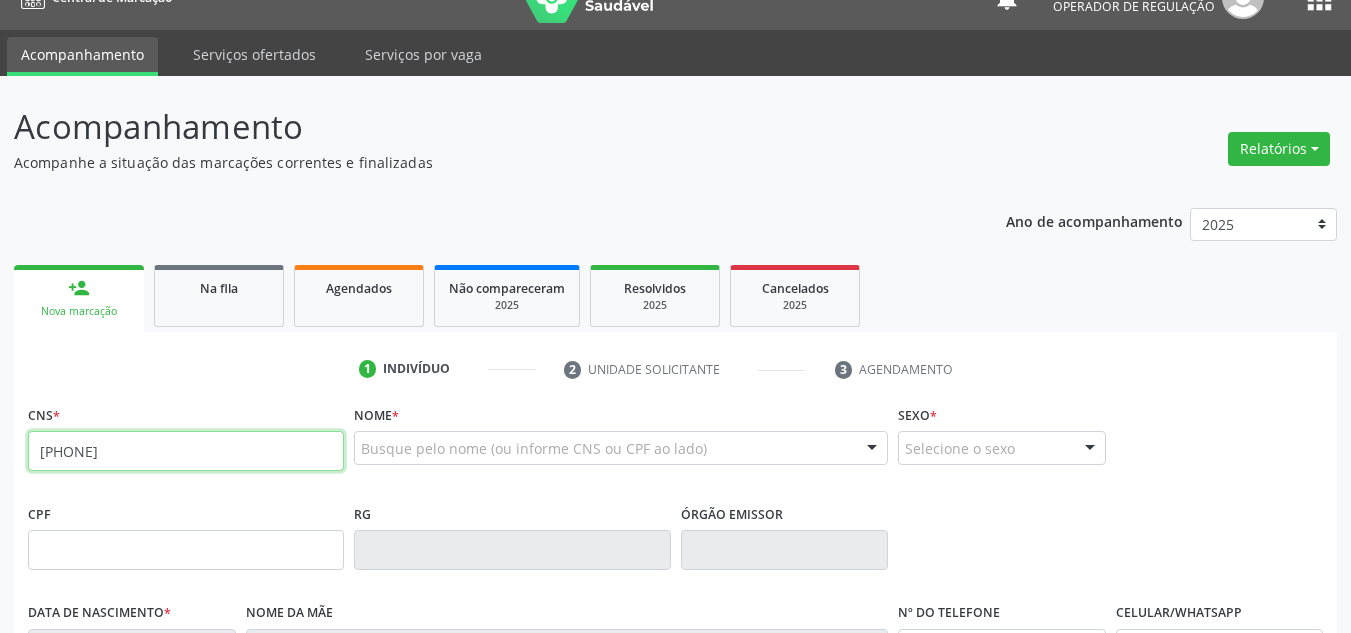 type on "700 2034 0326 2920" 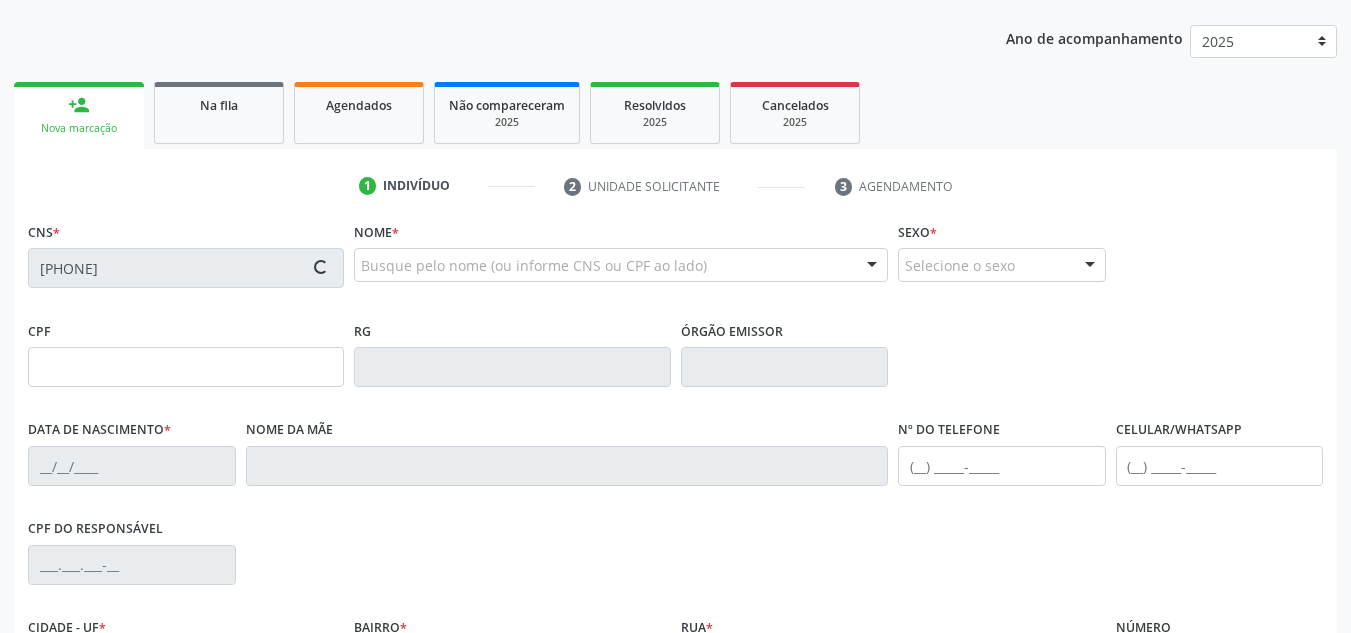 type on "036.513.604-23" 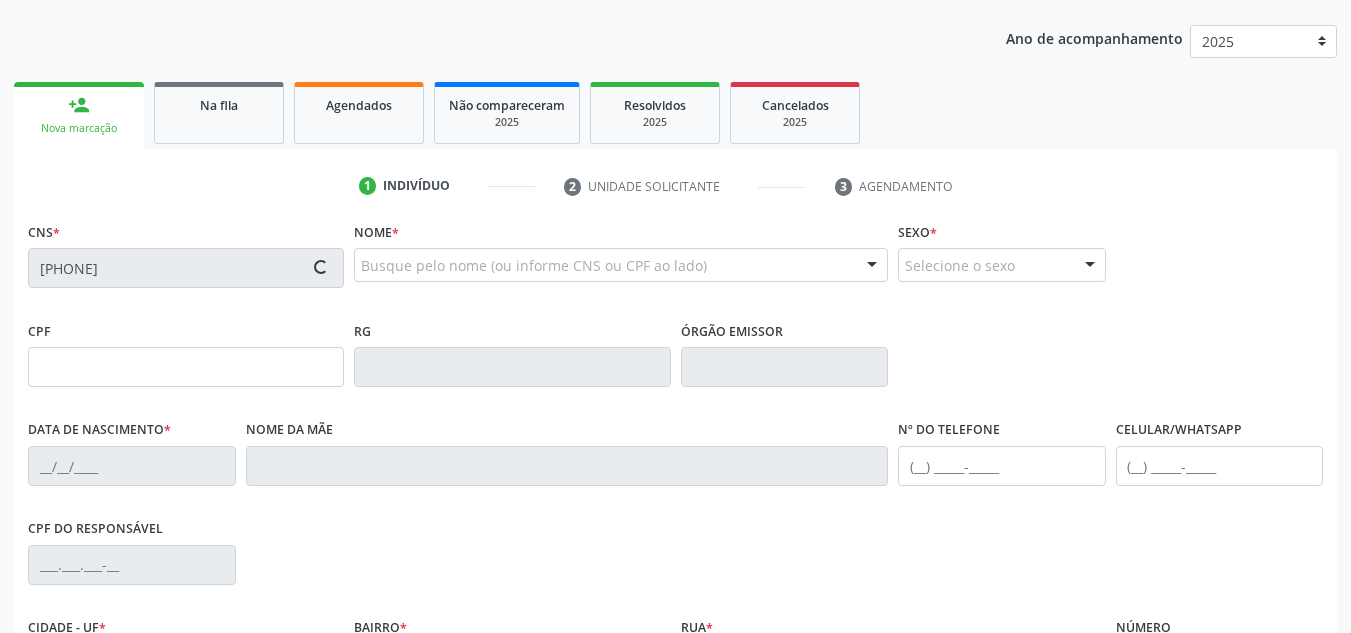 type on "Josefa Martina Rodrigues" 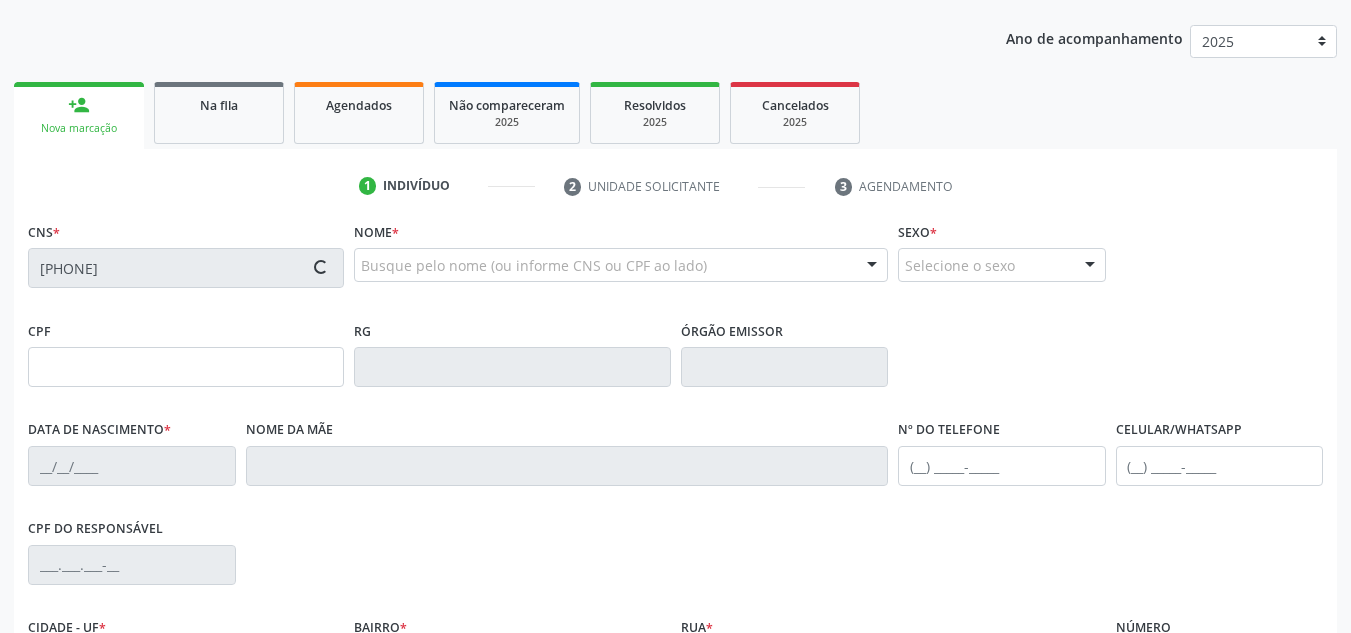 type on "S/N" 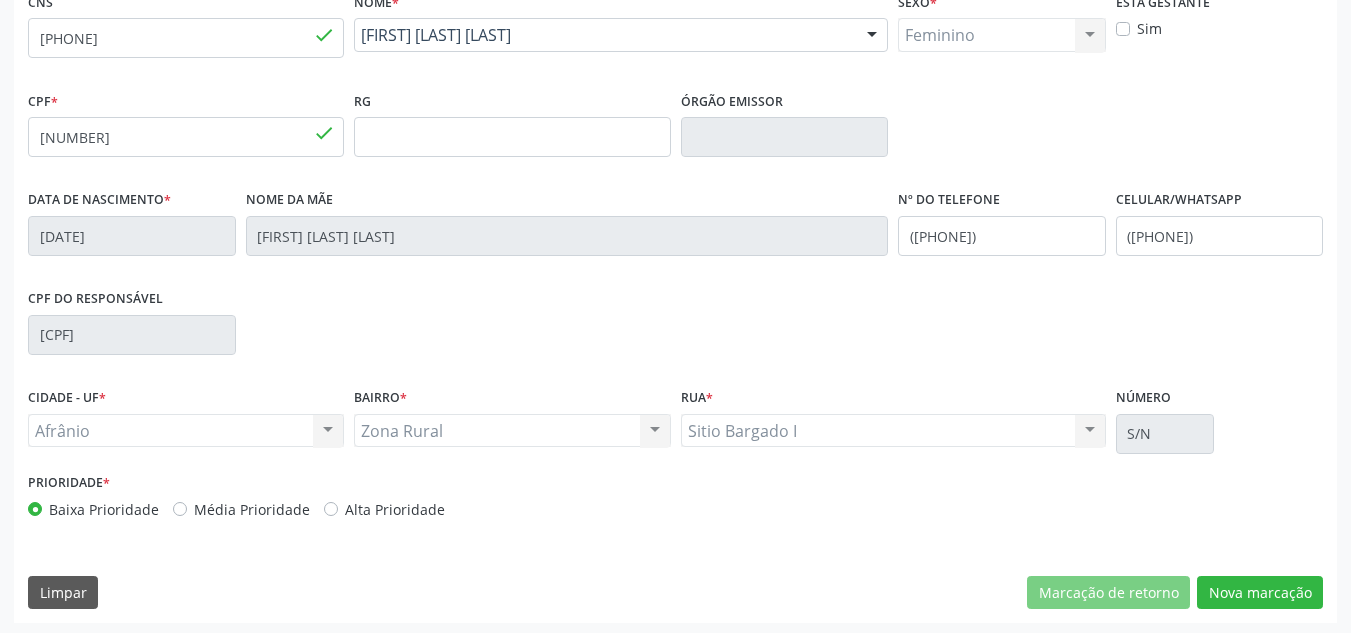 scroll, scrollTop: 451, scrollLeft: 0, axis: vertical 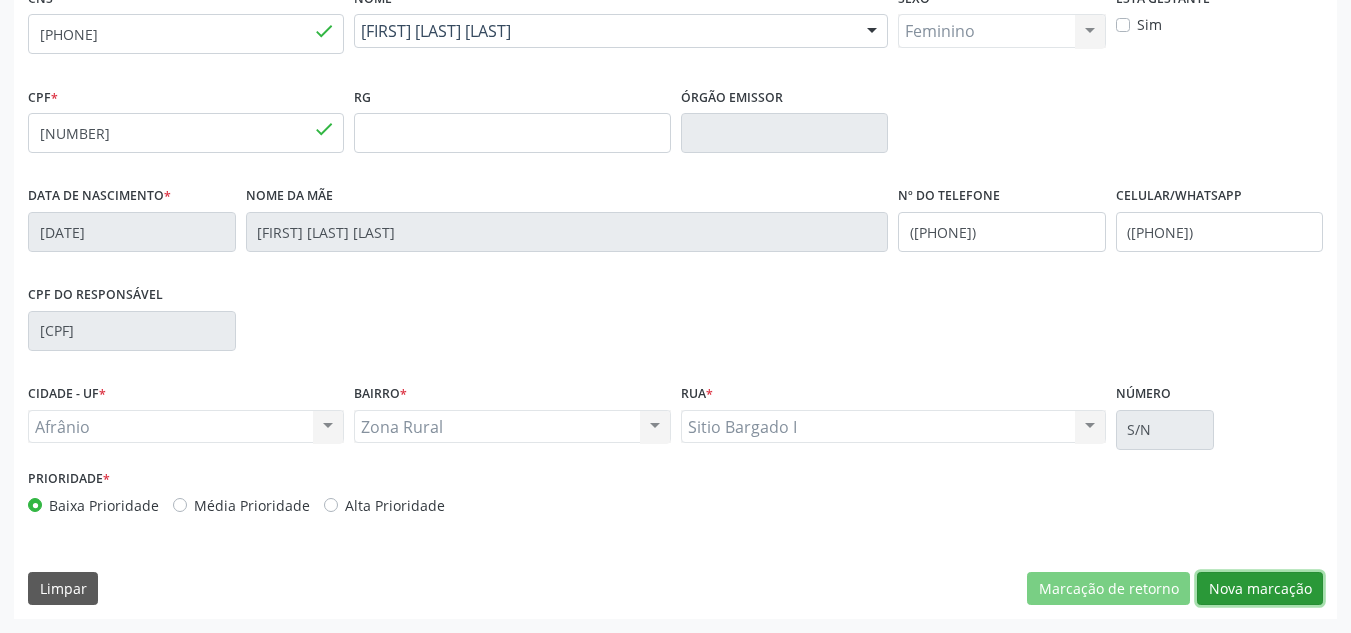 click on "Nova marcação" at bounding box center (1260, 589) 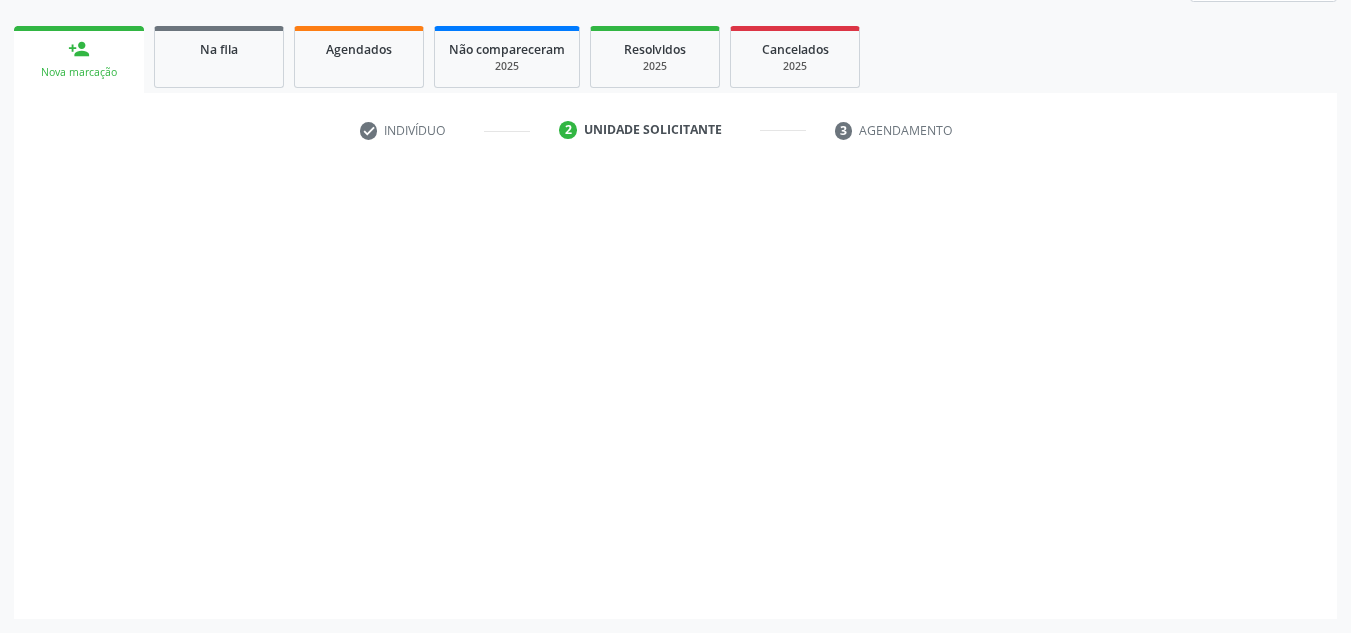scroll, scrollTop: 273, scrollLeft: 0, axis: vertical 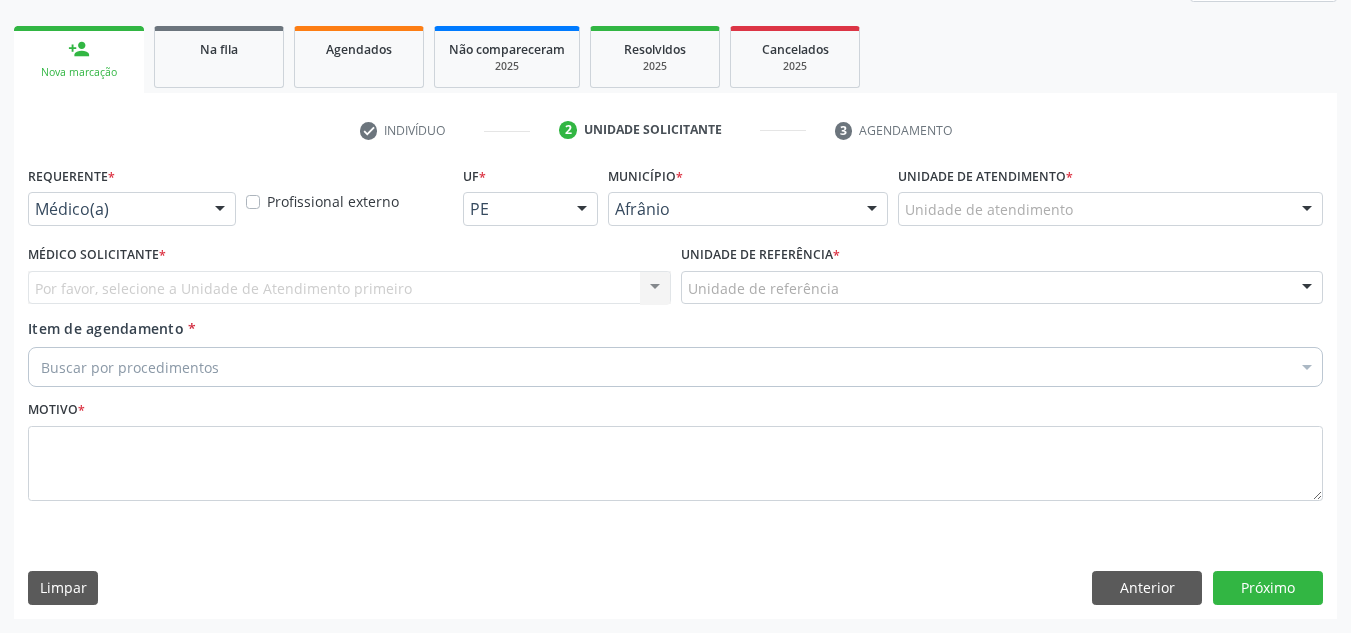 drag, startPoint x: 233, startPoint y: 401, endPoint x: 237, endPoint y: 367, distance: 34.234486 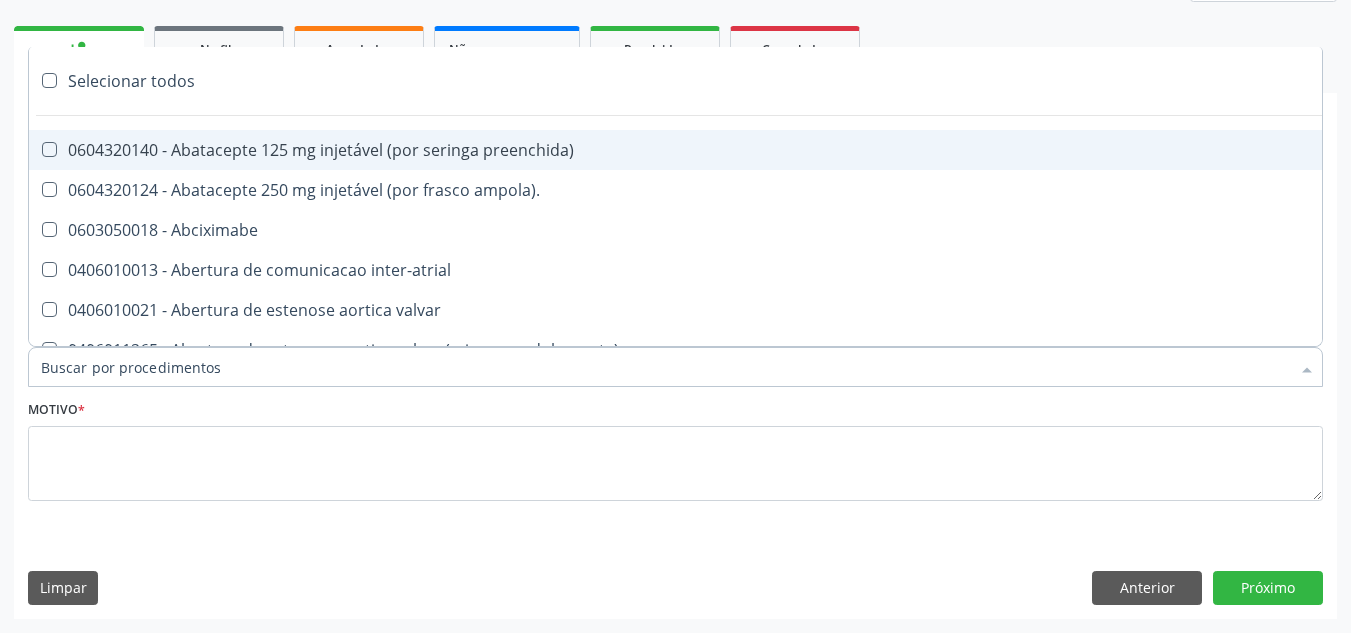 paste on "0301010072-225265" 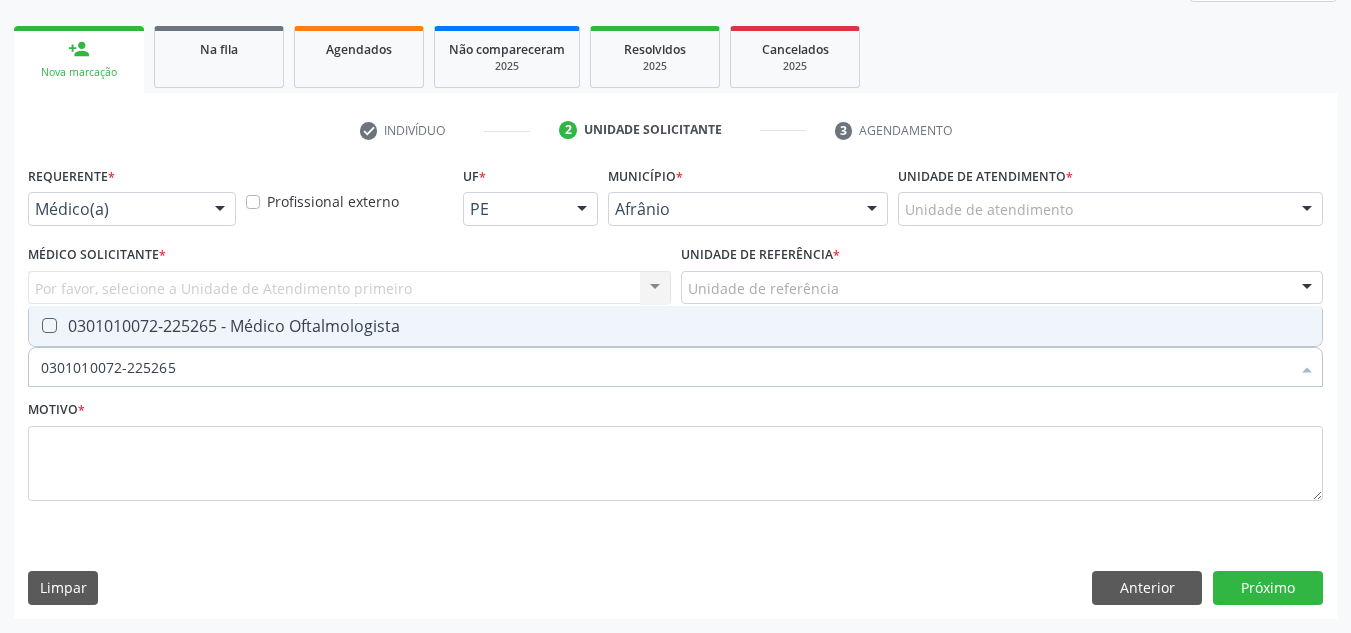 drag, startPoint x: 278, startPoint y: 368, endPoint x: 0, endPoint y: 374, distance: 278.06473 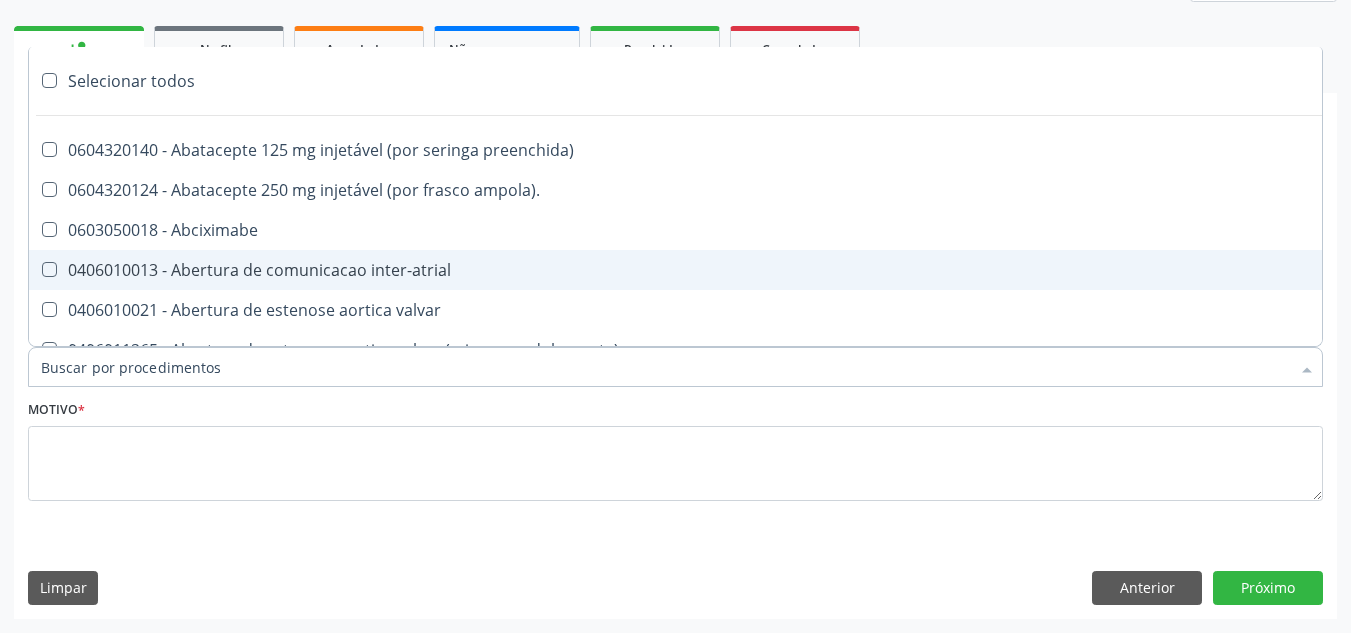 scroll, scrollTop: 0, scrollLeft: 0, axis: both 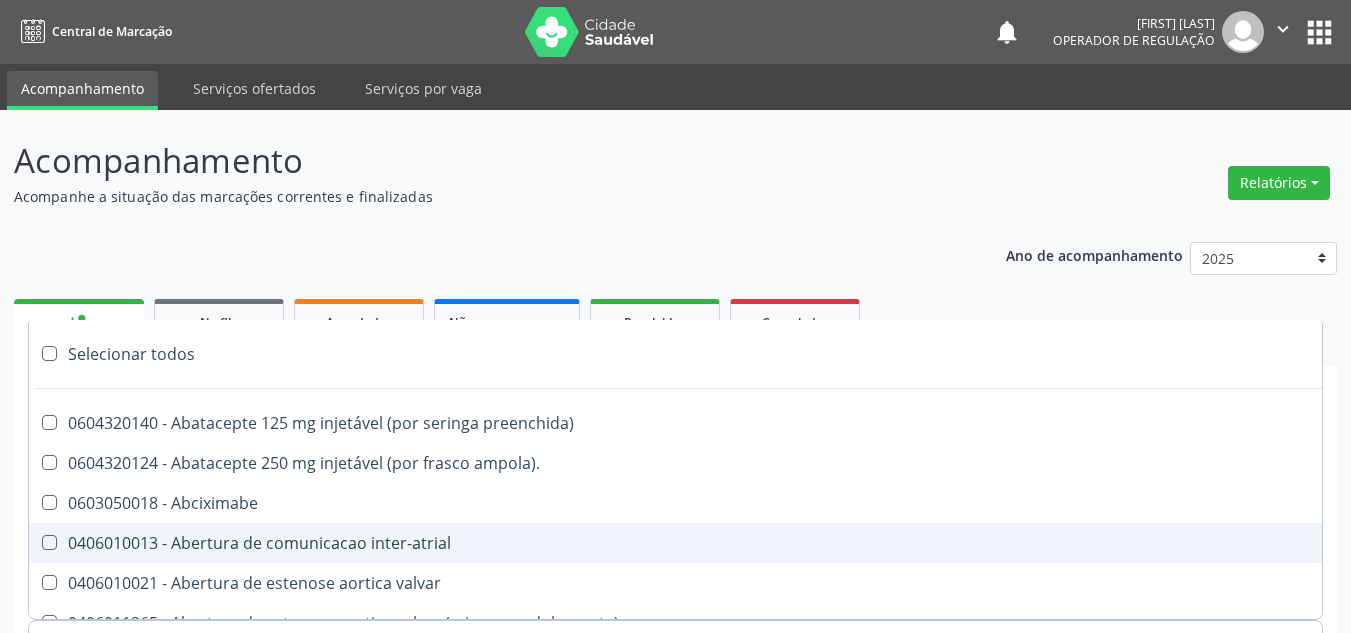 click on "Ano de acompanhamento
2025 2024 2023 2022 2021 2020 2019 2018
person_add
Nova marcação
Na fila   Agendados   Não compareceram
2025
Resolvidos
2025
Cancelados
2025
check
Indivíduo
2
Unidade solicitante
3
Agendamento
CNS
*
Nome
*
Maria Josefa Rodrigues Coelho
Maria Josefa Rodrigues Coelho
CNS:
700 2034 0326 2920
CPF:
036.513.604-23
Nascimento:
10/02/1967
Nenhum resultado encontrado para: "   "
Digite o nome
Sexo
*
Selecione o sexo
Masculino   Feminino
Nenhum resultado encontrado para: "   "
Não há nenhuma opção para ser exibida.
CPF
*
RG" at bounding box center [675, 560] 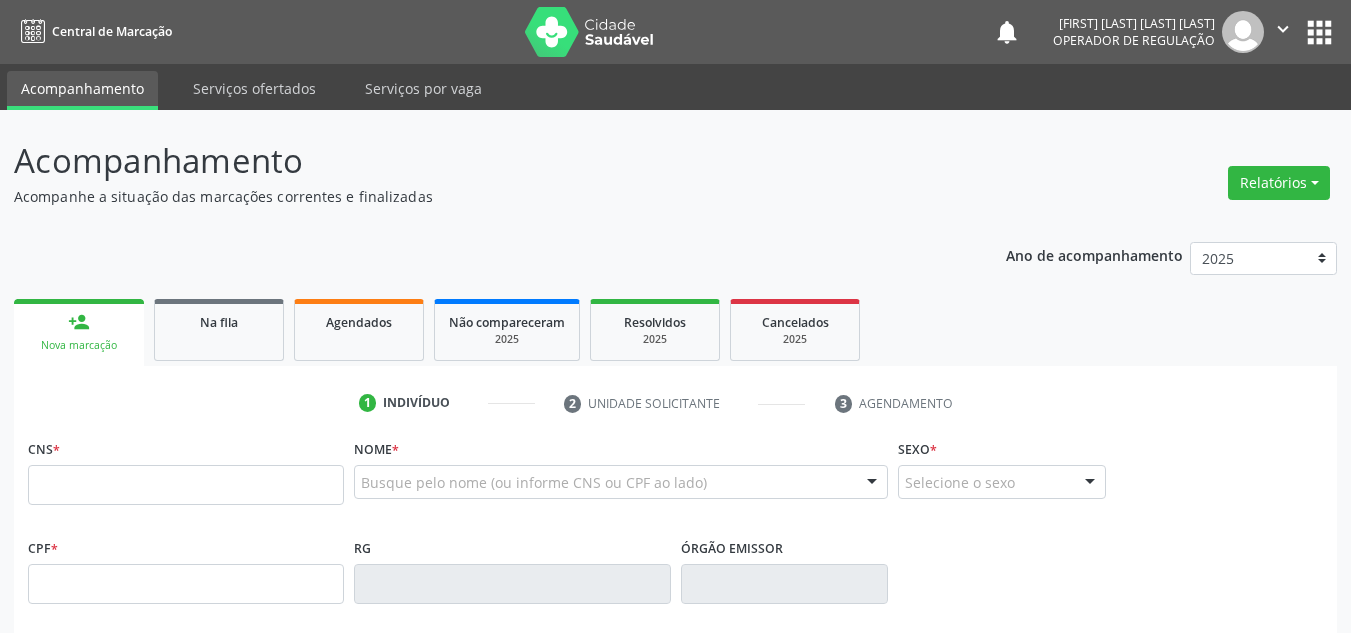 scroll, scrollTop: 0, scrollLeft: 0, axis: both 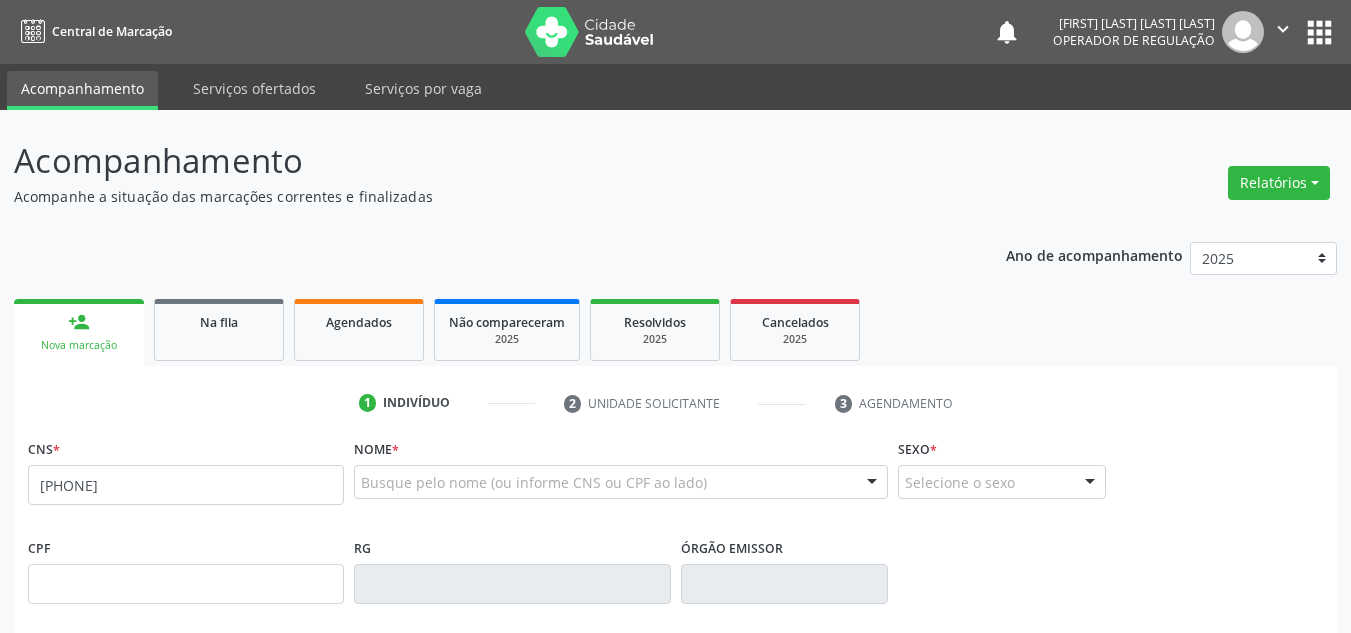 type on "[PHONE]" 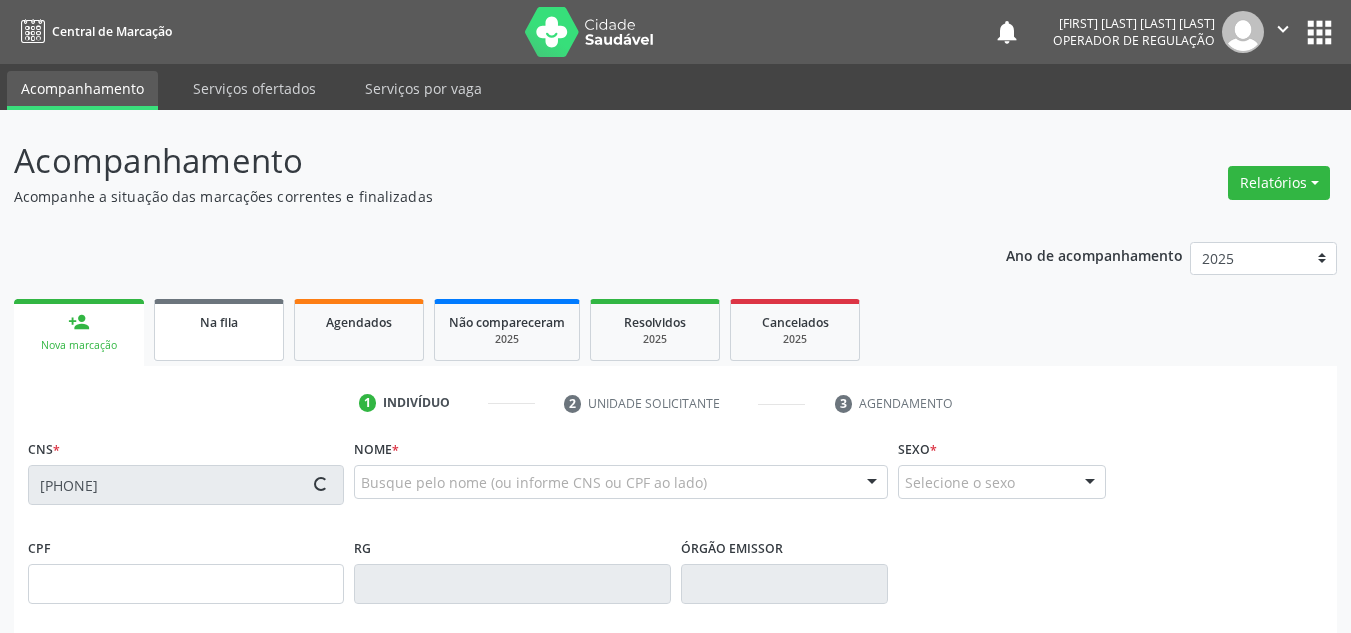 type on "[CPF]" 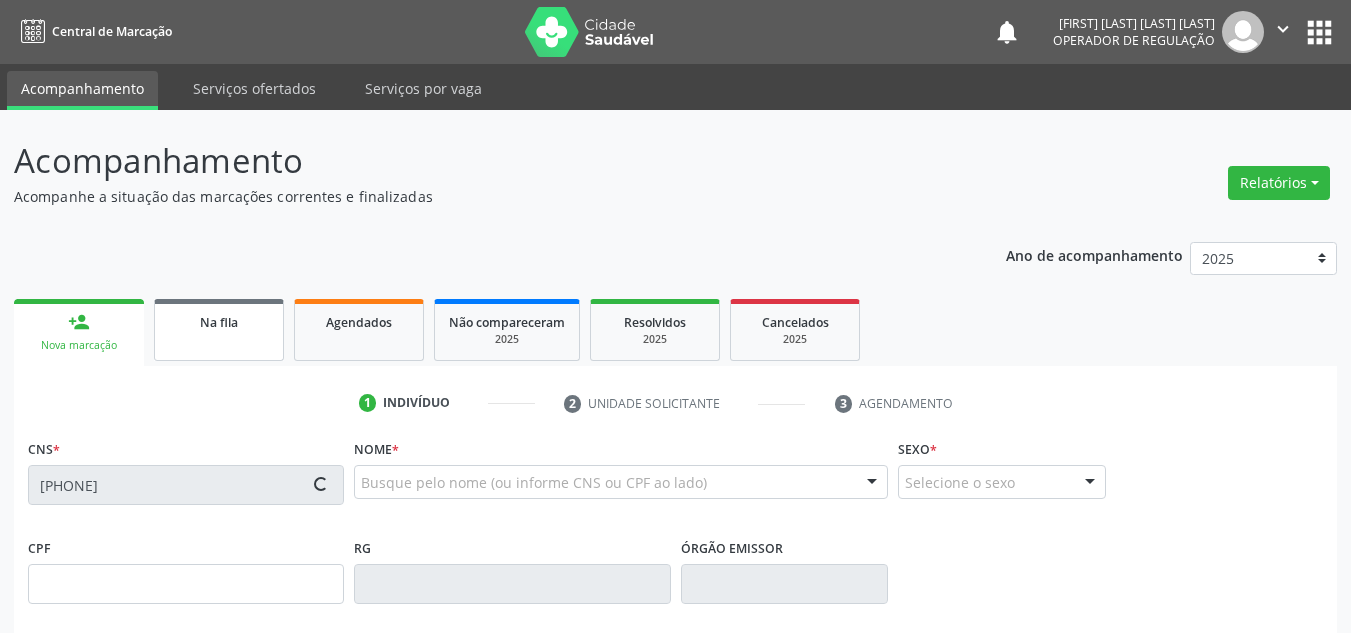 type on "[DATE]" 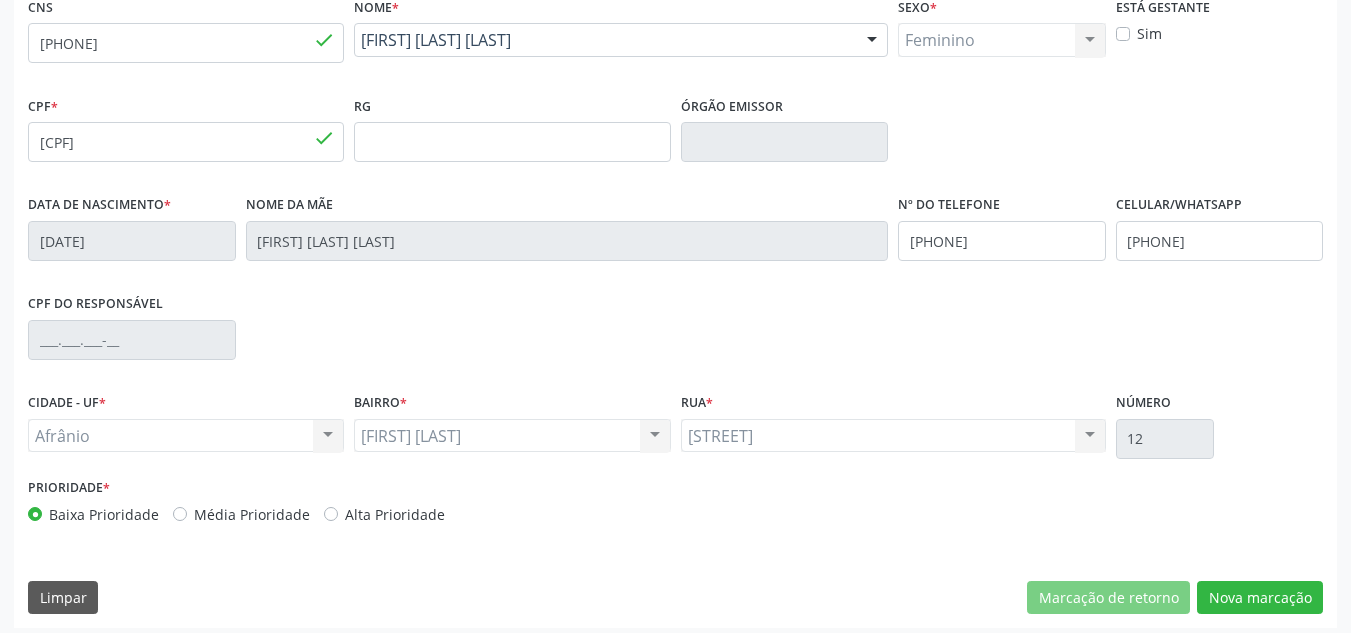 scroll, scrollTop: 451, scrollLeft: 0, axis: vertical 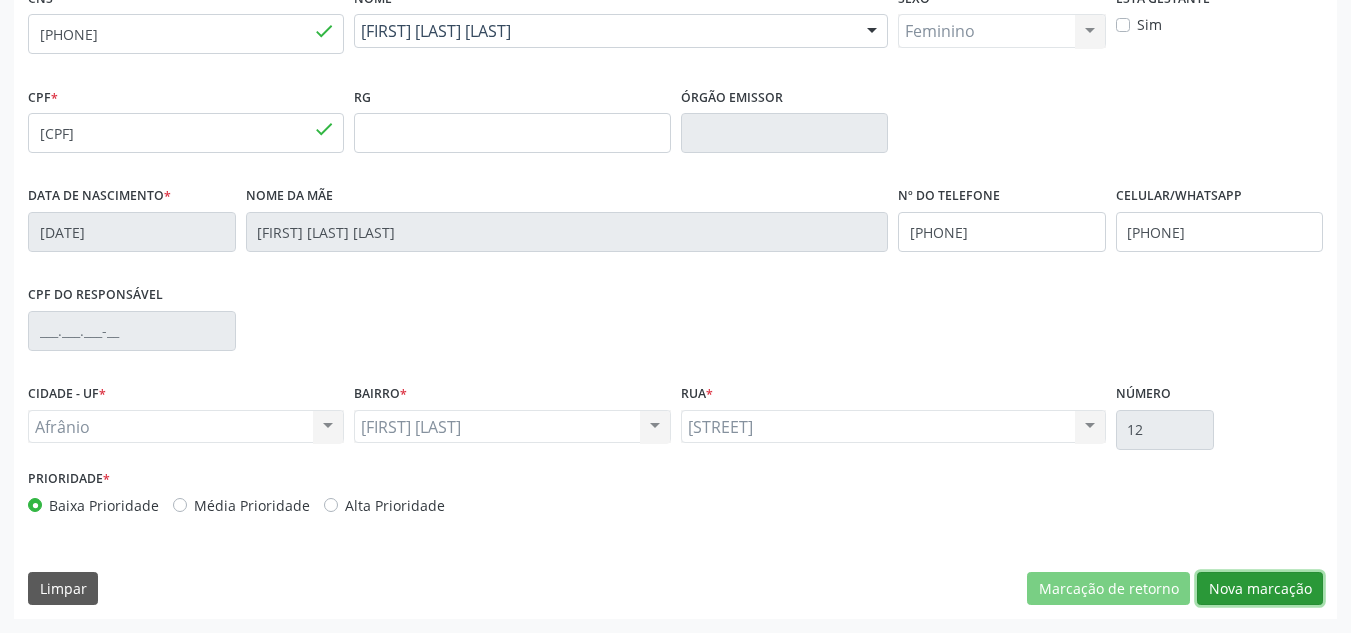 click on "Nova marcação" at bounding box center [1260, 589] 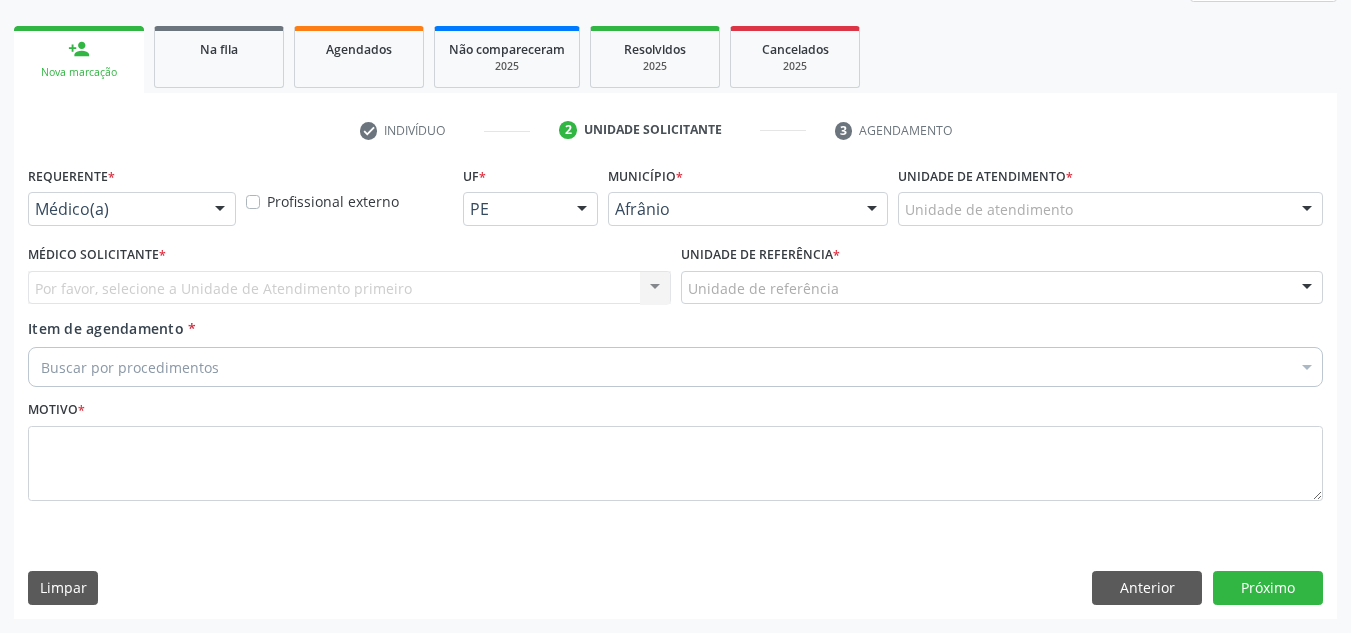 scroll, scrollTop: 273, scrollLeft: 0, axis: vertical 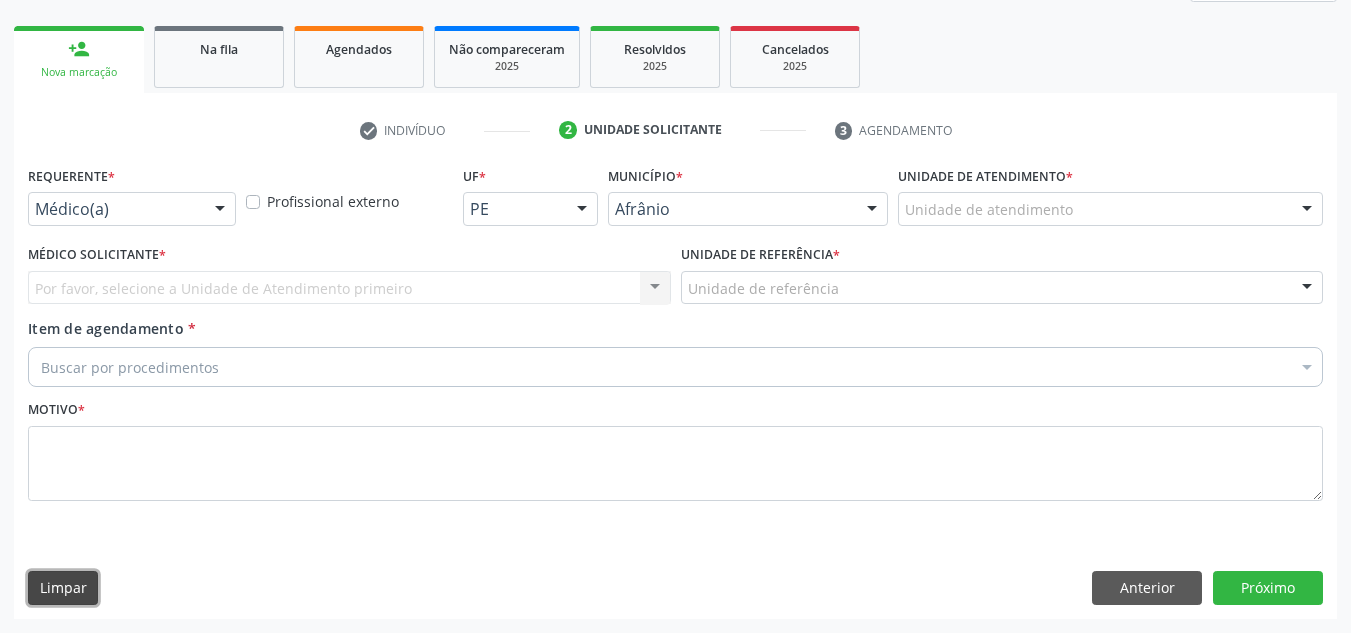 click on "Limpar" at bounding box center [63, 588] 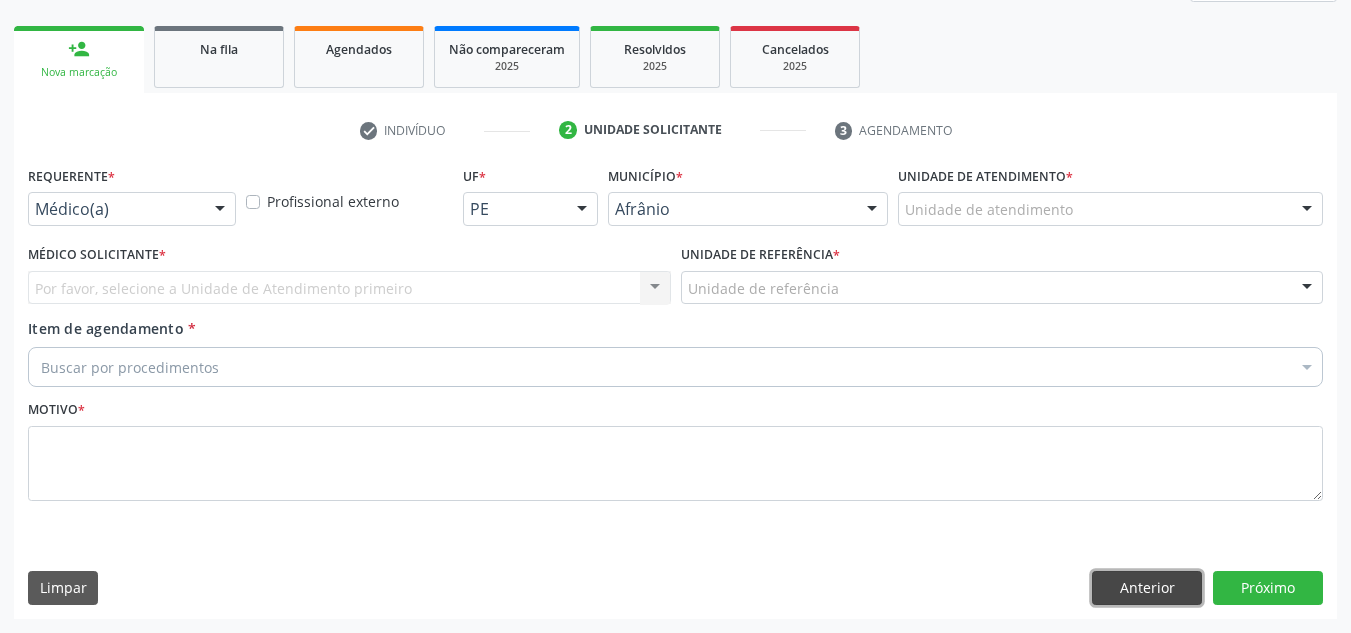 click on "Anterior" at bounding box center (1147, 588) 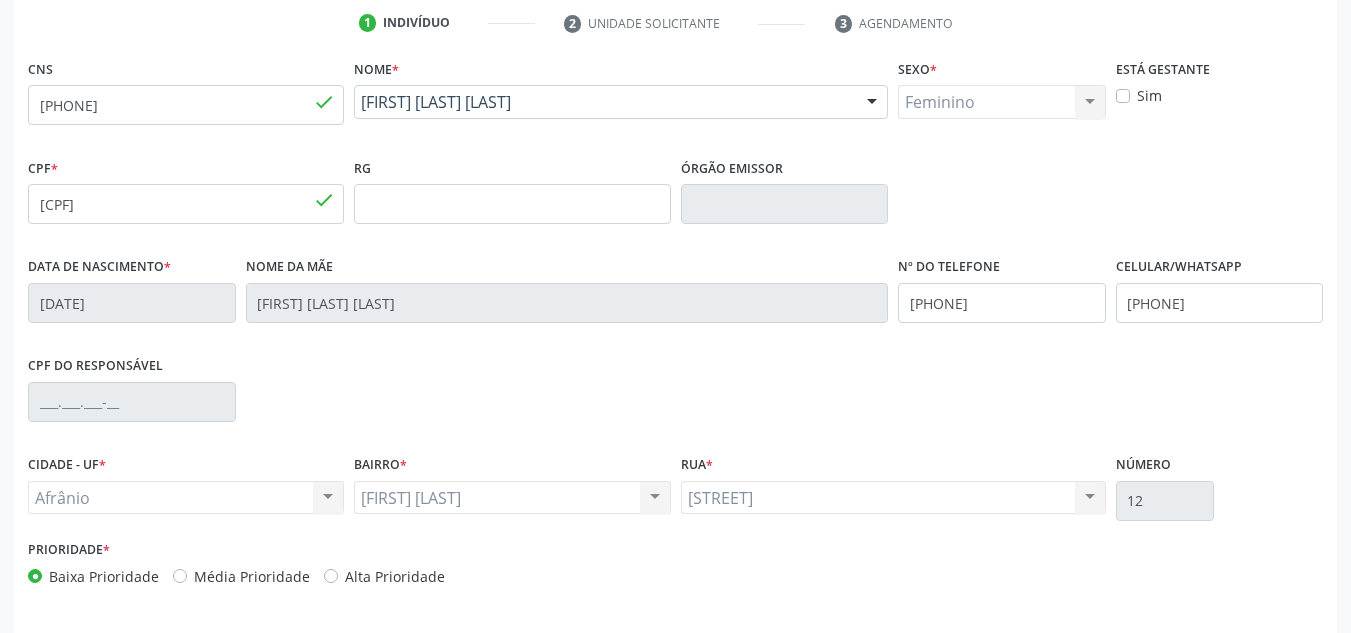 scroll, scrollTop: 451, scrollLeft: 0, axis: vertical 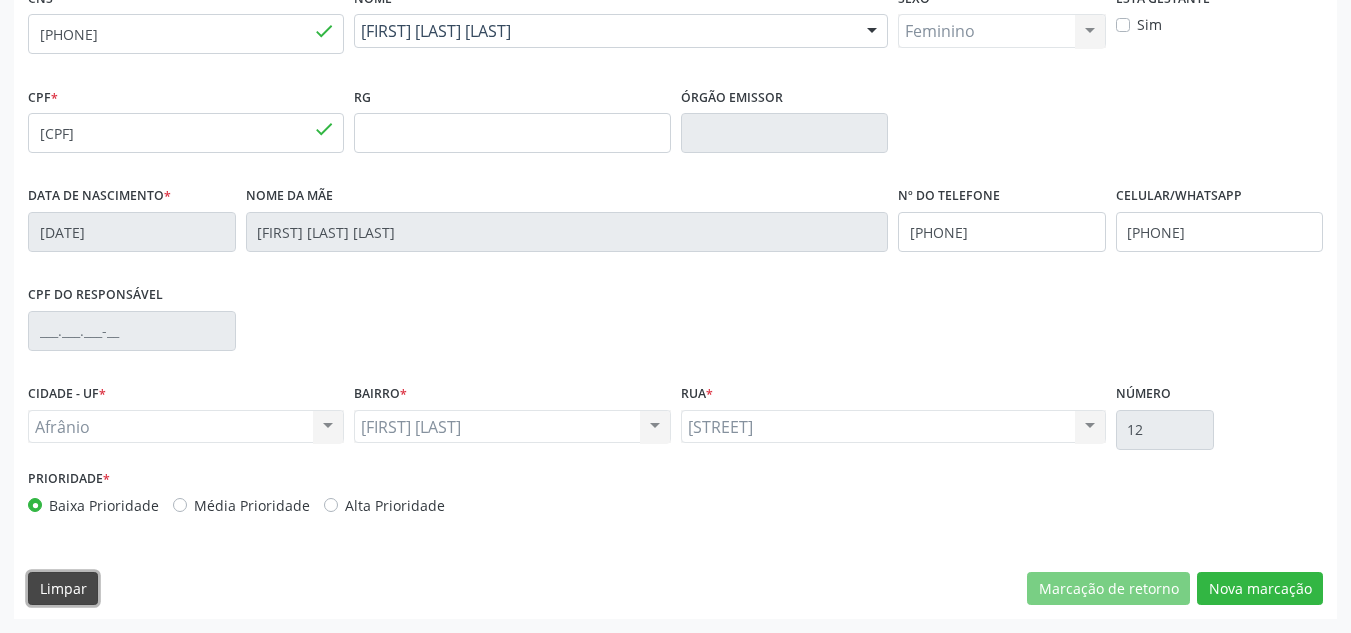 click on "Limpar" at bounding box center (63, 589) 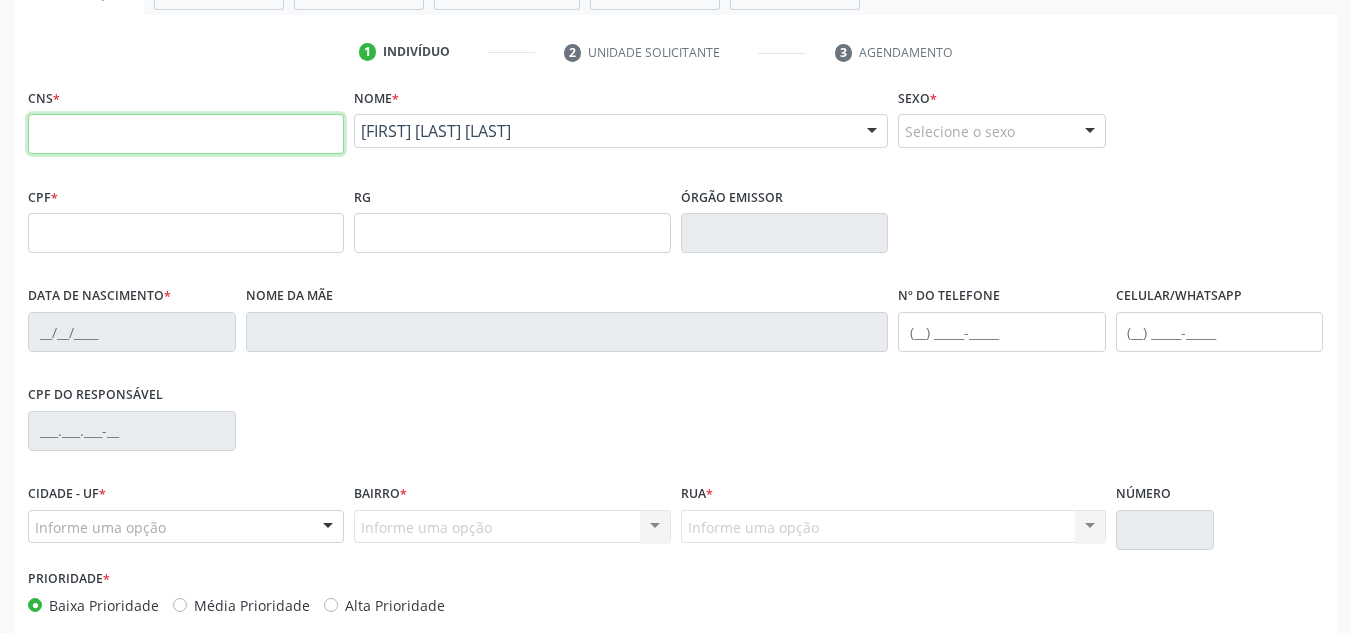 scroll, scrollTop: 251, scrollLeft: 0, axis: vertical 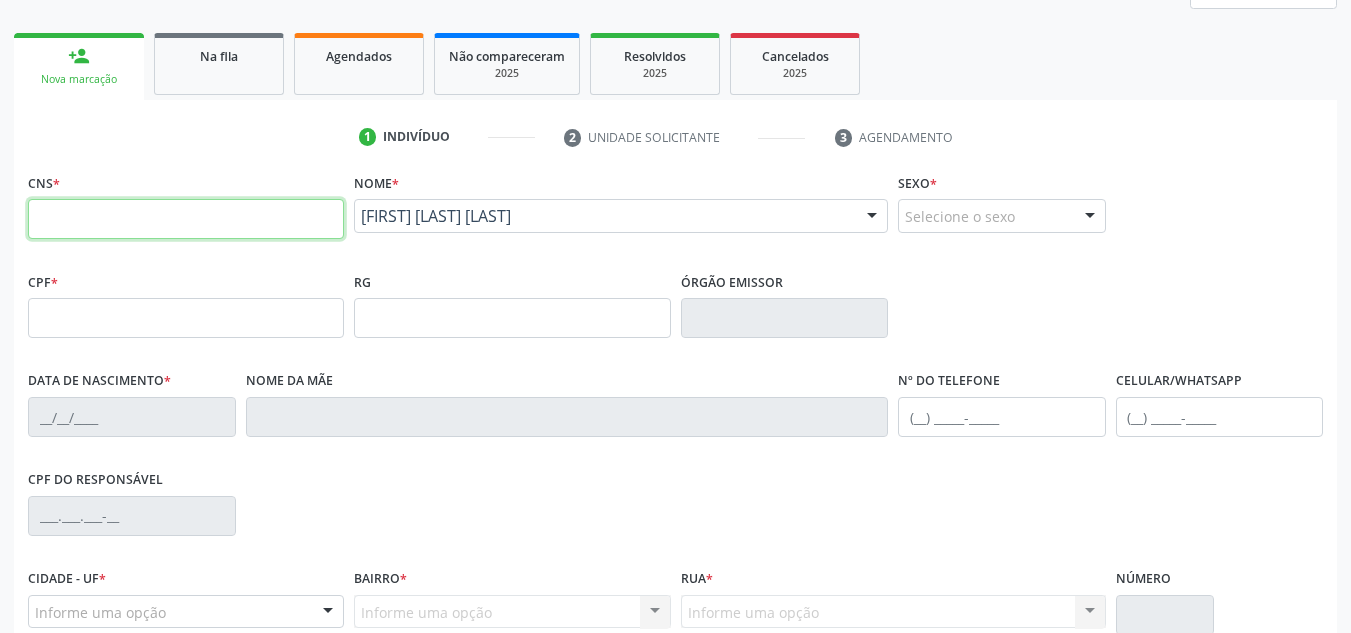 click on "1
Indivíduo
2
Unidade solicitante
3
Agendamento
CNS
*
Nome
*
Carmozina Gomes Araujo
Carmozina Gomes Araujo
CNS:
702 7021 7909 8760
CPF:
985.250.264-68
Nascimento:
07/12/1935
Nenhum resultado encontrado para: "   "
Digite o nome
Sexo
*
Selecione o sexo
Masculino   Feminino
Nenhum resultado encontrado para: "   "
Não há nenhuma opção para ser exibida.
CPF
*
RG
Órgão emissor
Data de nascimento
*
Nome da mãe
Nº do Telefone
Celular/WhatsApp
CPF do responsável
Cidade - UF" at bounding box center (675, 462) 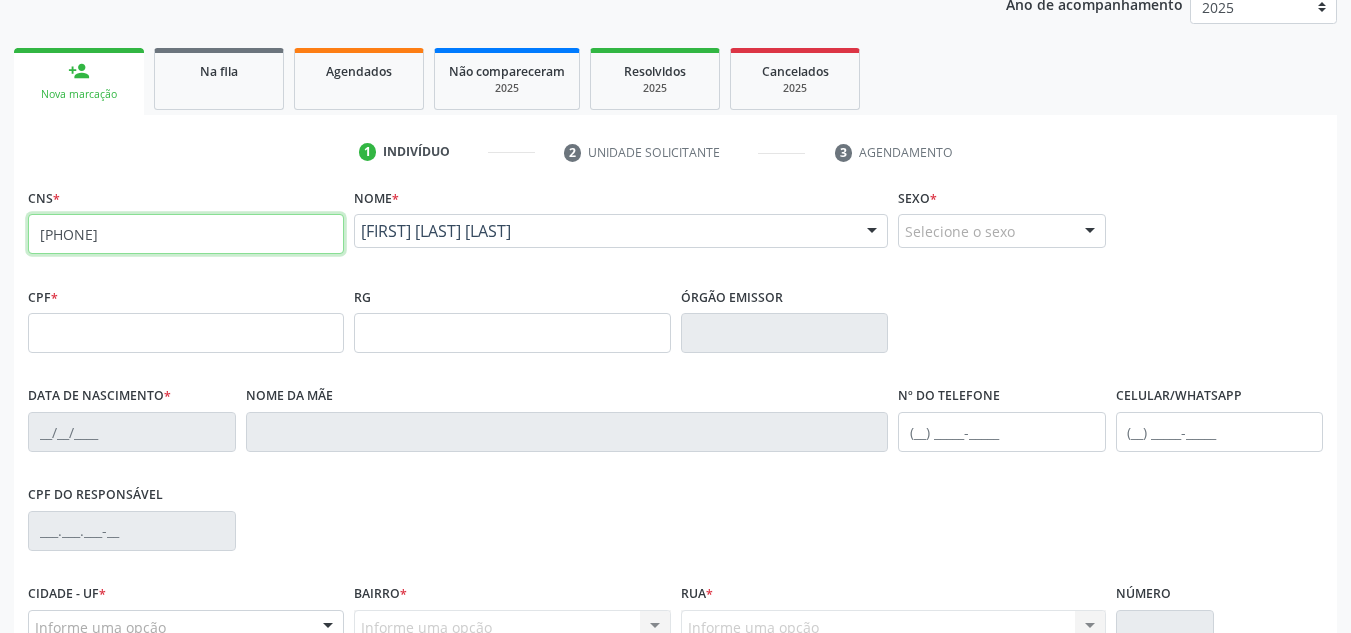 drag, startPoint x: 253, startPoint y: 232, endPoint x: 0, endPoint y: 266, distance: 255.27437 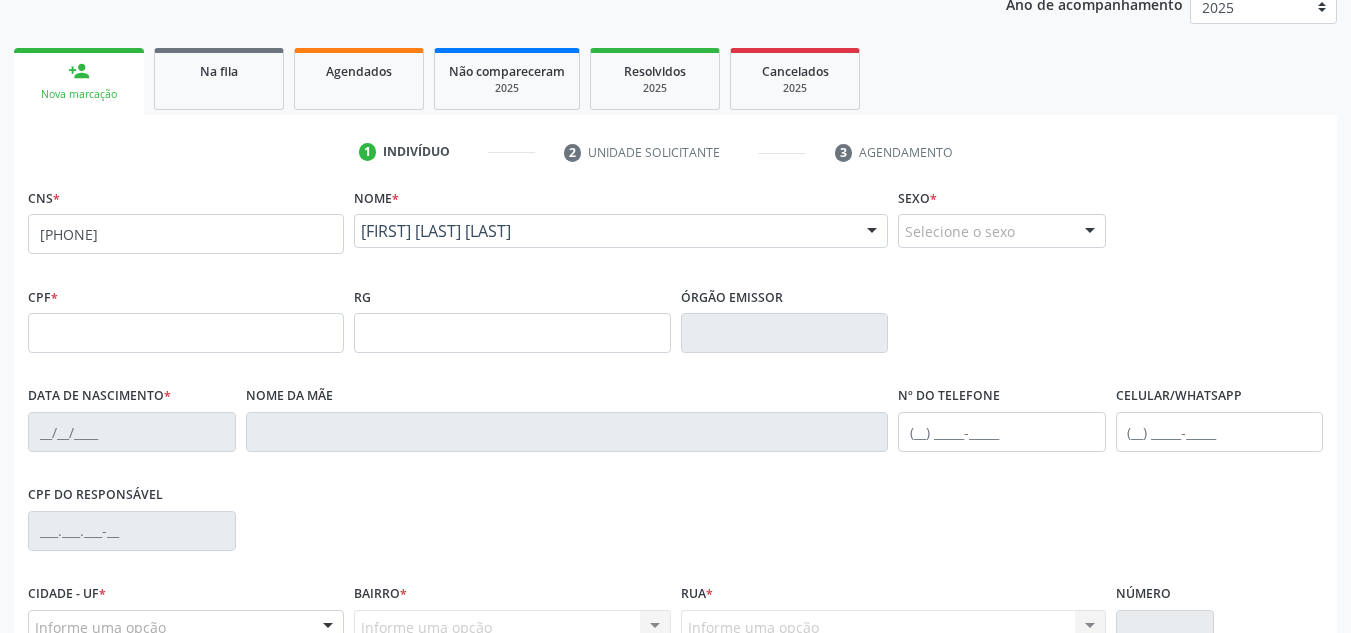 click on "Acompanhamento
Acompanhe a situação das marcações correntes e finalizadas
Relatórios
Acompanhamento
Consolidado
Procedimentos realizados
Ano de acompanhamento
2025 2024 2023 2022 2021 2020 2019 2018
person_add
Nova marcação
Na fila   Agendados   Não compareceram
2025
Resolvidos
2025
Cancelados
2025
1
Indivíduo
2
Unidade solicitante
3
Agendamento
CNS
*
704 8025 3082 2243
Nome
*
Carmozina Gomes Araujo
Carmozina Gomes Araujo
CNS:
702 7021 7909 8760
CPF:
985.250.264-68
Nascimento:
07/12/1935
Nenhum resultado encontrado para: "   "
Digite o nome
Sexo
*
Masculino" at bounding box center (675, 346) 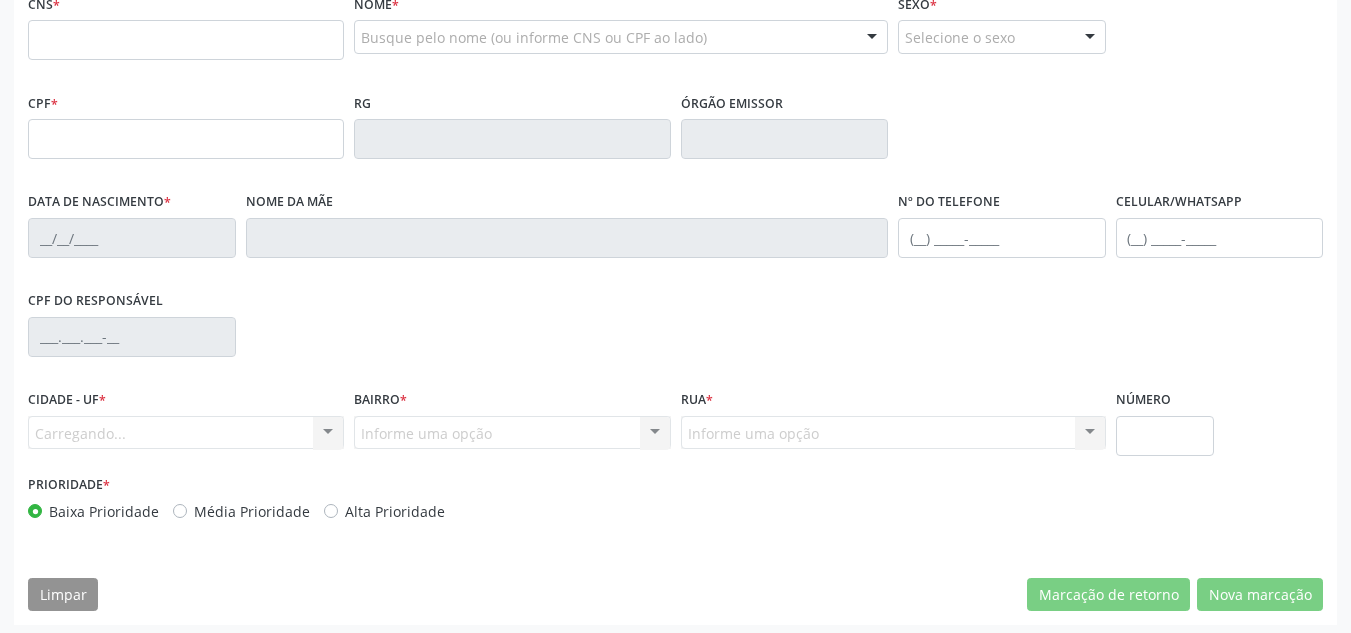 scroll, scrollTop: 445, scrollLeft: 0, axis: vertical 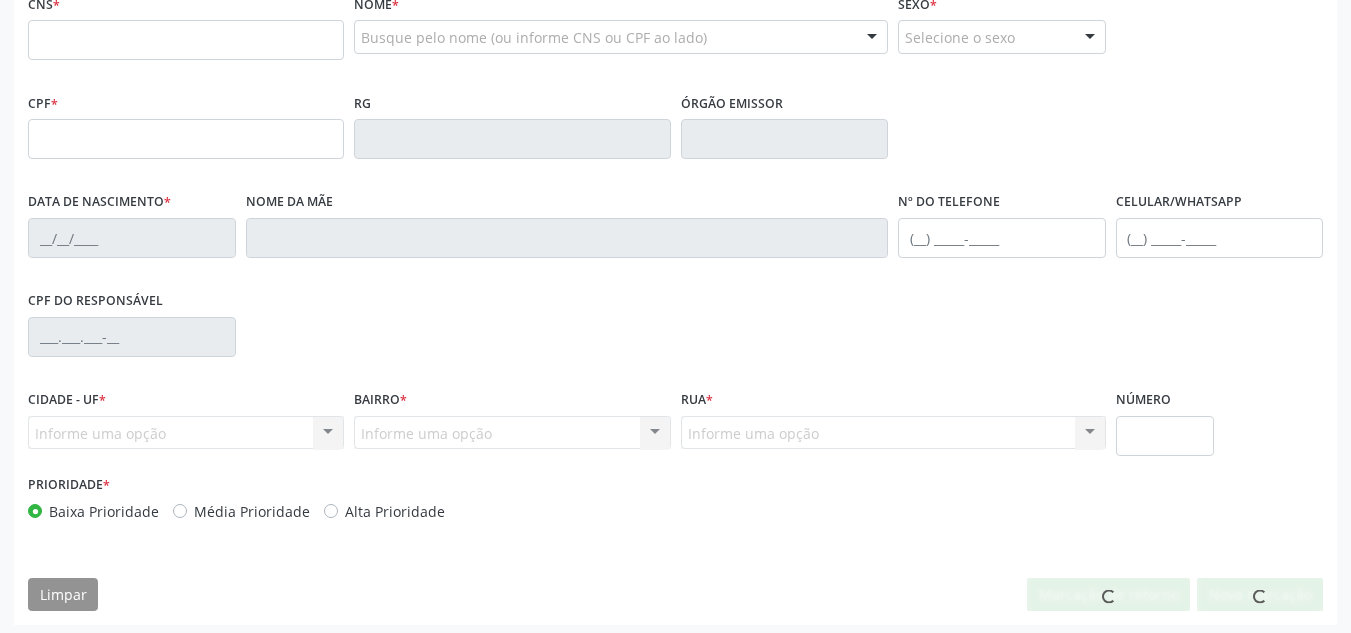 click at bounding box center (186, 40) 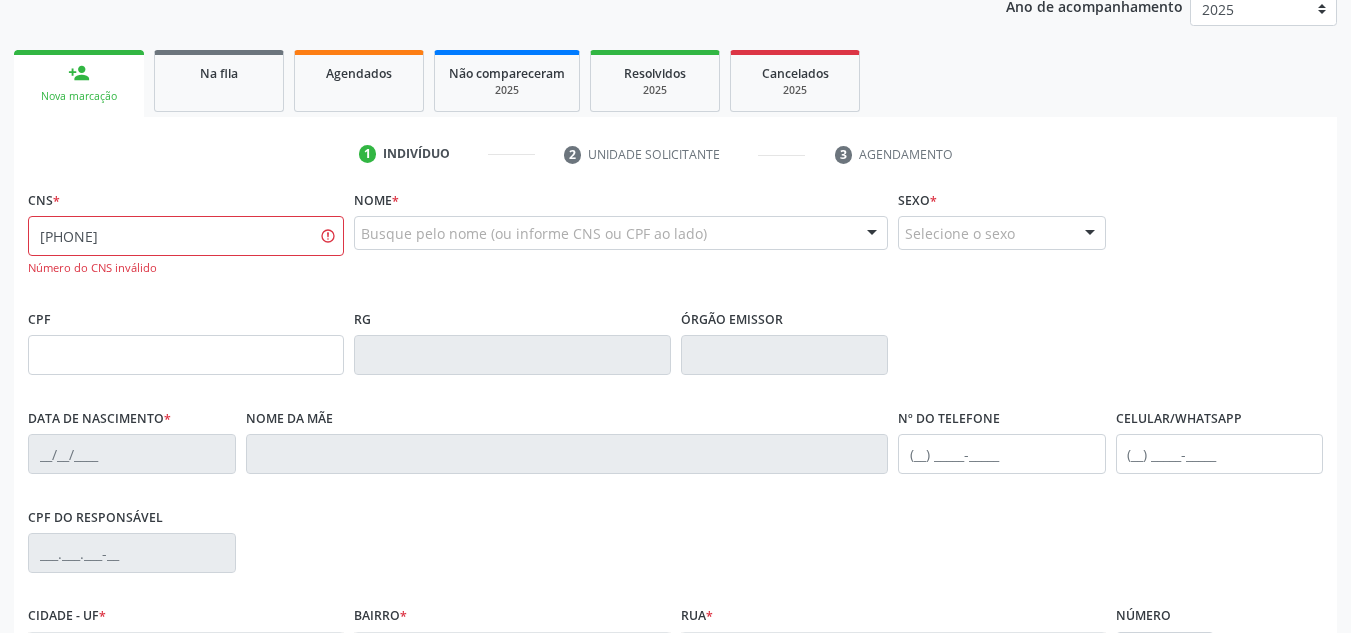 scroll, scrollTop: 245, scrollLeft: 0, axis: vertical 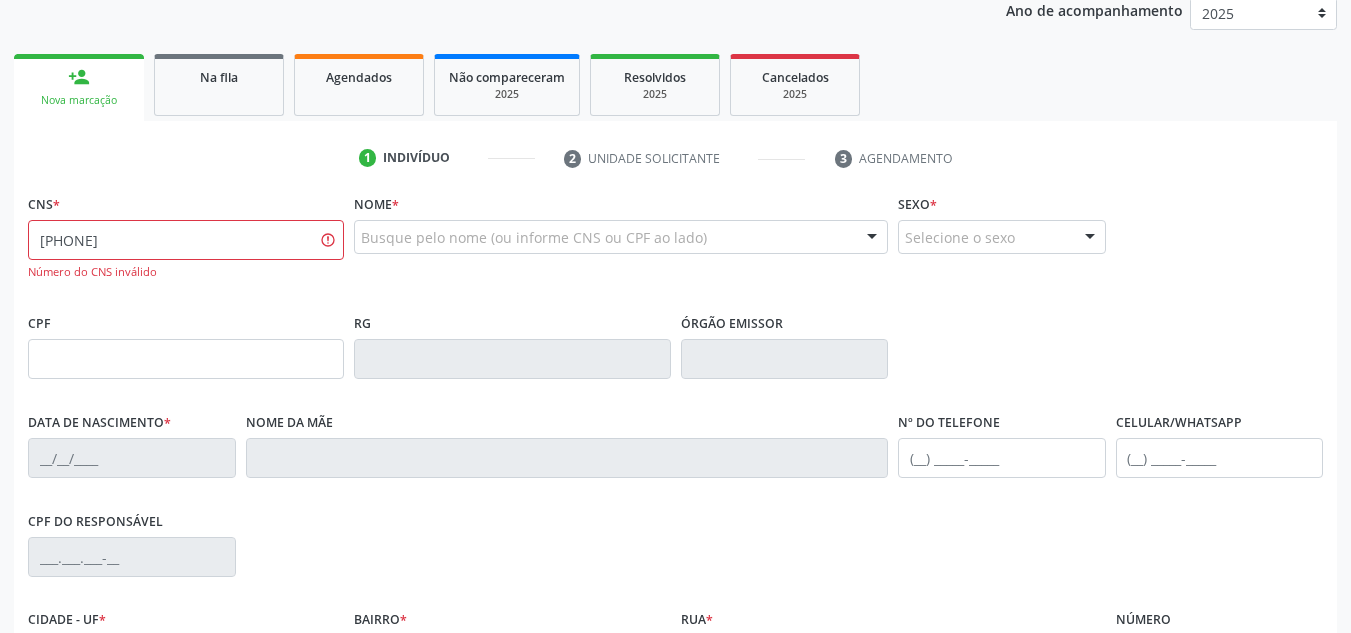 type on "[PHONE]" 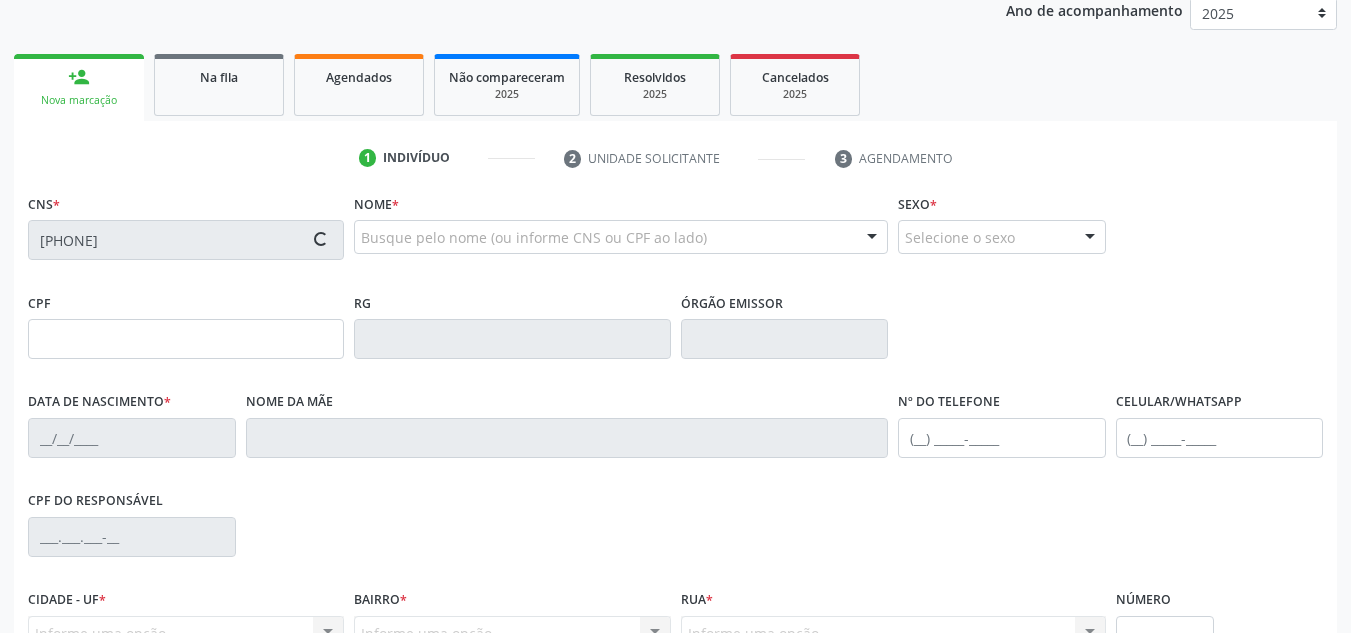 type on "[CPF]" 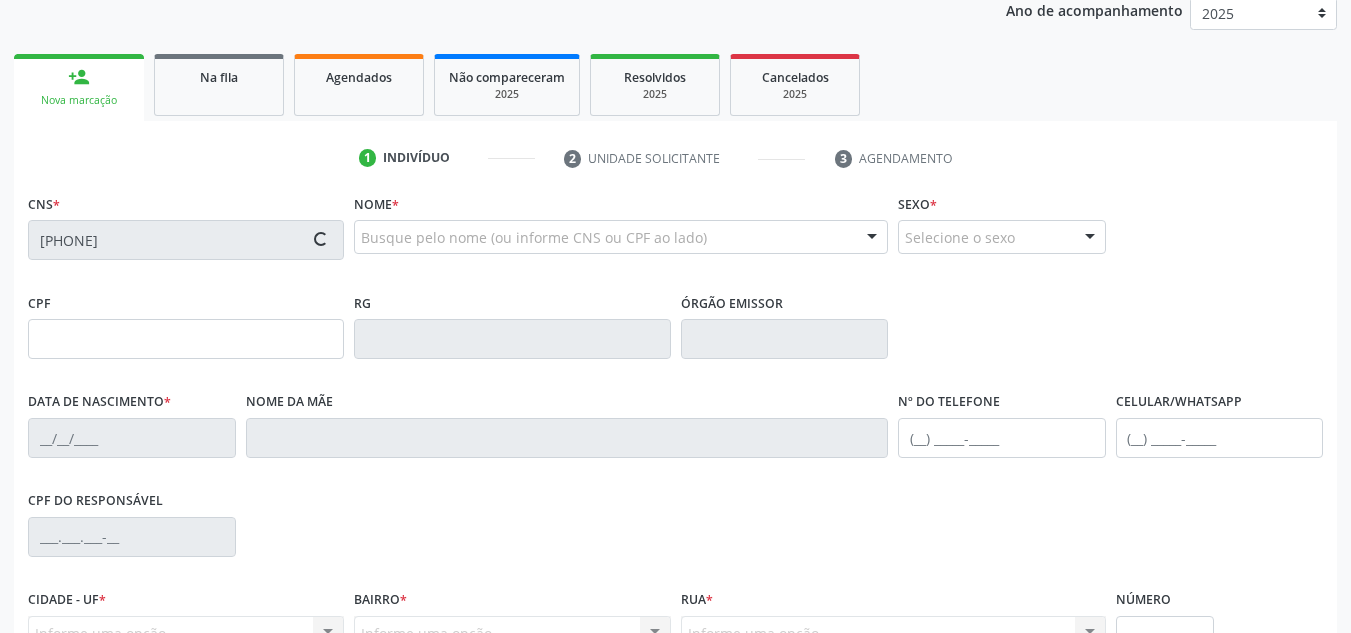 type on "[DATE]" 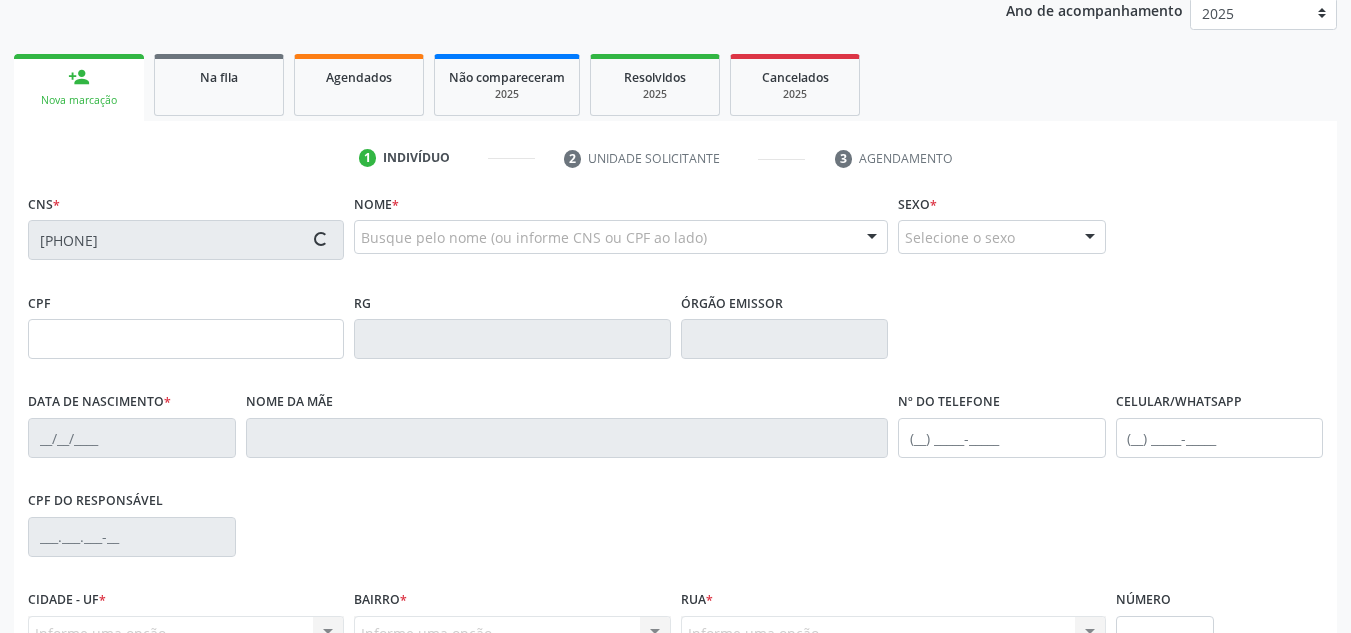 type on "[FIRST] [LAST] [LAST] [LAST]" 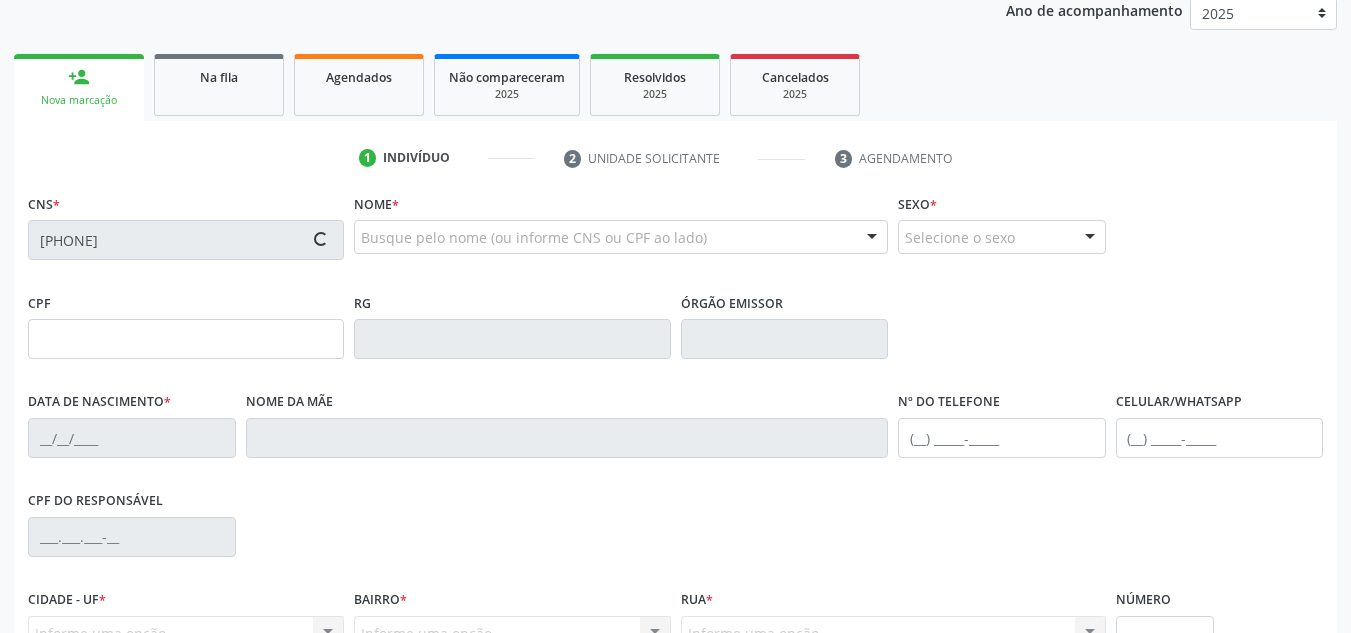 type on "183" 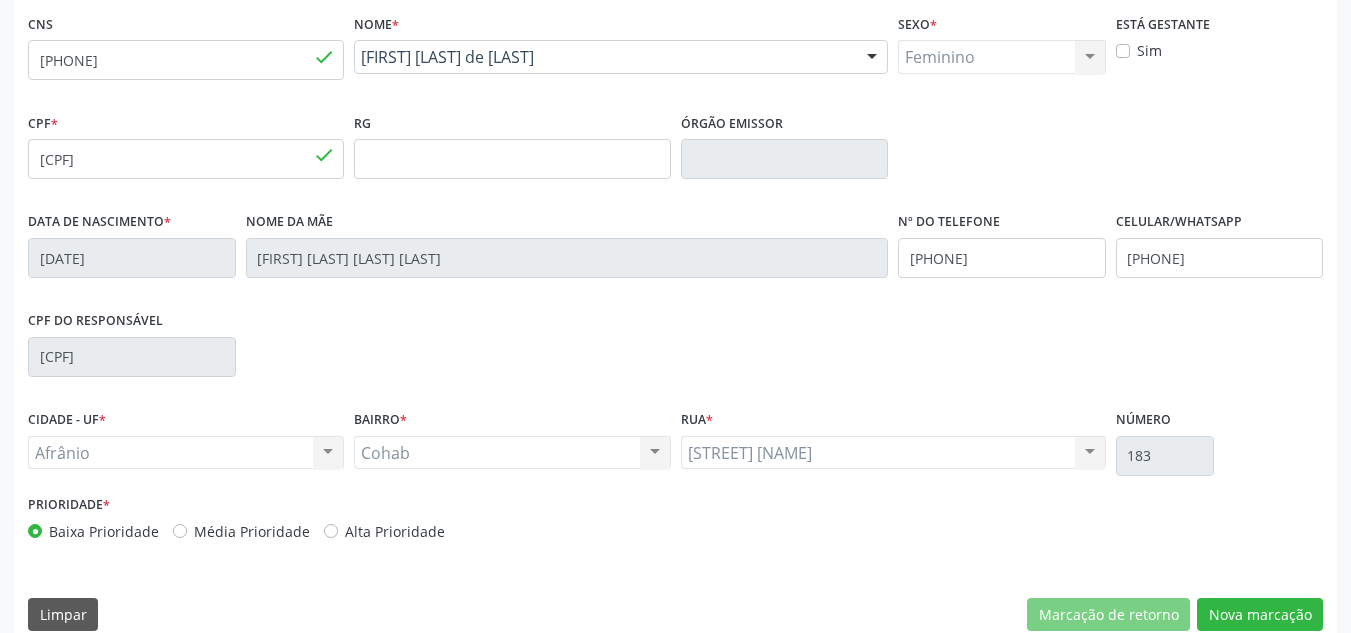 scroll, scrollTop: 451, scrollLeft: 0, axis: vertical 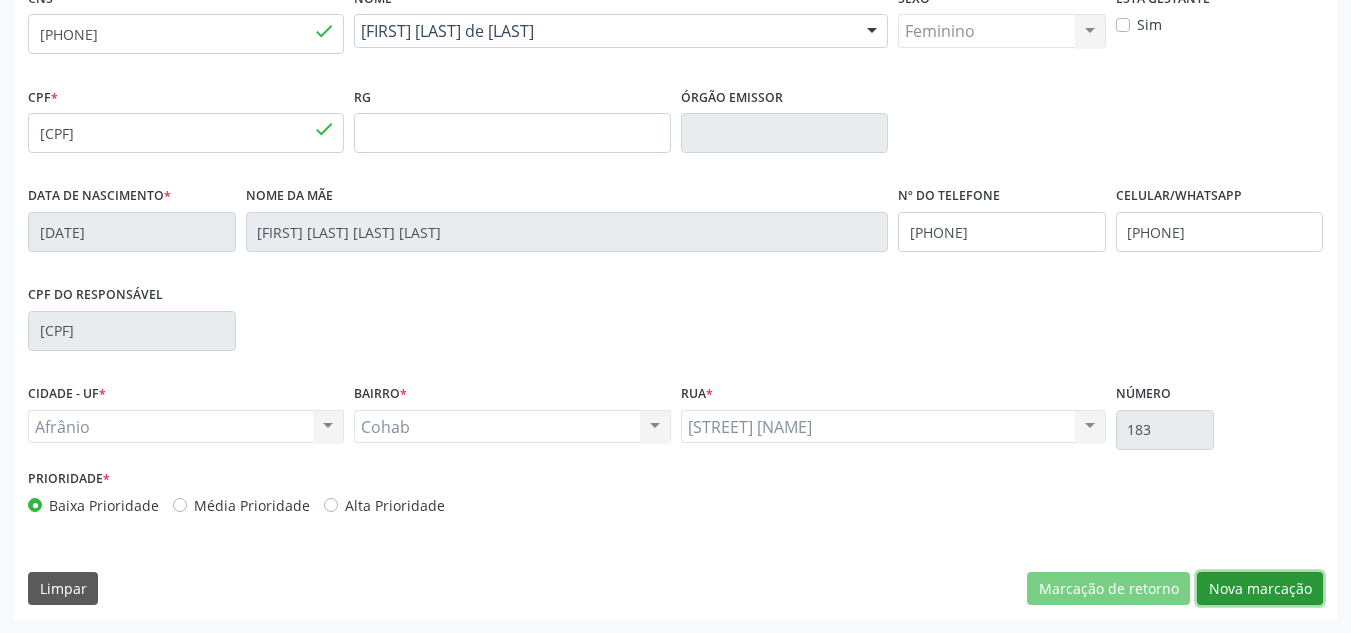 click on "Nova marcação" at bounding box center [1260, 589] 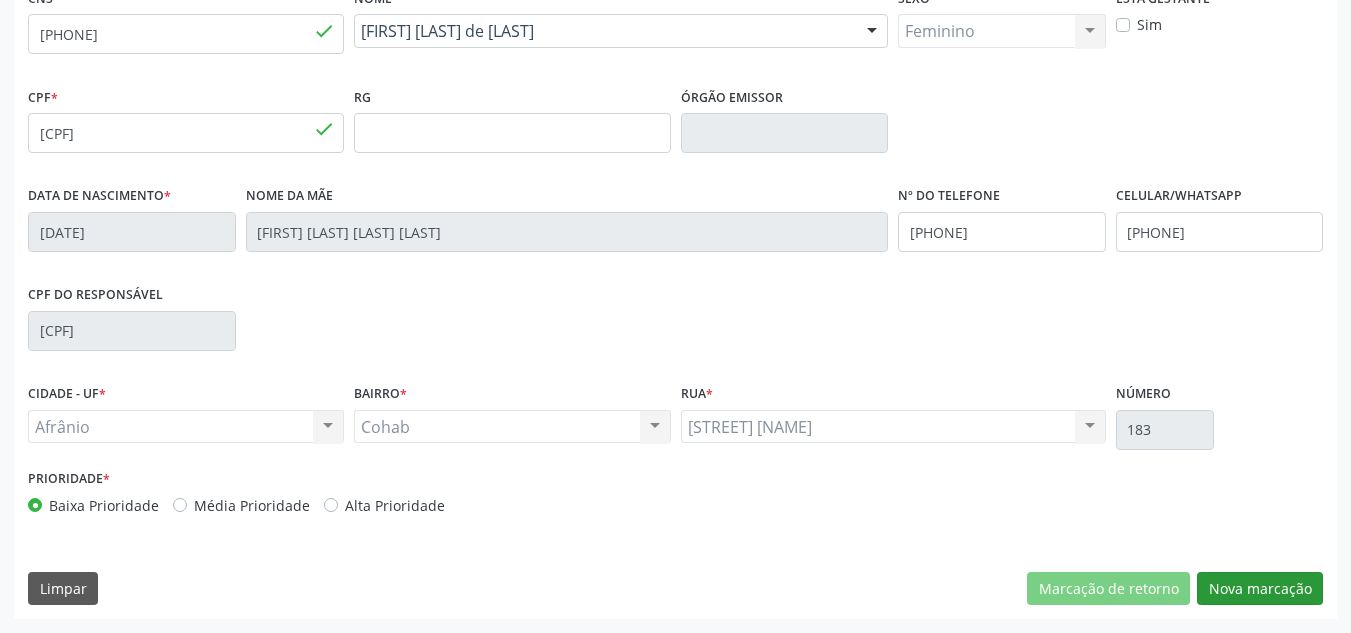 scroll, scrollTop: 273, scrollLeft: 0, axis: vertical 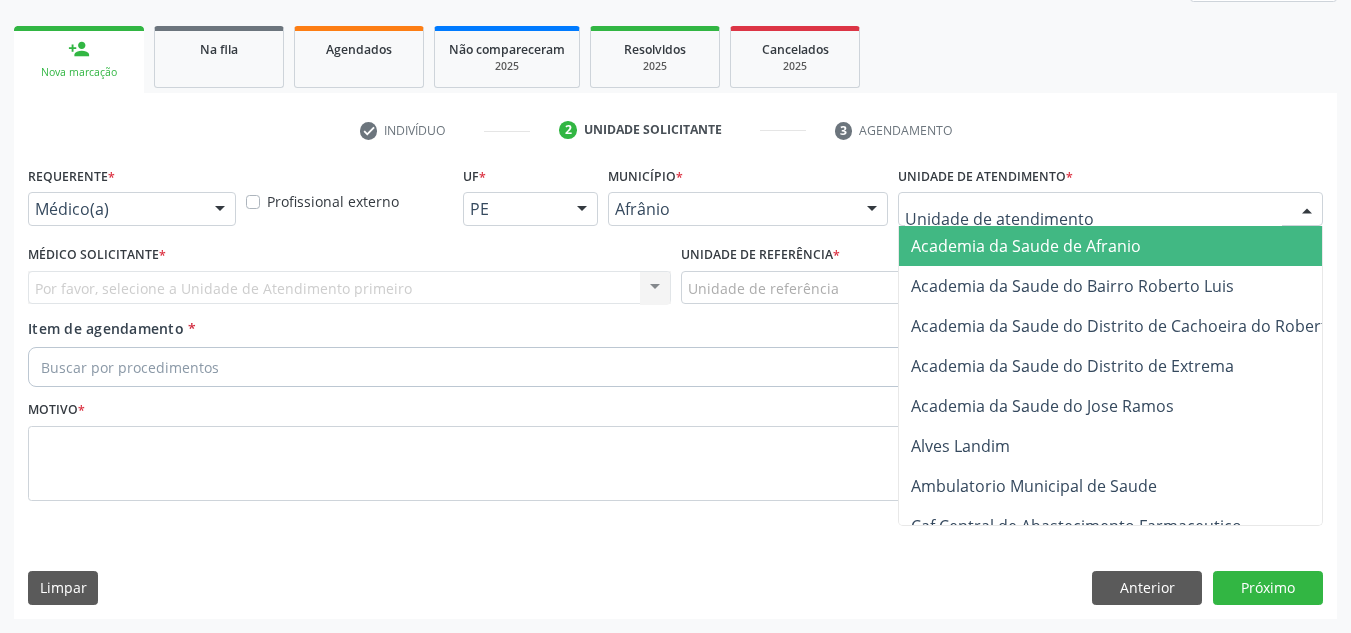 click at bounding box center [1110, 209] 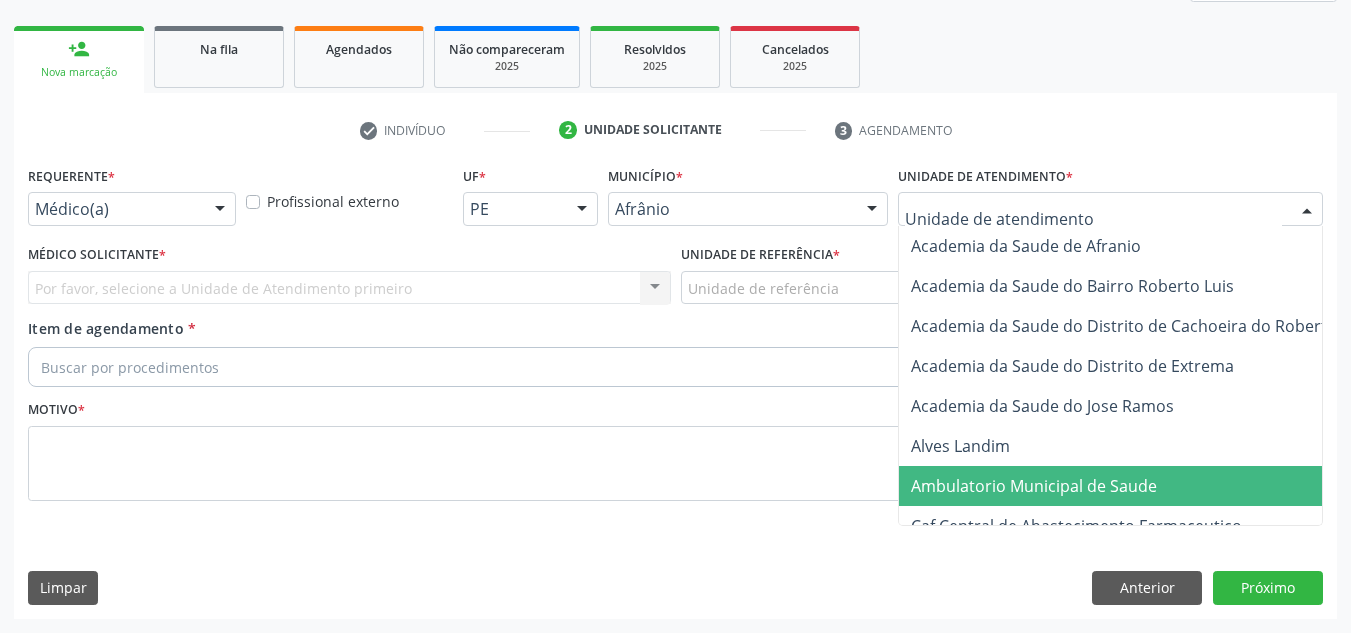 click on "Ambulatorio Municipal de Saude" at bounding box center [1034, 486] 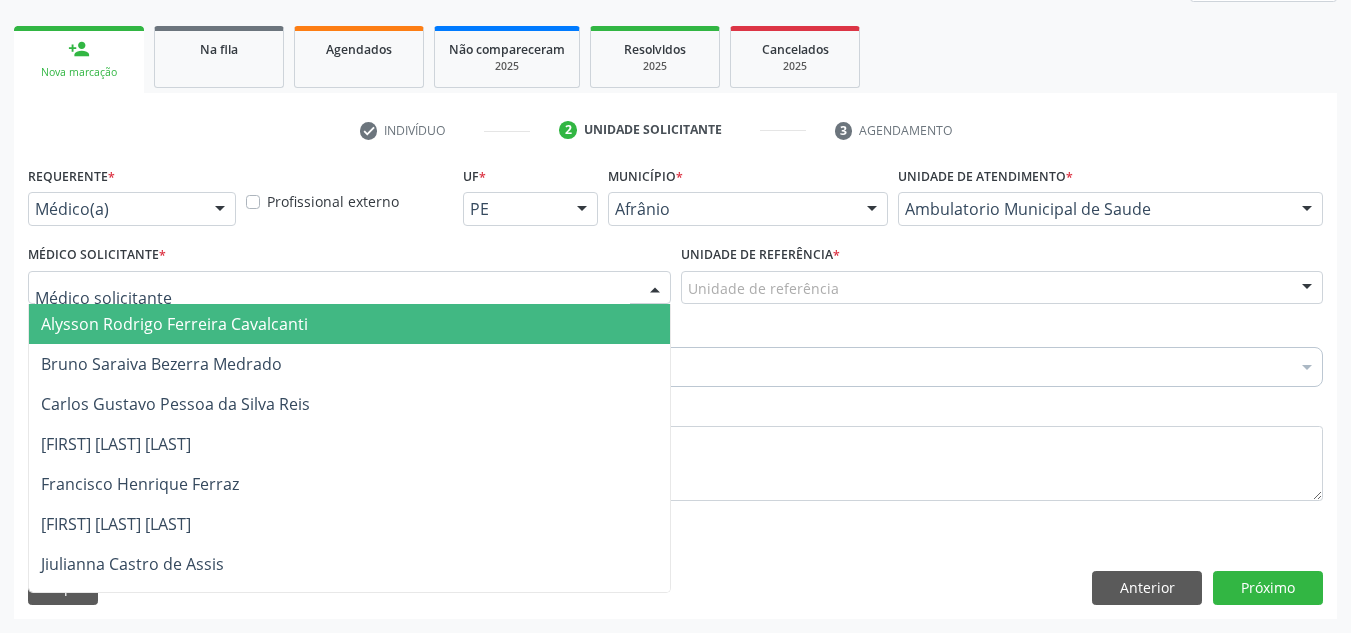 click at bounding box center (349, 288) 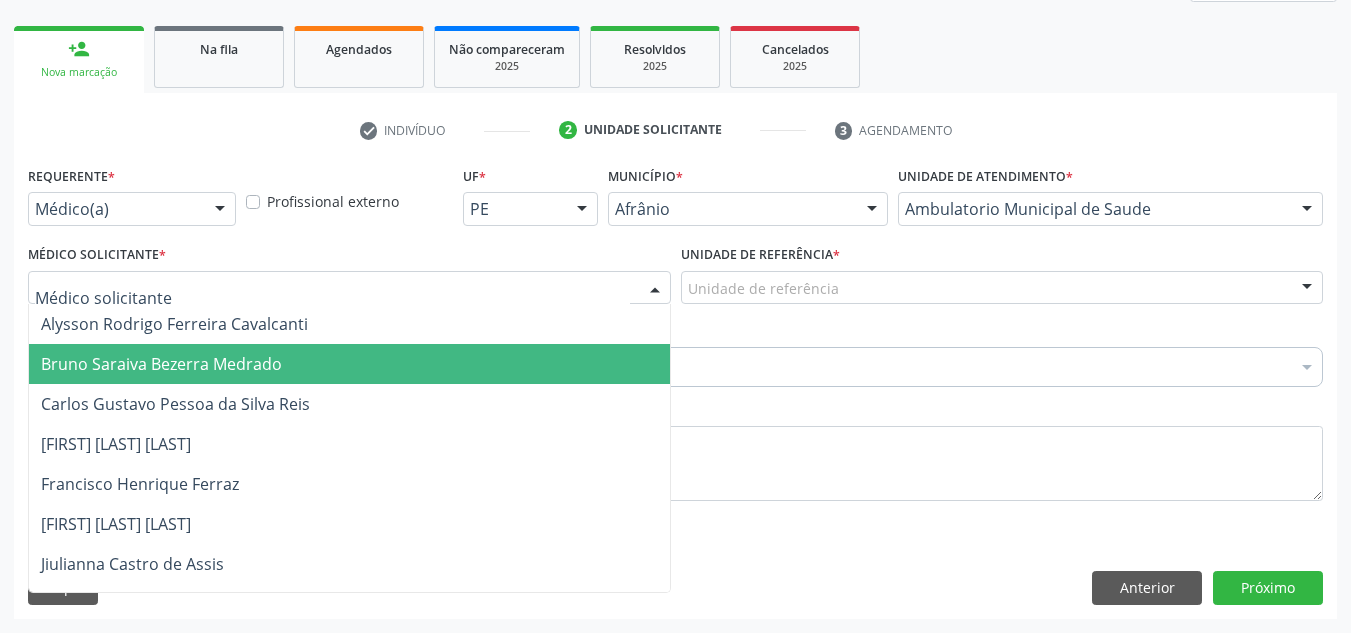 drag, startPoint x: 564, startPoint y: 354, endPoint x: 745, endPoint y: 299, distance: 189.17188 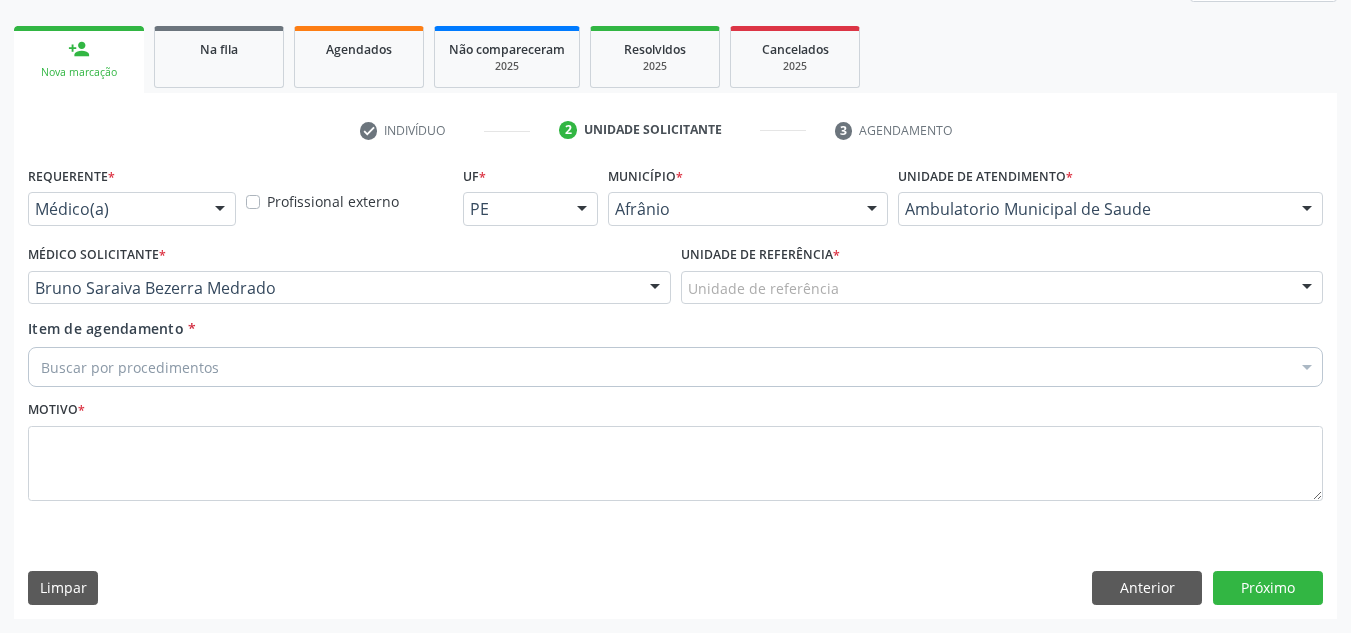 click on "Unidade de referência
*" at bounding box center (760, 255) 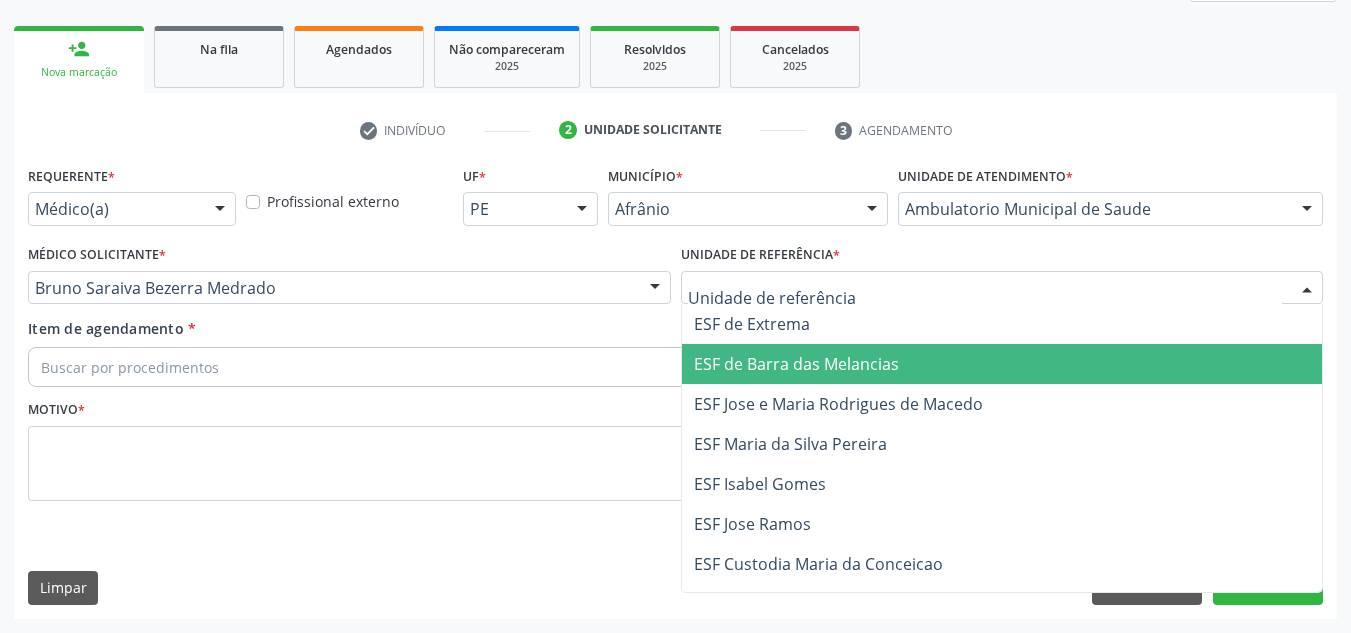 click on "ESF de Barra das Melancias" at bounding box center (1002, 364) 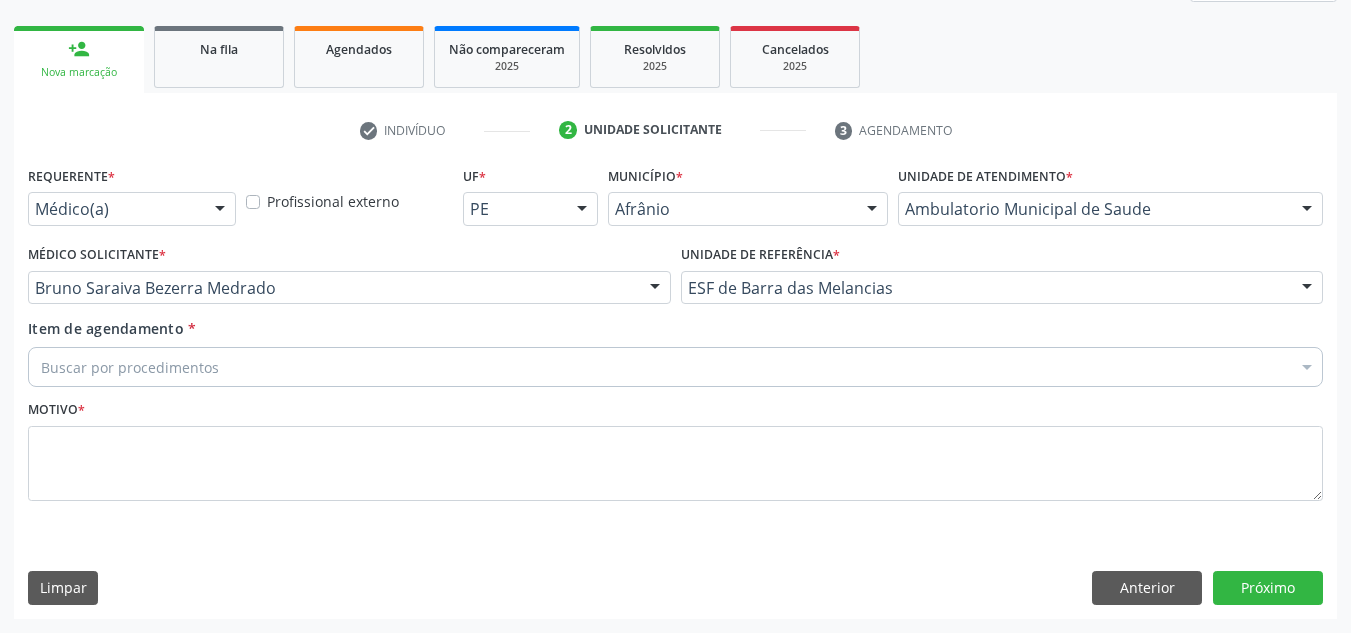 click on "Buscar por procedimentos" at bounding box center (675, 367) 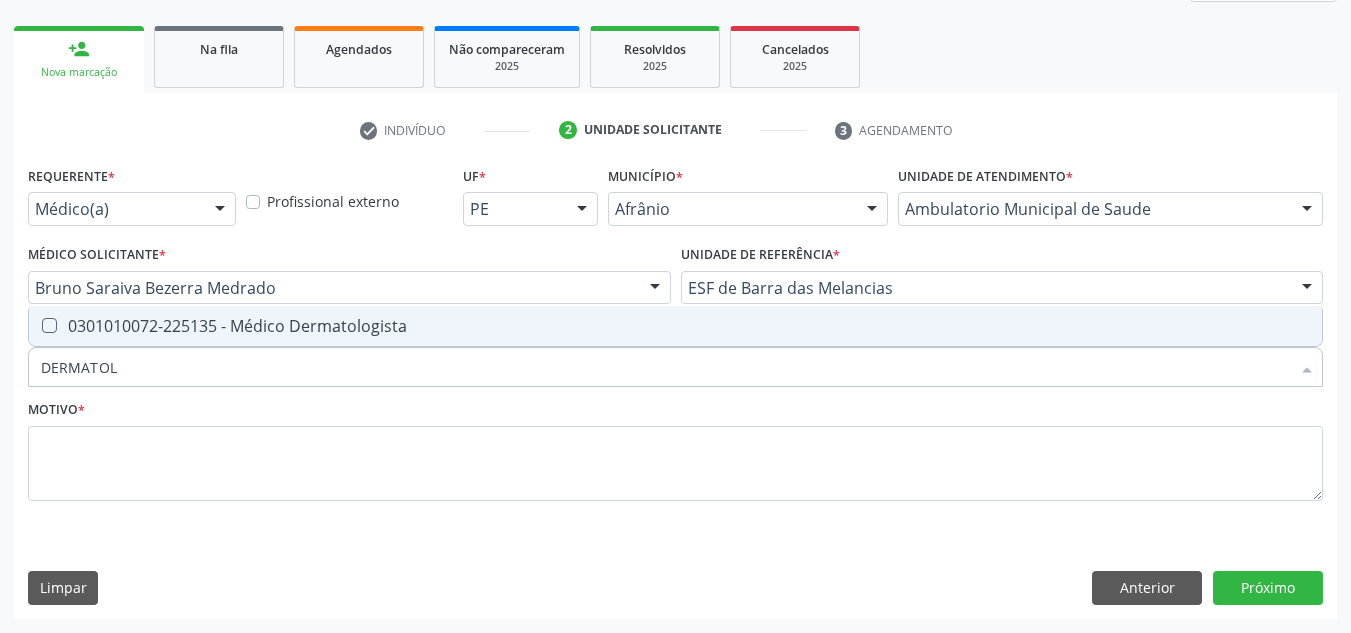 type on "DERMATOLO" 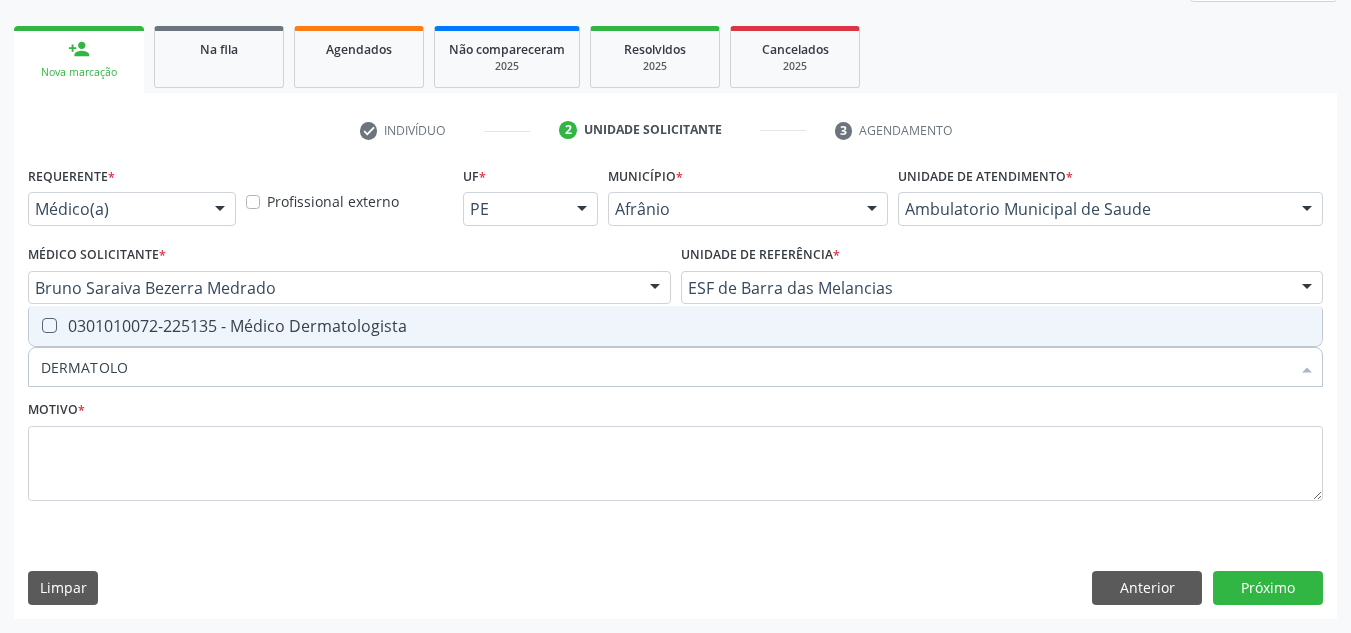 click on "0301010072-225135 - Médico Dermatologista" at bounding box center [675, 326] 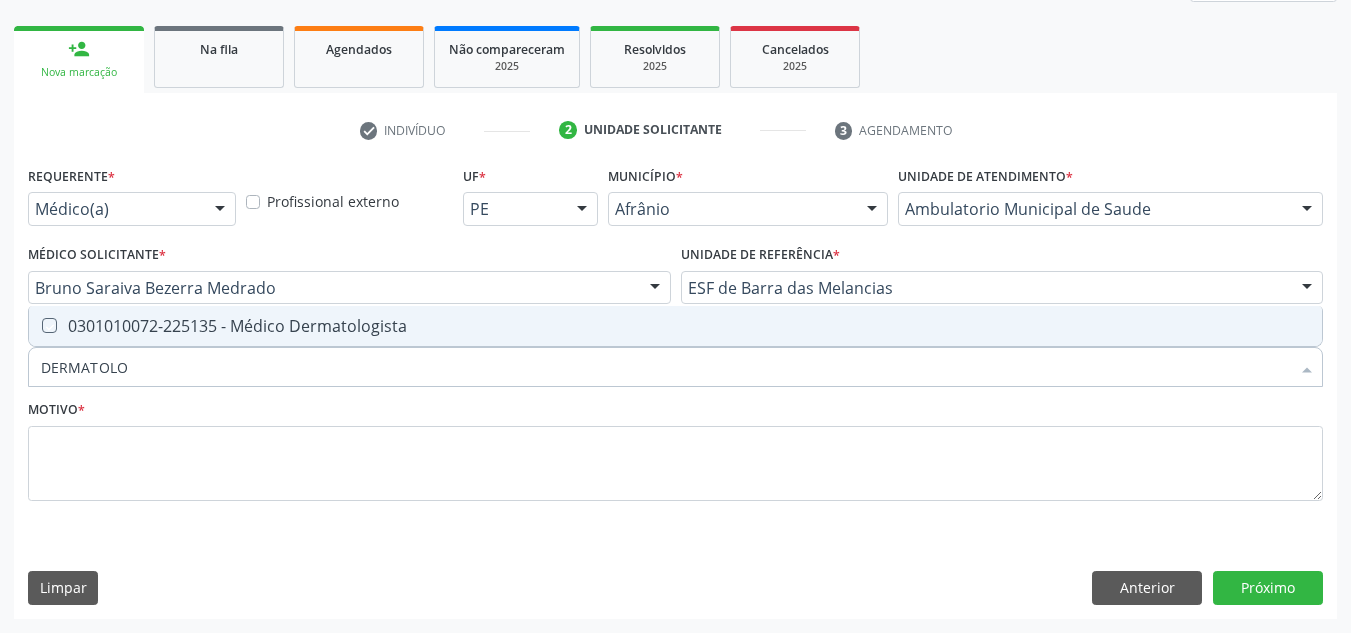 checkbox on "true" 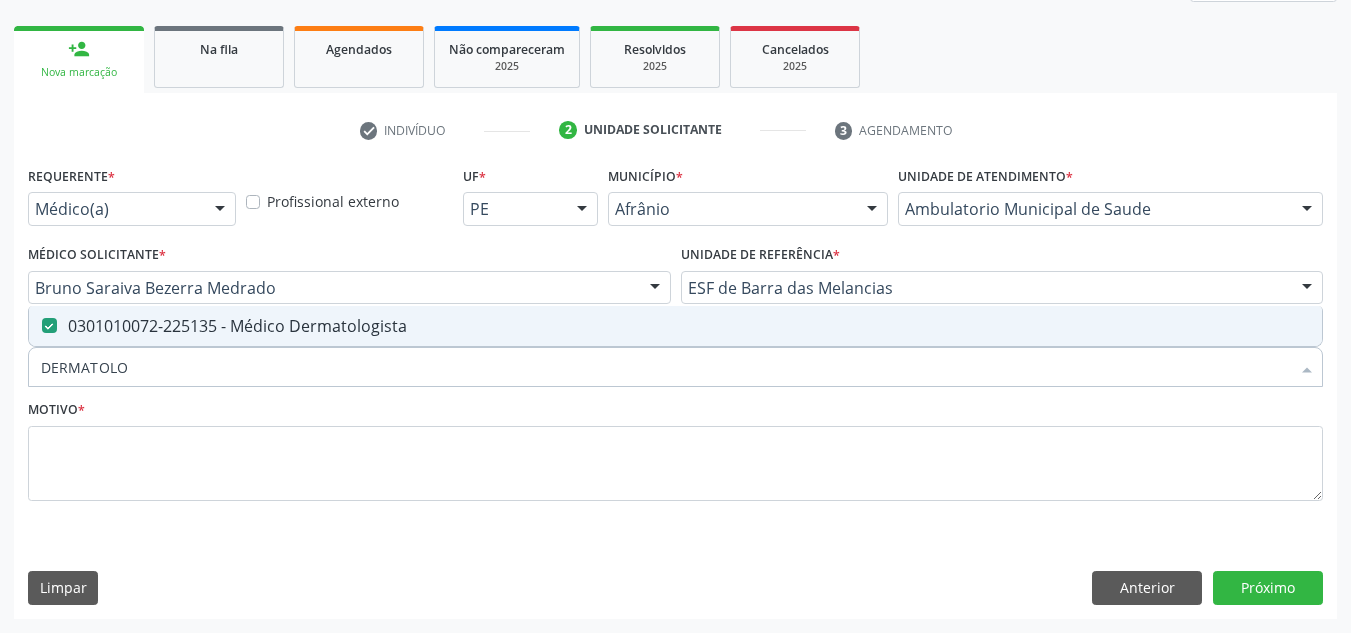 click on "Motivo
*" at bounding box center [675, 462] 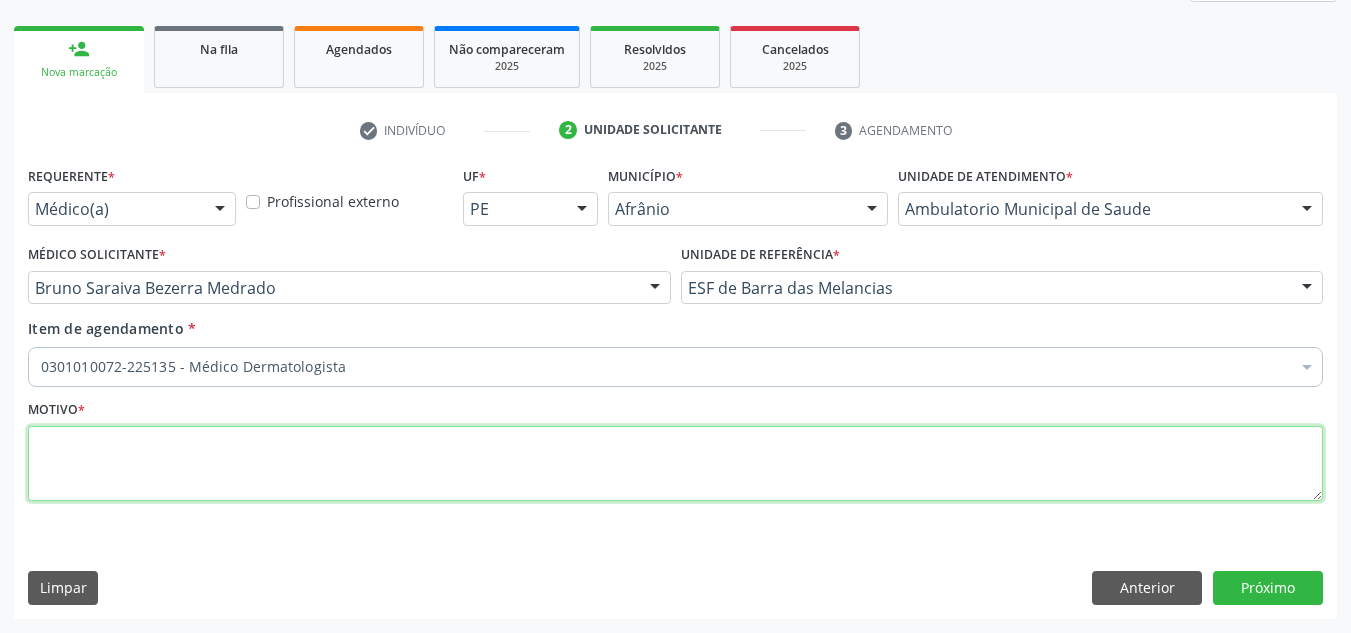 click at bounding box center [675, 464] 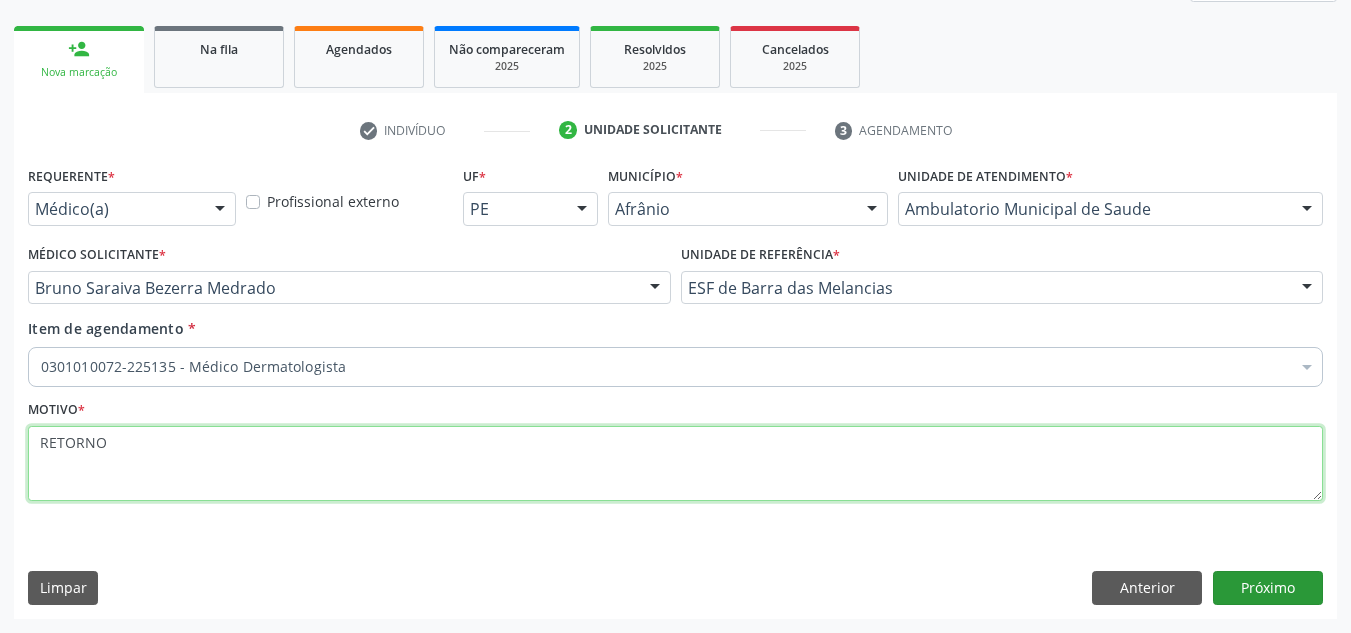 type on "RETORNO" 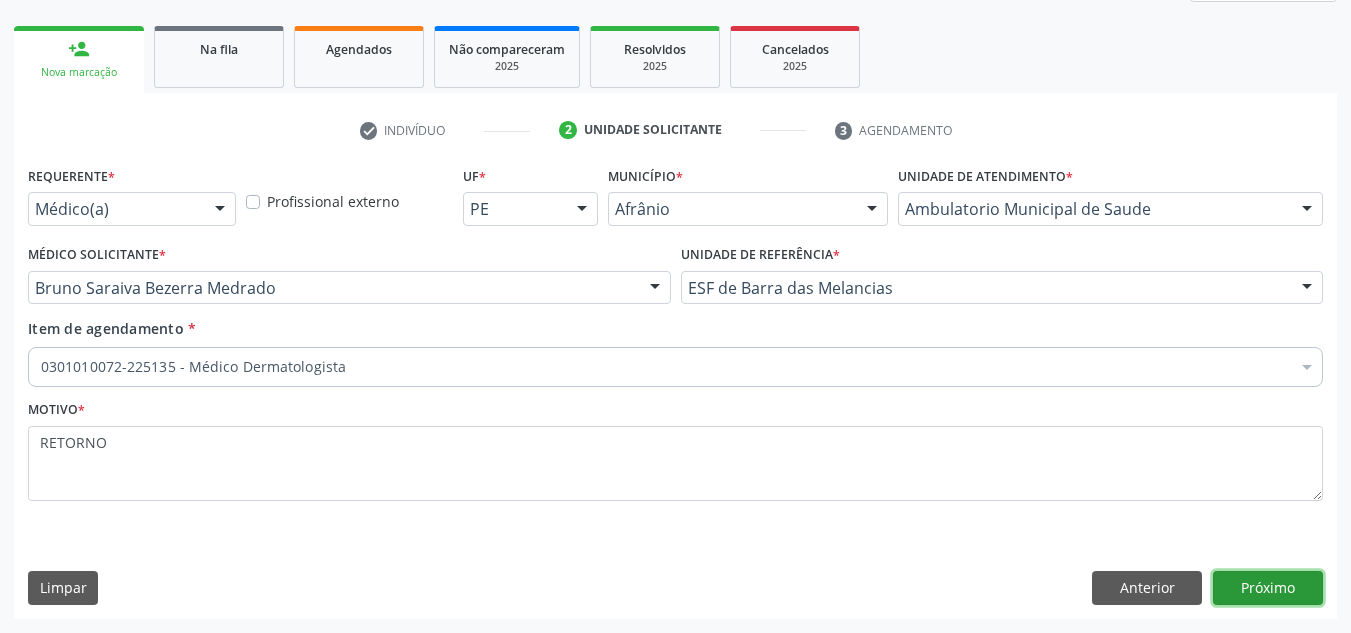 click on "Próximo" at bounding box center (1268, 588) 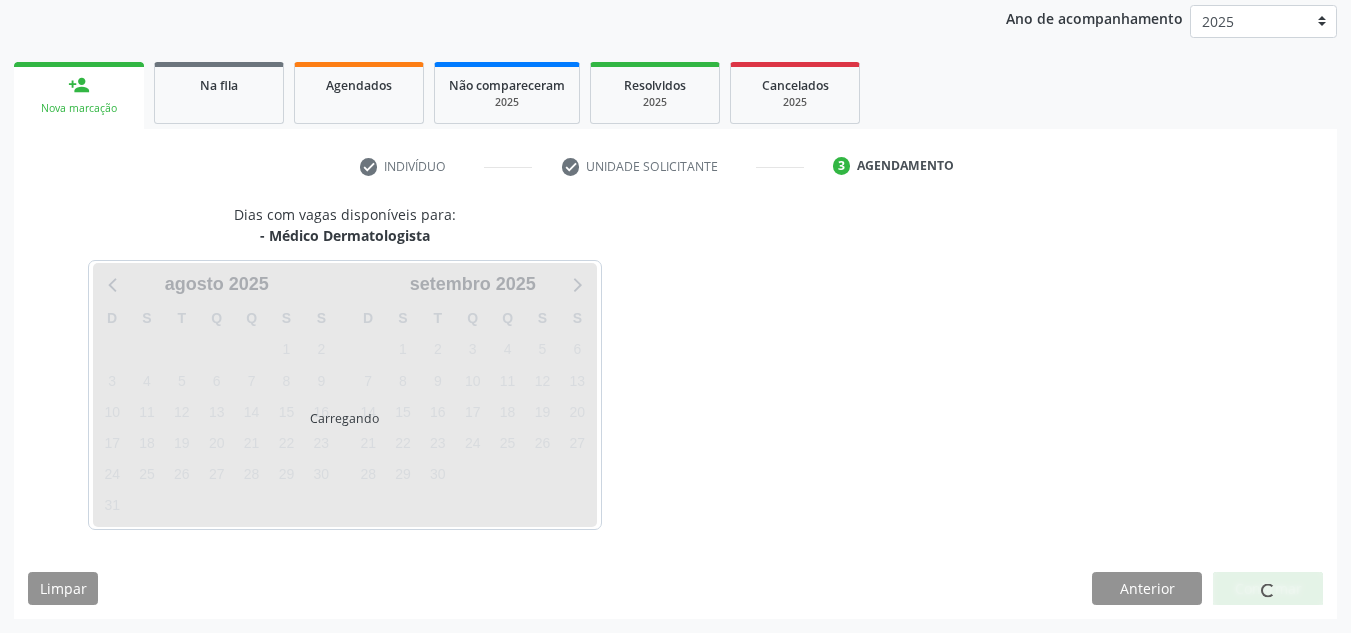 scroll, scrollTop: 273, scrollLeft: 0, axis: vertical 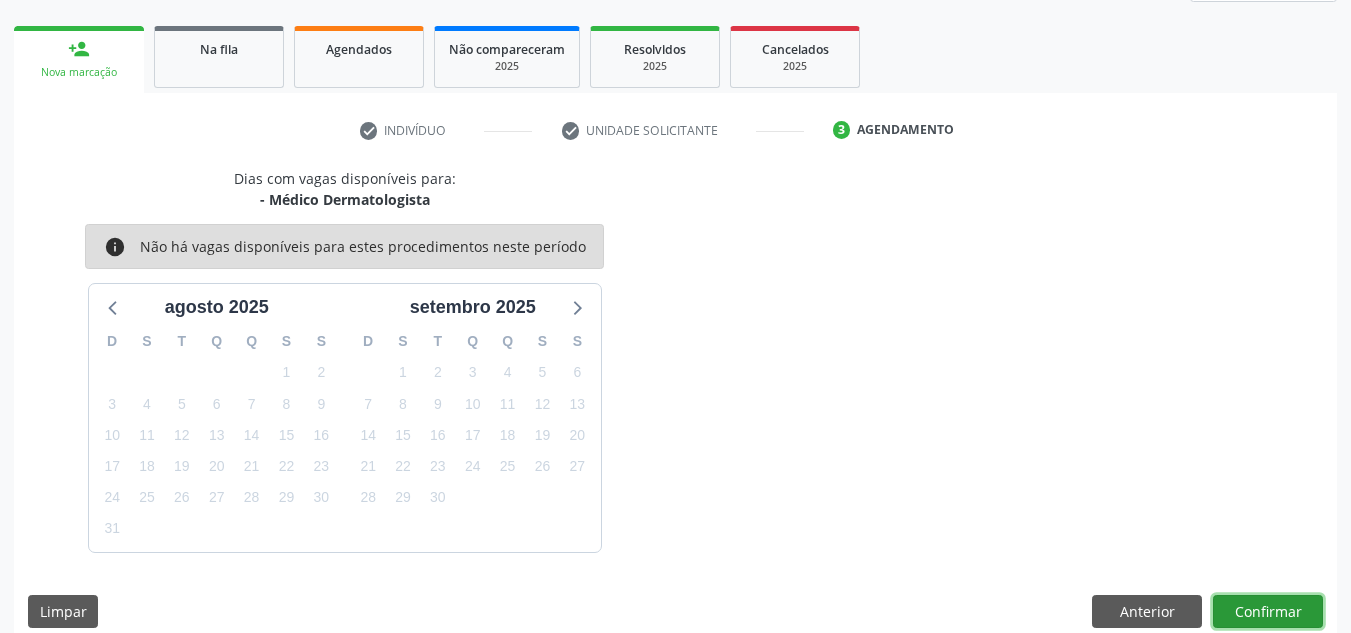 click on "Confirmar" at bounding box center [1268, 612] 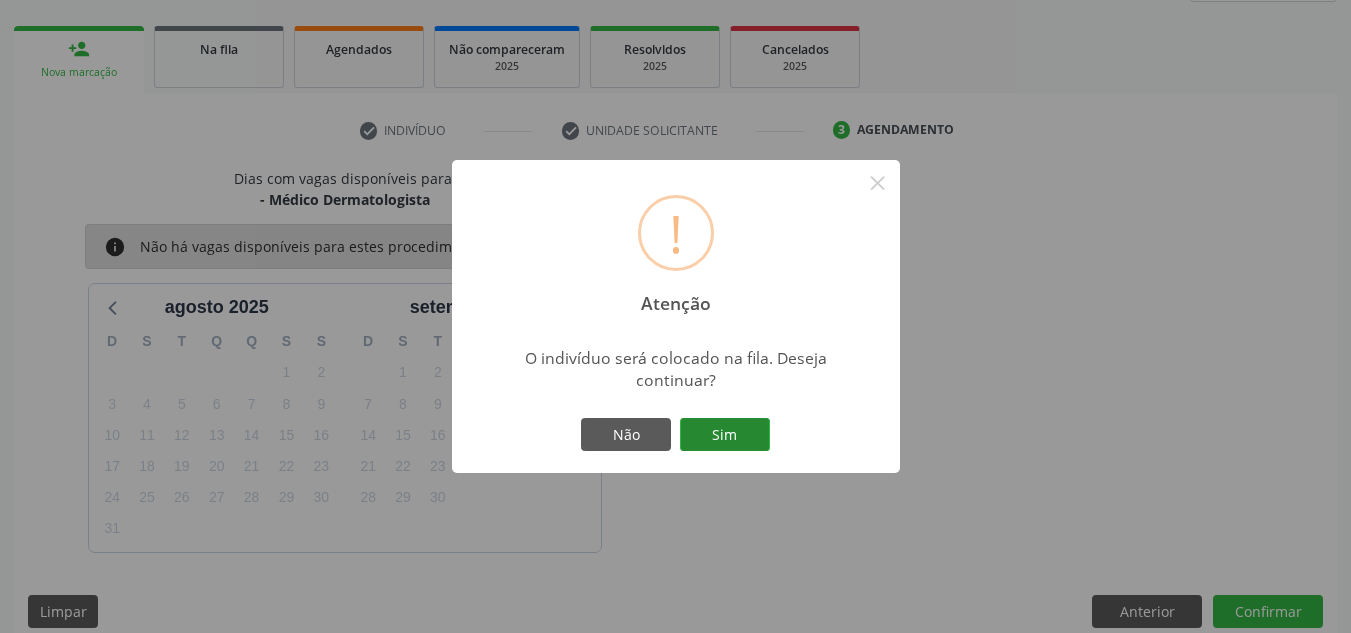 click on "Sim" at bounding box center (725, 435) 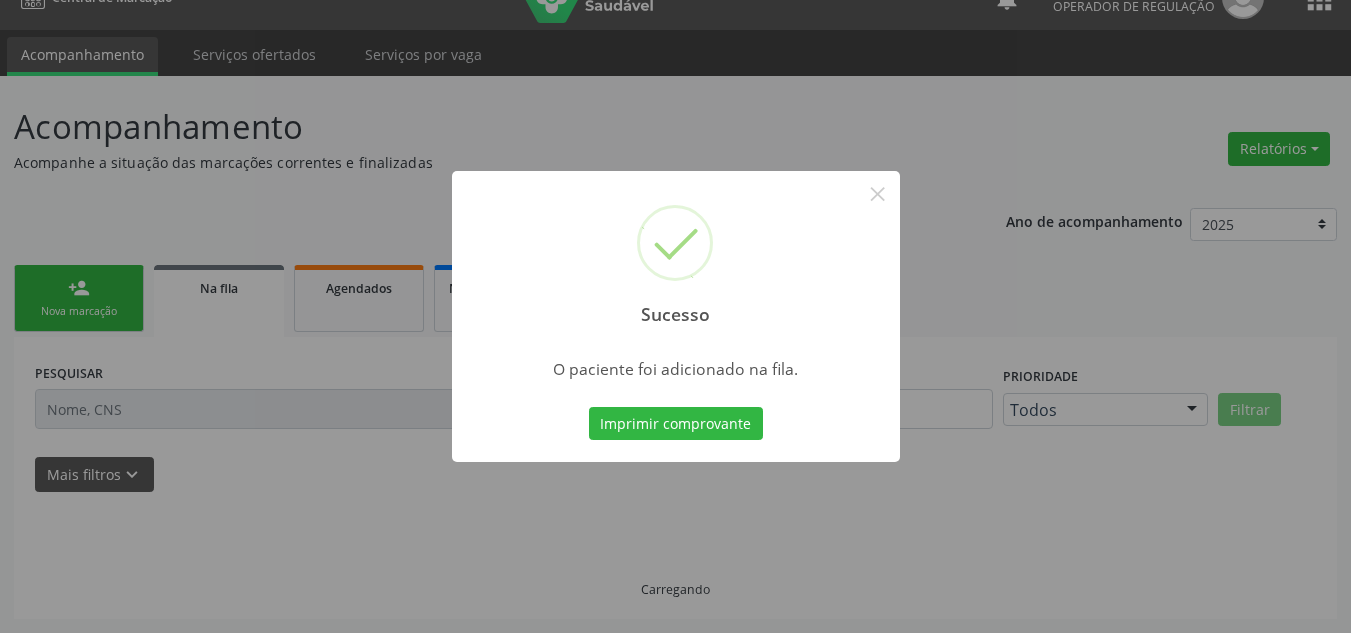 scroll, scrollTop: 34, scrollLeft: 0, axis: vertical 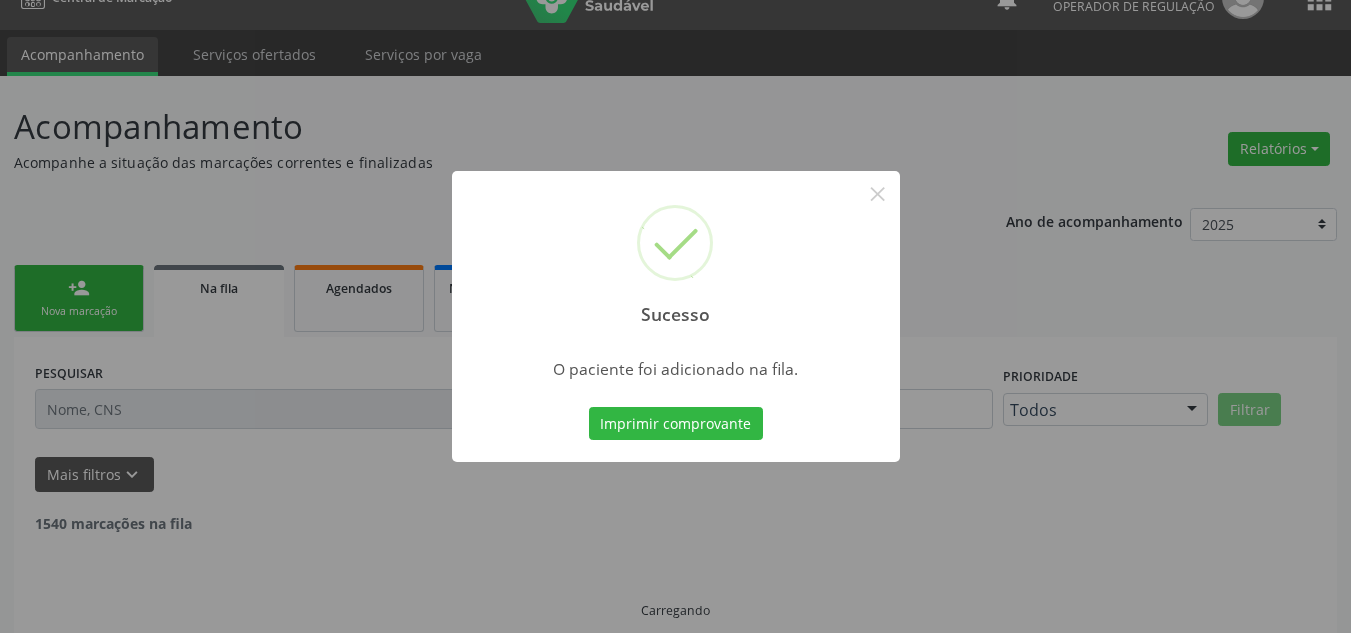 type 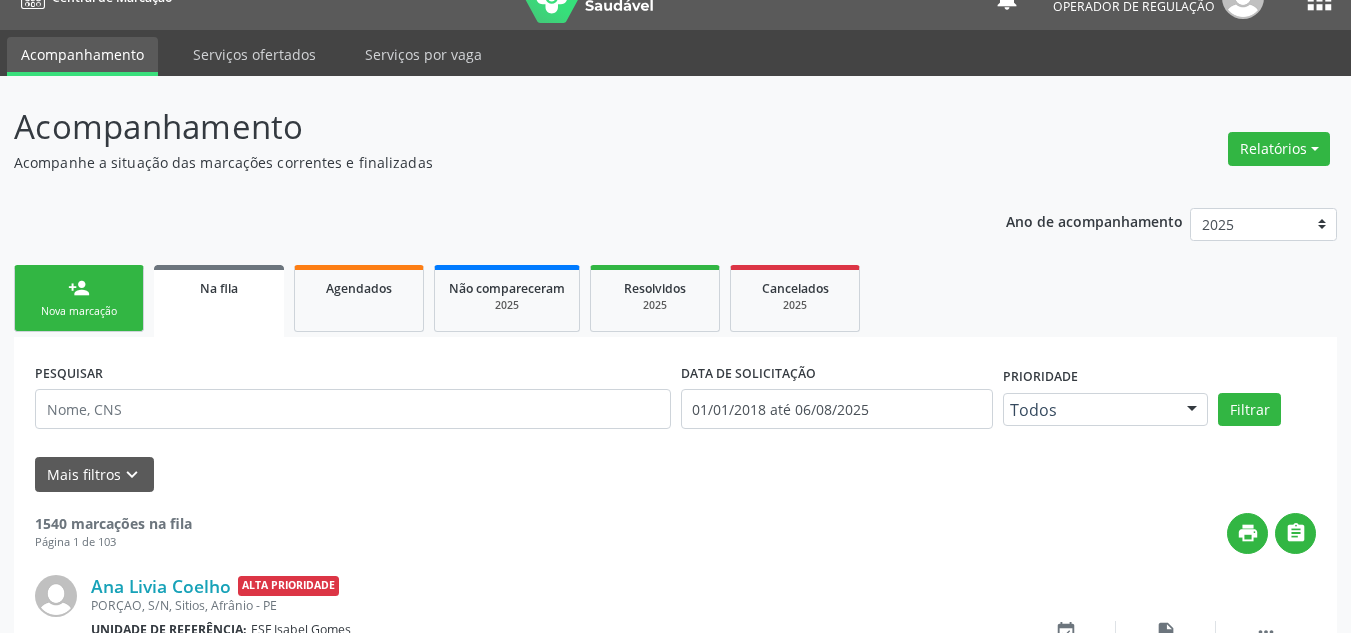 click on "Nova marcação" at bounding box center [79, 311] 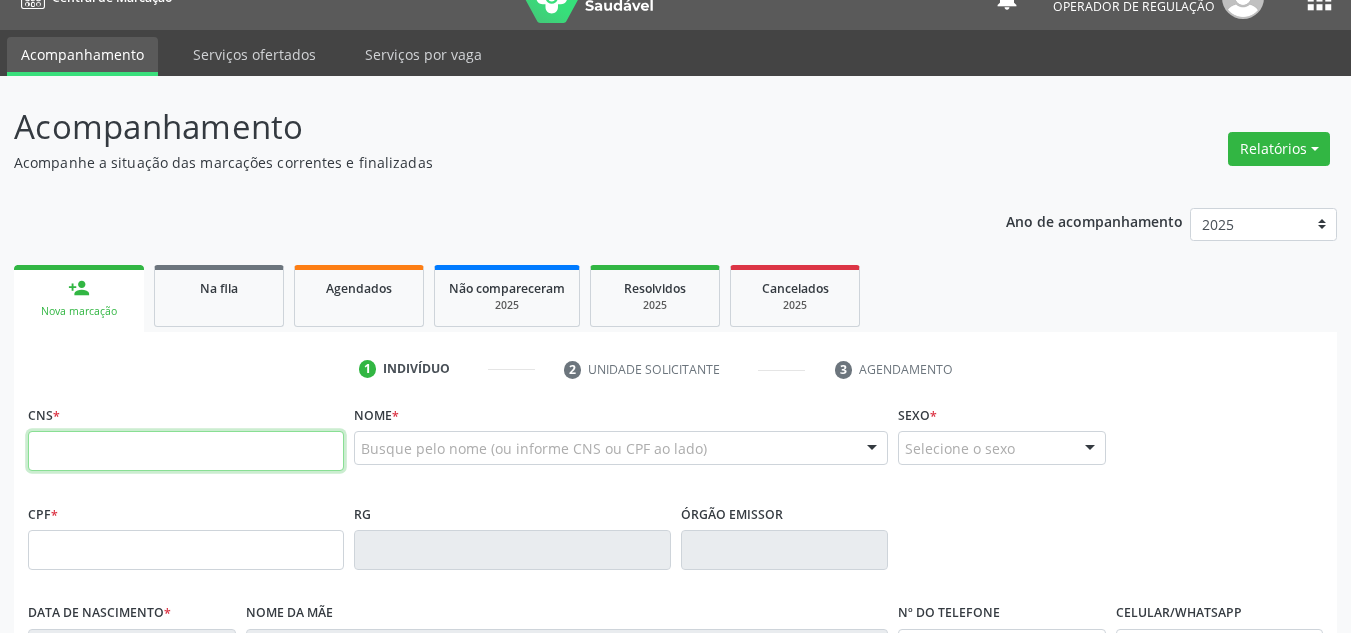 click at bounding box center [186, 451] 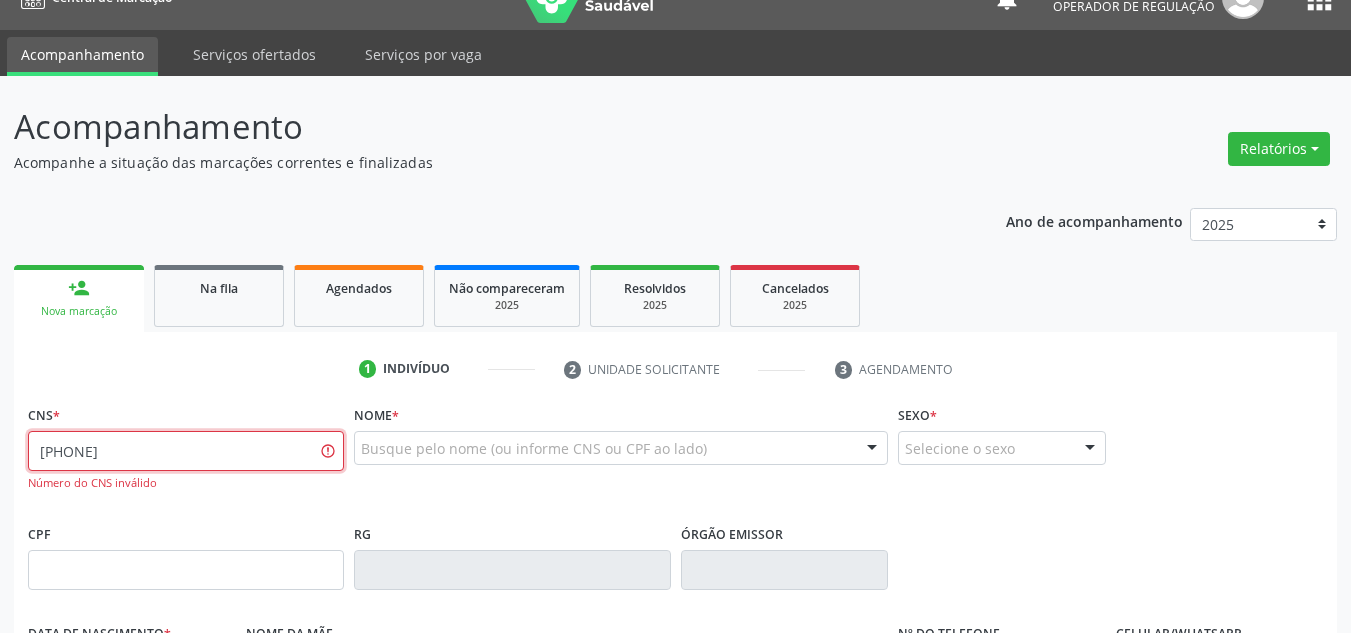 type on "700 8009 4569 8582" 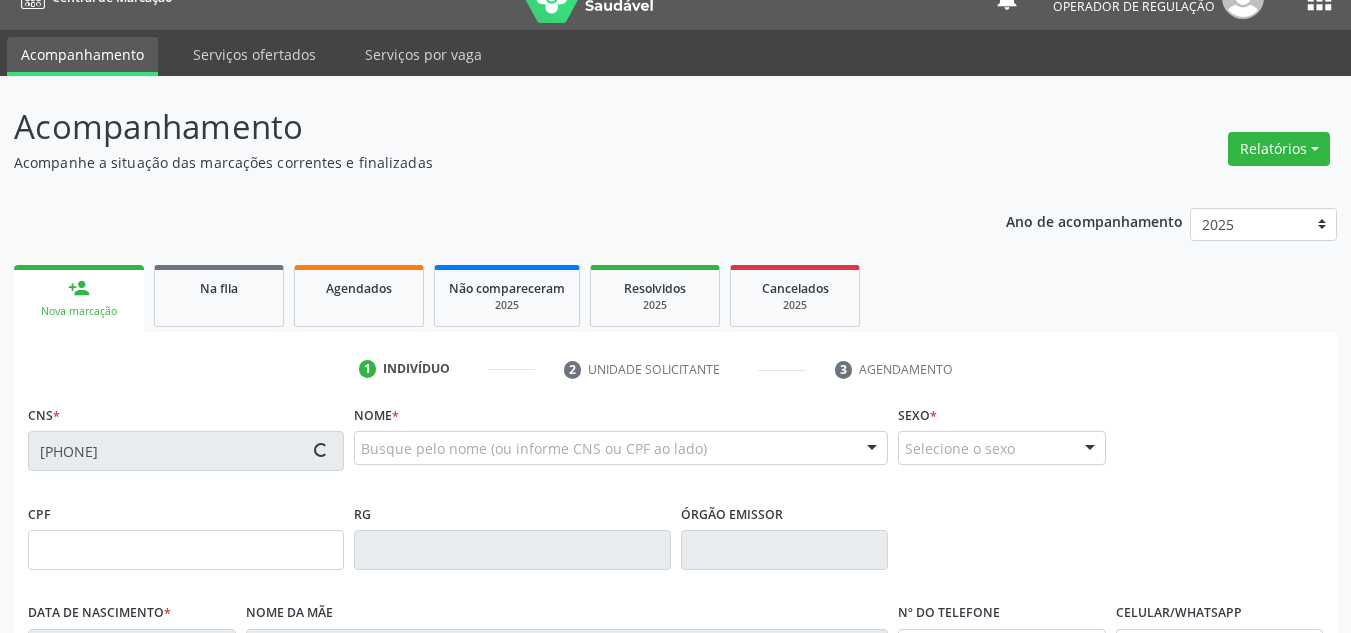 type on "21/07/1966" 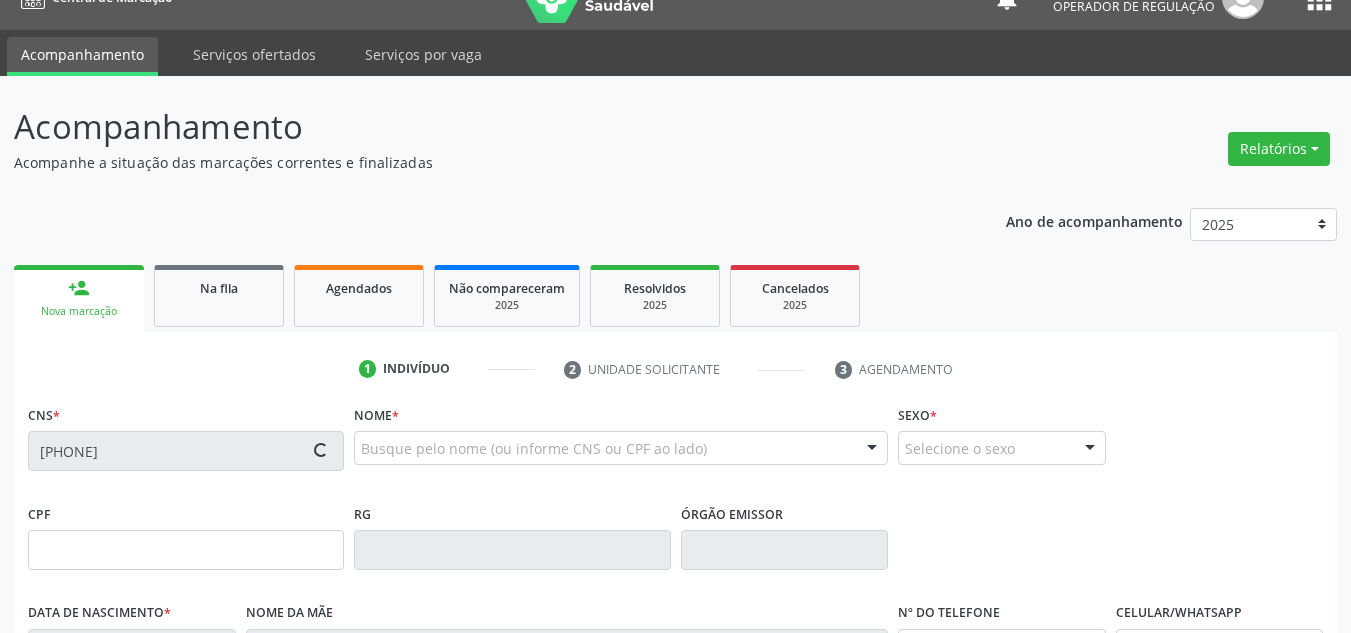 type on "Luzia da Silva Oliveira" 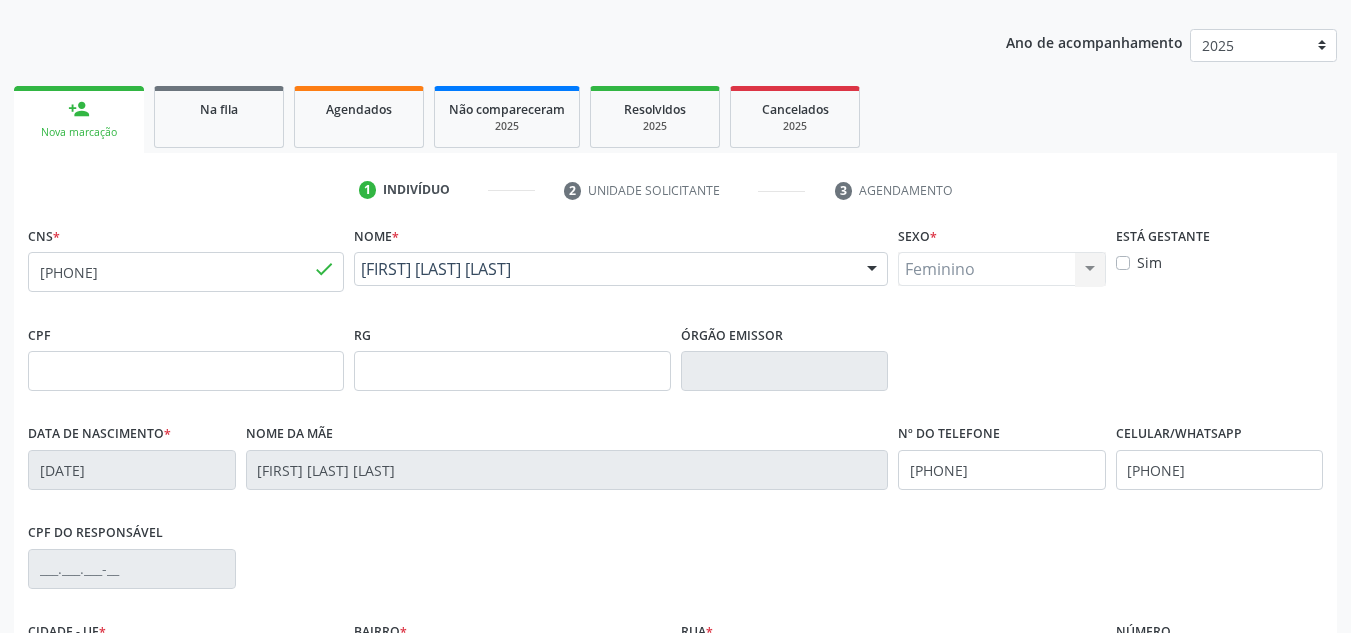 scroll, scrollTop: 451, scrollLeft: 0, axis: vertical 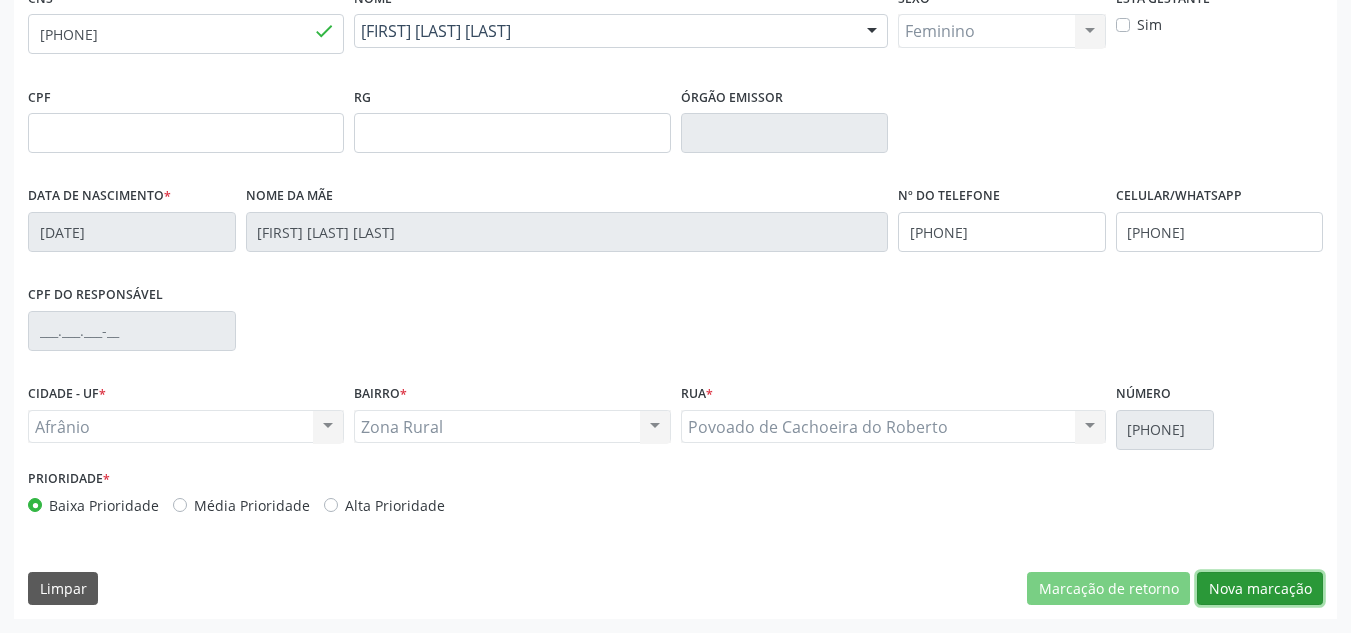 click on "Nova marcação" at bounding box center (1260, 589) 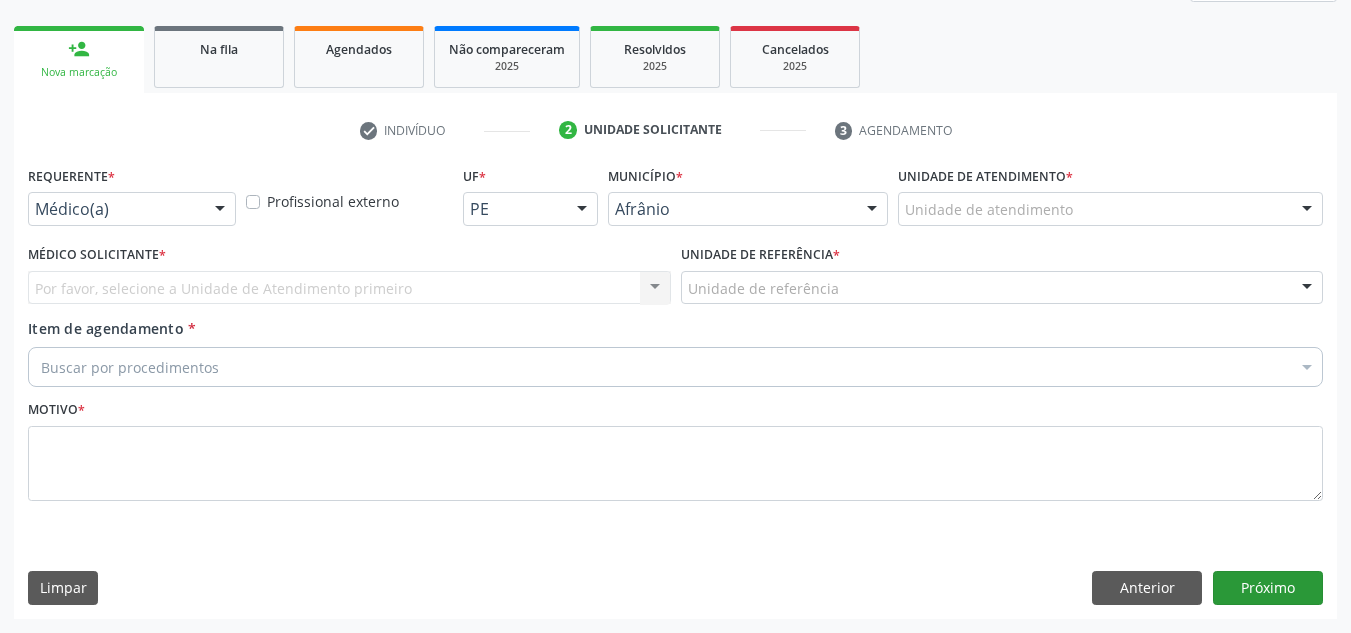scroll, scrollTop: 273, scrollLeft: 0, axis: vertical 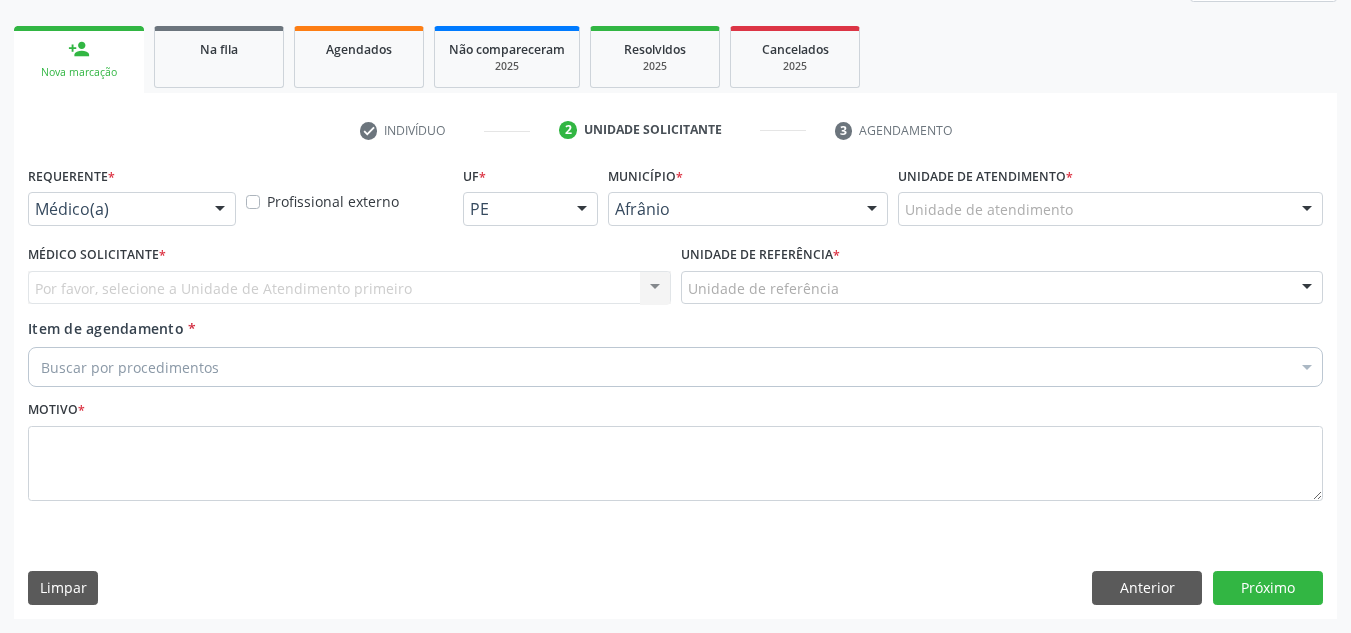 click on "Por favor, selecione a Unidade de Atendimento primeiro
Nenhum resultado encontrado para: "   "
Não há nenhuma opção para ser exibida." at bounding box center [349, 288] 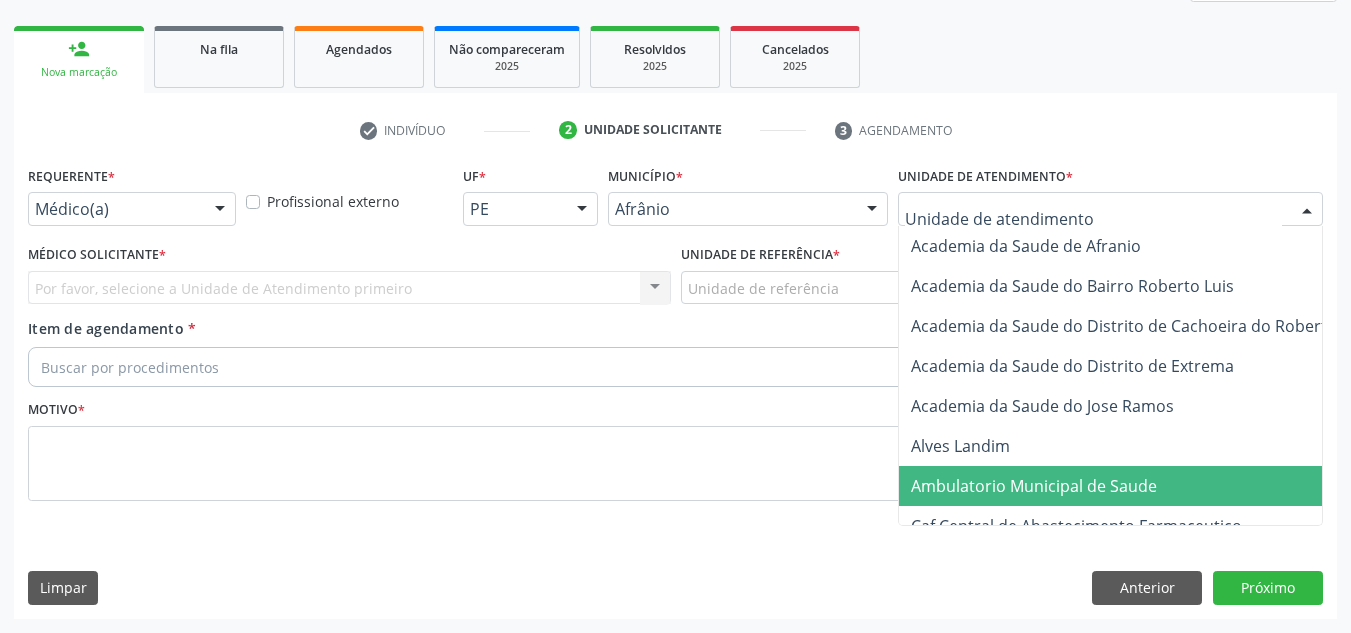 click on "Ambulatorio Municipal de Saude" at bounding box center [1034, 486] 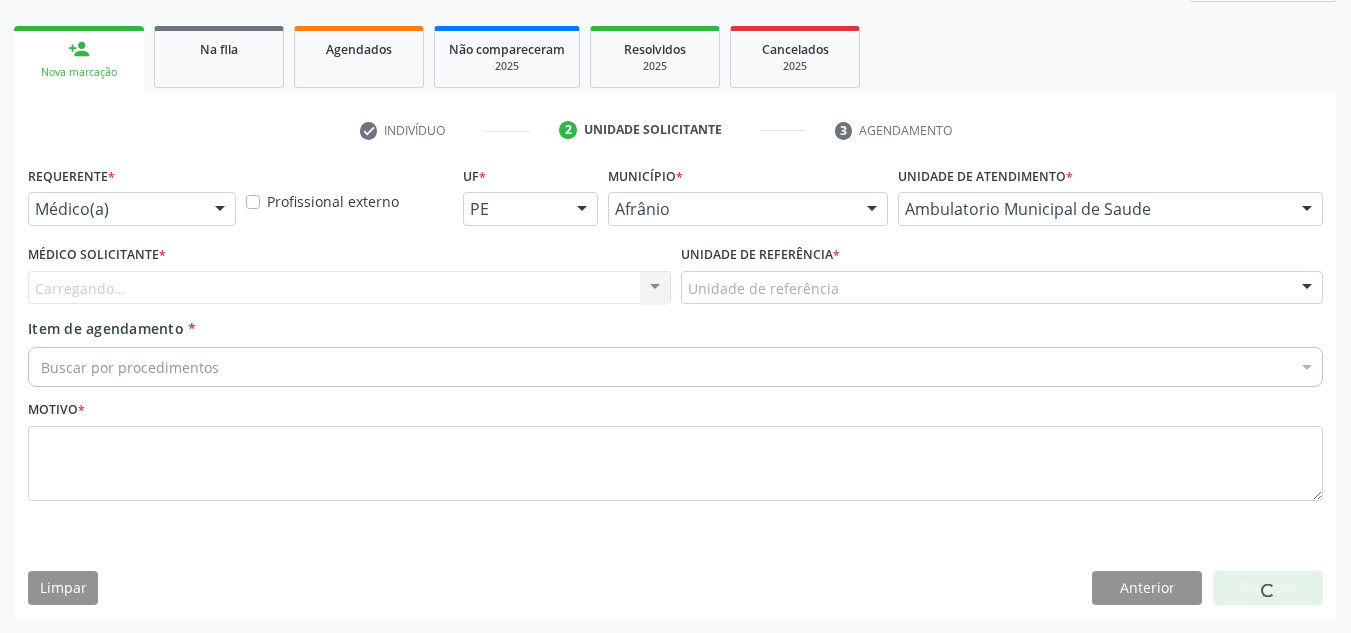 click on "Carregando...
Nenhum resultado encontrado para: "   "
Não há nenhuma opção para ser exibida." at bounding box center (349, 288) 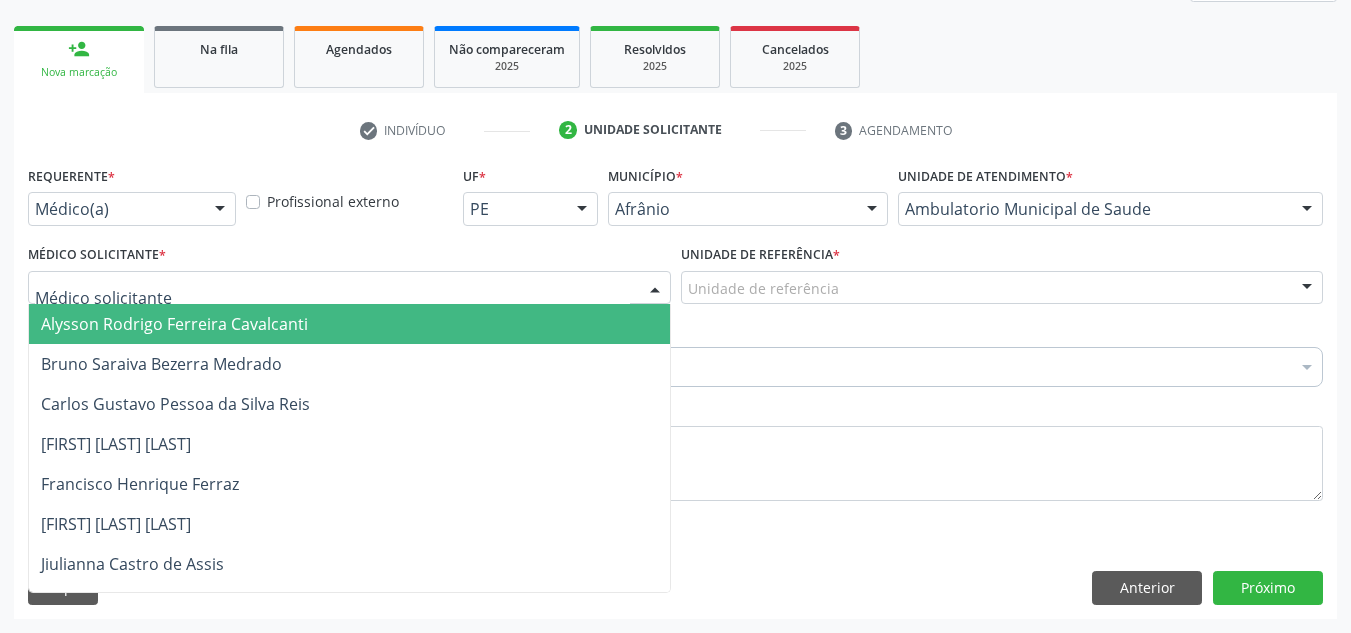 click at bounding box center (349, 288) 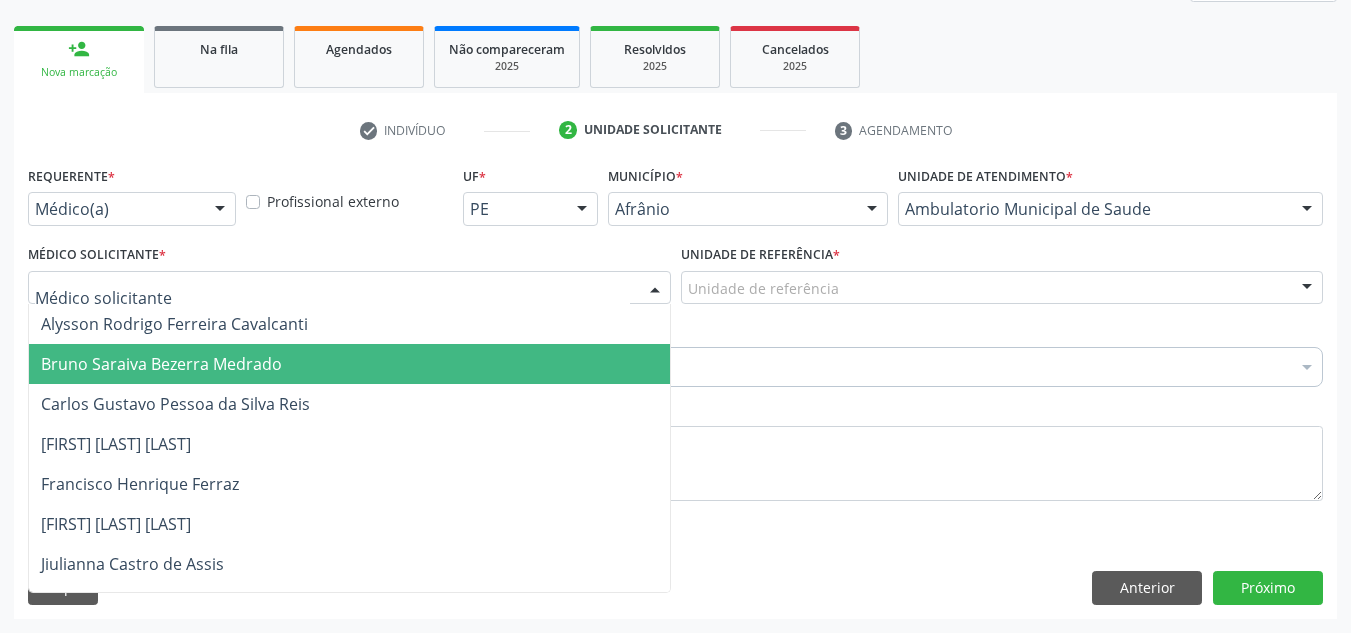 drag, startPoint x: 525, startPoint y: 375, endPoint x: 570, endPoint y: 326, distance: 66.52819 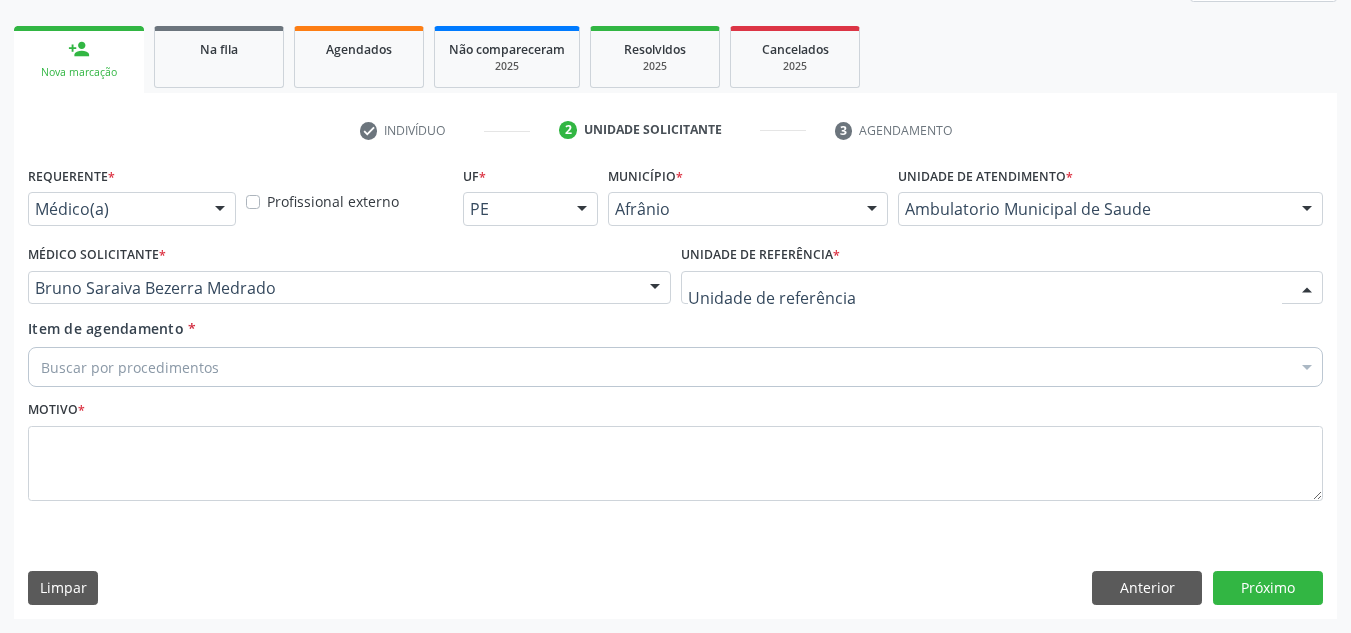 click at bounding box center (1002, 288) 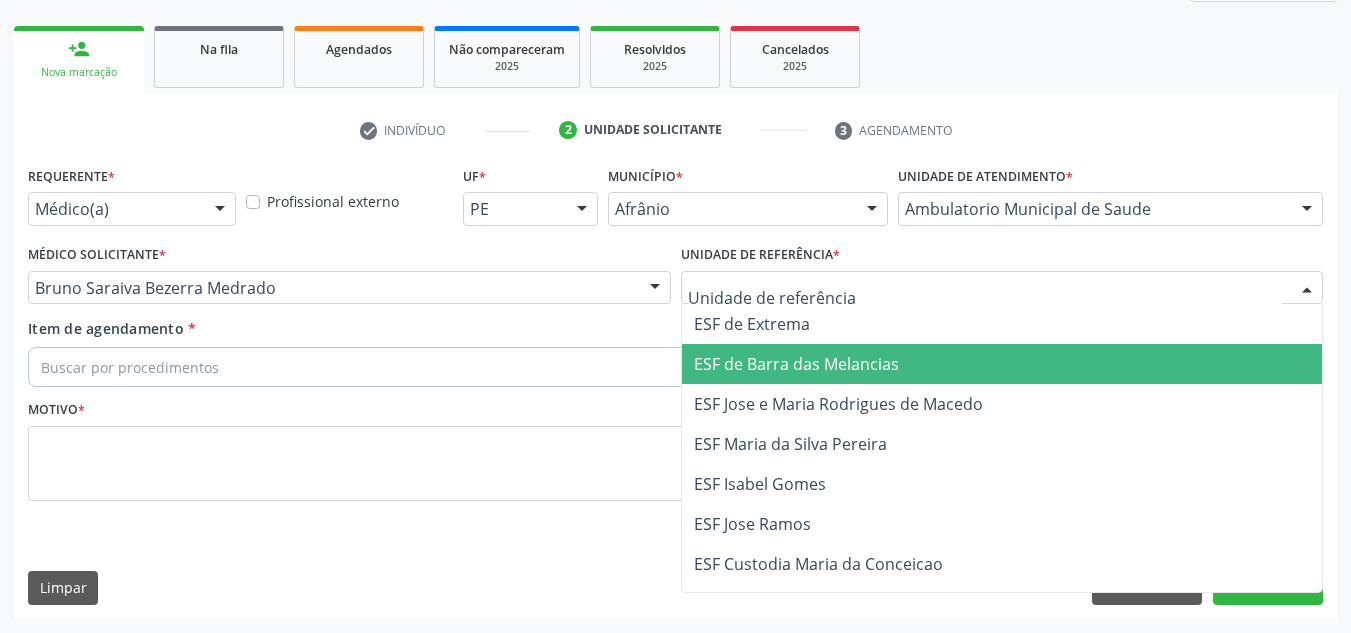 click on "ESF de Barra das Melancias" at bounding box center [796, 364] 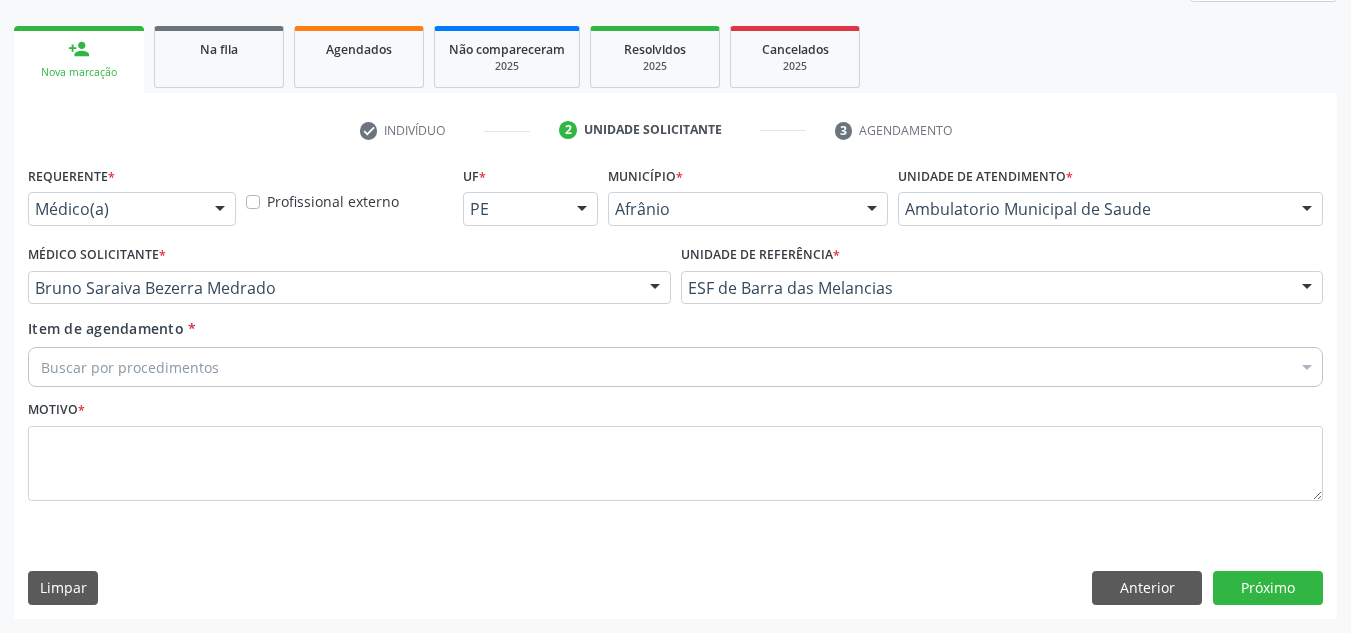 drag, startPoint x: 750, startPoint y: 350, endPoint x: 731, endPoint y: 355, distance: 19.646883 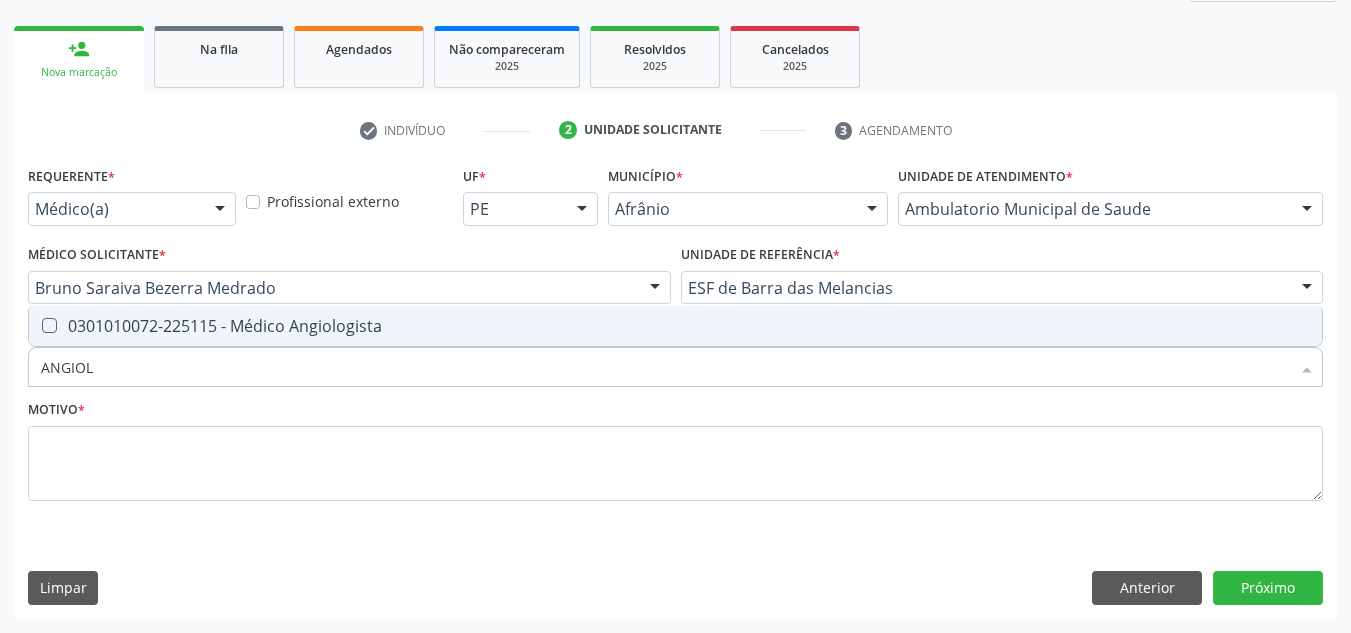 type on "ANGIOLO" 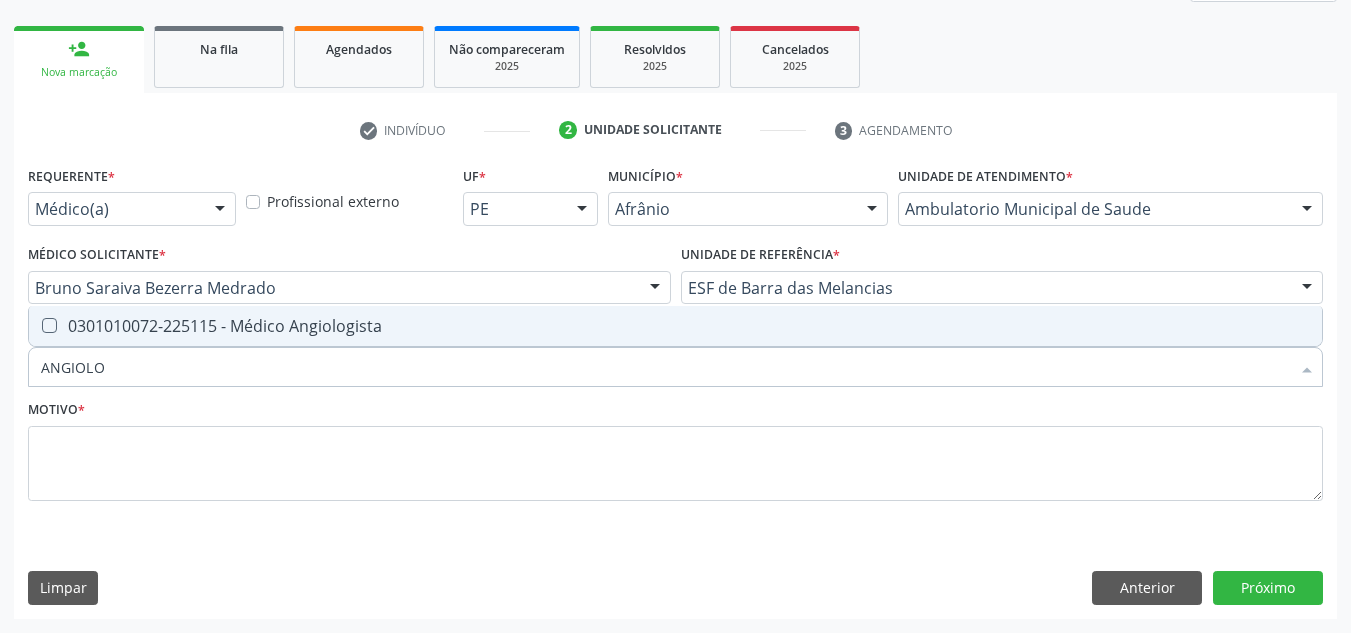 click on "0301010072-225115 - Médico Angiologista" at bounding box center [675, 326] 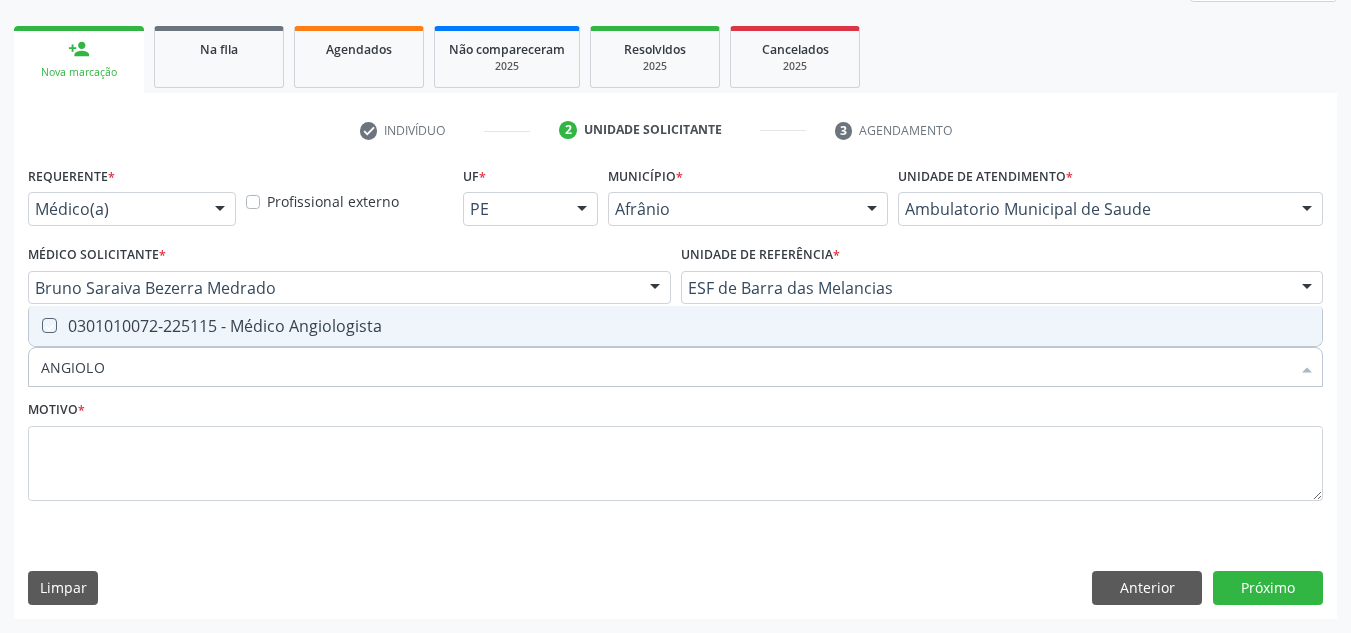 checkbox on "true" 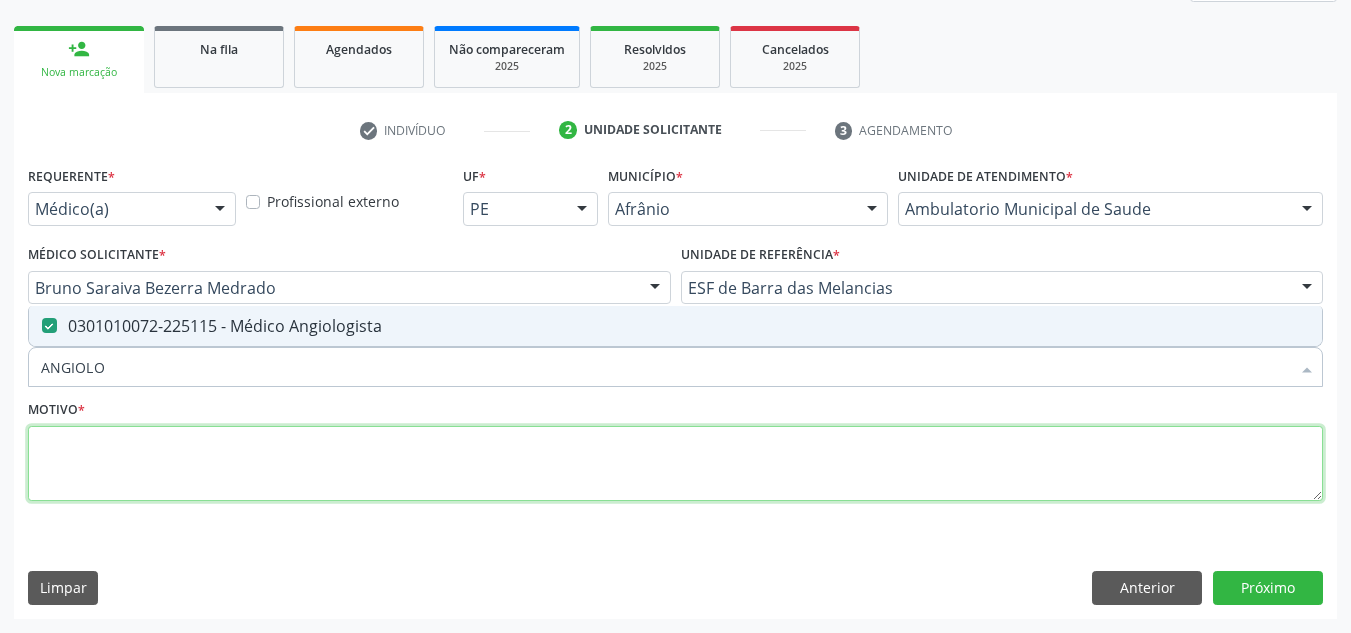 click at bounding box center [675, 464] 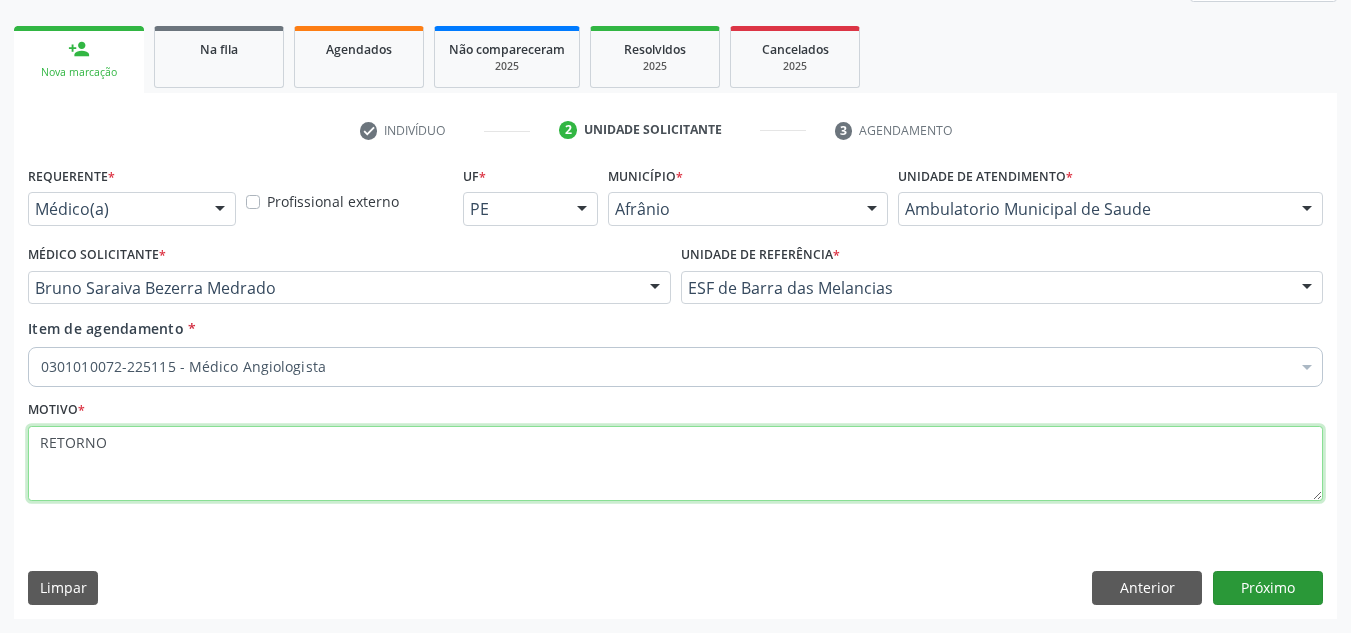 type on "RETORNO" 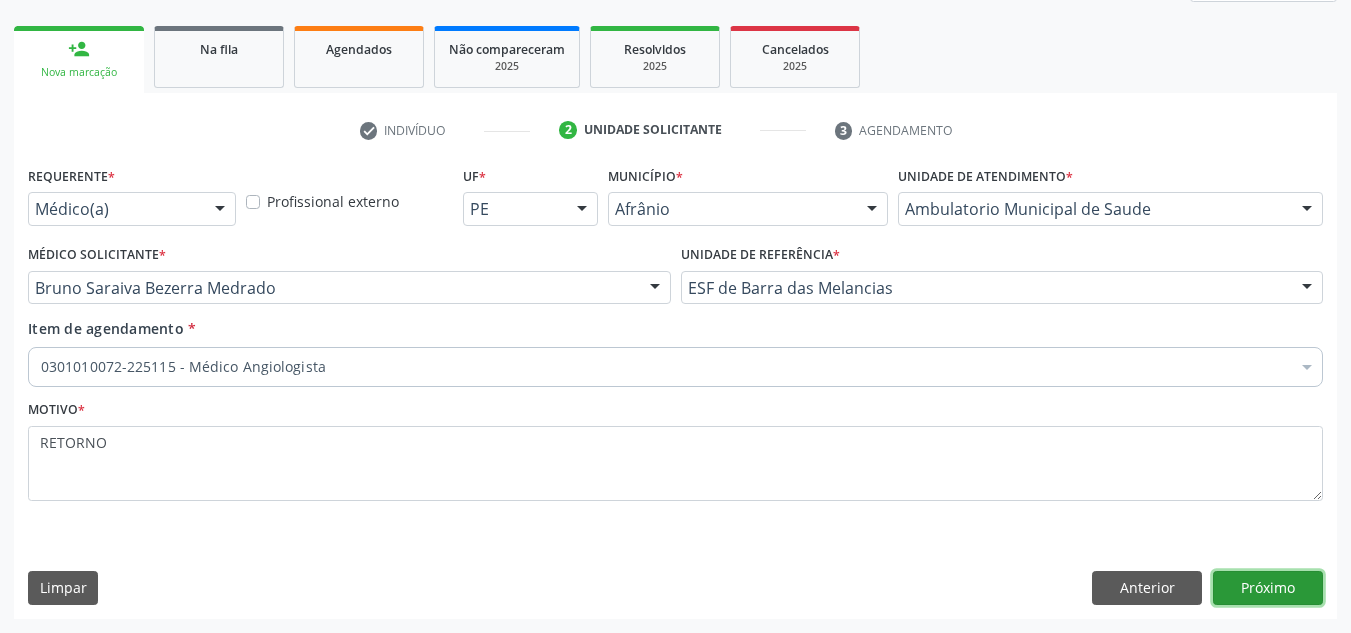 click on "Próximo" at bounding box center (1268, 588) 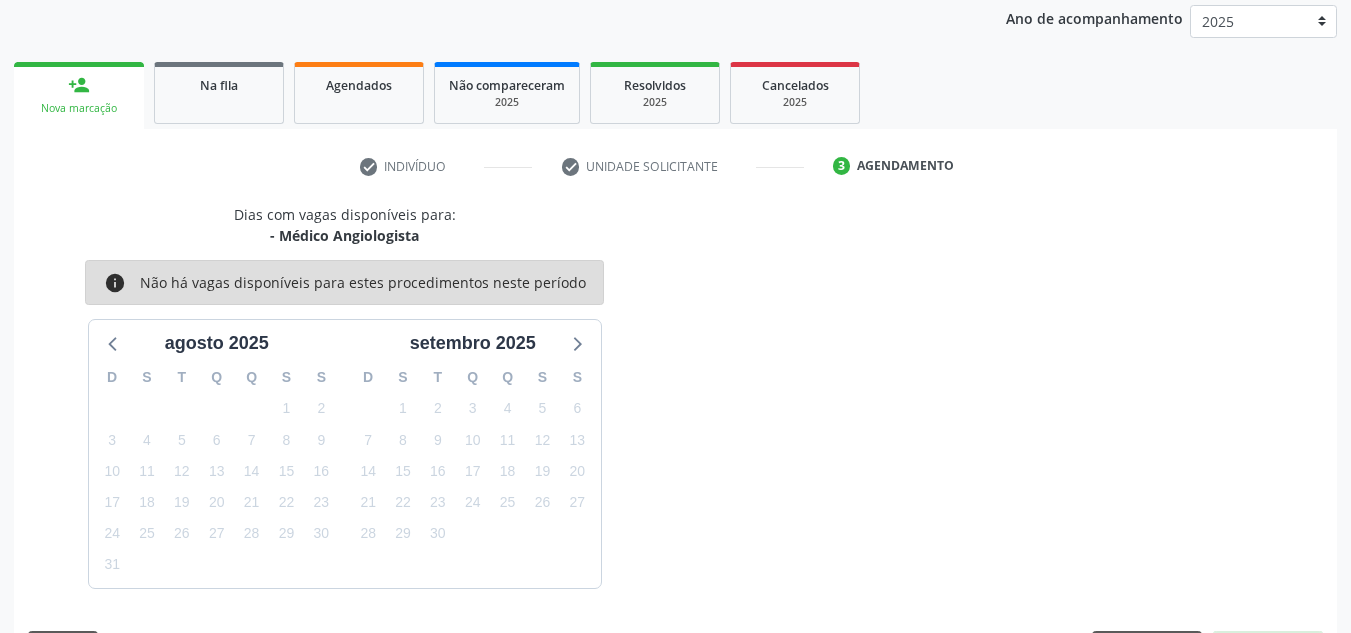 scroll, scrollTop: 273, scrollLeft: 0, axis: vertical 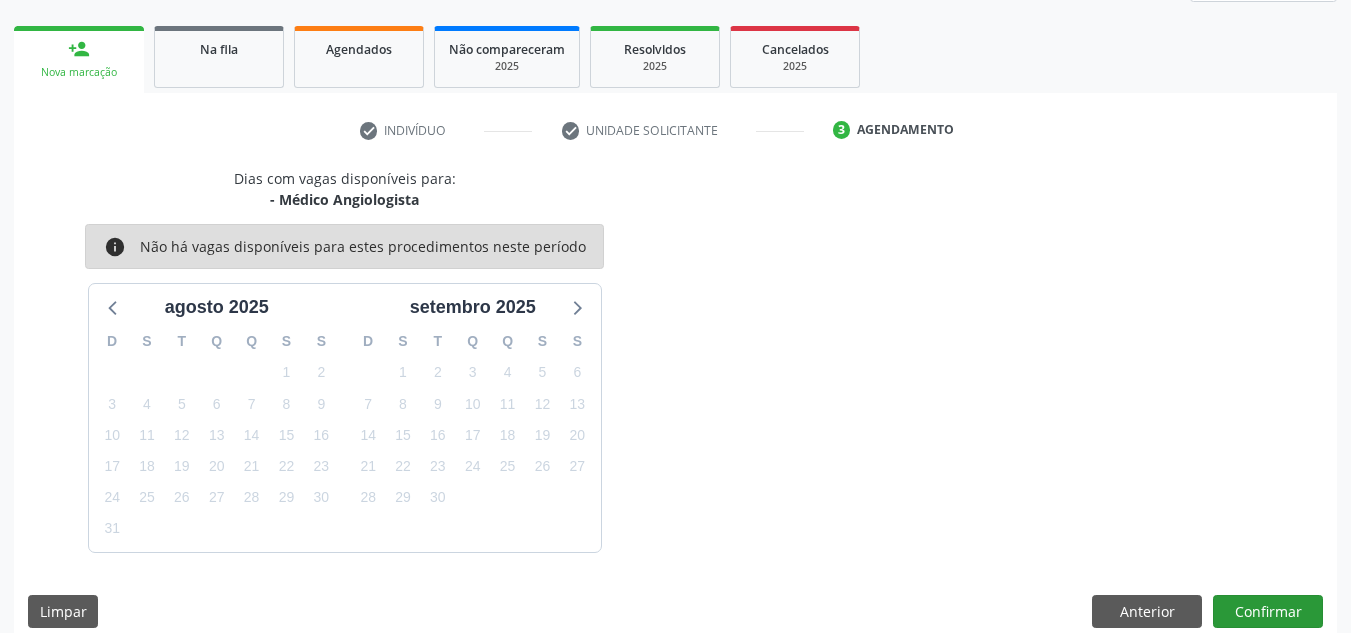 click on "Dias com vagas disponíveis para:
- Médico Angiologista
info
Não há vagas disponíveis para estes procedimentos neste período
agosto 2025 D S T Q Q S S 27 28 29 30 31 1 2 3 4 5 6 7 8 9 10 11 12 13 14 15 16 17 18 19 20 21 22 23 24 25 26 27 28 29 30 31 1 2 3 4 5 6 setembro 2025 D S T Q Q S S 31 1 2 3 4 5 6 7 8 9 10 11 12 13 14 15 16 17 18 19 20 21 22 23 24 25 26 27 28 29 30 1 2 3 4 5 6 7 8 9 10 11
Limpar
Anterior
Confirmar" at bounding box center (675, 405) 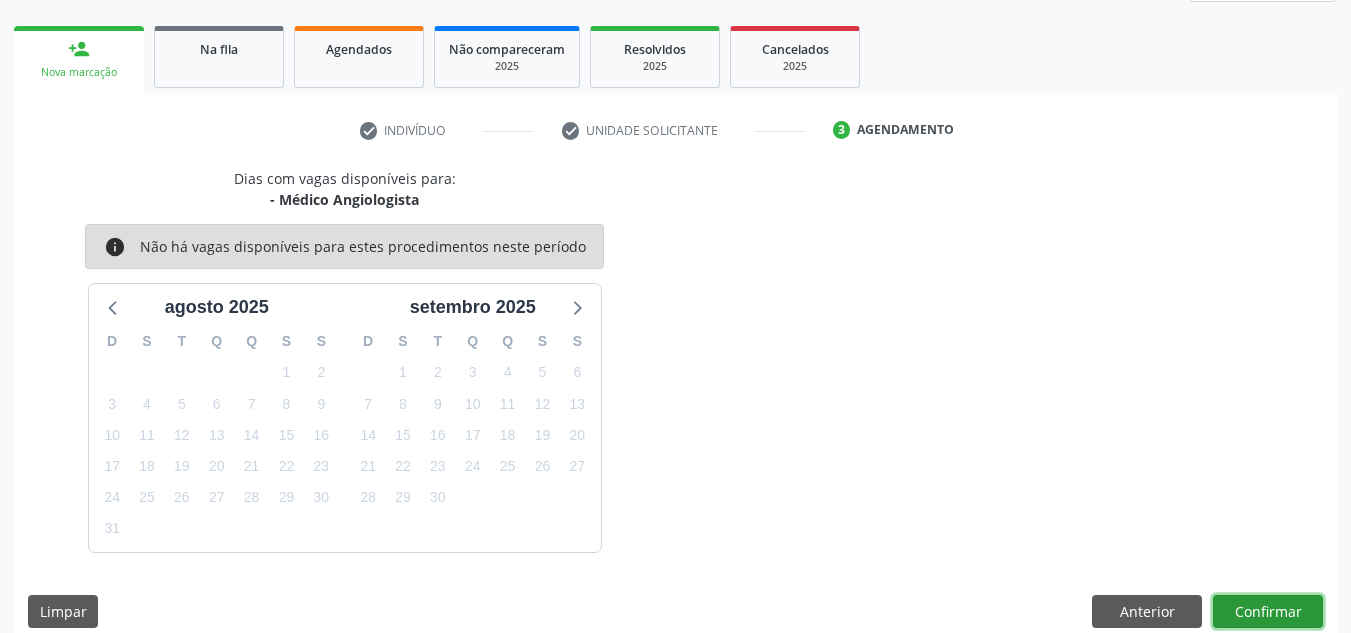 click on "Confirmar" at bounding box center [1268, 612] 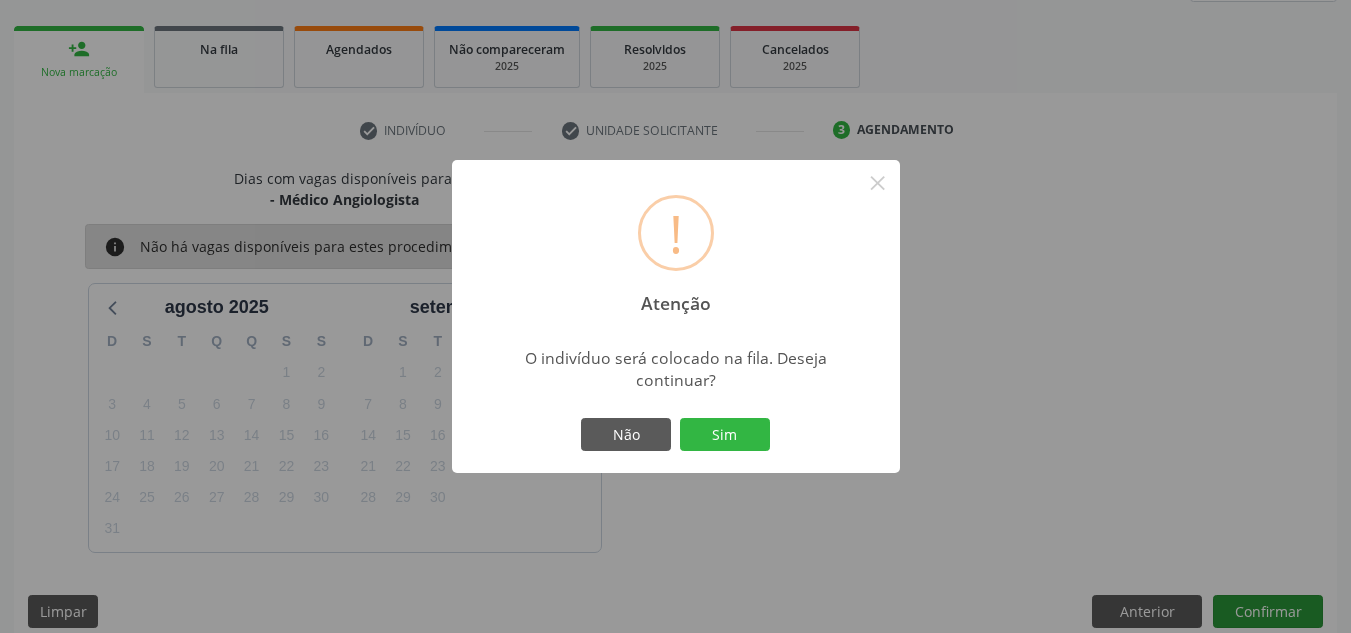 type 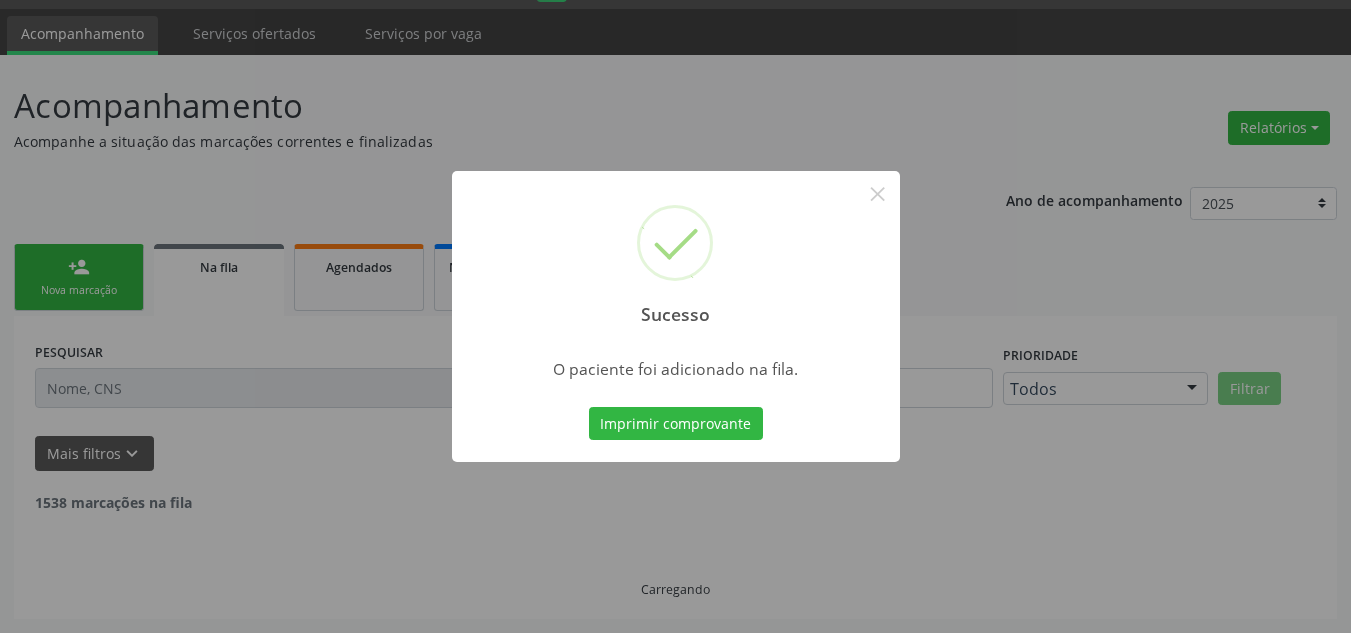 scroll, scrollTop: 34, scrollLeft: 0, axis: vertical 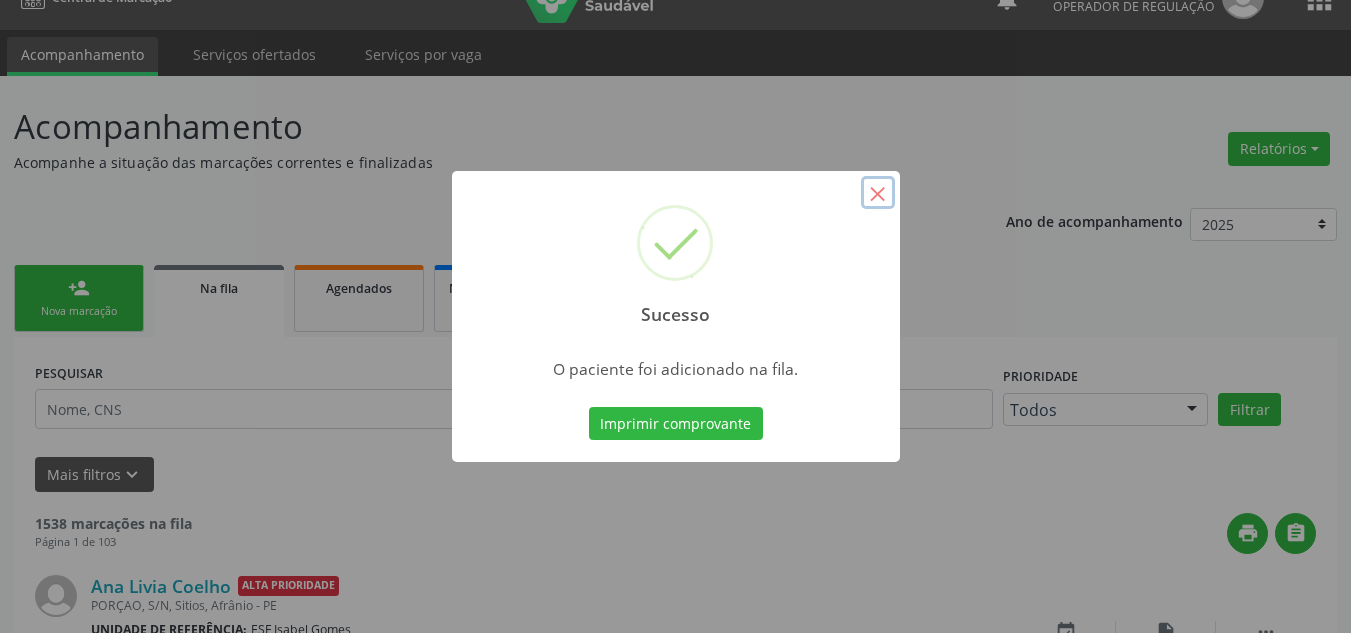click on "×" at bounding box center [878, 193] 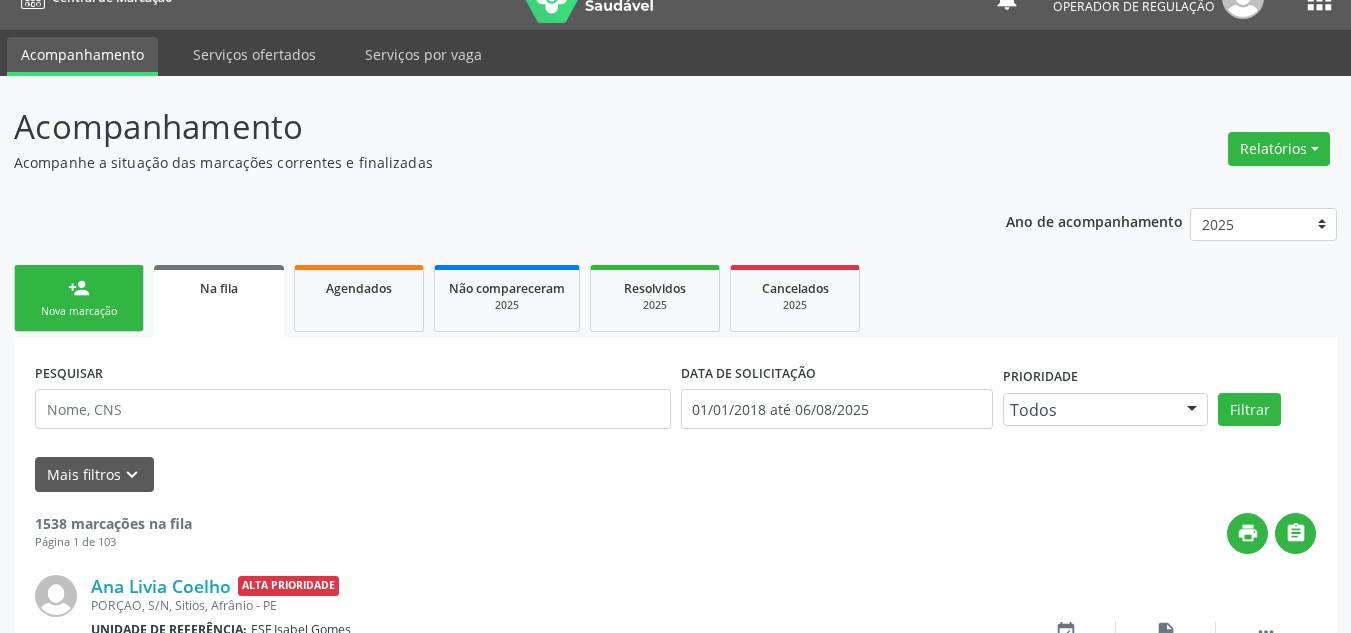 click on "person_add
Nova marcação" at bounding box center (79, 298) 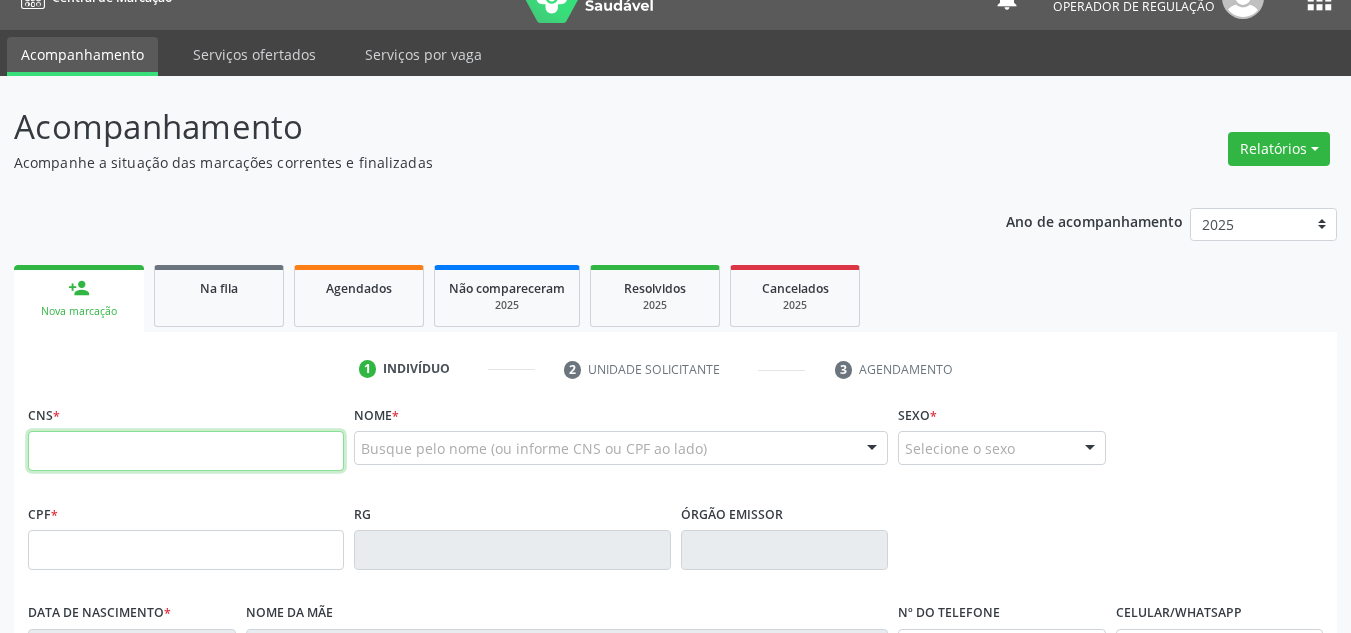 click at bounding box center [186, 451] 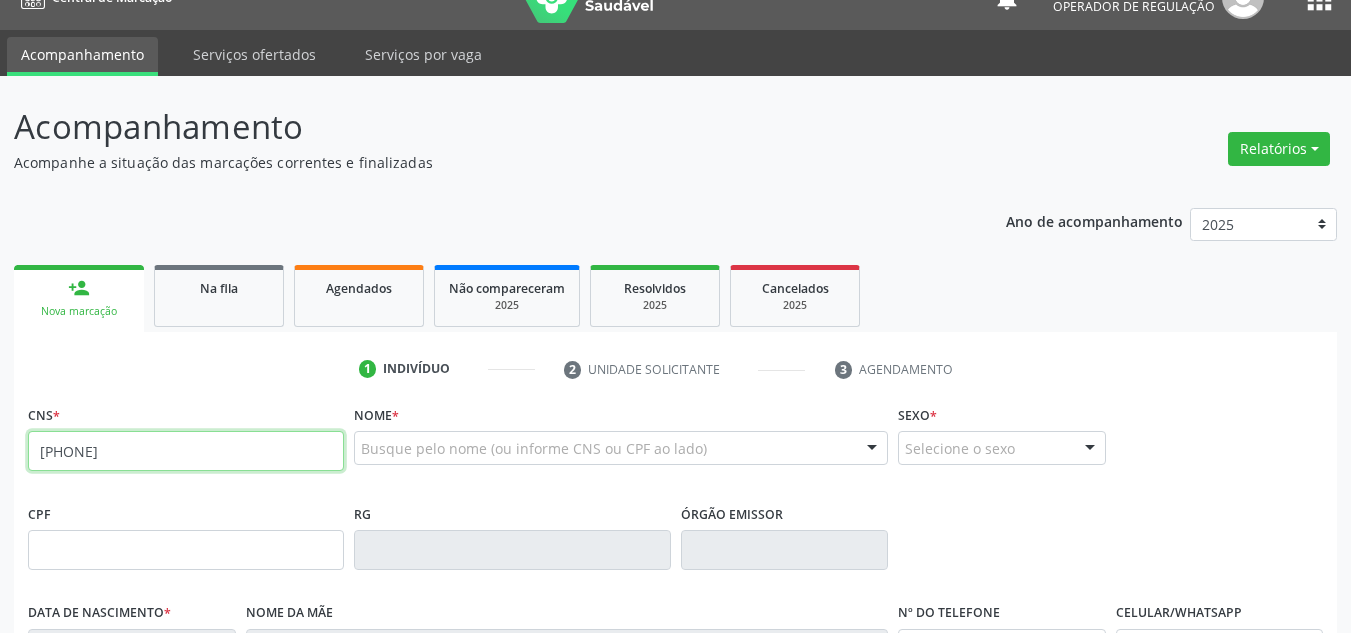 type on "700 6044 3231 2660" 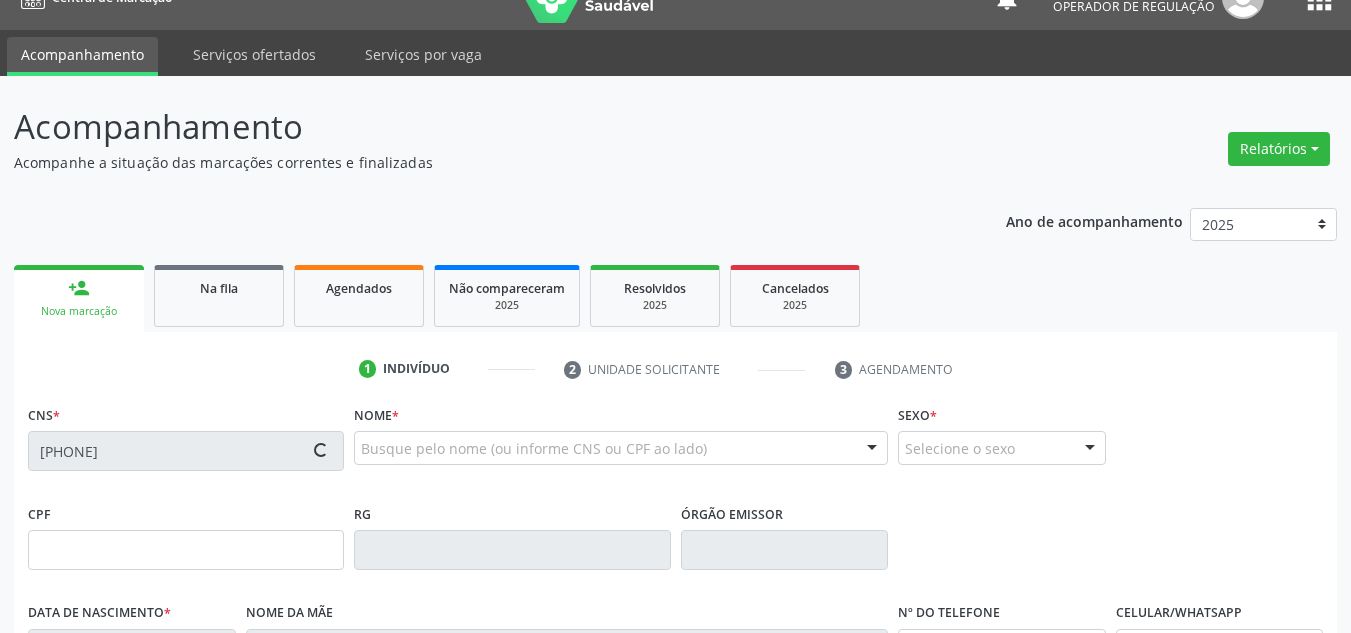 type on "019.581.944-68" 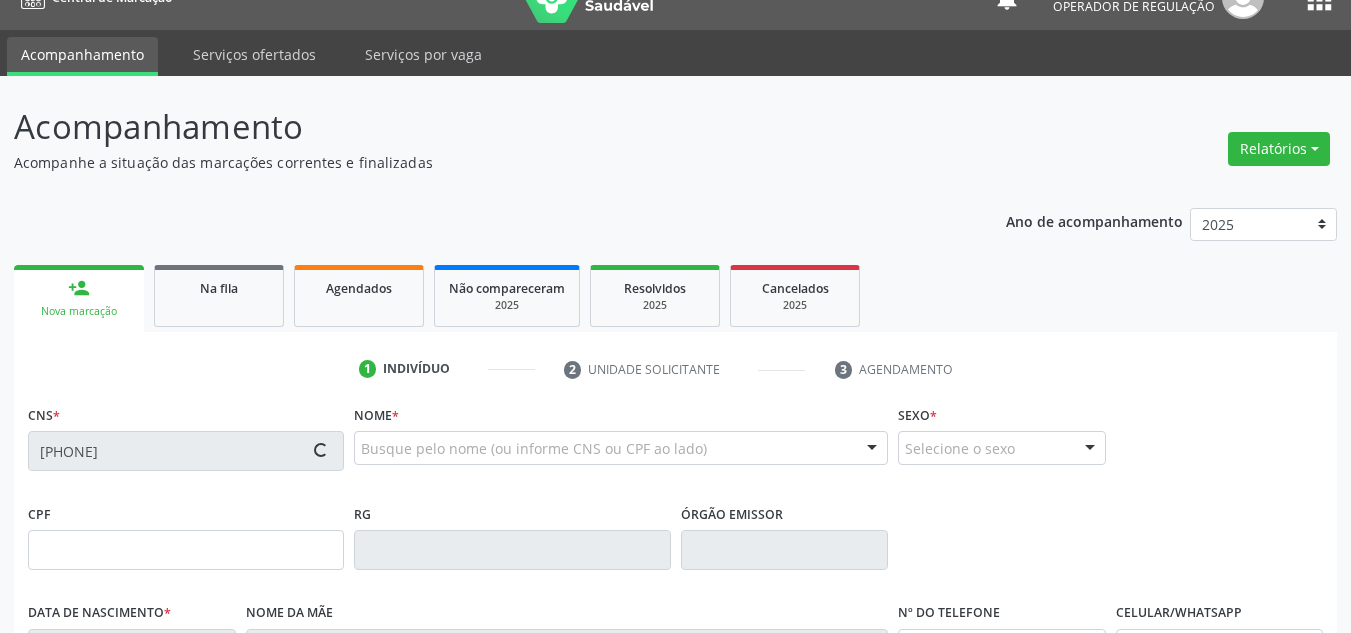 type on "13/04/1945" 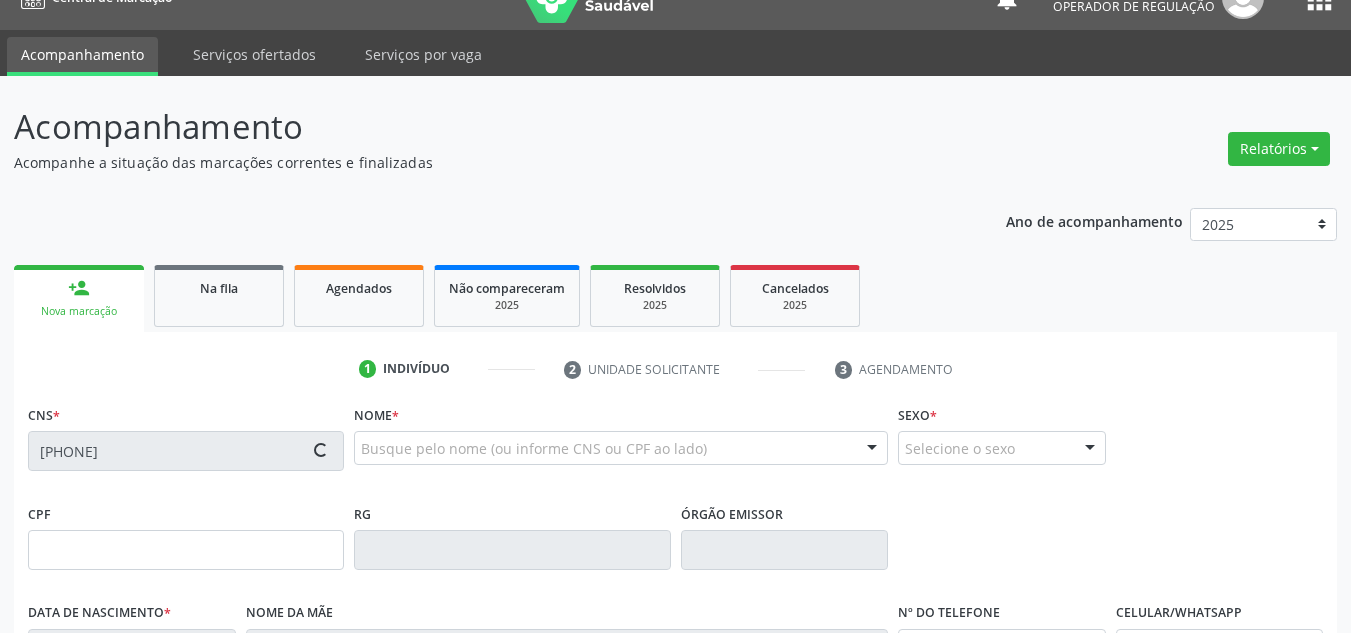 type on "(87) 98845-2332" 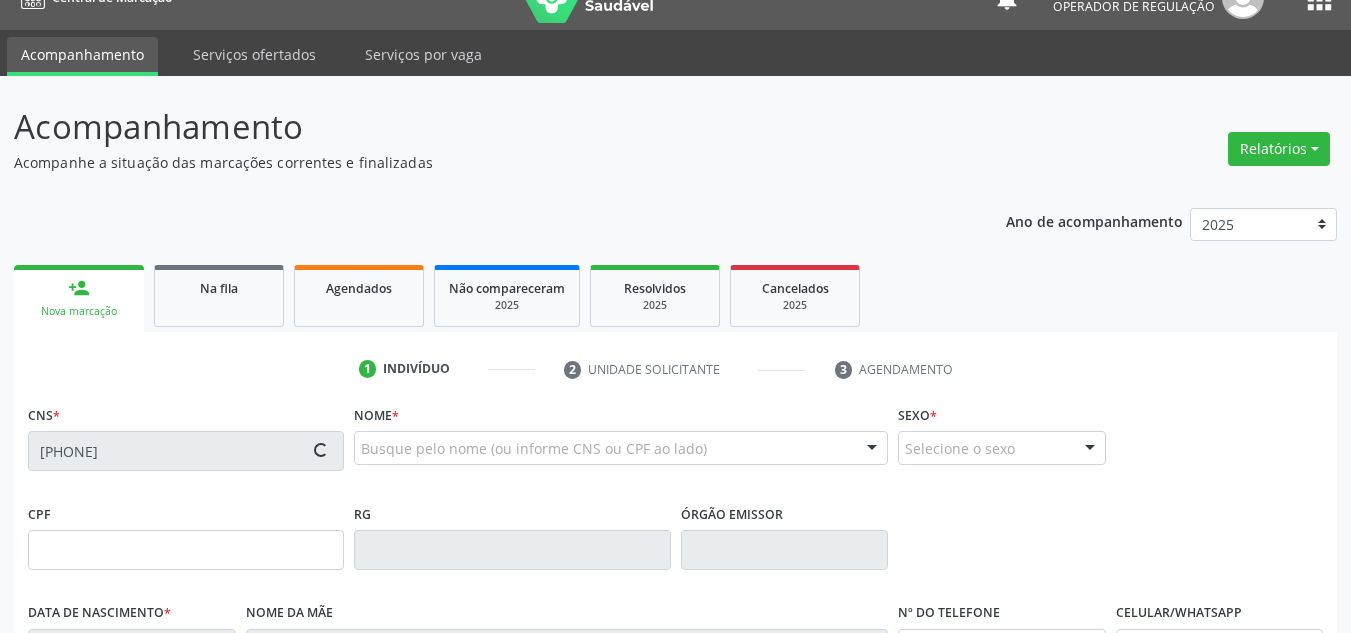 type on "(87) 98833-4566" 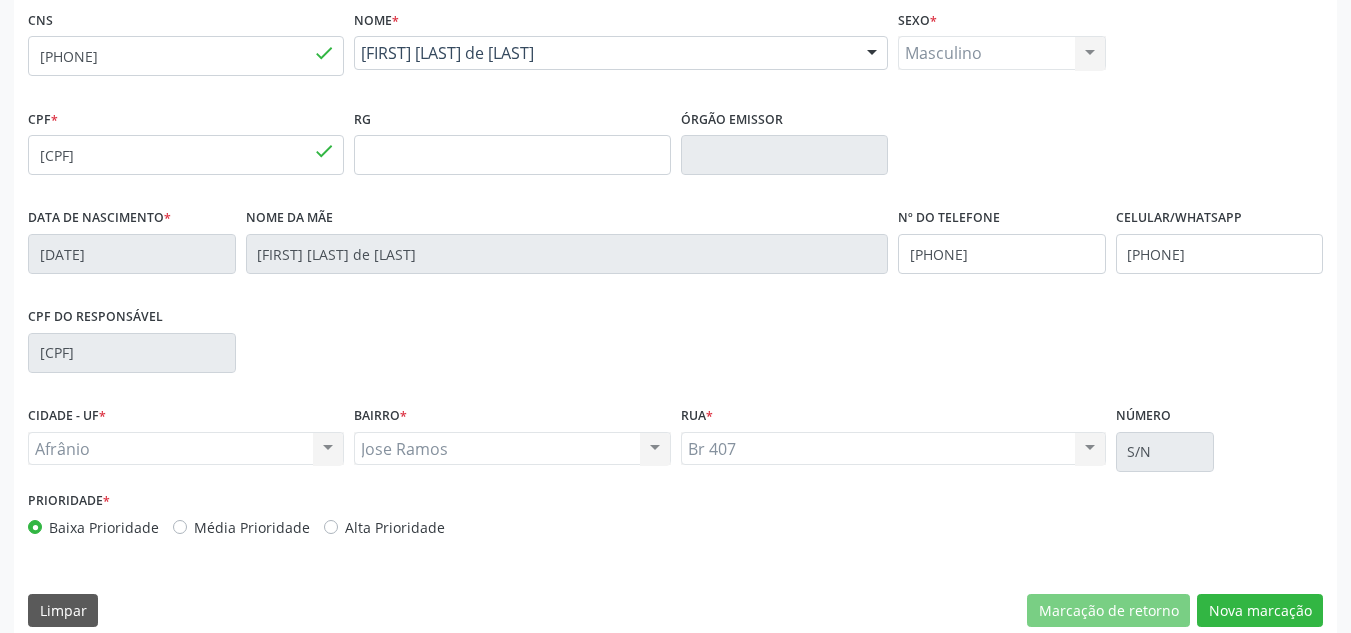 scroll, scrollTop: 451, scrollLeft: 0, axis: vertical 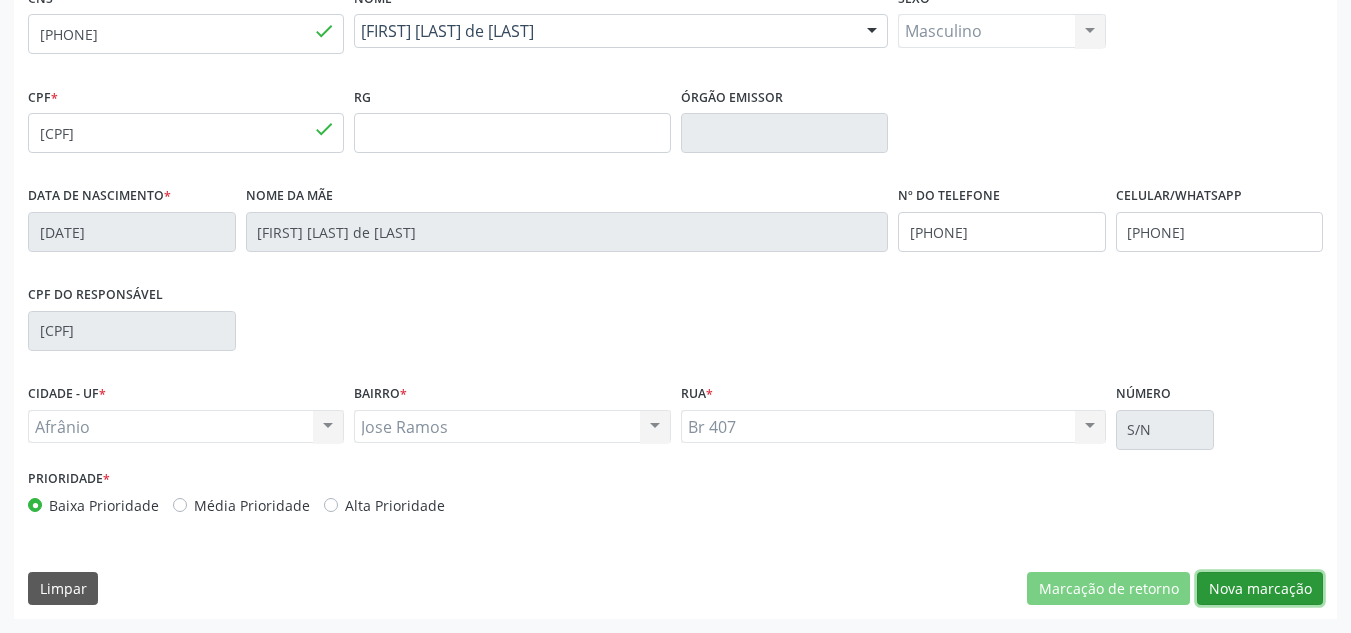 click on "Nova marcação" at bounding box center (1260, 589) 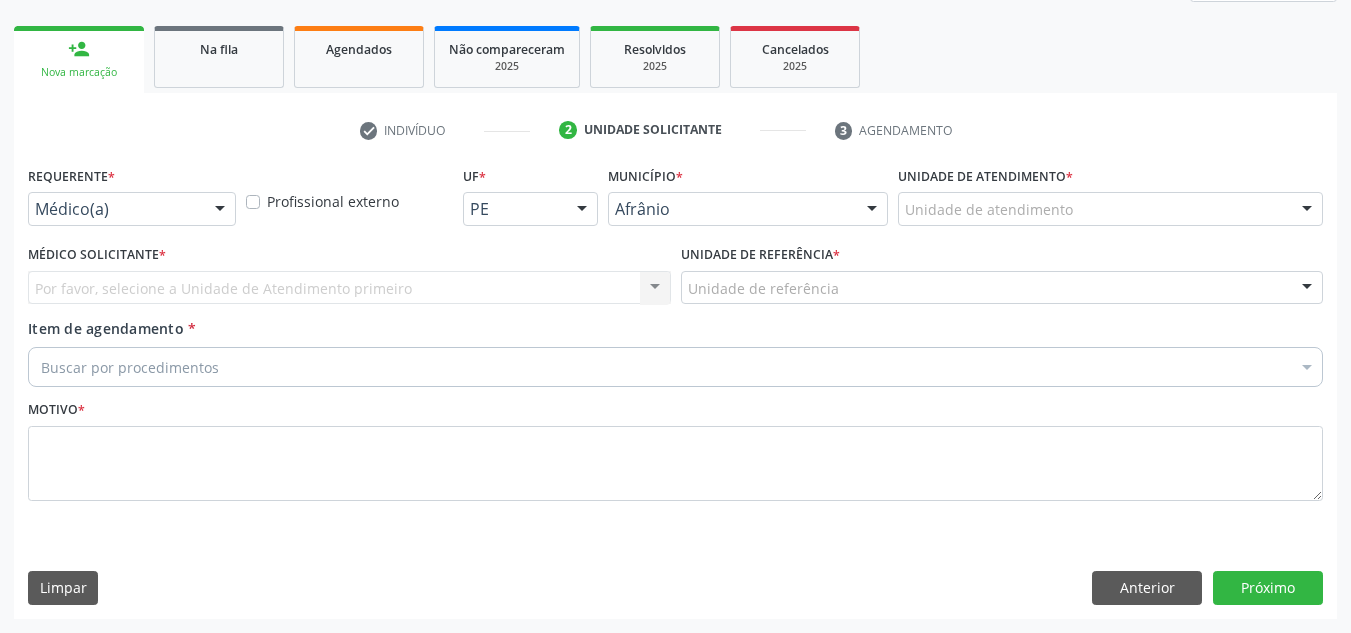 scroll, scrollTop: 273, scrollLeft: 0, axis: vertical 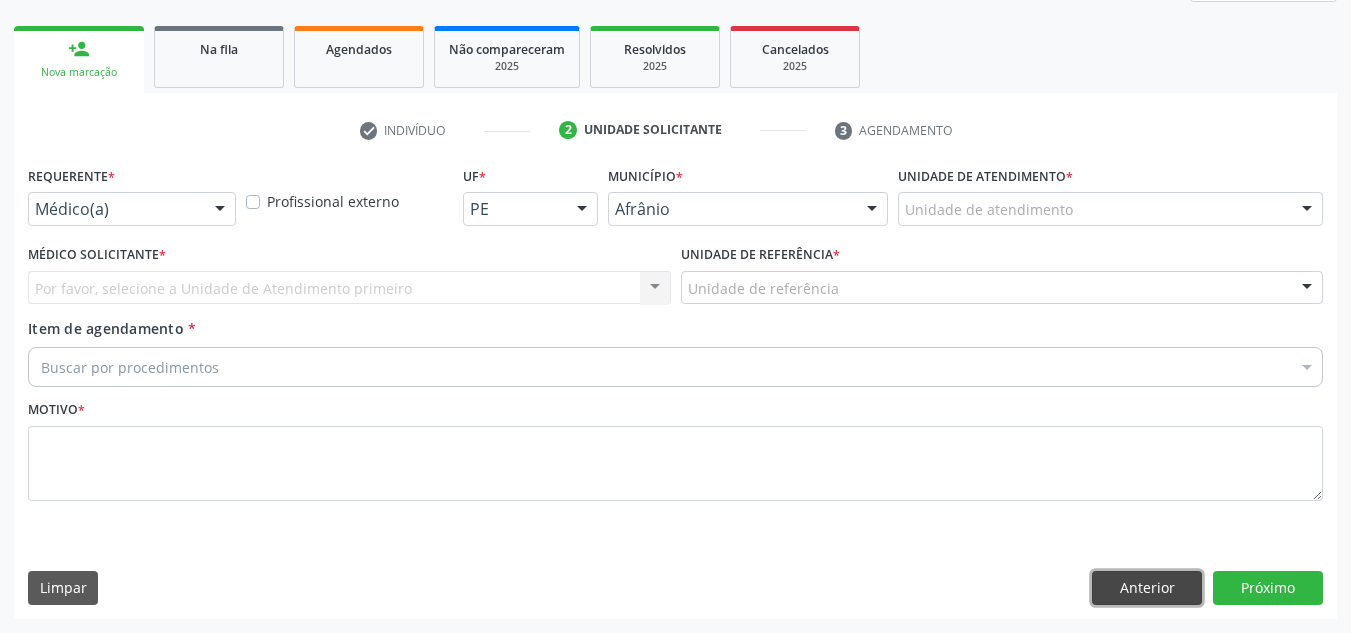 click on "Anterior" at bounding box center [1147, 588] 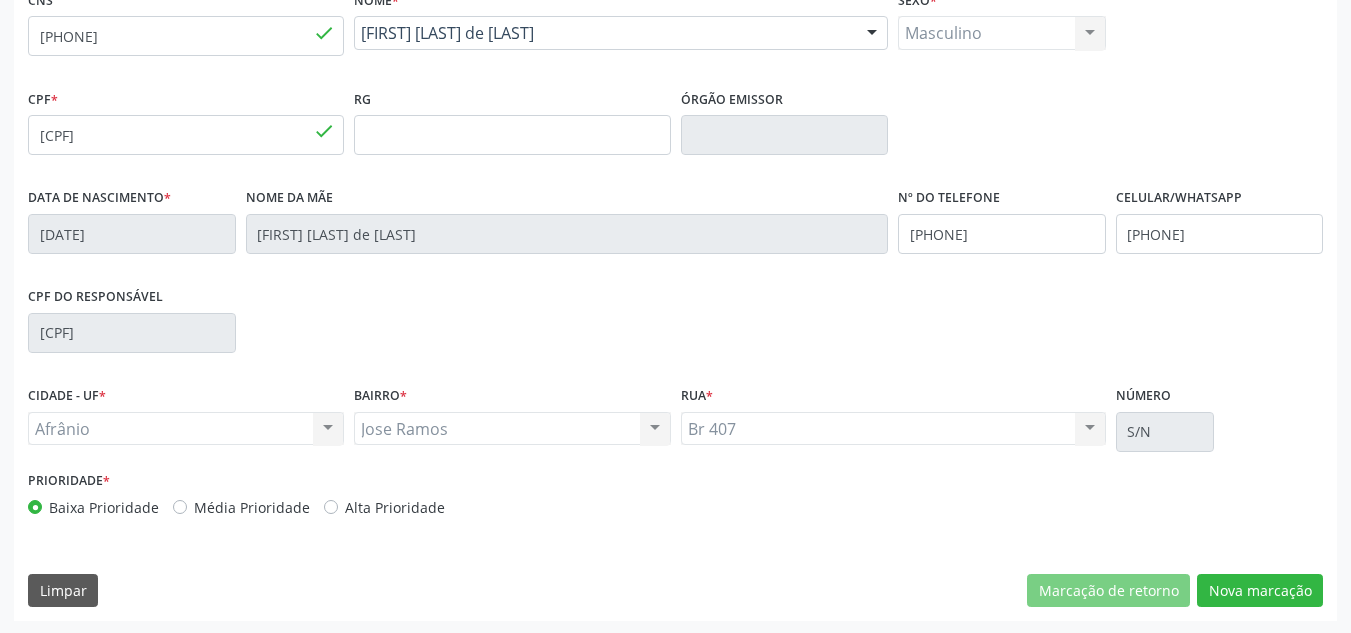 scroll, scrollTop: 451, scrollLeft: 0, axis: vertical 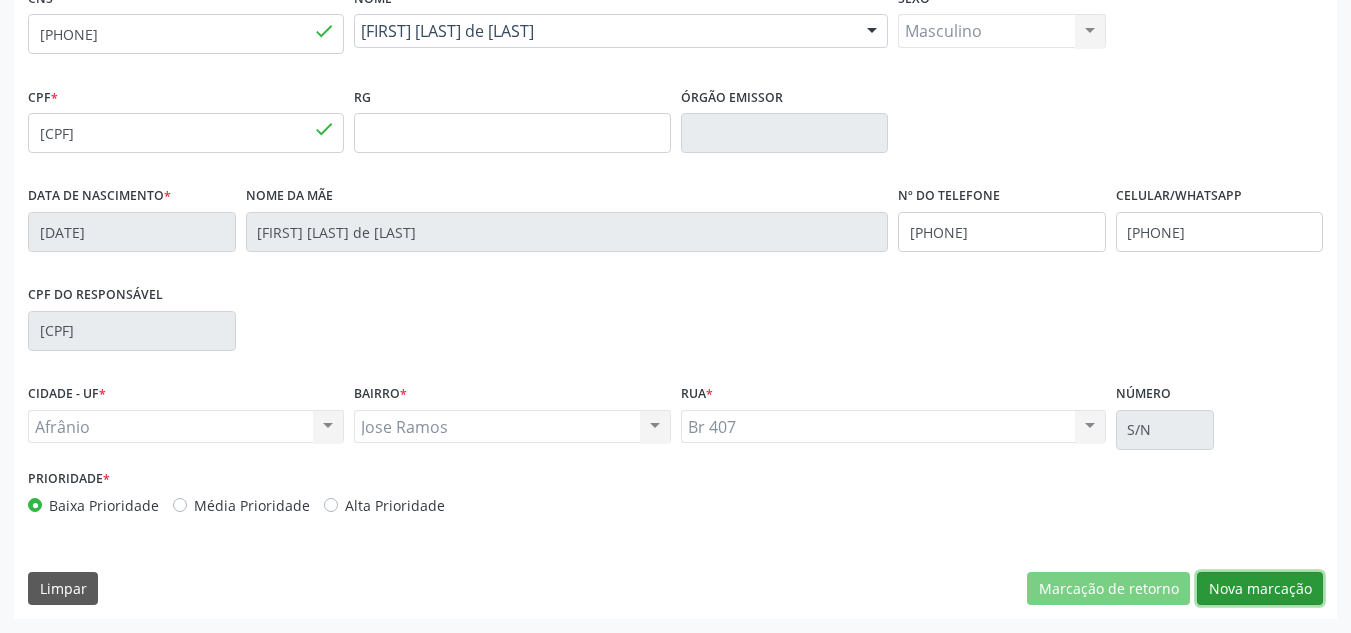 click on "Nova marcação" at bounding box center [1260, 589] 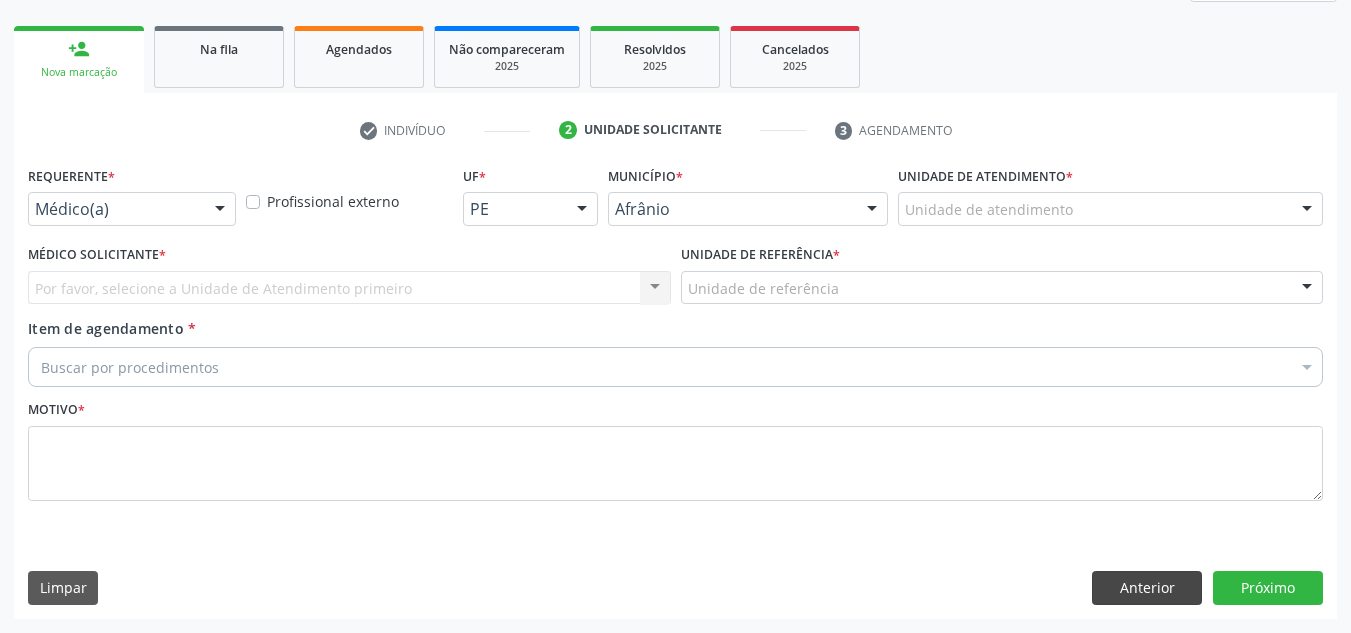 scroll, scrollTop: 273, scrollLeft: 0, axis: vertical 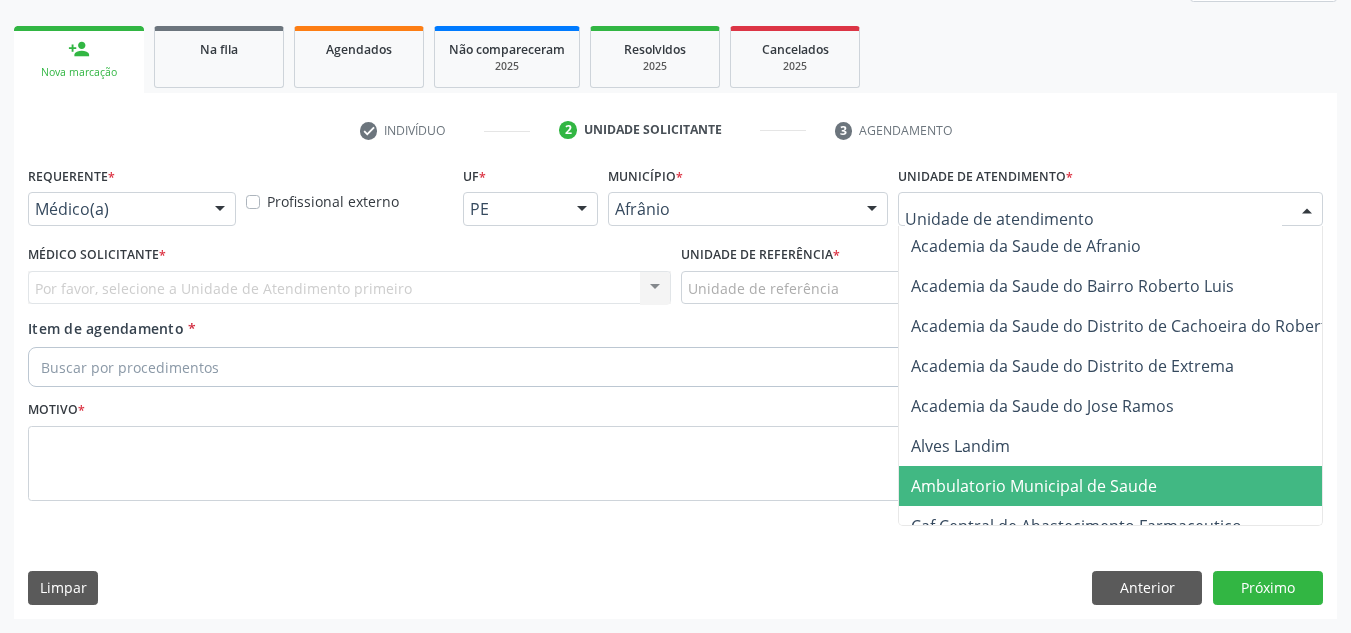 click on "Ambulatorio Municipal de Saude" at bounding box center [1137, 486] 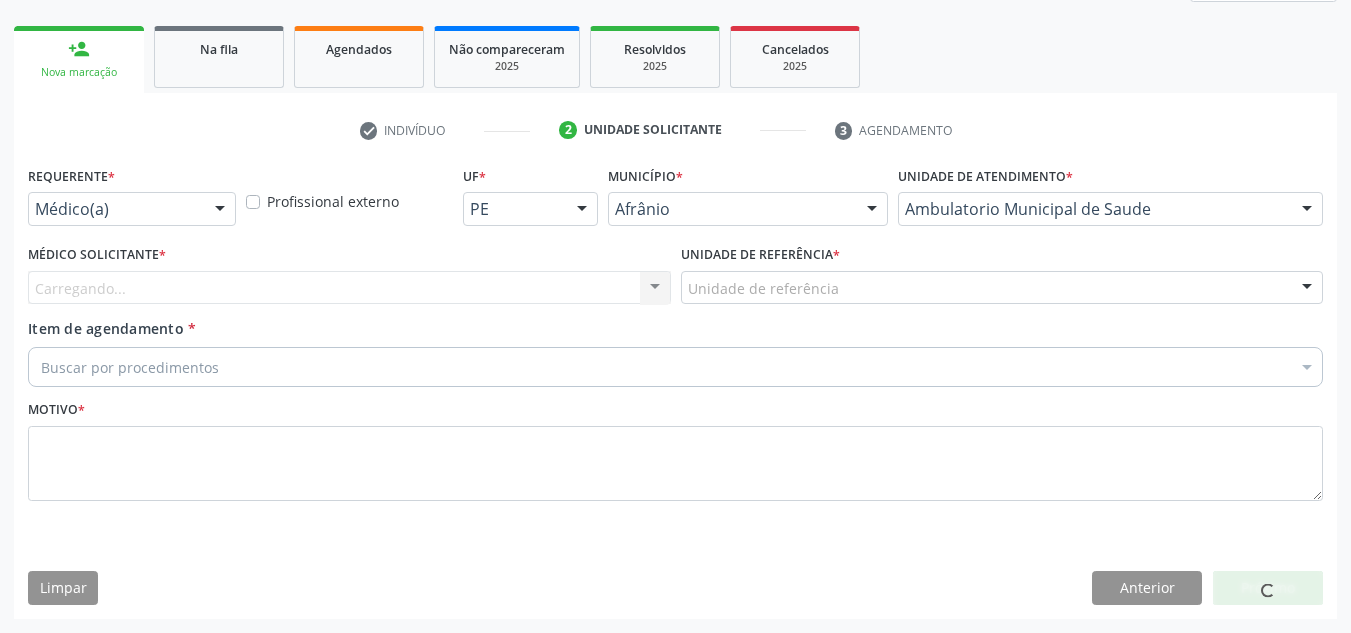 click on "Carregando...
Nenhum resultado encontrado para: "   "
Não há nenhuma opção para ser exibida." at bounding box center [349, 288] 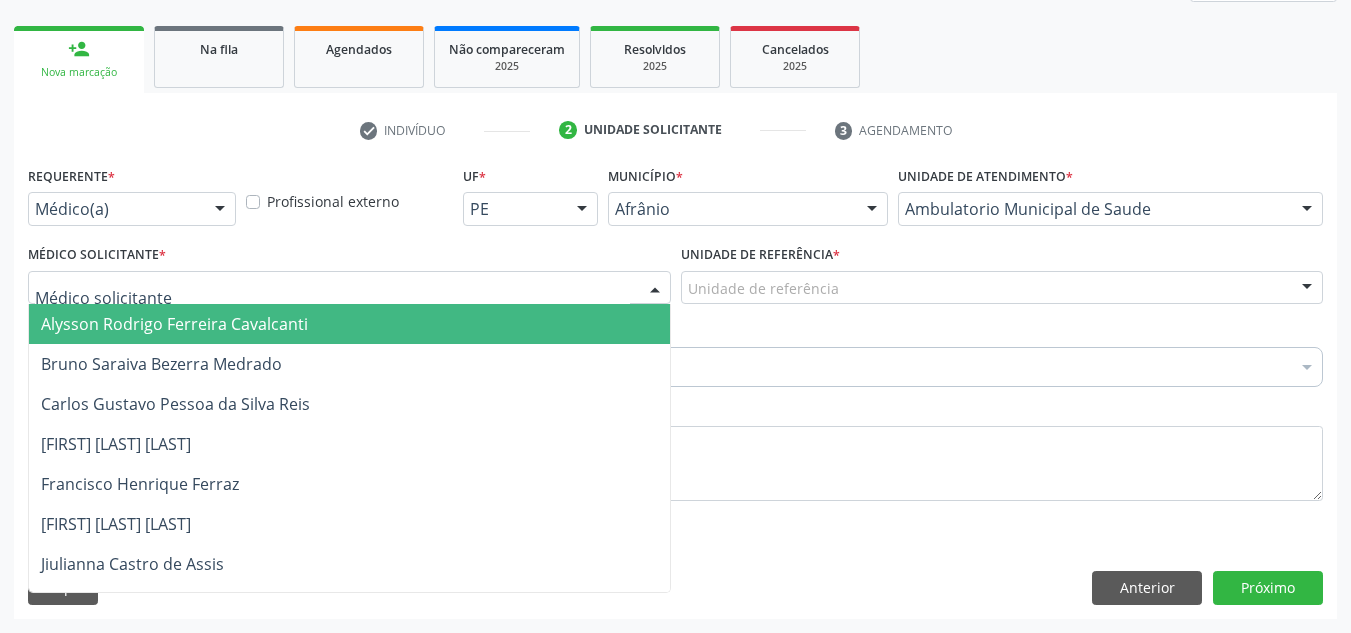 click at bounding box center [349, 288] 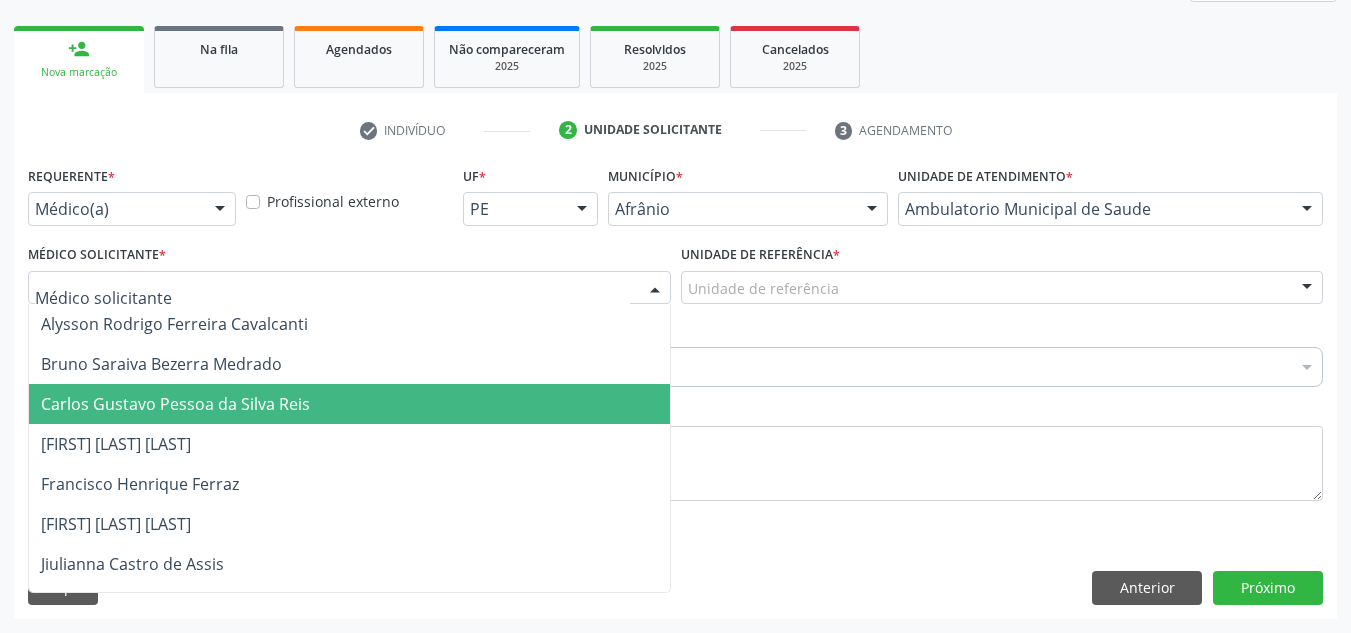 drag, startPoint x: 463, startPoint y: 393, endPoint x: 661, endPoint y: 360, distance: 200.73117 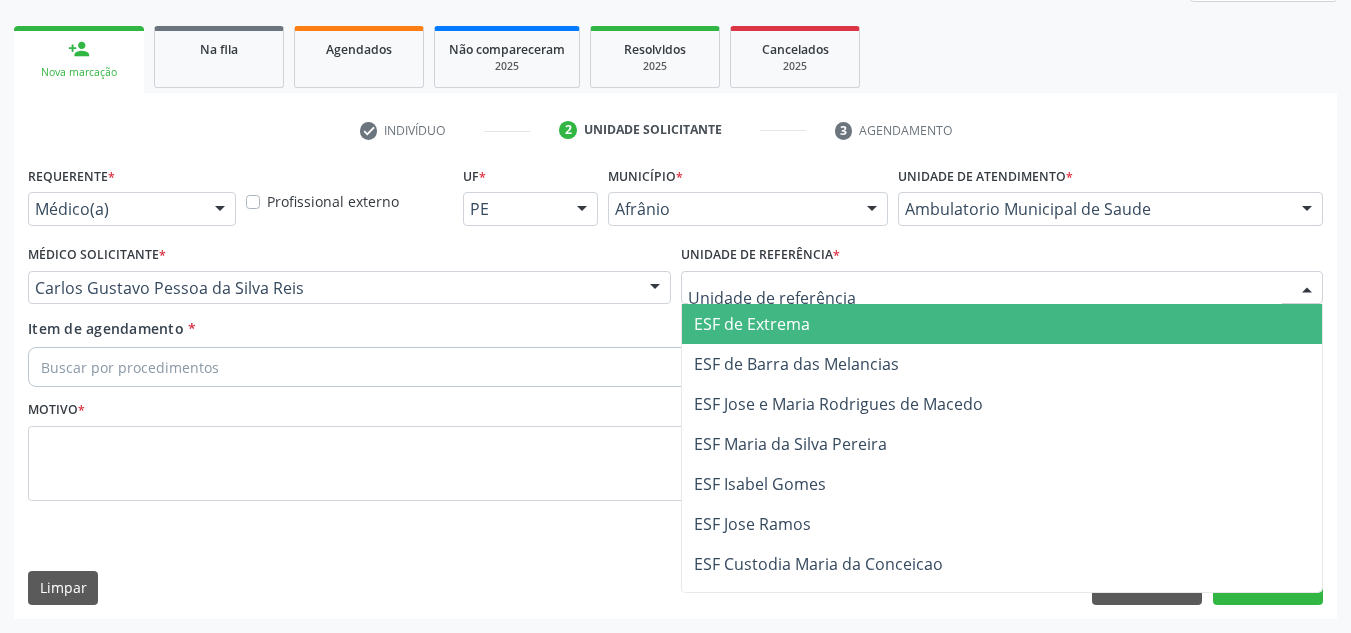 click at bounding box center (1002, 288) 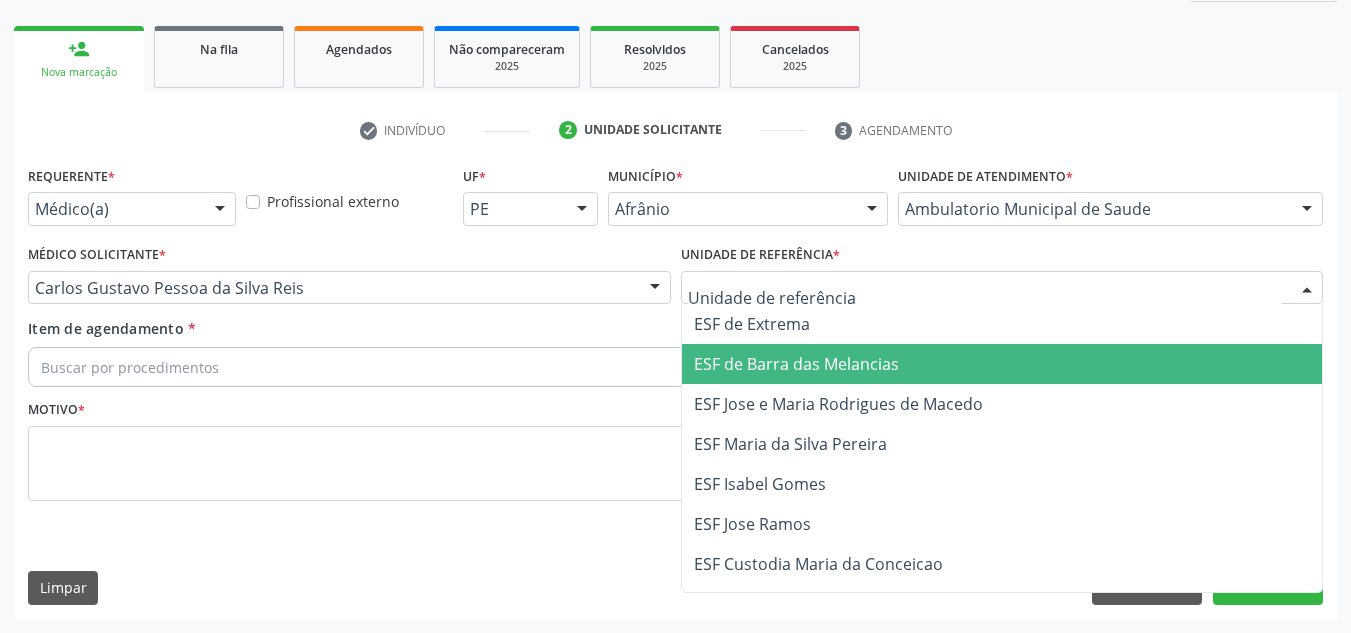 drag, startPoint x: 837, startPoint y: 363, endPoint x: 690, endPoint y: 335, distance: 149.64291 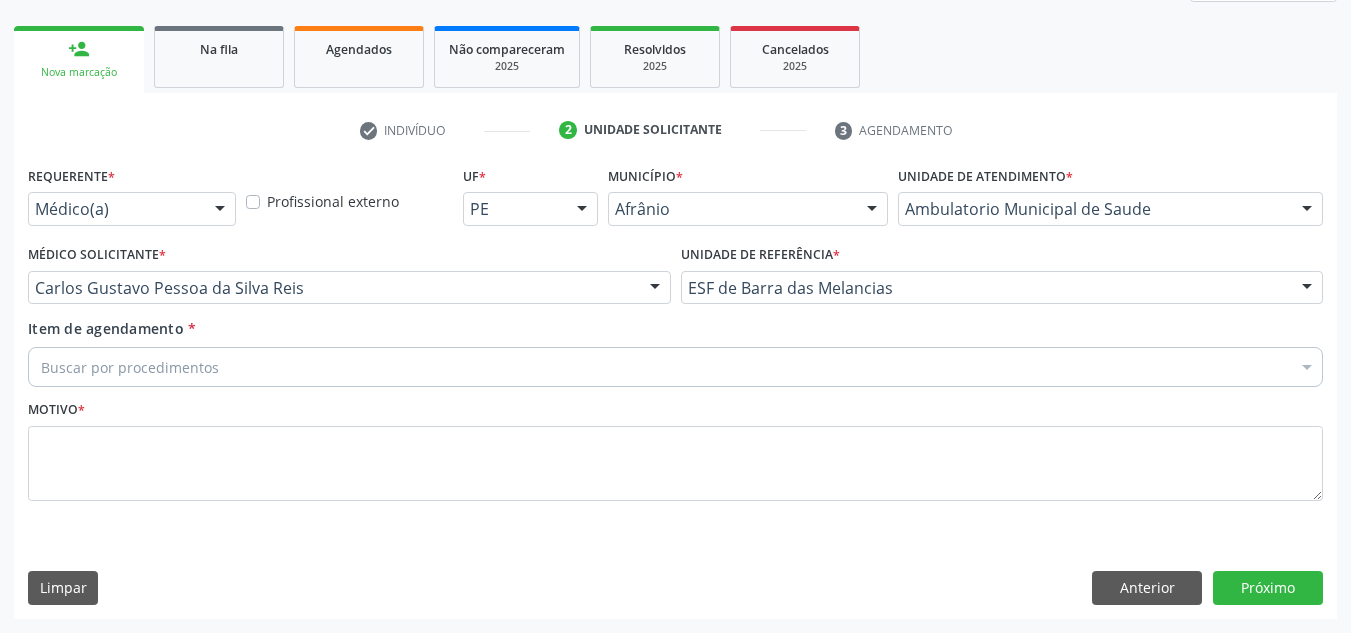 click on "Item de agendamento
*
Buscar por procedimentos
Selecionar todos
0604320140 - Abatacepte 125 mg injetável (por seringa preenchida)
0604320124 - Abatacepte 250 mg injetável (por frasco ampola).
0603050018 - Abciximabe
0406010013 - Abertura de comunicacao inter-atrial
0406010021 - Abertura de estenose aortica valvar
0406011265 - Abertura de estenose aortica valvar (criança e adolescente)
0406010030 - Abertura de estenose pulmonar valvar
0406011273 - Abertura de estenose pulmonar valvar (criança e adolescente)
0301080011 - Abordagem cognitiva comportamental do fumante (por atendimento / paciente)
0307020010 - Acesso a polpa dentaria e medicacao (por dente)
0604660030 - Acetazolamida 250 mg (por comprimido)
0202010783 - Acidez titulável no leite humano (dornic)" at bounding box center [675, 349] 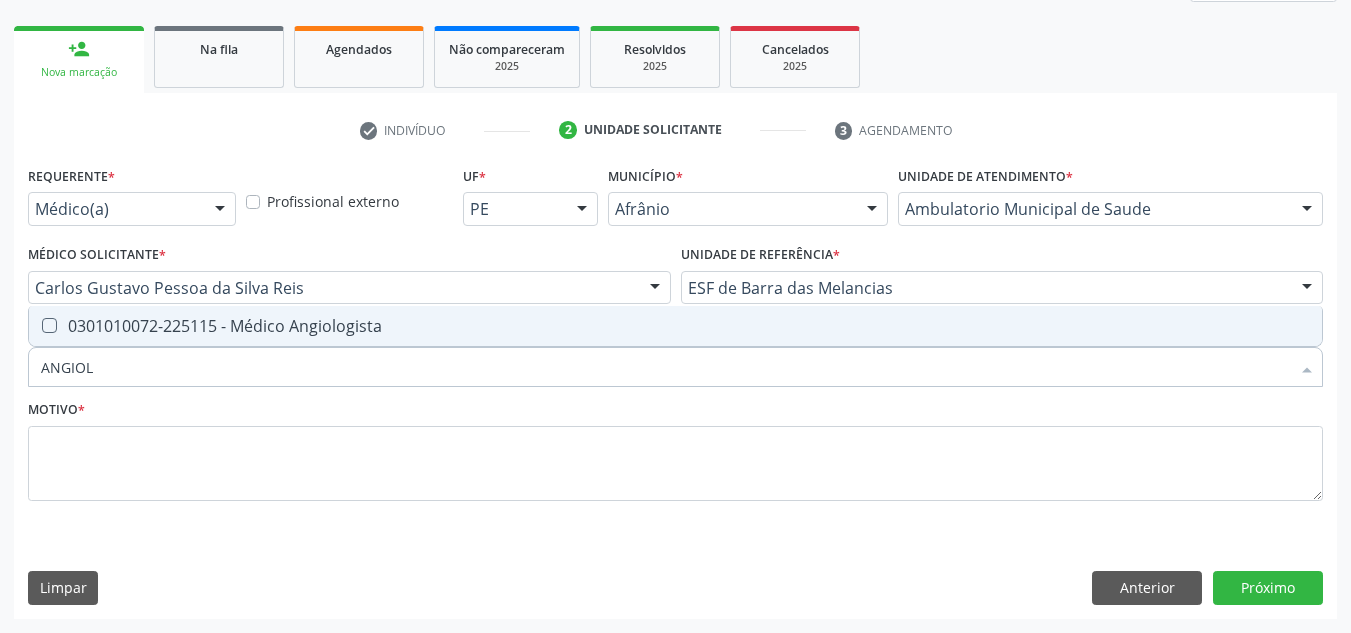 type on "ANGIOLO" 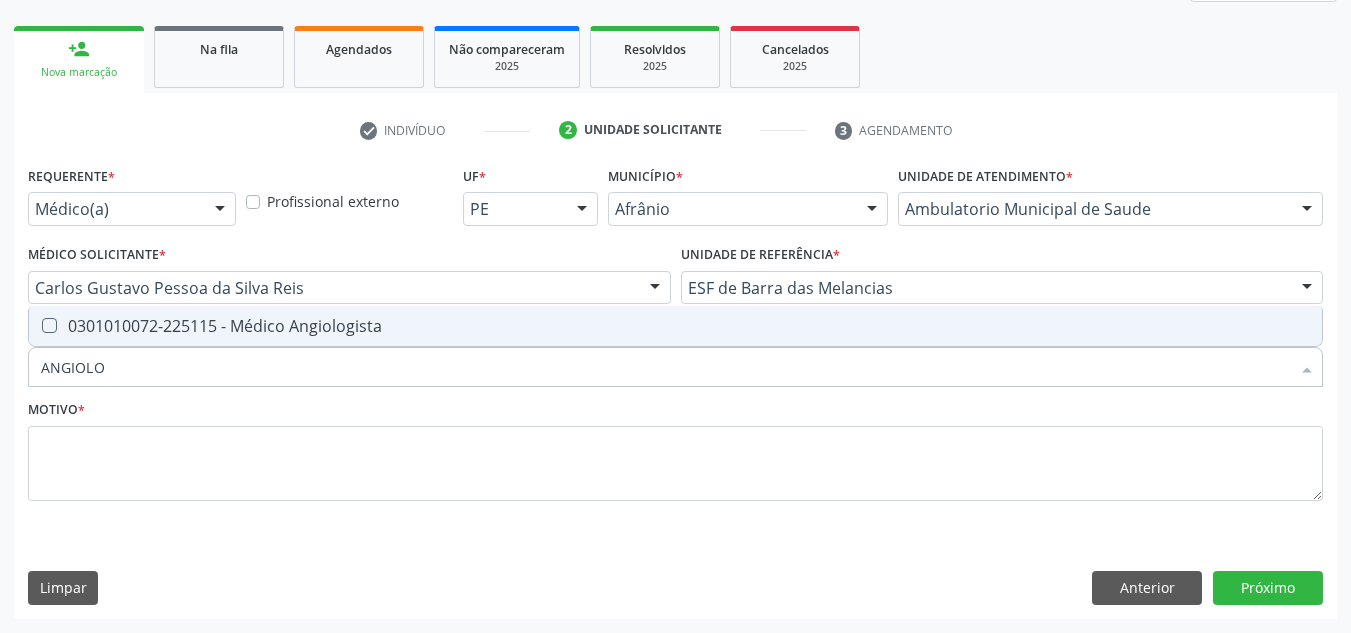 click on "0301010072-225115 - Médico Angiologista" at bounding box center (675, 326) 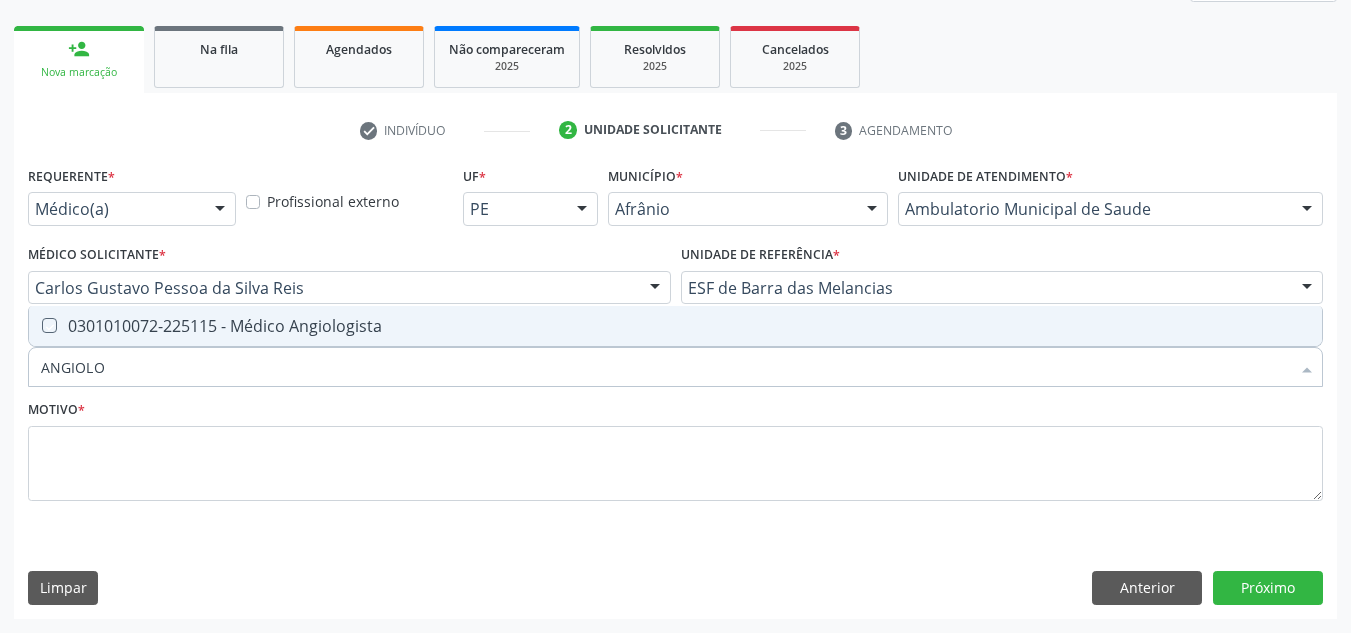 checkbox on "true" 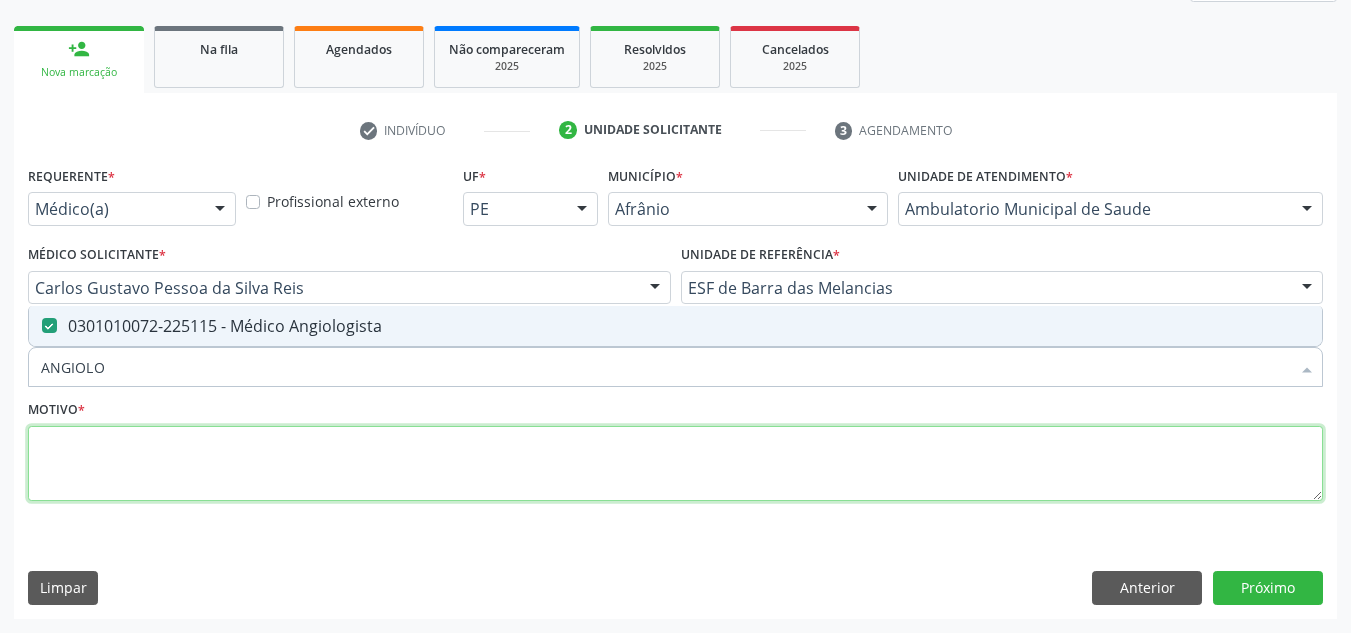click at bounding box center [675, 464] 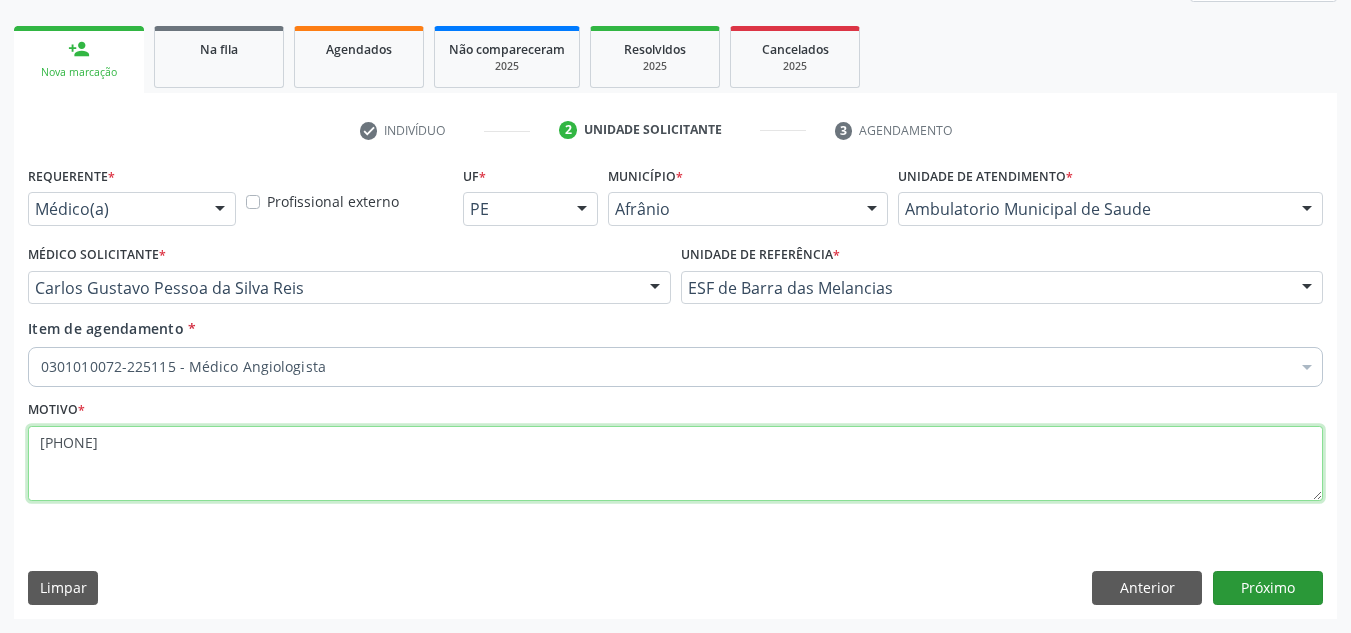 type on "EDEMA EM MSD DE LONGA DATA" 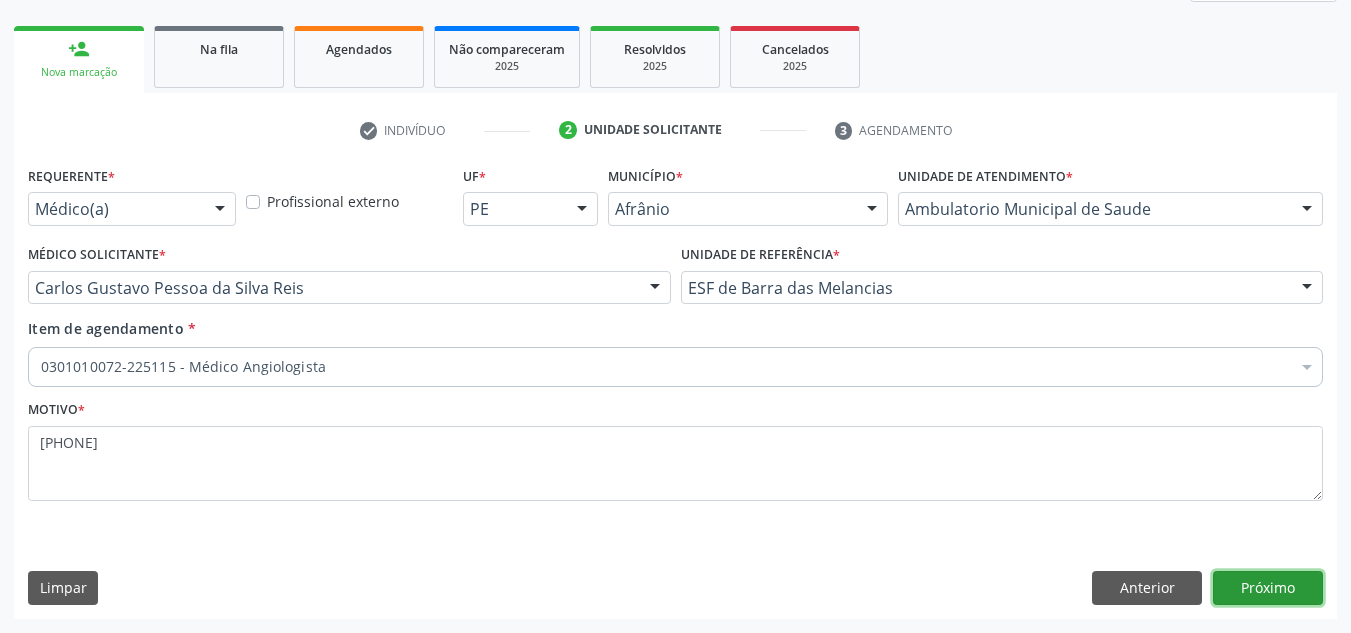 click on "Próximo" at bounding box center (1268, 588) 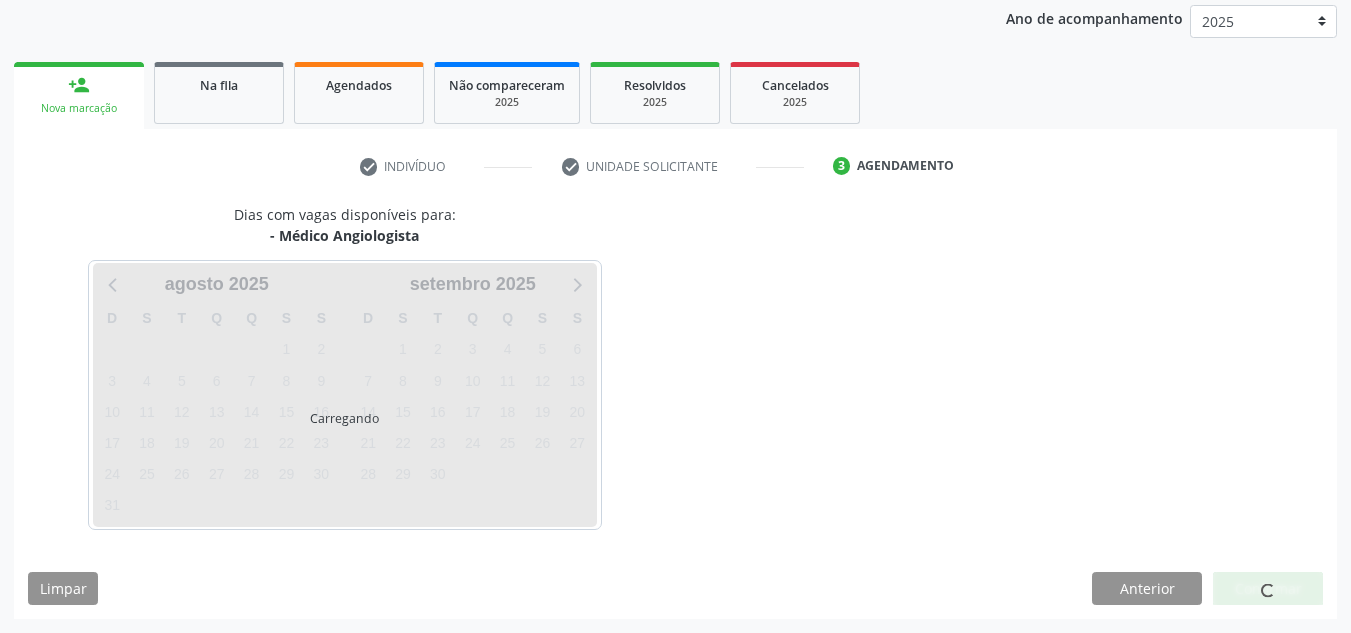 scroll, scrollTop: 273, scrollLeft: 0, axis: vertical 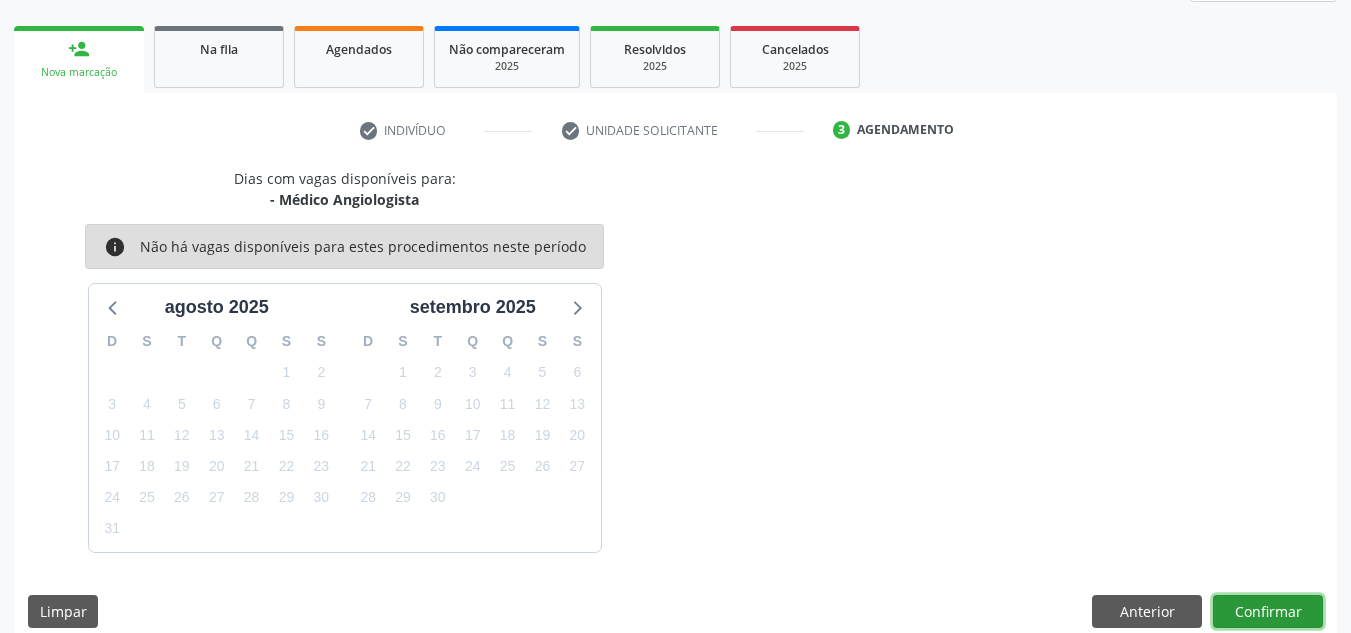 click on "Confirmar" at bounding box center [1268, 612] 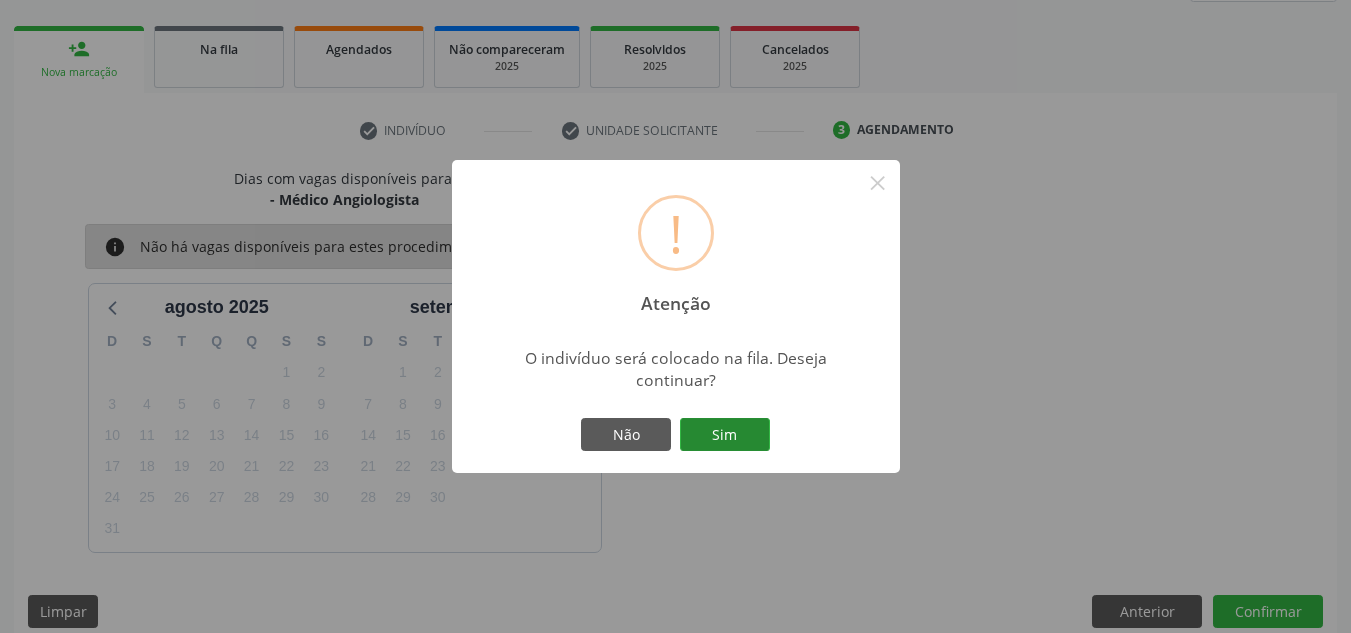 click on "Sim" at bounding box center (725, 435) 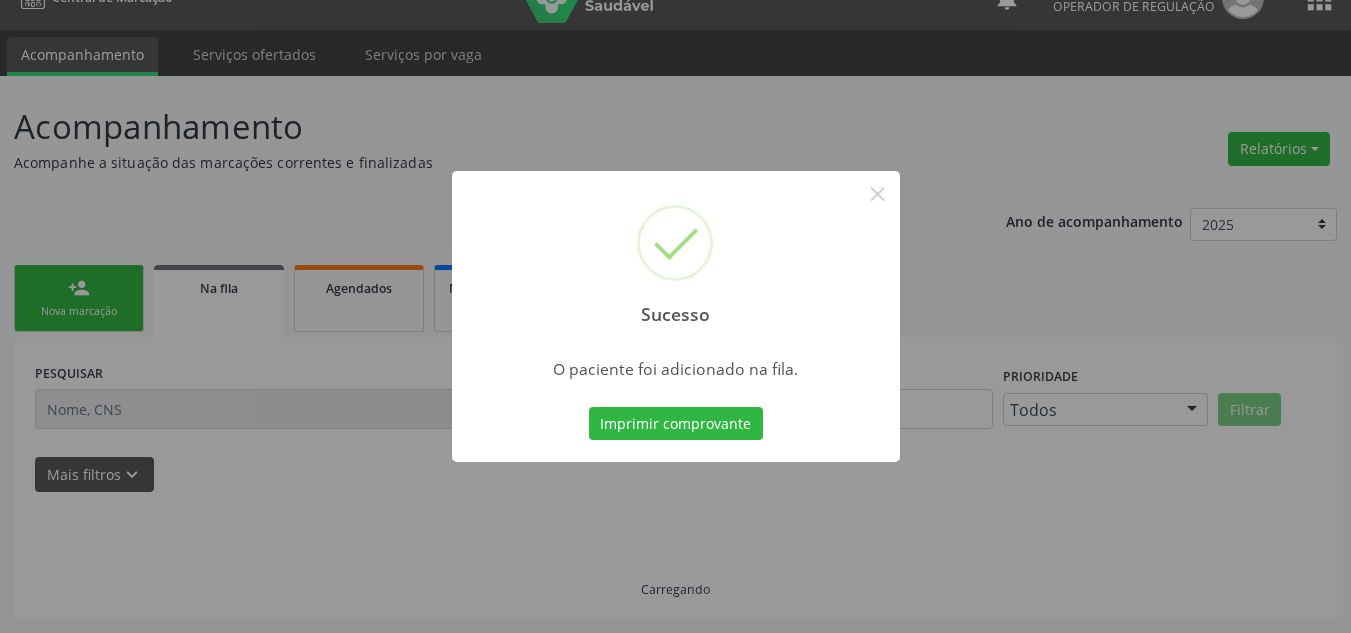 scroll, scrollTop: 34, scrollLeft: 0, axis: vertical 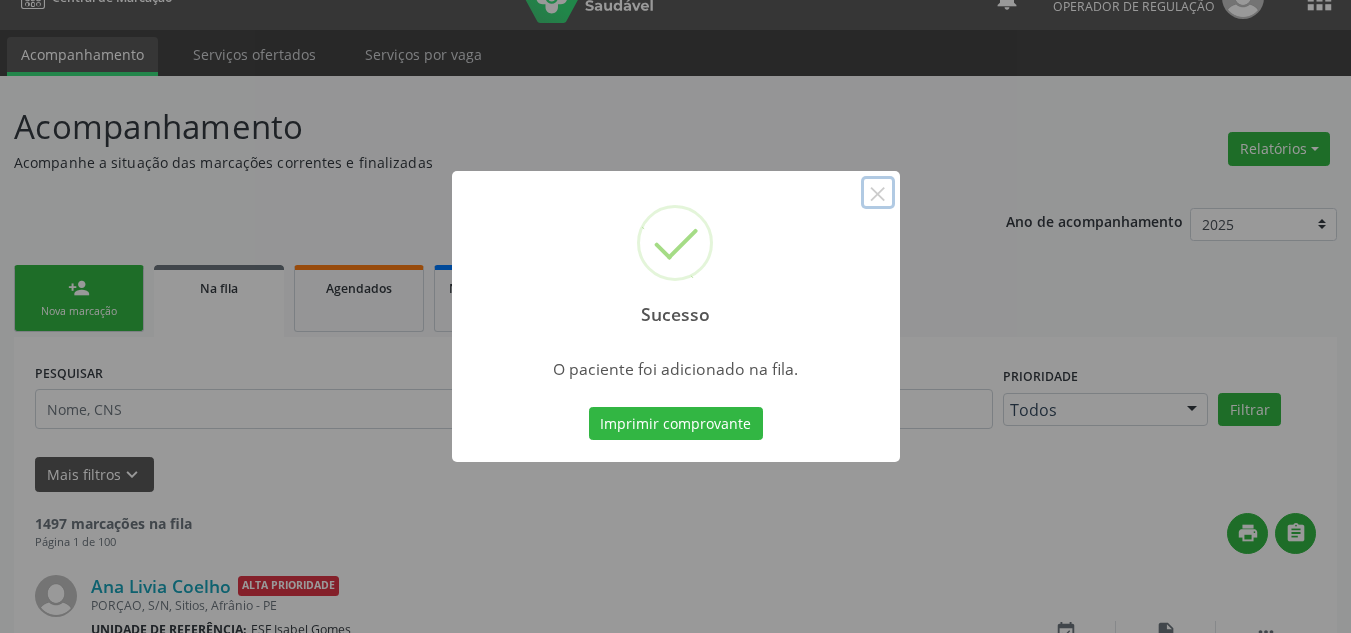 drag, startPoint x: 881, startPoint y: 192, endPoint x: 54, endPoint y: 171, distance: 827.2666 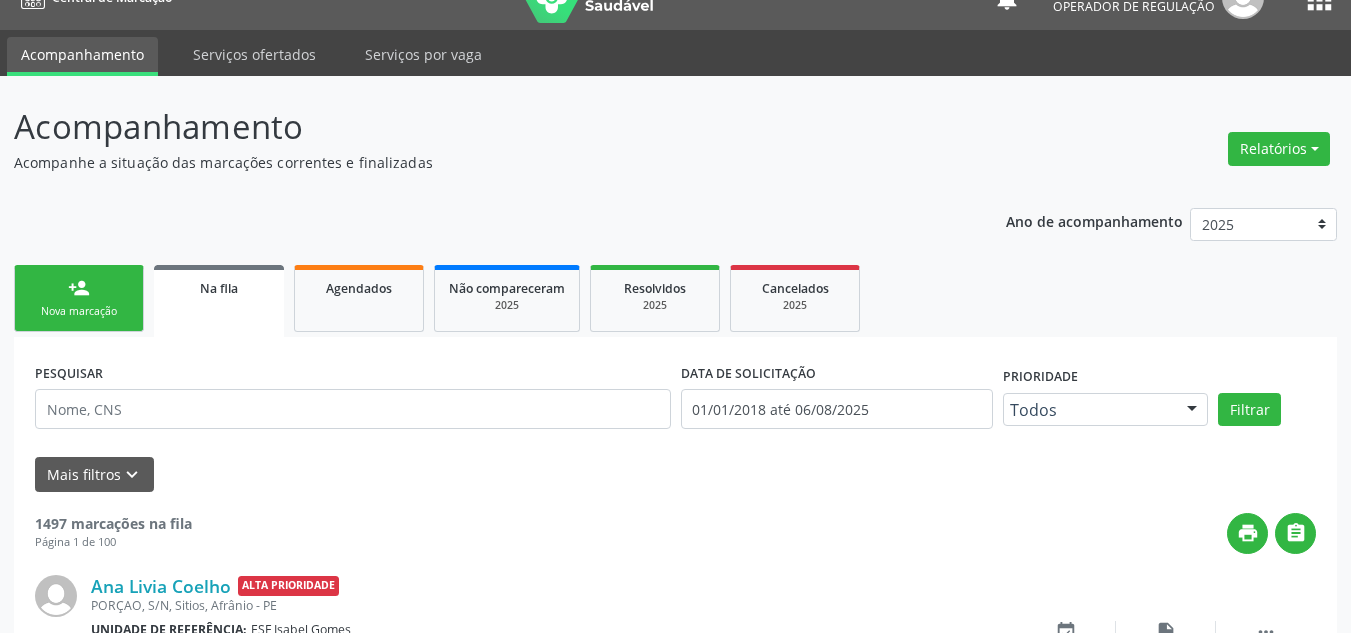 click on "Nova marcação" at bounding box center (79, 311) 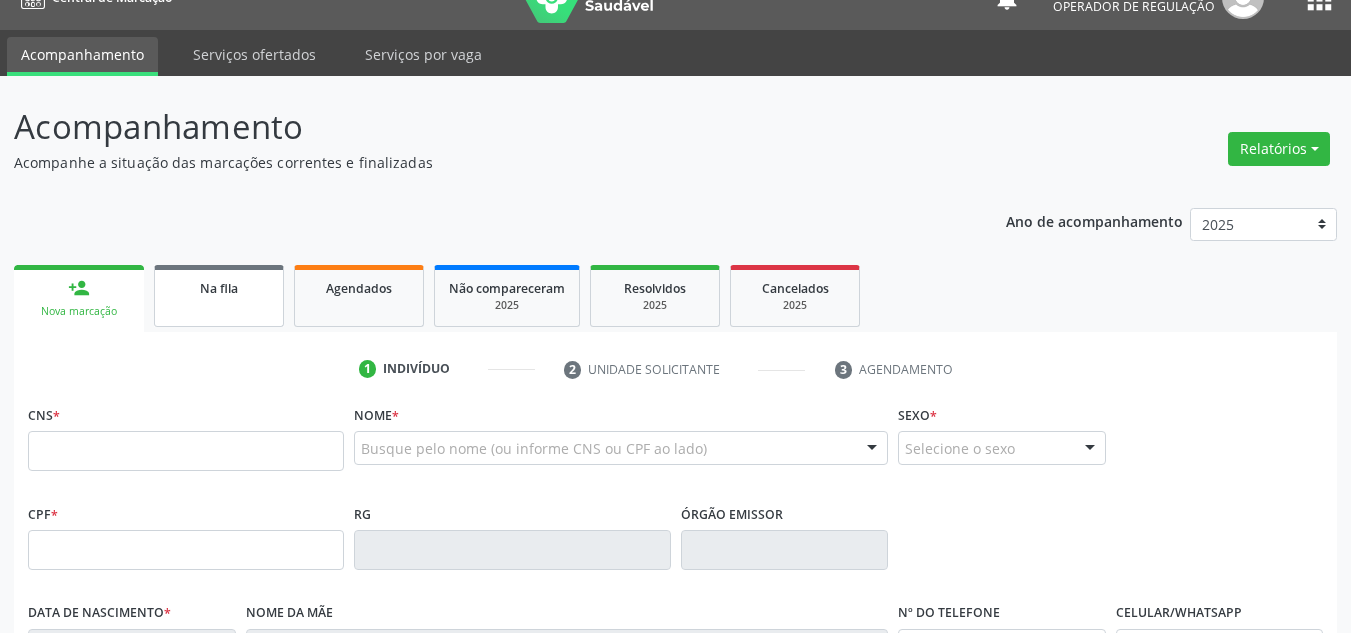 click on "Na fila" at bounding box center (219, 288) 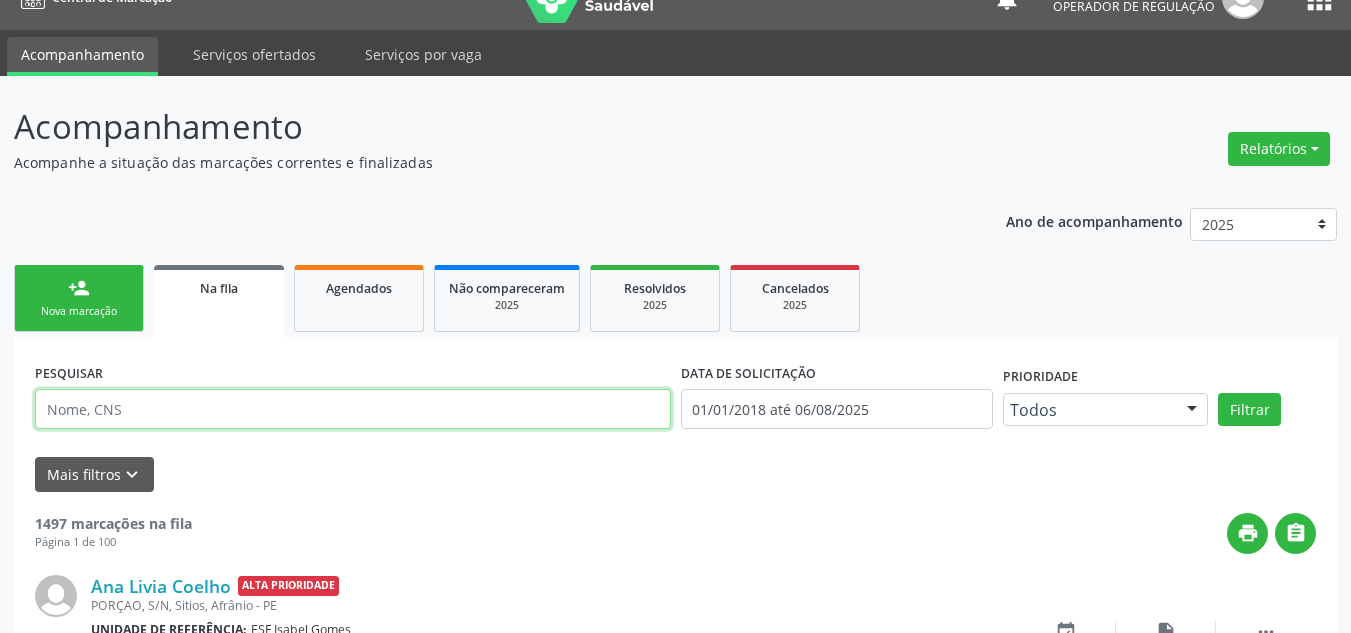 click at bounding box center (353, 409) 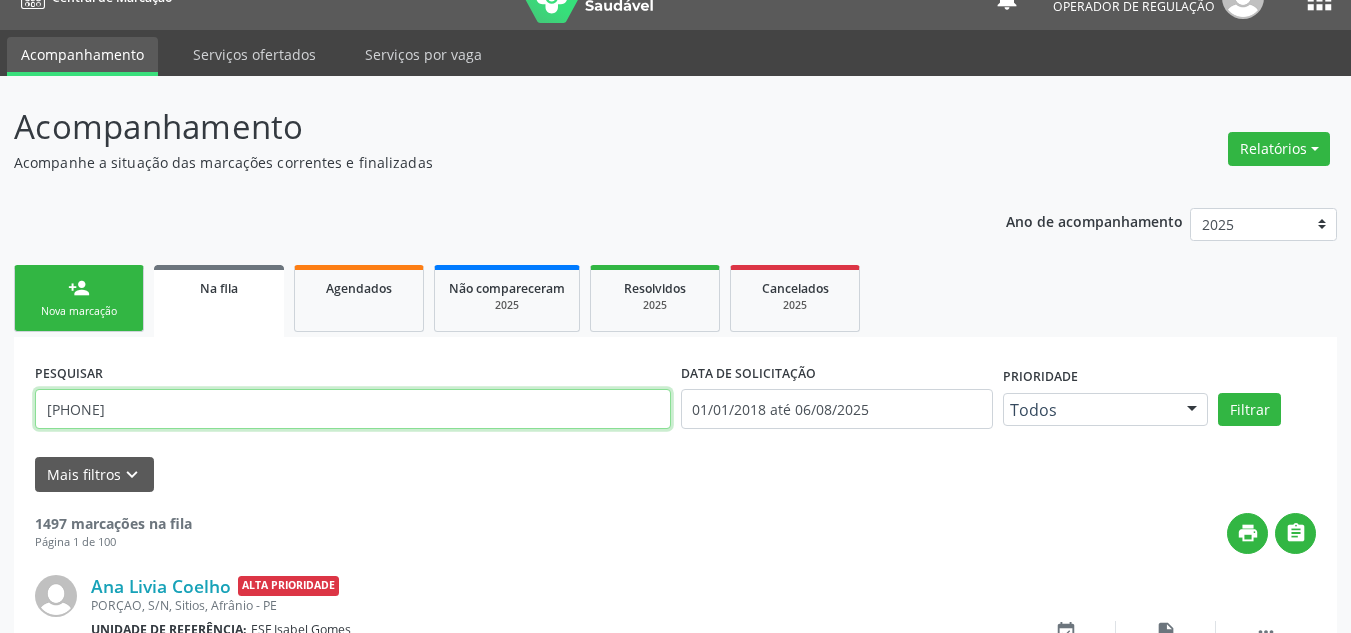 type on "708004891378824" 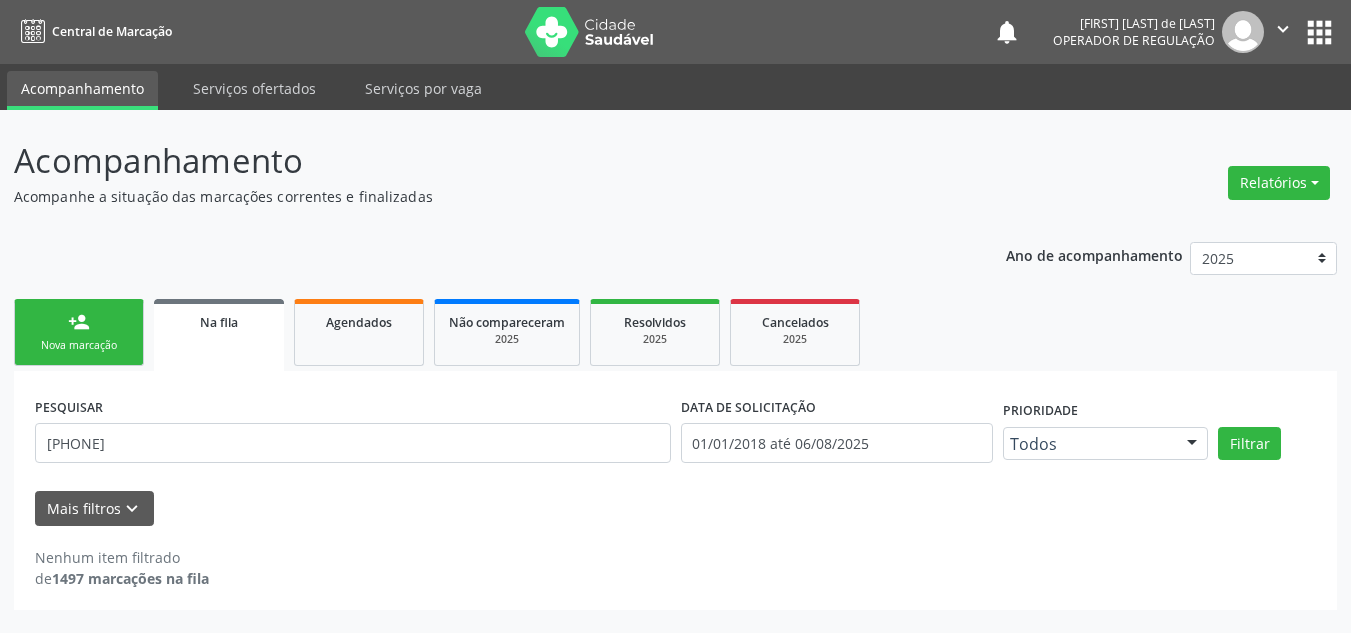scroll, scrollTop: 0, scrollLeft: 0, axis: both 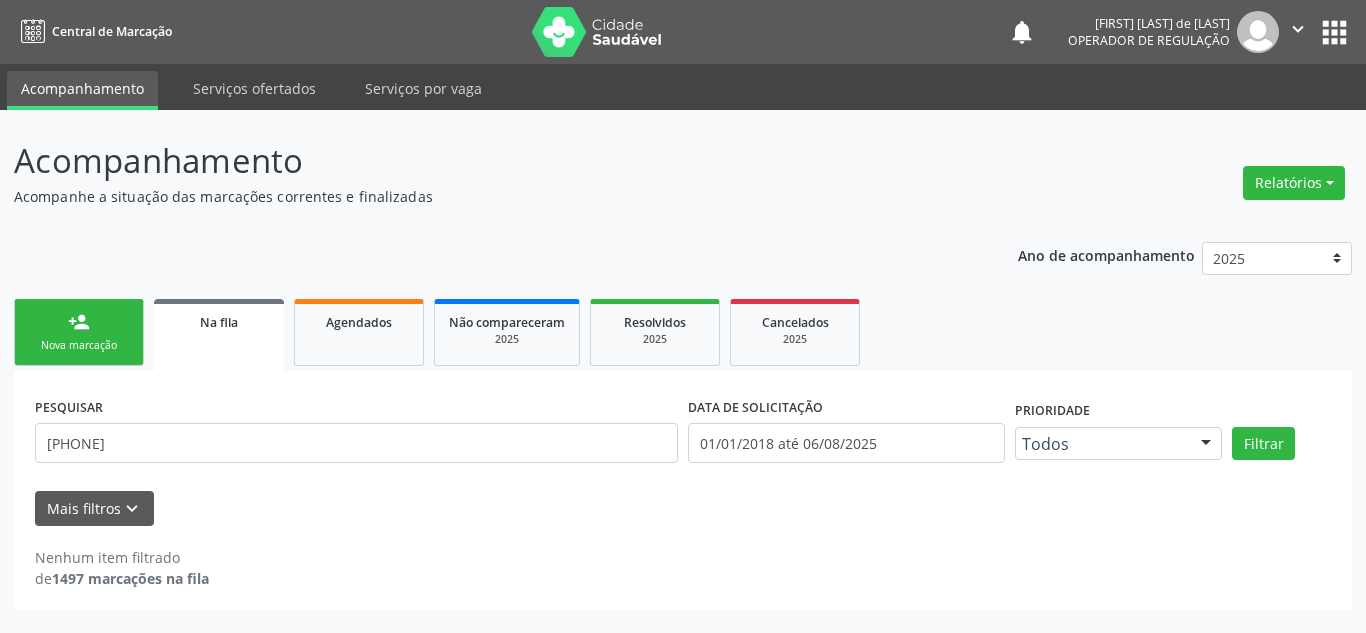 click on "person_add
Nova marcação" at bounding box center [79, 332] 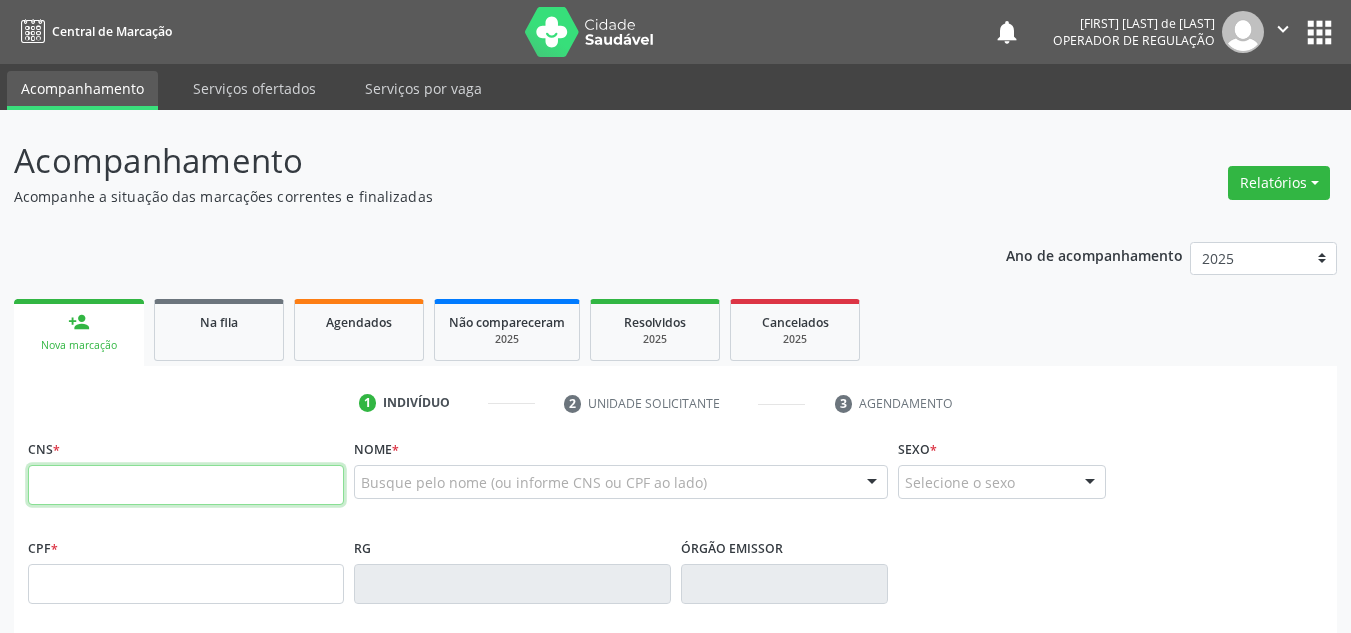 click at bounding box center (186, 485) 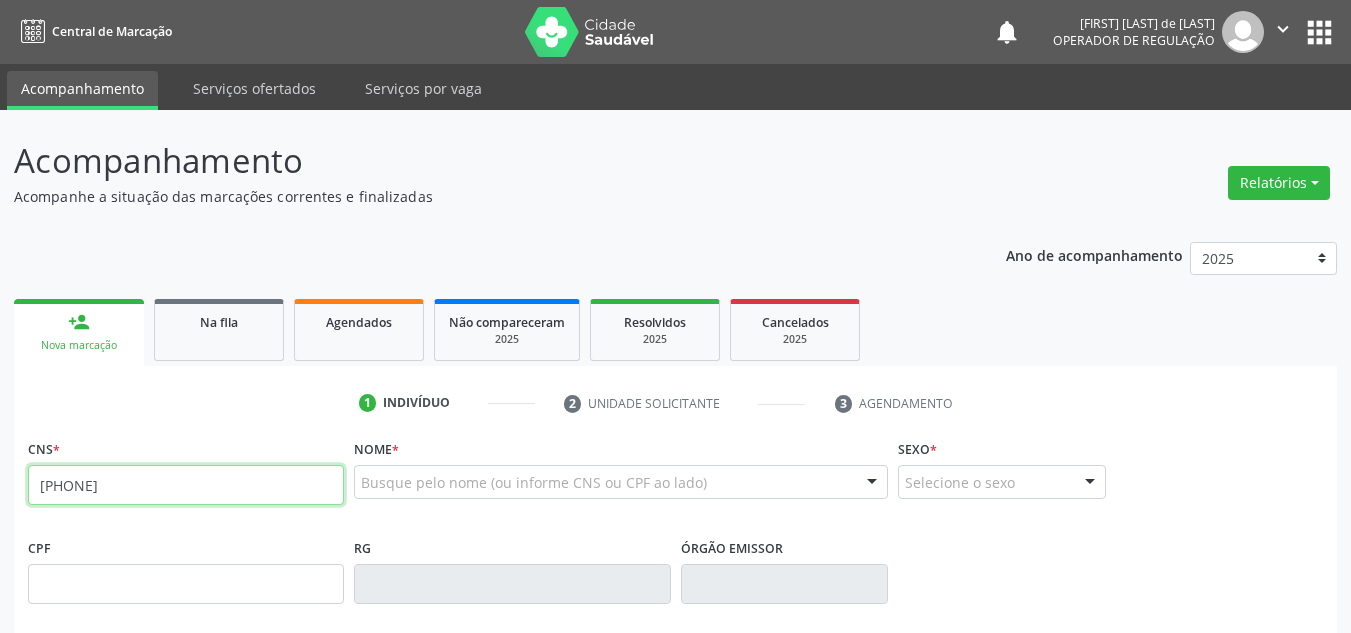 type on "708 0048 9137 8824" 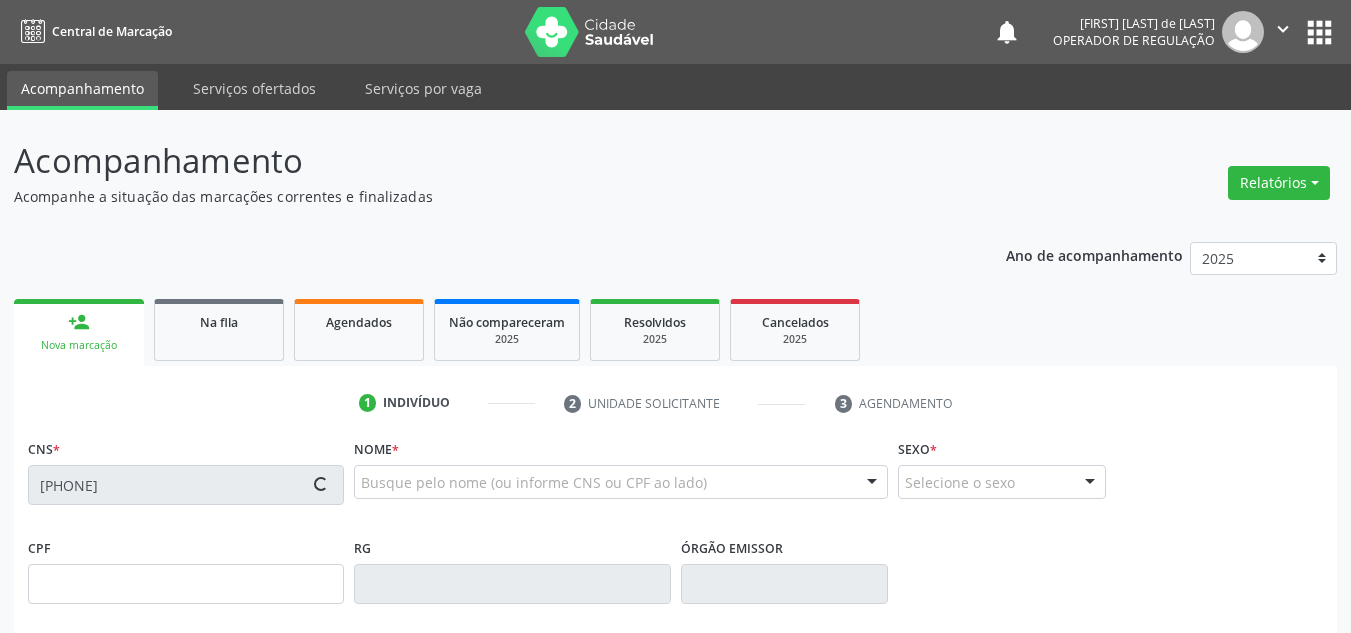 type on "068.749.944-50" 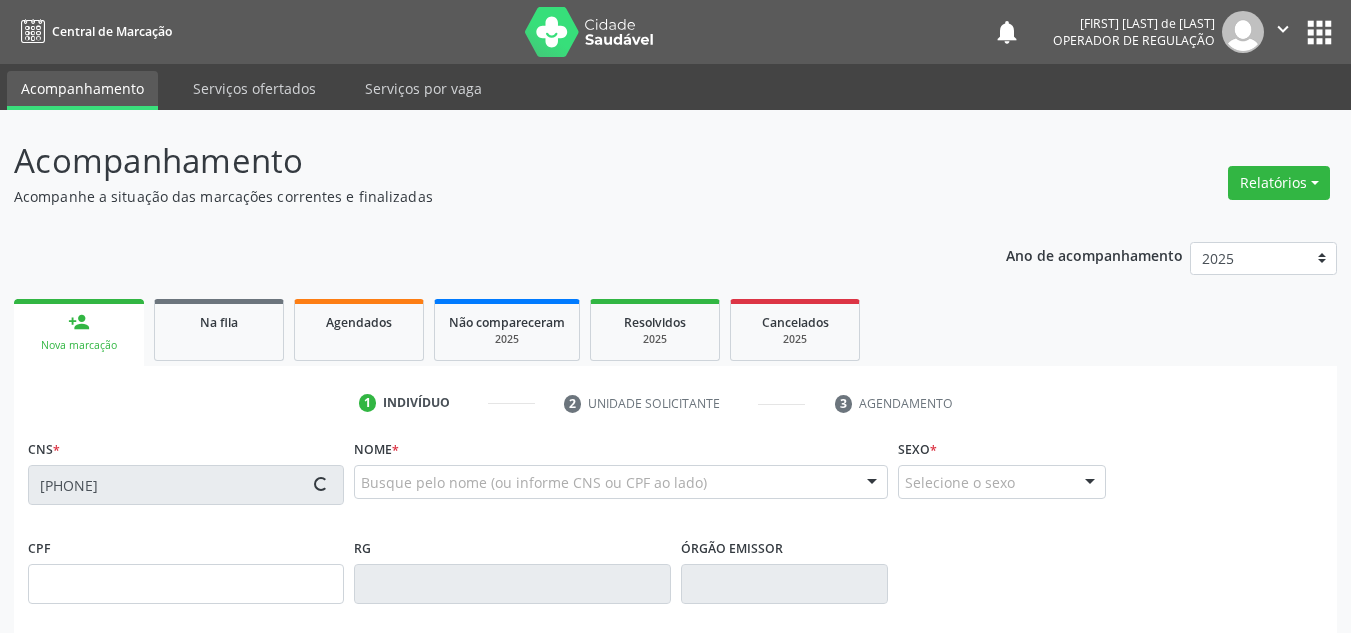type on "05/07/1988" 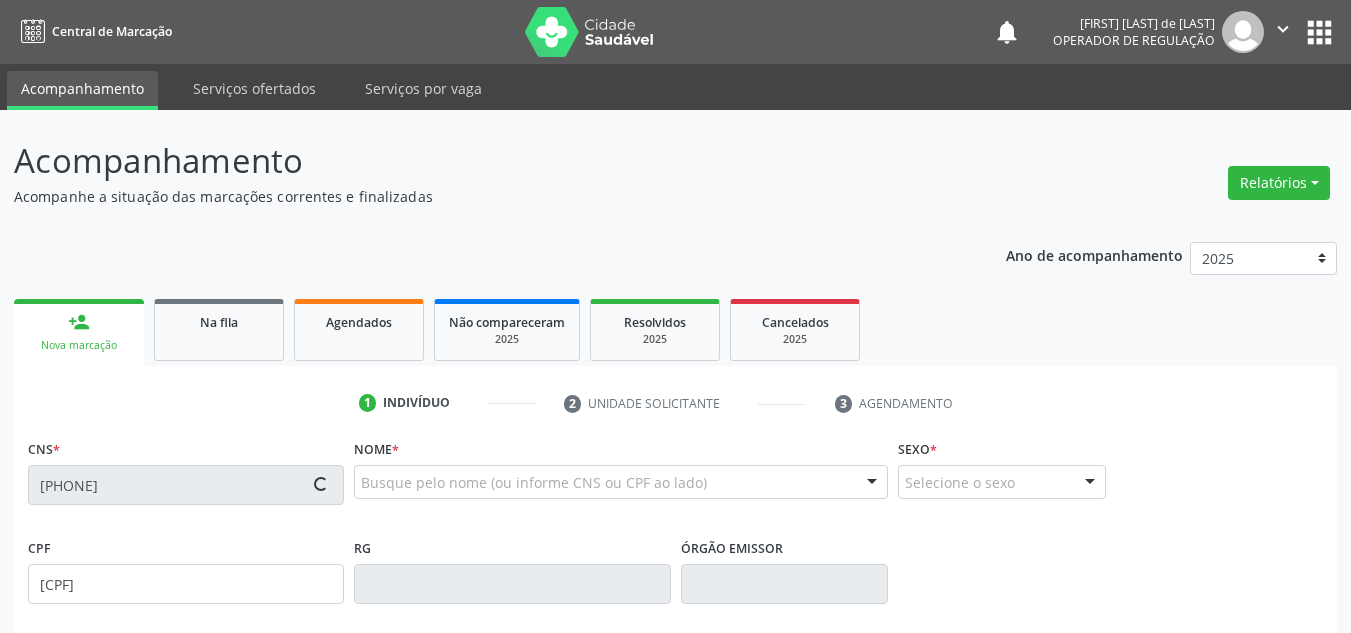 type on "(87) 99637-2045" 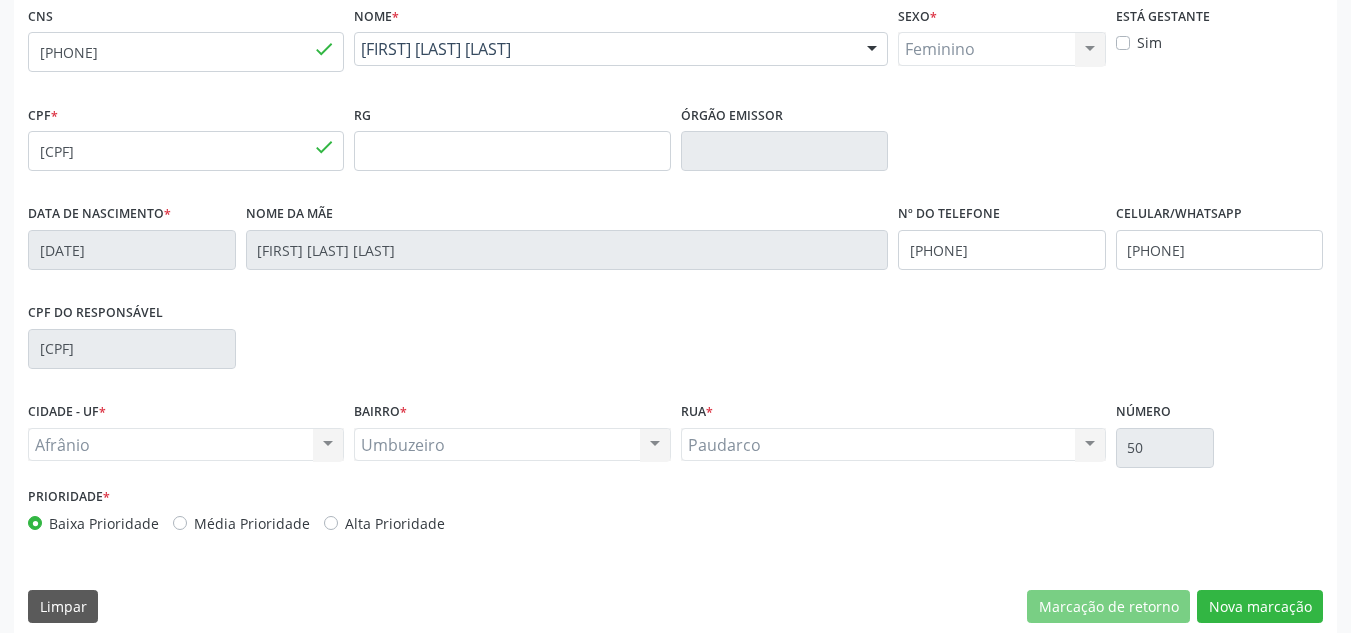 scroll, scrollTop: 451, scrollLeft: 0, axis: vertical 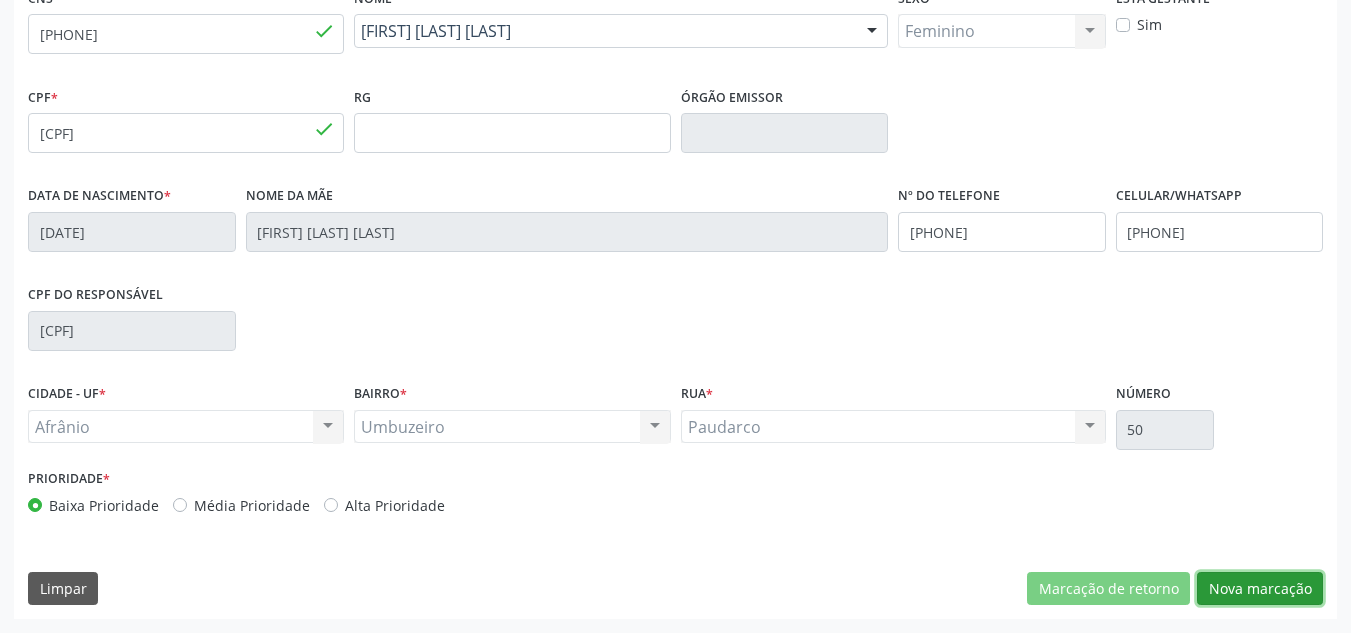 click on "Nova marcação" at bounding box center (1260, 589) 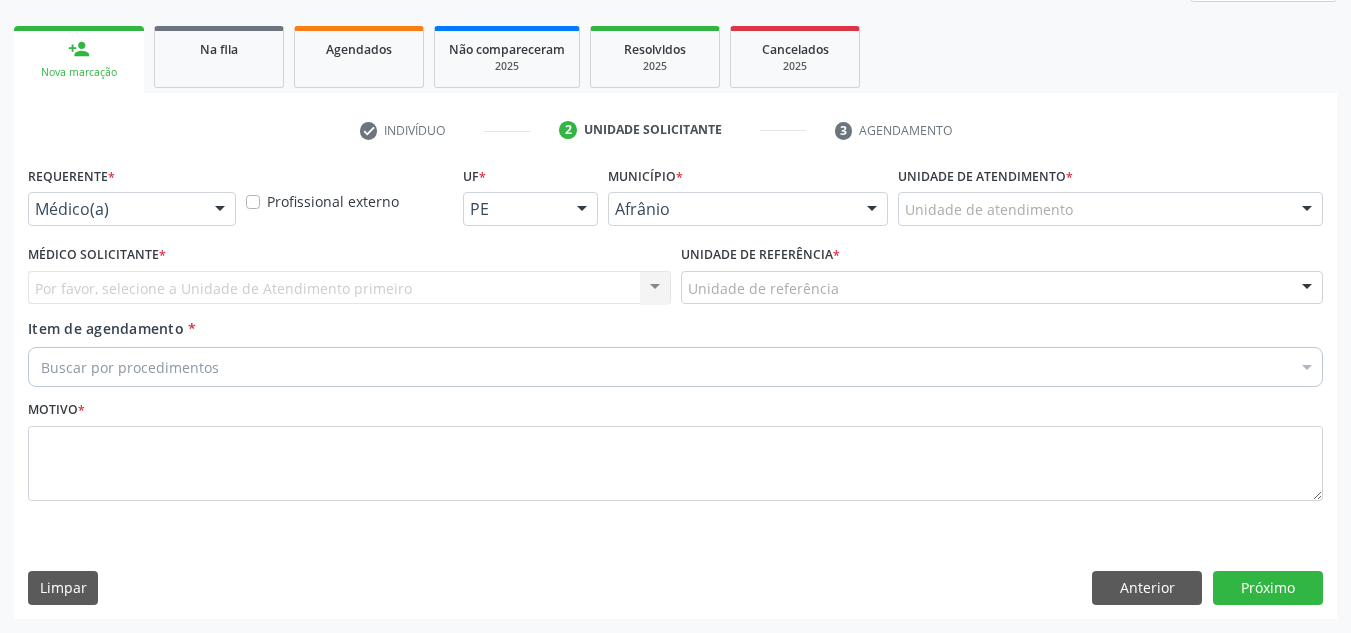 scroll, scrollTop: 273, scrollLeft: 0, axis: vertical 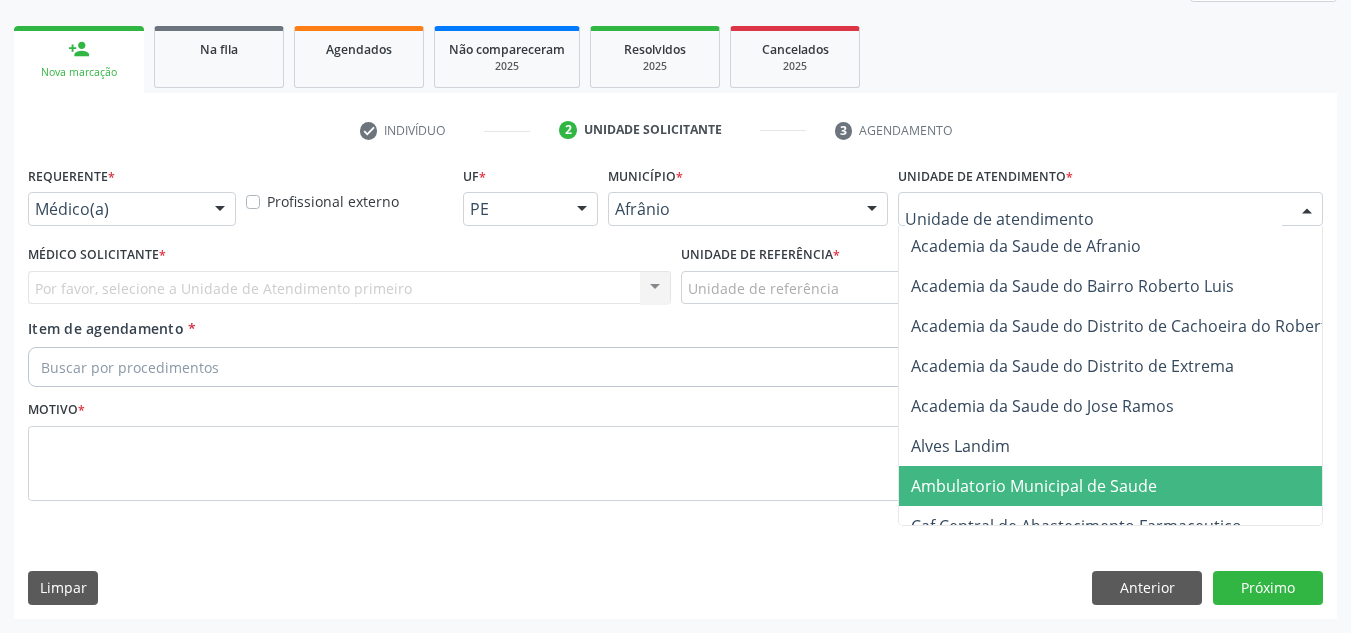 click on "Ambulatorio Municipal de Saude" at bounding box center (1034, 486) 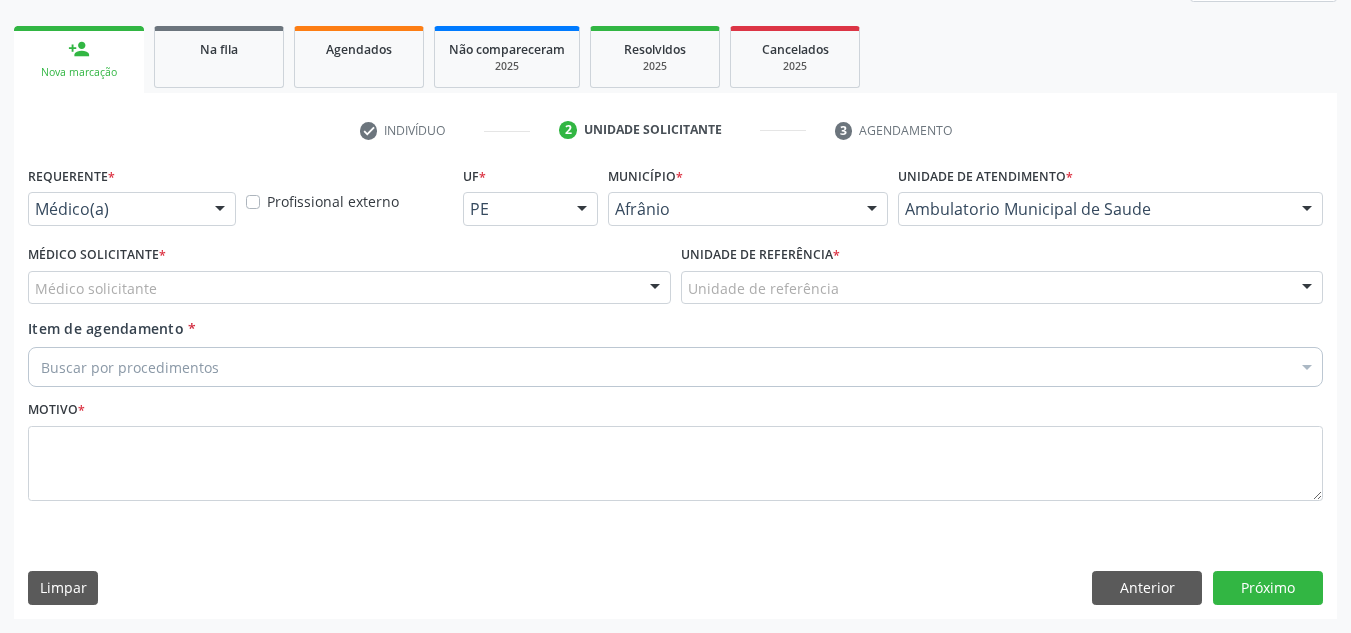 click on "Médico Solicitante
*
Médico solicitante
Alysson Rodrigo Ferreira Cavalcanti   Bruno Saraiva Bezerra Medrado   Carlos Gustavo Pessoa da Silva Reis   Diego Ramon Ferreira Belem   Francisco Henrique Ferraz   Humberto Artur Silva Santos   Jiulianna Castro de Assis   Joao Monteiro Neto   Josenilson Ramos de Menezes   Lucas Daykson David Macedo de Oliveira   Luis Henrique de Sa Nunes   Paulo Webster Bezerra Araujo   Risomar Fernandes de Sa   Shamara Crystynna Cardoso Santos   Suyenne Gomes de Araujo Freire   Thiago Fagner Inacio Vilar
Nenhum resultado encontrado para: "   "
Não há nenhuma opção para ser exibida." at bounding box center [349, 272] 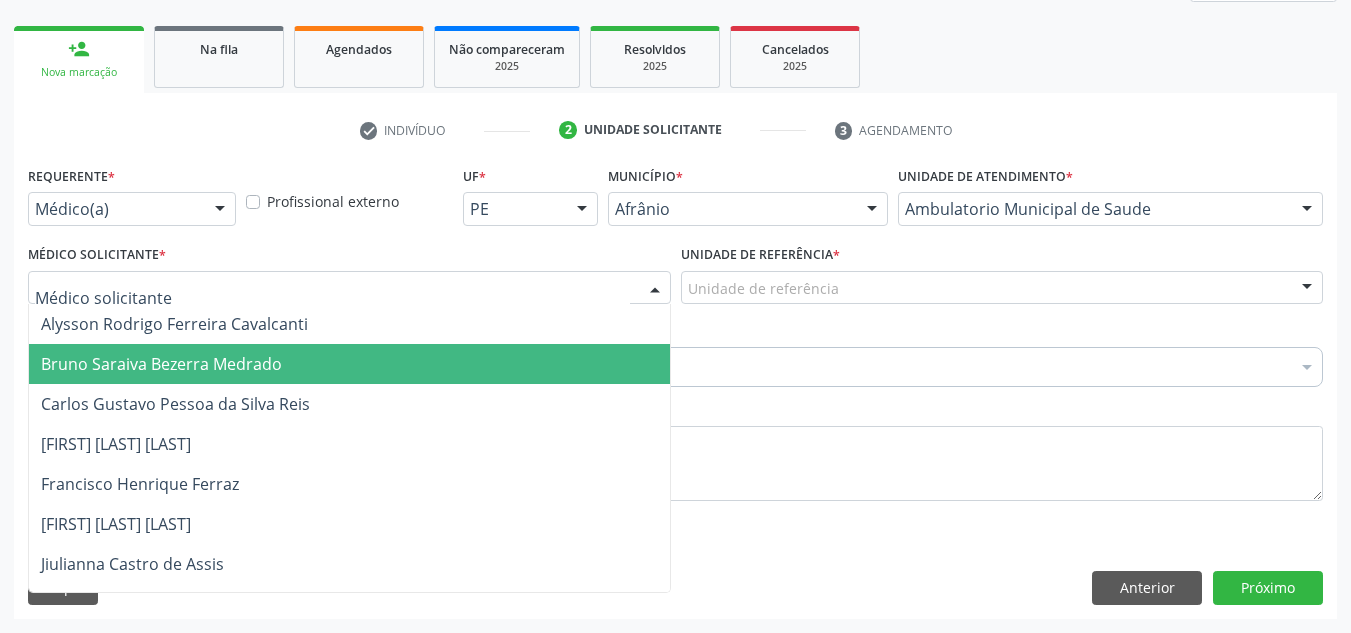 drag, startPoint x: 520, startPoint y: 380, endPoint x: 613, endPoint y: 327, distance: 107.042046 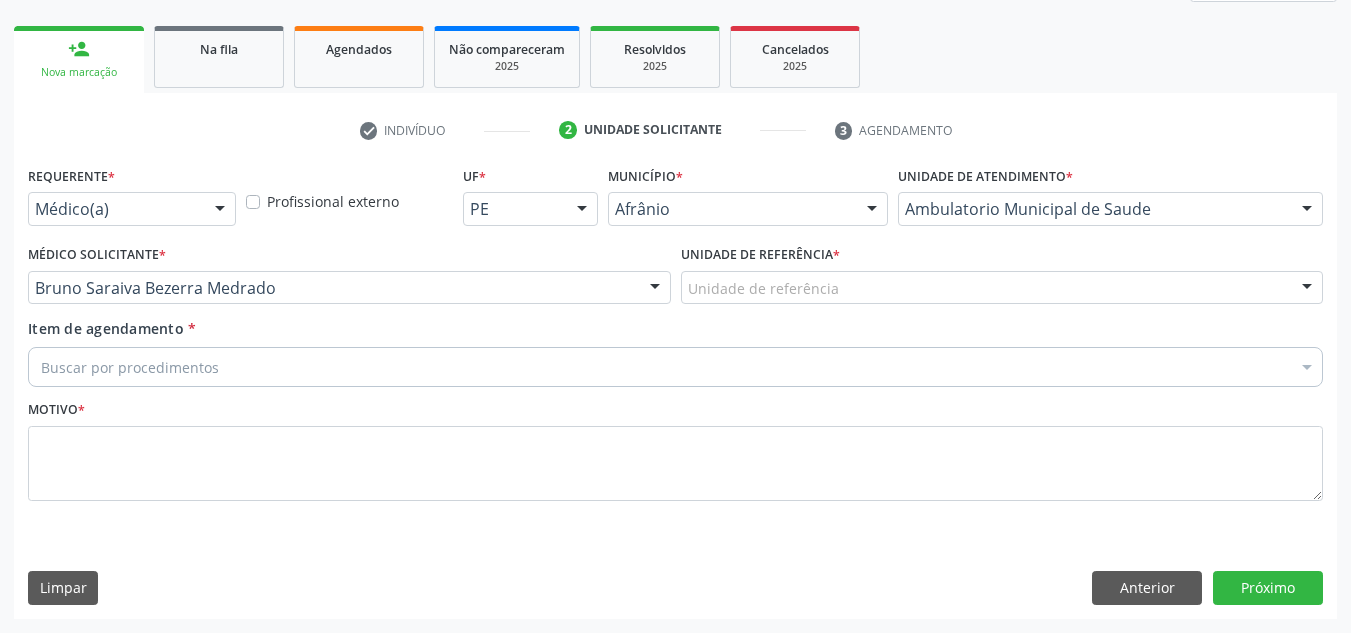 click on "Unidade de referência
*" at bounding box center [760, 255] 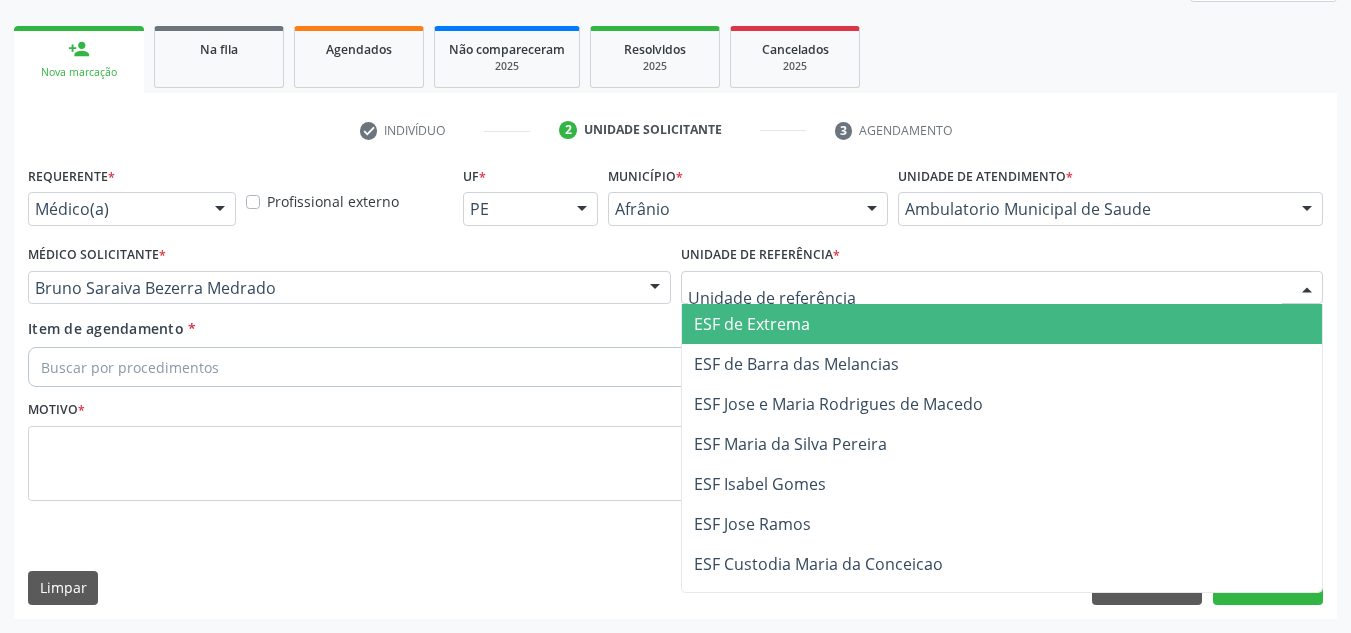 click on "ESF de Barra das Melancias" at bounding box center [796, 364] 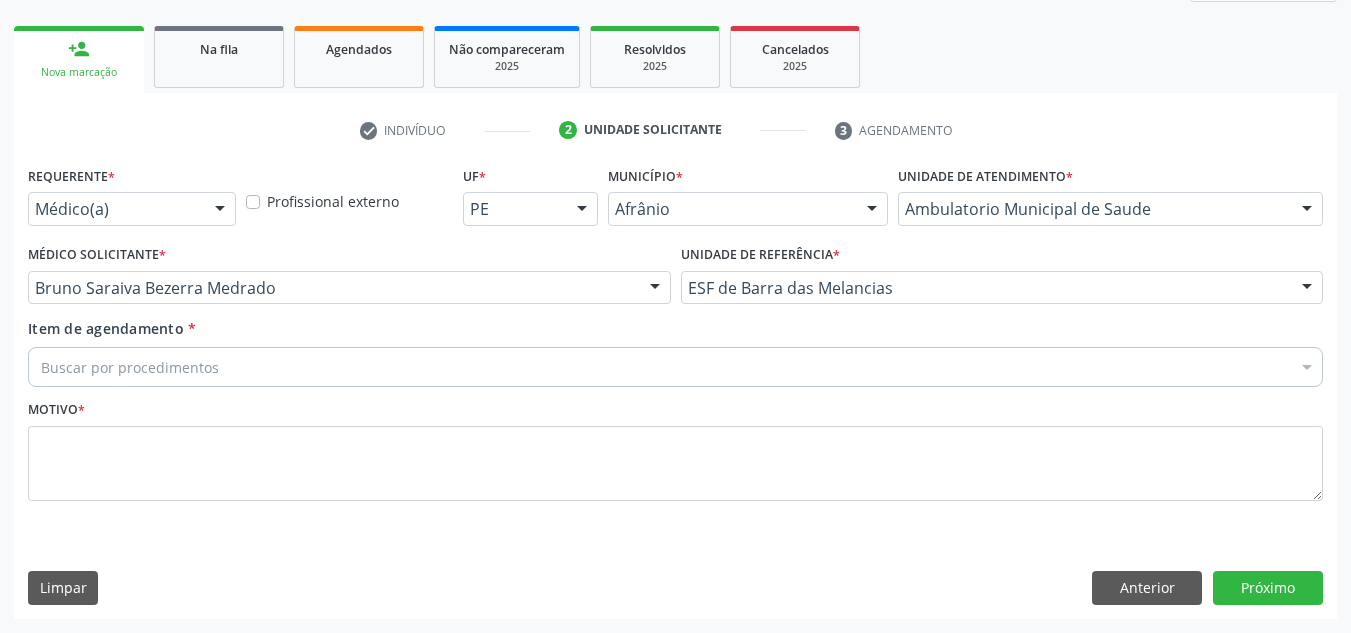 click on "Buscar por procedimentos" at bounding box center (675, 367) 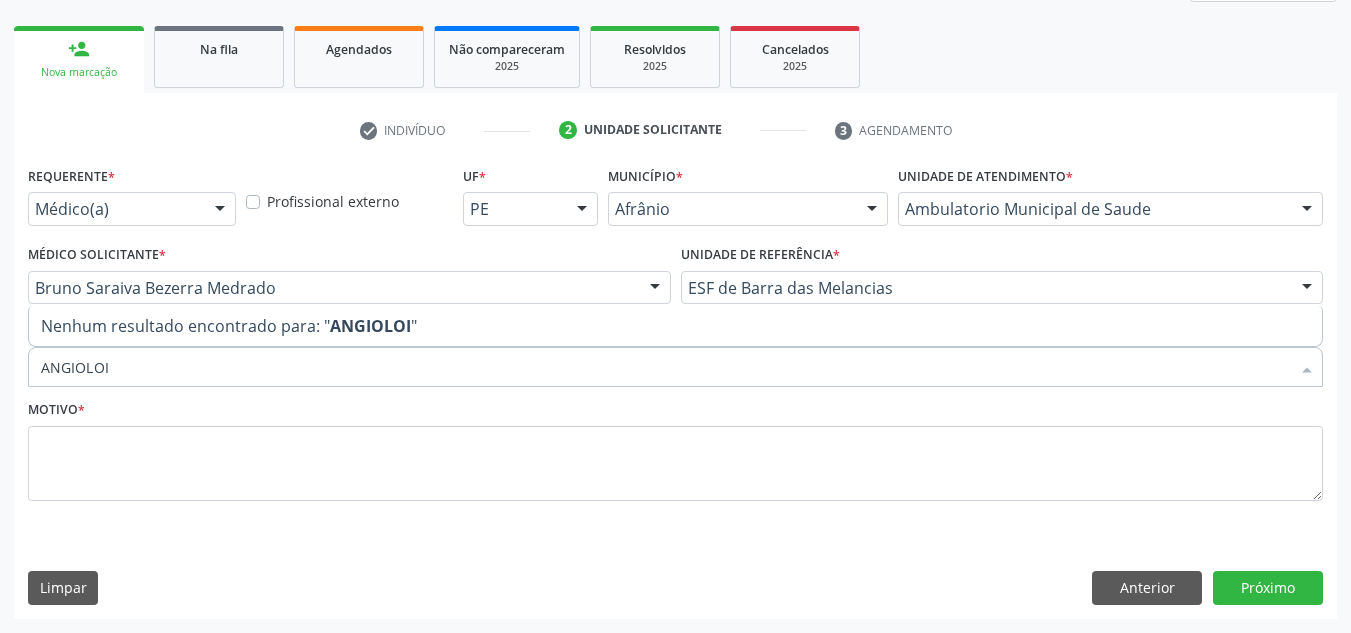 type on "ANGIOLO" 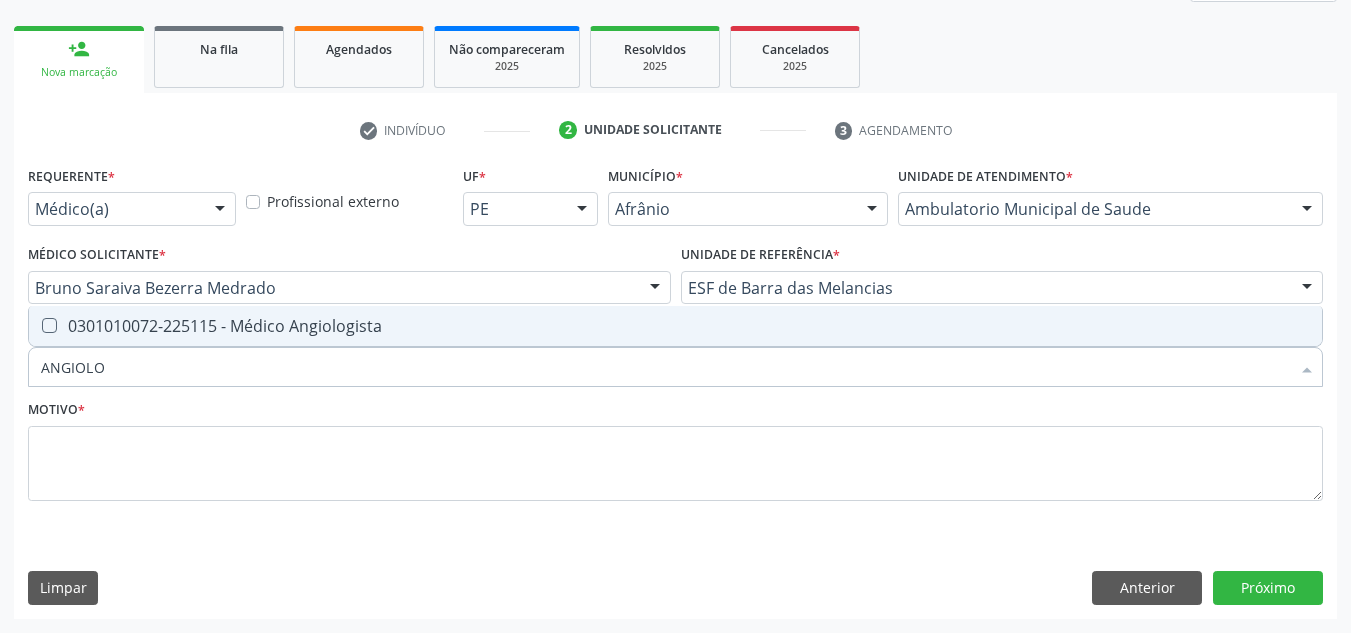 click on "0301010072-225115 - Médico Angiologista" at bounding box center (675, 326) 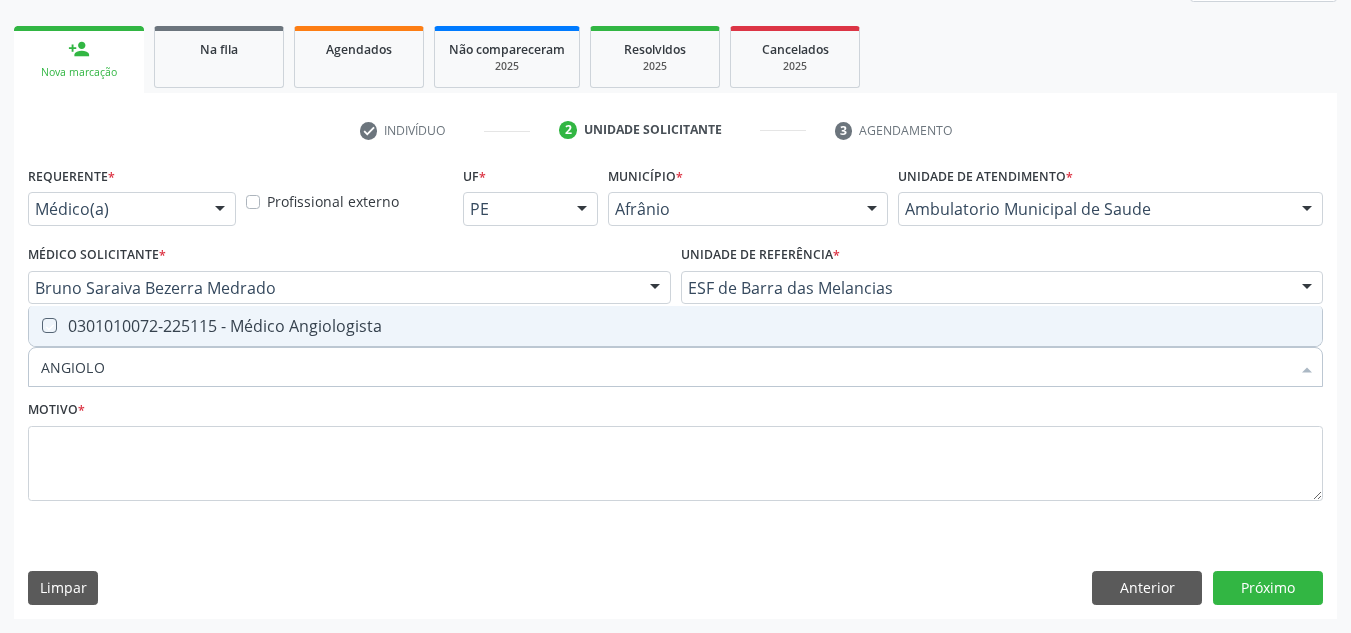 checkbox on "true" 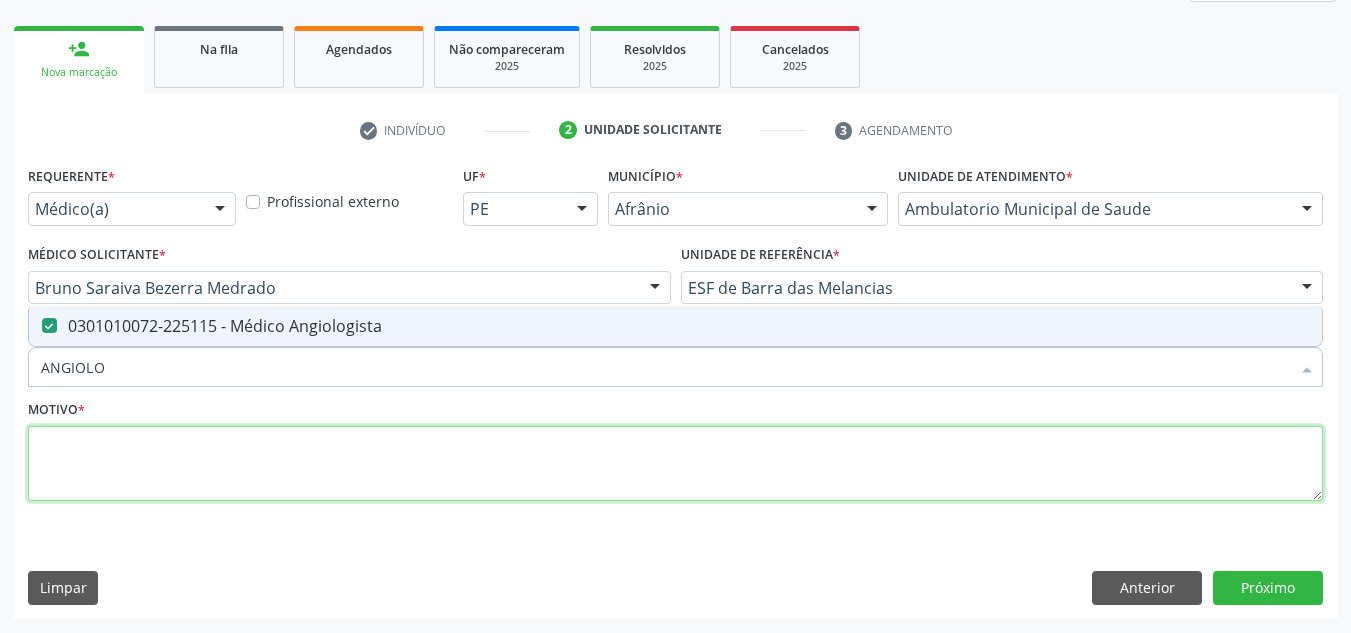 click at bounding box center [675, 464] 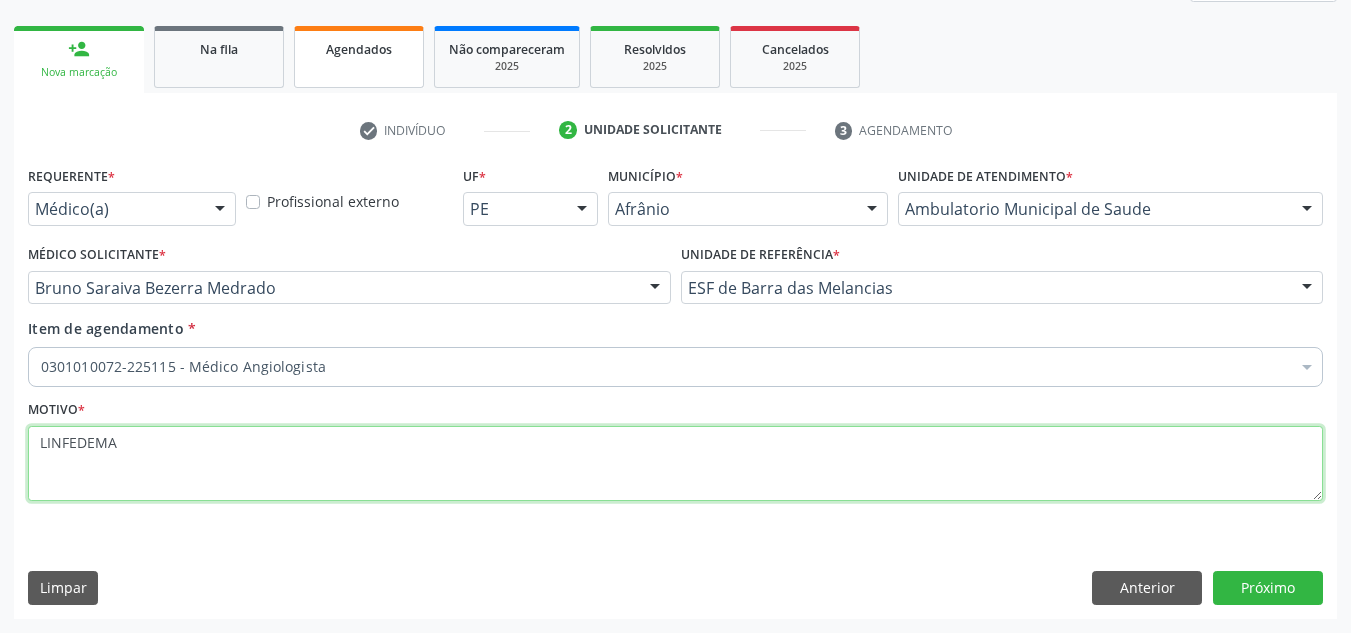 type on "LINFEDEMA" 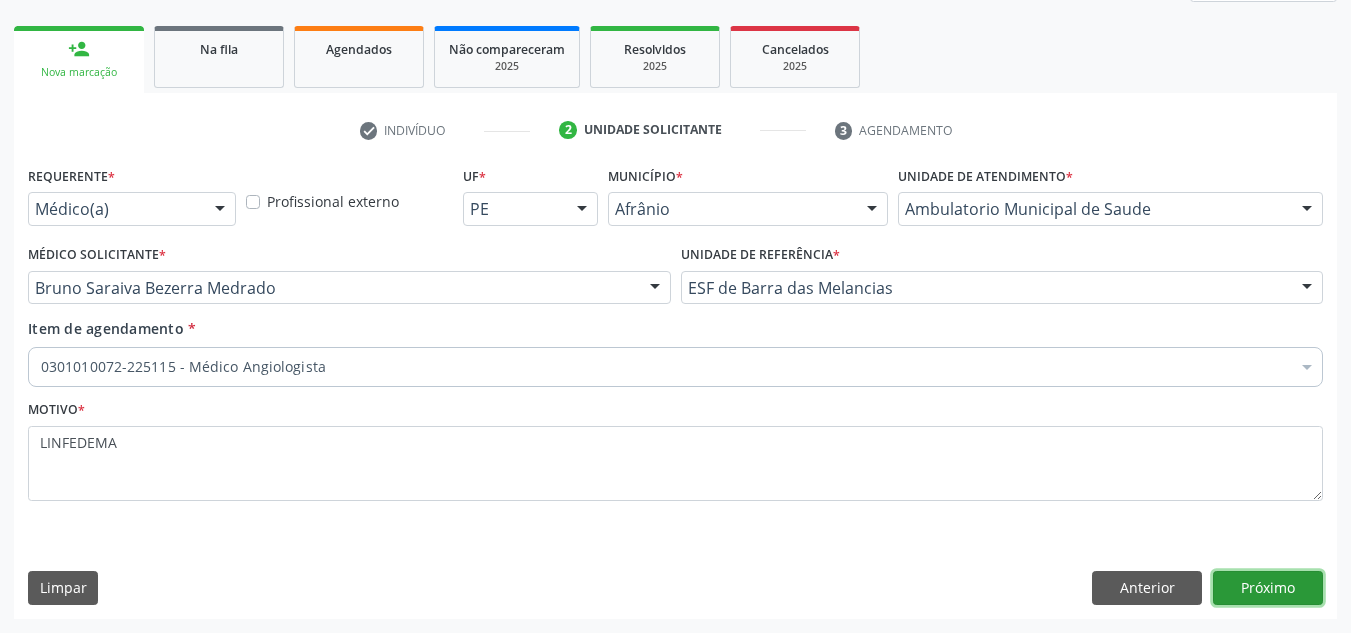 click on "Próximo" at bounding box center [1268, 588] 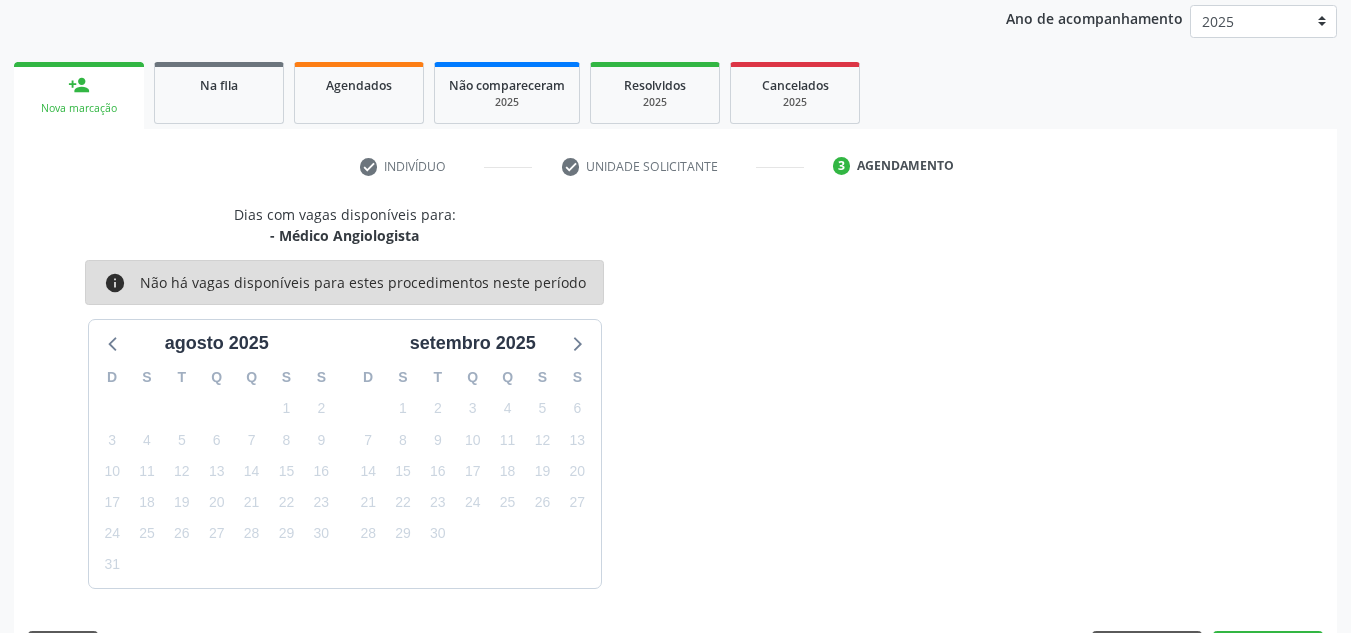 scroll, scrollTop: 273, scrollLeft: 0, axis: vertical 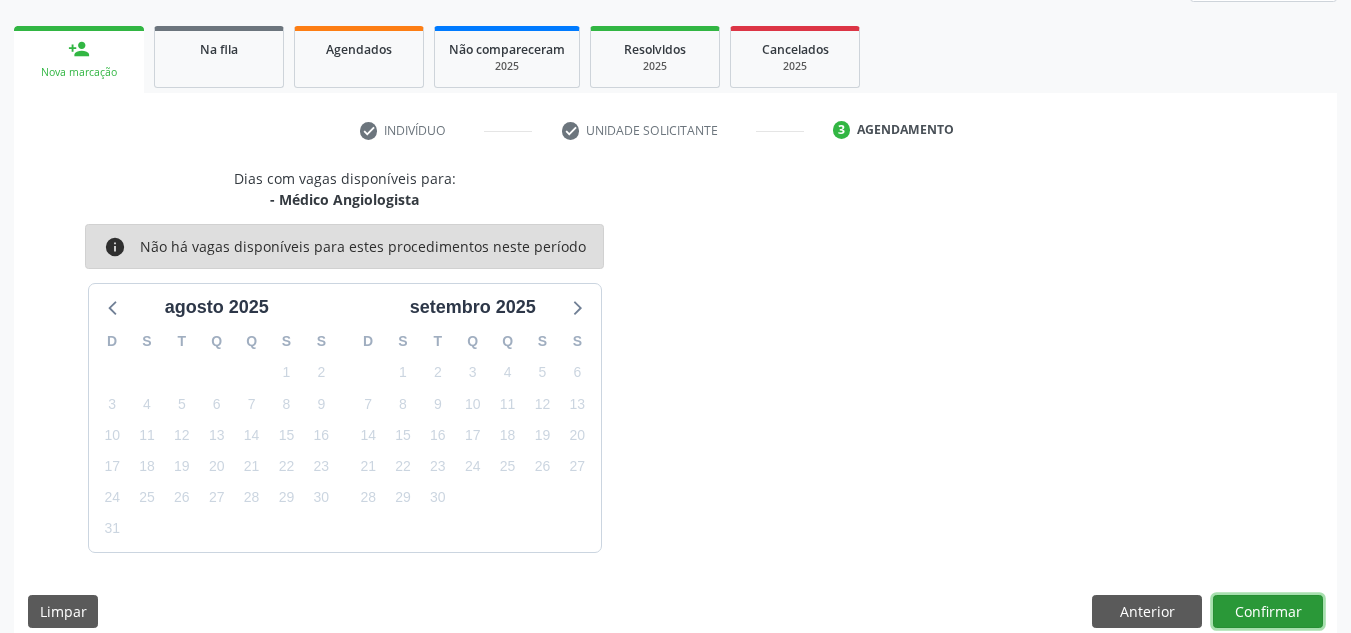 click on "Confirmar" at bounding box center [1268, 612] 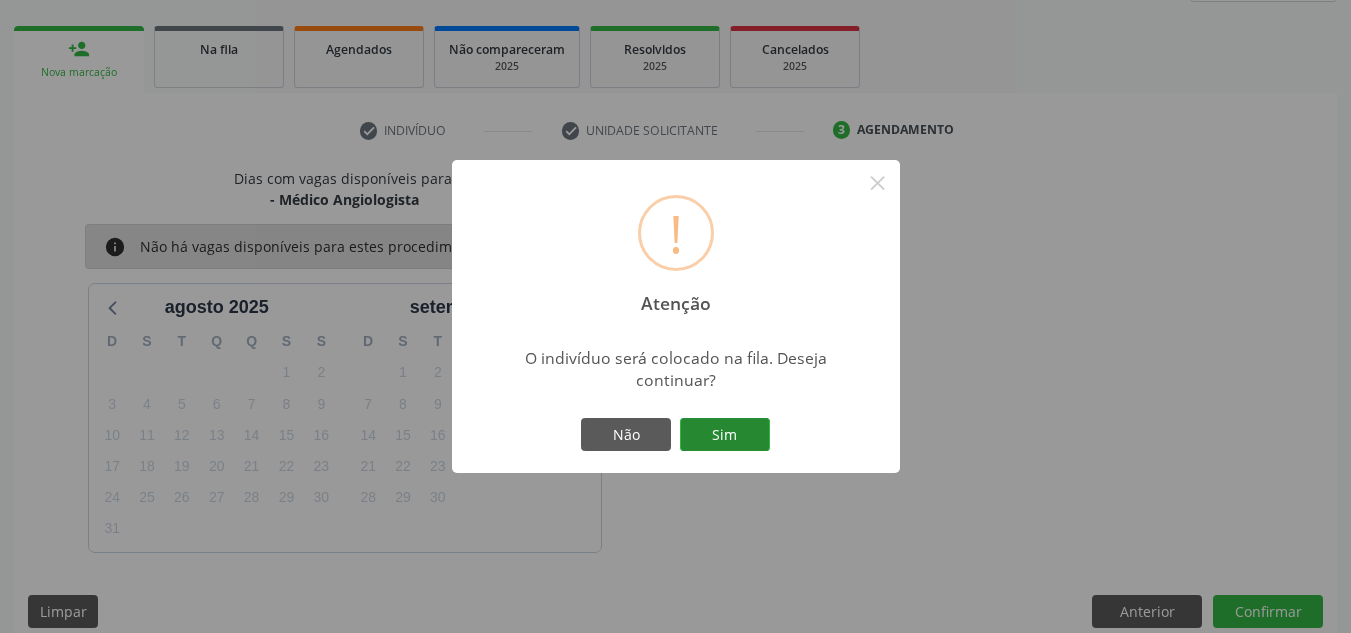click on "Sim" at bounding box center [725, 435] 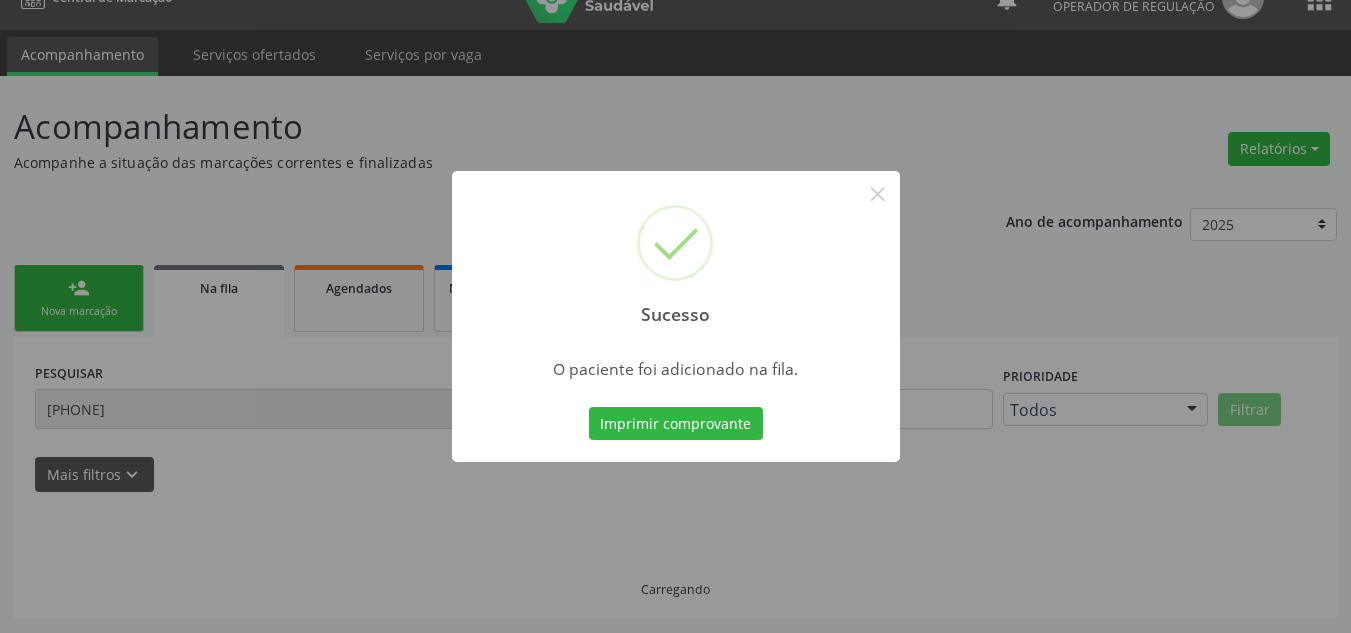 scroll, scrollTop: 34, scrollLeft: 0, axis: vertical 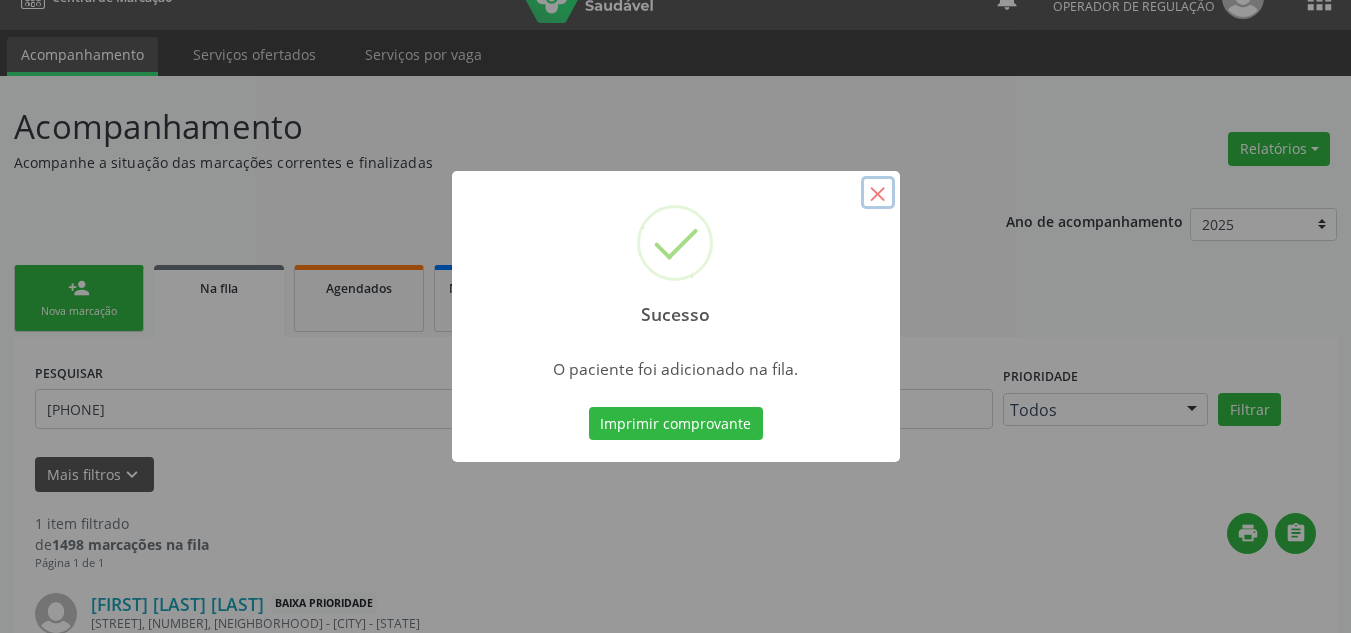 click on "×" at bounding box center (878, 193) 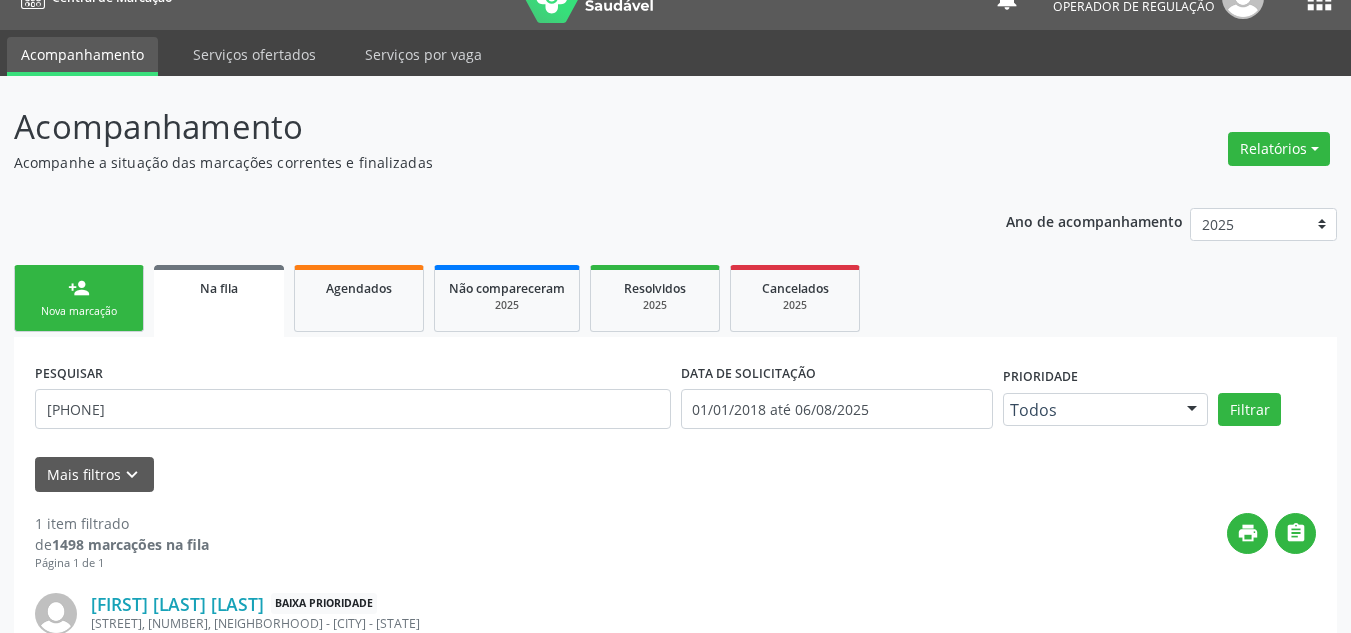 click on "person_add" at bounding box center (79, 288) 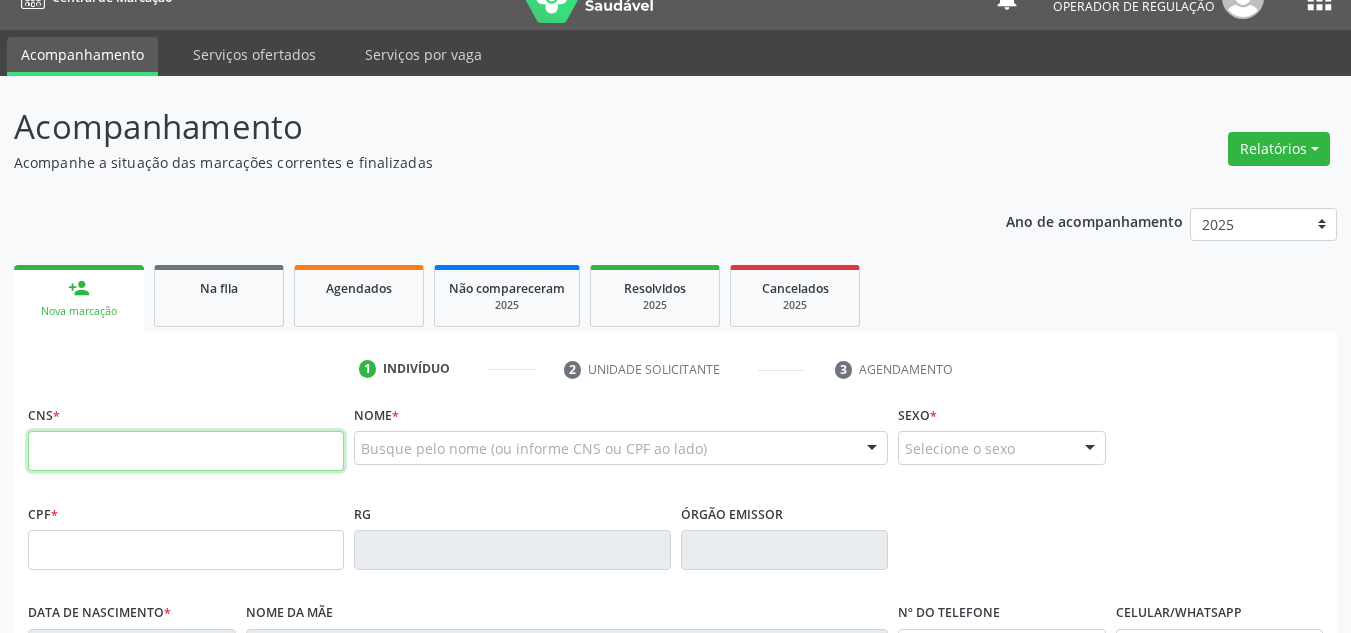 click at bounding box center (186, 451) 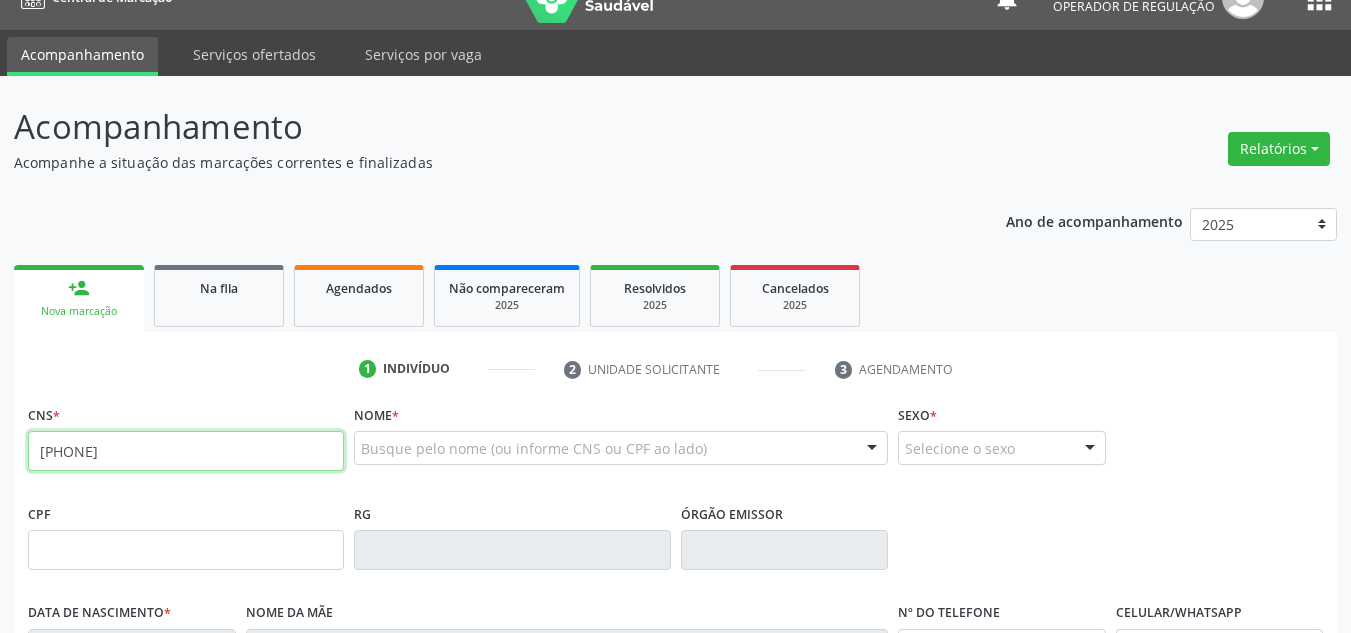 type on "704 8070 0694 0648" 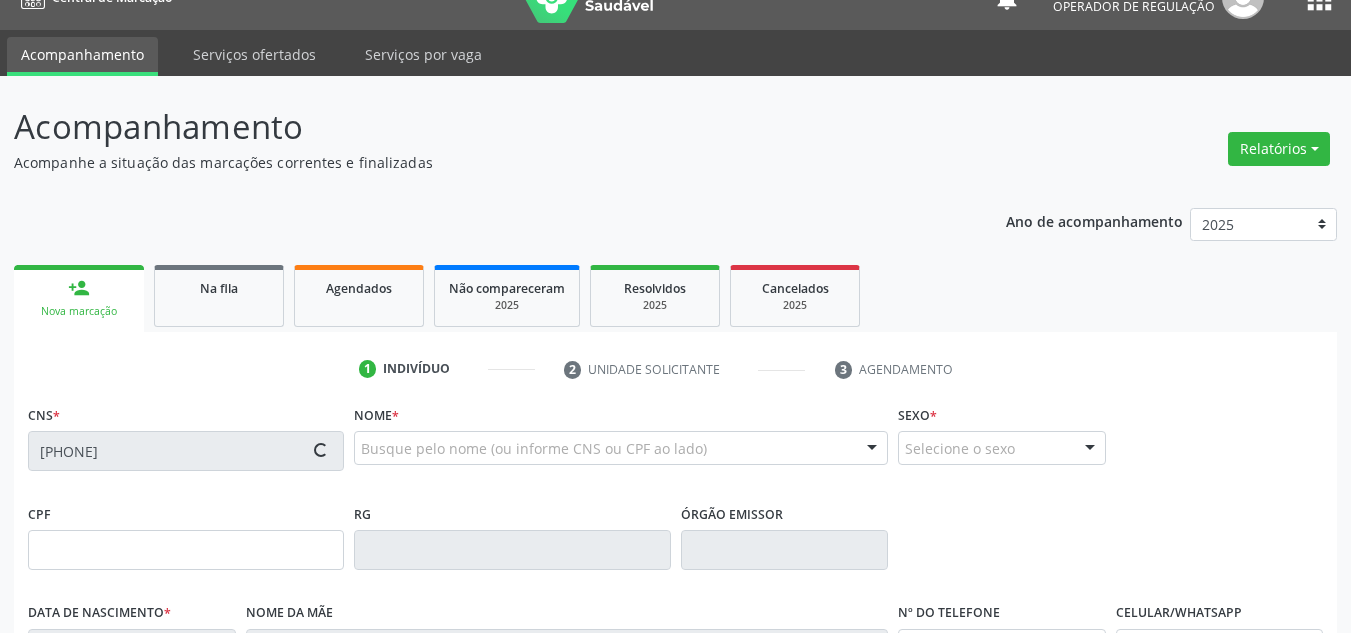 type on "301.638.894-49" 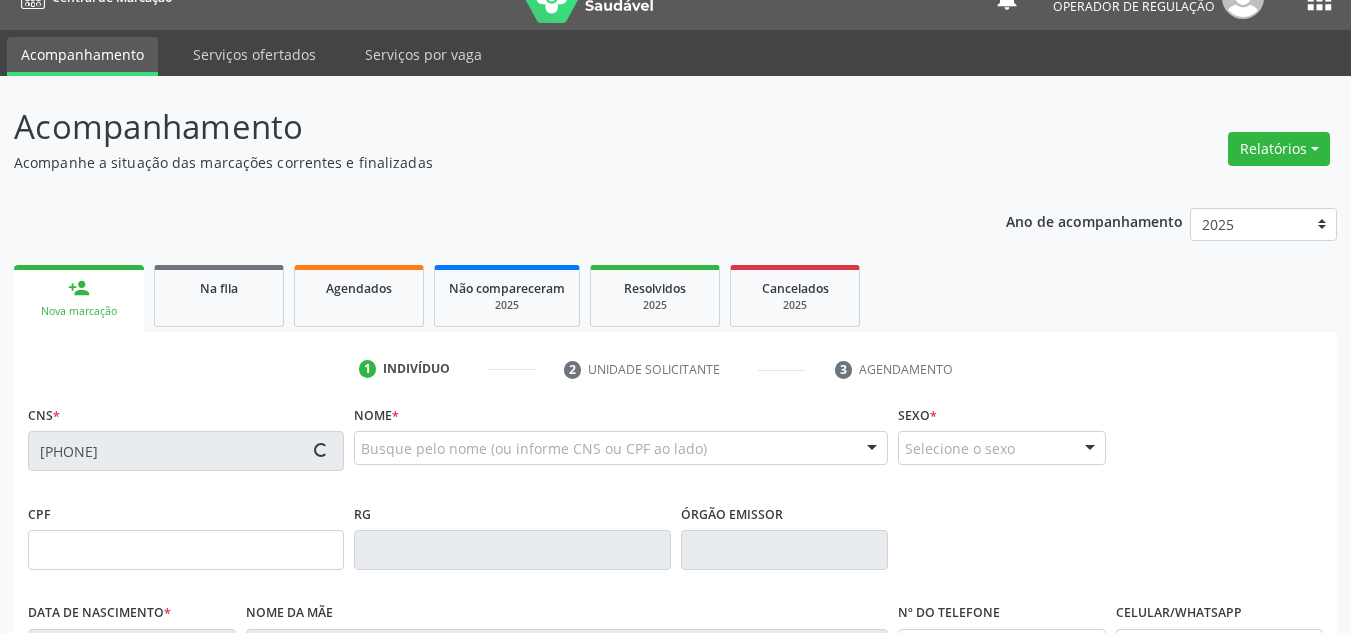 type on "21/03/1956" 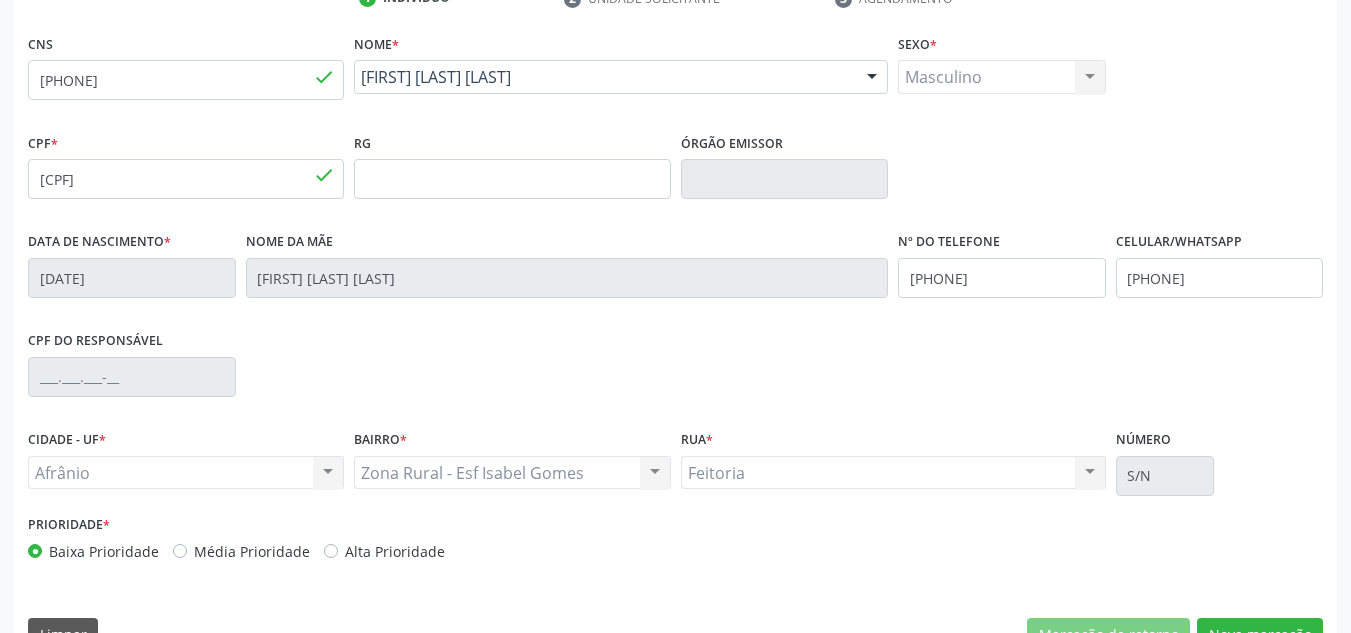 scroll, scrollTop: 451, scrollLeft: 0, axis: vertical 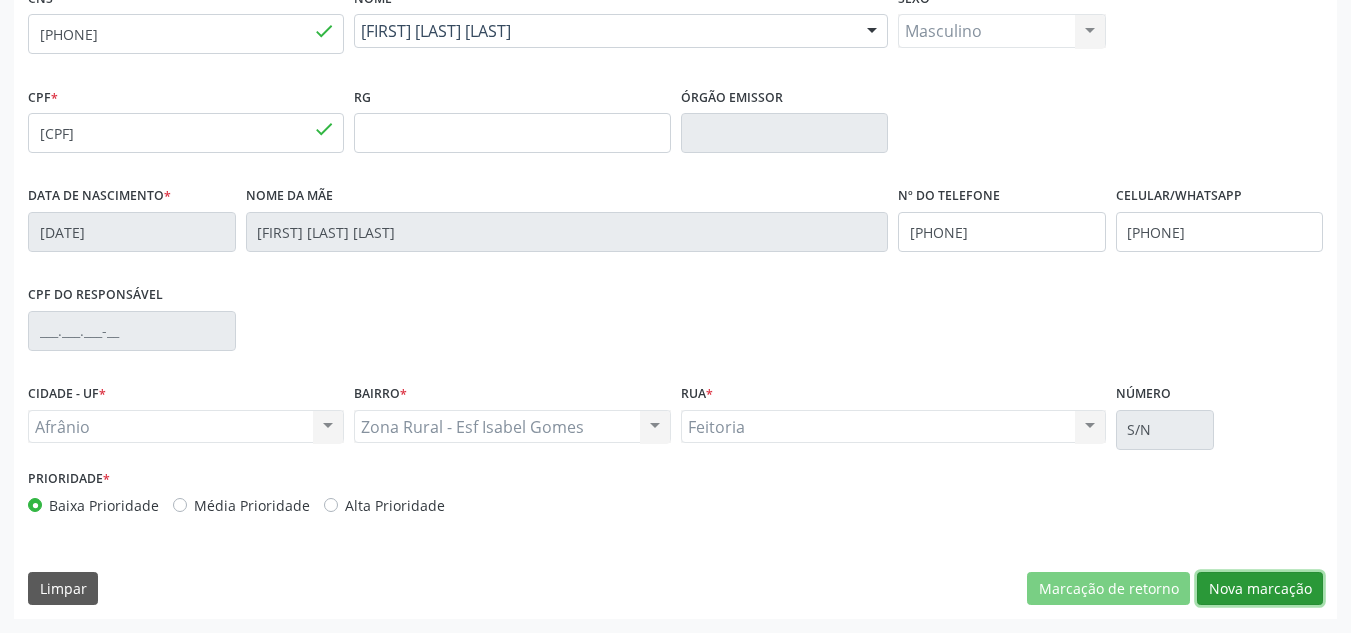 click on "Nova marcação" at bounding box center [1260, 589] 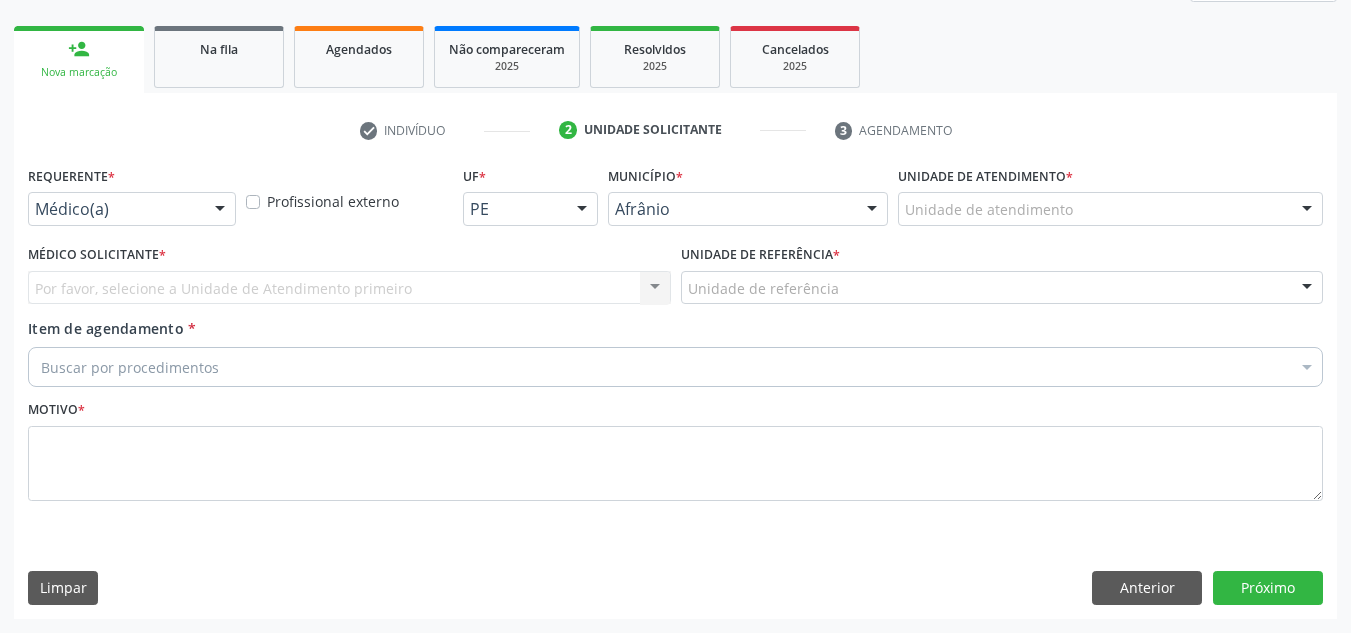 scroll, scrollTop: 273, scrollLeft: 0, axis: vertical 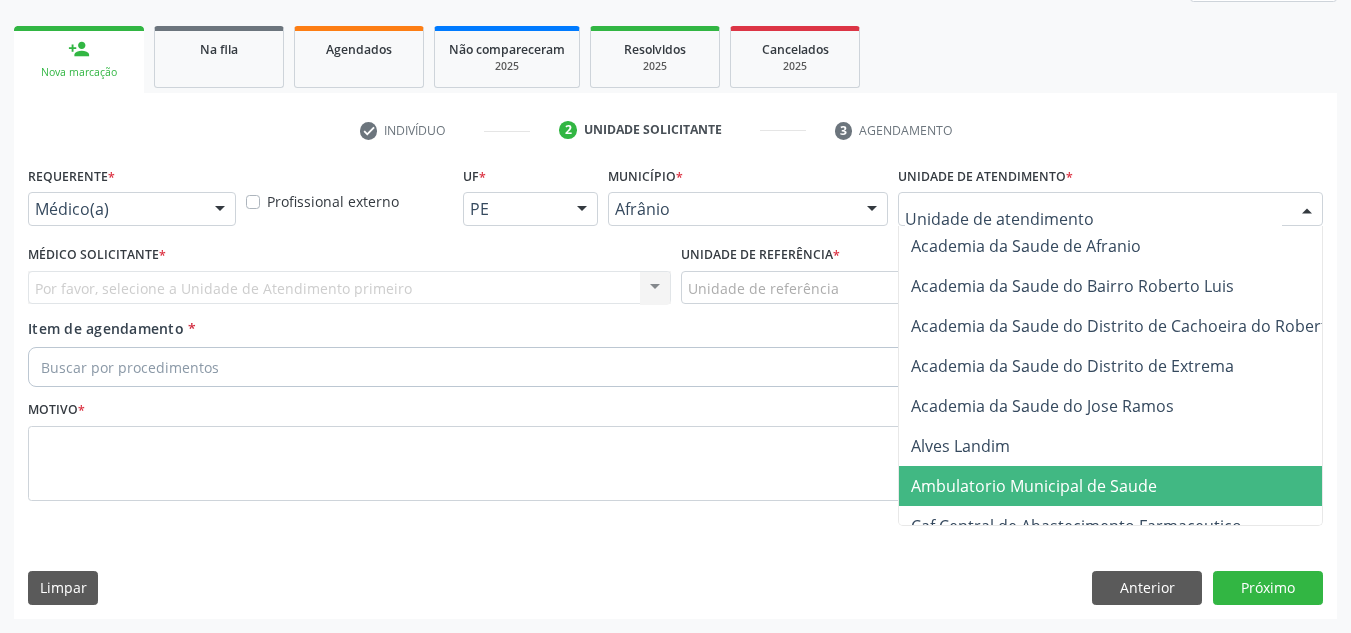 click on "Ambulatorio Municipal de Saude" at bounding box center [1137, 486] 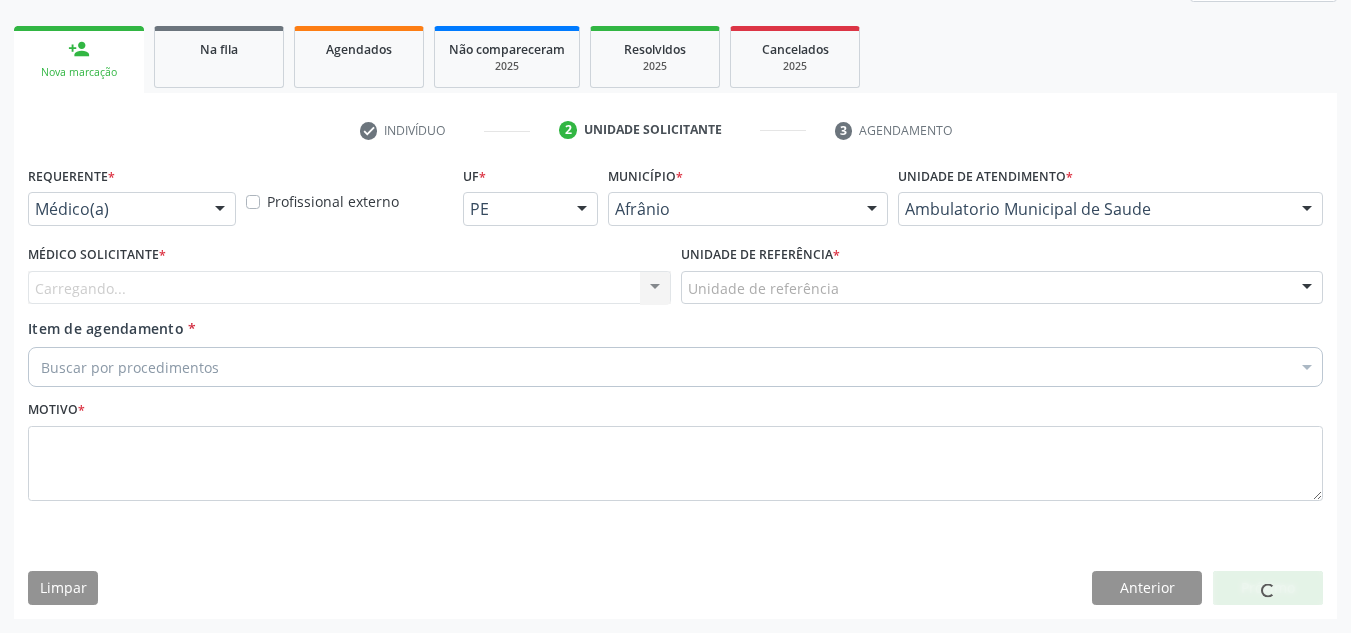 click on "Carregando...
Nenhum resultado encontrado para: "   "
Não há nenhuma opção para ser exibida." at bounding box center [349, 288] 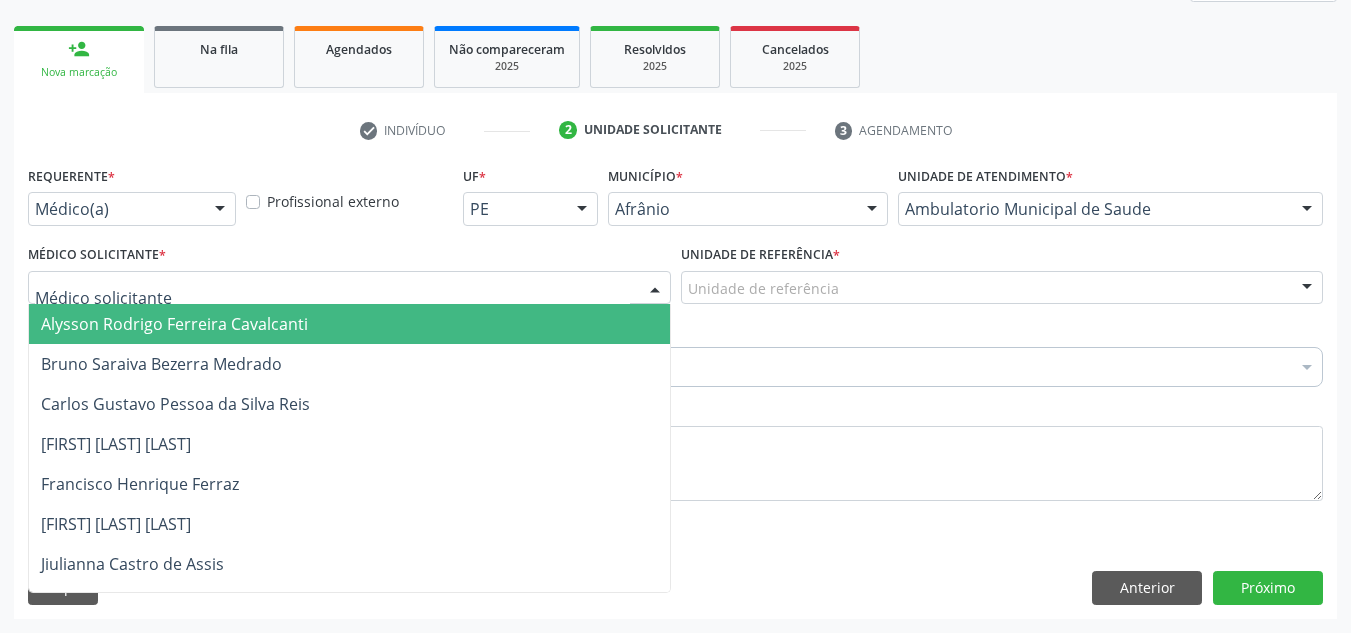 click at bounding box center [349, 288] 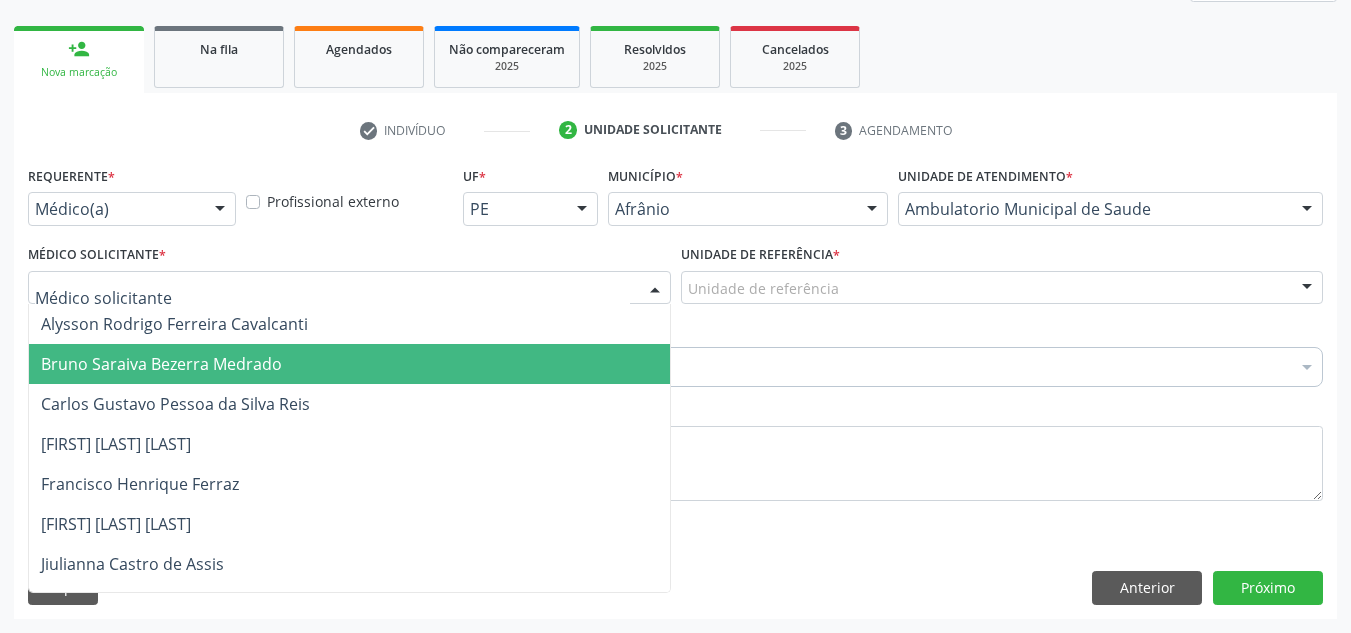 drag, startPoint x: 558, startPoint y: 366, endPoint x: 890, endPoint y: 307, distance: 337.20172 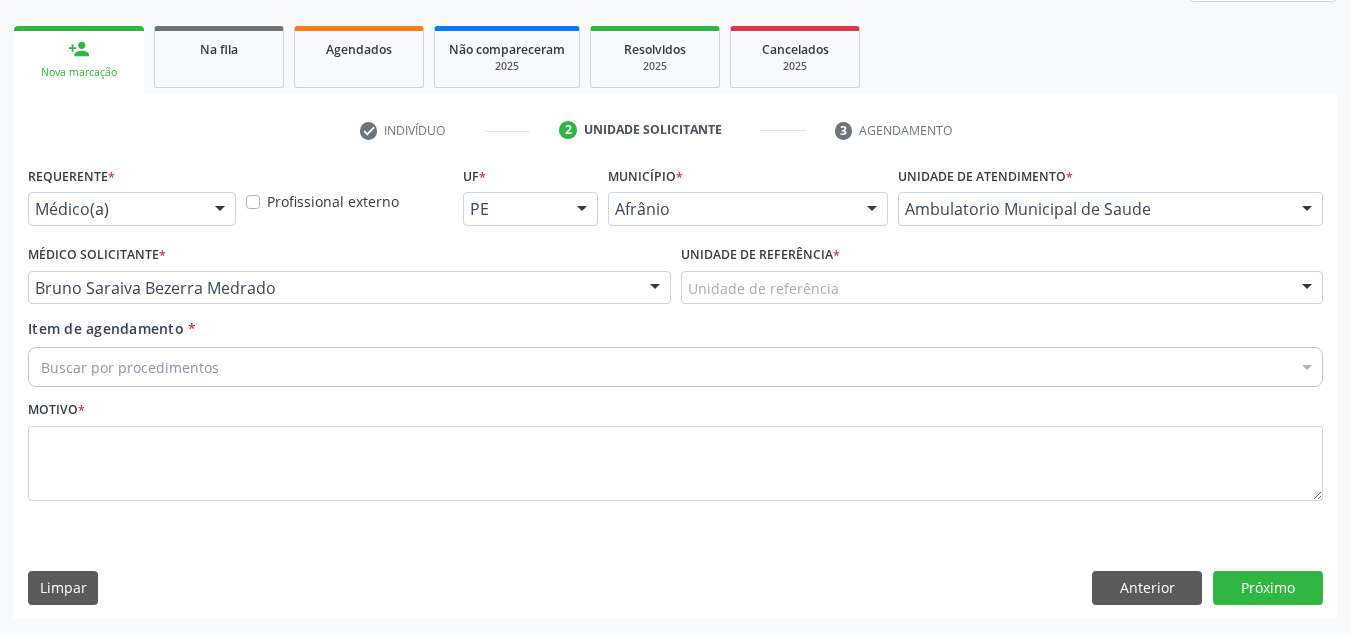 drag, startPoint x: 910, startPoint y: 295, endPoint x: 910, endPoint y: 352, distance: 57 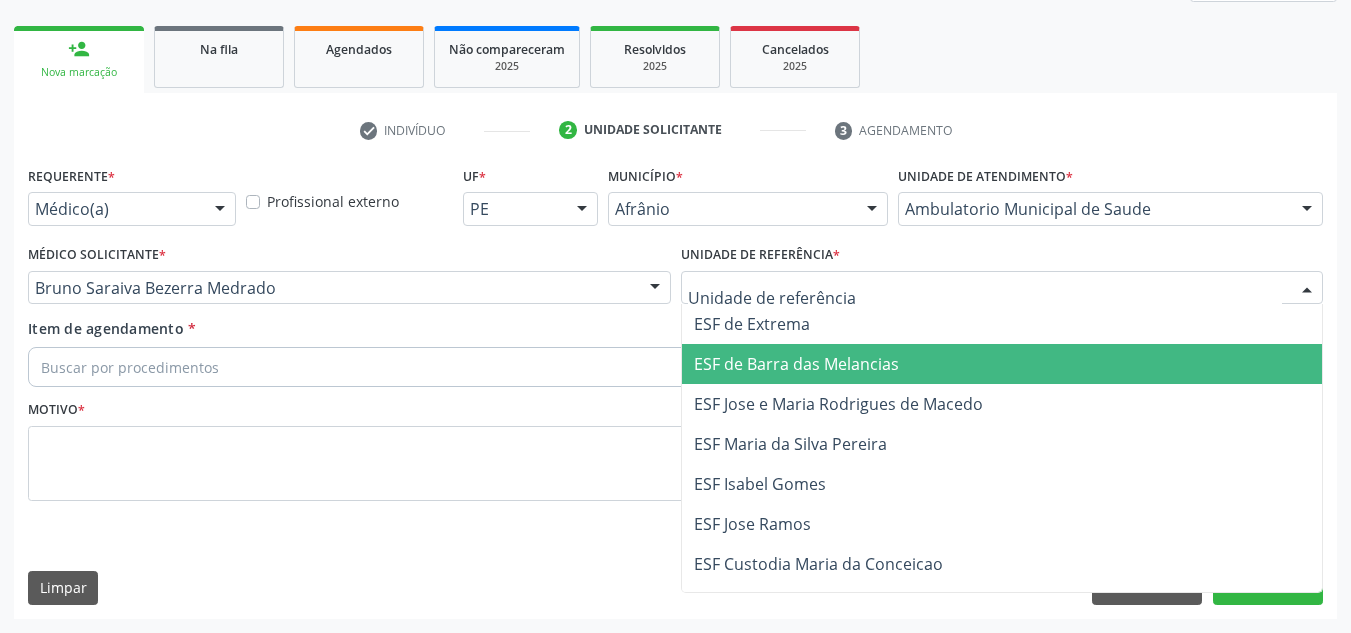click on "ESF de Barra das Melancias" at bounding box center (1002, 364) 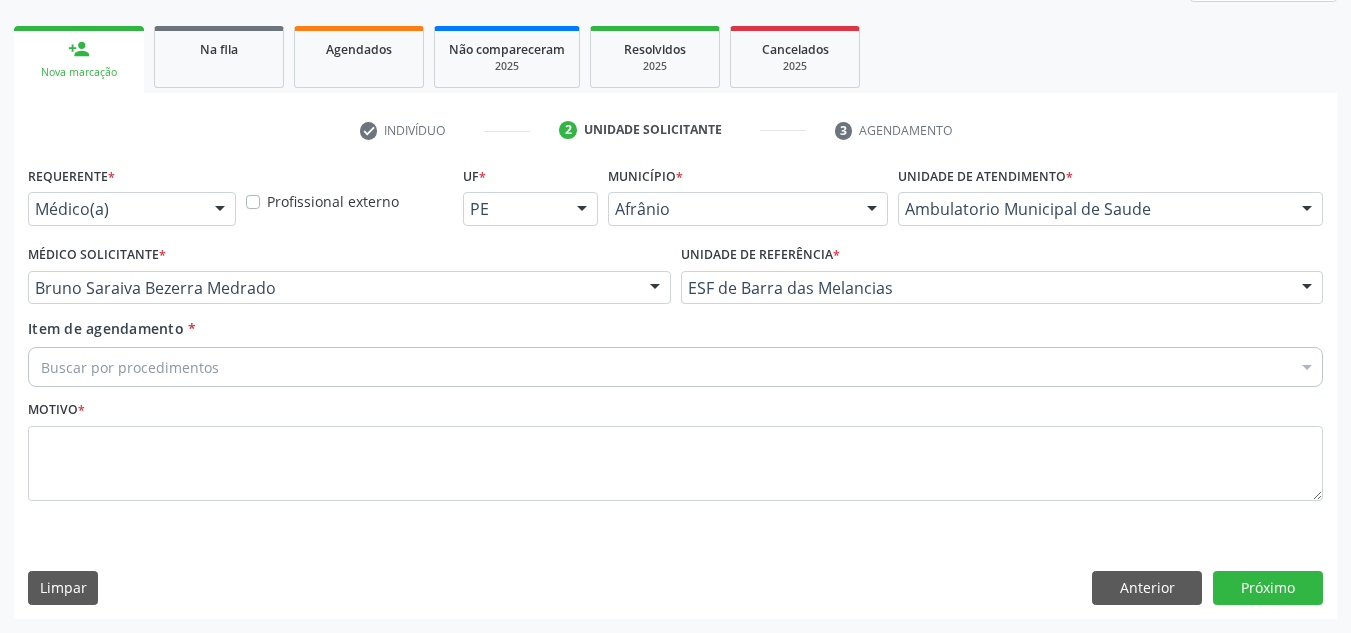 click on "Buscar por procedimentos" at bounding box center (675, 367) 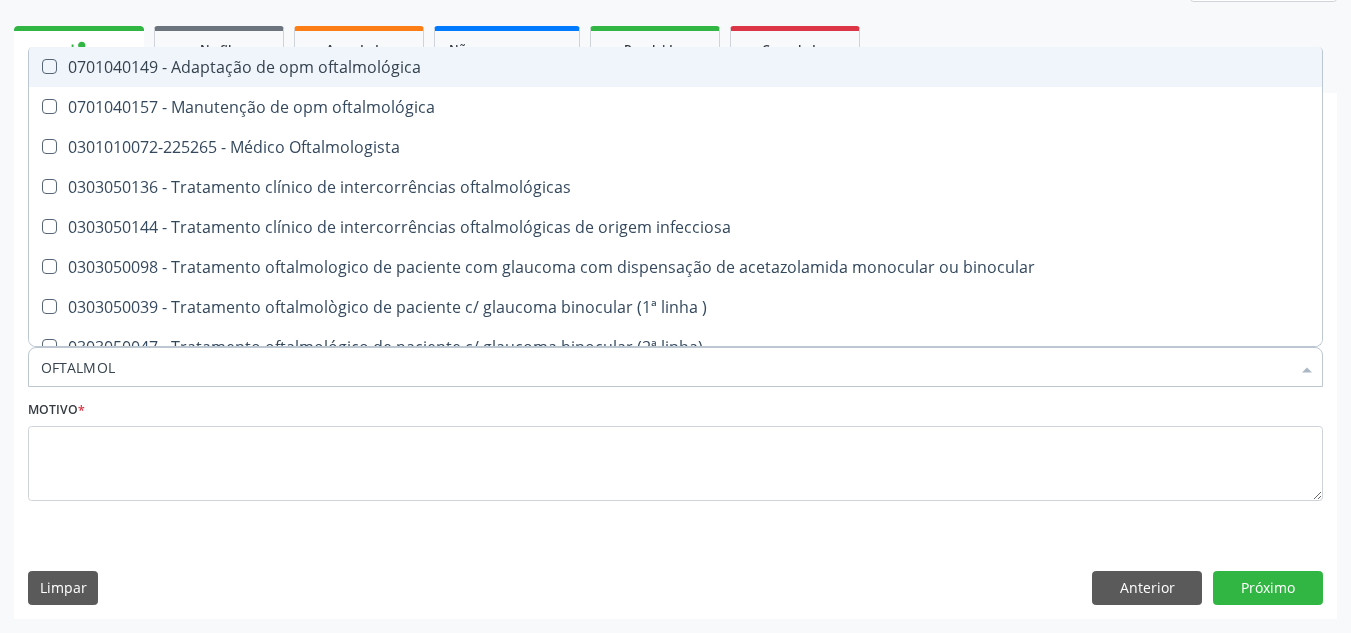 type on "OFTALMOLO" 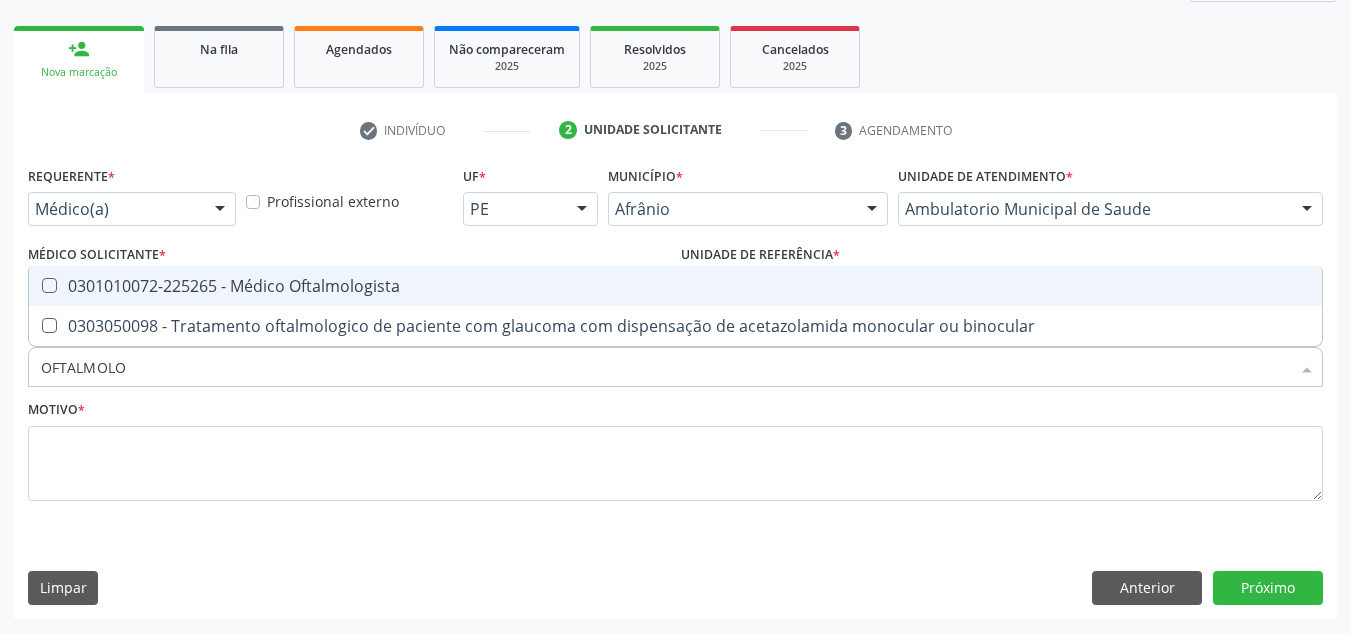 click on "0301010072-225265 - Médico Oftalmologista" at bounding box center (675, 286) 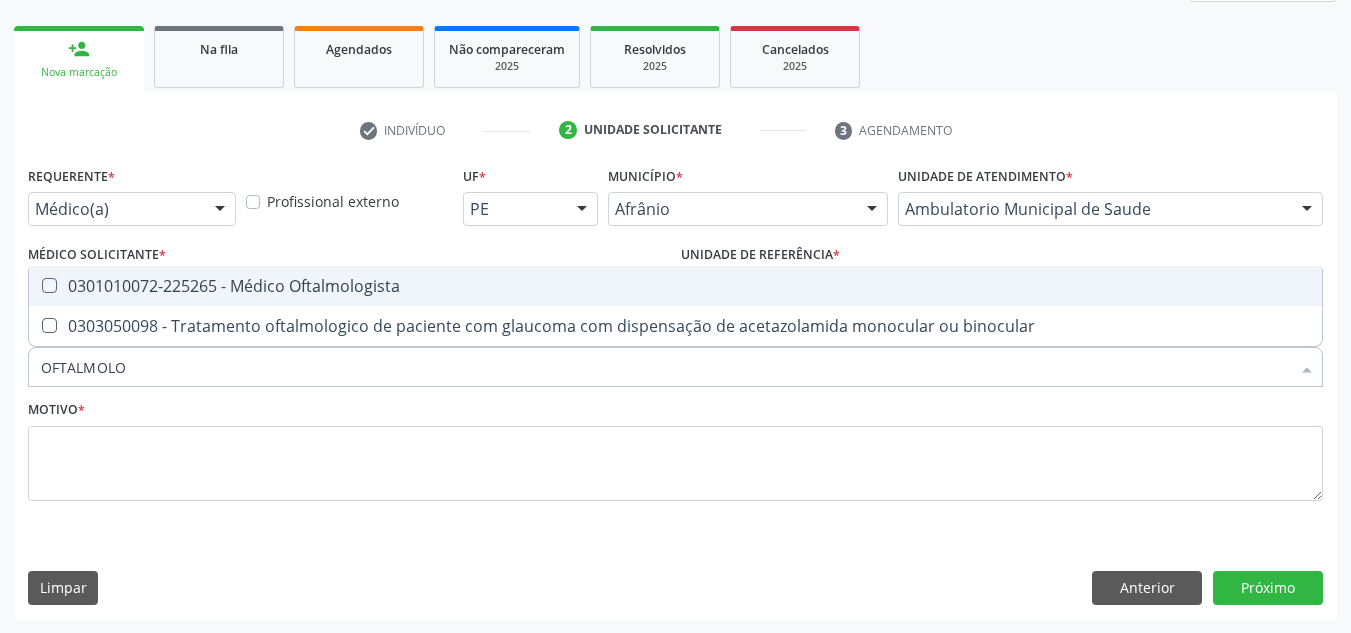 checkbox on "true" 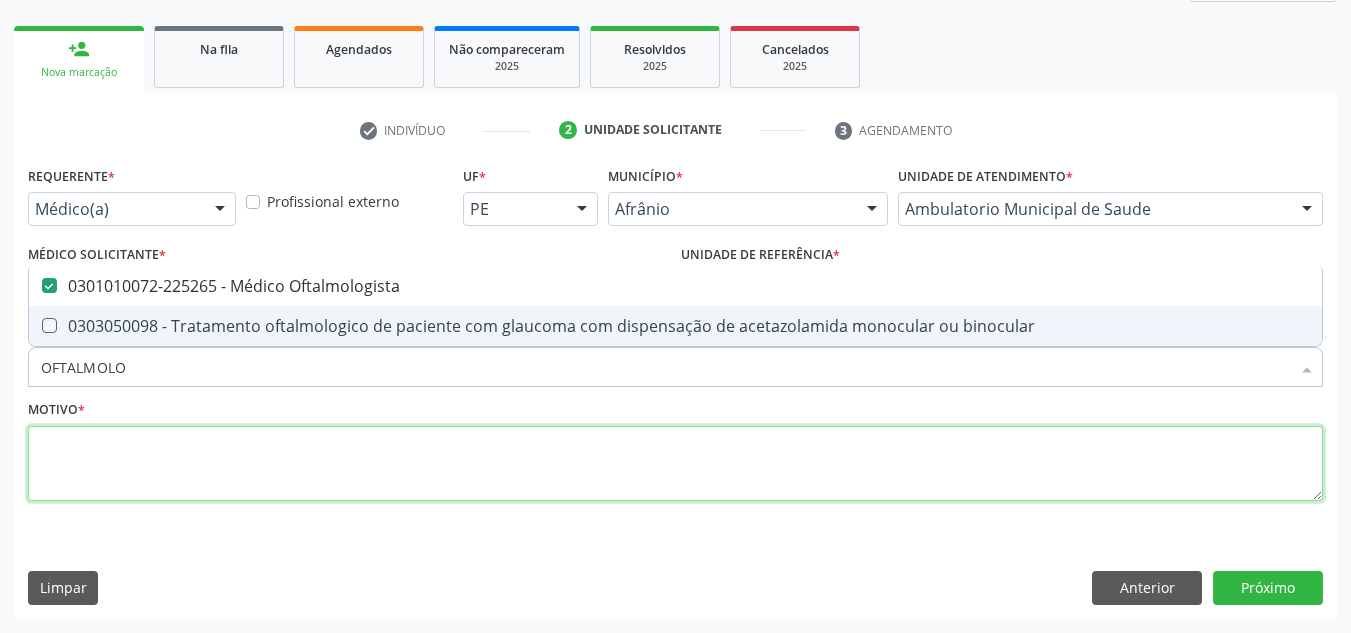 click at bounding box center (675, 464) 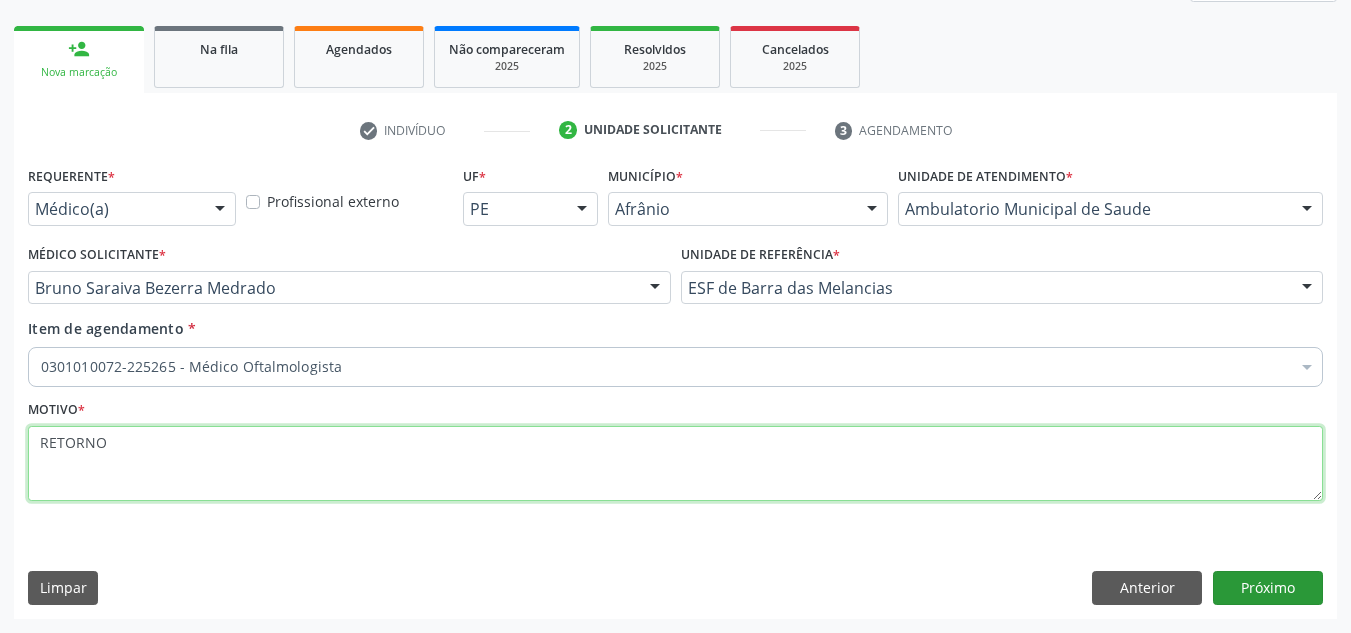 type on "RETORNO" 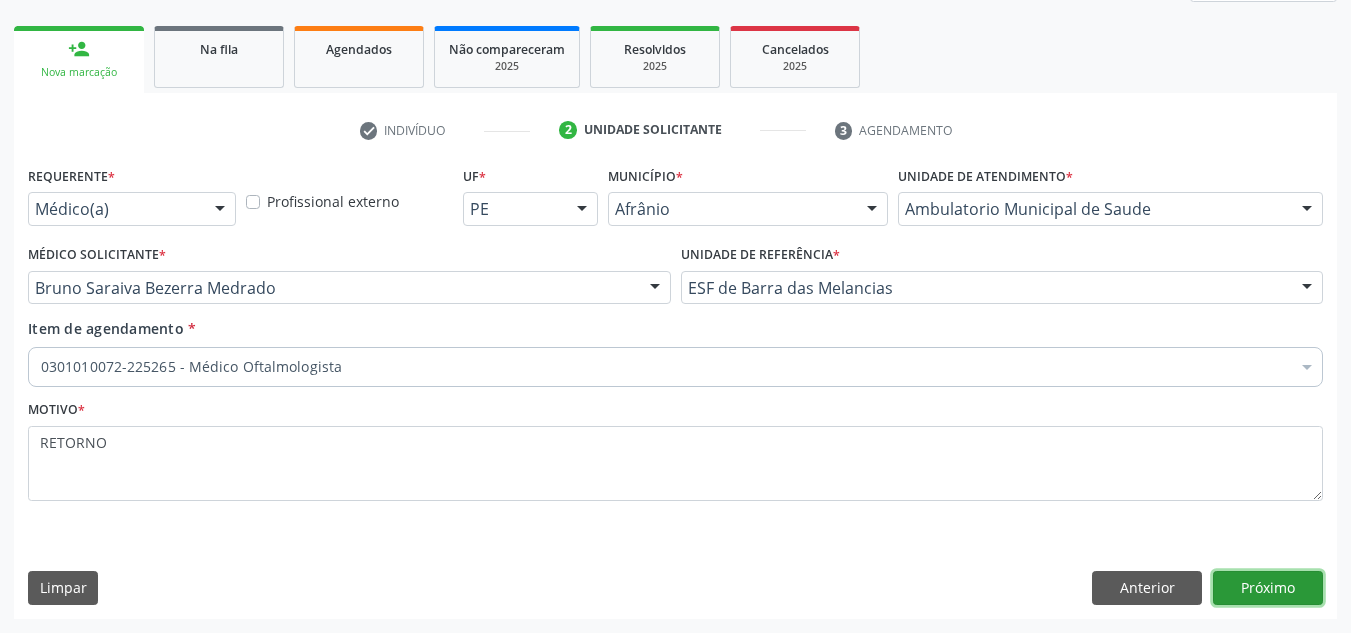 click on "Próximo" at bounding box center (1268, 588) 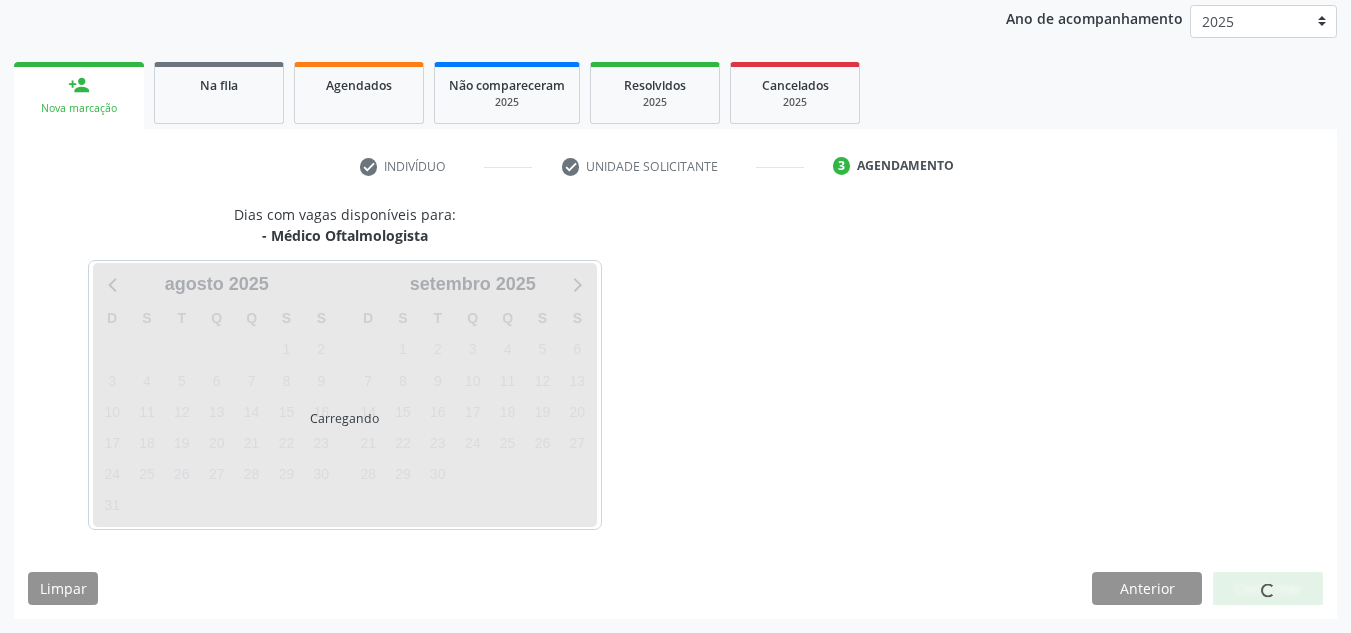 scroll, scrollTop: 237, scrollLeft: 0, axis: vertical 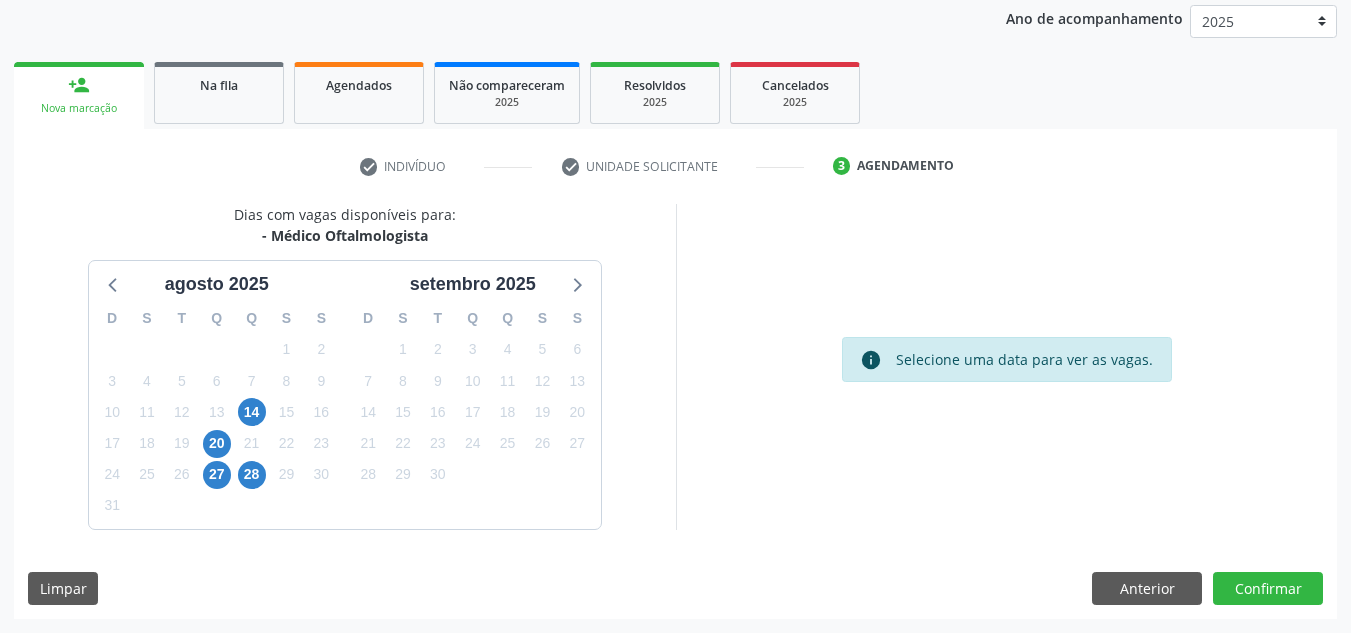 click on "Acompanhamento
Acompanhe a situação das marcações correntes e finalizadas
Relatórios
Acompanhamento
Consolidado
Procedimentos realizados
Ano de acompanhamento
2025 2024 2023 2022 2021 2020 2019 2018
person_add
Nova marcação
Na fila   Agendados   Não compareceram
2025
Resolvidos
2025
Cancelados
2025
check
Indivíduo
check
Unidade solicitante
3
Agendamento
CNS
704 8070 0694 0648       done
Nome
*
Pedro Damiao de Sousa Gomes
Pedro Damiao de Sousa Gomes
CNS:
704 8070 0694 0648
CPF:
301.638.894-49
Nascimento:
21/03/1956
Nenhum resultado encontrado para: "   "
Digite o nome
Sexo
*" at bounding box center [675, 253] 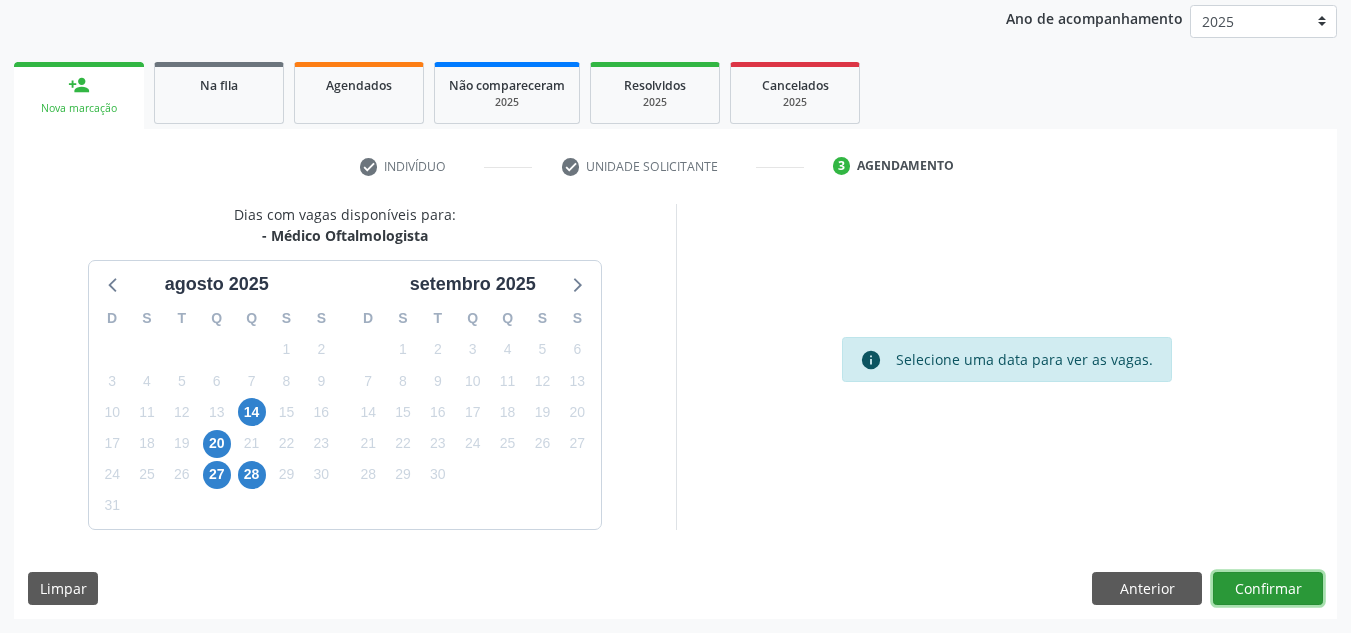 click on "Confirmar" at bounding box center (1268, 589) 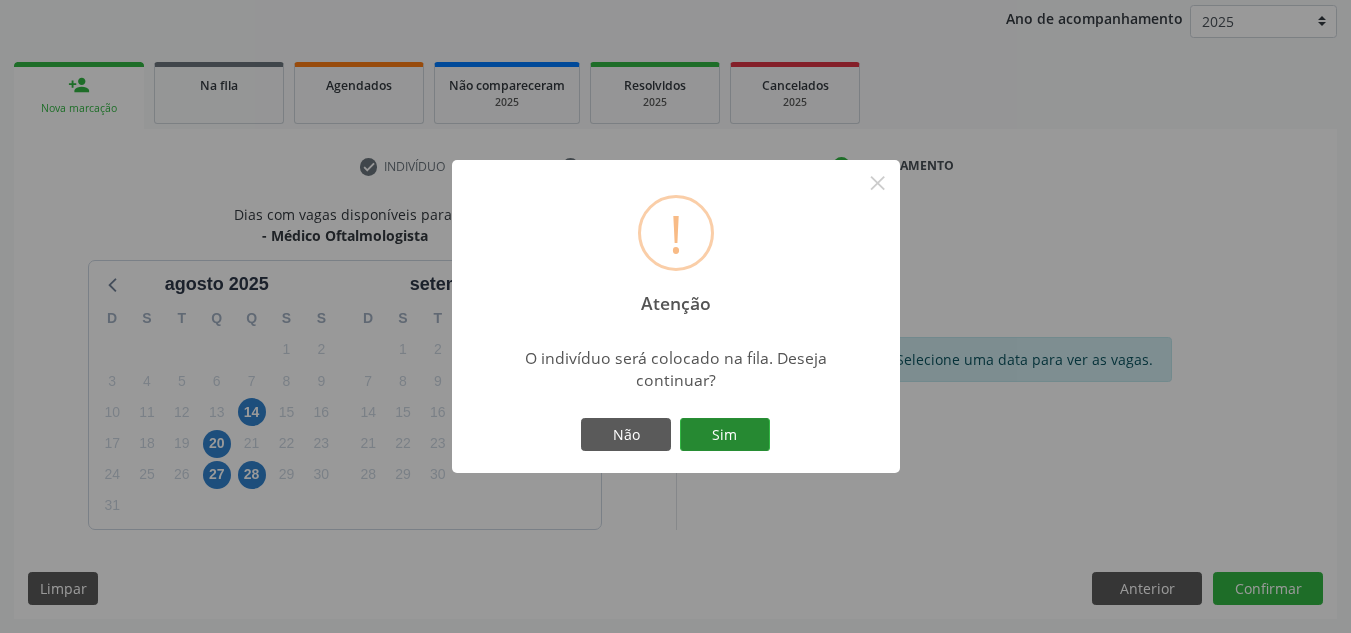 click on "Sim" at bounding box center [725, 435] 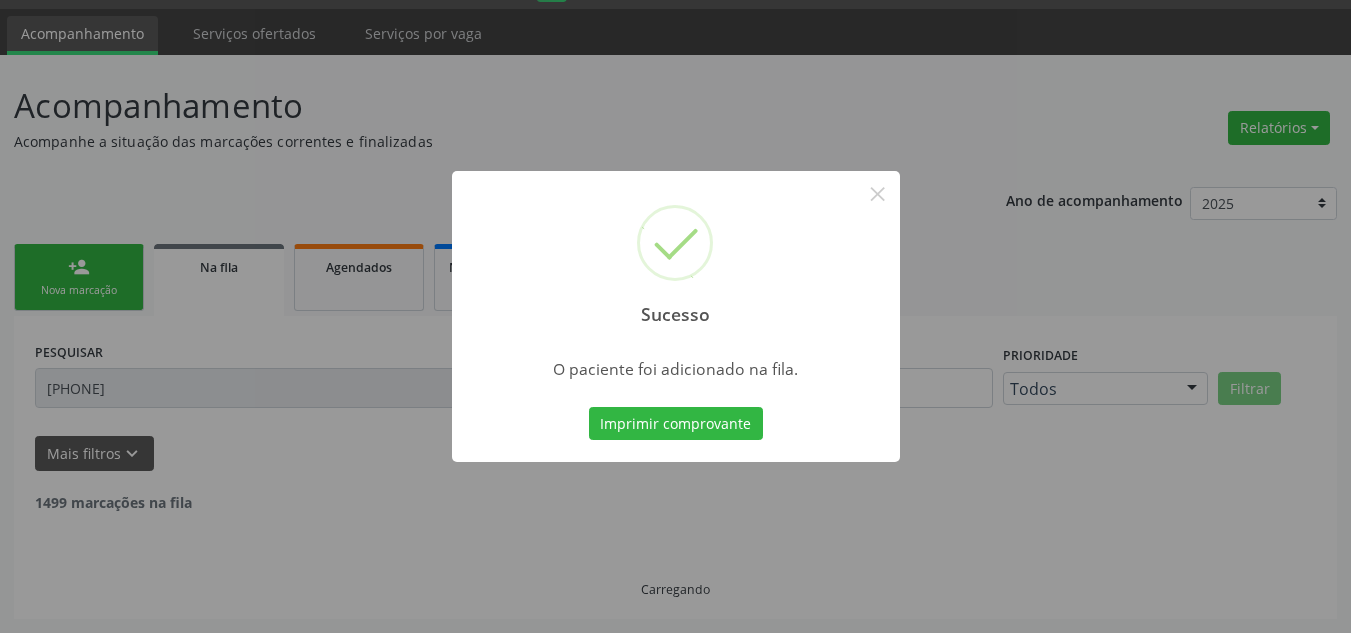 scroll, scrollTop: 34, scrollLeft: 0, axis: vertical 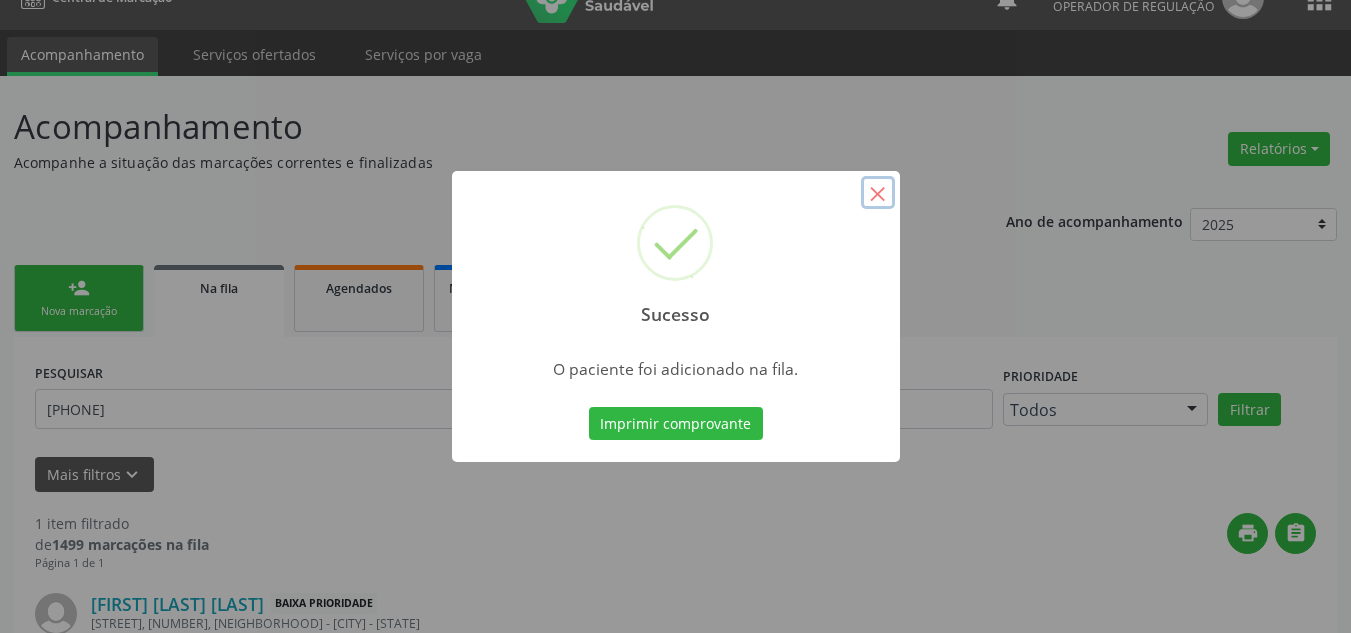 click on "×" at bounding box center (878, 193) 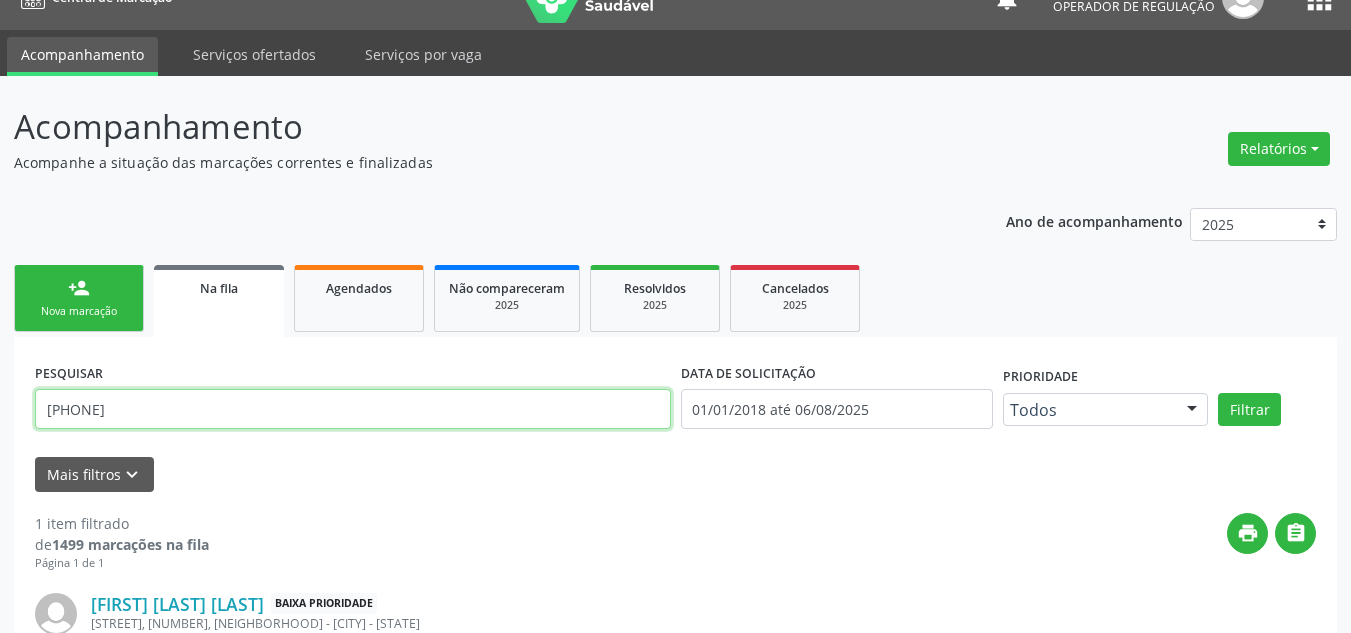 drag, startPoint x: 259, startPoint y: 395, endPoint x: 0, endPoint y: 326, distance: 268.03357 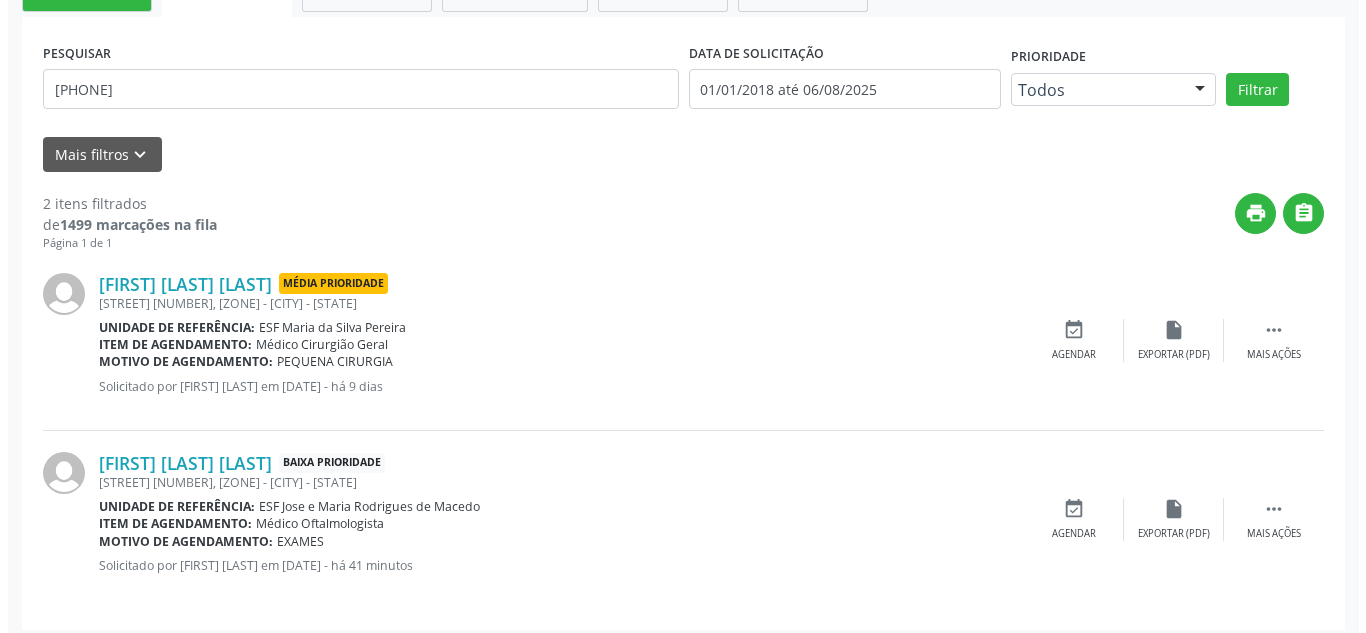 scroll, scrollTop: 365, scrollLeft: 0, axis: vertical 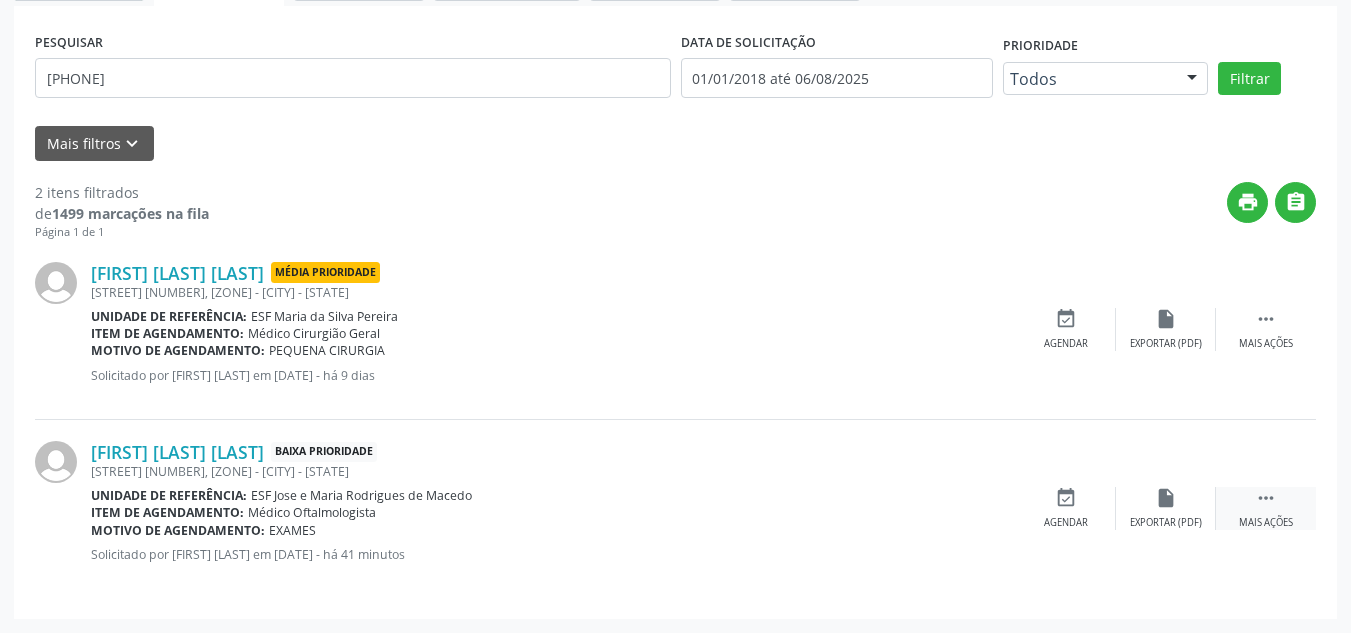 click on "Mais ações" at bounding box center (1266, 523) 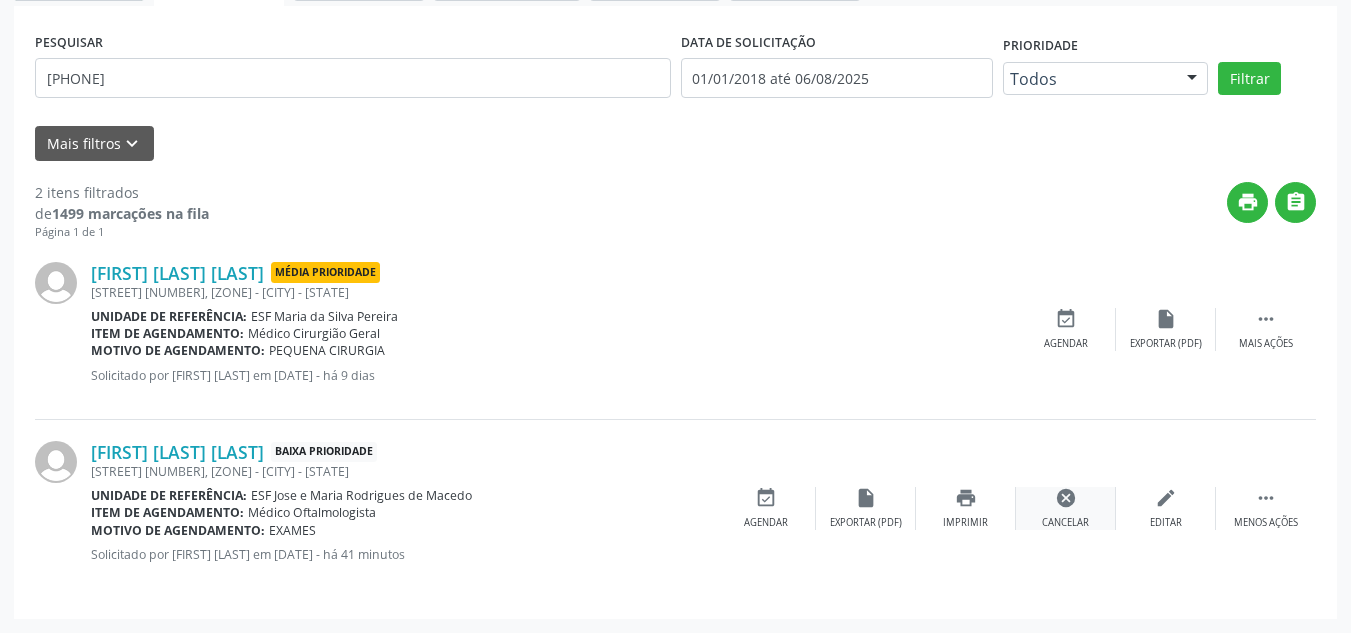 click on "cancel
Cancelar" at bounding box center (1066, 508) 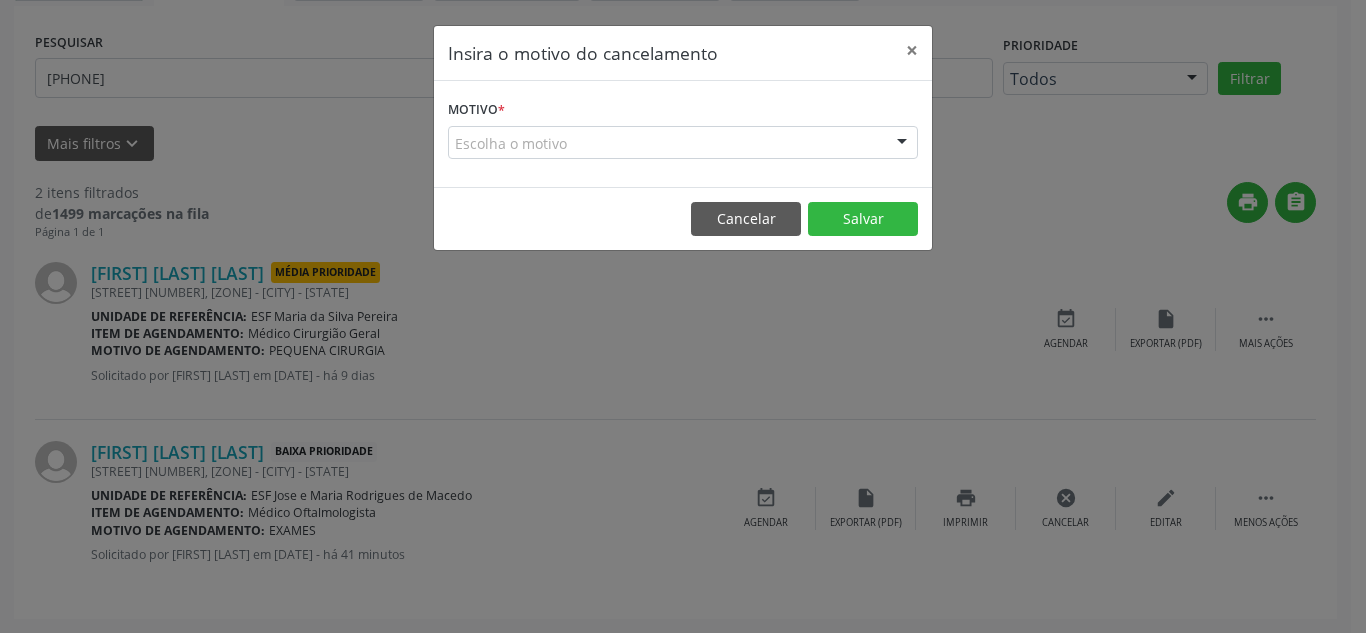 click on "Escolha o motivo" at bounding box center [683, 143] 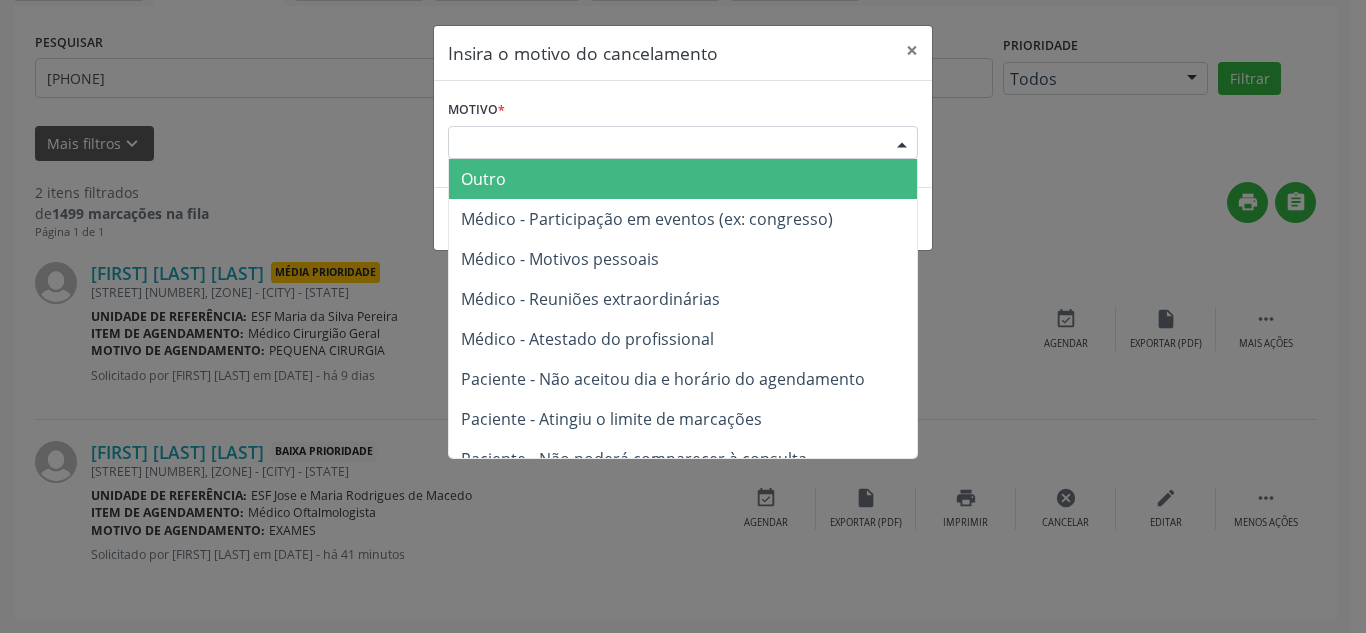 click on "Outro" at bounding box center [683, 179] 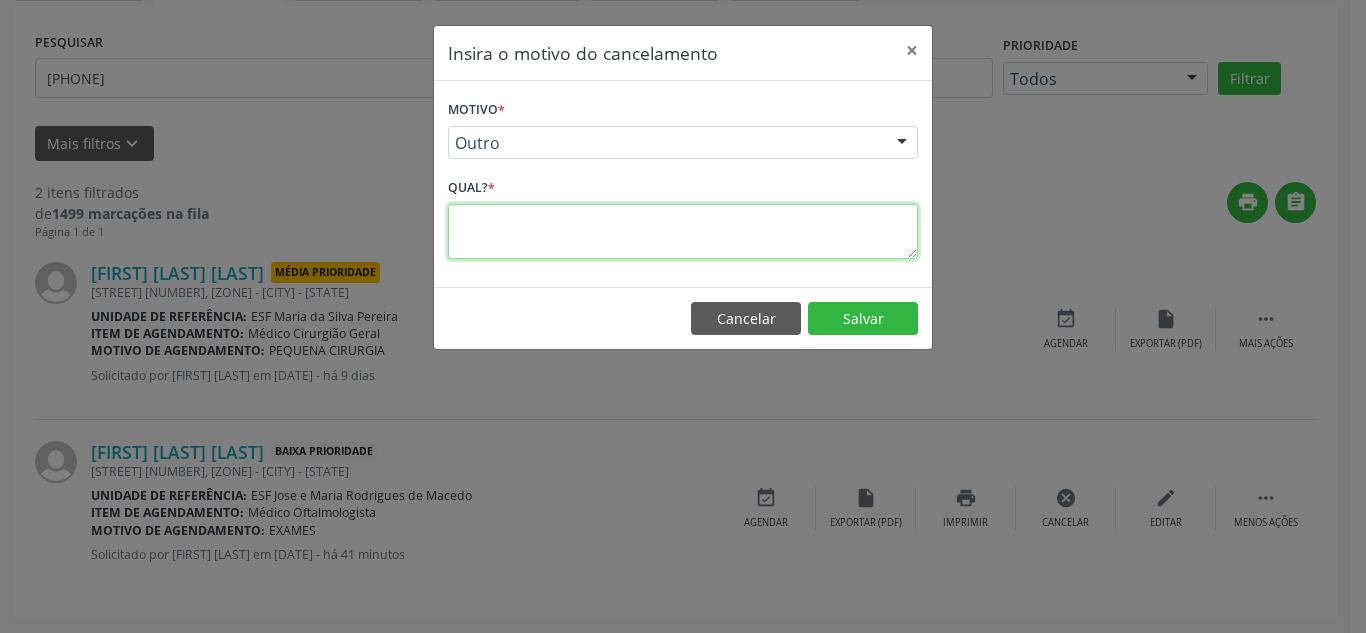 click at bounding box center (683, 231) 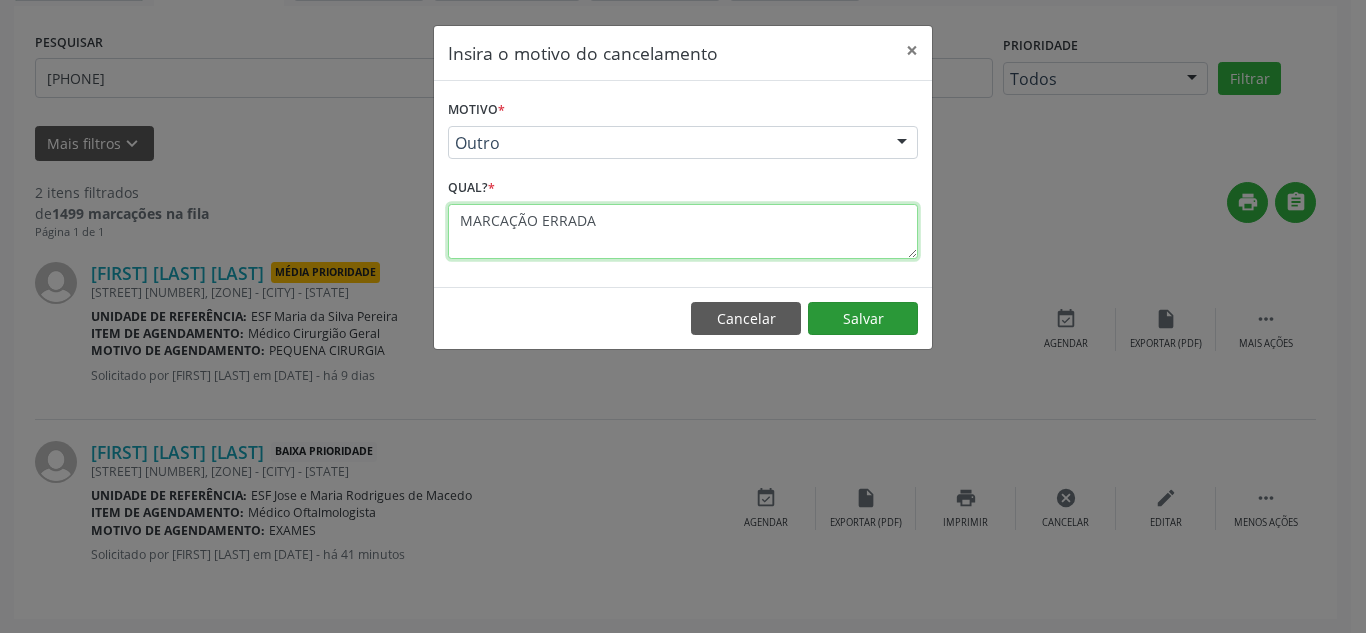 type on "MARCAÇÃO ERRADA" 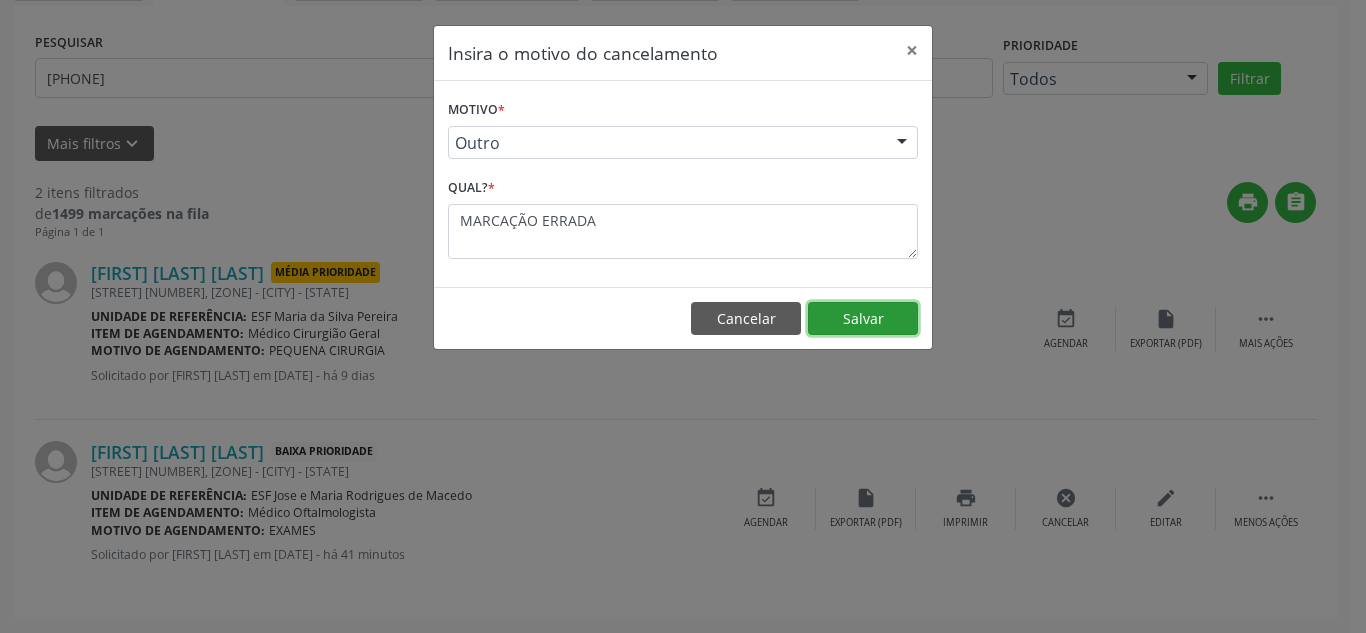 click on "Salvar" at bounding box center [863, 319] 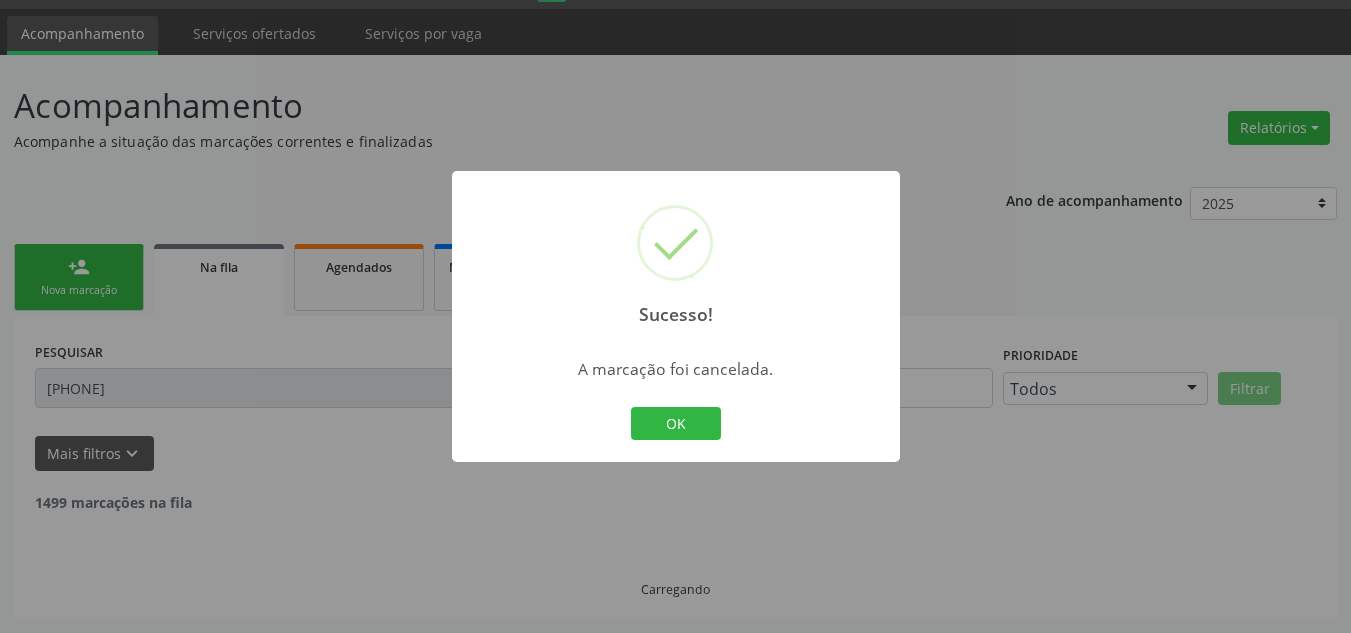scroll, scrollTop: 186, scrollLeft: 0, axis: vertical 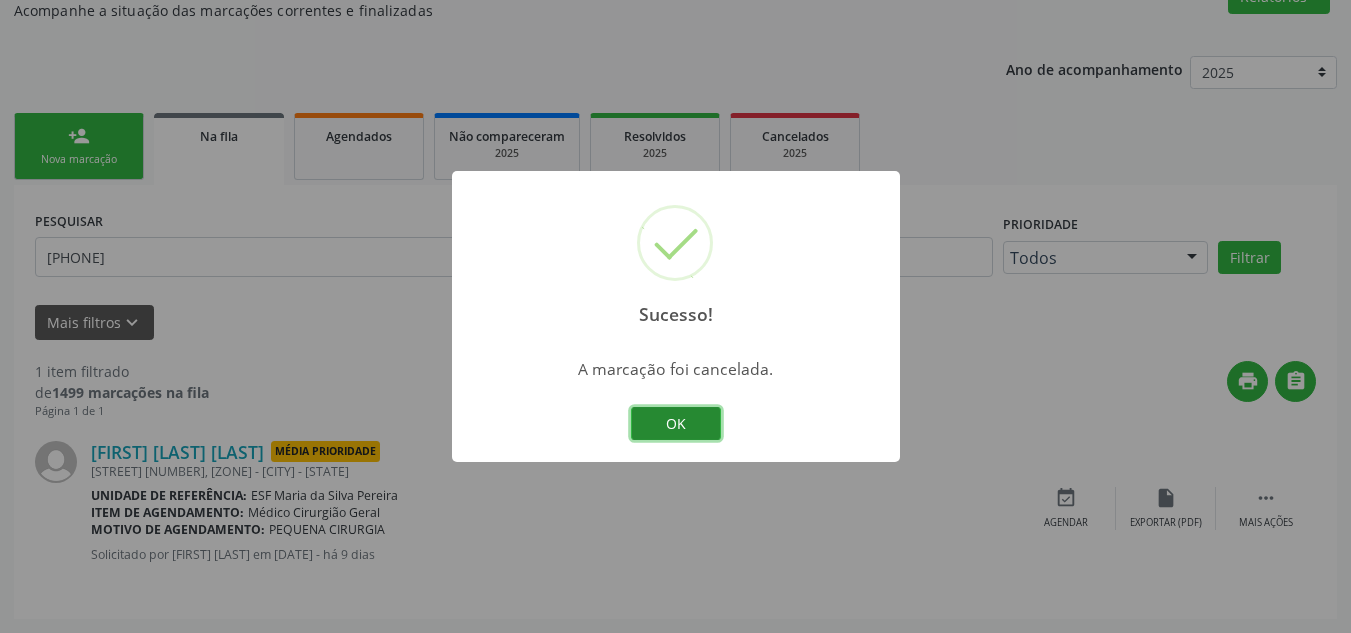 click on "OK" at bounding box center [676, 424] 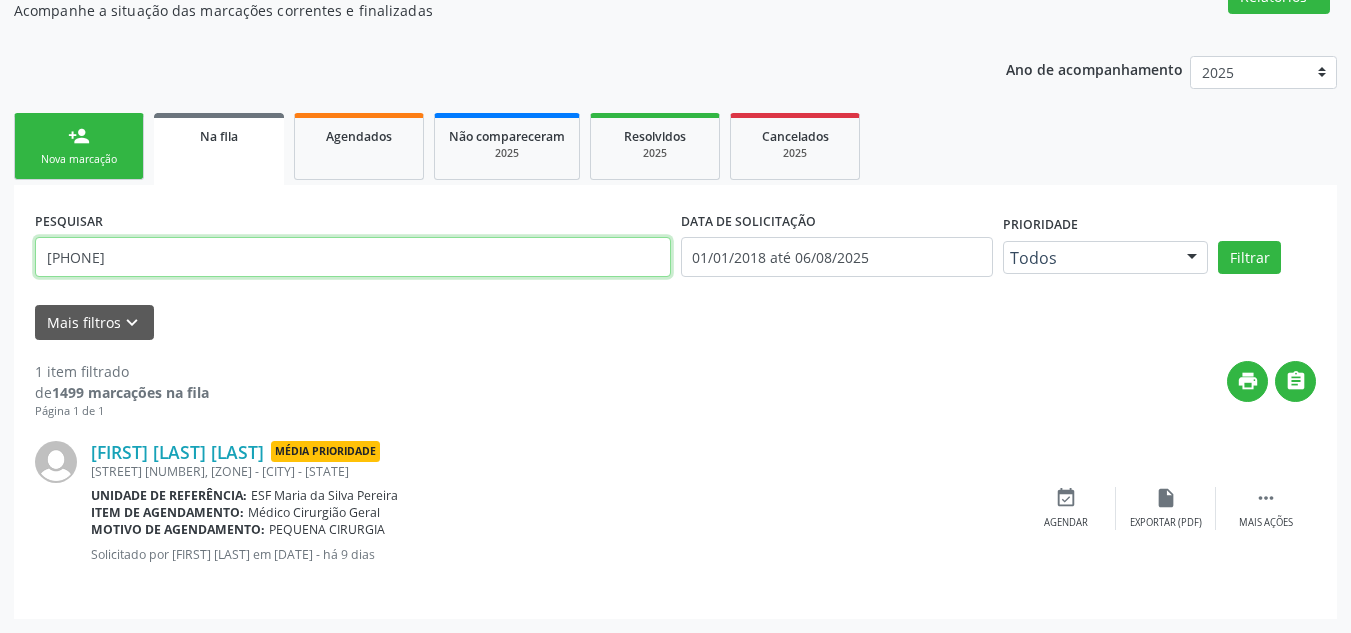 click on "700203403262920" at bounding box center (353, 257) 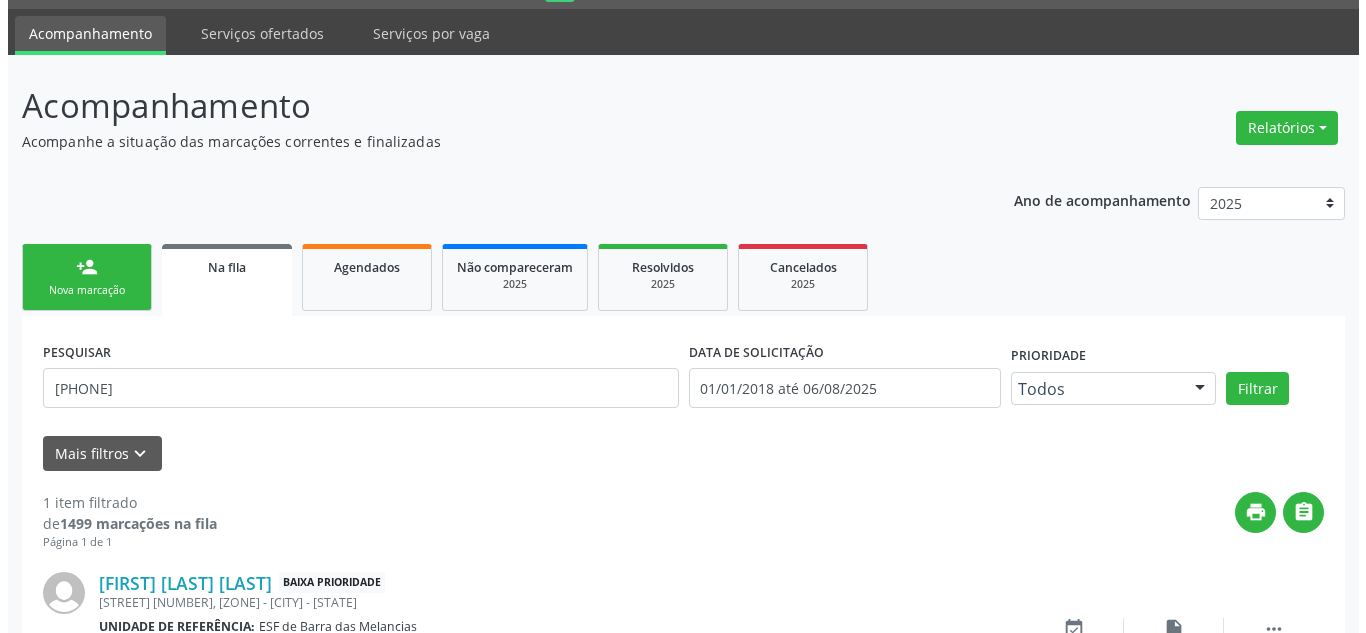 scroll, scrollTop: 186, scrollLeft: 0, axis: vertical 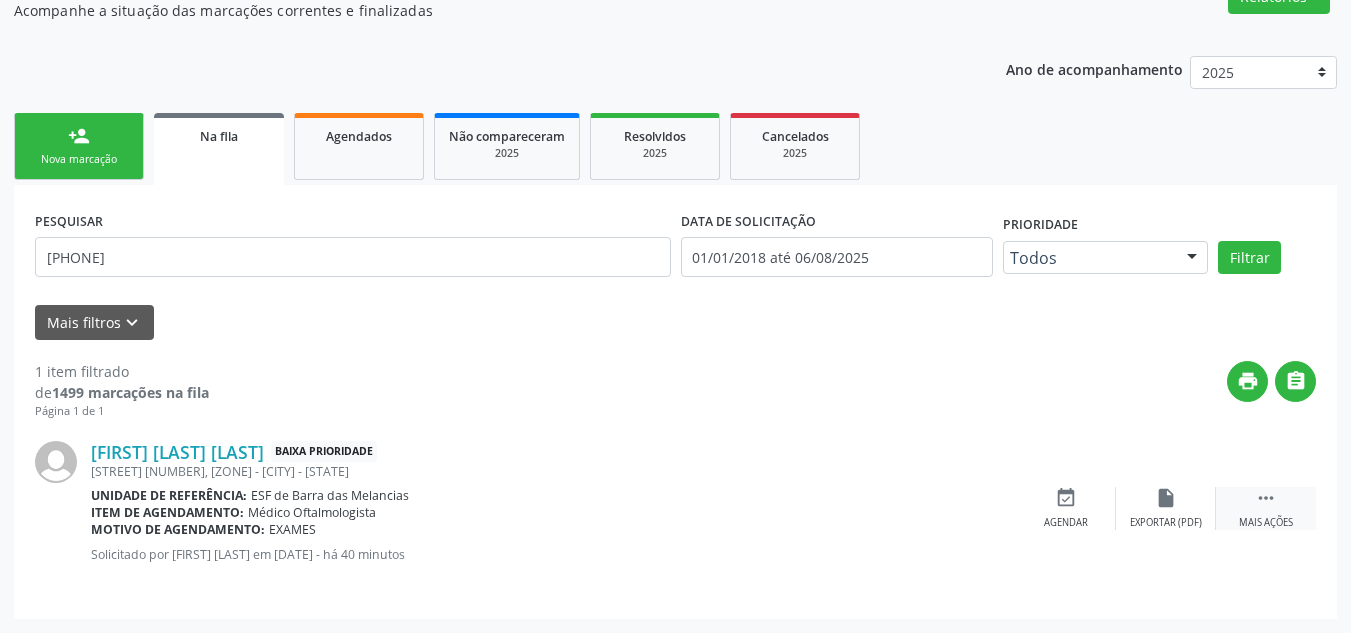 click on "
Mais ações" at bounding box center (1266, 508) 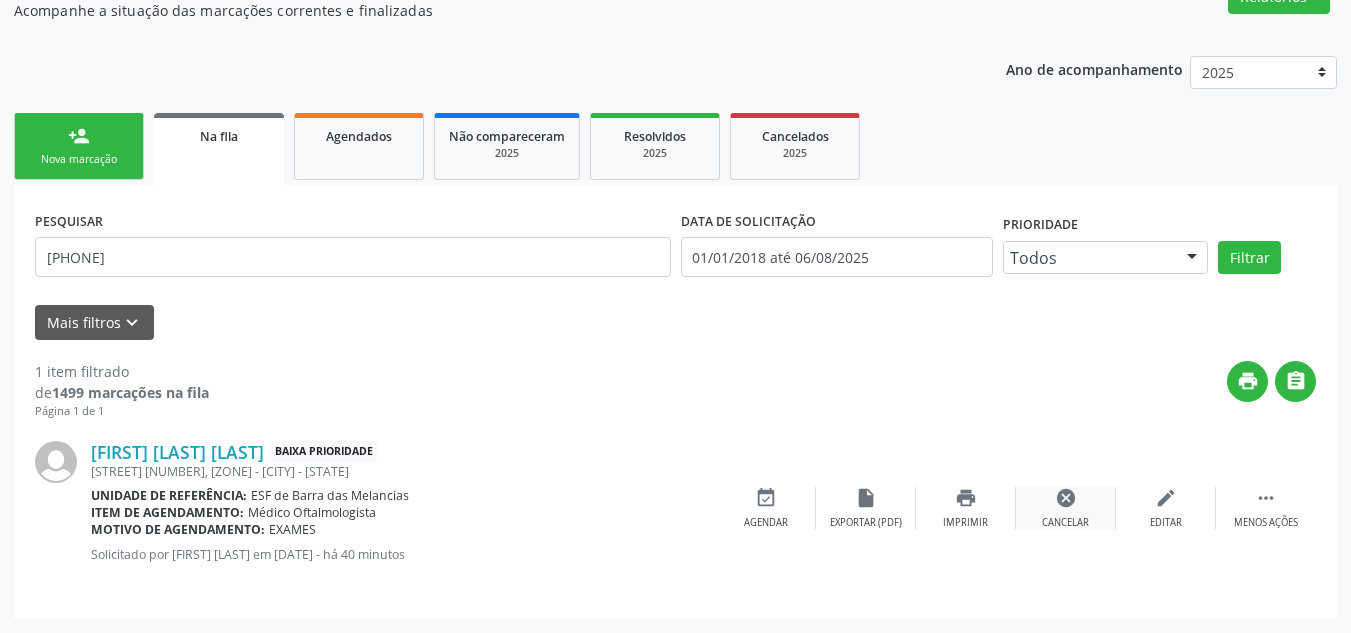 click on "cancel
Cancelar" at bounding box center [1066, 508] 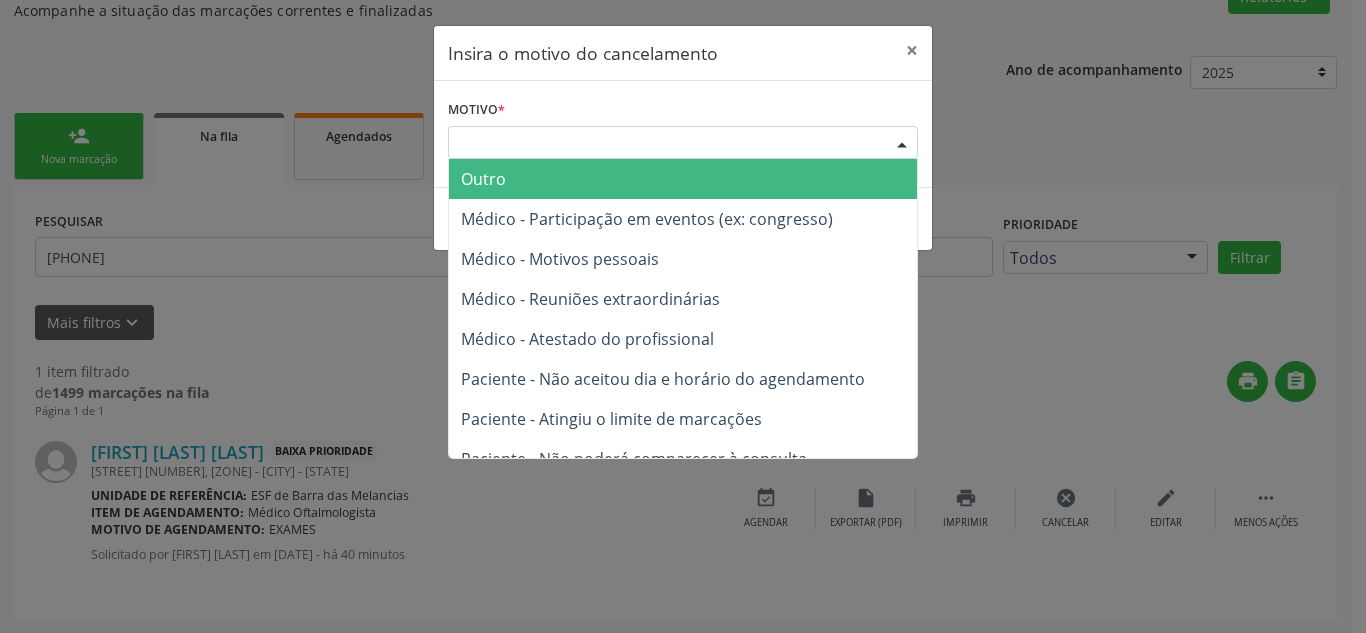 click on "Escolha o motivo" at bounding box center (683, 143) 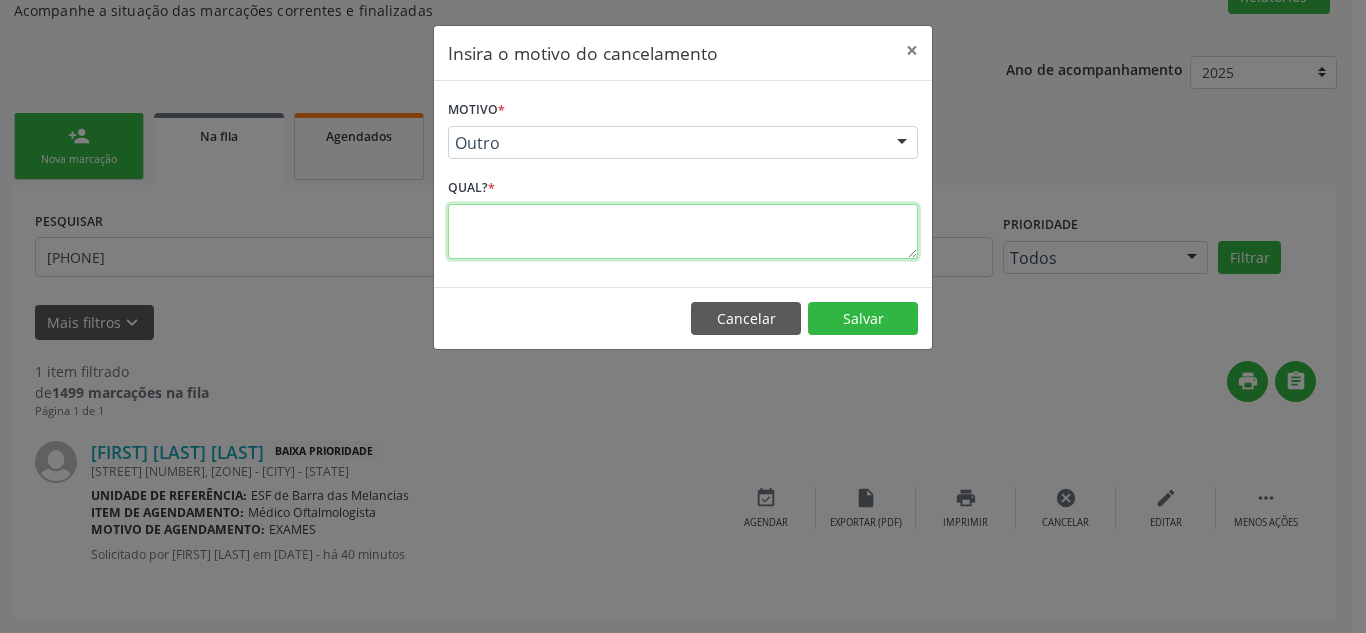 click at bounding box center [683, 231] 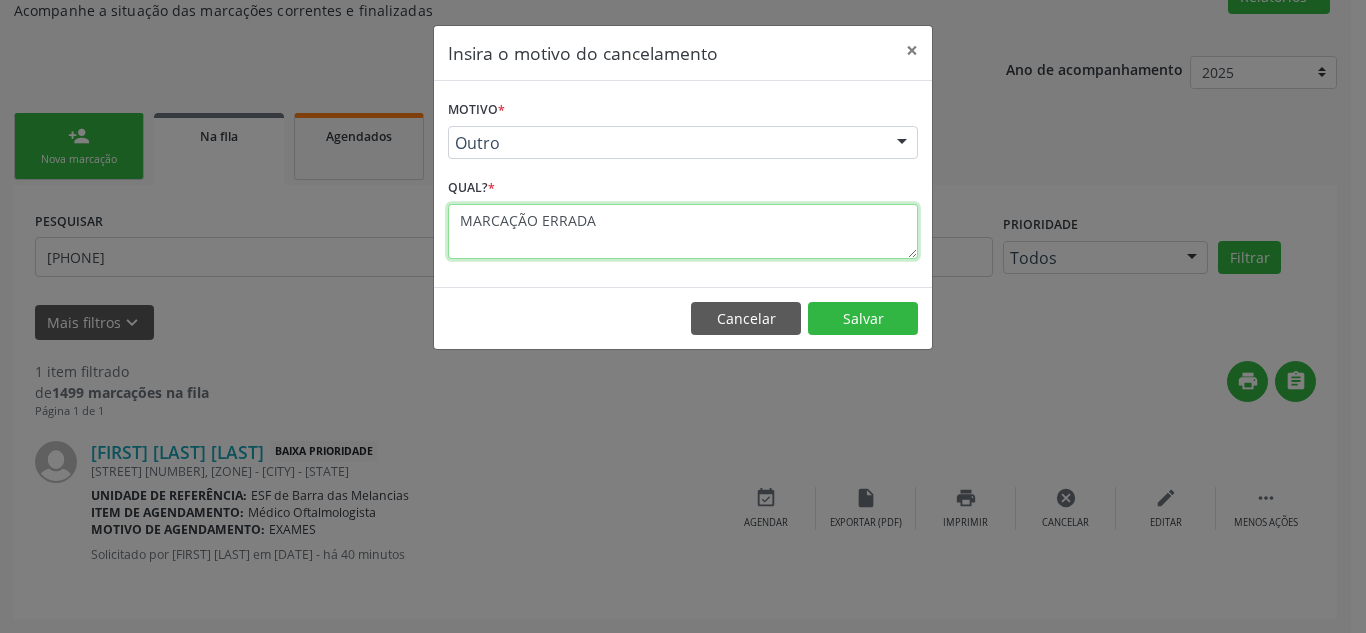 type on "MARCAÇÃO ERRADA" 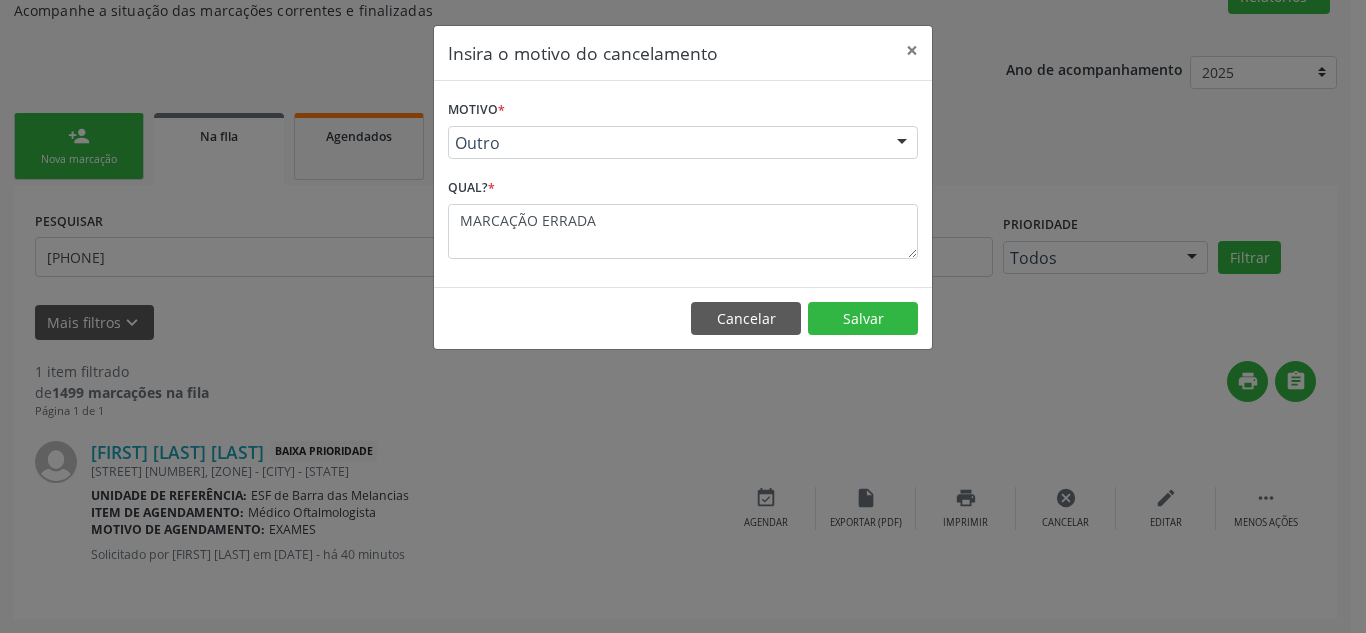 click on "Cancelar Salvar" at bounding box center (683, 318) 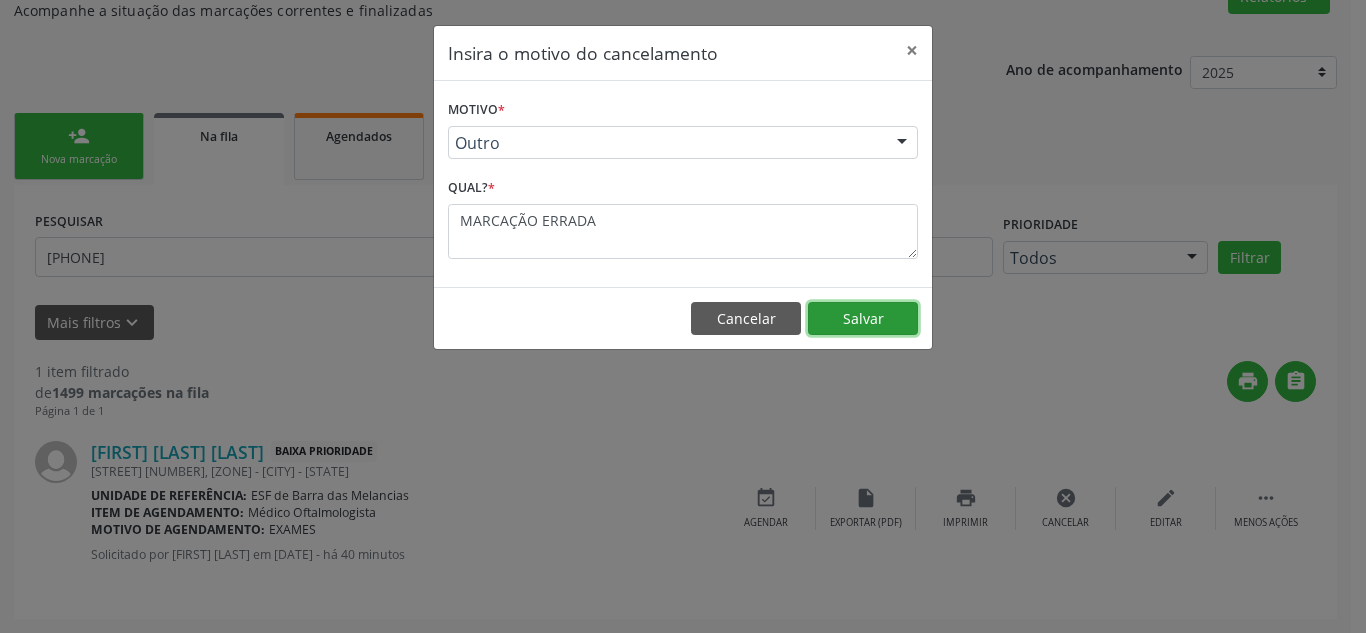 click on "Salvar" at bounding box center (863, 319) 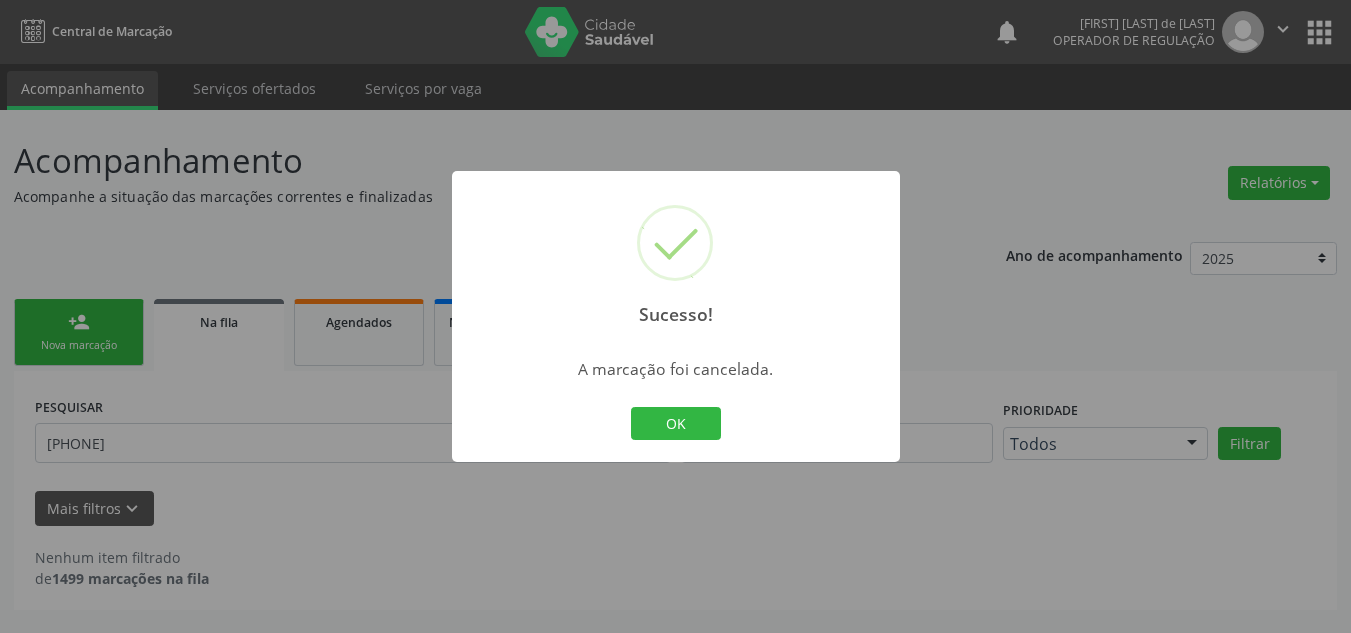 scroll, scrollTop: 0, scrollLeft: 0, axis: both 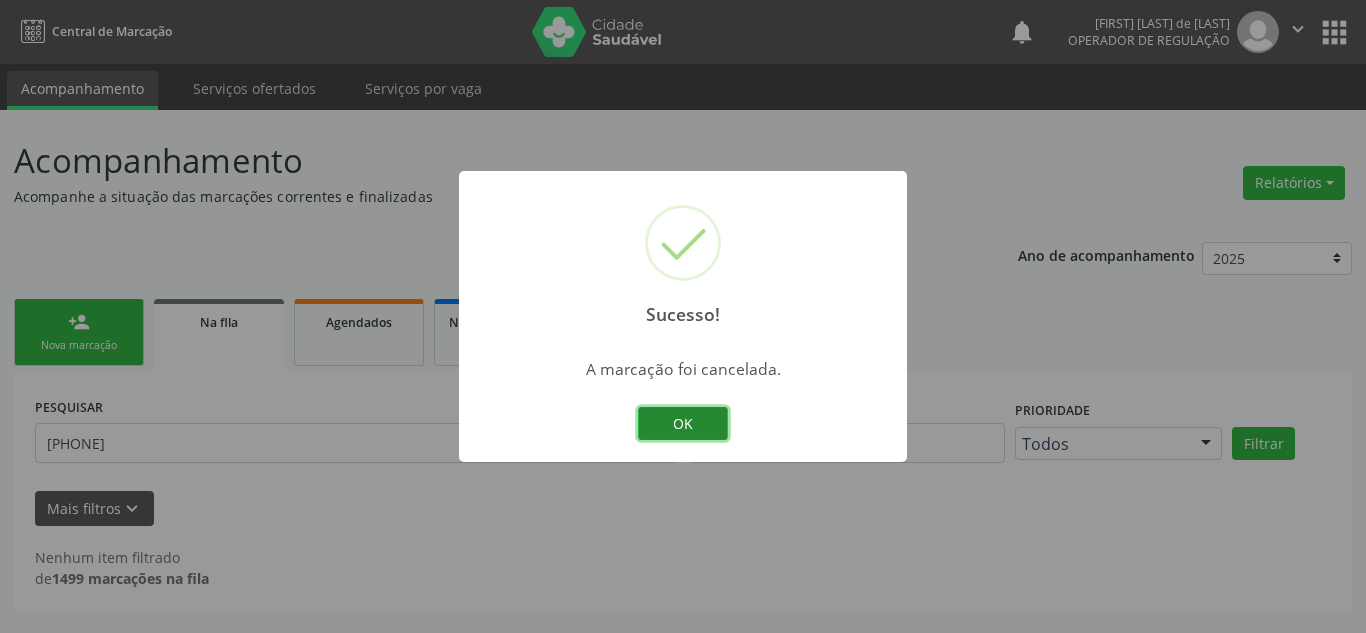 click on "OK" at bounding box center [683, 424] 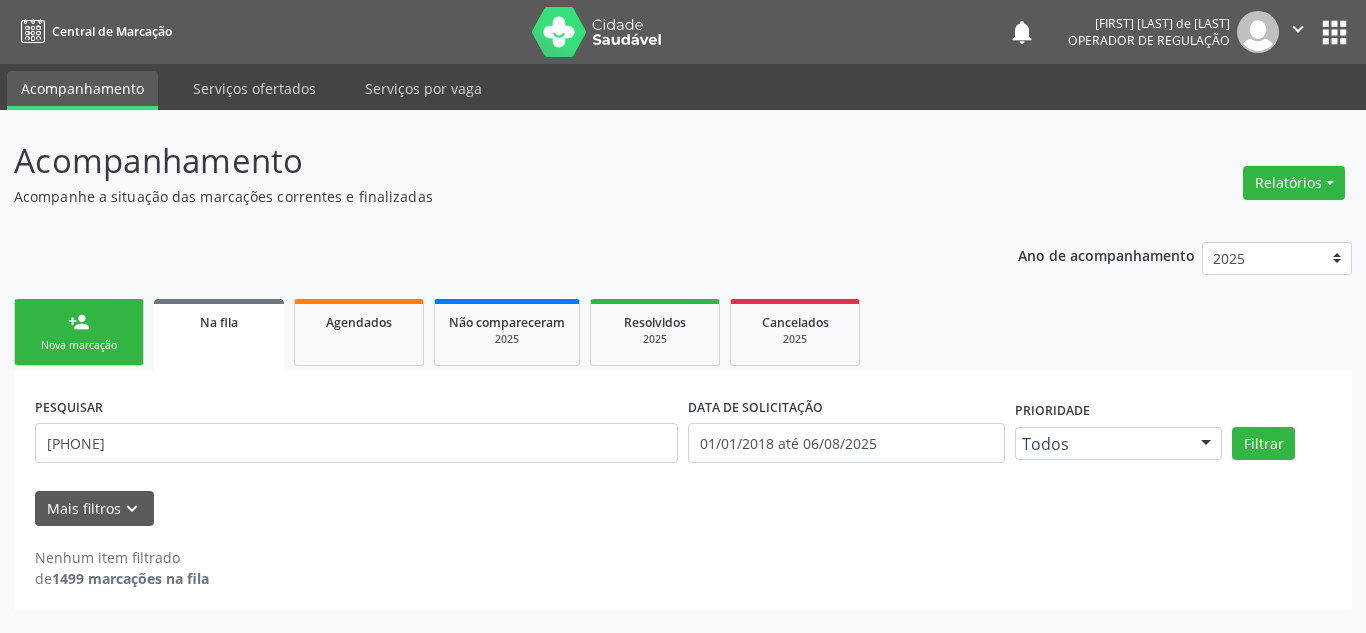 click on "person_add
Nova marcação" at bounding box center [79, 332] 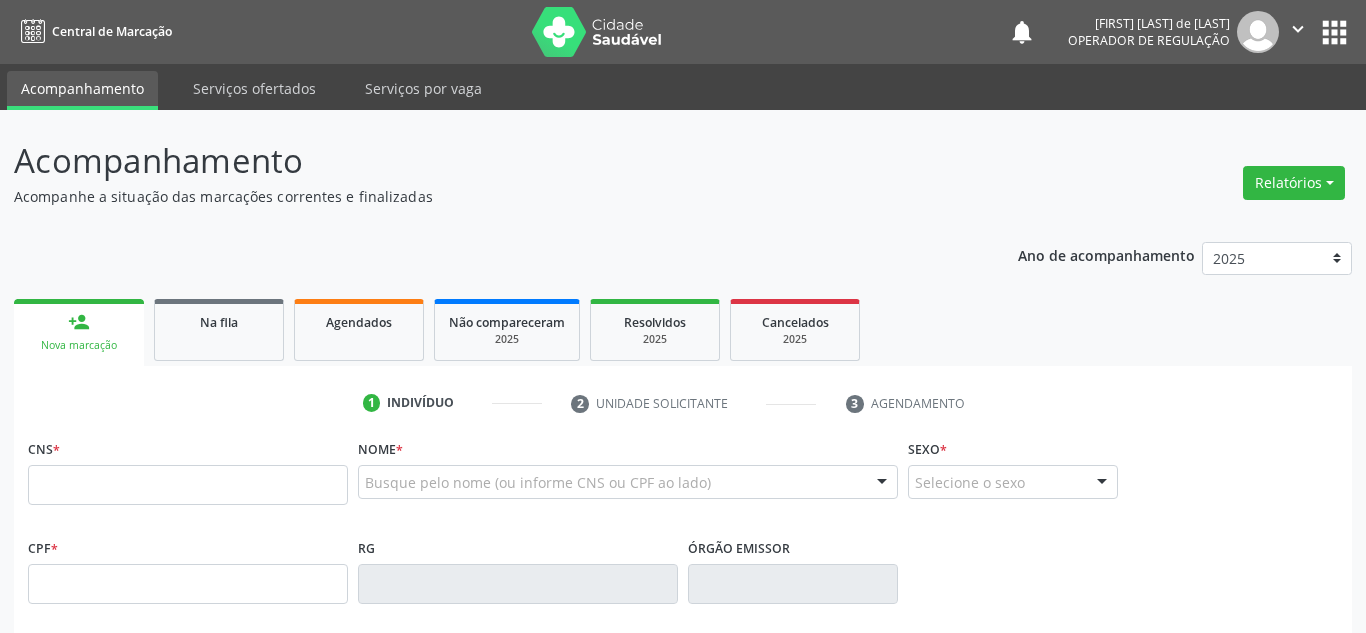 click on "Nova marcação" at bounding box center (79, 345) 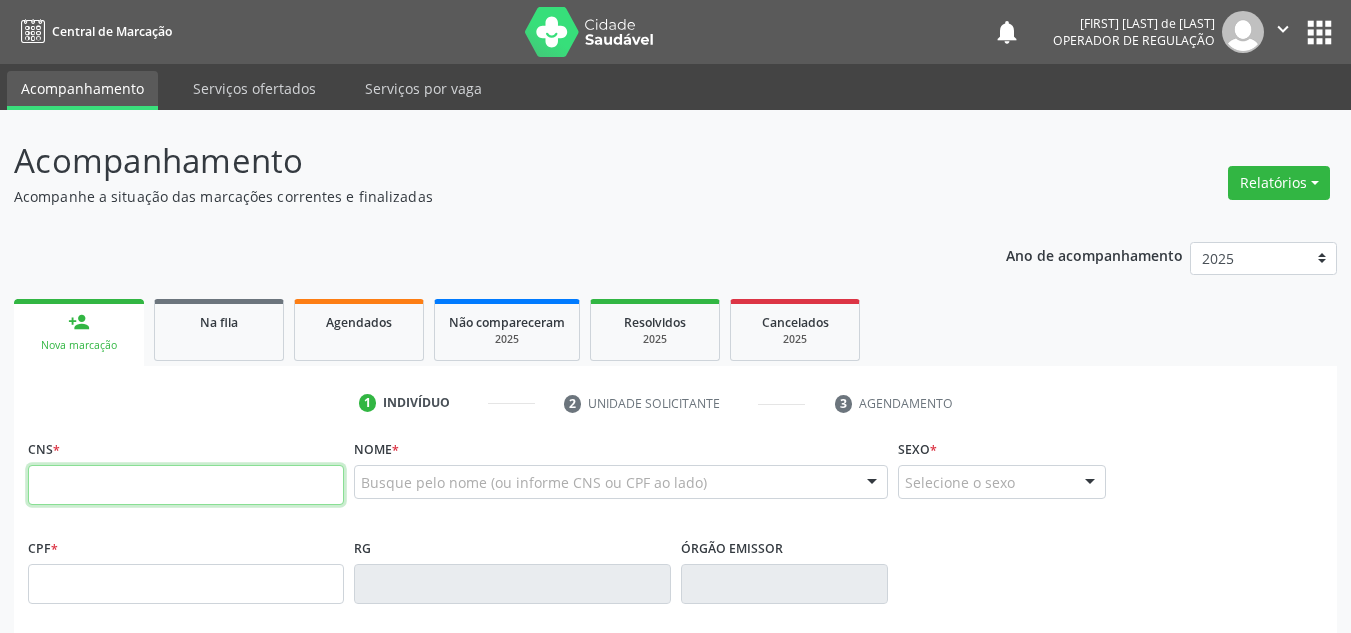 click at bounding box center [186, 485] 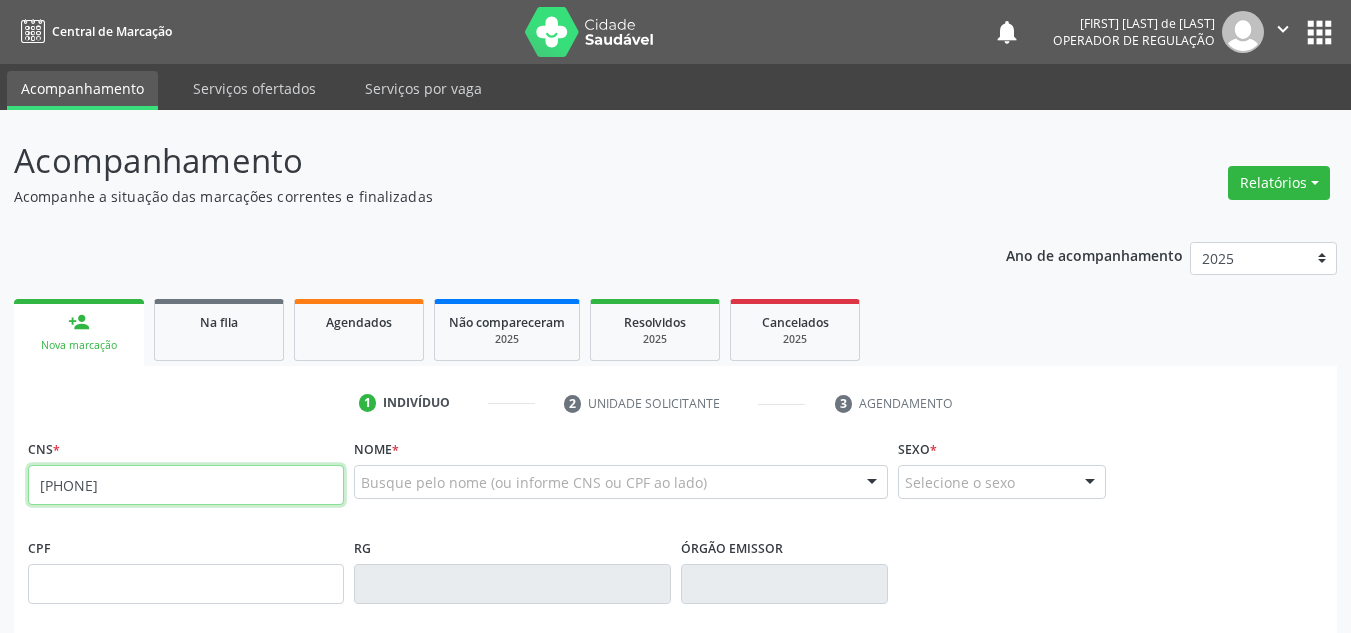 type on "700 2034 0326 2920" 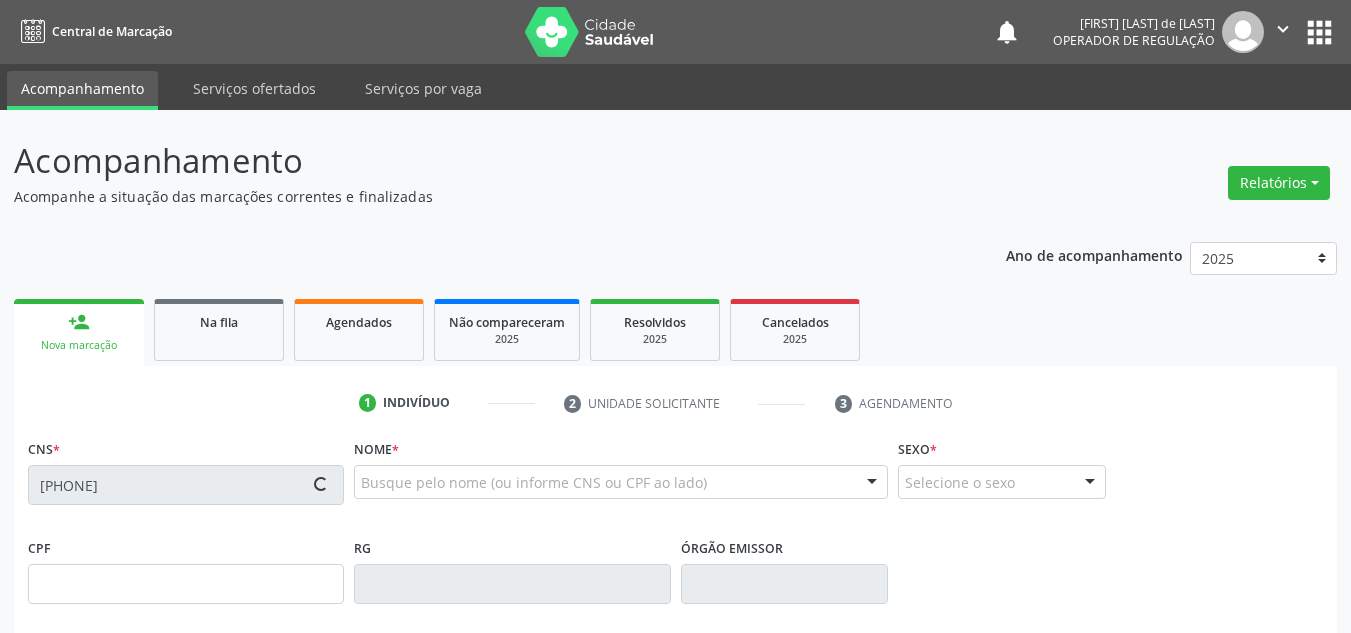 type on "036.513.604-23" 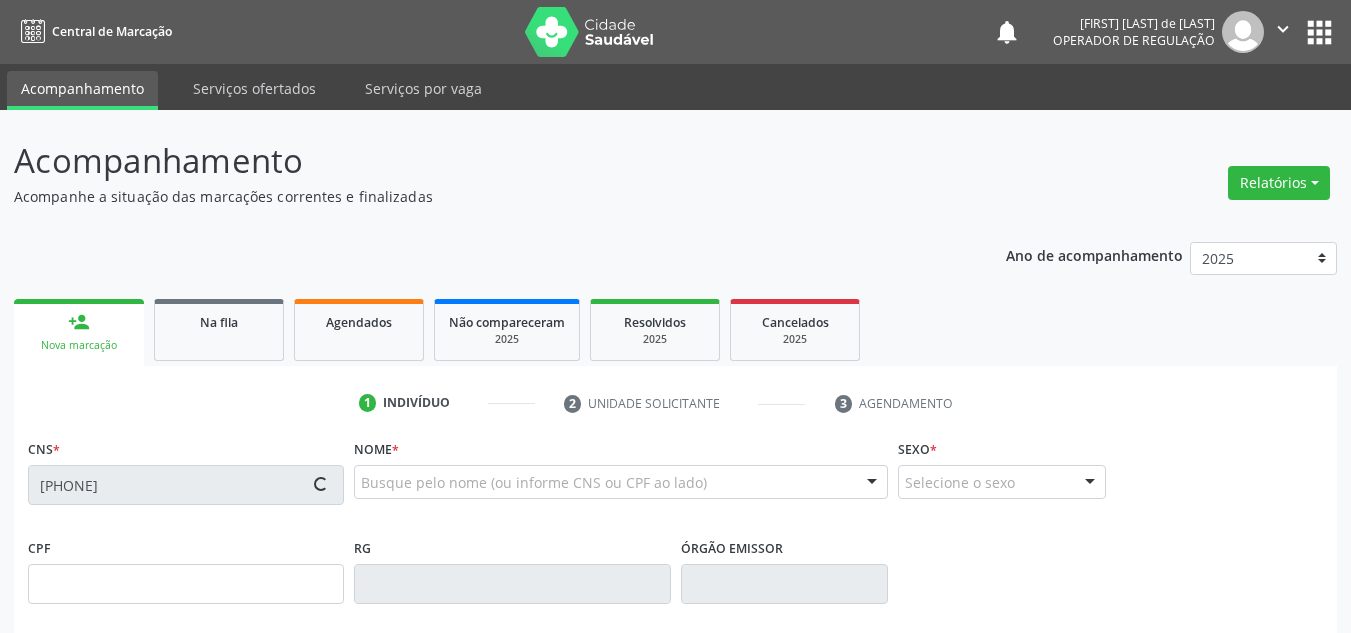 type on "10/02/1967" 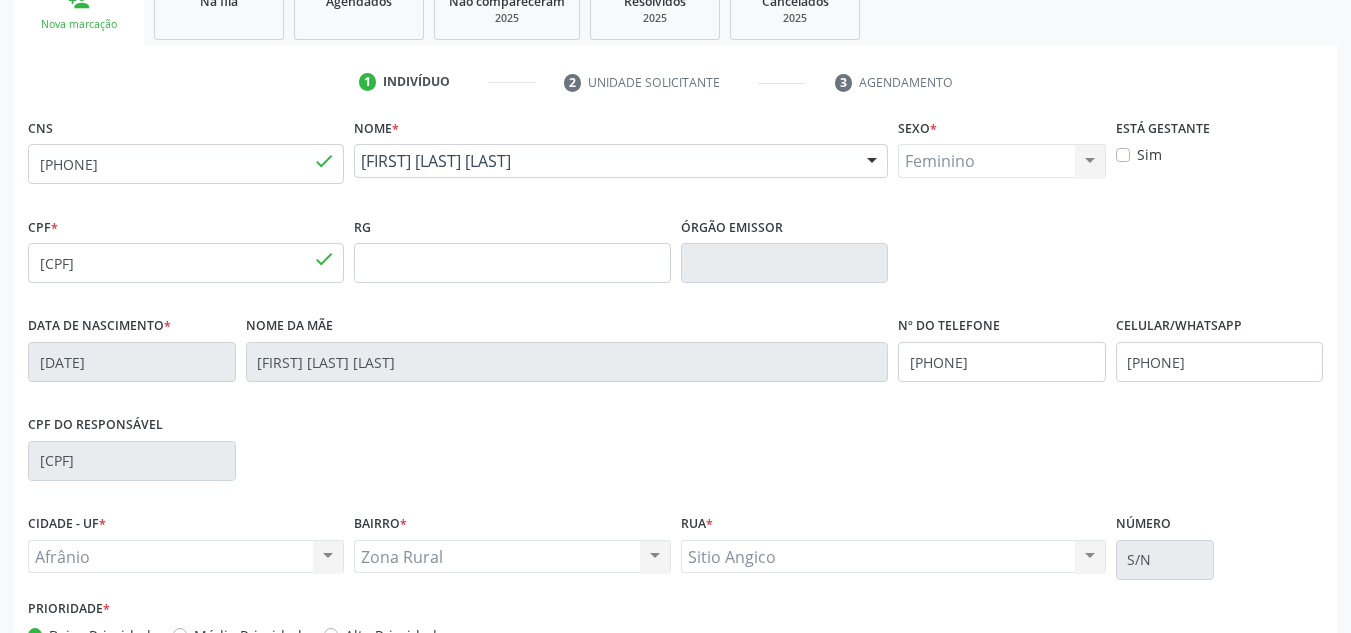 scroll, scrollTop: 451, scrollLeft: 0, axis: vertical 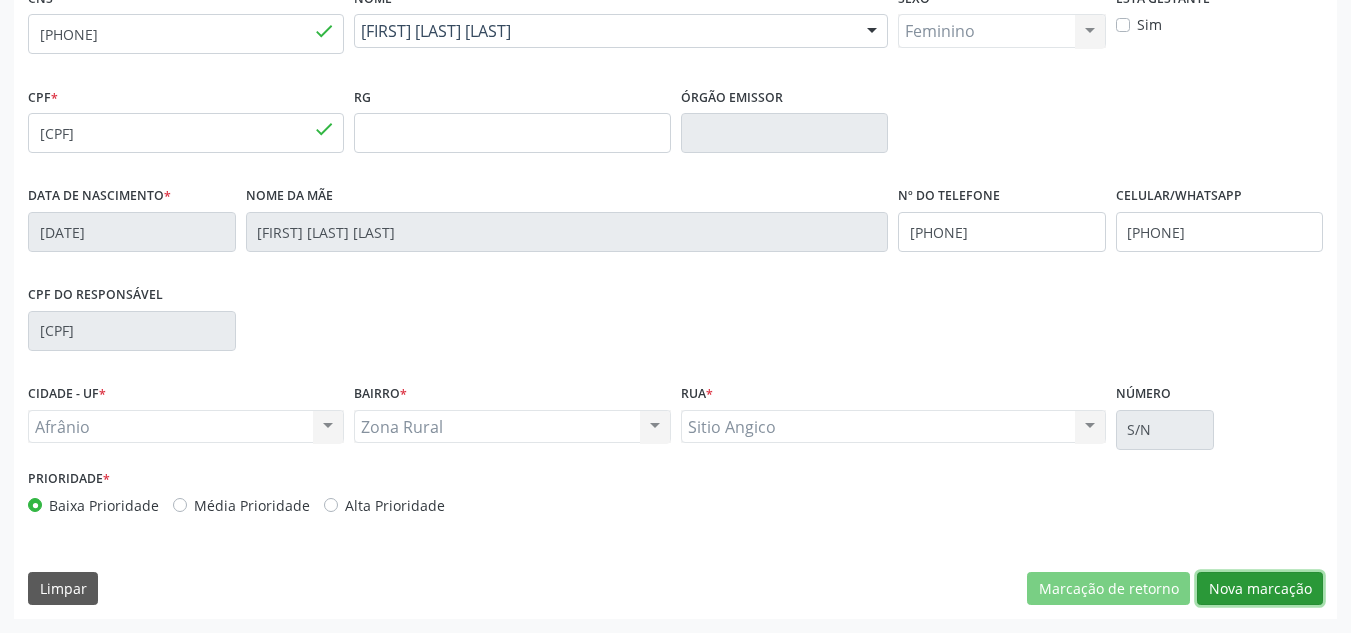 click on "Nova marcação" at bounding box center [1260, 589] 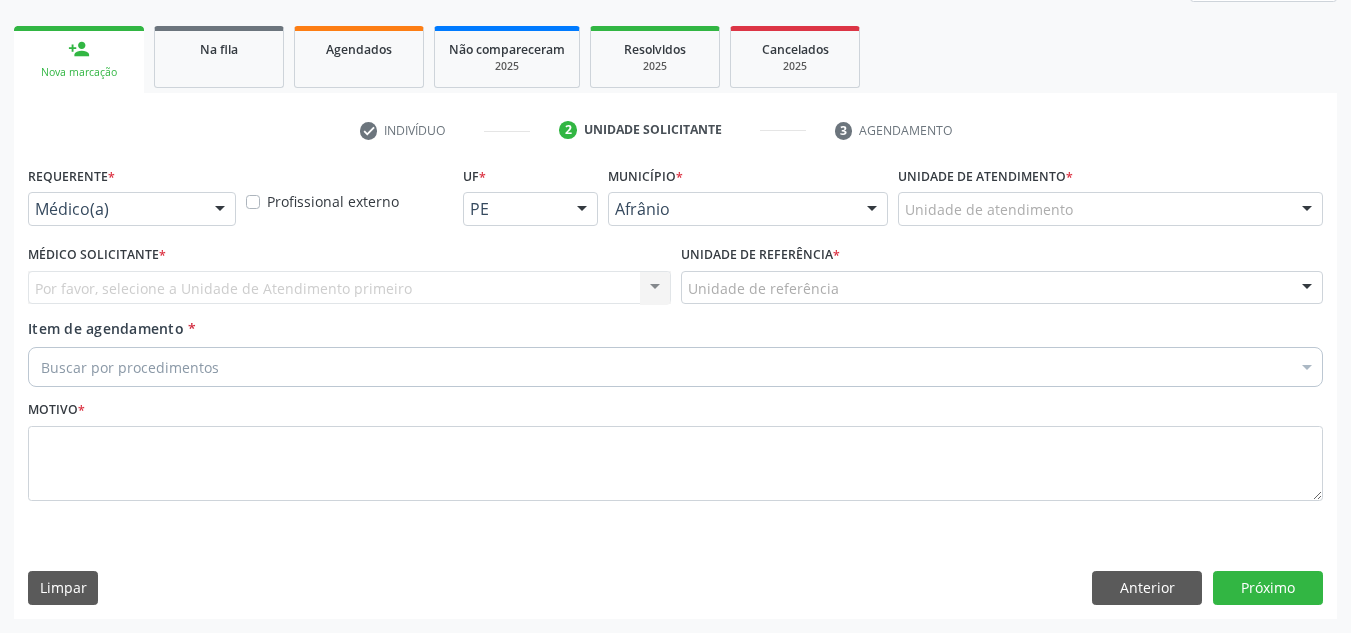 scroll, scrollTop: 273, scrollLeft: 0, axis: vertical 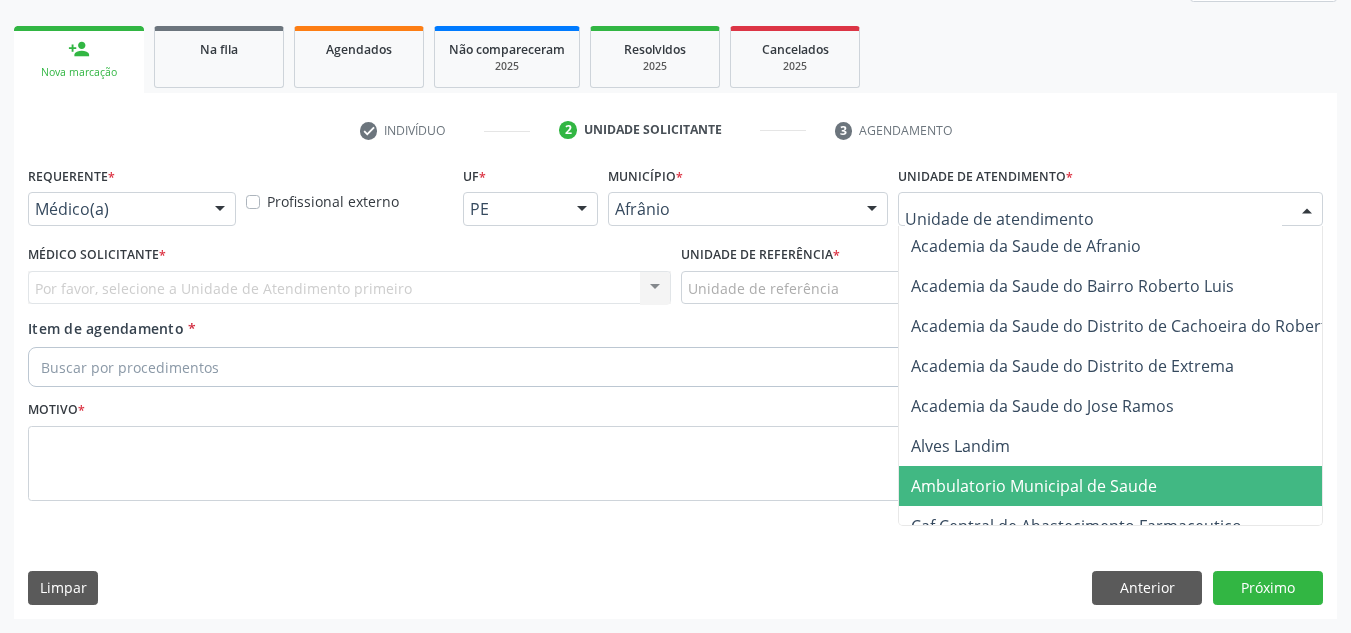 click on "Ambulatorio Municipal de Saude" at bounding box center [1137, 486] 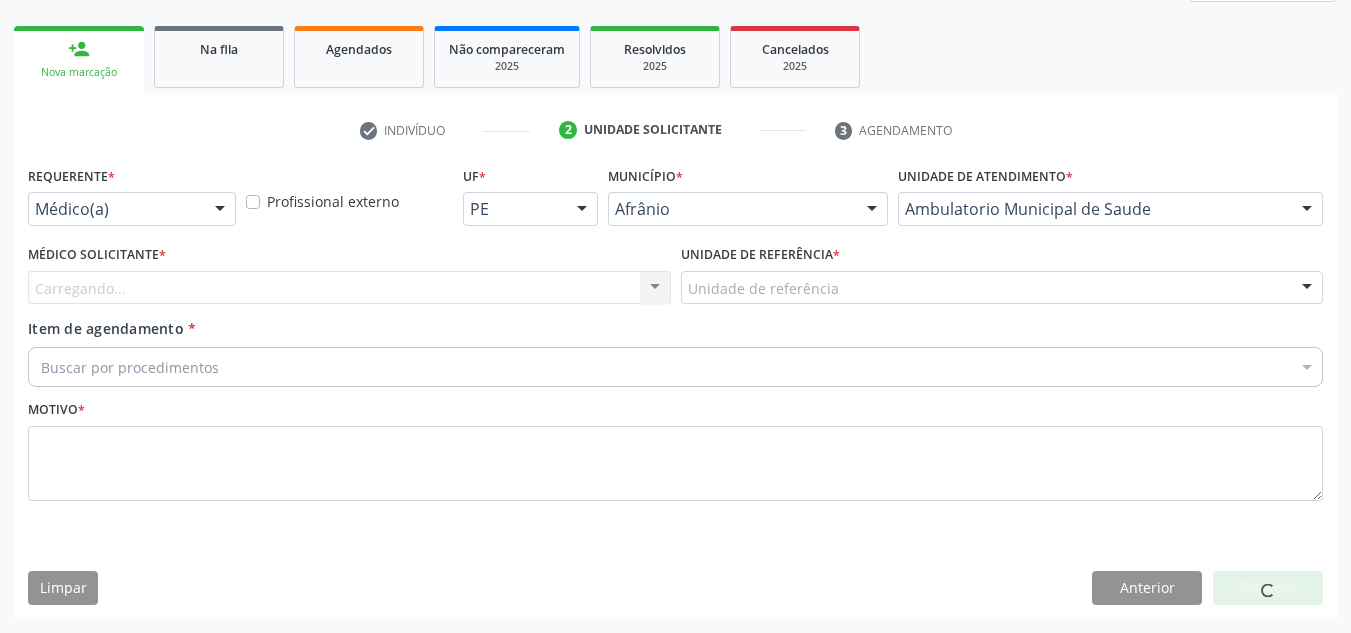click on "Carregando...
Nenhum resultado encontrado para: "   "
Não há nenhuma opção para ser exibida." at bounding box center (349, 288) 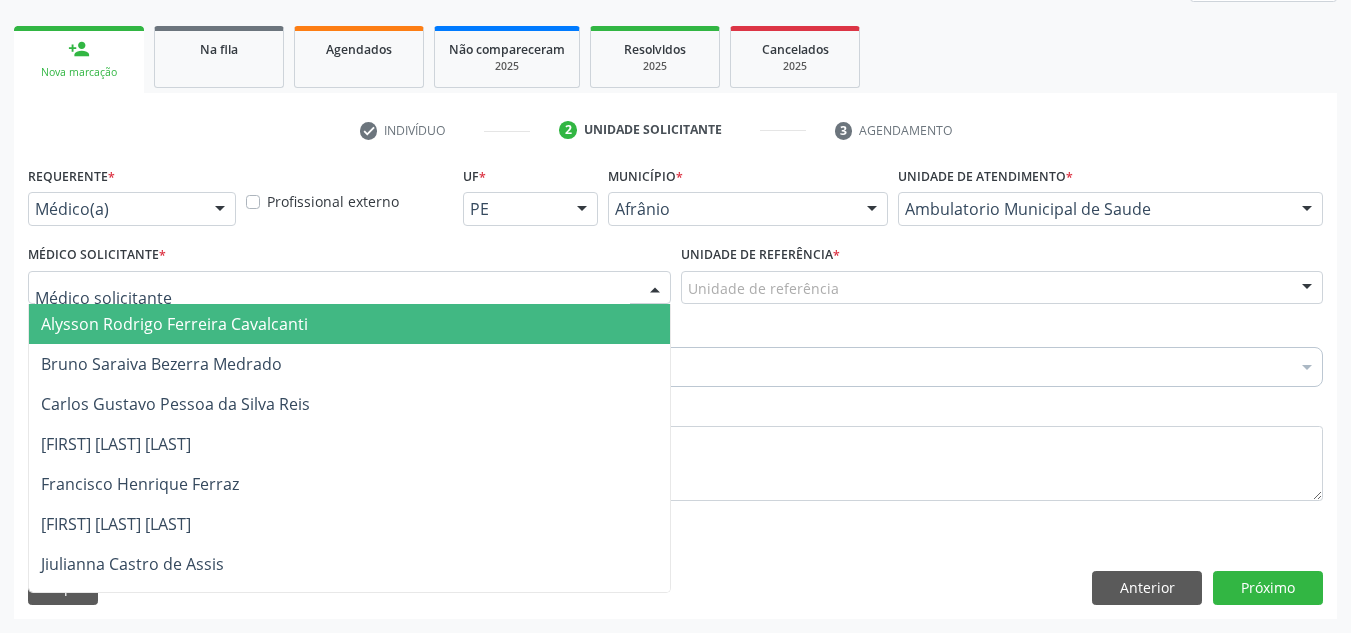 click at bounding box center [349, 288] 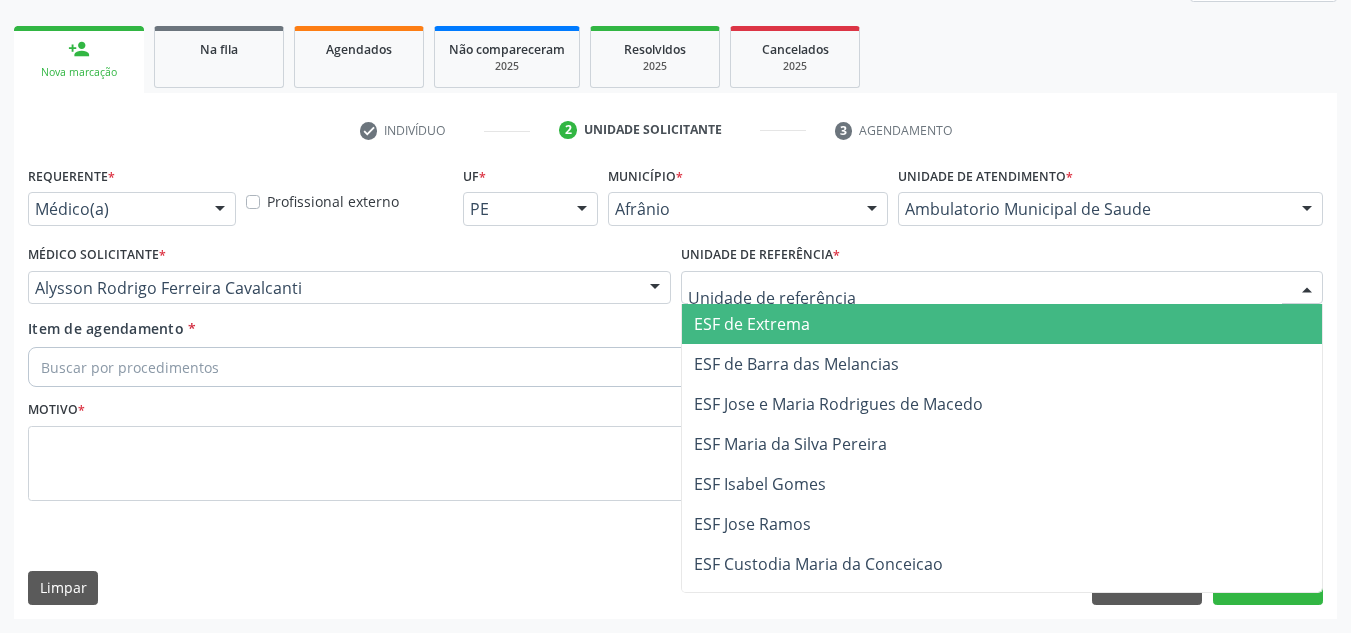 drag, startPoint x: 730, startPoint y: 275, endPoint x: 762, endPoint y: 345, distance: 76.96753 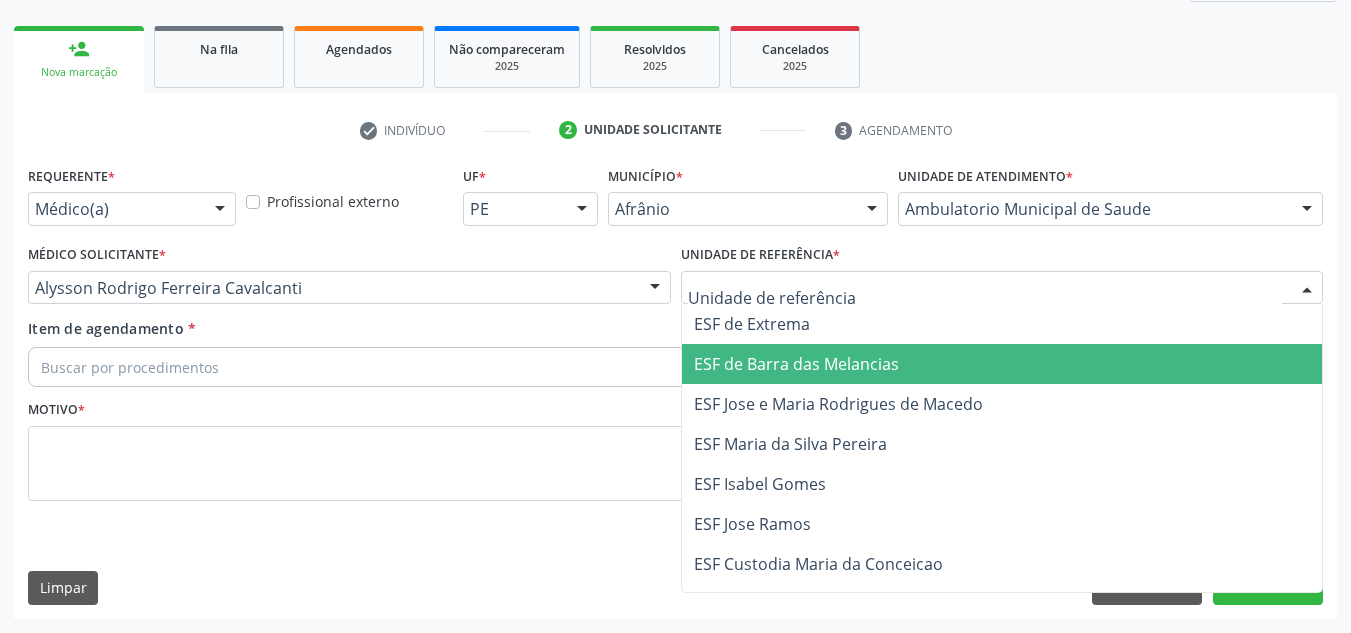 click on "ESF de Barra das Melancias" at bounding box center (1002, 364) 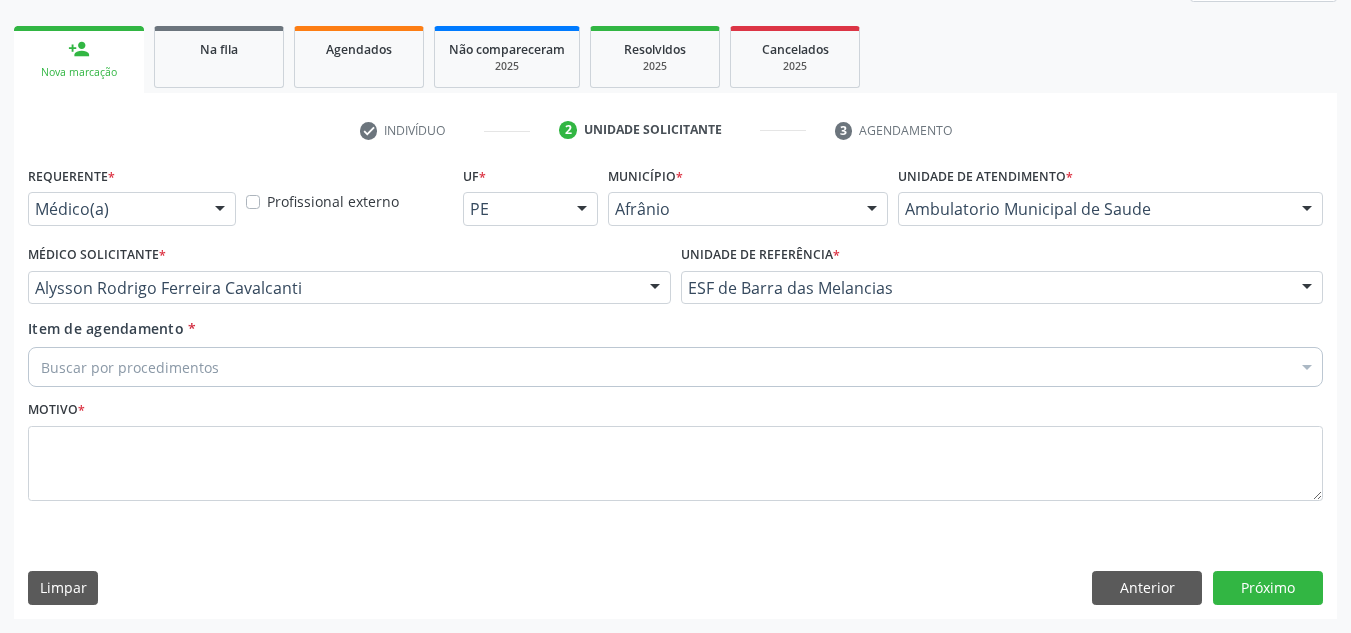 click on "Buscar por procedimentos" at bounding box center (675, 367) 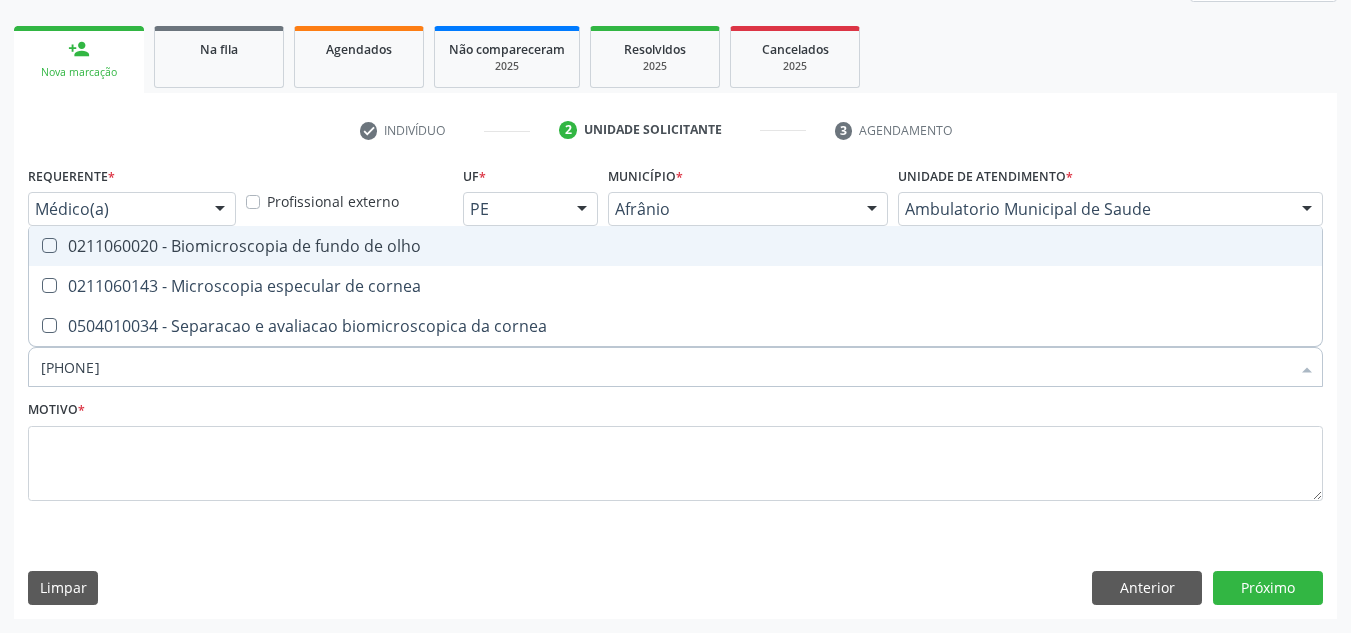 type on "MICROSCOPIA" 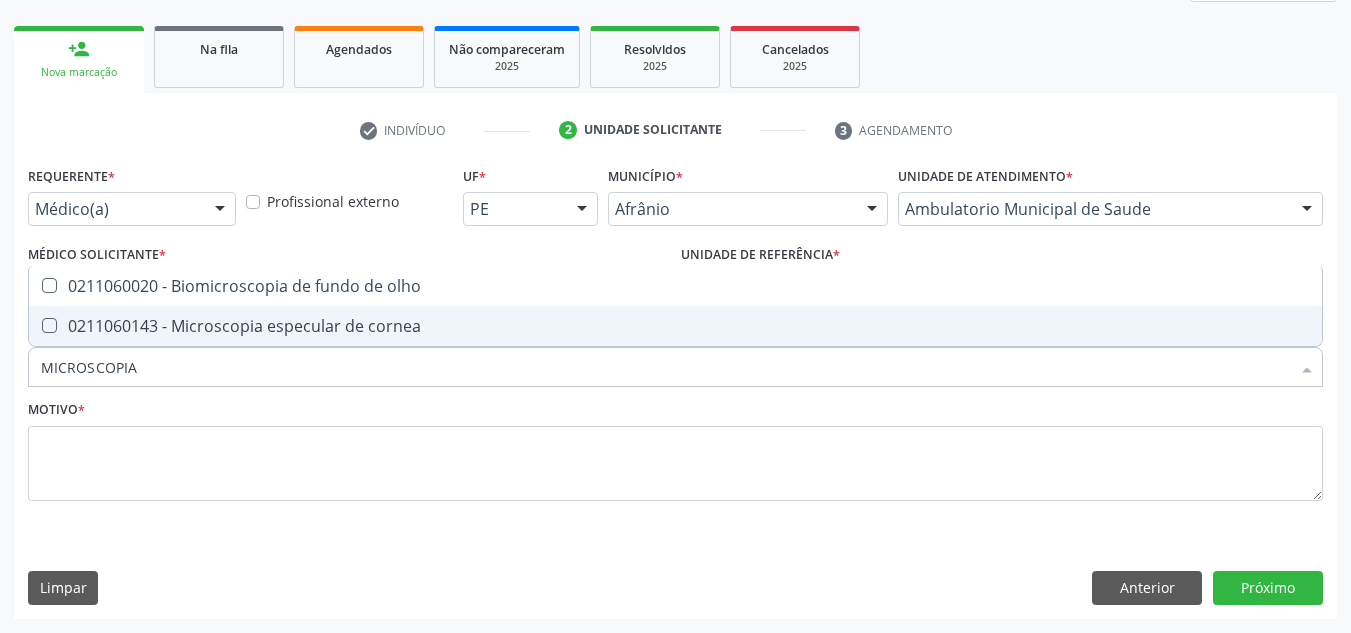 click on "0211060143 - Microscopia especular de cornea" at bounding box center [675, 326] 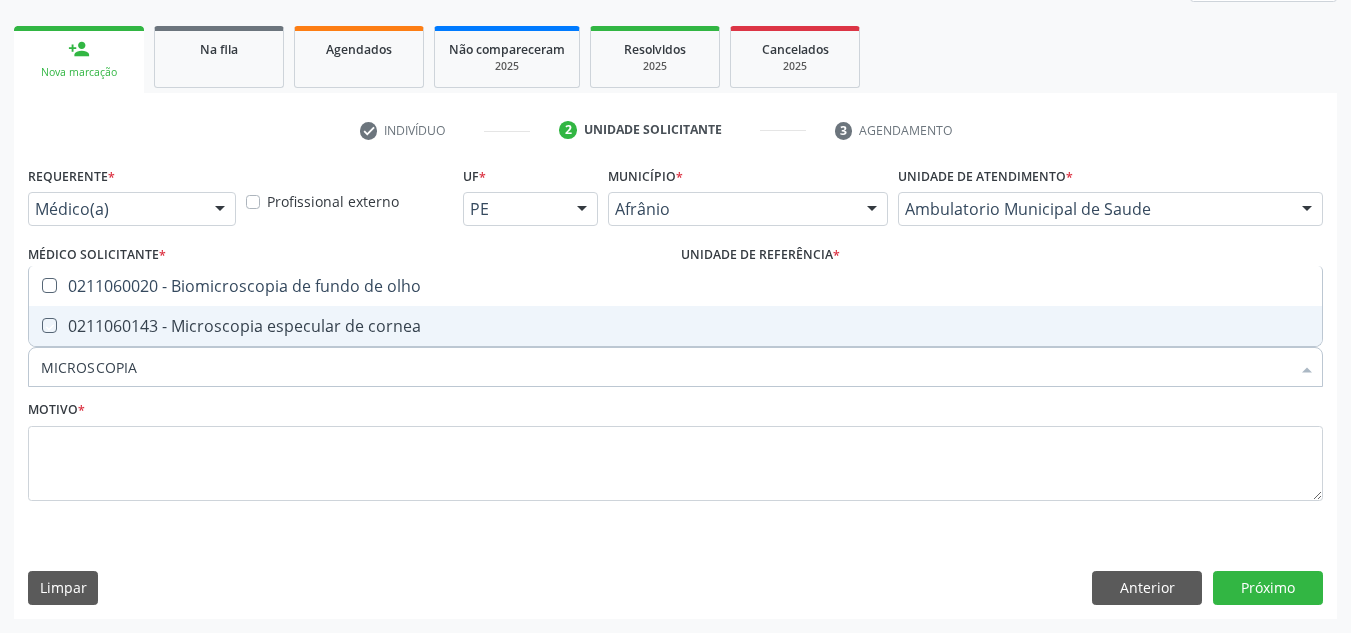 checkbox on "true" 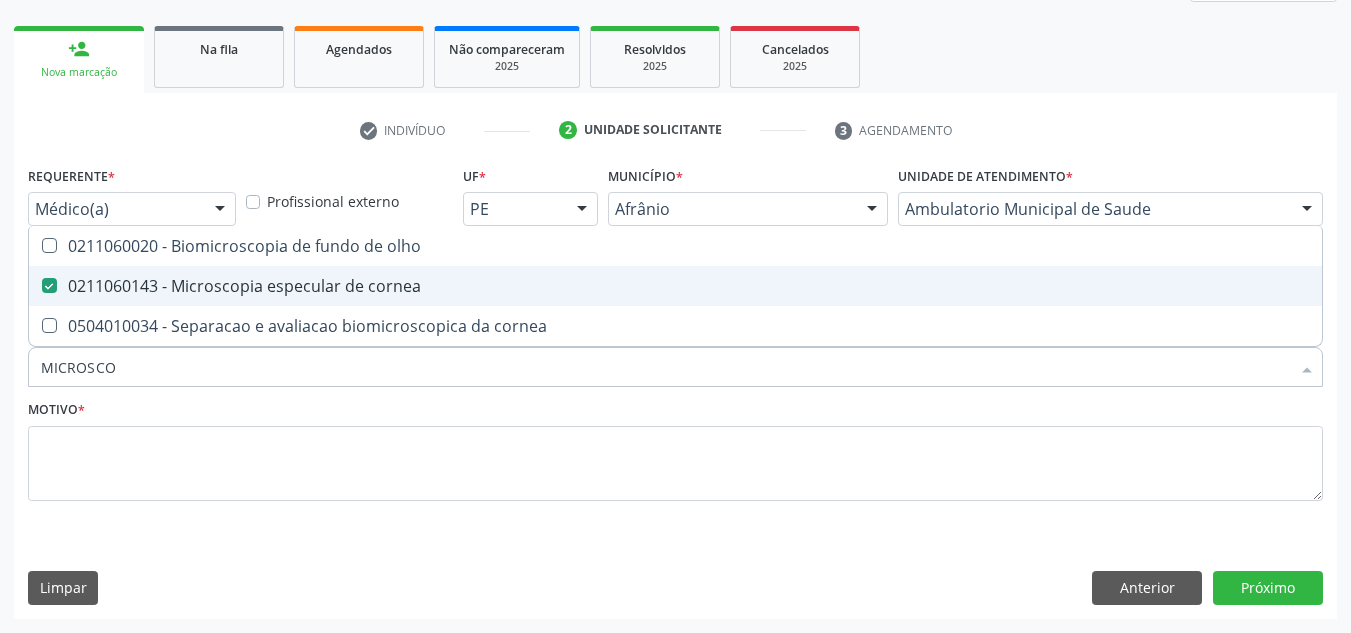 type on "MICROSC" 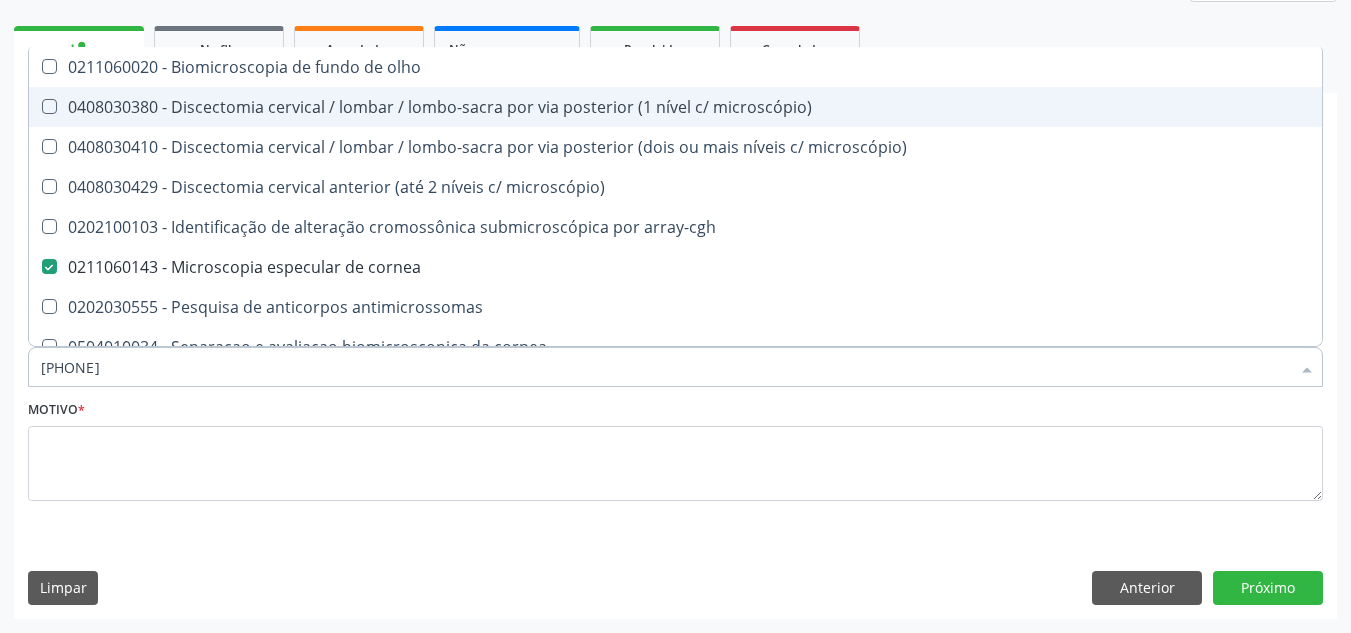 type on "MICRO" 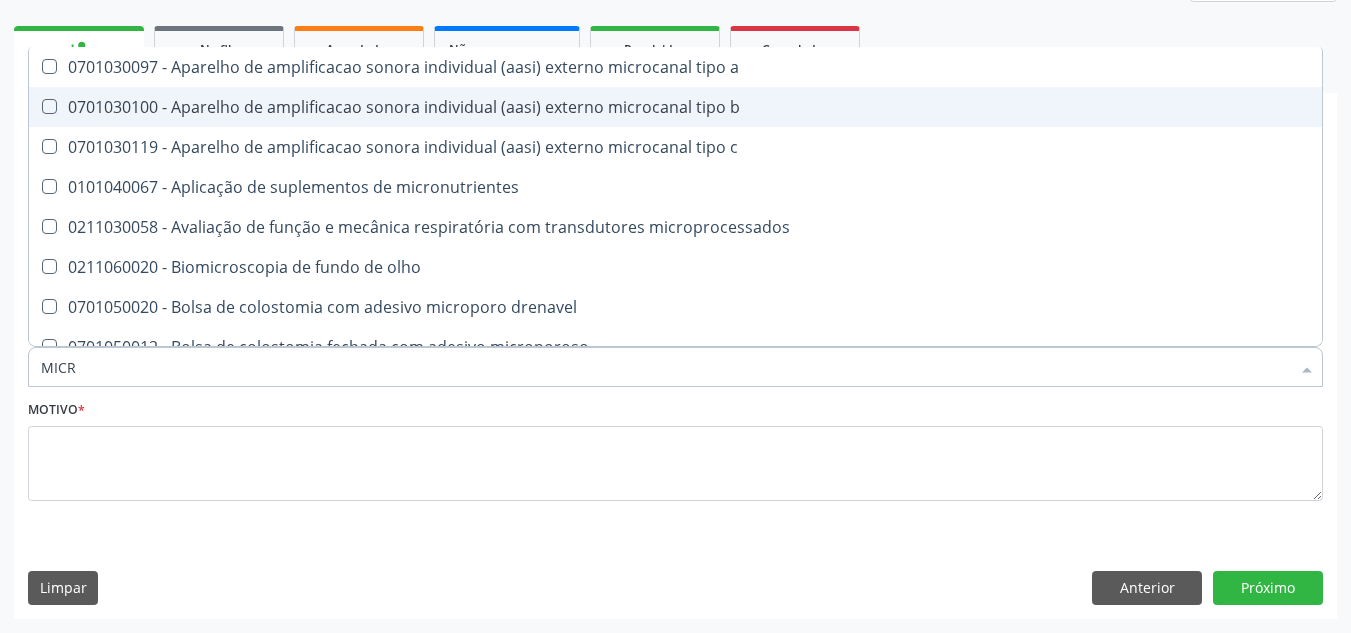 type on "MIC" 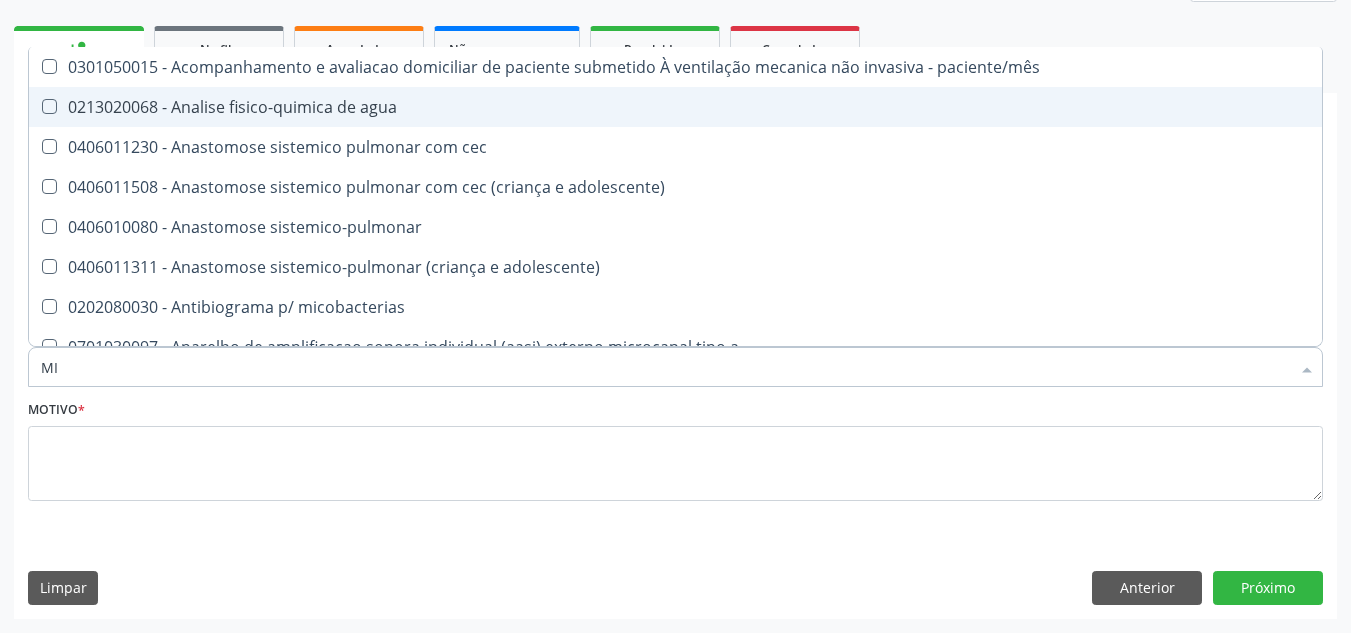 type on "M" 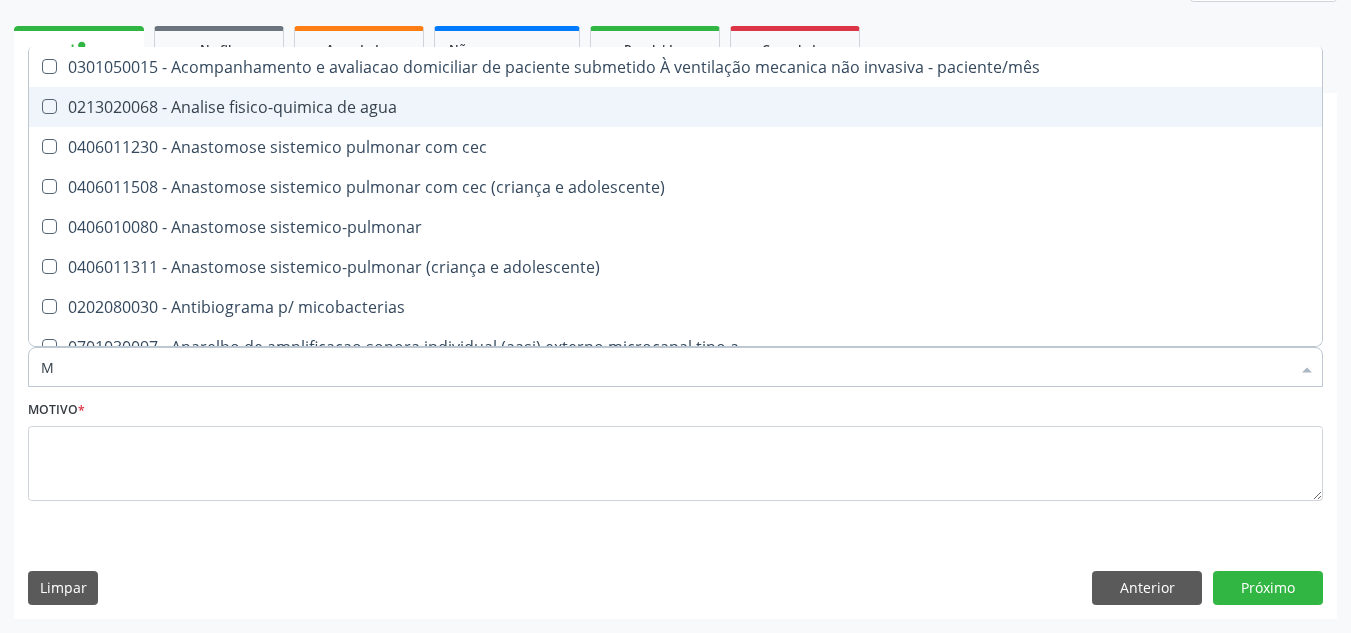 checkbox on "false" 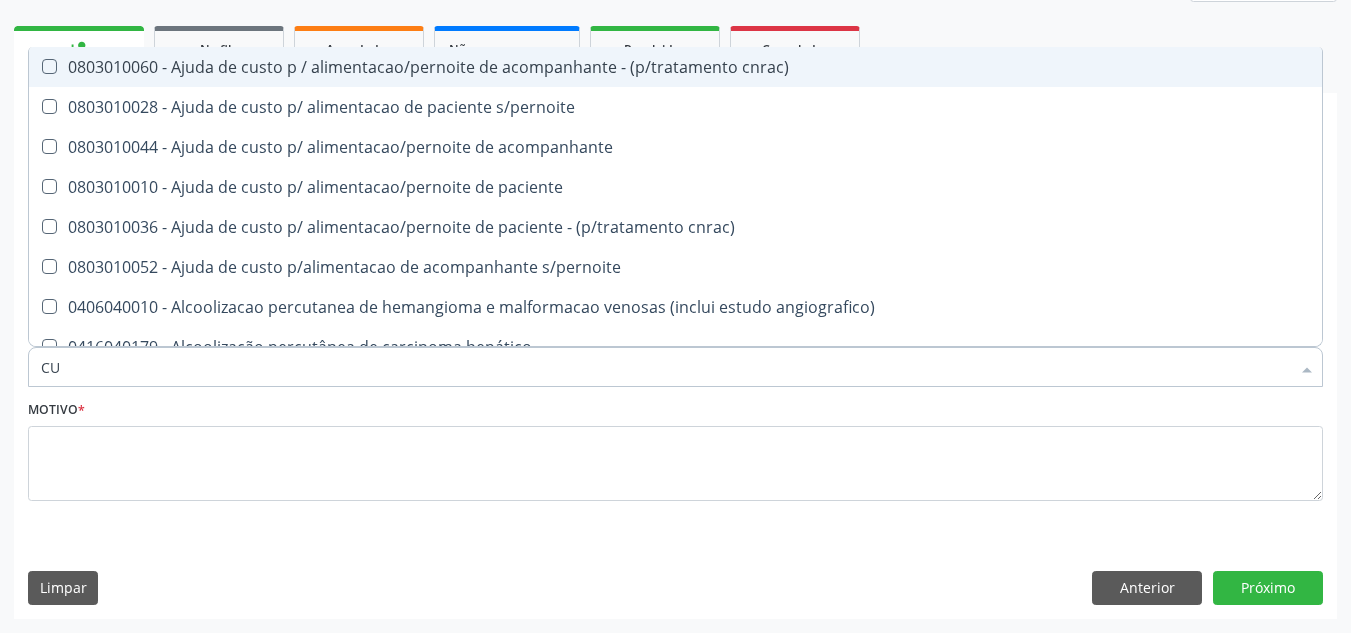 type on "C" 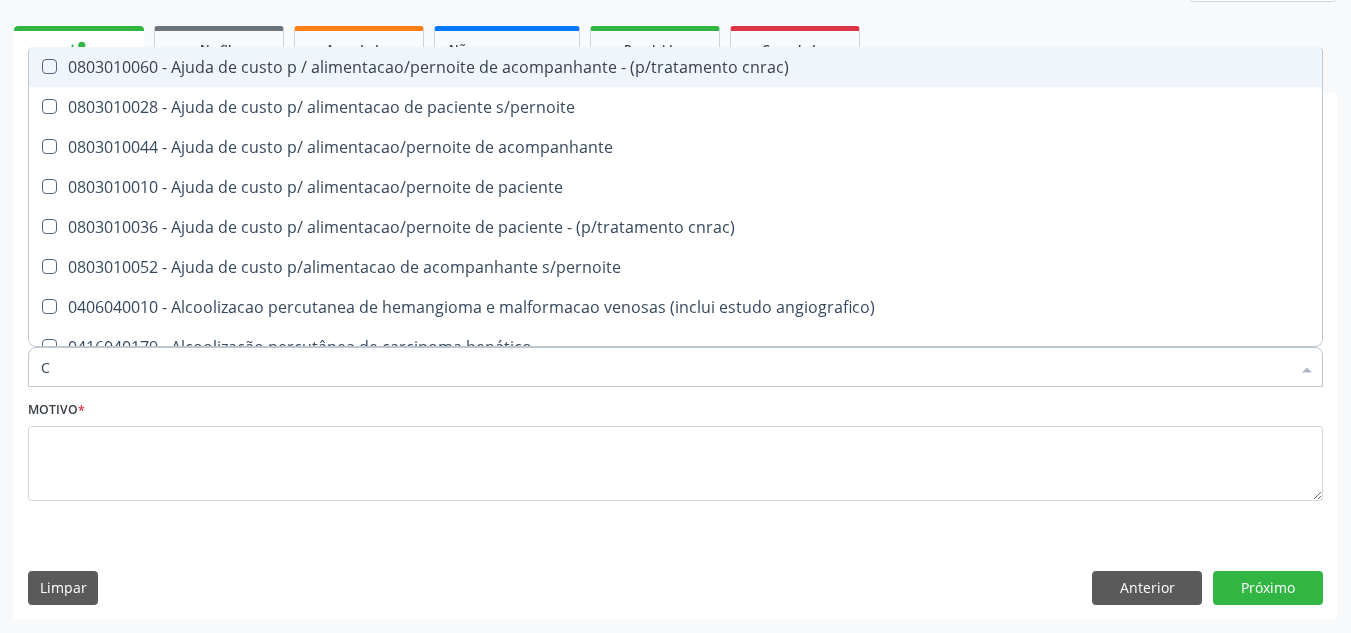 checkbox on "false" 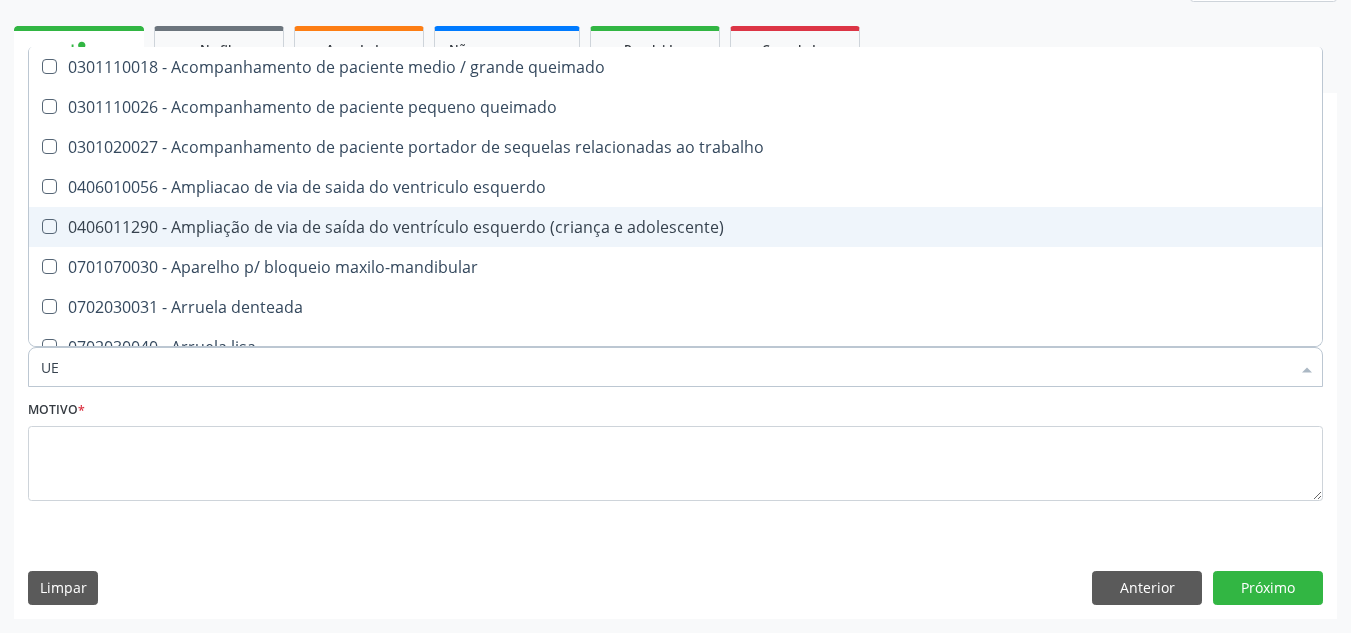 type on "U" 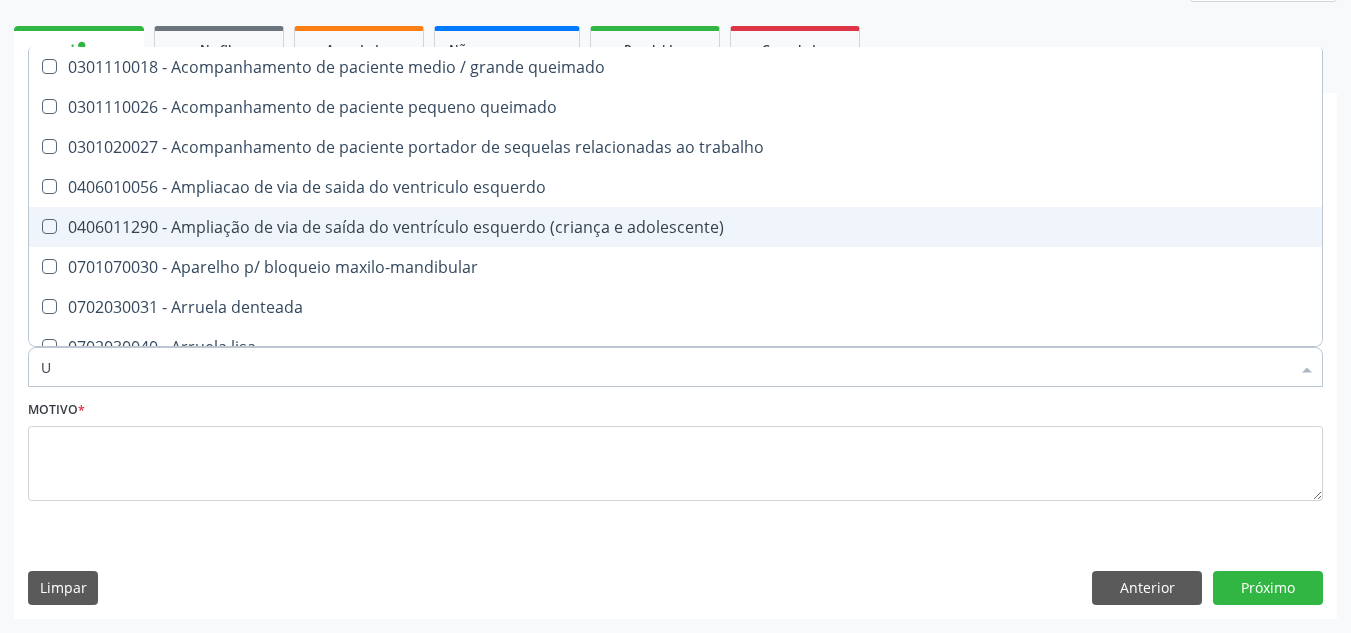 type 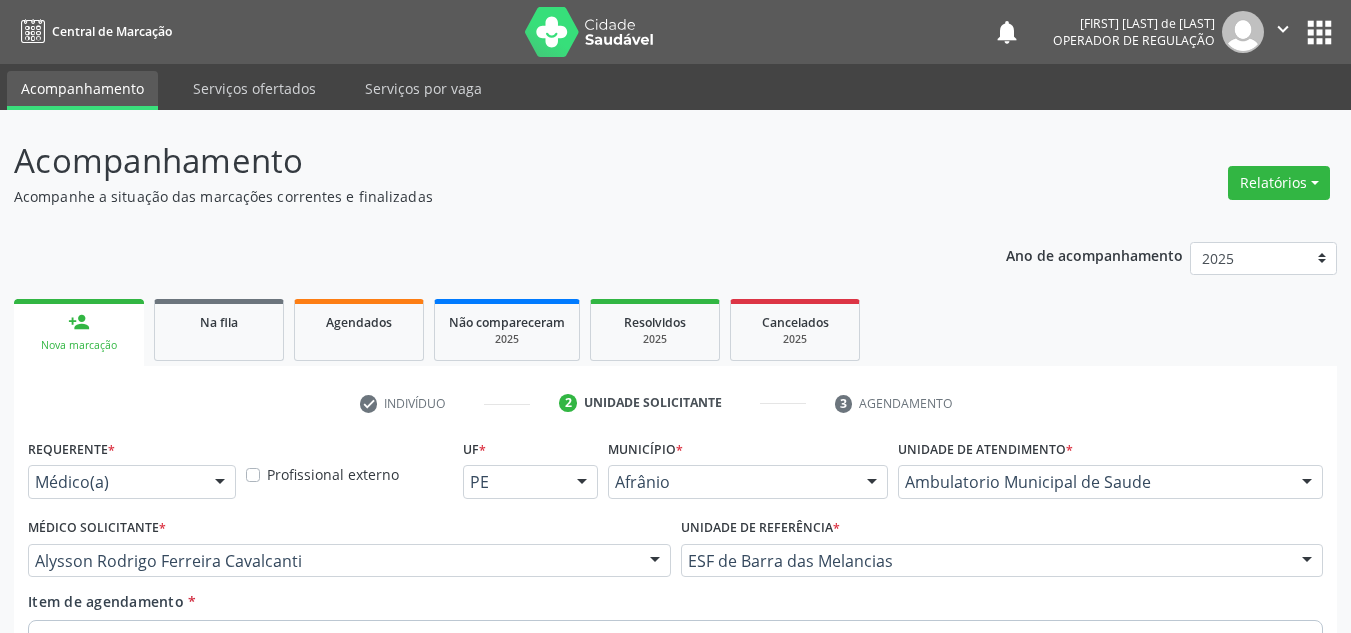 scroll, scrollTop: 273, scrollLeft: 0, axis: vertical 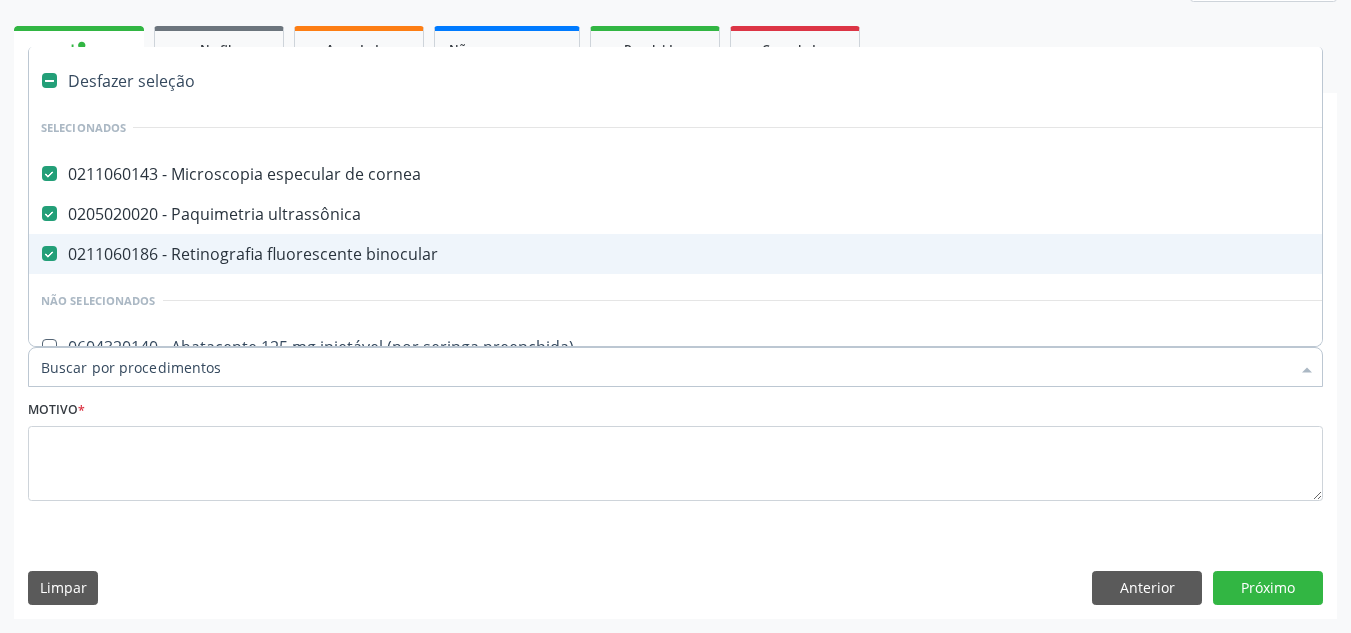 click on "Item de agendamento
*" at bounding box center (665, 367) 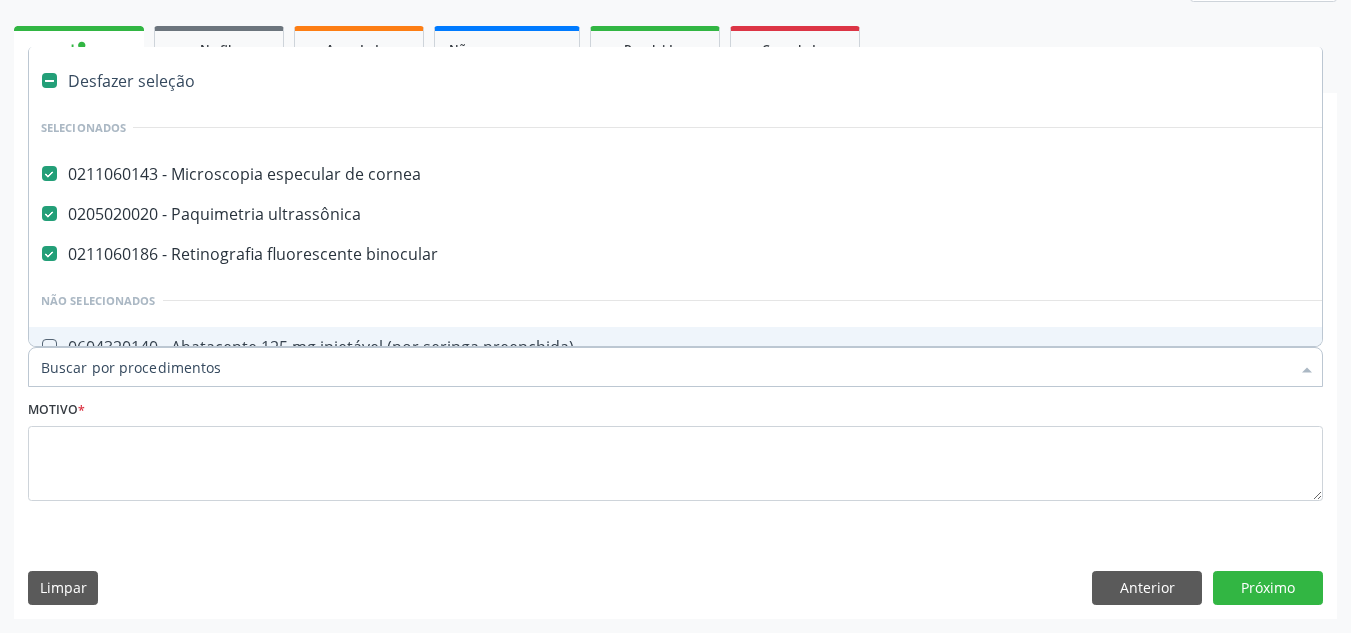 click on "Item de agendamento
*" at bounding box center (665, 367) 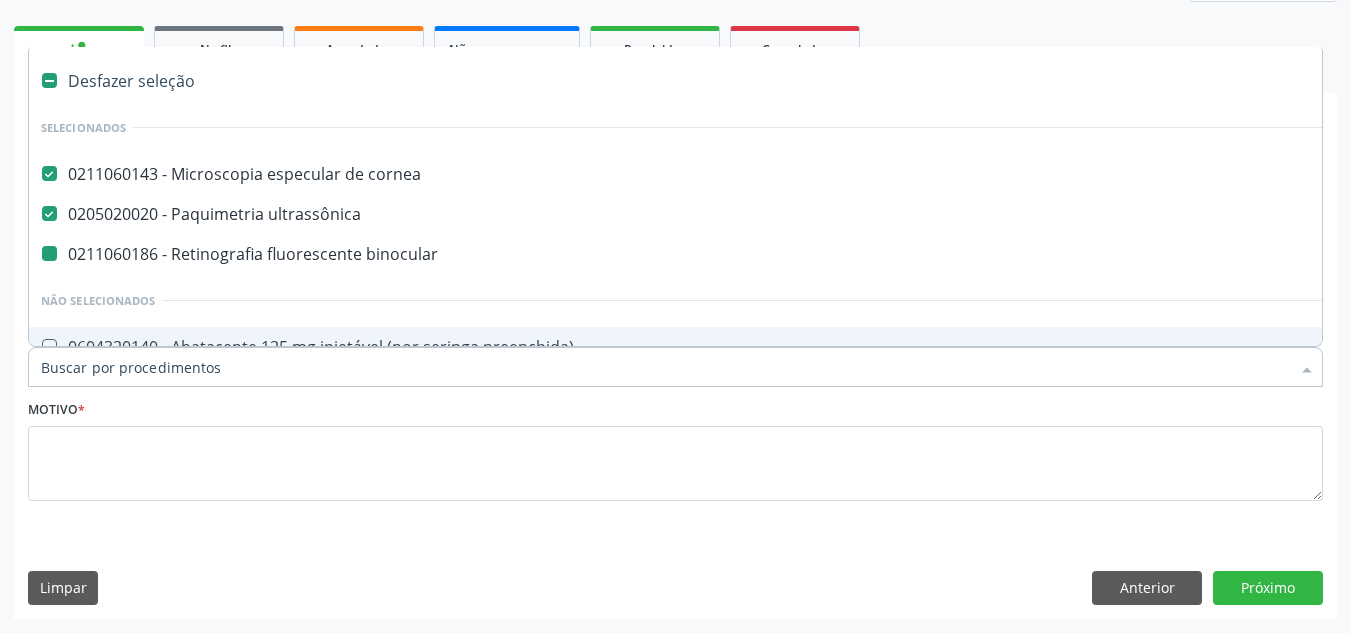 type on "G" 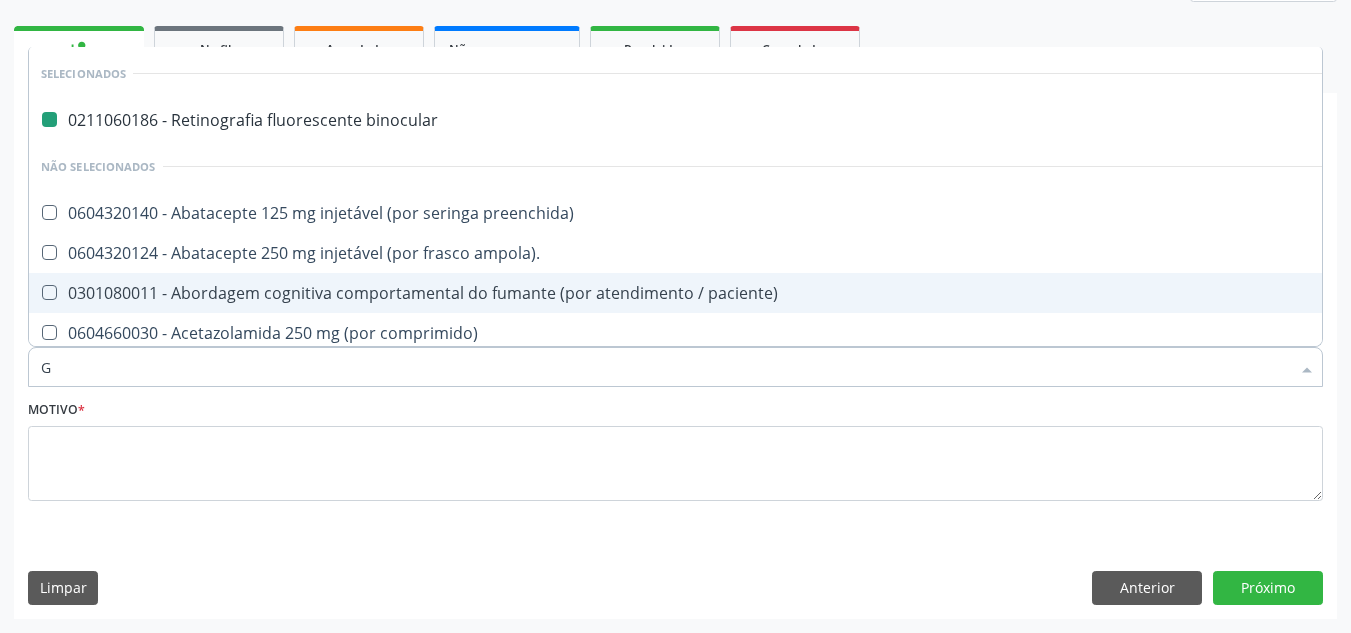 type on "GO" 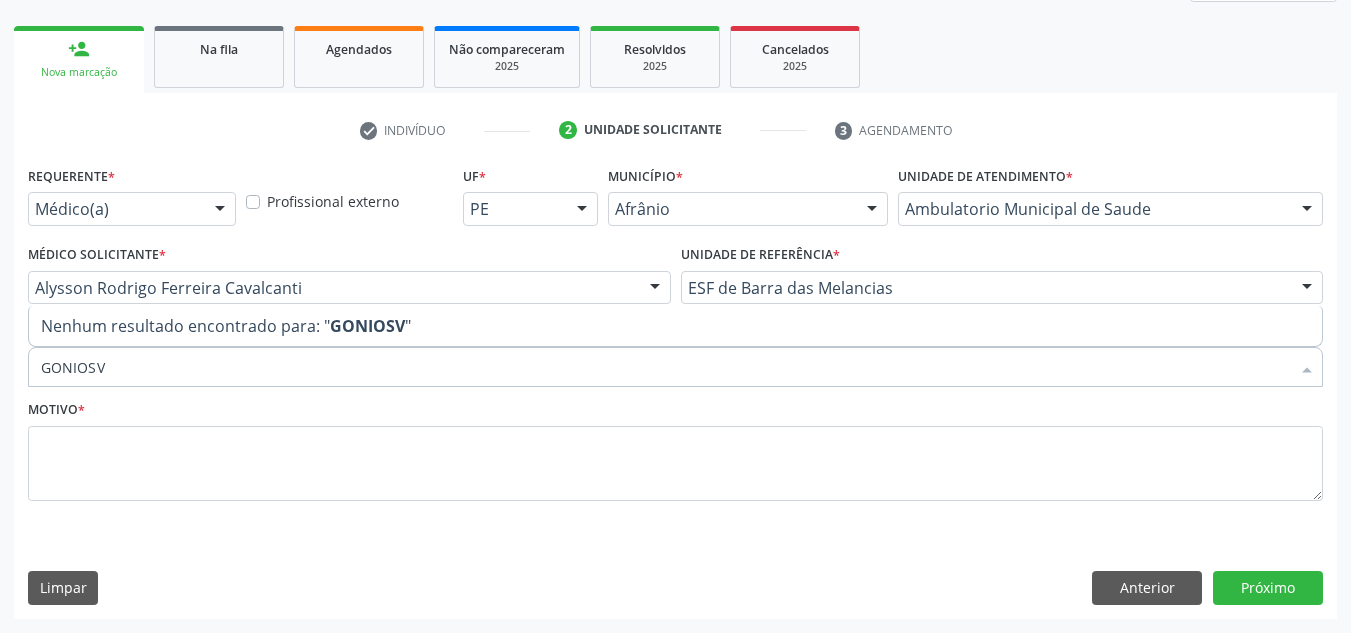 type on "GONIOS" 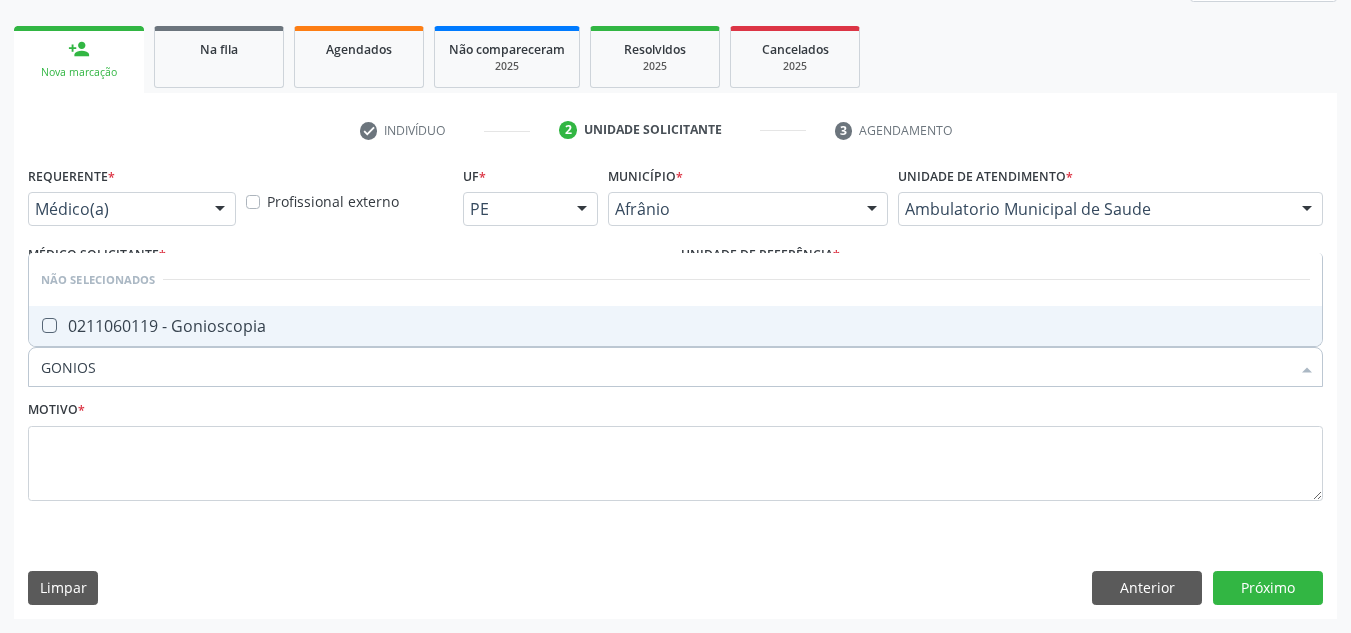 click on "Não selecionados" at bounding box center [675, 279] 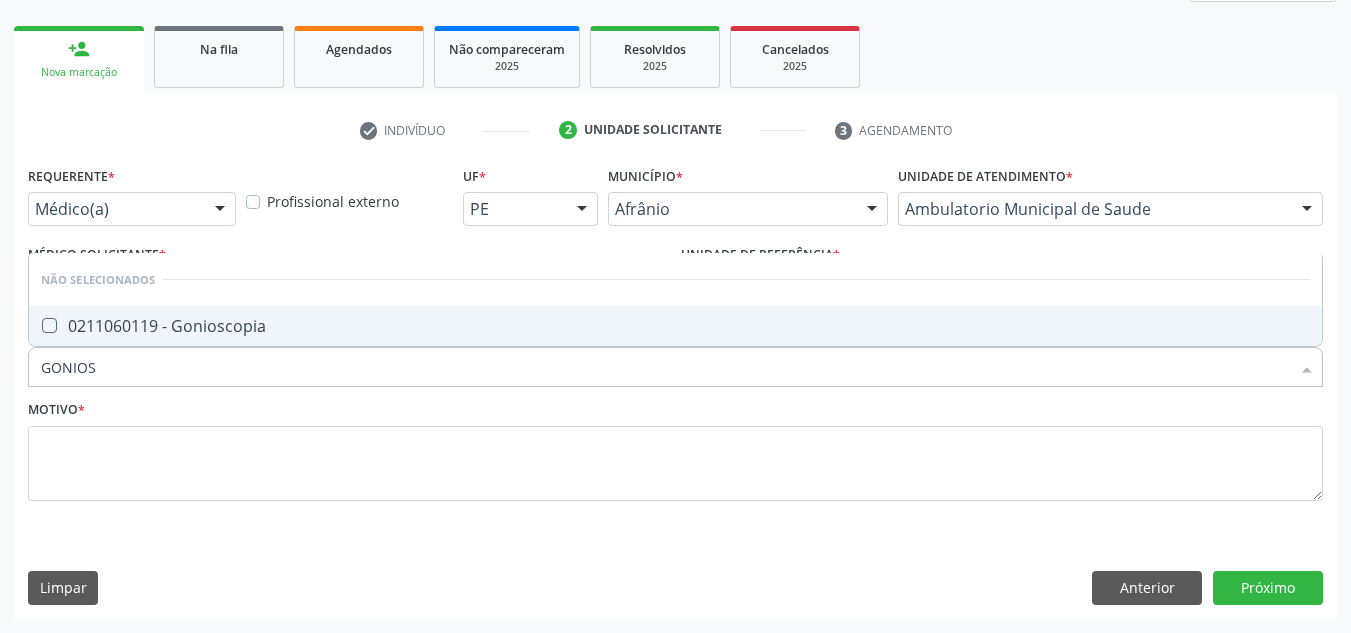 checkbox on "true" 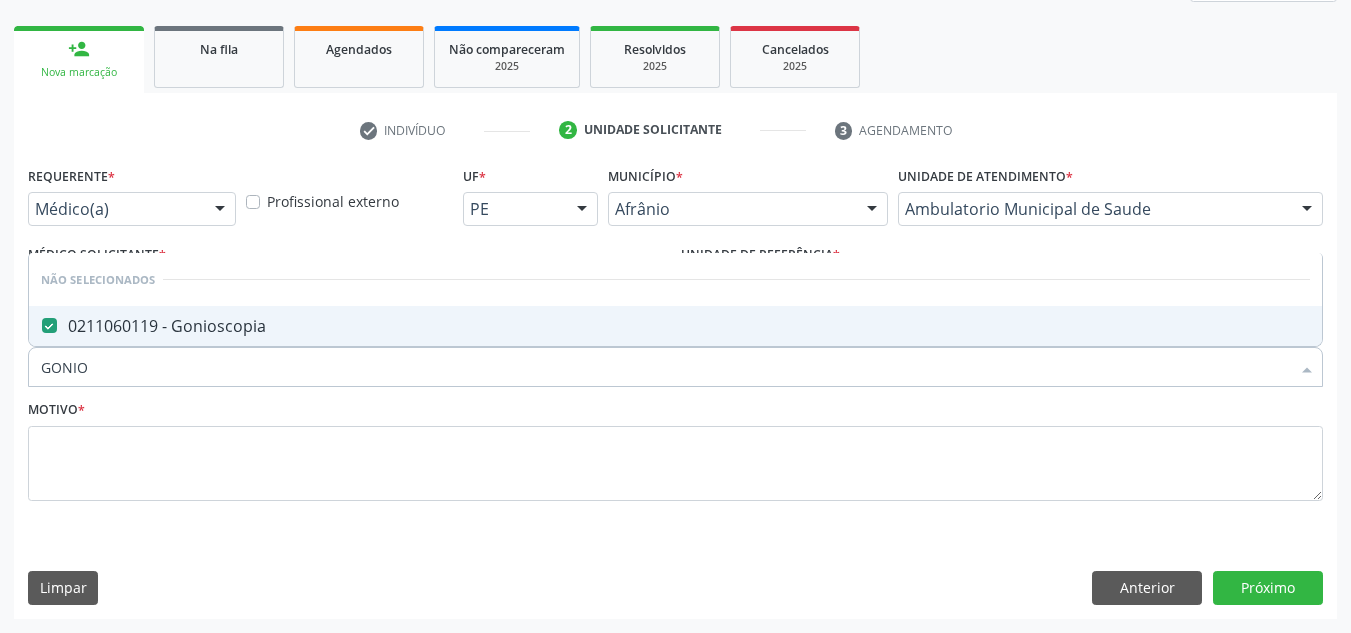 type on "GONI" 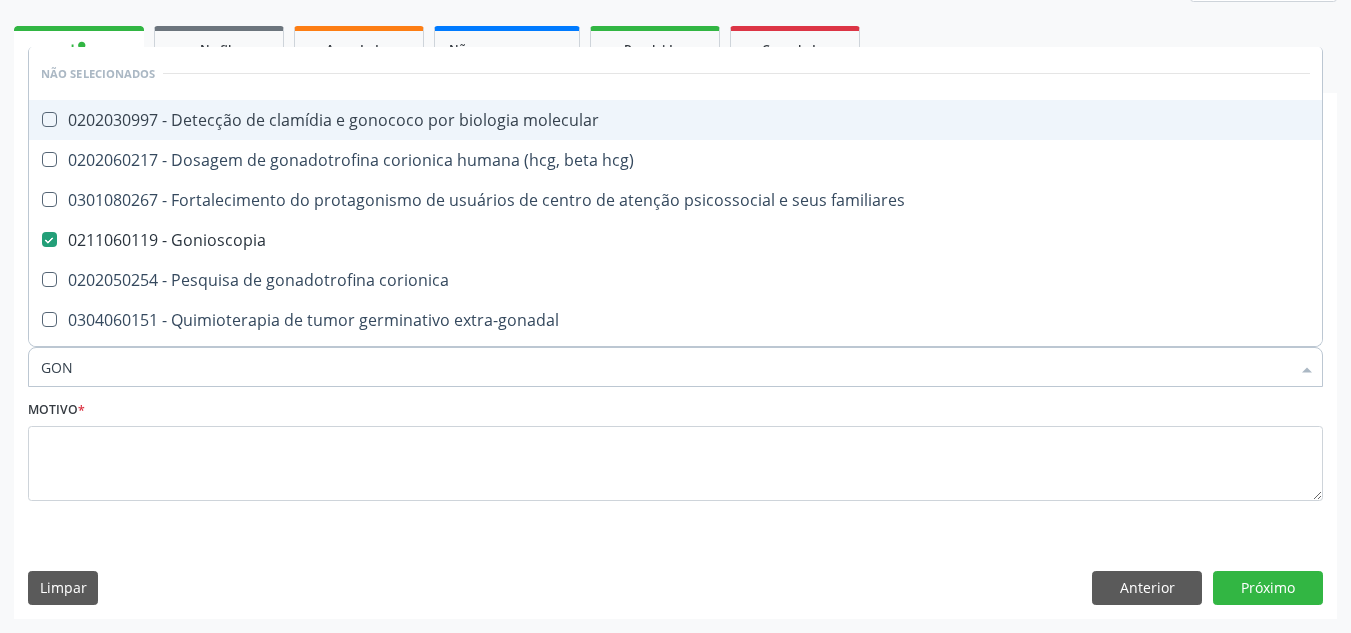 type on "GO" 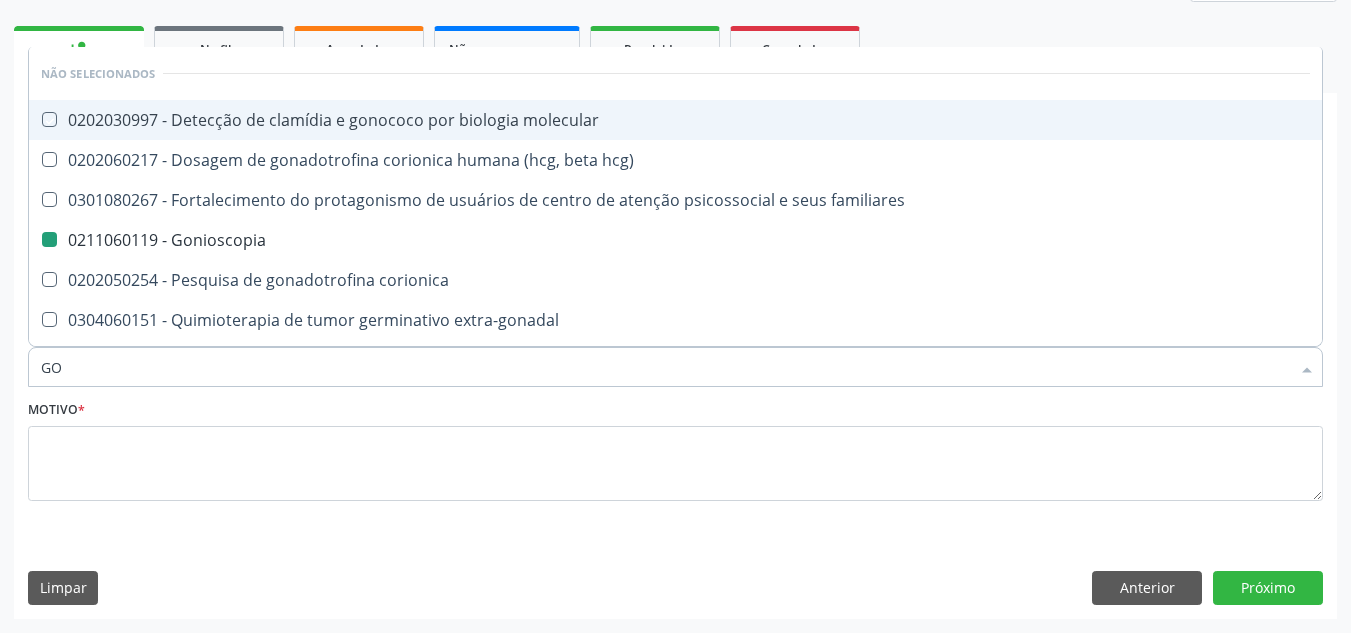 type on "G" 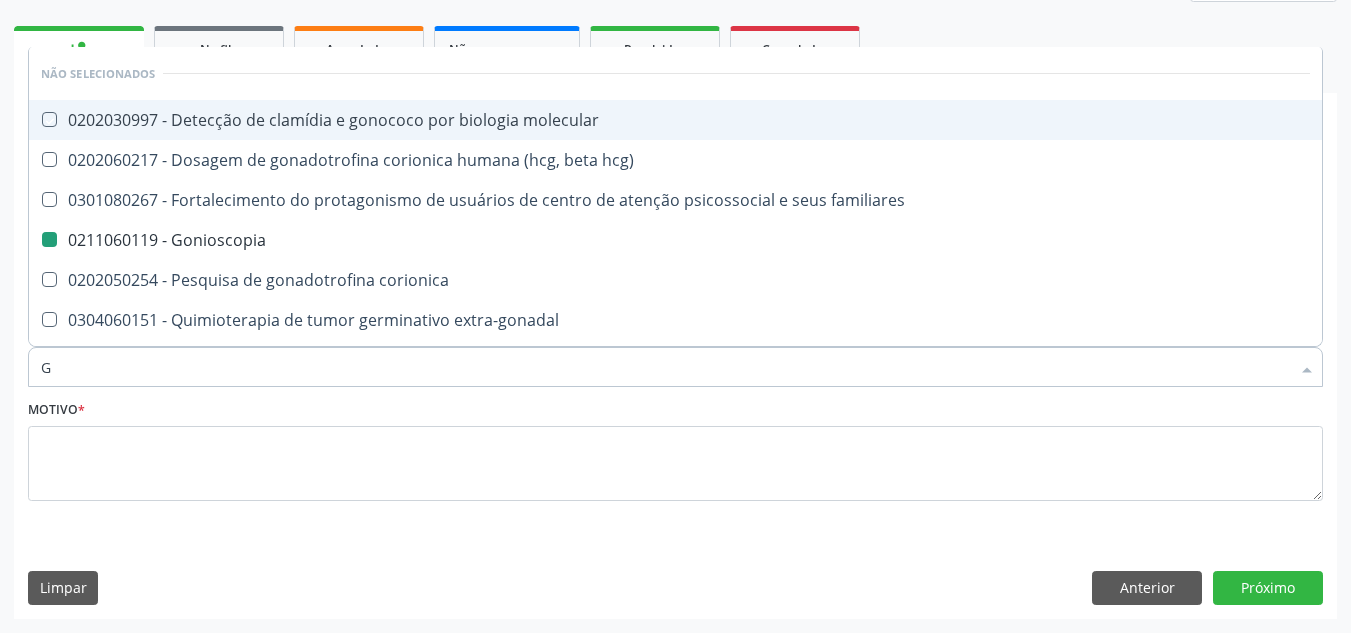 type 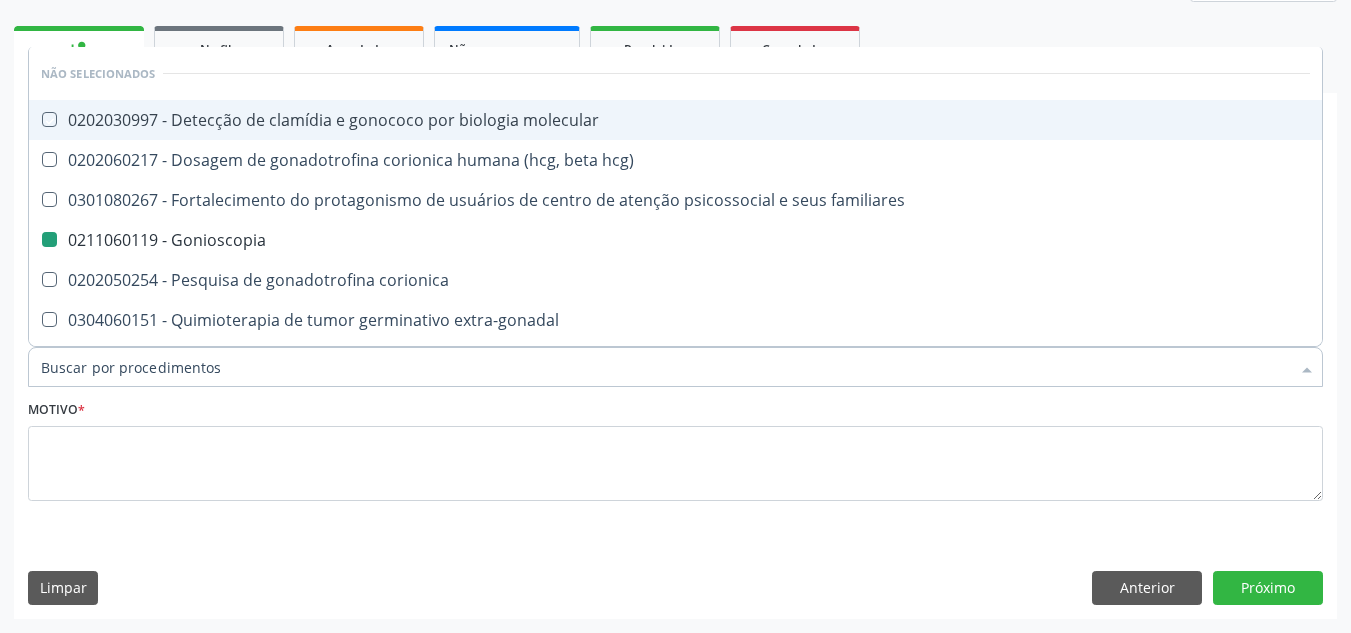 checkbox on "true" 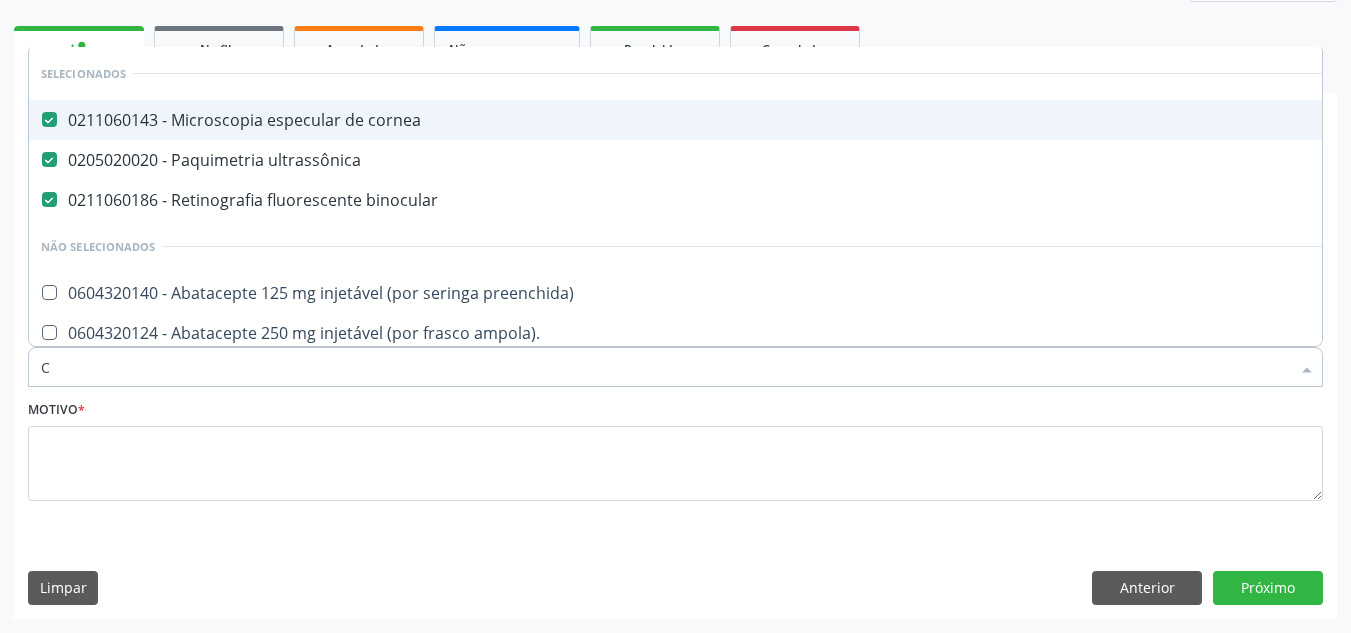 type on "CA" 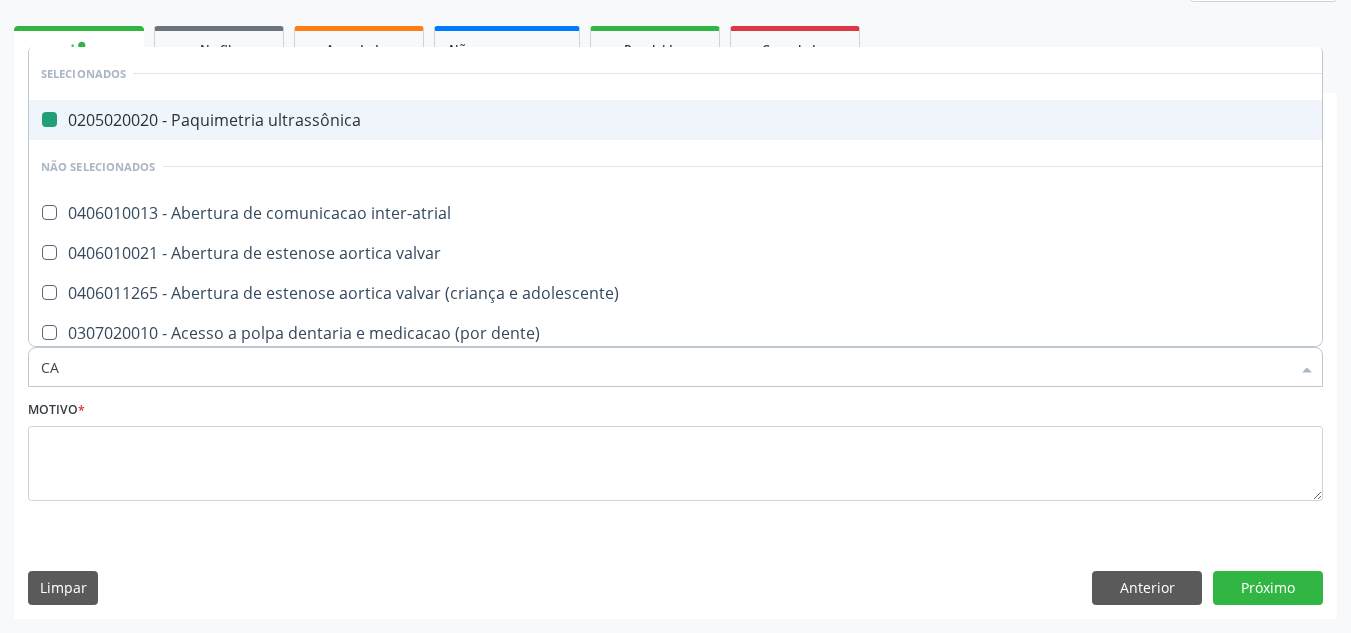 type on "CAM" 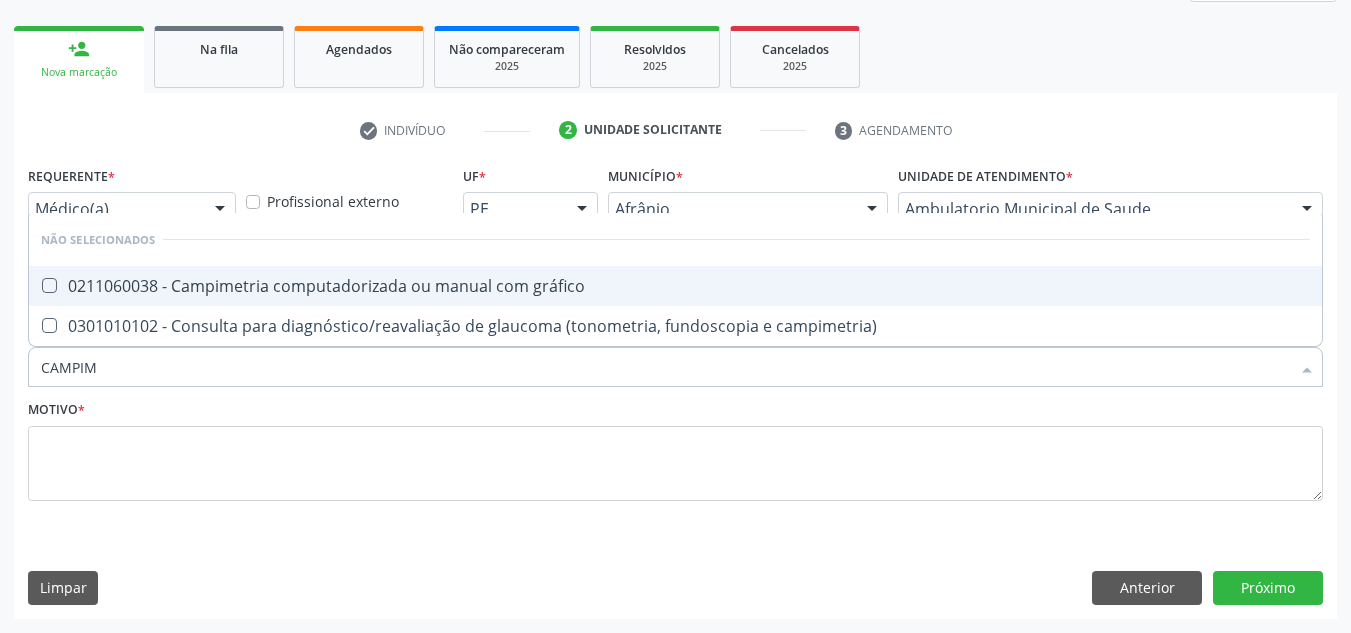 type on "CAMPIME" 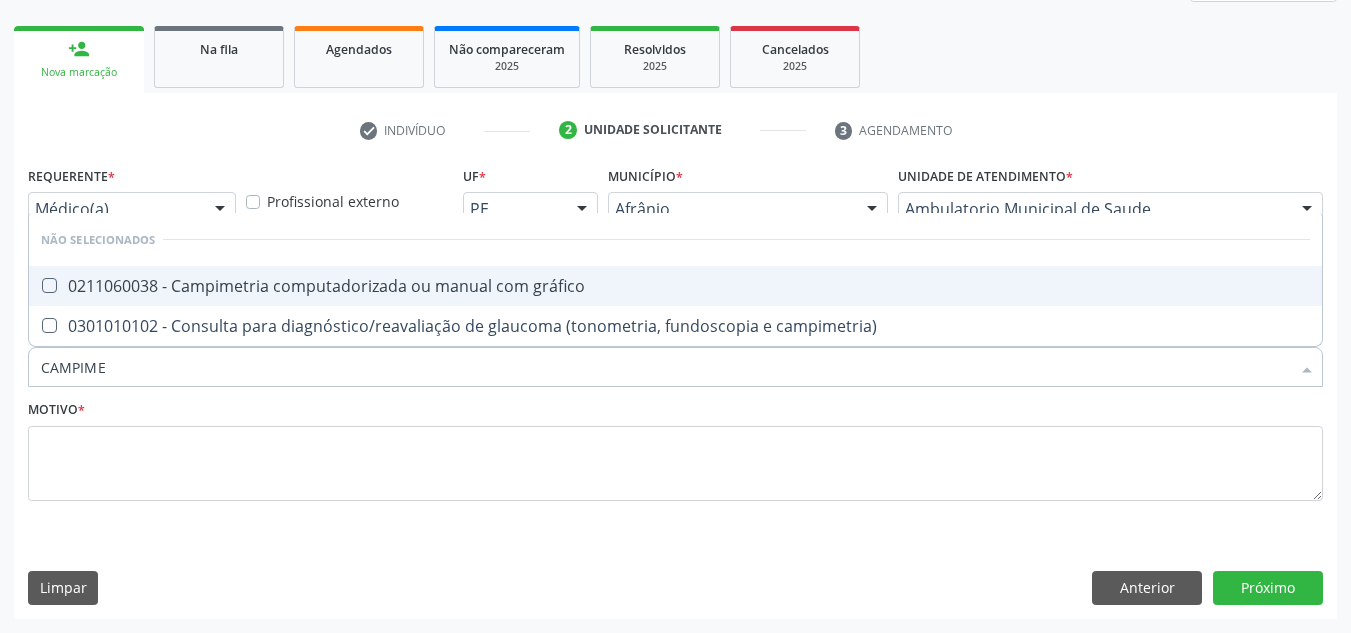 click on "0211060038 - Campimetria computadorizada ou manual com gráfico" at bounding box center (675, 286) 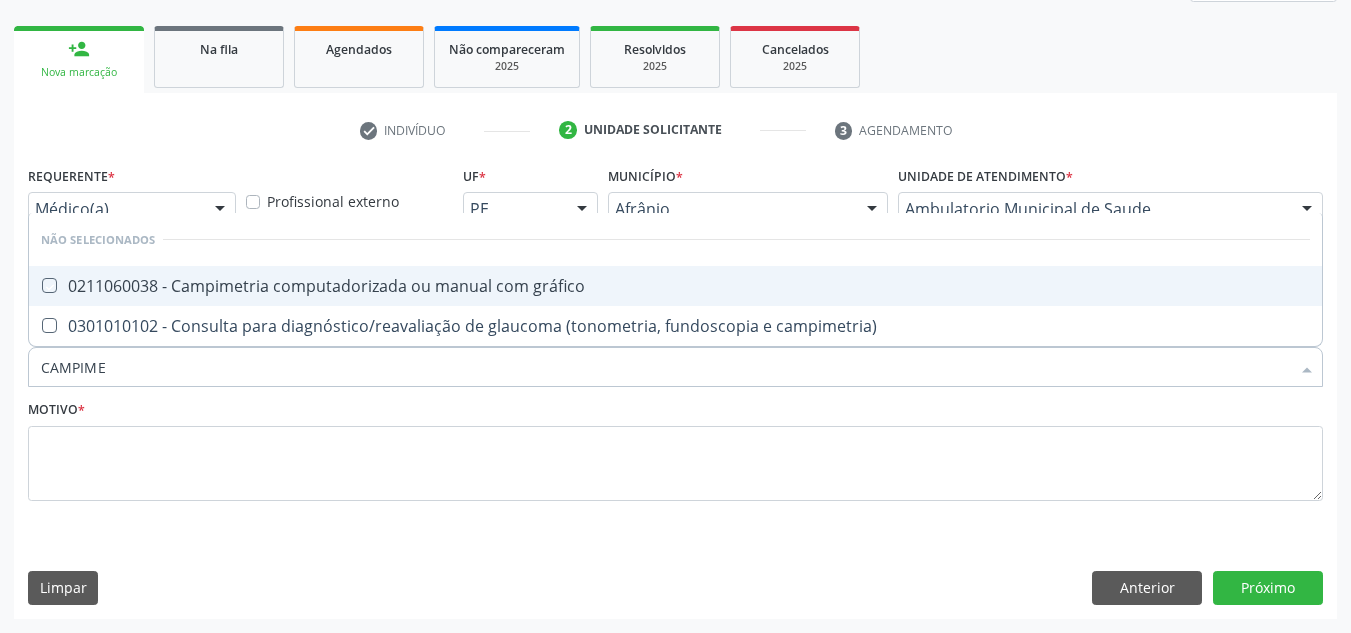 checkbox on "true" 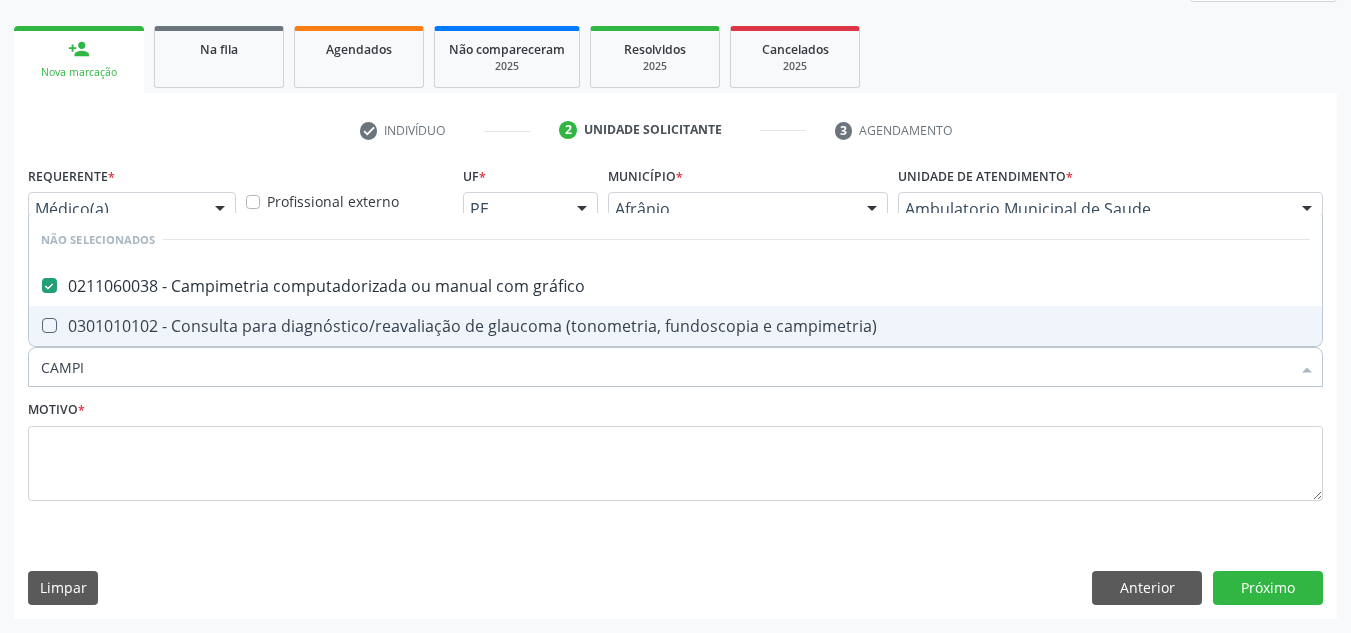 type on "CAMP" 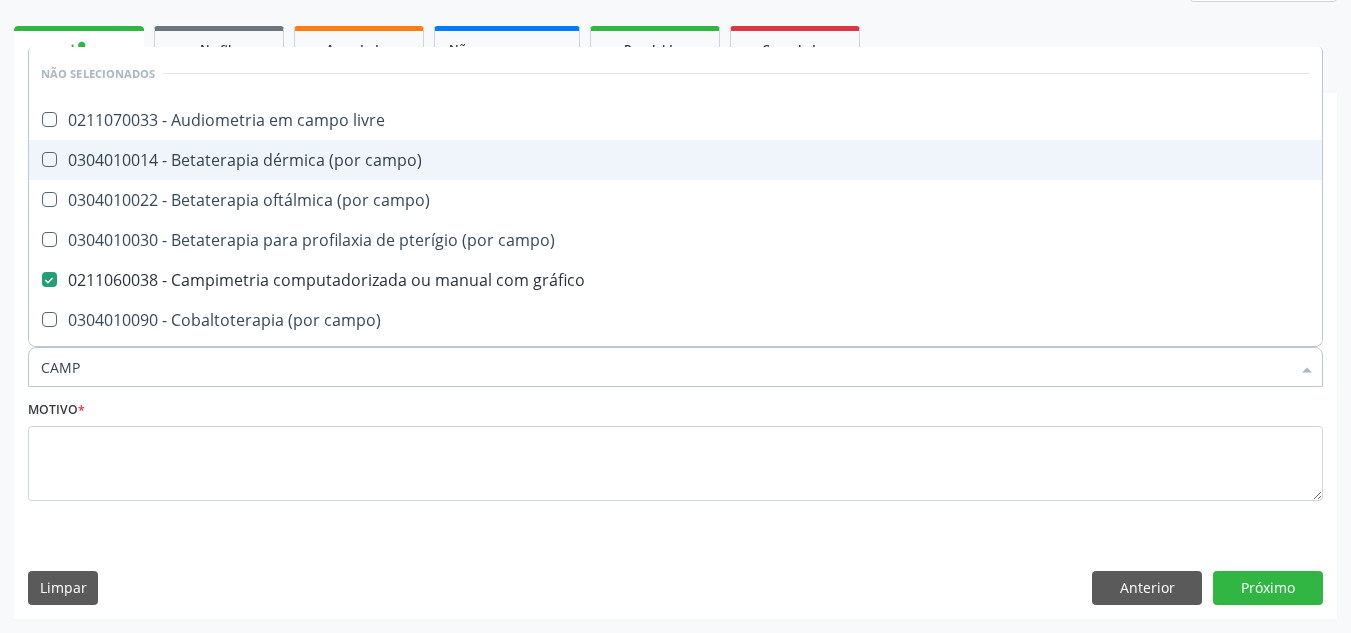 type on "CAM" 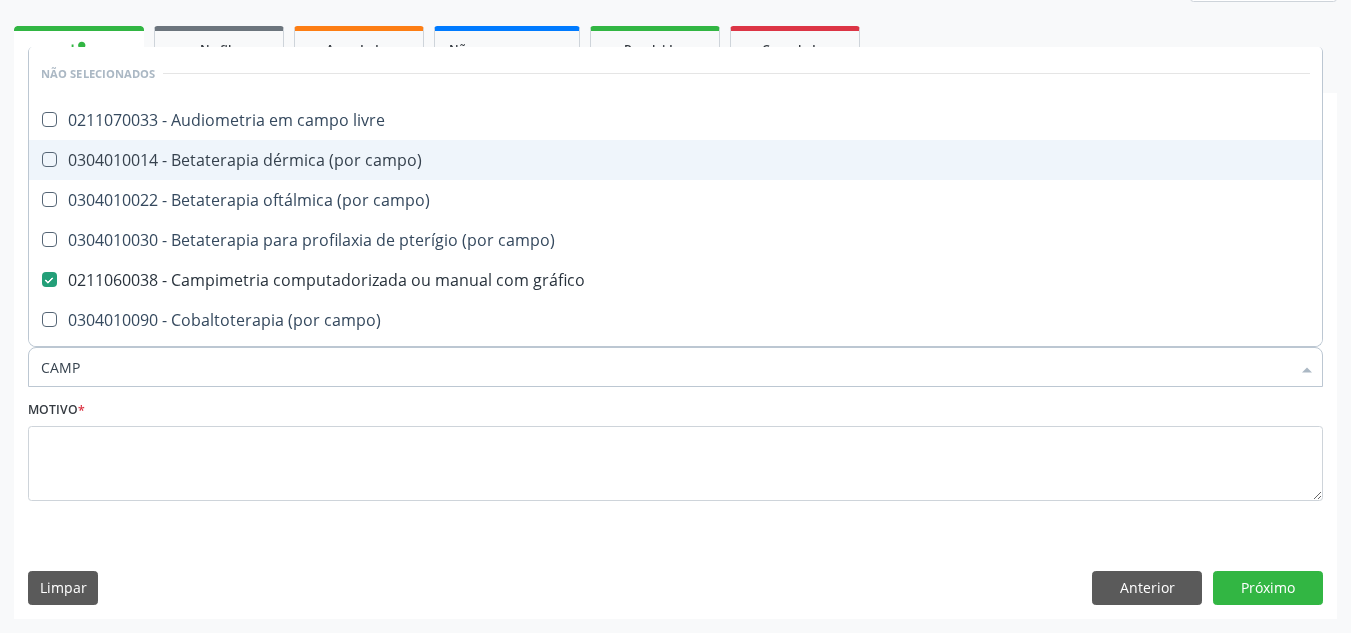 checkbox on "true" 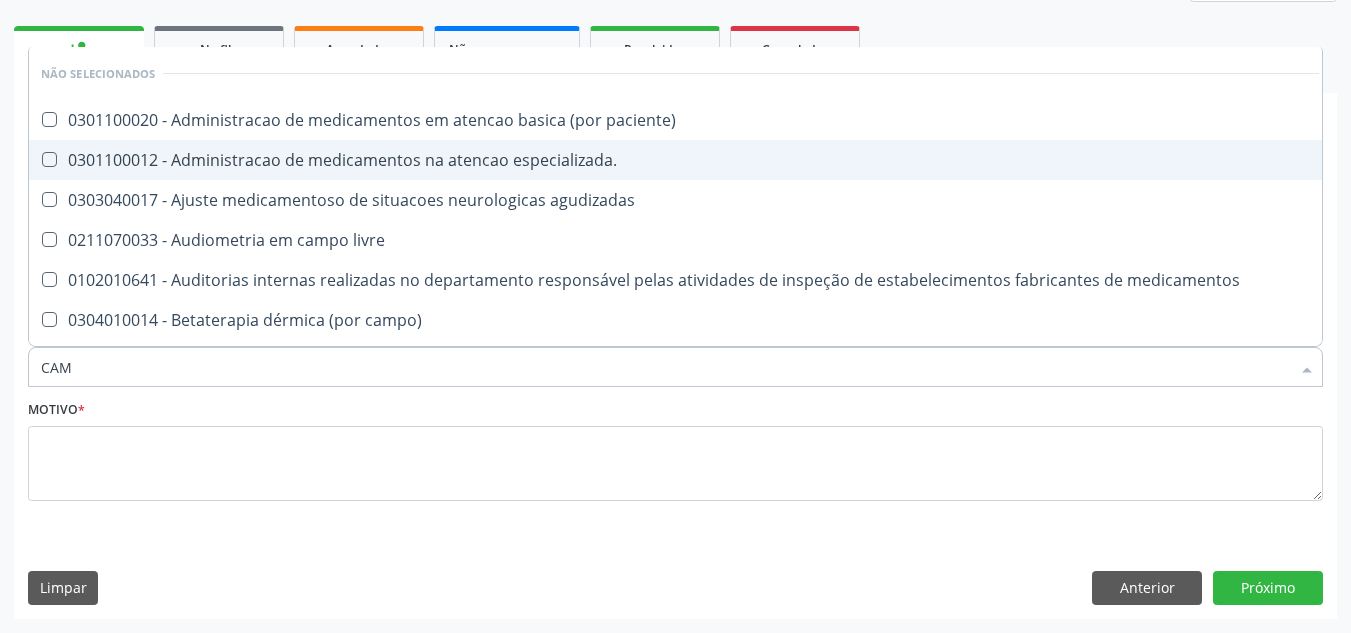 type on "CA" 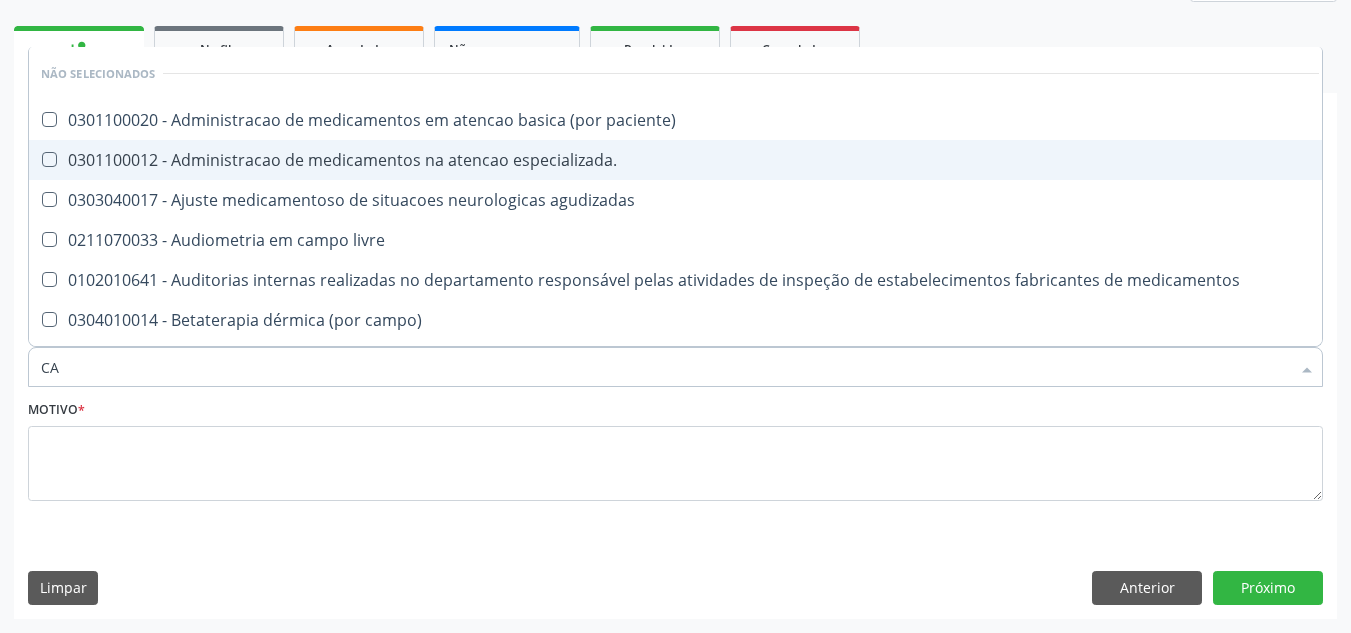 checkbox on "true" 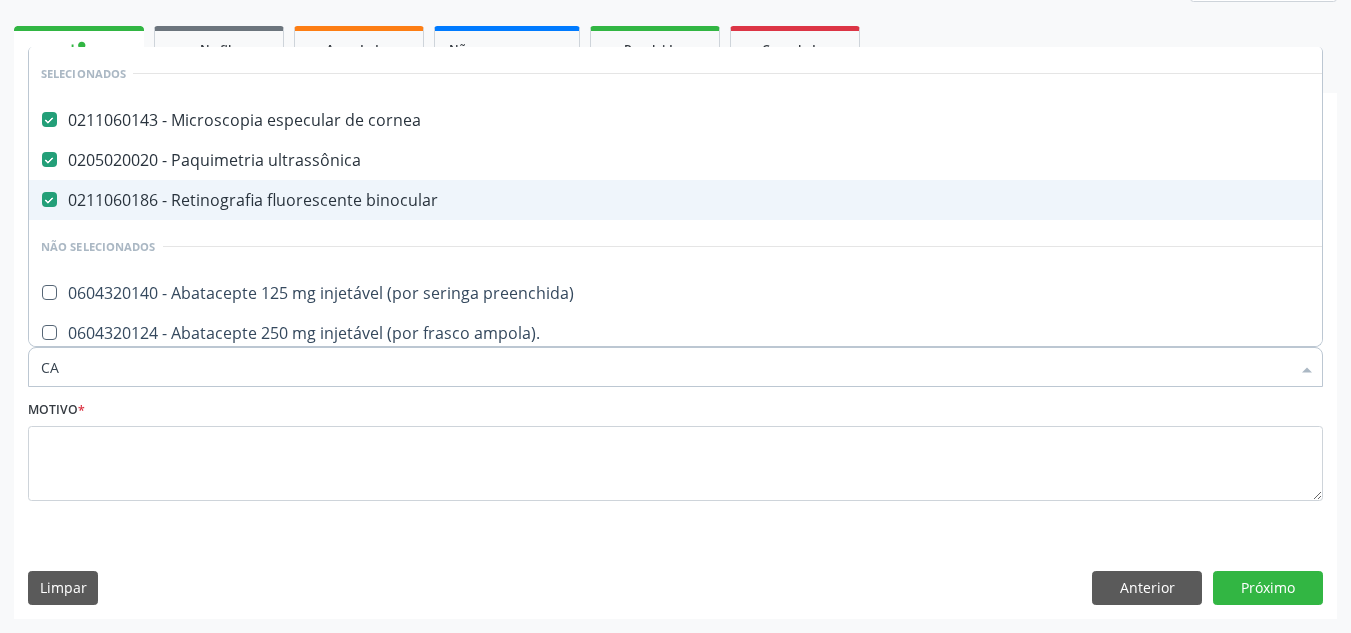 type on "C" 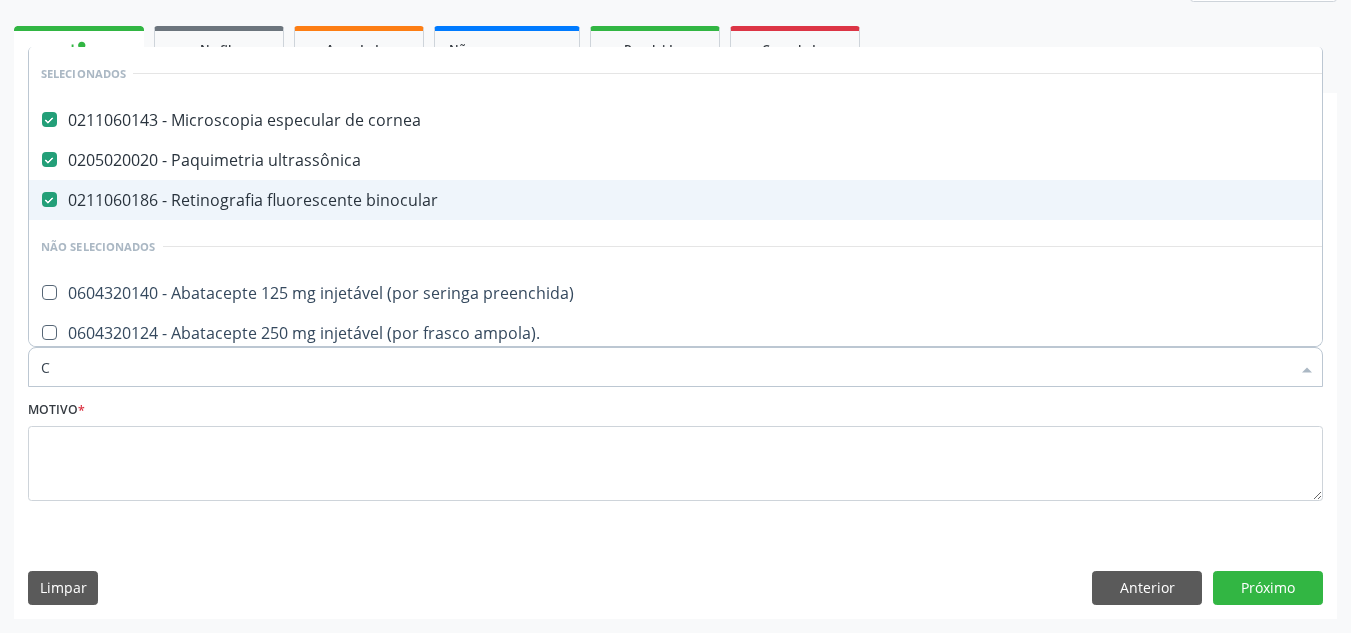 checkbox on "true" 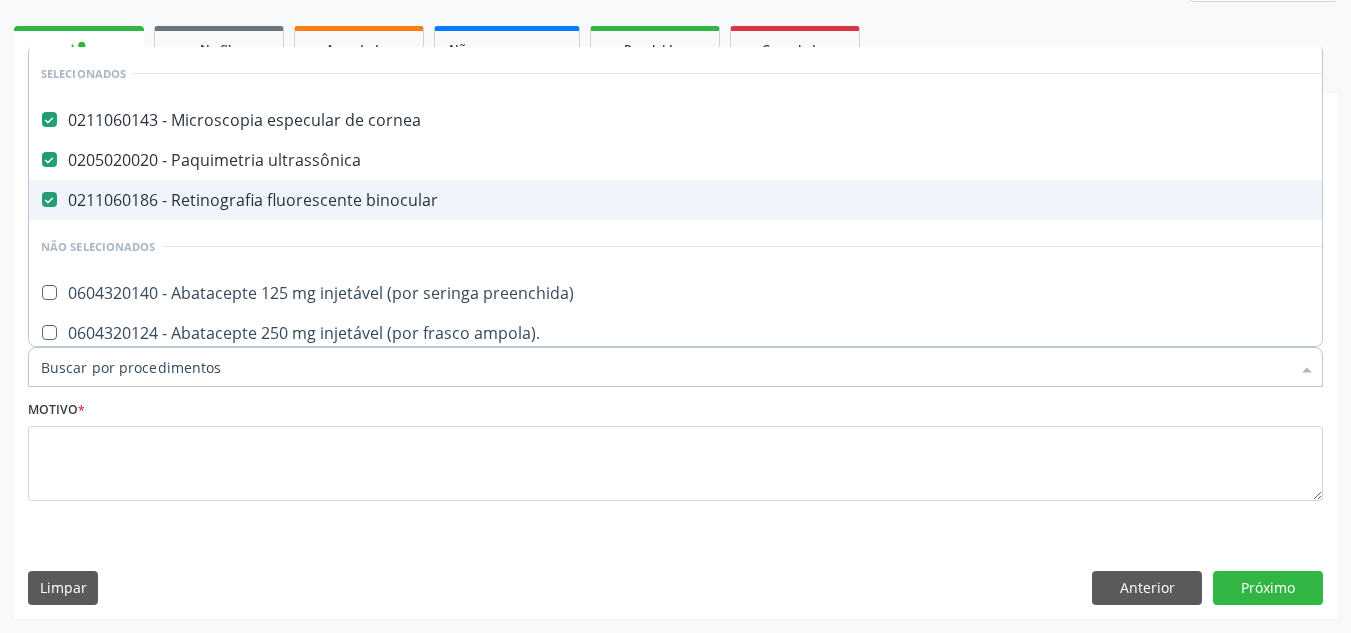 checkbox on "false" 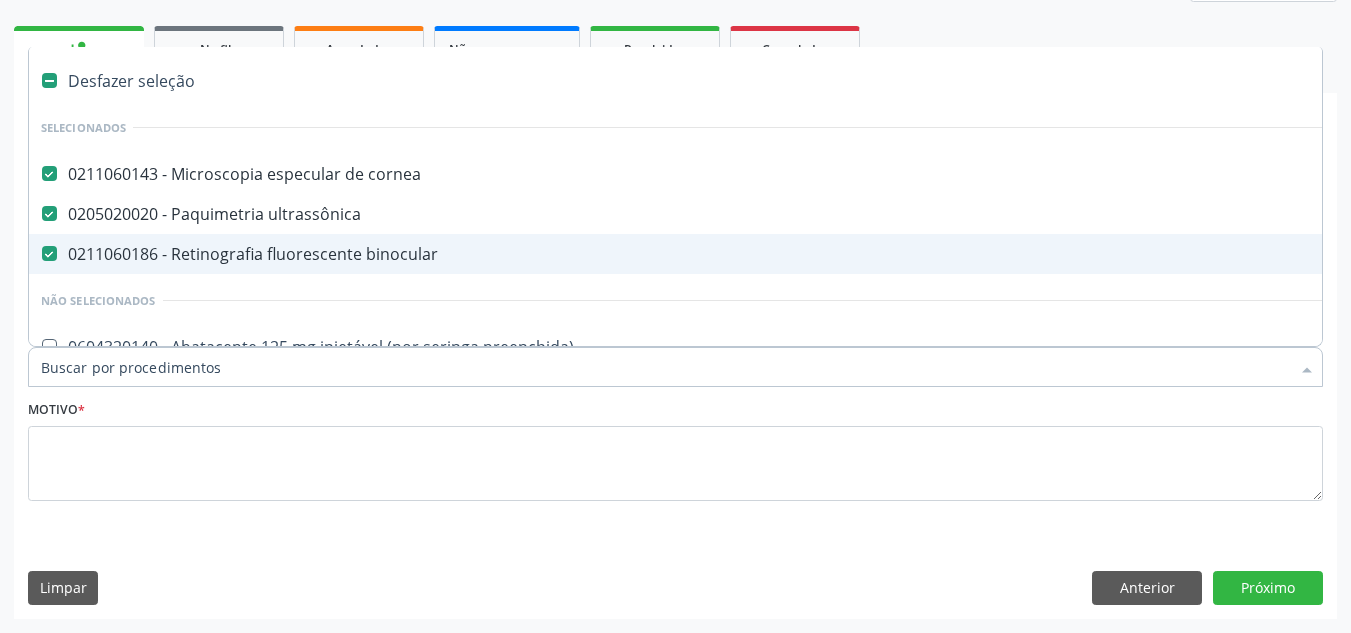 type on "O" 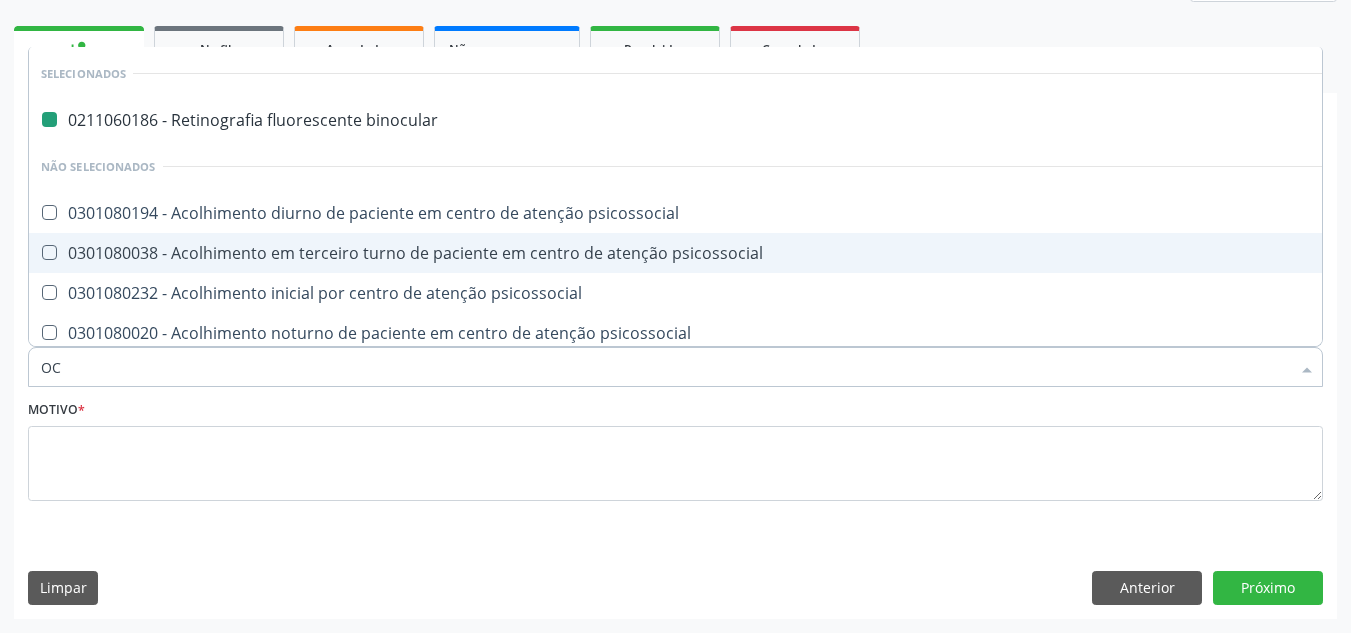 type on "OCT" 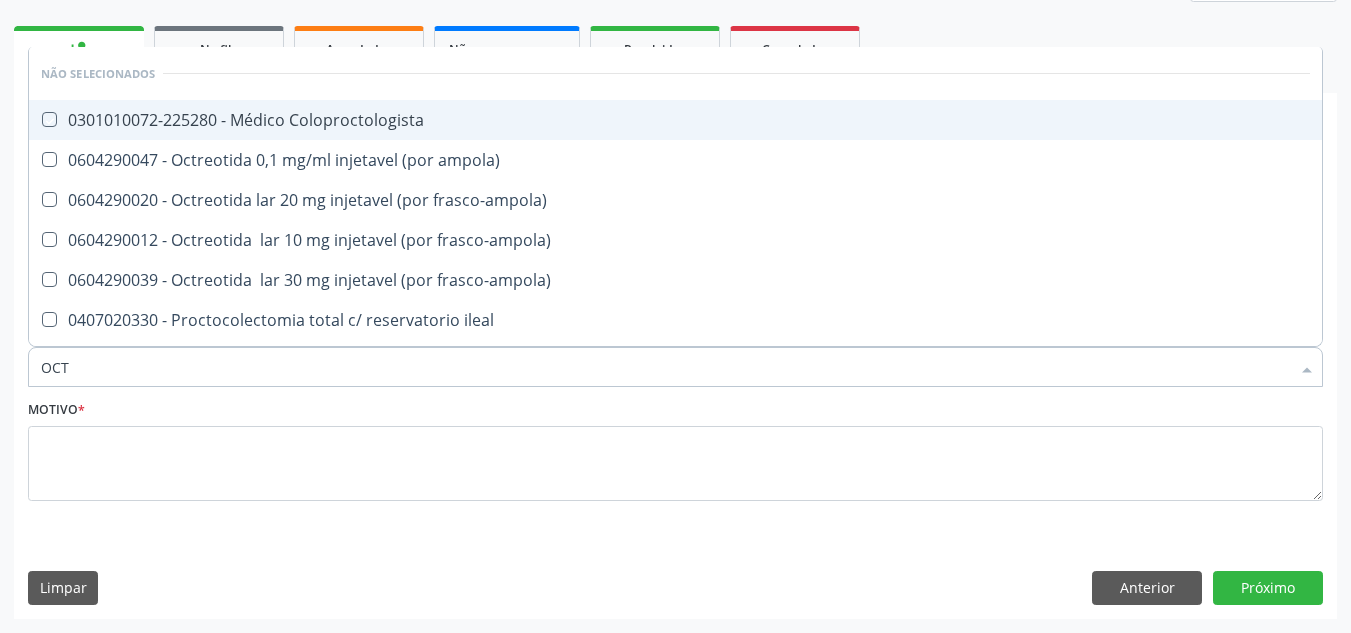 type on "OC" 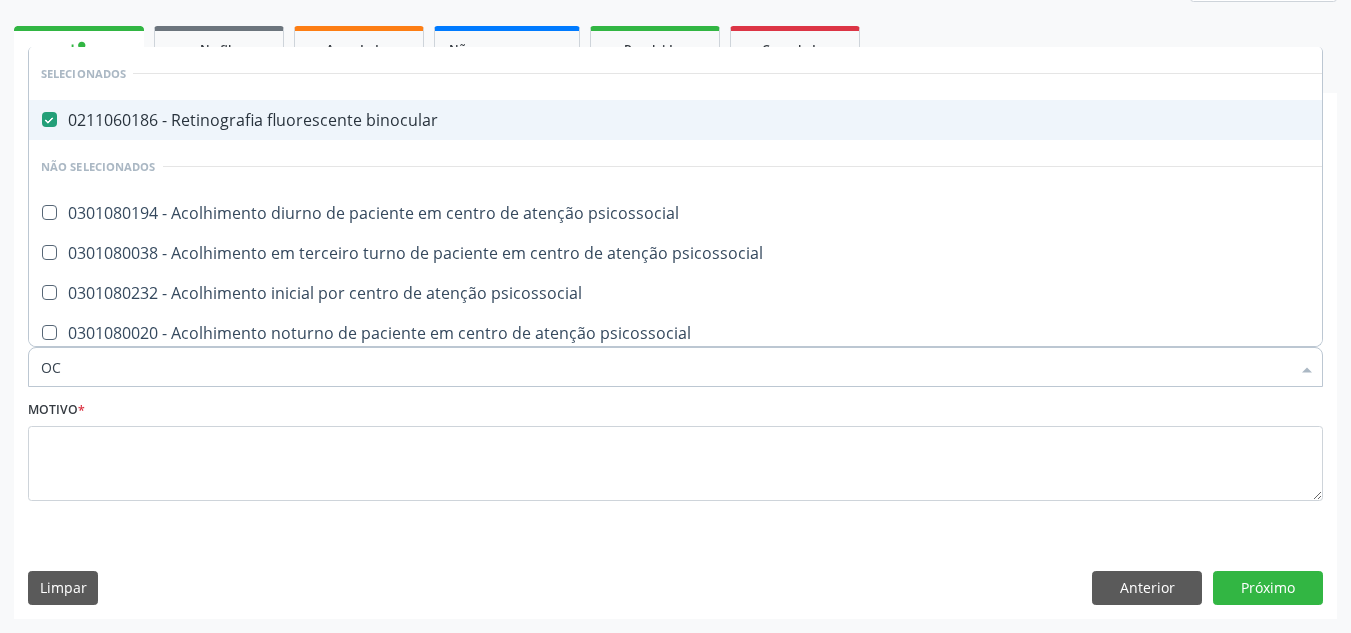 type on "O" 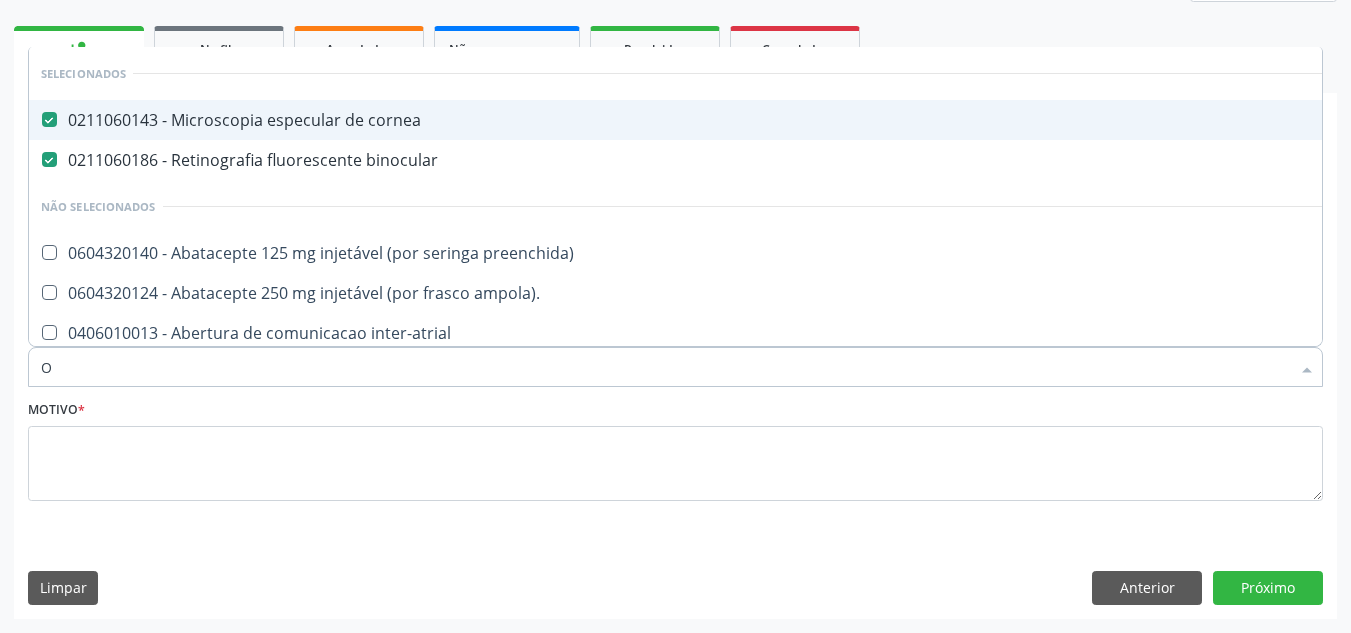 type 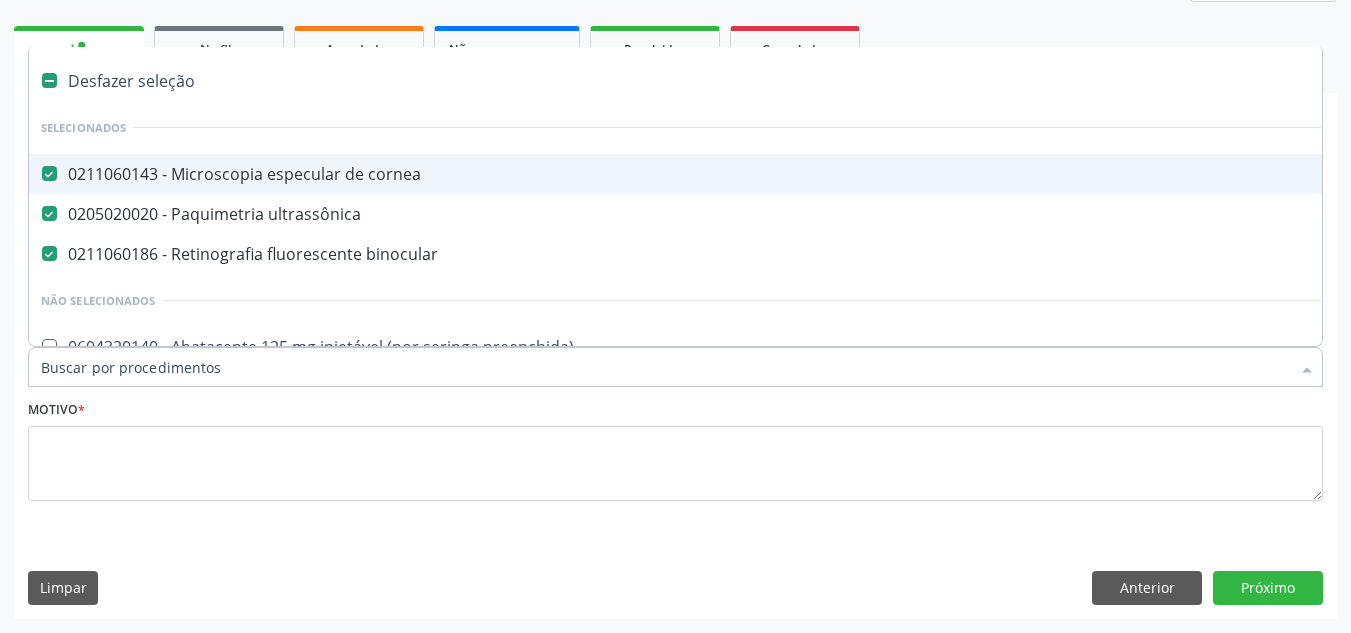 checkbox on "false" 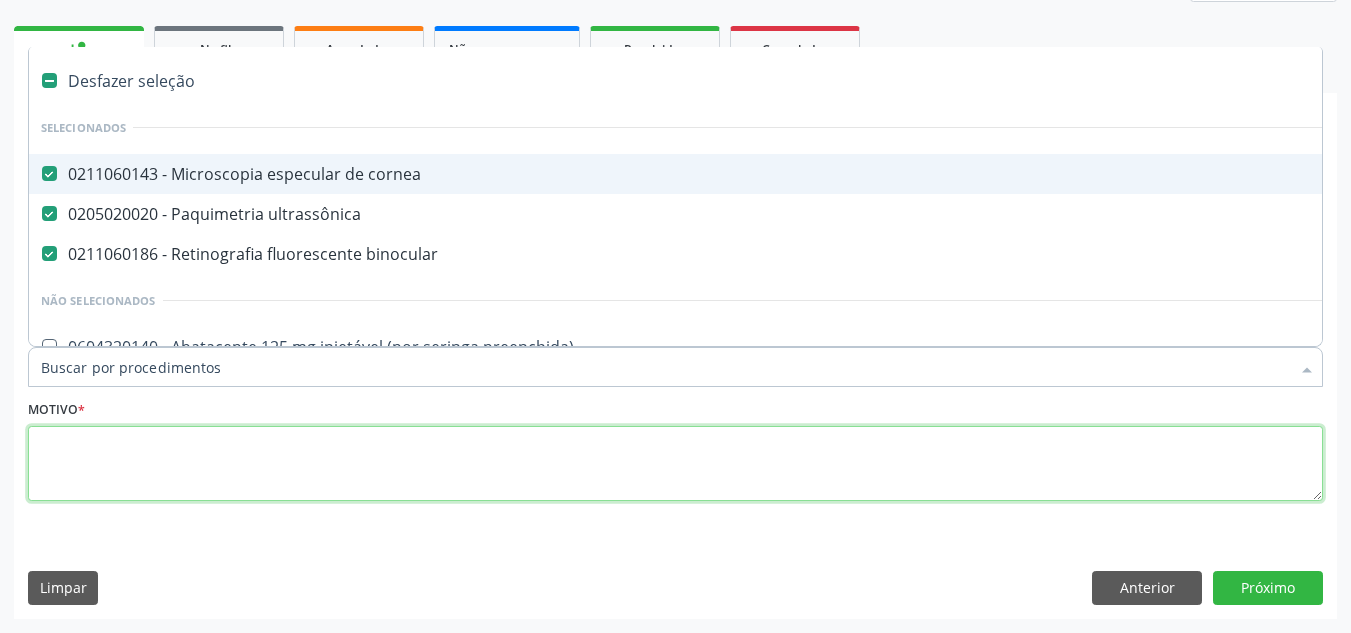 click at bounding box center [675, 464] 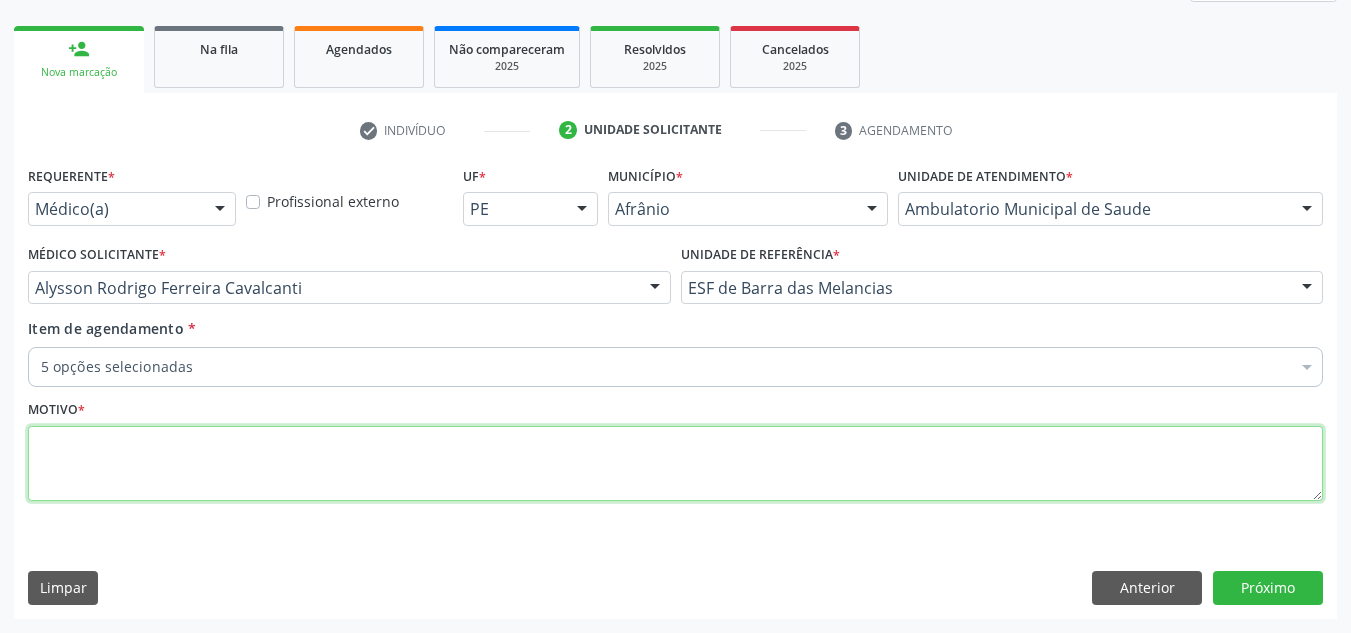 type on "]" 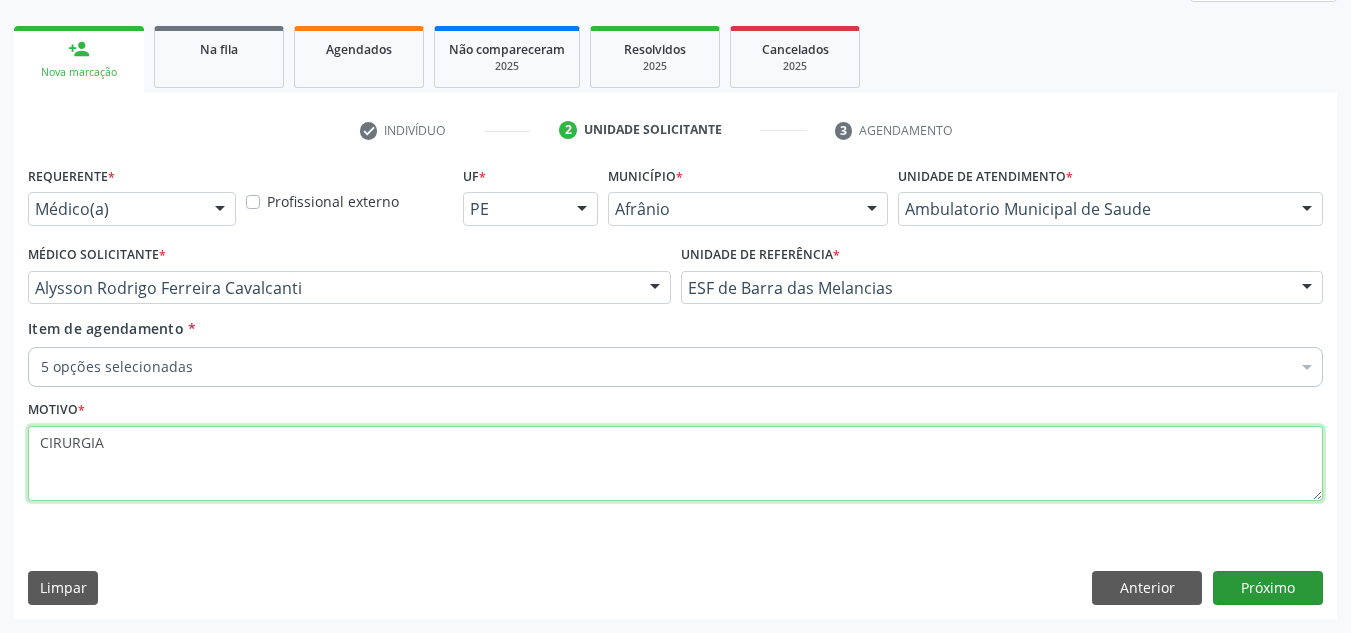 type on "CIRURGIA" 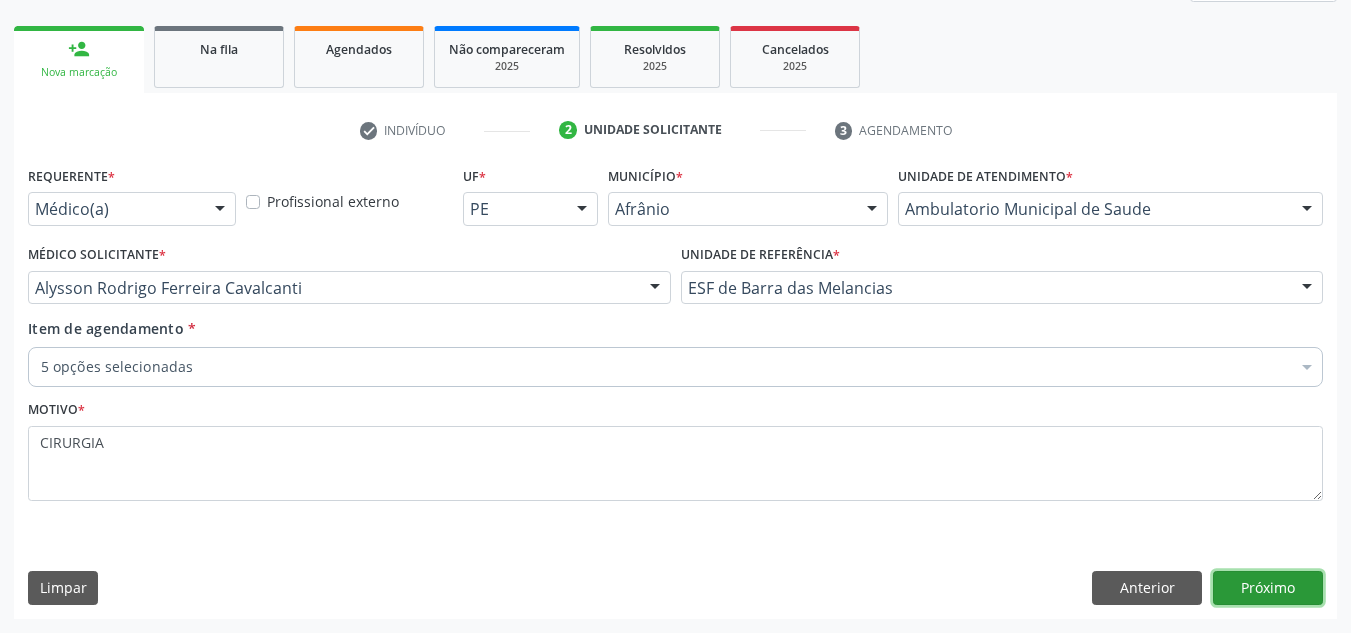 click on "Próximo" at bounding box center [1268, 588] 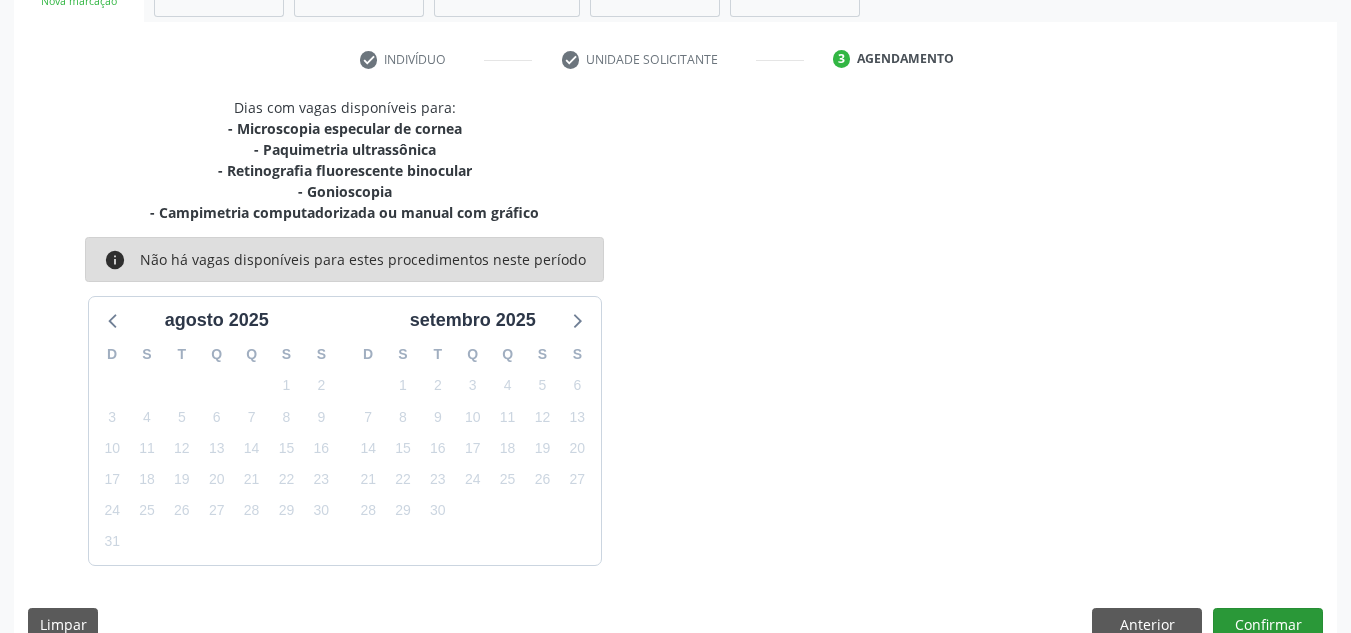 scroll, scrollTop: 380, scrollLeft: 0, axis: vertical 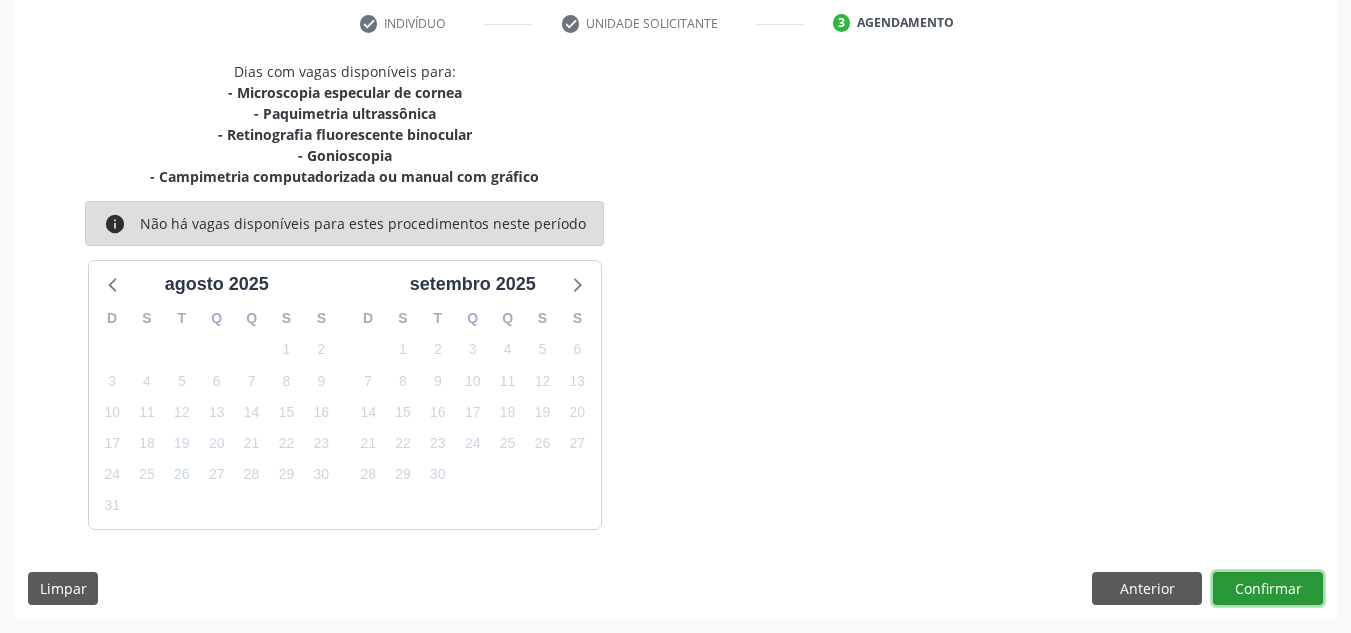 click on "Confirmar" at bounding box center [1268, 589] 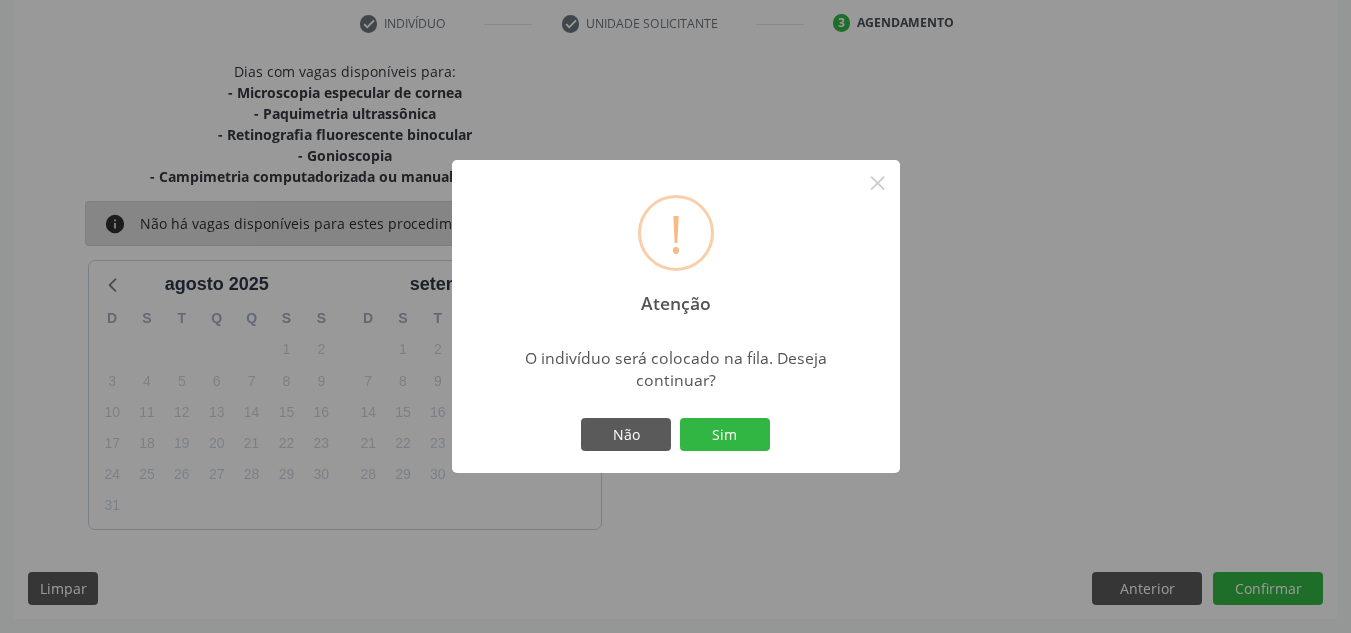 drag, startPoint x: 753, startPoint y: 438, endPoint x: 749, endPoint y: 406, distance: 32.24903 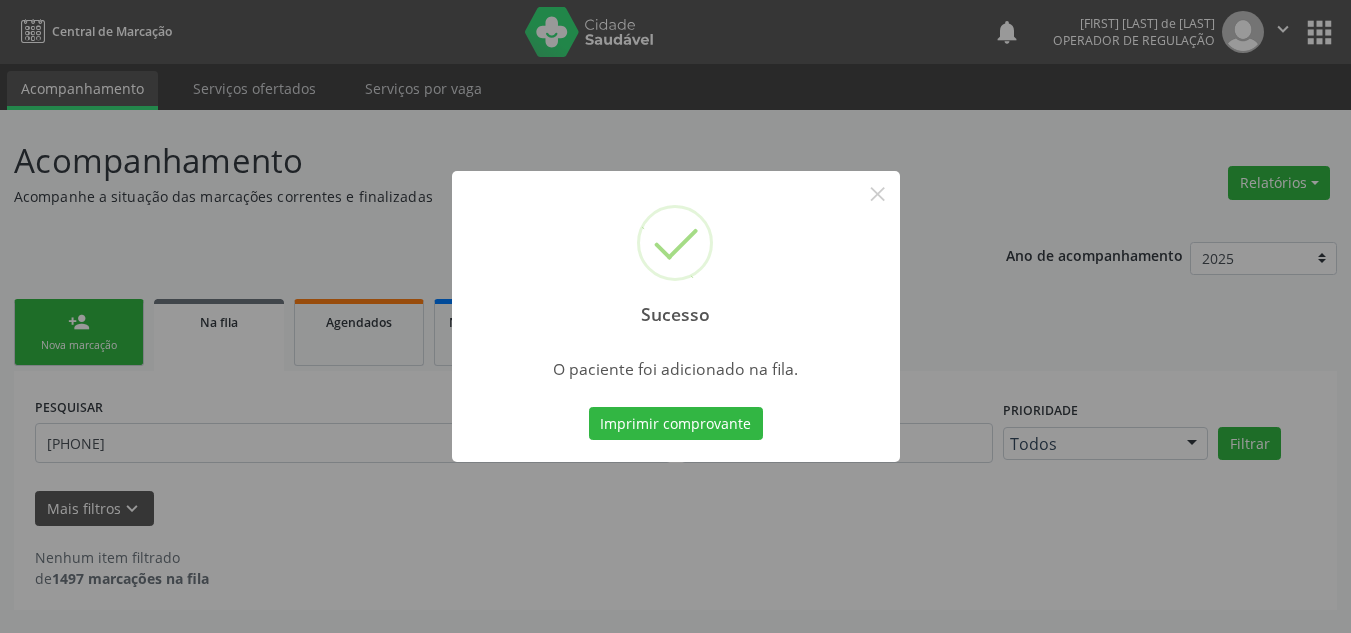 scroll, scrollTop: 0, scrollLeft: 0, axis: both 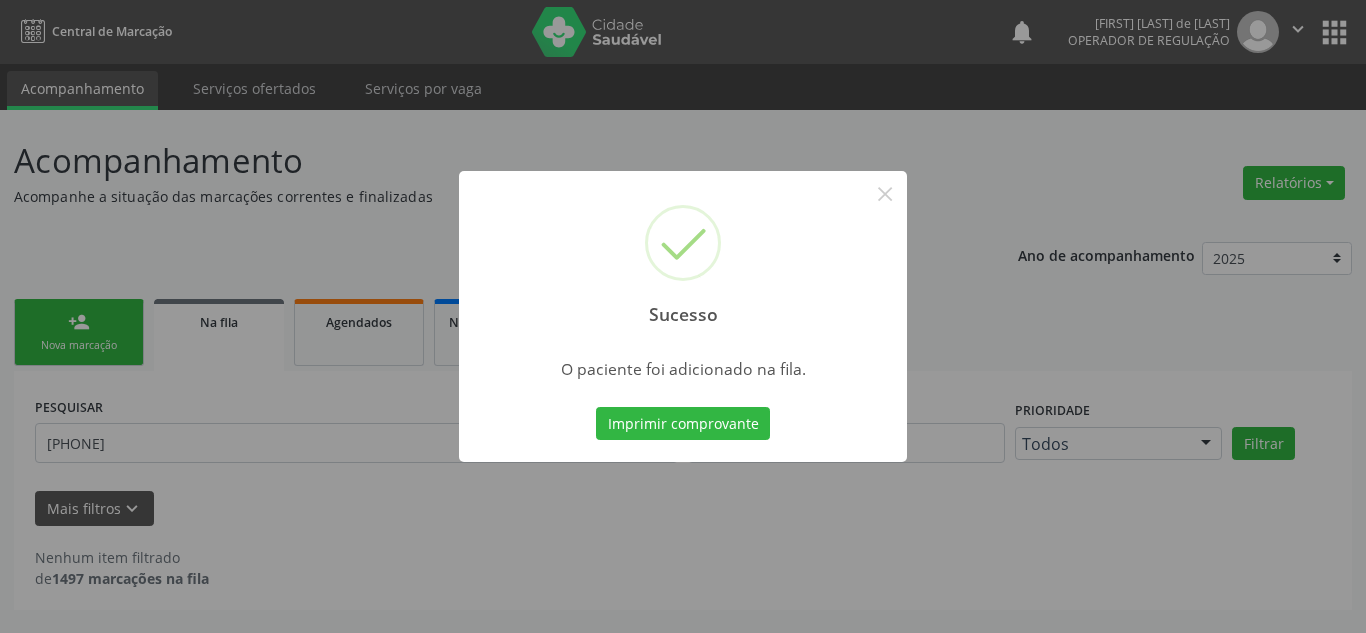 type 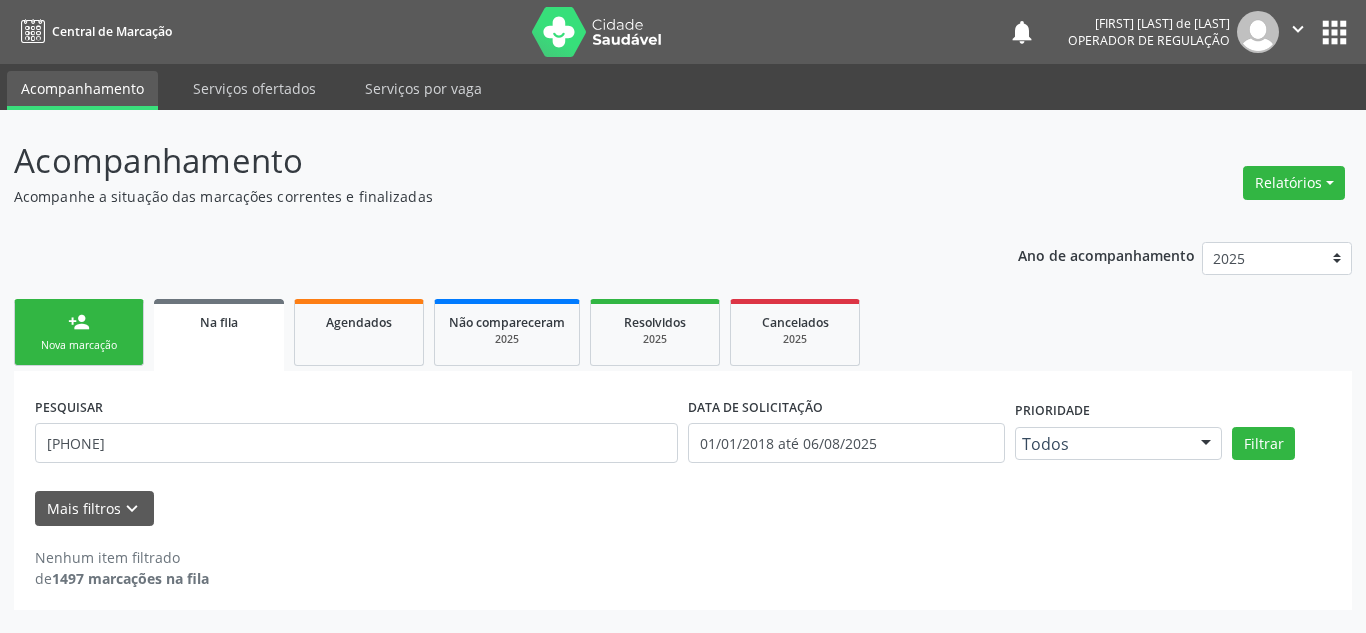 click on "person_add
Nova marcação" at bounding box center (79, 332) 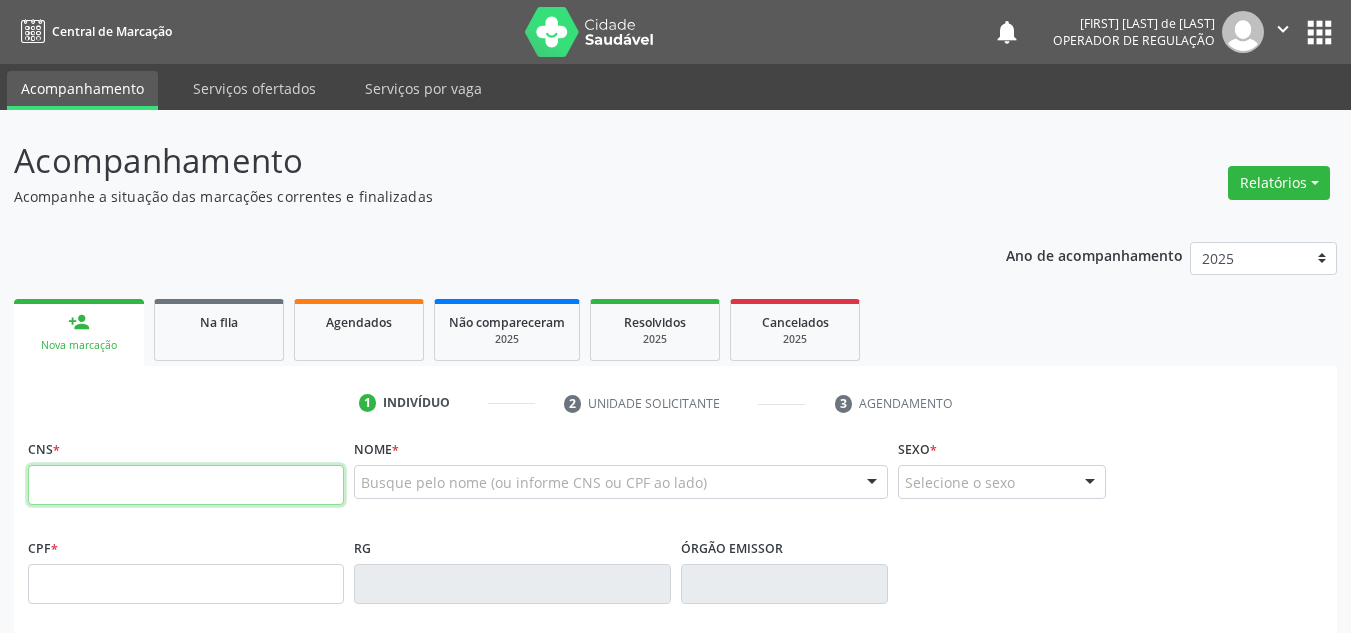 click at bounding box center [186, 485] 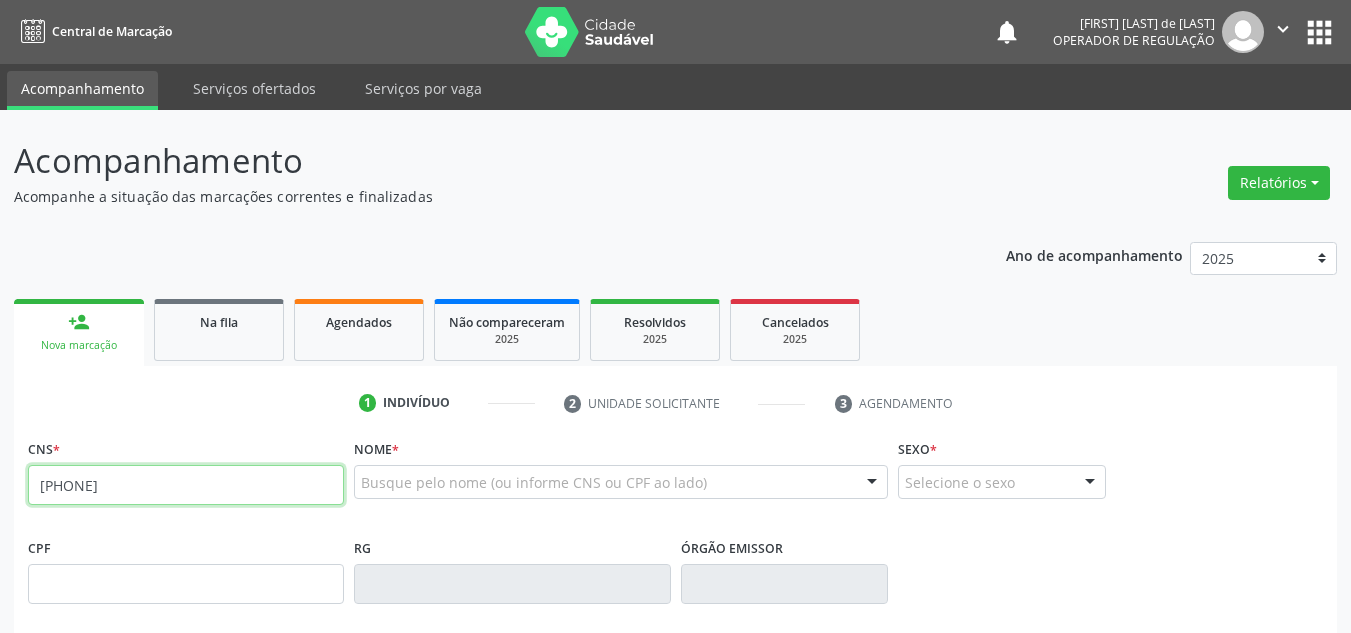 type on "702 1038 8226 7070" 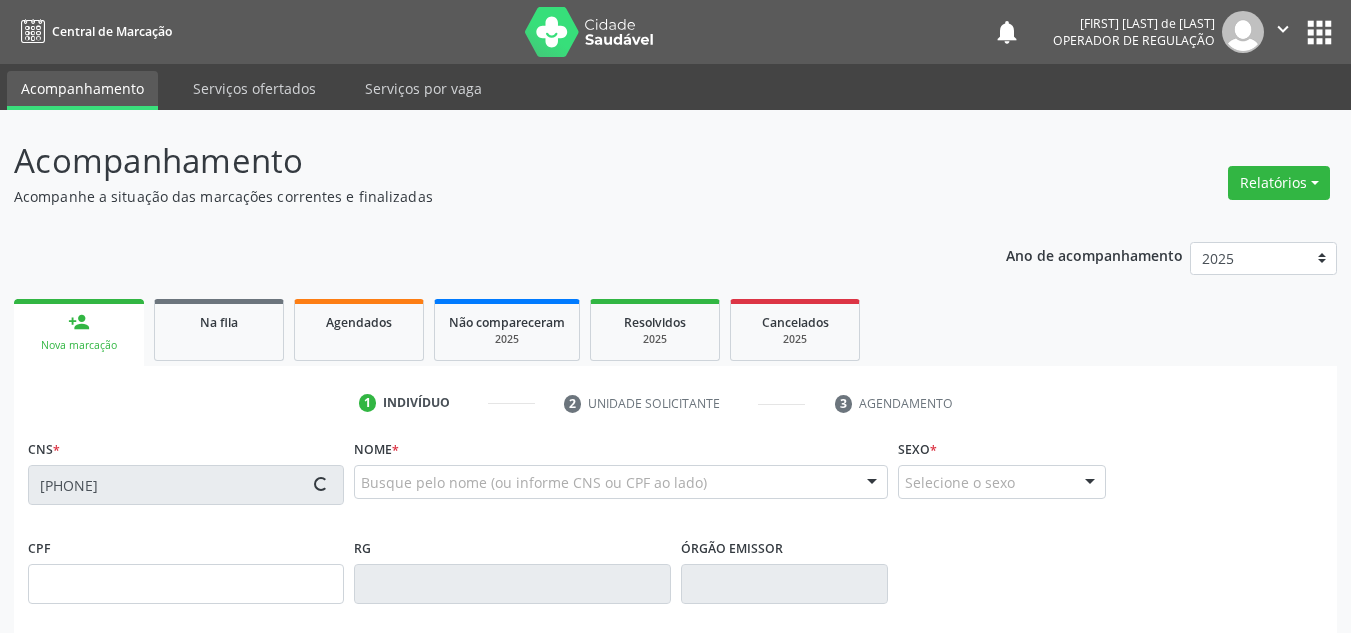 type on "058.669.384-05" 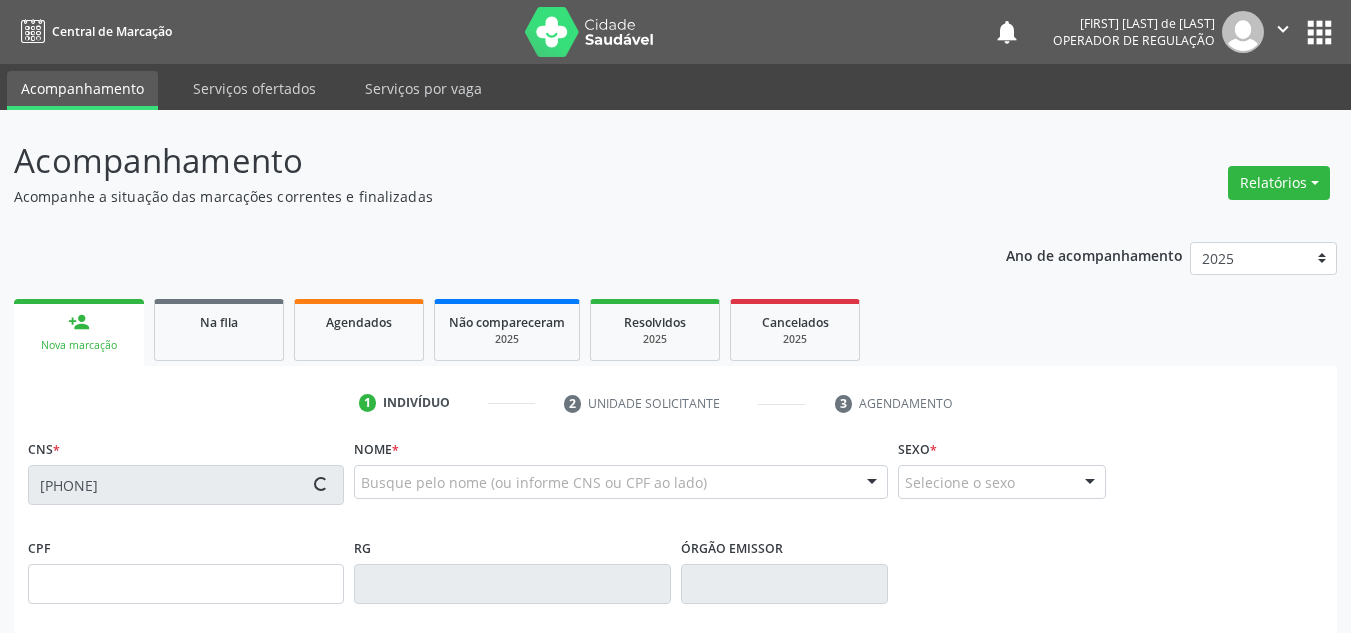 type on "25/06/1958" 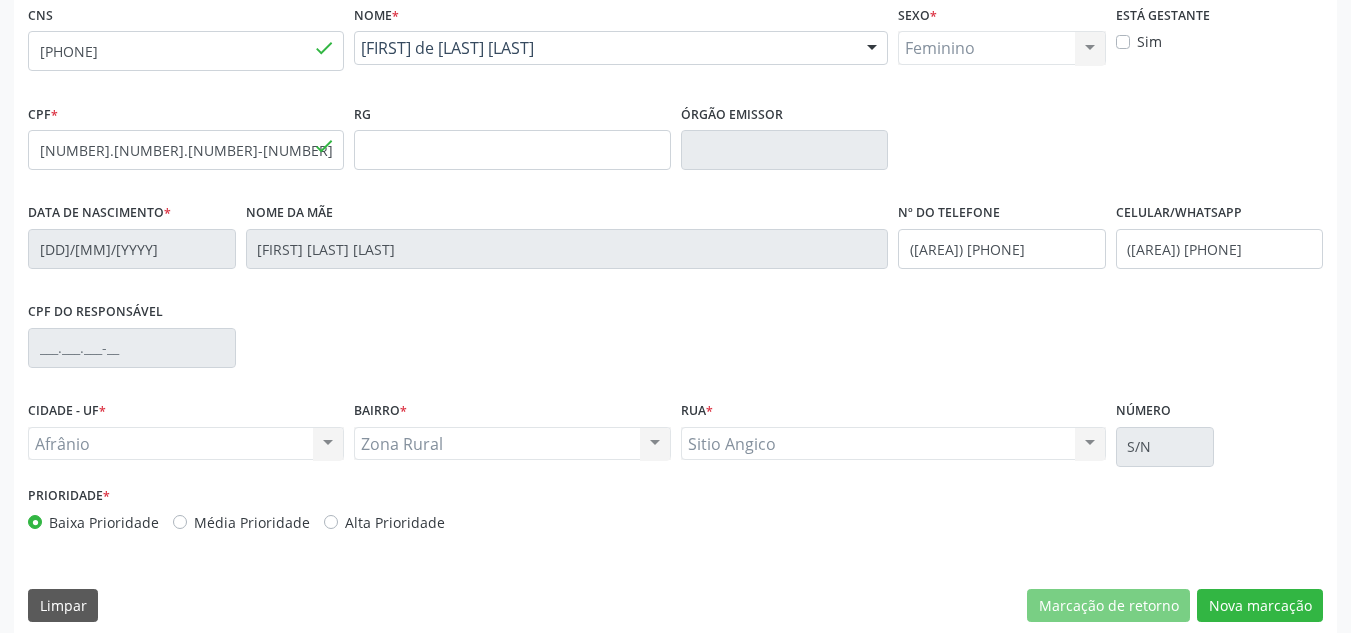 scroll, scrollTop: 451, scrollLeft: 0, axis: vertical 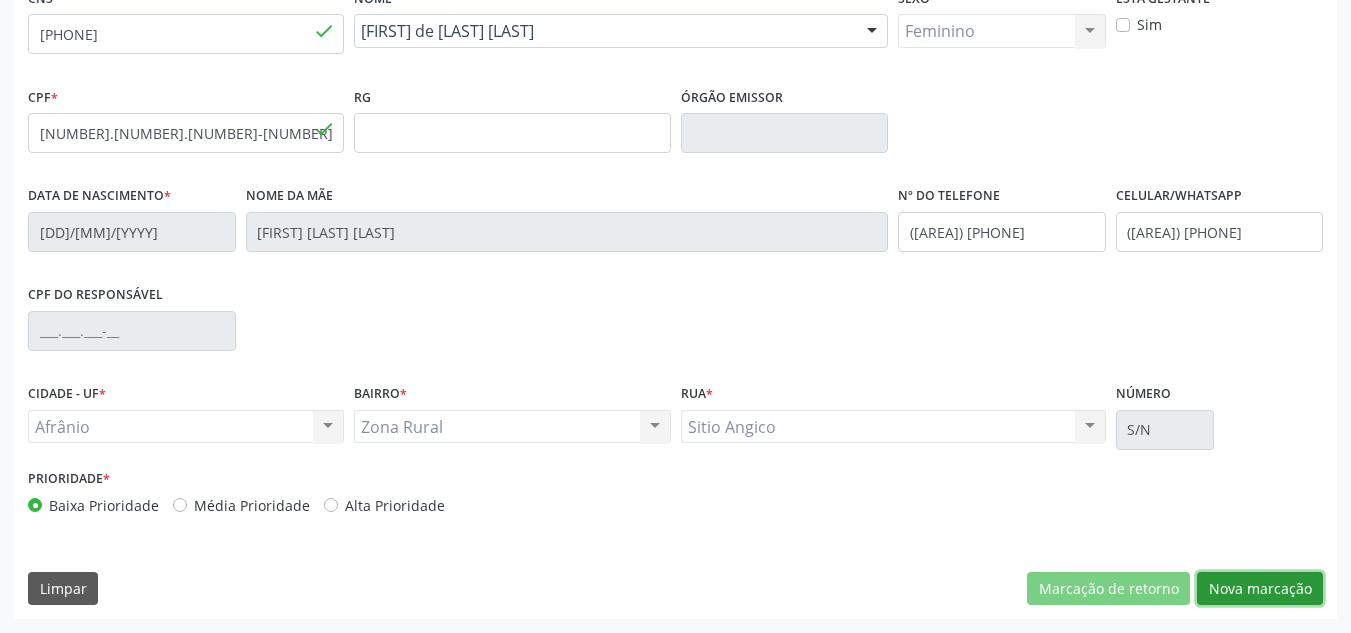 click on "Nova marcação" at bounding box center (1260, 589) 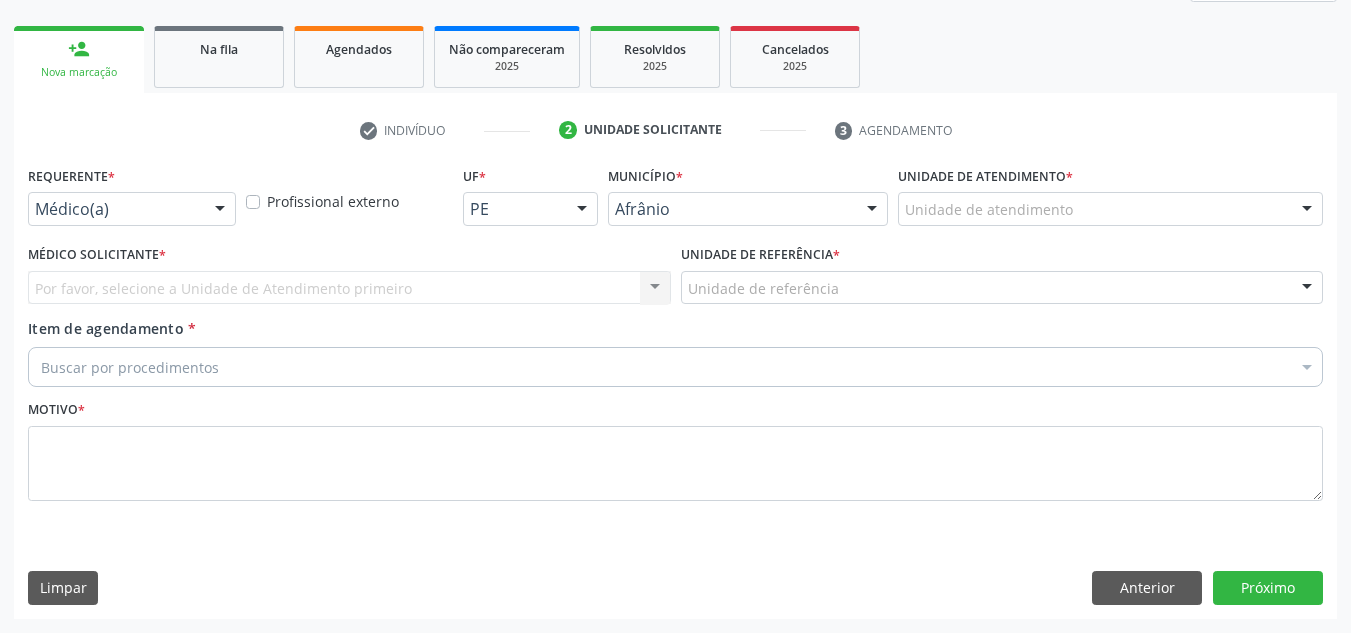 scroll, scrollTop: 273, scrollLeft: 0, axis: vertical 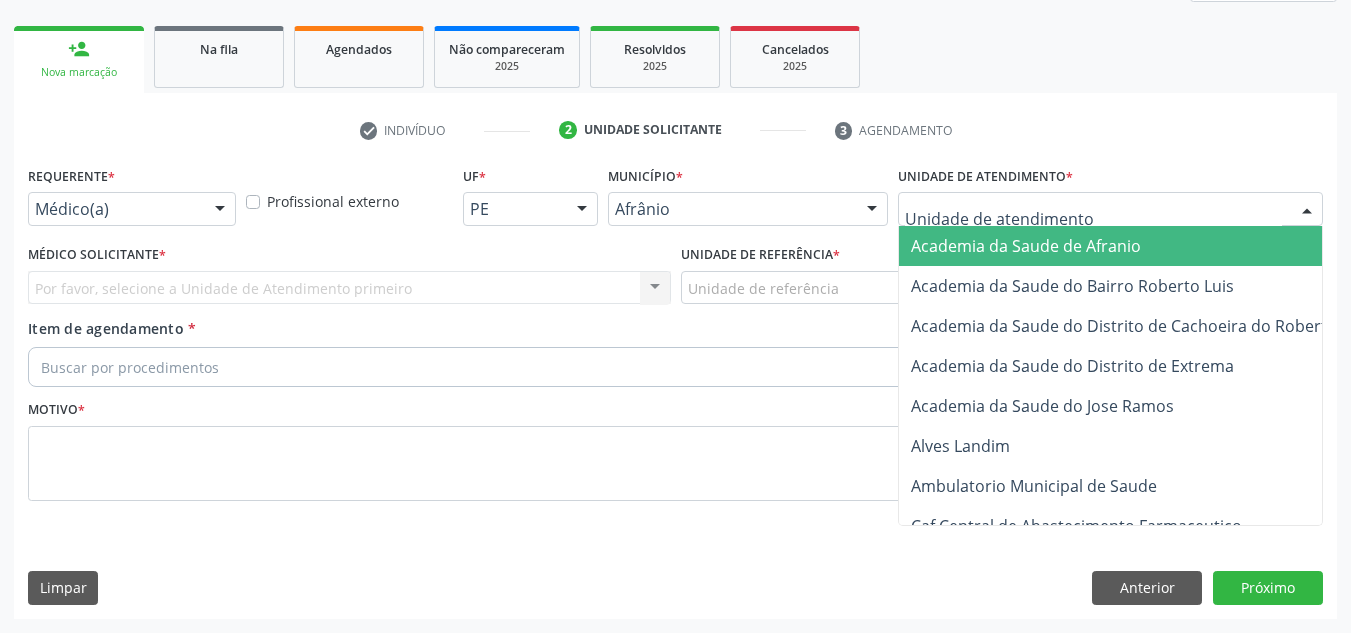 click at bounding box center [1110, 209] 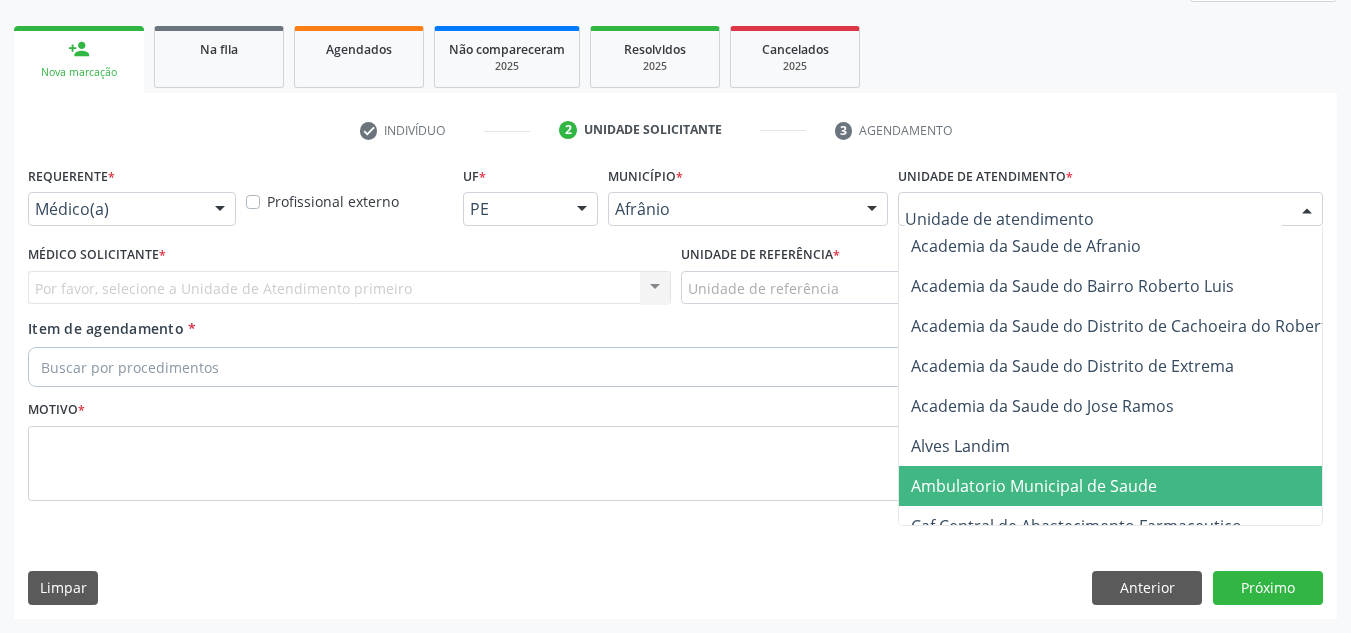 click on "Ambulatorio Municipal de Saude" at bounding box center [1137, 486] 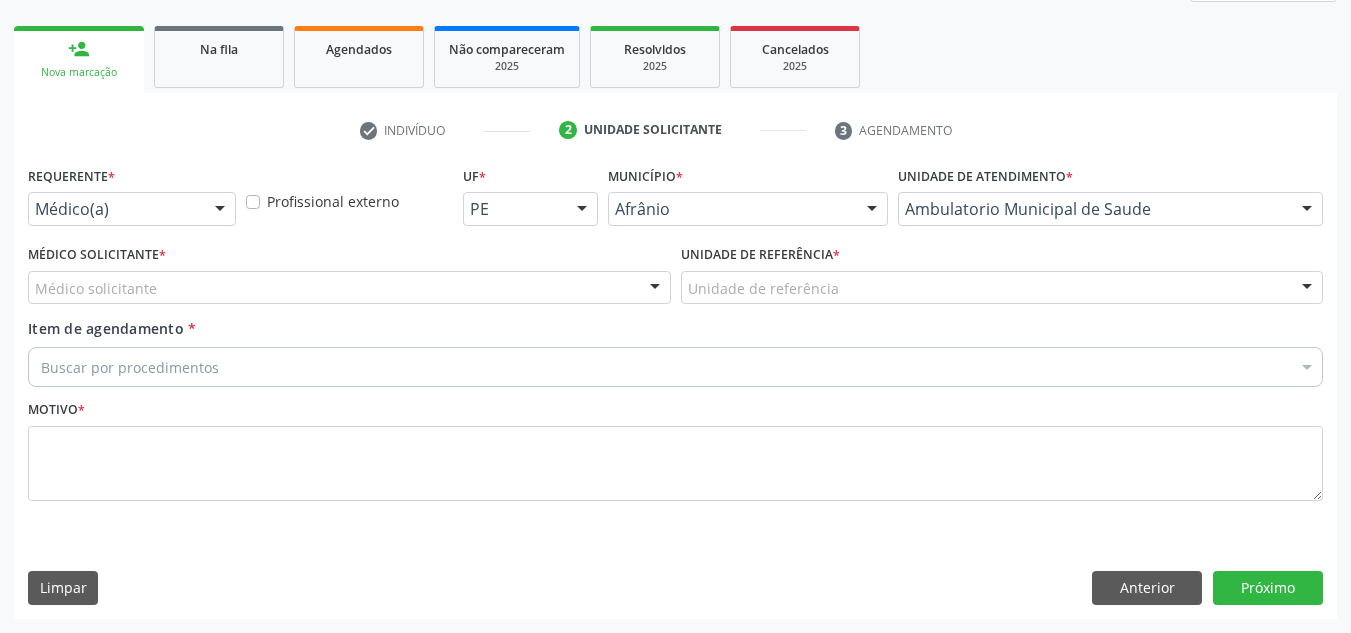 click on "Médico solicitante" at bounding box center (349, 288) 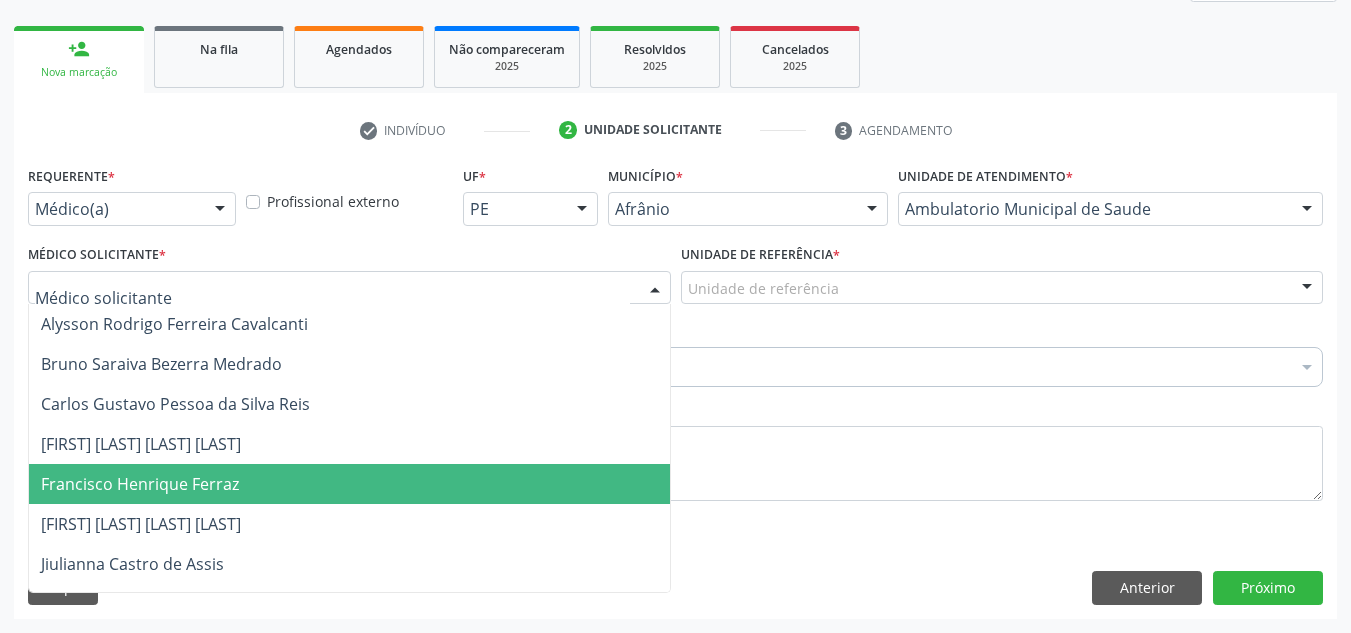 drag, startPoint x: 526, startPoint y: 443, endPoint x: 538, endPoint y: 417, distance: 28.635643 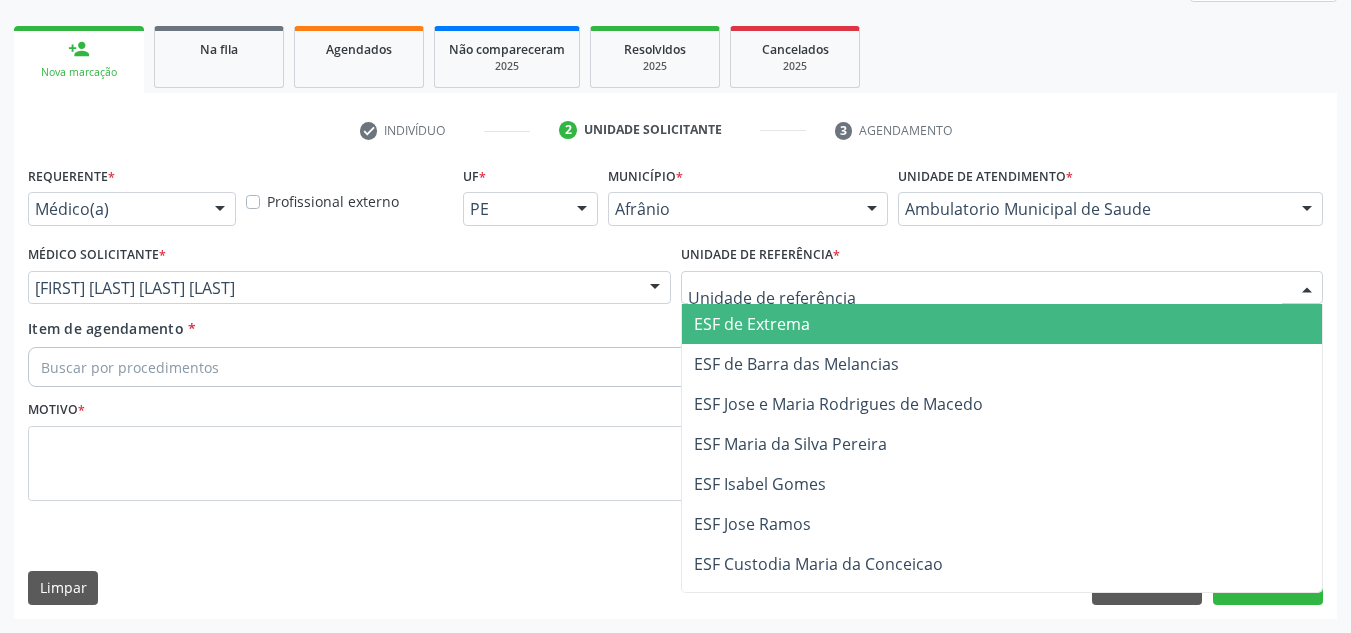 click on "ESF de Barra das Melancias" at bounding box center [1002, 364] 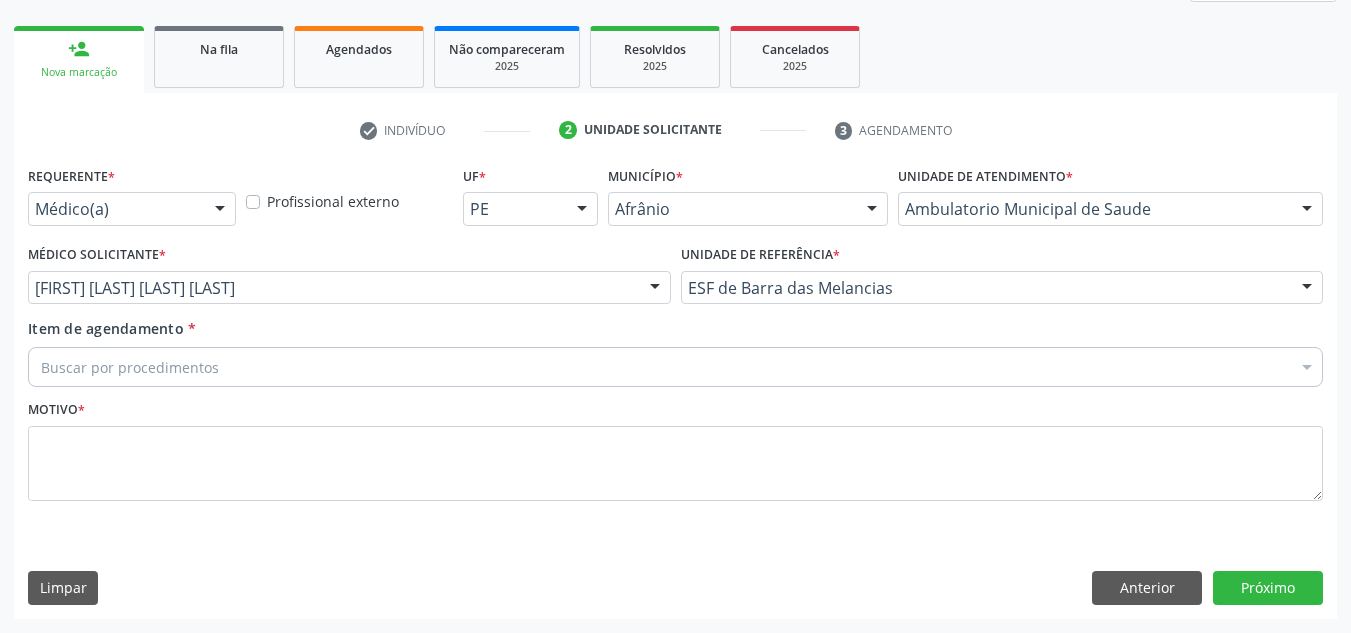 click on "Buscar por procedimentos" at bounding box center (675, 367) 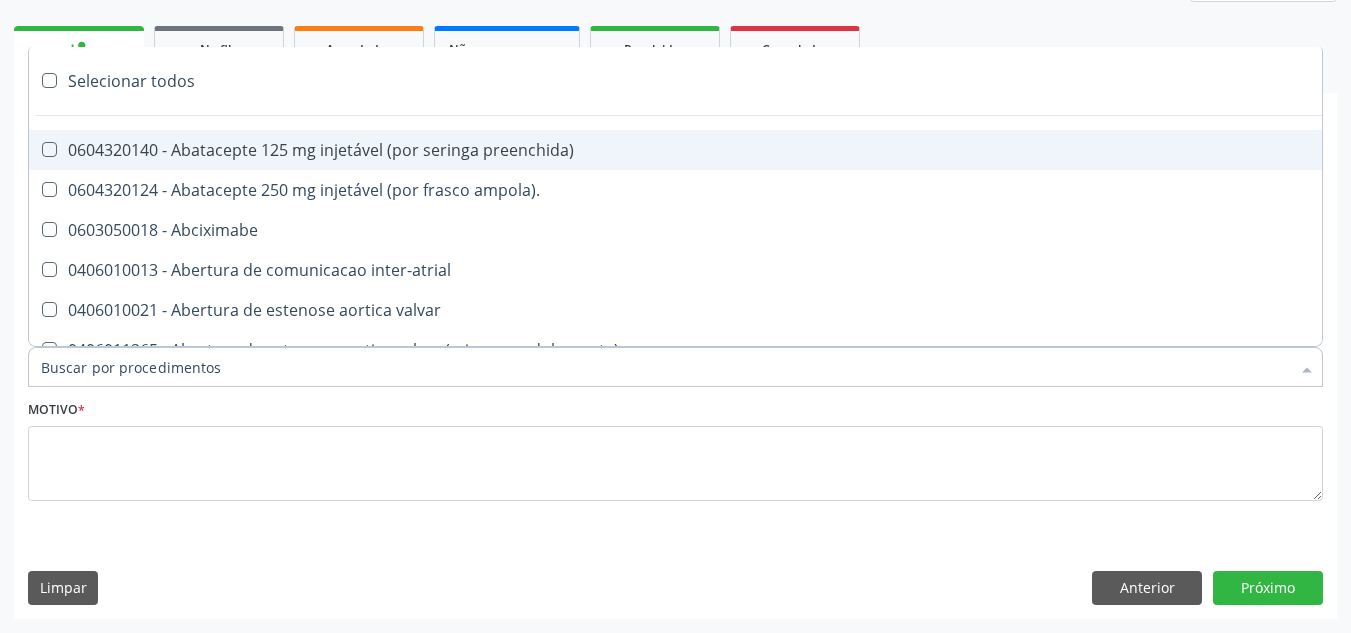 click on "Item de agendamento
*" at bounding box center (665, 367) 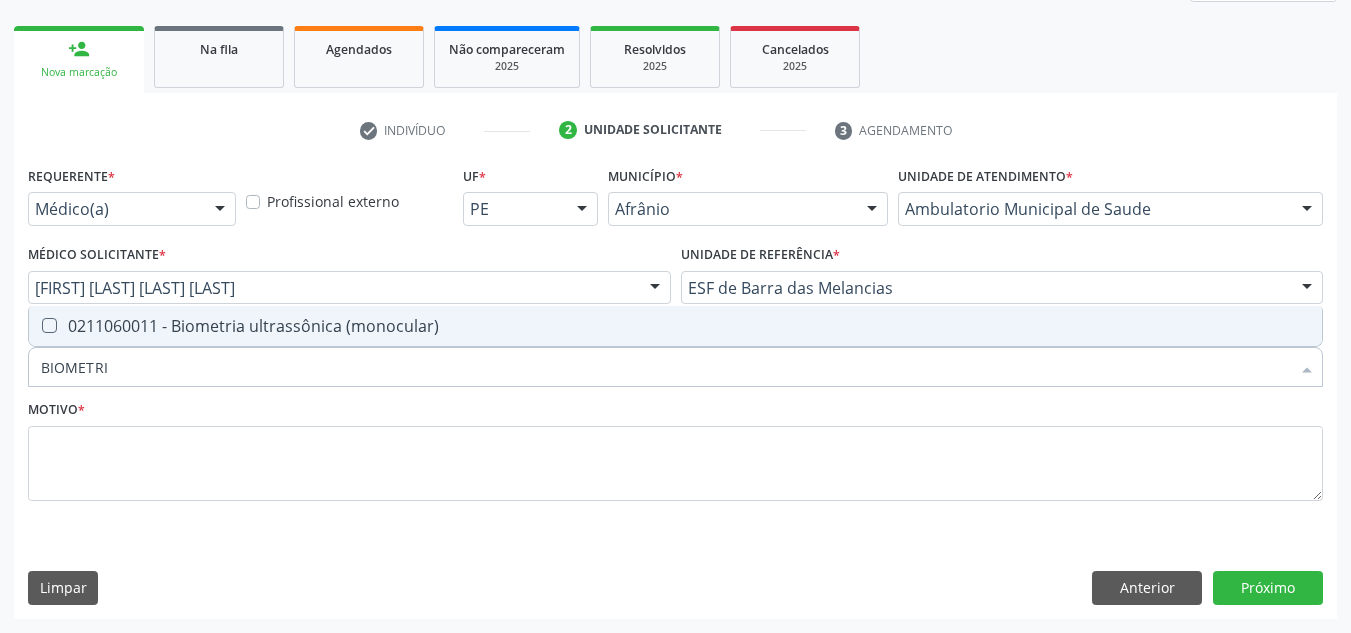 type on "BIOMETRIA" 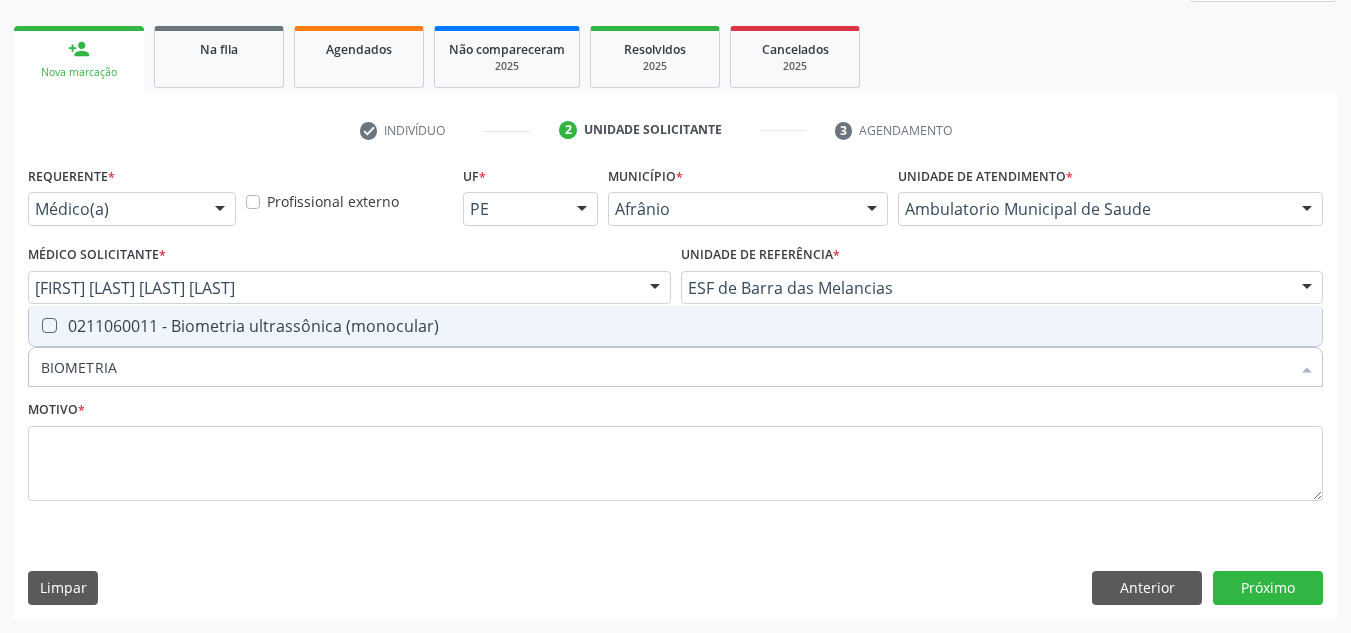 click on "0211060011 - Biometria ultrassônica (monocular)" at bounding box center [675, 326] 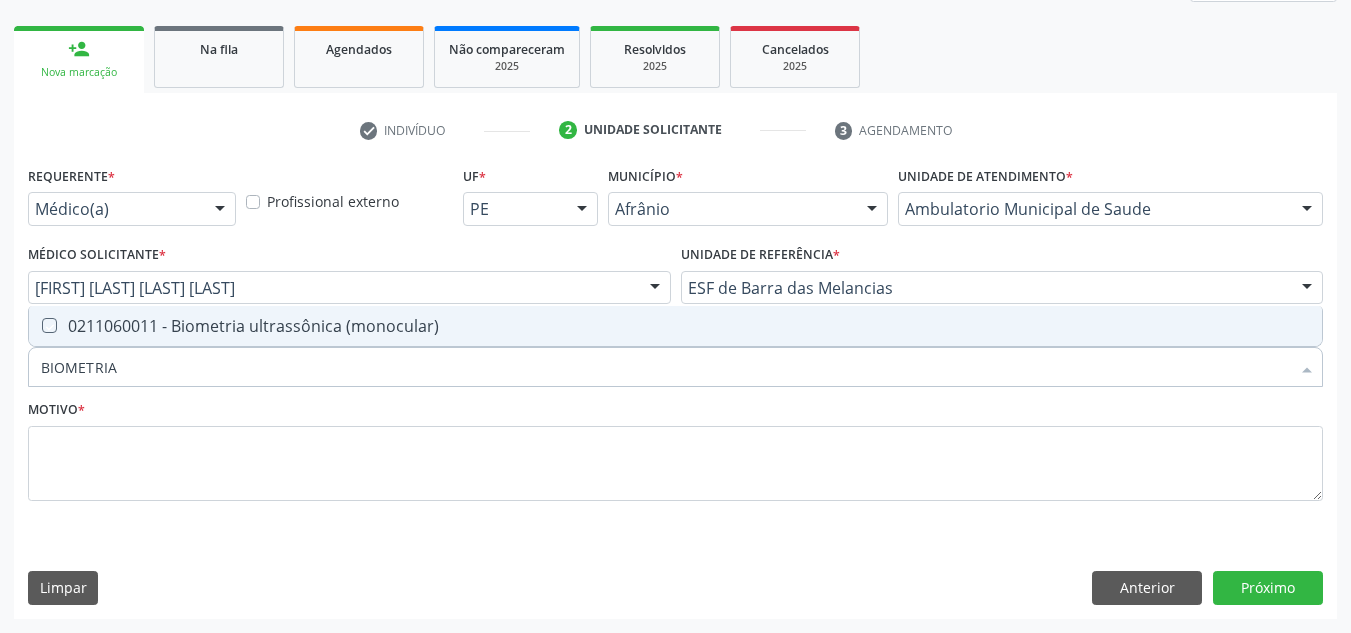 checkbox on "true" 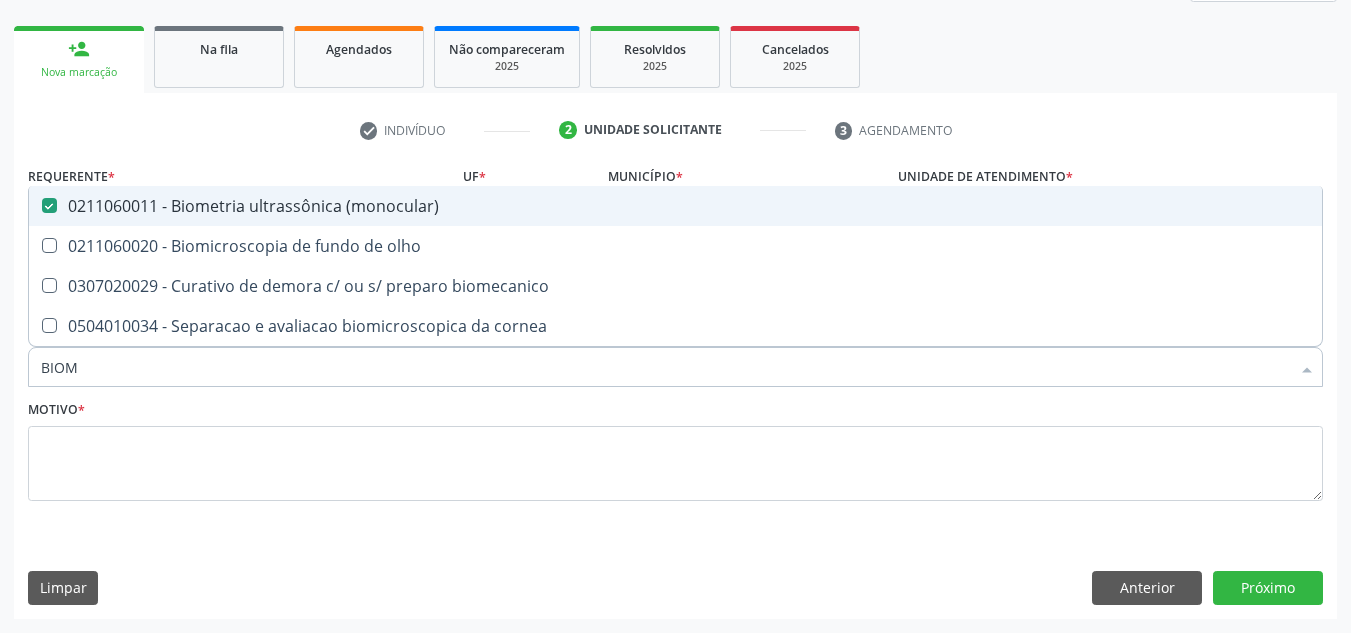 type on "BIO" 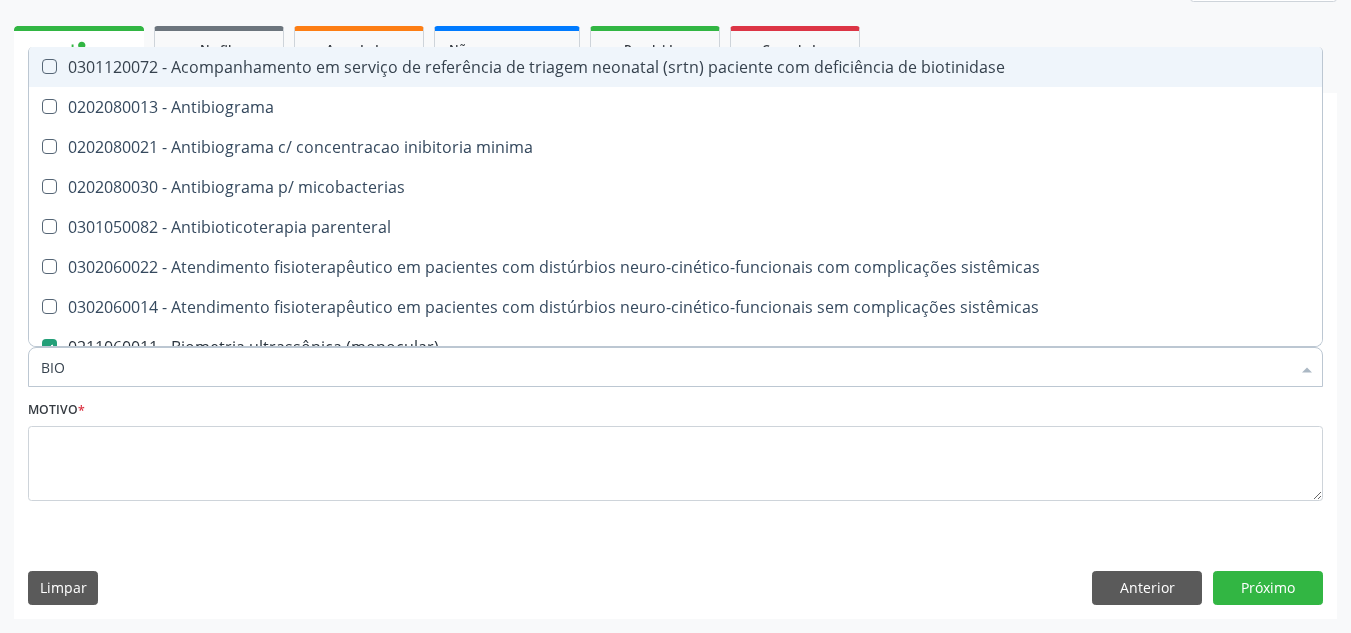 type on "BI" 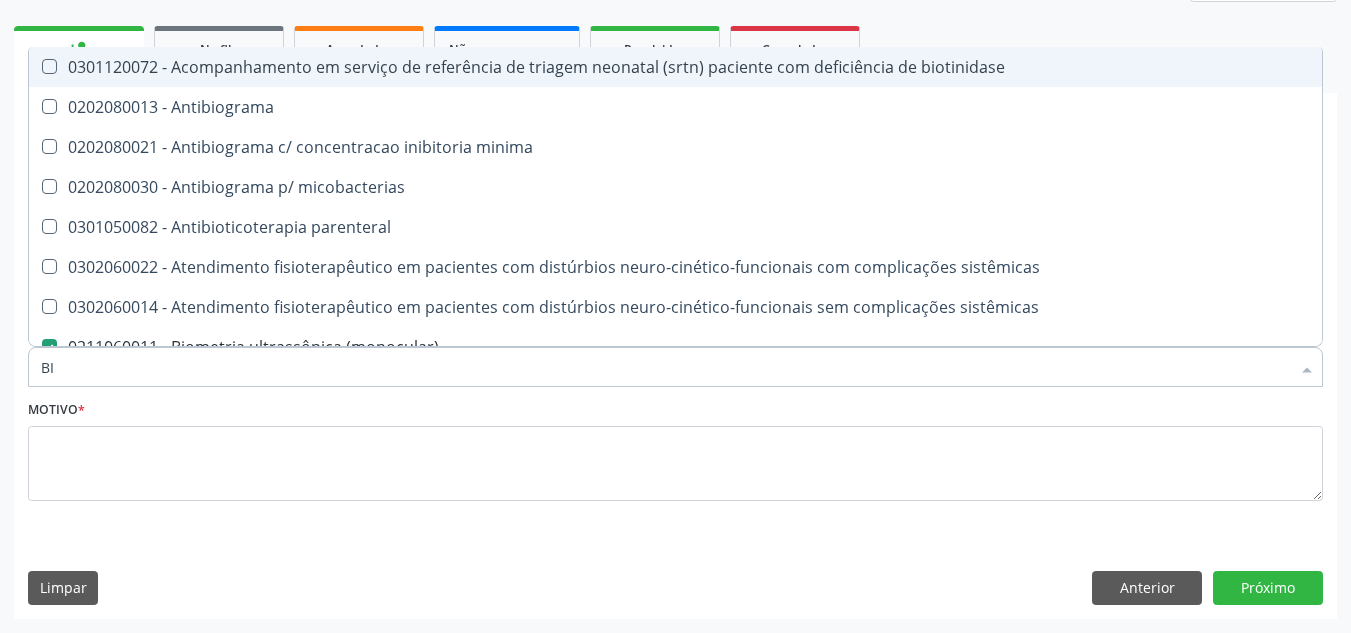 checkbox on "false" 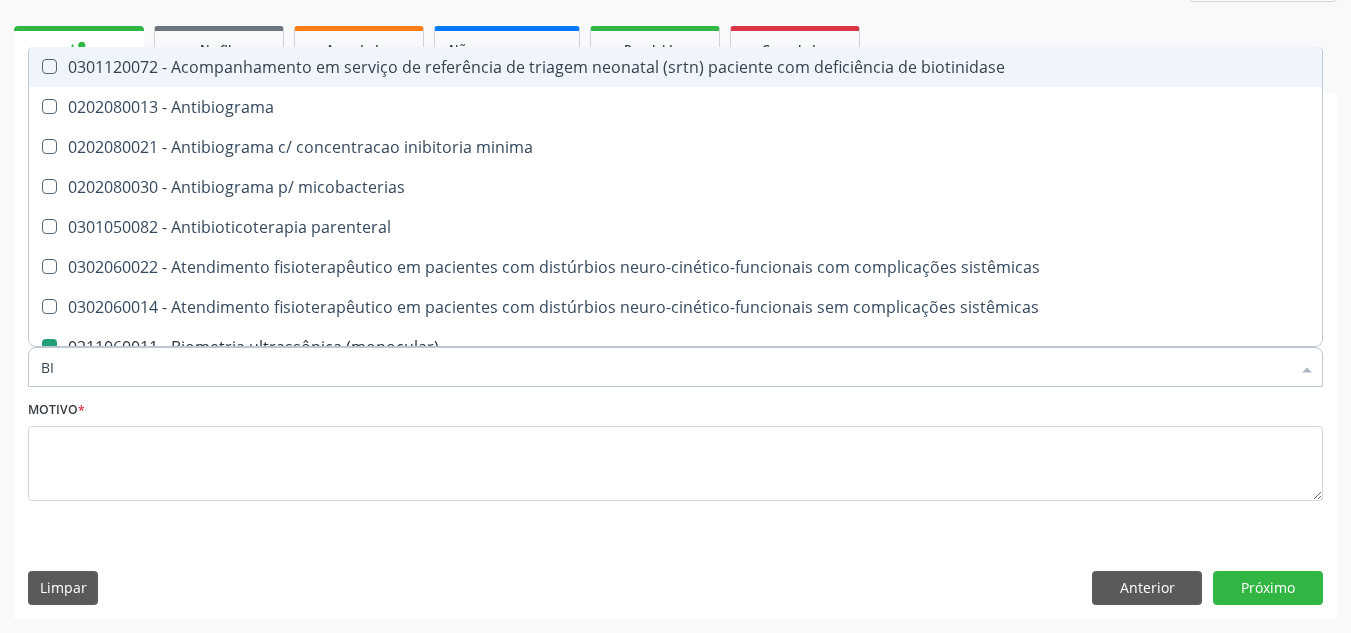 type on "B" 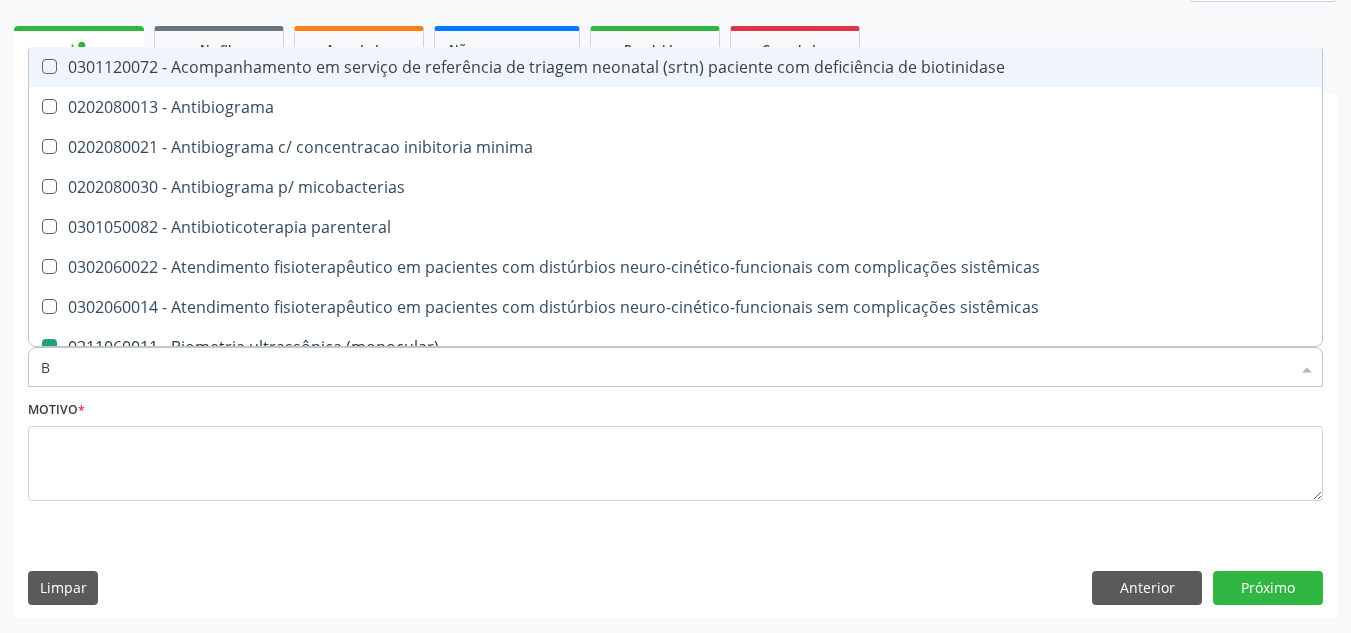 checkbox on "false" 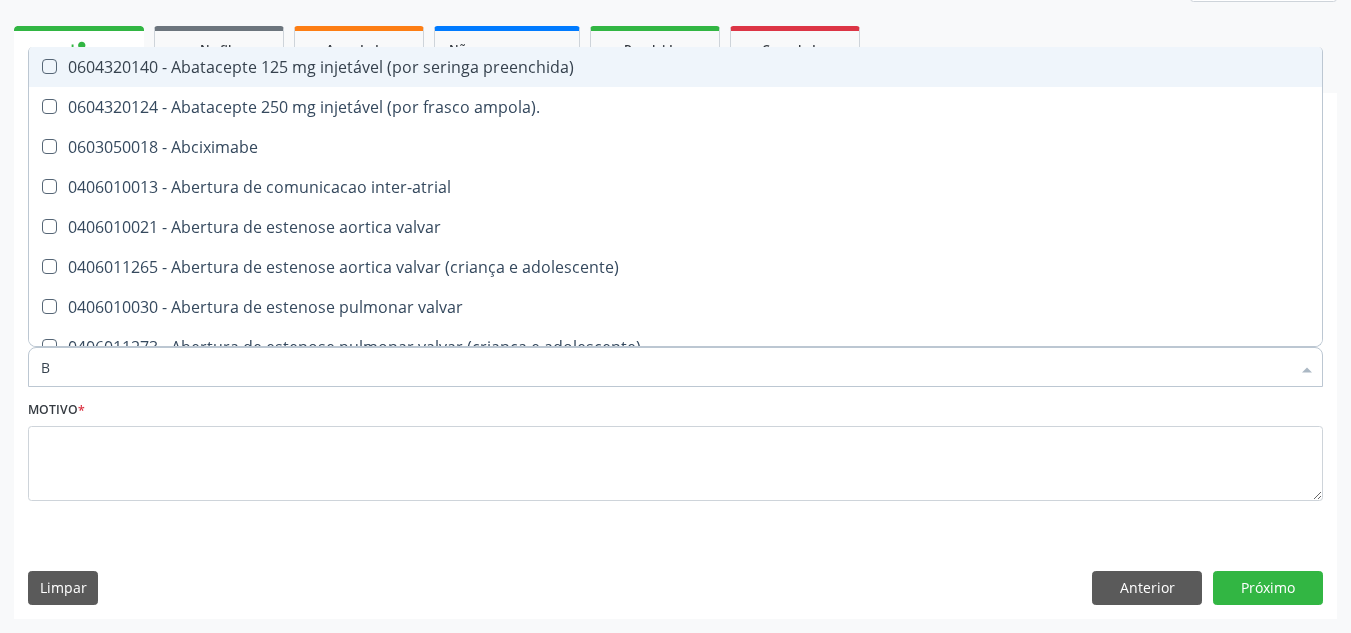 type 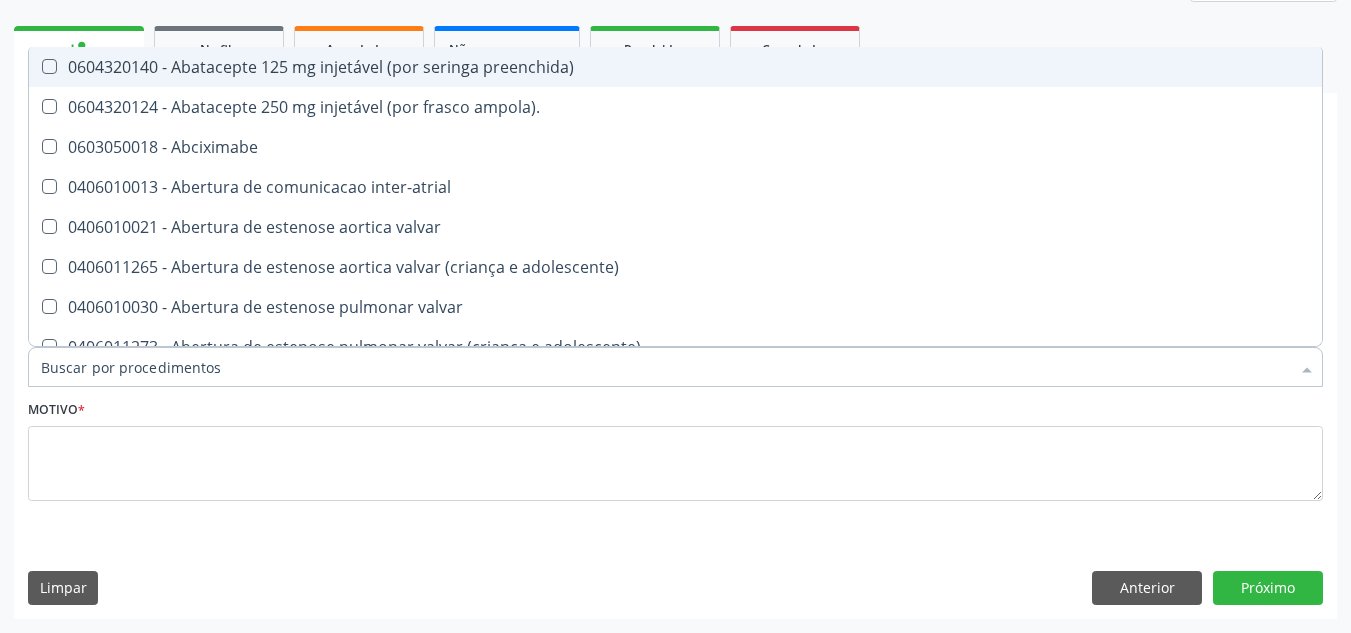 checkbox on "false" 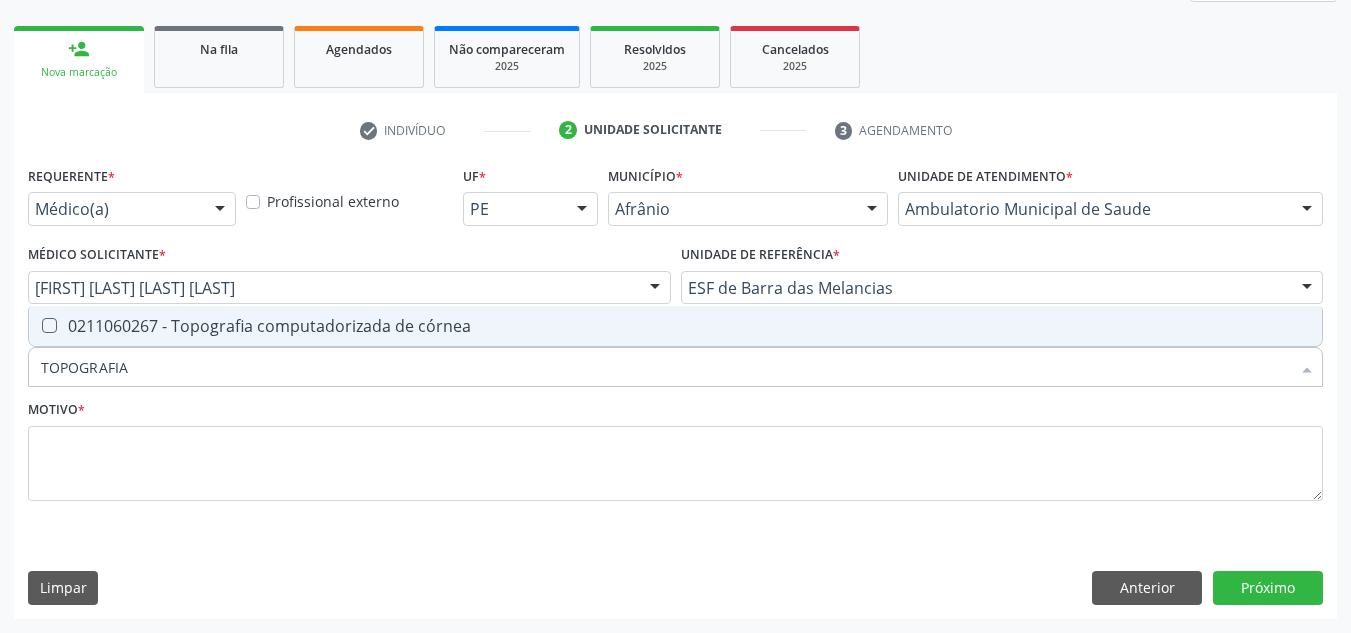 type on "TOPOGRAFIA" 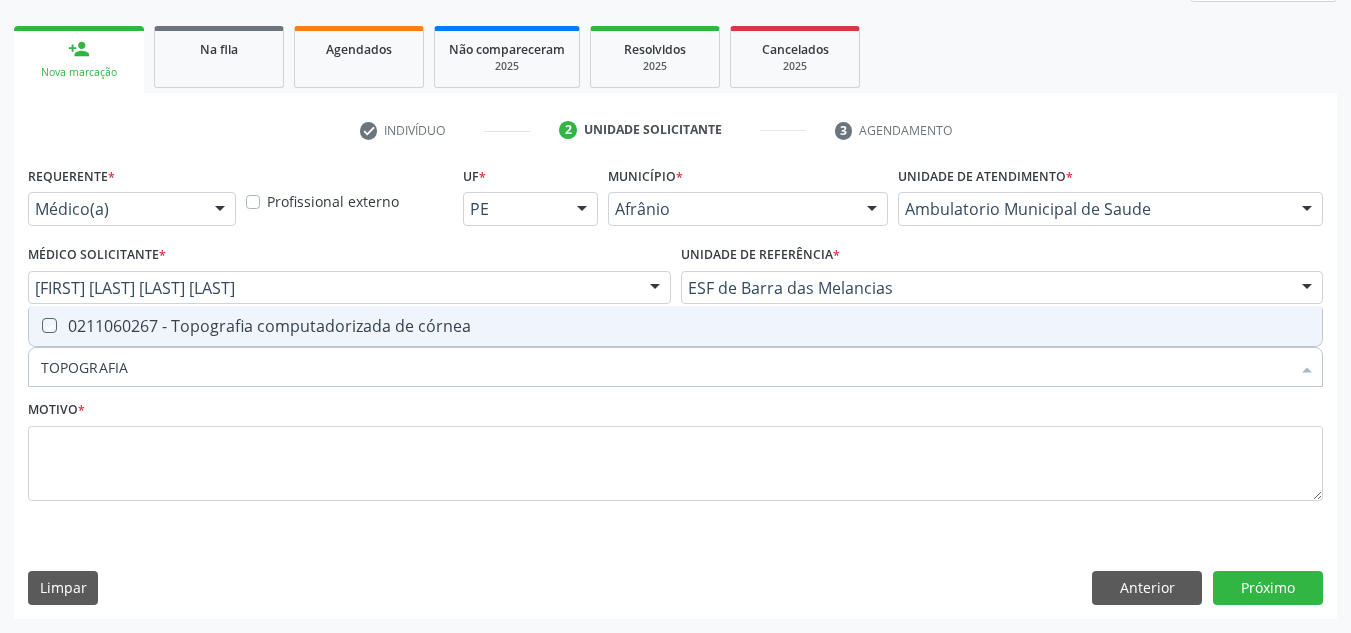 checkbox on "true" 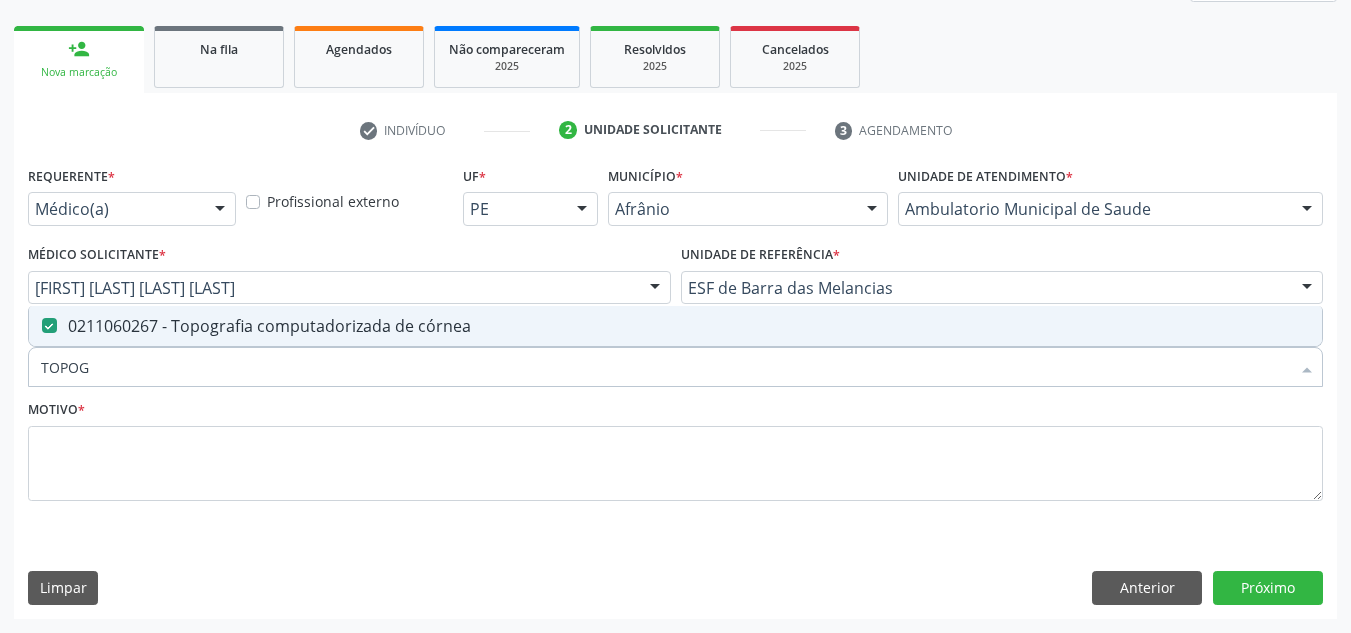 type on "TOPO" 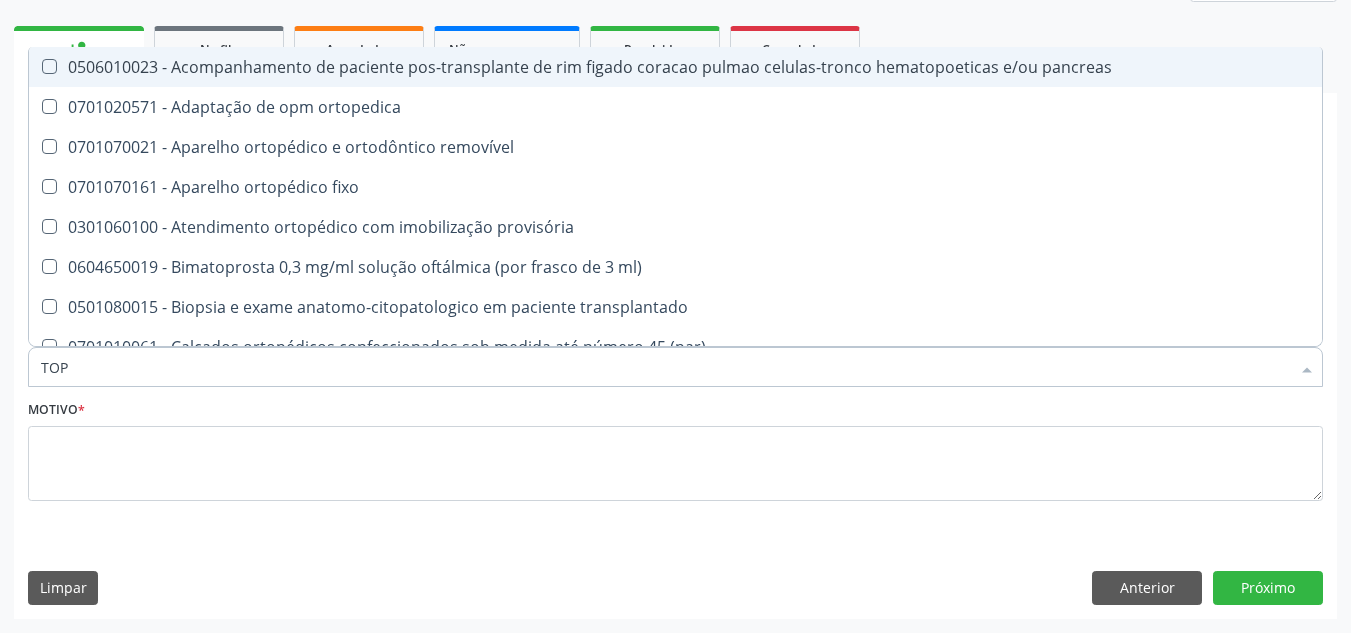 type on "TO" 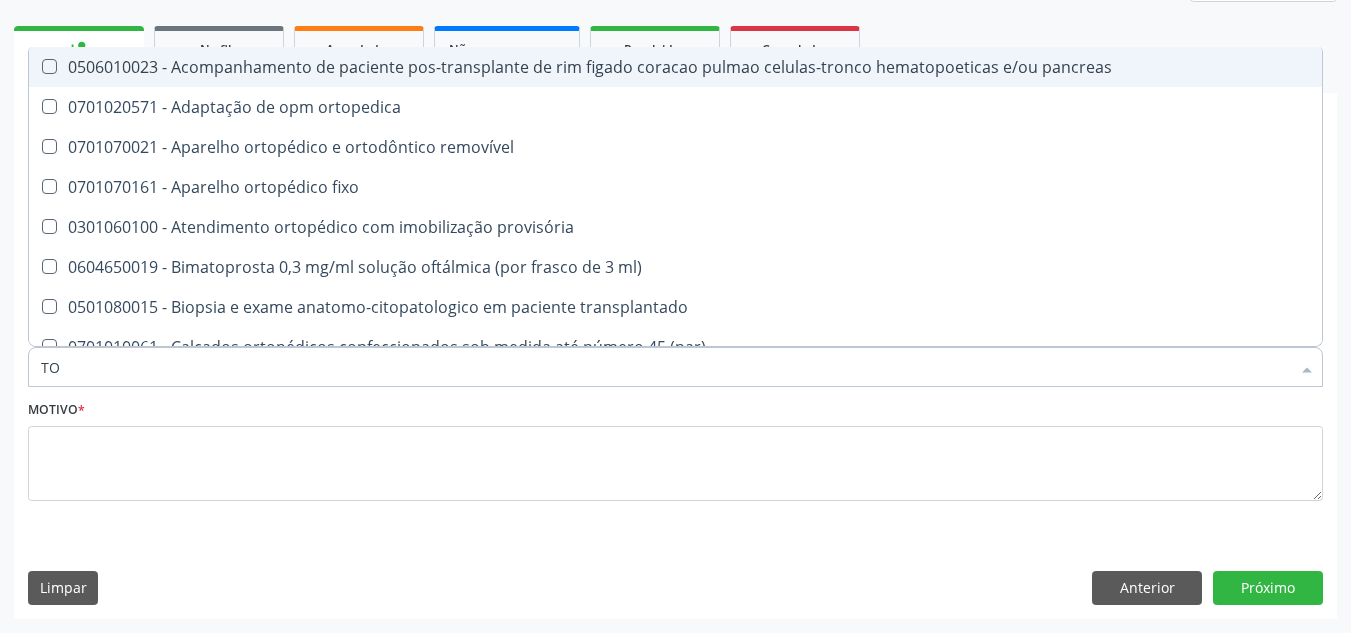 checkbox on "false" 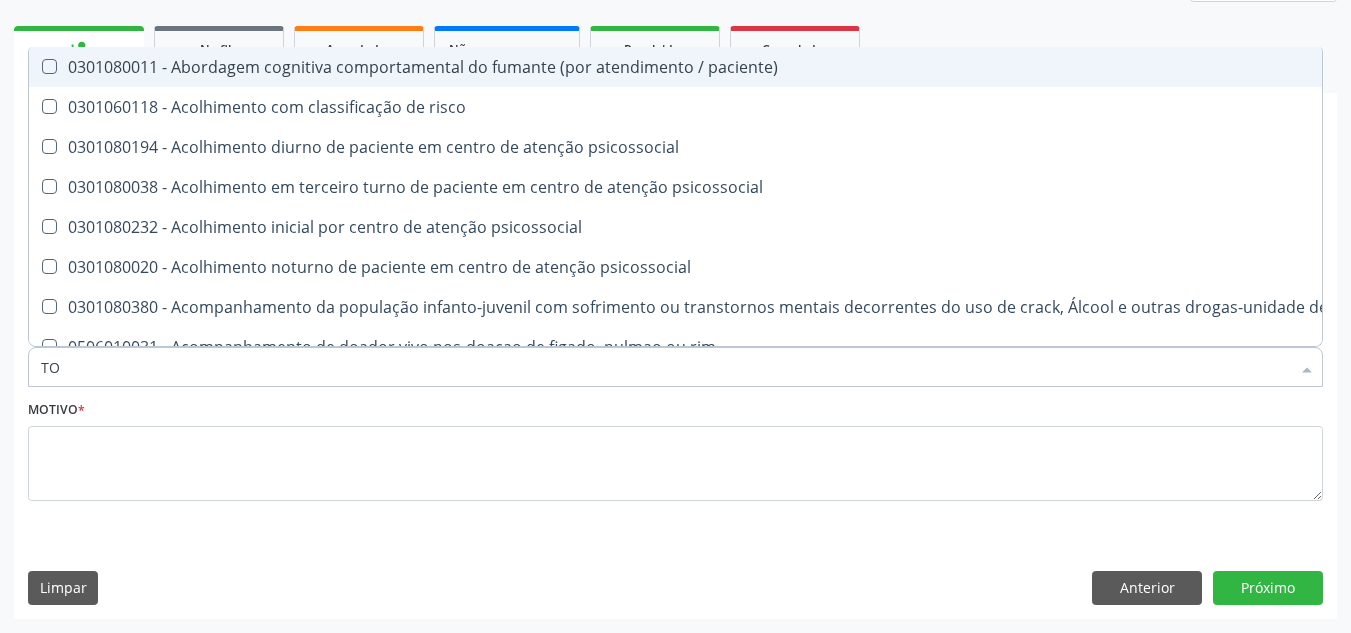 type on "T" 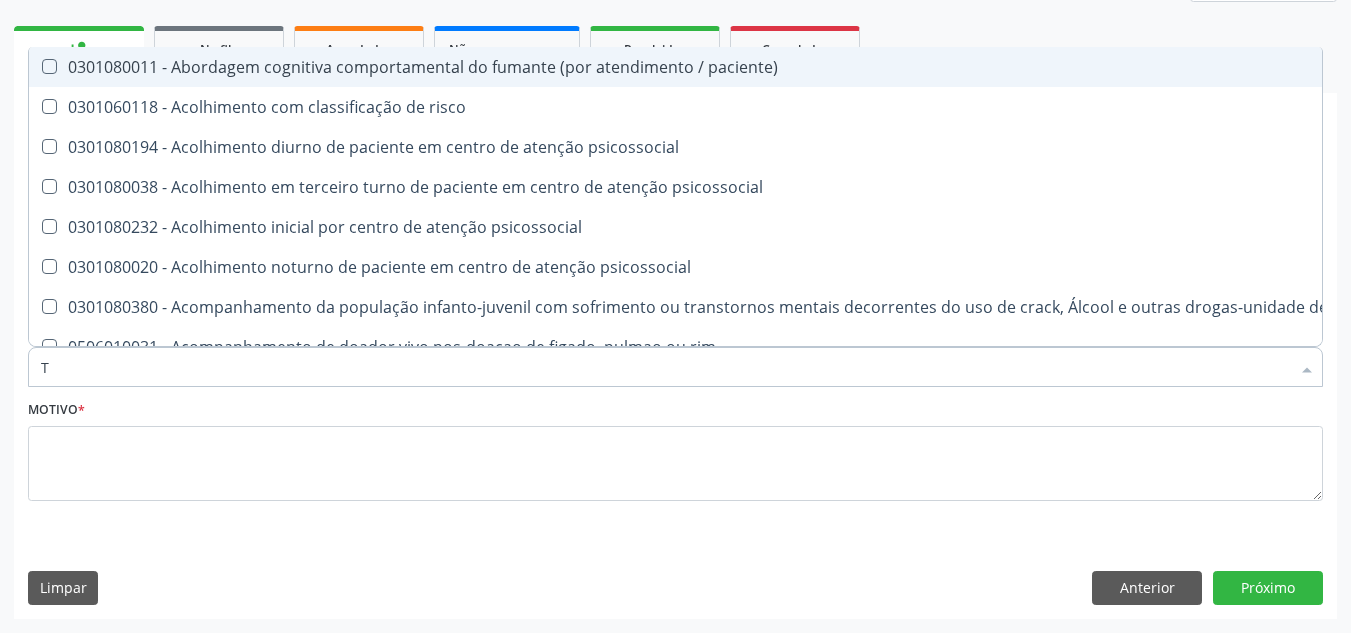checkbox on "true" 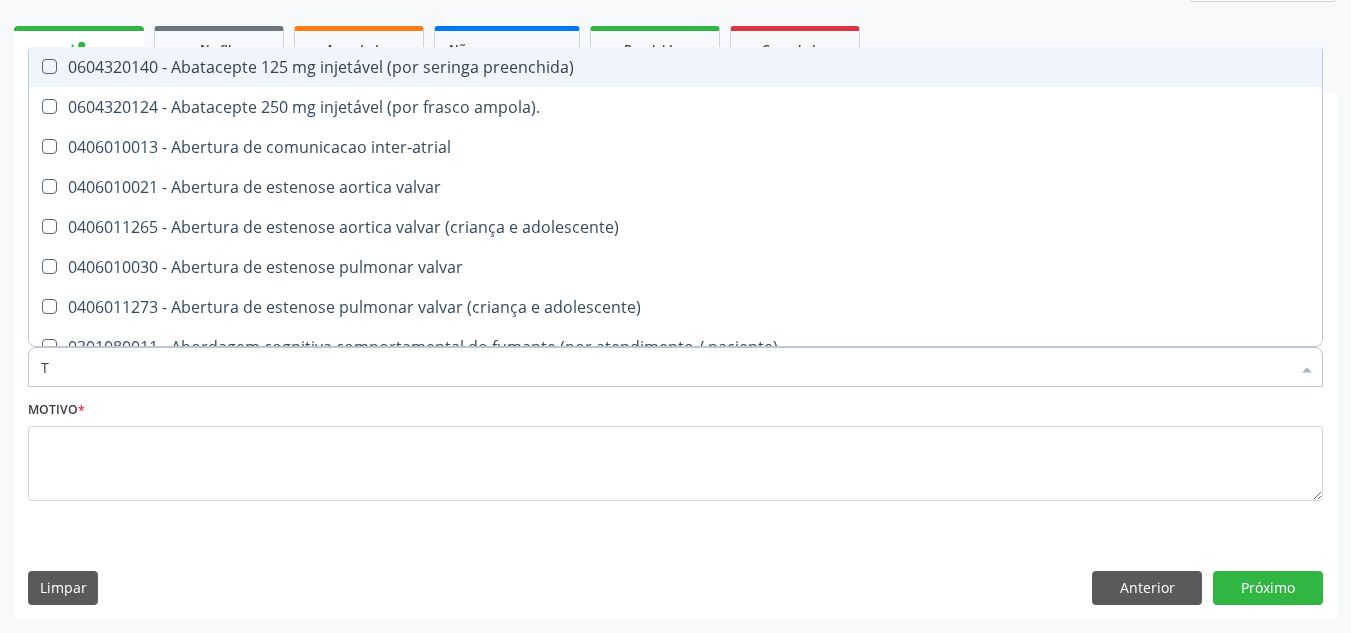 type 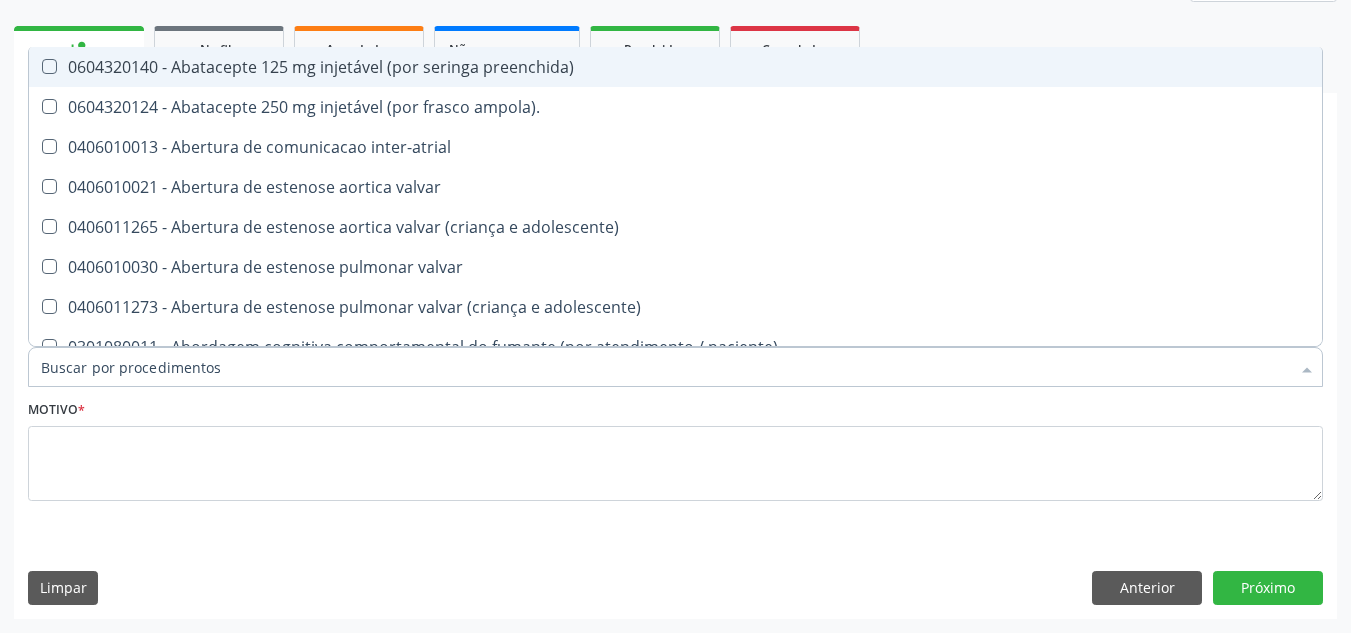 checkbox on "false" 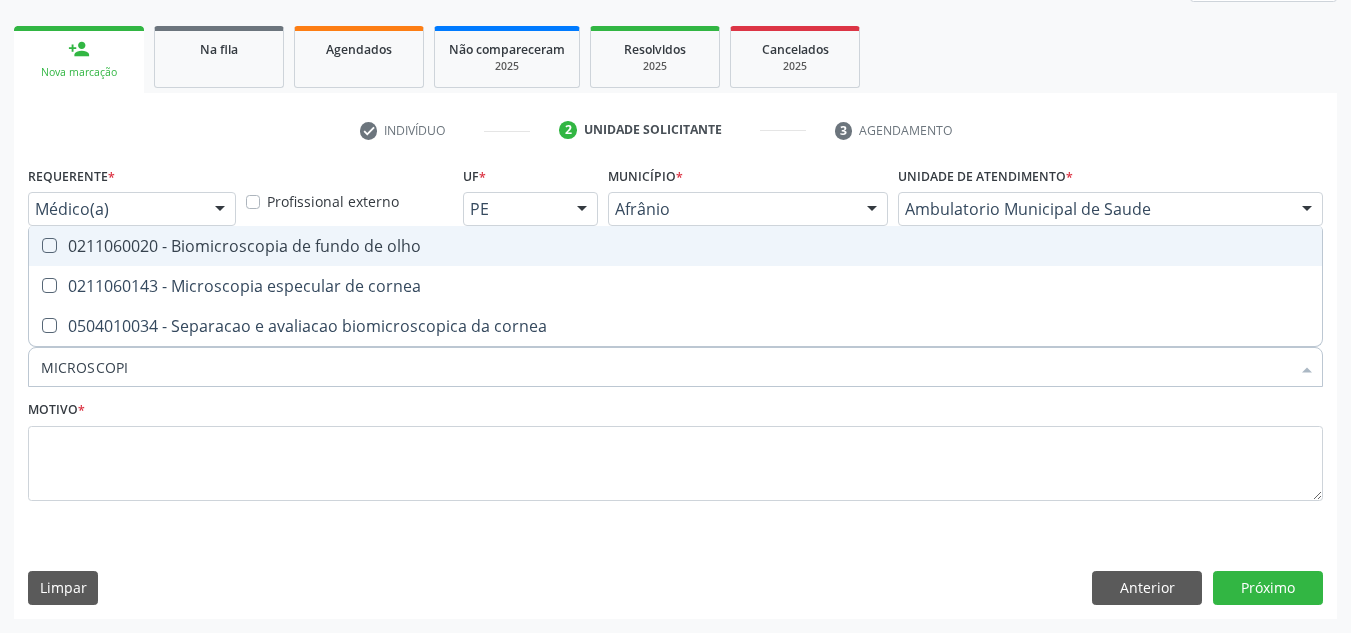 type on "MICROSCOPIA" 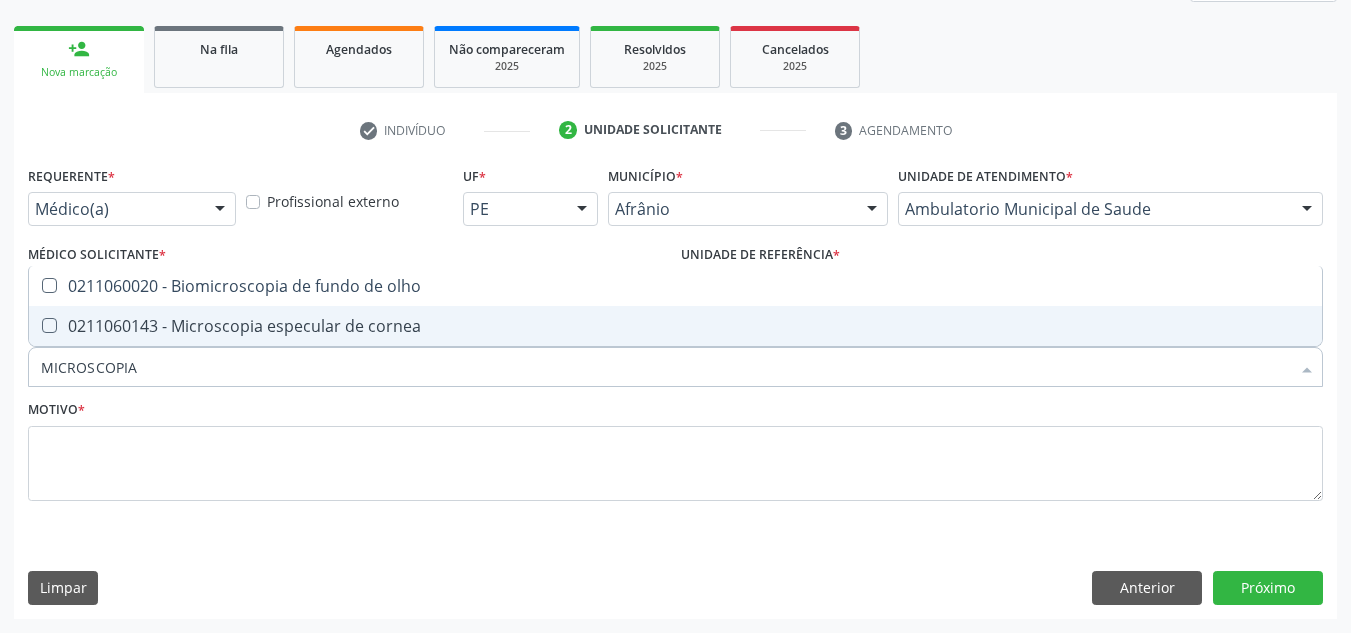click on "0211060143 - Microscopia especular de cornea" at bounding box center (675, 326) 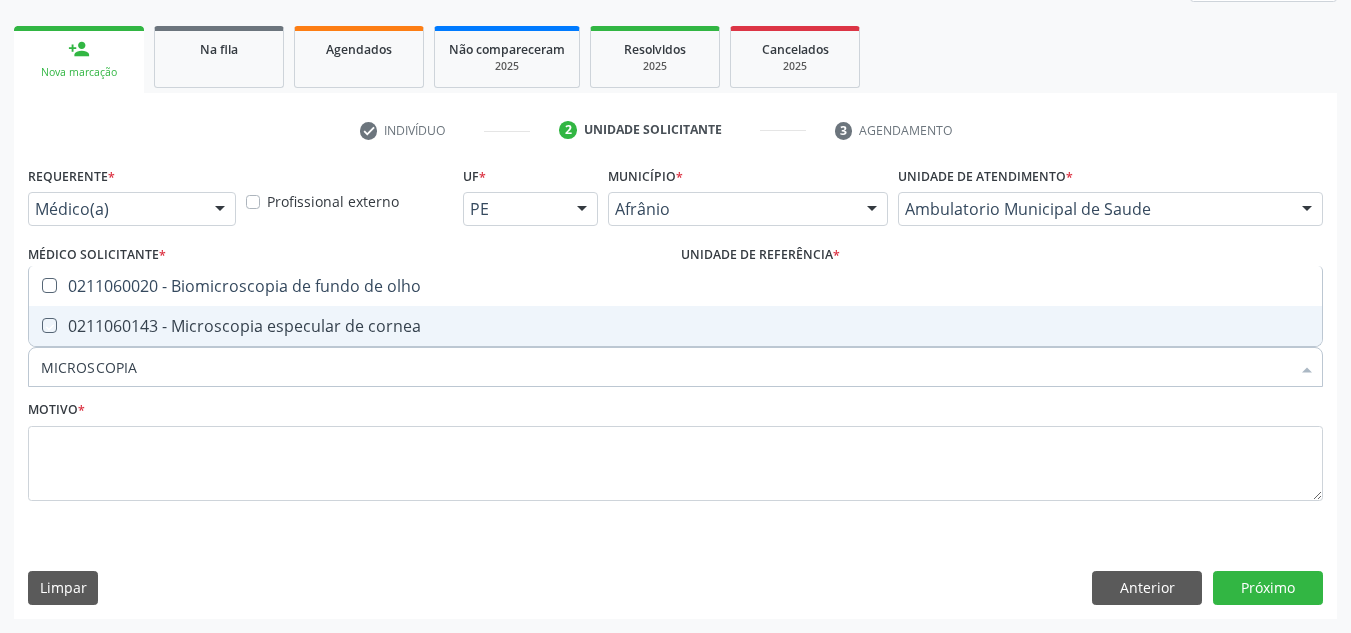 checkbox on "true" 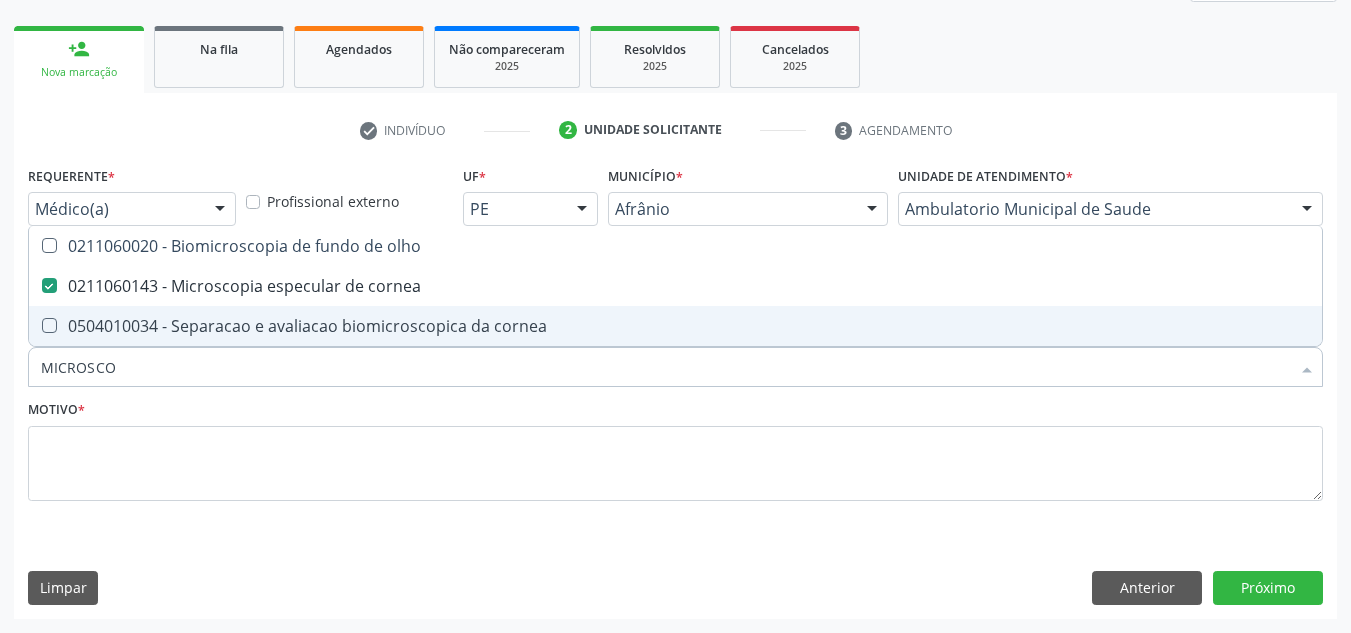 type on "MICROSC" 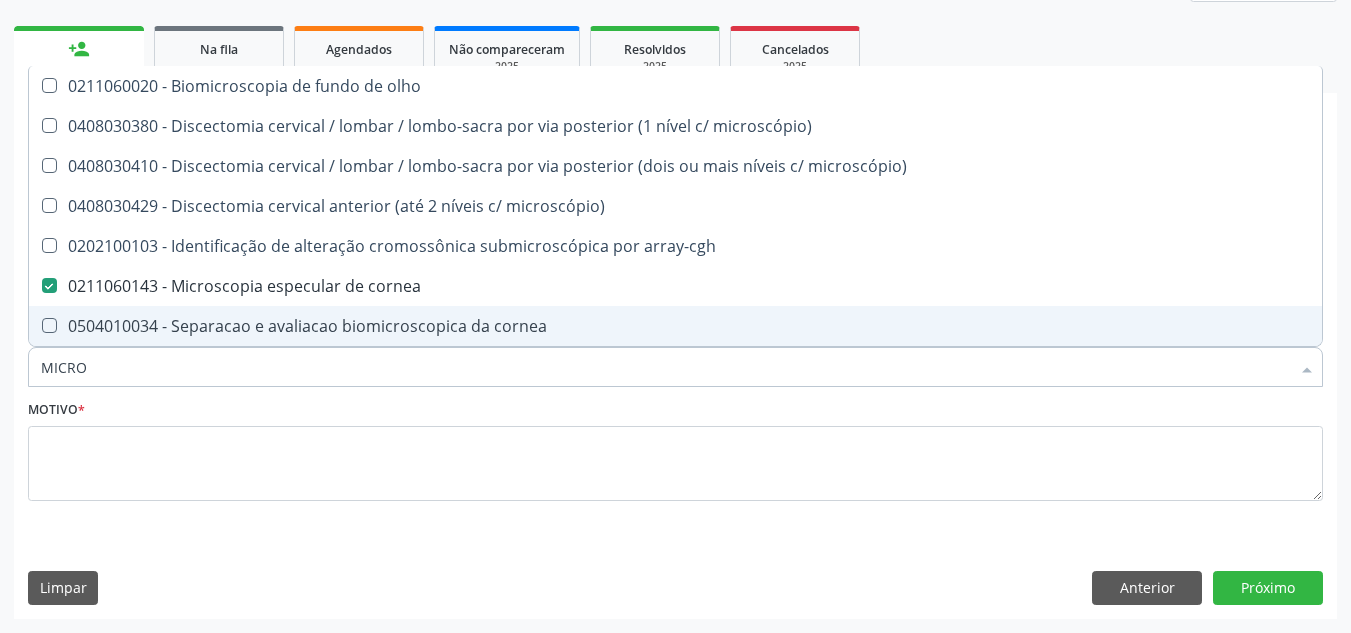 type on "MICR" 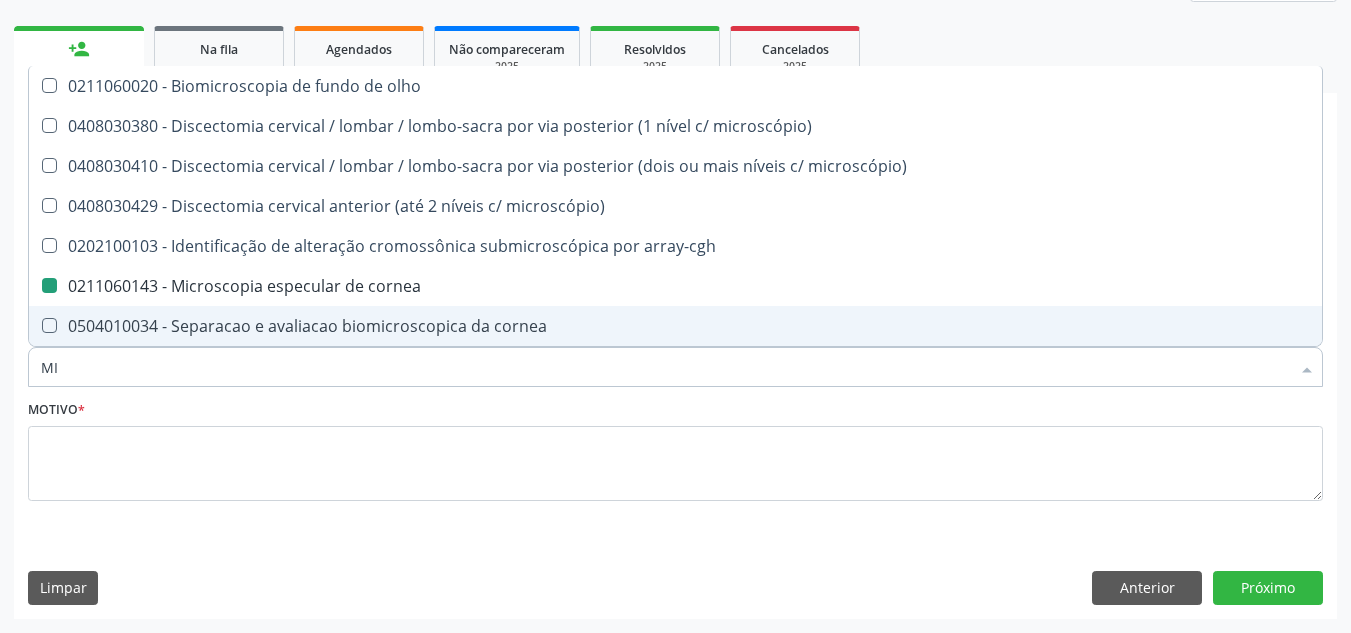 type on "M" 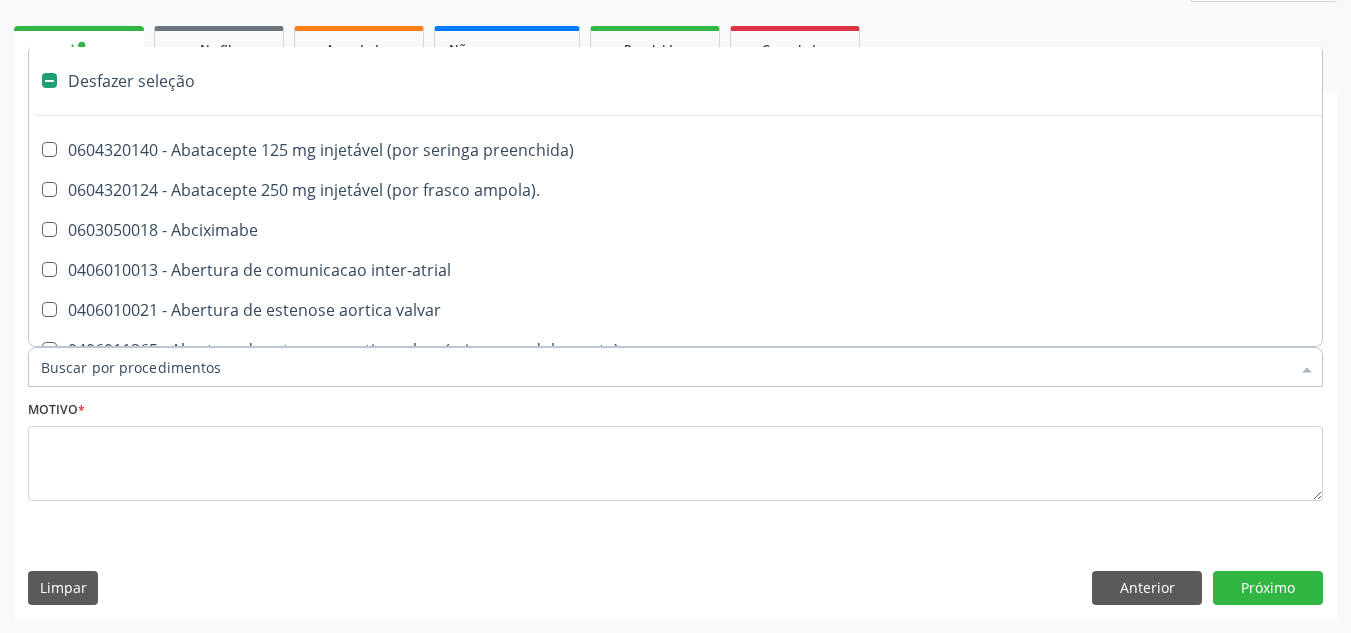 type on "P" 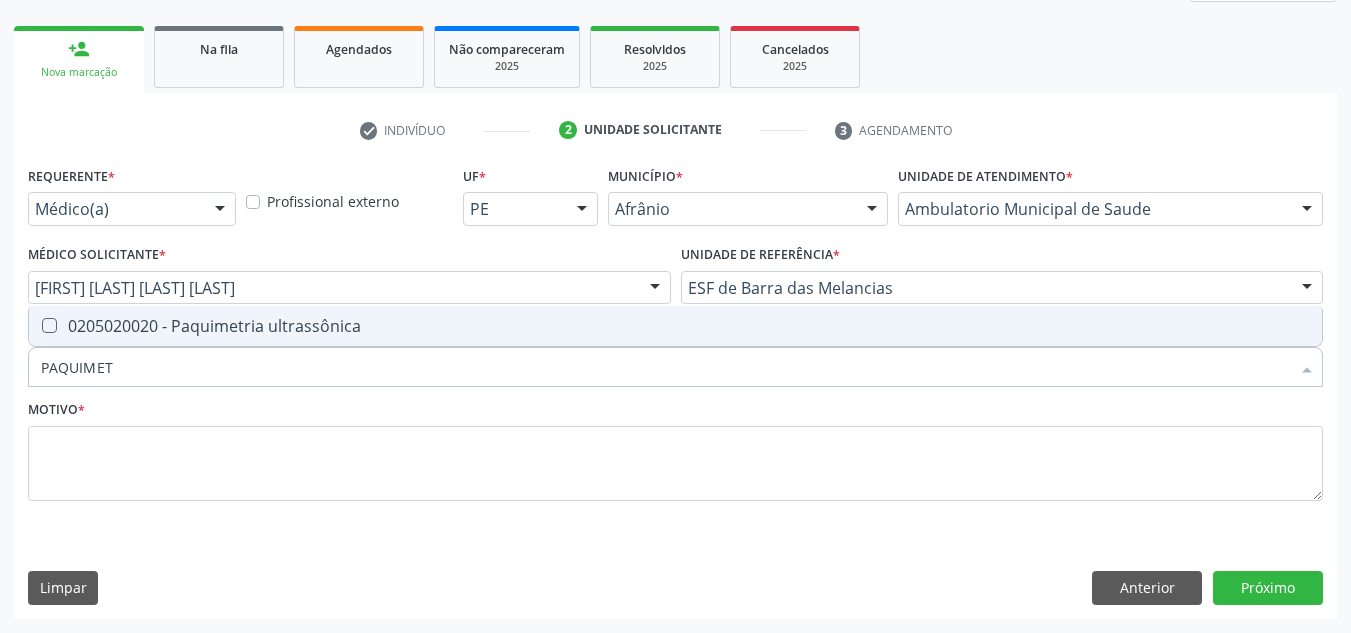 type on "PAQUIMETR" 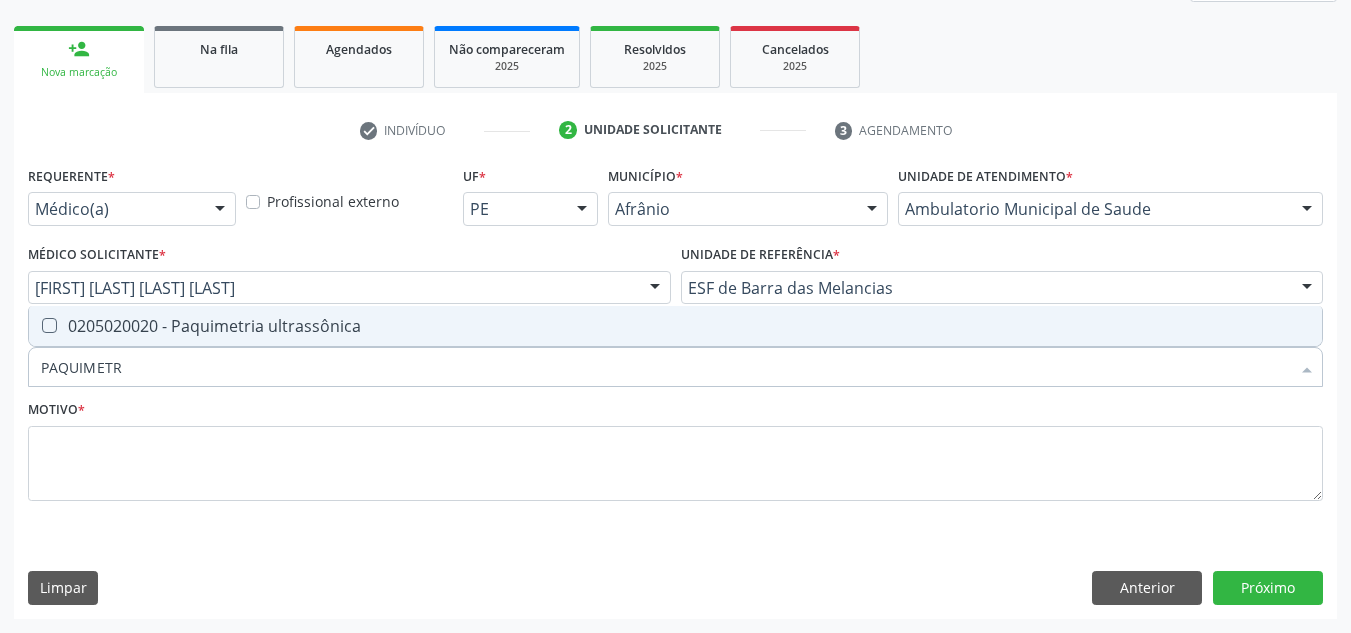 click on "0205020020 - Paquimetria ultrassônica" at bounding box center (675, 326) 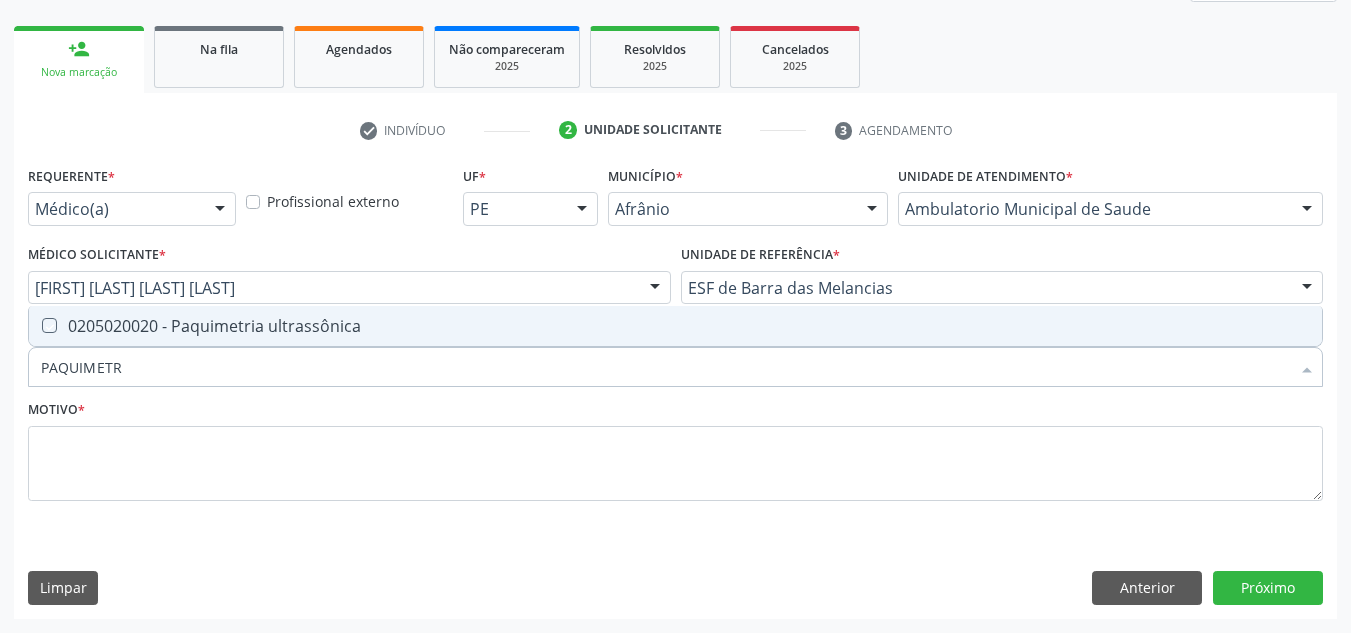checkbox on "true" 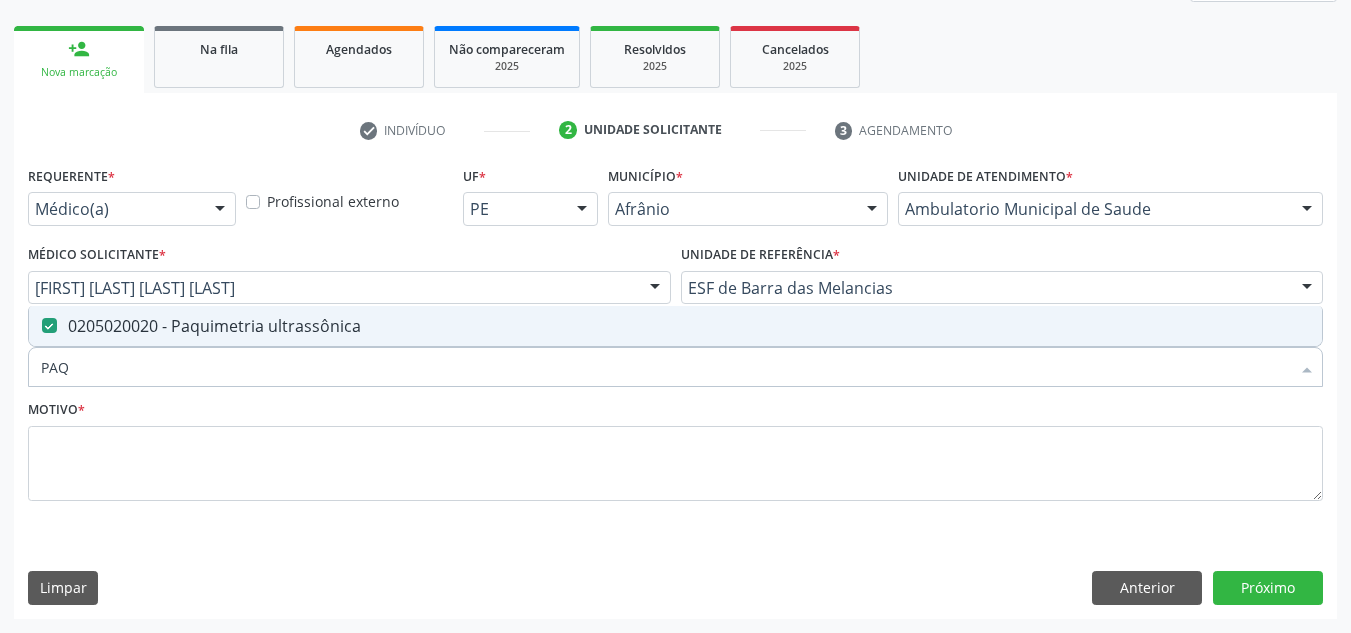type on "PA" 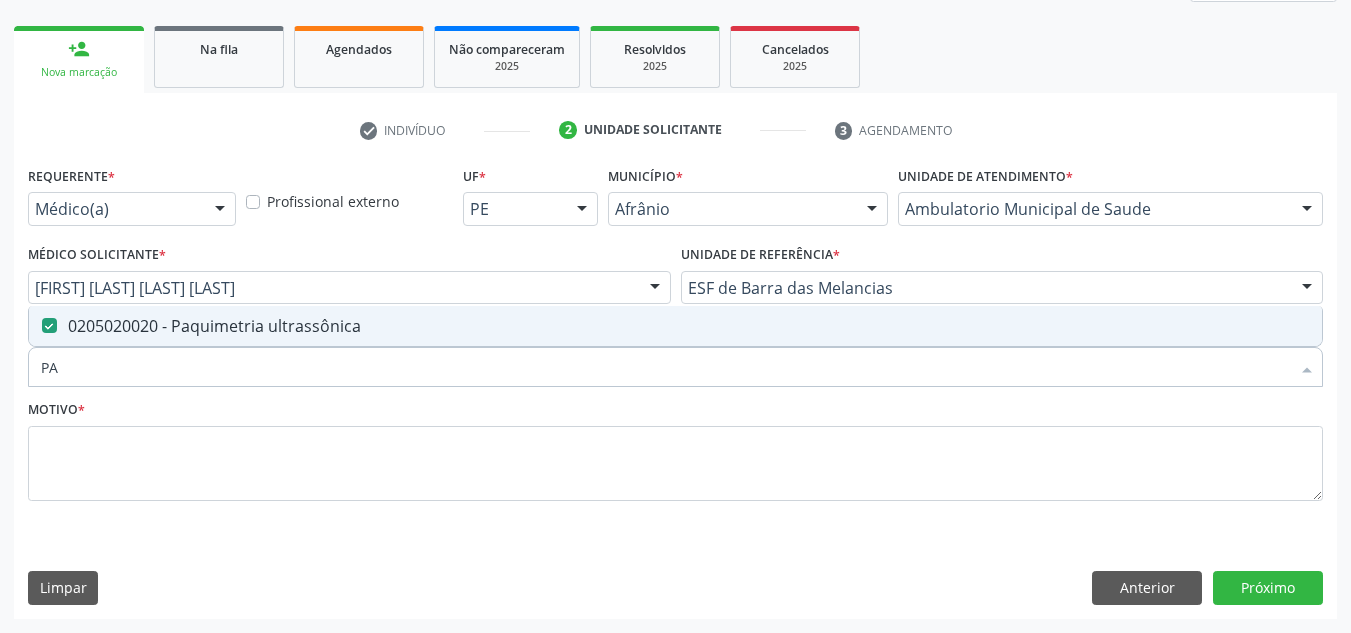 checkbox on "false" 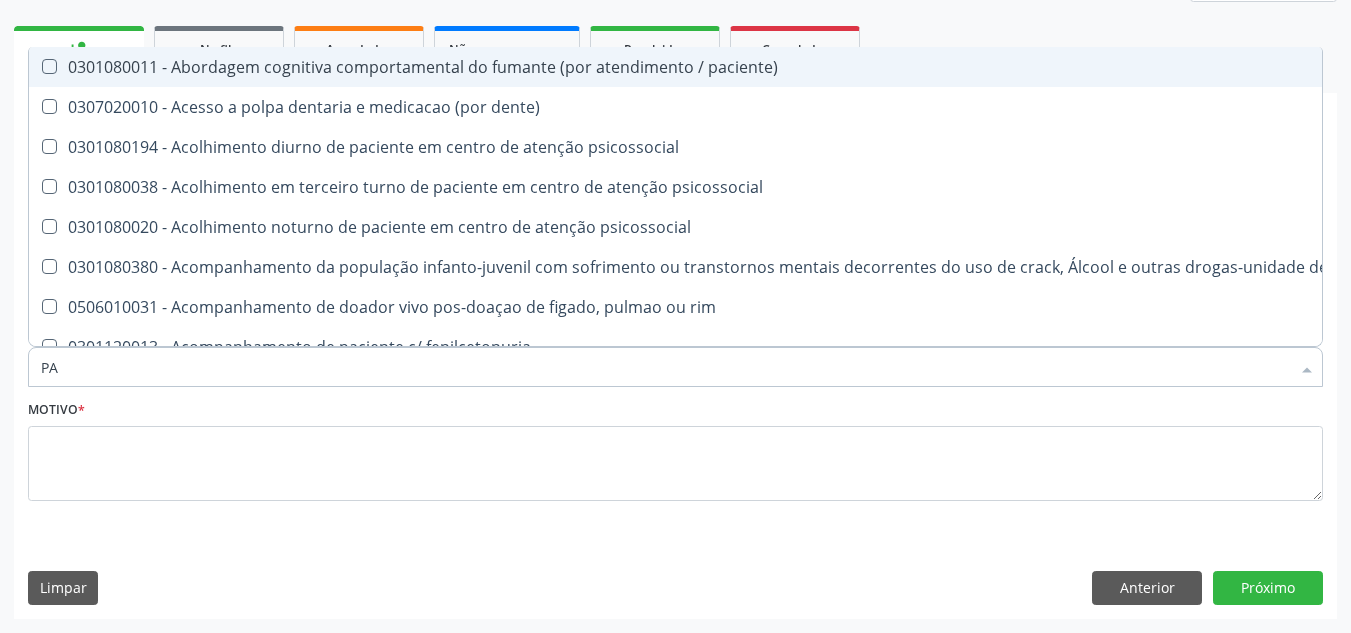 type on "P" 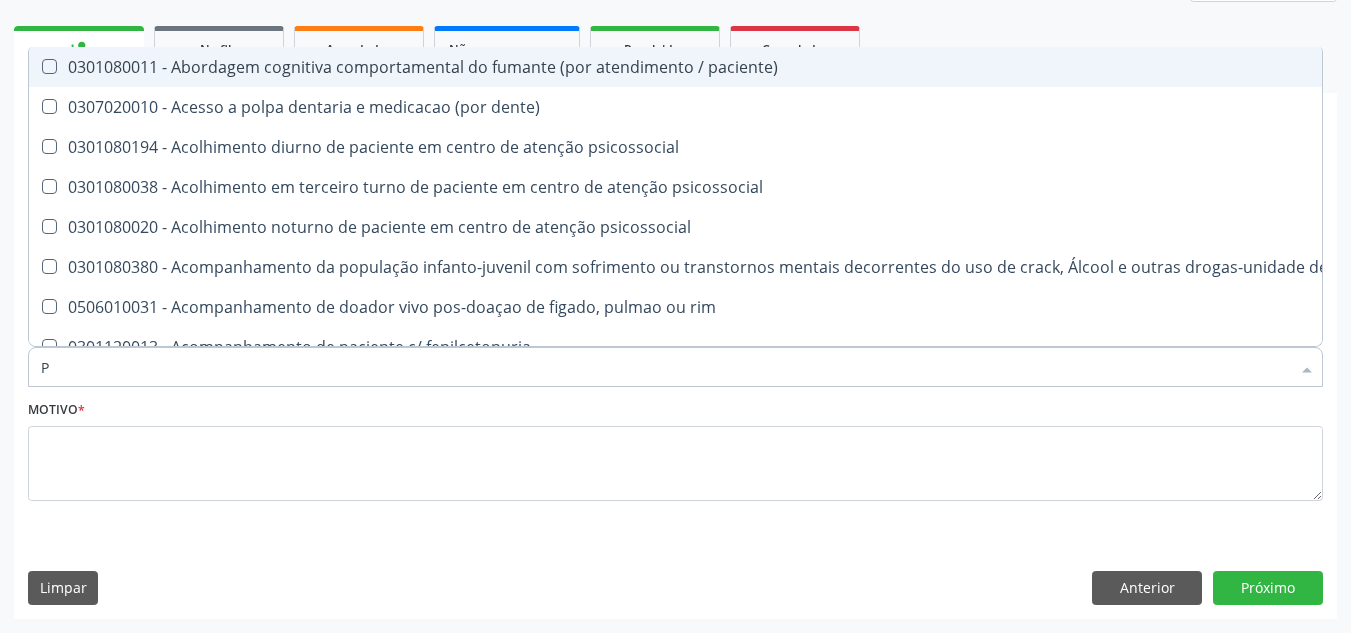 checkbox on "false" 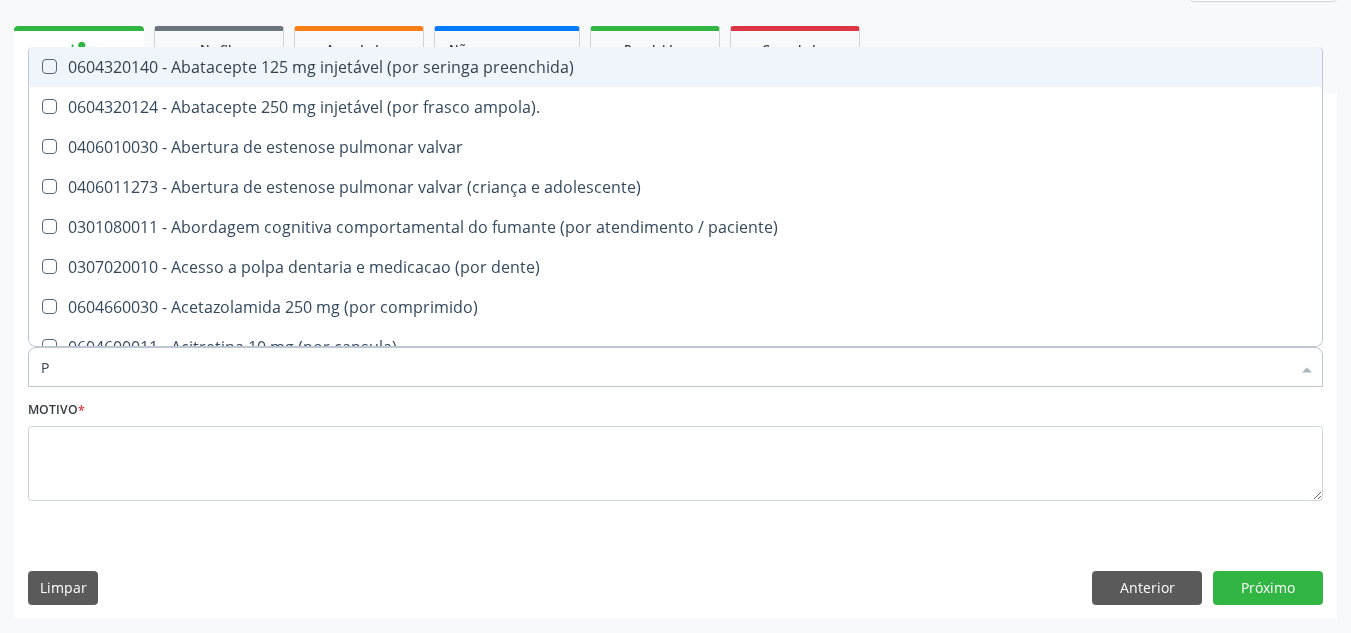type 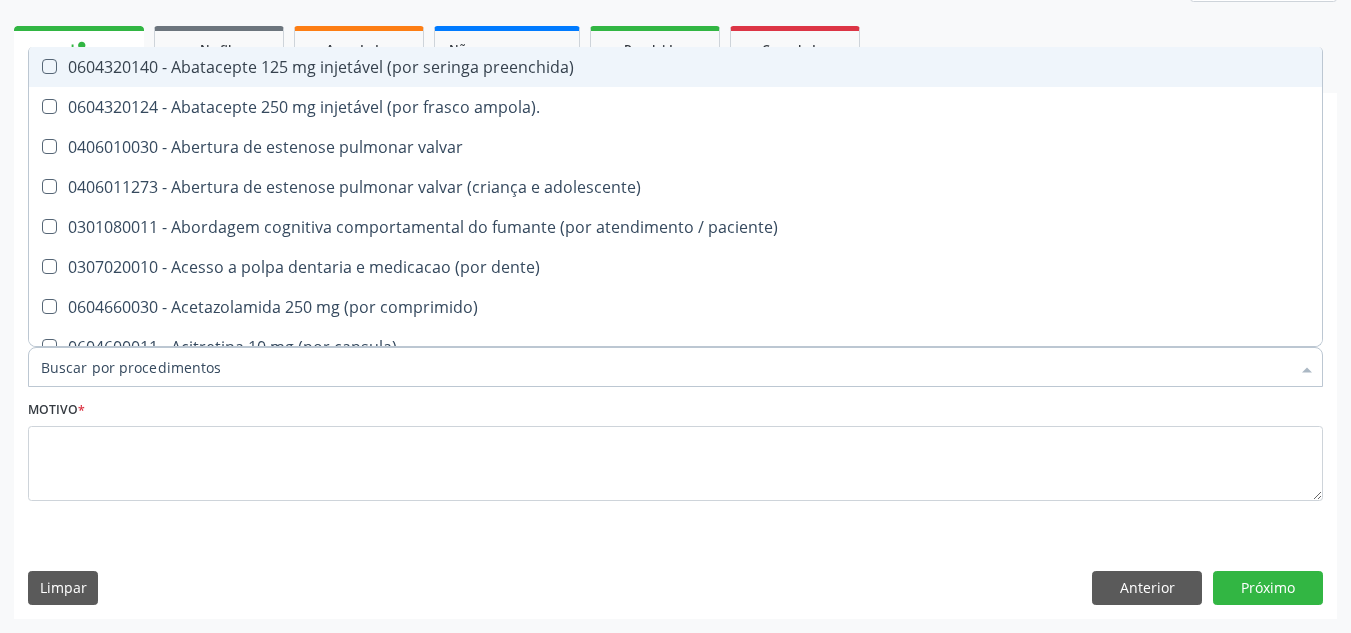 checkbox on "true" 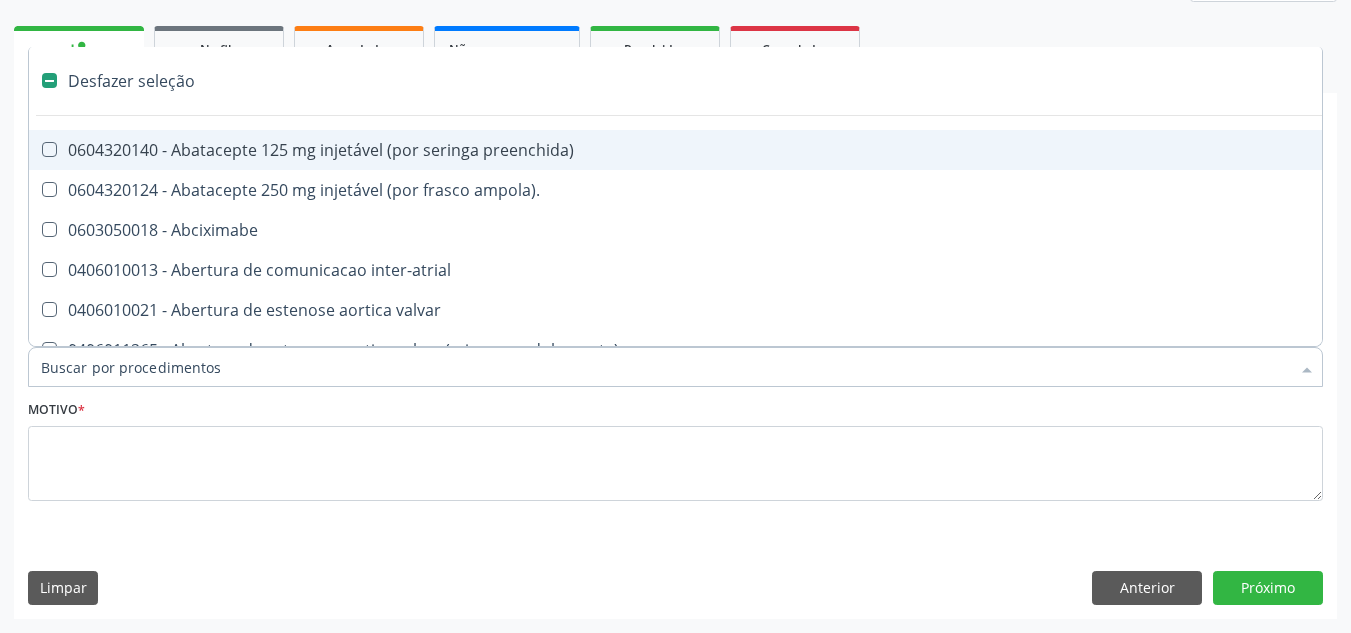 type on "R" 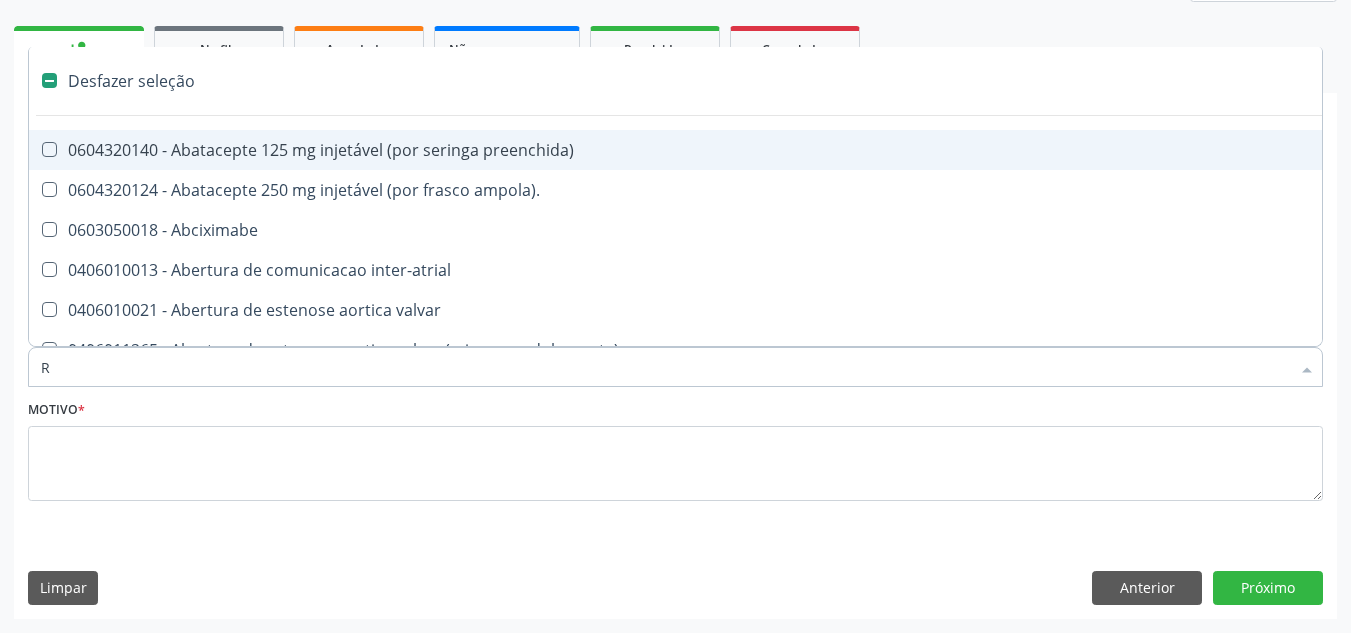 checkbox on "true" 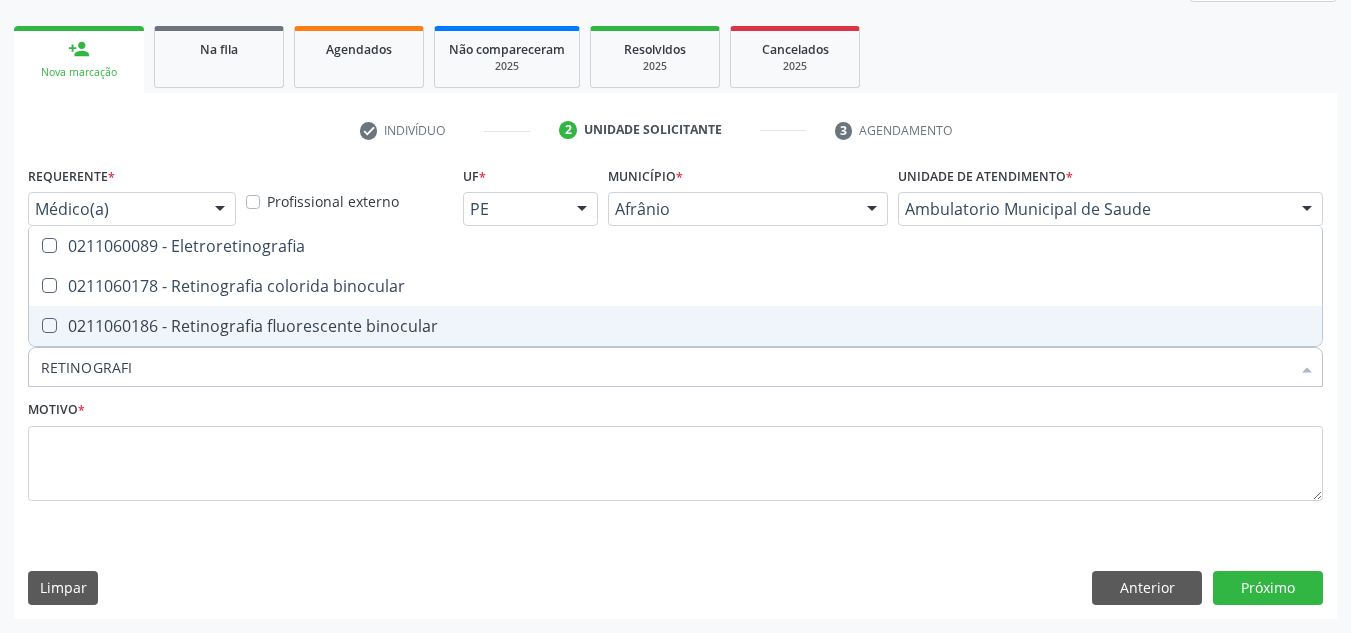 type on "RETINOGRAFIA" 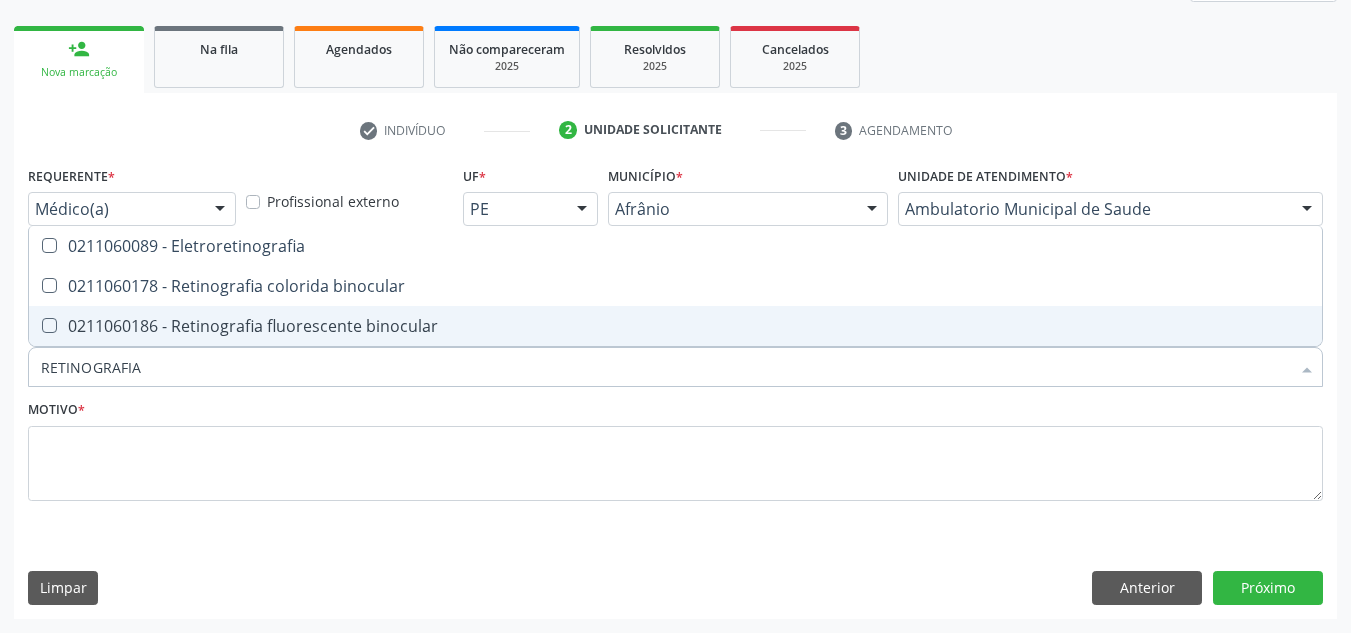 click on "0211060186 - Retinografia fluorescente binocular" at bounding box center [675, 326] 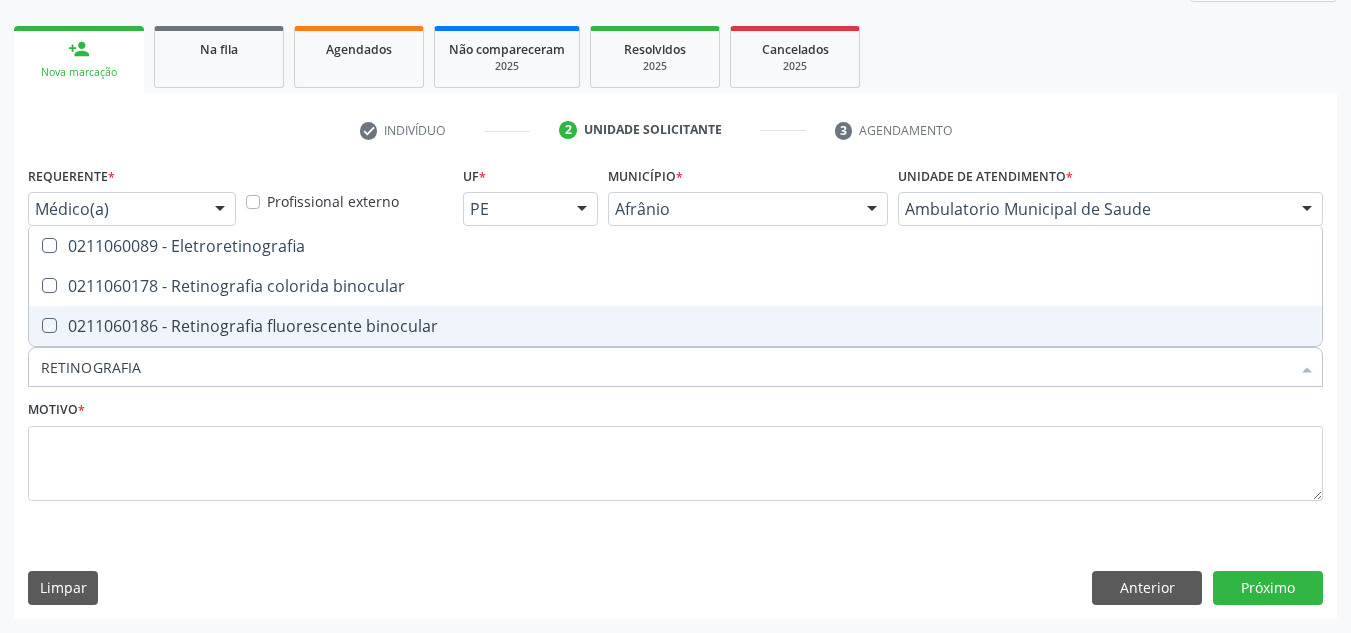 checkbox on "true" 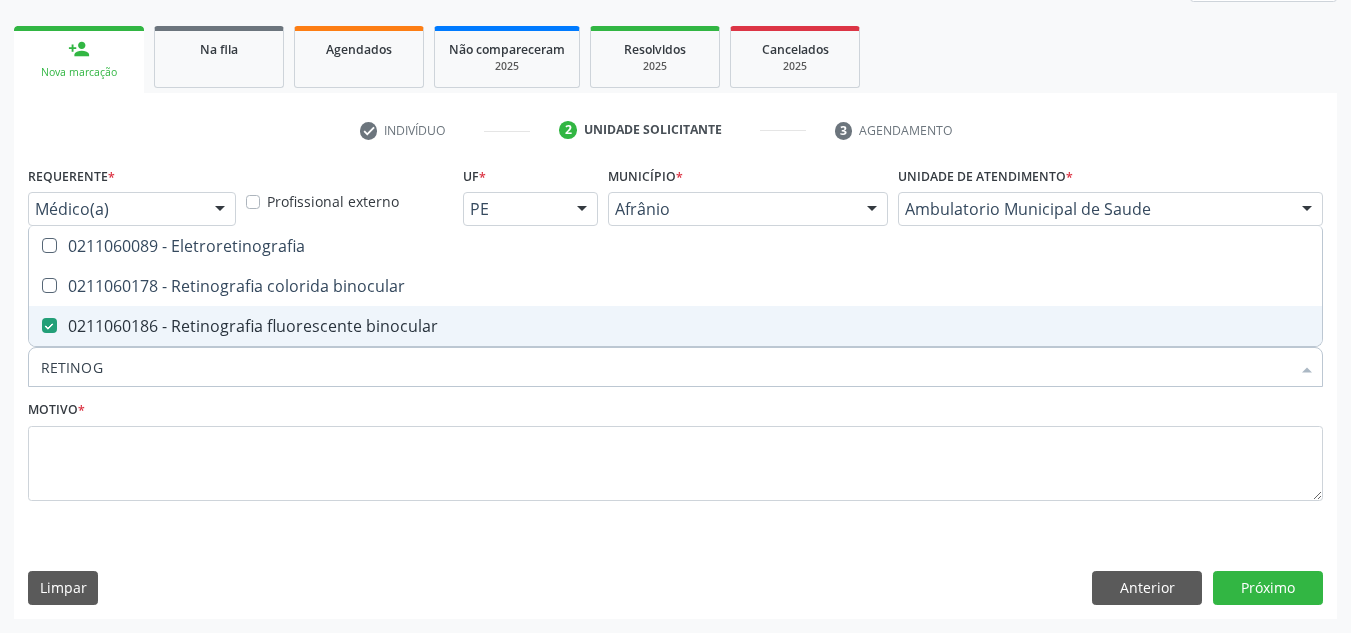 type on "RETINO" 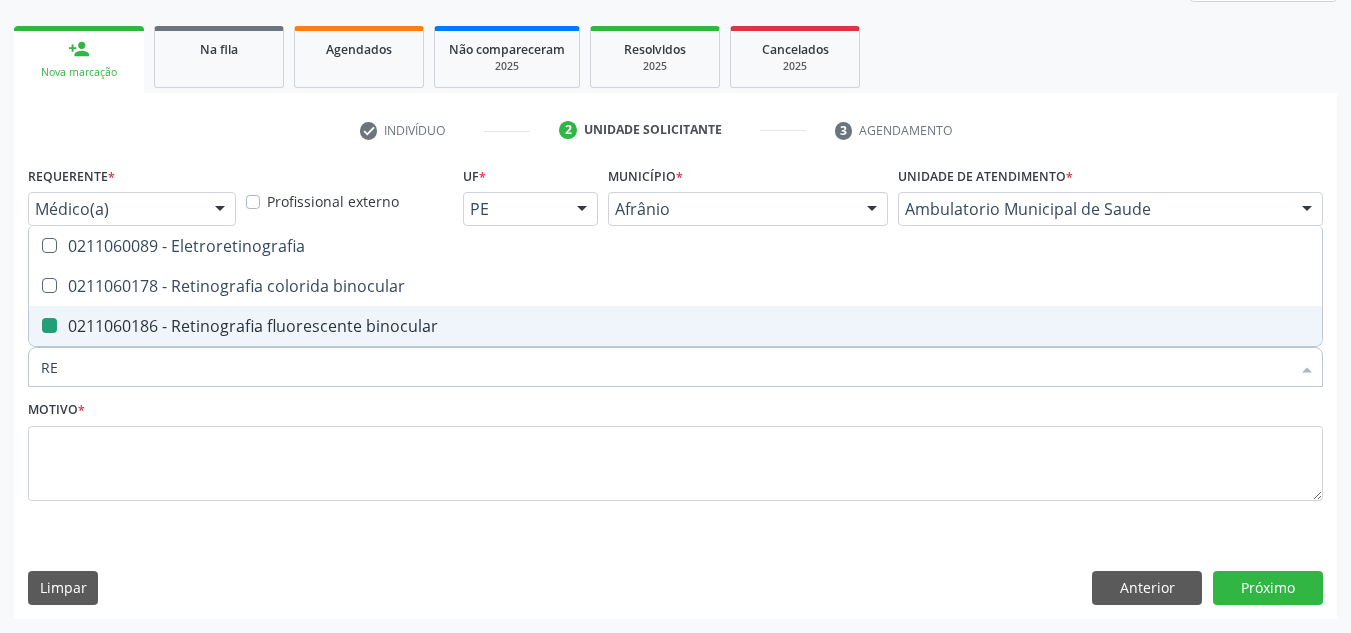 type on "R" 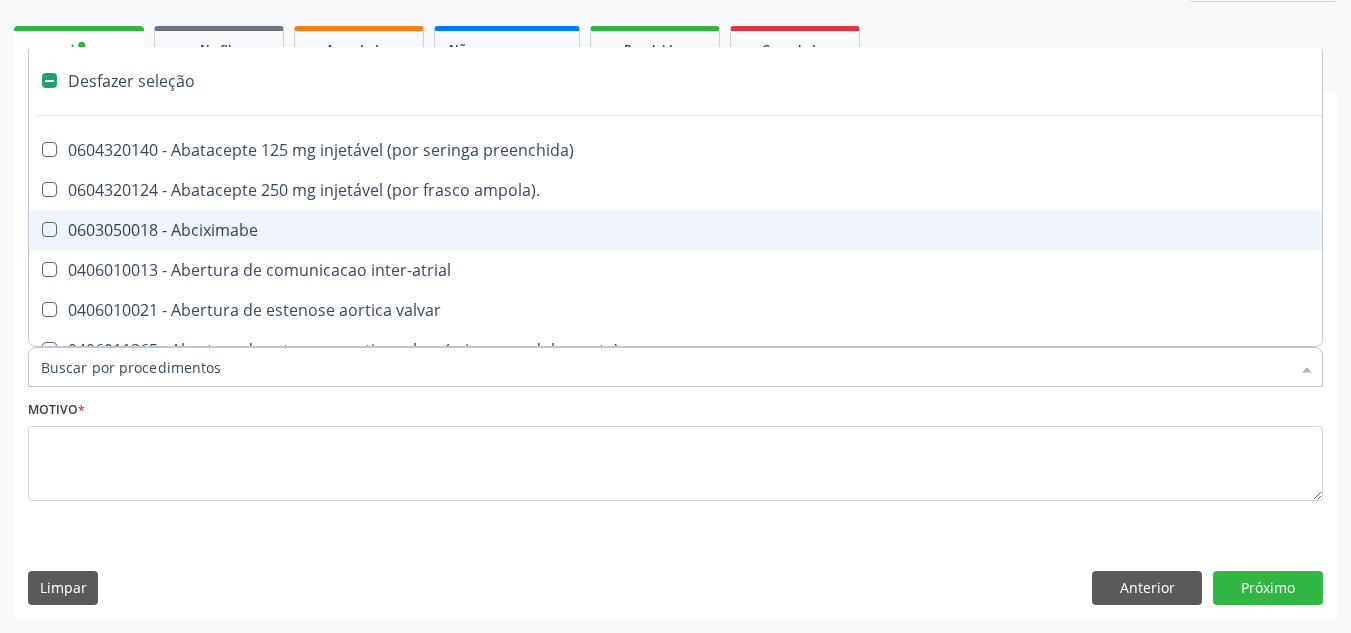 type on "C" 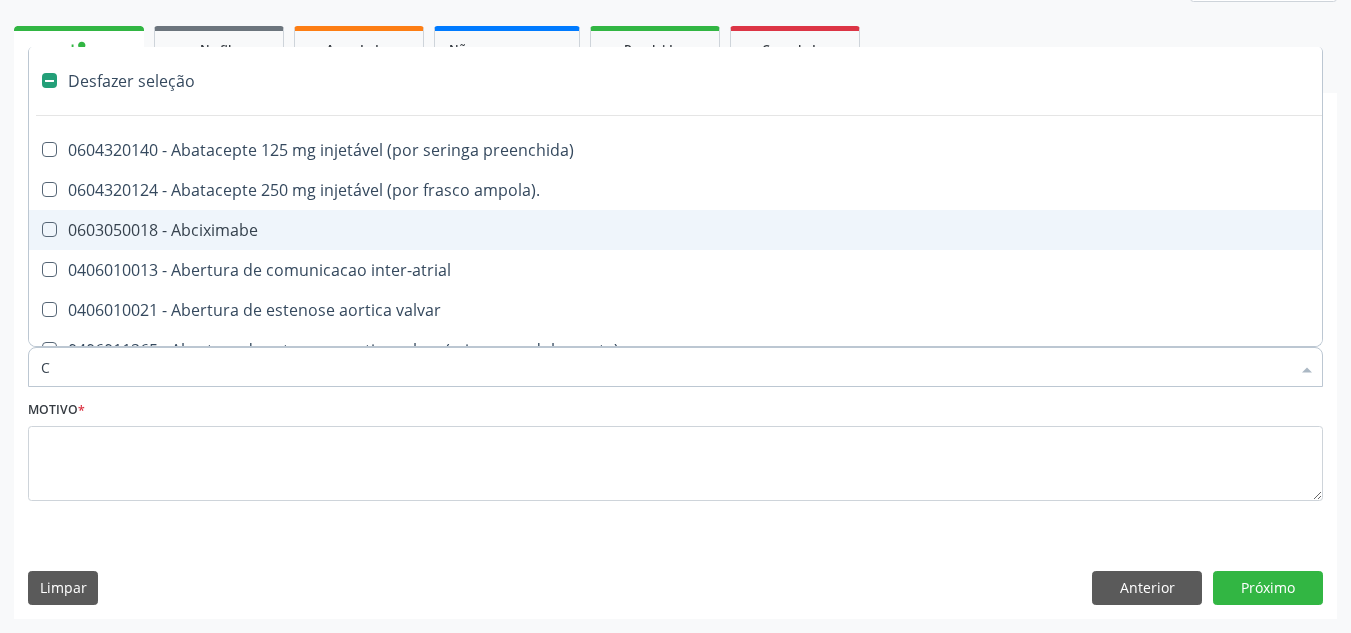 checkbox on "true" 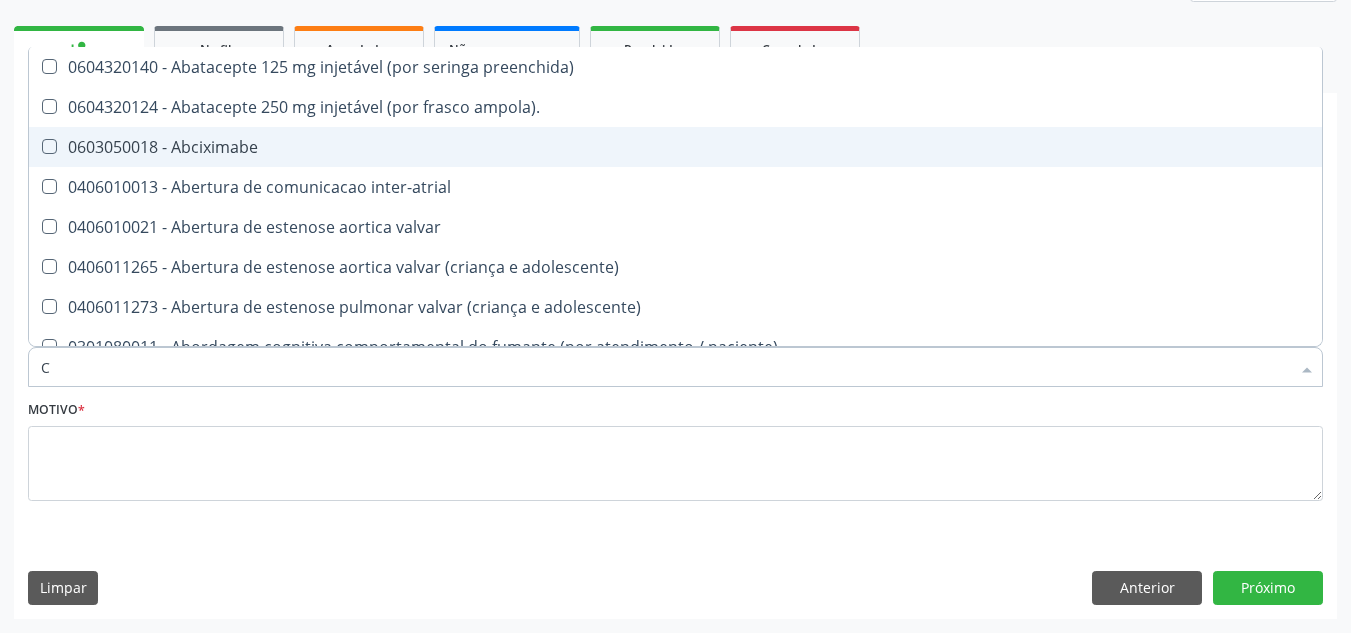 type on "CA" 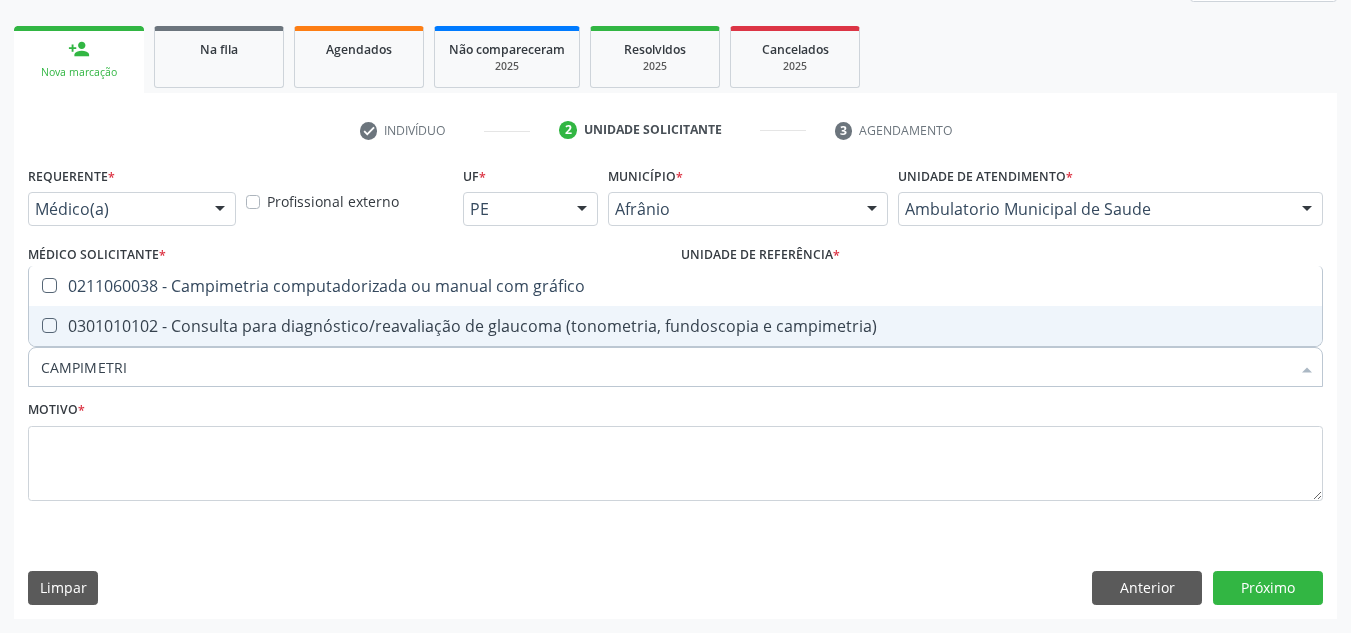 type on "CAMPIMETRIA" 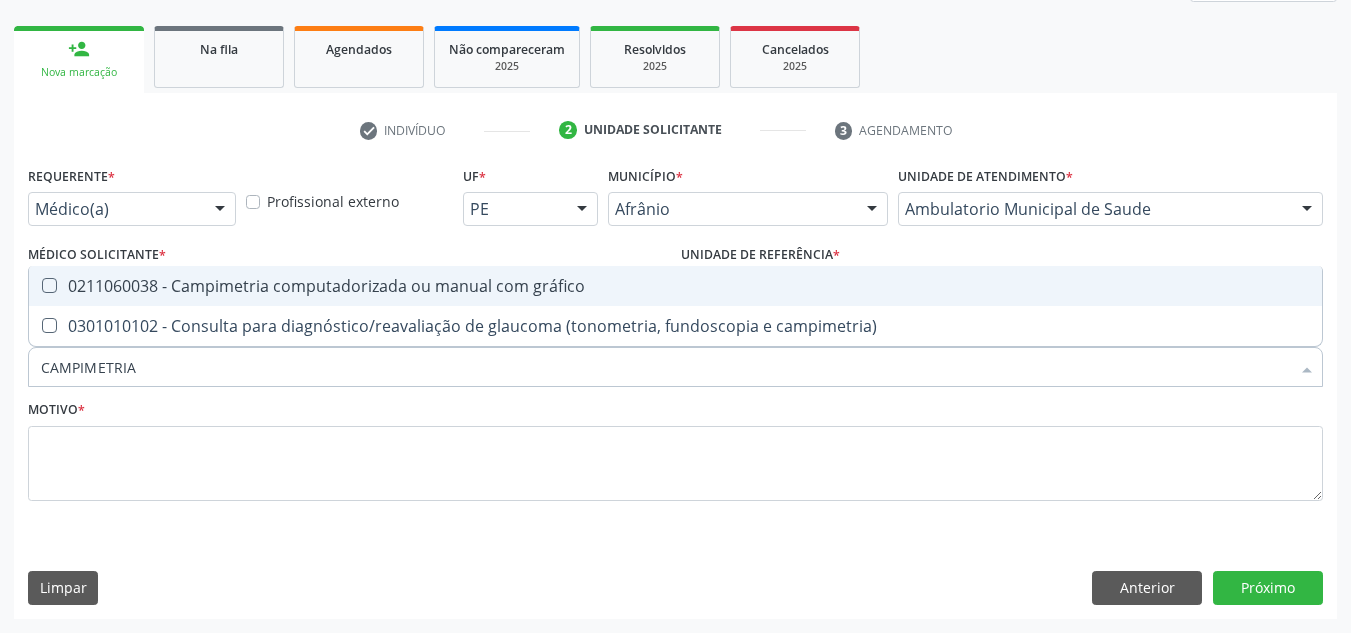 click on "0211060038 - Campimetria computadorizada ou manual com gráfico" at bounding box center [675, 286] 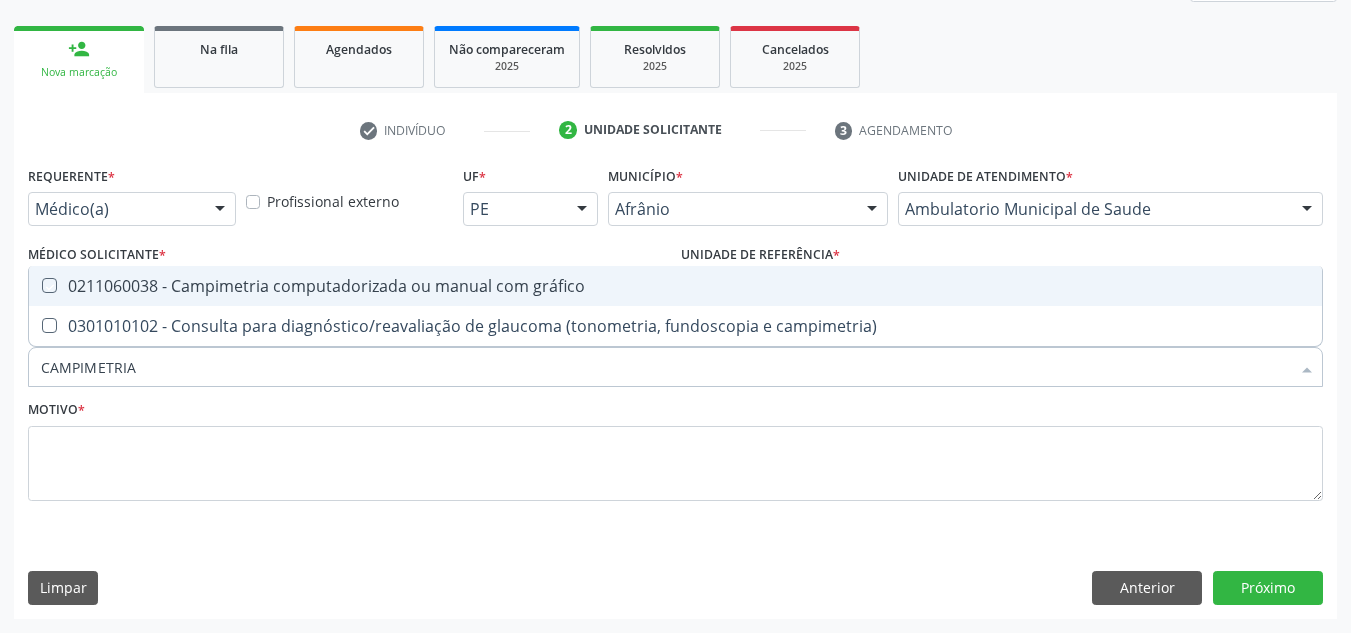 checkbox on "true" 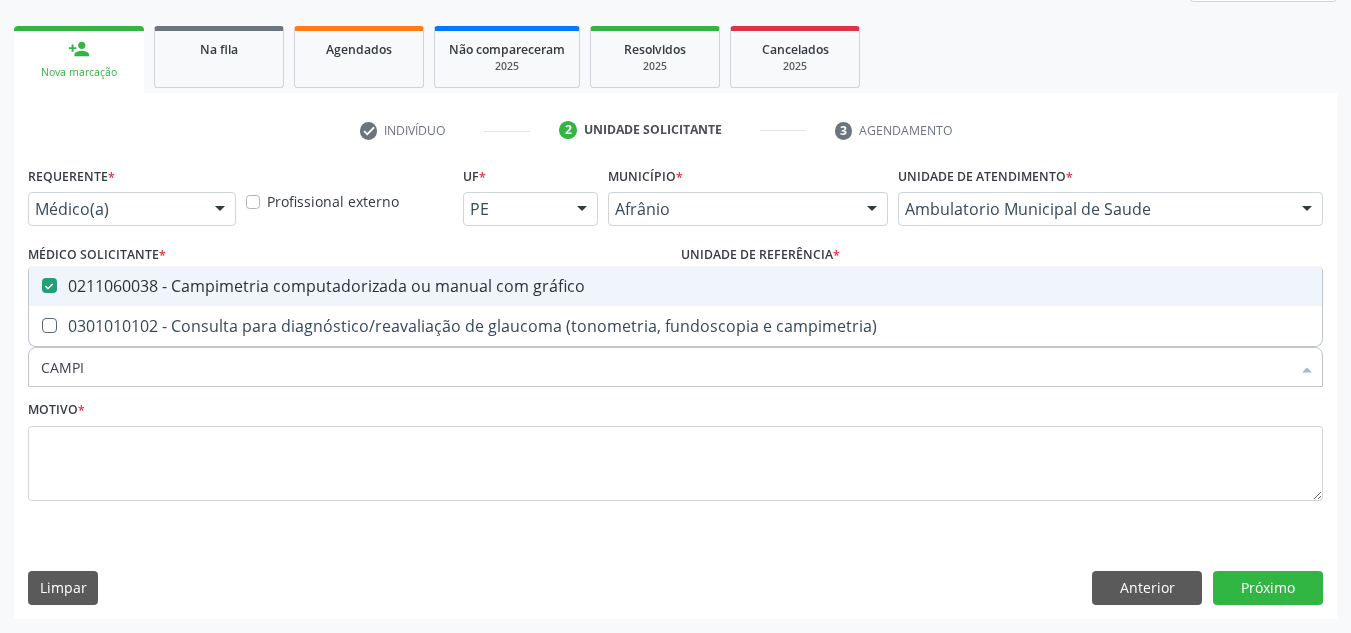 type on "CAMP" 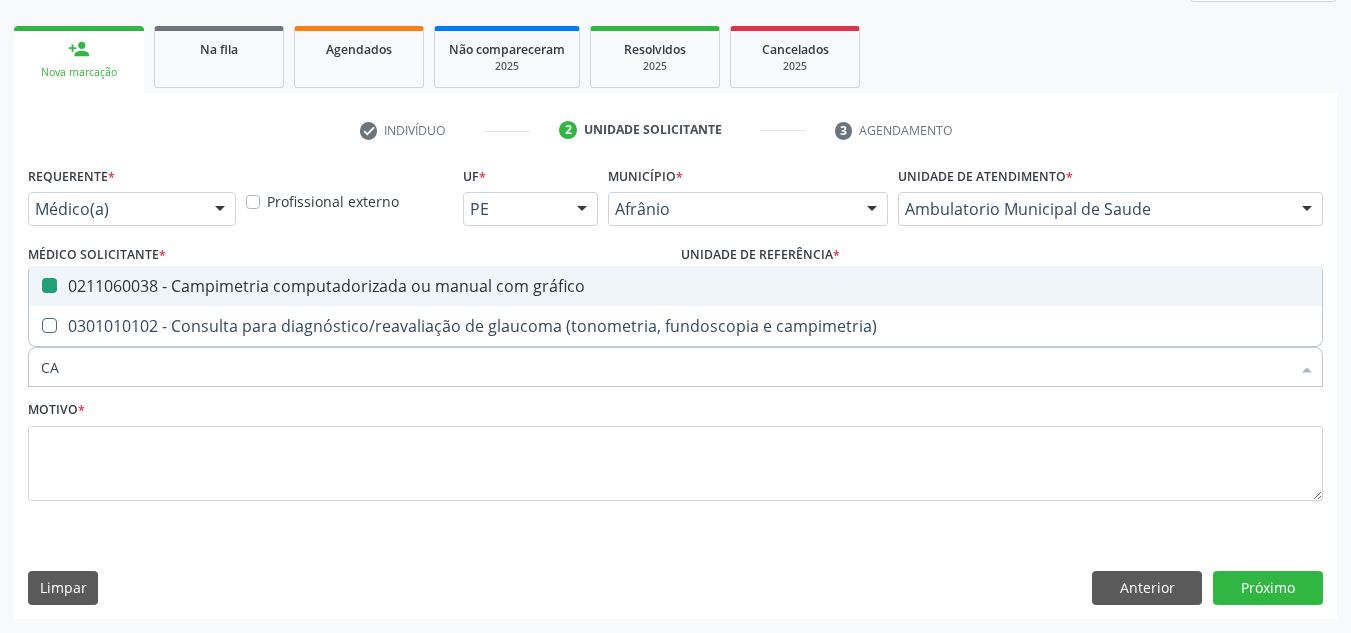 type on "C" 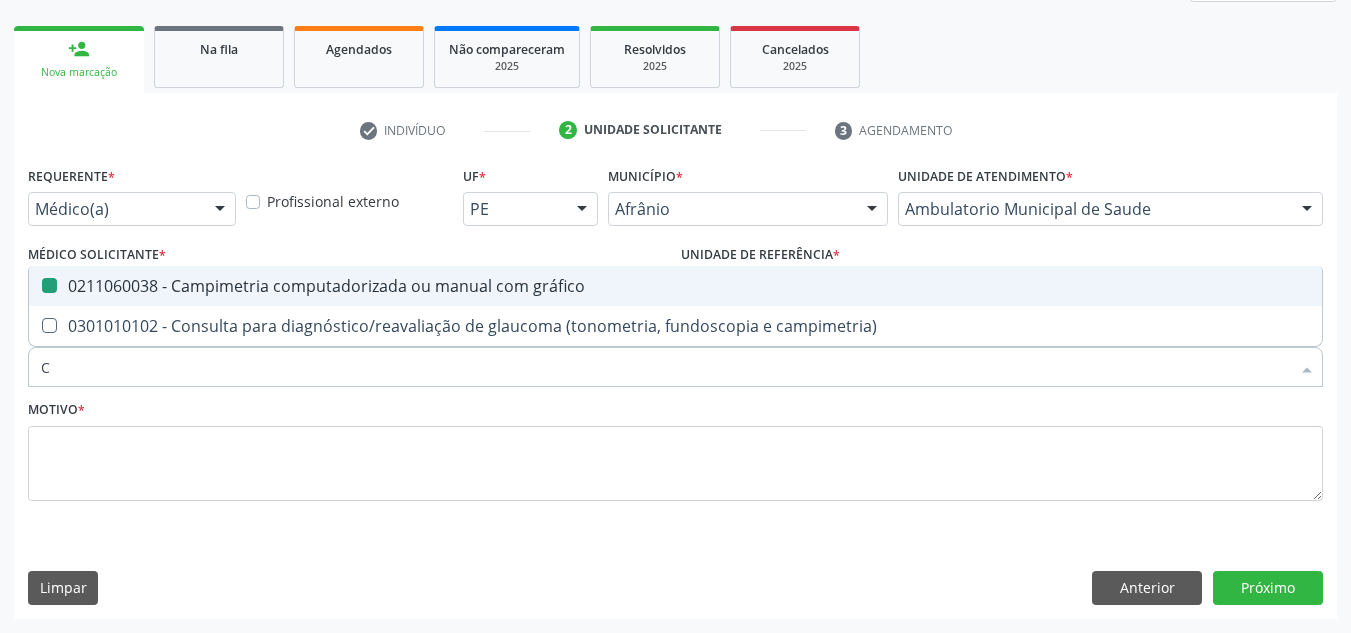 type 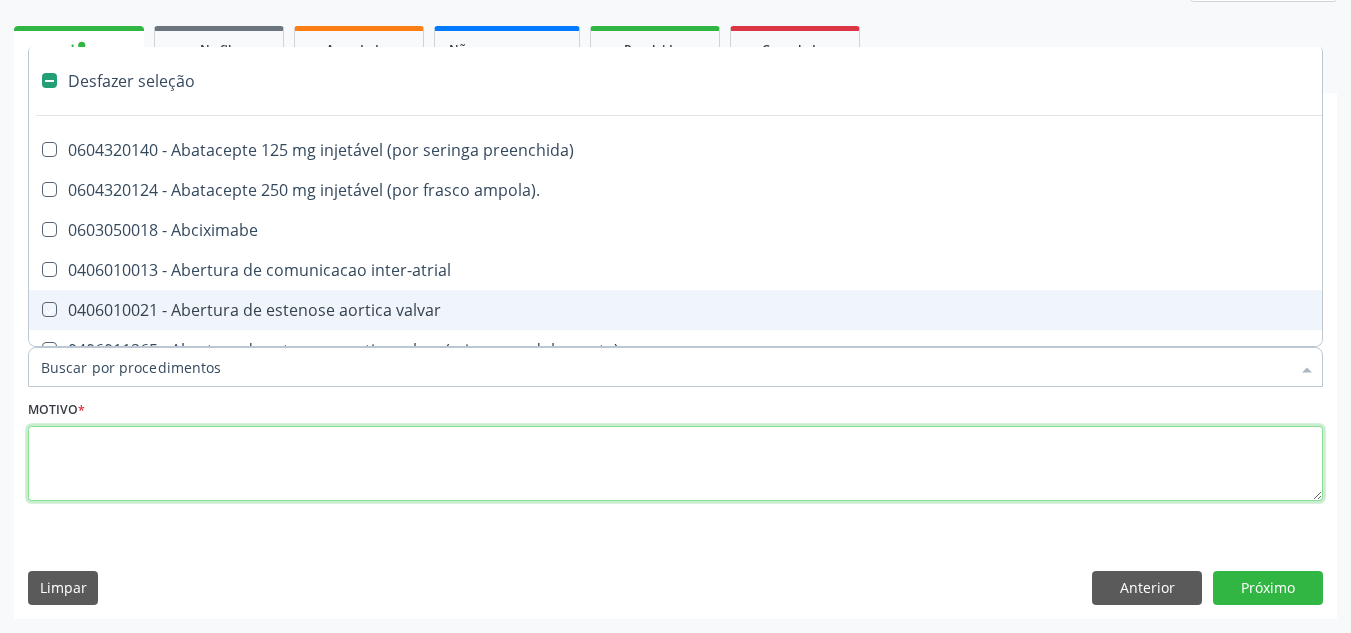 click at bounding box center [675, 464] 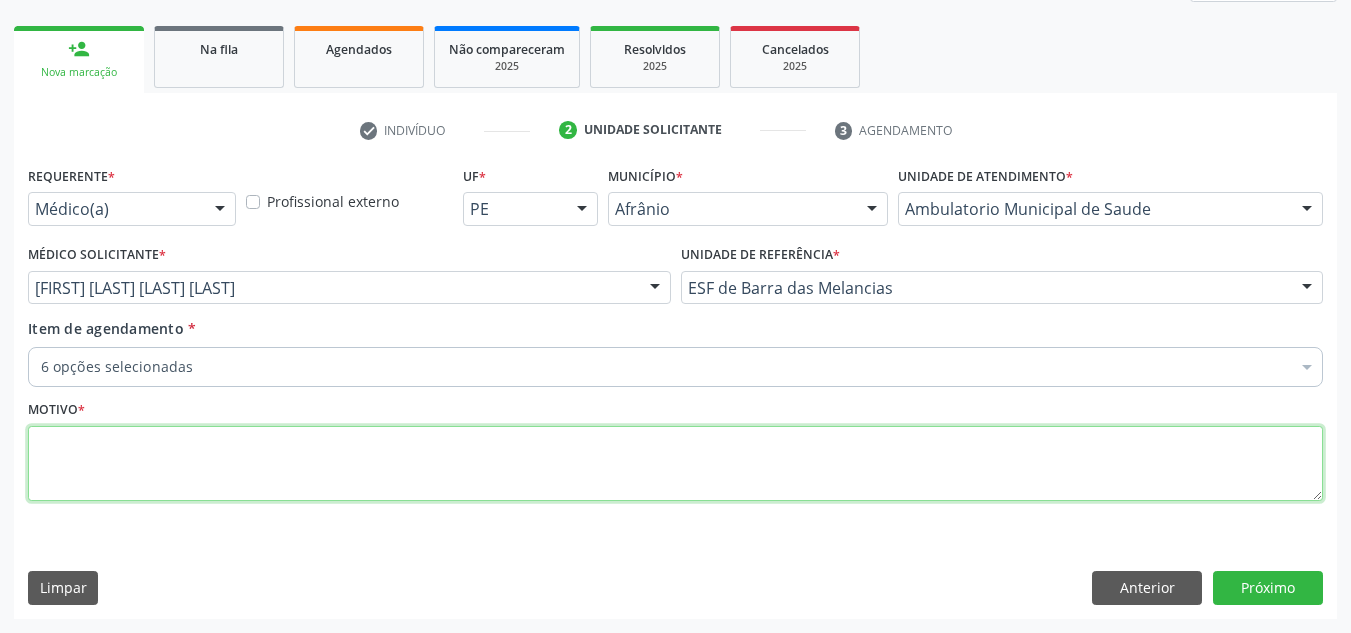 click at bounding box center [675, 464] 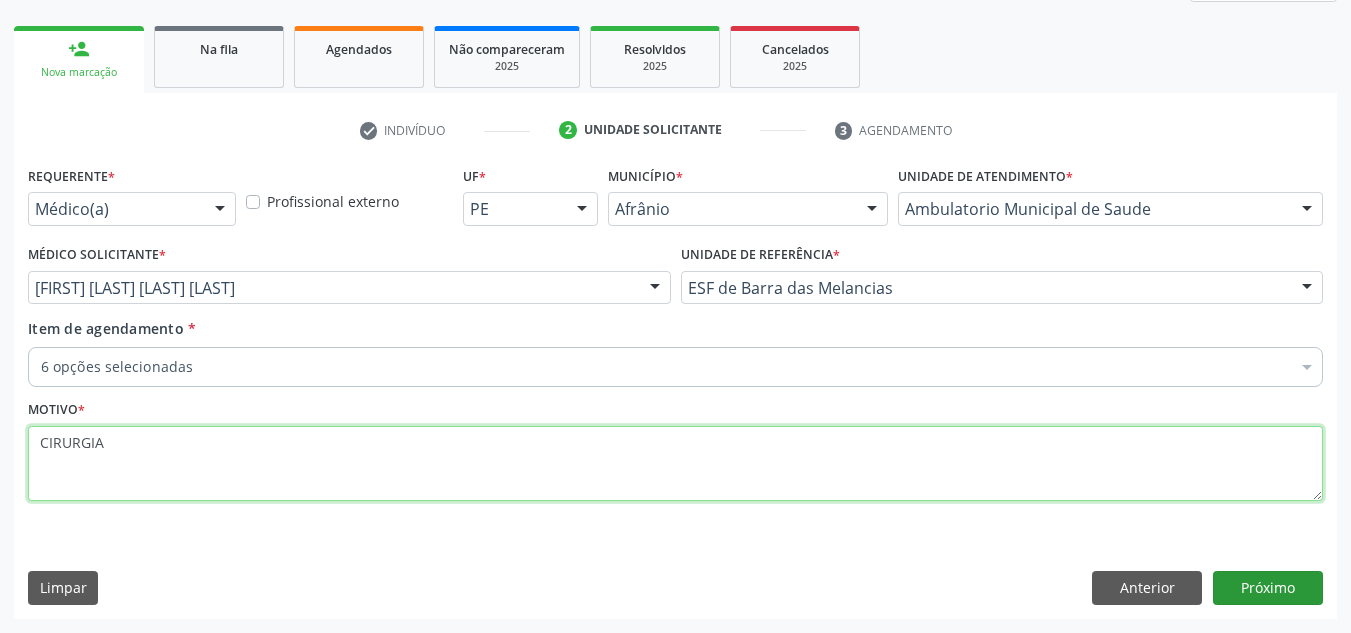 type on "CIRURGIA" 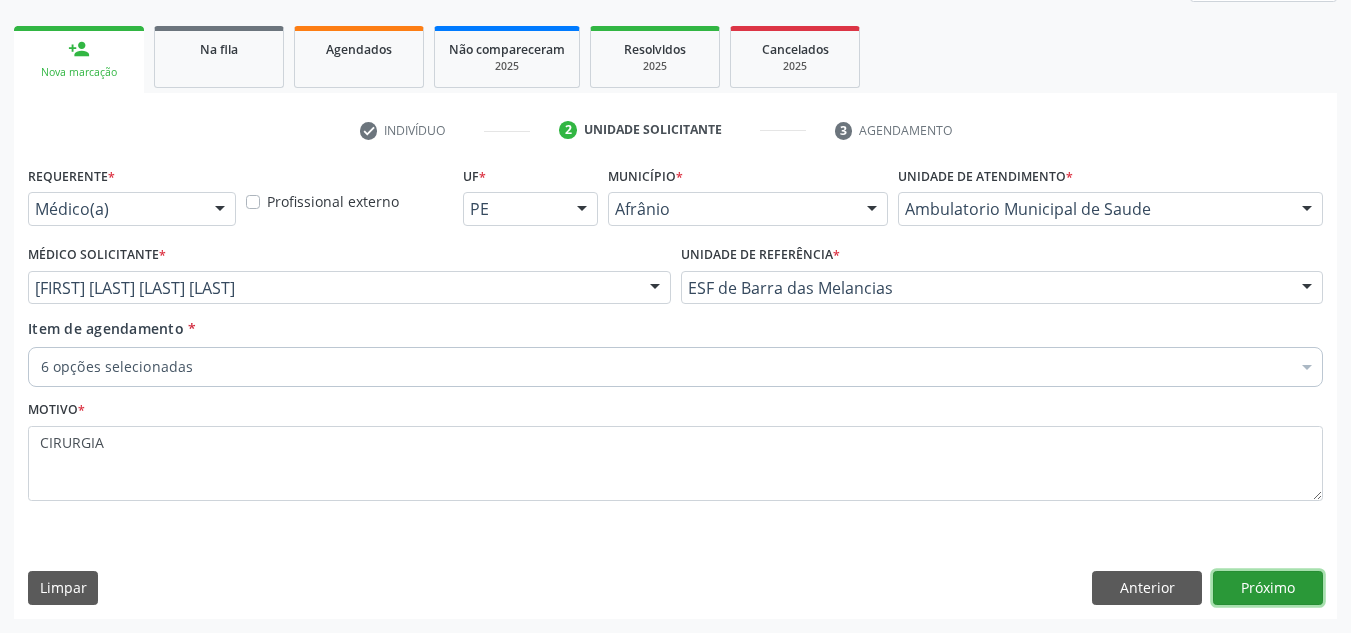 click on "Próximo" at bounding box center (1268, 588) 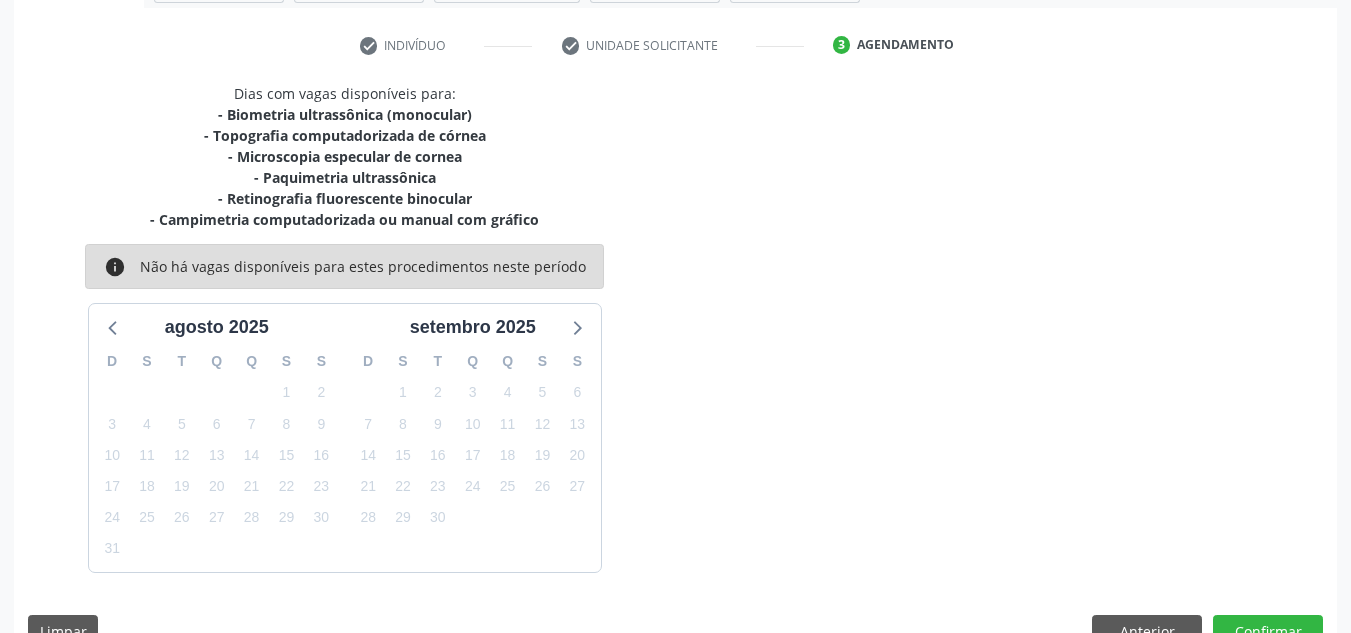 scroll, scrollTop: 401, scrollLeft: 0, axis: vertical 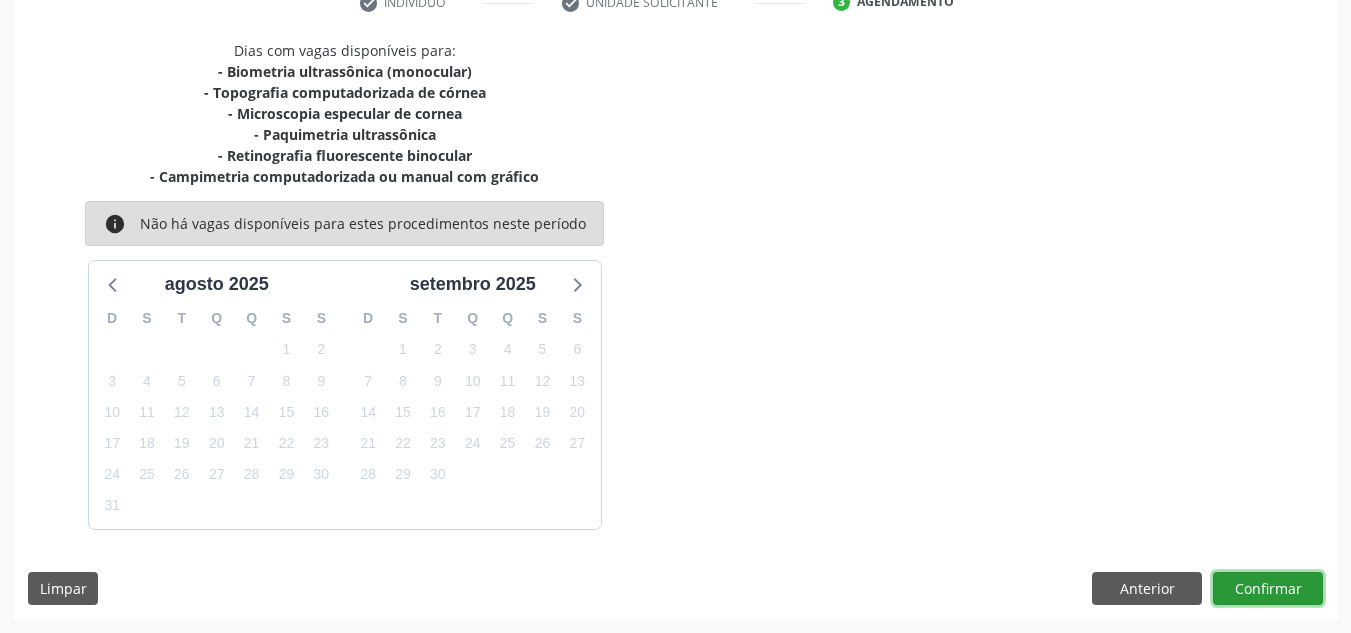 click on "Confirmar" at bounding box center [1268, 589] 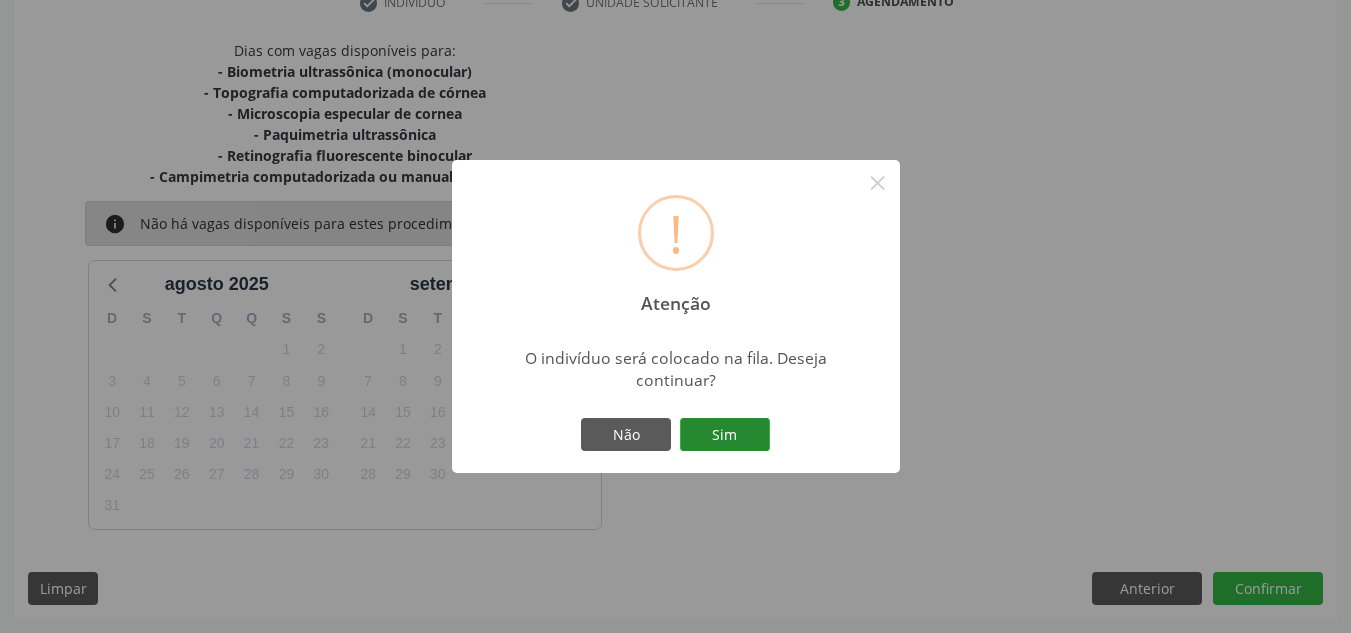click on "Sim" at bounding box center [725, 435] 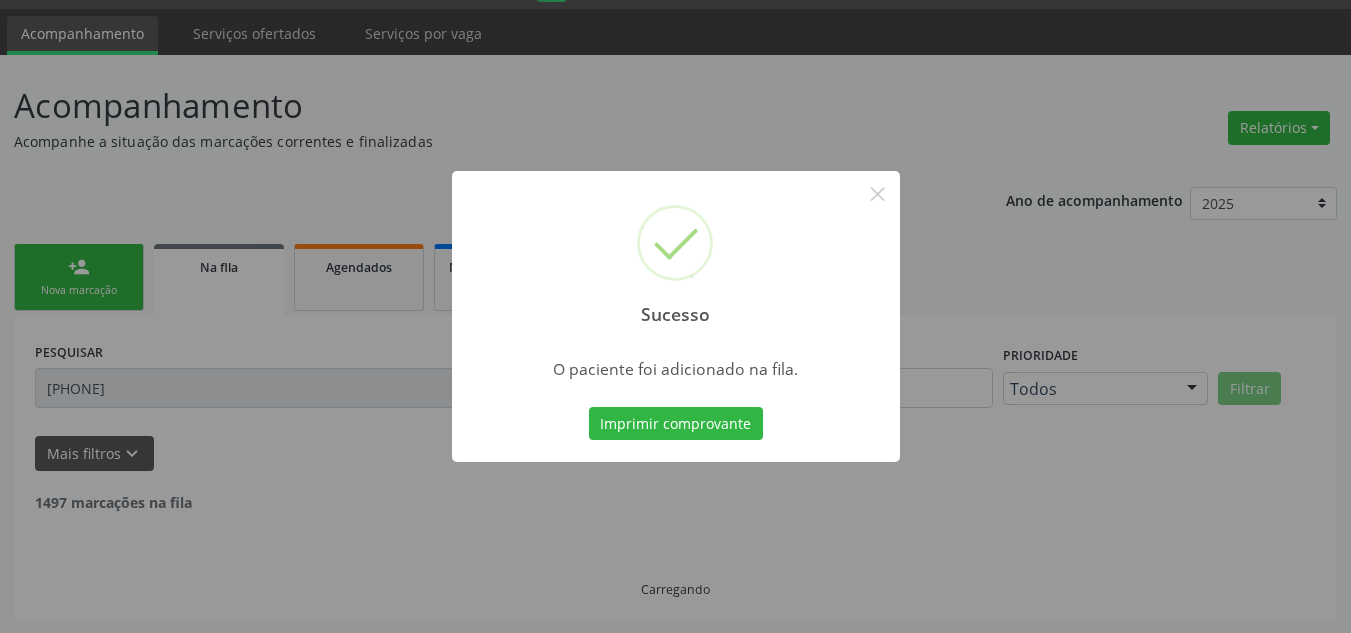 scroll, scrollTop: 34, scrollLeft: 0, axis: vertical 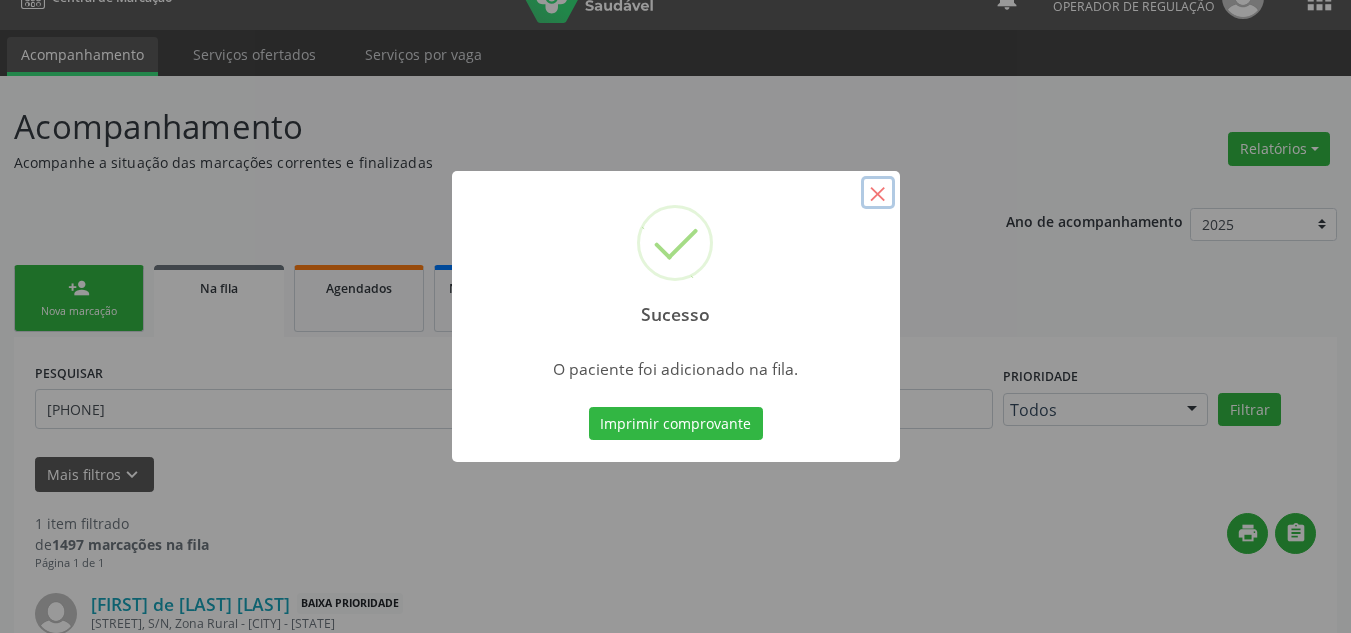 click on "×" at bounding box center (878, 193) 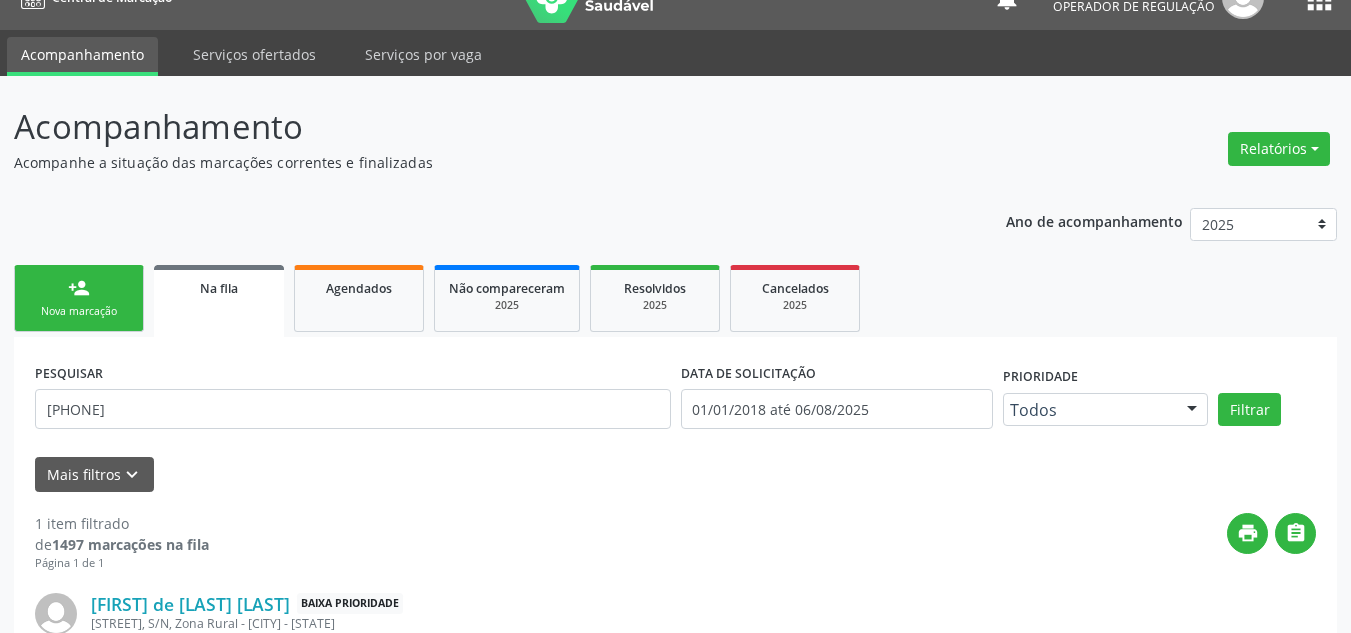 click on "person_add
Nova marcação" at bounding box center [79, 298] 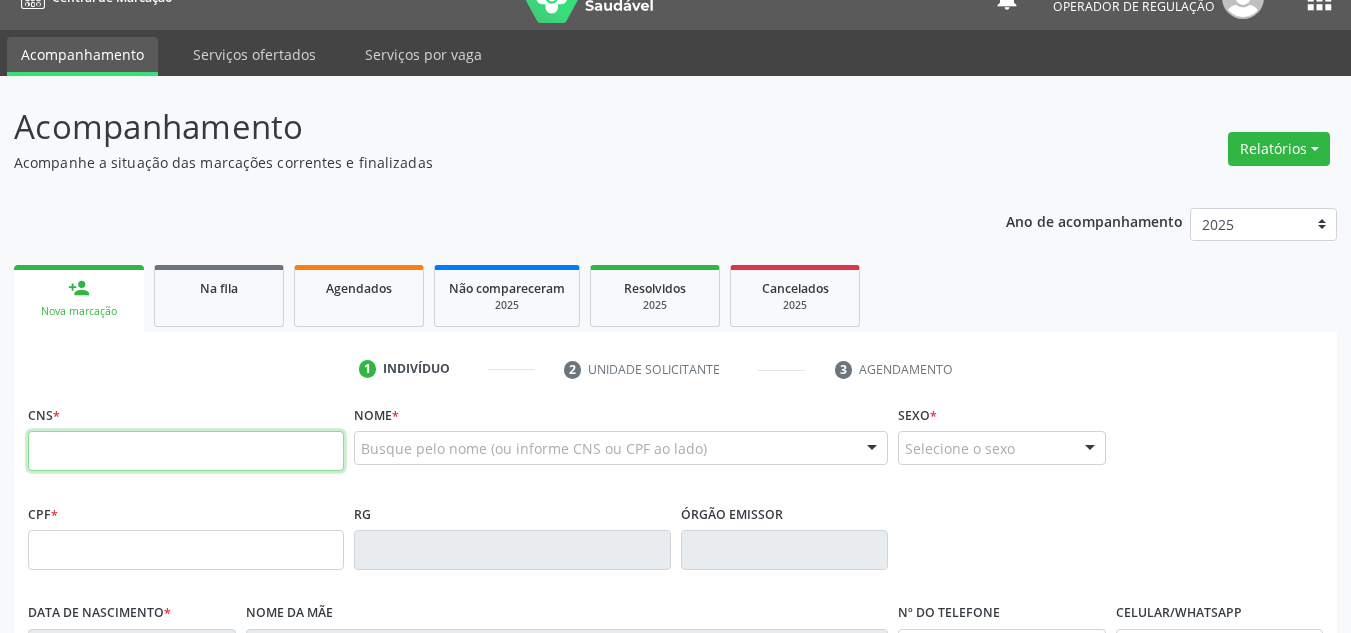 click at bounding box center (186, 451) 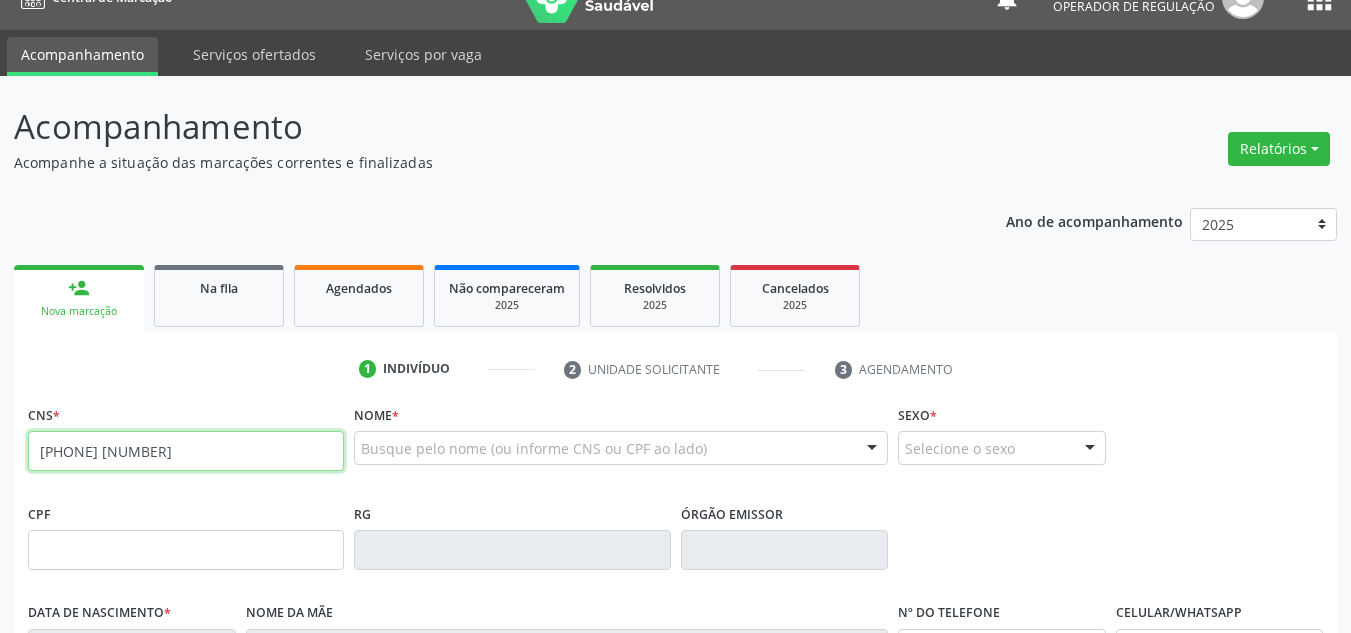 type on "[PHONE]" 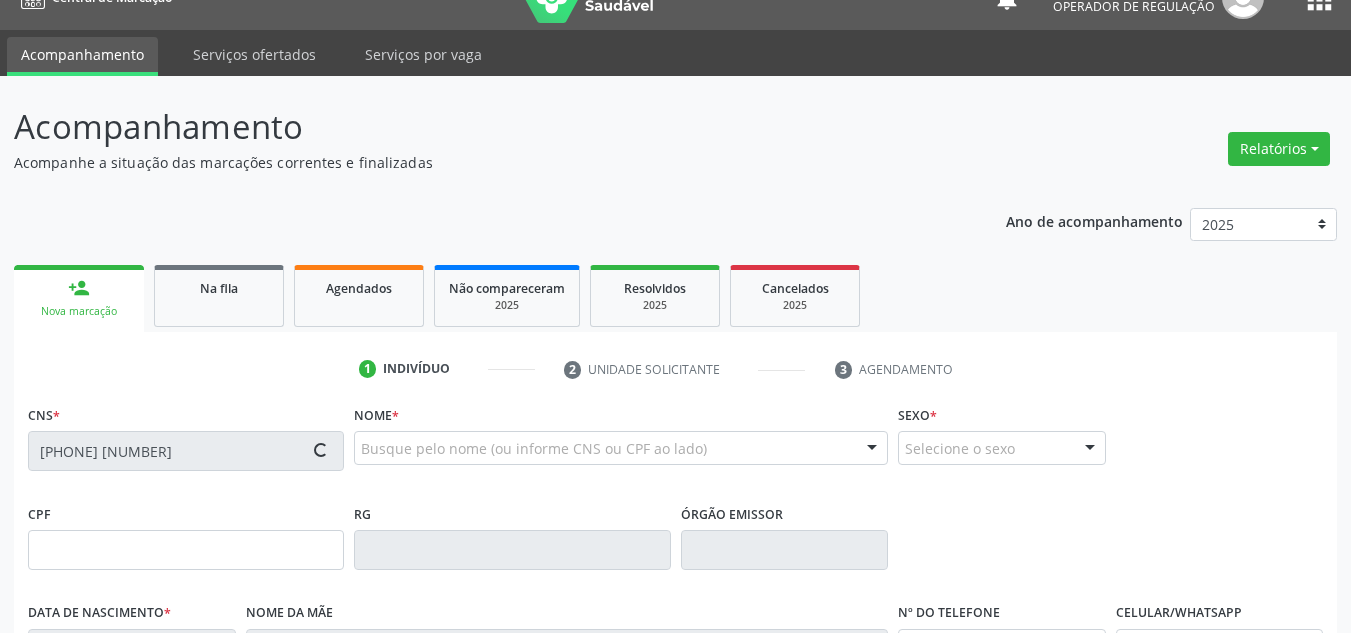 type on "[DATE]" 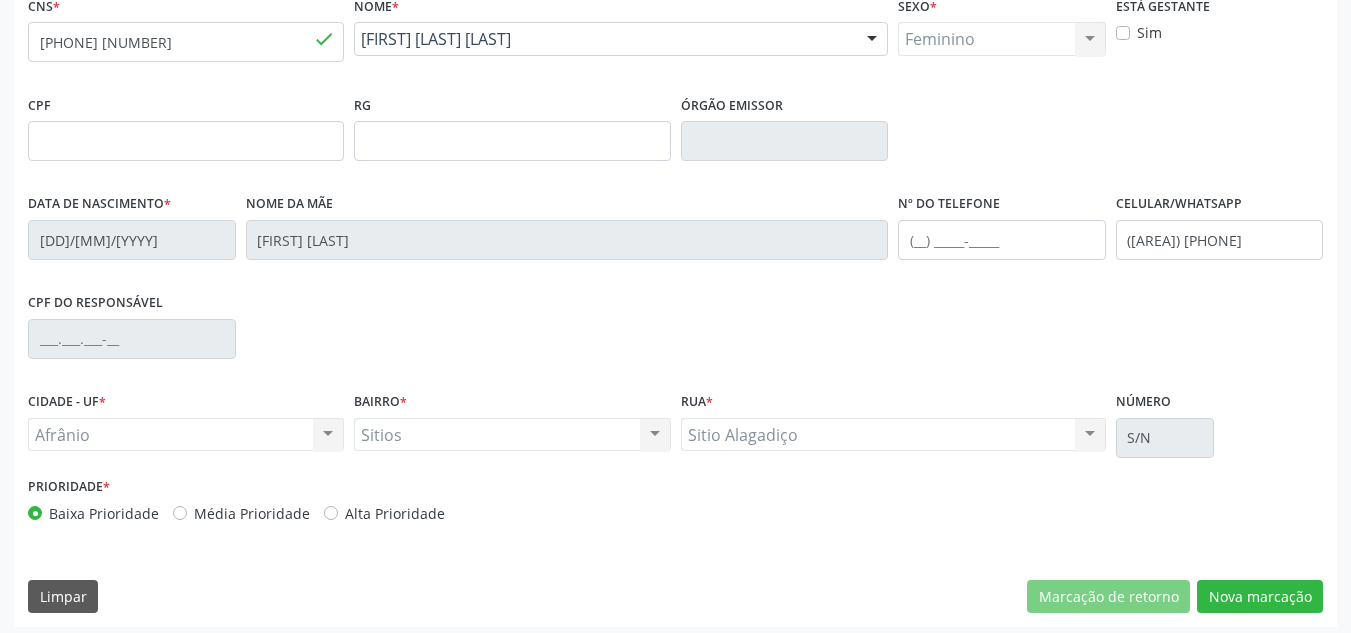 scroll, scrollTop: 451, scrollLeft: 0, axis: vertical 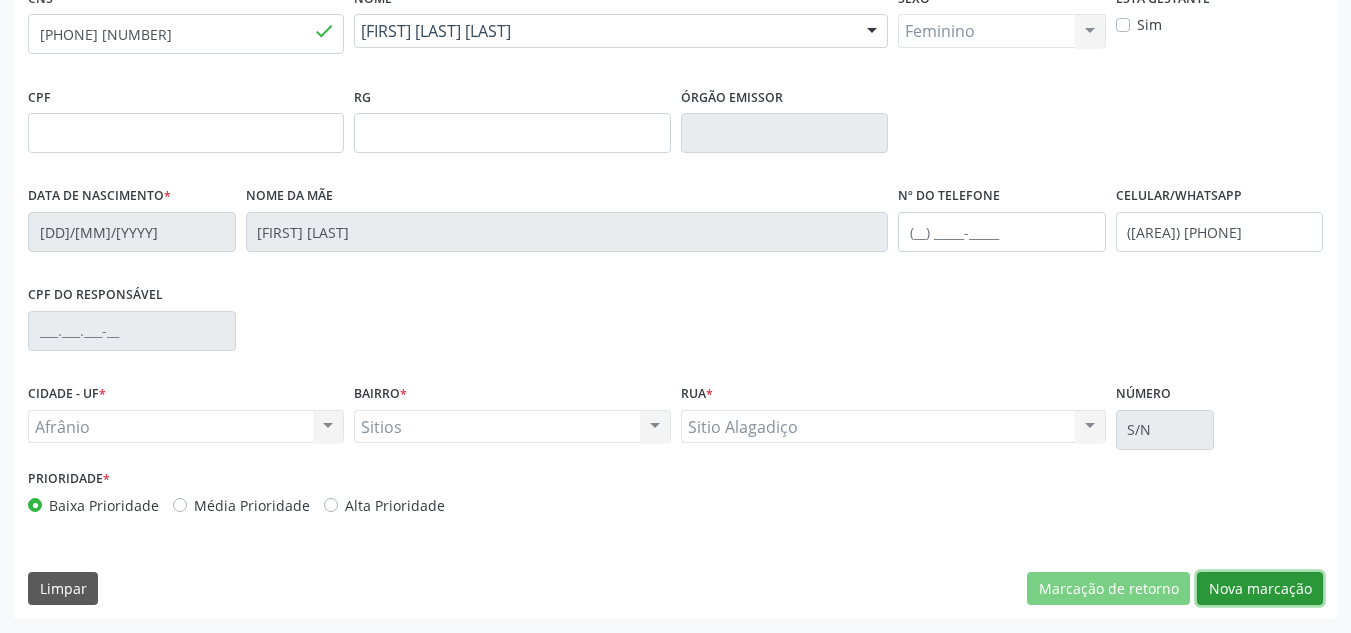 click on "Nova marcação" at bounding box center [1260, 589] 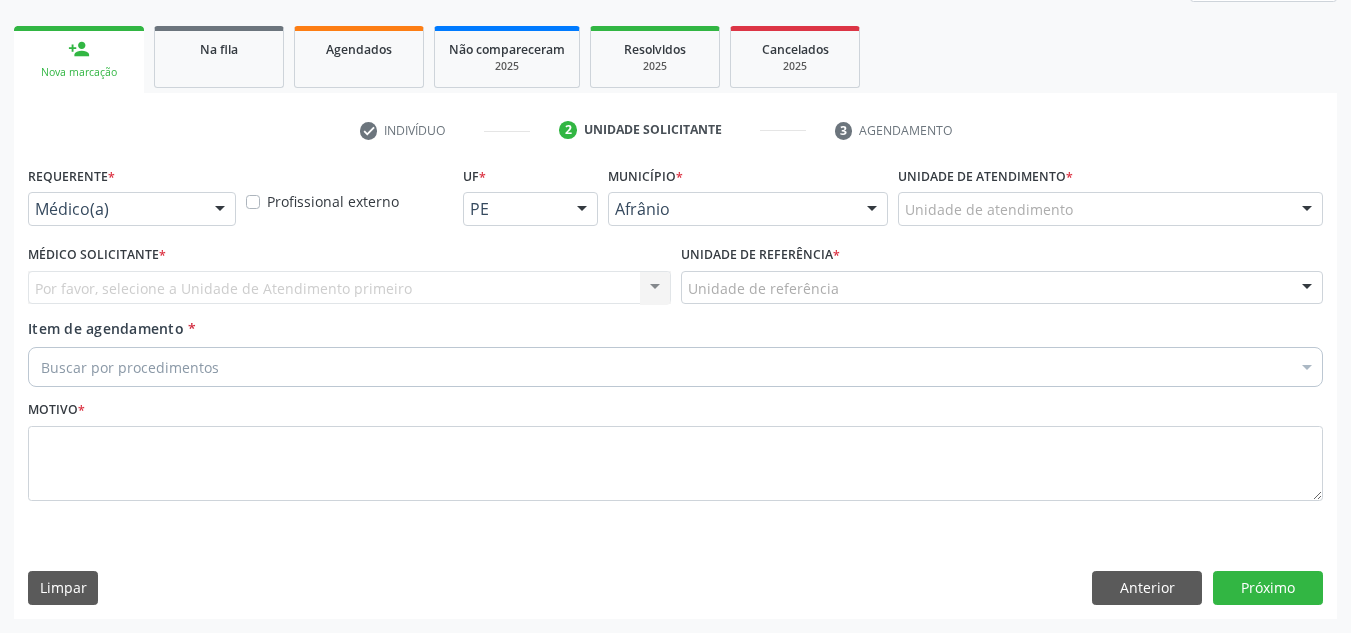 scroll, scrollTop: 273, scrollLeft: 0, axis: vertical 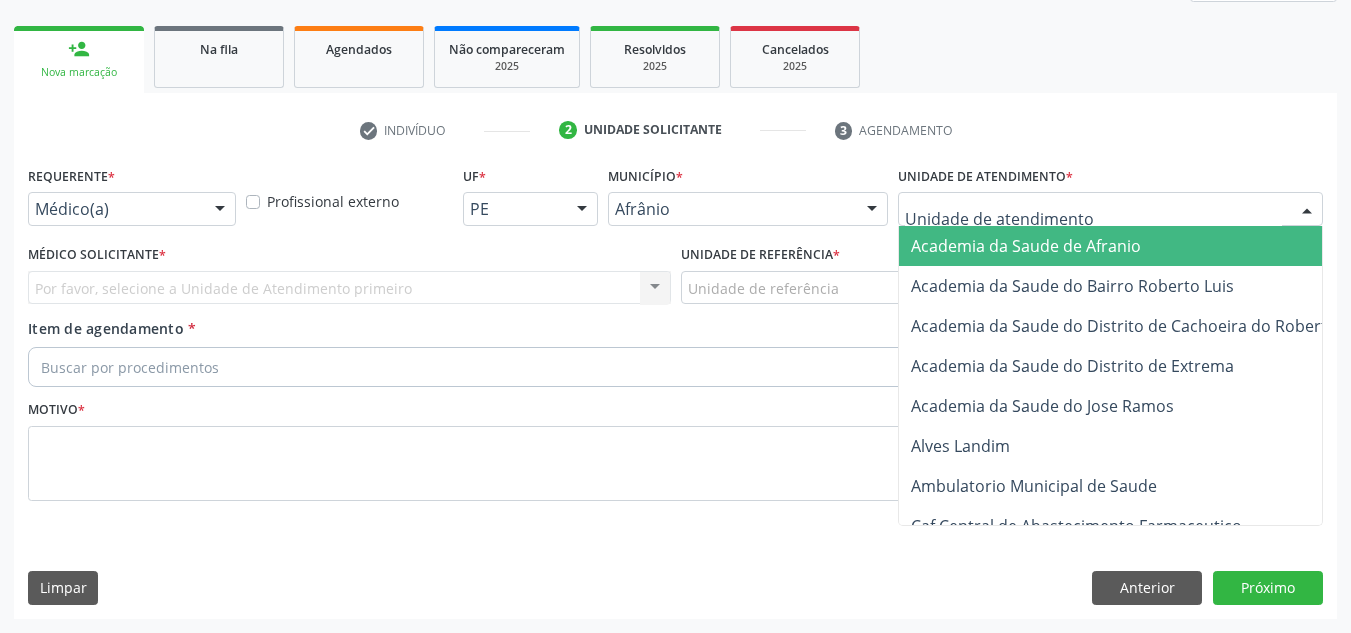 click at bounding box center (1110, 209) 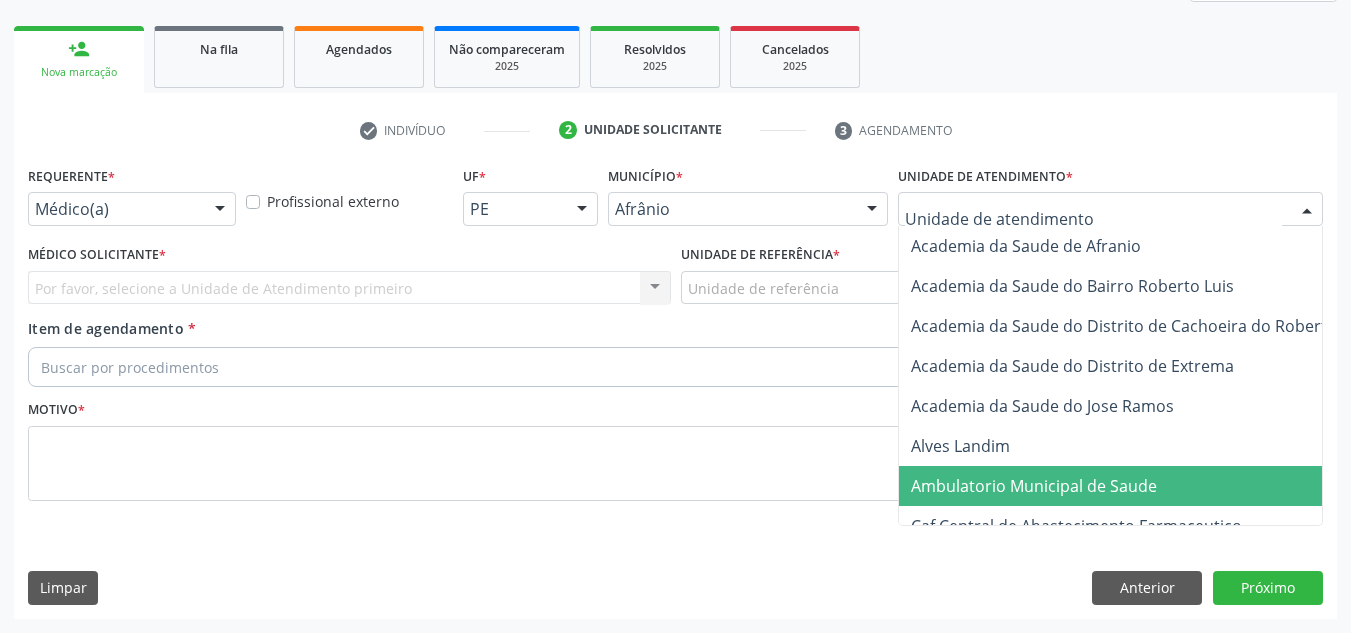 click on "Ambulatorio Municipal de Saude" at bounding box center [1137, 486] 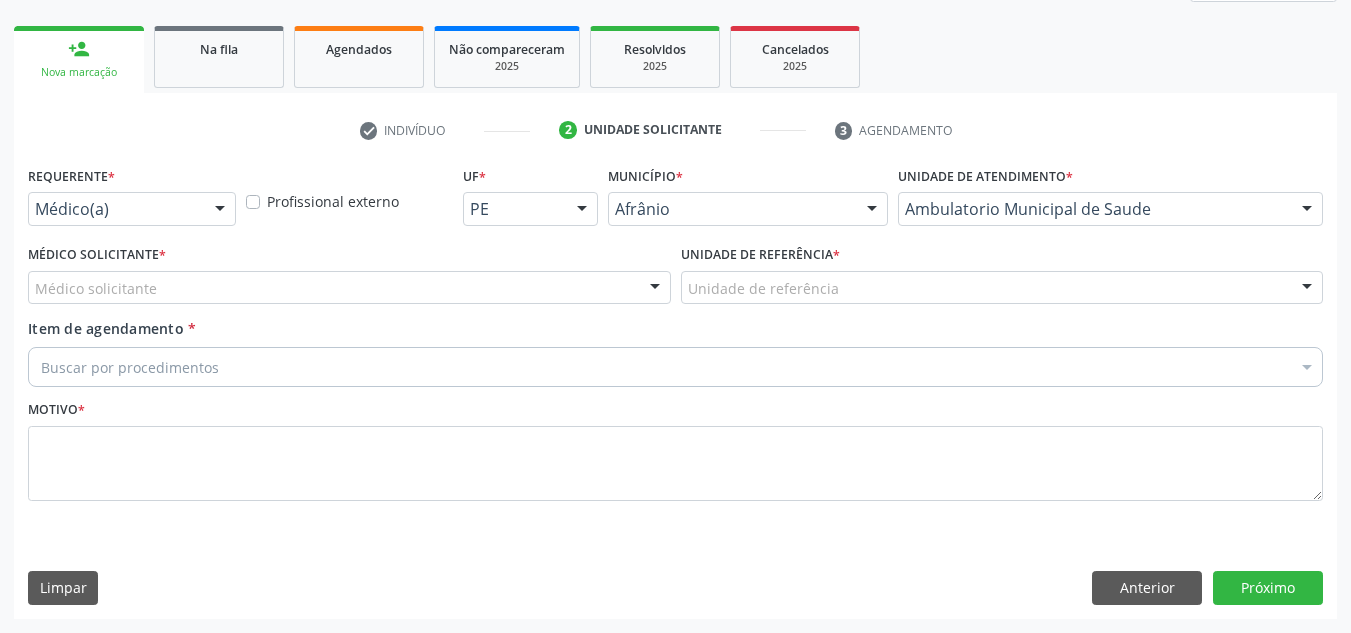 click on "Médico solicitante" at bounding box center [349, 288] 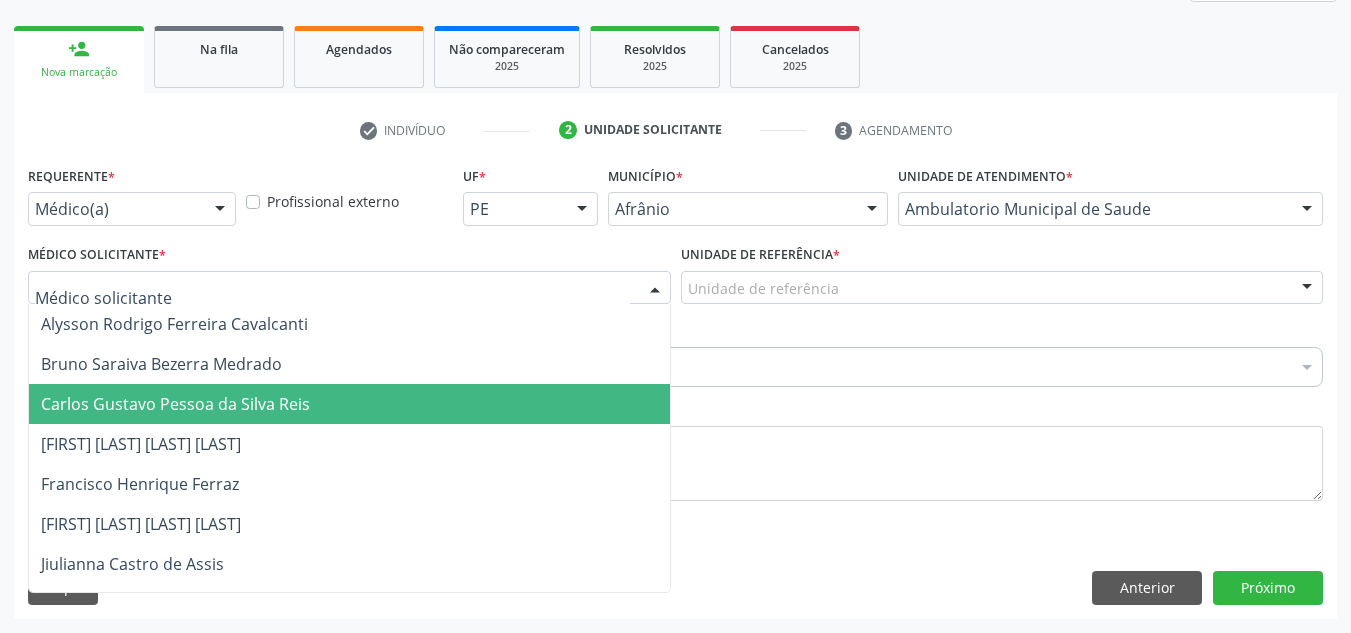 click on "Carlos Gustavo Pessoa da Silva Reis" at bounding box center [349, 404] 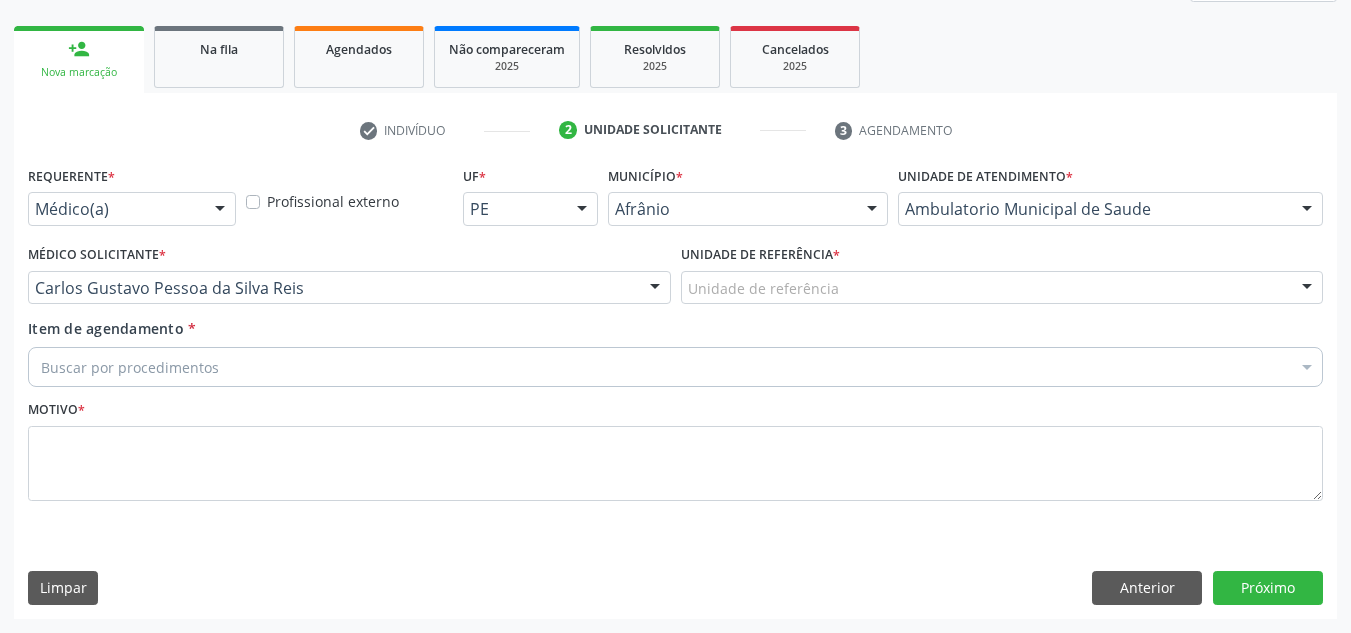 drag, startPoint x: 660, startPoint y: 306, endPoint x: 741, endPoint y: 304, distance: 81.02469 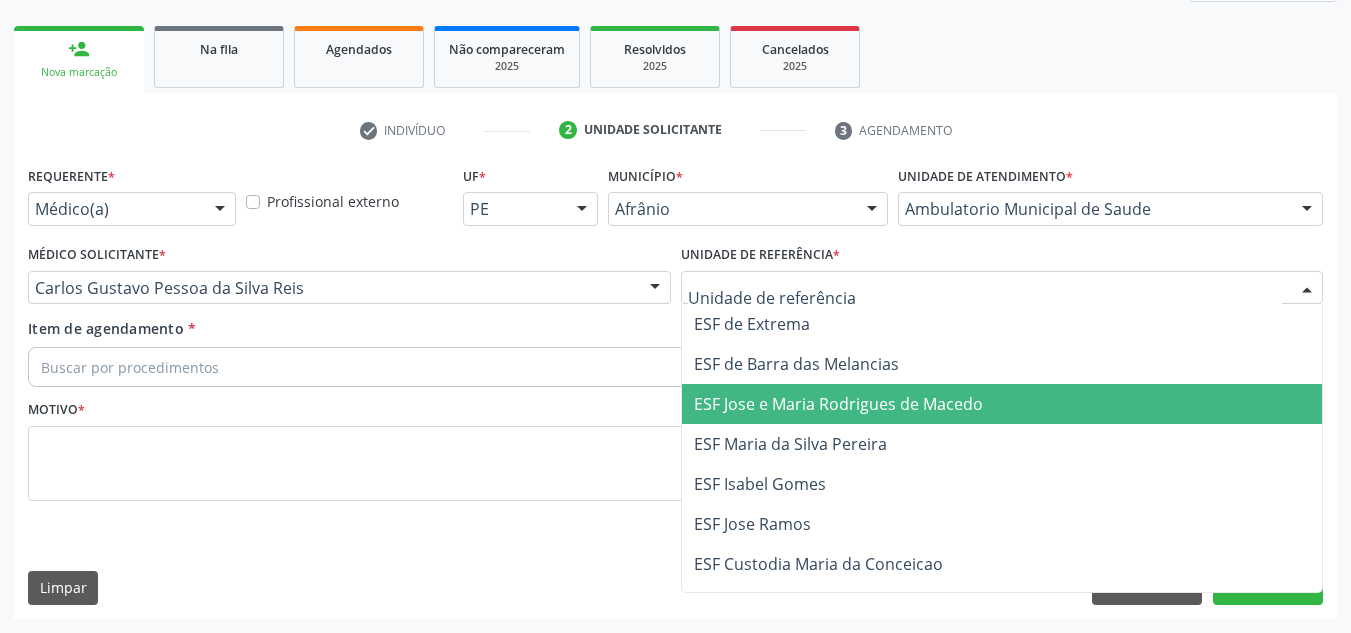 click on "ESF Jose e Maria Rodrigues de Macedo" at bounding box center [1002, 404] 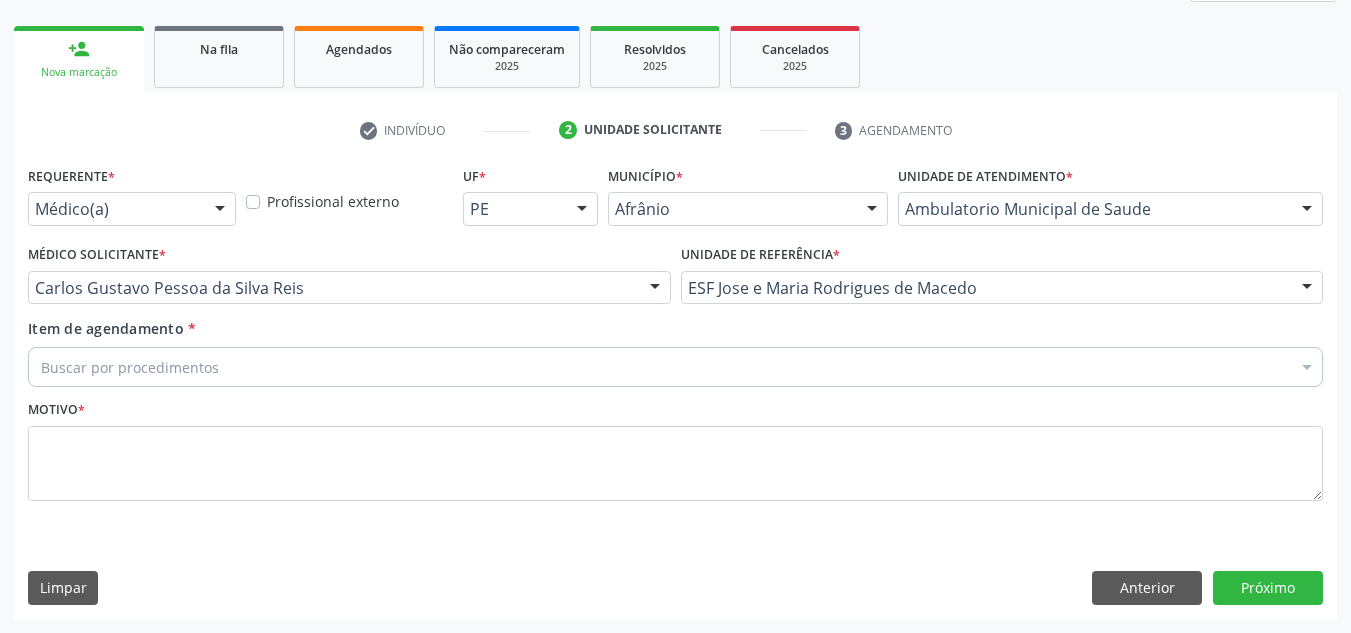 drag, startPoint x: 402, startPoint y: 337, endPoint x: 402, endPoint y: 378, distance: 41 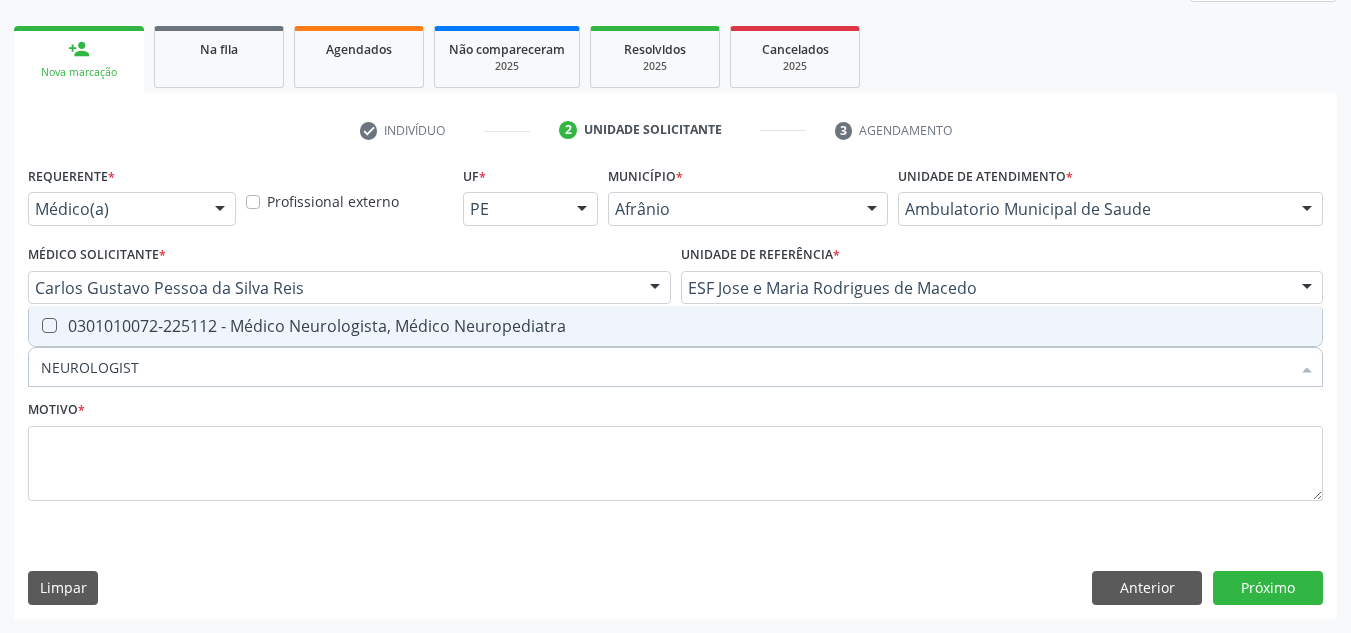 type on "NEUROLOGISTA" 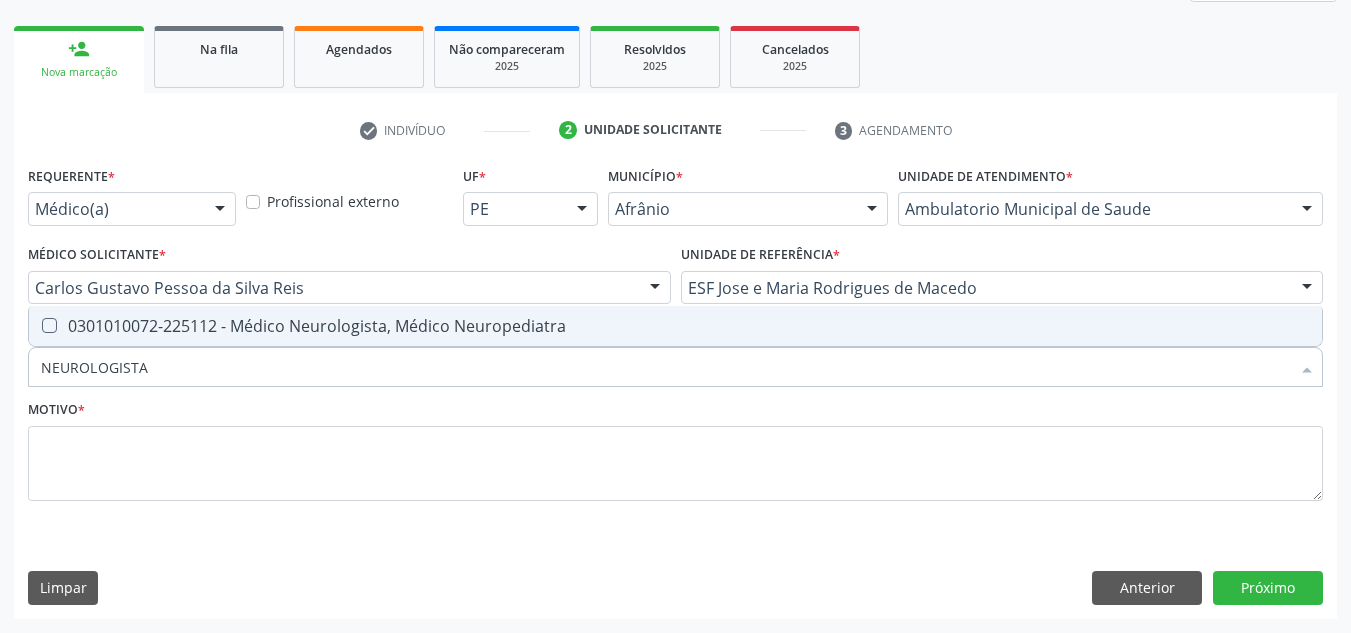 click on "0301010072-225112 - Médico Neurologista, Médico Neuropediatra" at bounding box center (675, 326) 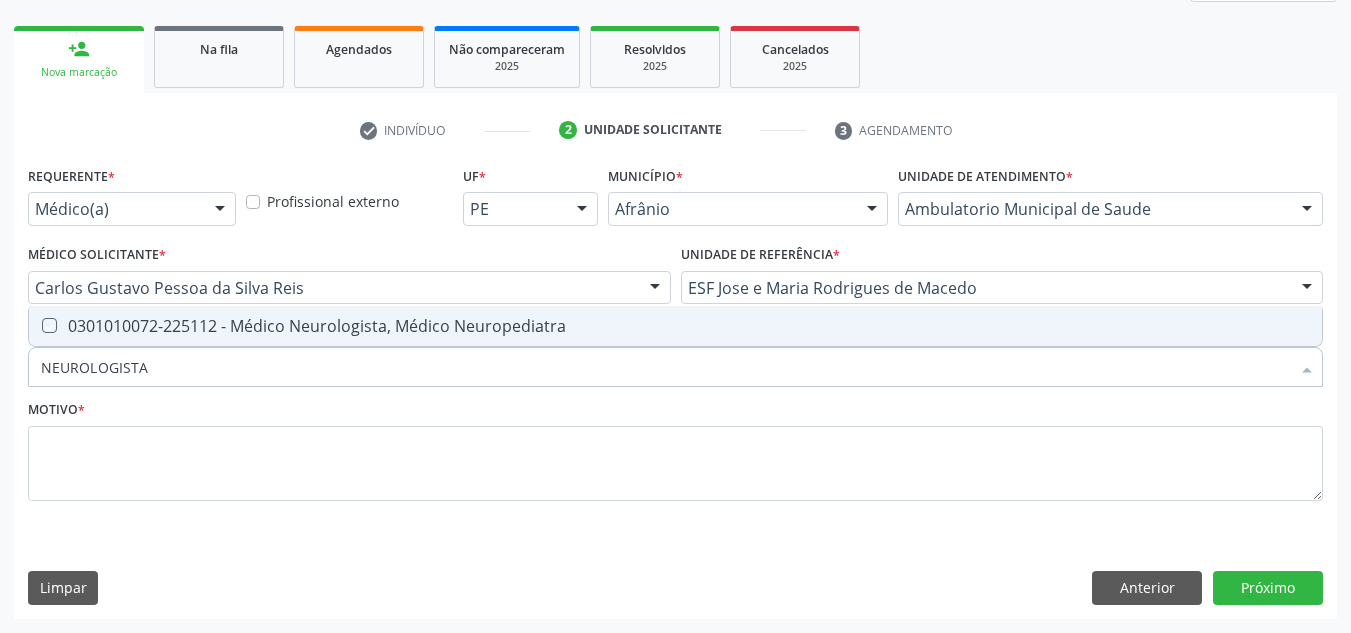 checkbox on "true" 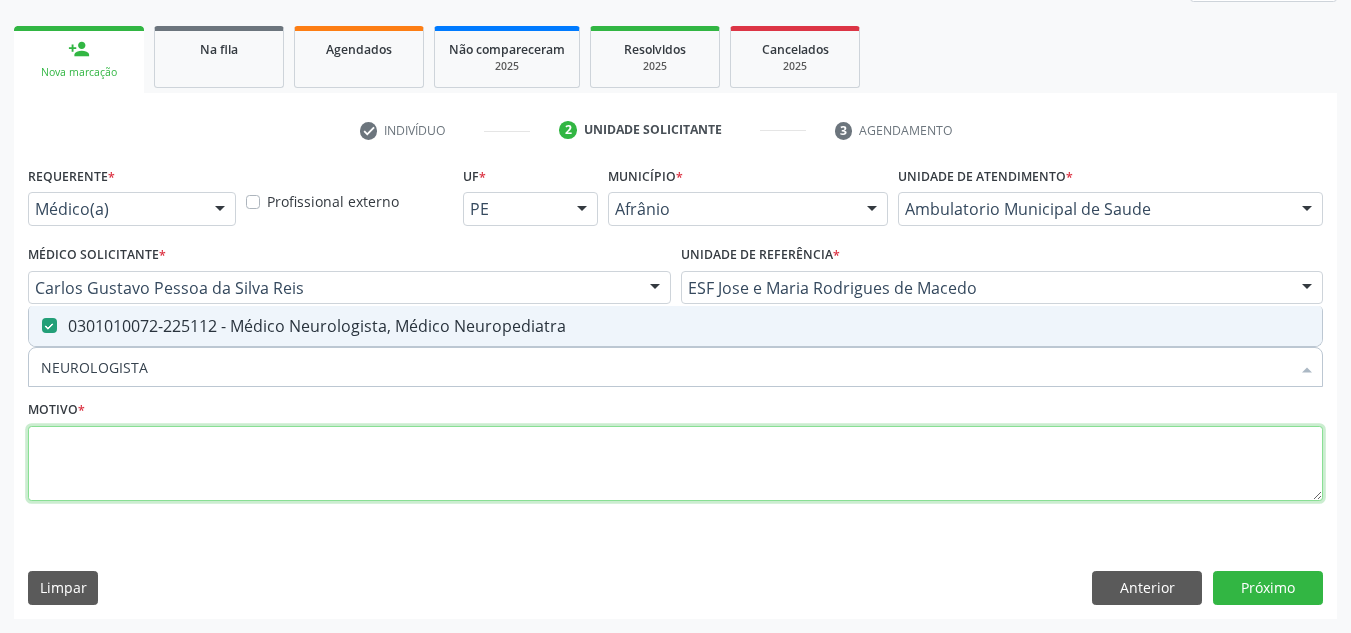 click at bounding box center [675, 464] 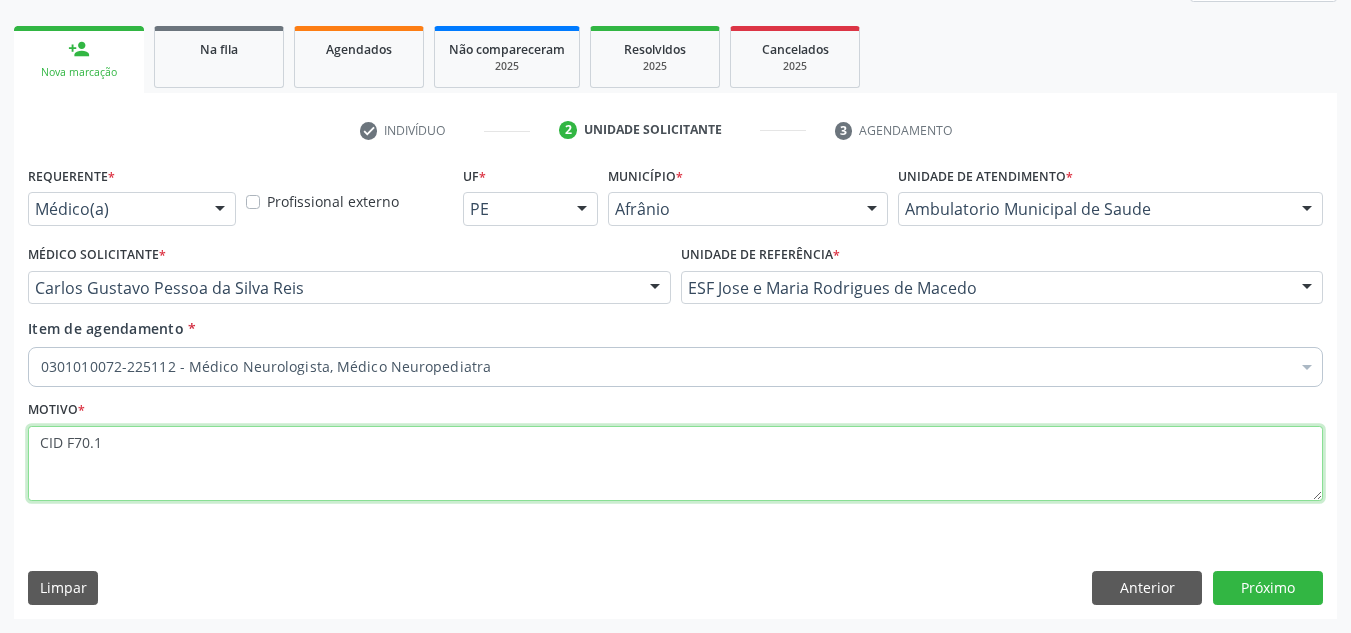 type on "CID F70.1" 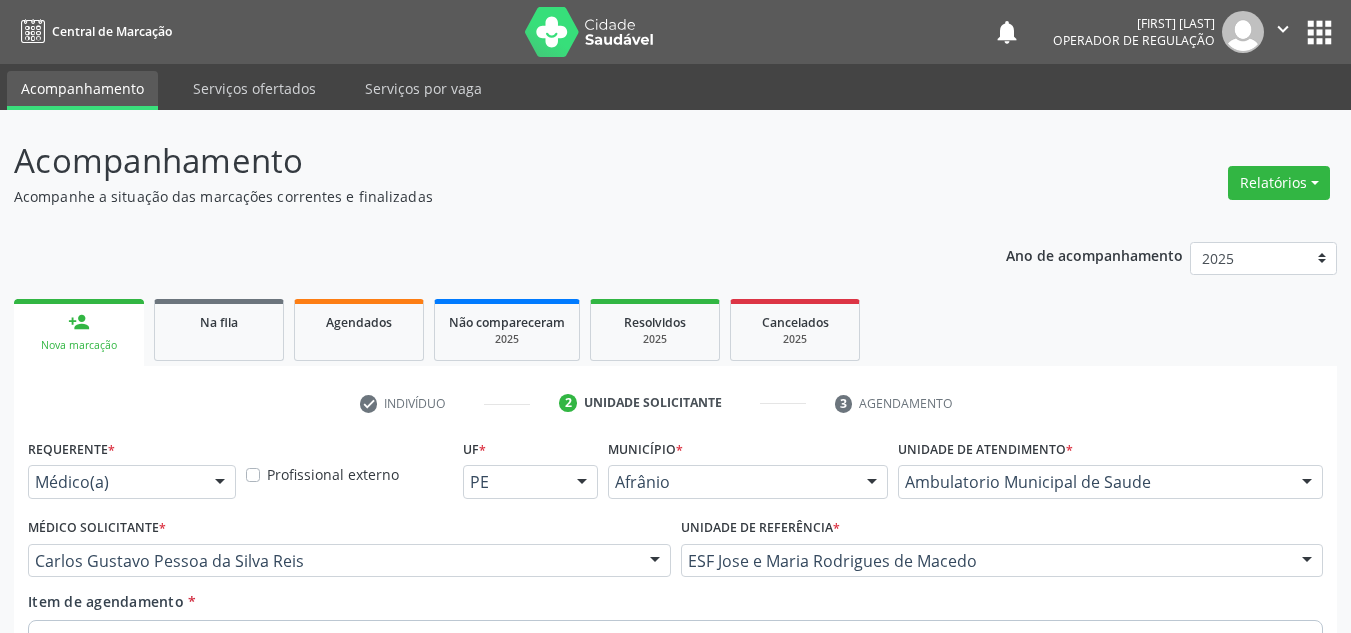 scroll, scrollTop: 273, scrollLeft: 0, axis: vertical 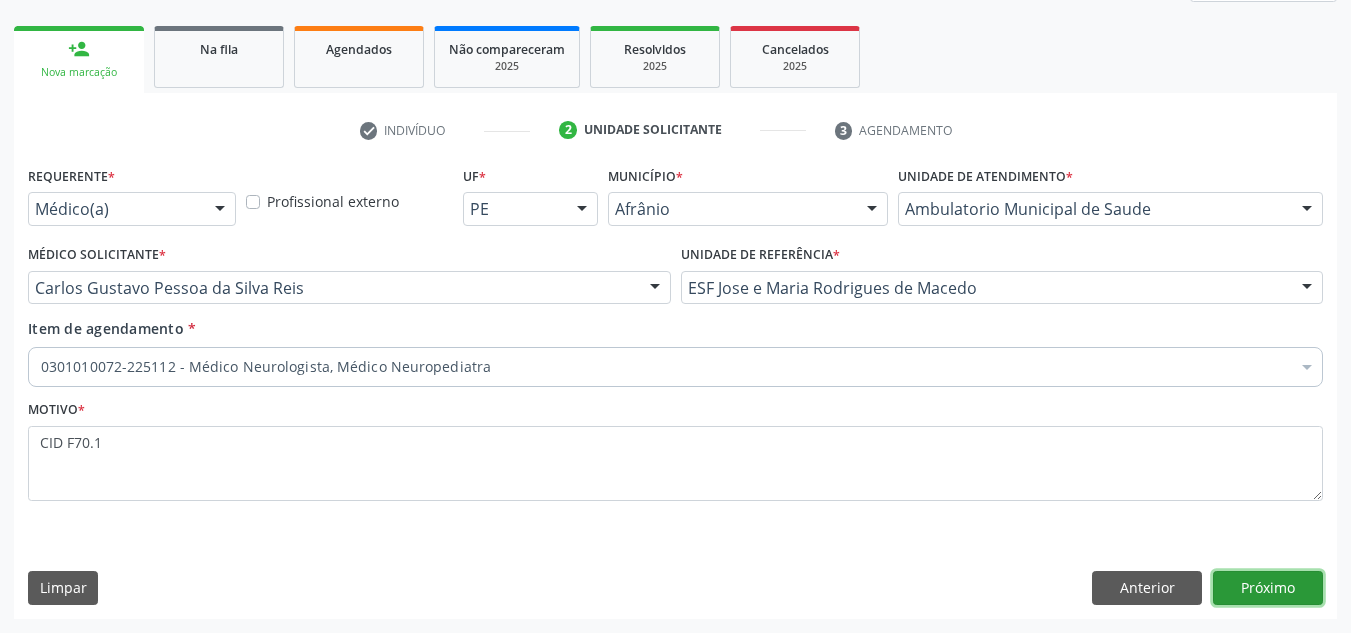 click on "Próximo" at bounding box center (1268, 588) 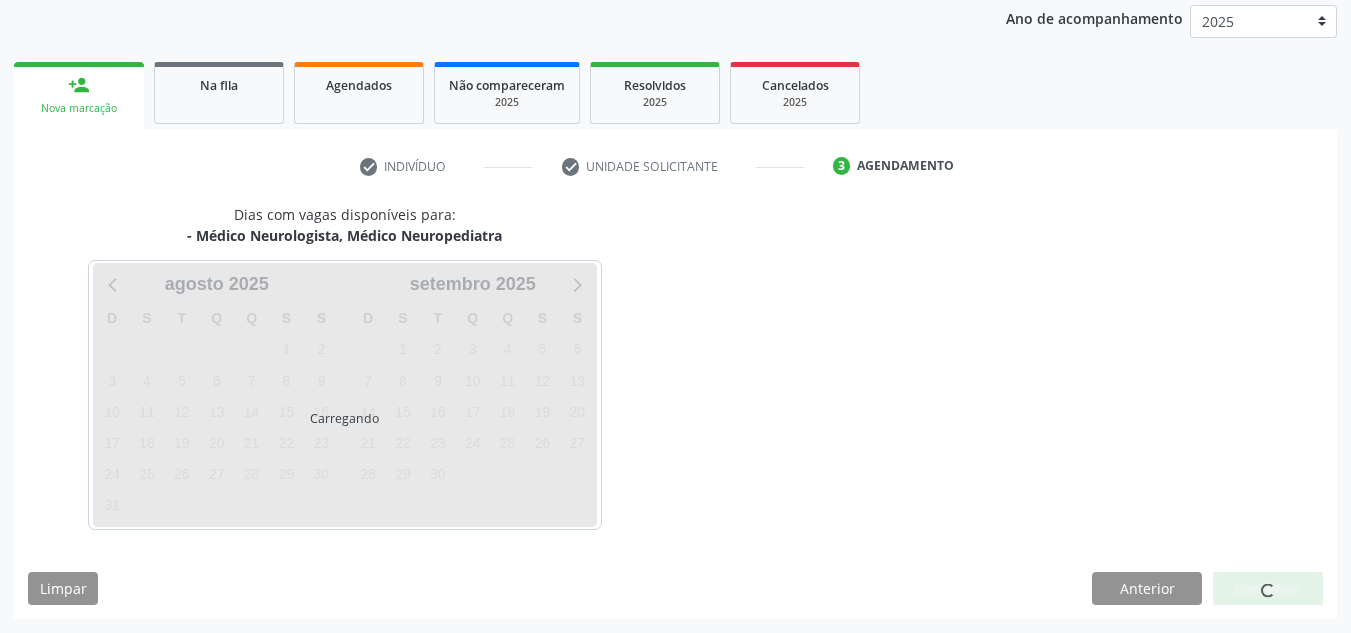 scroll, scrollTop: 237, scrollLeft: 0, axis: vertical 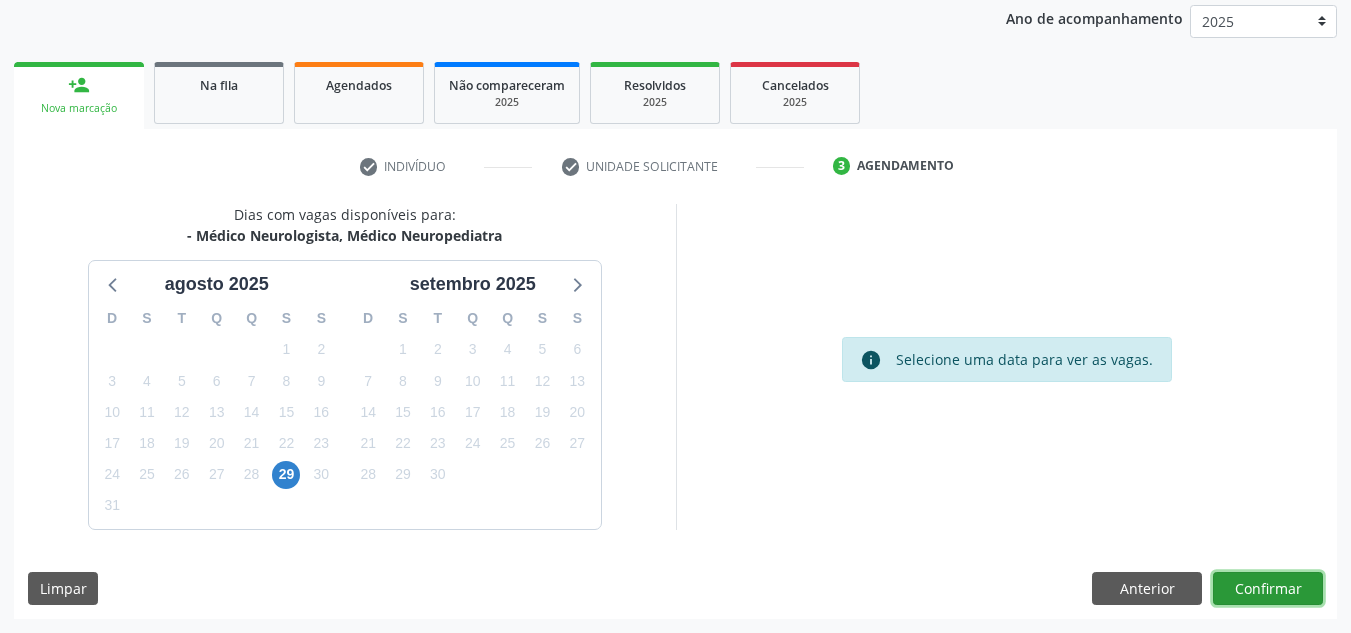 click on "Confirmar" at bounding box center [1268, 589] 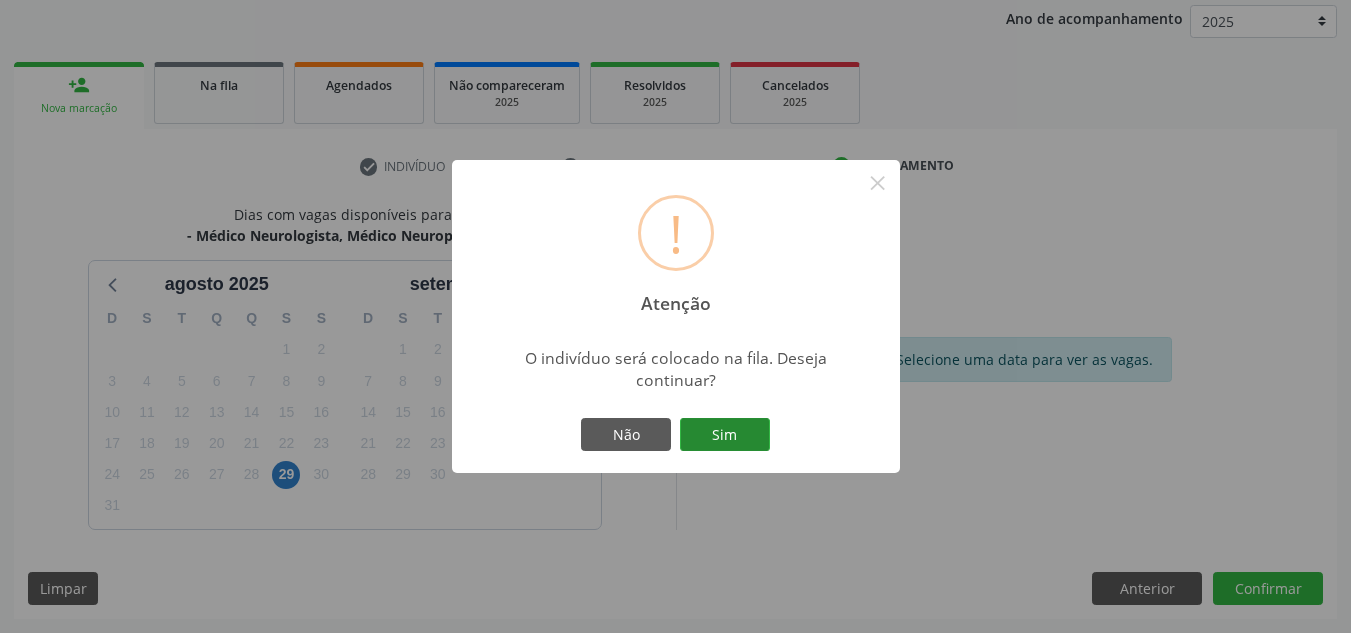 click on "Sim" at bounding box center (725, 435) 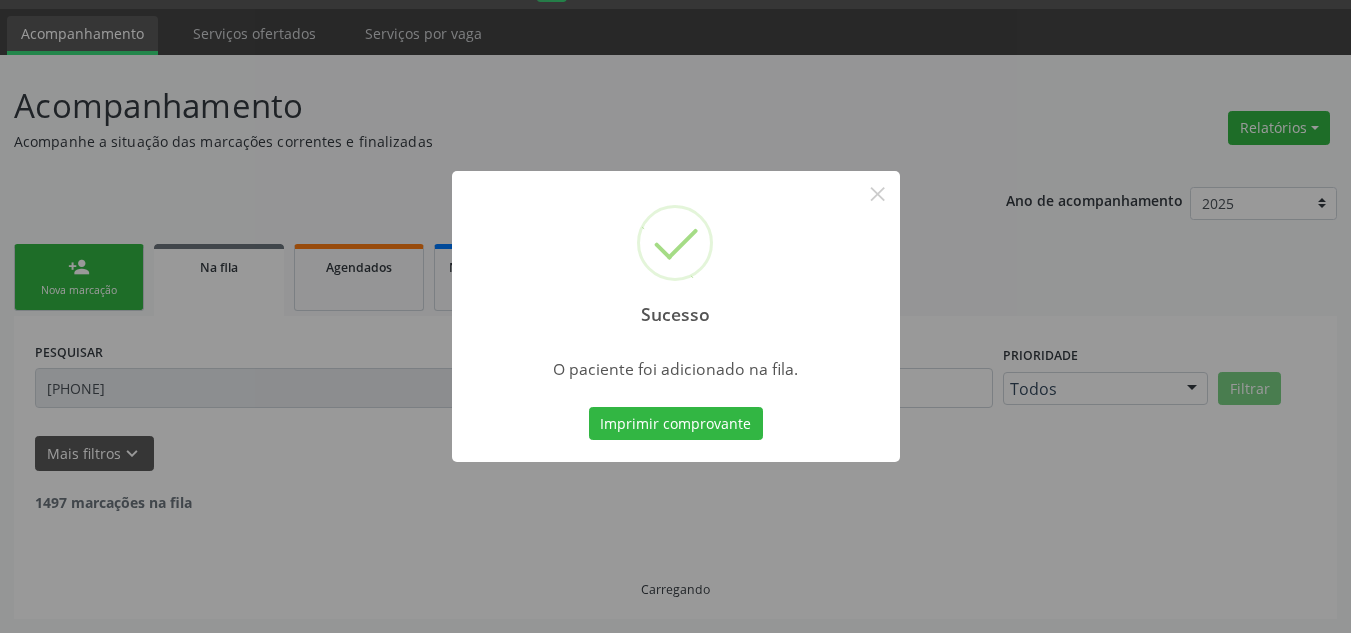 scroll, scrollTop: 34, scrollLeft: 0, axis: vertical 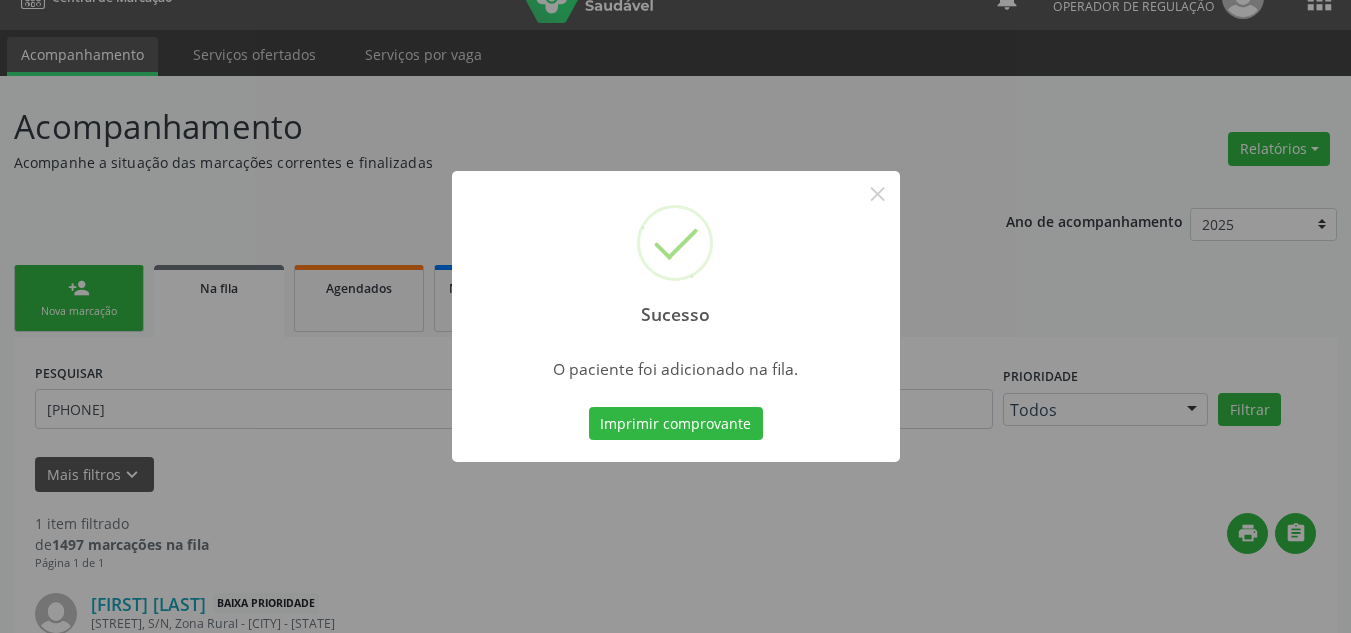 click on "Sucesso × O paciente foi adicionado na fila. Imprimir comprovante Cancel" at bounding box center [675, 316] 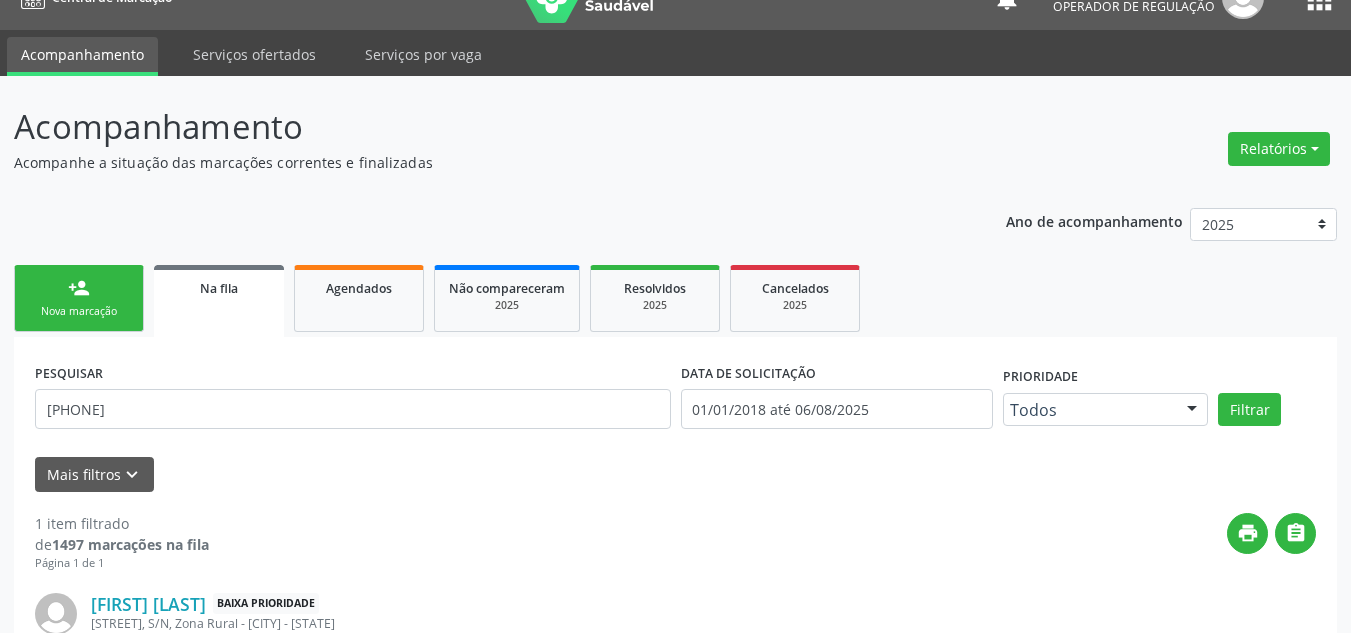 drag, startPoint x: 32, startPoint y: 280, endPoint x: 47, endPoint y: 278, distance: 15.132746 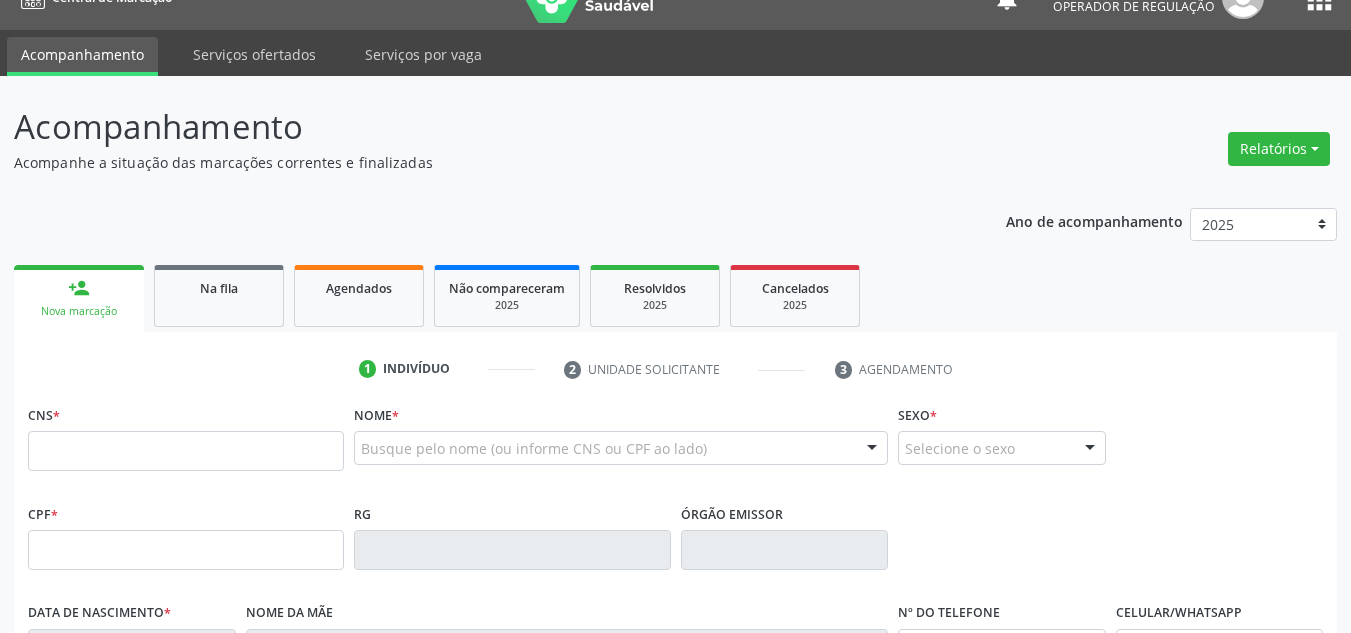 click on "person_add
Nova marcação" at bounding box center [79, 298] 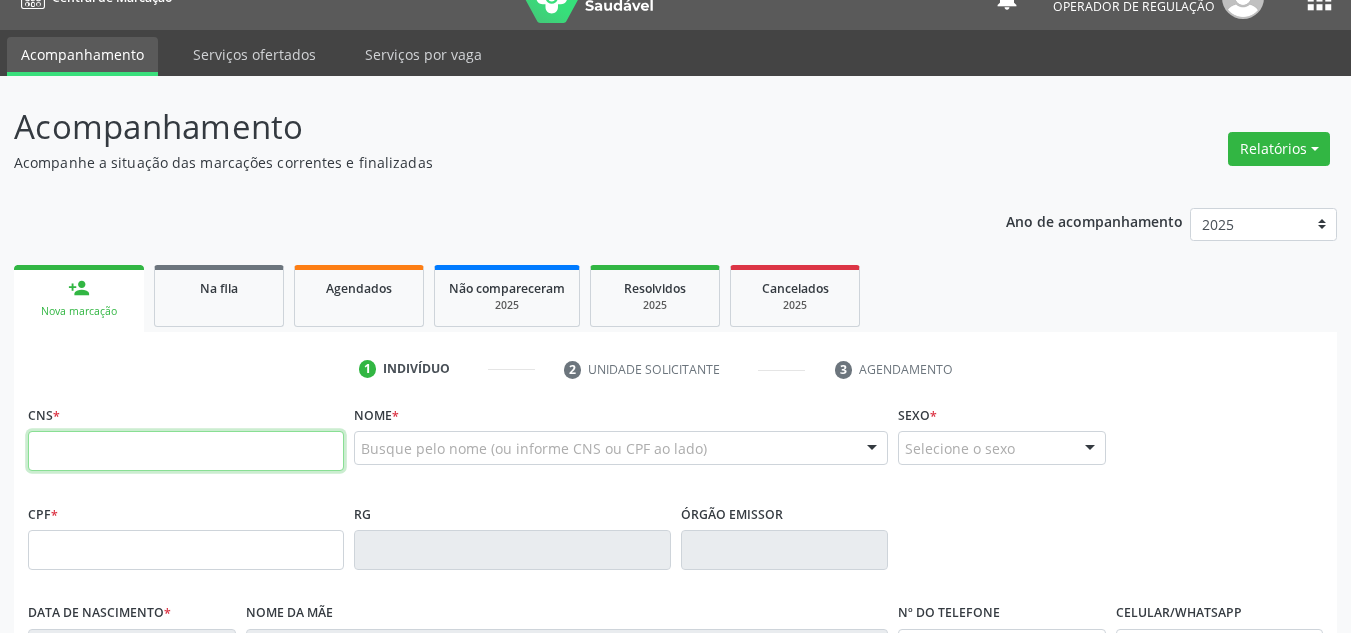 click at bounding box center [186, 451] 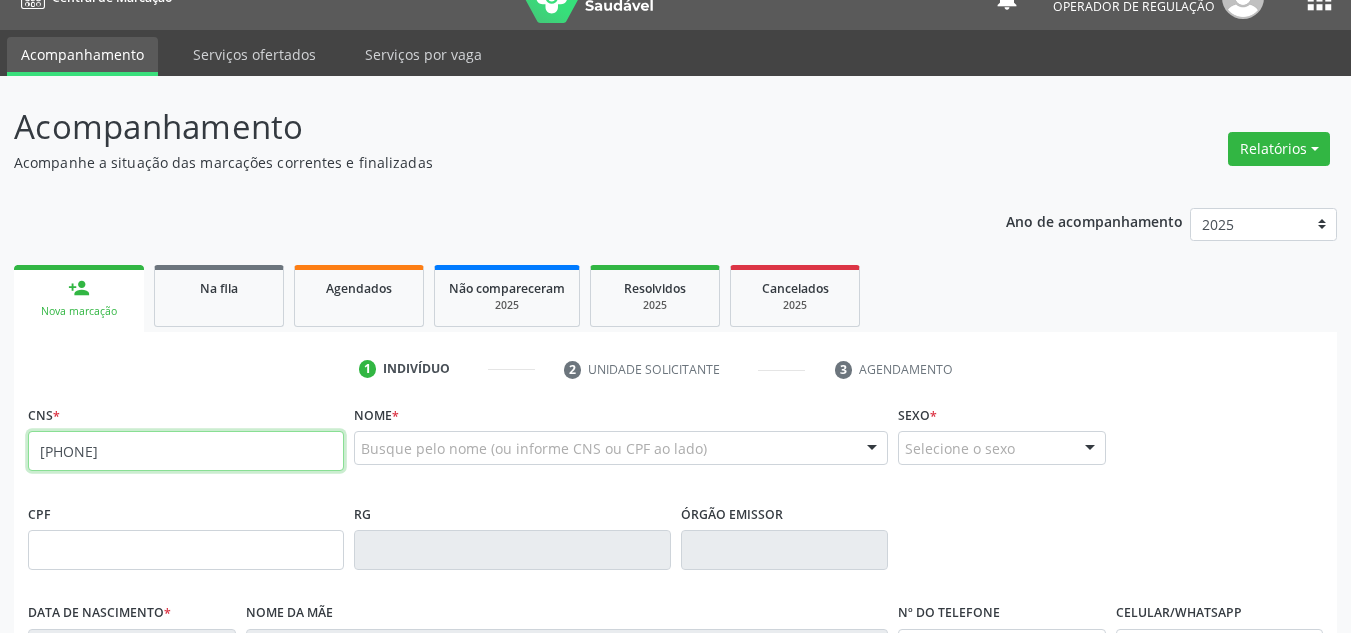 type on "[PHONE]" 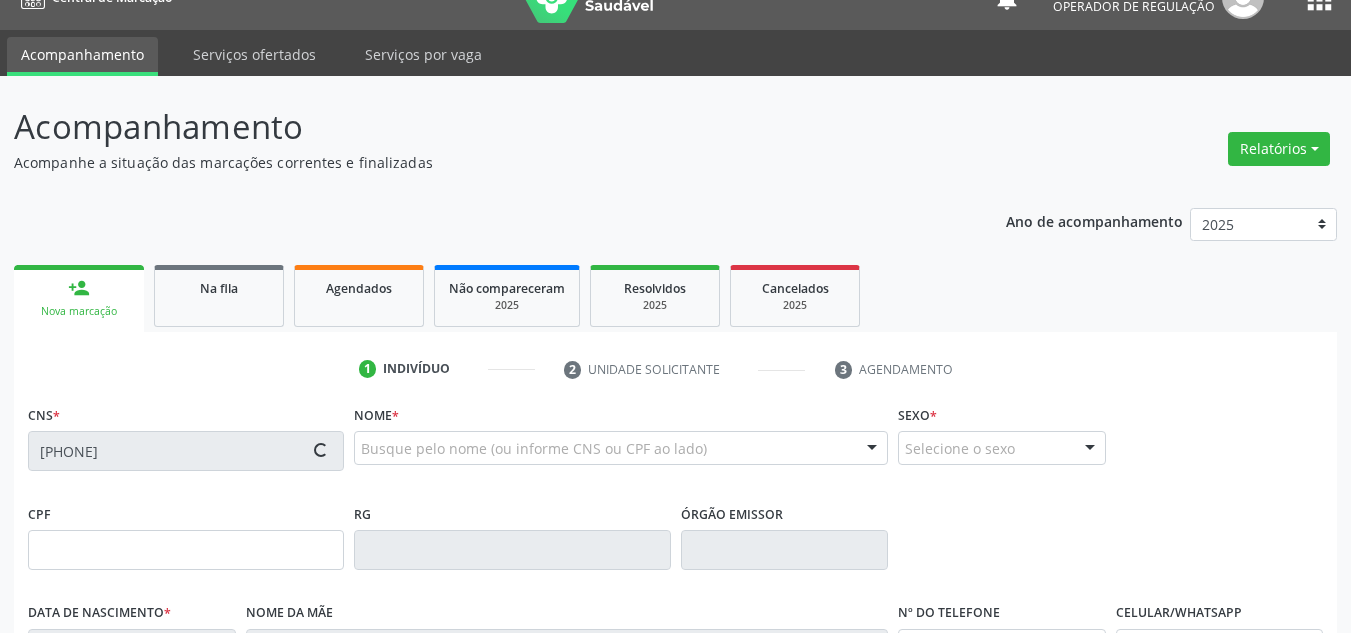 type on "[CPF]" 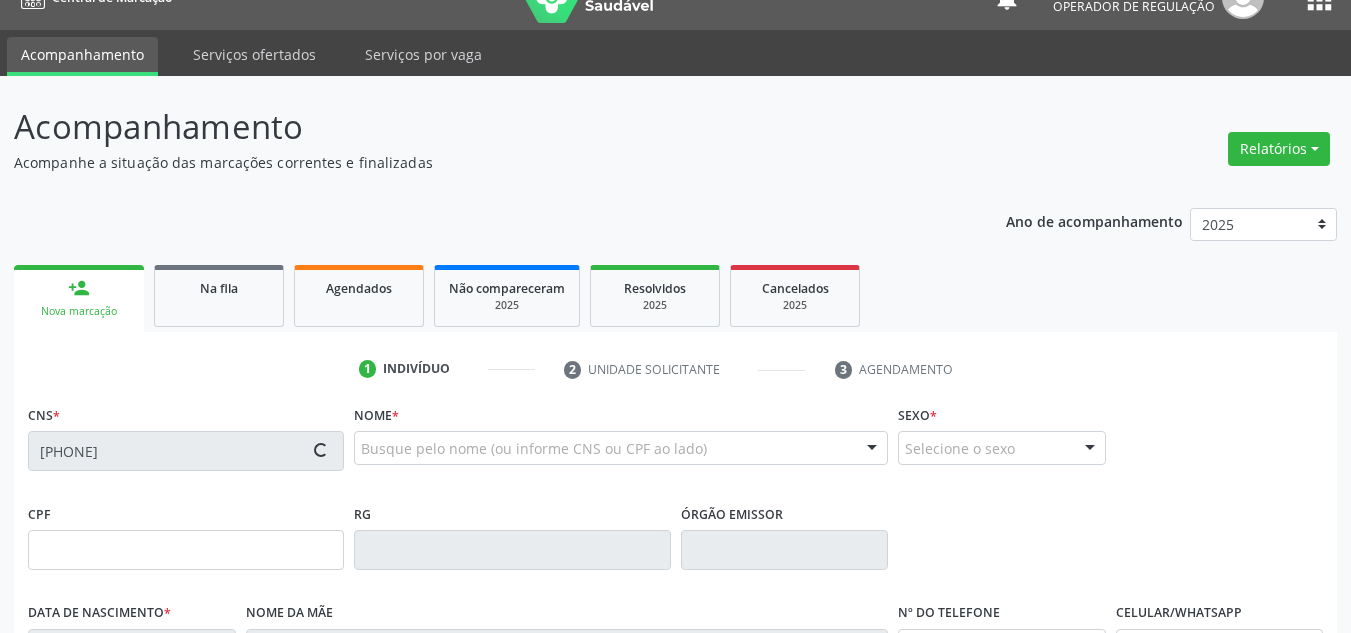 type on "[DATE]" 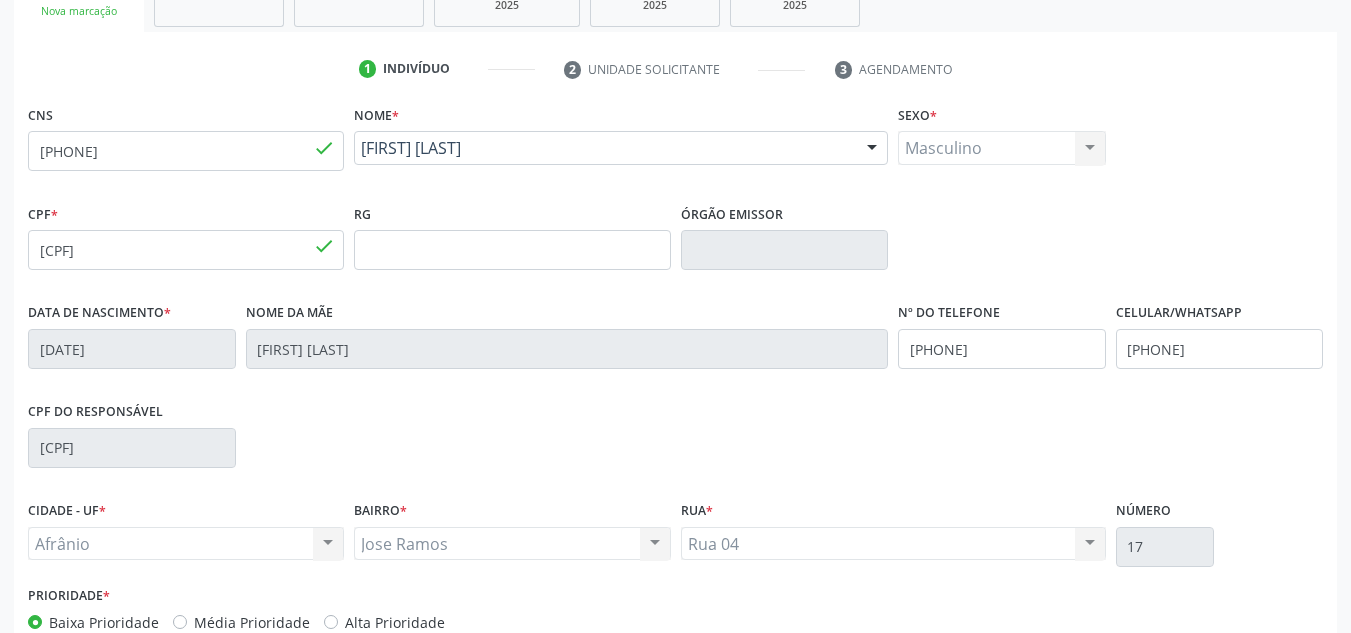 scroll, scrollTop: 451, scrollLeft: 0, axis: vertical 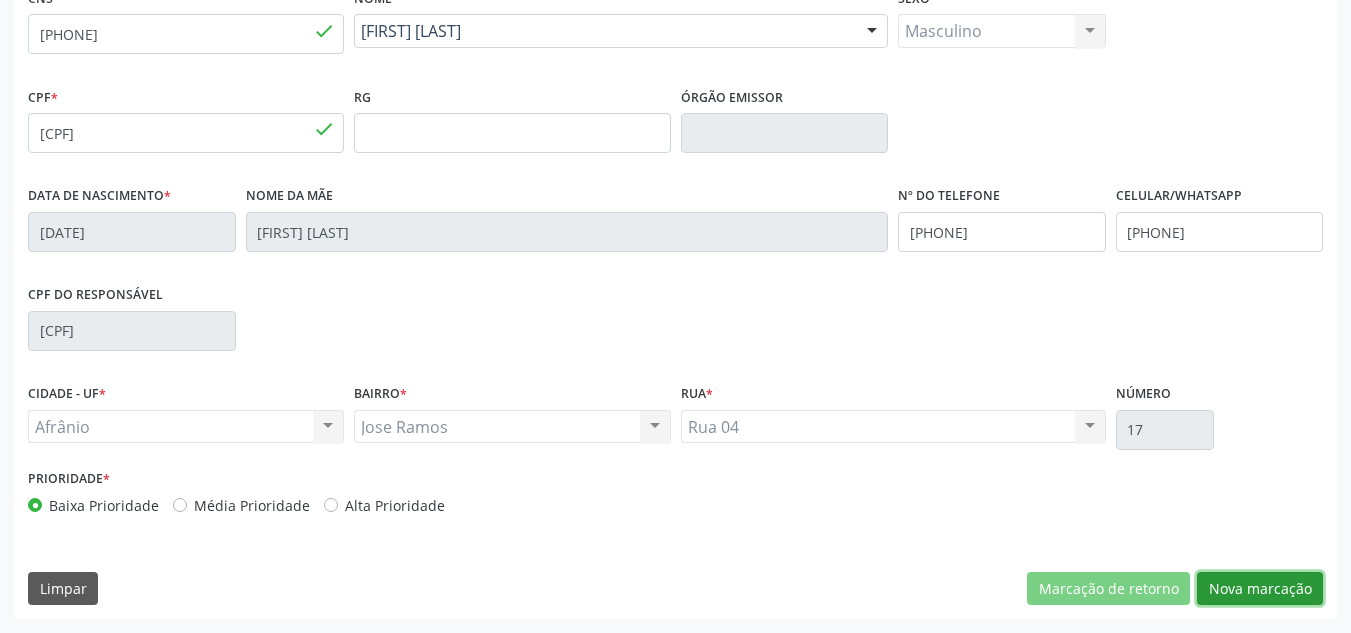 click on "Nova marcação" at bounding box center [1260, 589] 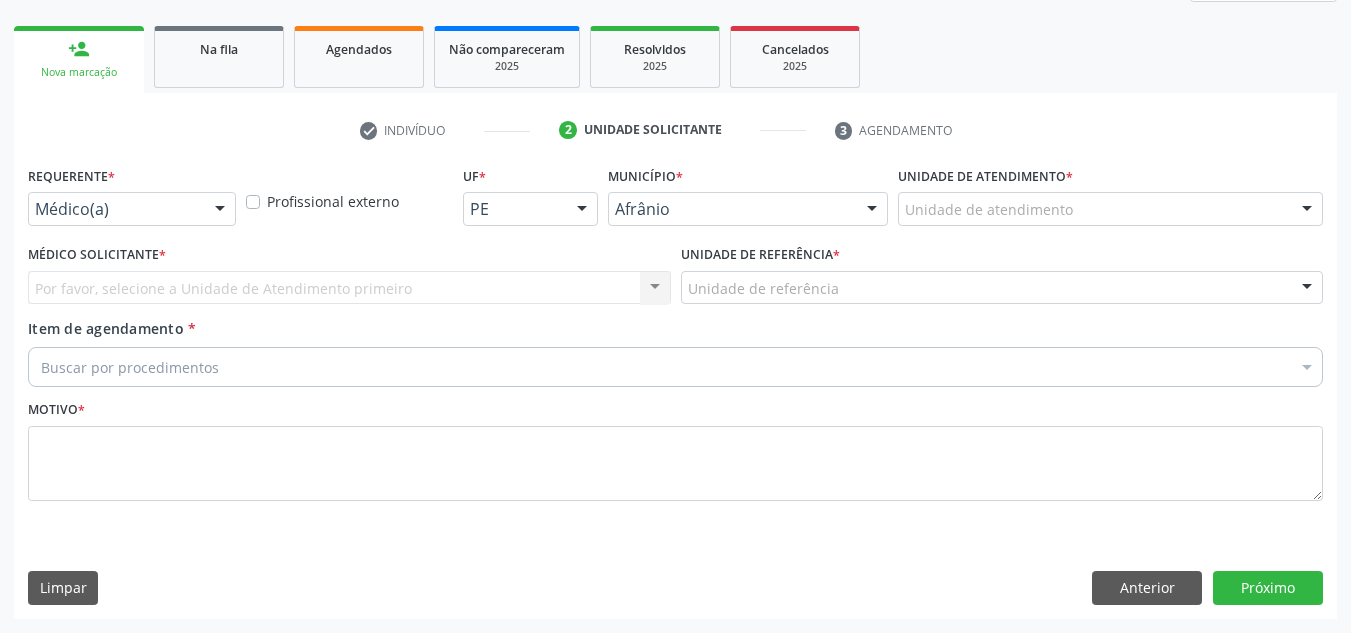 scroll, scrollTop: 273, scrollLeft: 0, axis: vertical 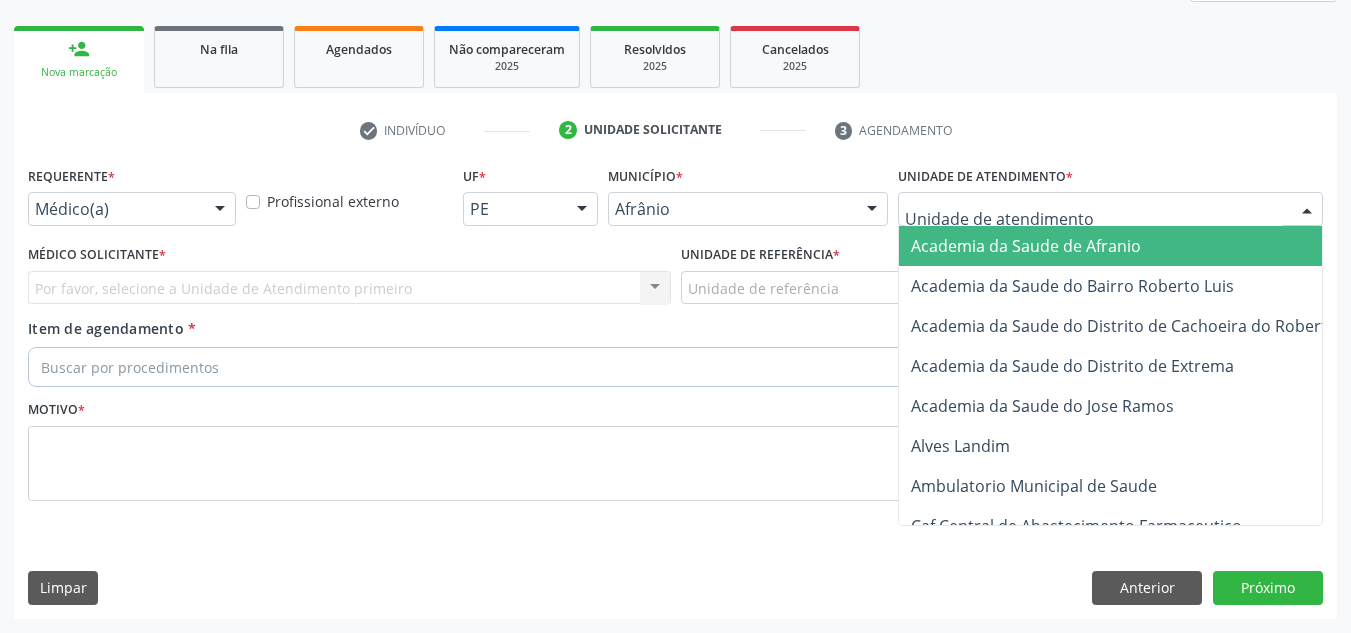 click at bounding box center [1110, 209] 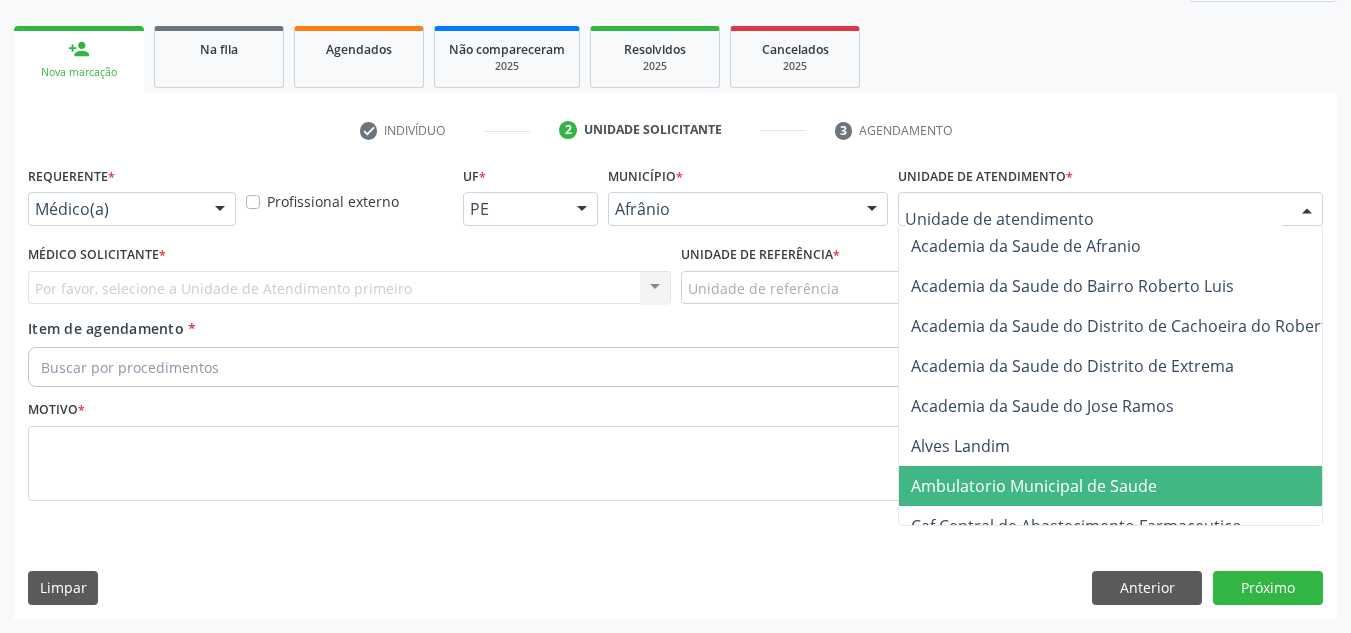 click on "Ambulatorio Municipal de Saude" at bounding box center (1137, 486) 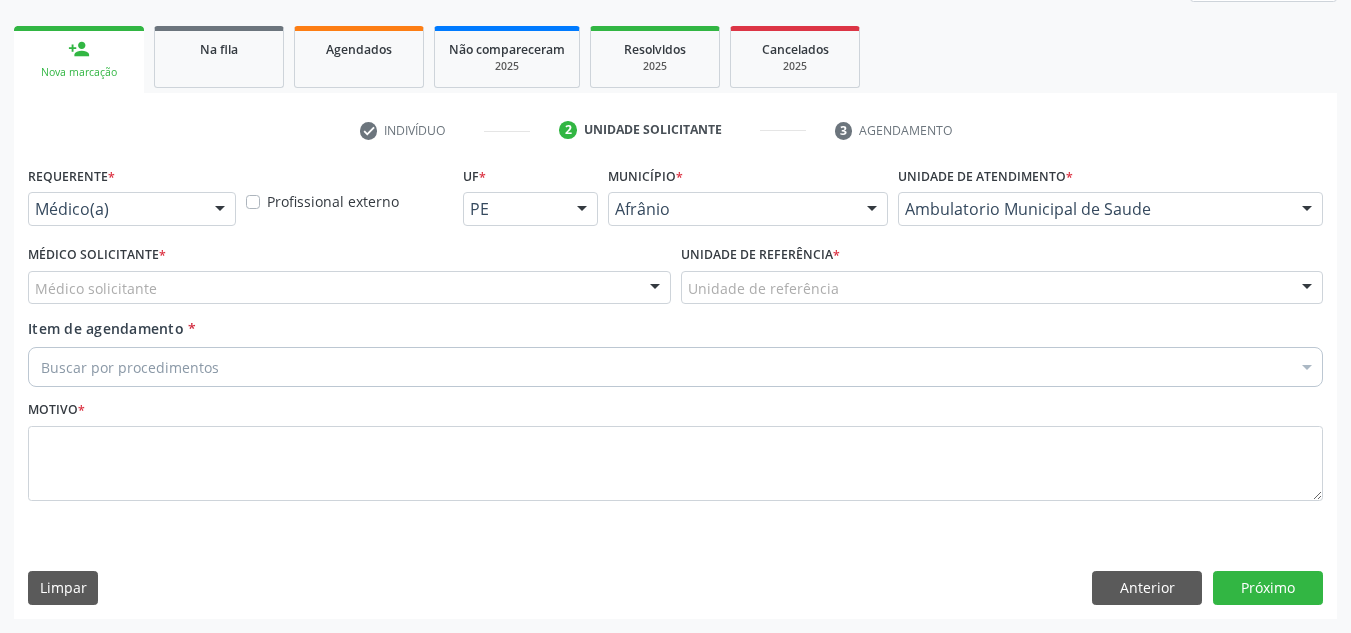 click on "Médico solicitante" at bounding box center [349, 288] 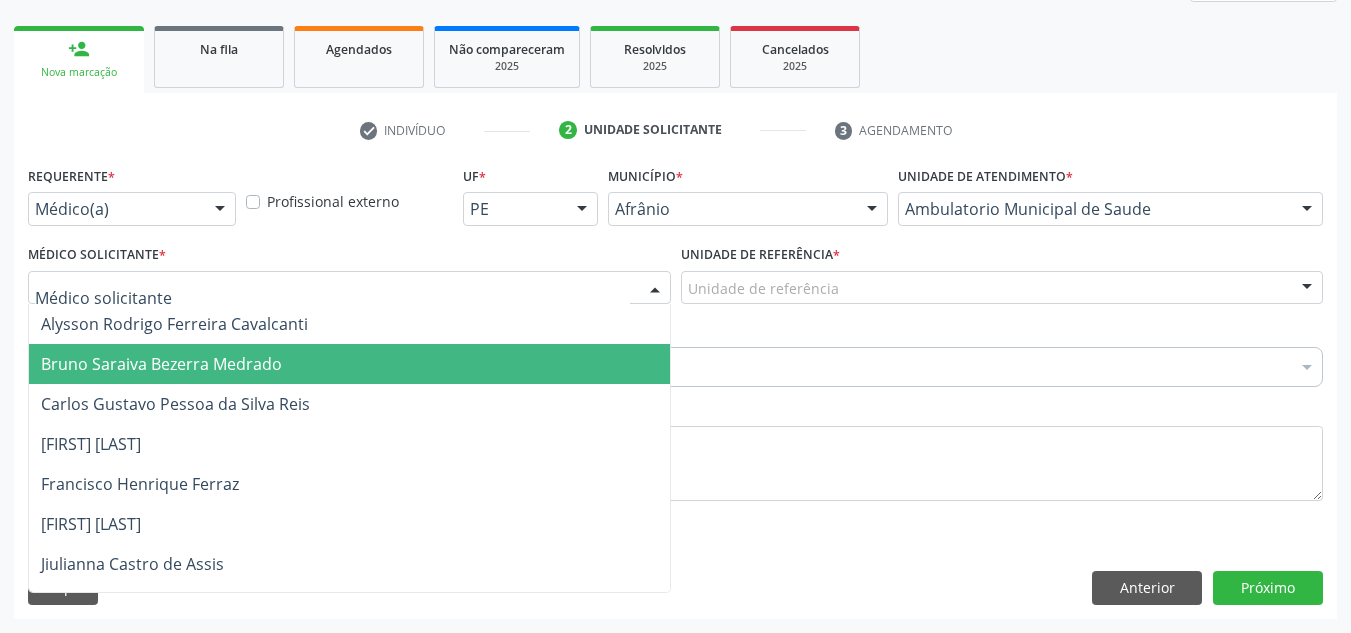 drag, startPoint x: 579, startPoint y: 363, endPoint x: 643, endPoint y: 326, distance: 73.92564 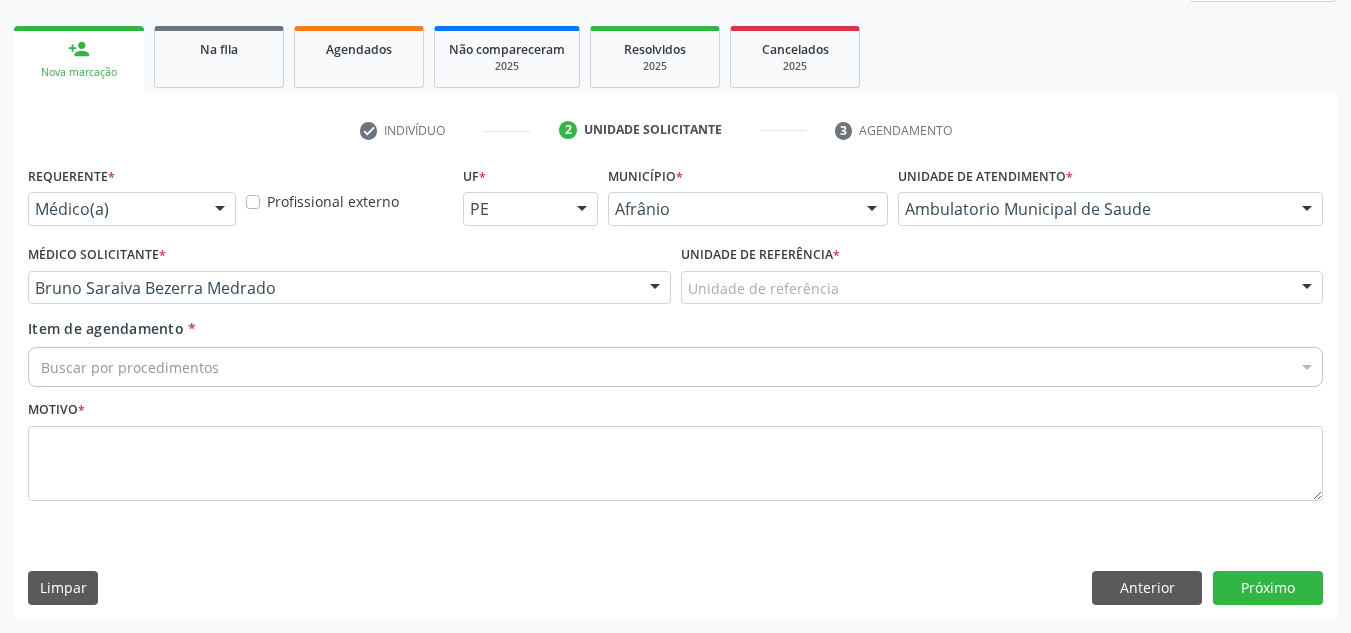 click on "Unidade de referência" at bounding box center (1002, 288) 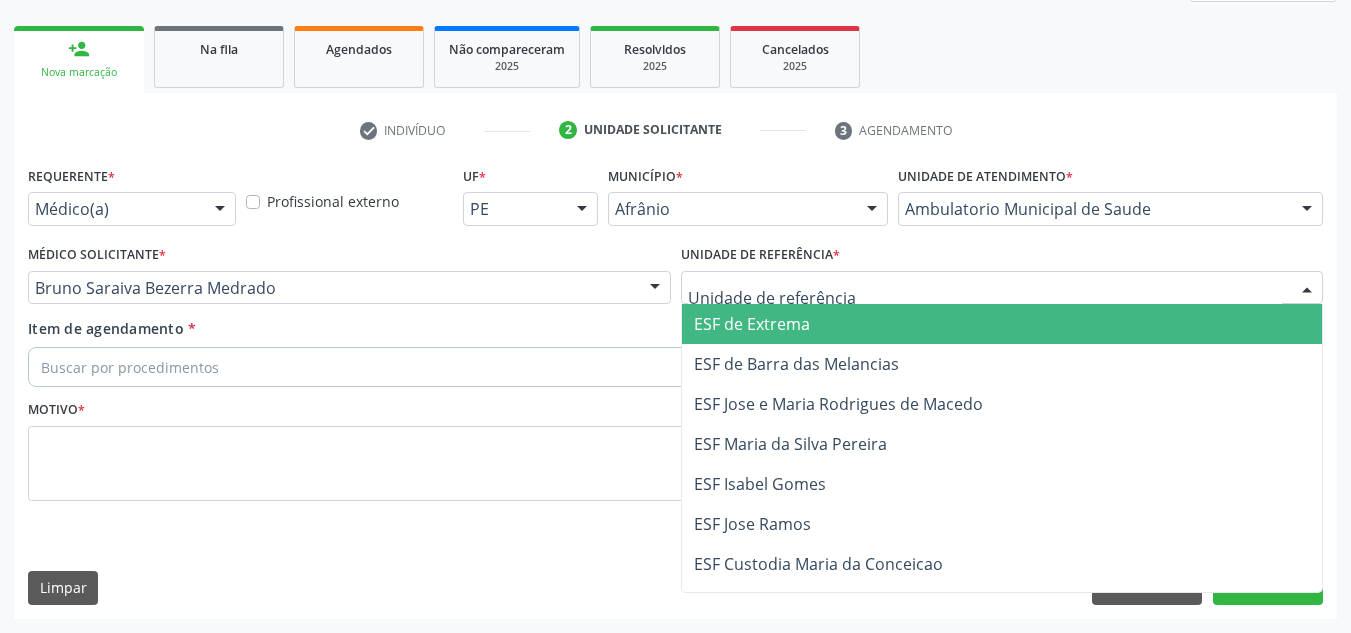 drag, startPoint x: 720, startPoint y: 355, endPoint x: 679, endPoint y: 361, distance: 41.4367 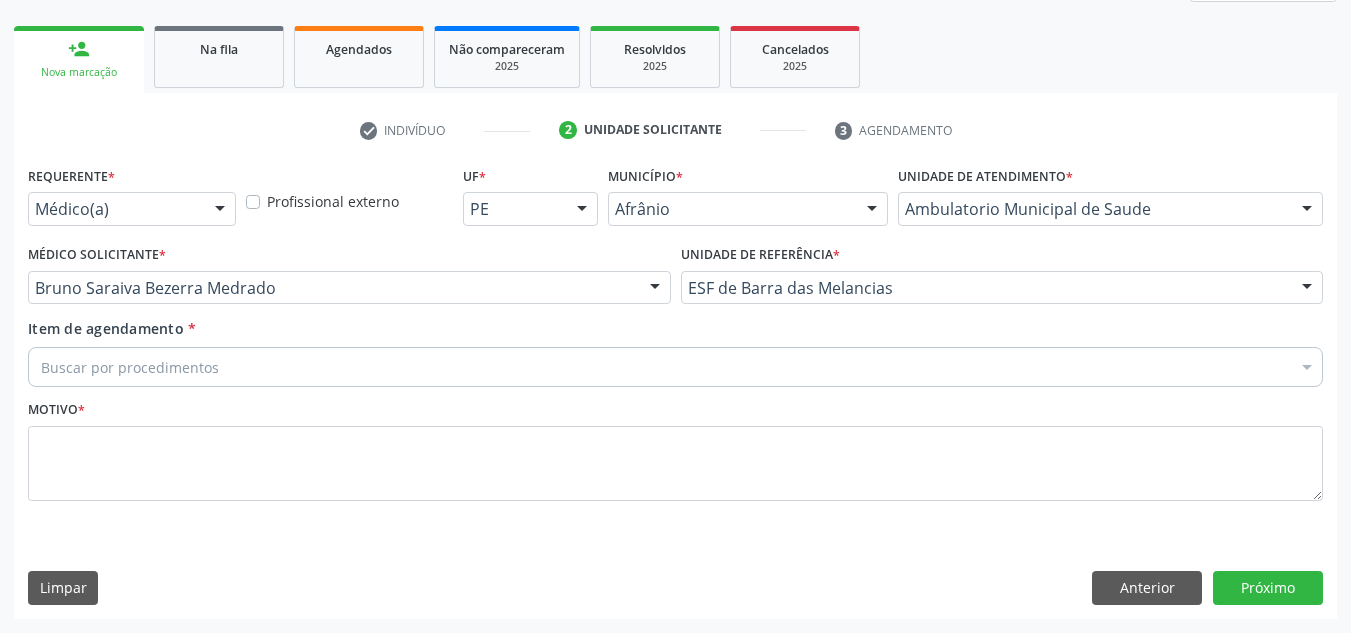 click on "Buscar por procedimentos" at bounding box center [675, 367] 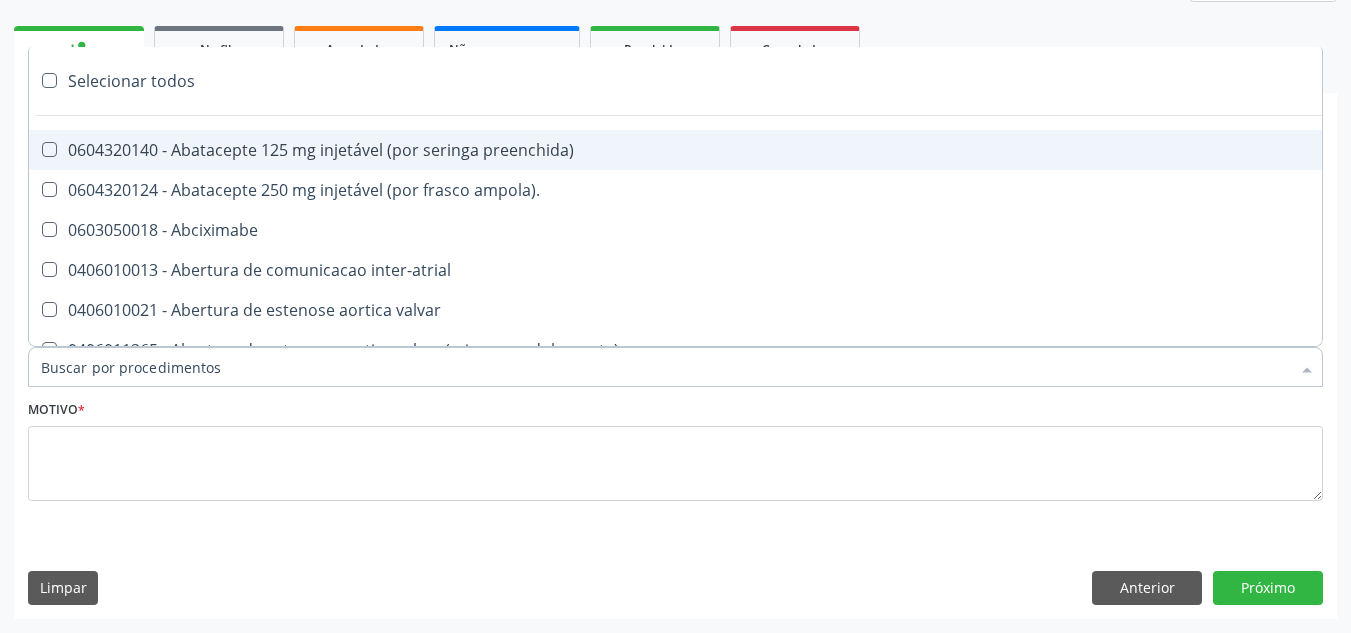 paste on "0209010037" 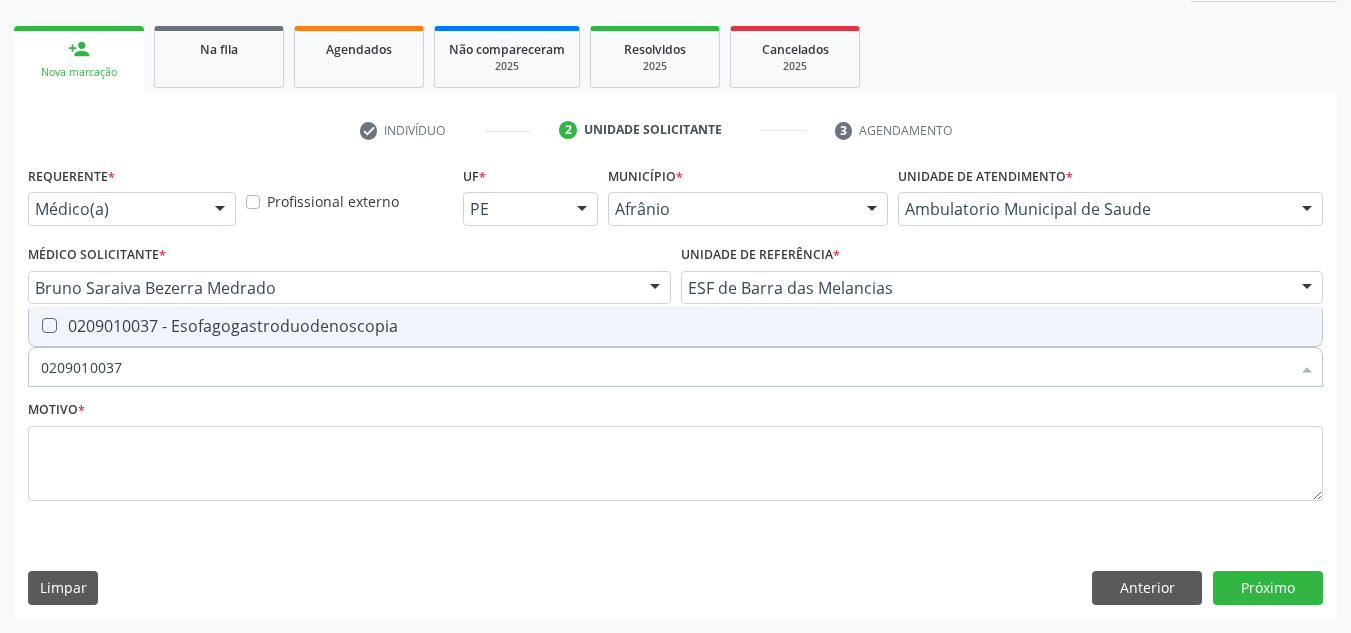 click on "0209010037 - Esofagogastroduodenoscopia" at bounding box center (675, 326) 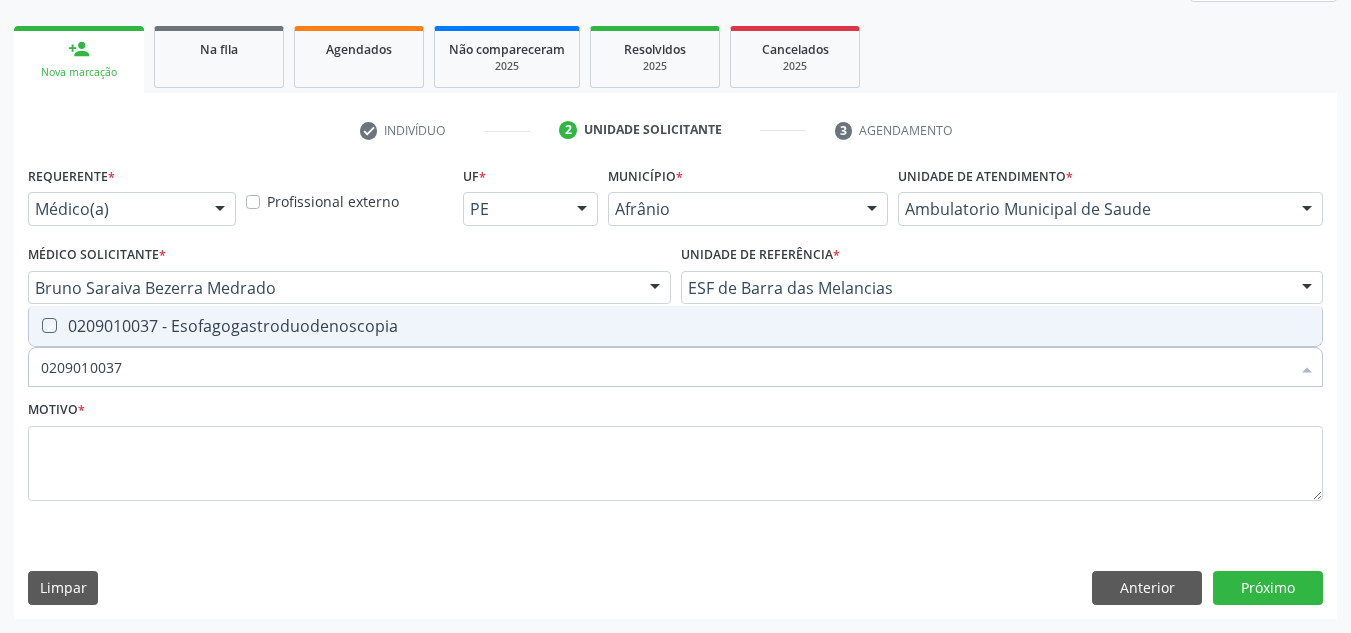 checkbox on "true" 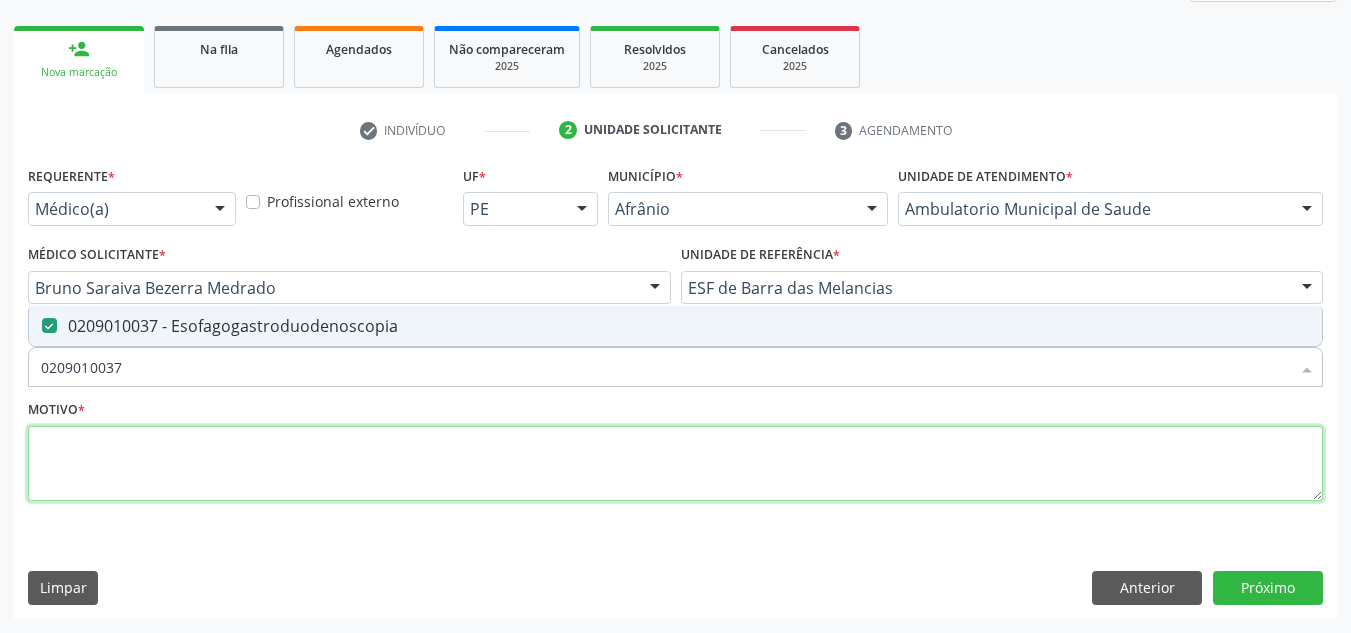 click at bounding box center [675, 464] 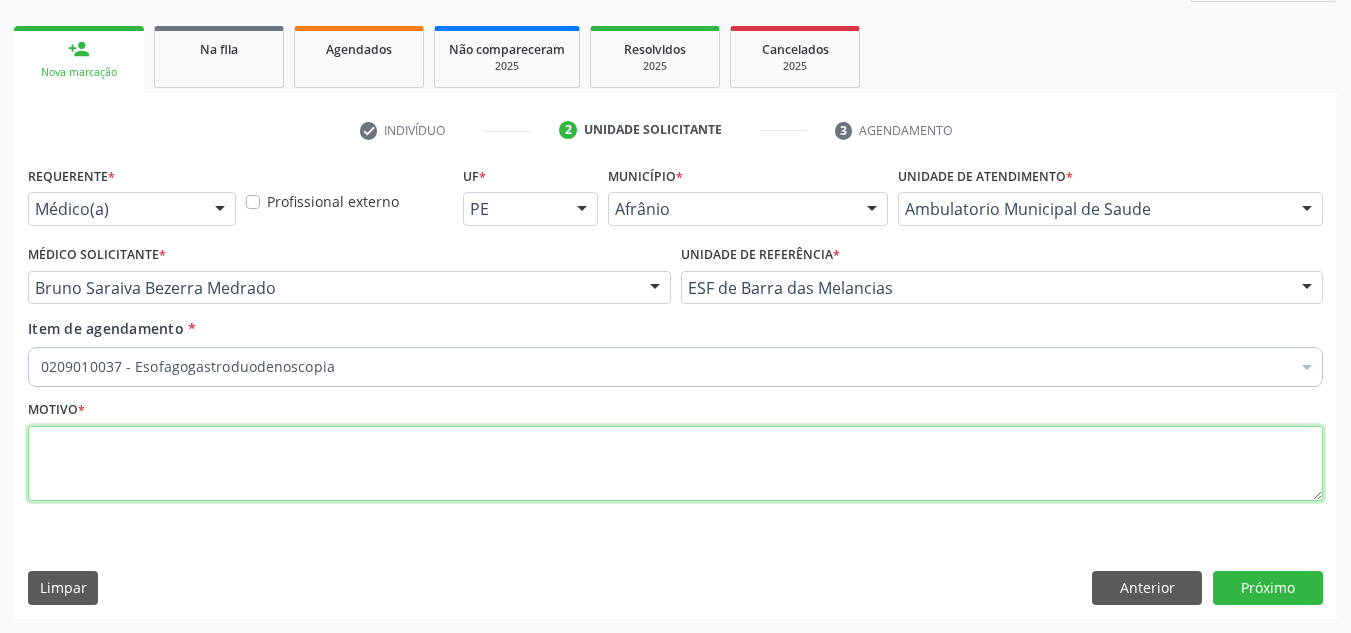 click at bounding box center [675, 464] 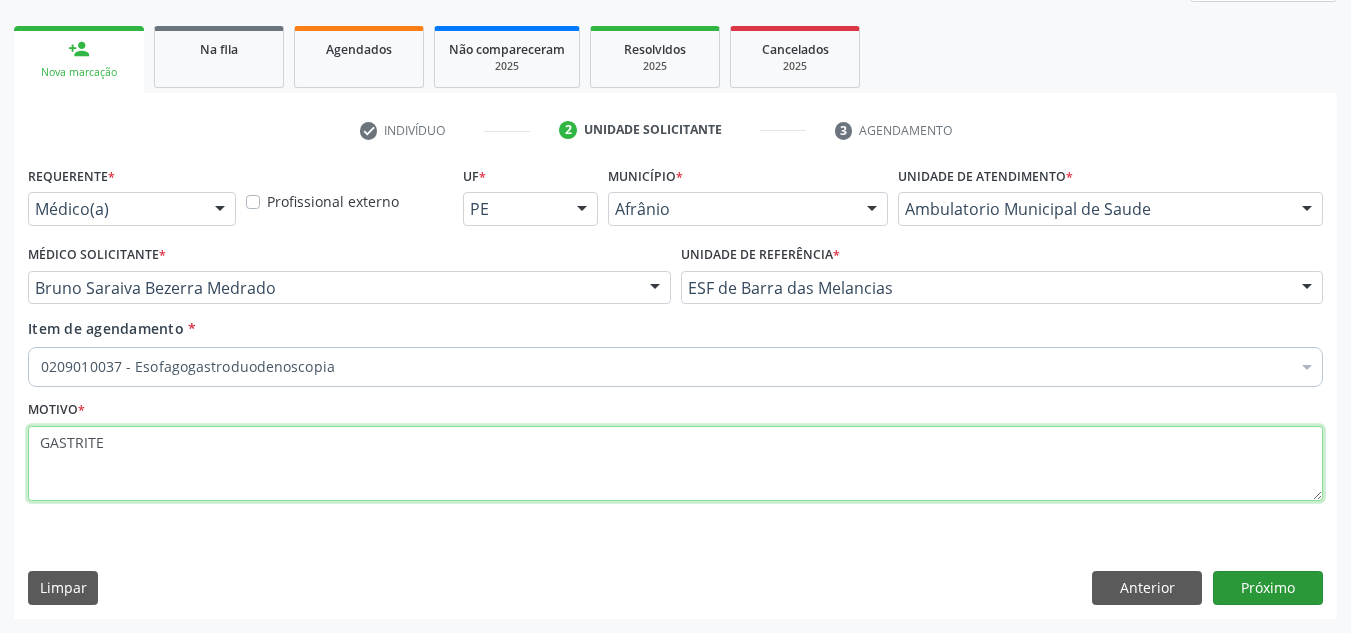 type on "GASTRITE" 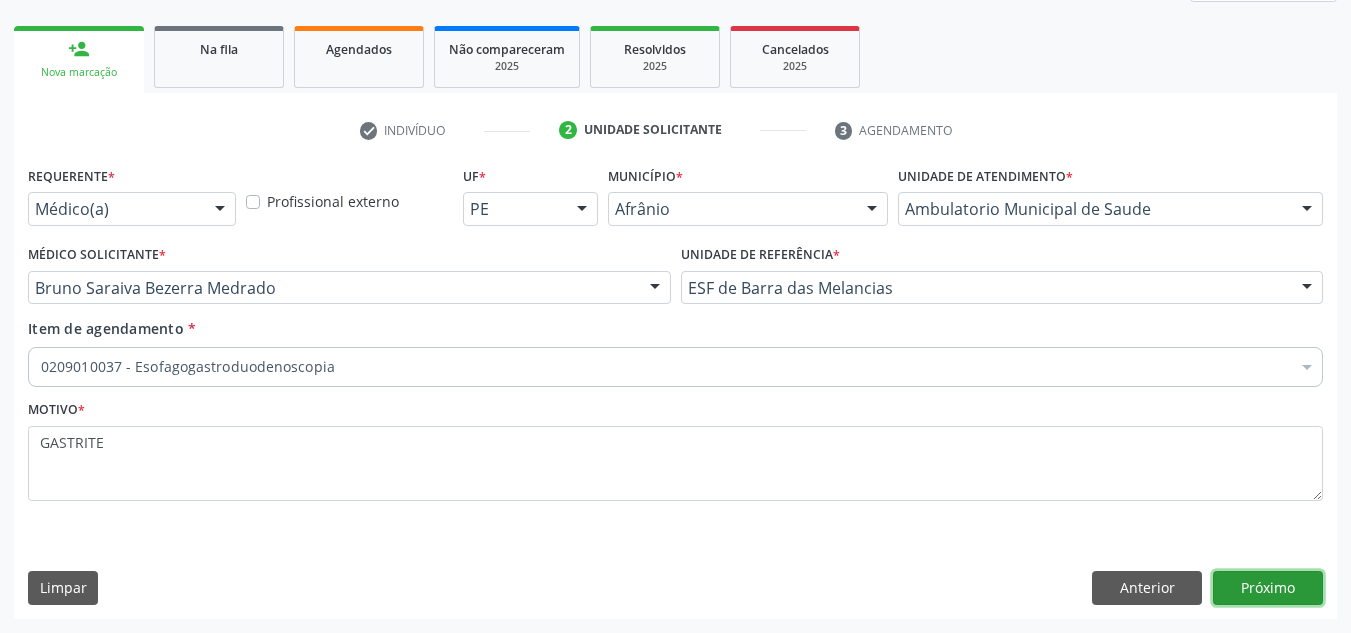 click on "Próximo" at bounding box center [1268, 588] 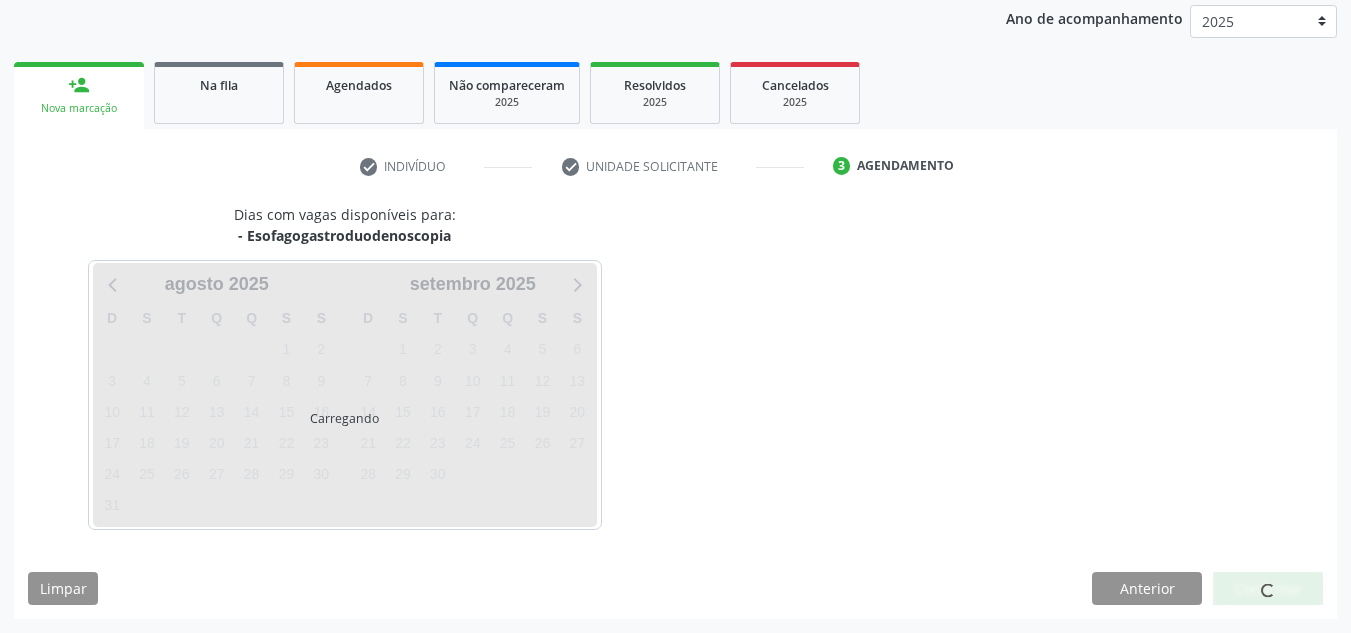 scroll, scrollTop: 237, scrollLeft: 0, axis: vertical 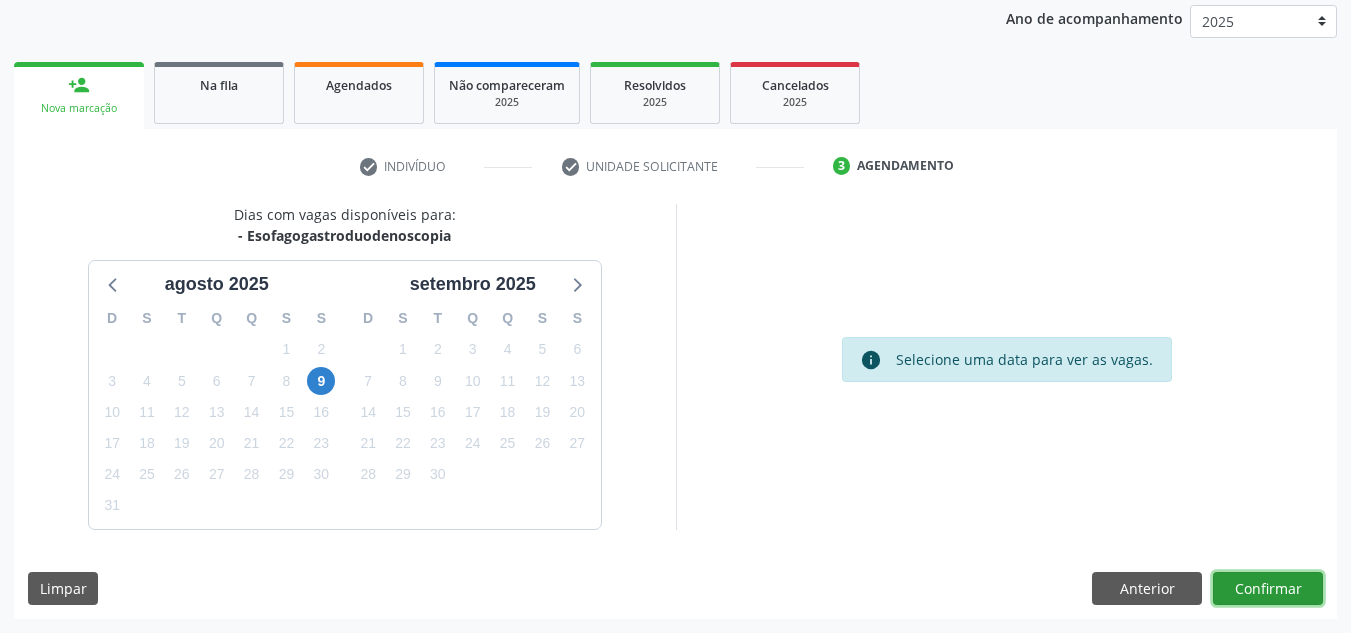 click on "Confirmar" at bounding box center [1268, 589] 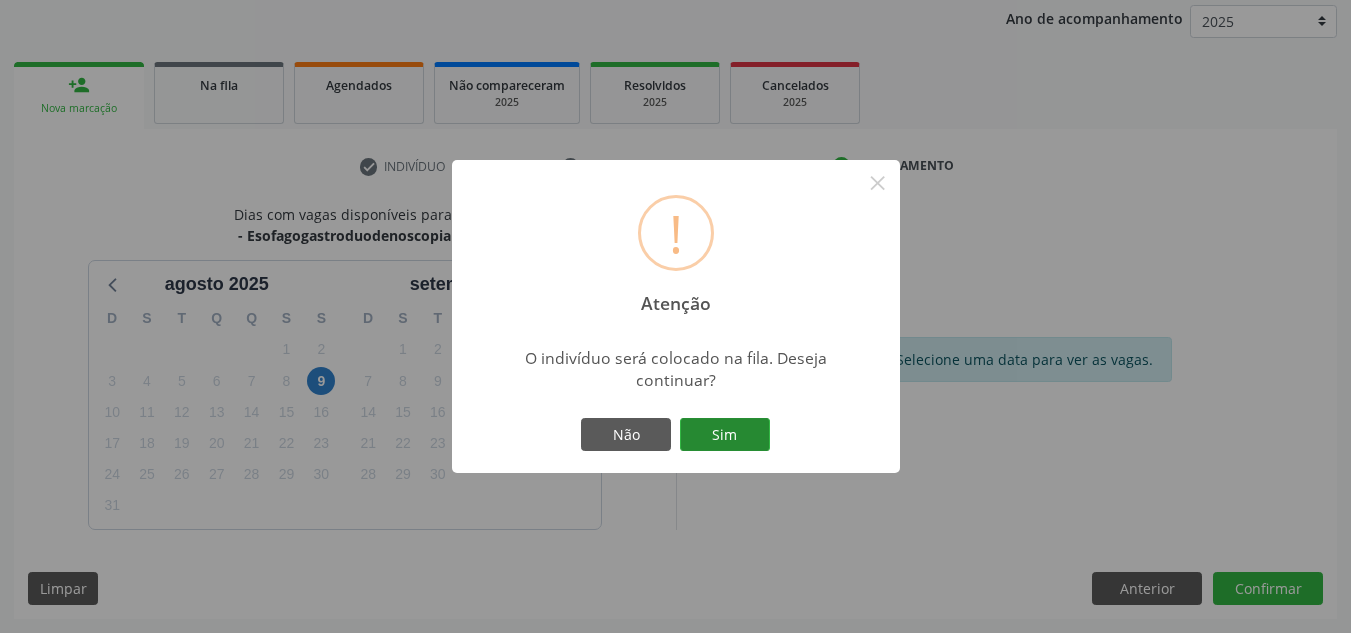 click on "Sim" at bounding box center (725, 435) 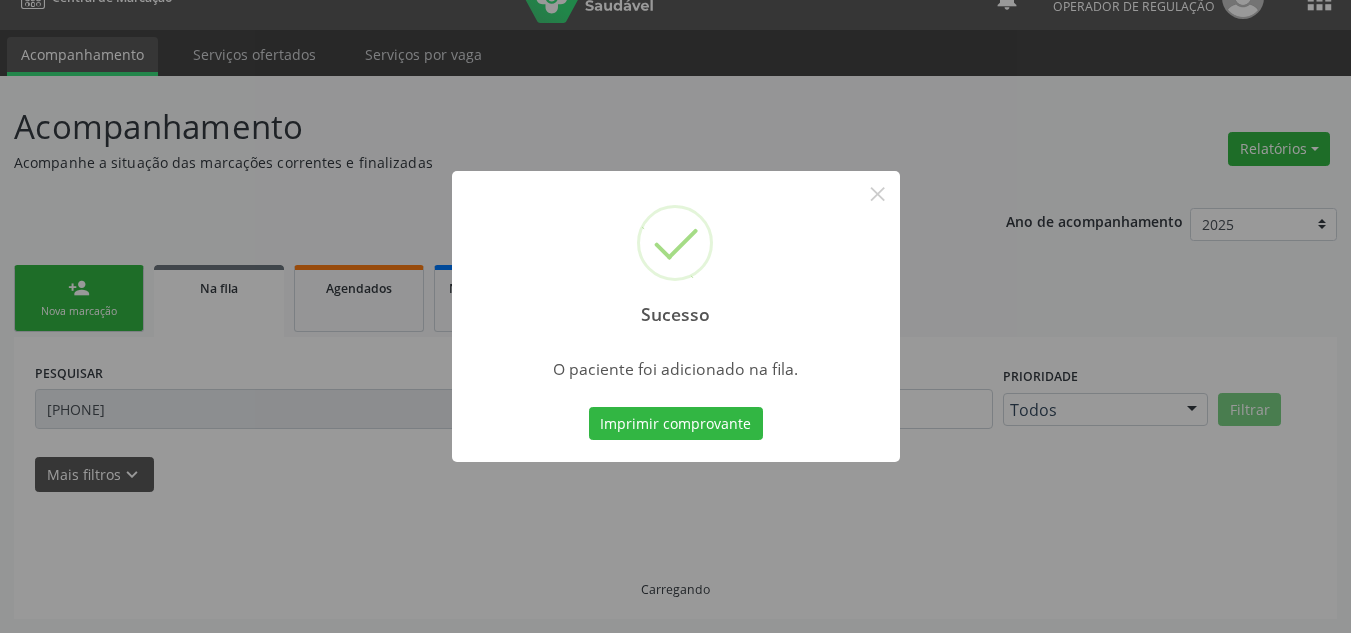 scroll, scrollTop: 34, scrollLeft: 0, axis: vertical 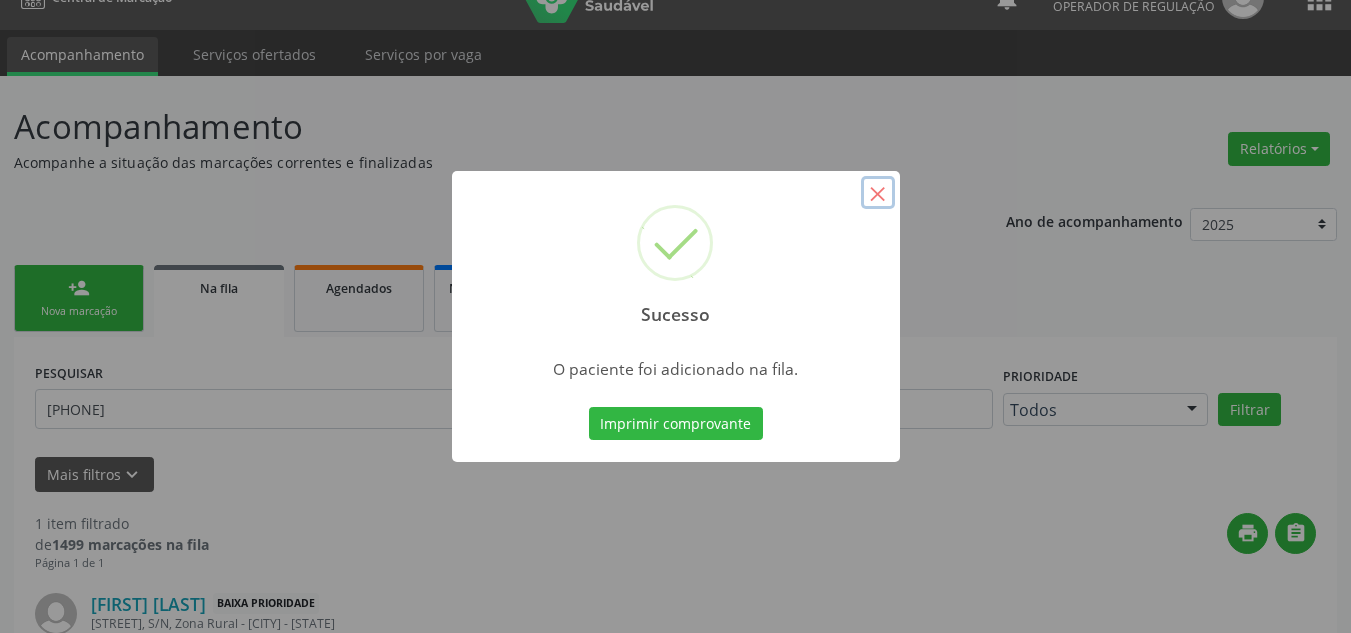 click on "×" at bounding box center [878, 193] 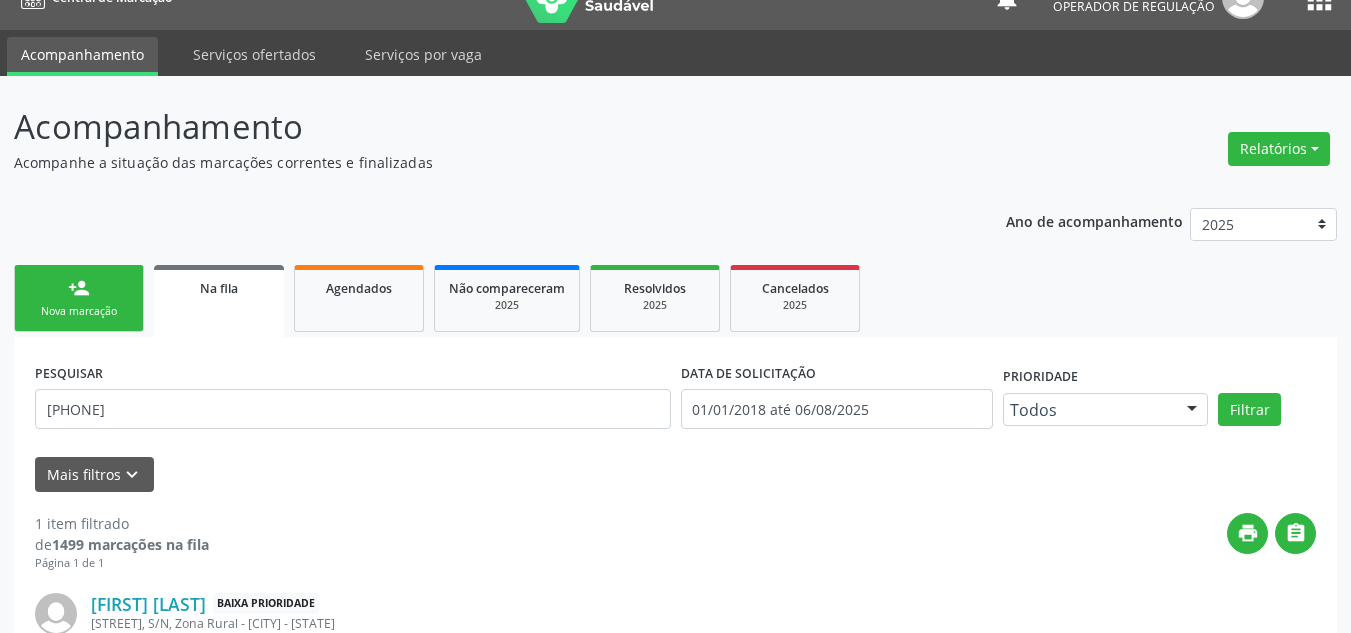 drag, startPoint x: 82, startPoint y: 311, endPoint x: 142, endPoint y: 304, distance: 60.40695 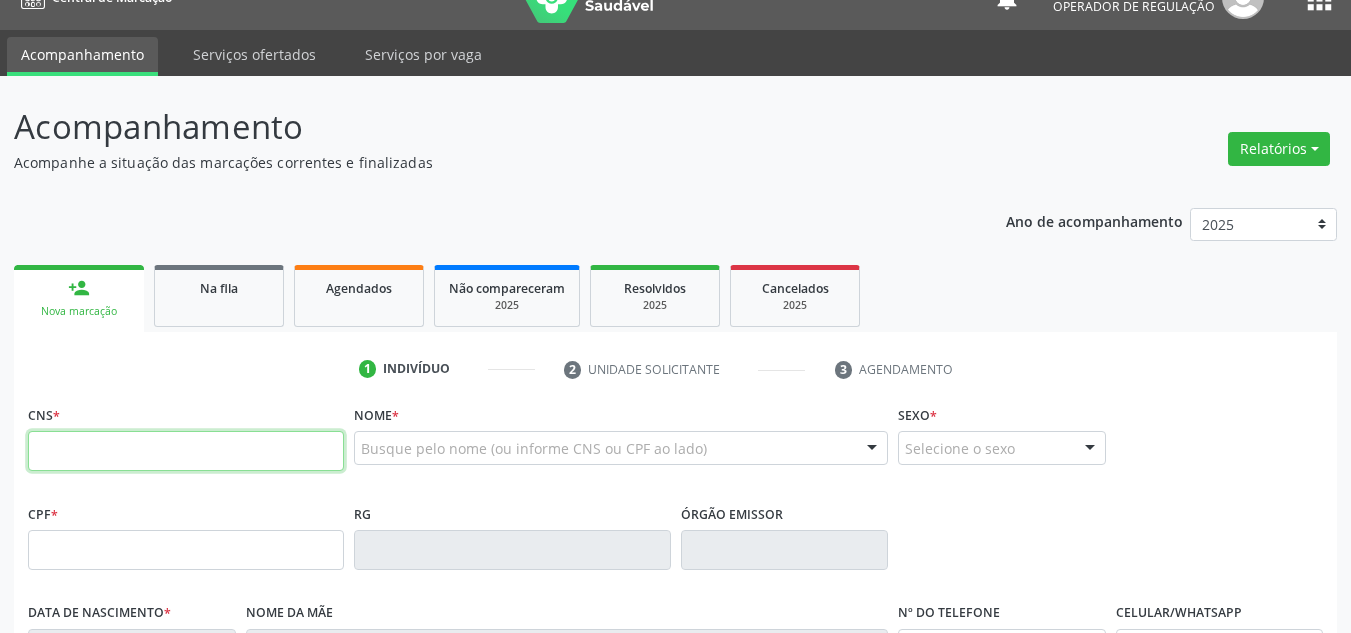 click at bounding box center [186, 451] 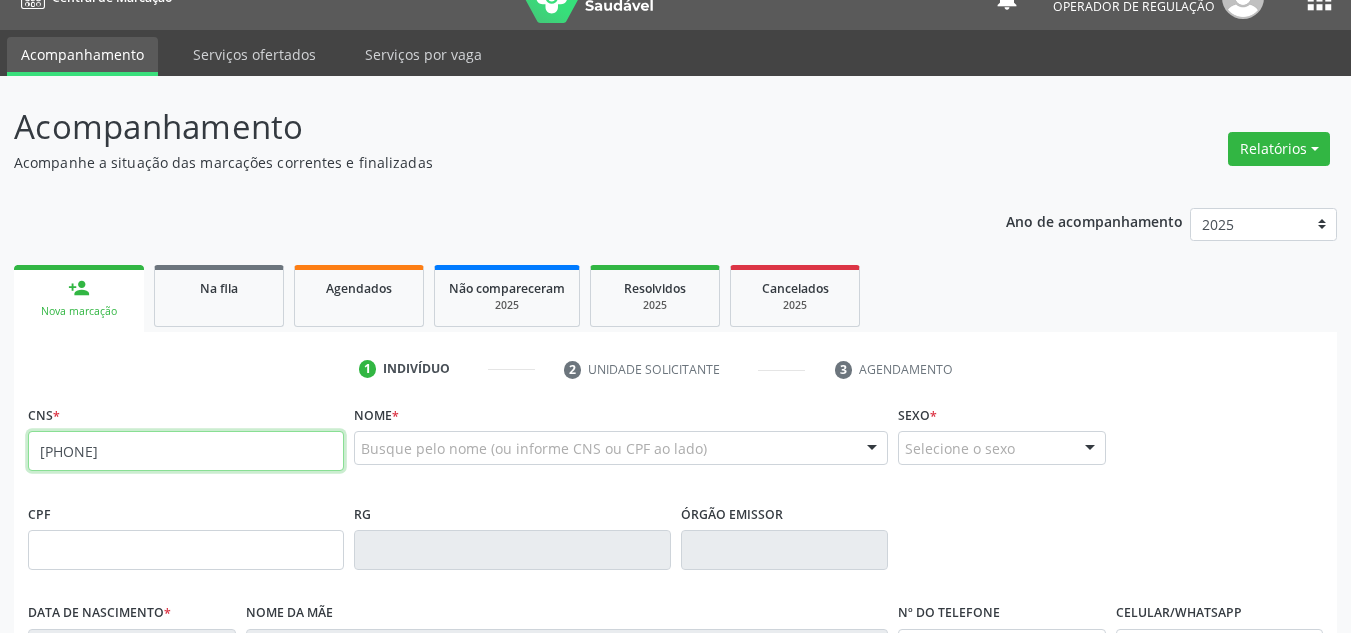 type on "[PHONE]" 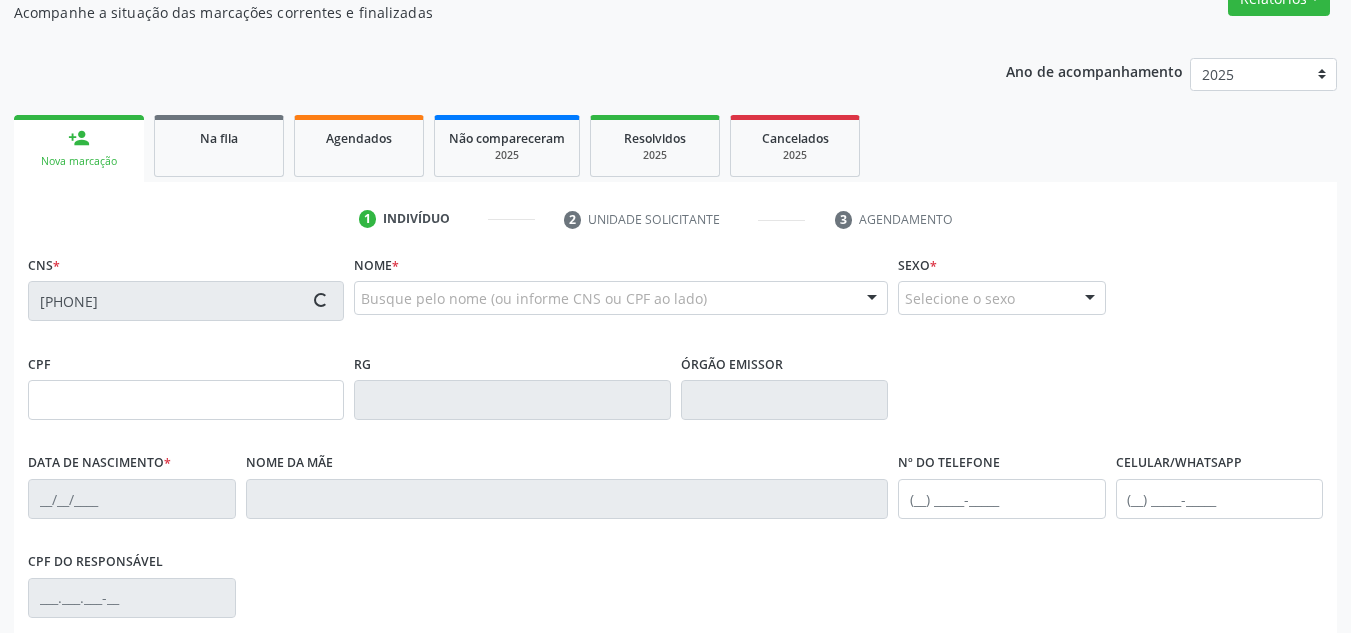 type on "[CPF]" 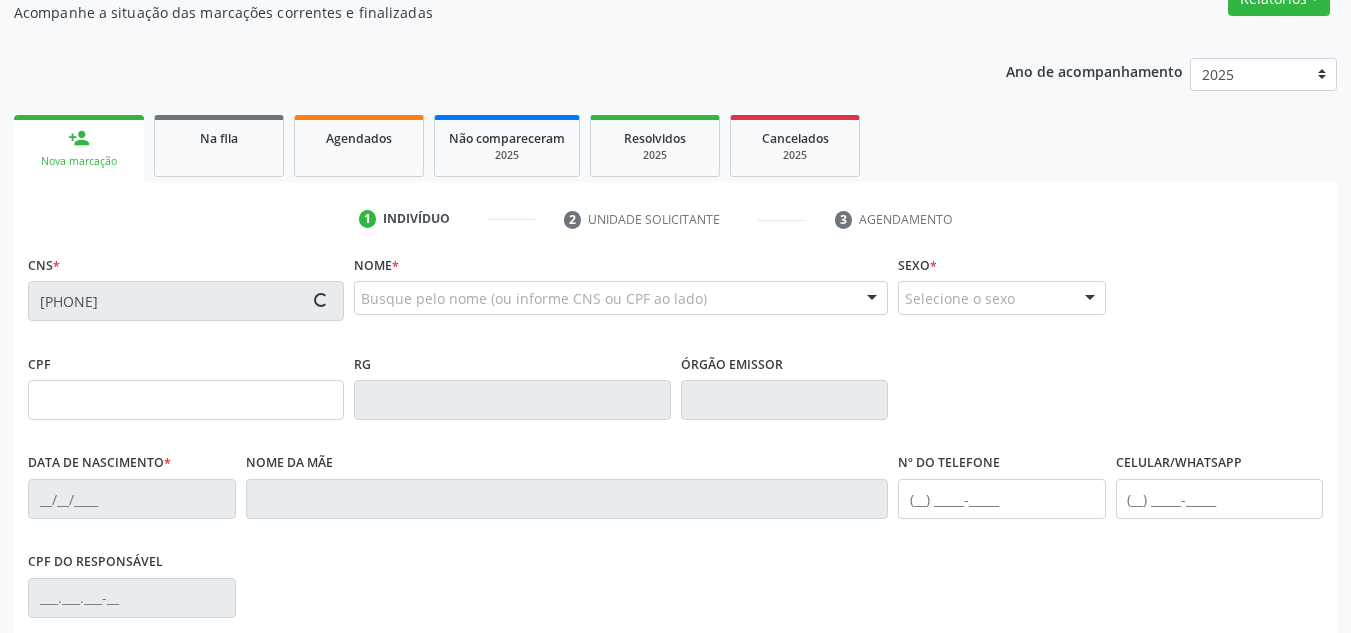 type on "[DATE]" 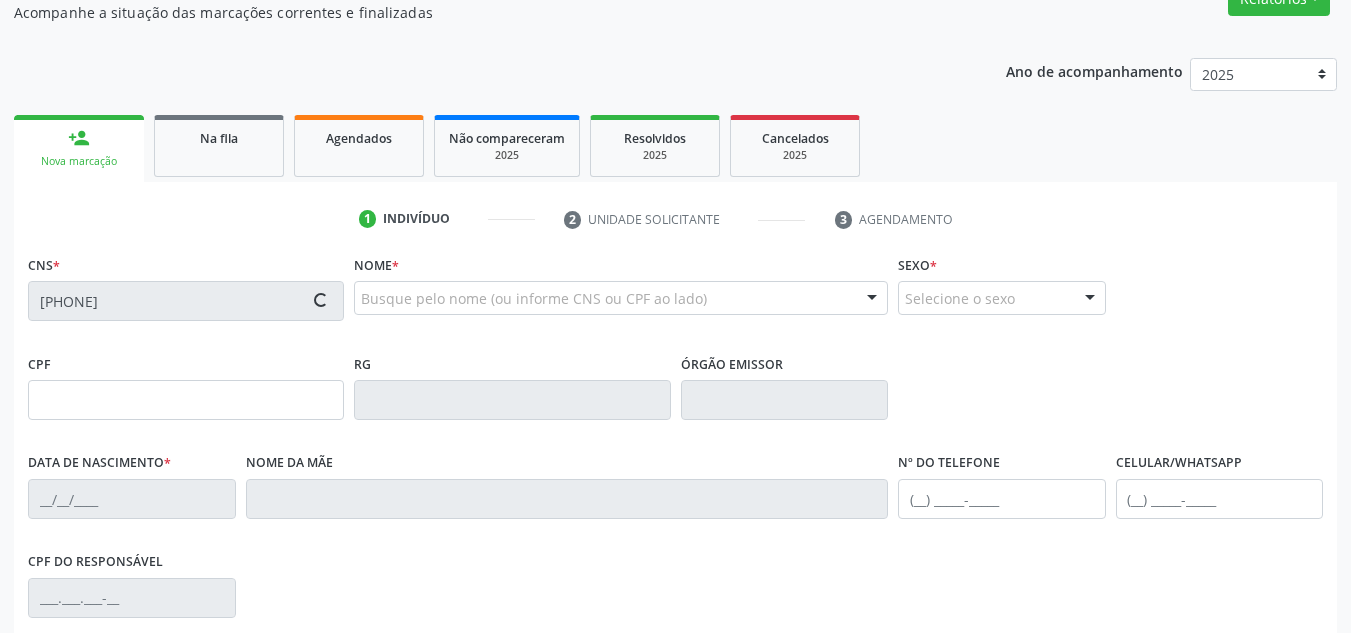 type on "[PHONE]" 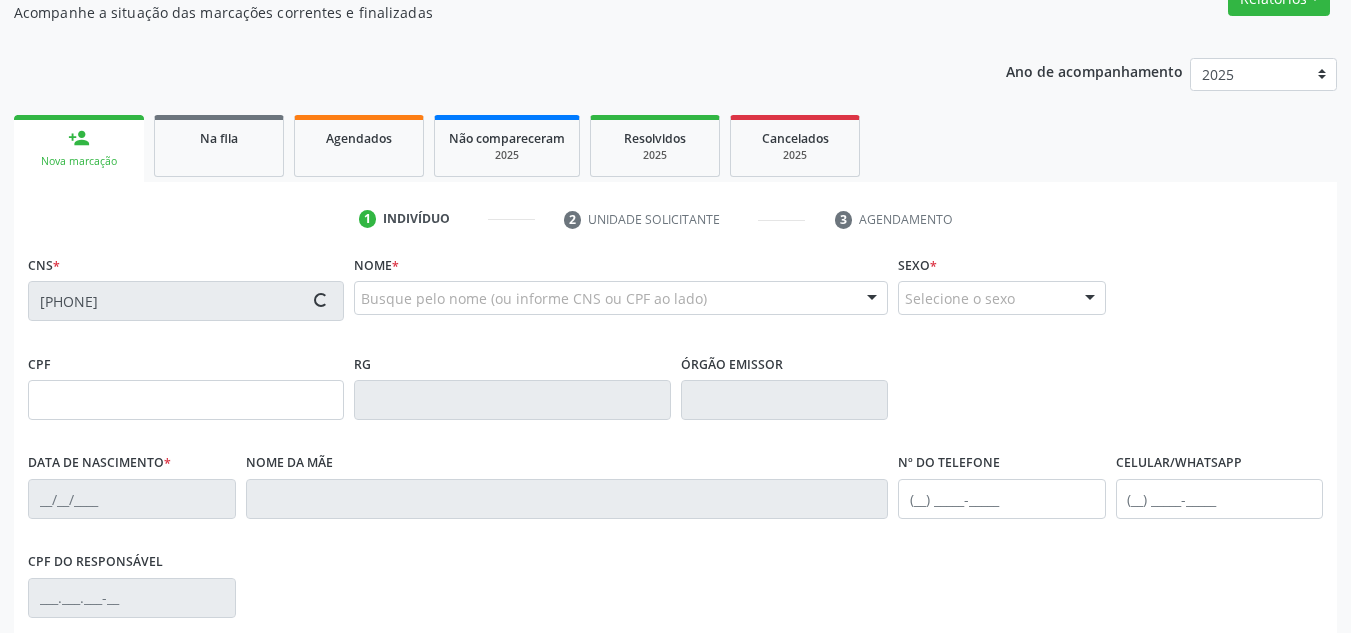 type on "[PHONE]" 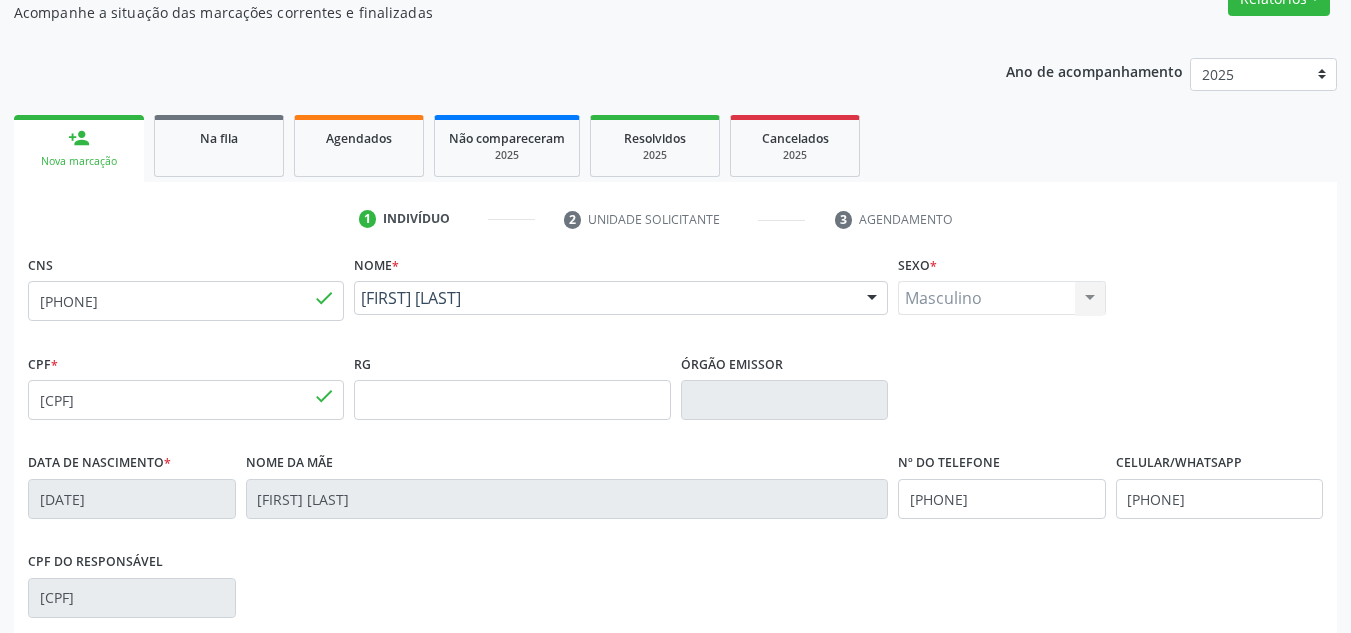 scroll, scrollTop: 434, scrollLeft: 0, axis: vertical 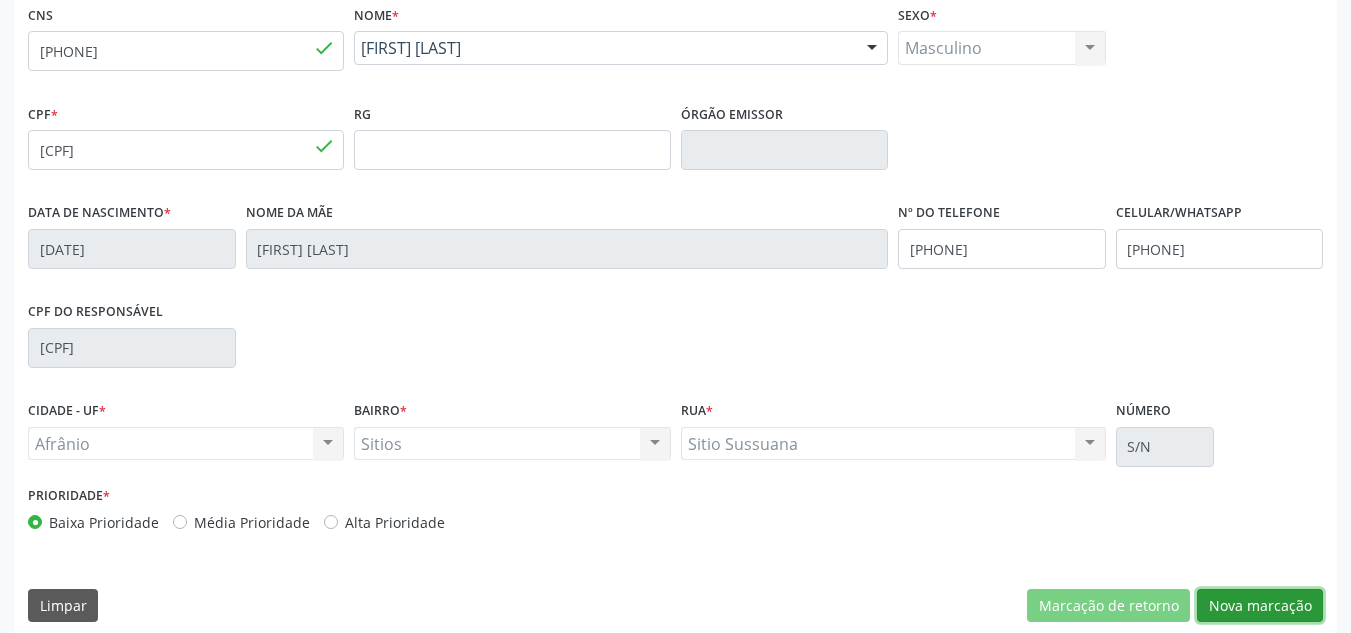 click on "Nova marcação" at bounding box center [1260, 606] 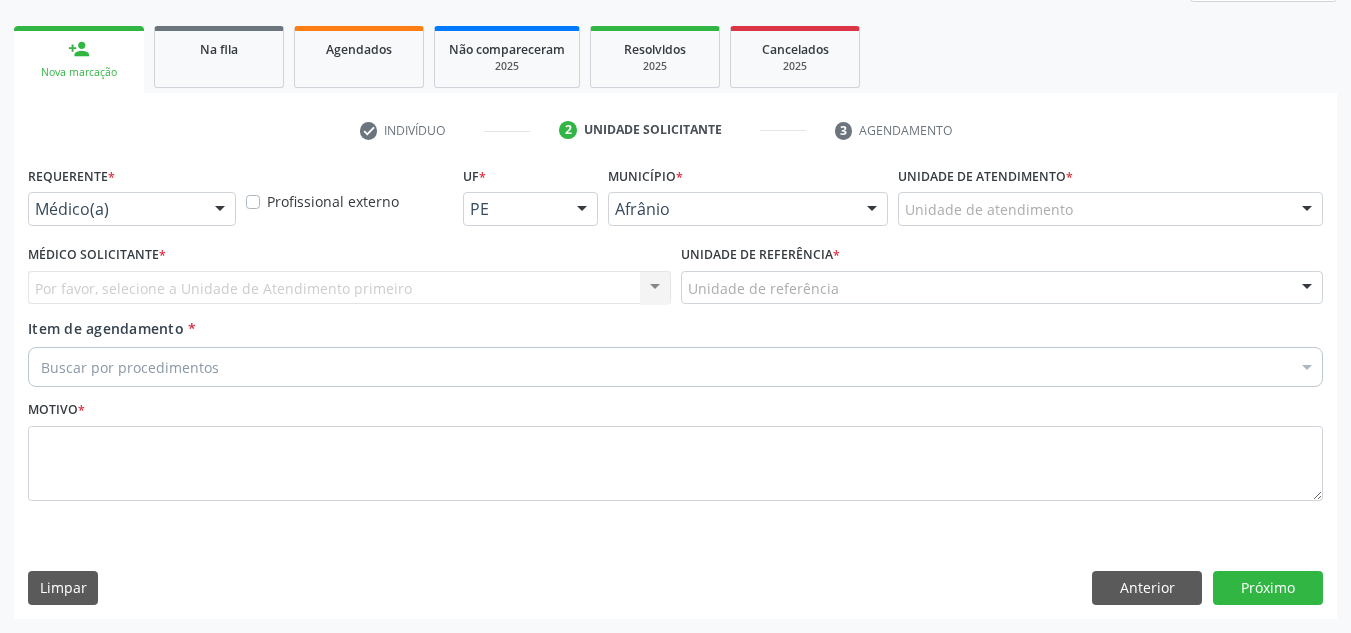 scroll, scrollTop: 273, scrollLeft: 0, axis: vertical 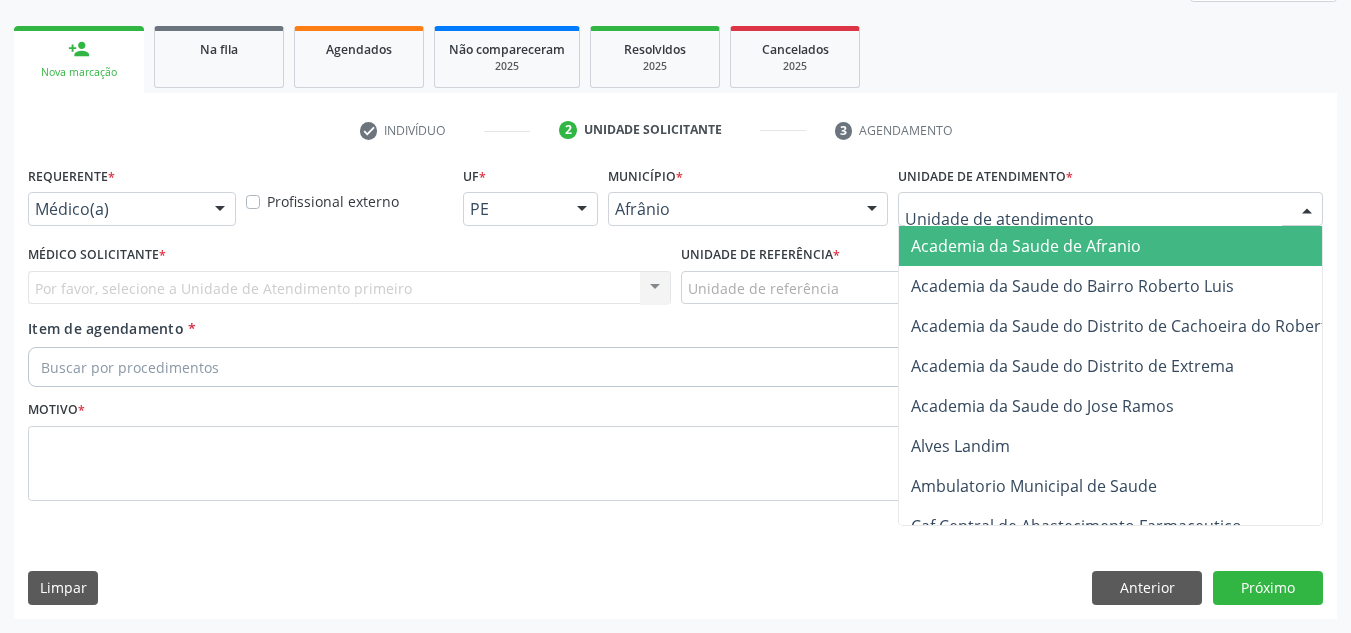 click at bounding box center [1110, 209] 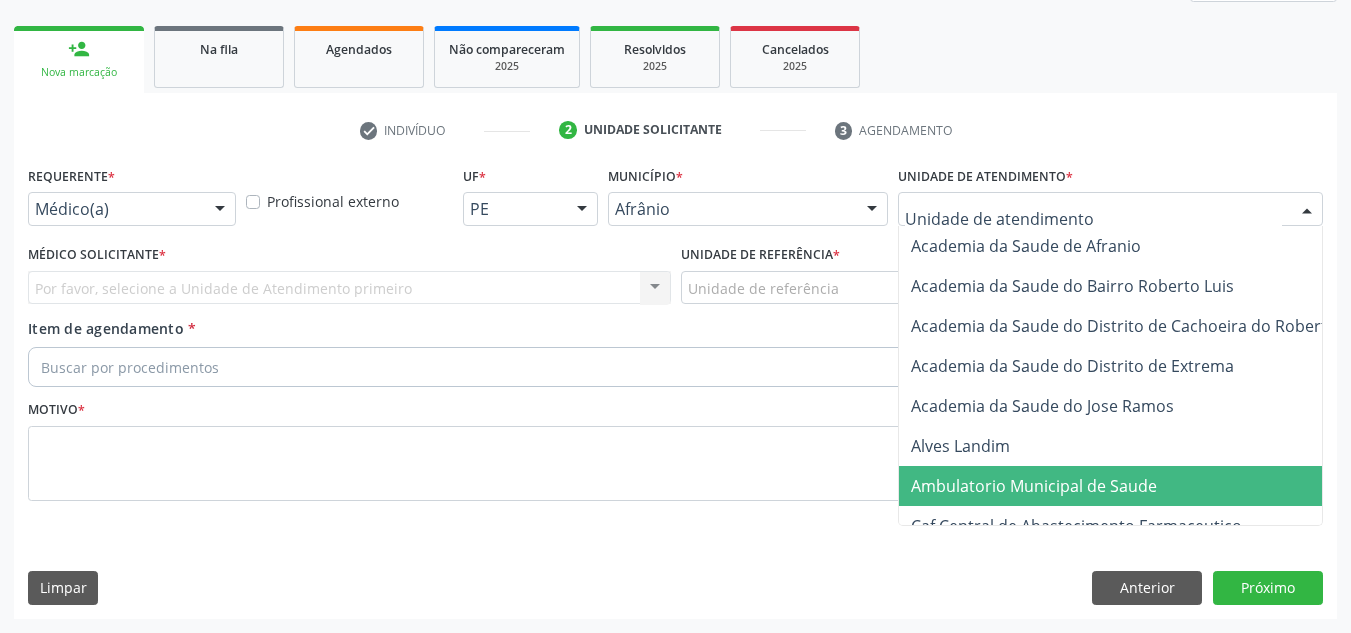click on "Ambulatorio Municipal de Saude" at bounding box center [1137, 486] 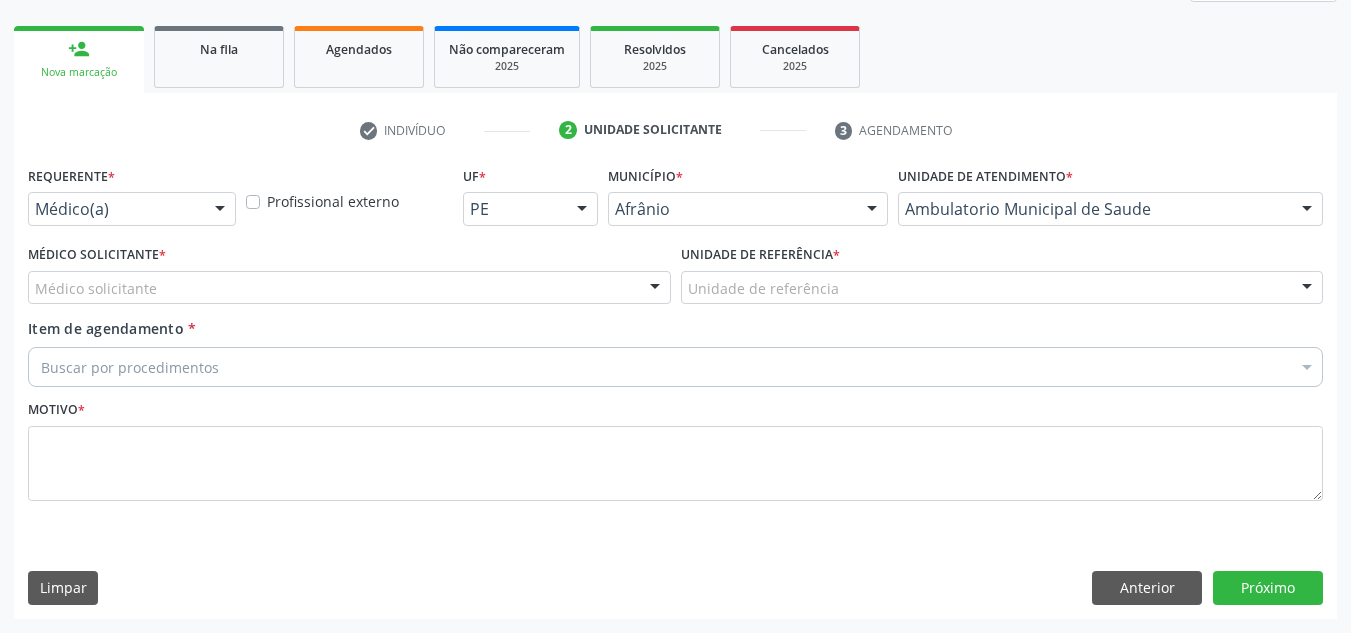 click on "Médico solicitante" at bounding box center (349, 288) 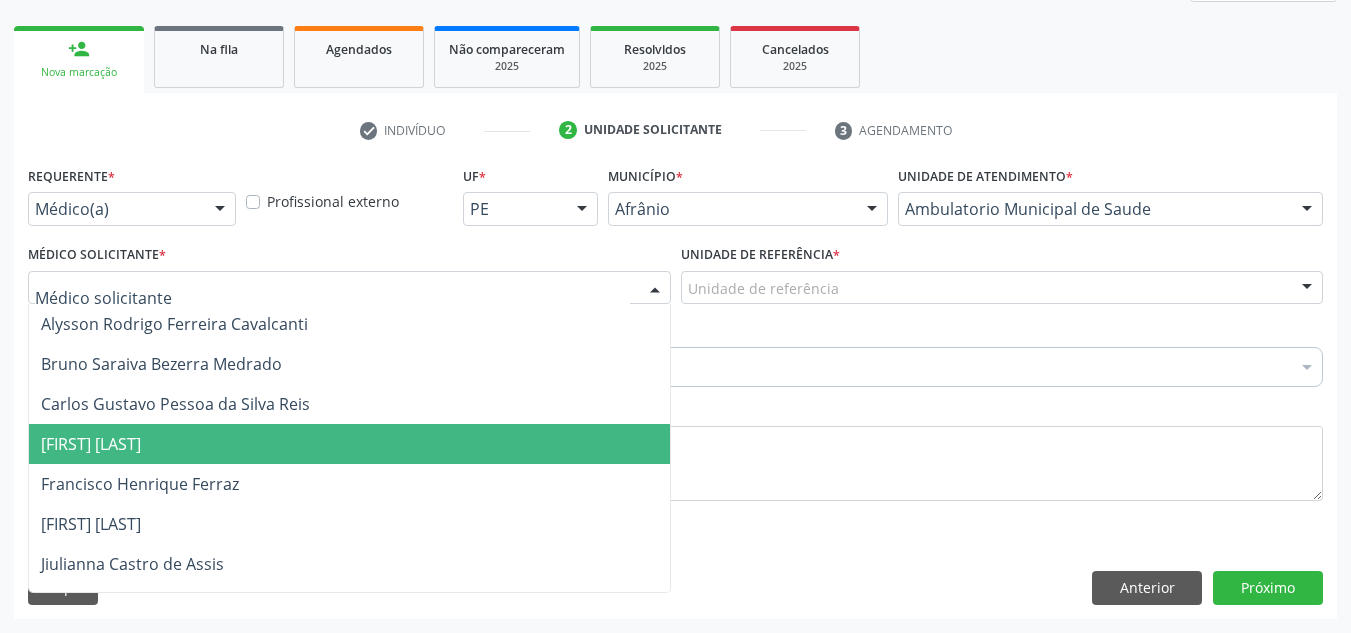 click on "[FIRST] [LAST]" at bounding box center (349, 444) 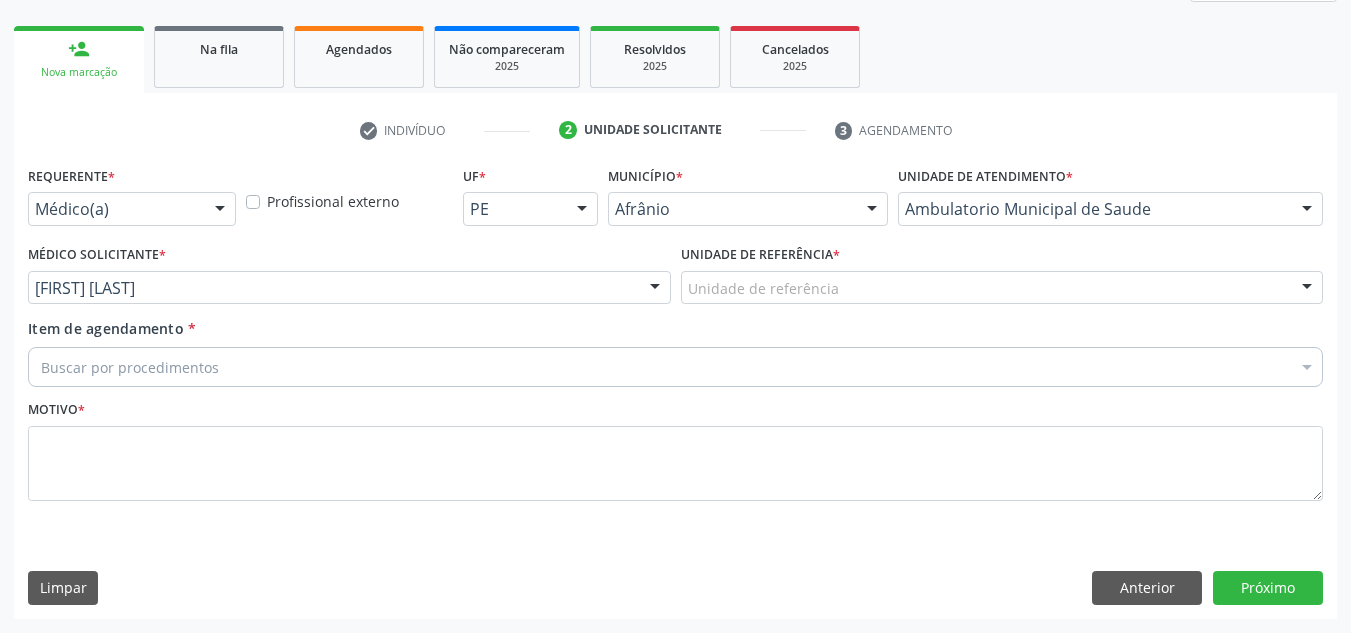 click on "Unidade de referência
*
Unidade de referência
ESF de Extrema   ESF de Barra das Melancias   ESF Jose e Maria Rodrigues de Macedo   ESF Maria da Silva Pereira   ESF Isabel Gomes   ESF Jose Ramos   ESF Custodia Maria da Conceicao   ESF Rosalia Cavalcanti Gomes   ESF Maria Dilurdes da Silva   ESF Ana Coelho Nonato
Nenhum resultado encontrado para: "   "
Não há nenhuma opção para ser exibida." at bounding box center (1002, 272) 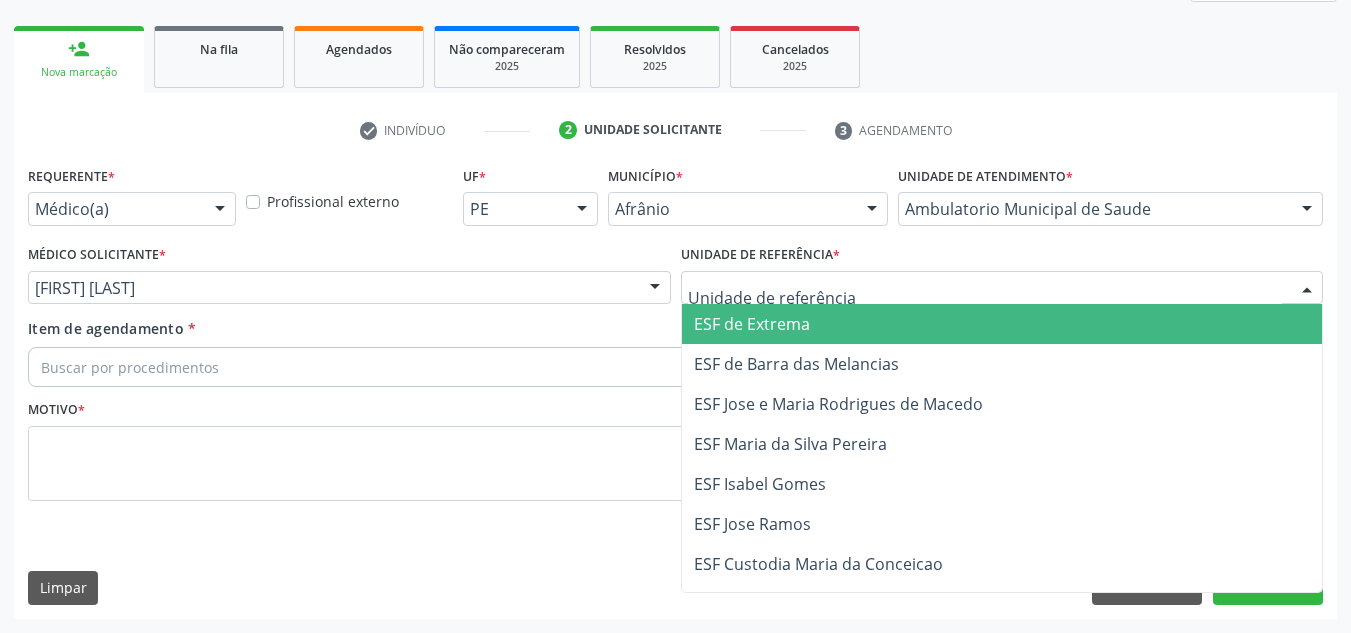 click at bounding box center [1002, 288] 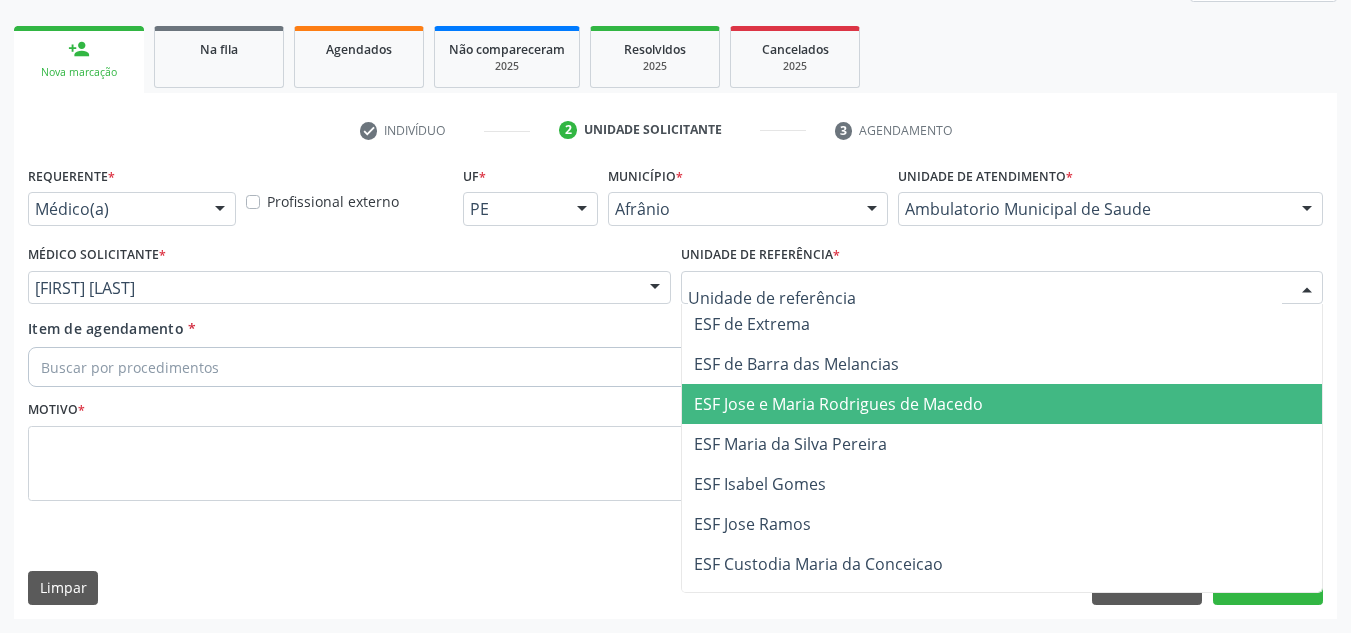 click on "ESF Jose e Maria Rodrigues de Macedo" at bounding box center [1002, 404] 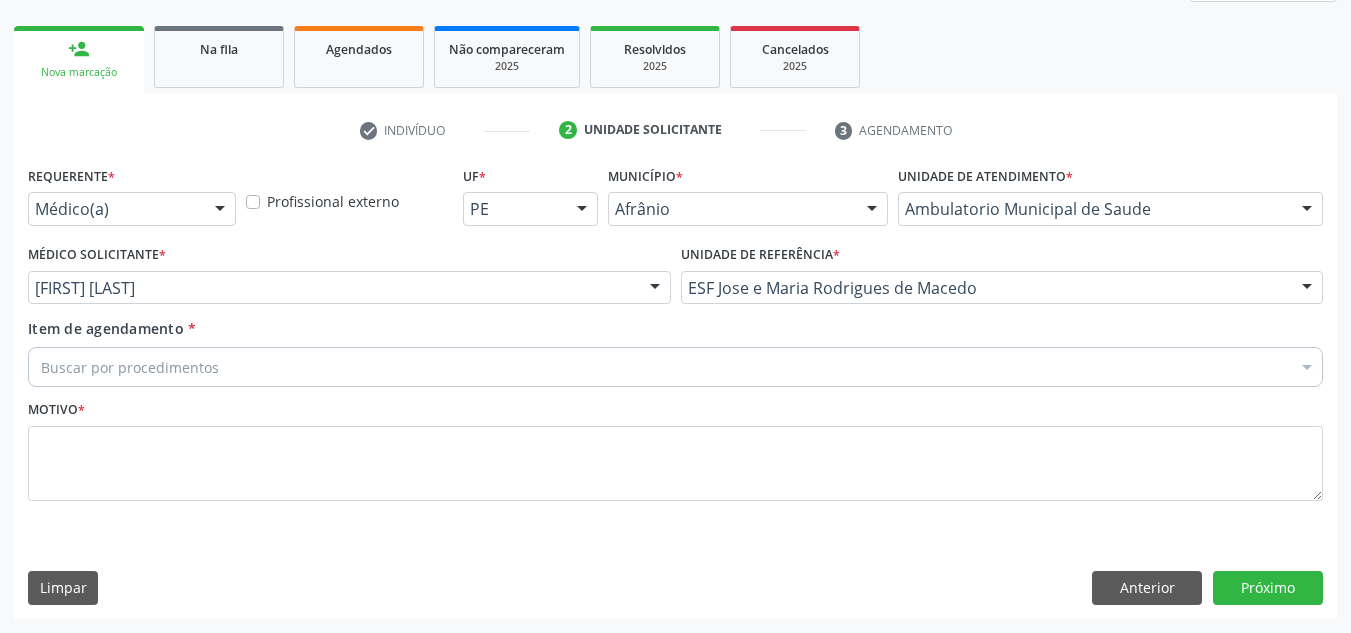 click on "Buscar por procedimentos" at bounding box center [675, 367] 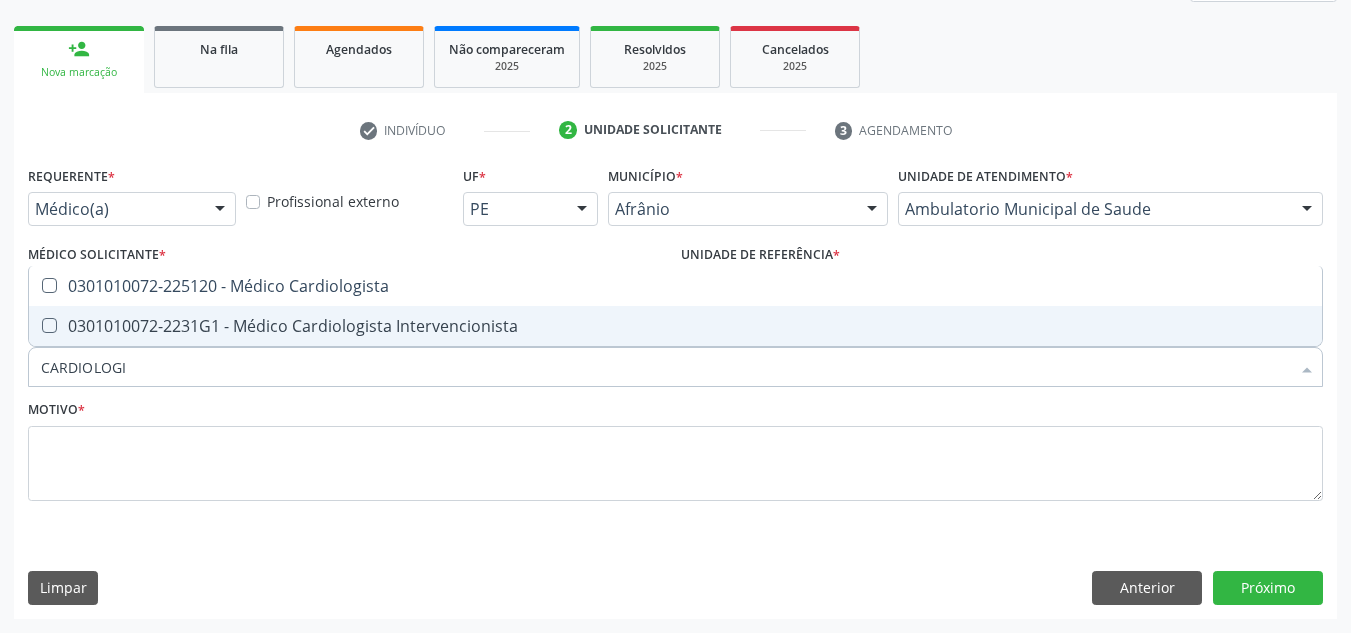 type on "CARDIOLOGIS" 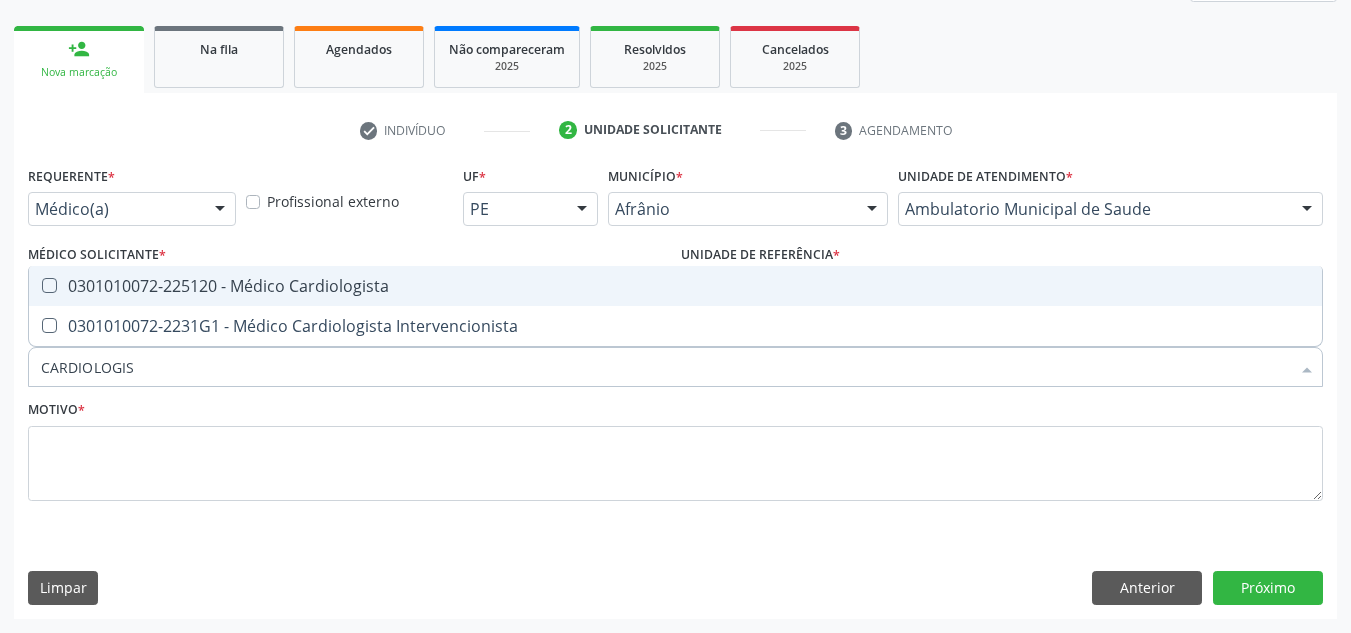 click on "0301010072-225120 - Médico Cardiologista" at bounding box center (675, 286) 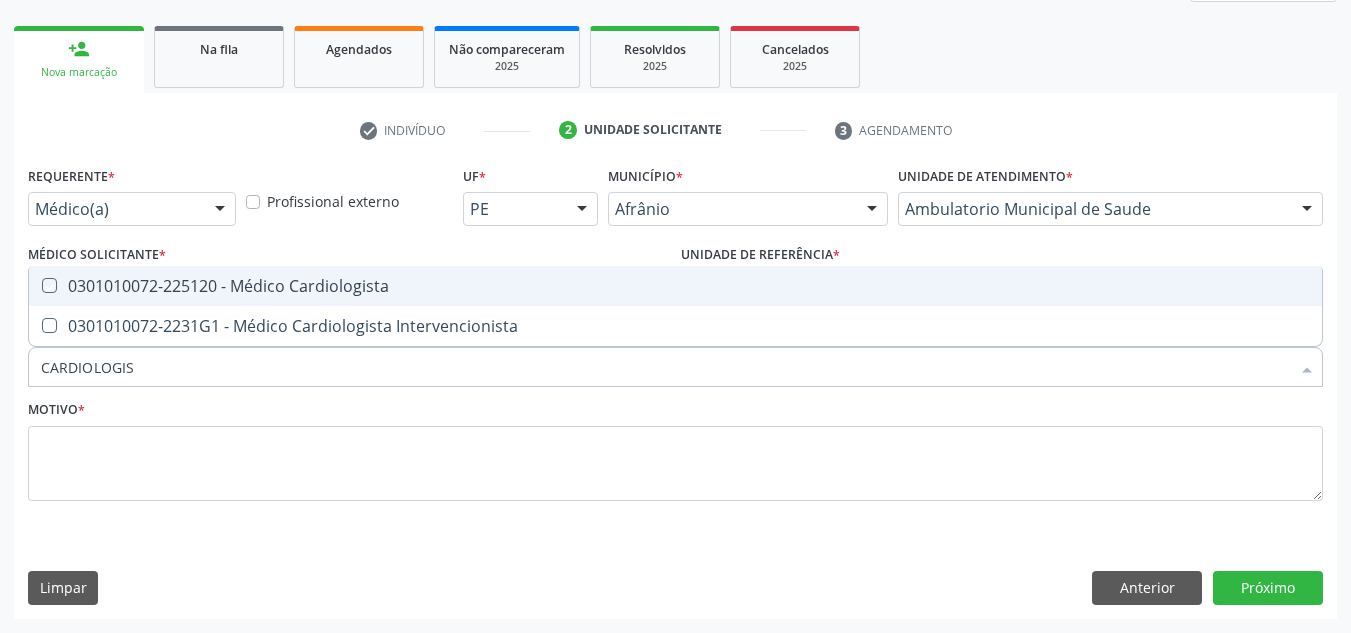 checkbox on "true" 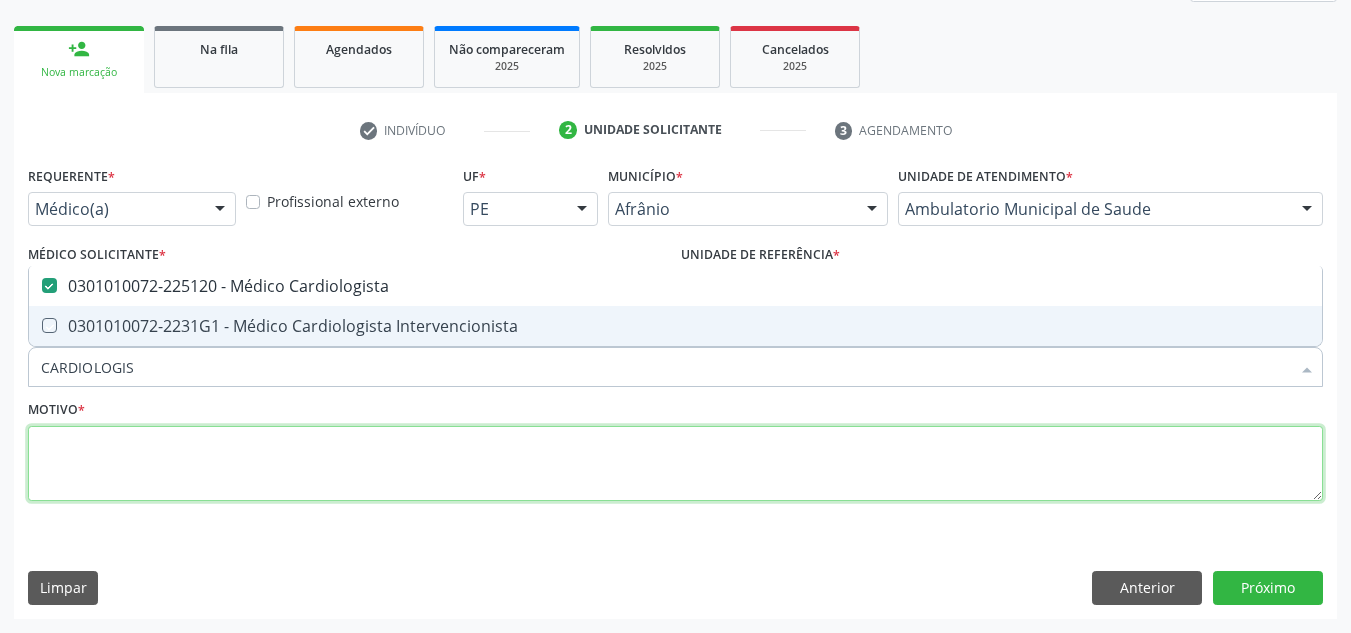 click at bounding box center [675, 464] 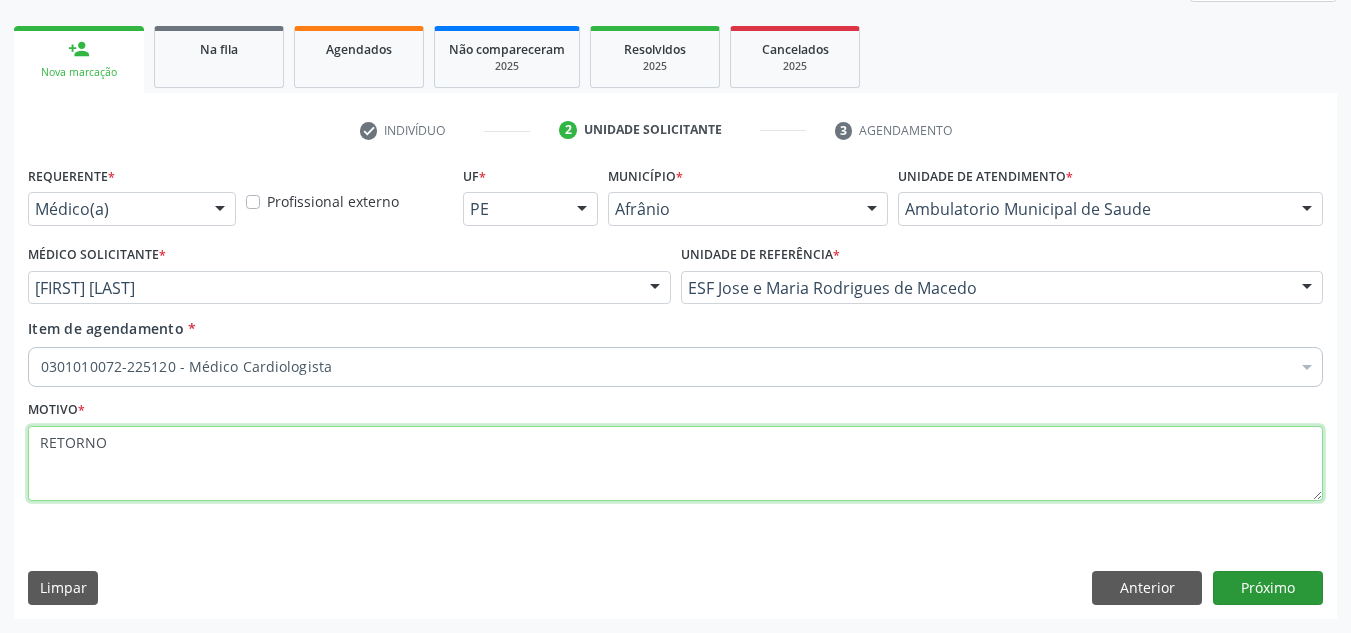 type on "RETORNO" 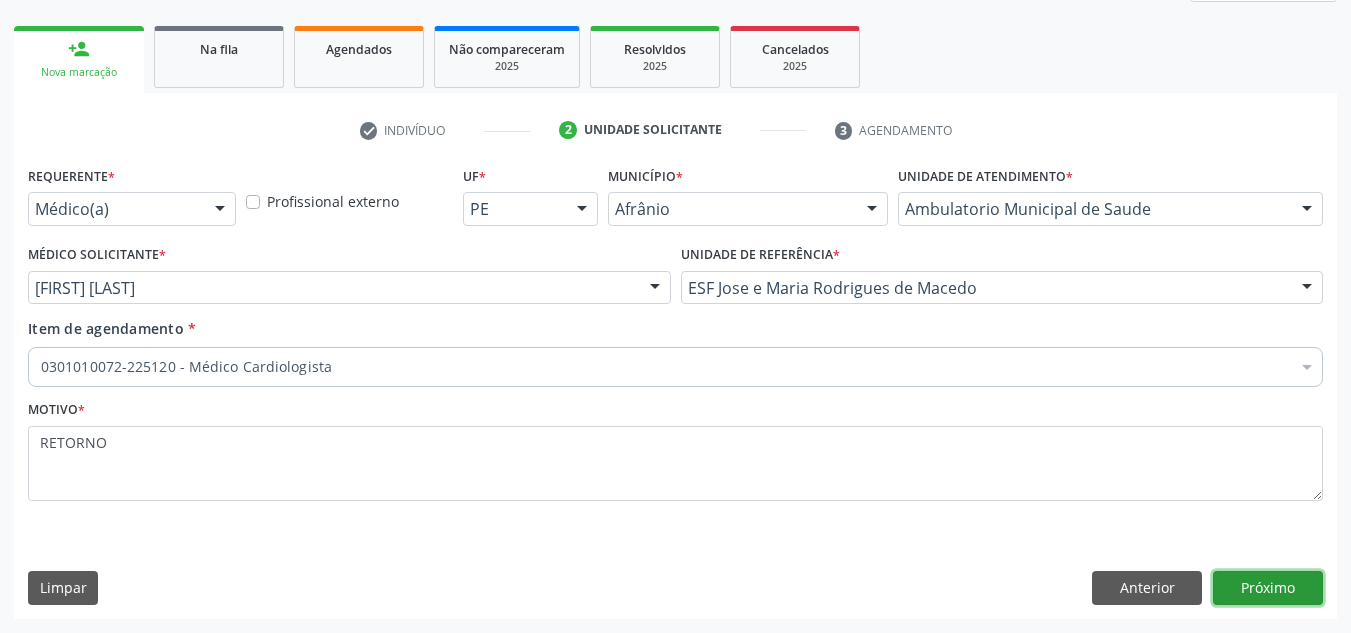 click on "Próximo" at bounding box center [1268, 588] 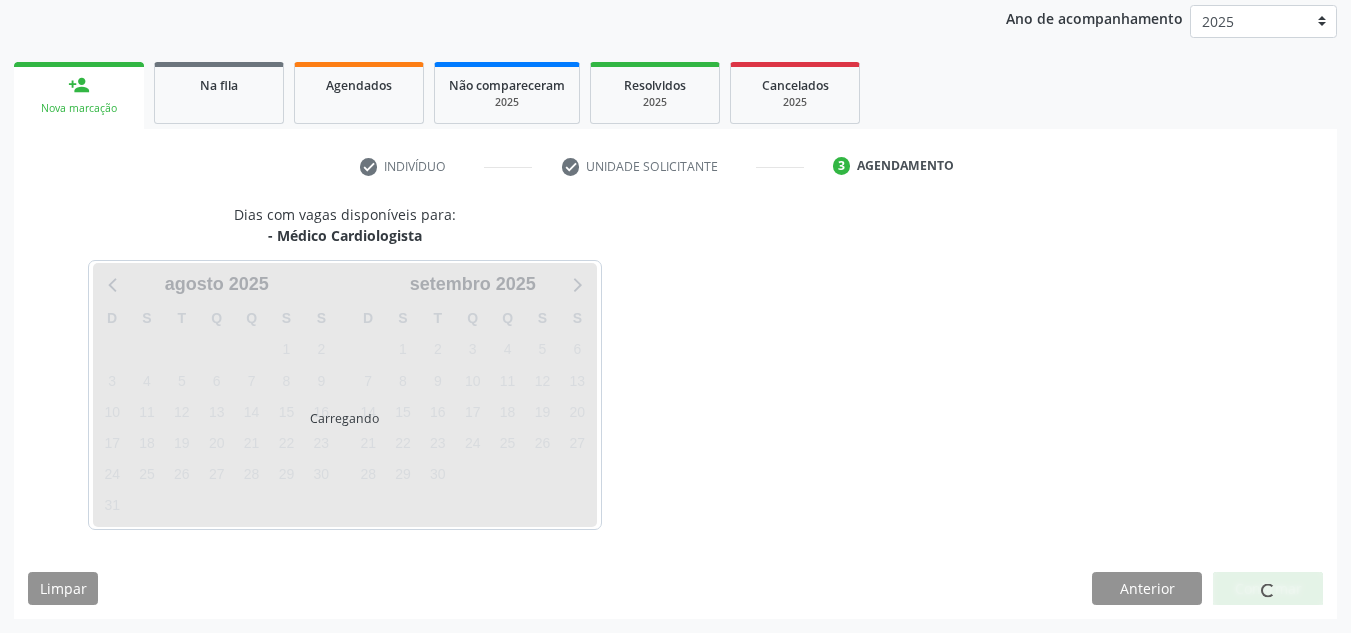 scroll, scrollTop: 237, scrollLeft: 0, axis: vertical 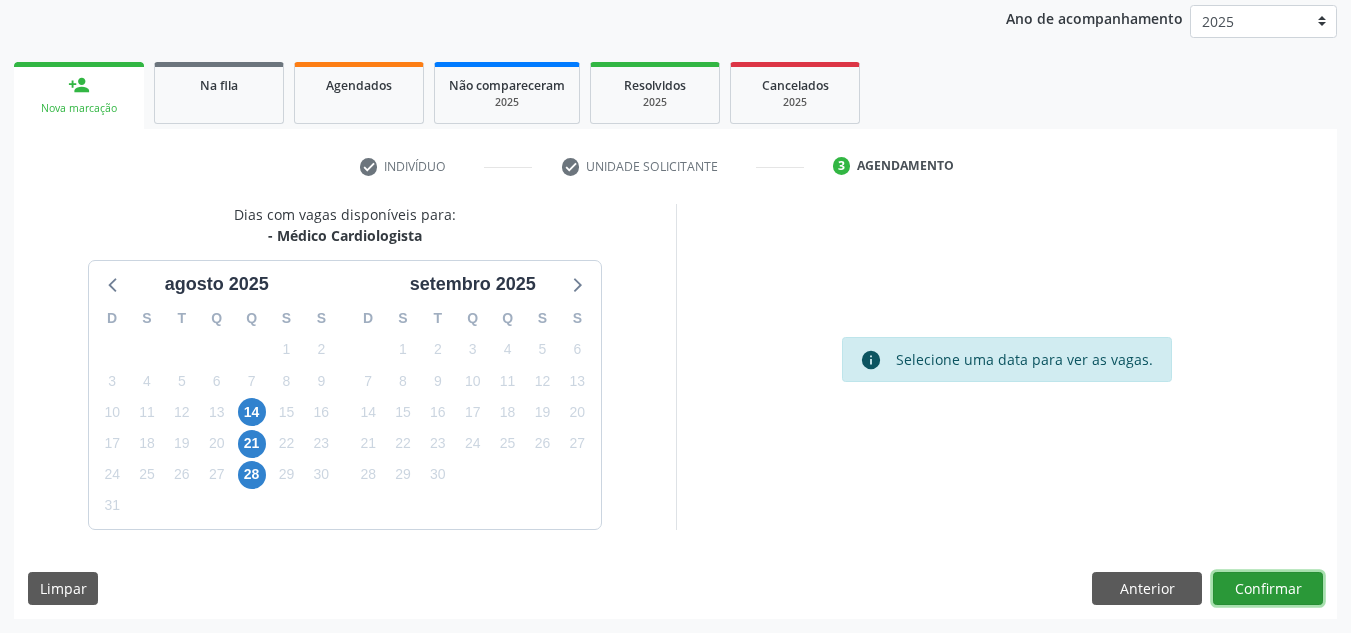 click on "Confirmar" at bounding box center [1268, 589] 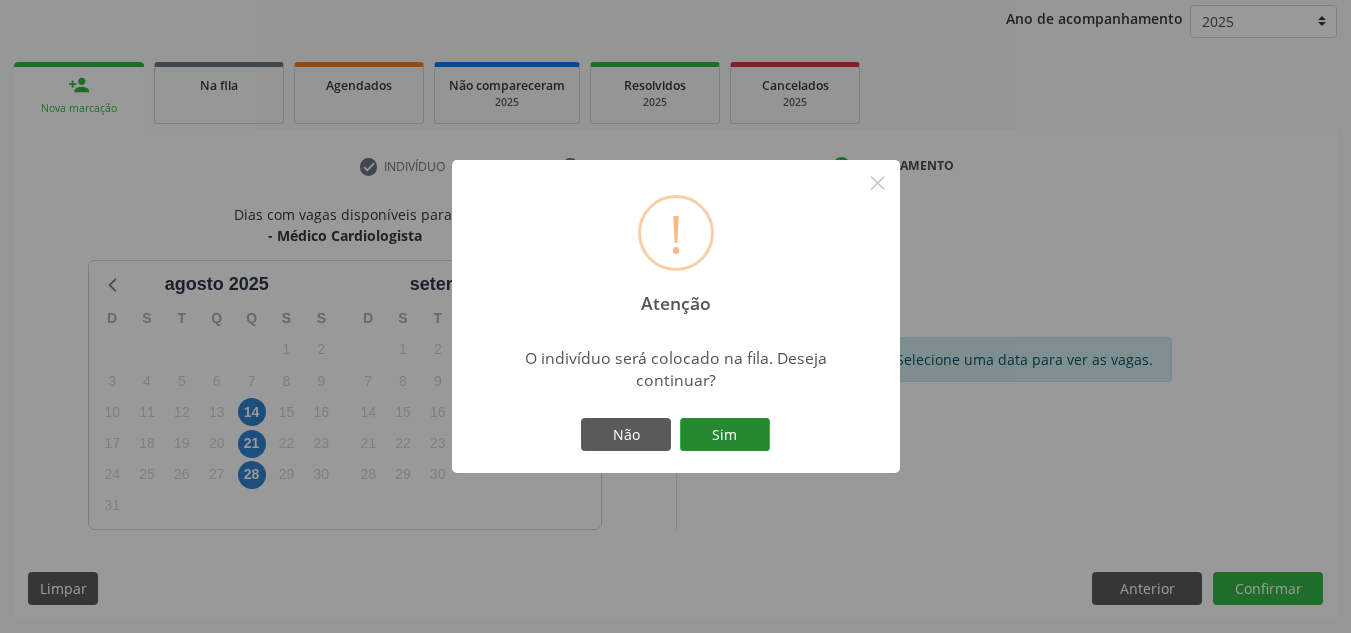 click on "Sim" at bounding box center [725, 435] 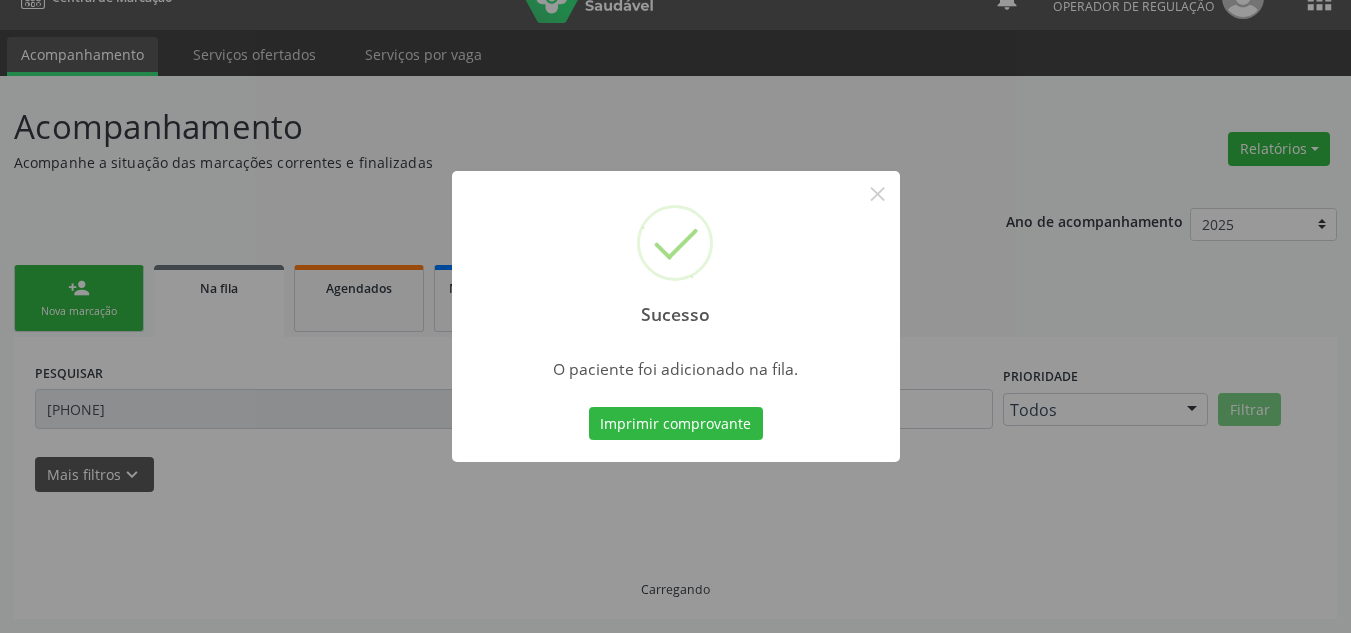 scroll, scrollTop: 34, scrollLeft: 0, axis: vertical 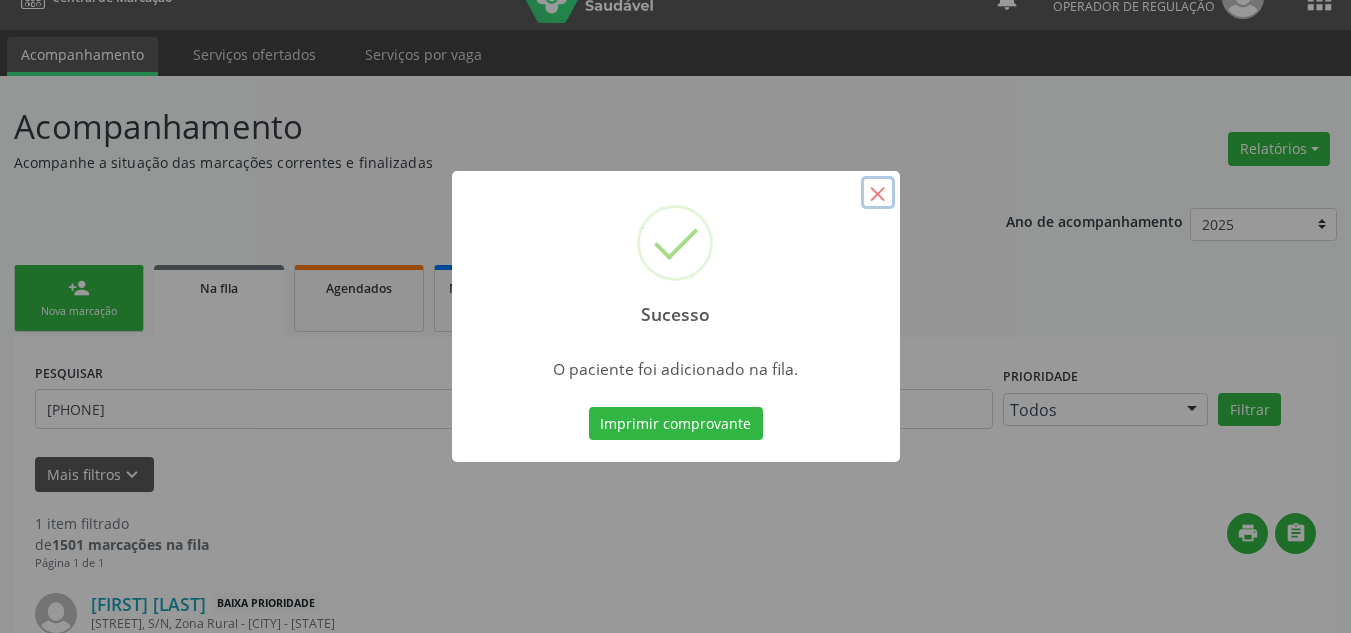 drag, startPoint x: 874, startPoint y: 184, endPoint x: 856, endPoint y: 189, distance: 18.681541 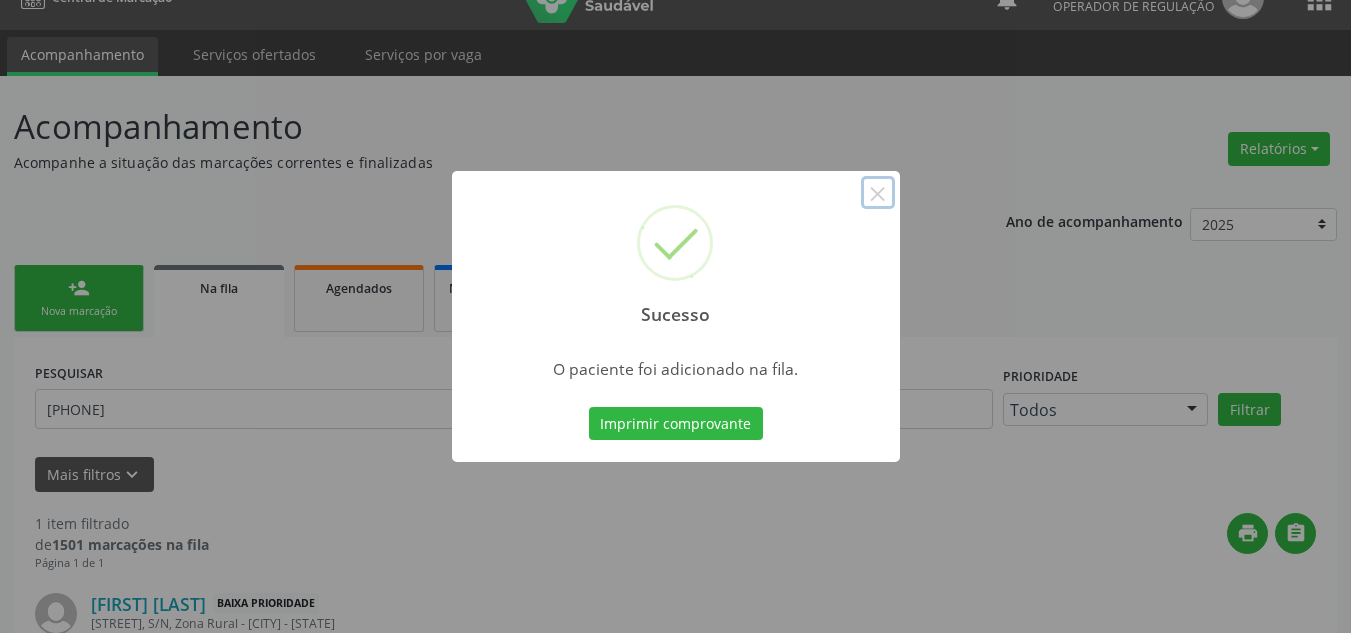 click on "×" at bounding box center (878, 193) 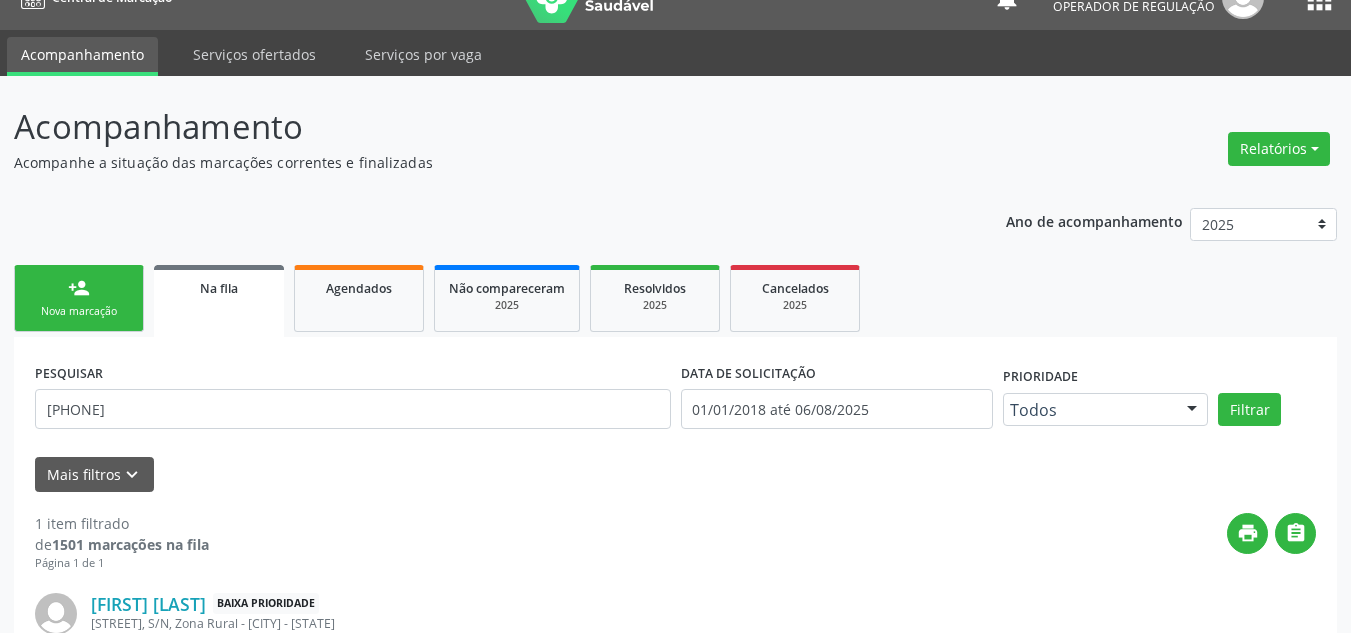 click on "person_add" at bounding box center (79, 288) 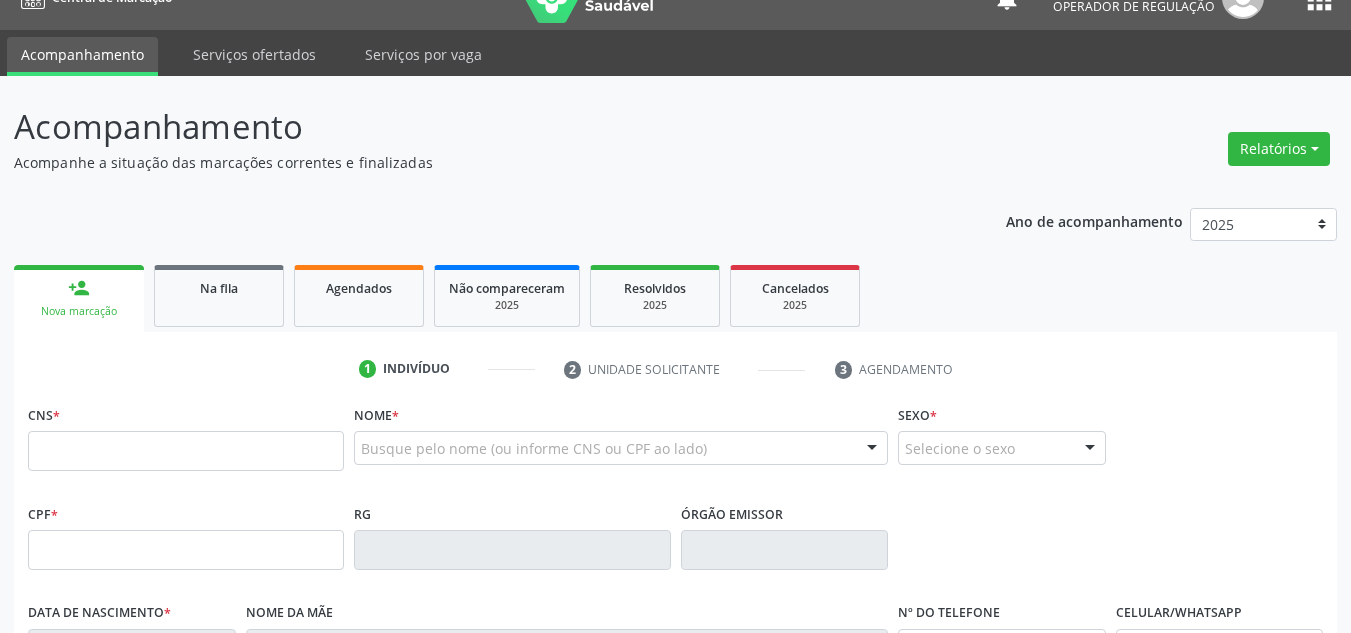 click on "CNS
*" at bounding box center (186, 435) 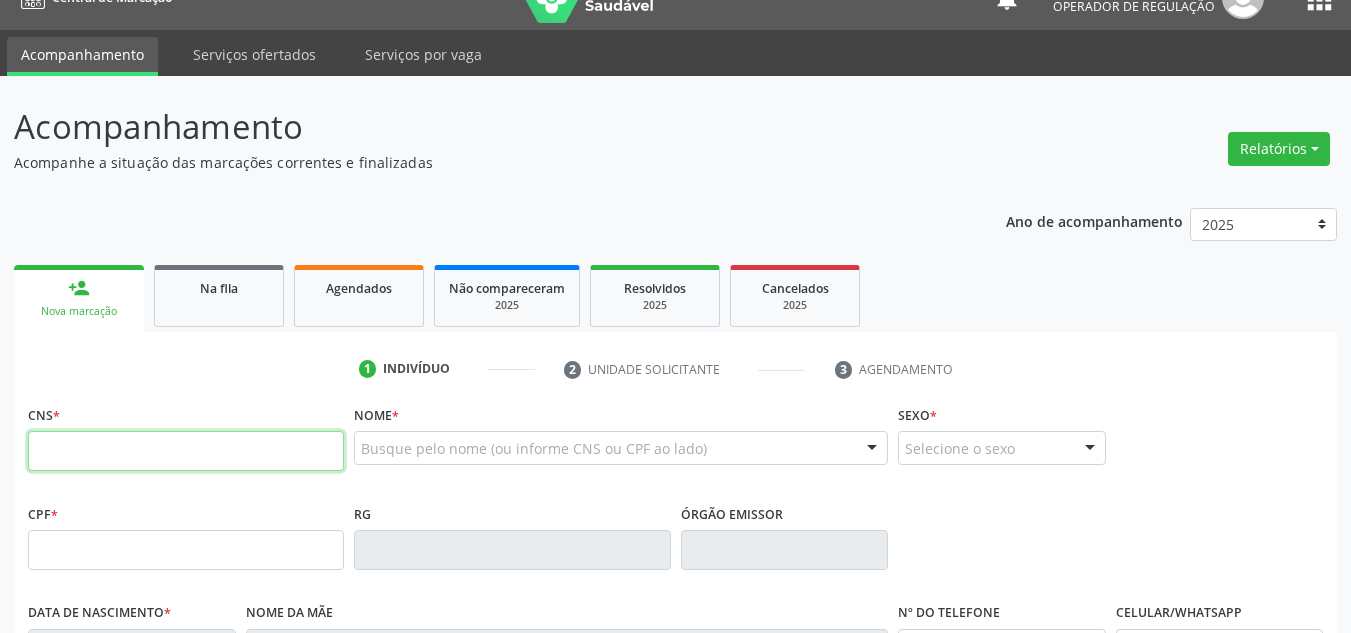 click at bounding box center [186, 451] 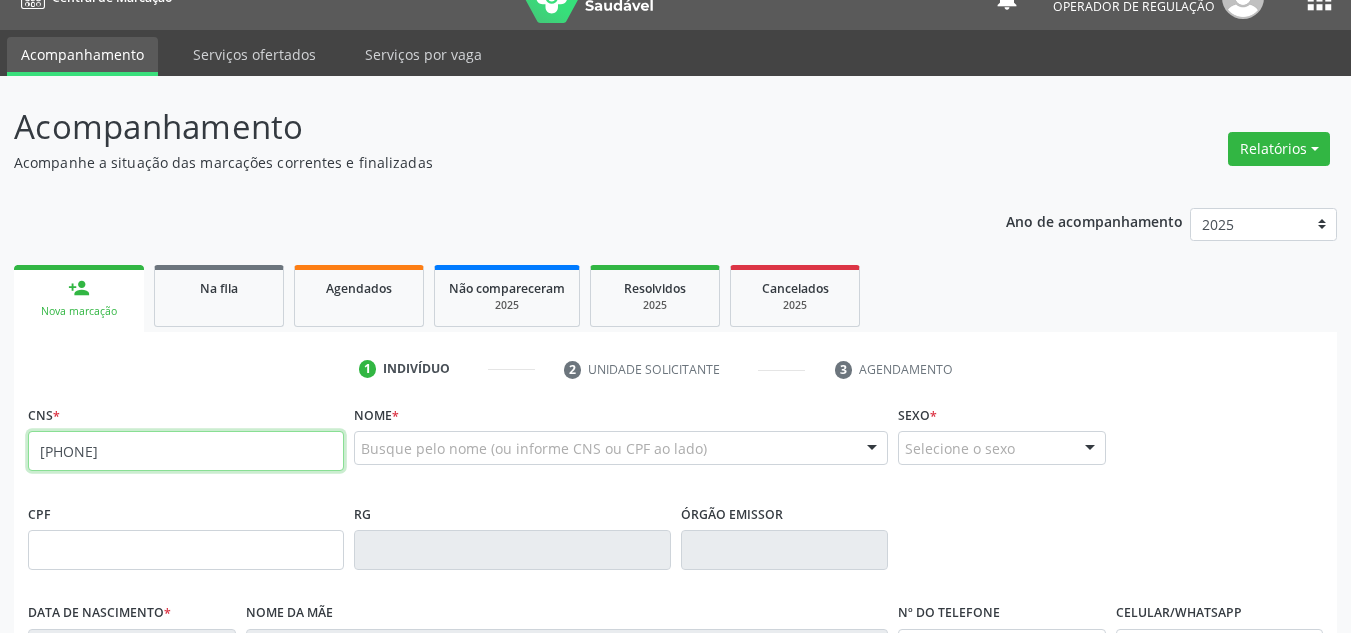 type on "[PHONE]" 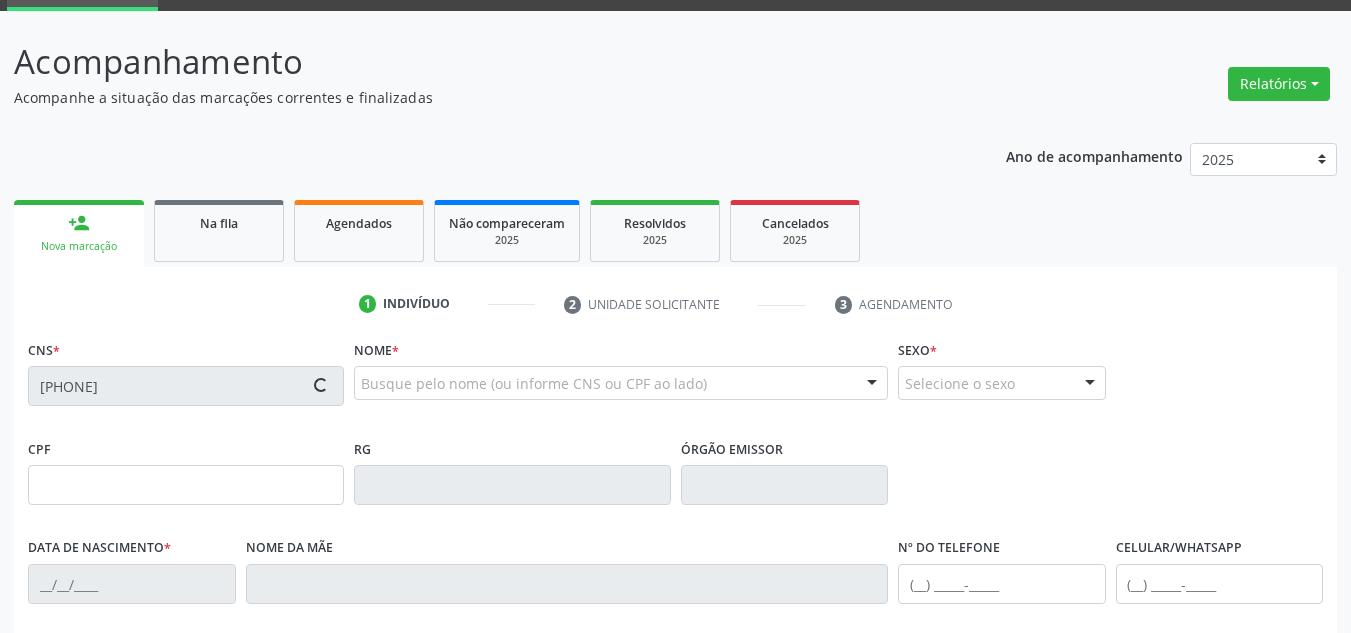 scroll, scrollTop: 134, scrollLeft: 0, axis: vertical 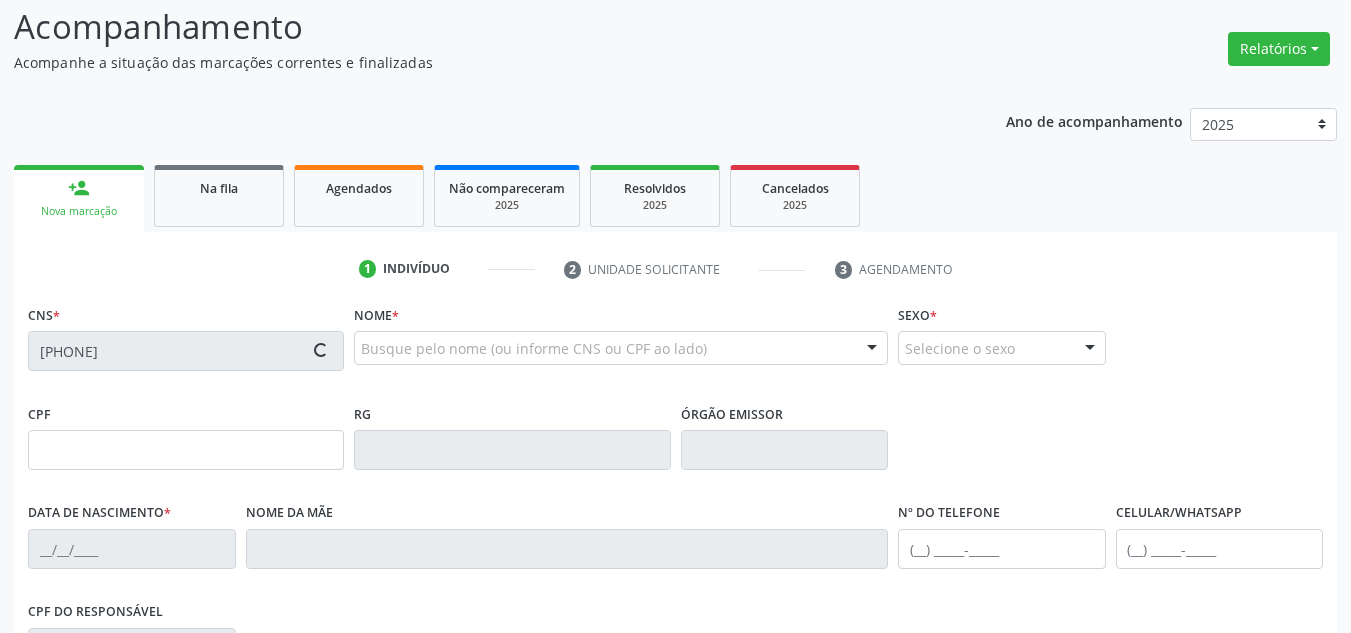 type on "[CPF]" 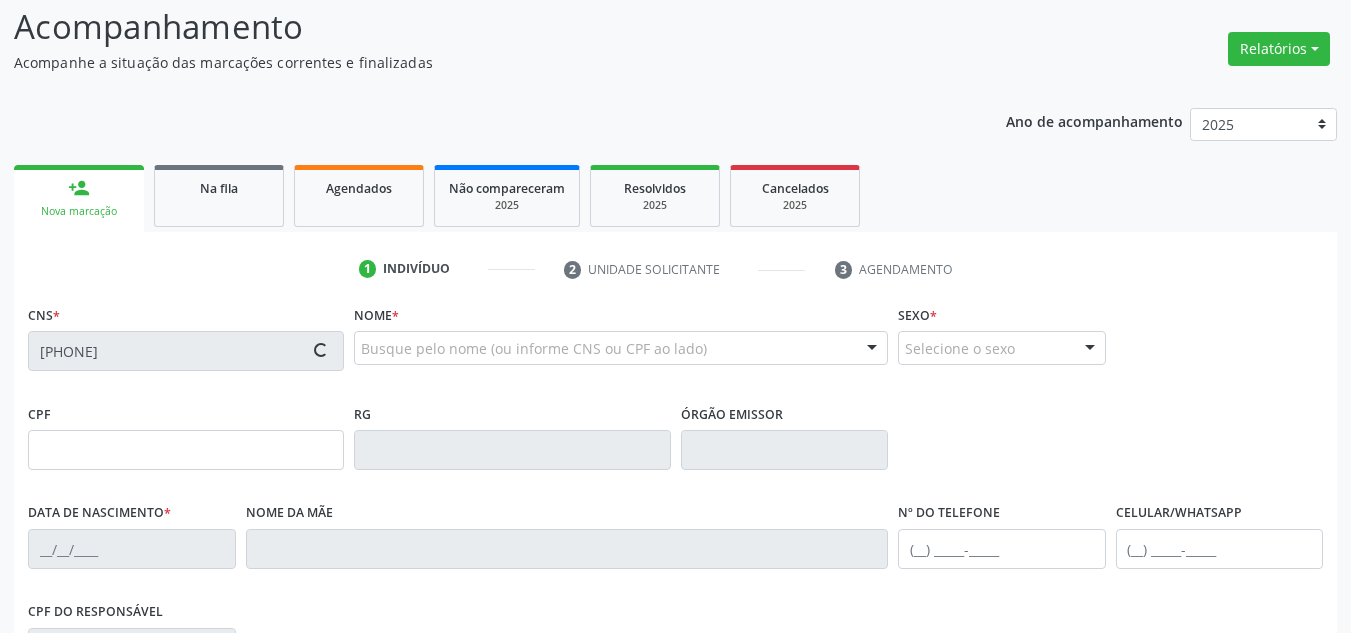 type on "[DATE]" 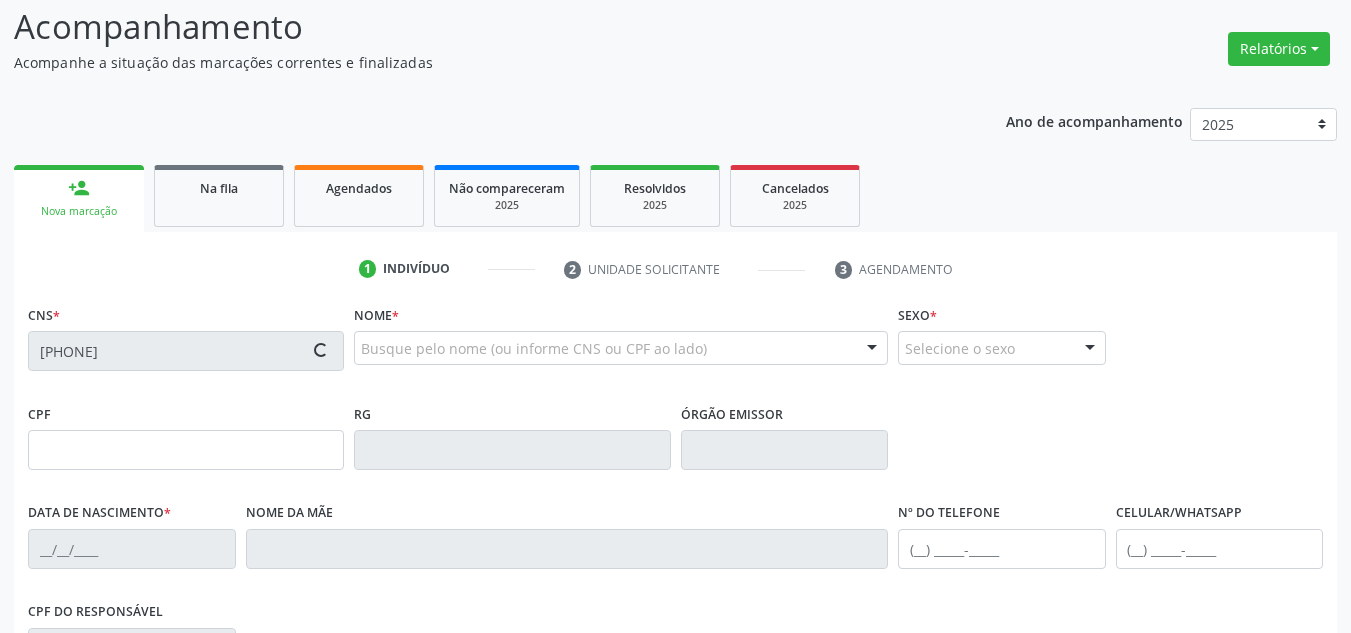 type on "[FIRST] [LAST]" 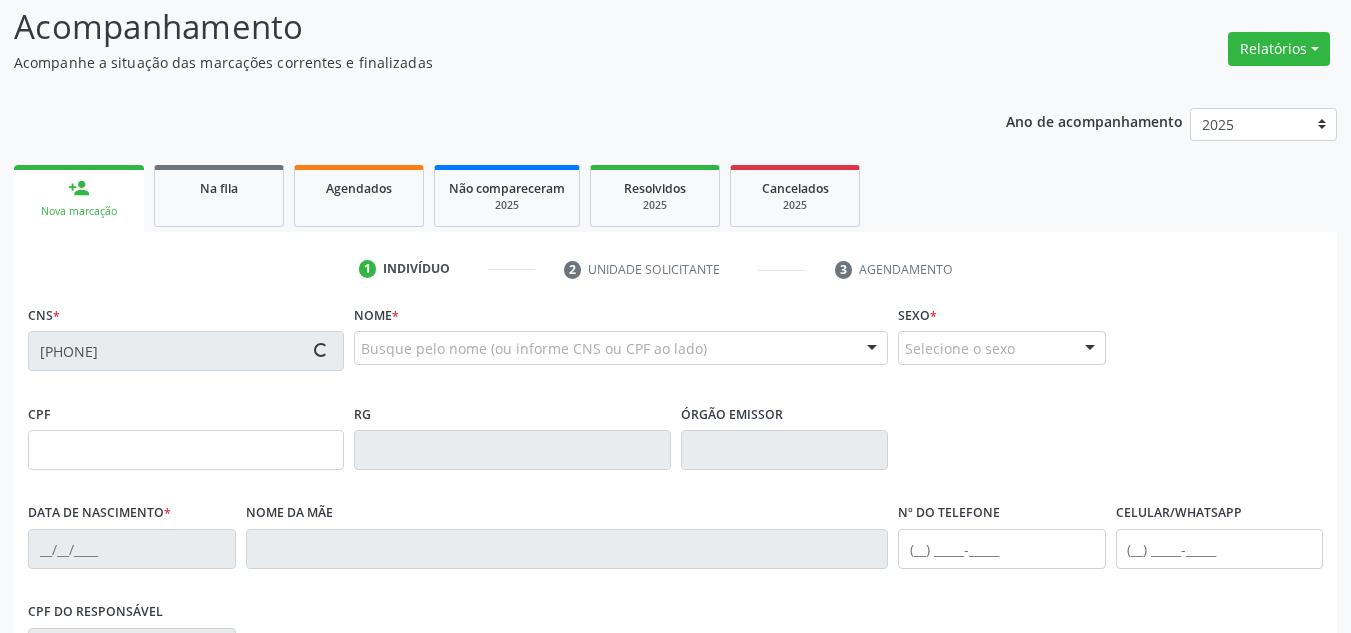 type on "[PHONE]" 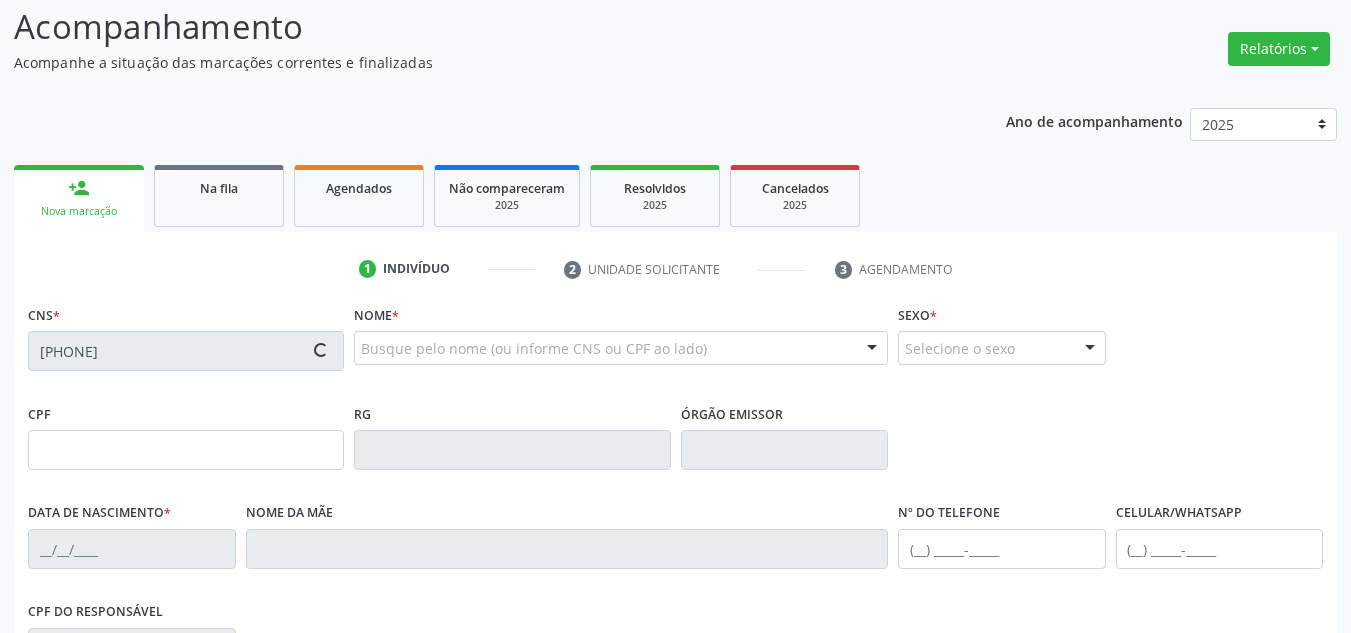 type on "S/N" 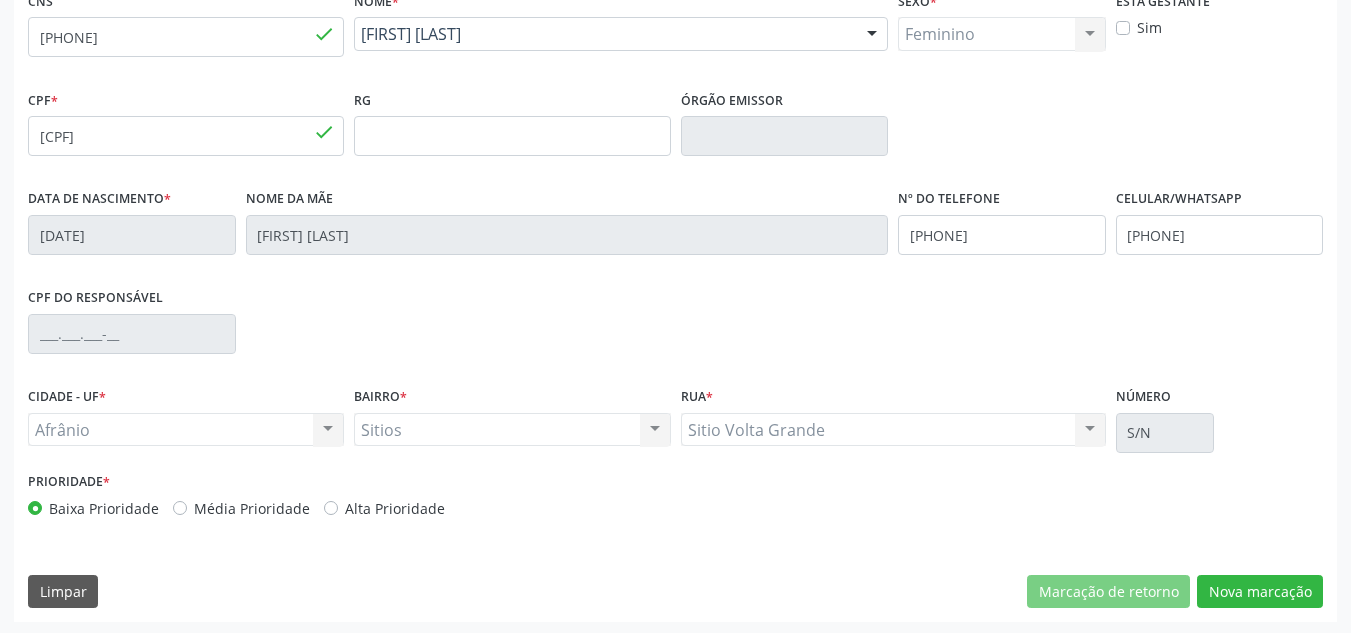 scroll, scrollTop: 451, scrollLeft: 0, axis: vertical 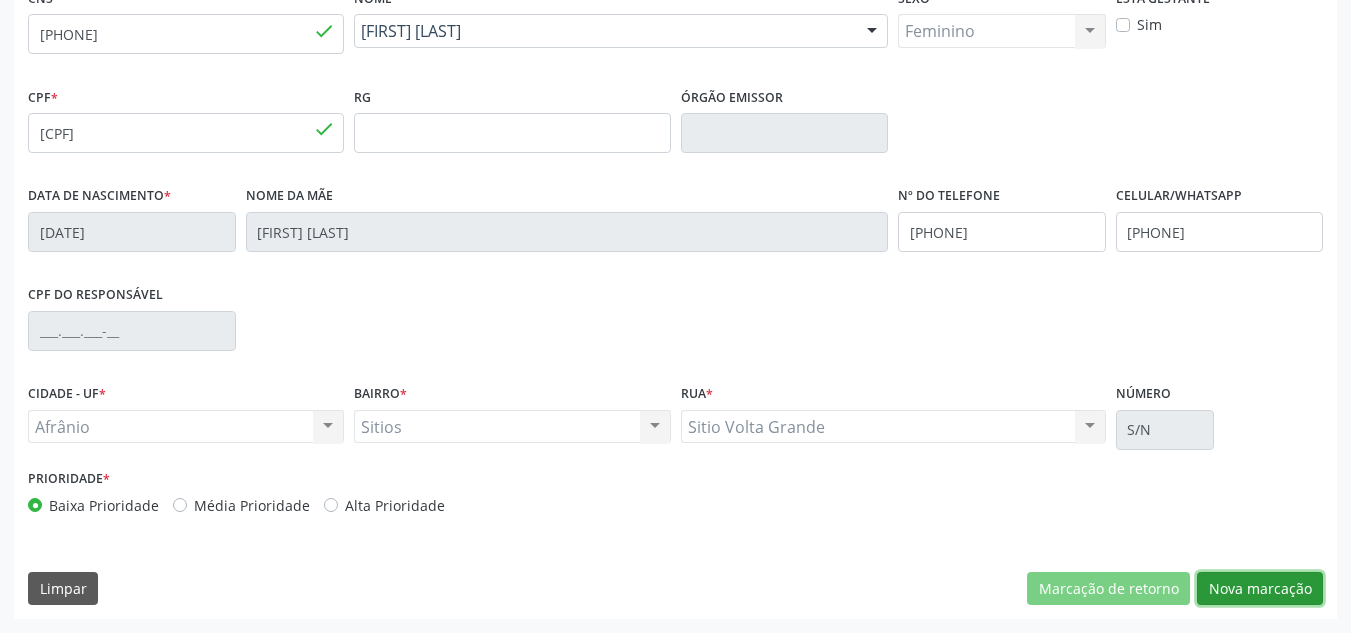click on "Nova marcação" at bounding box center [1260, 589] 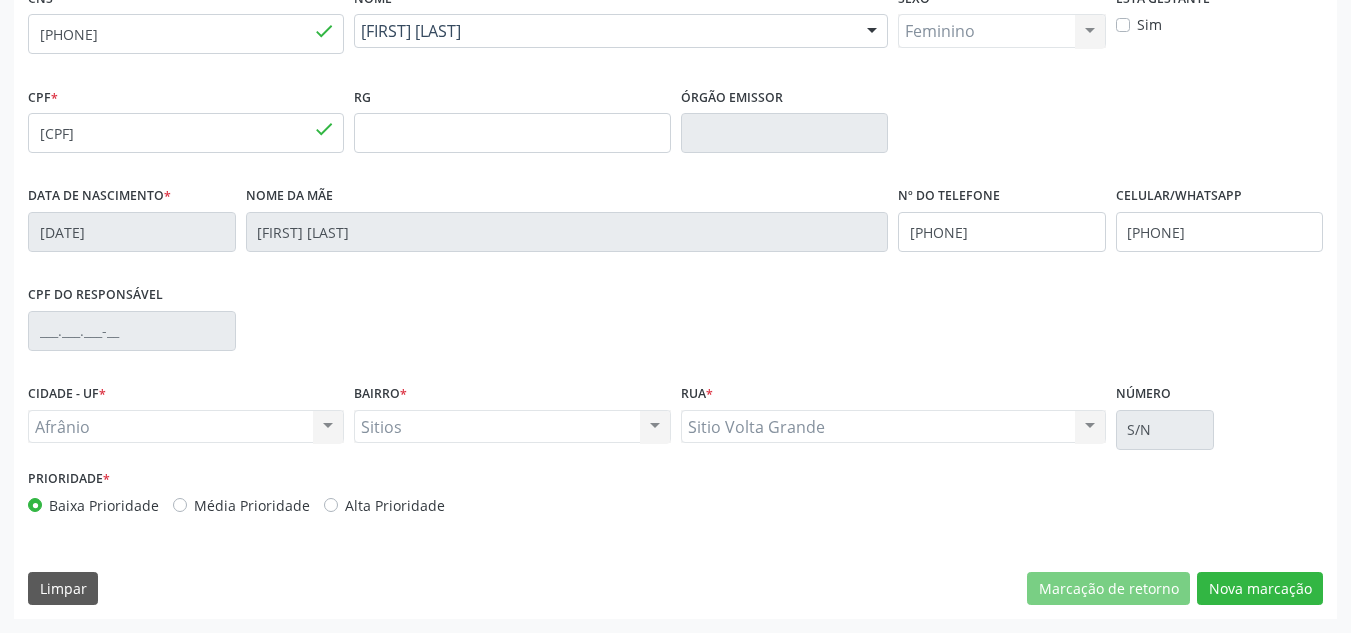 scroll, scrollTop: 273, scrollLeft: 0, axis: vertical 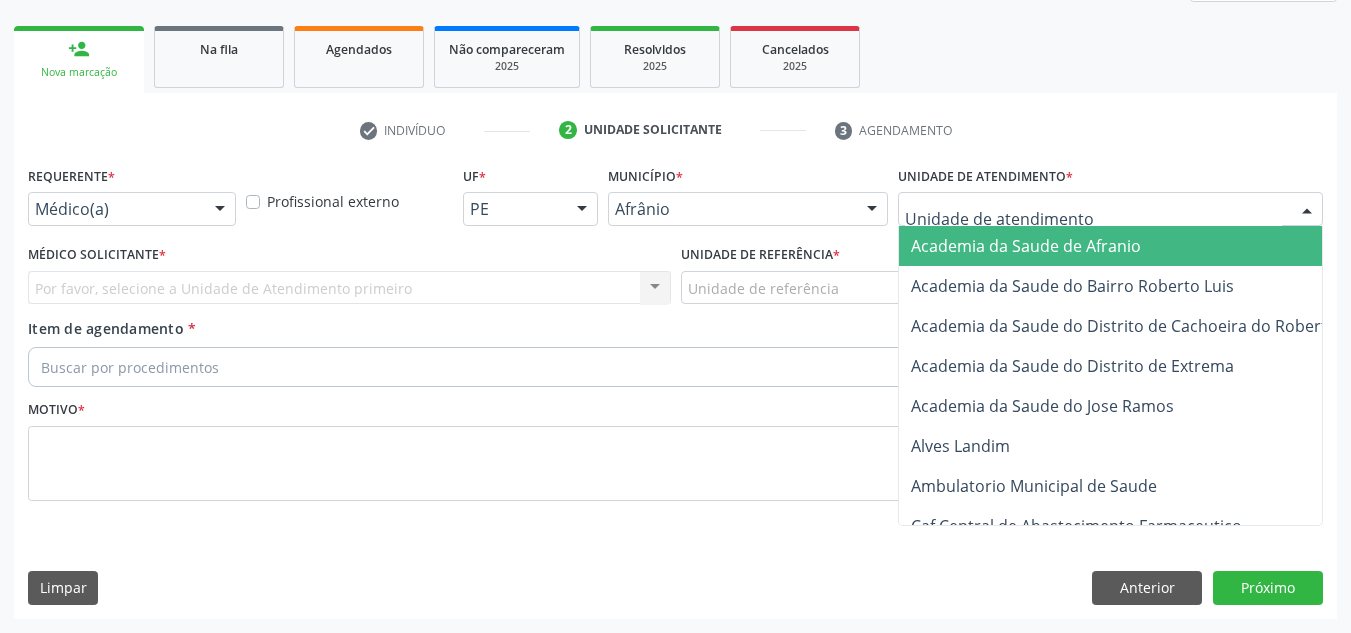 click at bounding box center [1110, 209] 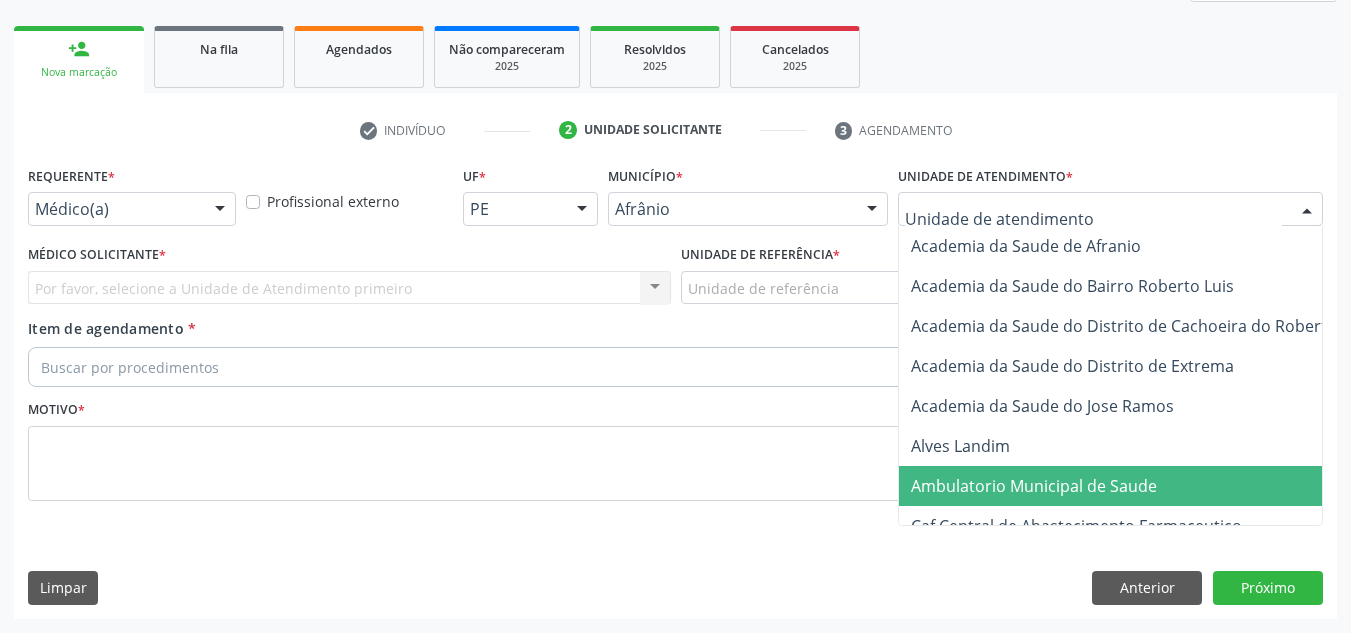 drag, startPoint x: 1115, startPoint y: 497, endPoint x: 1100, endPoint y: 486, distance: 18.601076 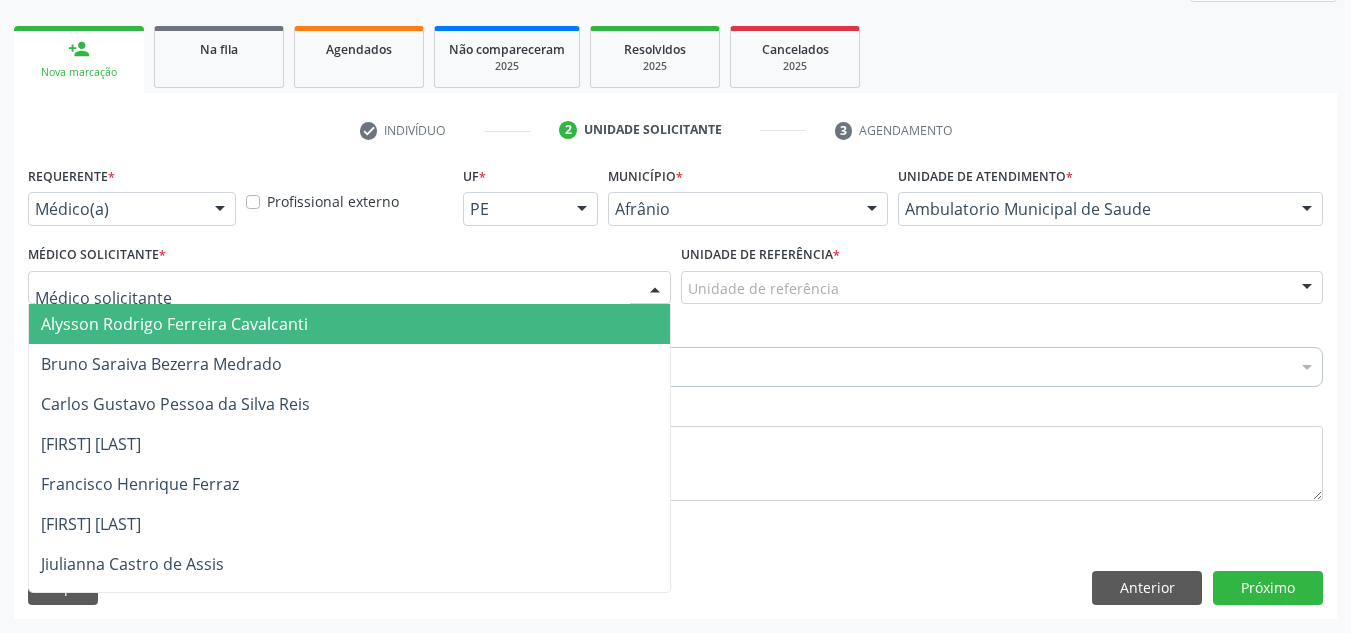 click at bounding box center (349, 288) 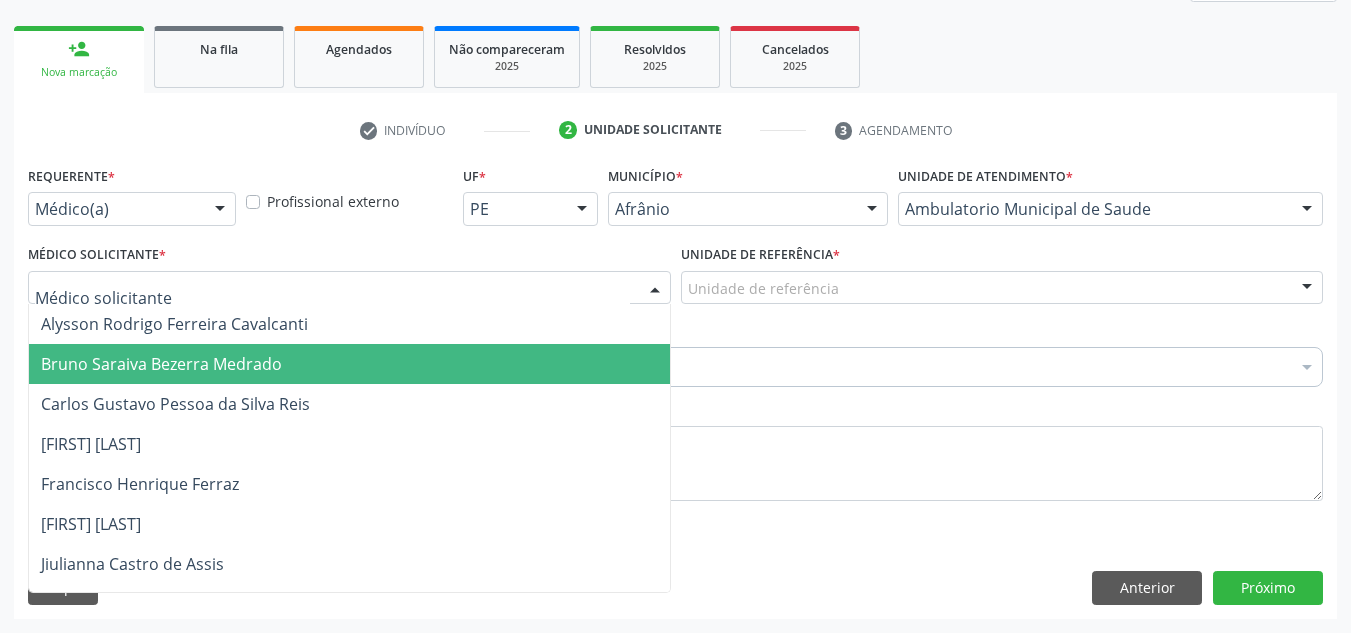 drag, startPoint x: 544, startPoint y: 364, endPoint x: 746, endPoint y: 259, distance: 227.65984 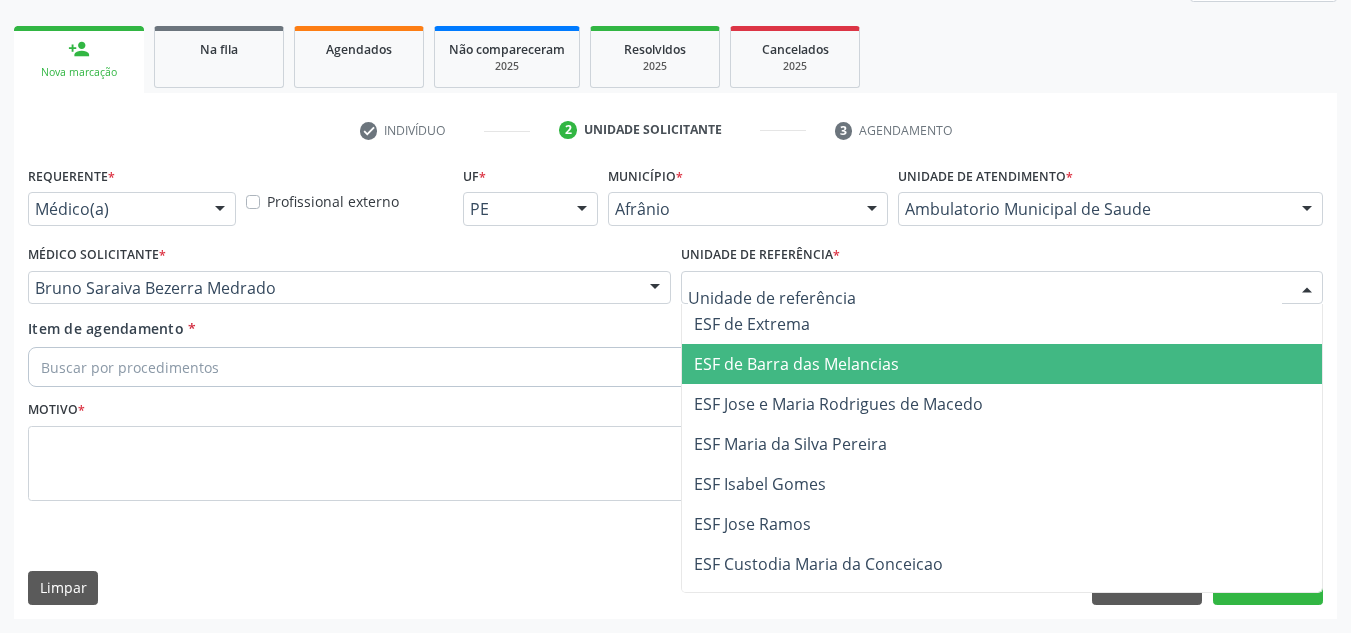 click on "ESF de Barra das Melancias" at bounding box center (1002, 364) 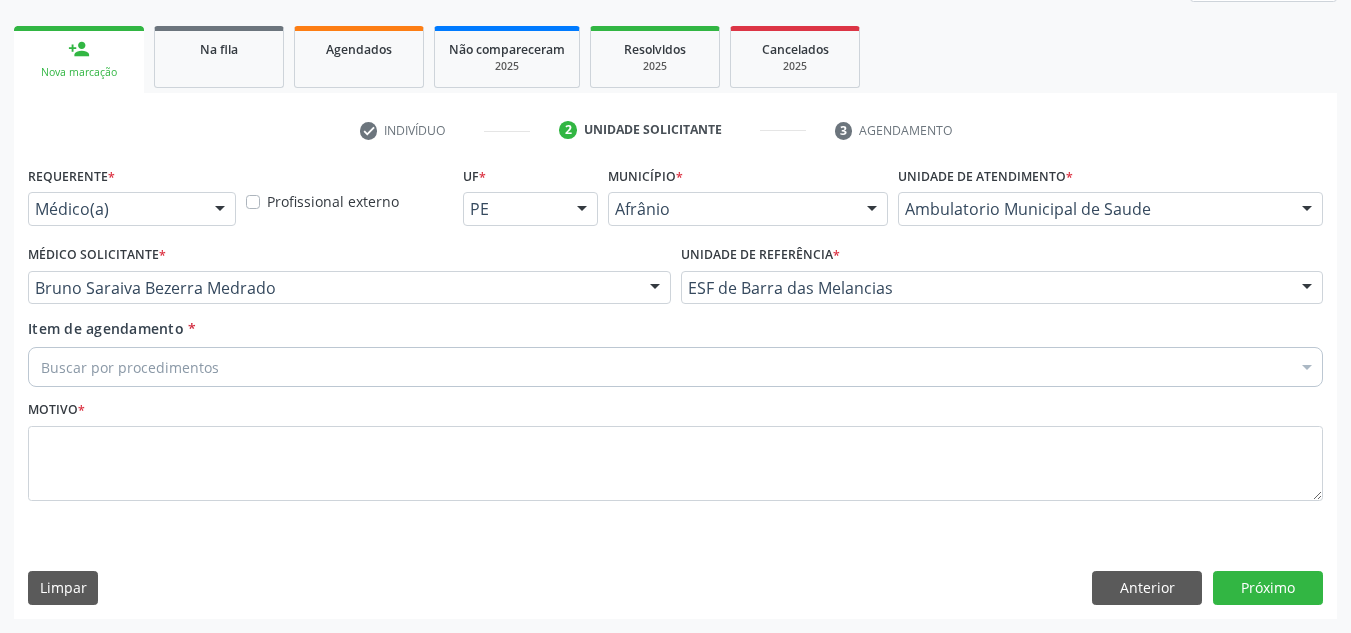 click on "Buscar por procedimentos" at bounding box center [675, 367] 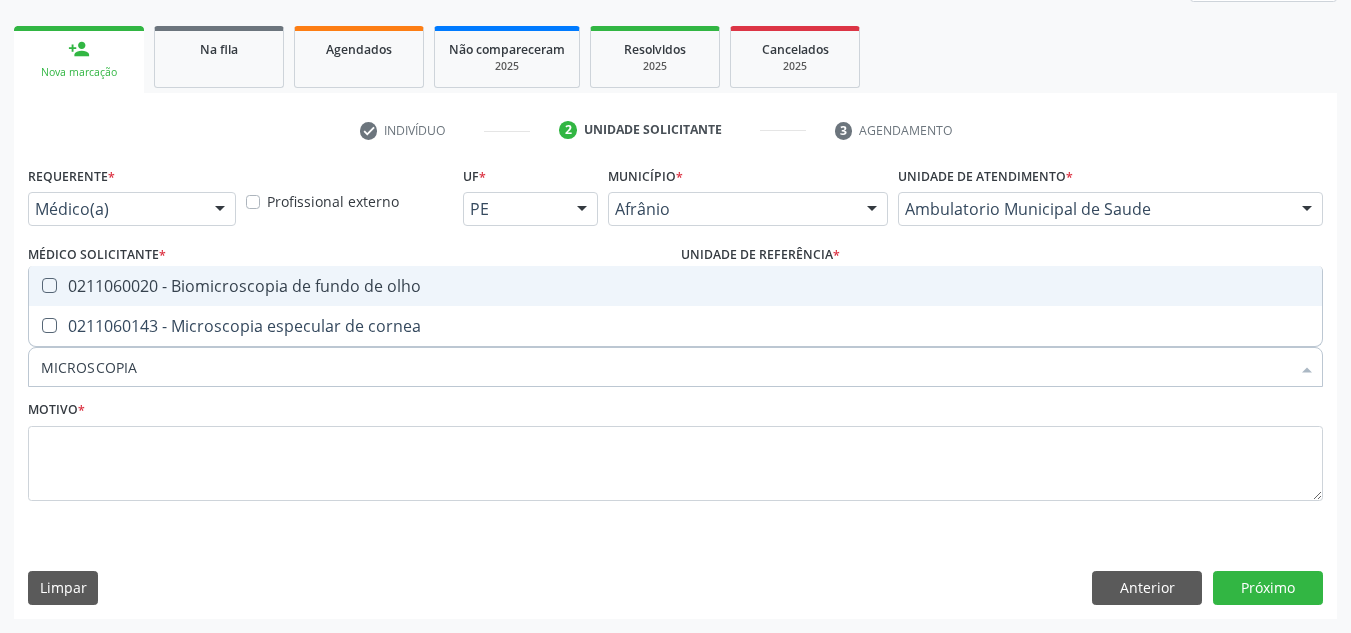 type on "MICROSCOPIA" 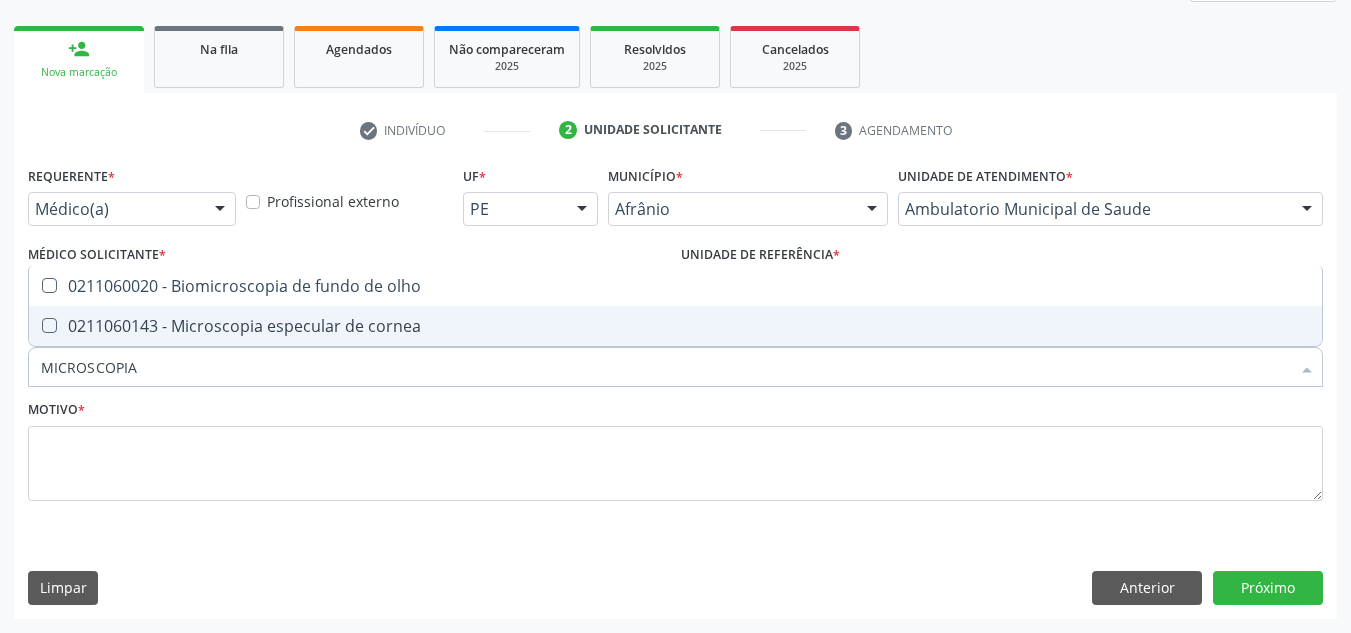 click on "0211060143 - Microscopia especular de cornea" at bounding box center (675, 326) 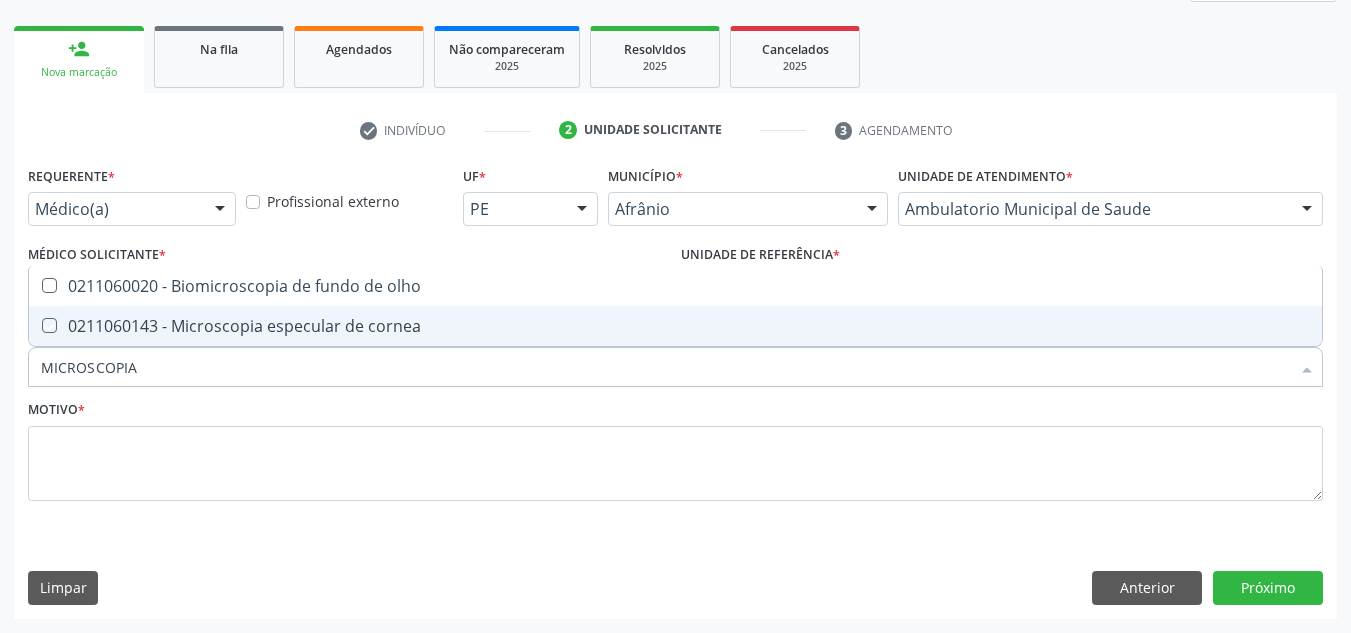 checkbox on "true" 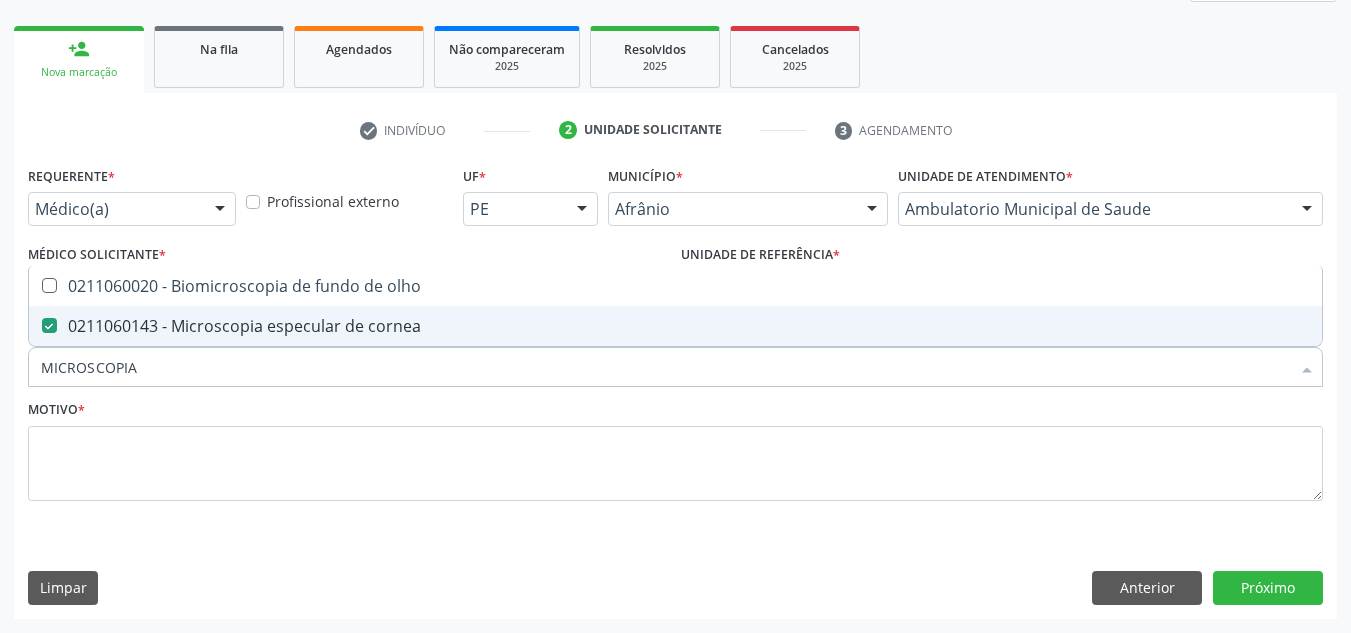 drag, startPoint x: 555, startPoint y: 371, endPoint x: 0, endPoint y: 407, distance: 556.1663 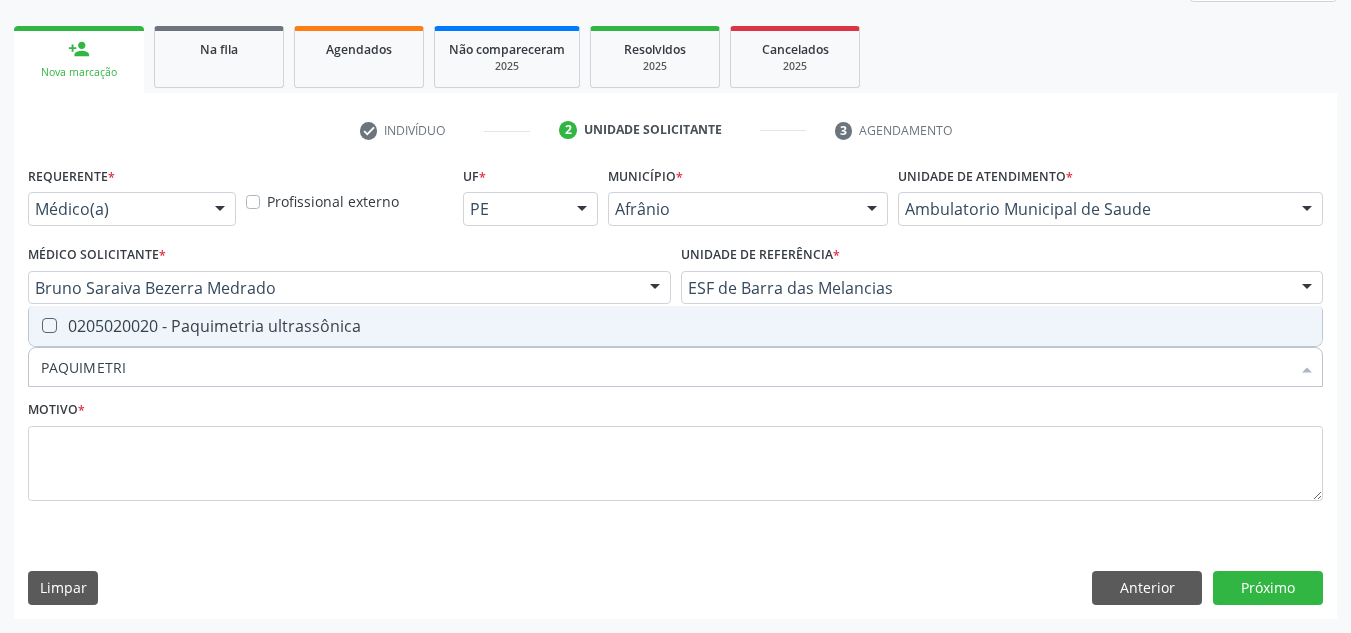 type on "PAQUIMETRIA" 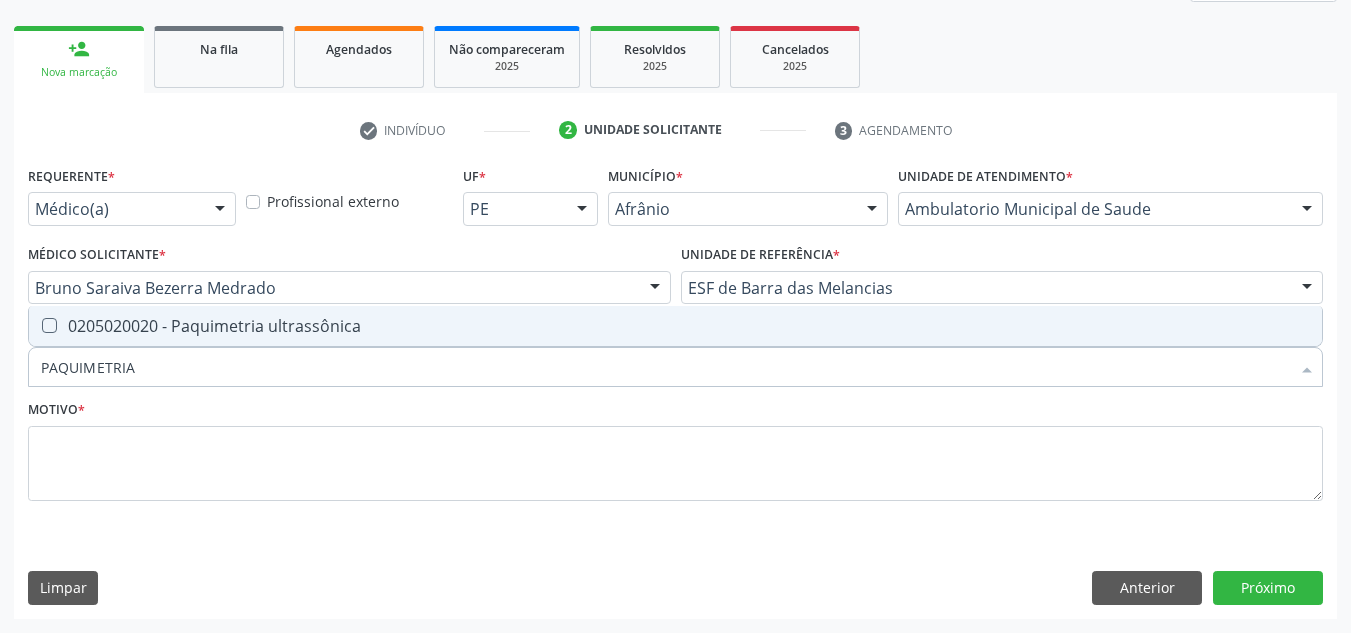 click on "0205020020 - Paquimetria ultrassônica" at bounding box center (675, 326) 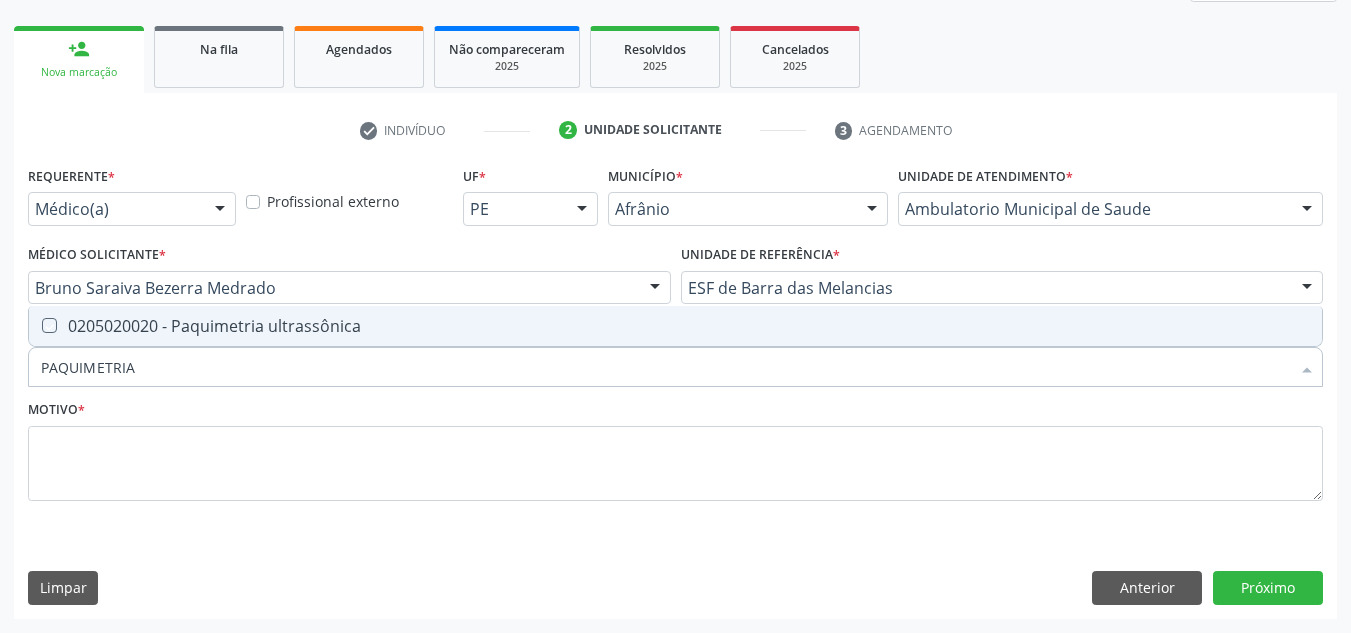 checkbox on "true" 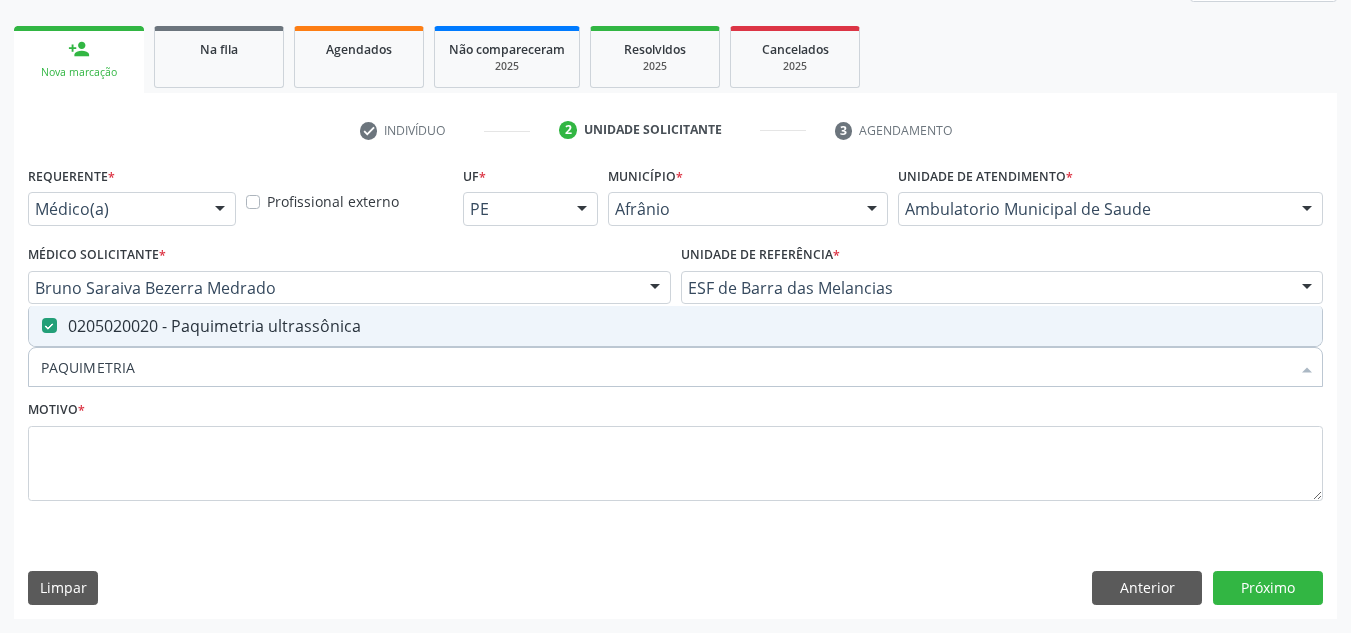 drag, startPoint x: 175, startPoint y: 363, endPoint x: 0, endPoint y: 369, distance: 175.10283 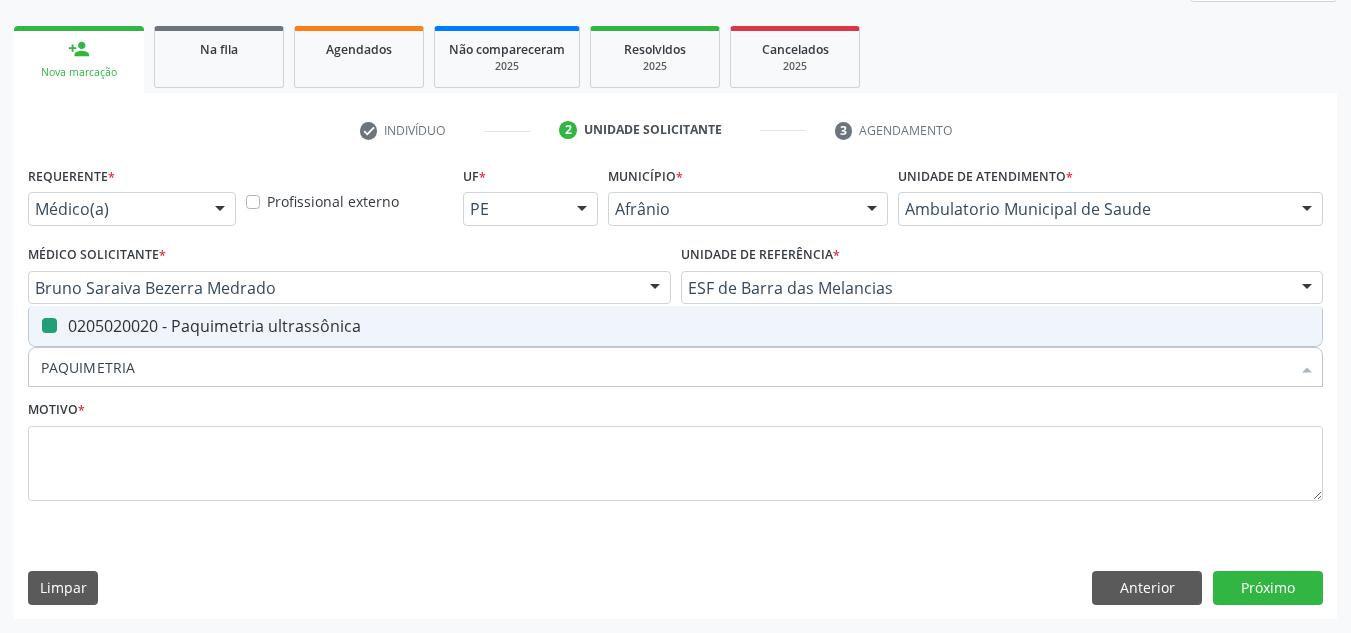 type 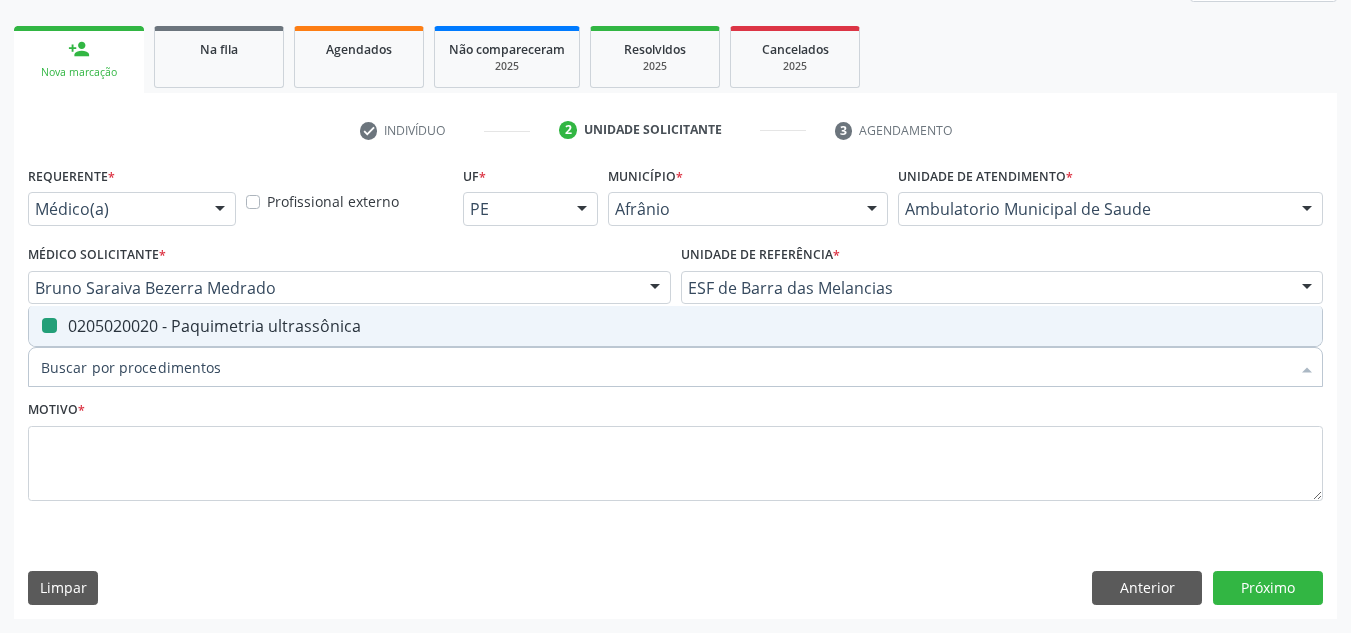 checkbox on "false" 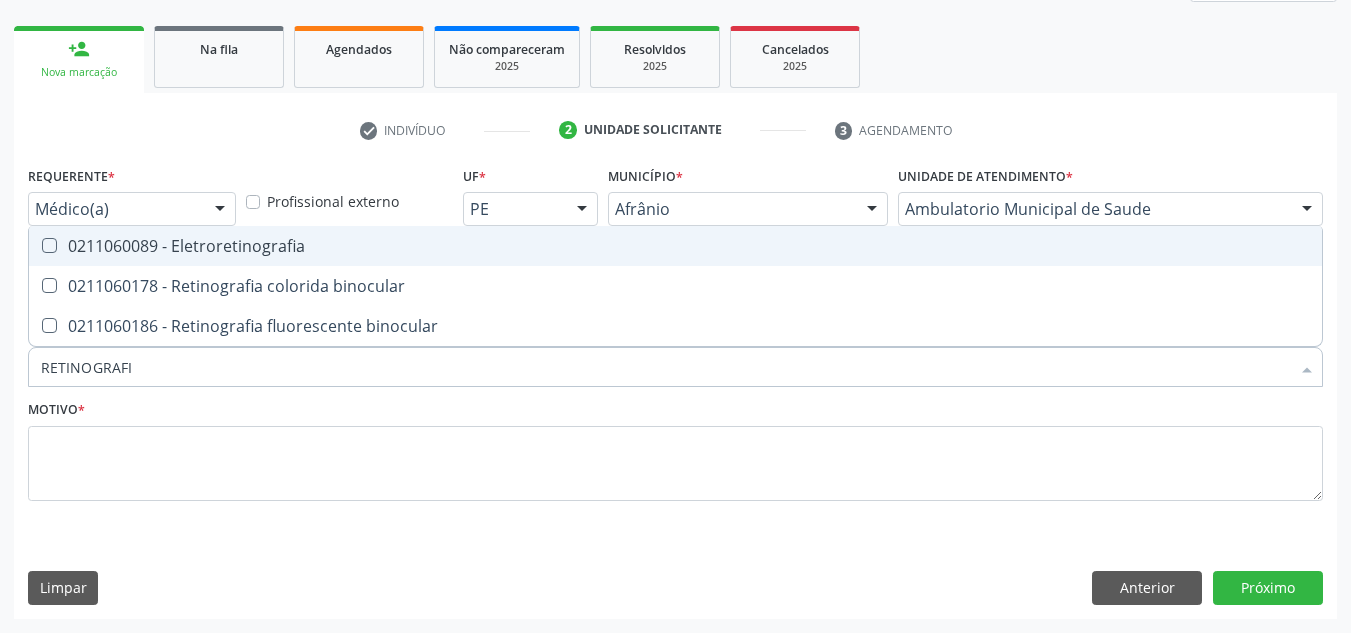 type on "RETINOGRAFIA" 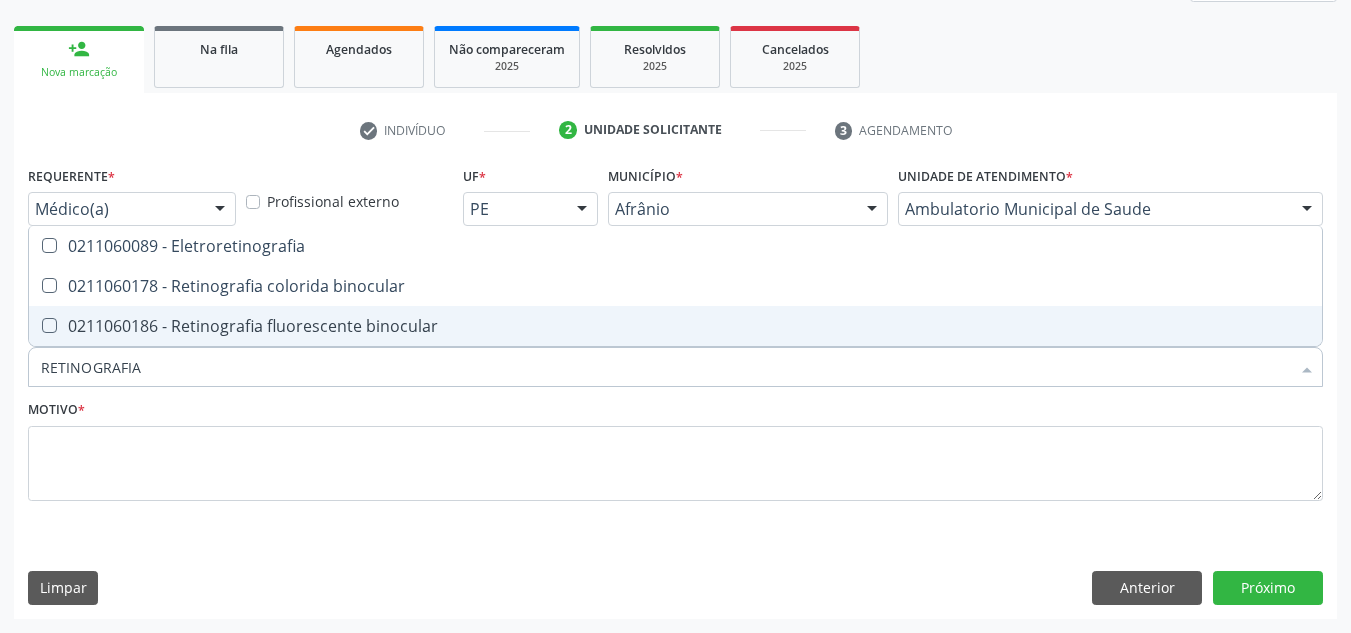 click on "0211060186 - Retinografia fluorescente binocular" at bounding box center [675, 326] 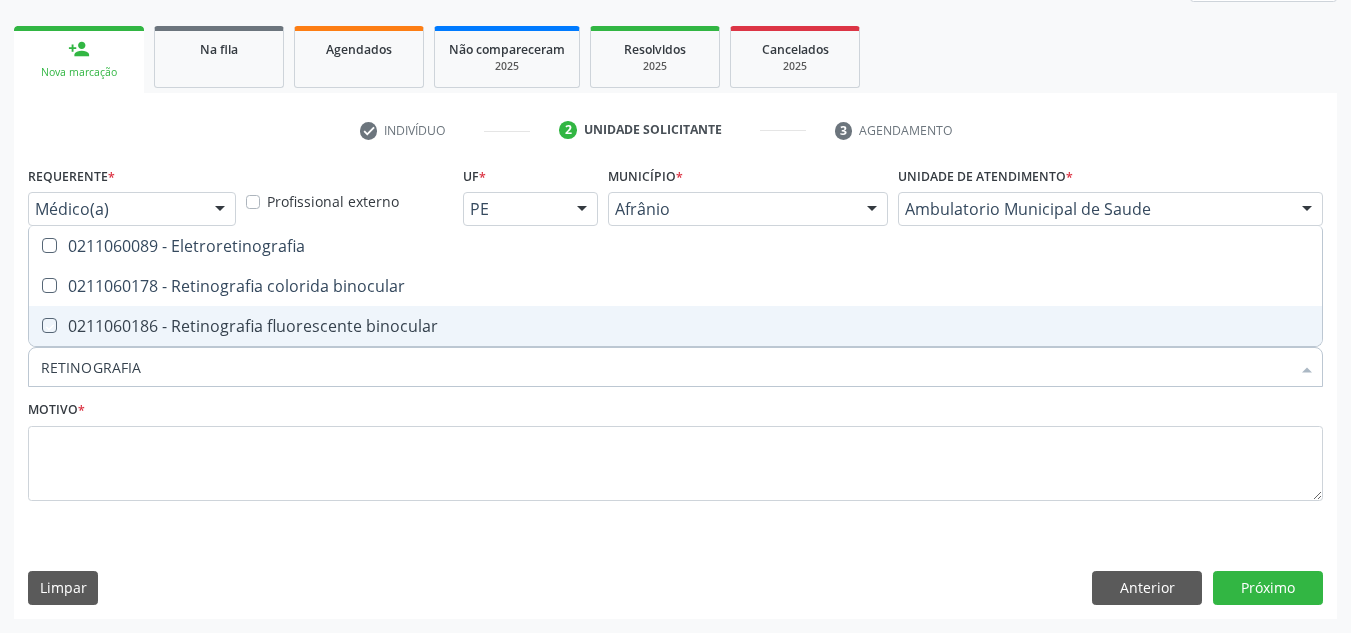 checkbox on "true" 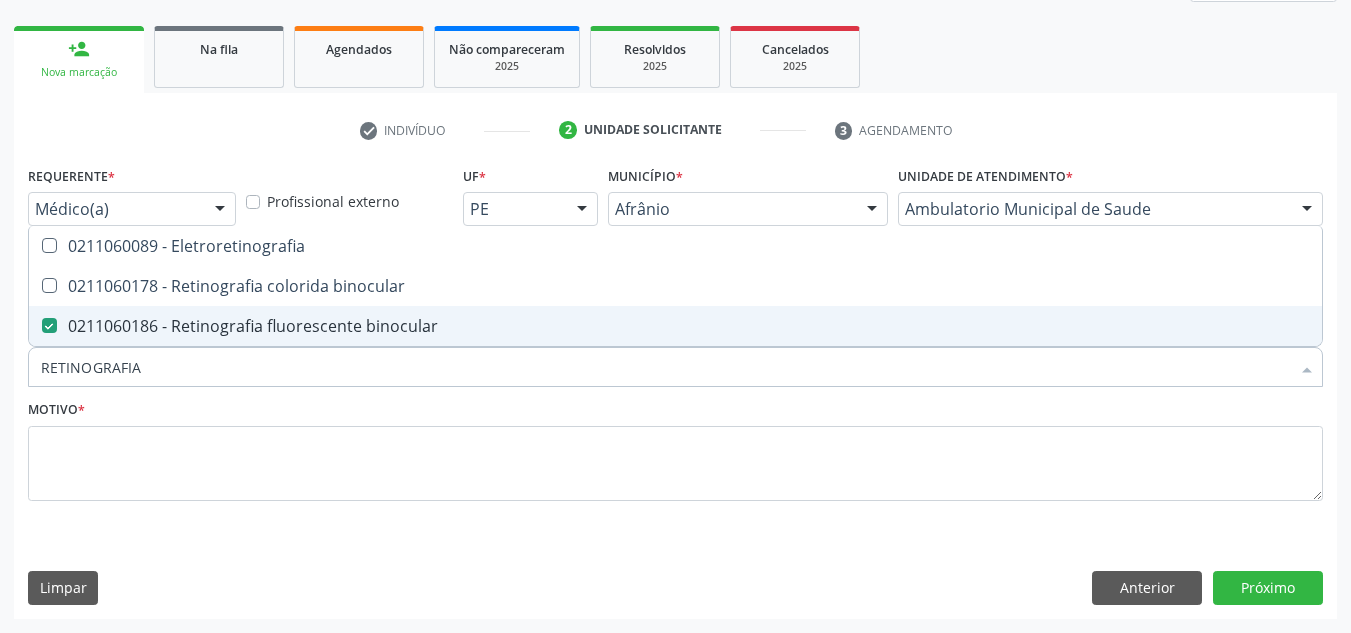 drag, startPoint x: 399, startPoint y: 376, endPoint x: 0, endPoint y: 350, distance: 399.84622 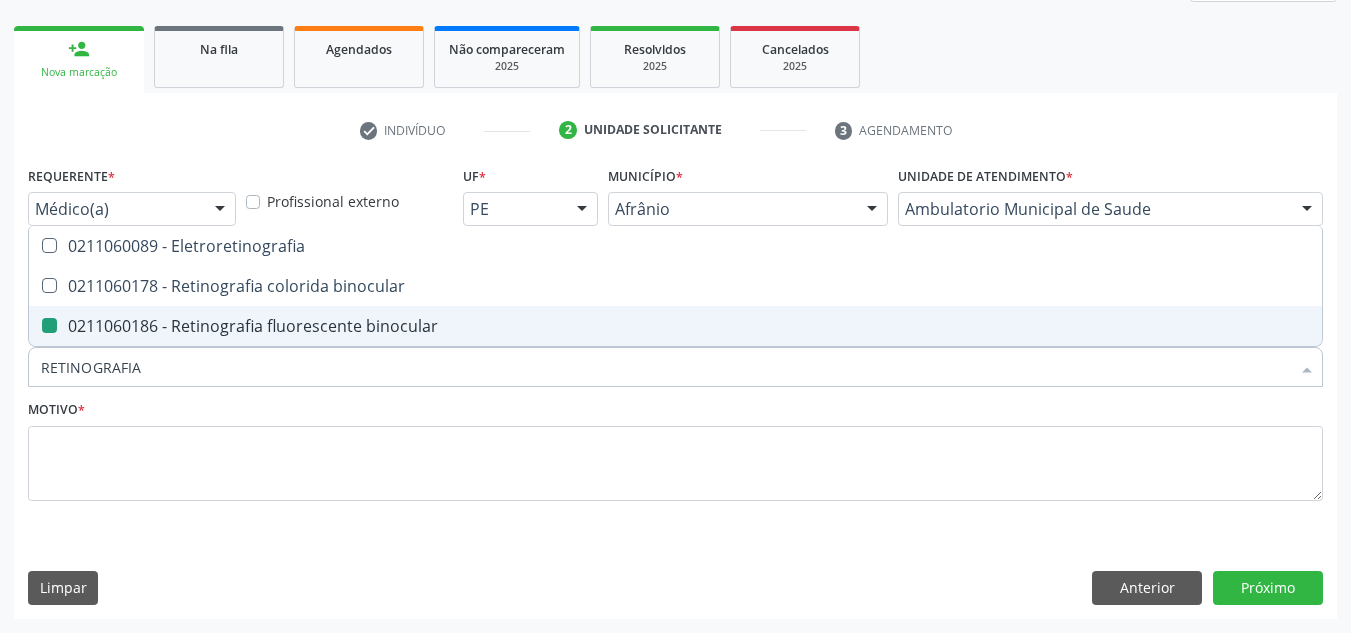 type on "G" 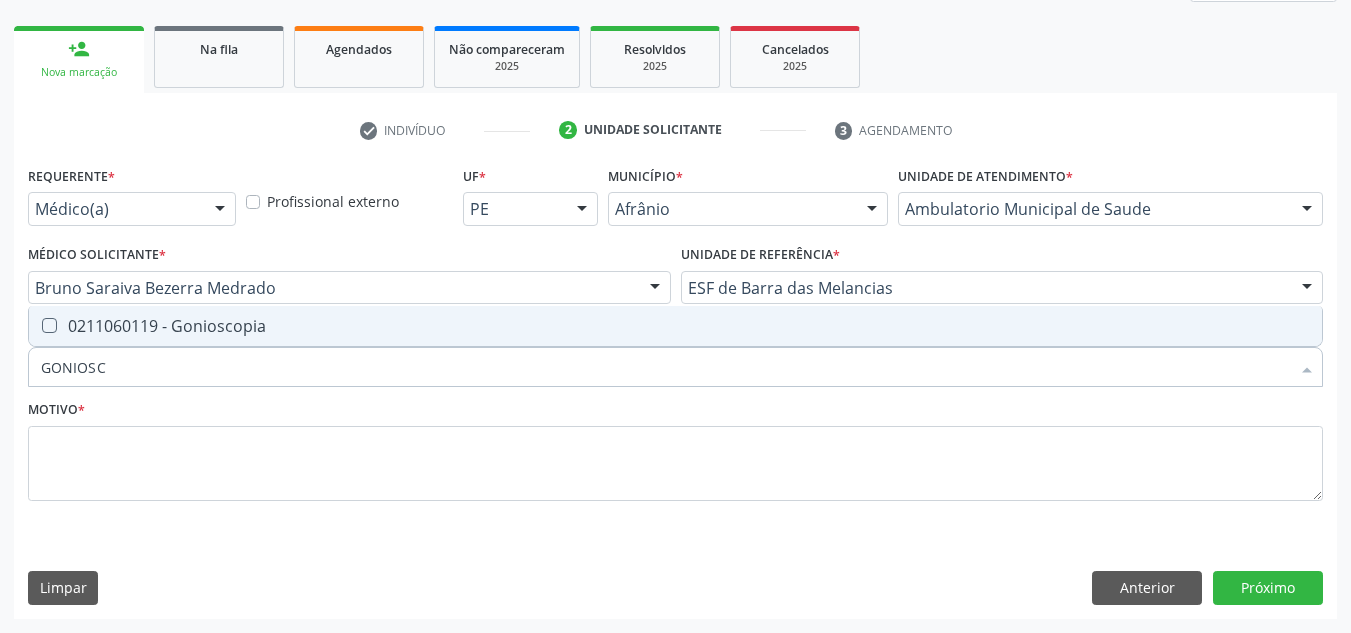type on "GONIOSCO" 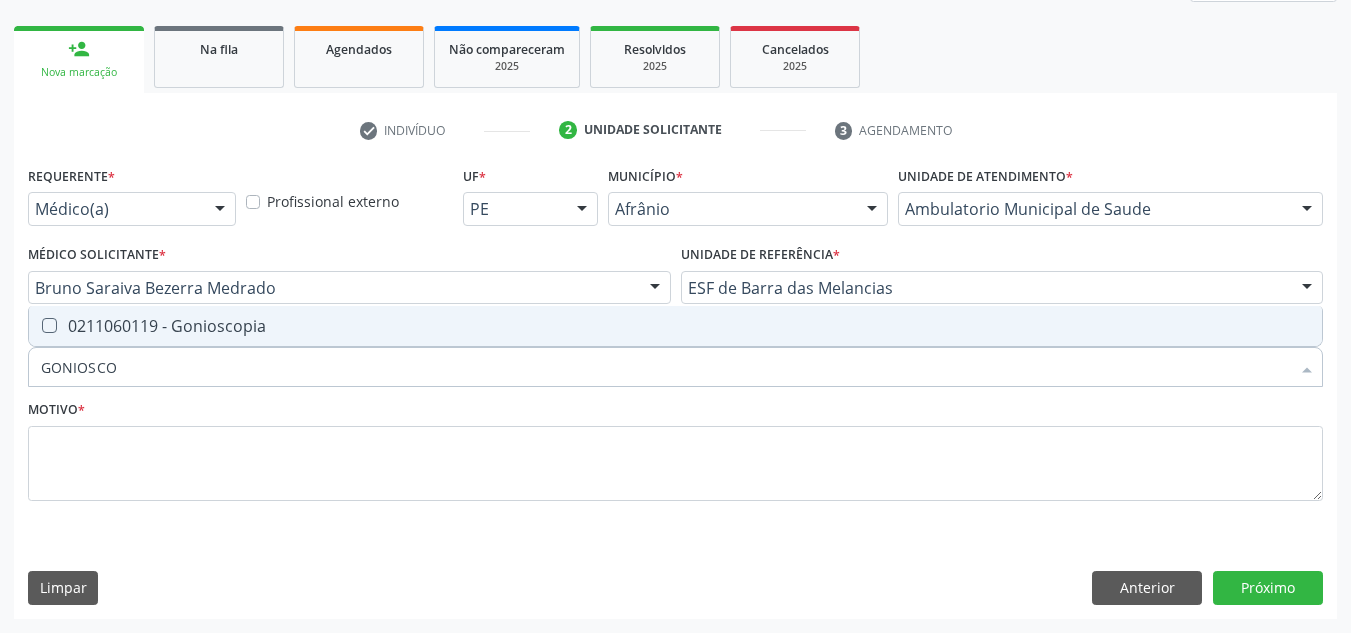 click on "0211060119 - Gonioscopia" at bounding box center [675, 326] 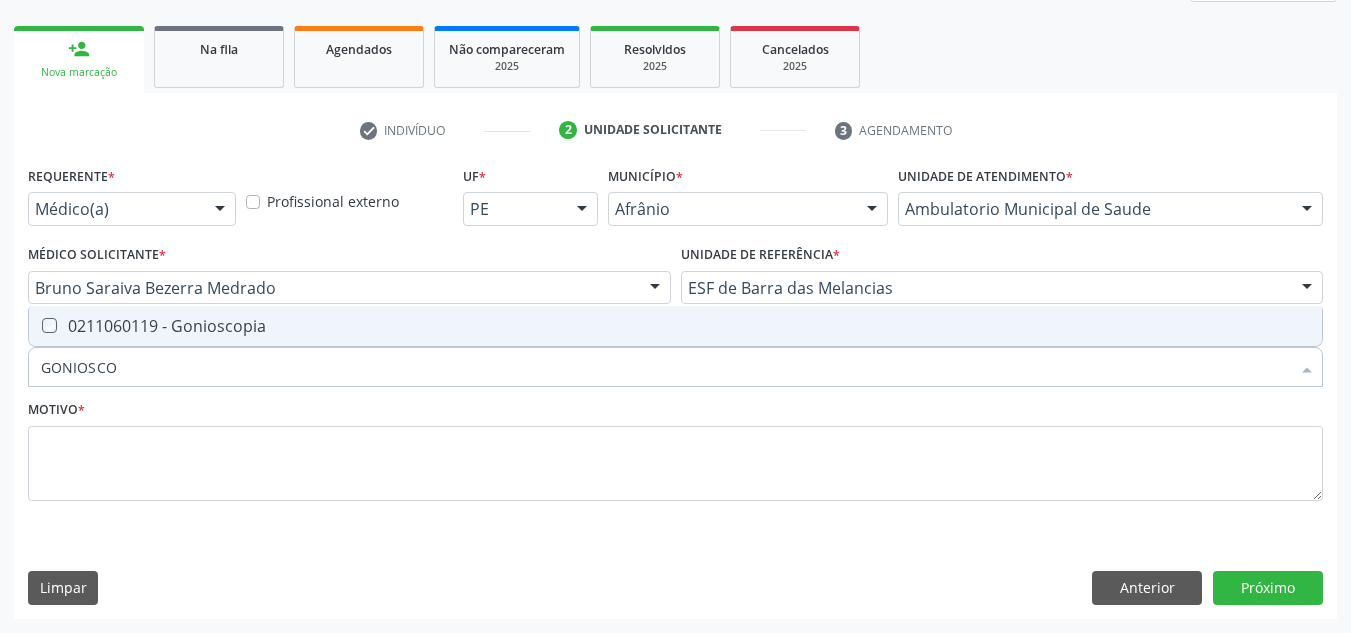 checkbox on "true" 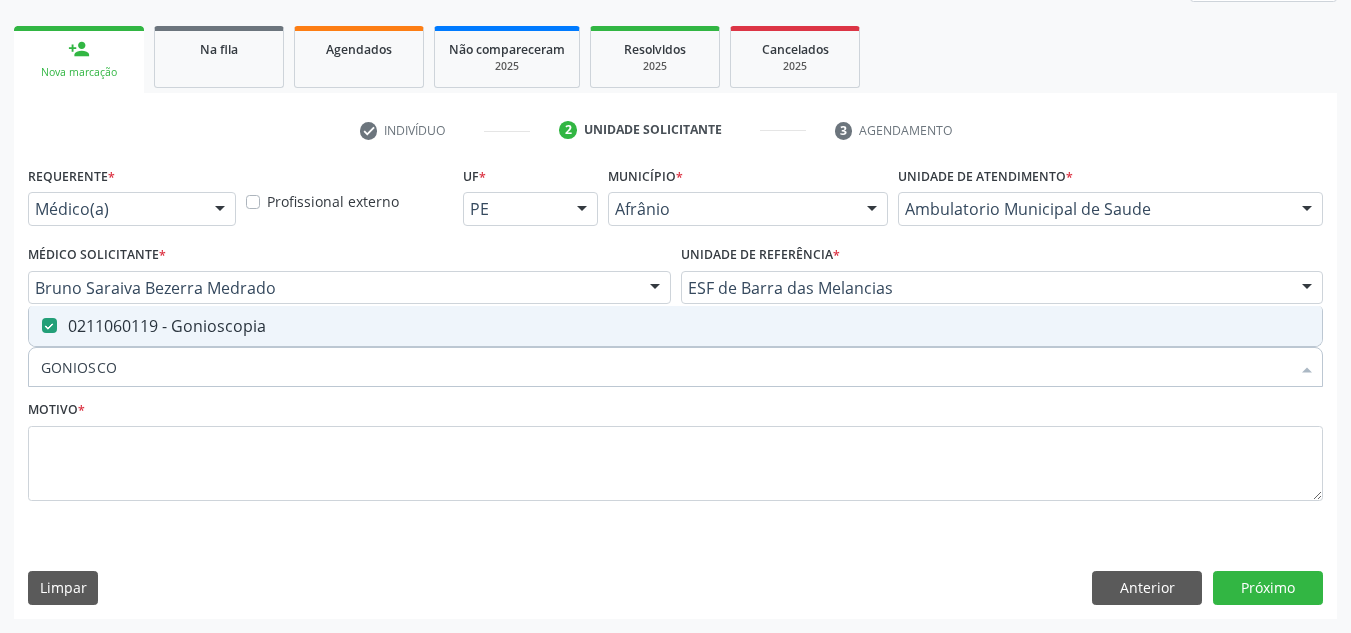 drag, startPoint x: 177, startPoint y: 374, endPoint x: 1, endPoint y: 363, distance: 176.34341 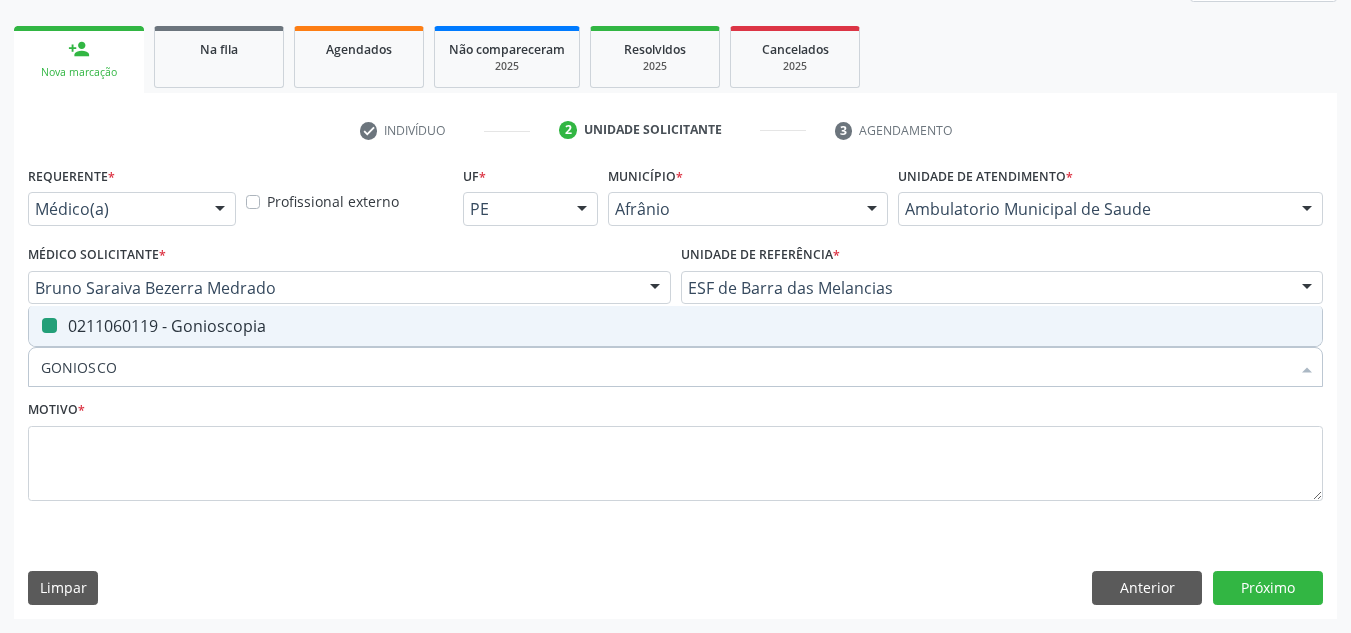 type 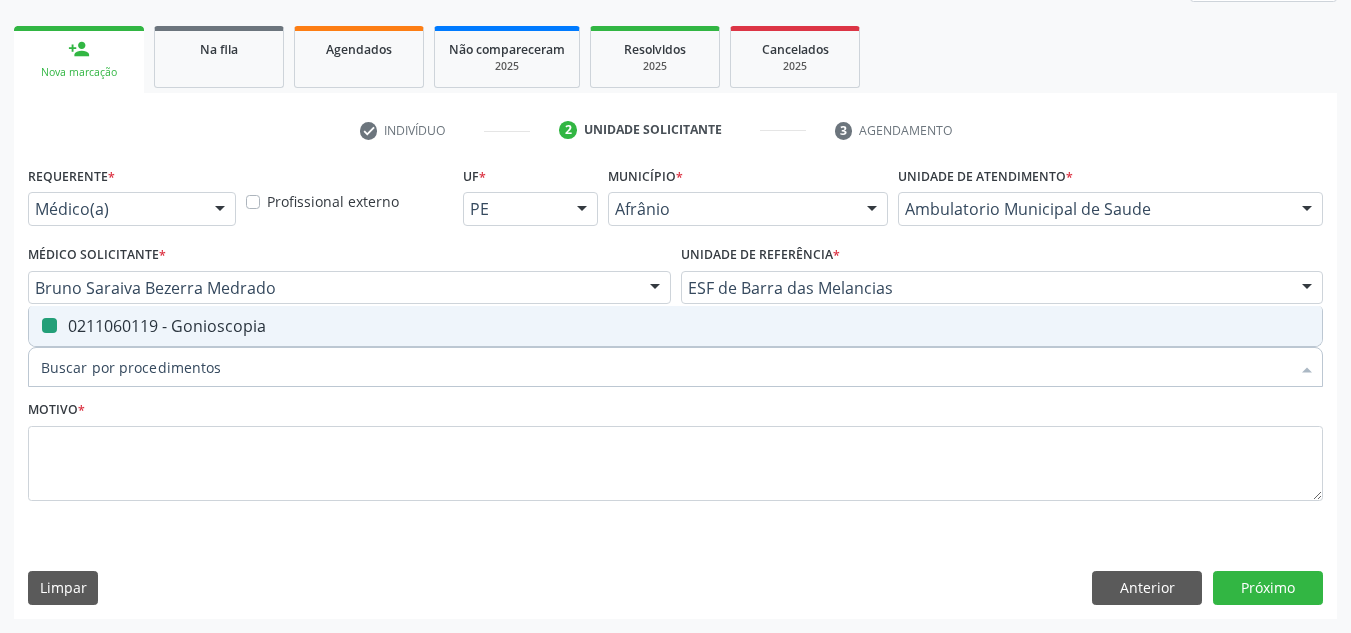 checkbox on "false" 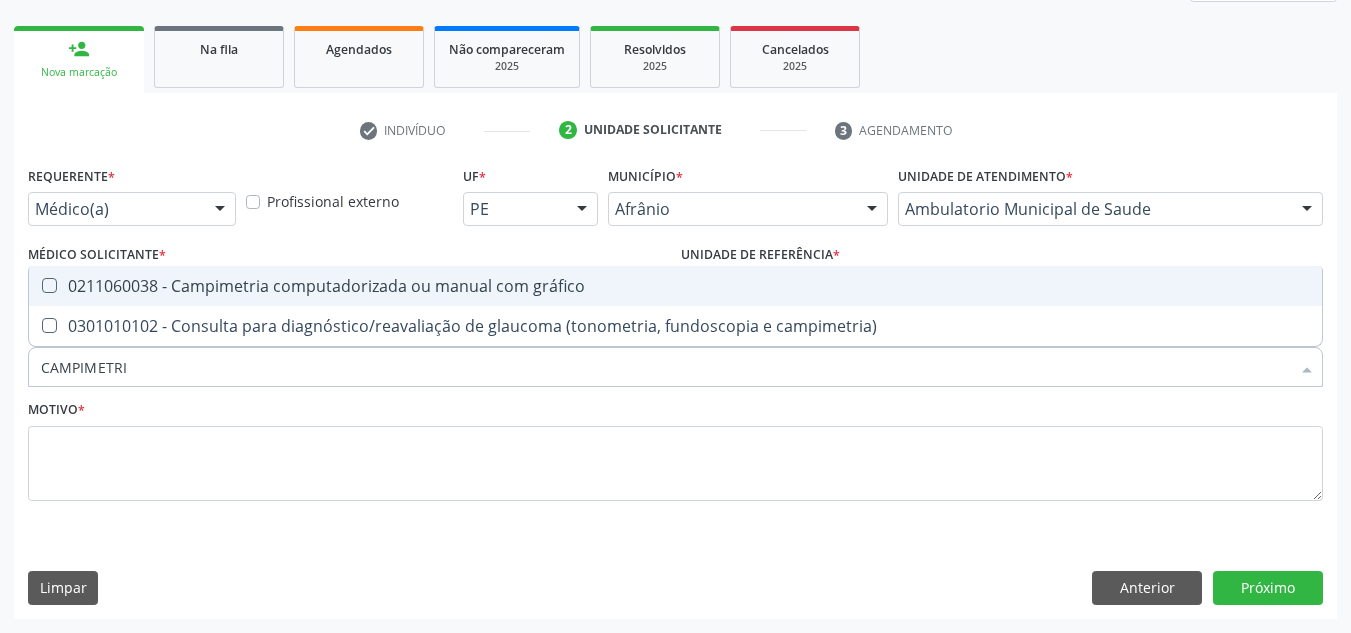 type on "CAMPIMETRIA" 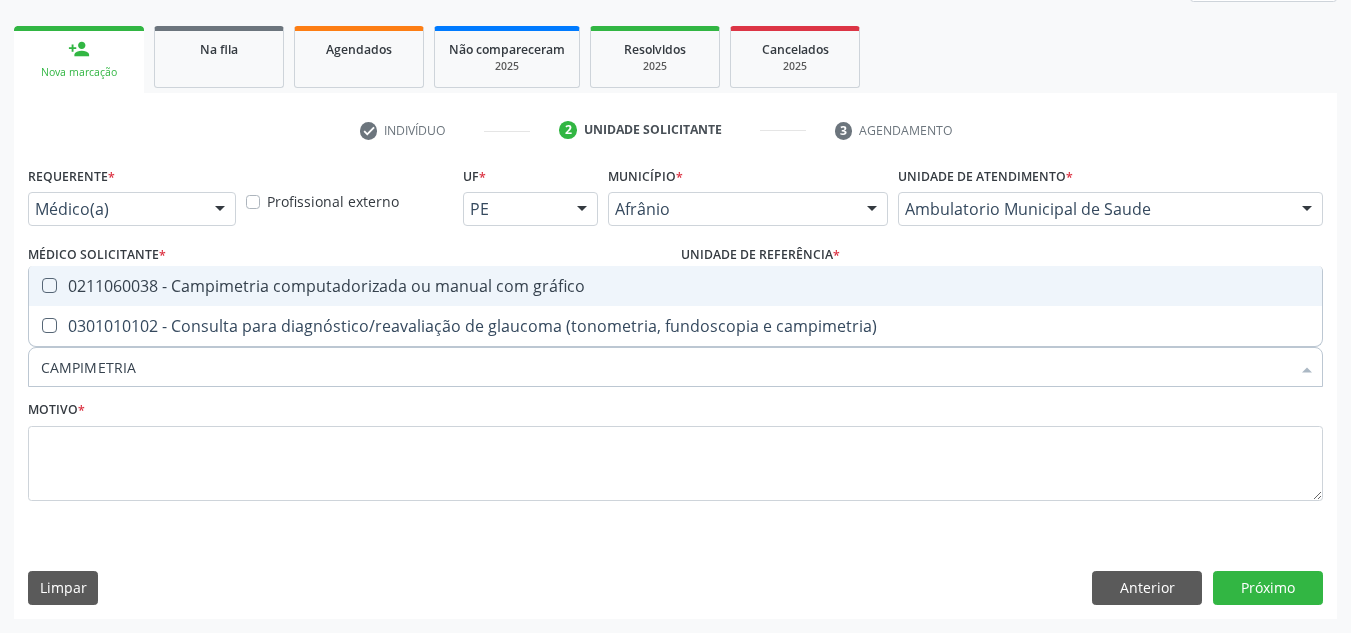 click on "0211060038 - Campimetria computadorizada ou manual com gráfico" at bounding box center (675, 286) 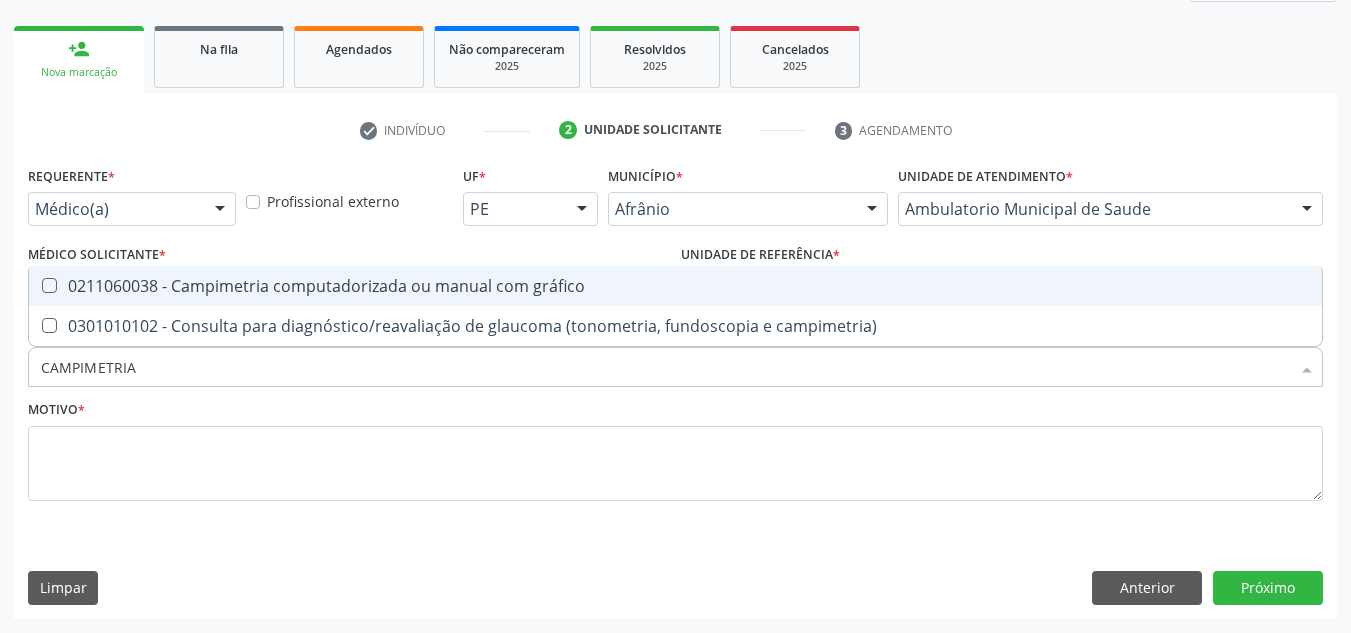 checkbox on "true" 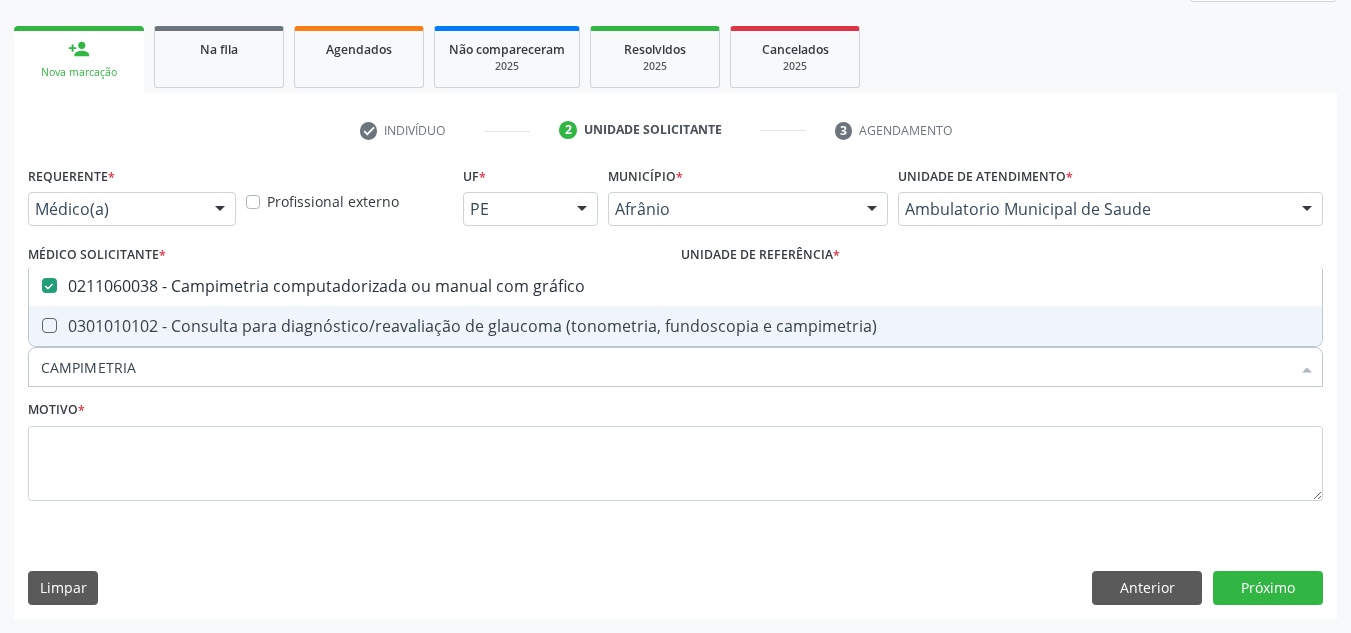 drag, startPoint x: 326, startPoint y: 374, endPoint x: 12, endPoint y: 363, distance: 314.19263 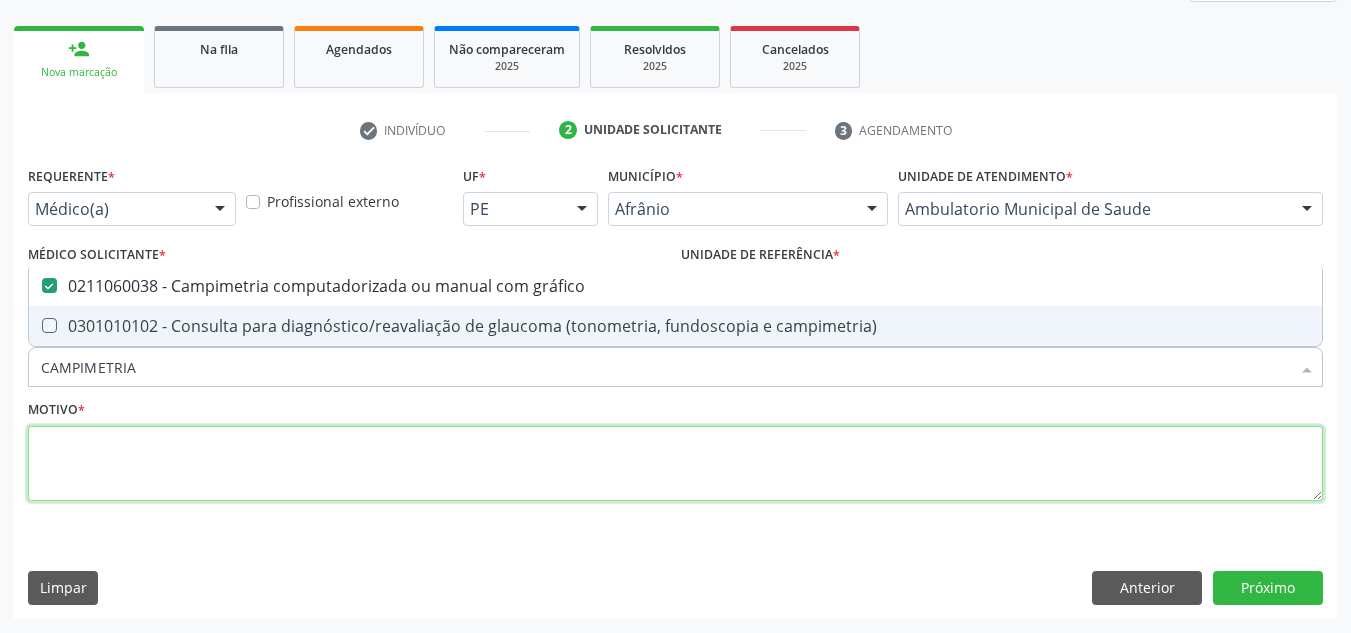 click at bounding box center [675, 464] 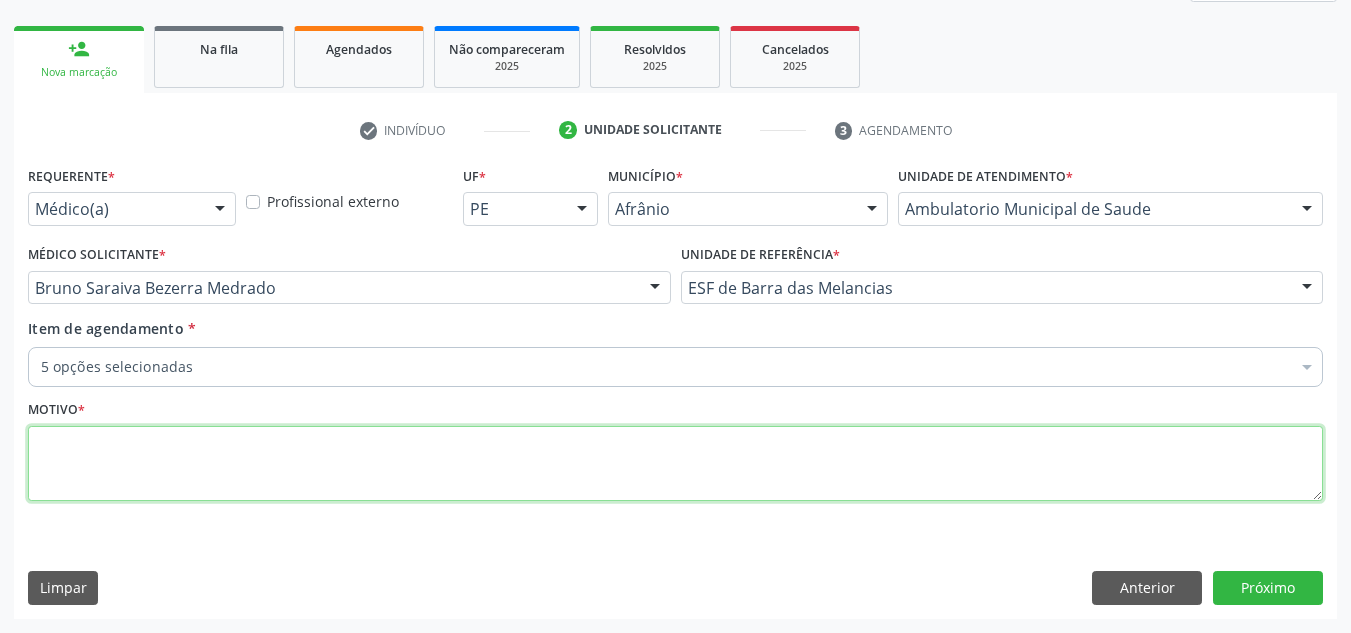 checkbox on "true" 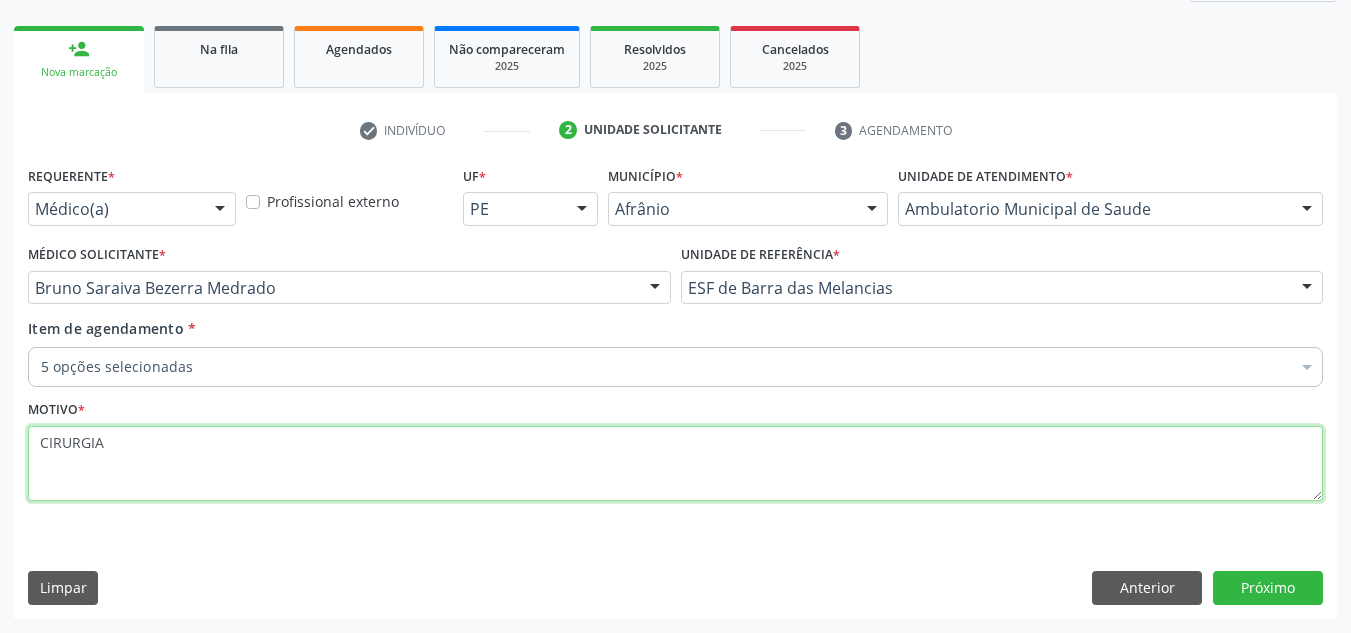 type on "CIRURGIA" 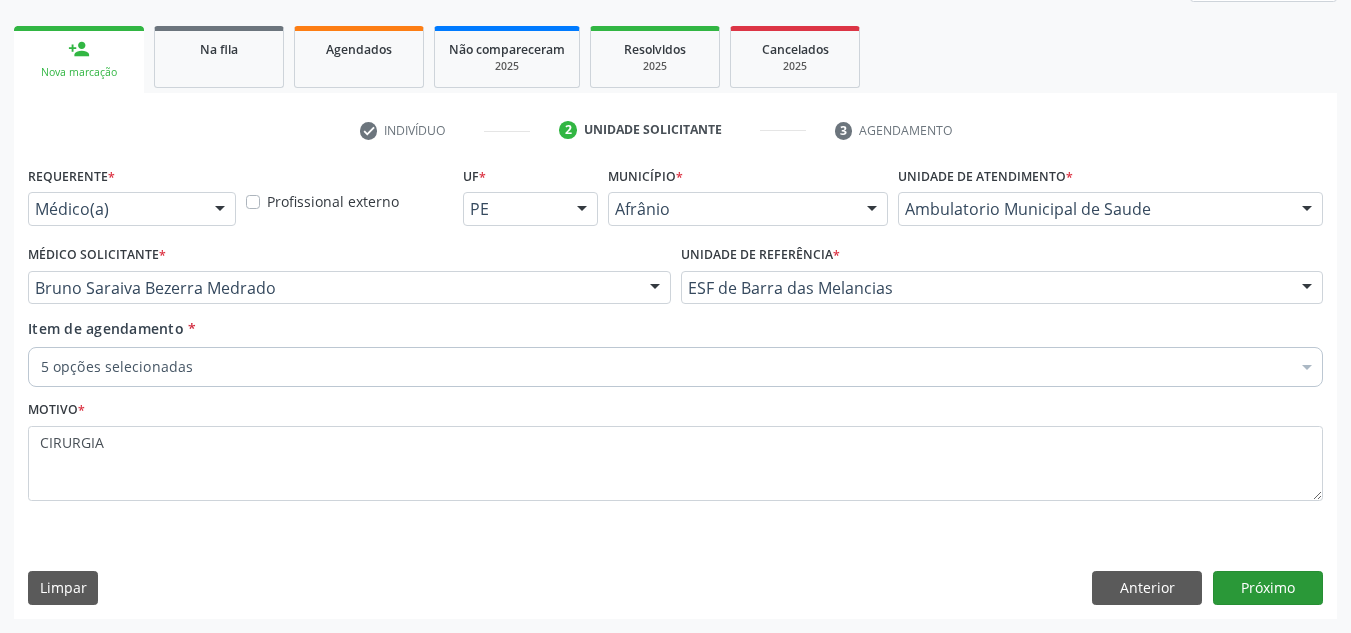 click on "Requerente
*
Médico(a)         Médico(a)   Enfermeiro(a)   Paciente
Nenhum resultado encontrado para: "   "
Não há nenhuma opção para ser exibida.
Profissional externo
UF
*
PE         BA   PE
Nenhum resultado encontrado para: "   "
Não há nenhuma opção para ser exibida.
Município
*
Afrânio         Afrânio   Petrolina
Nenhum resultado encontrado para: "   "
Não há nenhuma opção para ser exibida.
Unidade de atendimento
*
Ambulatorio Municipal de Saude         Academia da Saude de Afranio   Academia da Saude do Bairro Roberto Luis   Academia da Saude do Distrito de Cachoeira do Roberto   Academia da Saude do Distrito de Extrema   Academia da Saude do Jose Ramos   Alves Landim   Ambulatorio Municipal de Saude   Caf Central de Abastecimento Farmaceutico     Centro de Especialidades   Cime   Cuidar" at bounding box center (675, 389) 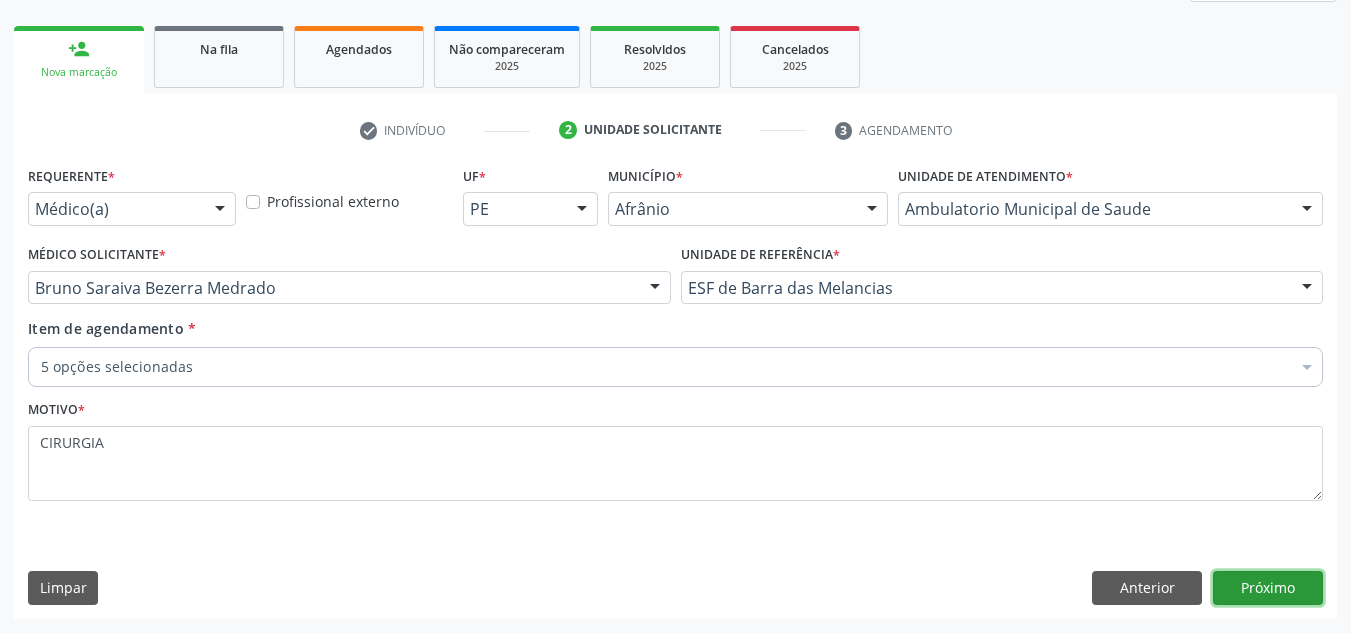 click on "Próximo" at bounding box center (1268, 588) 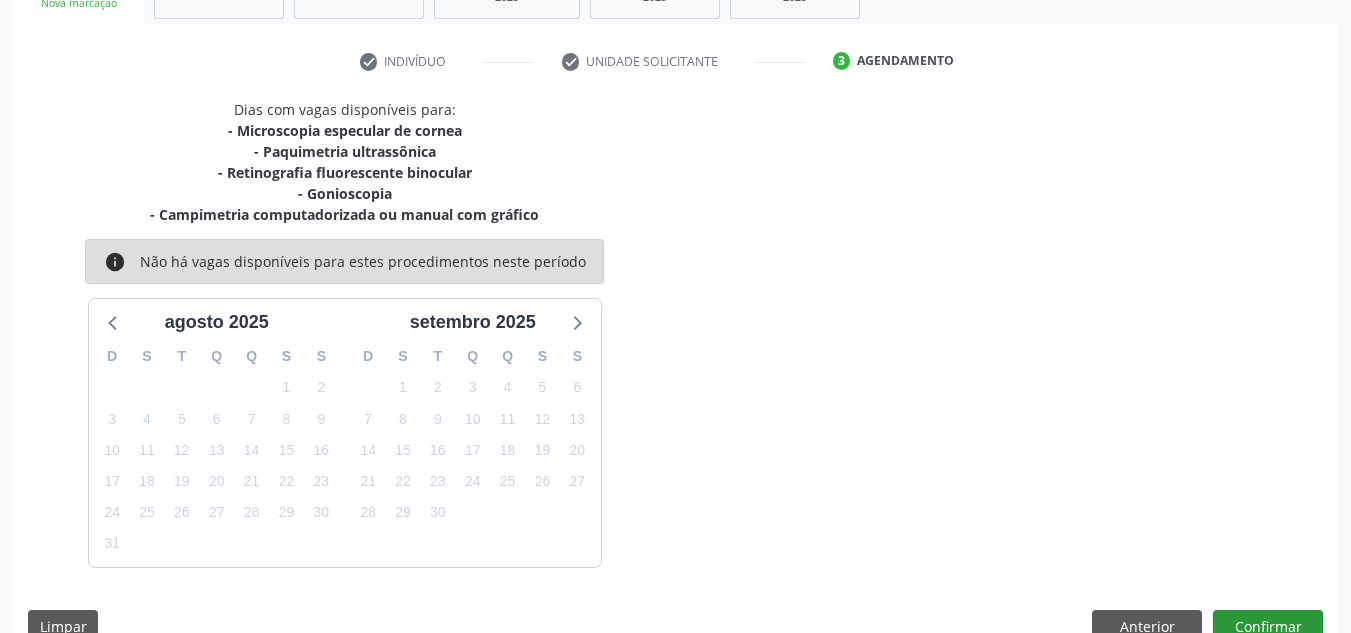 scroll, scrollTop: 380, scrollLeft: 0, axis: vertical 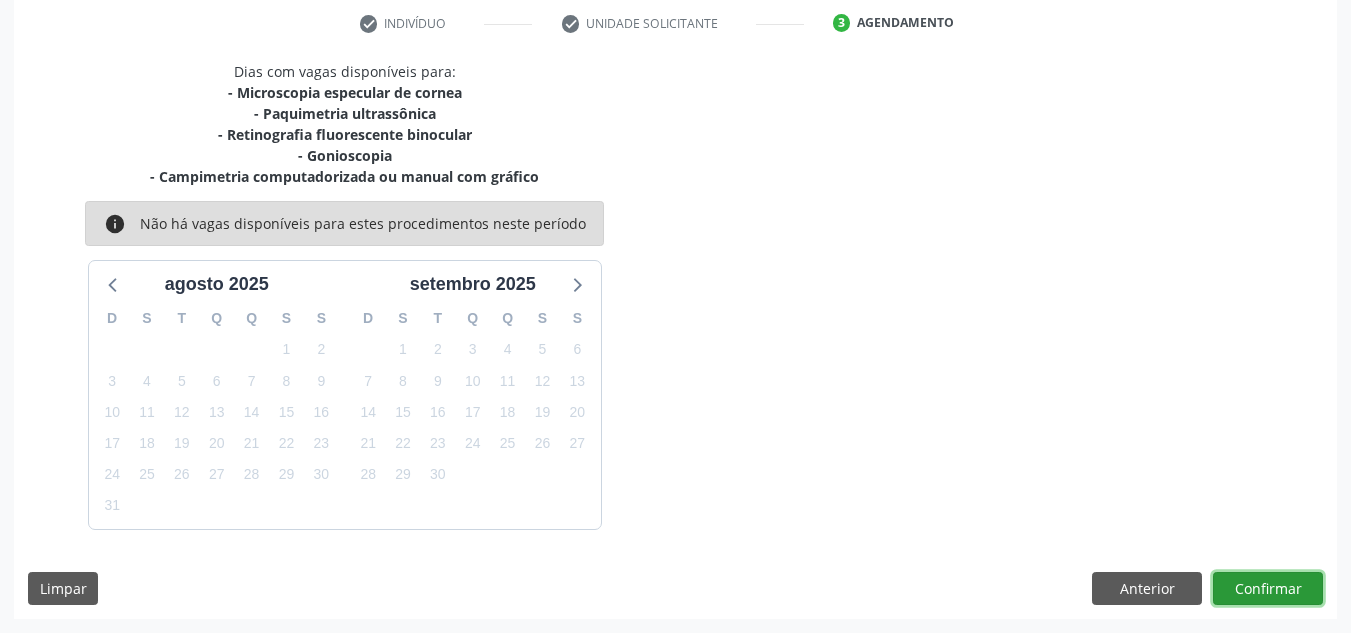 click on "Confirmar" at bounding box center (1268, 589) 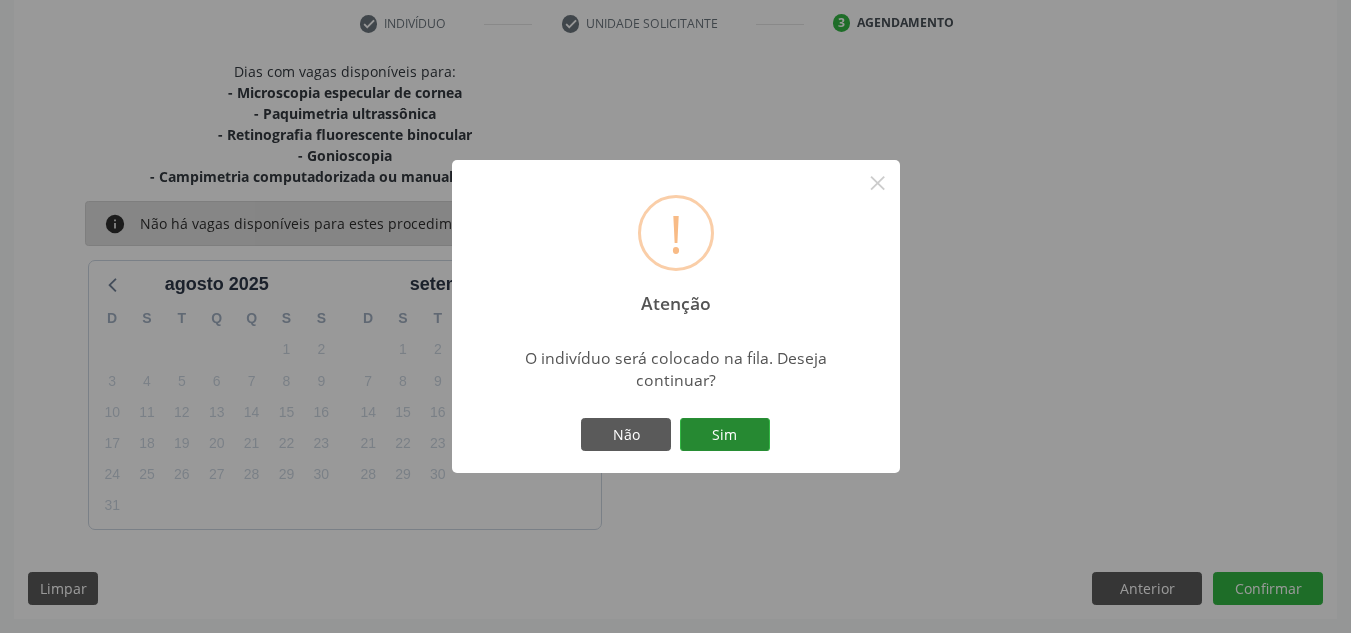 click on "Sim" at bounding box center [725, 435] 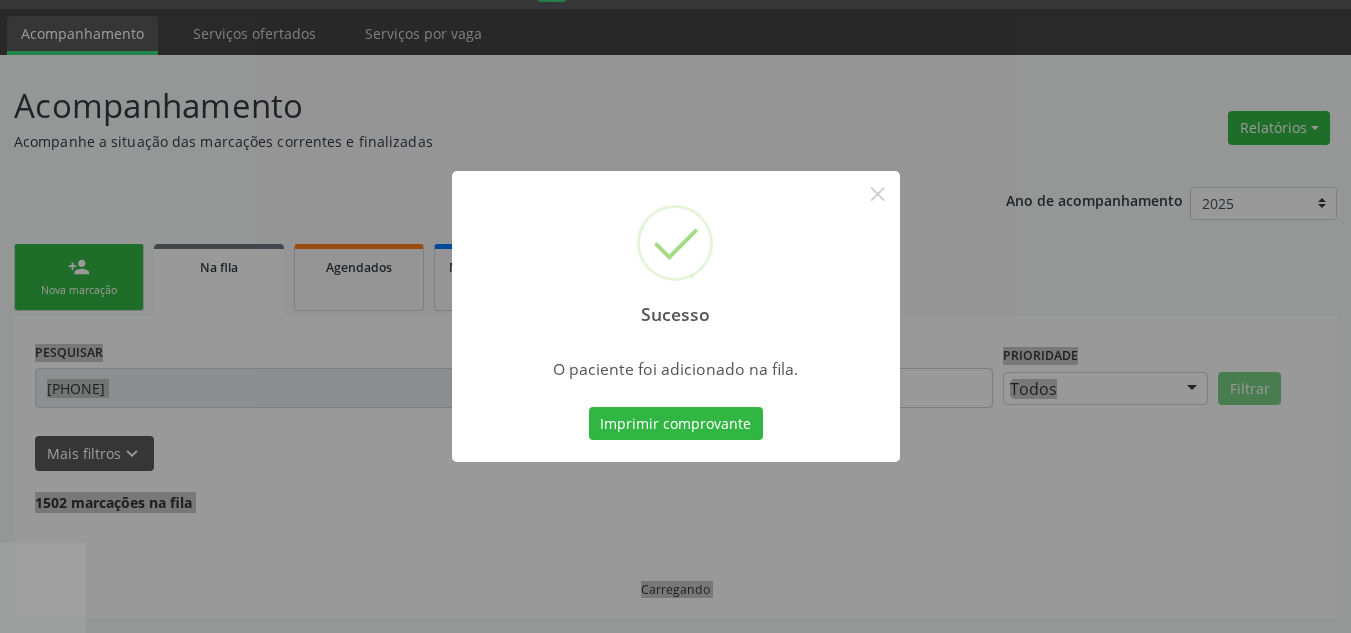 scroll, scrollTop: 34, scrollLeft: 0, axis: vertical 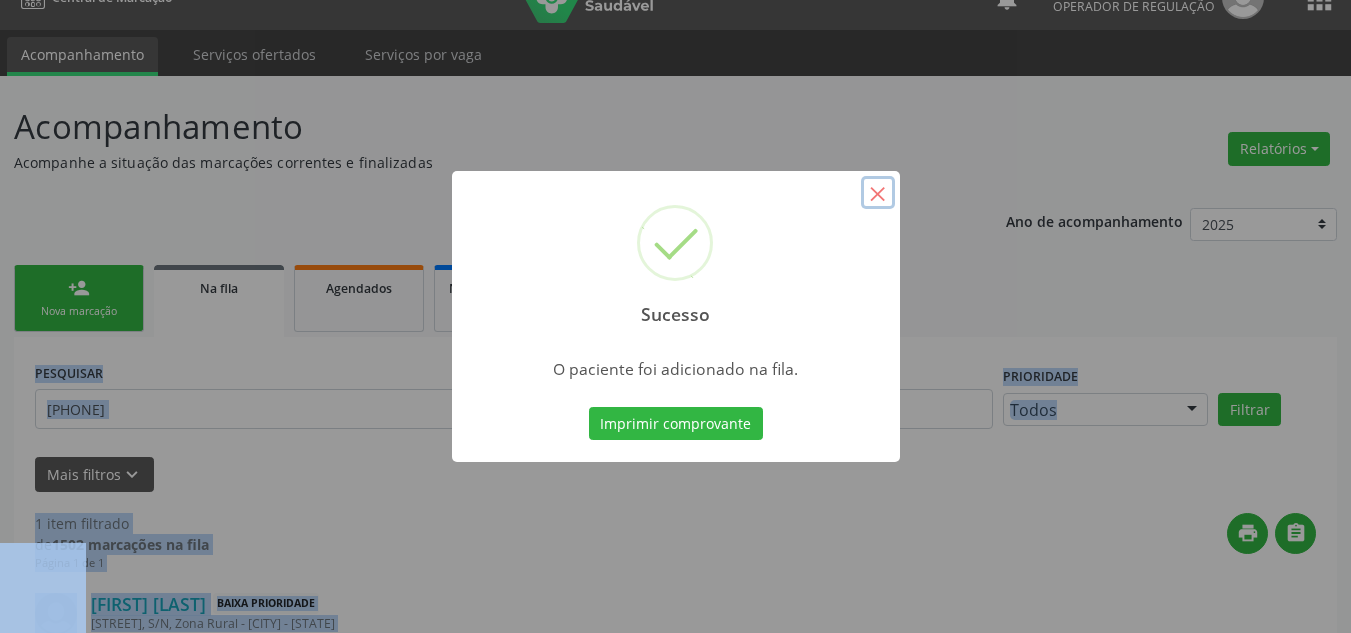 click on "×" at bounding box center (878, 193) 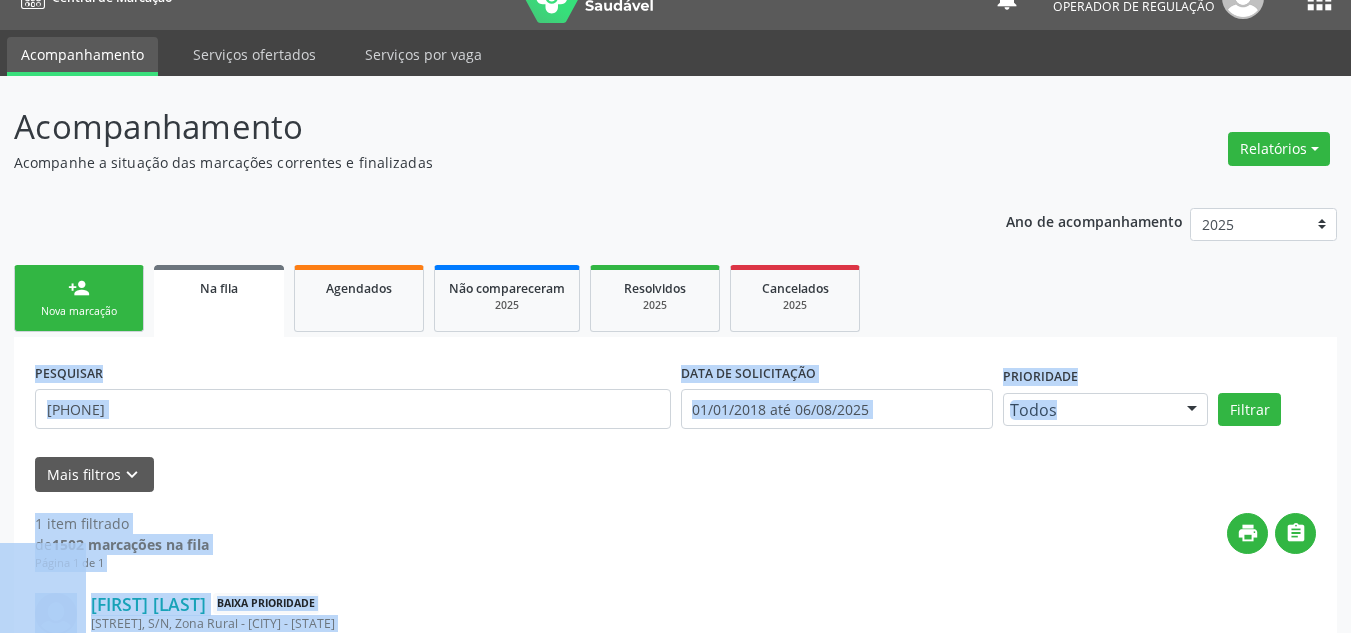 click on "person_add
Nova marcação" at bounding box center [79, 298] 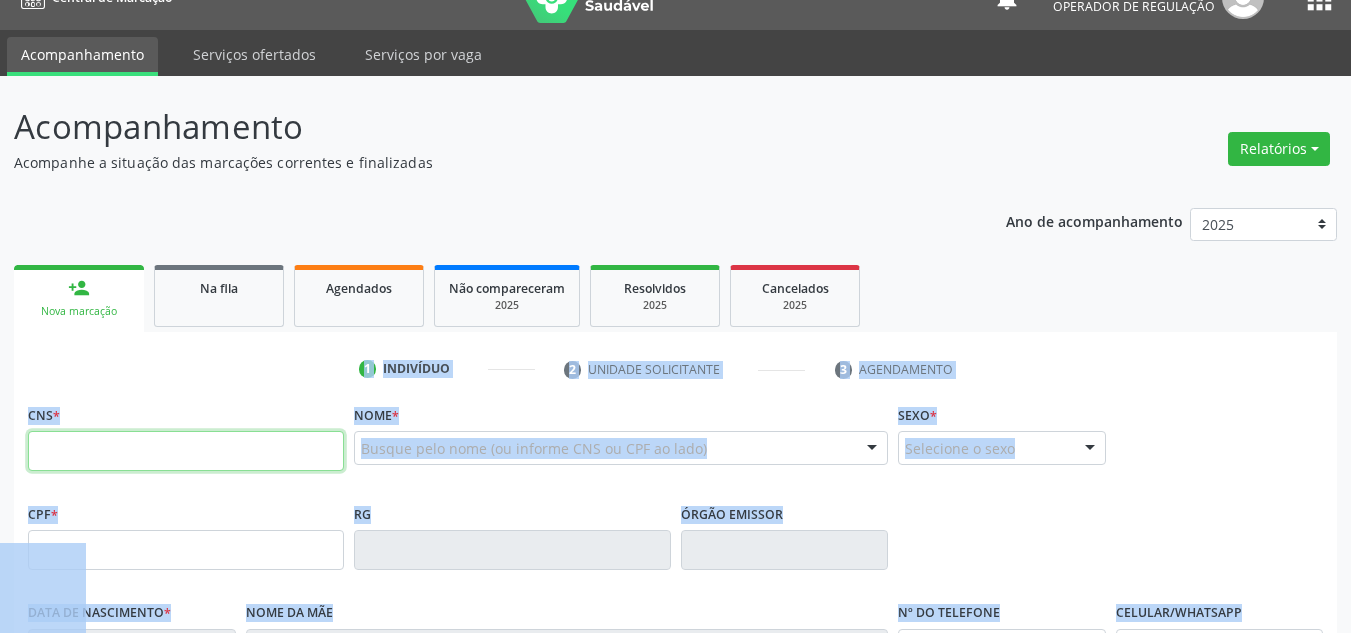 click at bounding box center (186, 451) 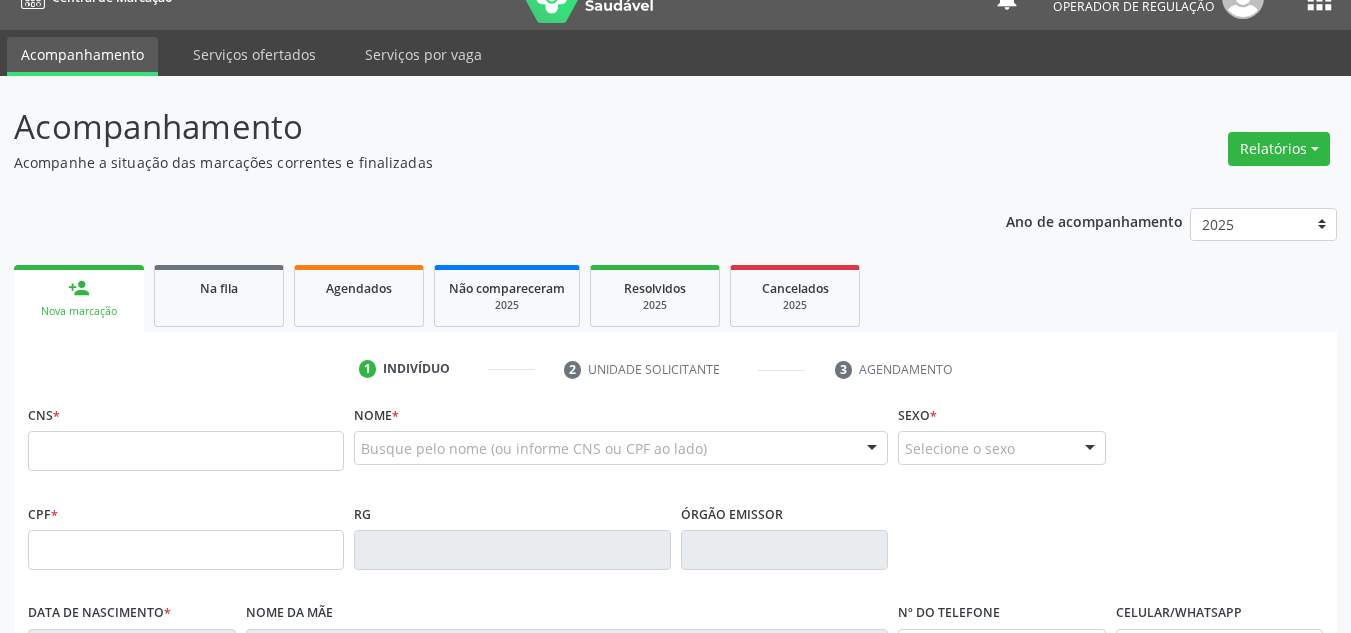 click on "Acompanhamento
Acompanhe a situação das marcações correntes e finalizadas
Relatórios
Acompanhamento
Consolidado
Procedimentos realizados
Ano de acompanhamento
2025 2024 2023 2022 2021 2020 2019 2018
person_add
Nova marcação
Na fila   Agendados   Não compareceram
2025
Resolvidos
2025
Cancelados
2025
1
Indivíduo
2
Unidade solicitante
3
Agendamento
CNS
*
Nome
*
Busque pelo nome (ou informe CNS ou CPF ao lado)
Nenhum resultado encontrado para: "   "
Digite o nome
Sexo
*
Selecione o sexo
Masculino   Feminino
Nenhum resultado encontrado para: "   "
CPF
*" at bounding box center (675, 563) 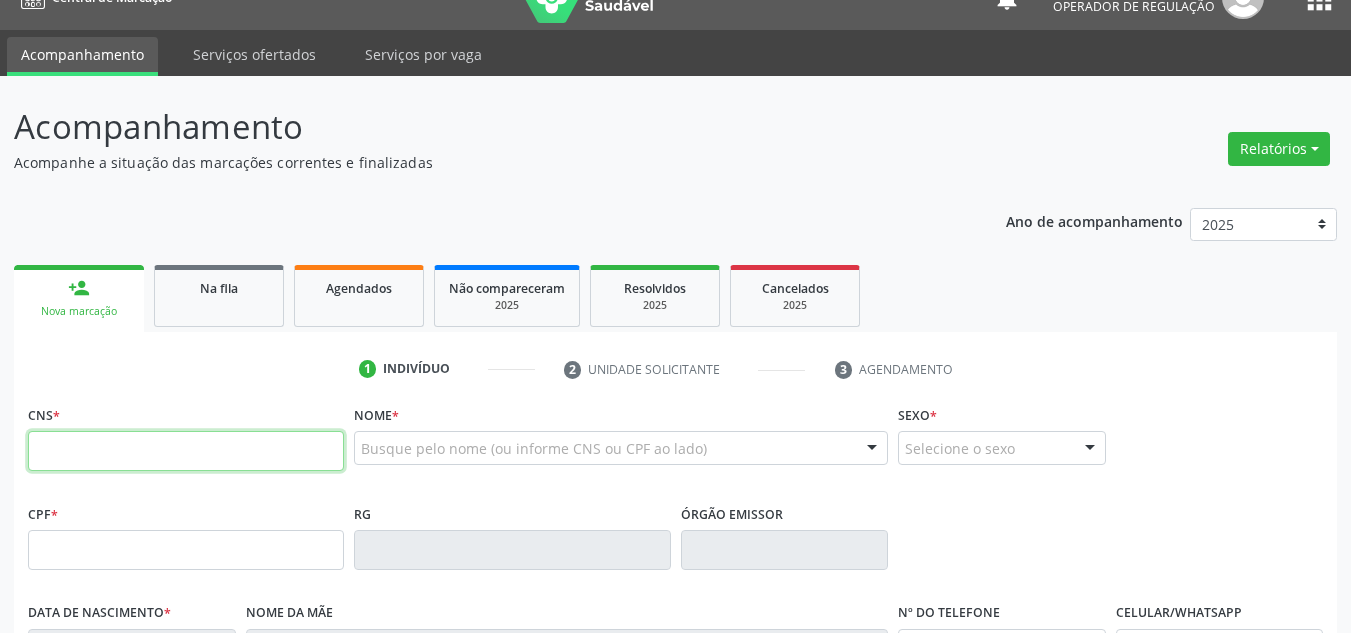 click at bounding box center [186, 451] 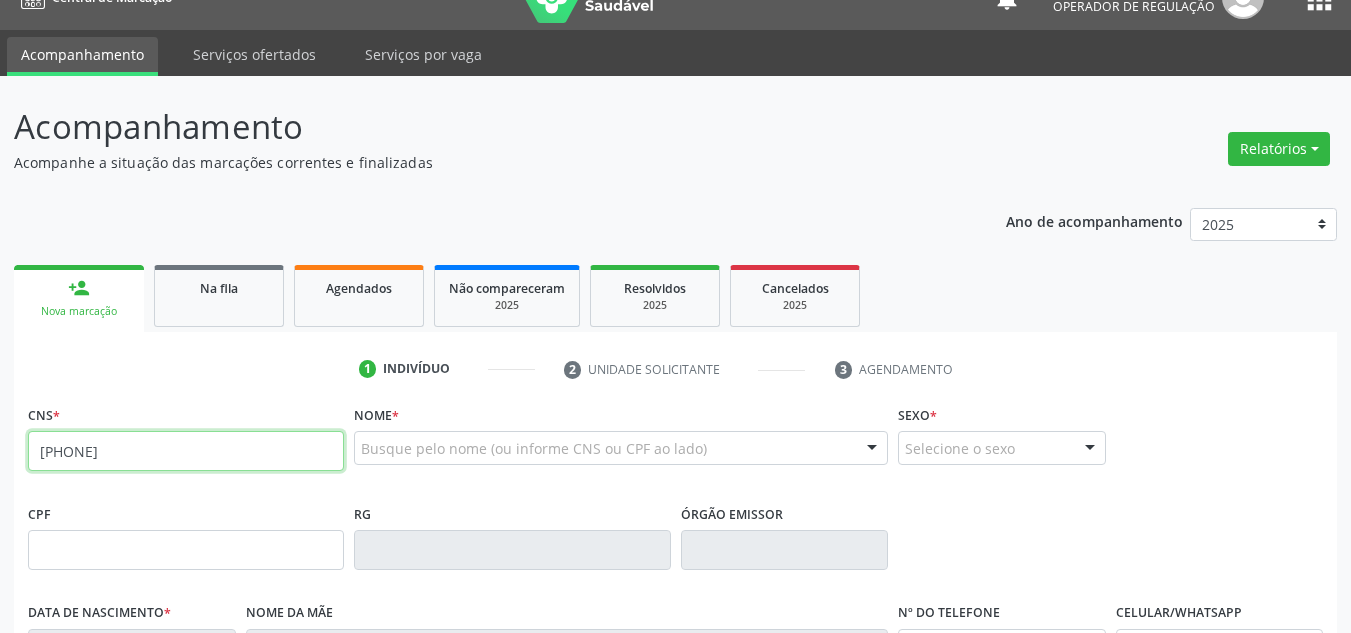 type on "[PHONE]" 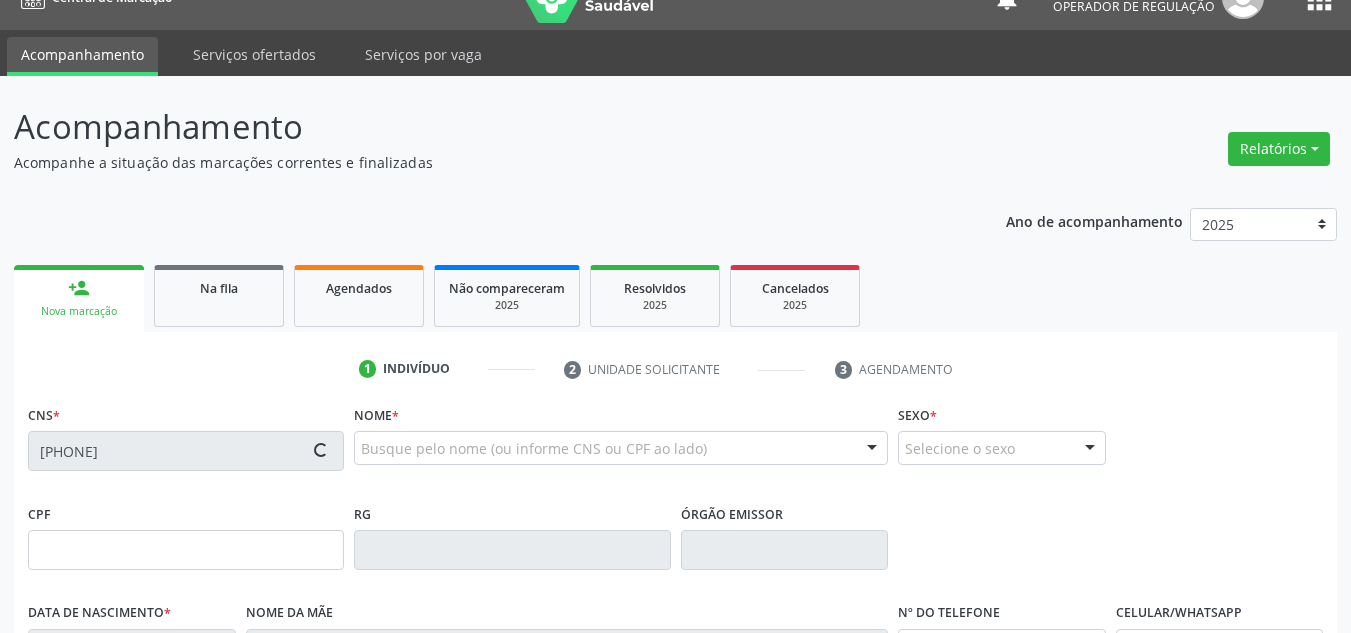 type on "[DATE]" 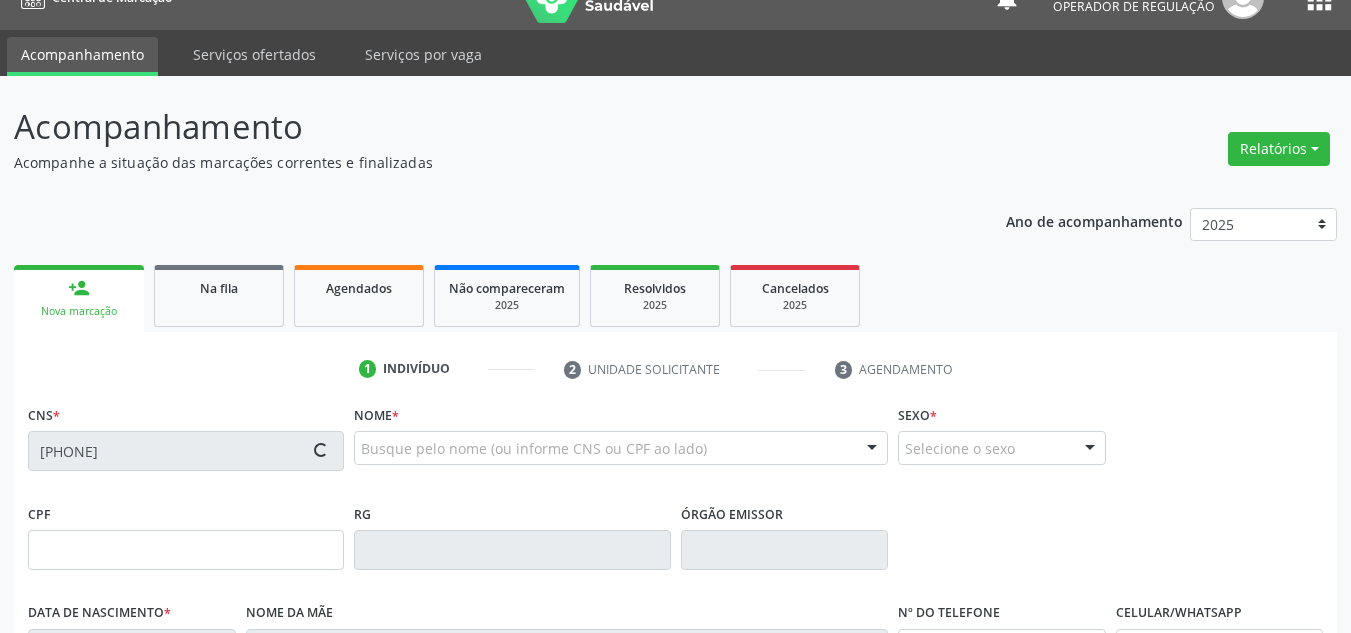 type on "[FIRST] [LAST]" 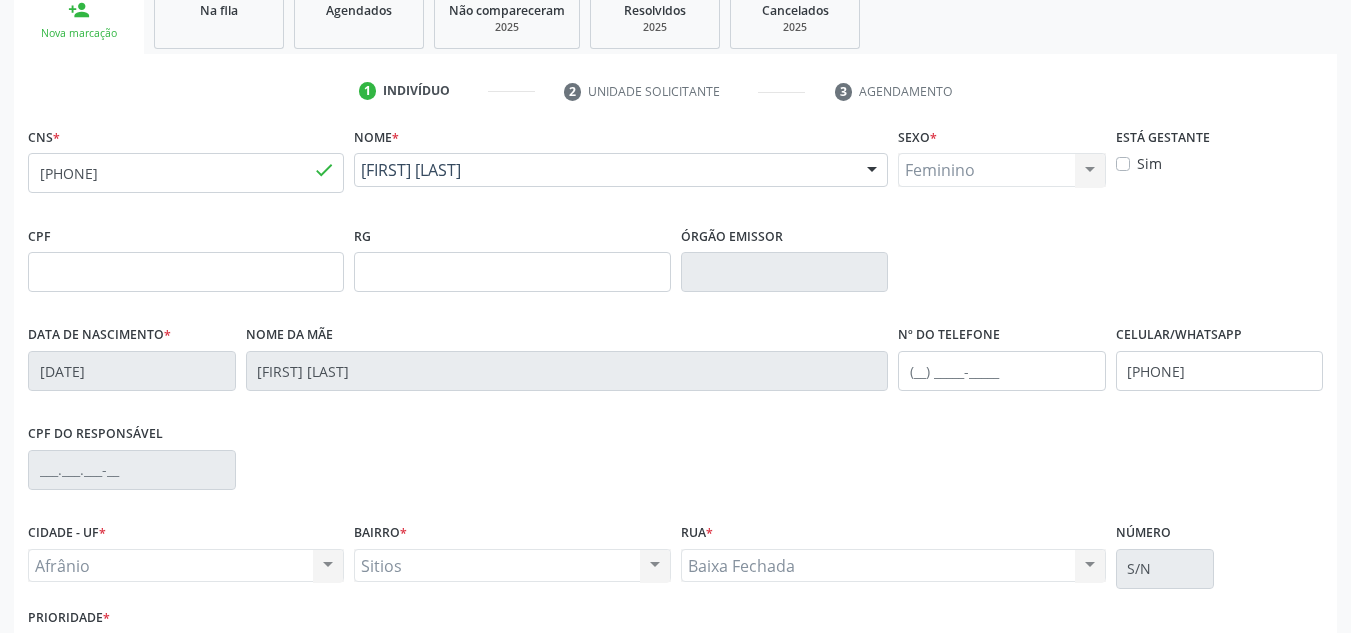 scroll, scrollTop: 451, scrollLeft: 0, axis: vertical 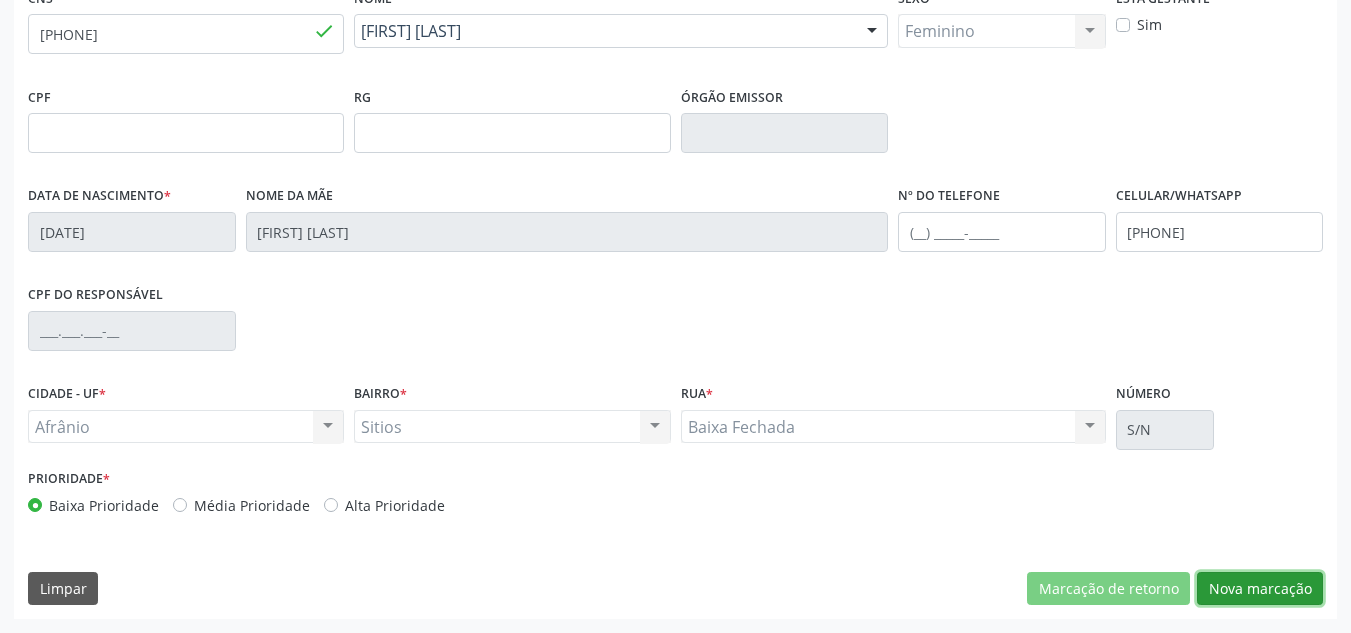 click on "Nova marcação" at bounding box center (1260, 589) 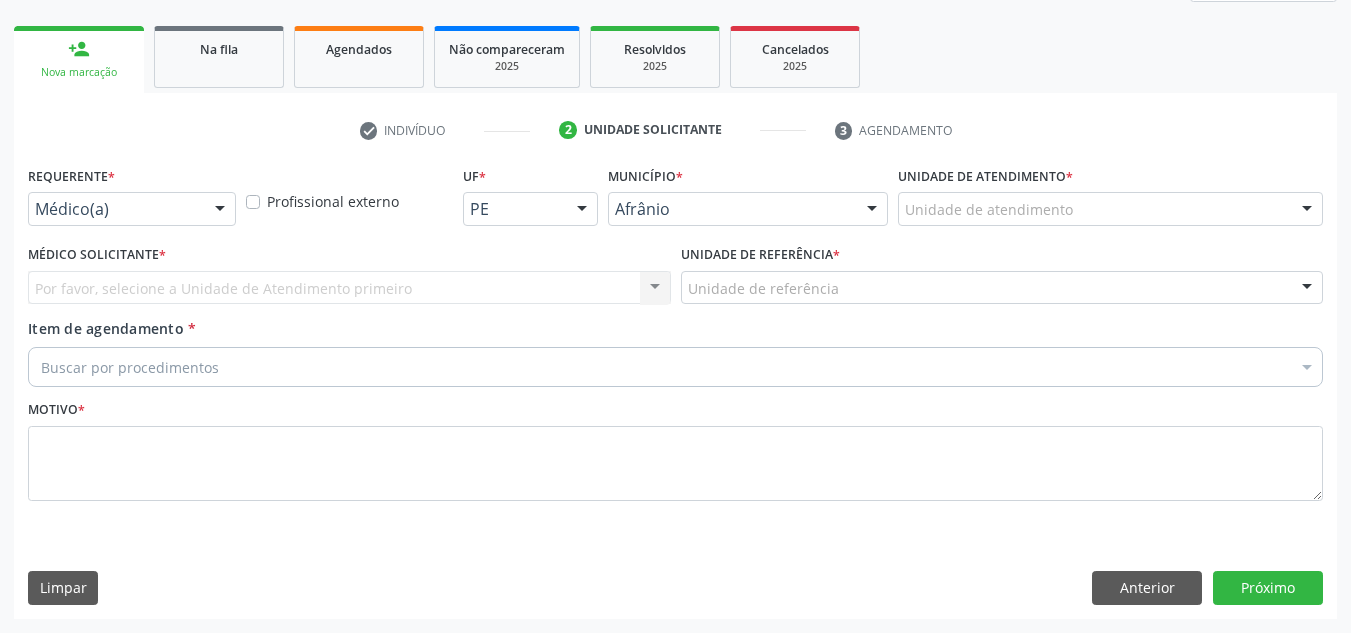 scroll, scrollTop: 273, scrollLeft: 0, axis: vertical 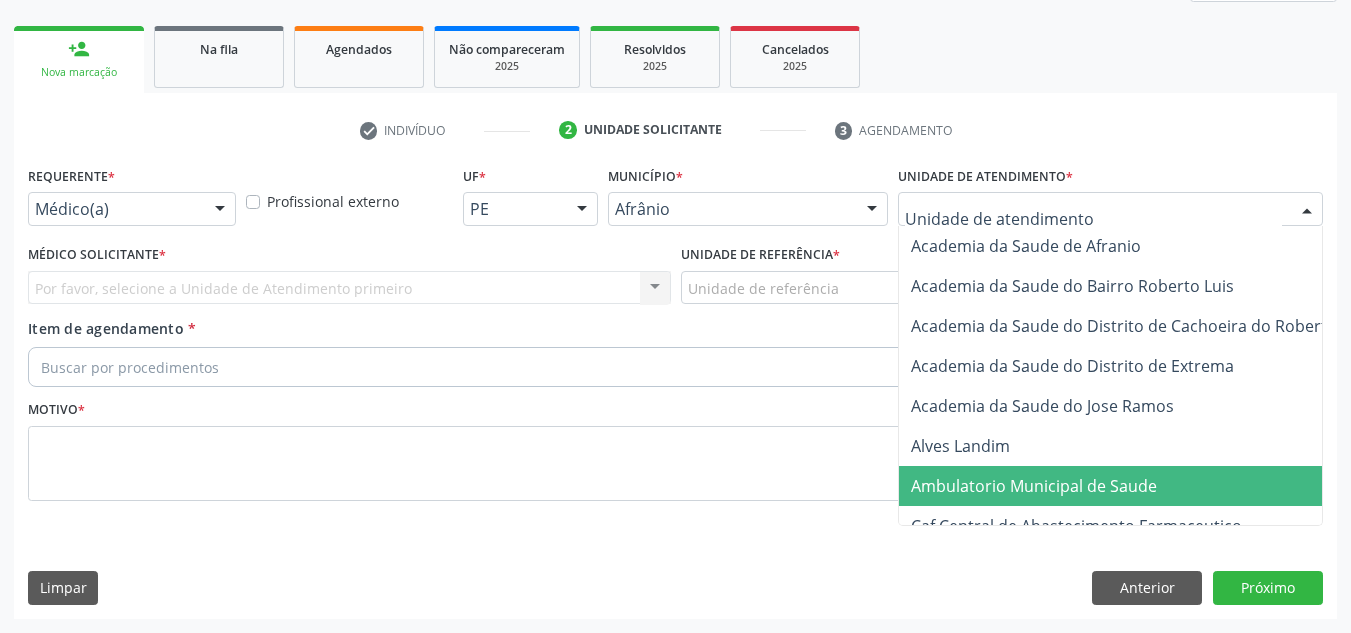 click on "Ambulatorio Municipal de Saude" at bounding box center [1034, 486] 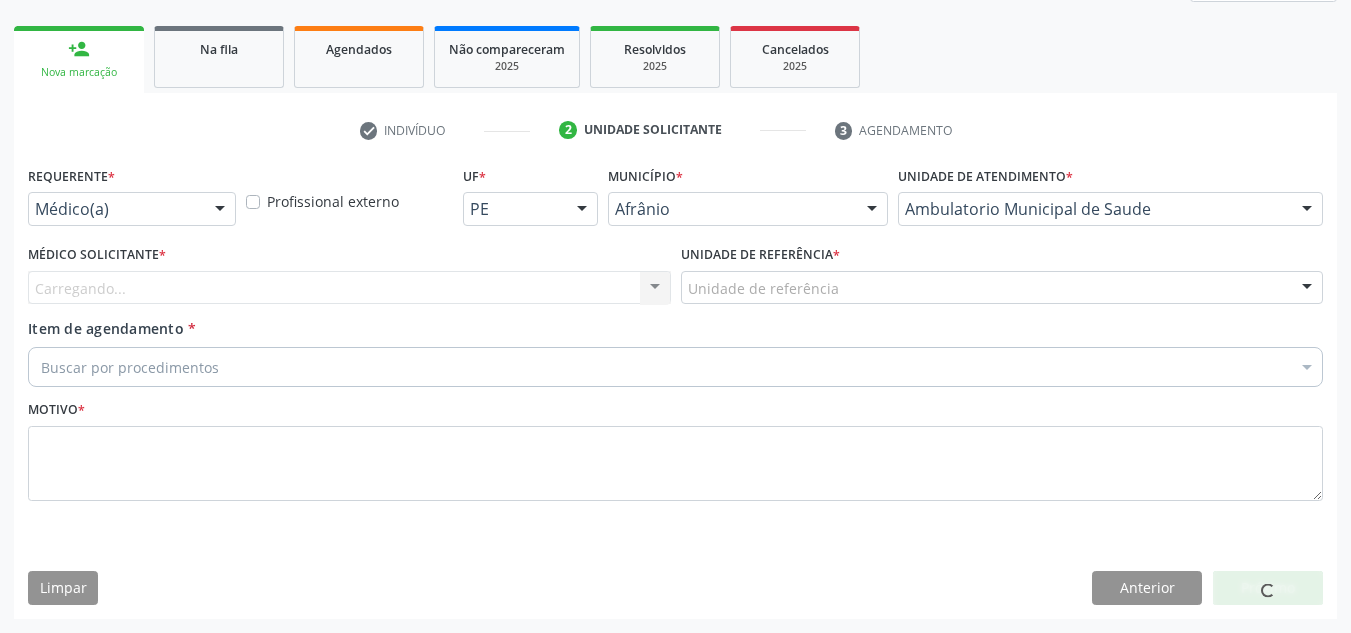 click on "Carregando...
Nenhum resultado encontrado para: "   "
Não há nenhuma opção para ser exibida." at bounding box center [349, 288] 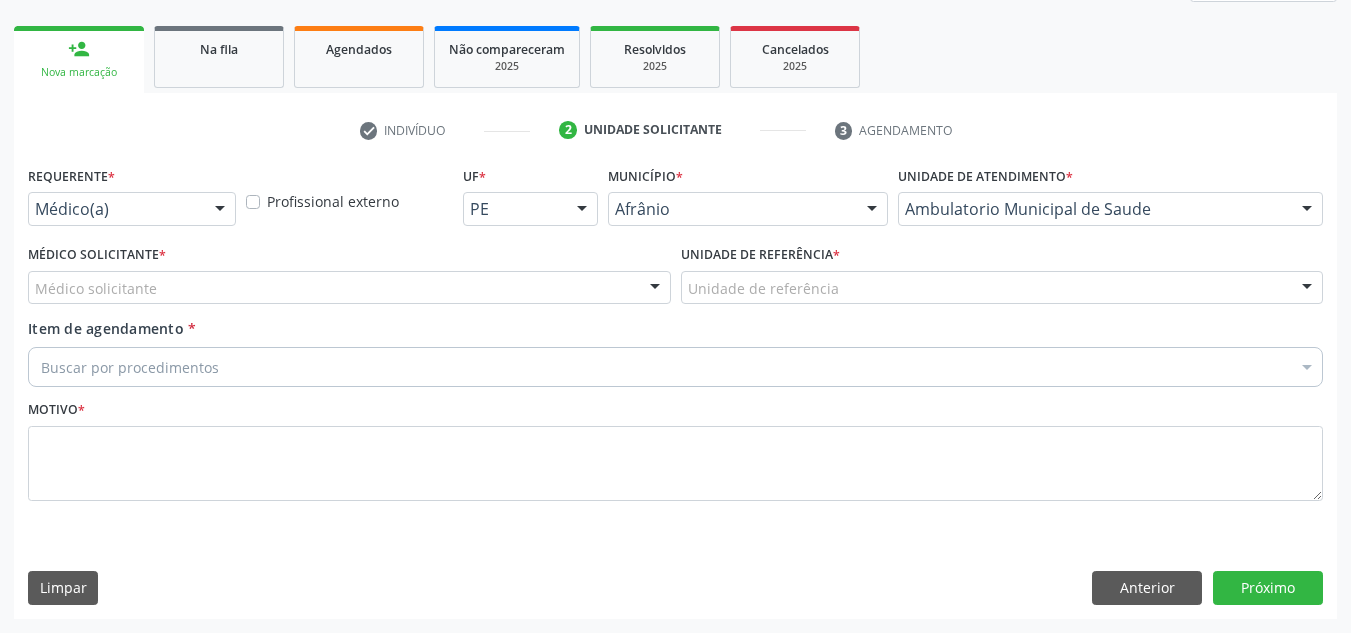 click on "Médico solicitante" at bounding box center (349, 288) 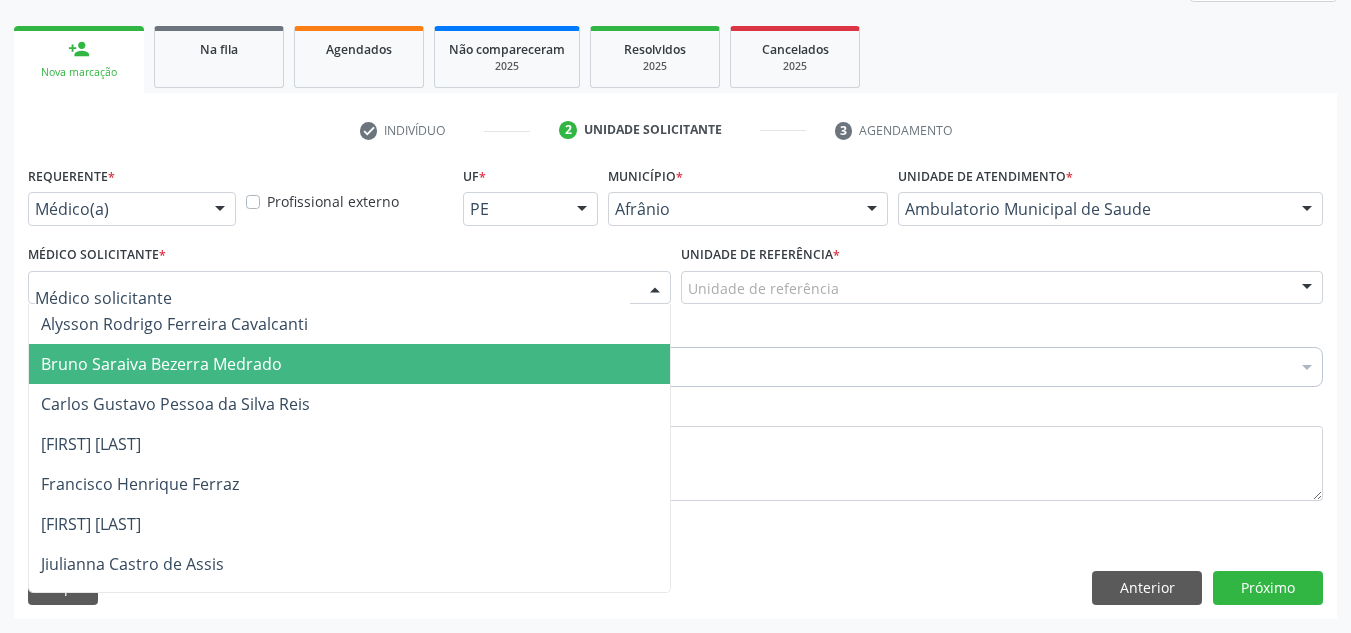 click on "[FIRST] [LAST]   [FIRST] [LAST]   [FIRST] [LAST]   [FIRST] [LAST]   [FIRST] [LAST]   [FIRST] [LAST]   [FIRST] [LAST]   [FIRST] [LAST]   [FIRST] [LAST]   [FIRST] [LAST]   [FIRST] [LAST]   [FIRST] [LAST]   [FIRST] [LAST]   [FIRST] [LAST]   [FIRST] [LAST]   [FIRST] [LAST]
Nenhum resultado encontrado para: "   "
Não há nenhuma opção para ser exibida." at bounding box center [349, 624] 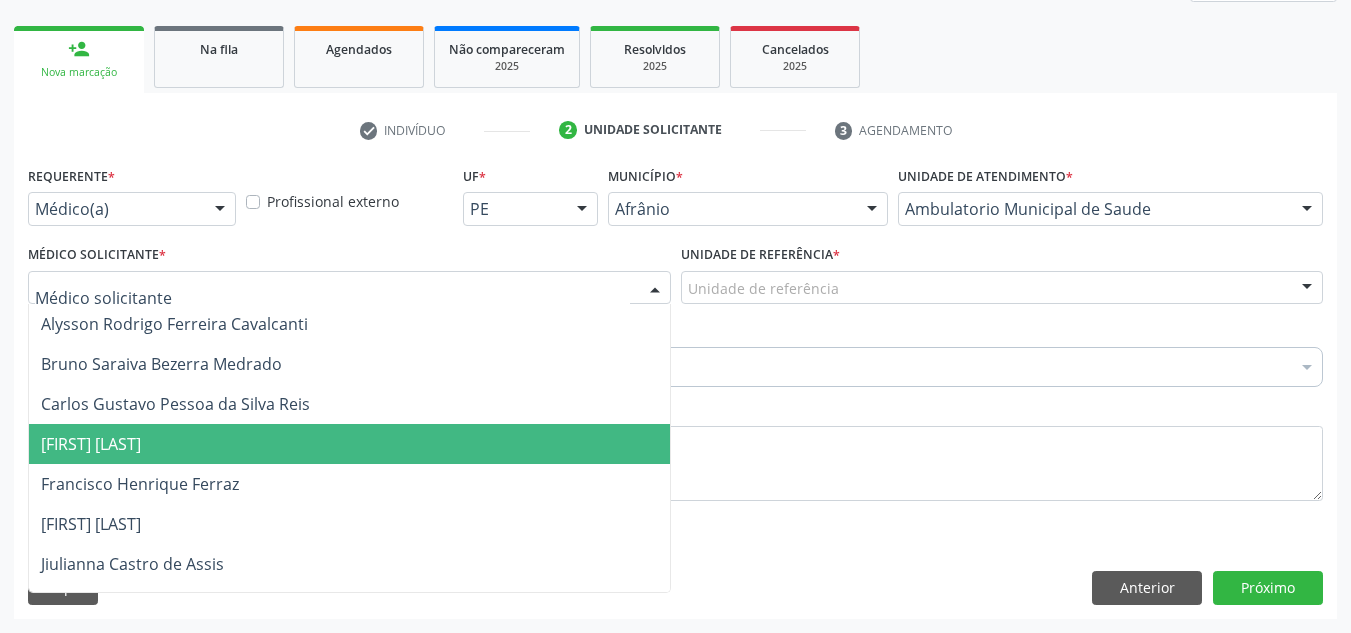 click on "[FIRST] [LAST]" at bounding box center [349, 444] 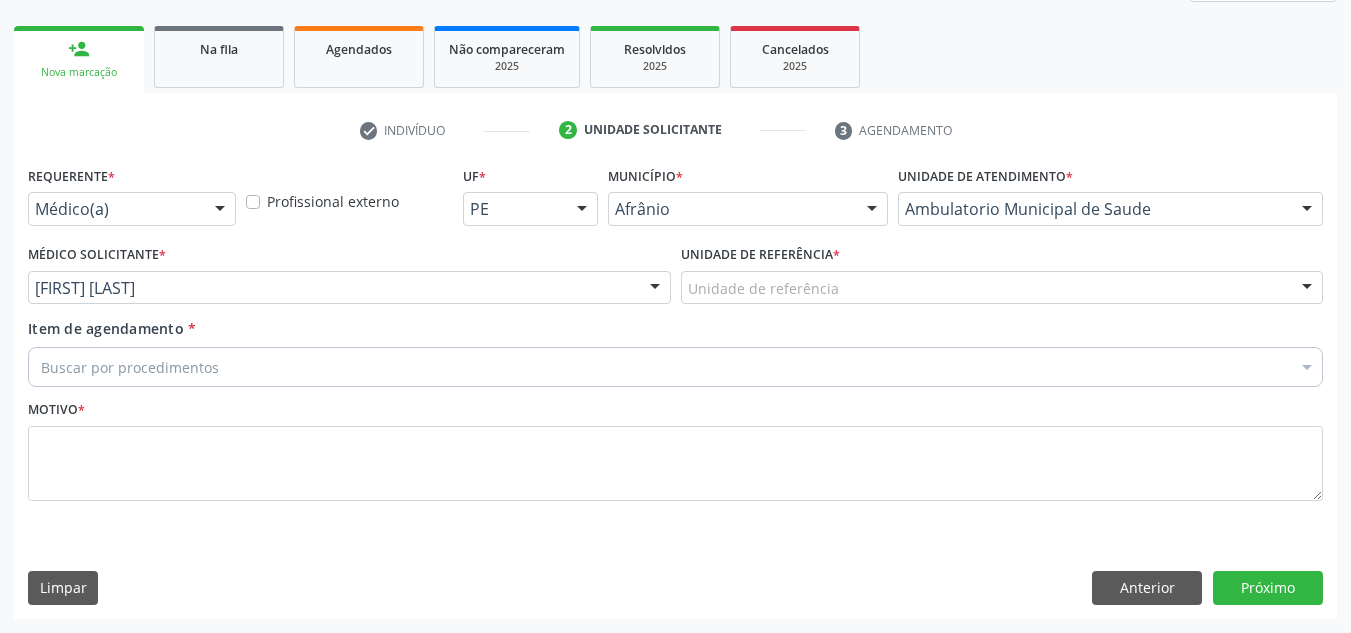 click on "Unidade de referência" at bounding box center (1002, 288) 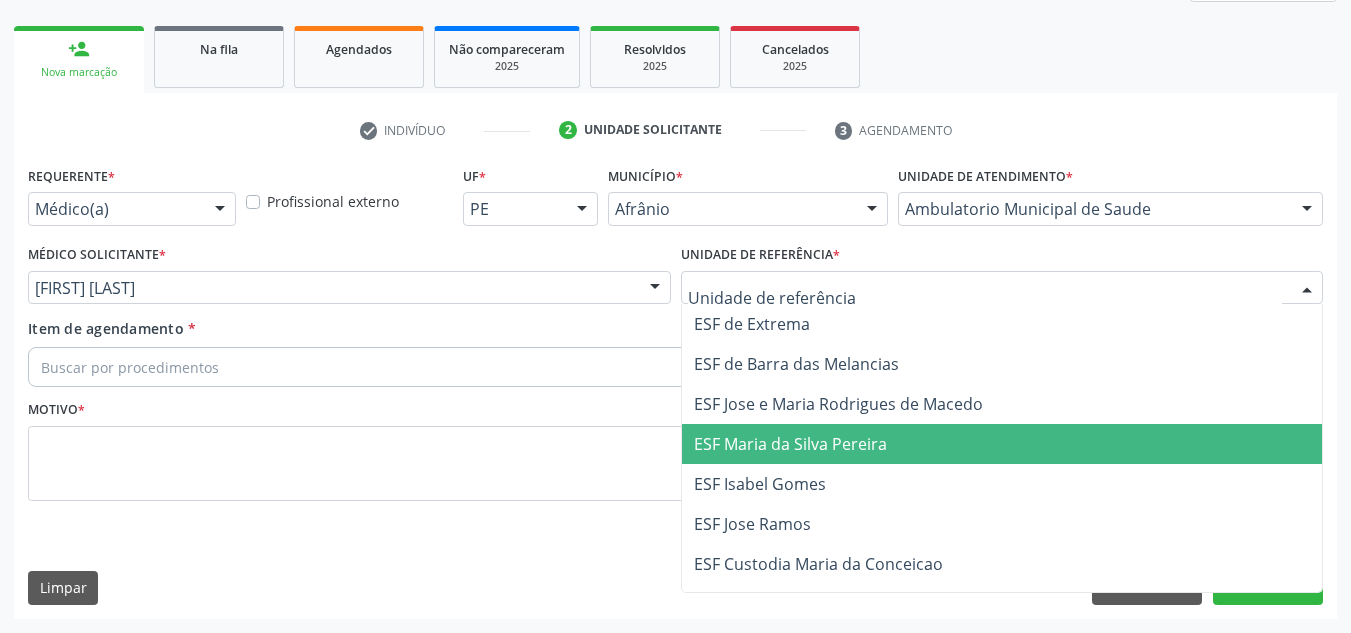 click on "ESF Maria da Silva Pereira" at bounding box center [1002, 444] 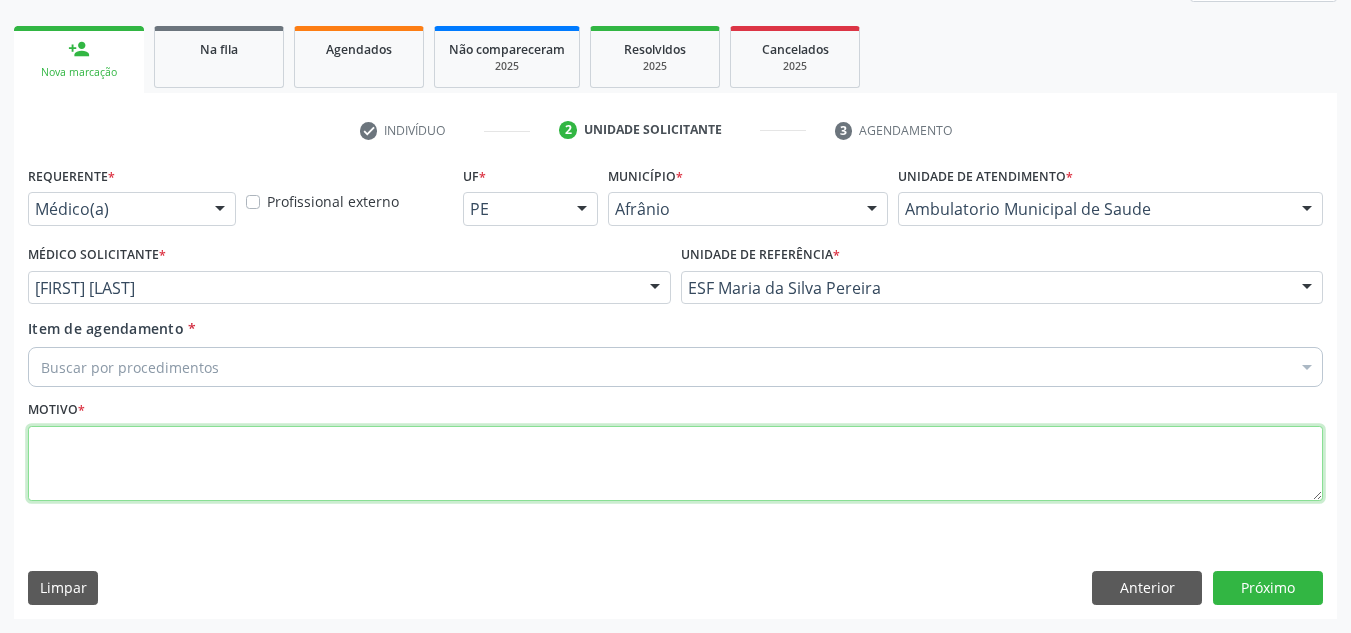 drag, startPoint x: 277, startPoint y: 434, endPoint x: 270, endPoint y: 408, distance: 26.925823 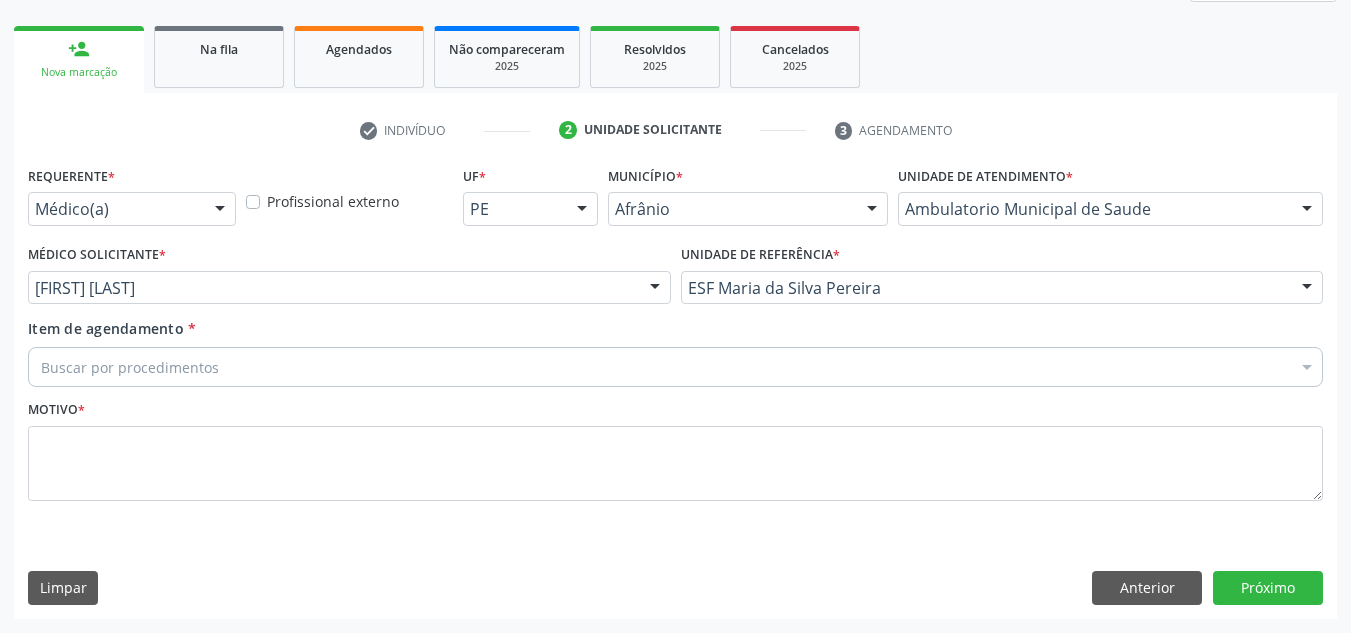 click on "Buscar por procedimentos" at bounding box center [675, 367] 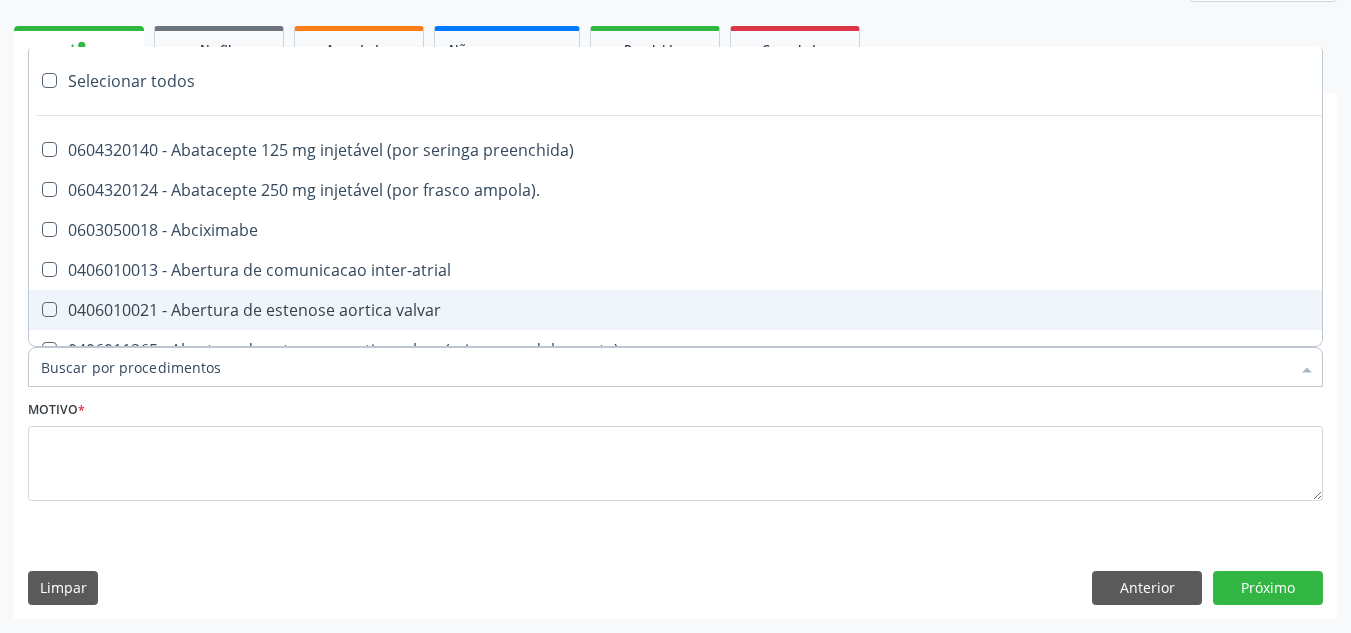 click on "Item de agendamento
*" at bounding box center (665, 367) 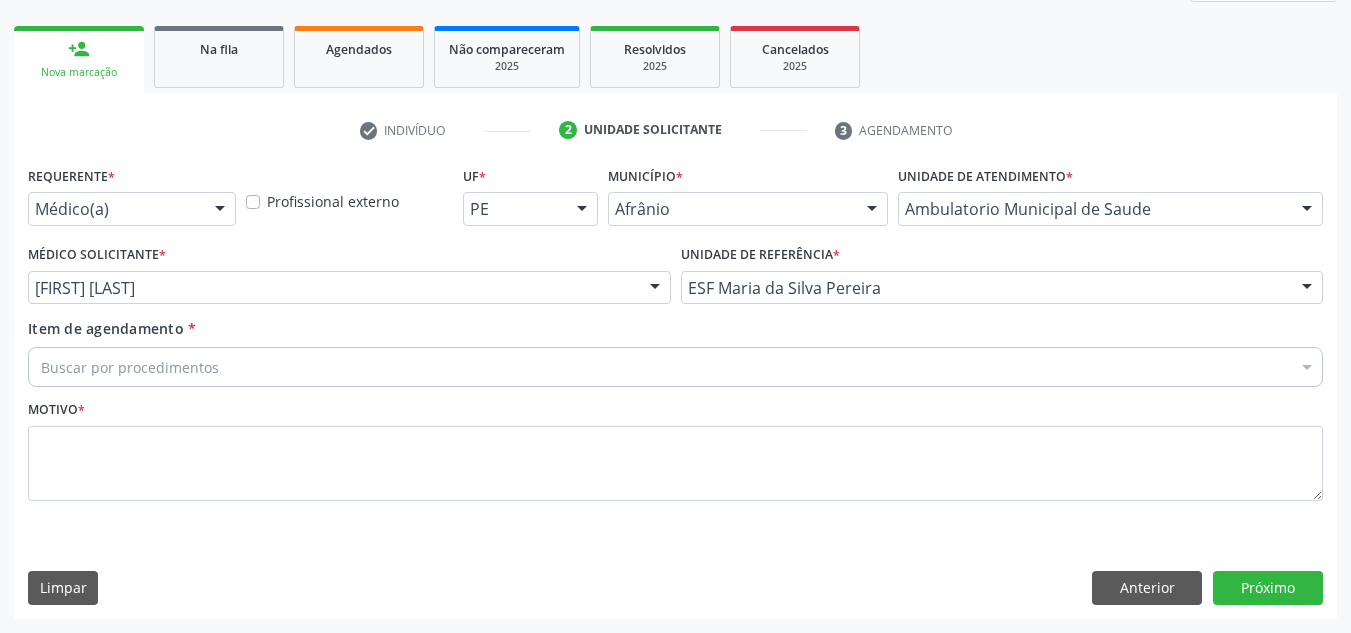 drag, startPoint x: 456, startPoint y: 390, endPoint x: 52, endPoint y: 414, distance: 404.71225 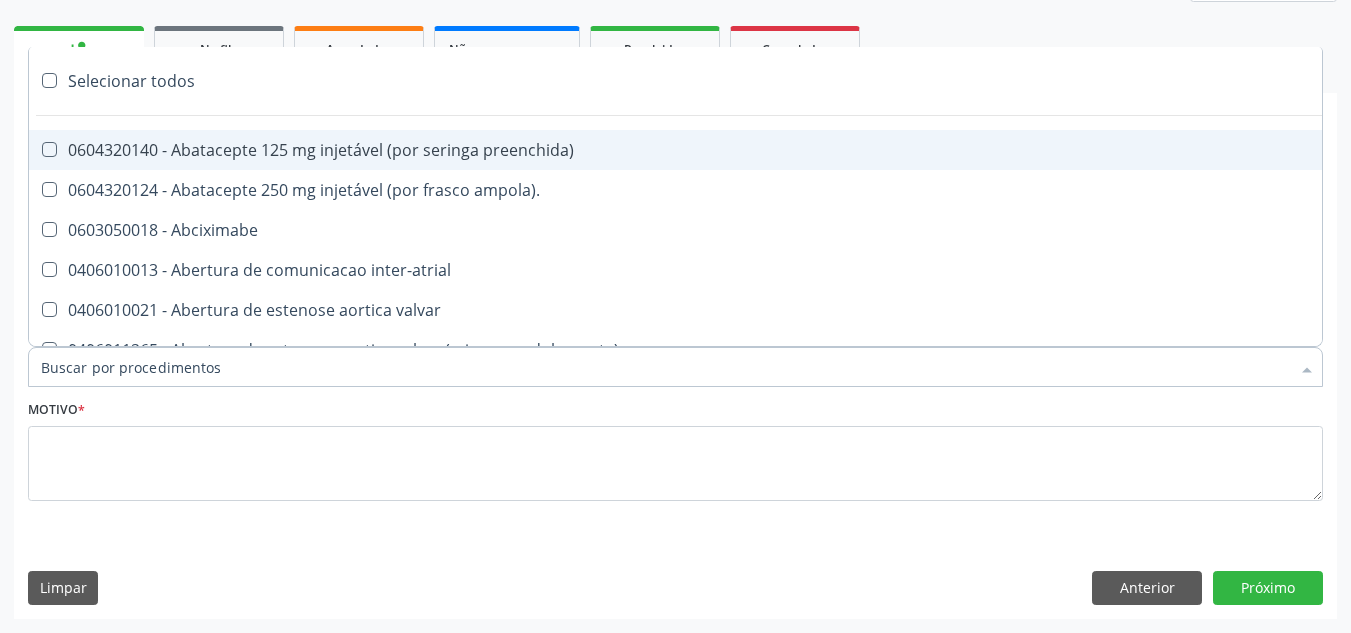 paste on "0209010037" 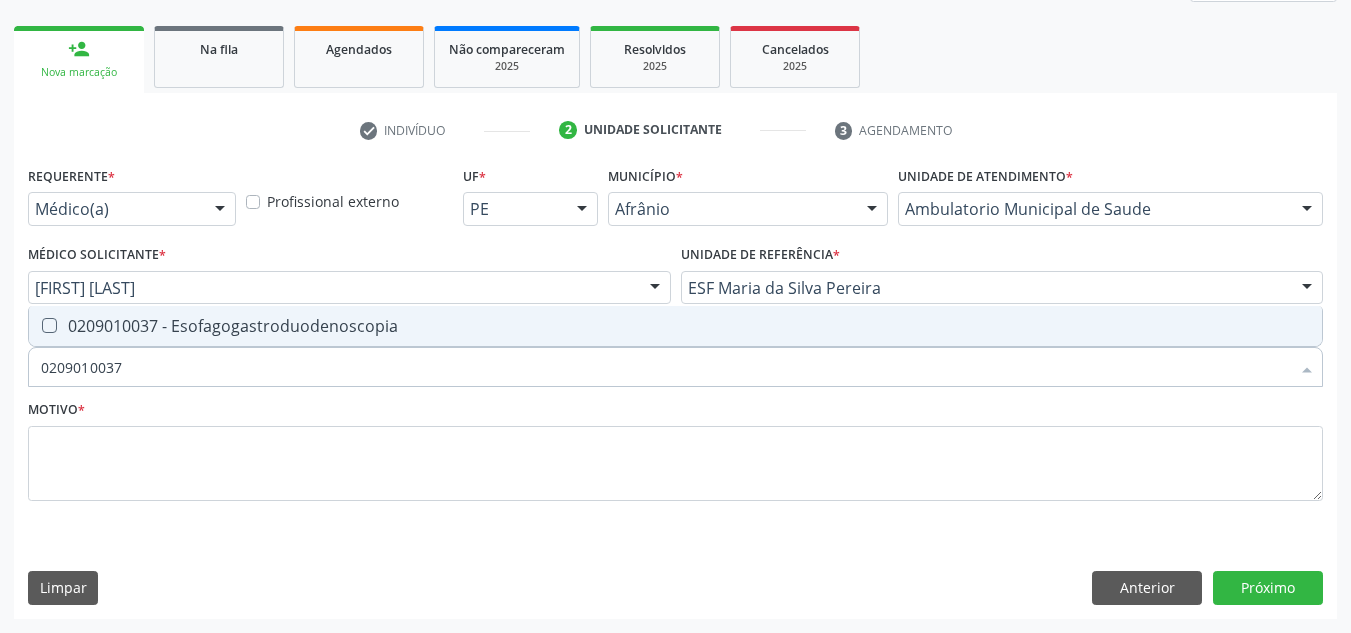 click on "0209010037 - Esofagogastroduodenoscopia" at bounding box center (675, 326) 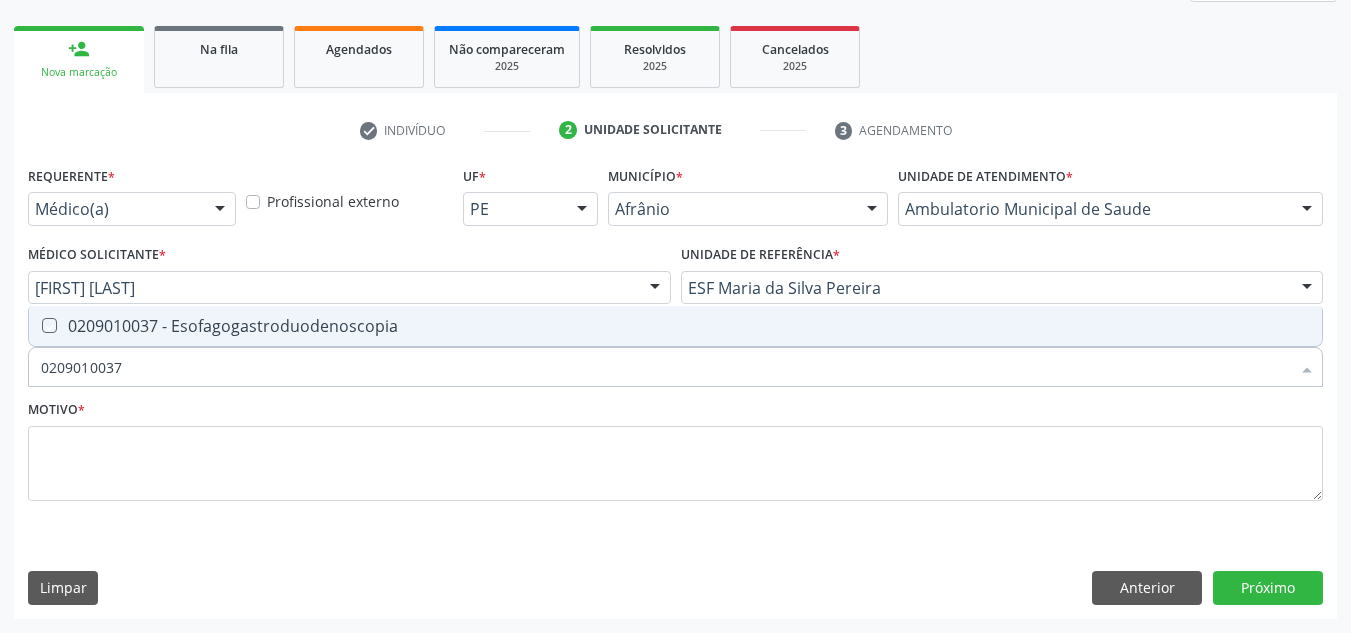 checkbox on "true" 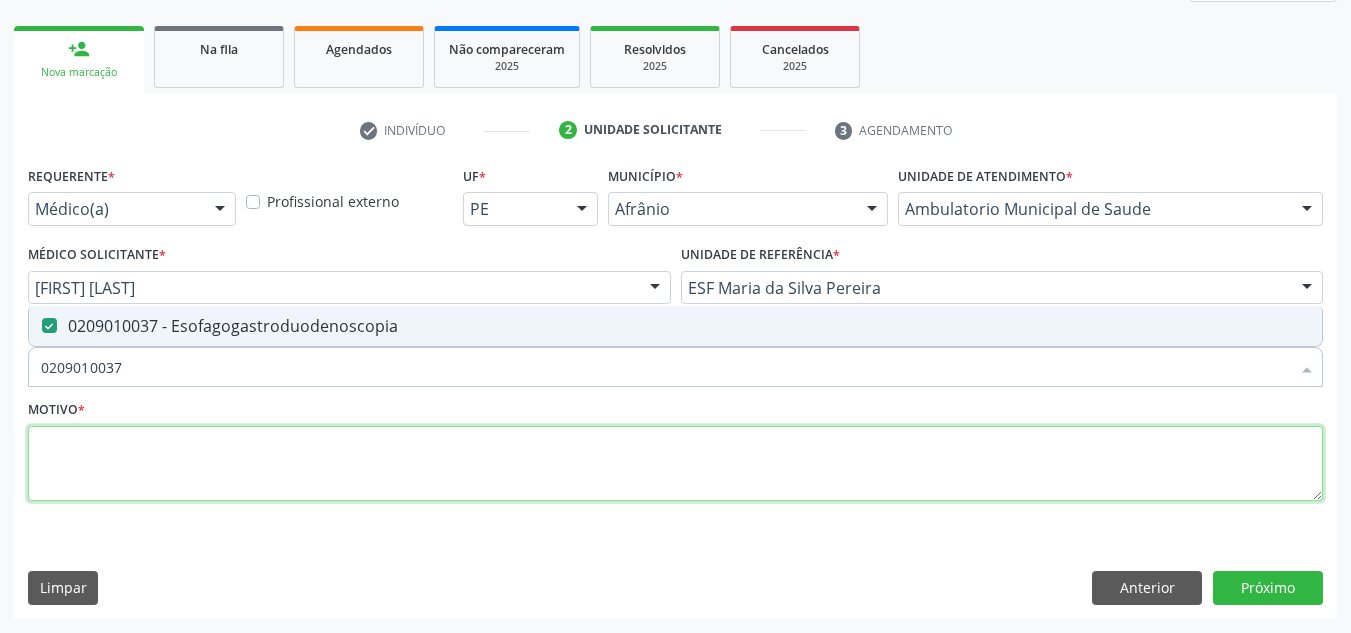 click at bounding box center (675, 464) 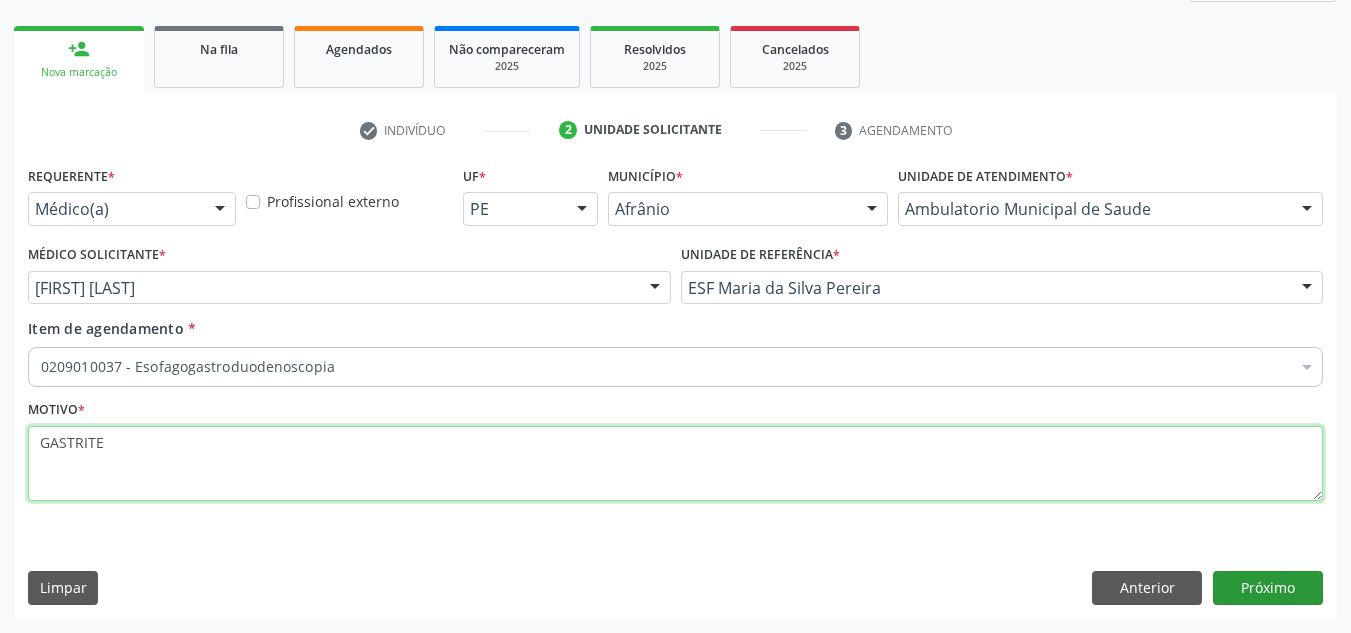 type on "GASTRITE" 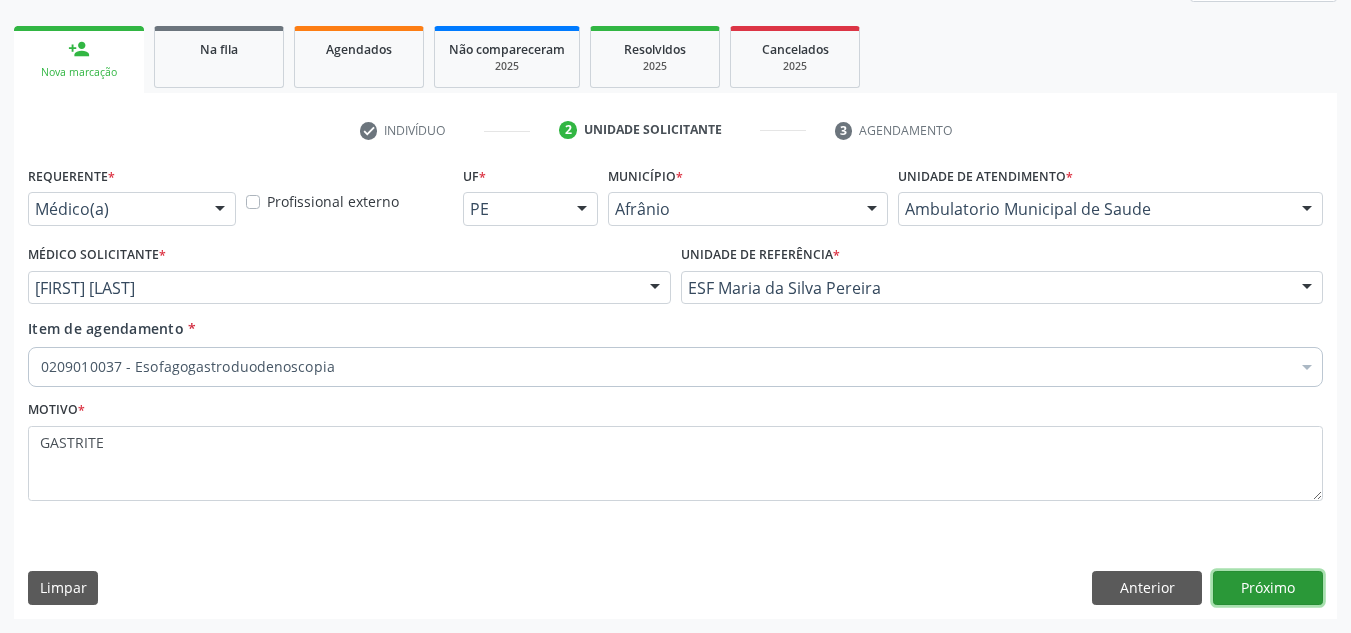 click on "Próximo" at bounding box center (1268, 588) 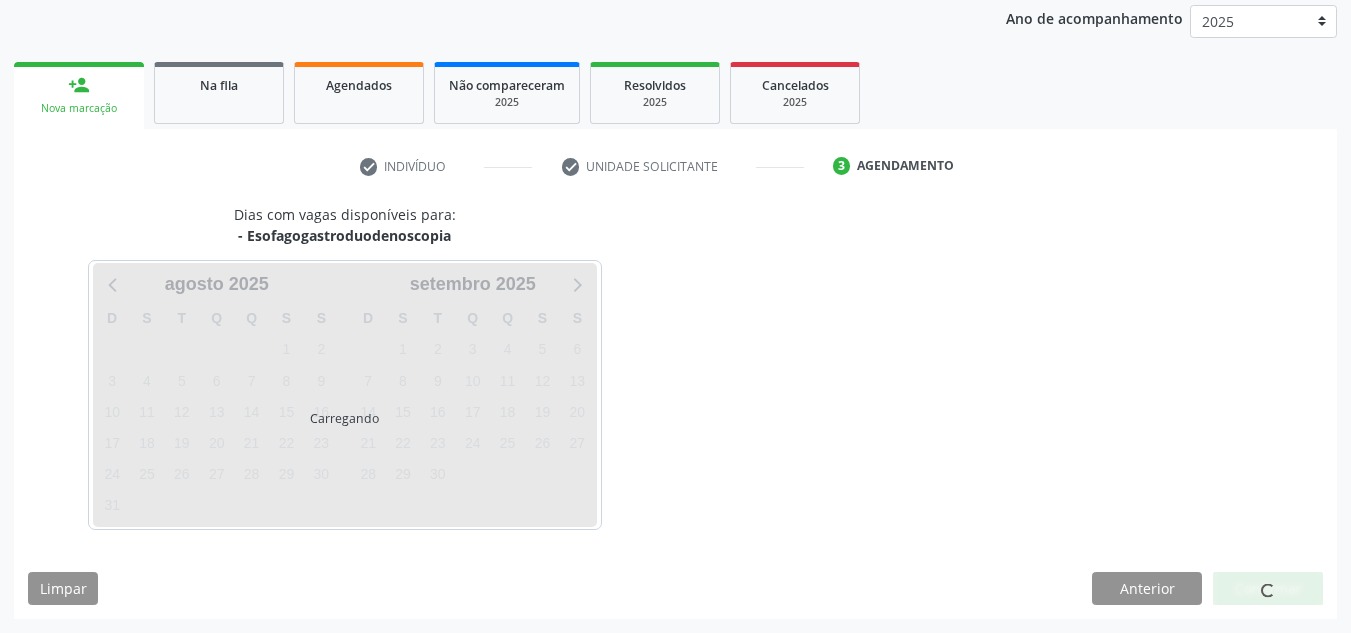 scroll, scrollTop: 237, scrollLeft: 0, axis: vertical 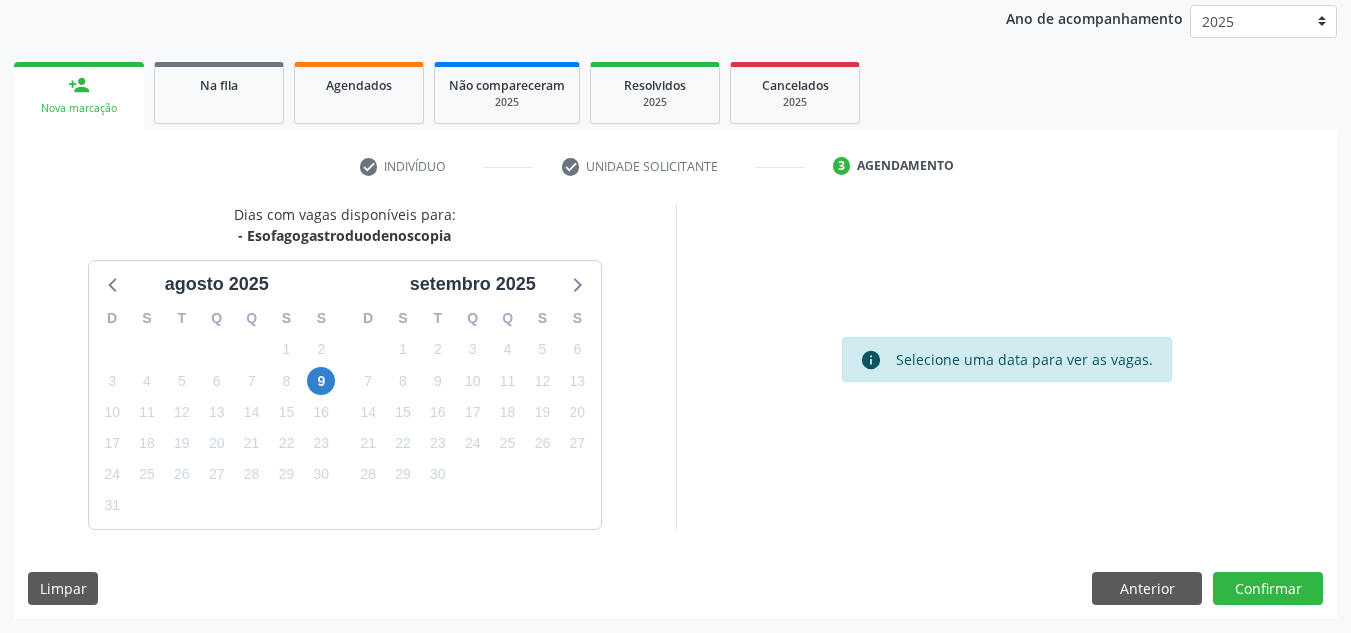 click on "Dias com vagas disponíveis para:
- Esofagogastroduodenoscopia
agosto 2025 D S T Q Q S S 27 28 29 30 31 1 2 3 4 5 6 7 8 9 10 11 12 13 14 15 16 17 18 19 20 21 22 23 24 25 26 27 28 29 30 31 1 2 3 4 5 6 setembro 2025 D S T Q Q S S 31 1 2 3 4 5 6 7 8 9 10 11 12 13 14 15 16 17 18 19 20 21 22 23 24 25 26 27 28 29 30 1 2 3 4 5 6 7 8 9 10 11
info
Selecione uma data para ver as vagas.
Limpar
Anterior
Confirmar" at bounding box center [675, 411] 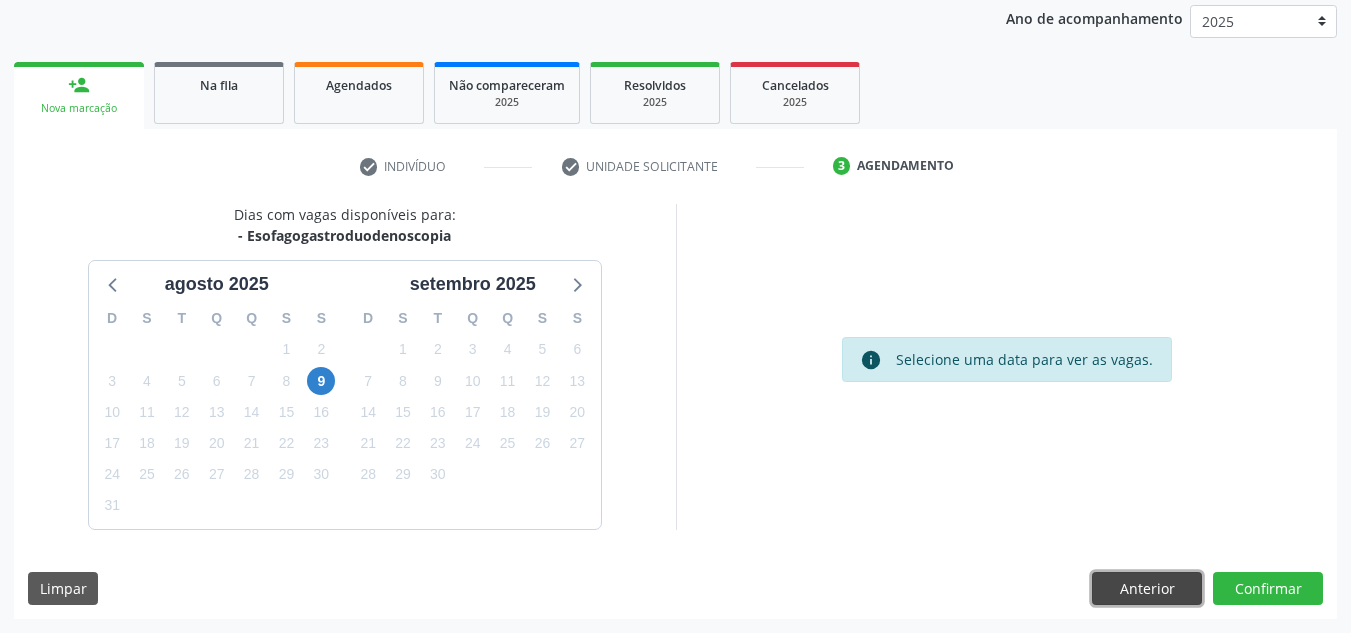 click on "Anterior" at bounding box center (1147, 589) 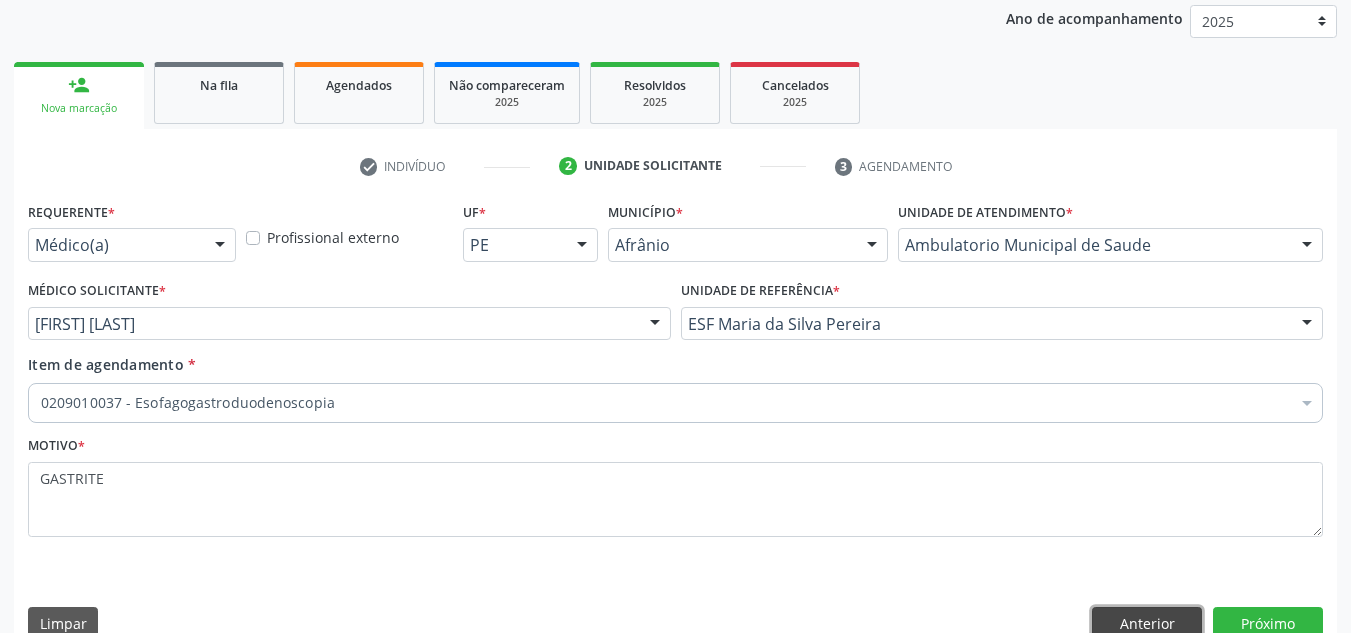 click on "Anterior" at bounding box center (1147, 624) 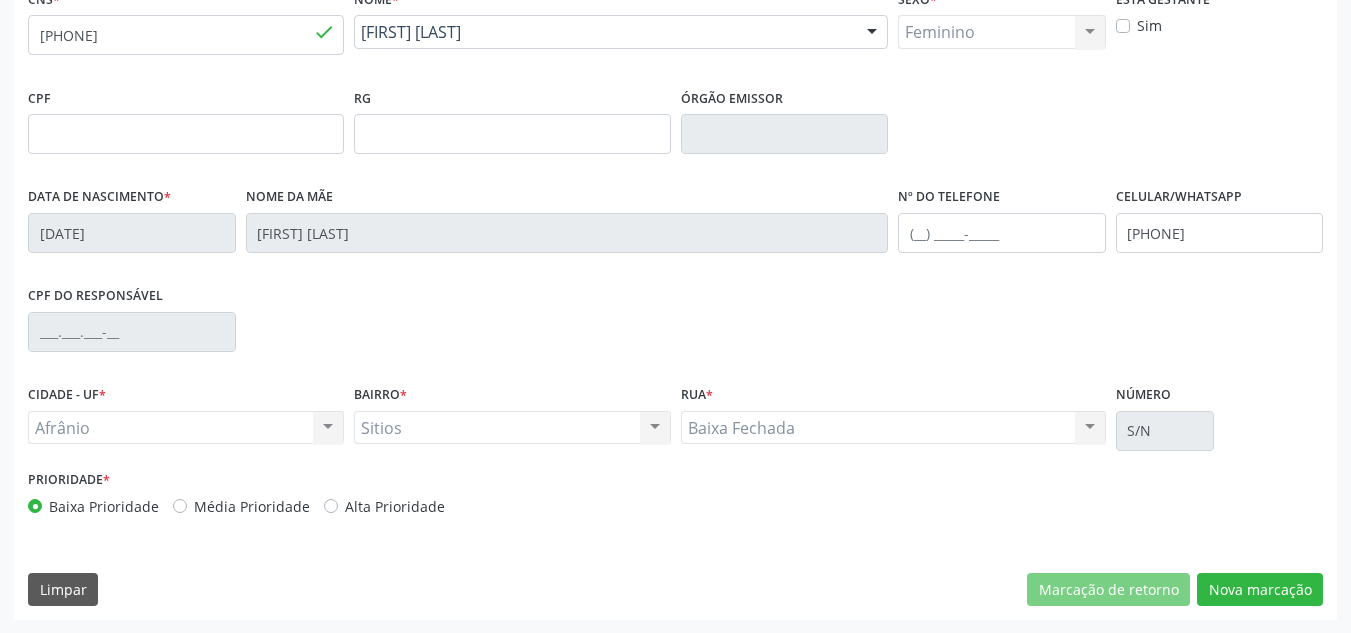 scroll, scrollTop: 451, scrollLeft: 0, axis: vertical 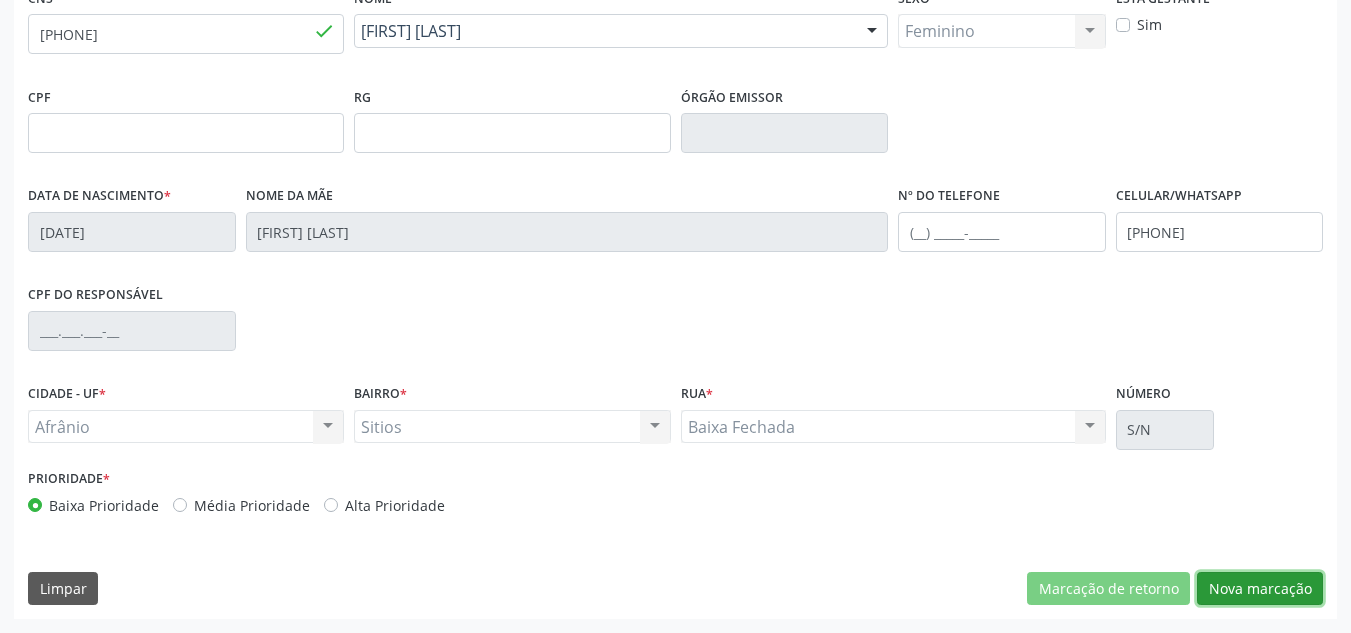 click on "Nova marcação" at bounding box center (1260, 589) 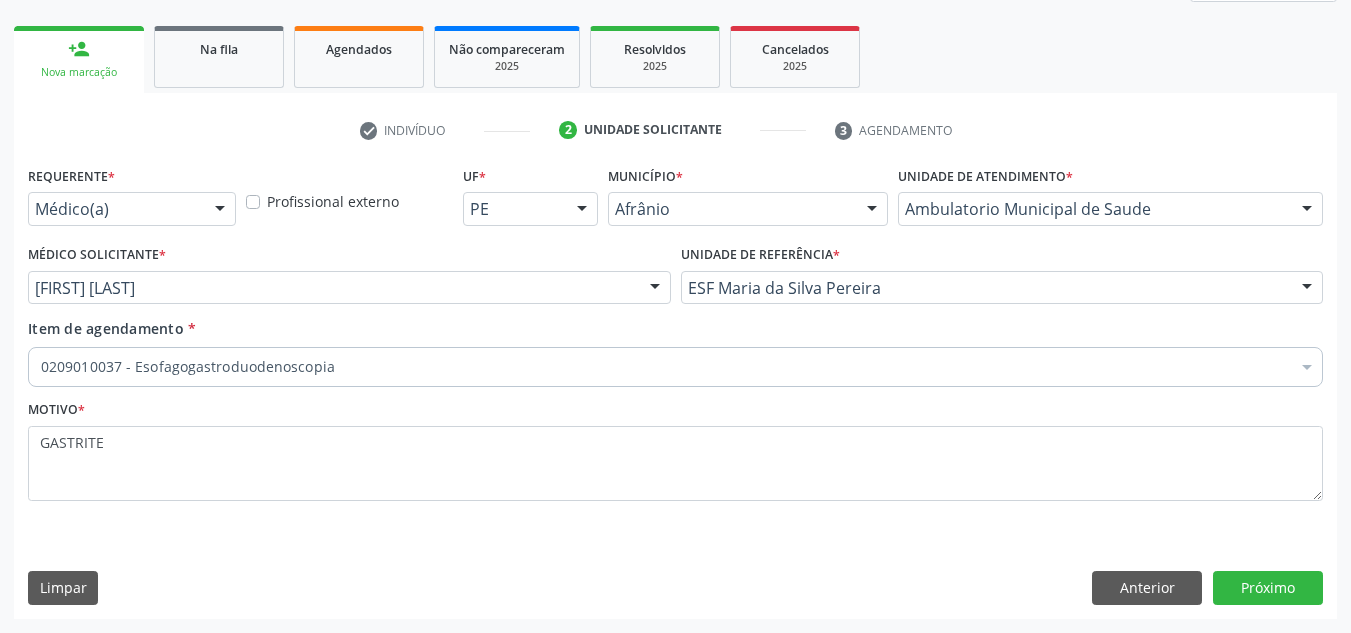 scroll, scrollTop: 273, scrollLeft: 0, axis: vertical 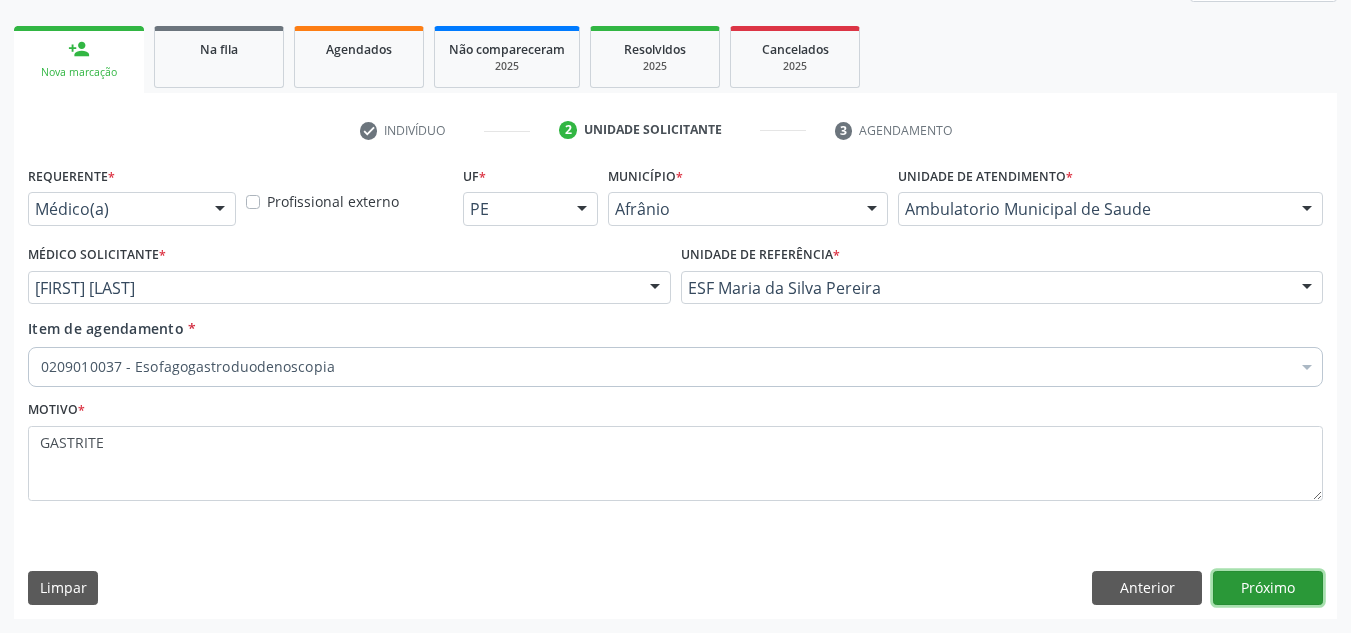 click on "Próximo" at bounding box center [1268, 588] 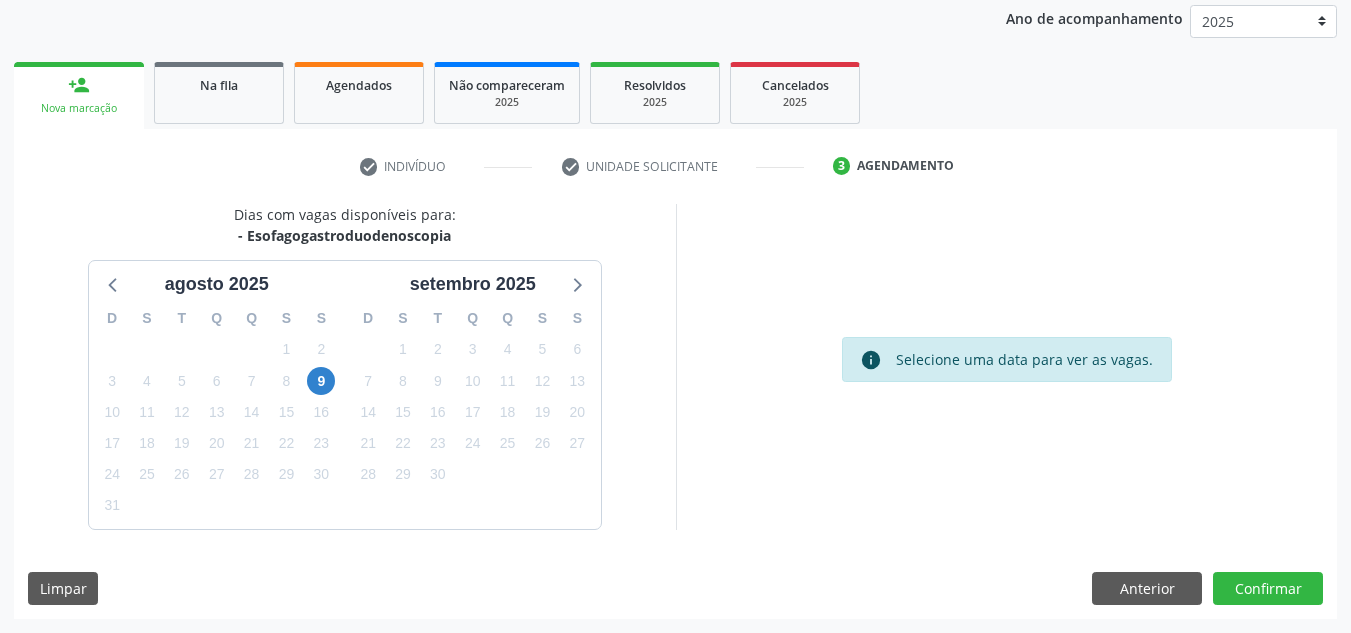 scroll, scrollTop: 237, scrollLeft: 0, axis: vertical 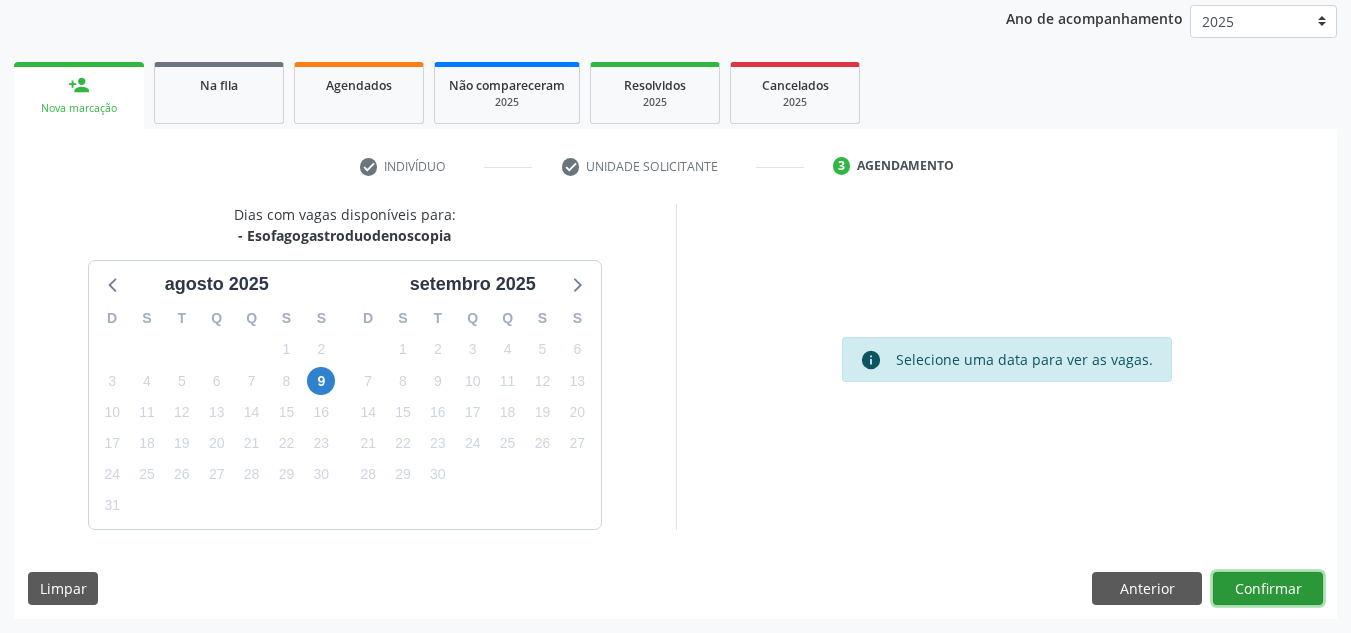 click on "Confirmar" at bounding box center (1268, 589) 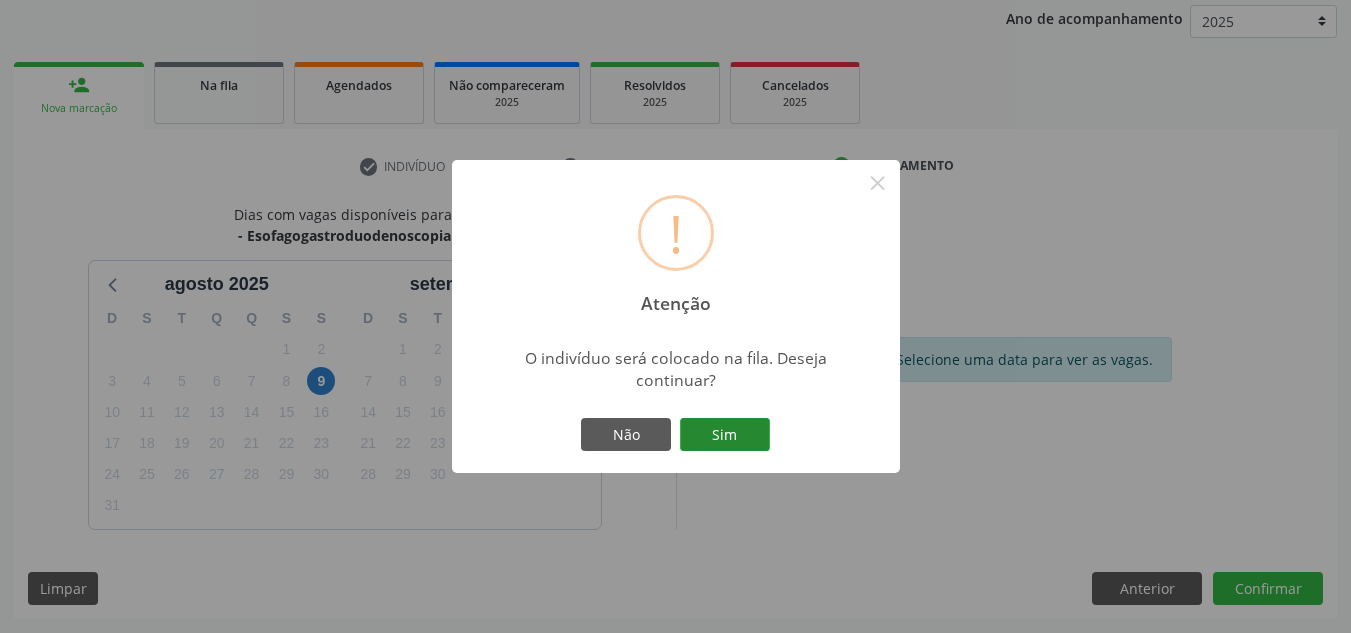 click on "Sim" at bounding box center [725, 435] 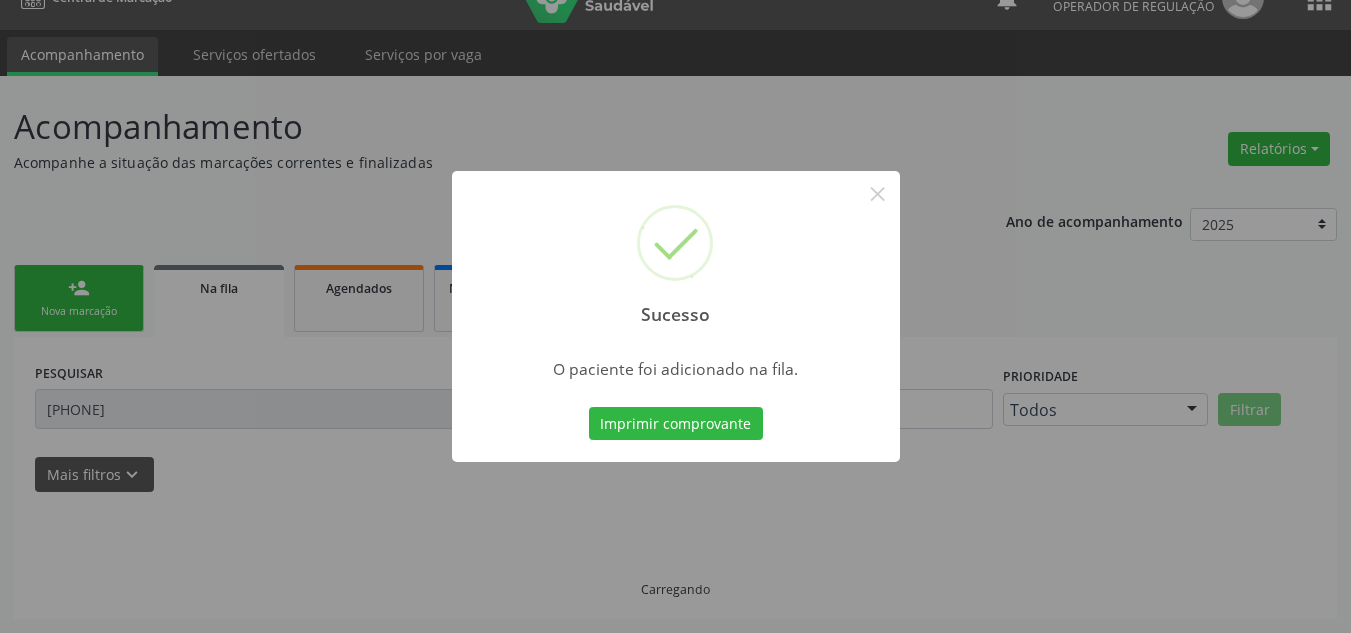 scroll, scrollTop: 34, scrollLeft: 0, axis: vertical 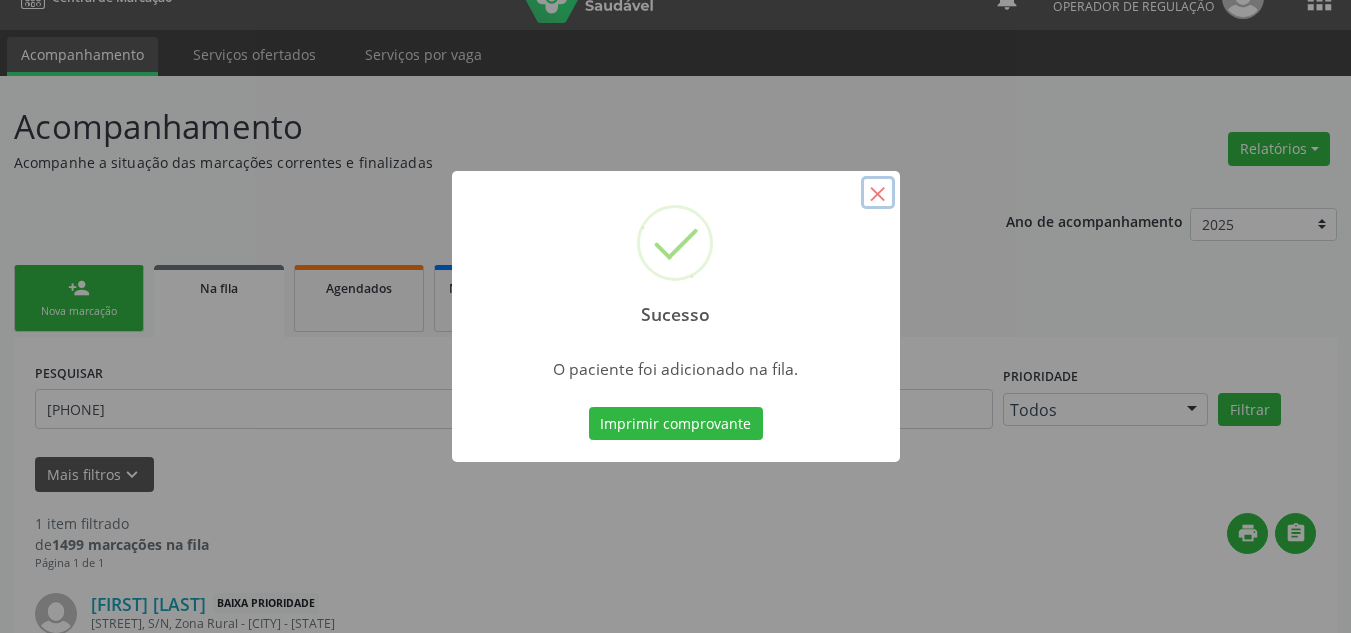 click on "×" at bounding box center [878, 193] 